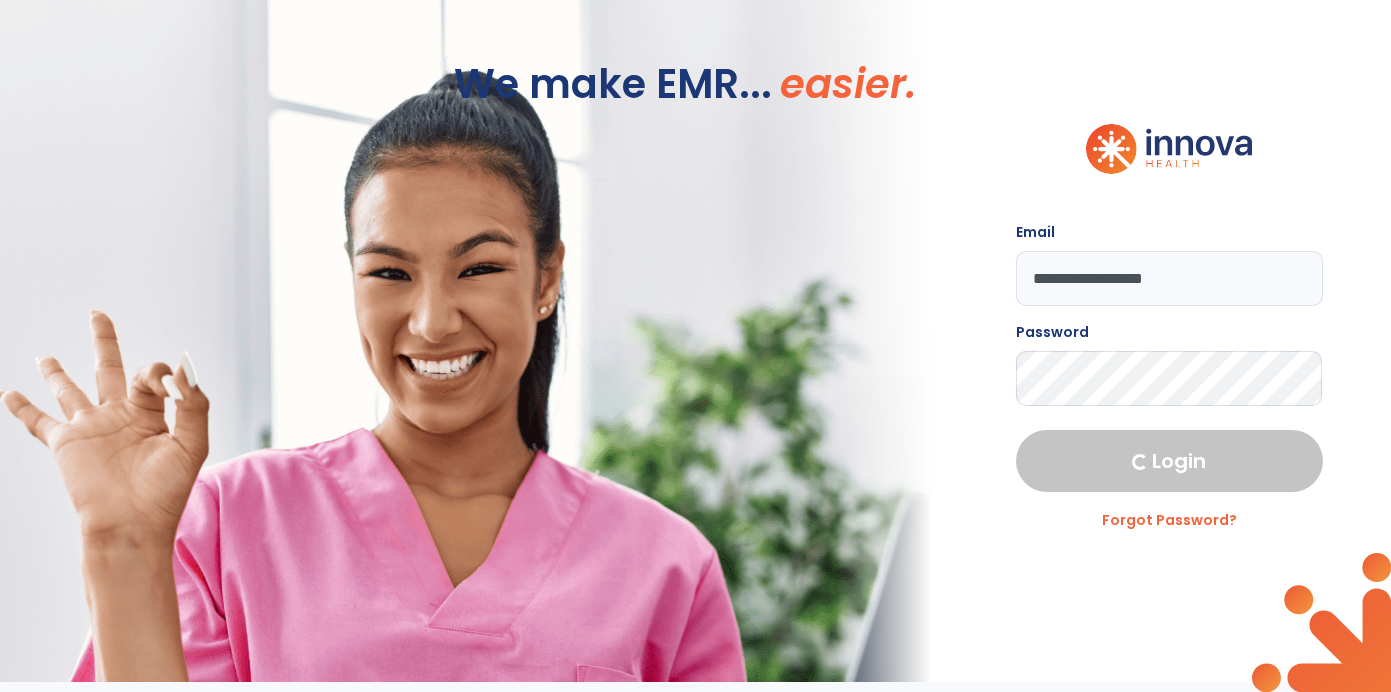 scroll, scrollTop: 0, scrollLeft: 0, axis: both 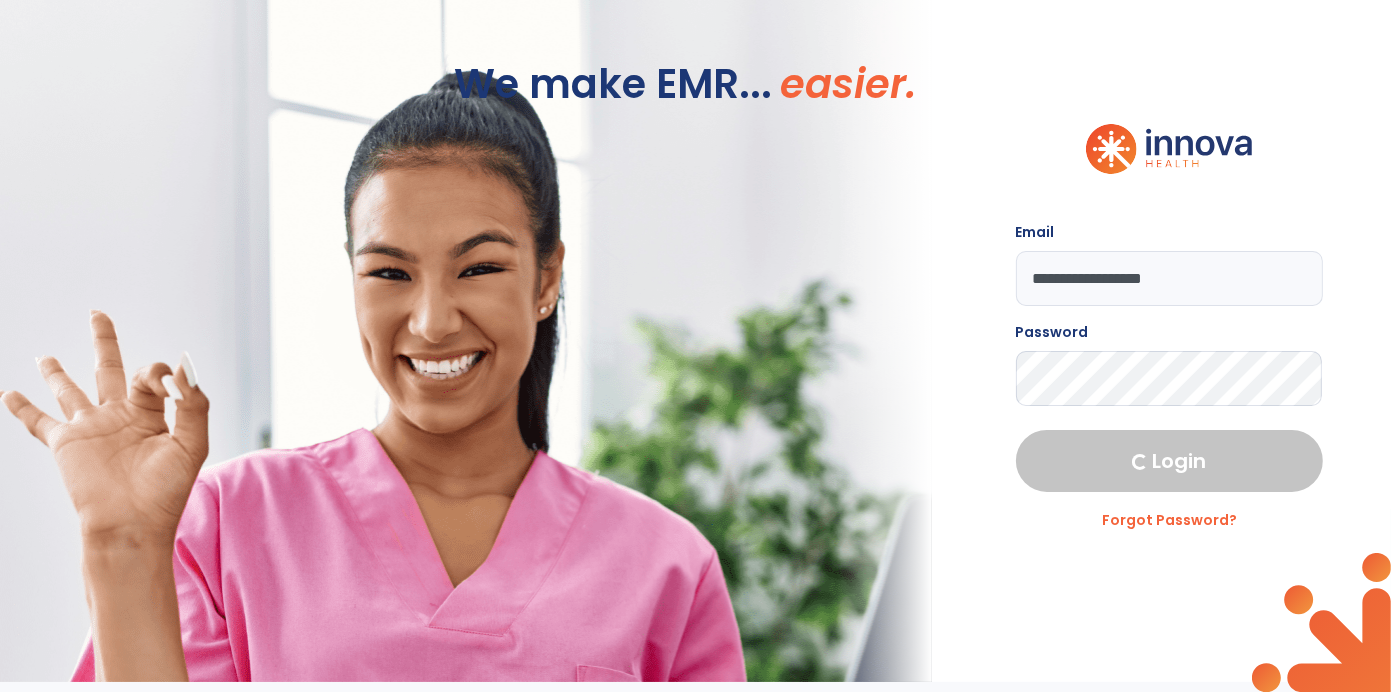 select on "****" 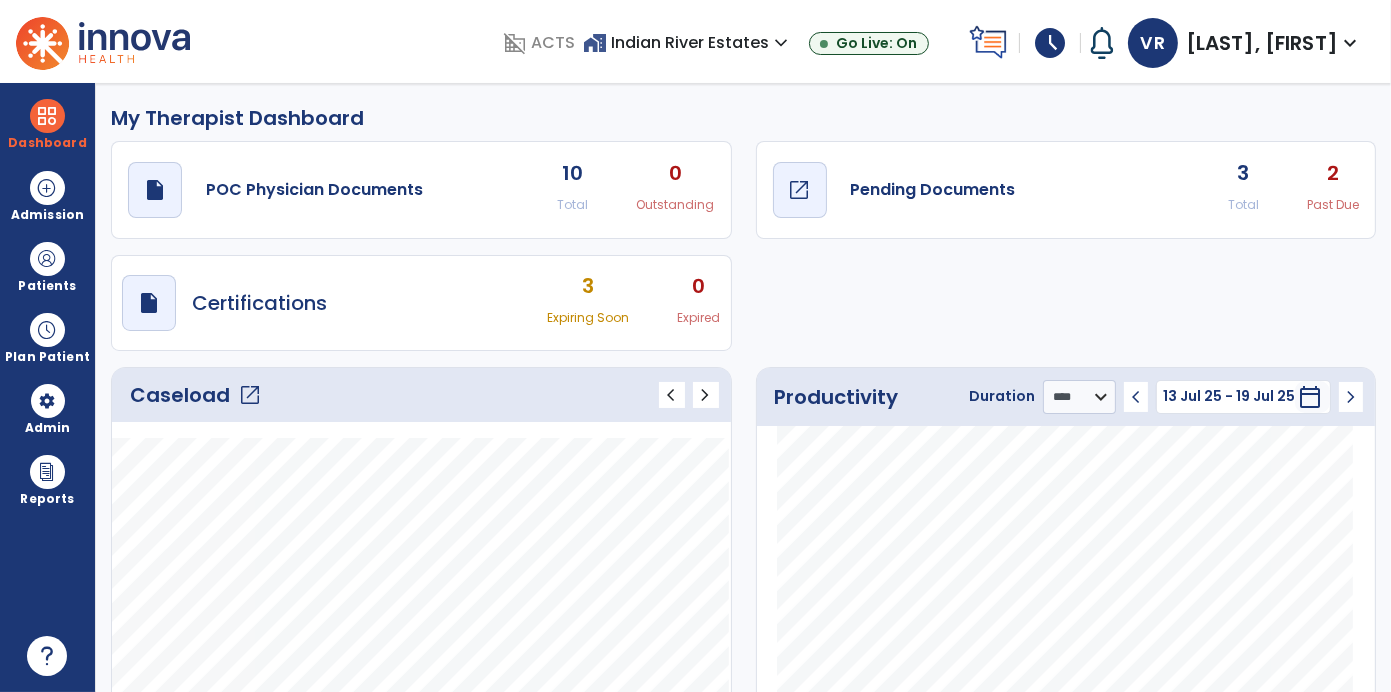 click on "Pending Documents" 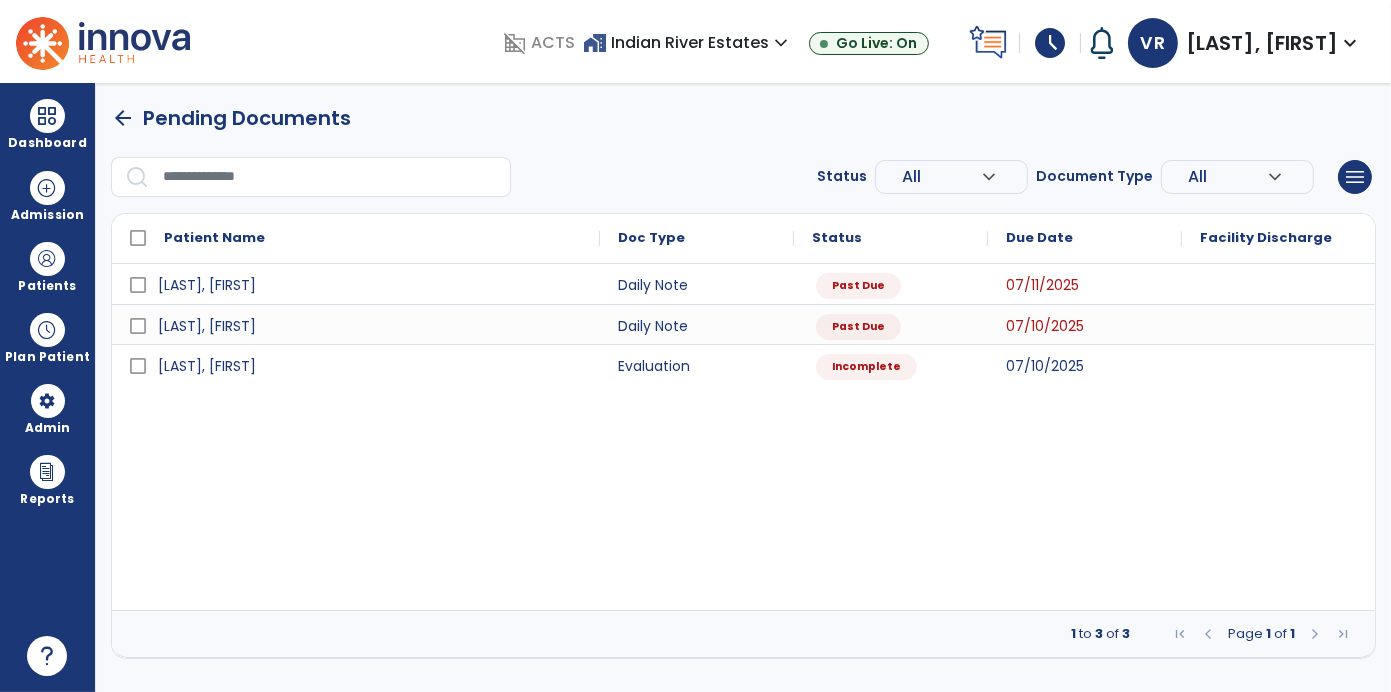 scroll, scrollTop: 0, scrollLeft: 0, axis: both 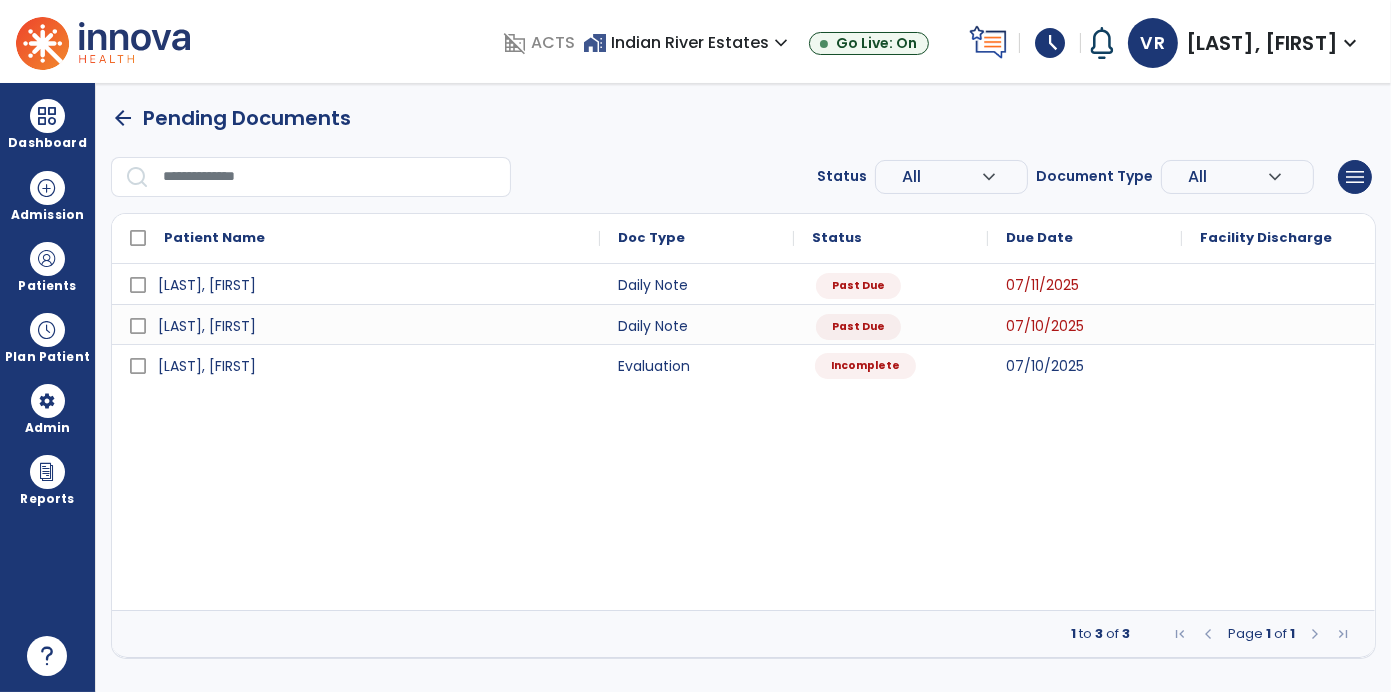 click on "Incomplete" at bounding box center [865, 366] 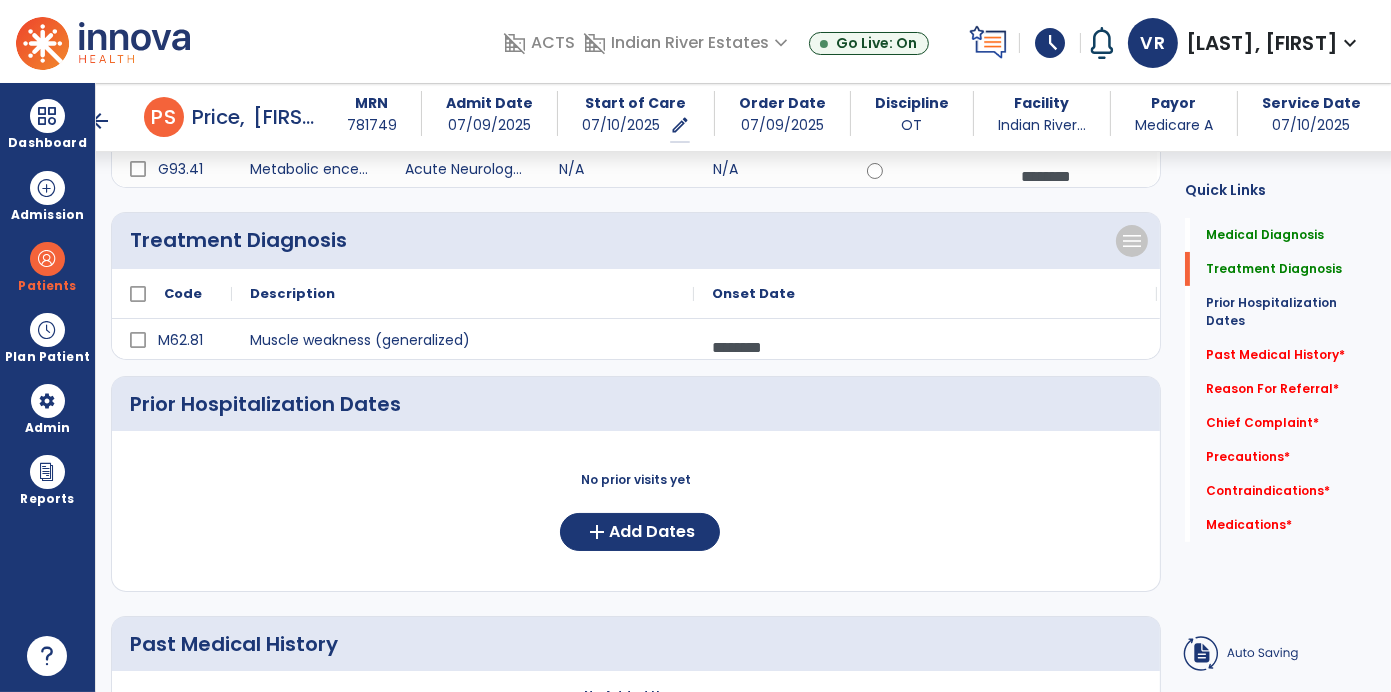 scroll, scrollTop: 409, scrollLeft: 0, axis: vertical 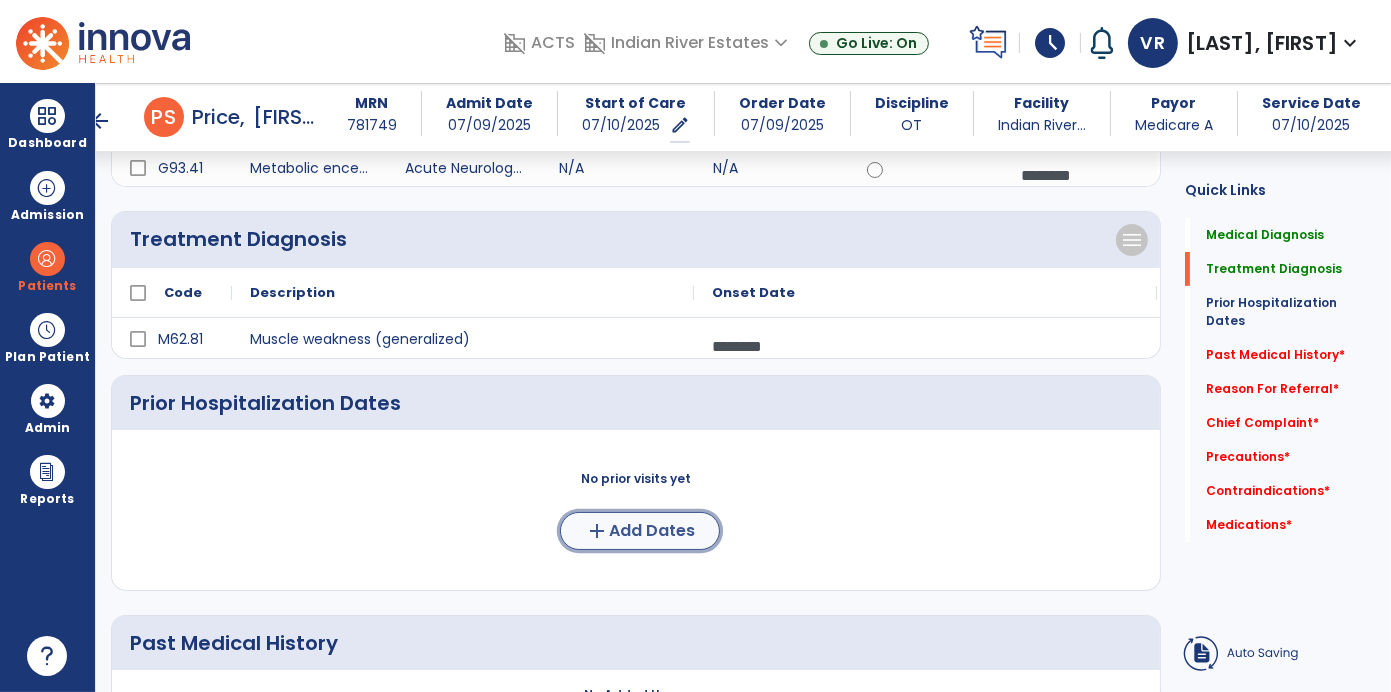 click on "Add Dates" 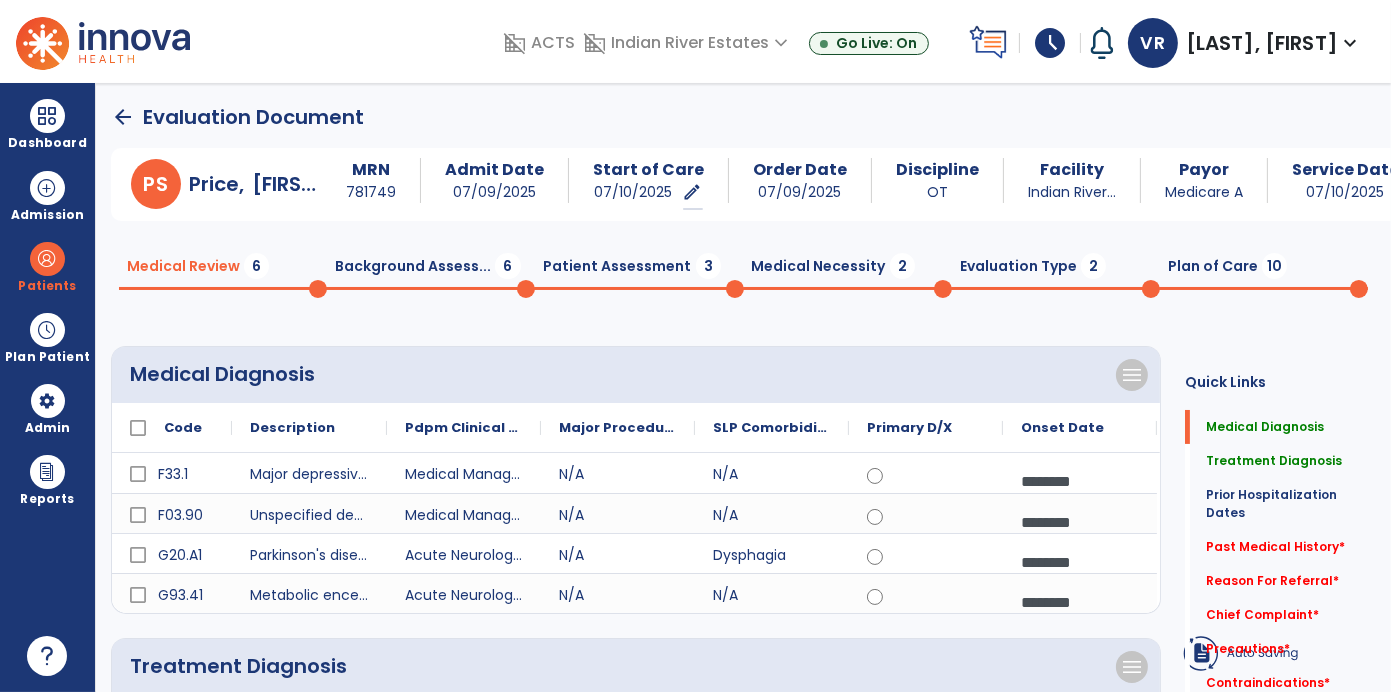 scroll, scrollTop: 0, scrollLeft: 0, axis: both 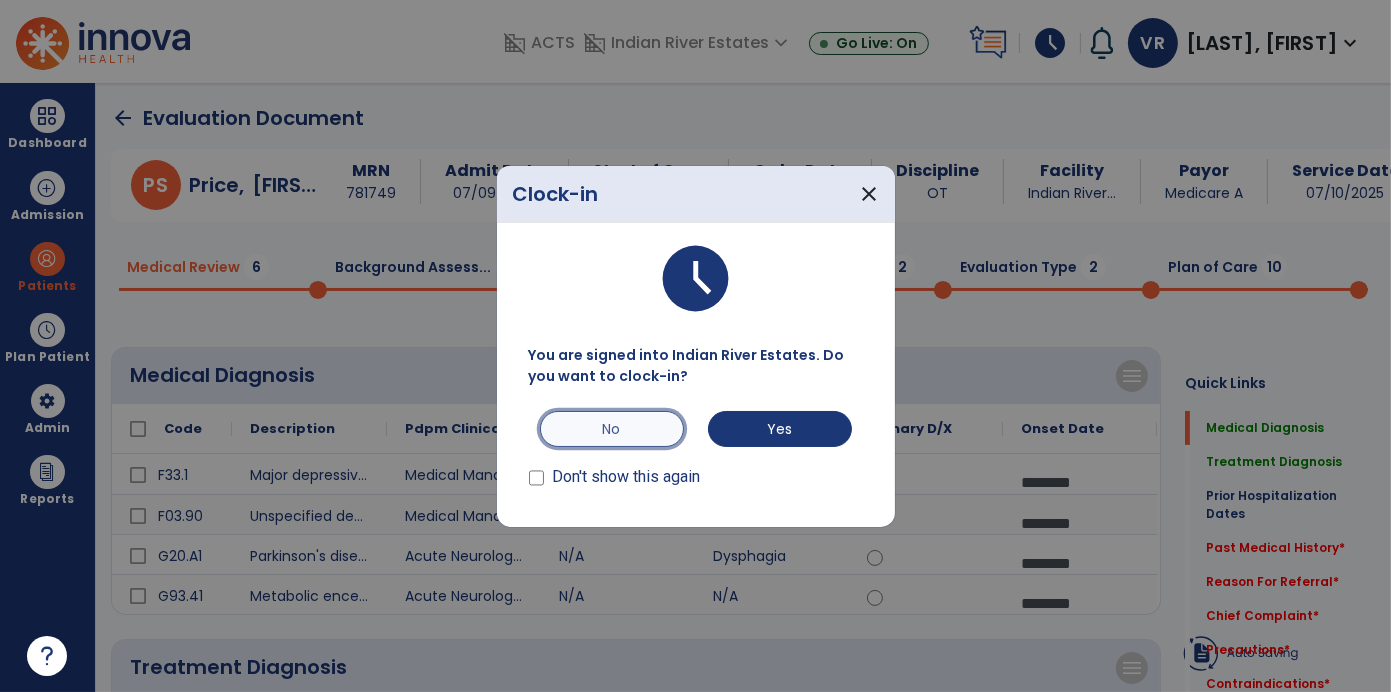 click on "No" at bounding box center [612, 429] 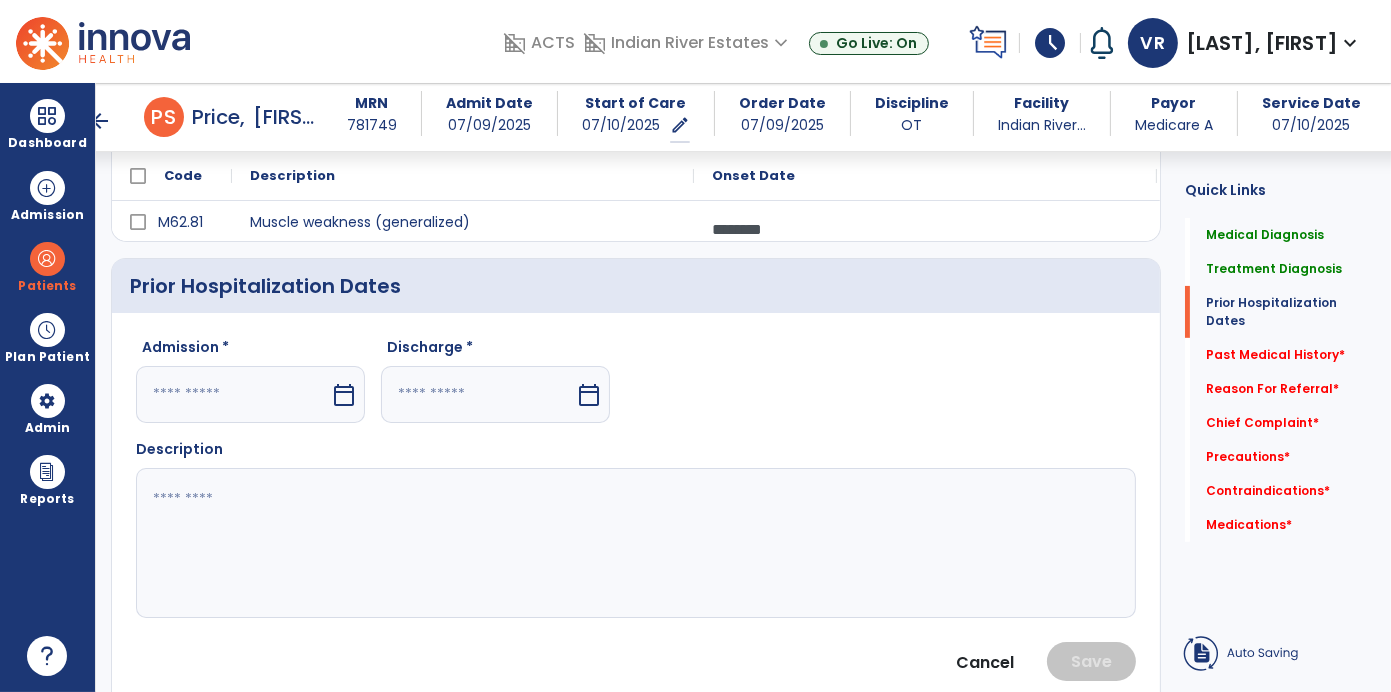 scroll, scrollTop: 527, scrollLeft: 0, axis: vertical 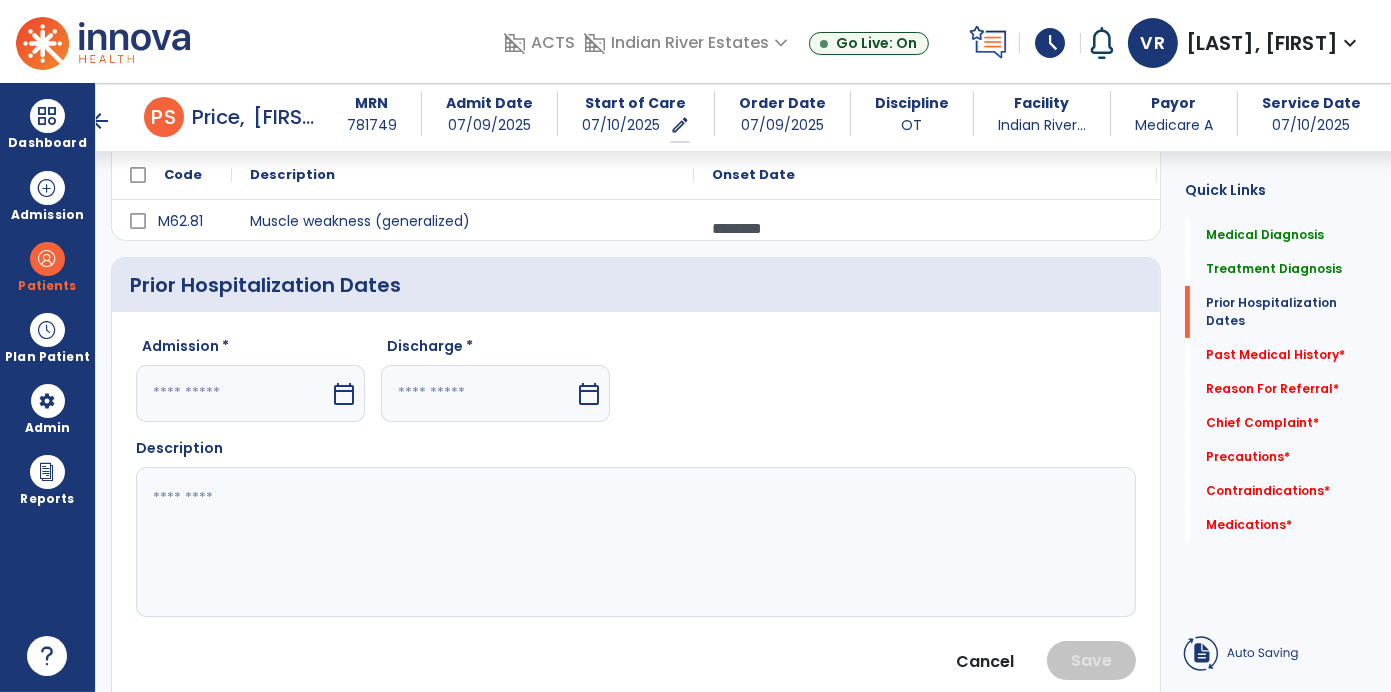 click on "calendar_today" at bounding box center (344, 394) 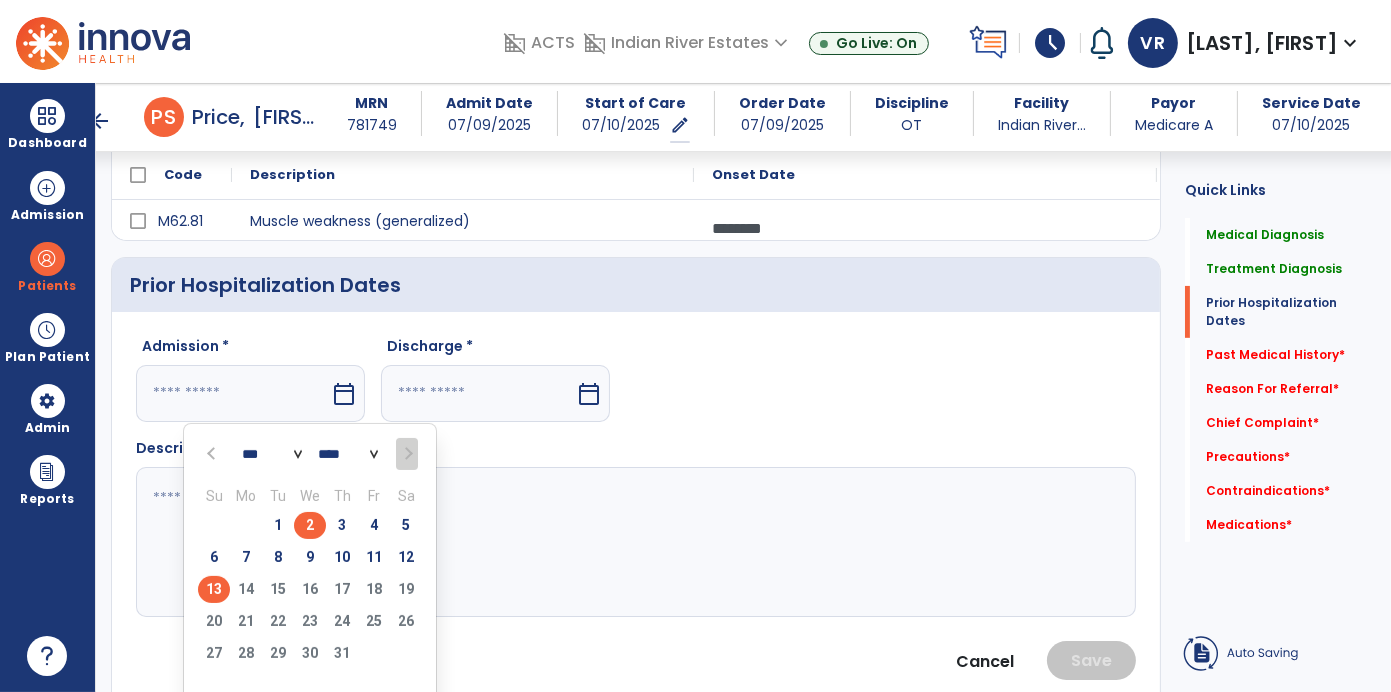 click on "2" at bounding box center (310, 525) 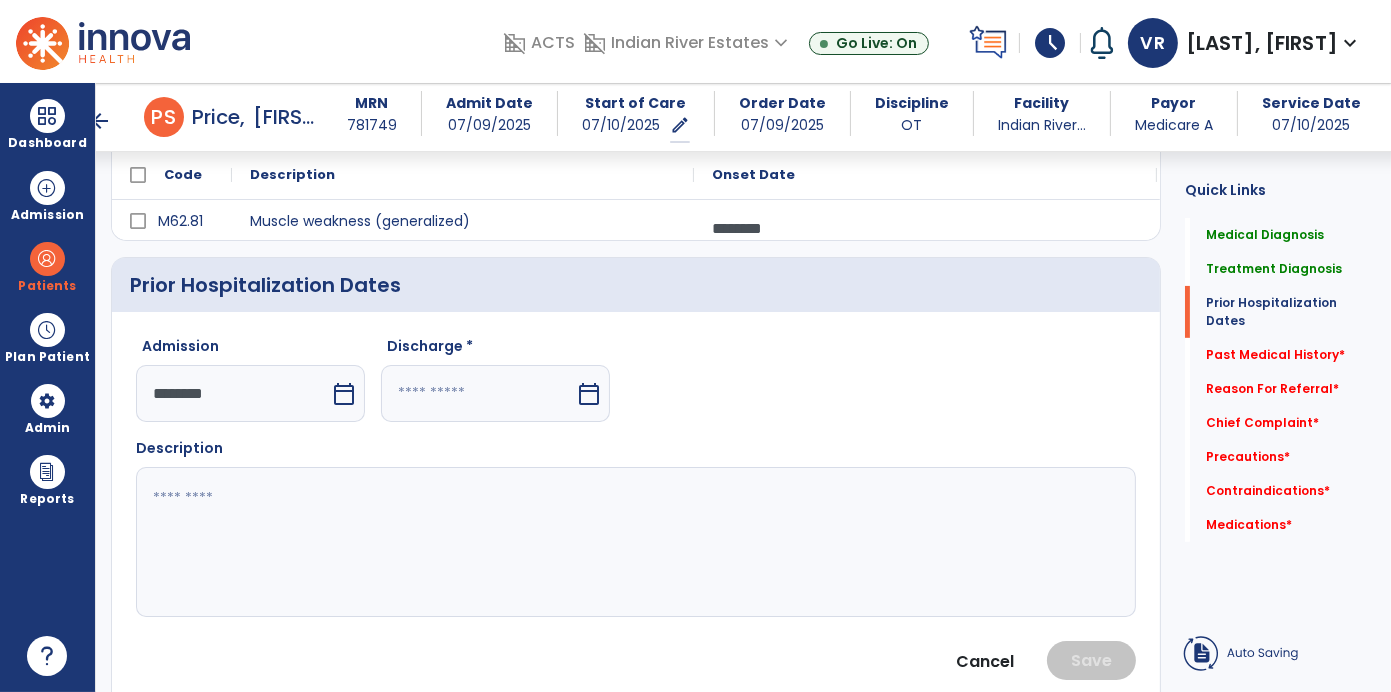 click on "calendar_today" at bounding box center [589, 394] 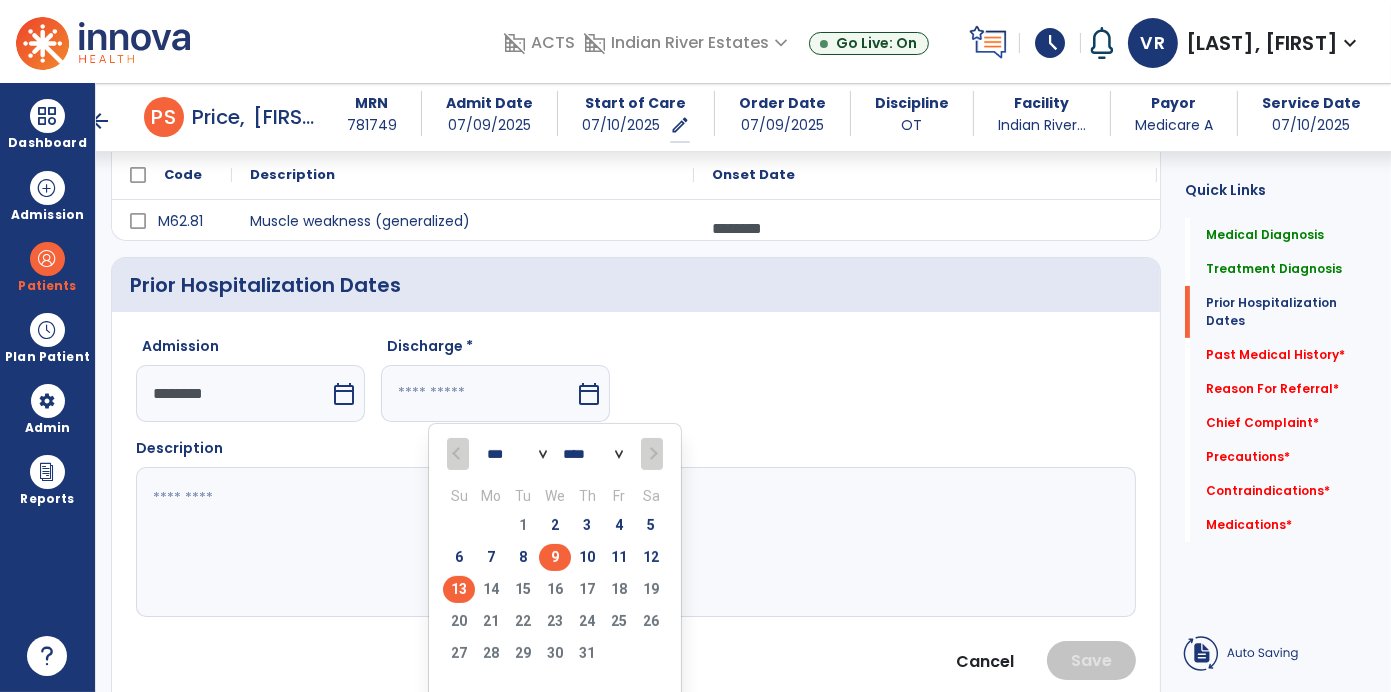 click on "9" at bounding box center (555, 557) 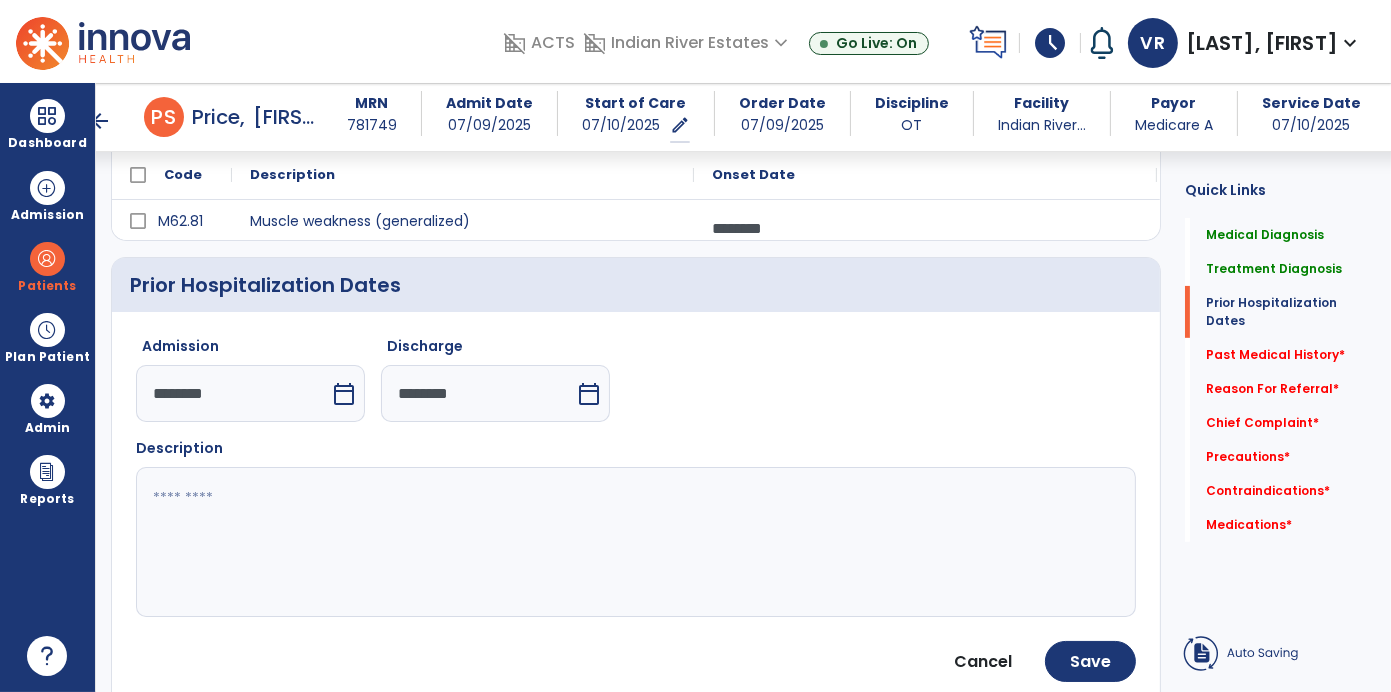 click 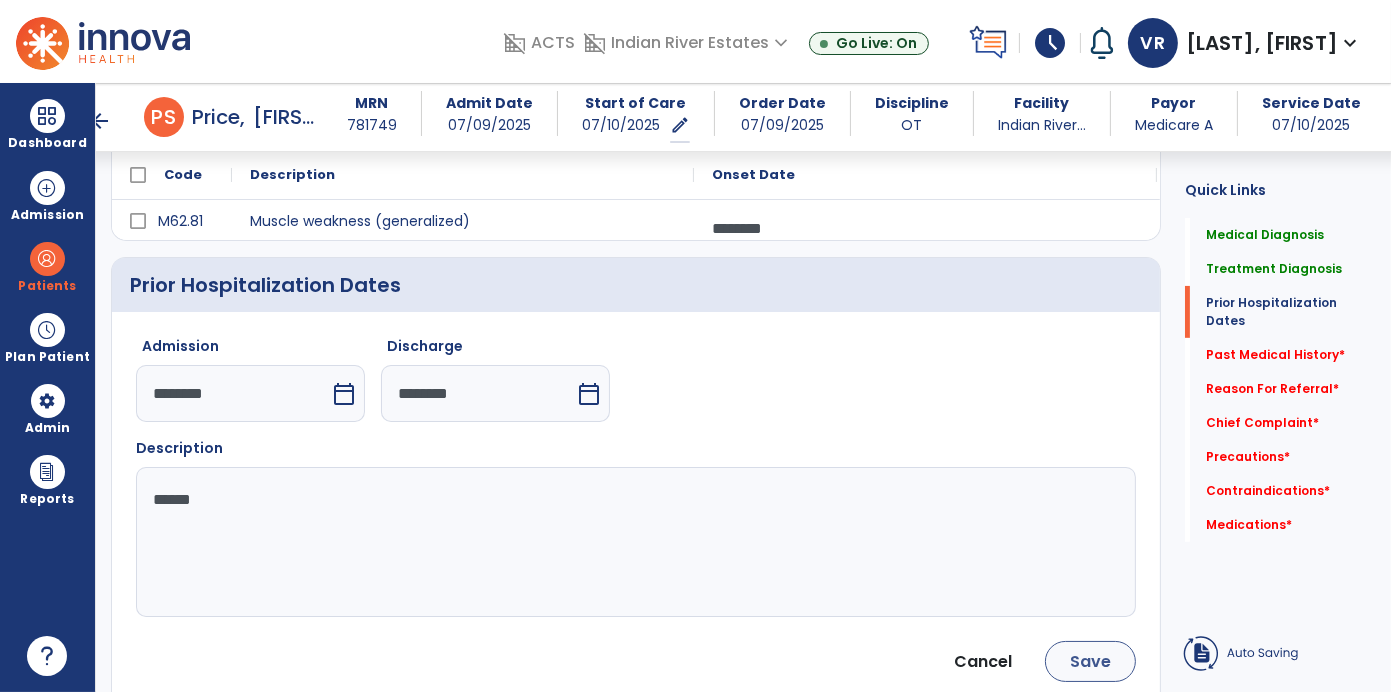 type on "*****" 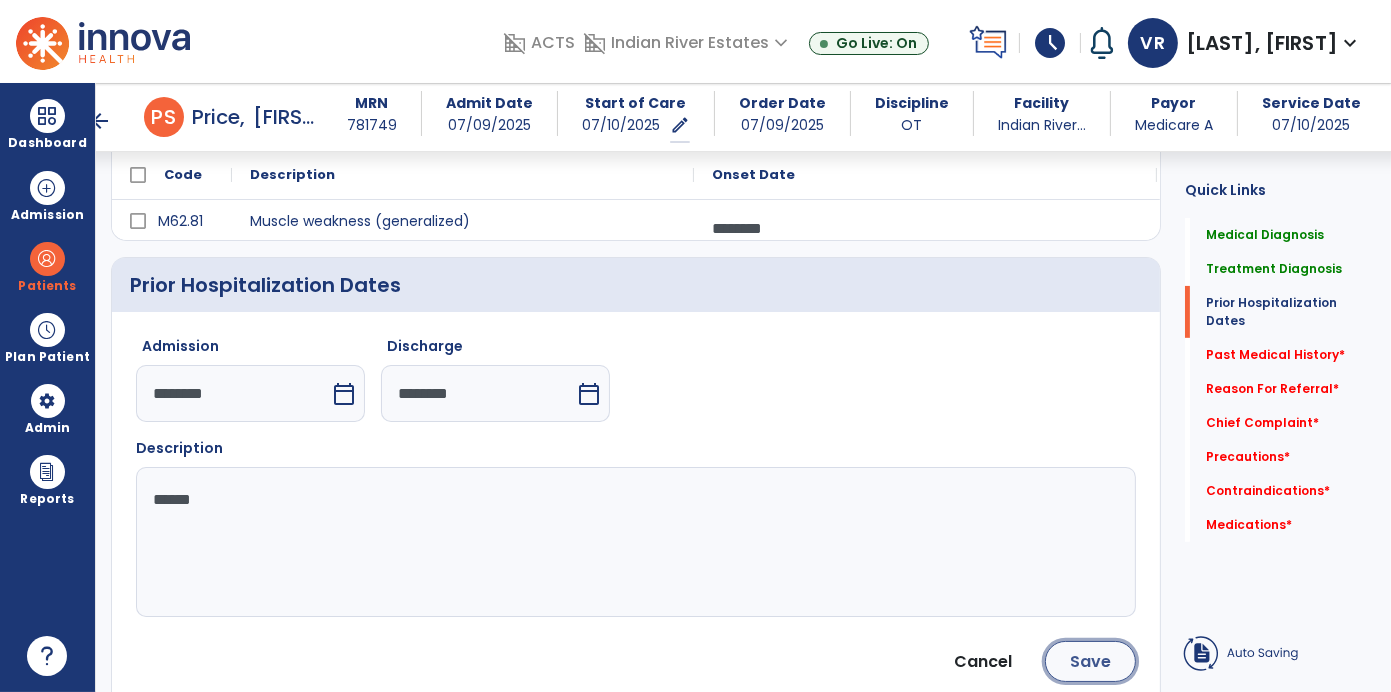 click on "Save" 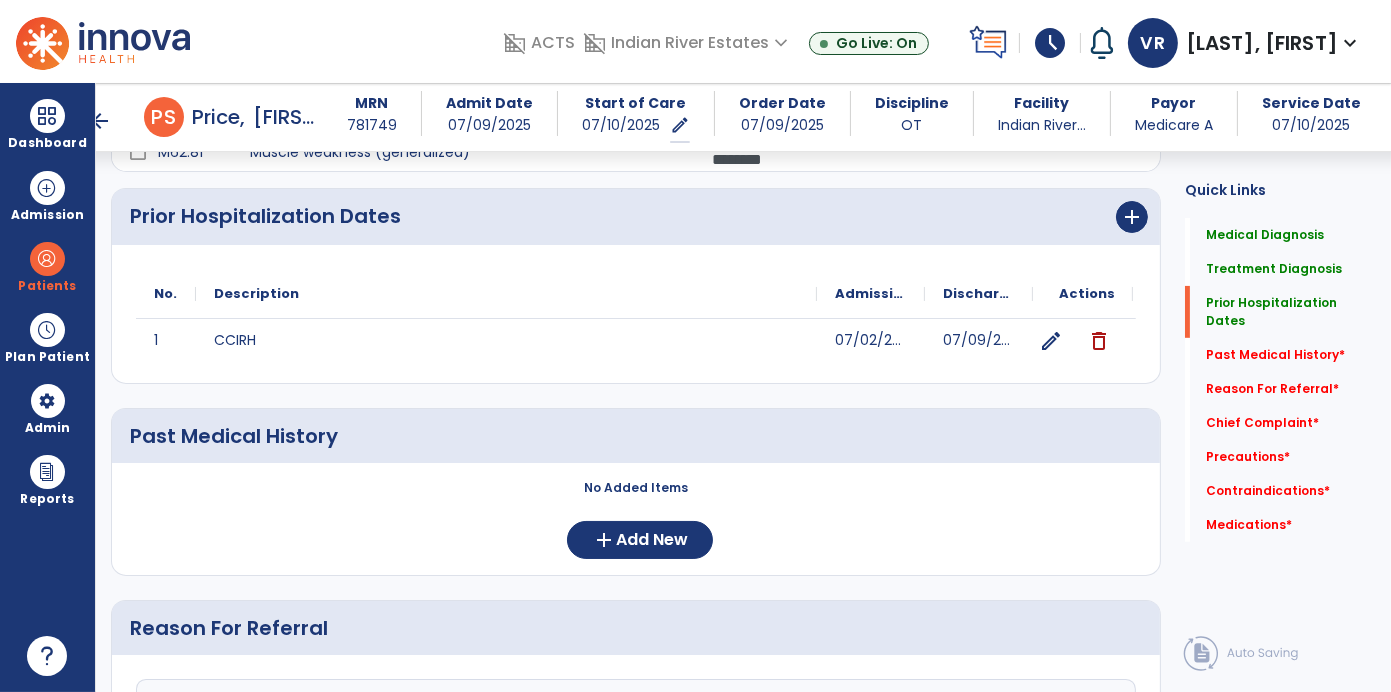 scroll, scrollTop: 604, scrollLeft: 0, axis: vertical 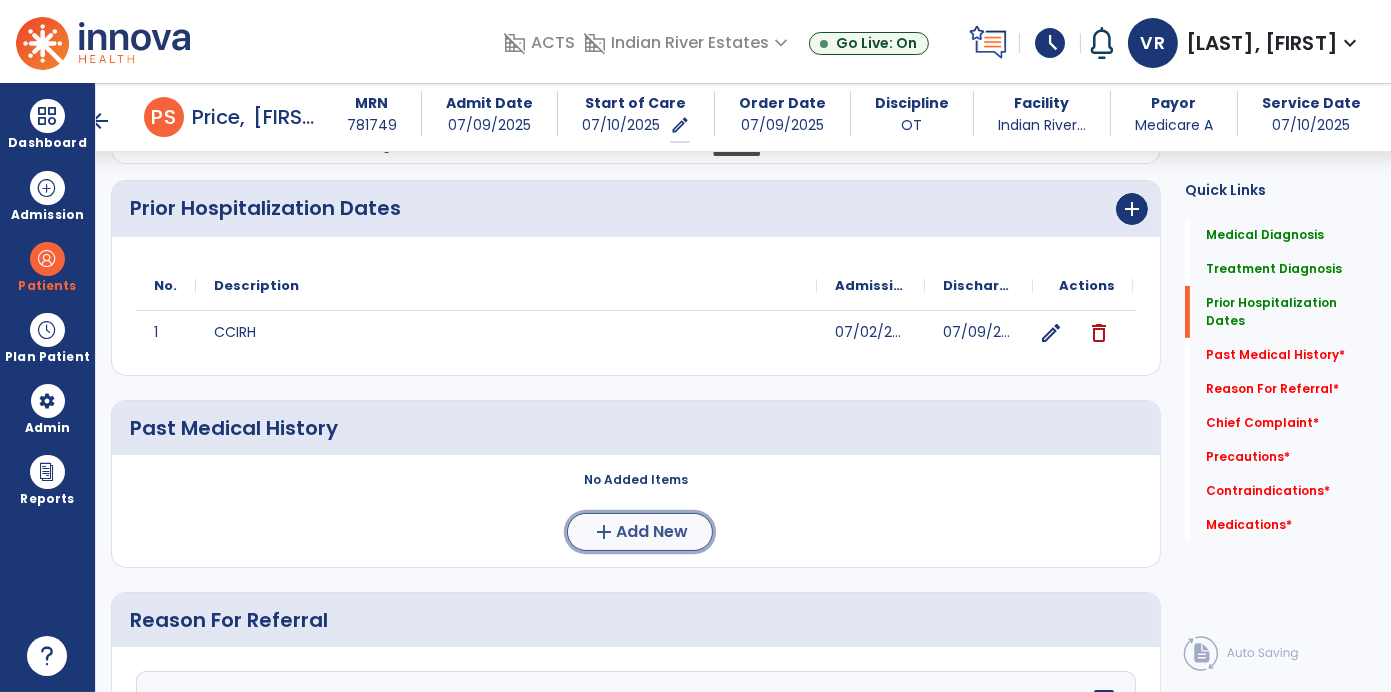 click on "Add New" 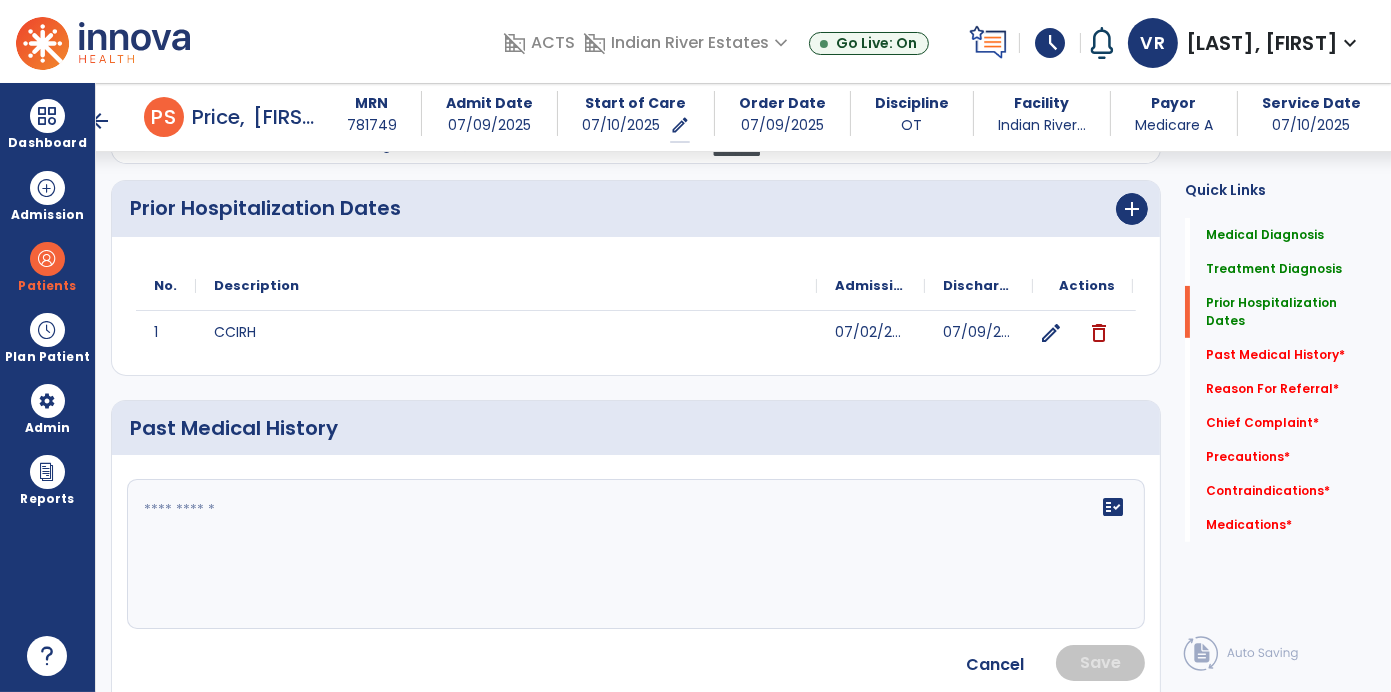 click 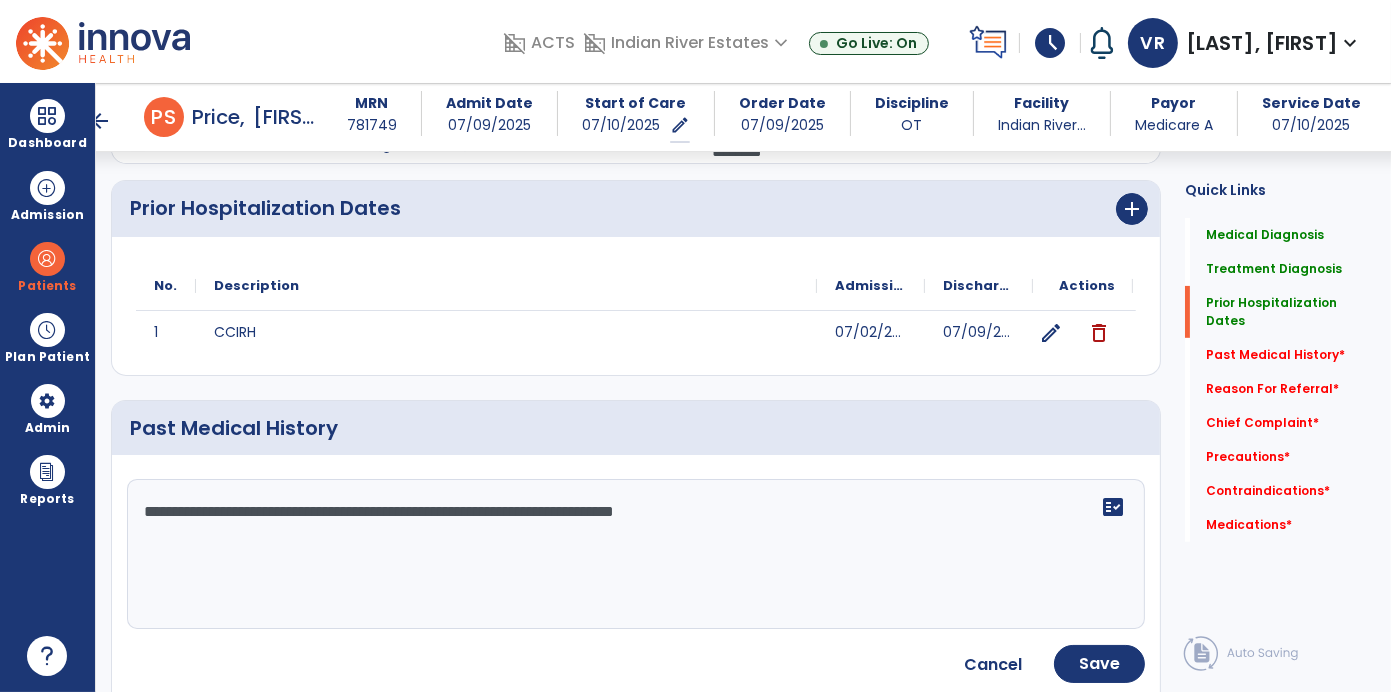 click on "**********" 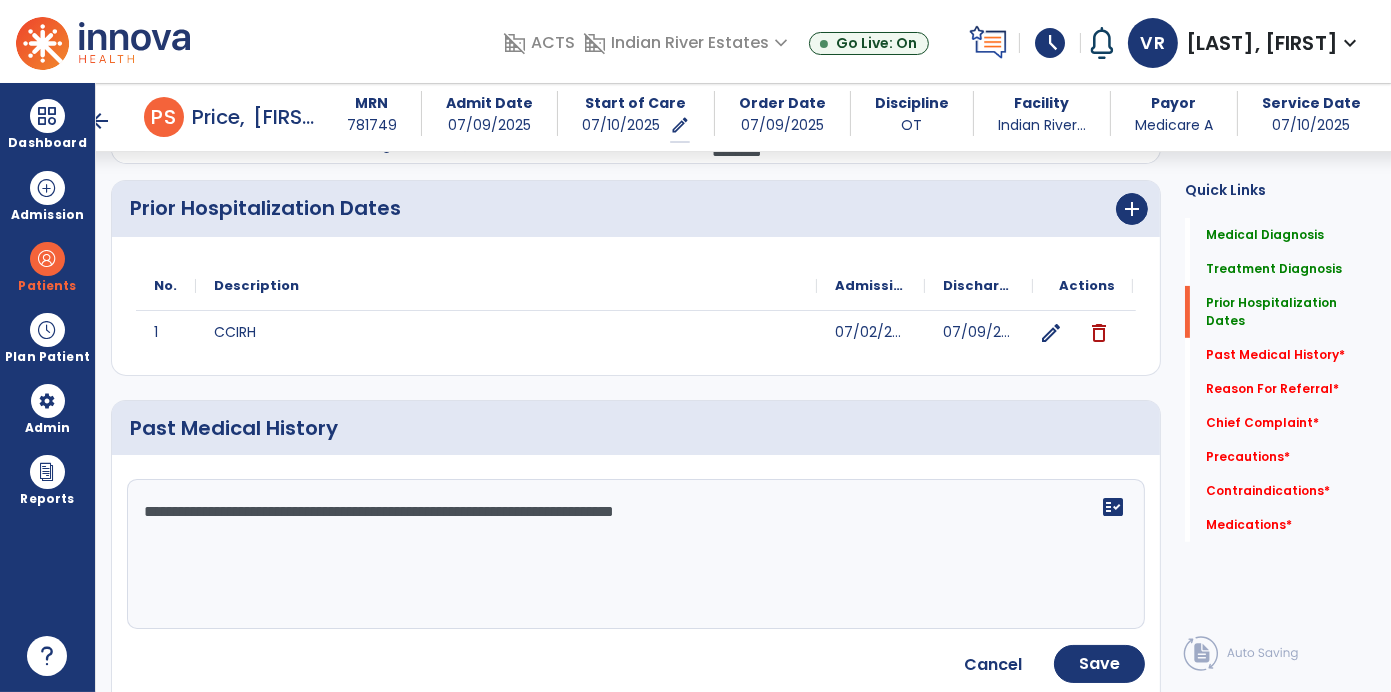 type on "**********" 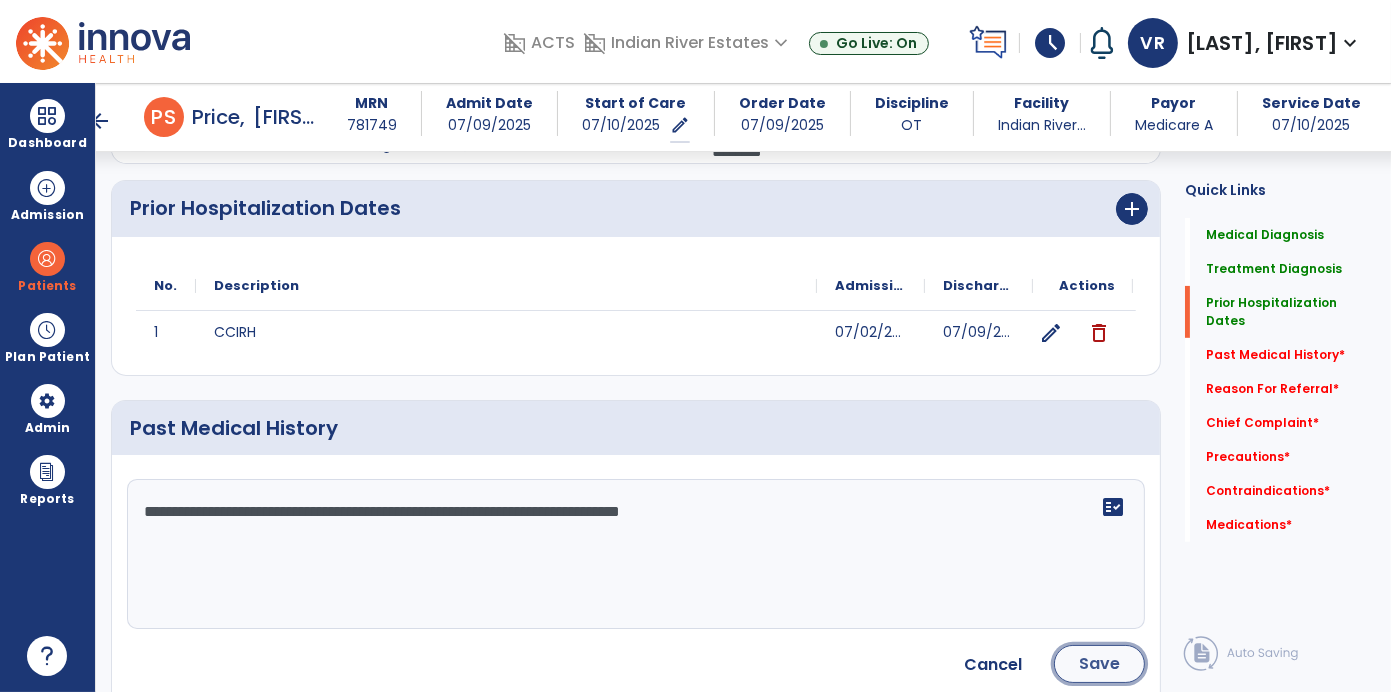 click on "Save" 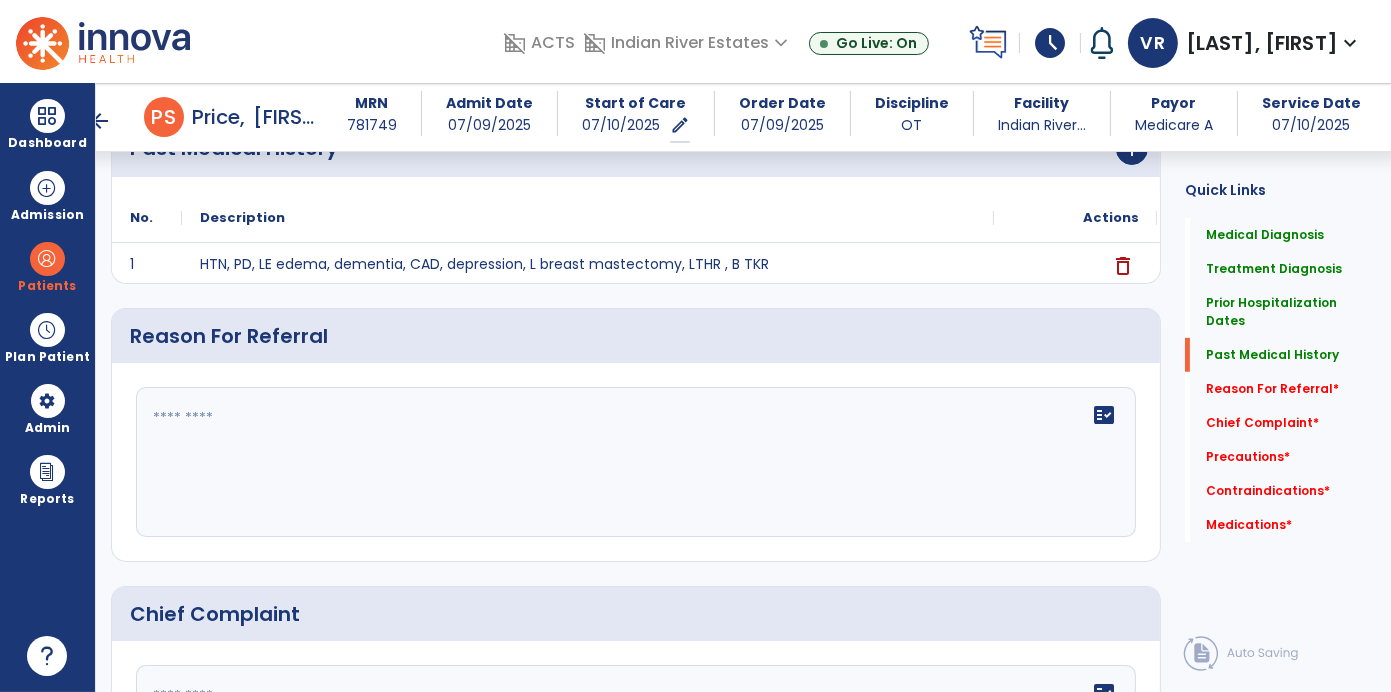 scroll, scrollTop: 937, scrollLeft: 0, axis: vertical 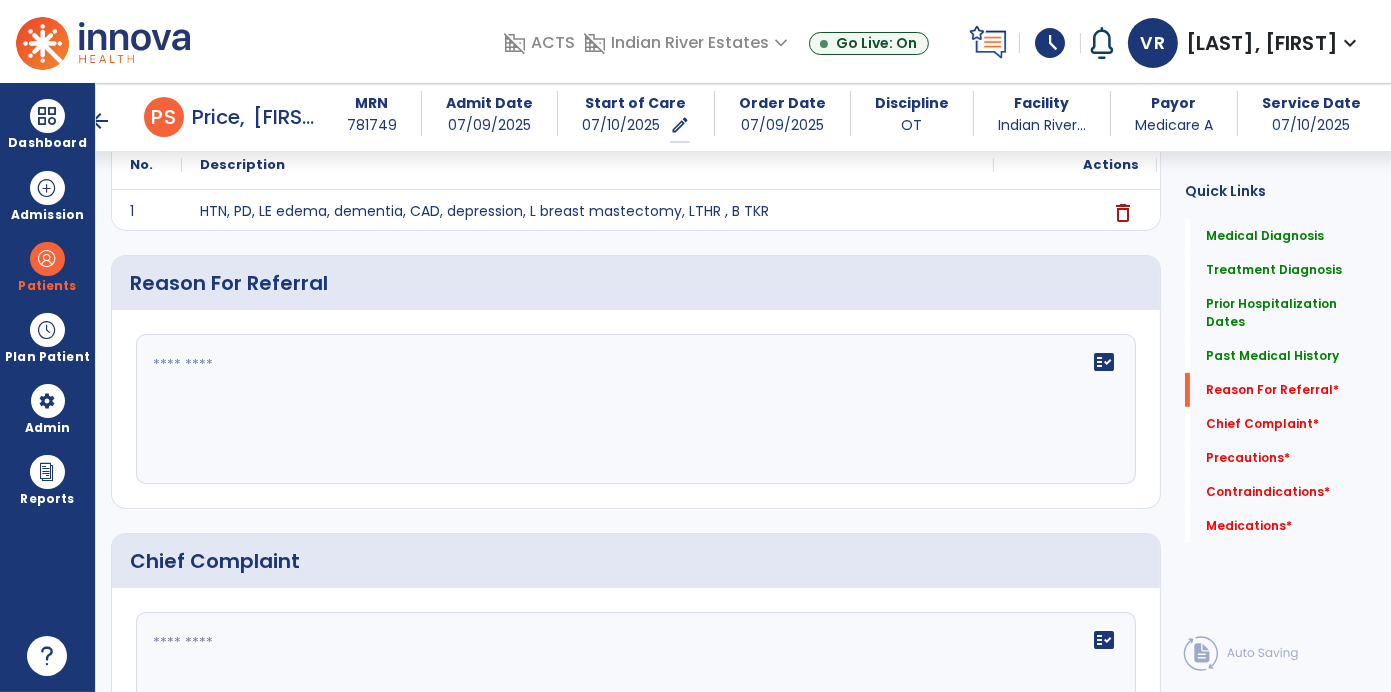 click on "fact_check" 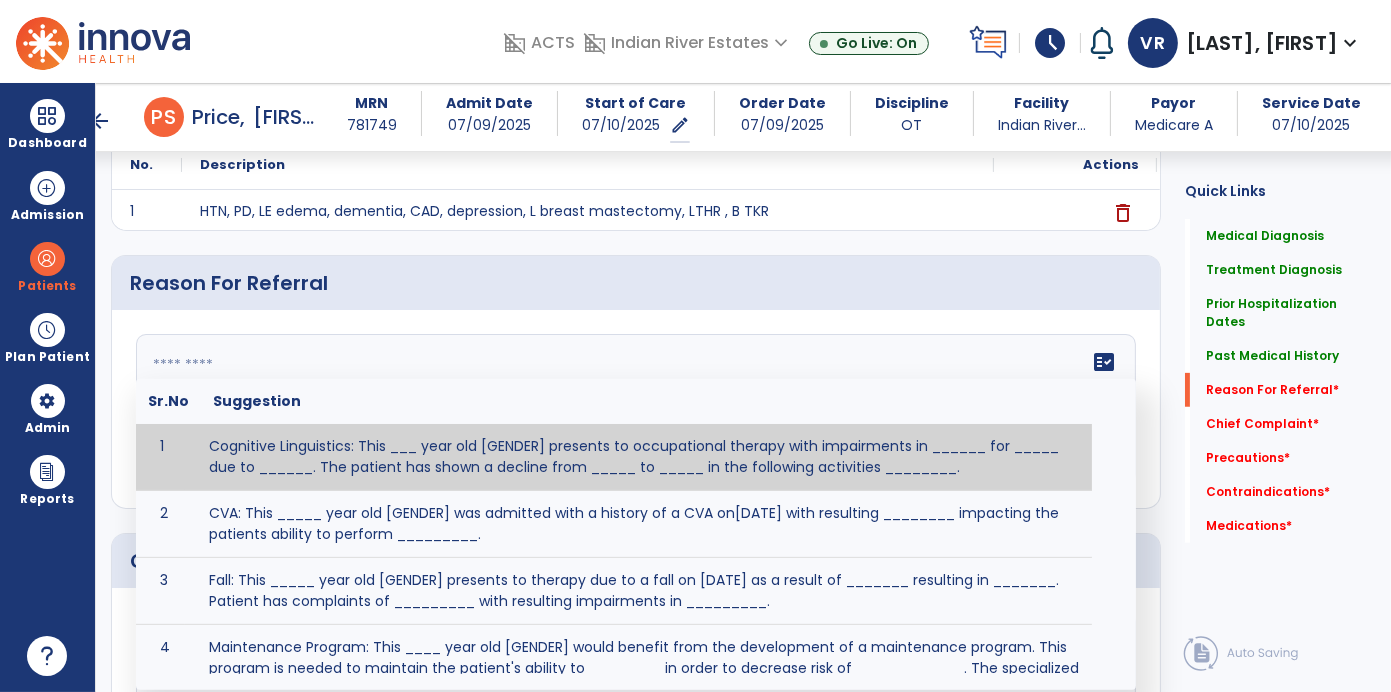 click at bounding box center (47, 656) 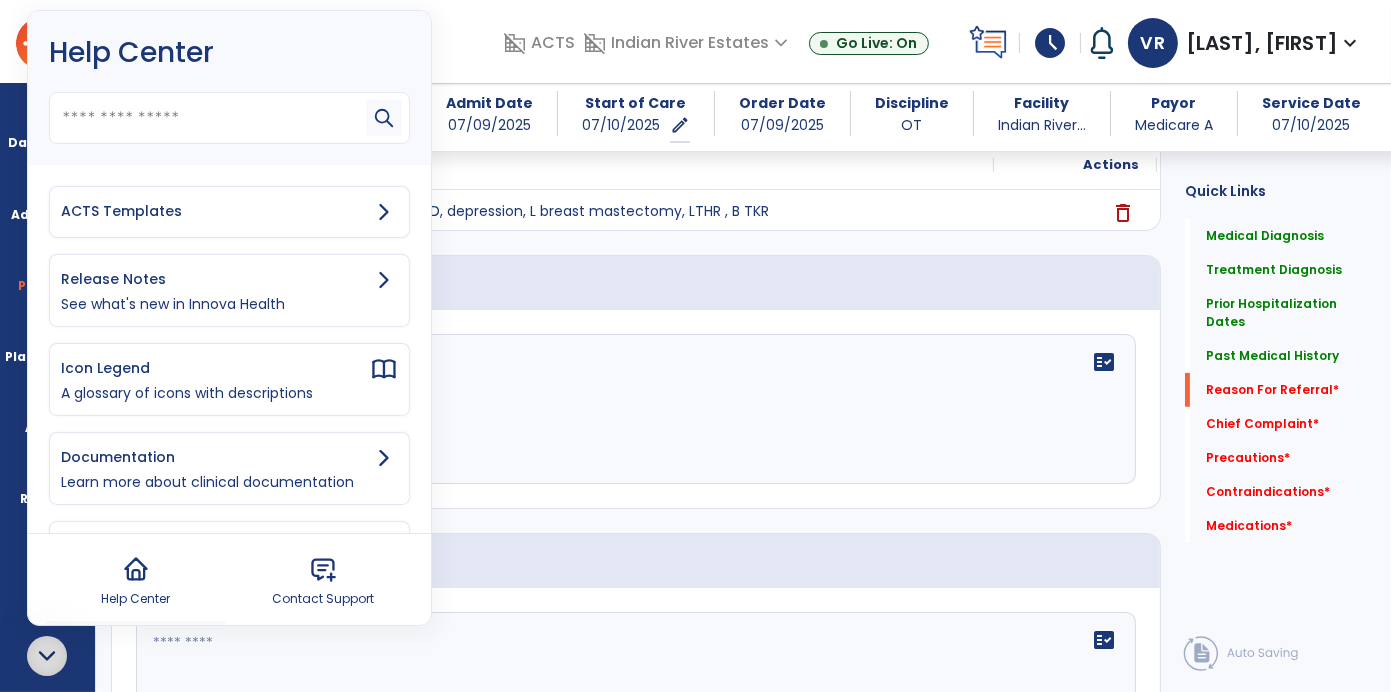 click on "ACTS Templates" at bounding box center [215, 211] 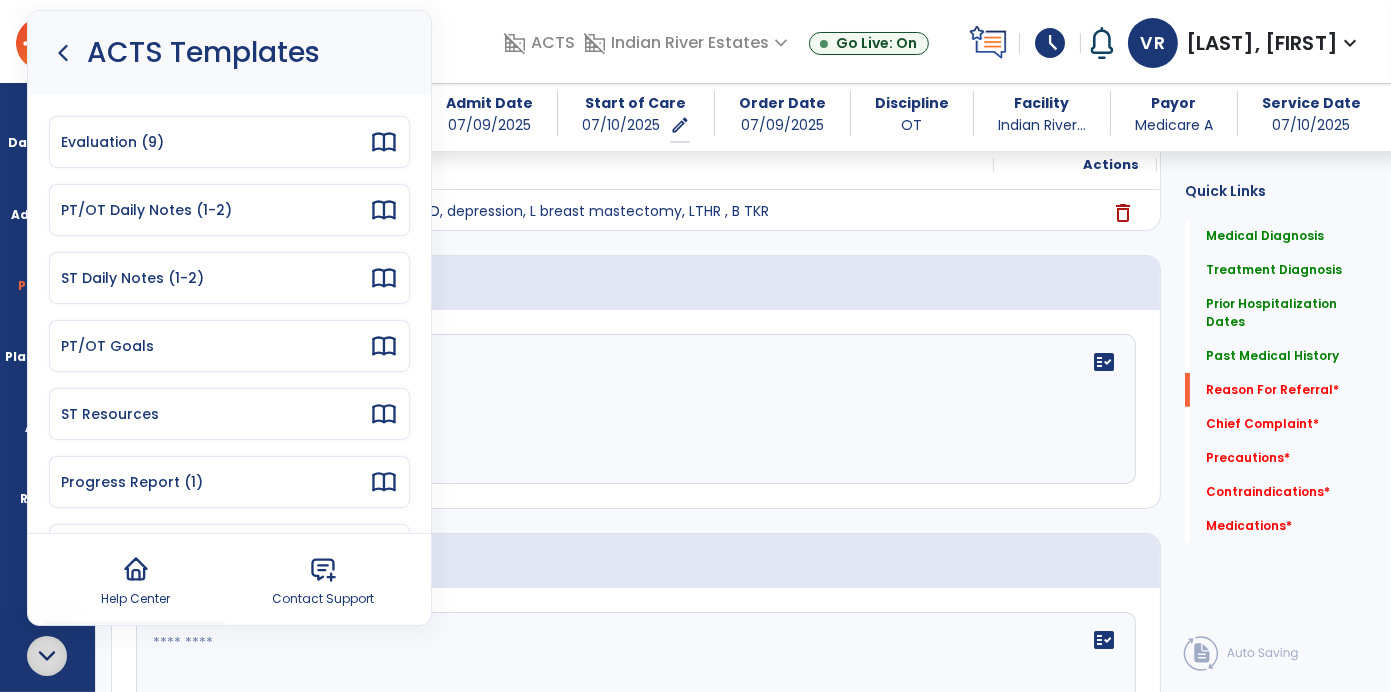 click on "Evaluation (9)" at bounding box center [215, 142] 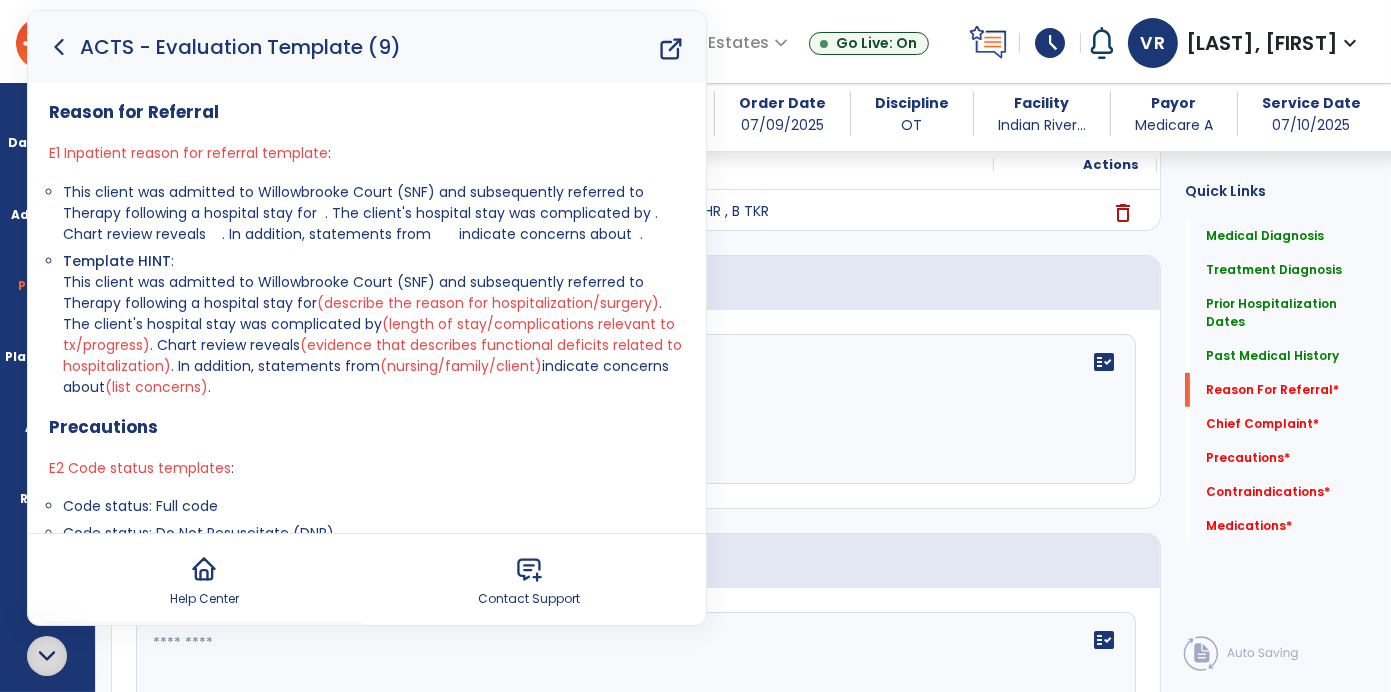 click on "This client was admitted to Willowbrooke Court (SNF) and subsequently referred to Therapy following a hospital stay for  . The client's hospital stay was complicated by . Chart review reveals    . In addition, statements from       indicate concerns about  ." at bounding box center [374, 213] 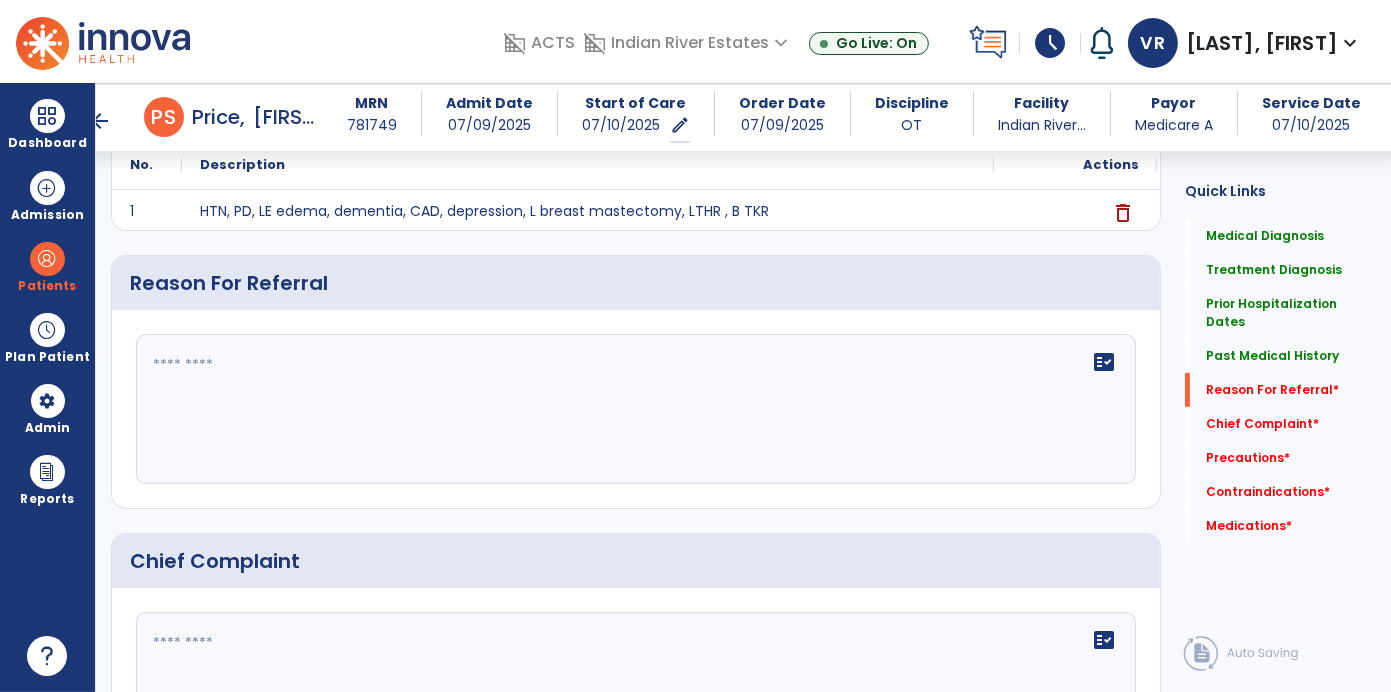 click 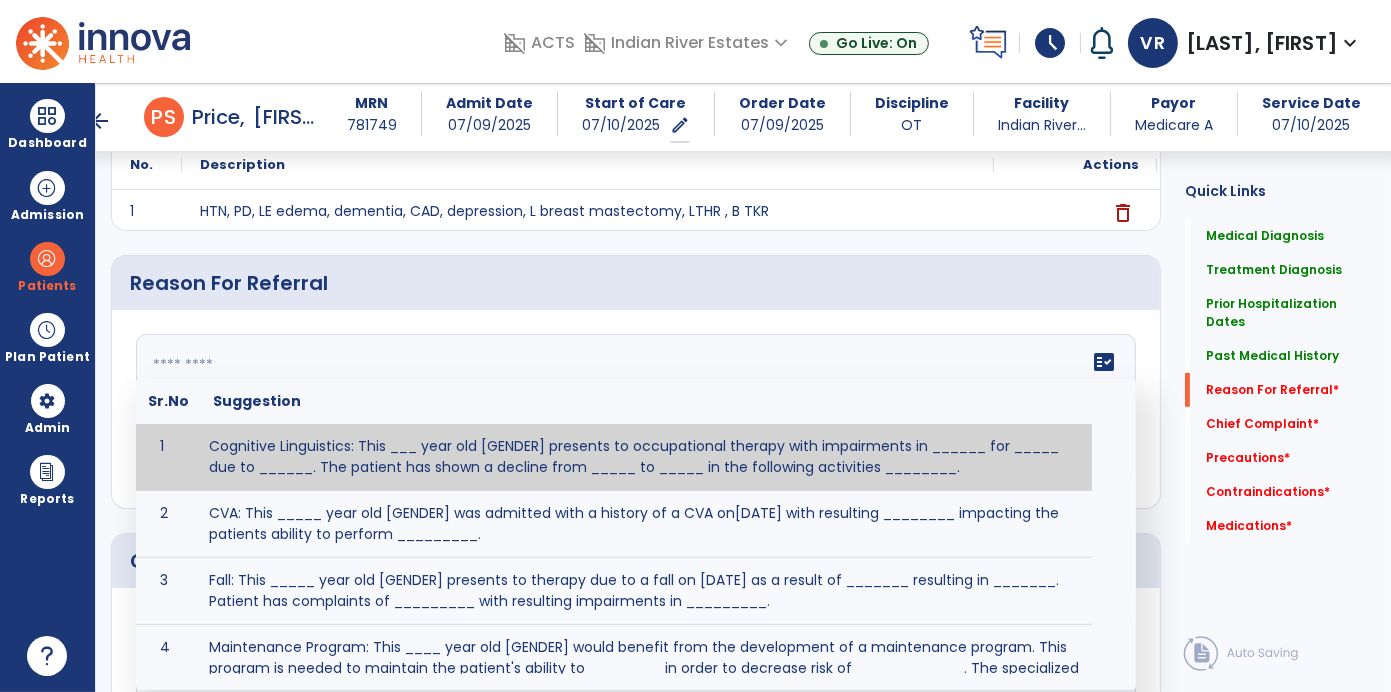 click 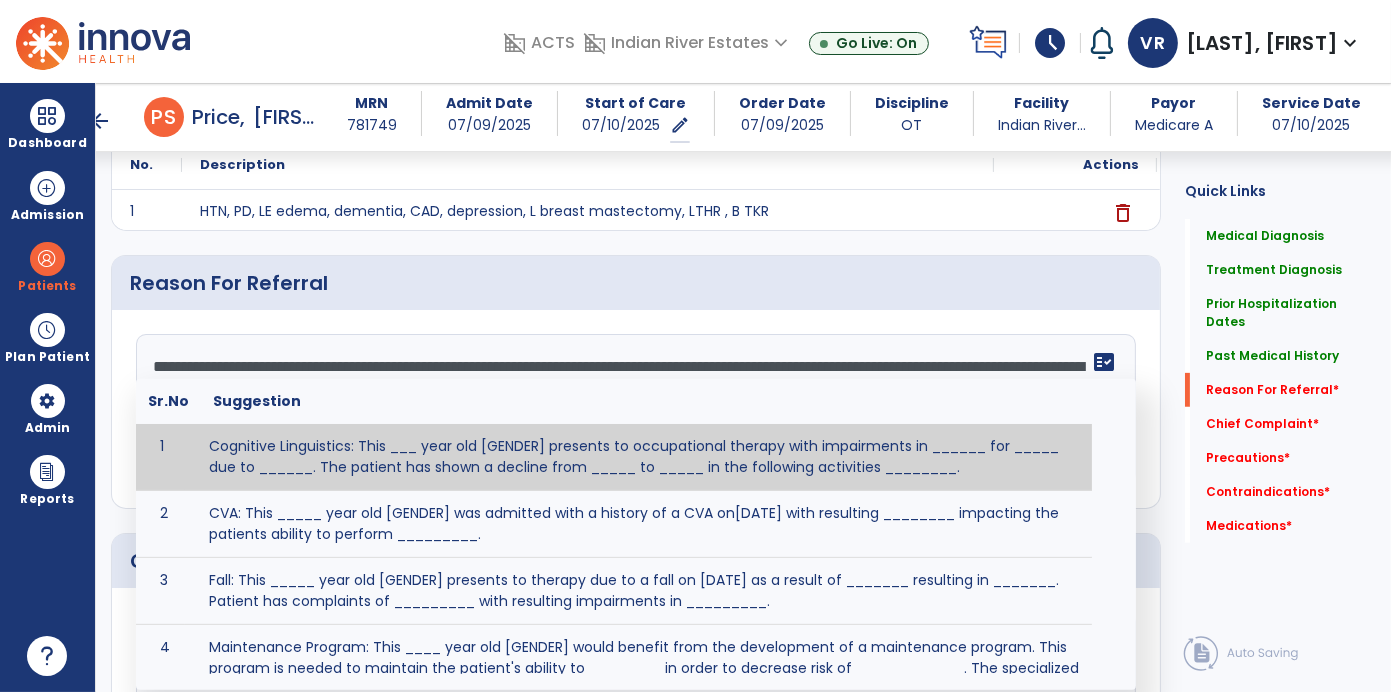 click on "Quick Links  Medical Diagnosis   Medical Diagnosis   Treatment Diagnosis   Treatment Diagnosis   Prior Hospitalization Dates   Prior Hospitalization Dates   Past Medical History   Past Medical History   Reason For Referral   *  Reason For Referral   *  Chief Complaint   *  Chief Complaint   *  Precautions   *  Precautions   *  Contraindications   *  Contraindications   *  Medications   *  Medications   *" 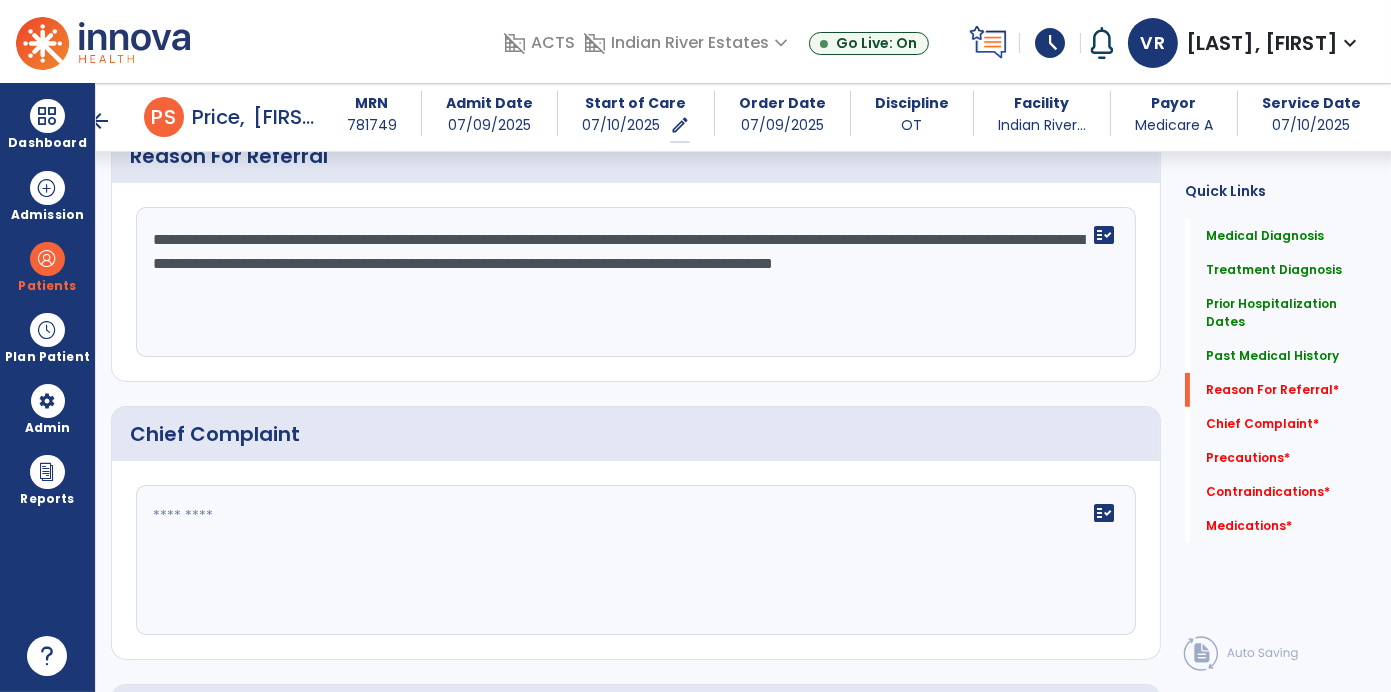 scroll, scrollTop: 1068, scrollLeft: 0, axis: vertical 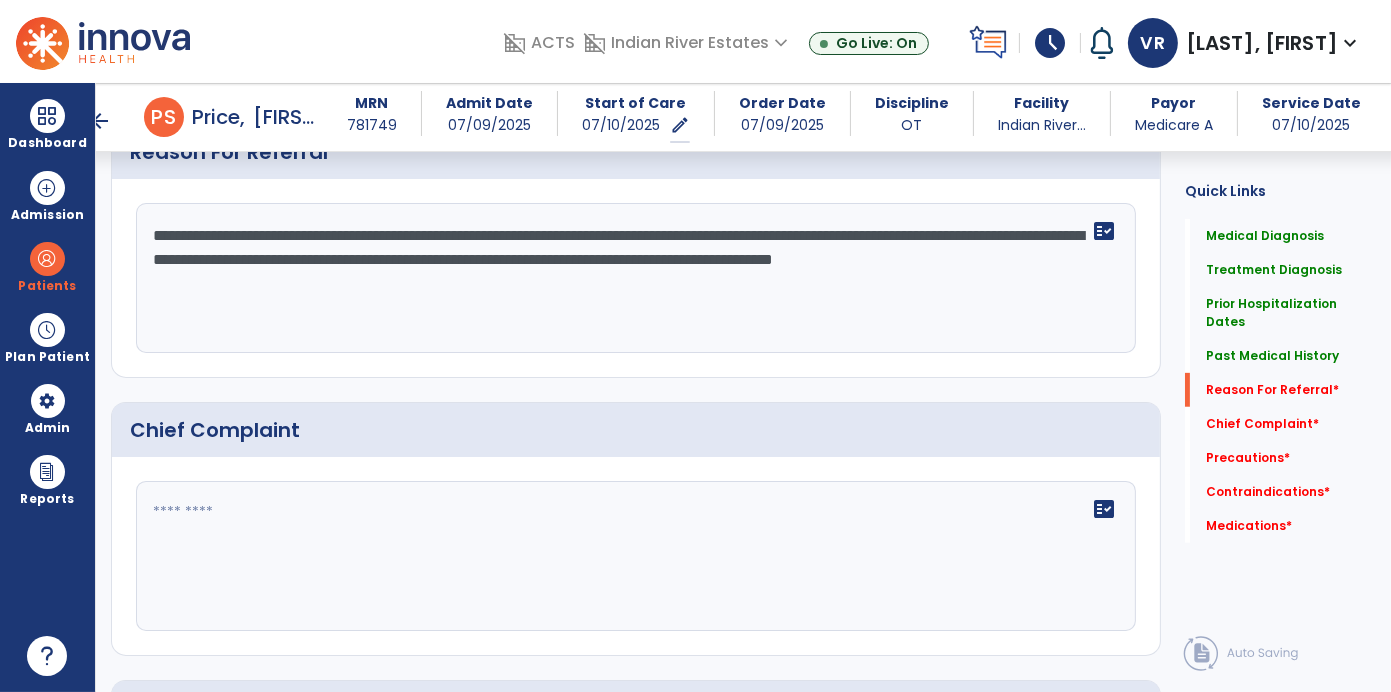 click 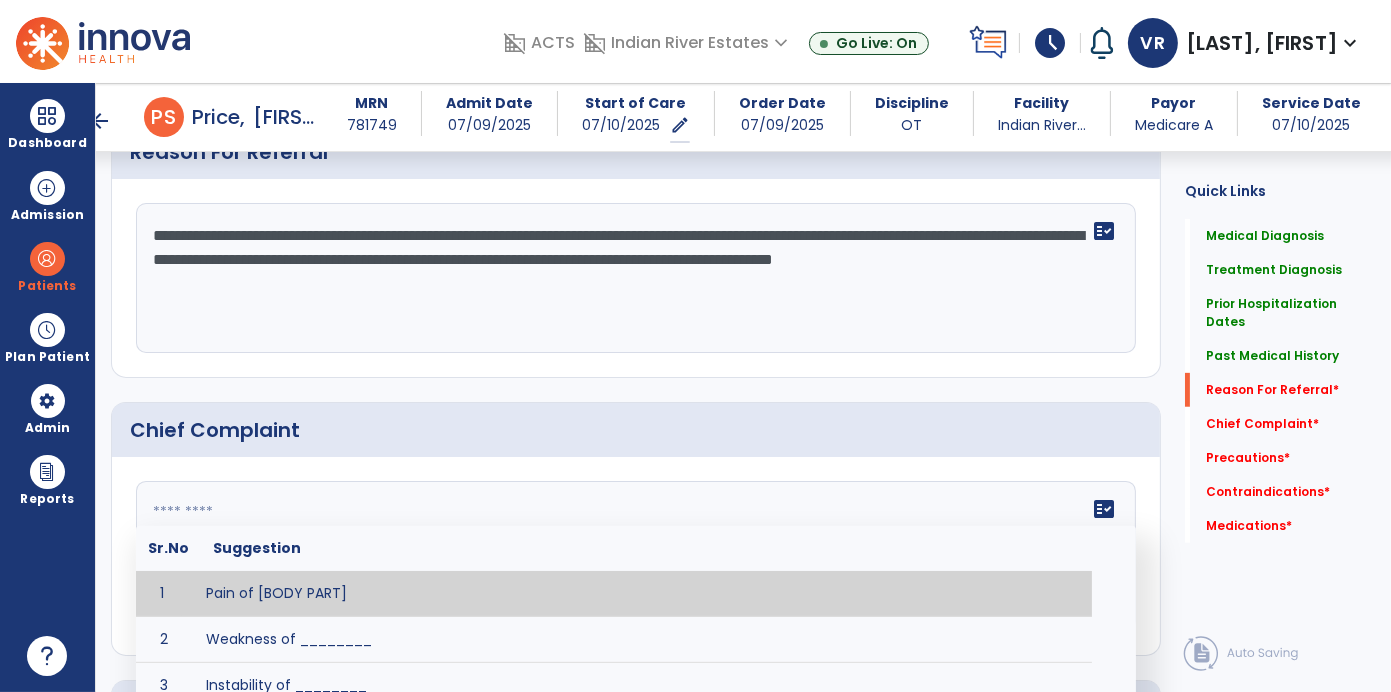 click on "**********" 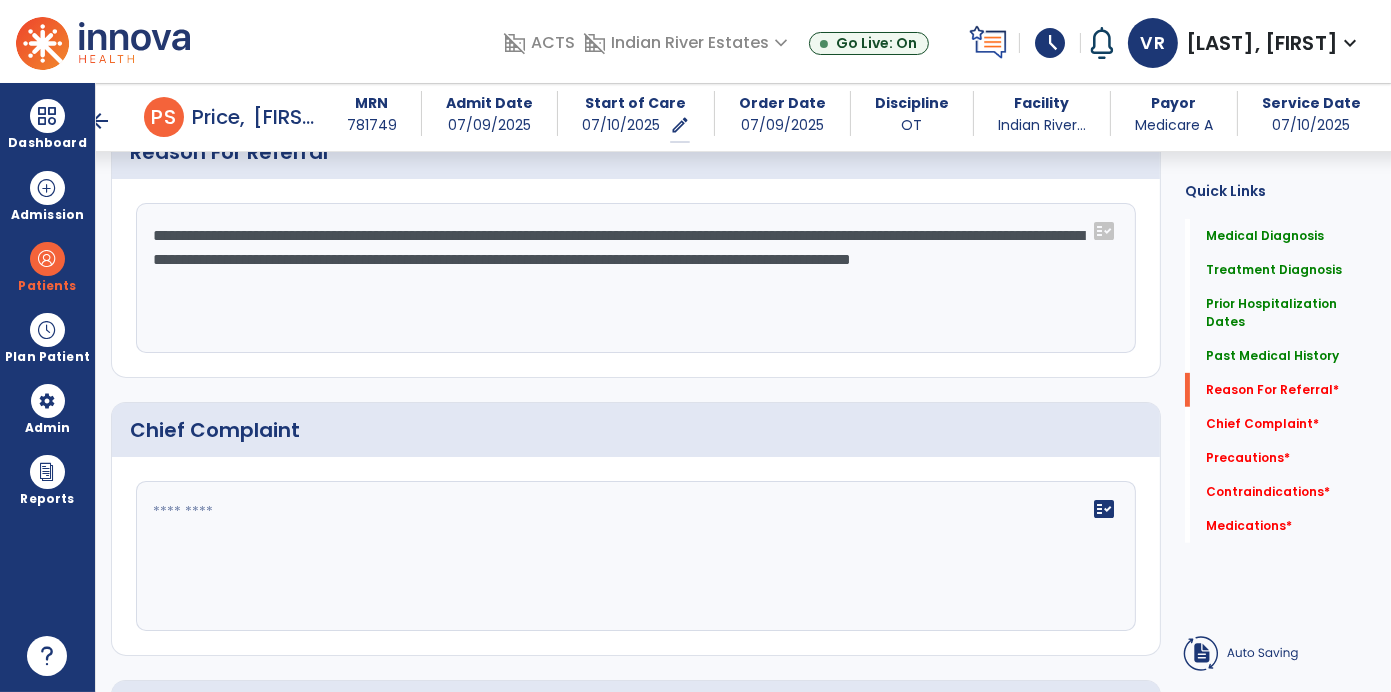 click on "**********" 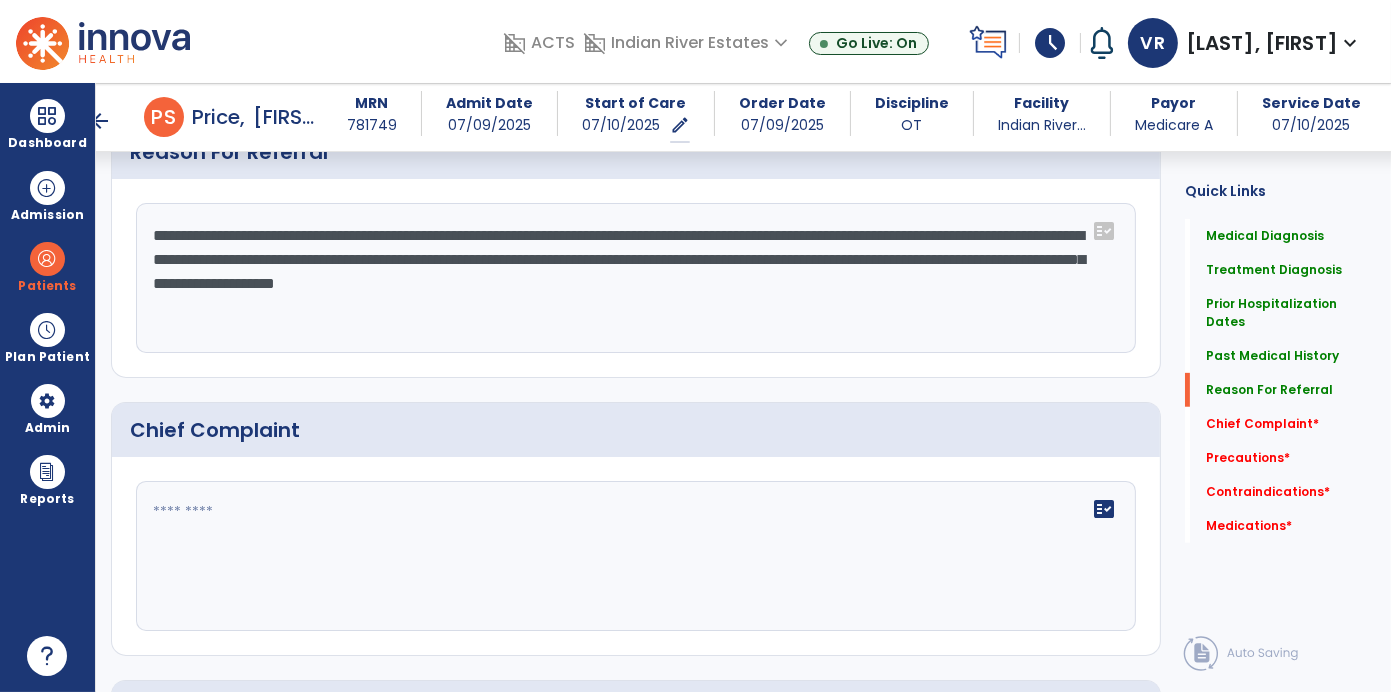 click on "Precautions   *  Precautions   *" 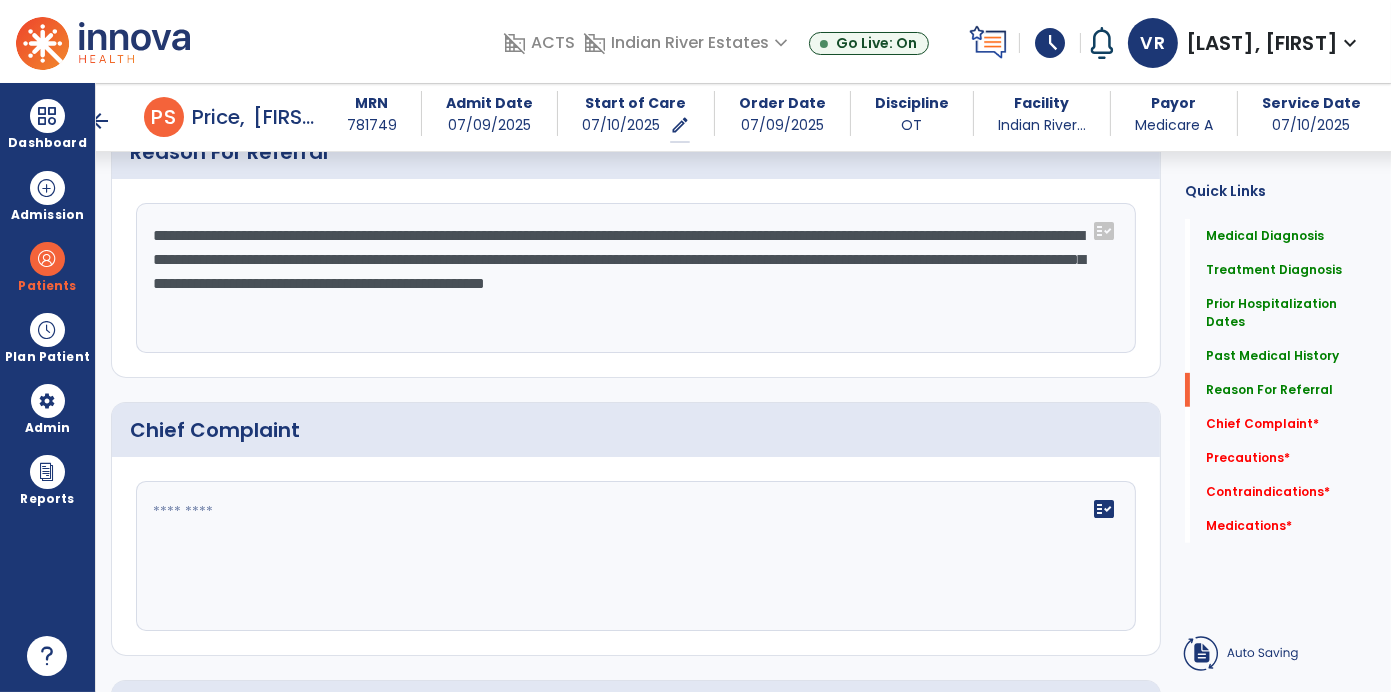 click on "**********" 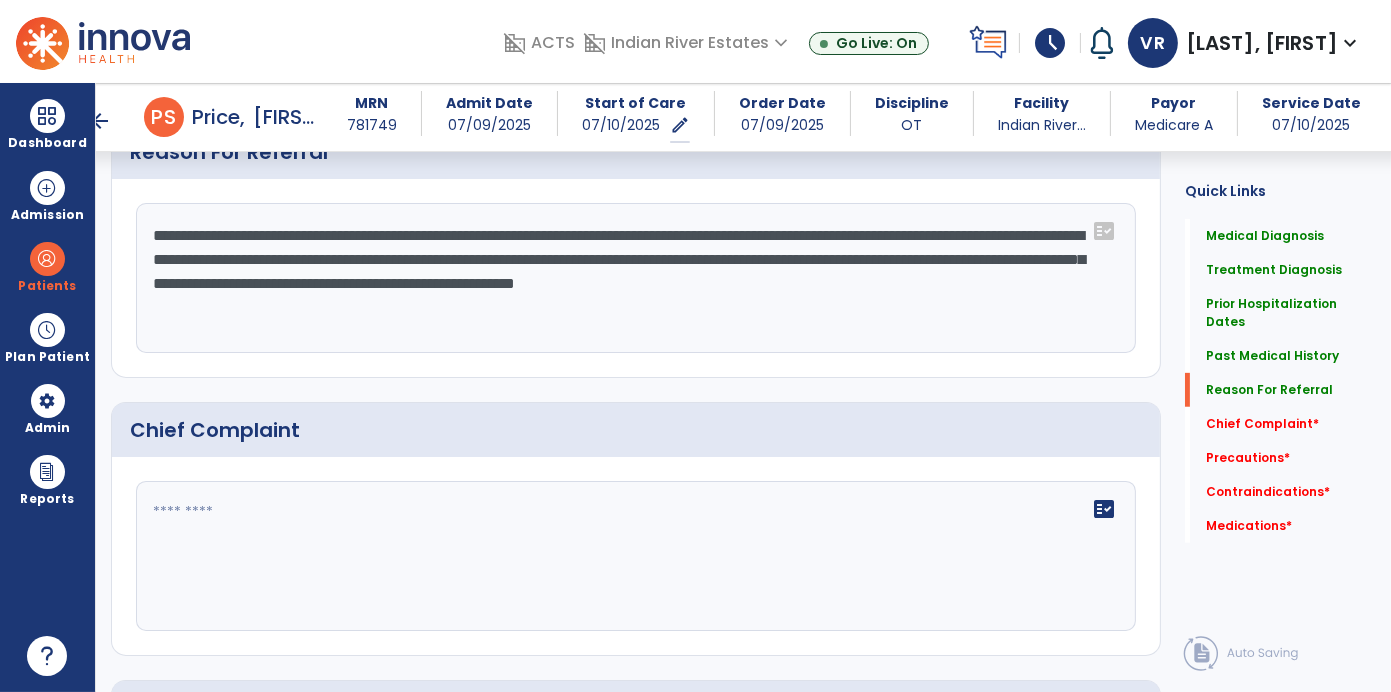 click on "**********" 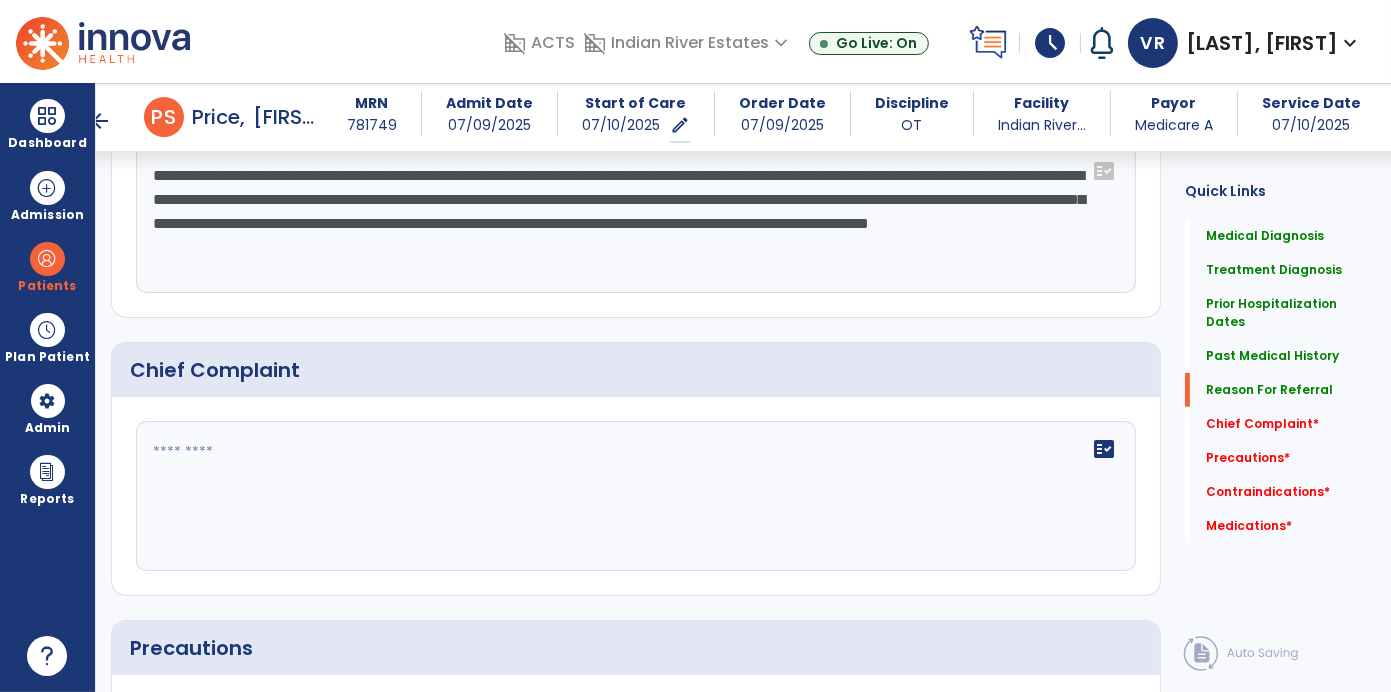 scroll, scrollTop: 1148, scrollLeft: 0, axis: vertical 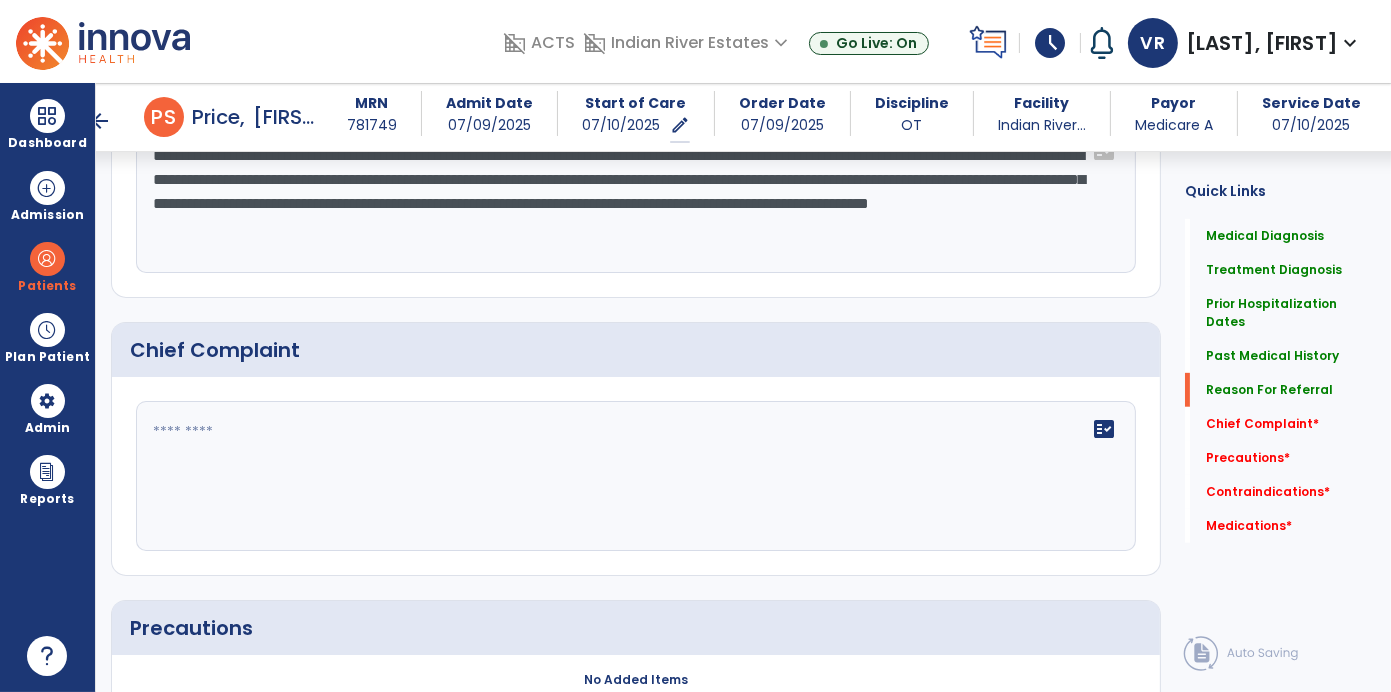 type on "**********" 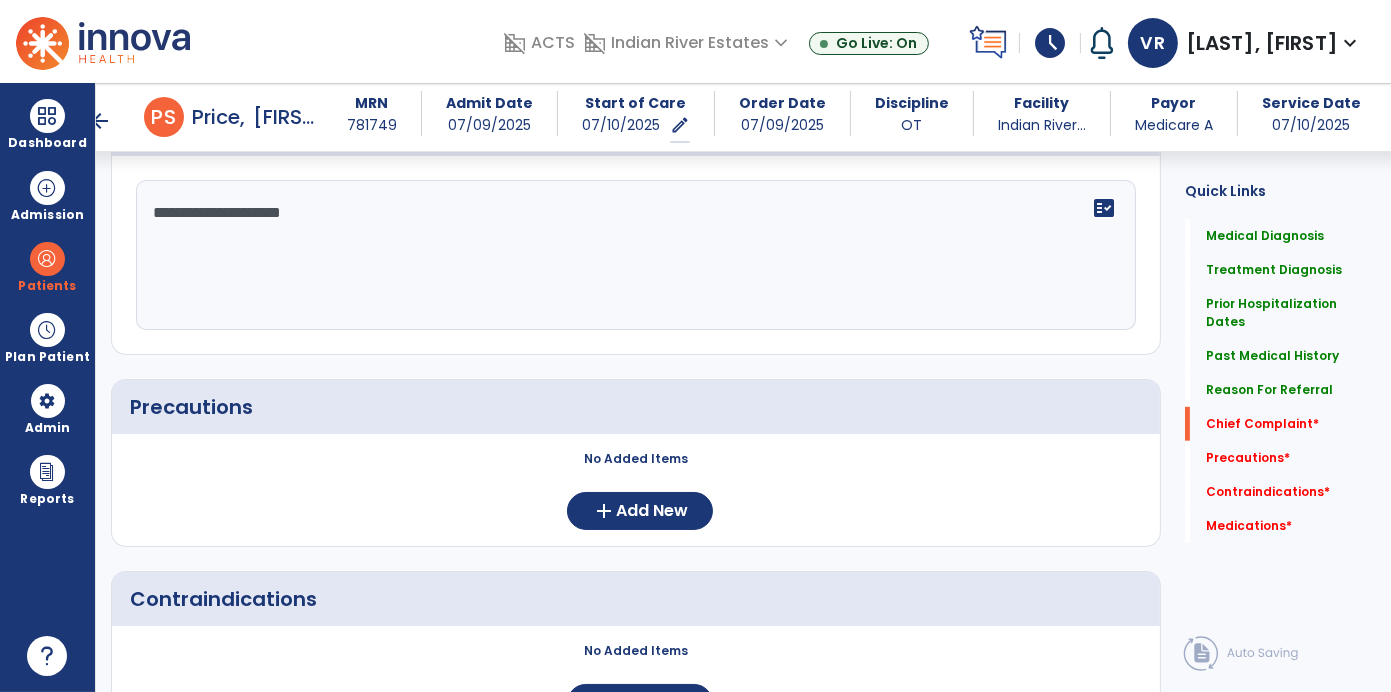 scroll, scrollTop: 1367, scrollLeft: 0, axis: vertical 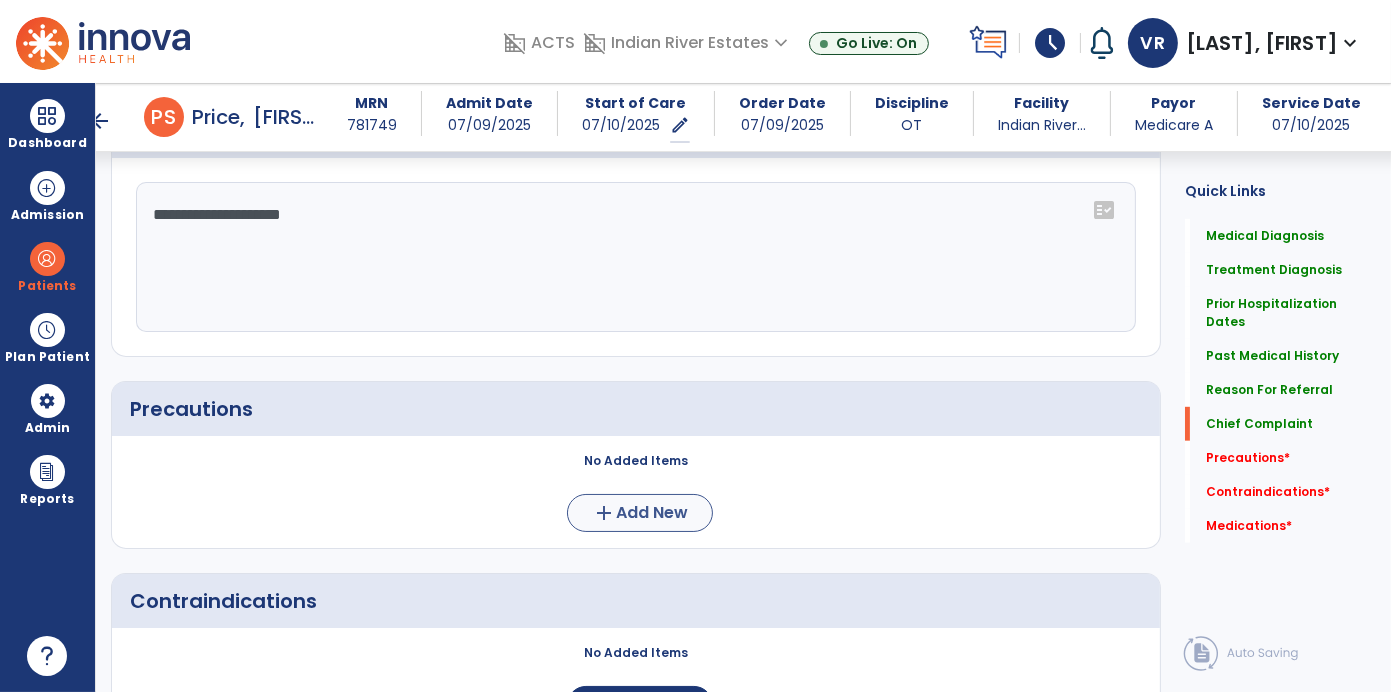 type on "**********" 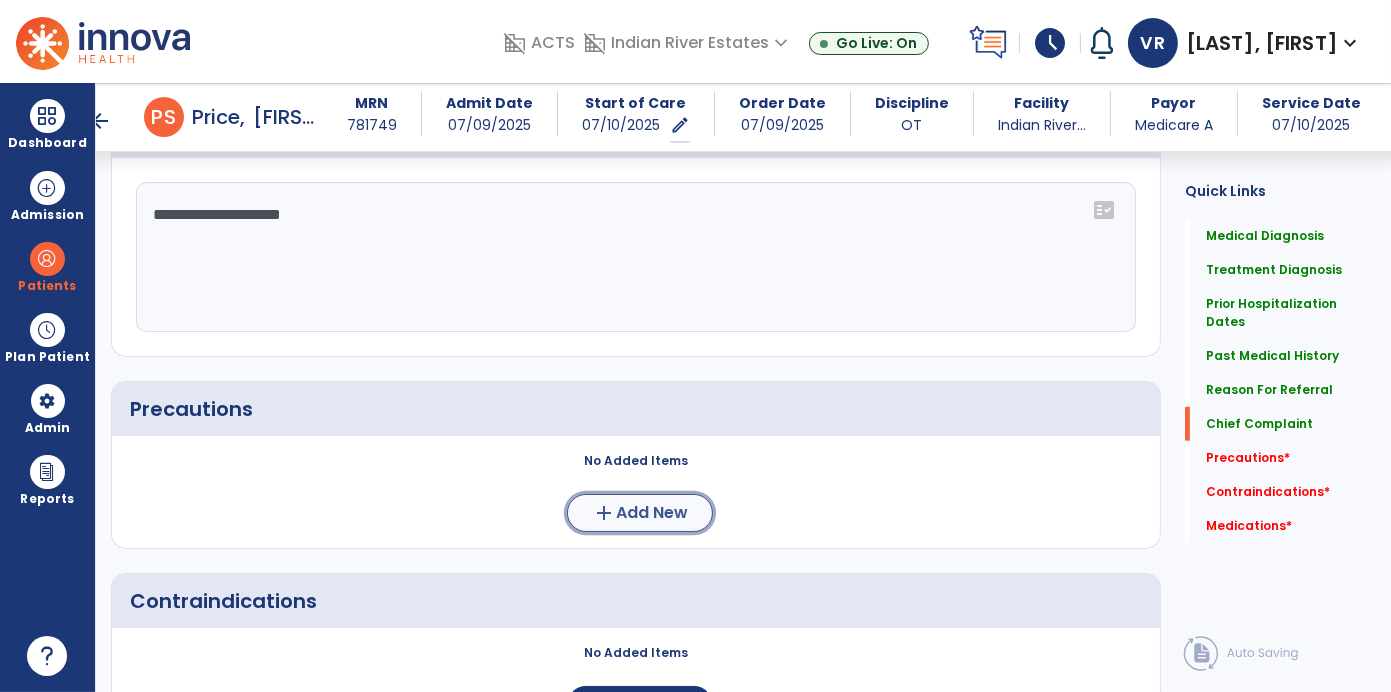 click on "Add New" 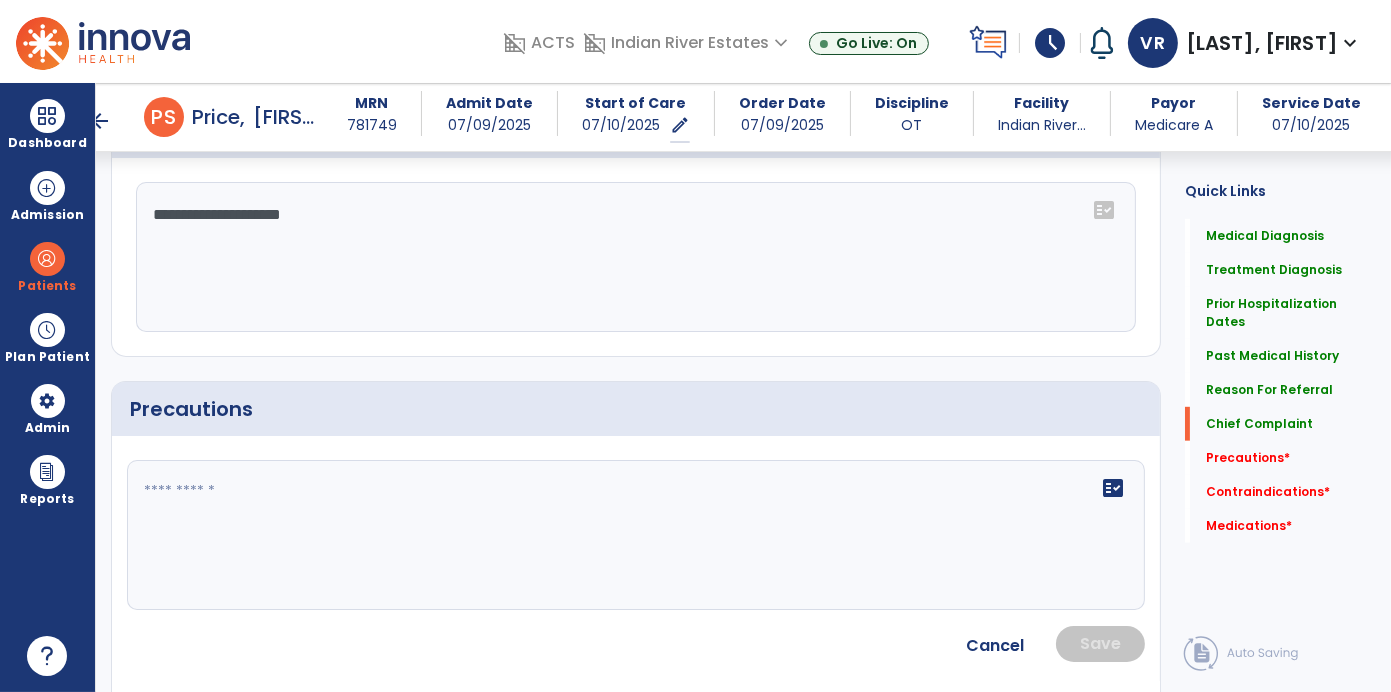 click 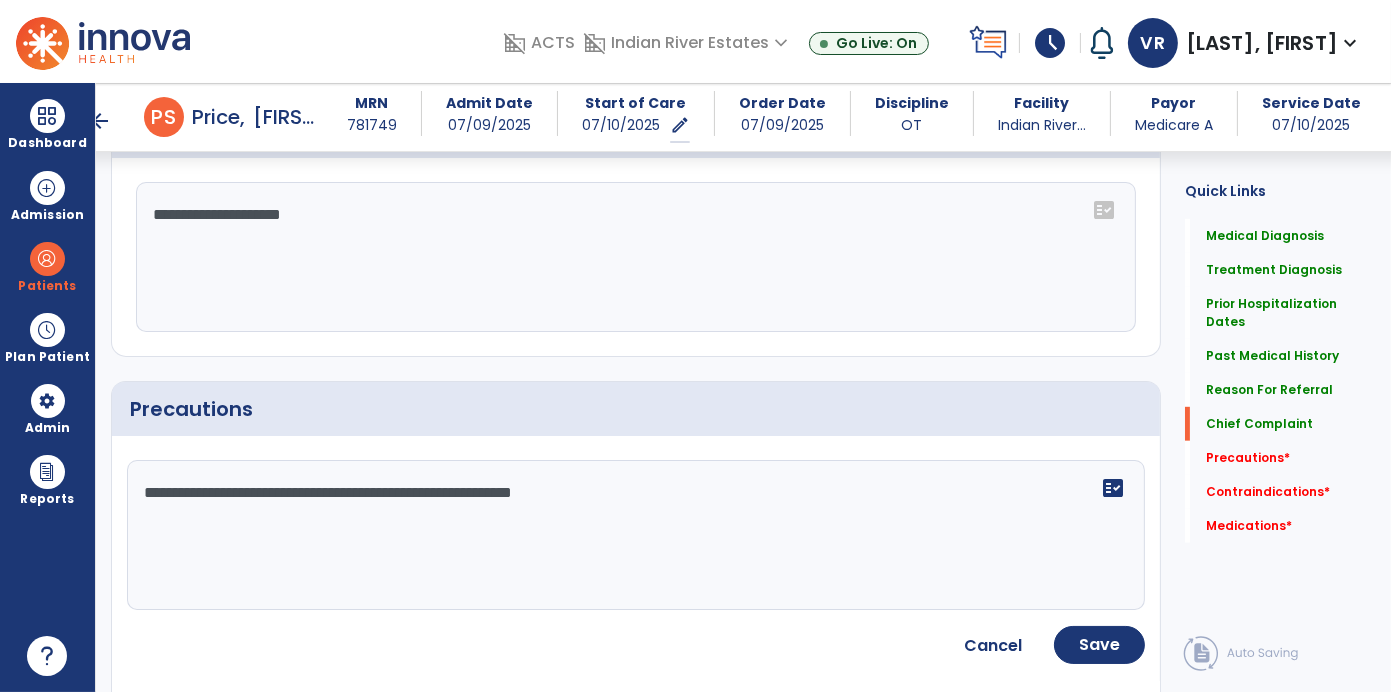 click on "**********" 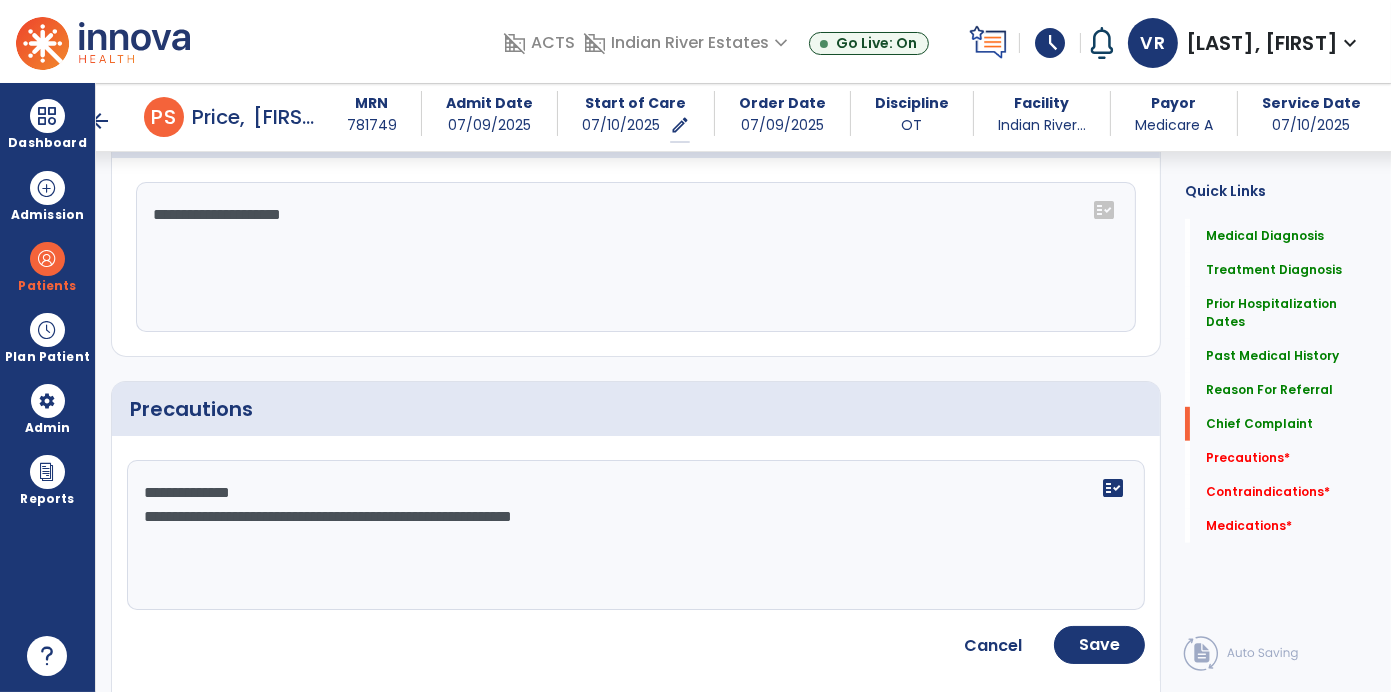 type on "**********" 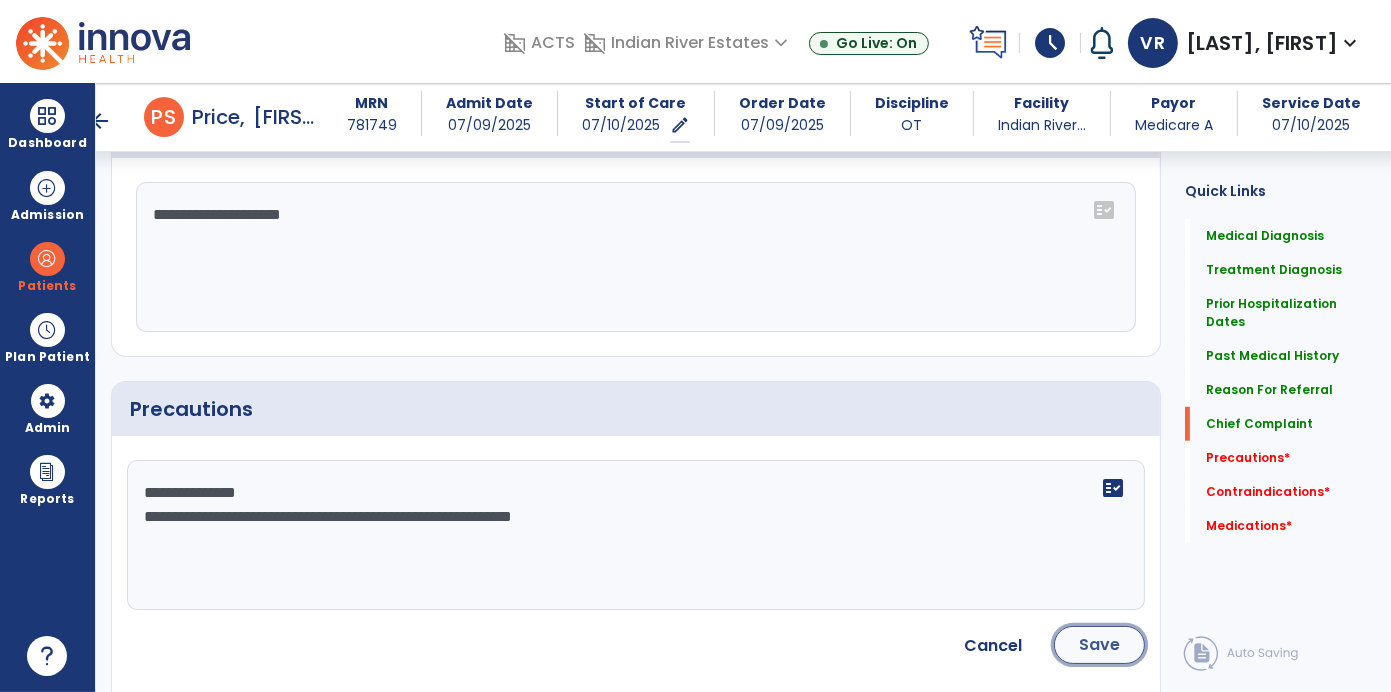 click on "Save" 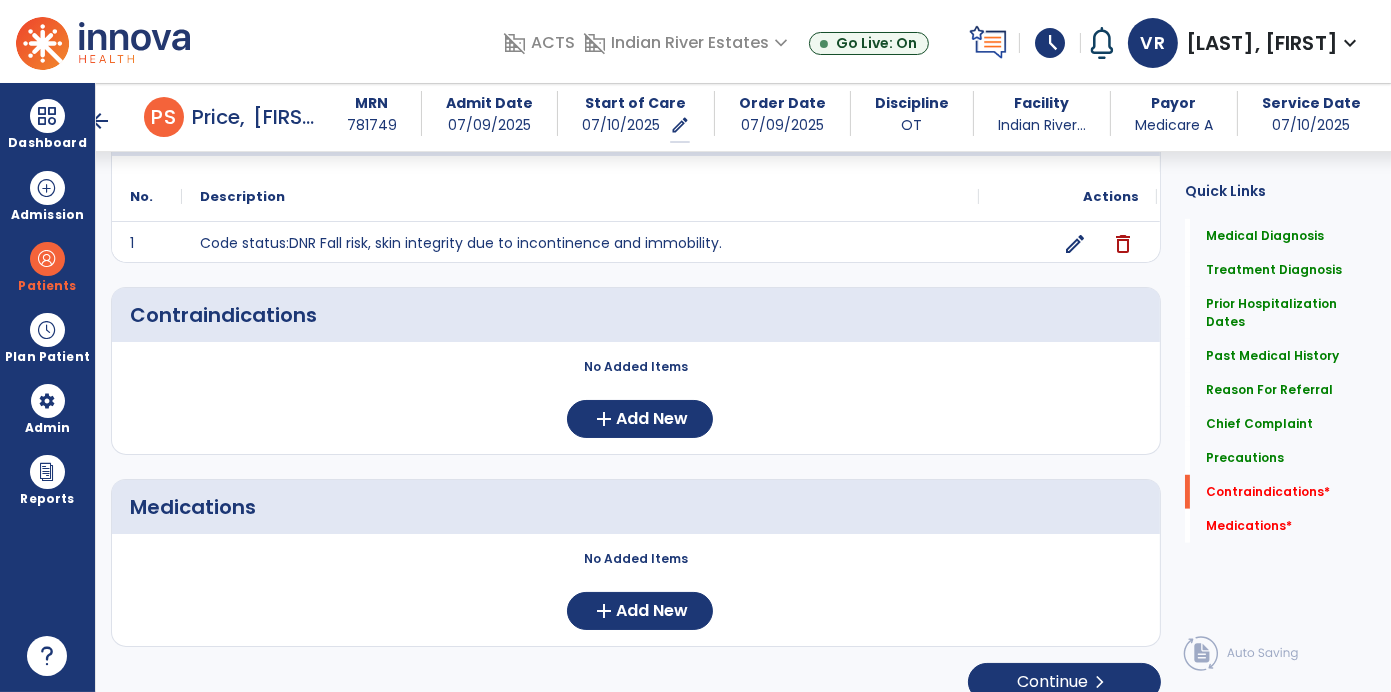 scroll, scrollTop: 1653, scrollLeft: 0, axis: vertical 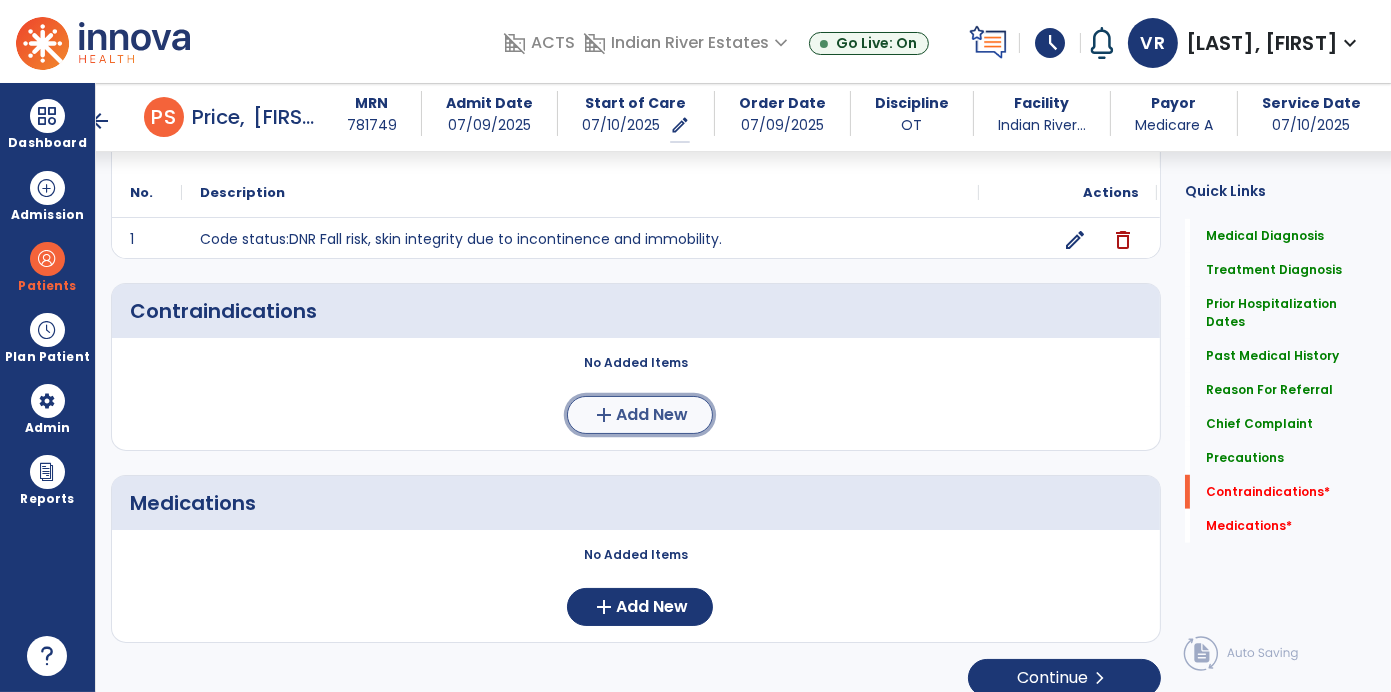 click on "Add New" 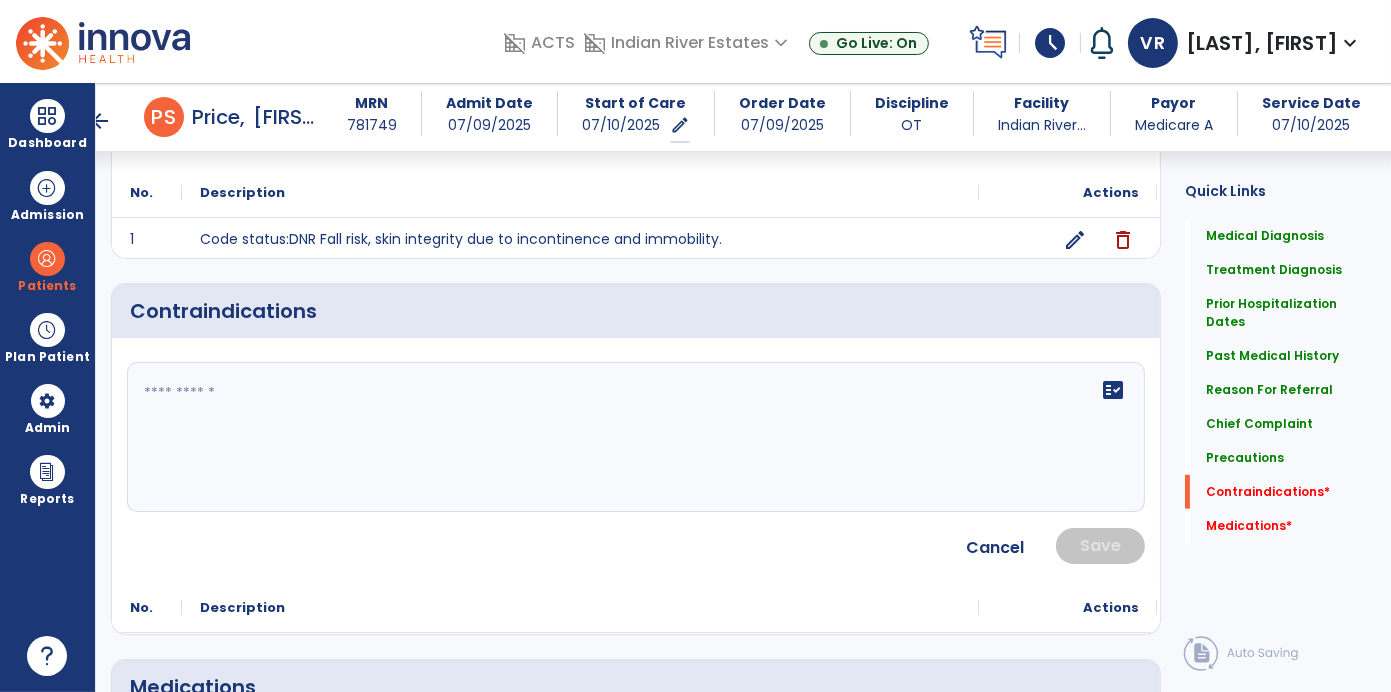 click 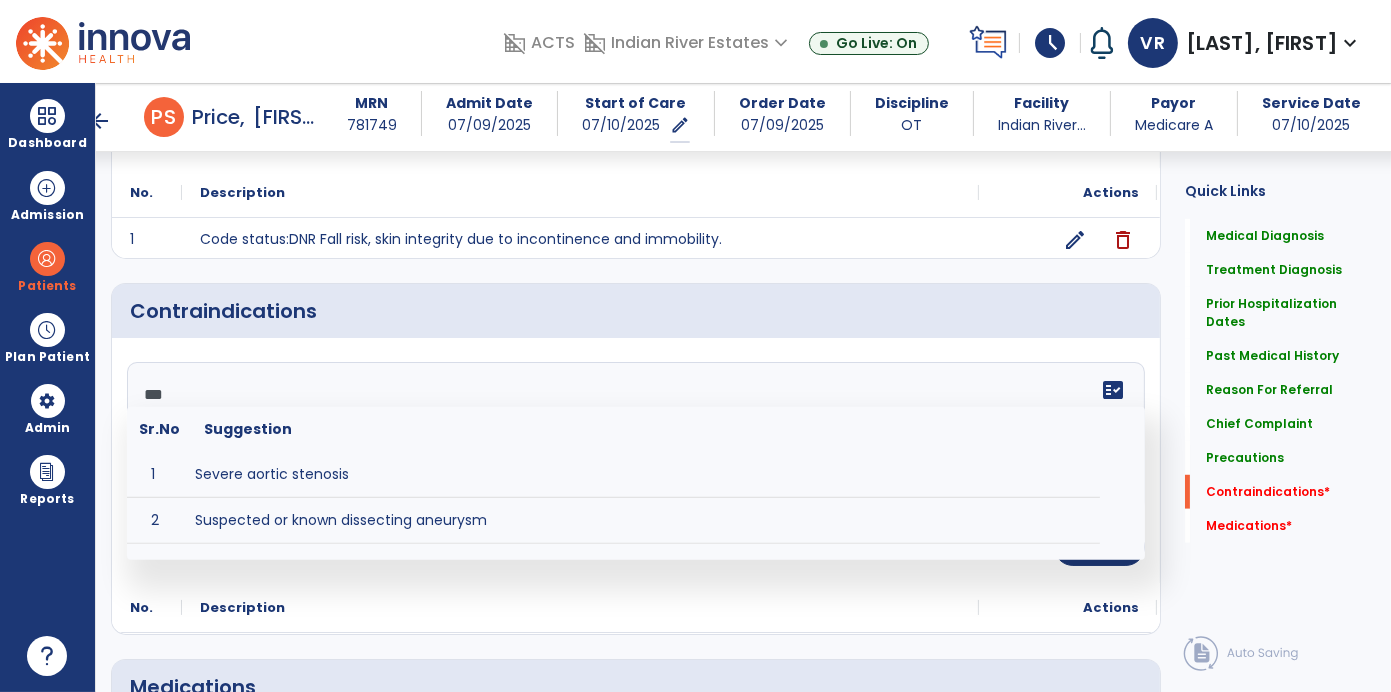 type on "****" 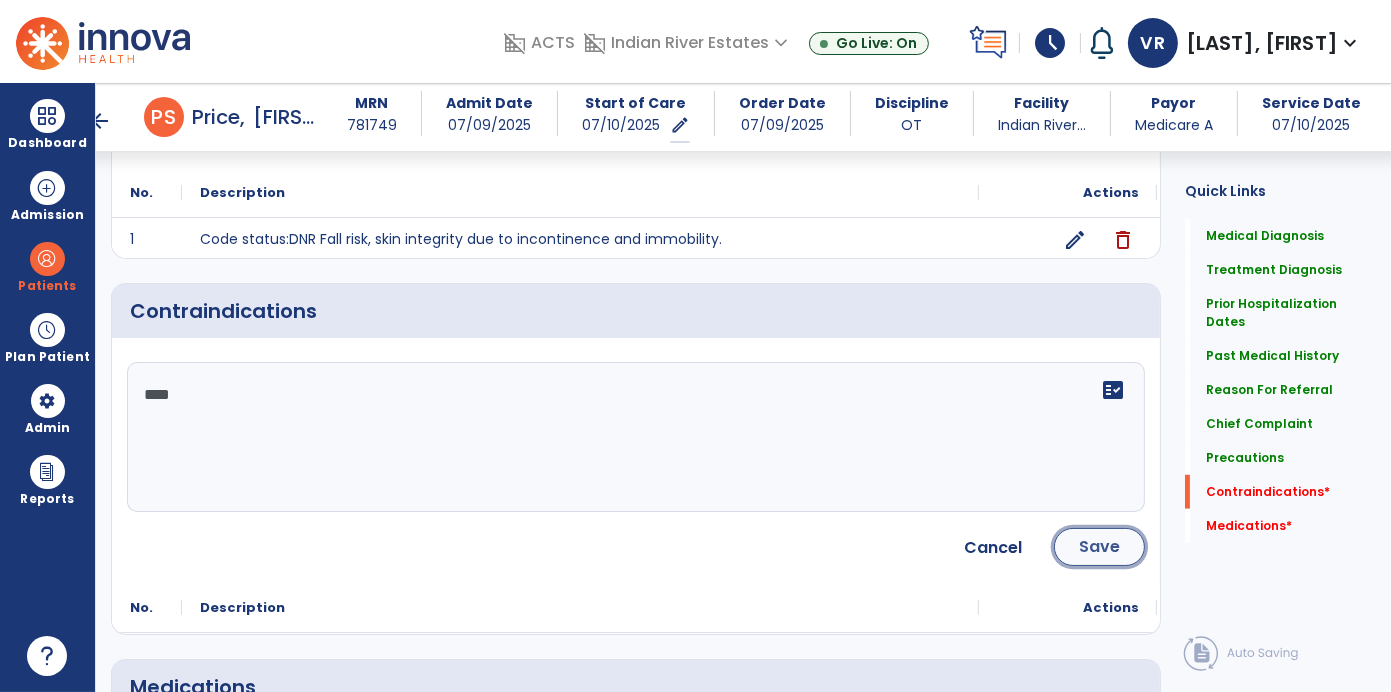 click on "Save" 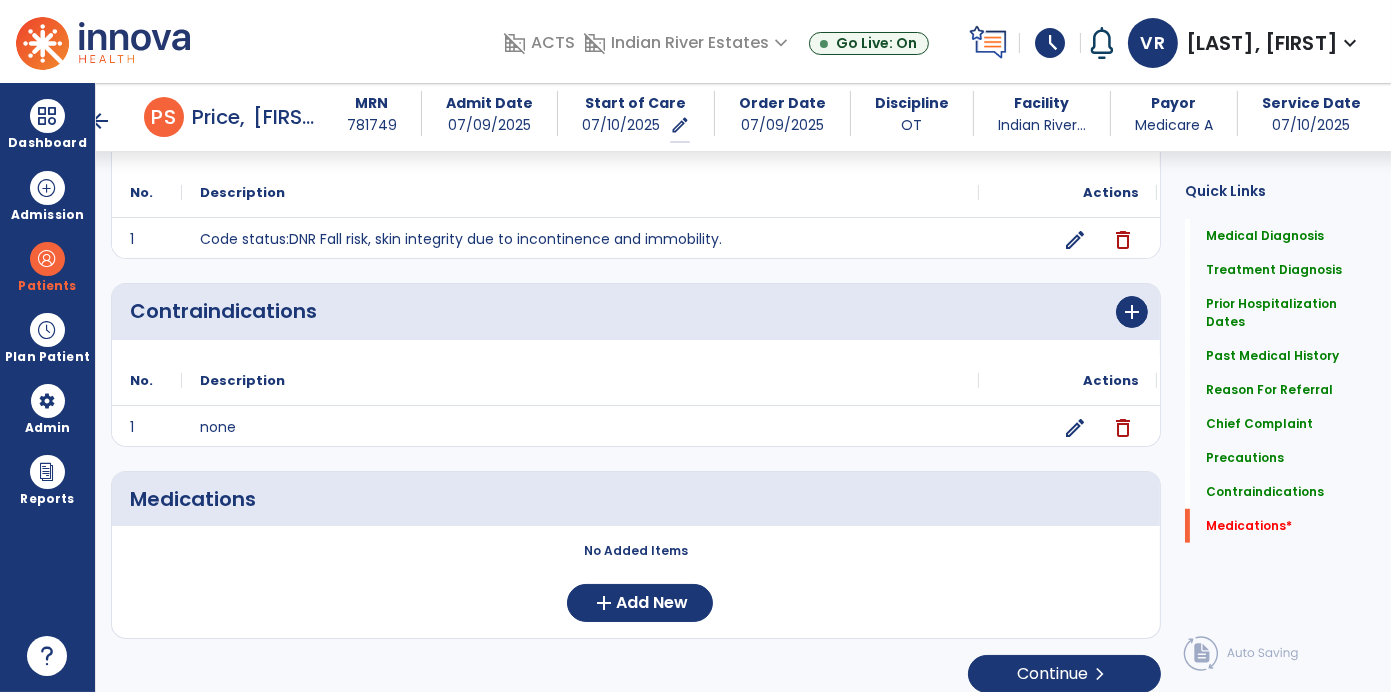 scroll, scrollTop: 1663, scrollLeft: 0, axis: vertical 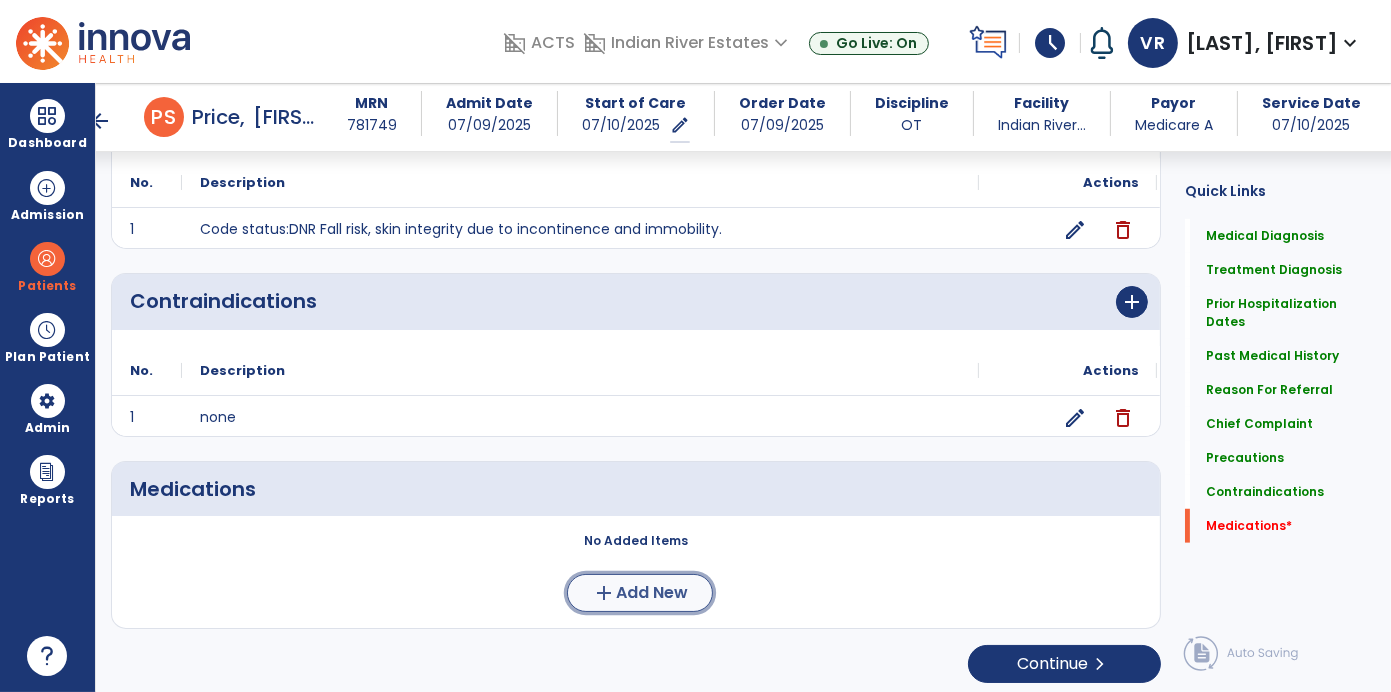 click on "add  Add New" 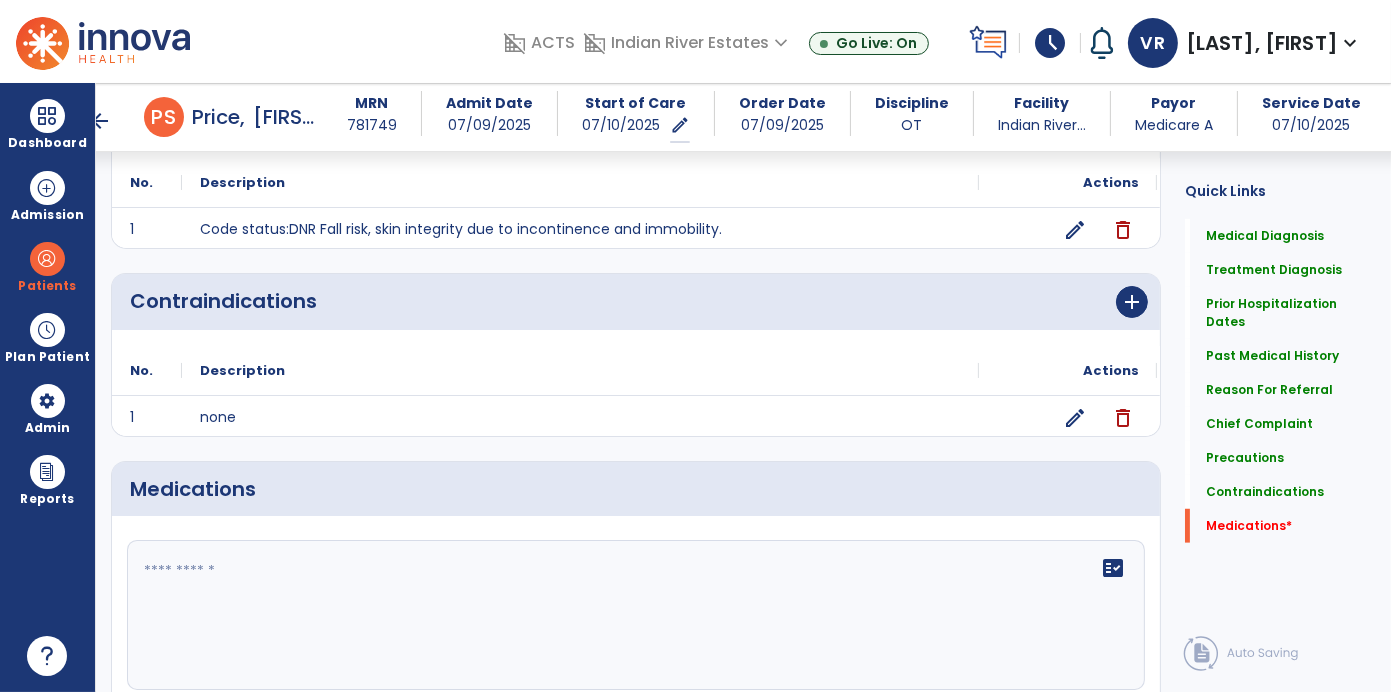 click 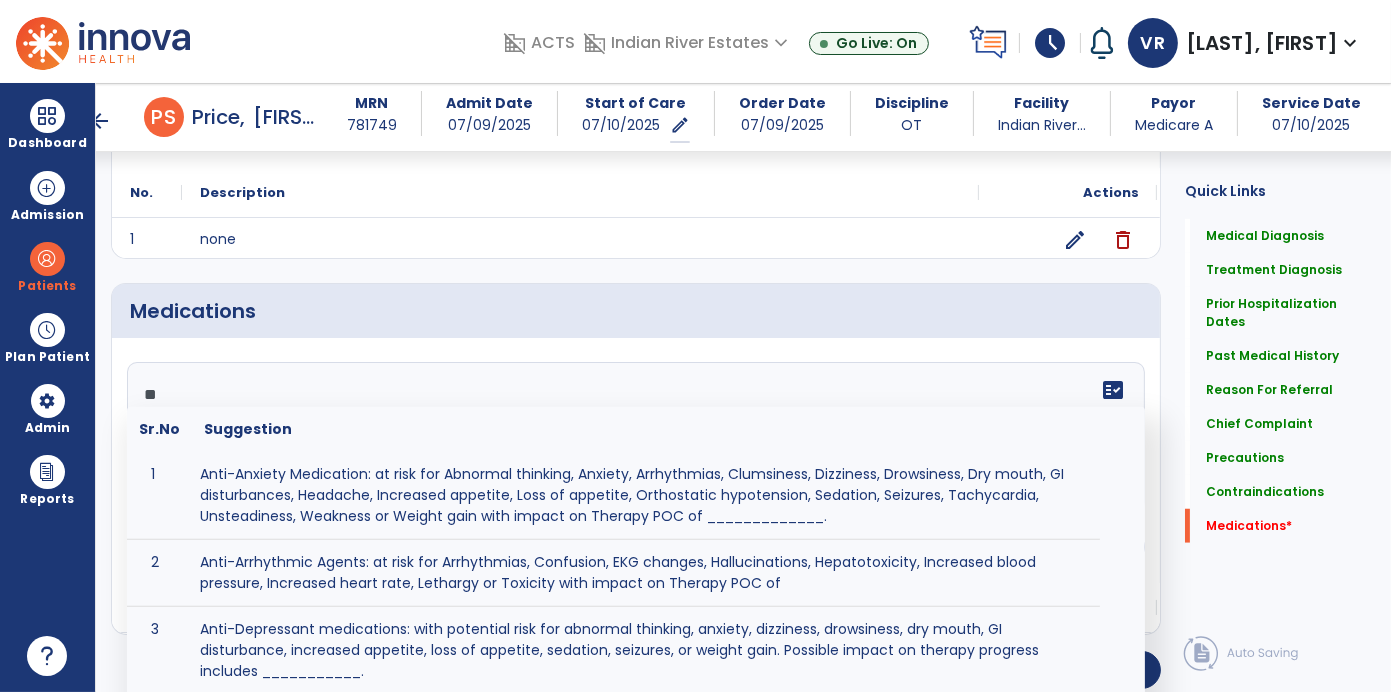 scroll, scrollTop: 1861, scrollLeft: 0, axis: vertical 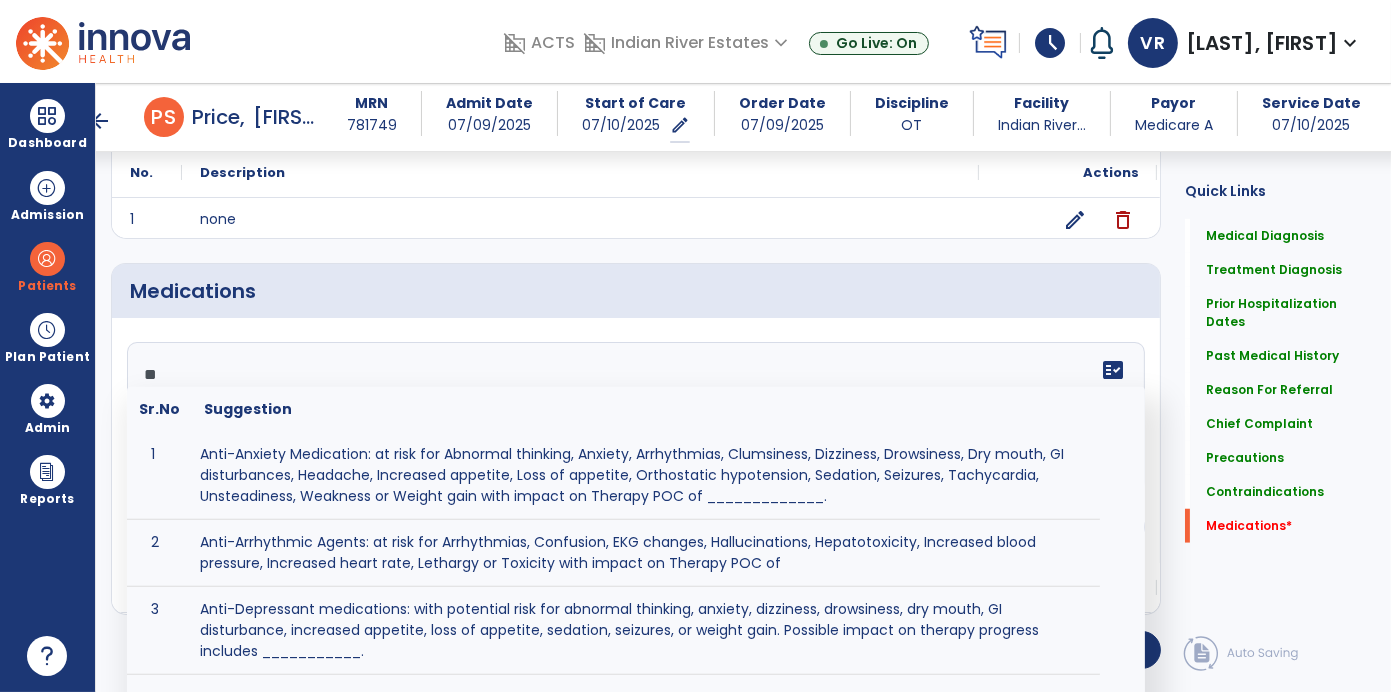 type on "*" 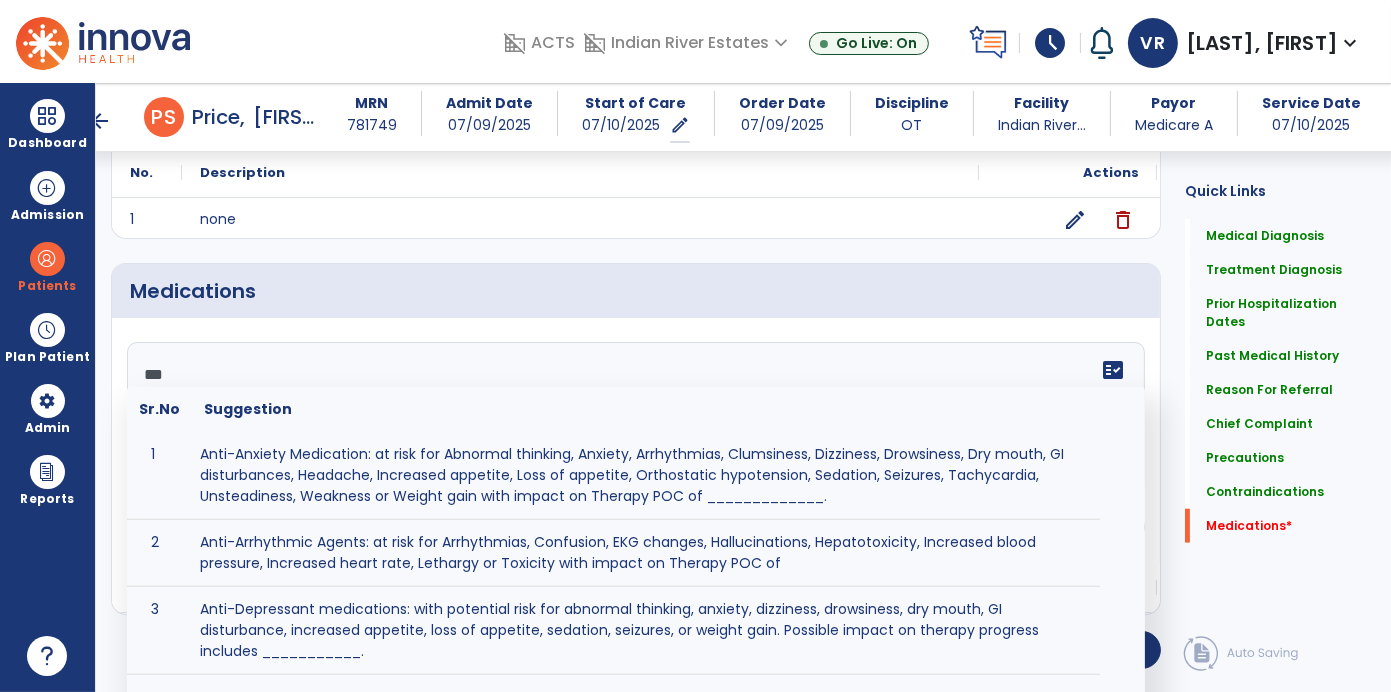 scroll, scrollTop: 1847, scrollLeft: 0, axis: vertical 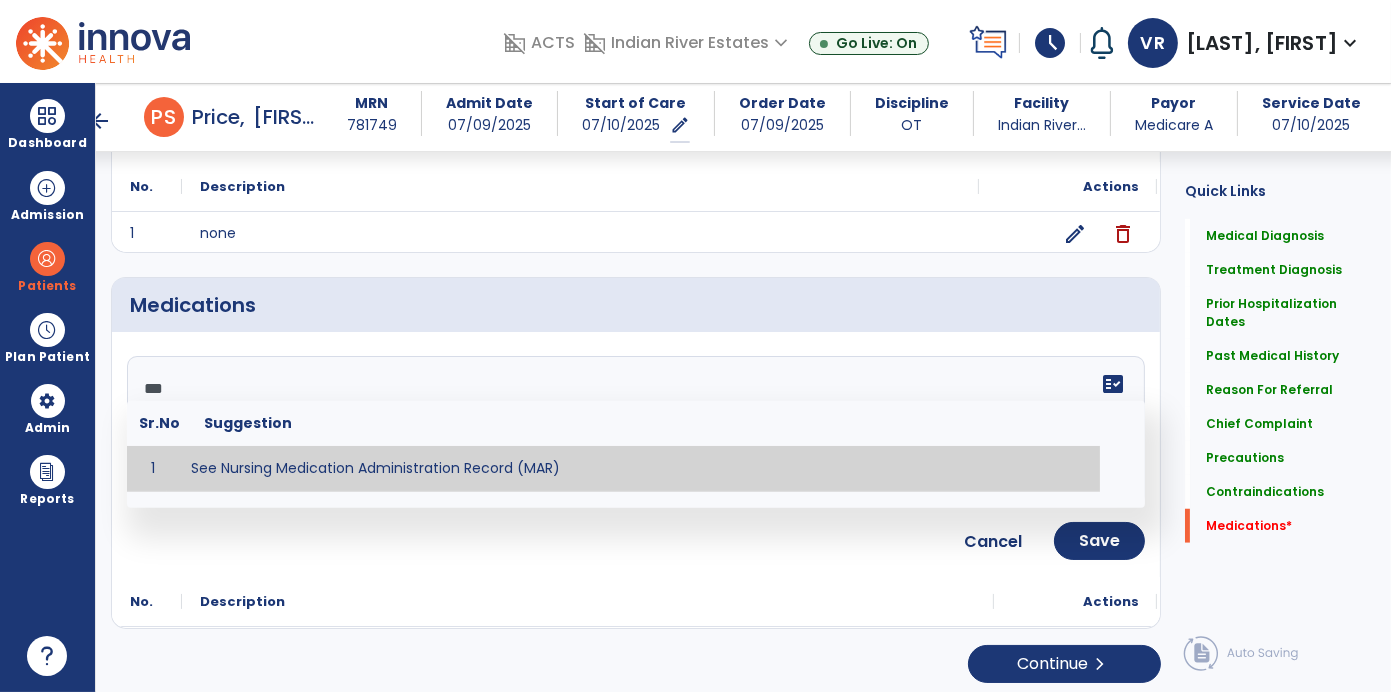 type on "**********" 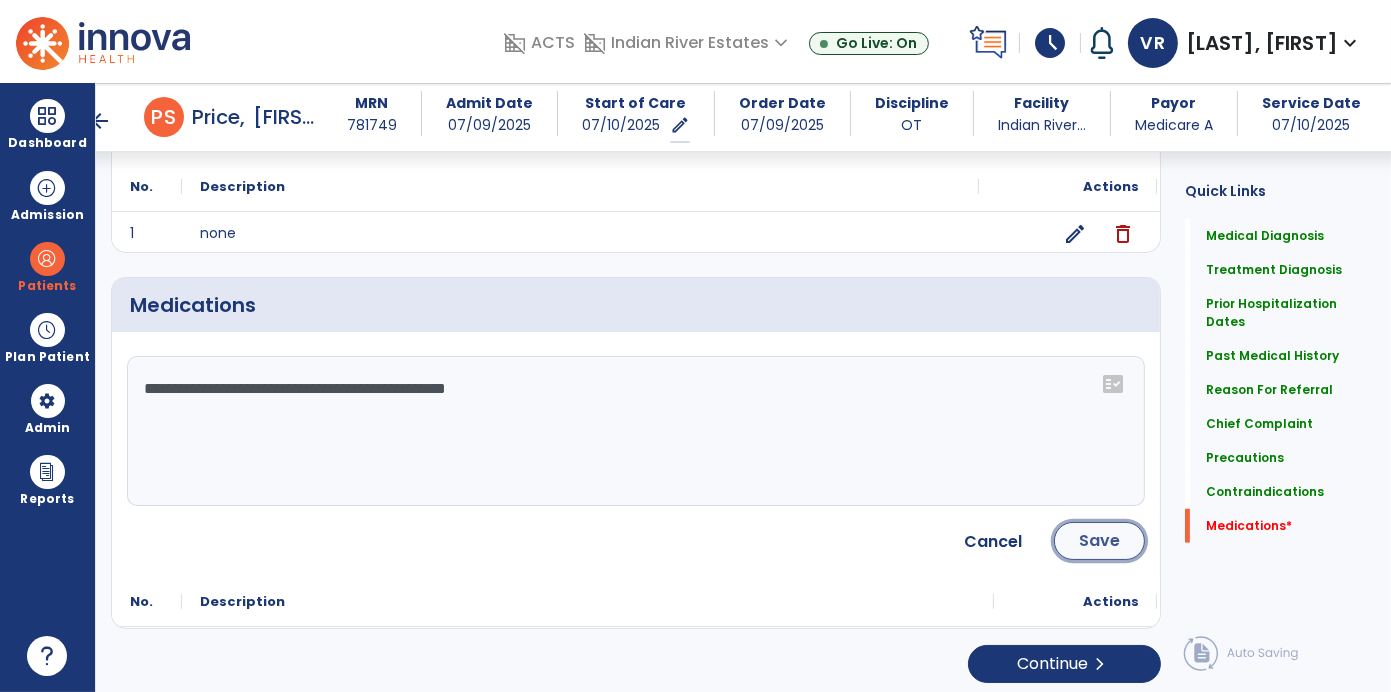 click on "Save" 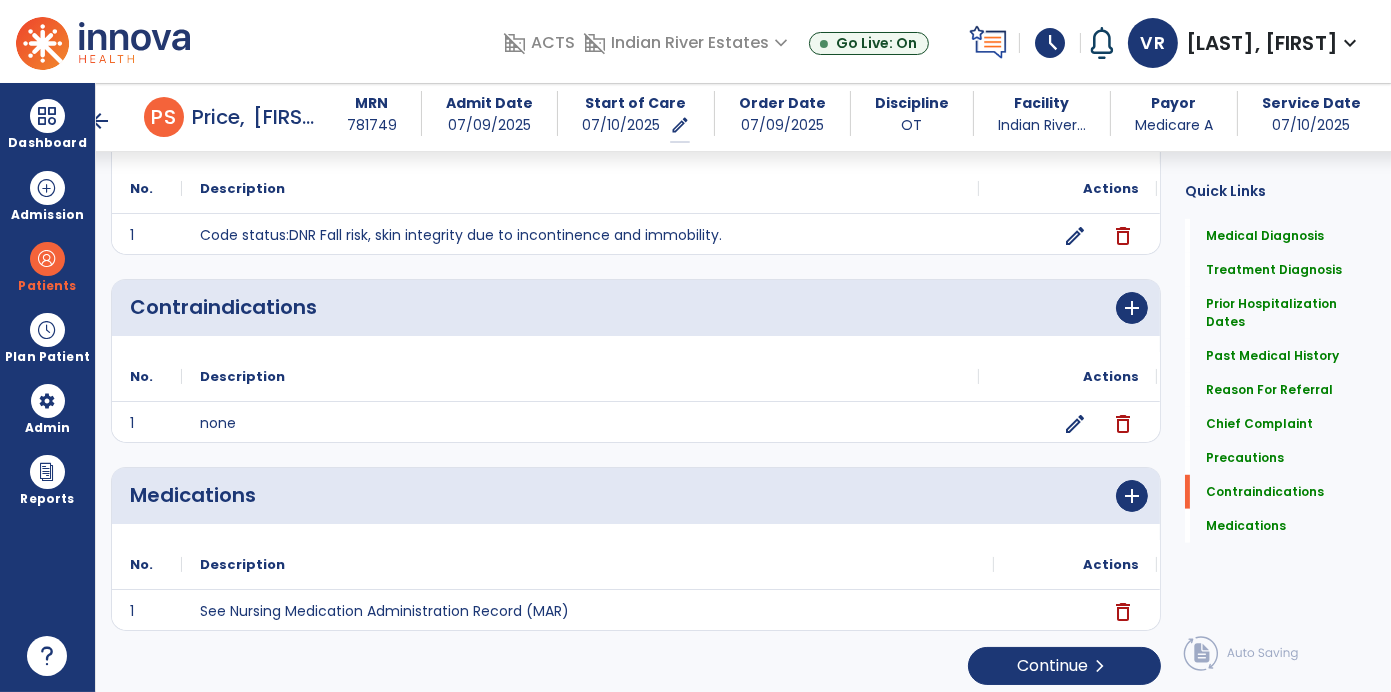 scroll, scrollTop: 1659, scrollLeft: 0, axis: vertical 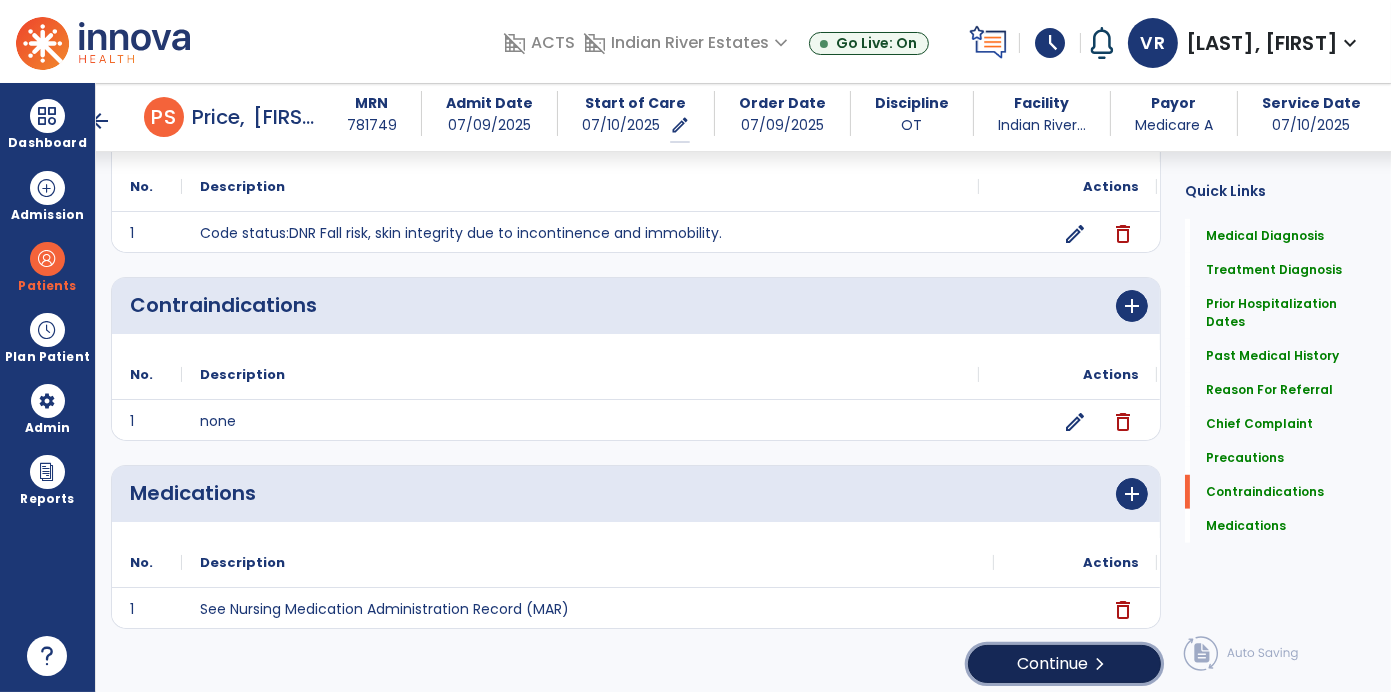 click on "Continue  chevron_right" 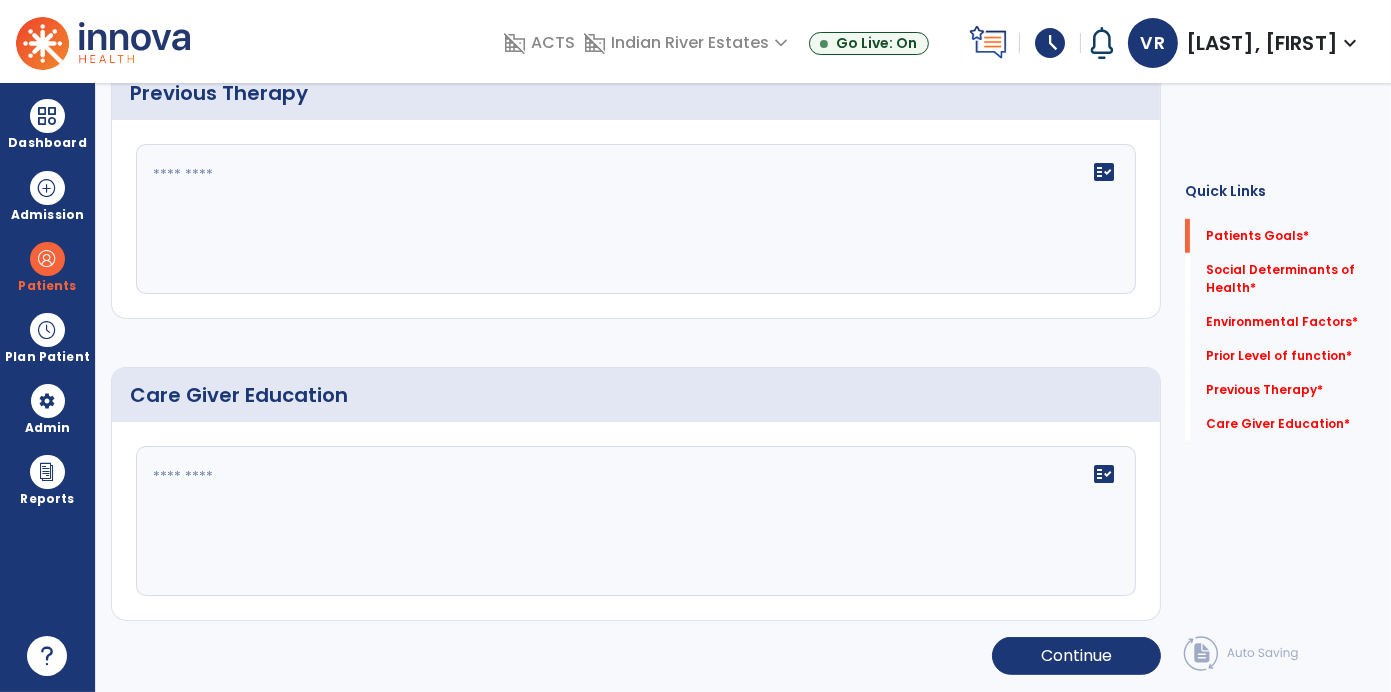 scroll, scrollTop: 0, scrollLeft: 0, axis: both 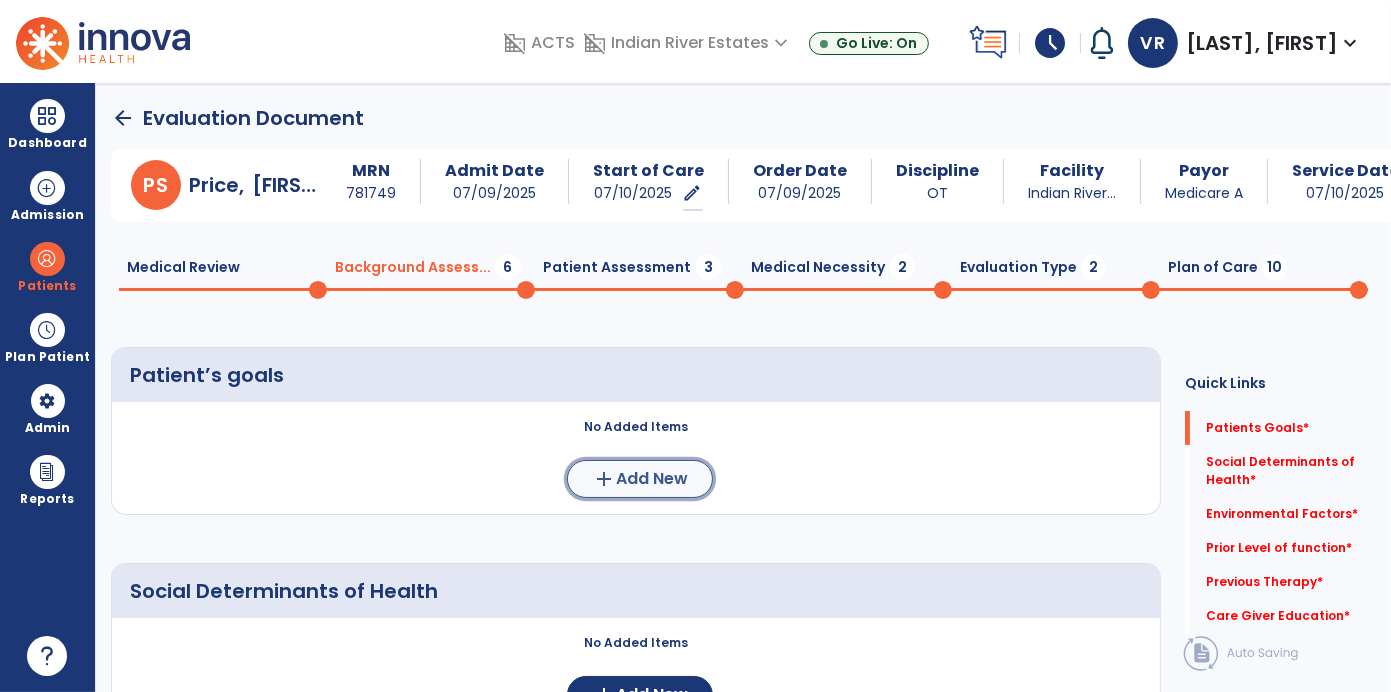 click on "Add New" 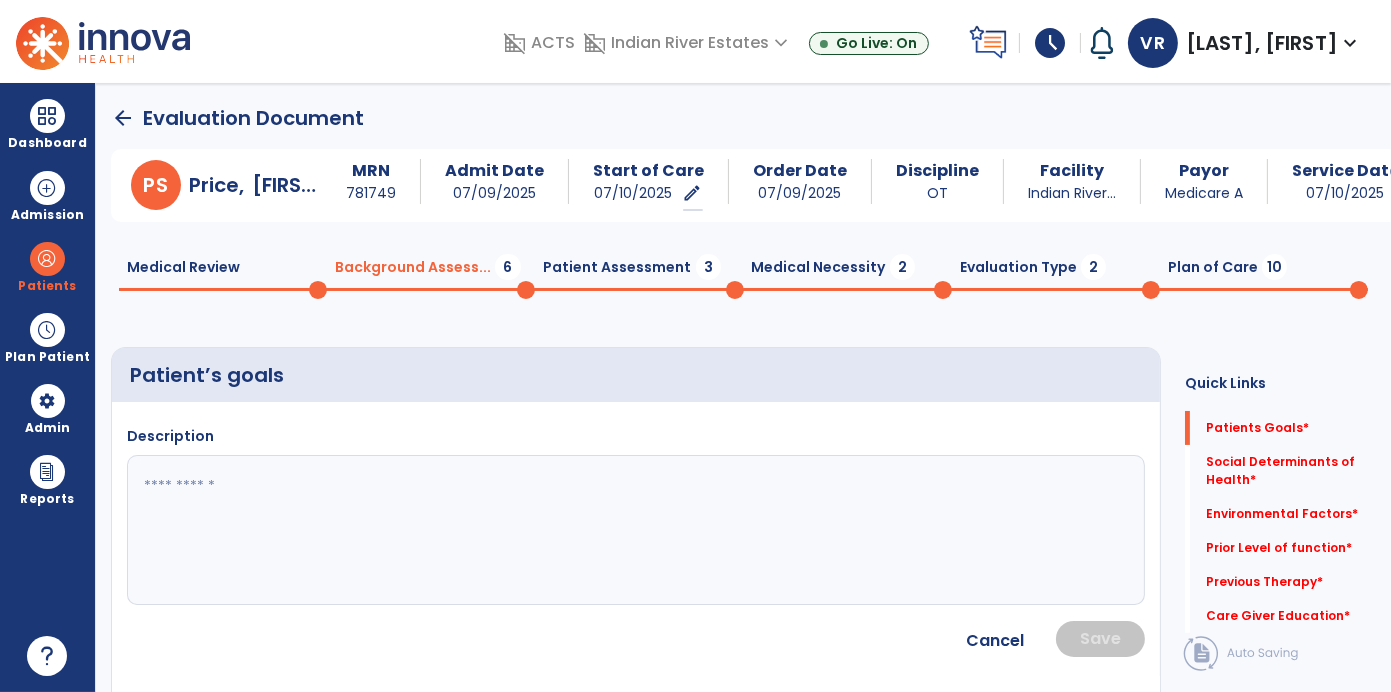 click 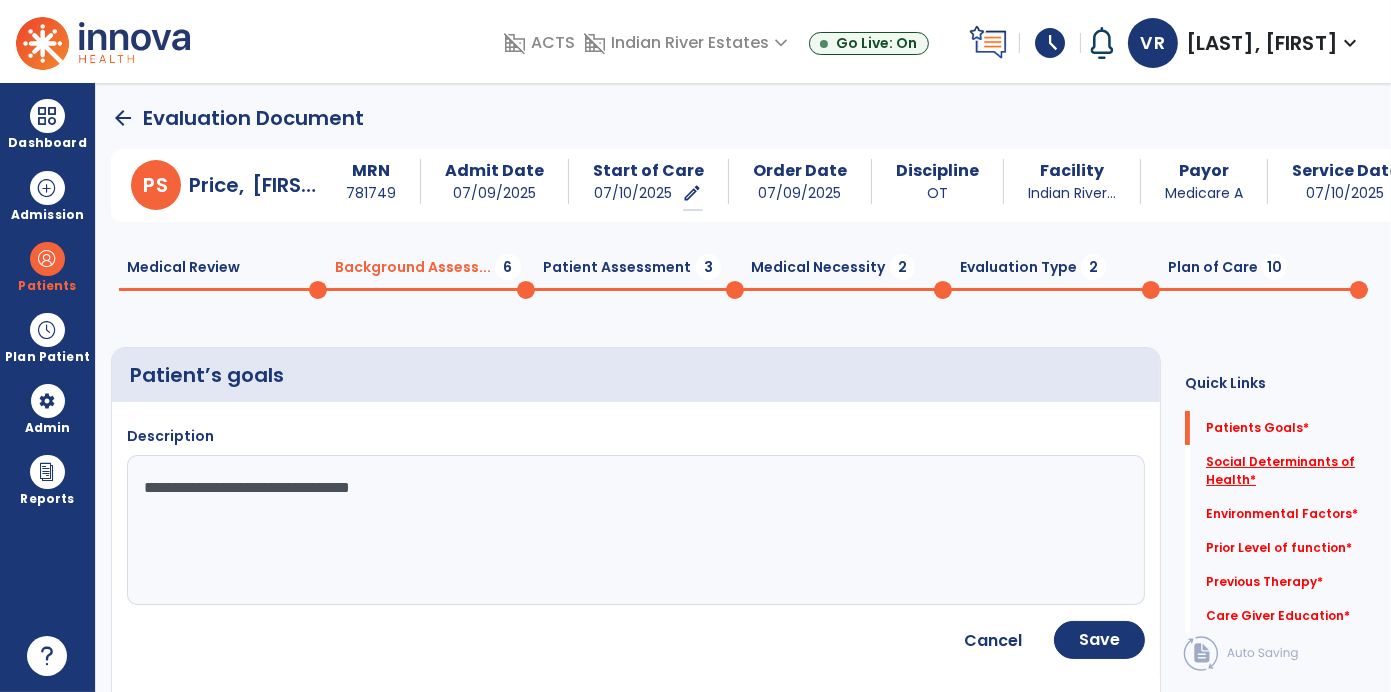 type on "**********" 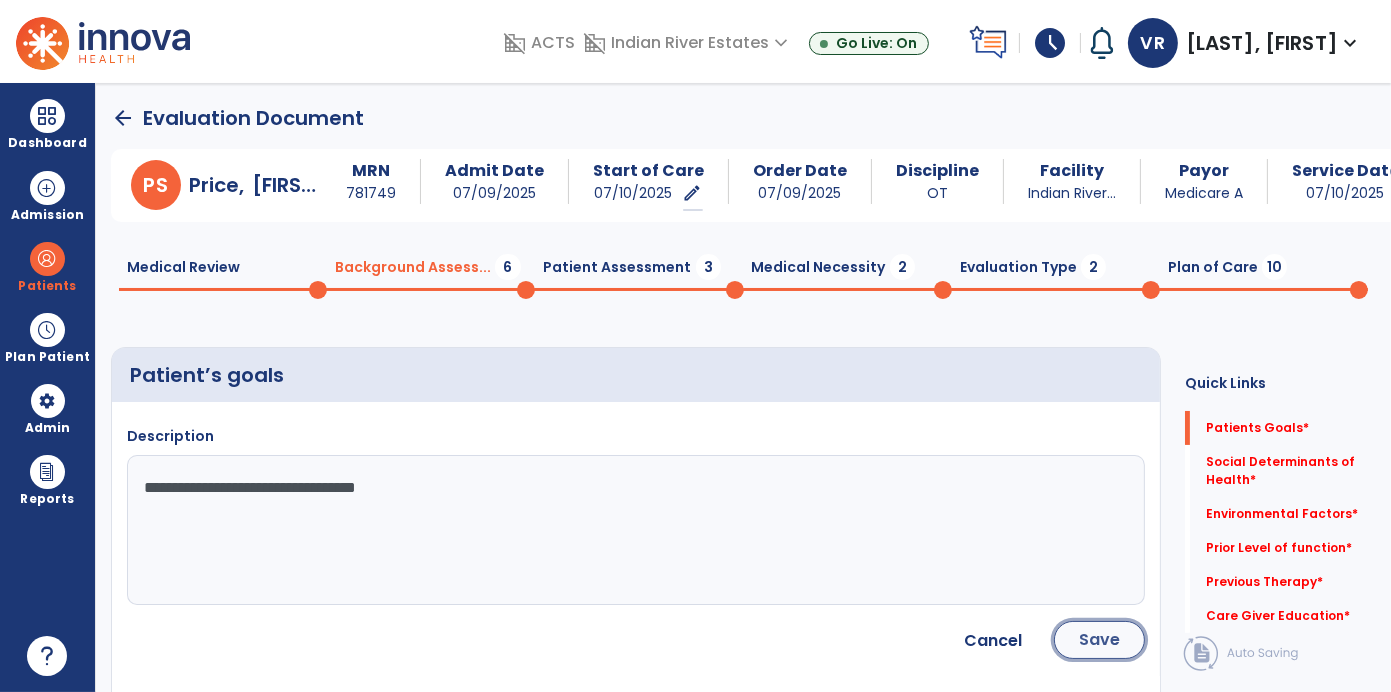 click on "Save" 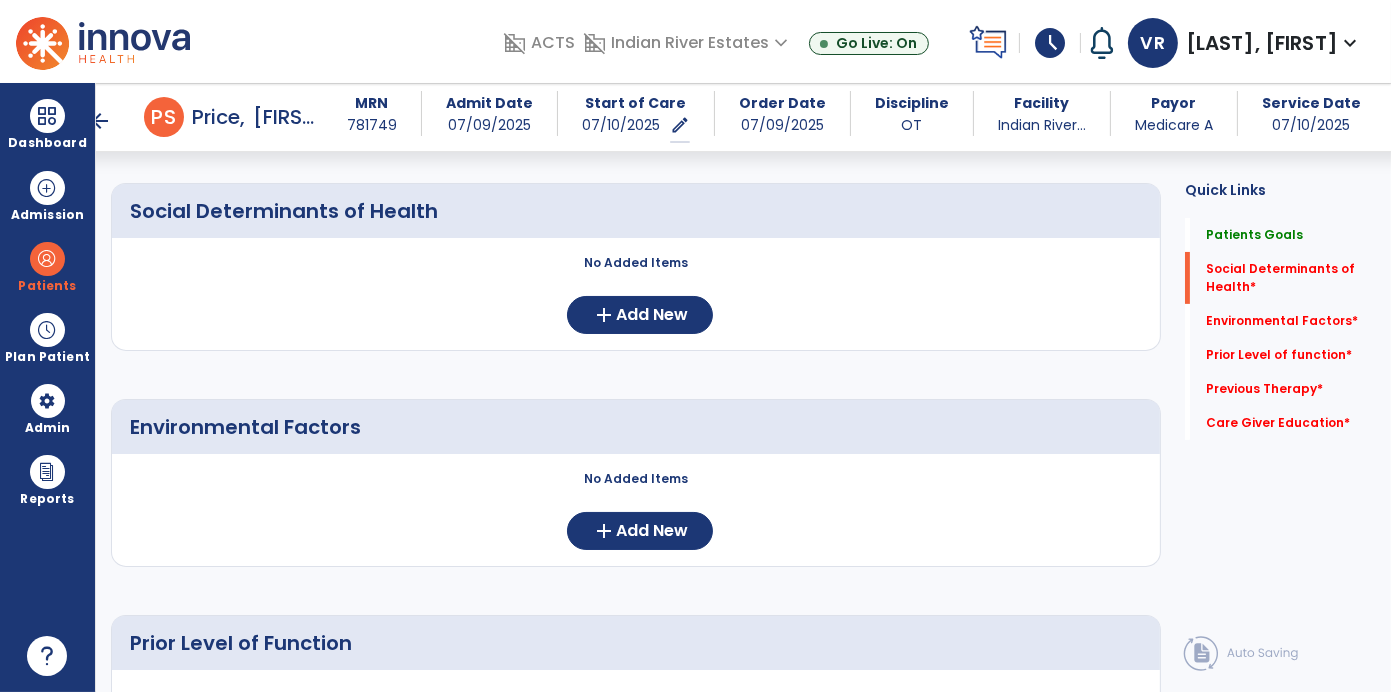scroll, scrollTop: 364, scrollLeft: 0, axis: vertical 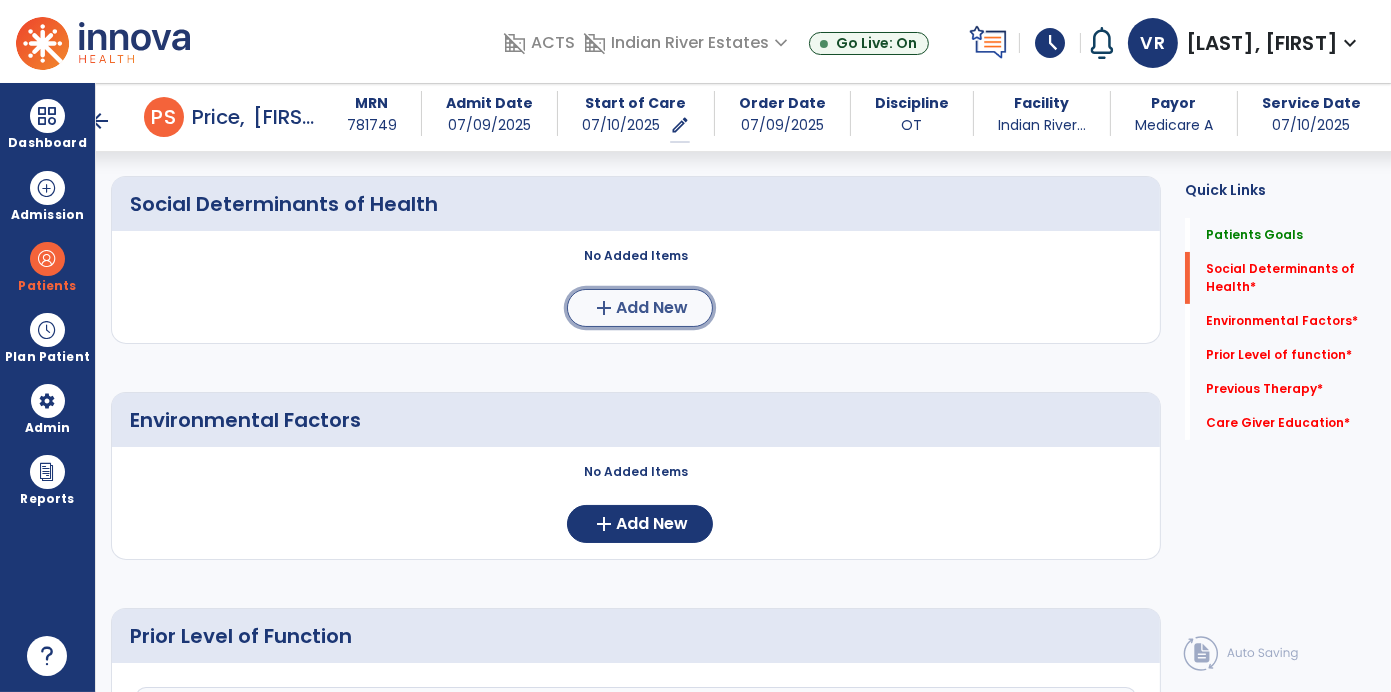 click on "Add New" 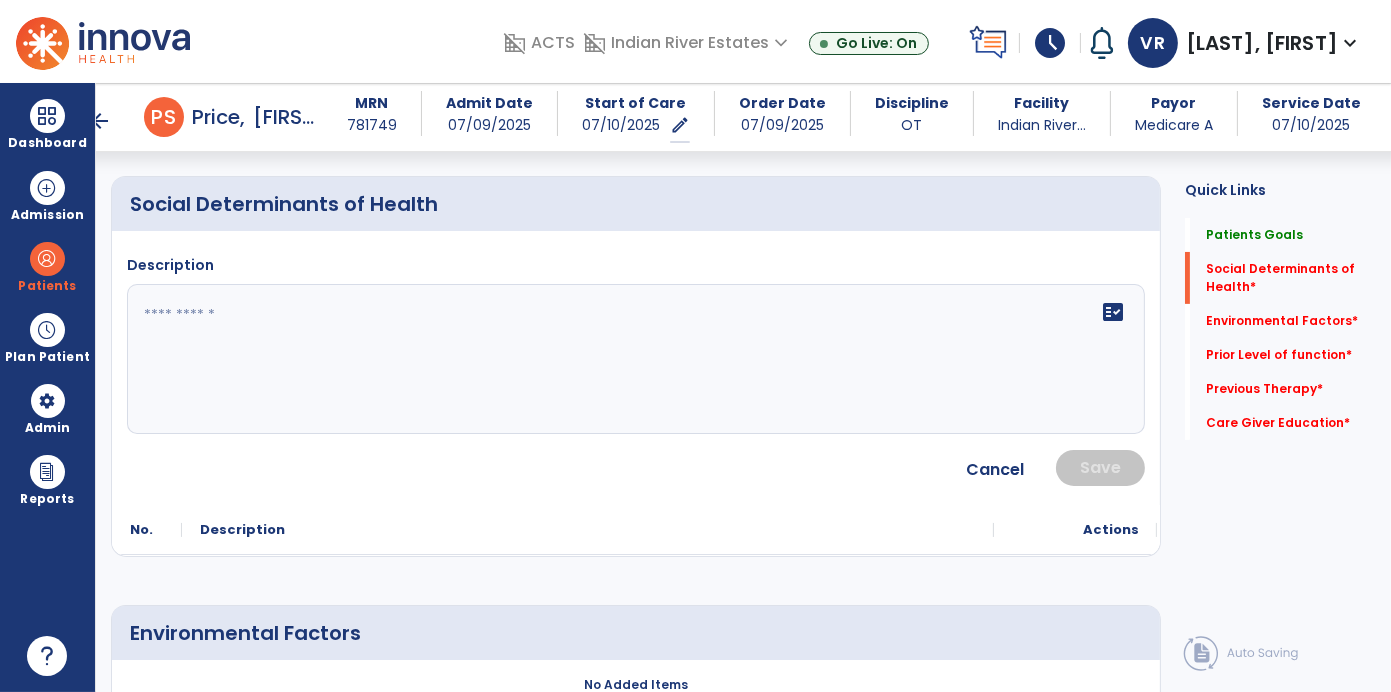 click on "fact_check" 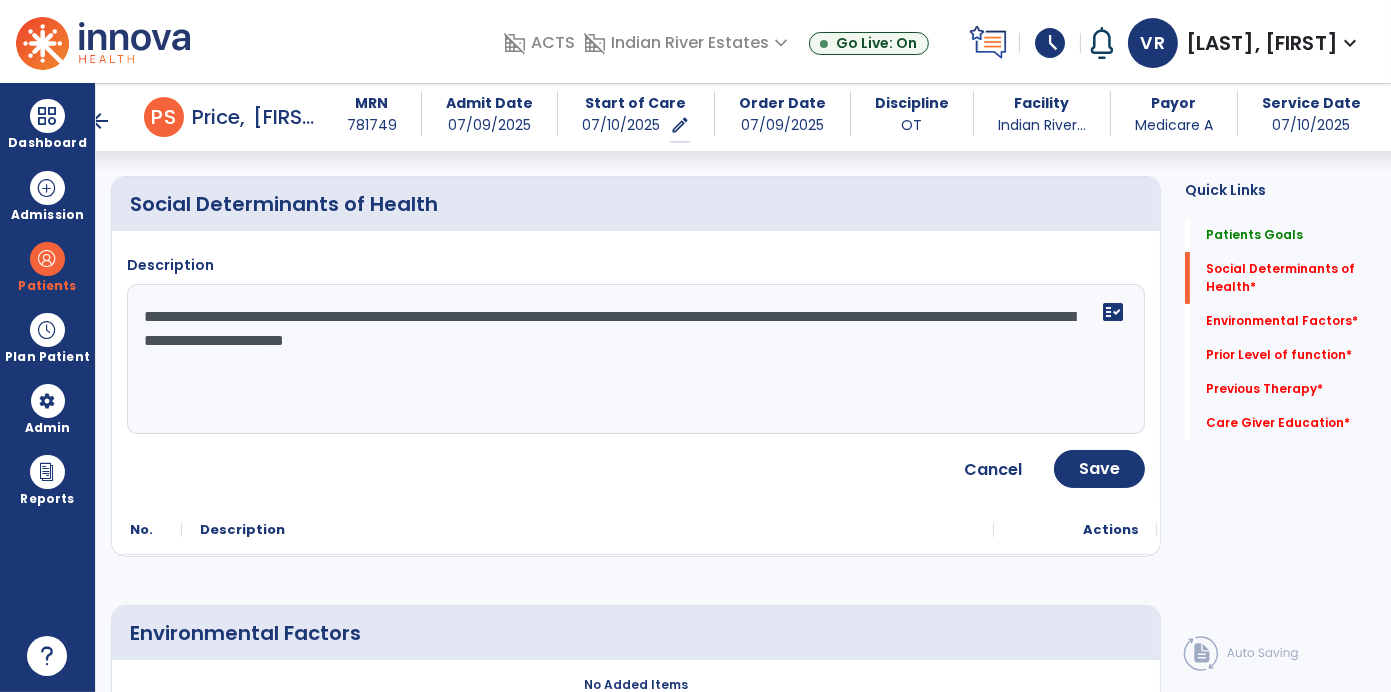type on "**********" 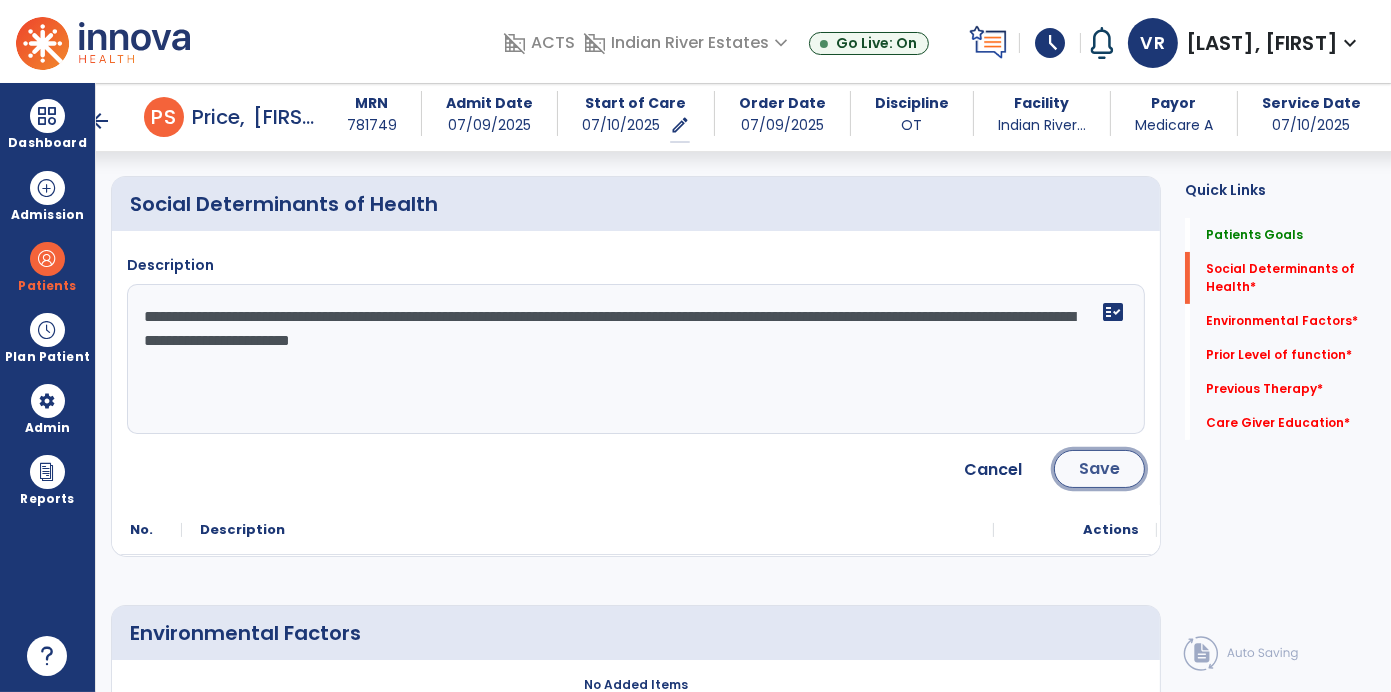 click on "Save" 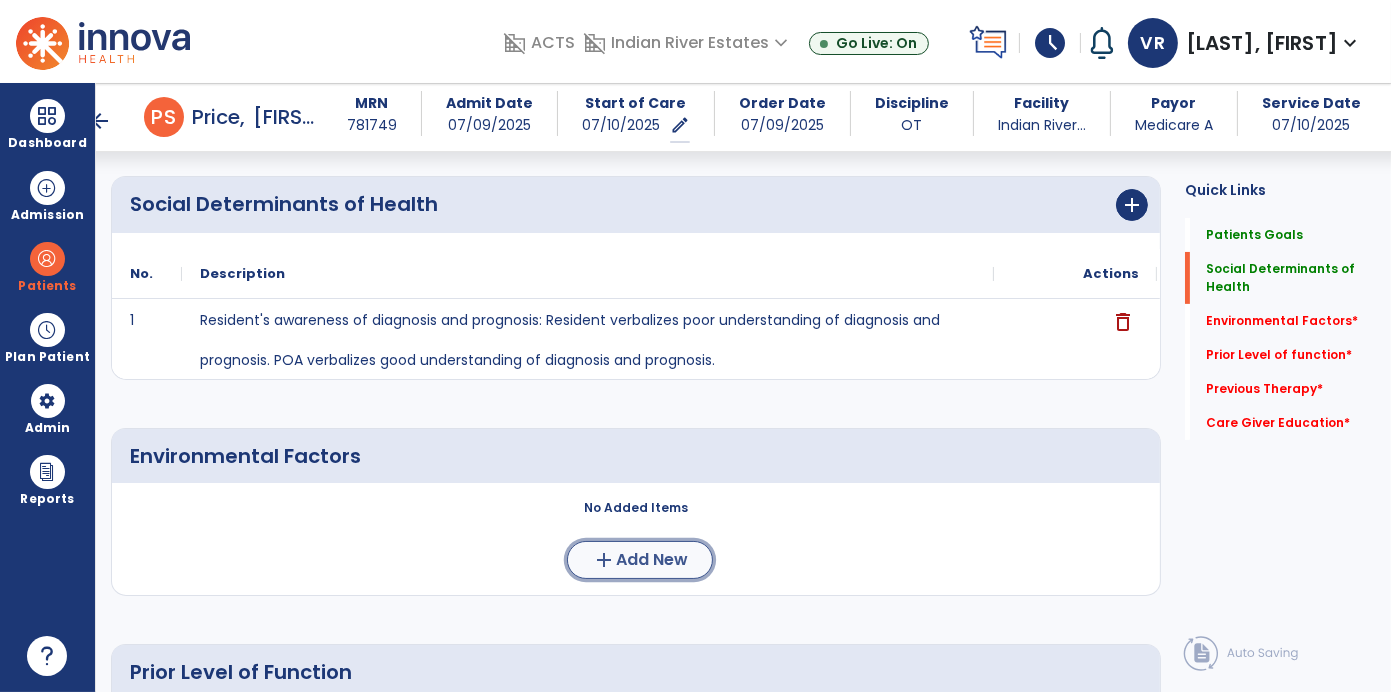 click on "add  Add New" 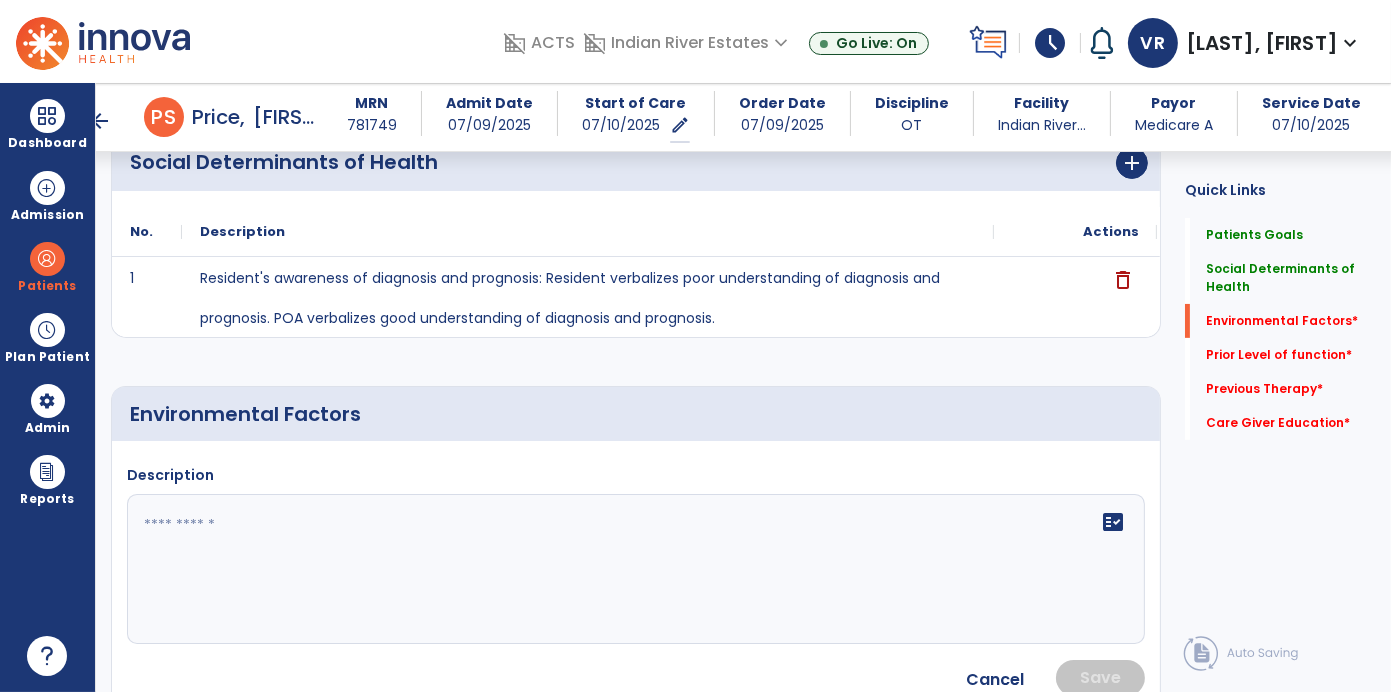 scroll, scrollTop: 493, scrollLeft: 0, axis: vertical 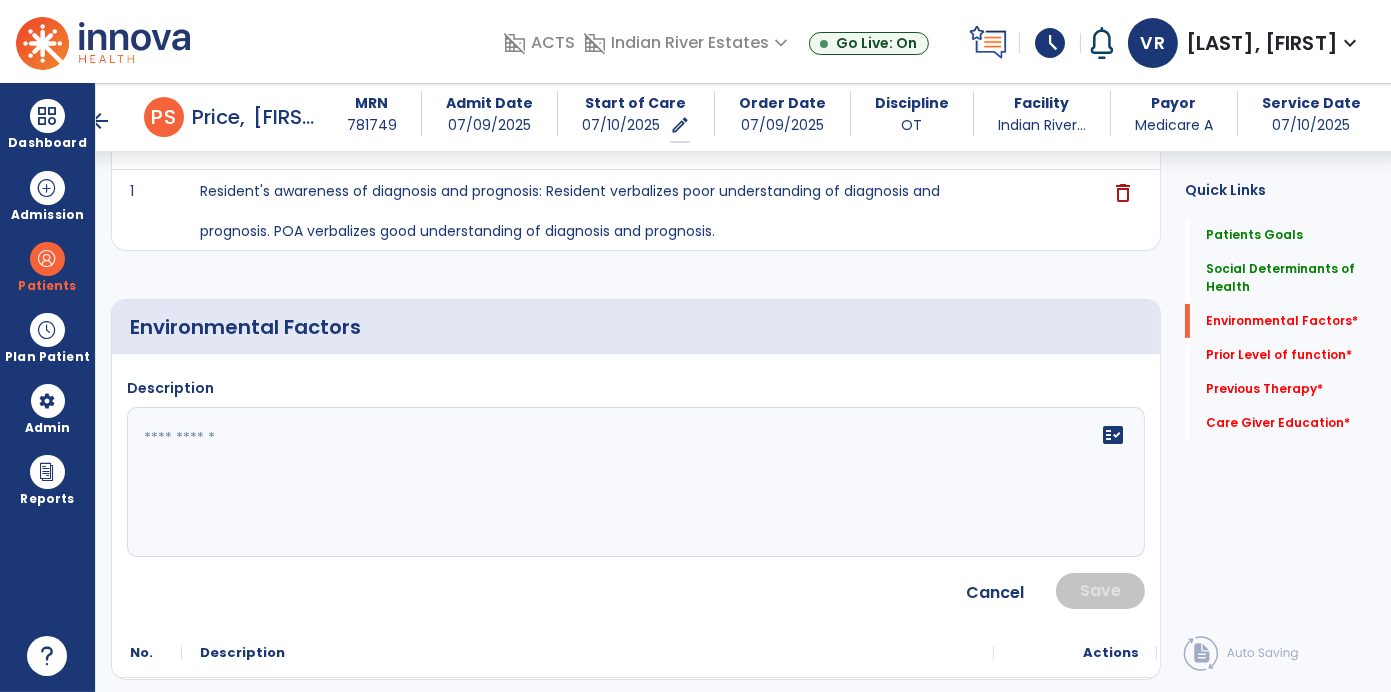 click 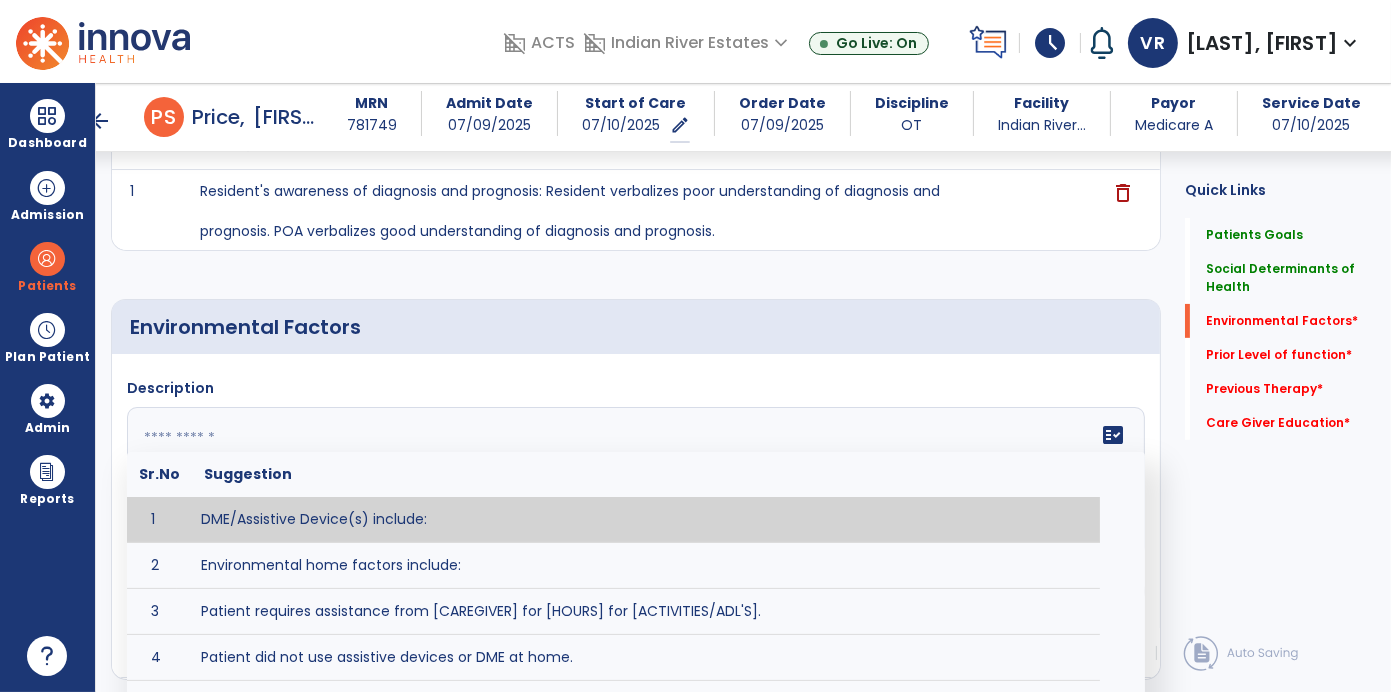 click on "Quick Links  Patients Goals   Patients Goals   Social Determinants of Health   Social Determinants of Health   Environmental Factors   *  Environmental Factors   *  Prior Level of function   *  Prior Level of function   *  Previous Therapy   *  Previous Therapy   *  Care Giver Education   *  Care Giver Education   *" 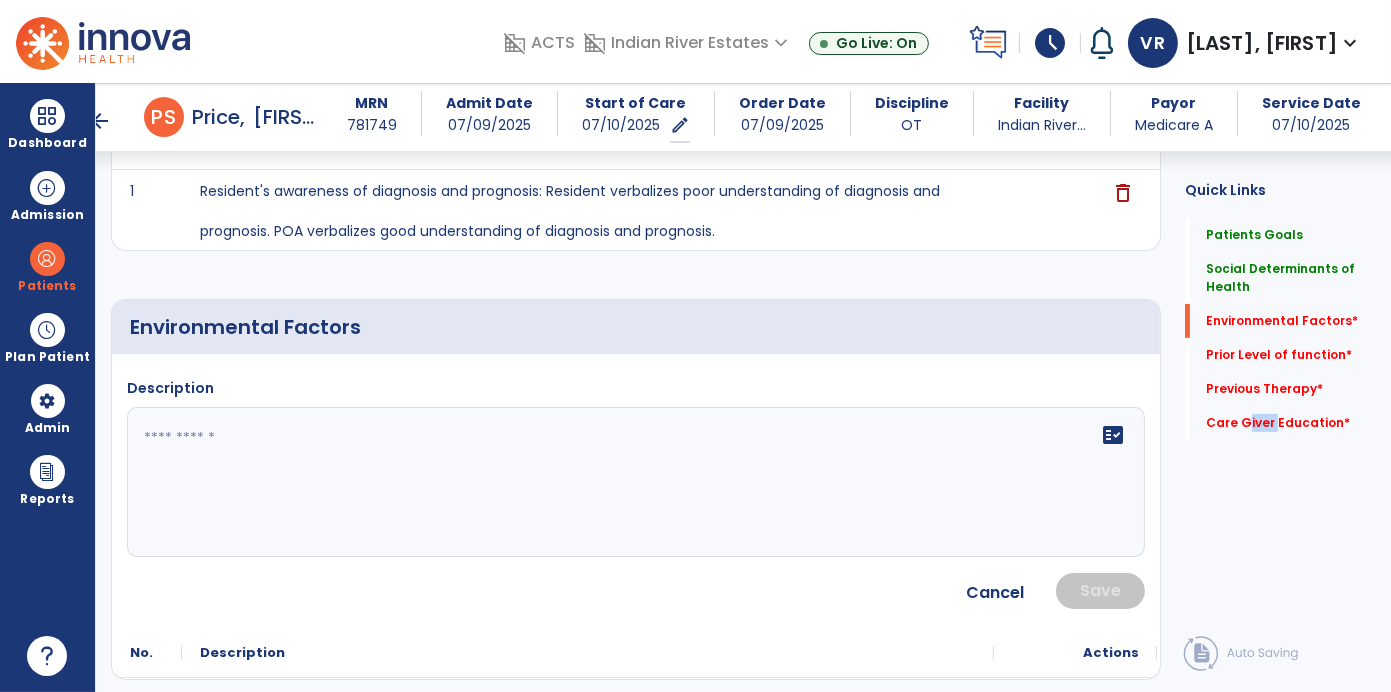 click on "fact_check" 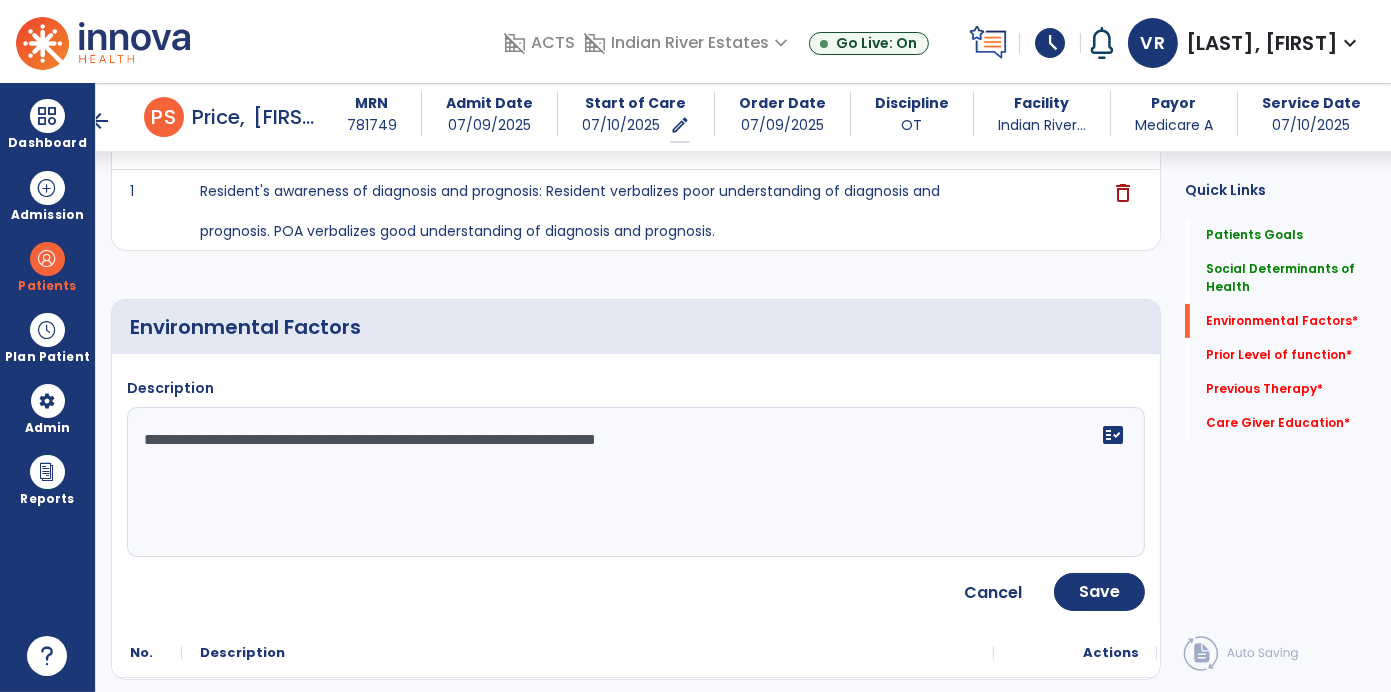 type on "**********" 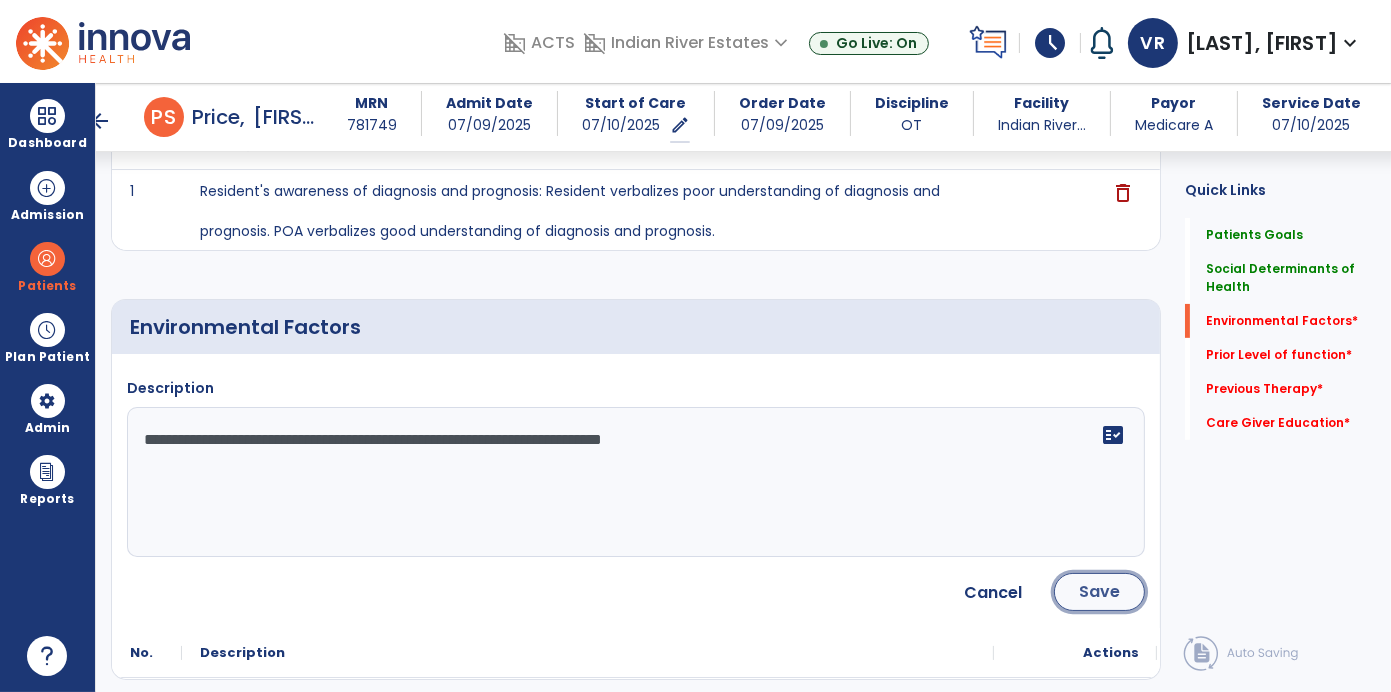 click on "Save" 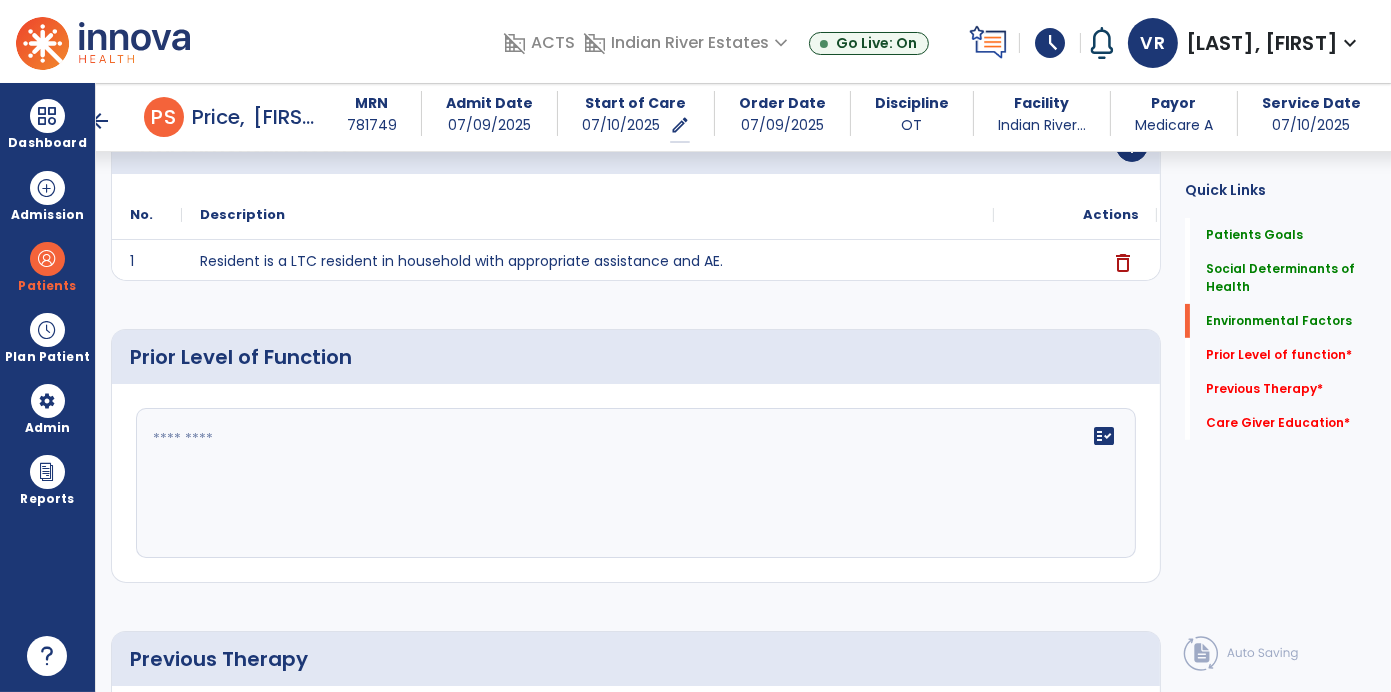 scroll, scrollTop: 677, scrollLeft: 0, axis: vertical 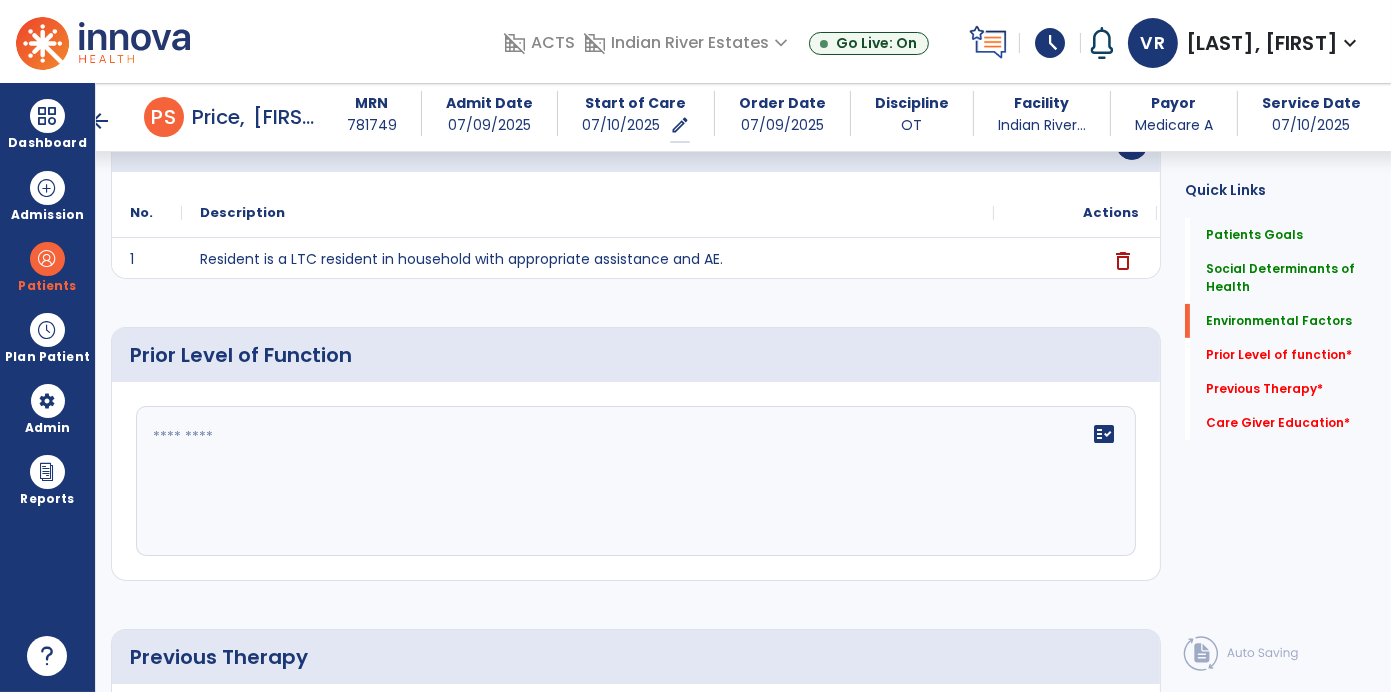 click on "fact_check" 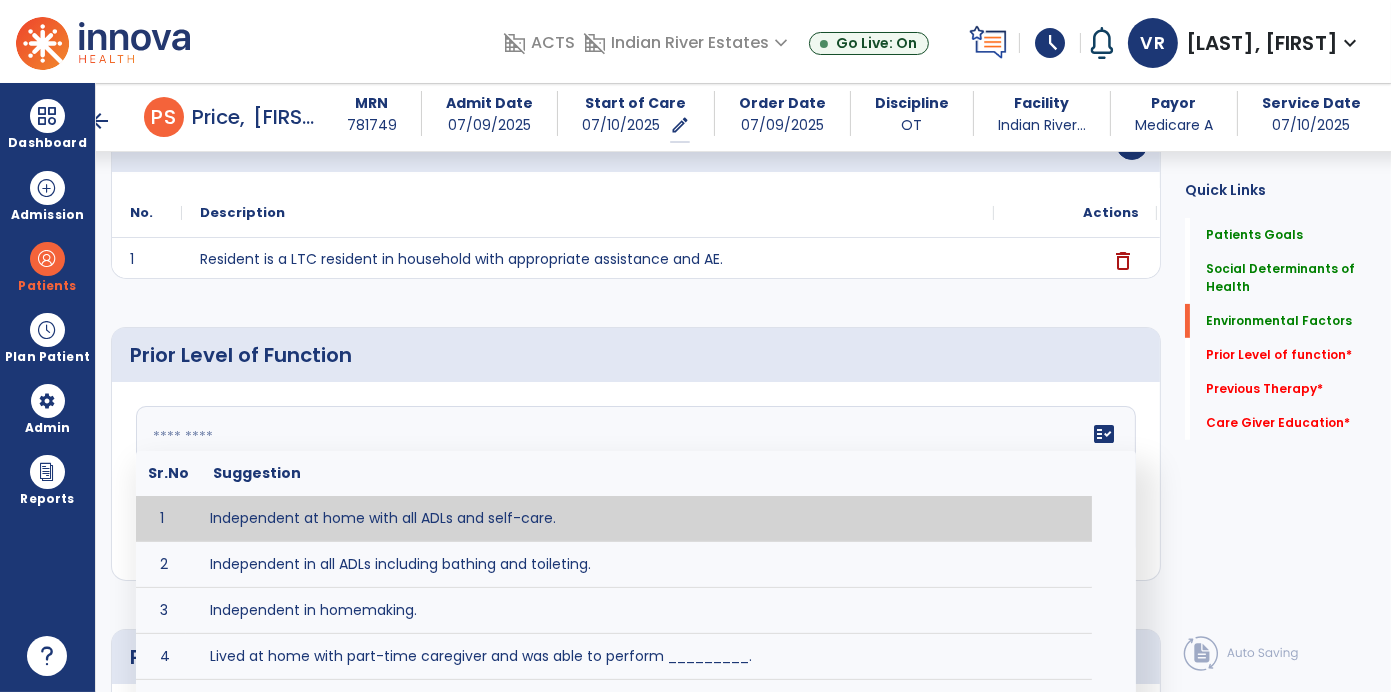click 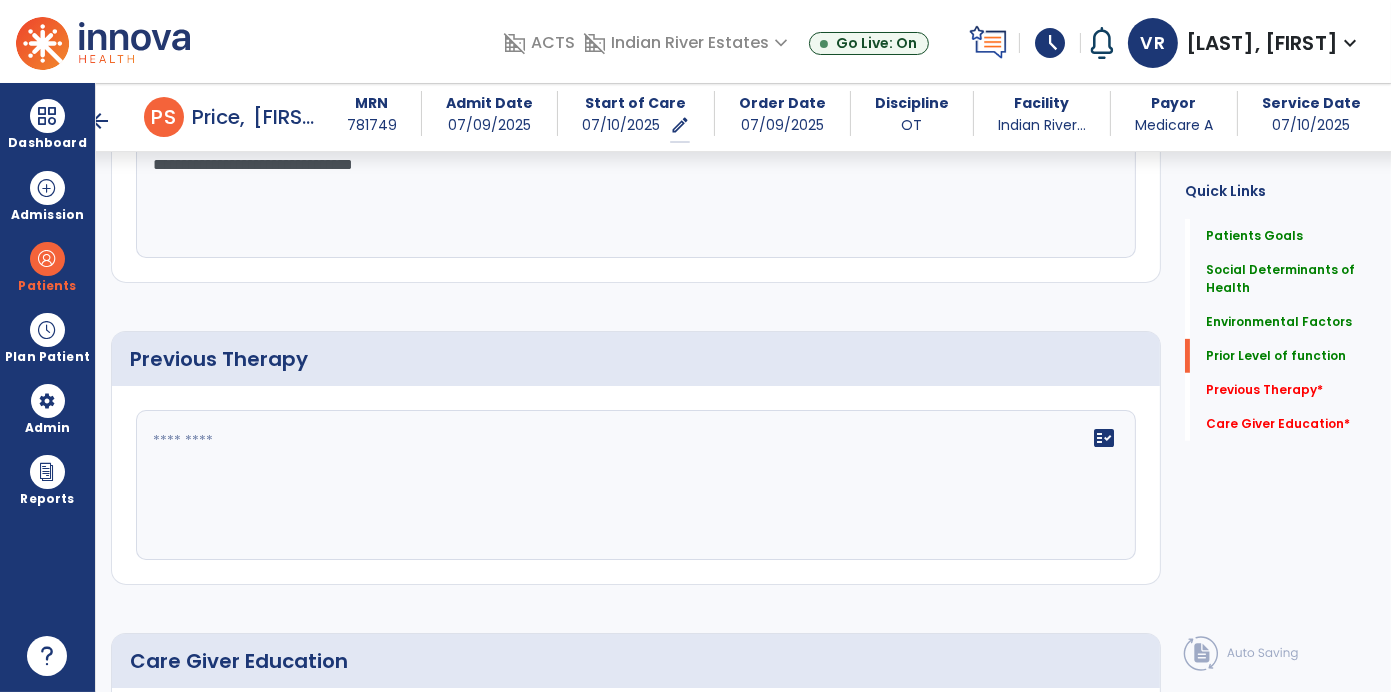 scroll, scrollTop: 981, scrollLeft: 0, axis: vertical 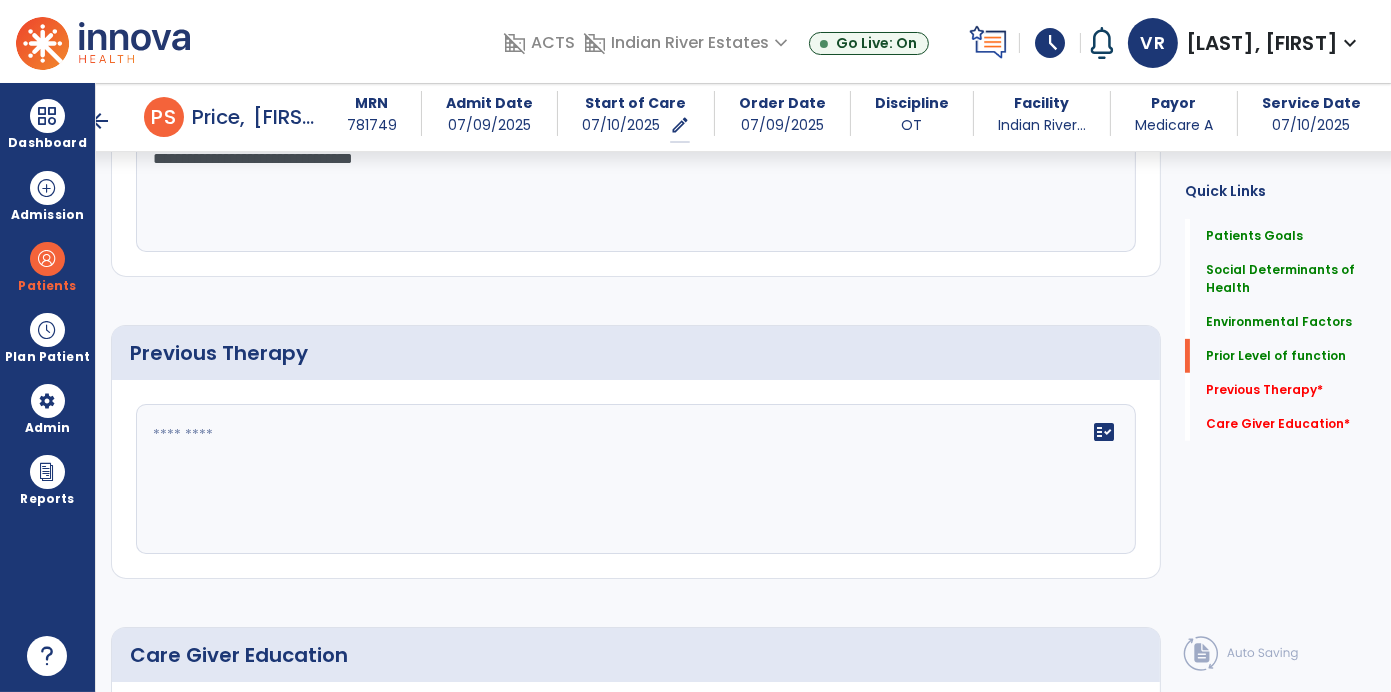 type on "**********" 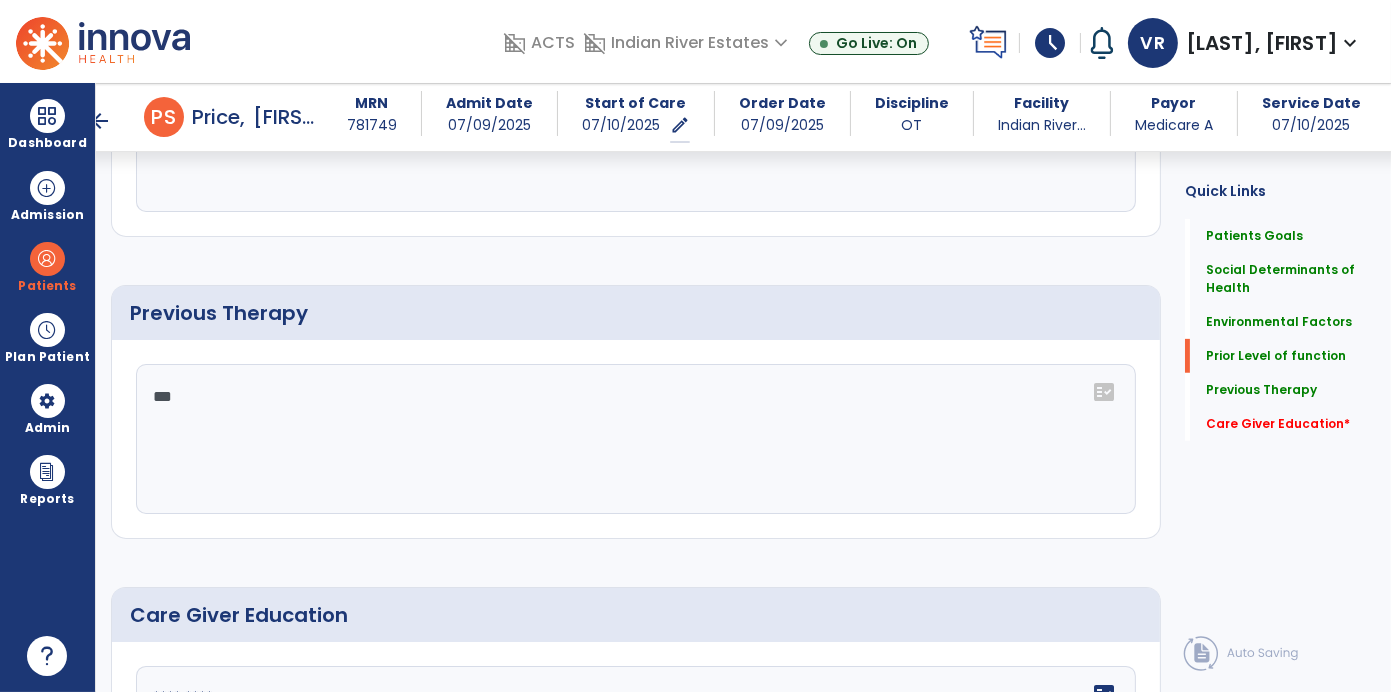 scroll, scrollTop: 981, scrollLeft: 0, axis: vertical 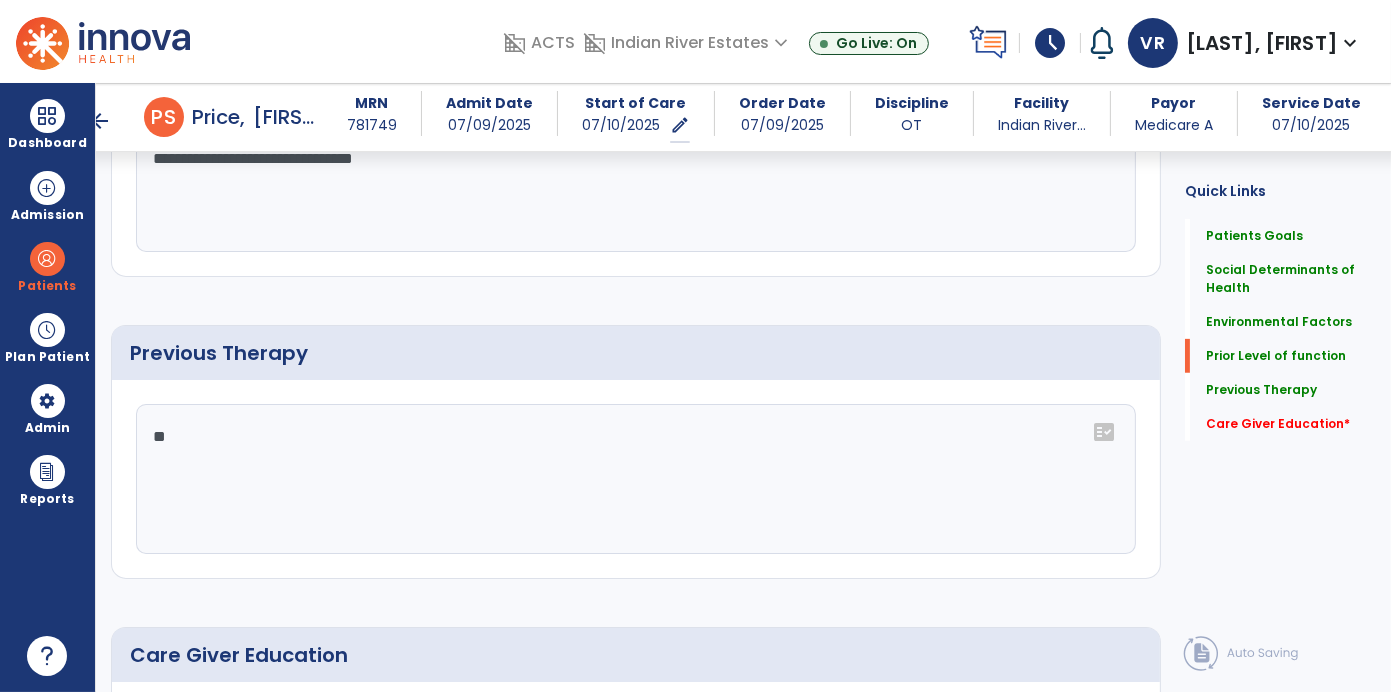 type on "*" 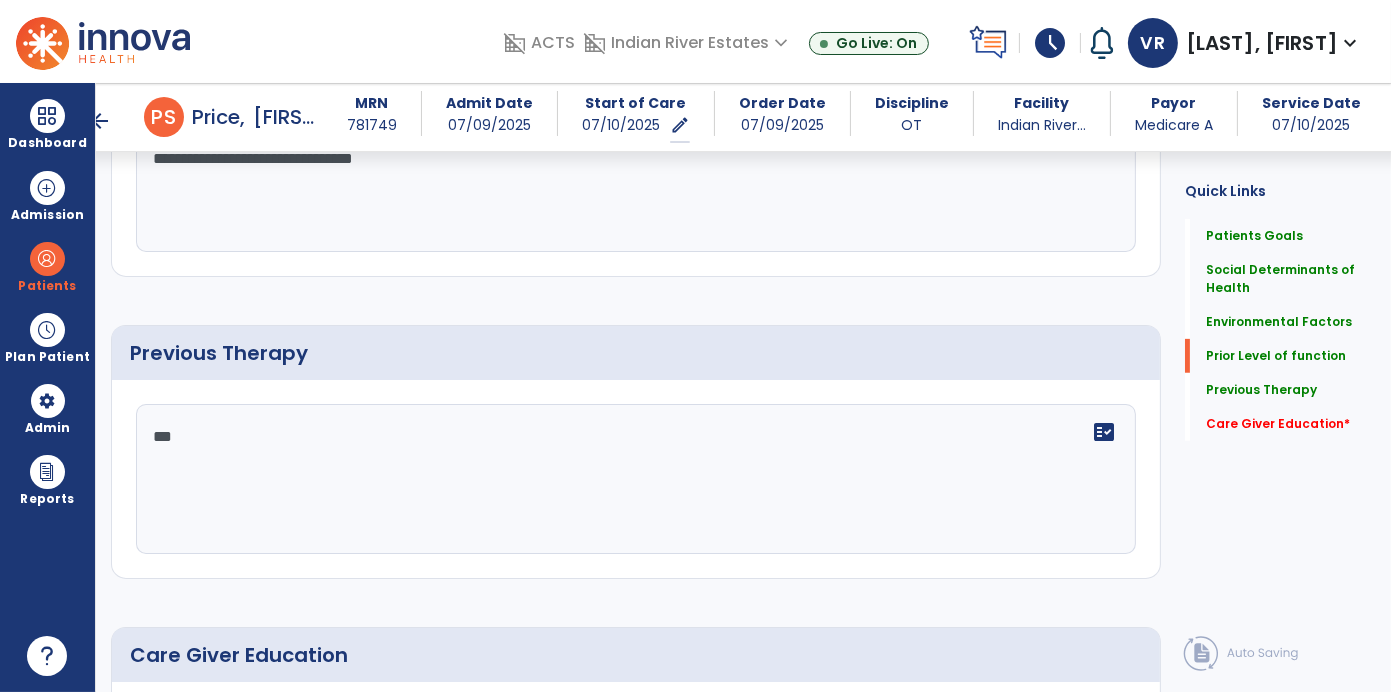type on "***" 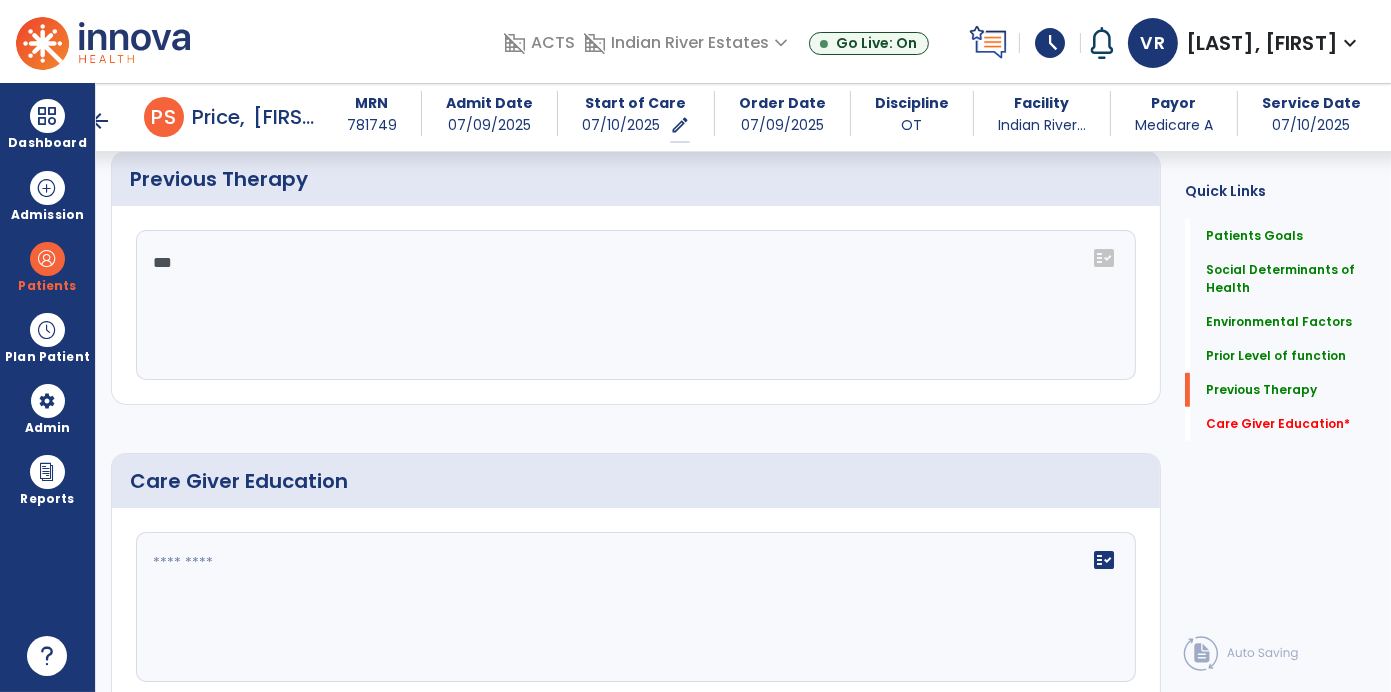 scroll, scrollTop: 1157, scrollLeft: 0, axis: vertical 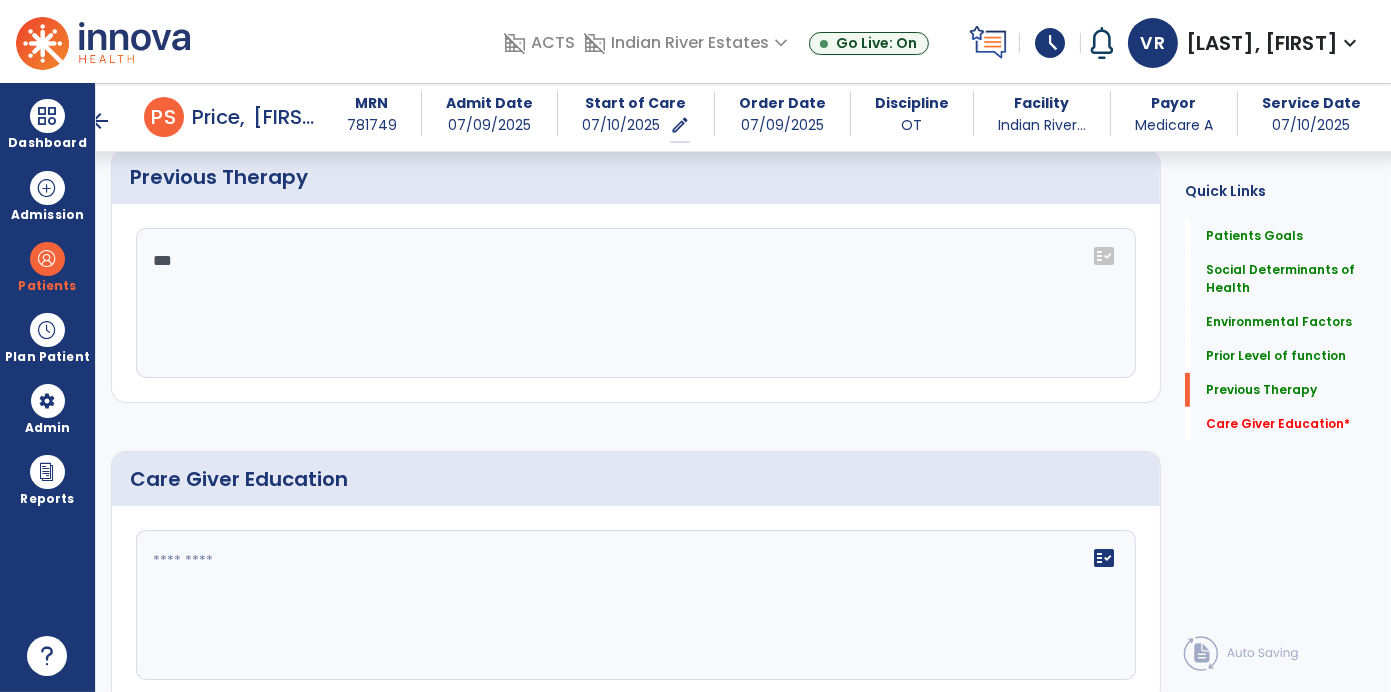 click on "fact_check" 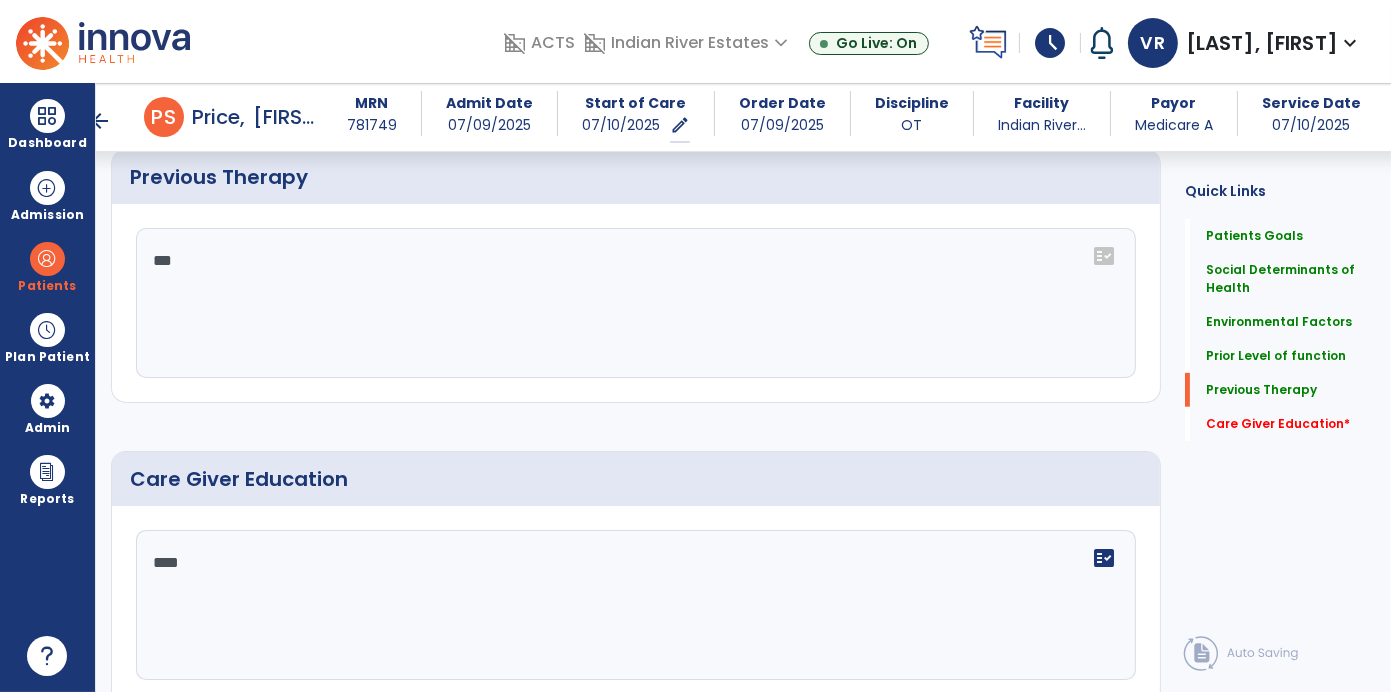 scroll, scrollTop: 1234, scrollLeft: 0, axis: vertical 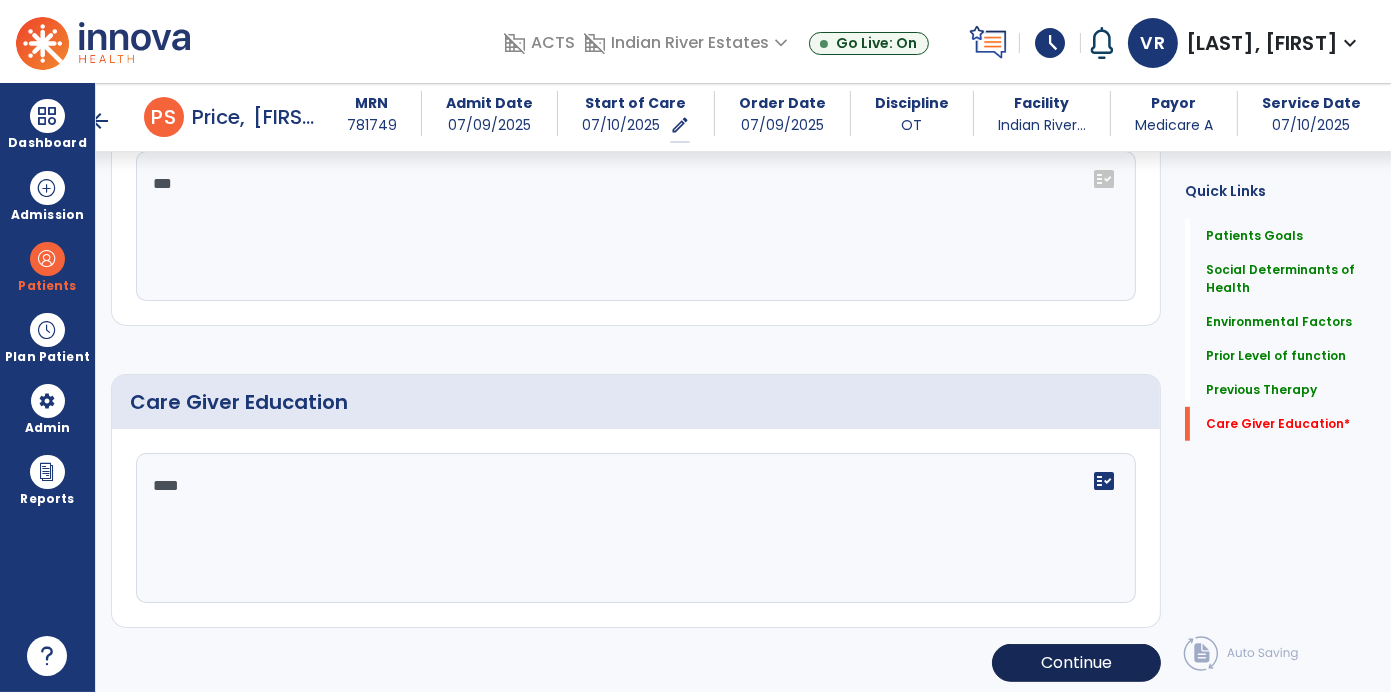type on "***" 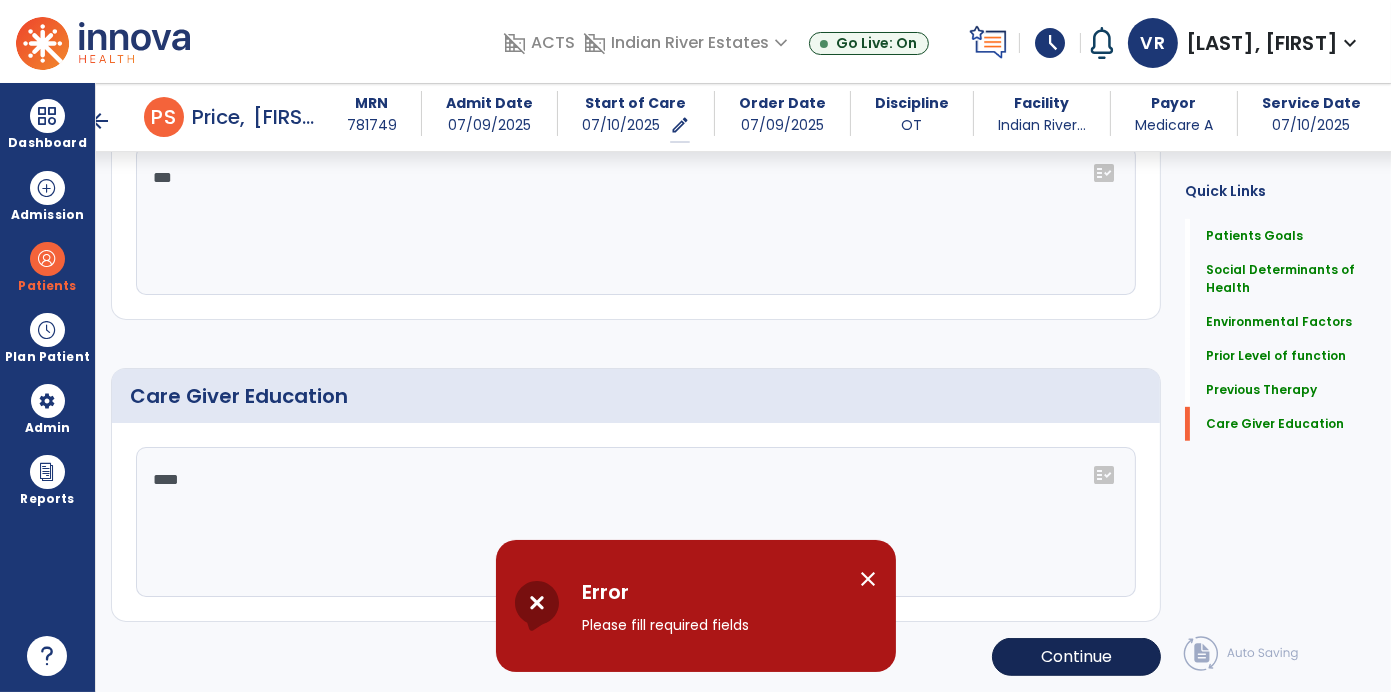 scroll, scrollTop: 1234, scrollLeft: 0, axis: vertical 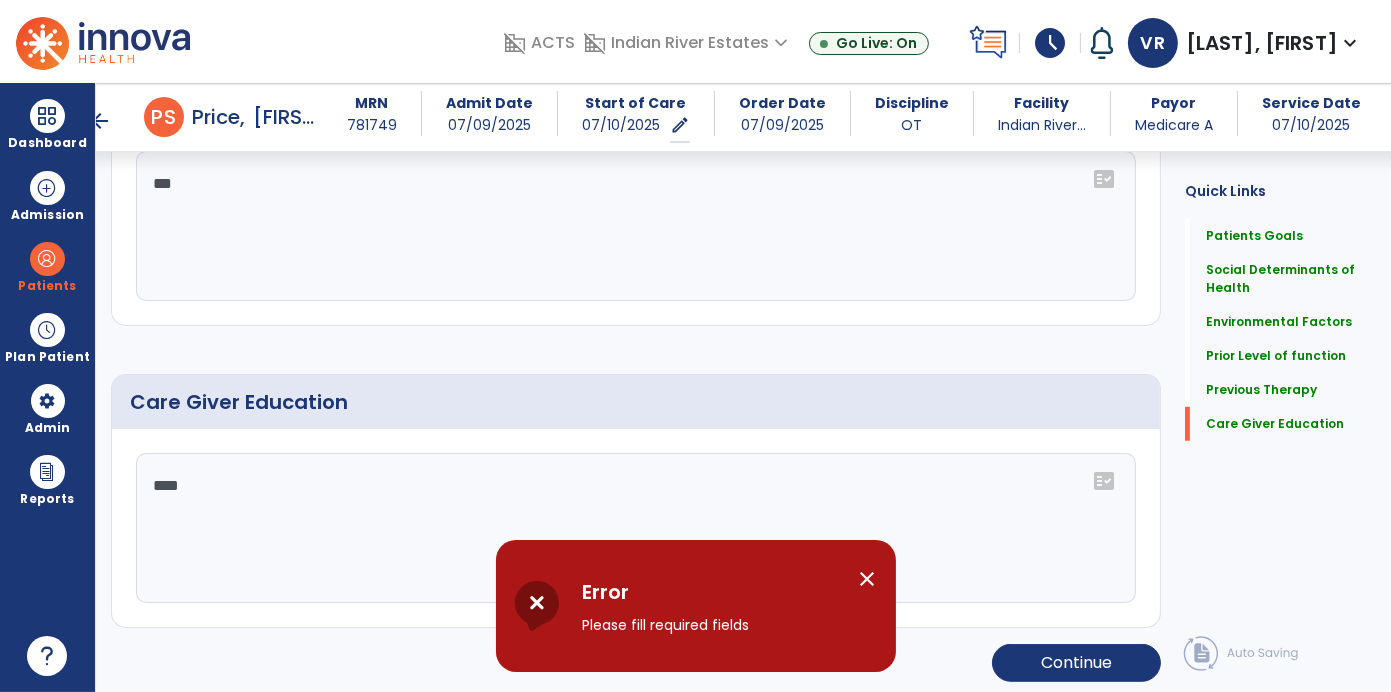 click on "Quick Links  Patients Goals   Patients Goals   Social Determinants of Health   Social Determinants of Health   Environmental Factors   Environmental Factors   Prior Level of function   Prior Level of function   Previous Therapy   Previous Therapy   Care Giver Education   Care Giver Education" 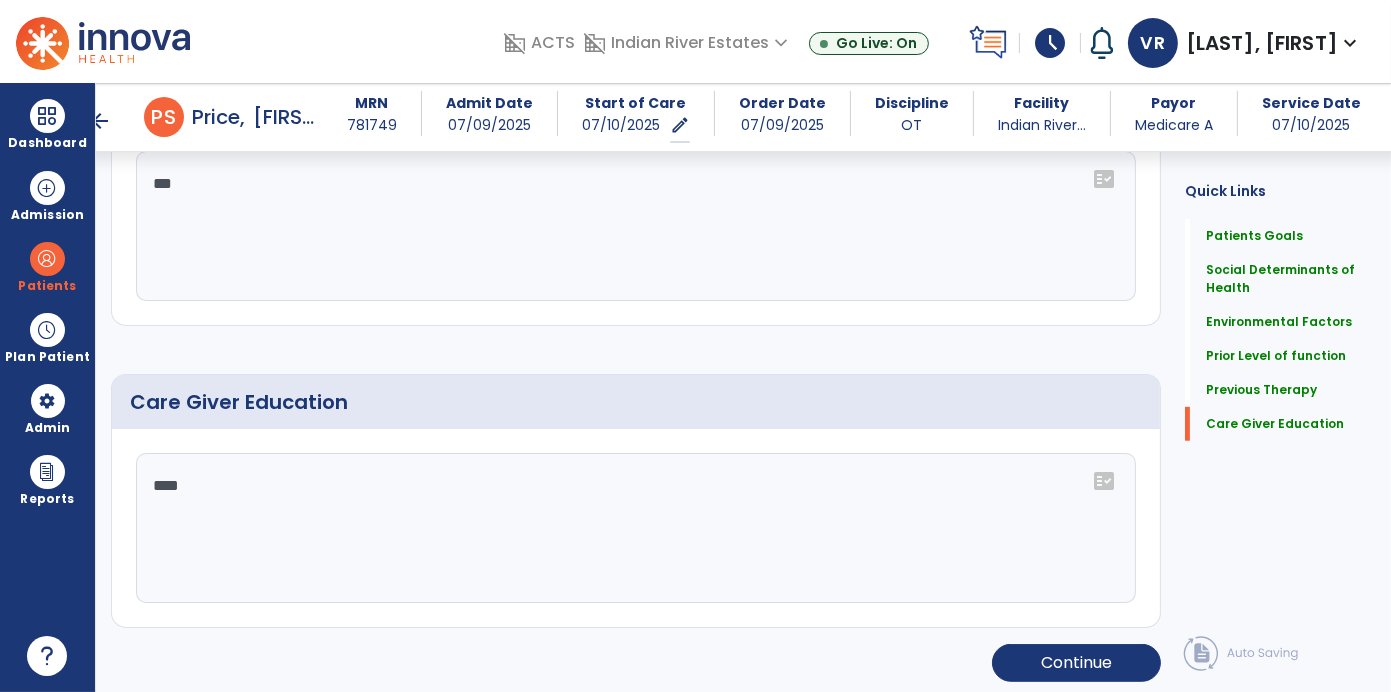click on "***" 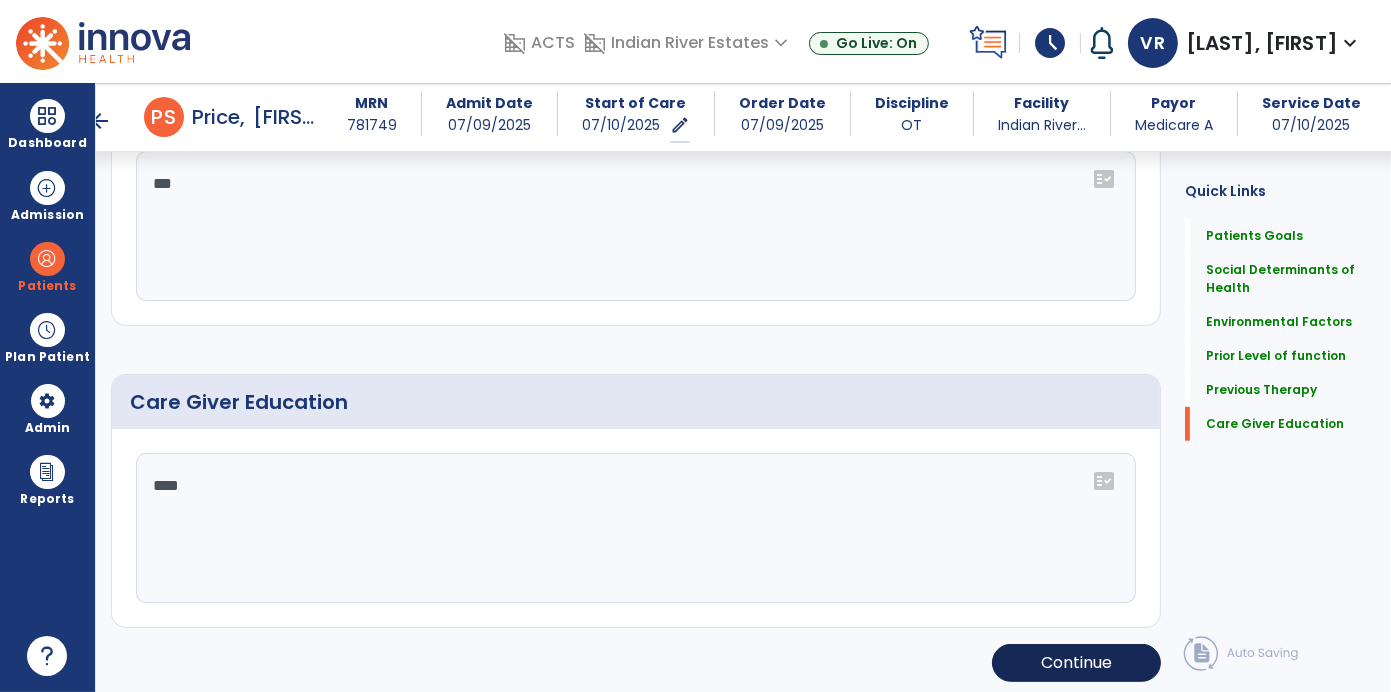 click on "Continue" 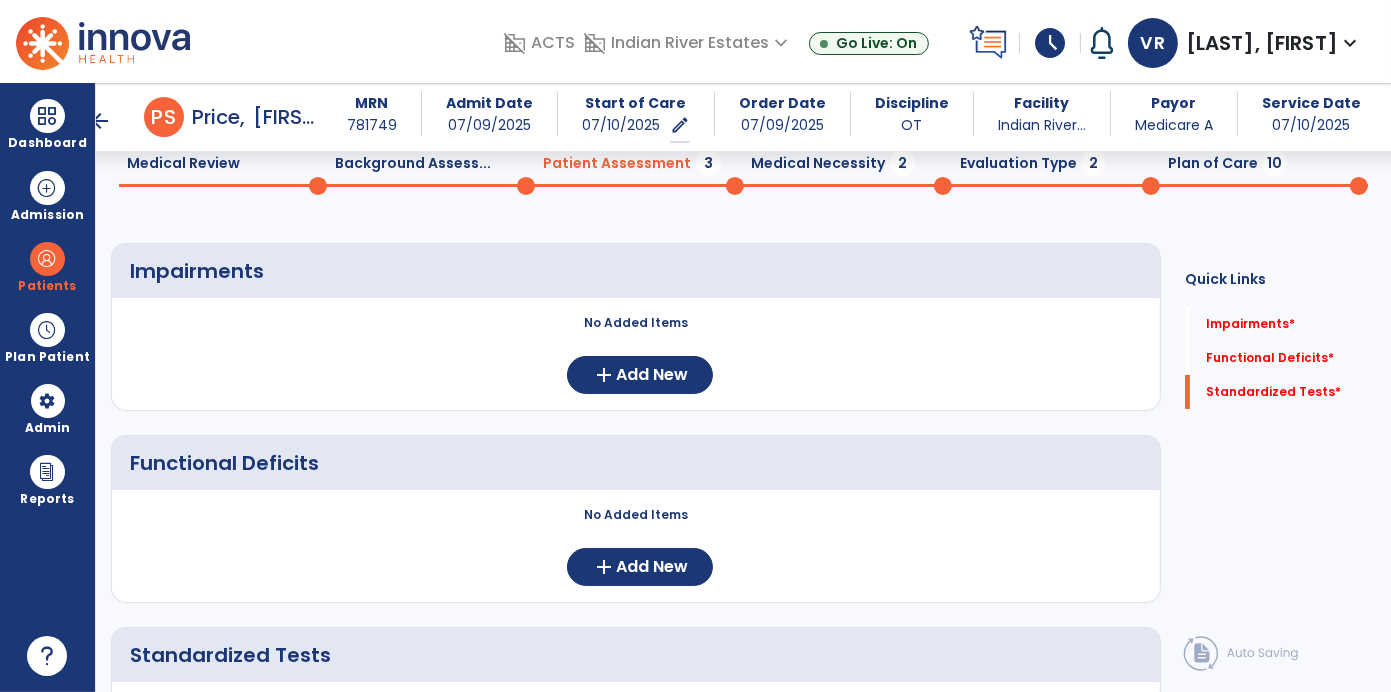 scroll, scrollTop: 0, scrollLeft: 0, axis: both 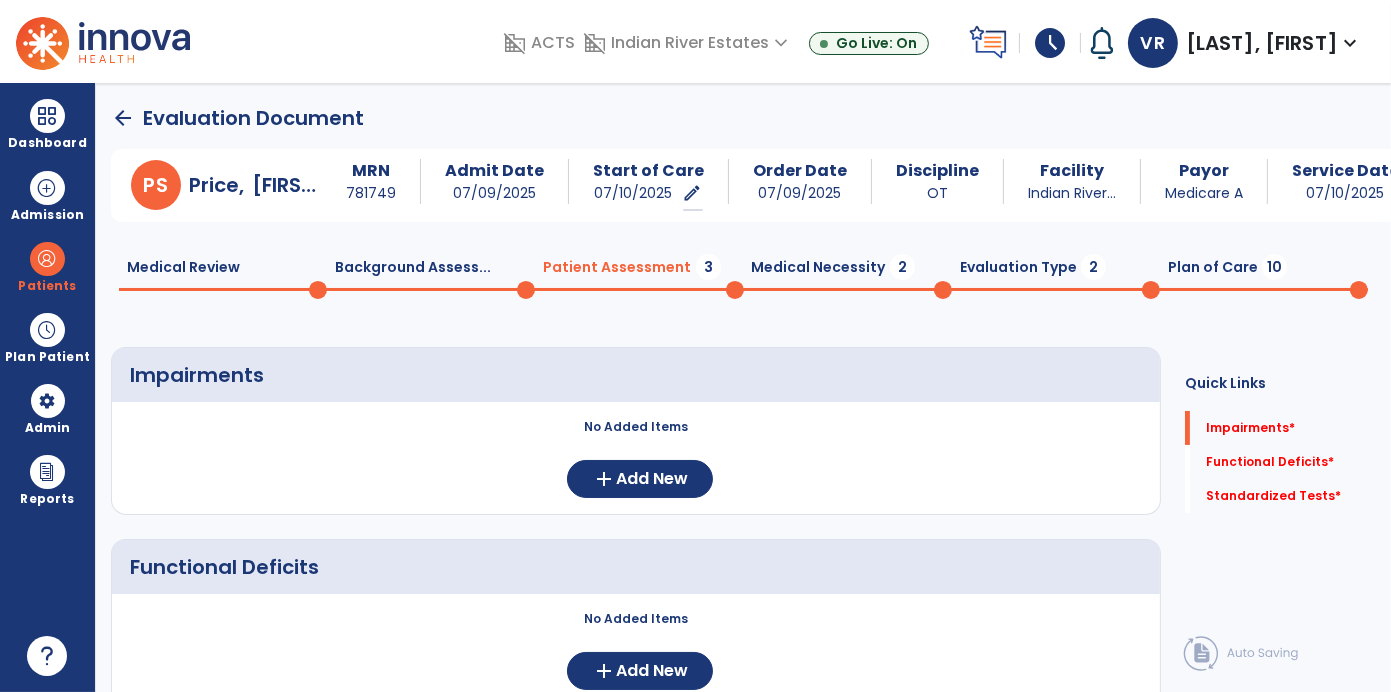 click on "Background Assess...  0" 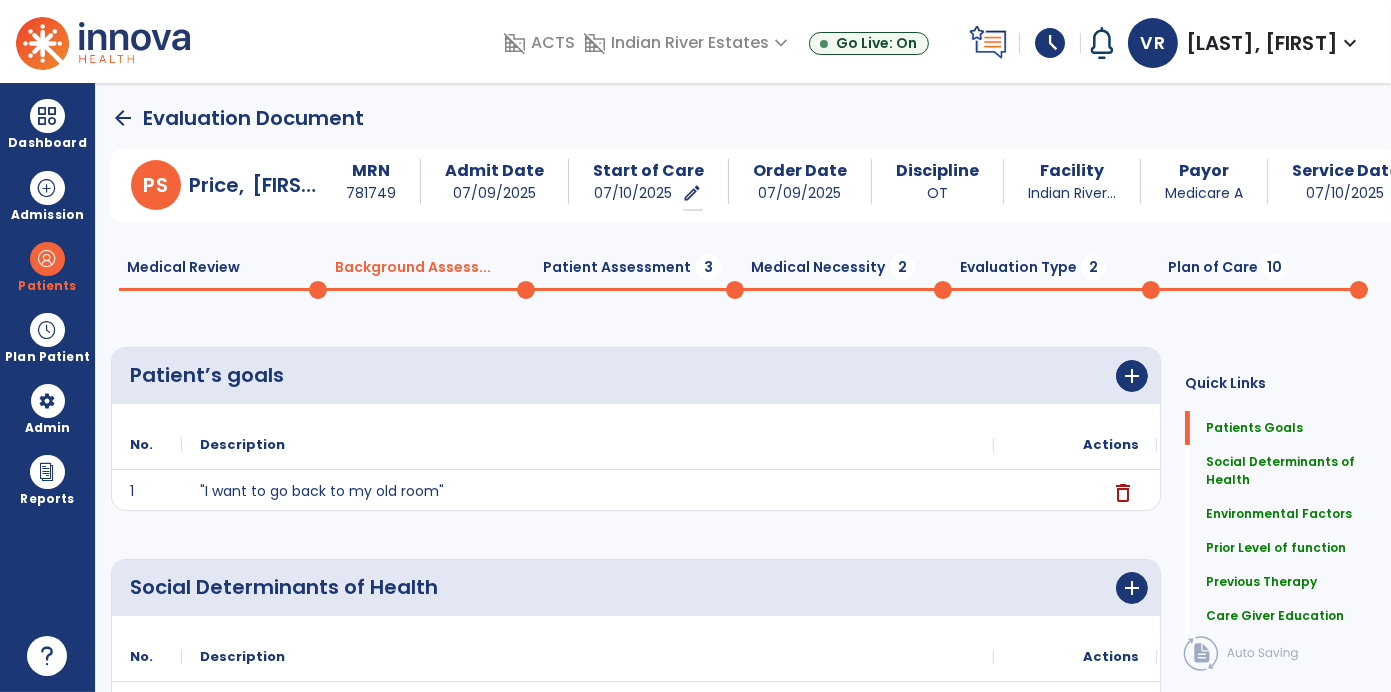 click on "Medical Review  0" 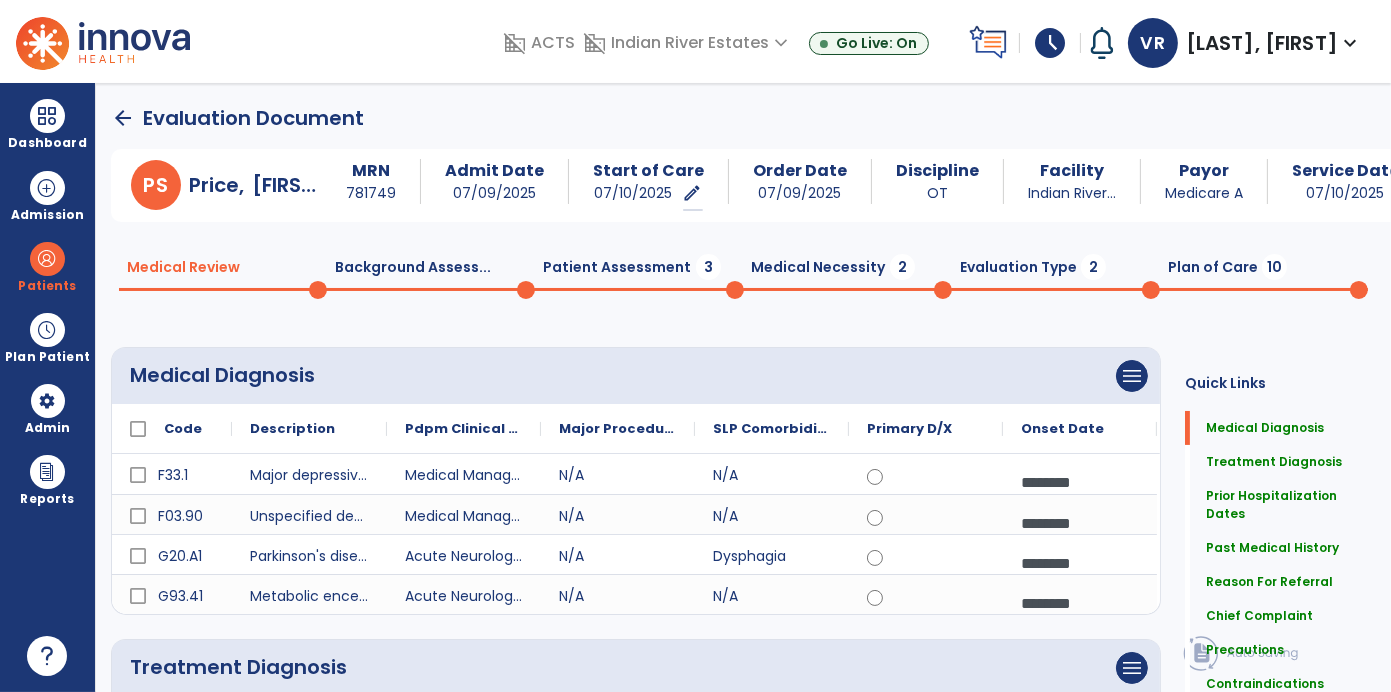 click on "Background Assess...  0" 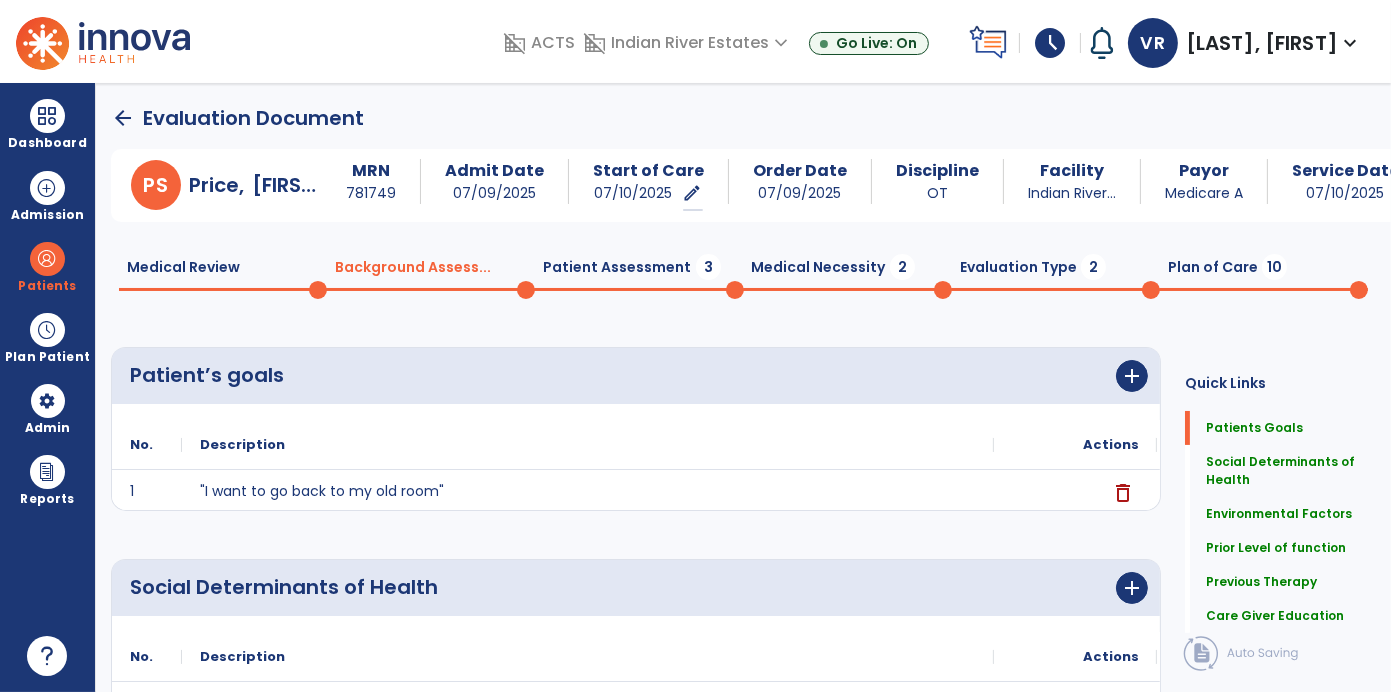click on "Patient Assessment  3" 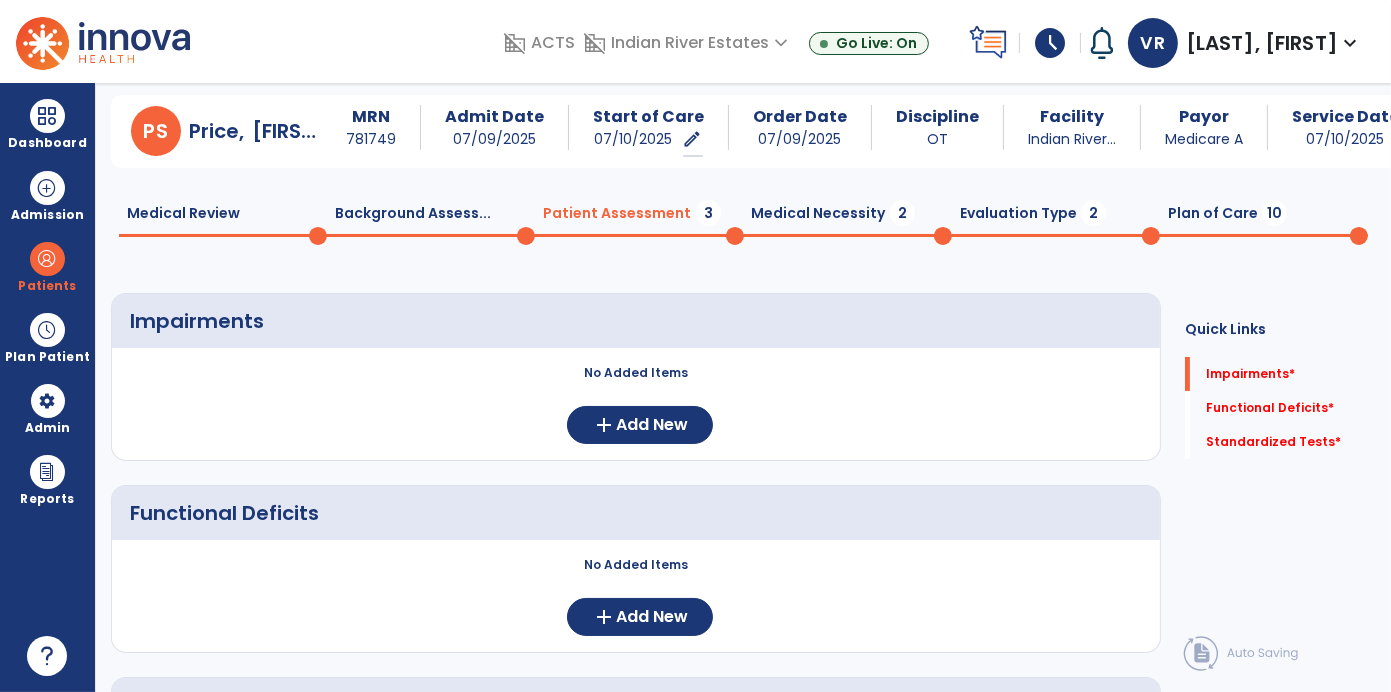 click on "Medical Necessity  2" 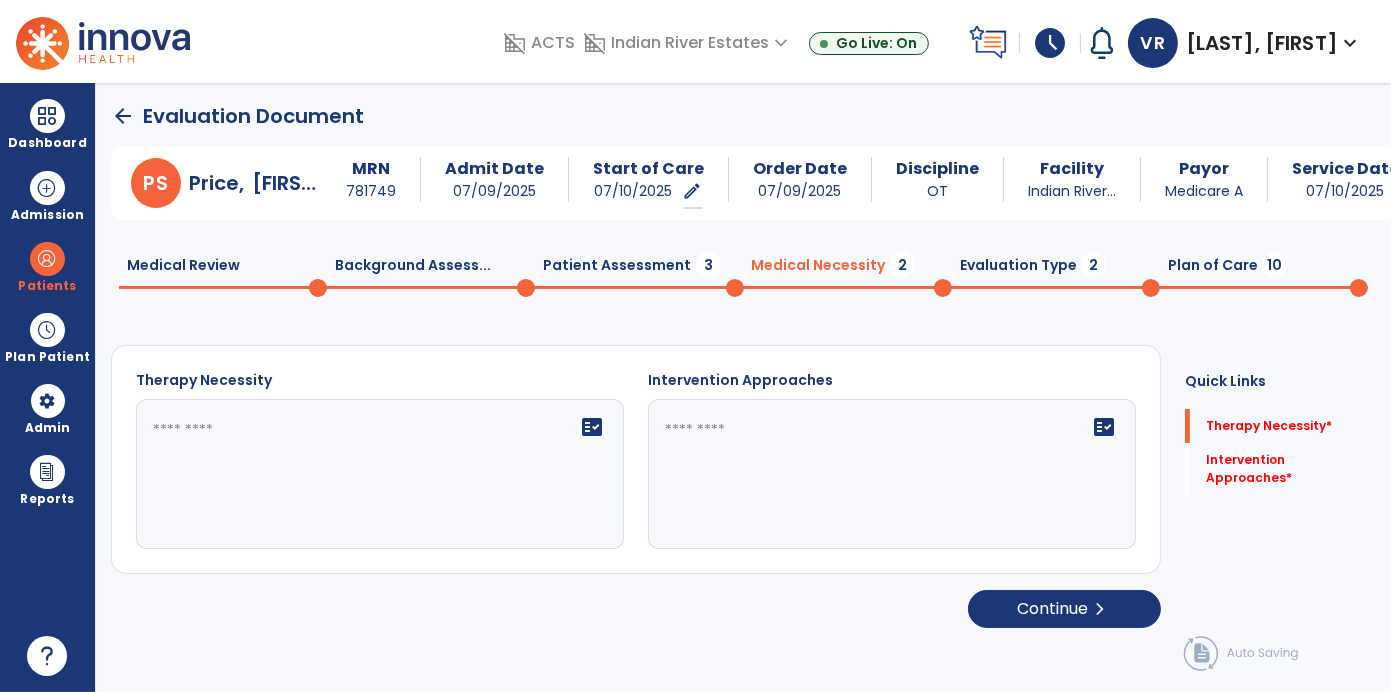 scroll, scrollTop: 1, scrollLeft: 0, axis: vertical 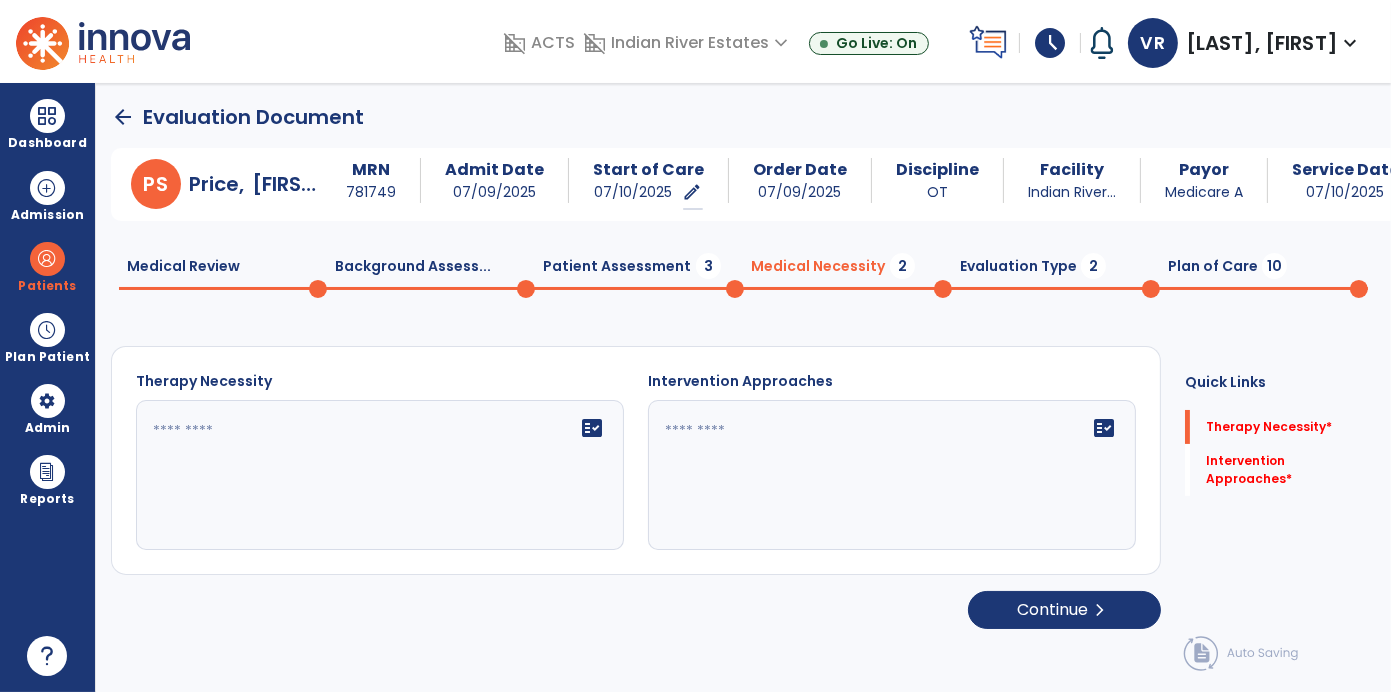 click on "fact_check" 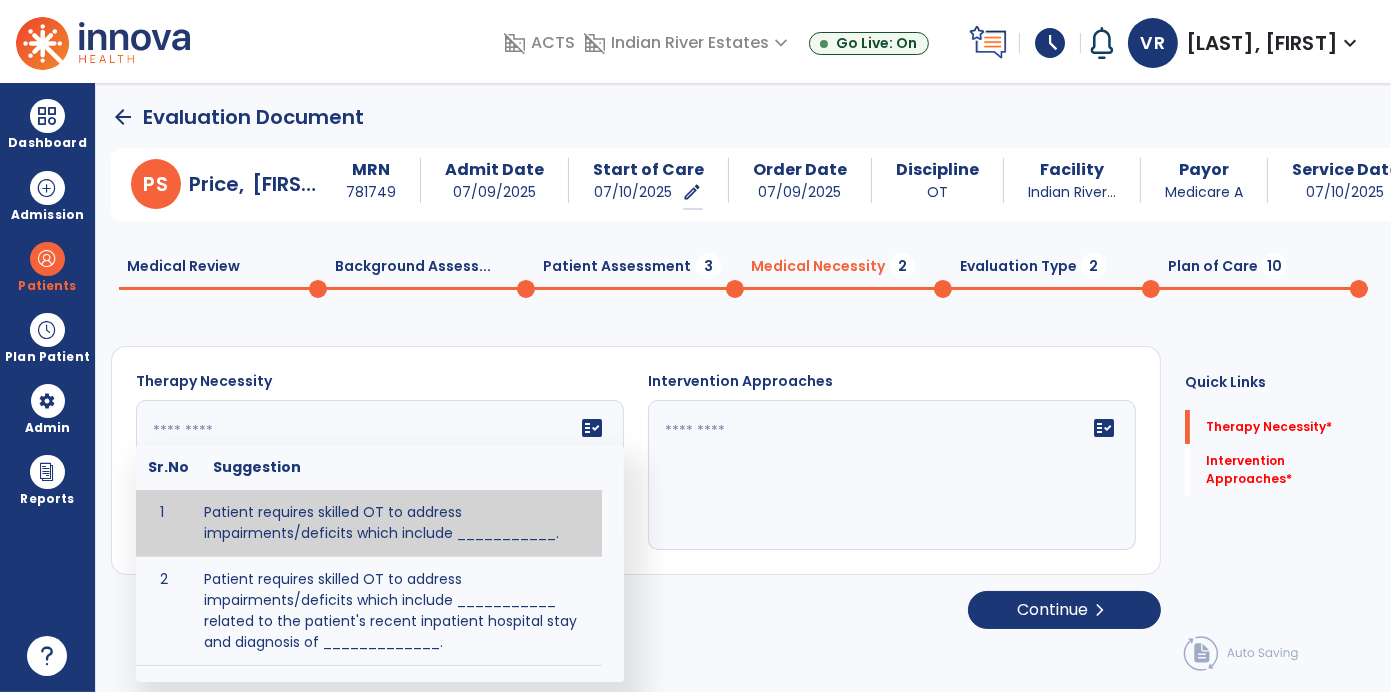 click 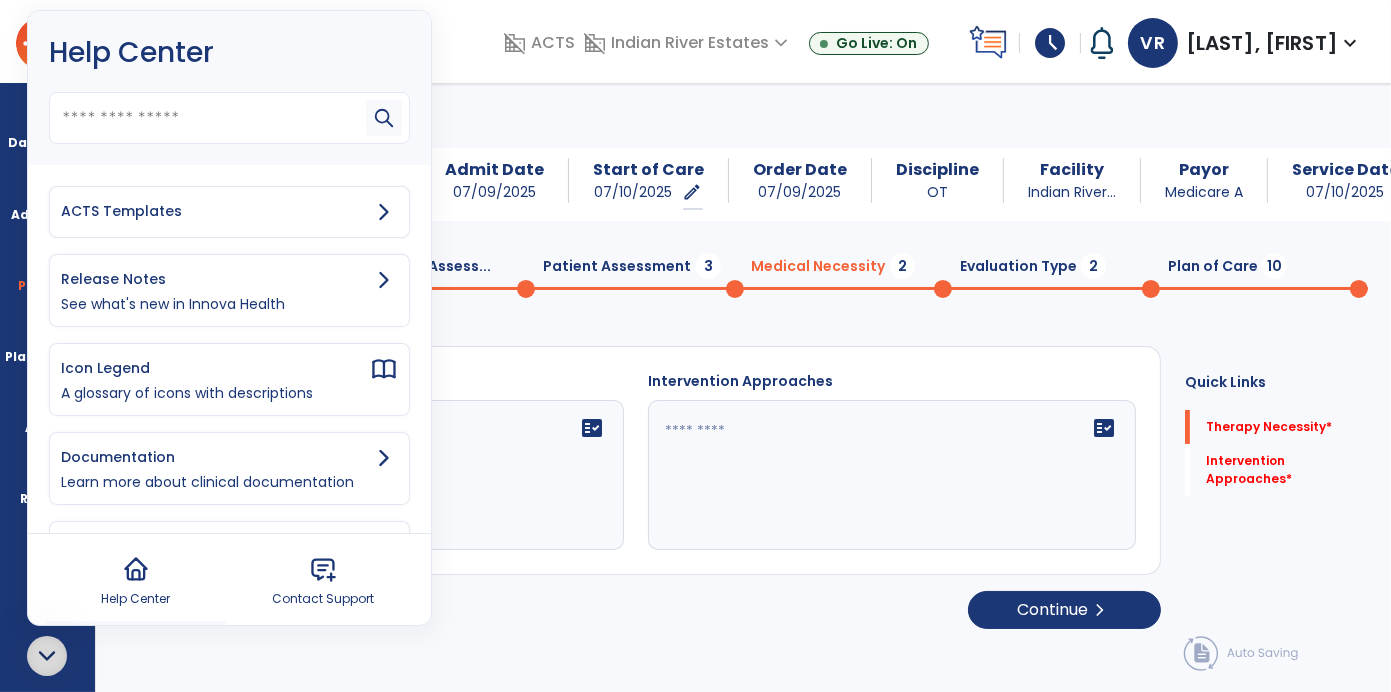 click on "ACTS Templates" at bounding box center (215, 211) 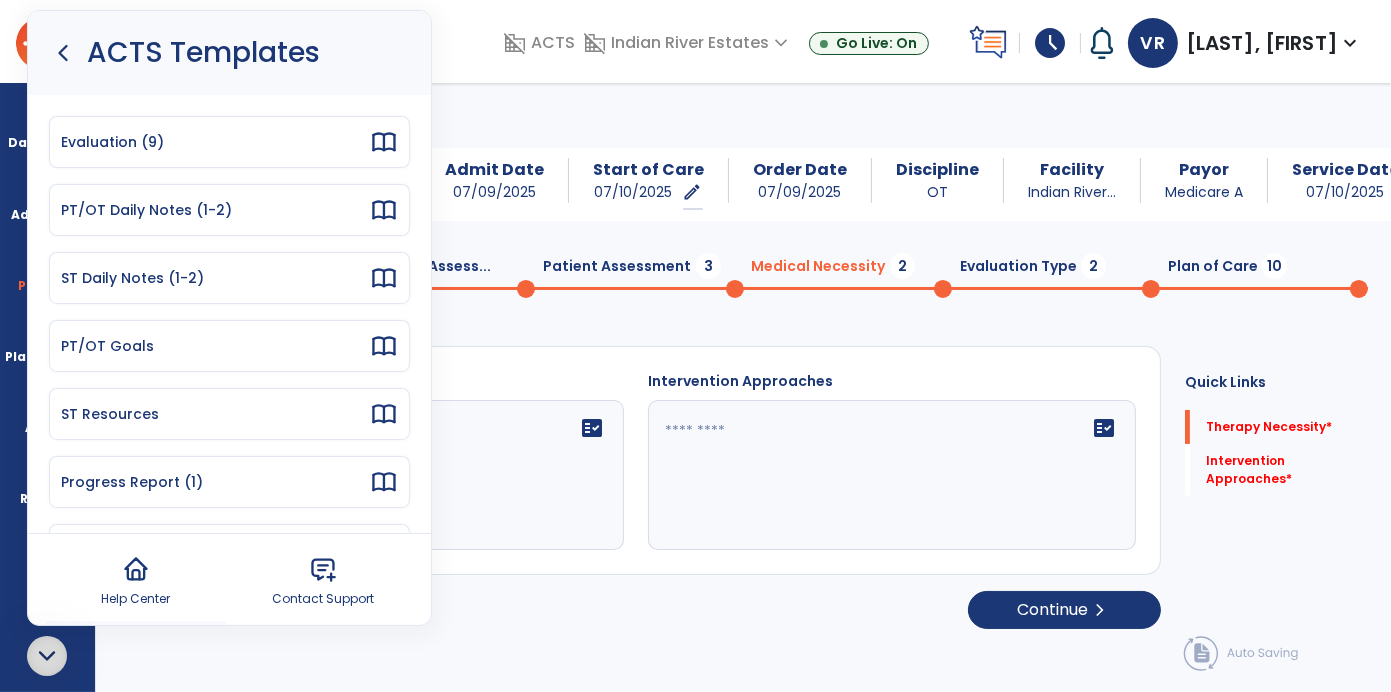 click on "Evaluation (9)" at bounding box center [215, 142] 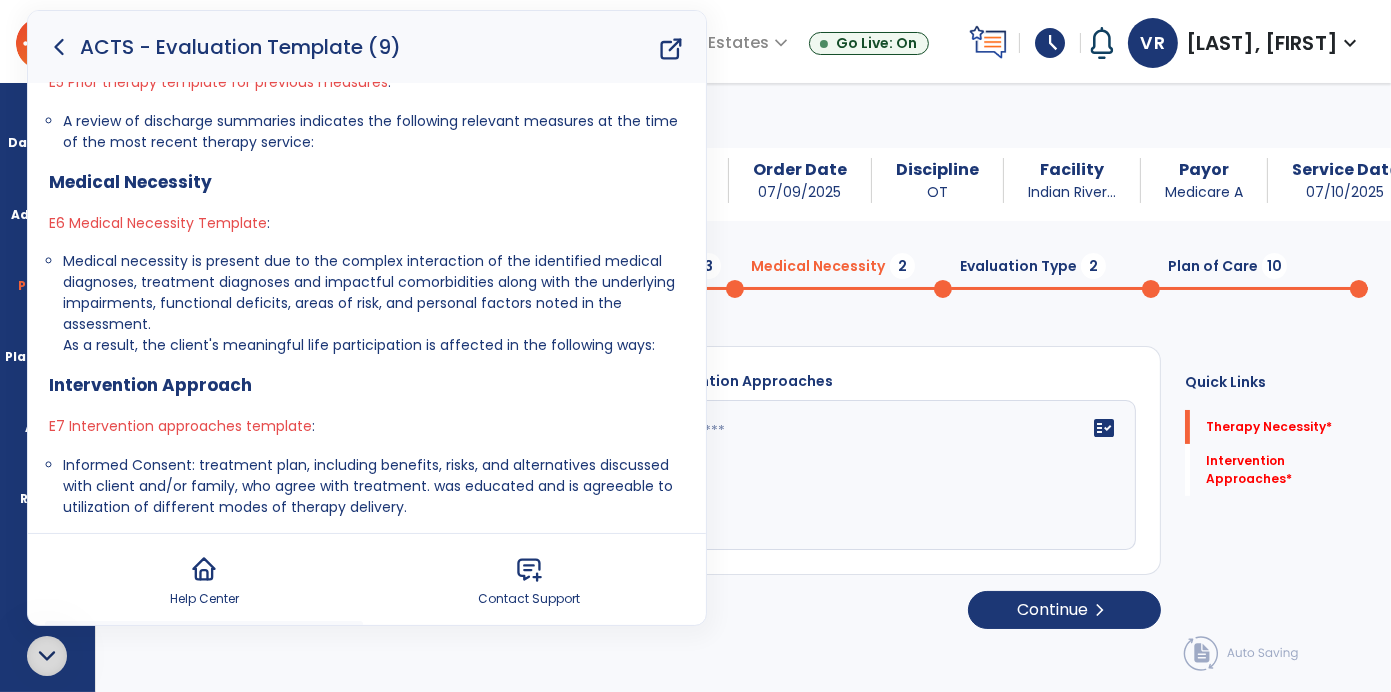 scroll, scrollTop: 803, scrollLeft: 0, axis: vertical 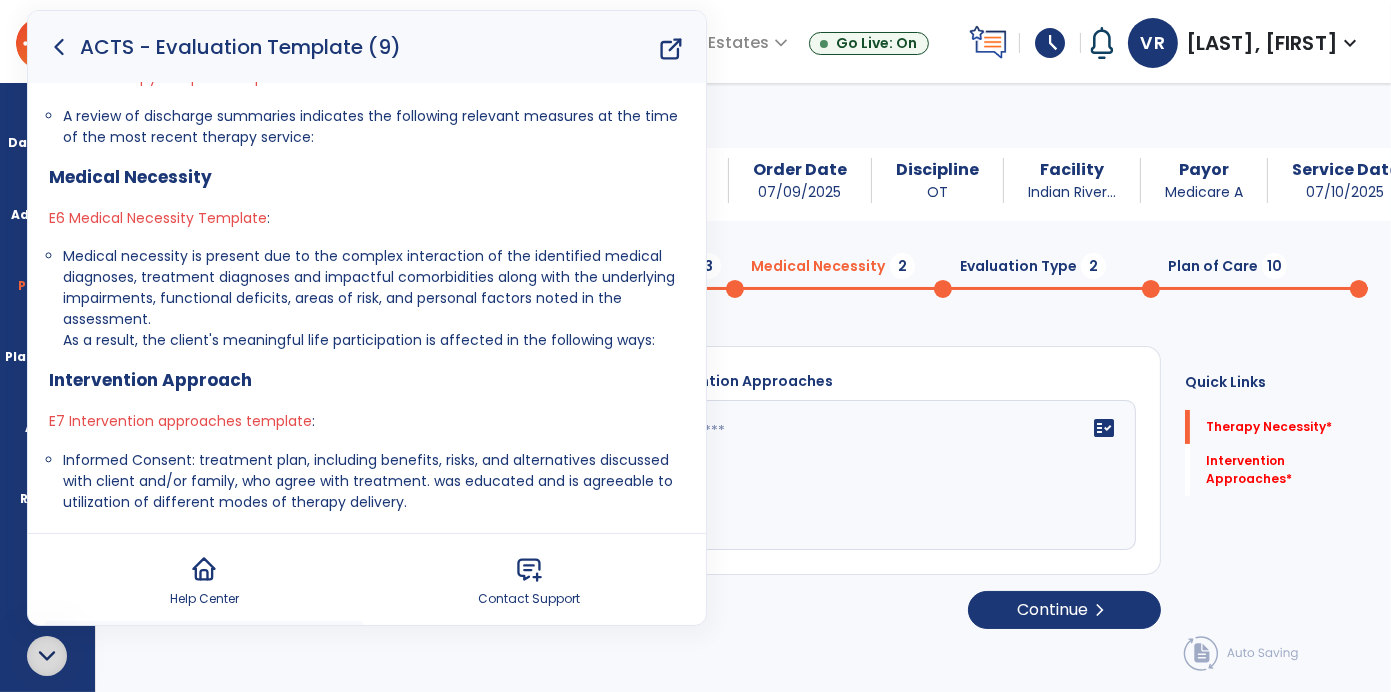 click 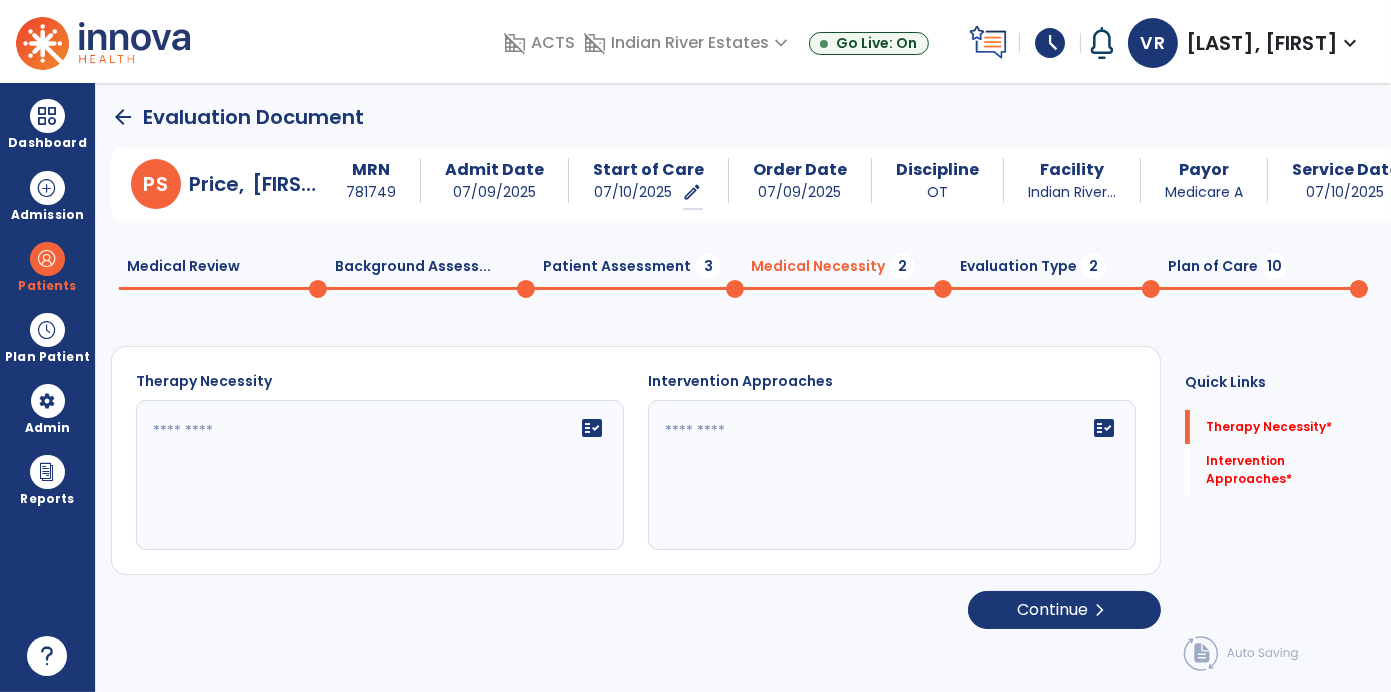 scroll, scrollTop: 0, scrollLeft: 0, axis: both 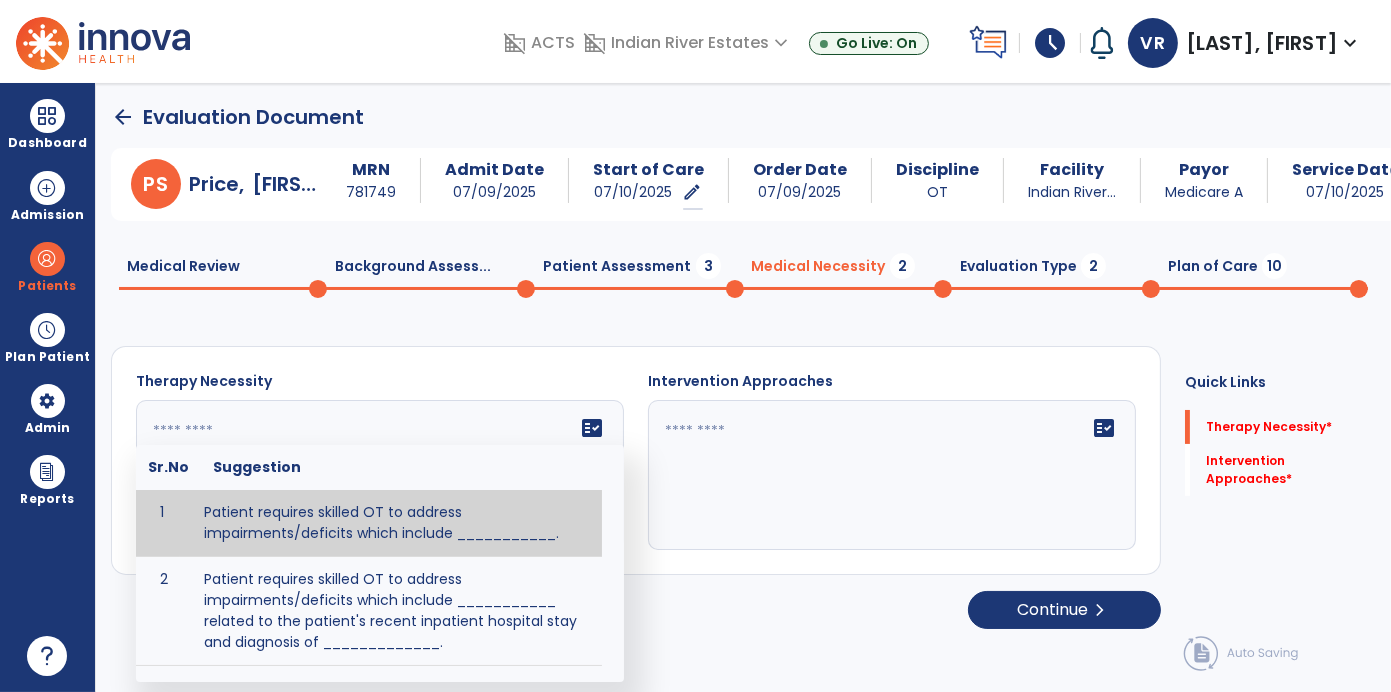 click 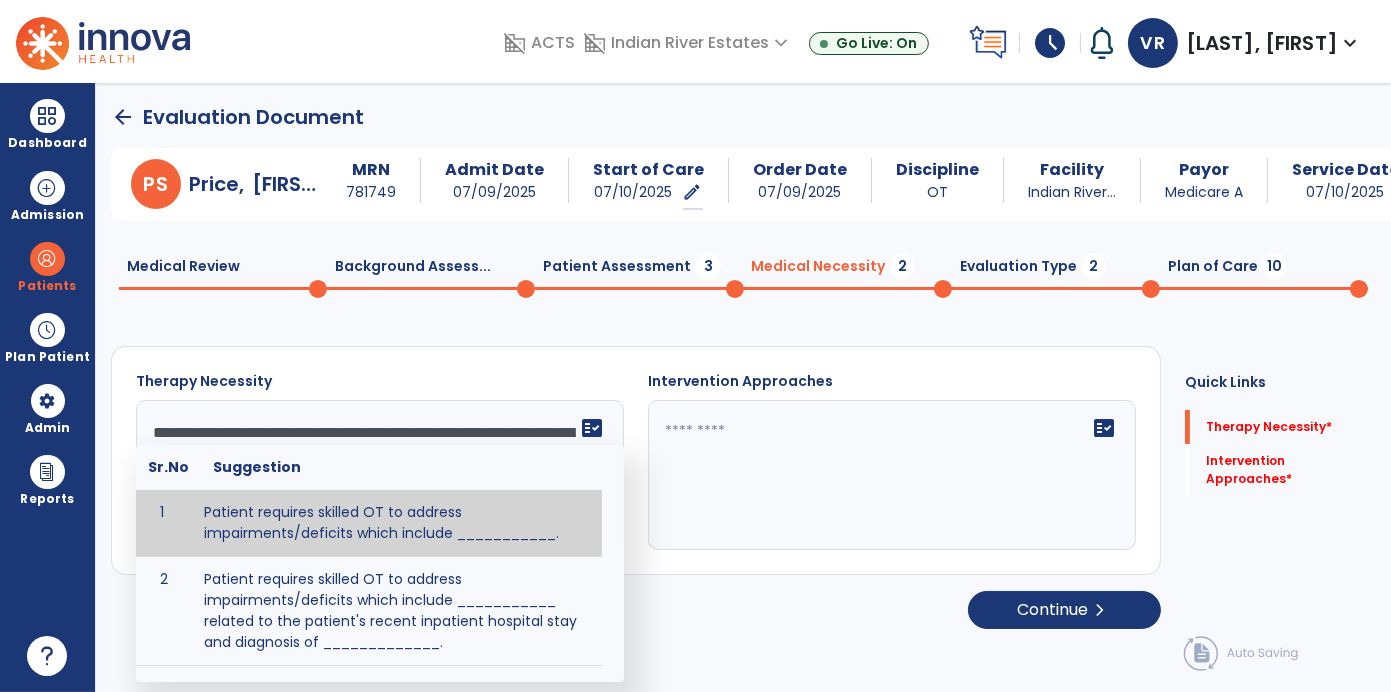 scroll, scrollTop: 63, scrollLeft: 0, axis: vertical 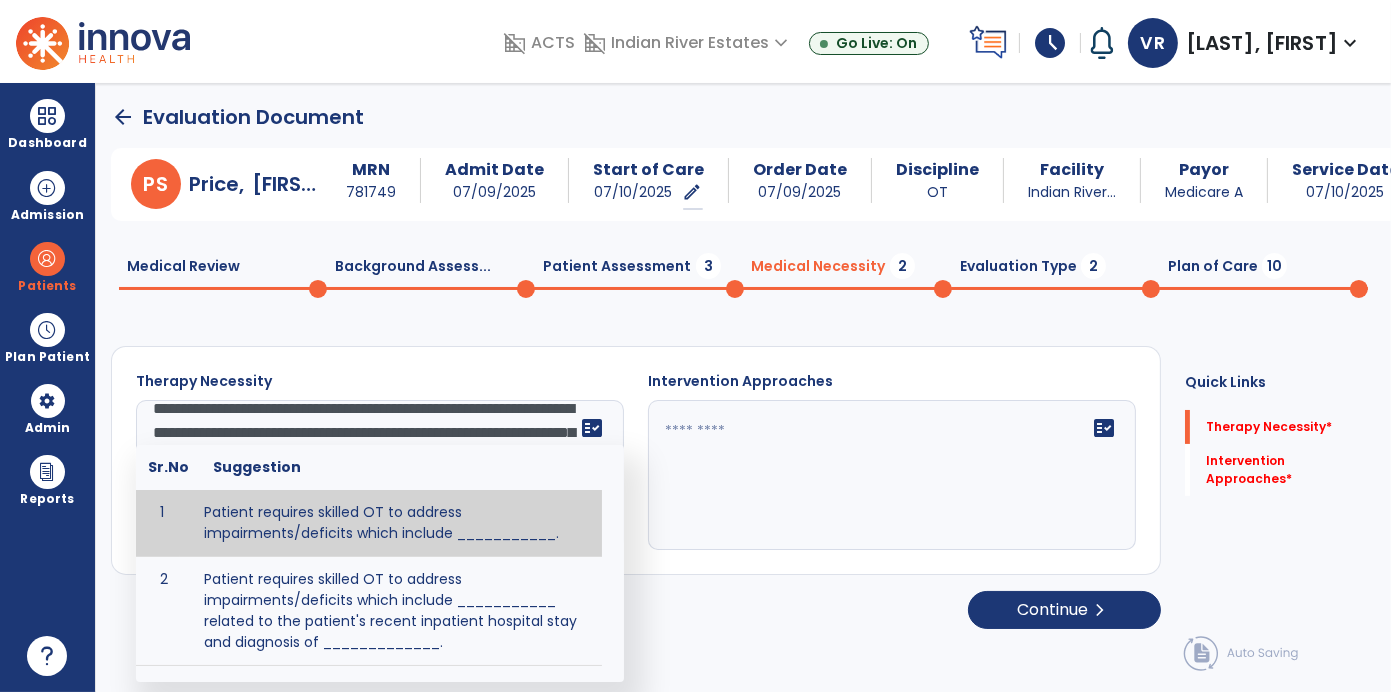 click on "fact_check" 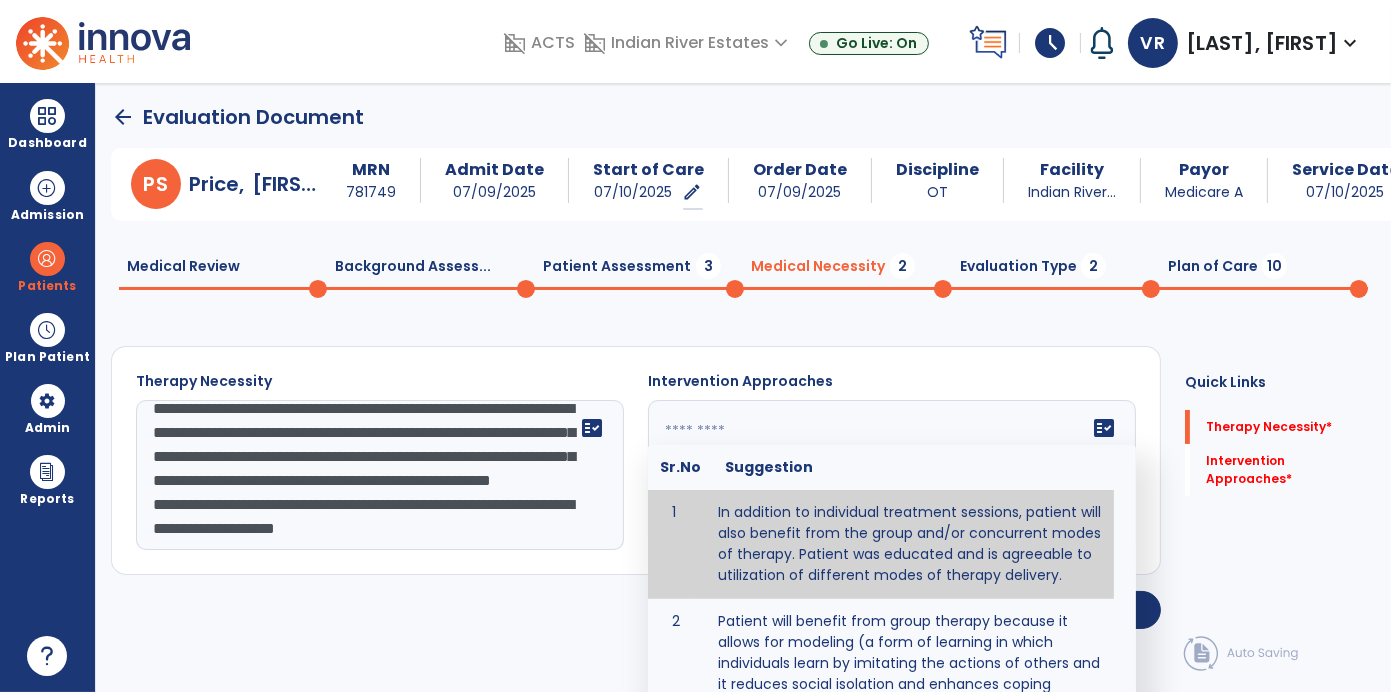 click on "**********" 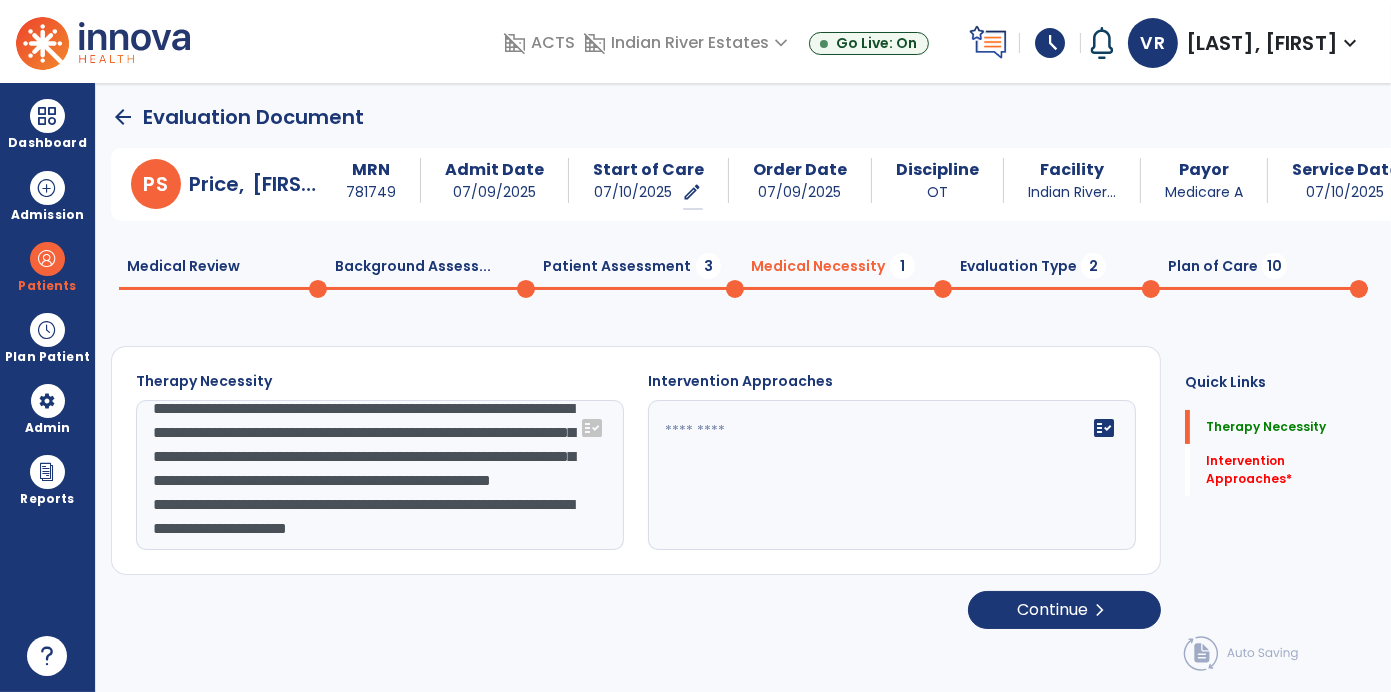 type on "**********" 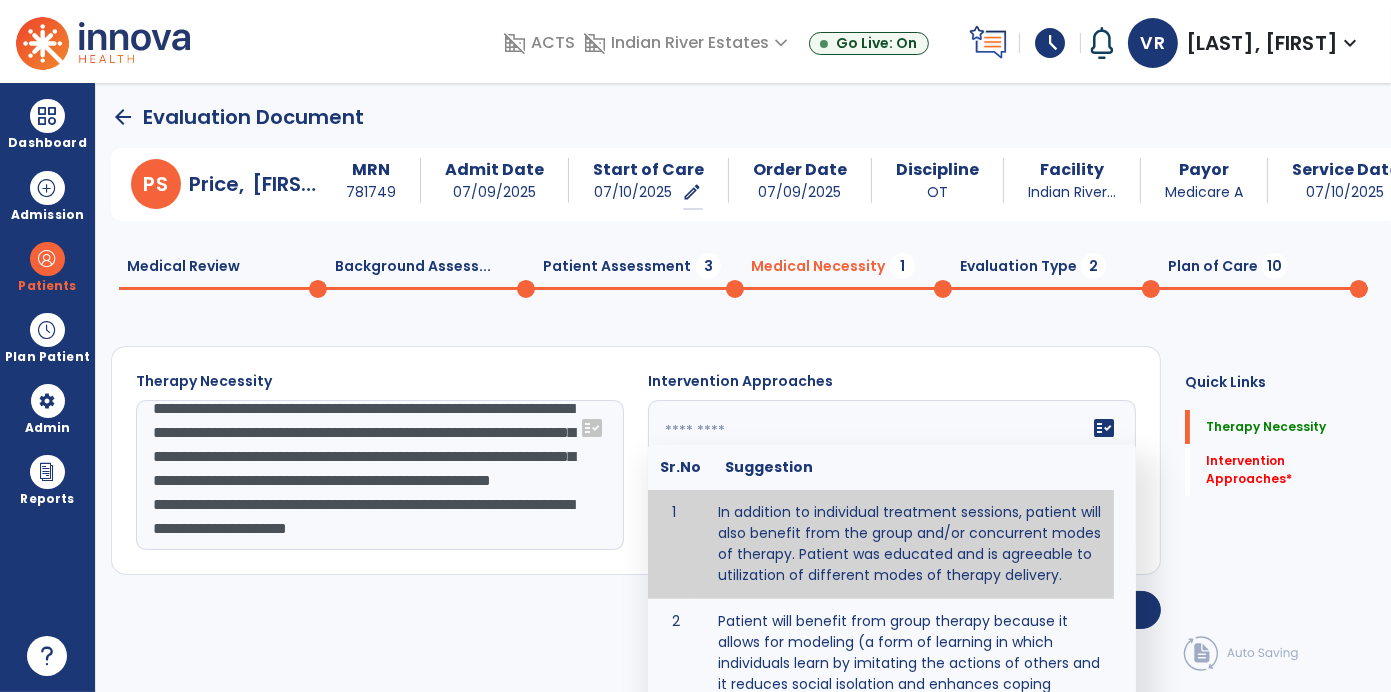 click 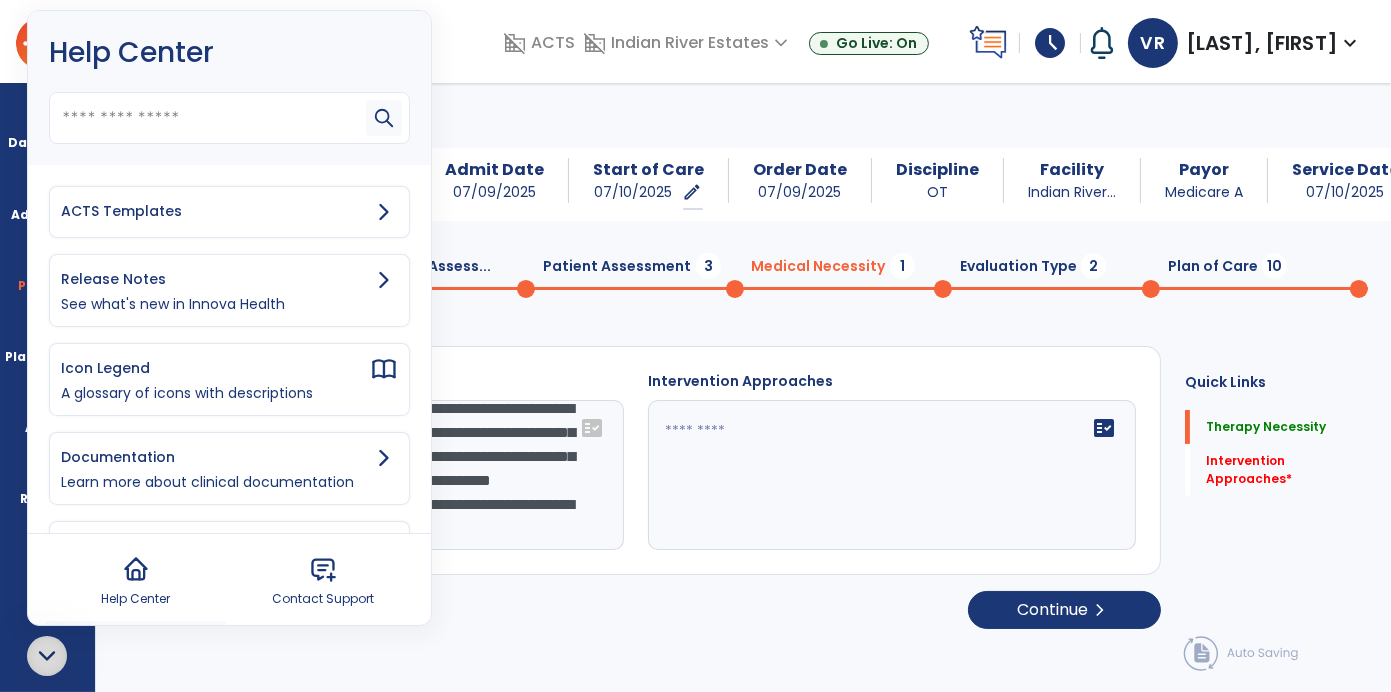 click on "ACTS Templates" at bounding box center (229, 212) 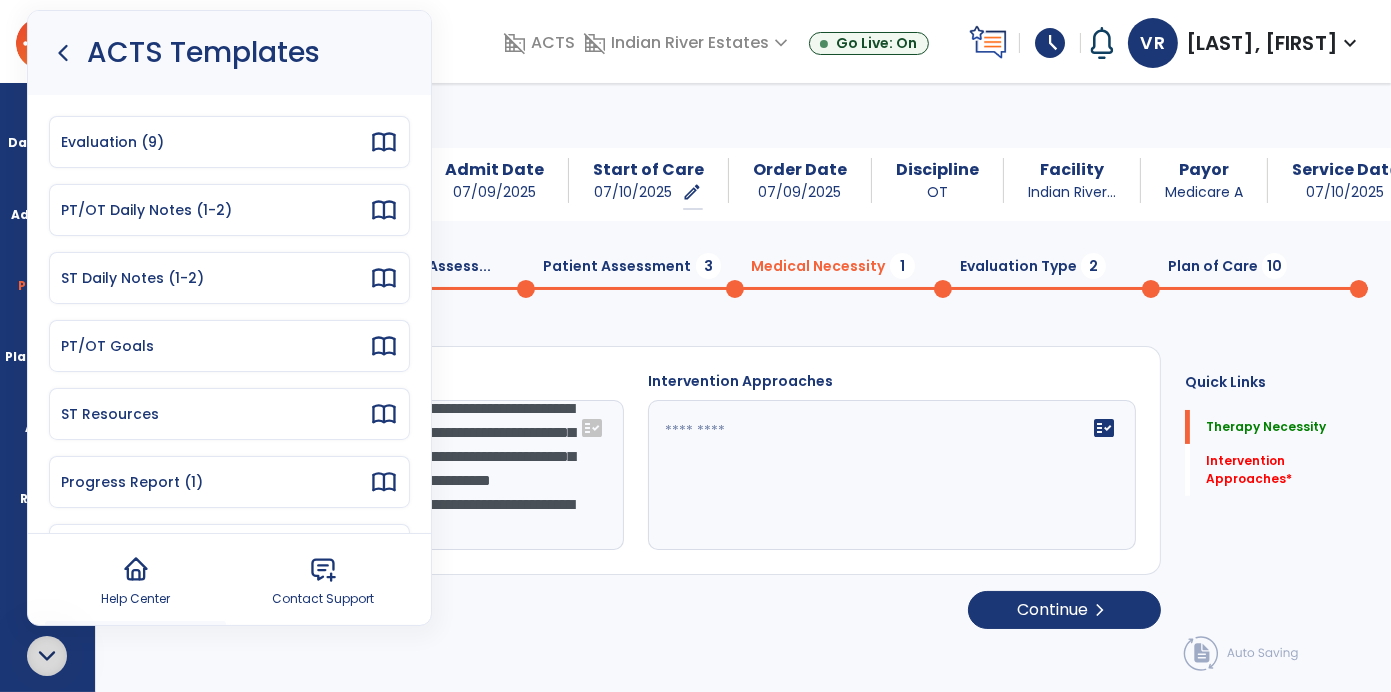 click on "Evaluation (9)" at bounding box center (229, 142) 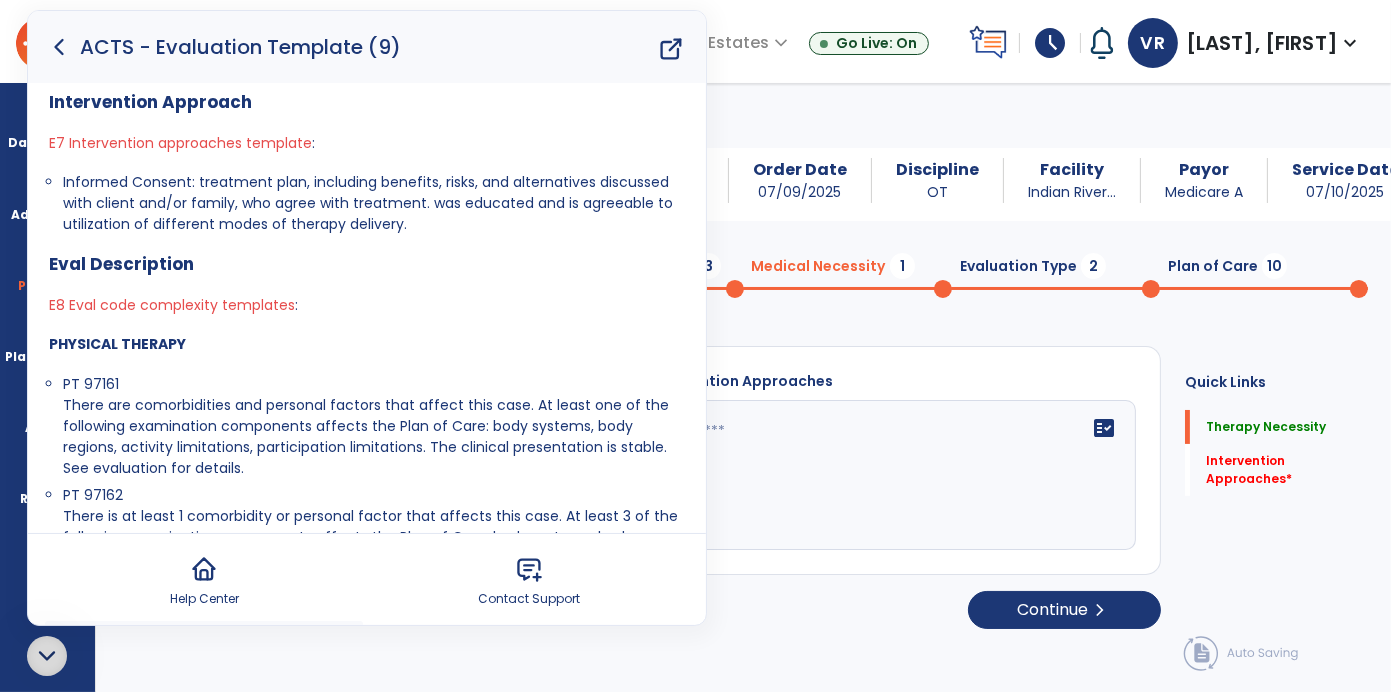 scroll, scrollTop: 1081, scrollLeft: 0, axis: vertical 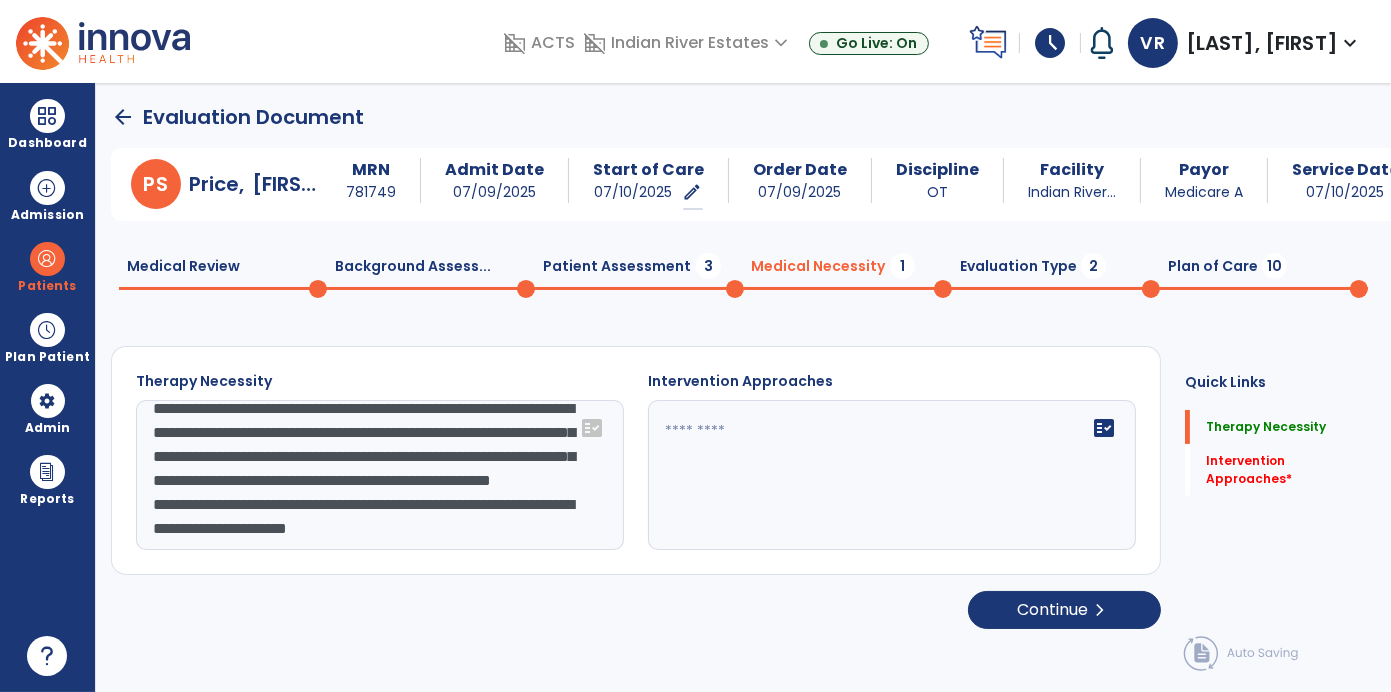 click 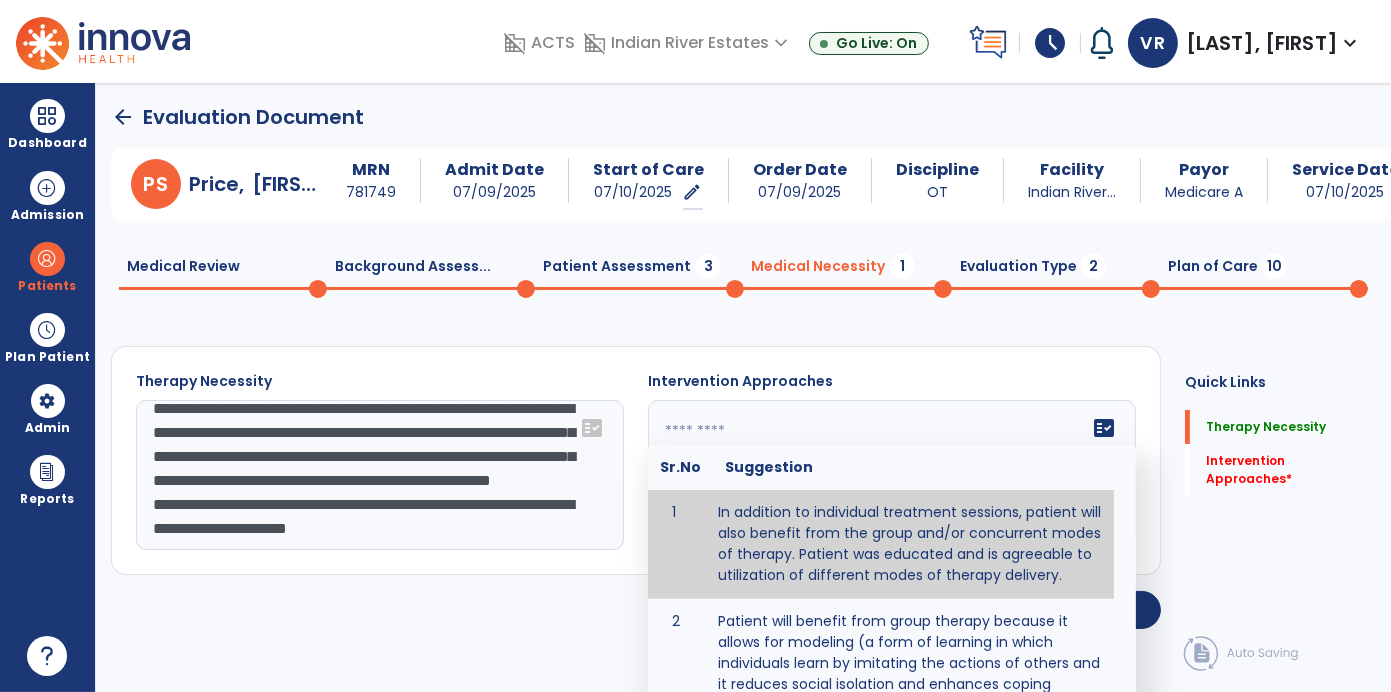 click 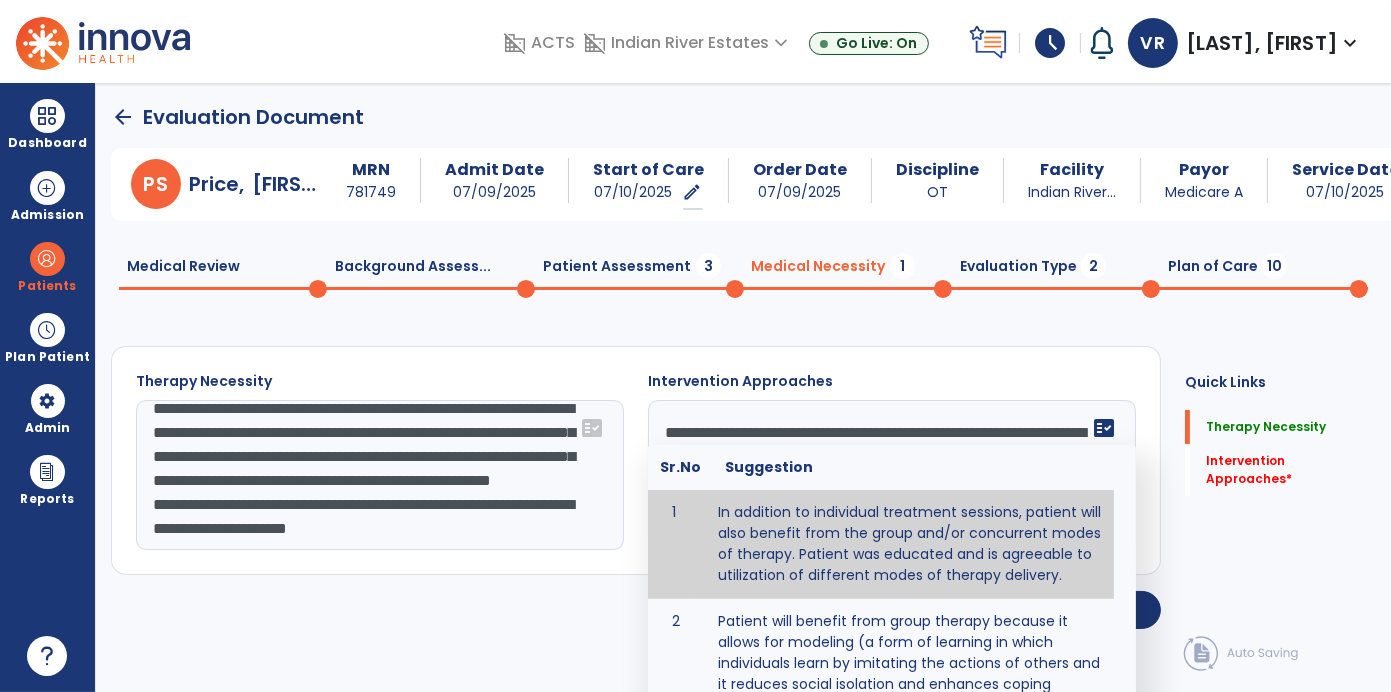 click on "Quick Links  Therapy Necessity   Therapy Necessity   Intervention Approaches   *  Intervention Approaches   *" 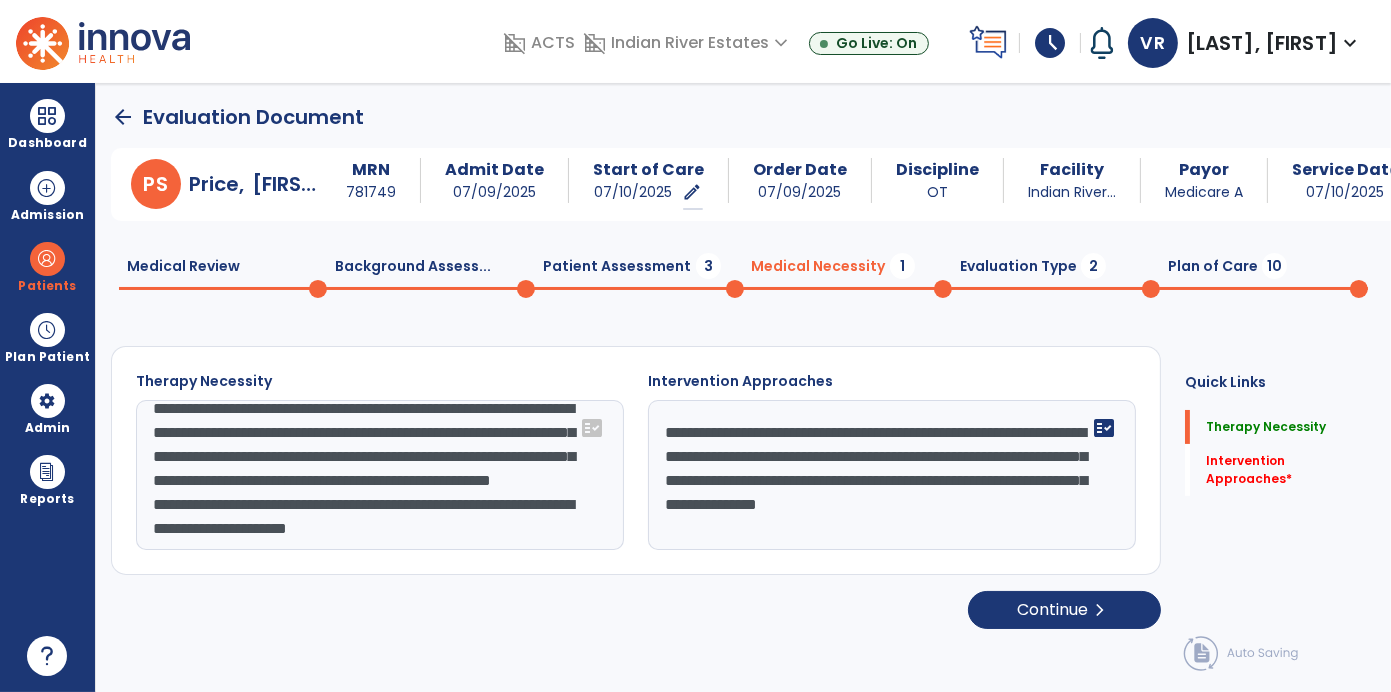 click on "**********" 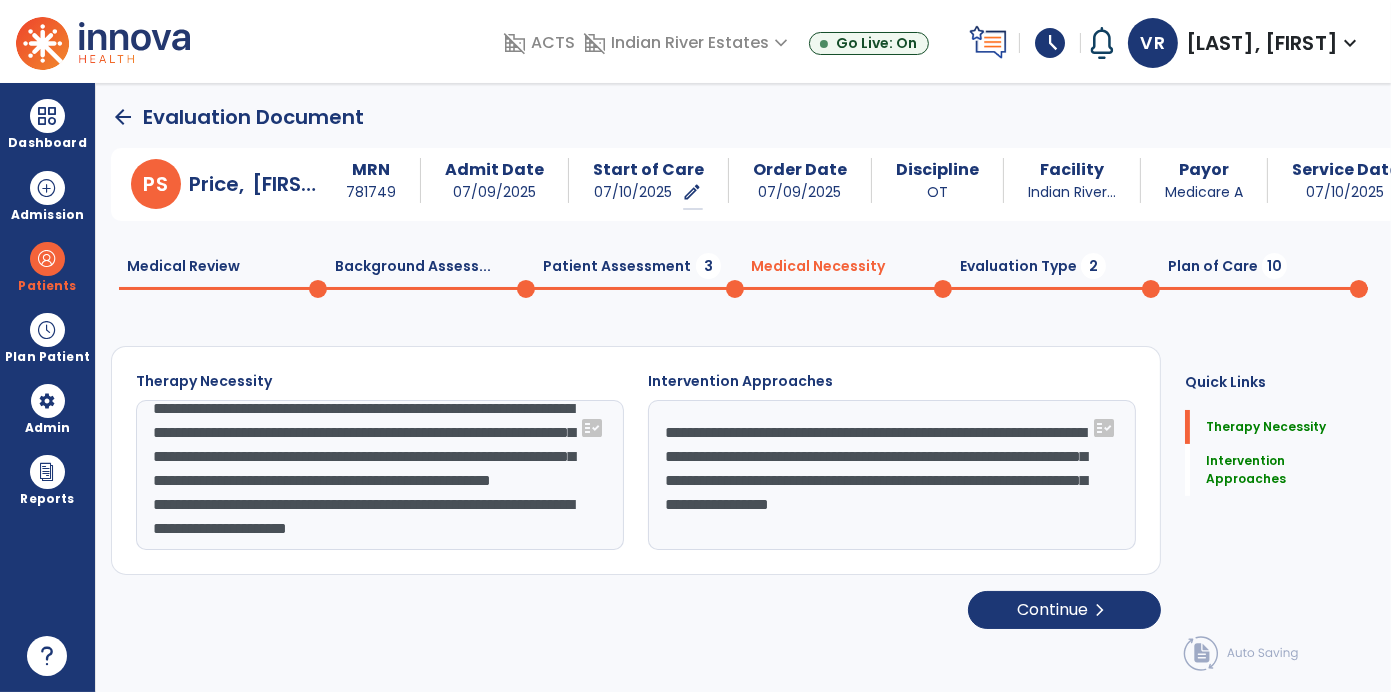 type on "**********" 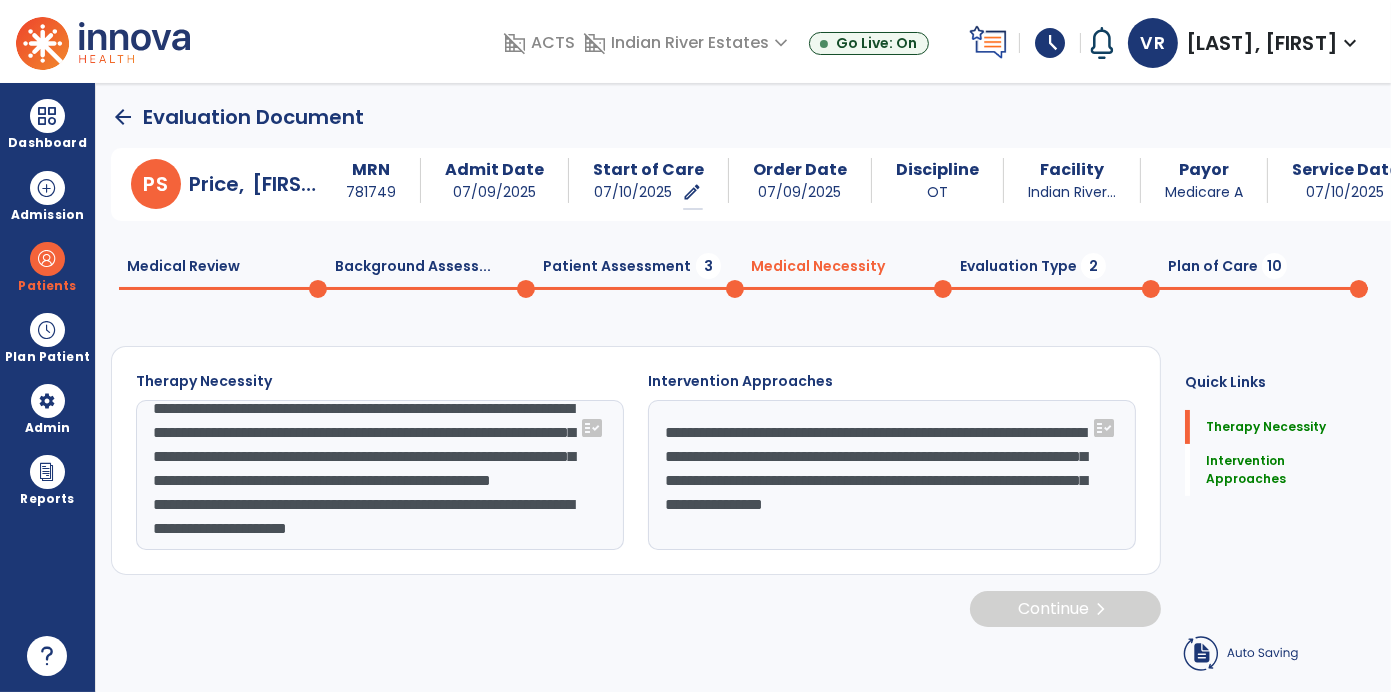 click on "Evaluation Type  2" 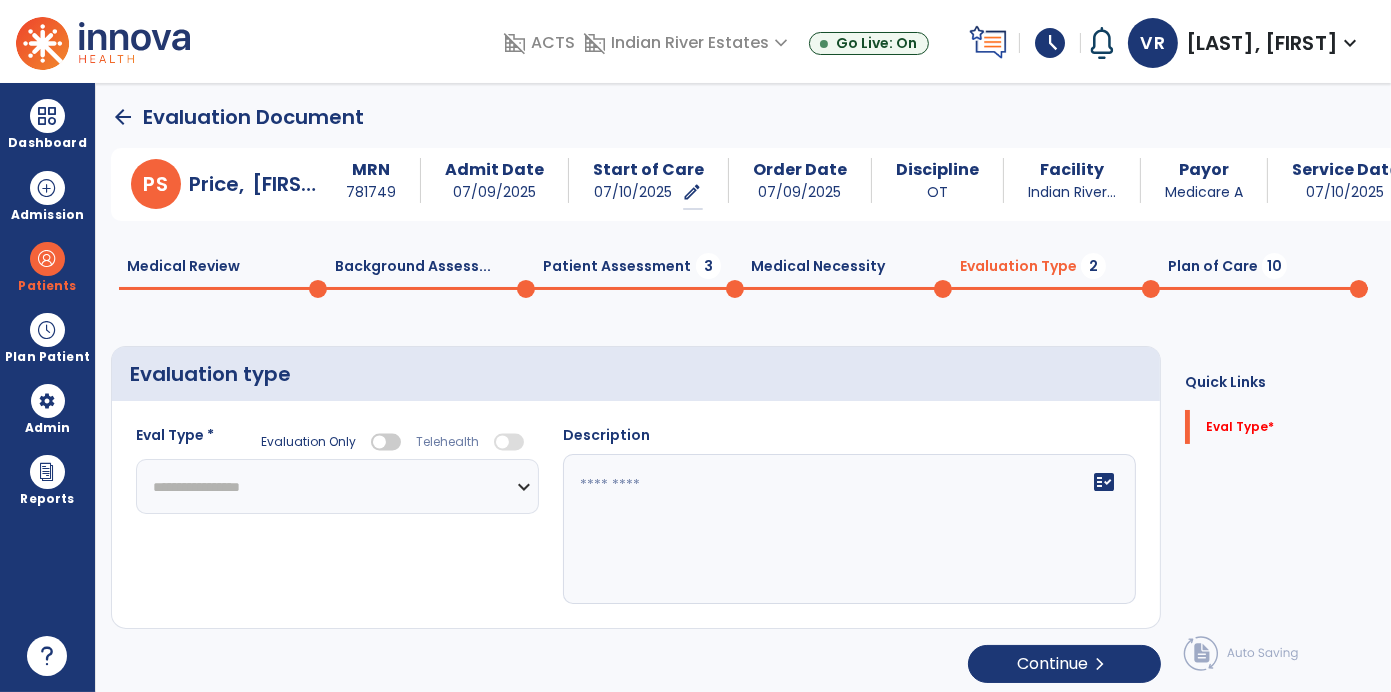 click on "**********" 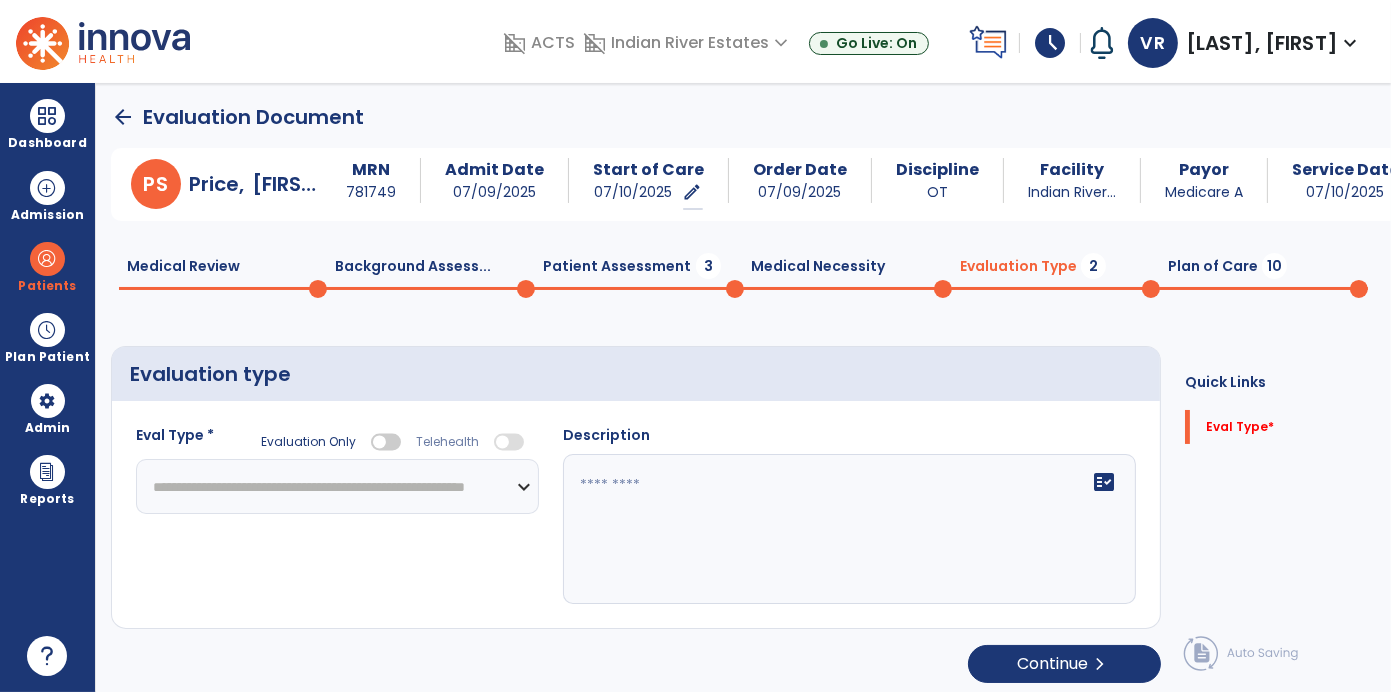 click on "**********" 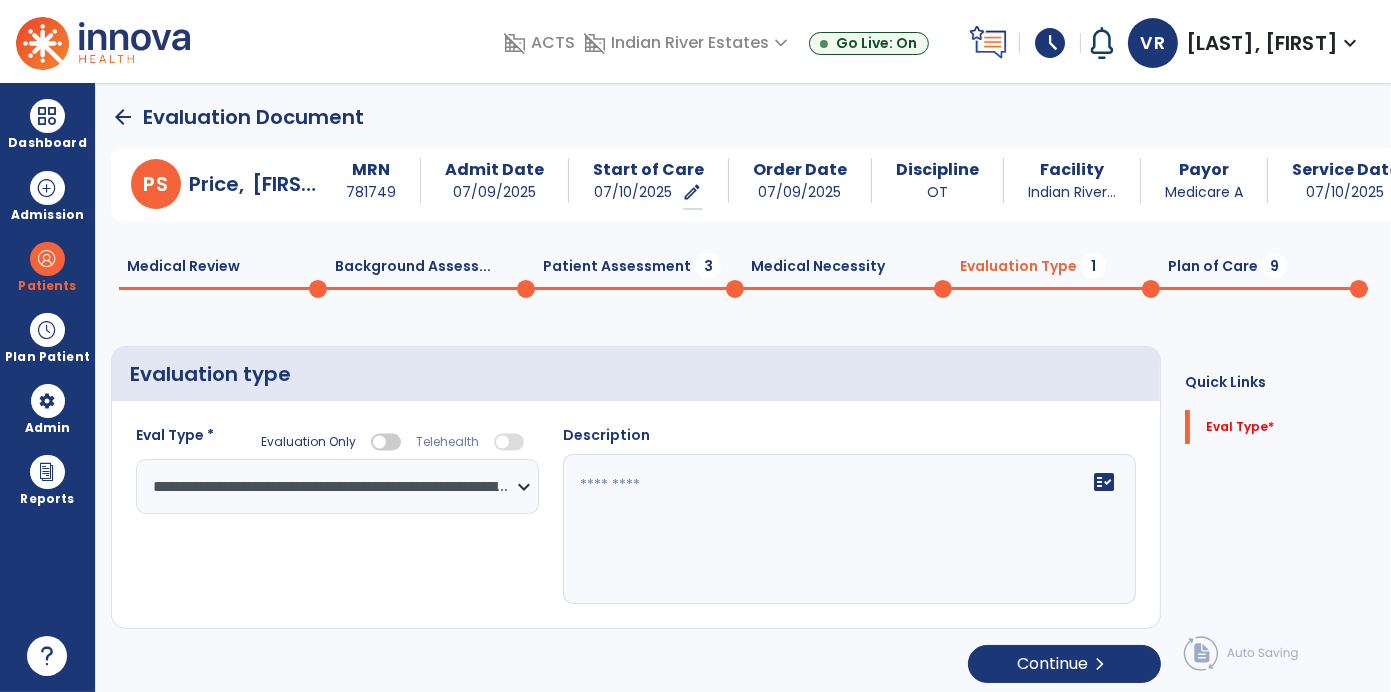 click 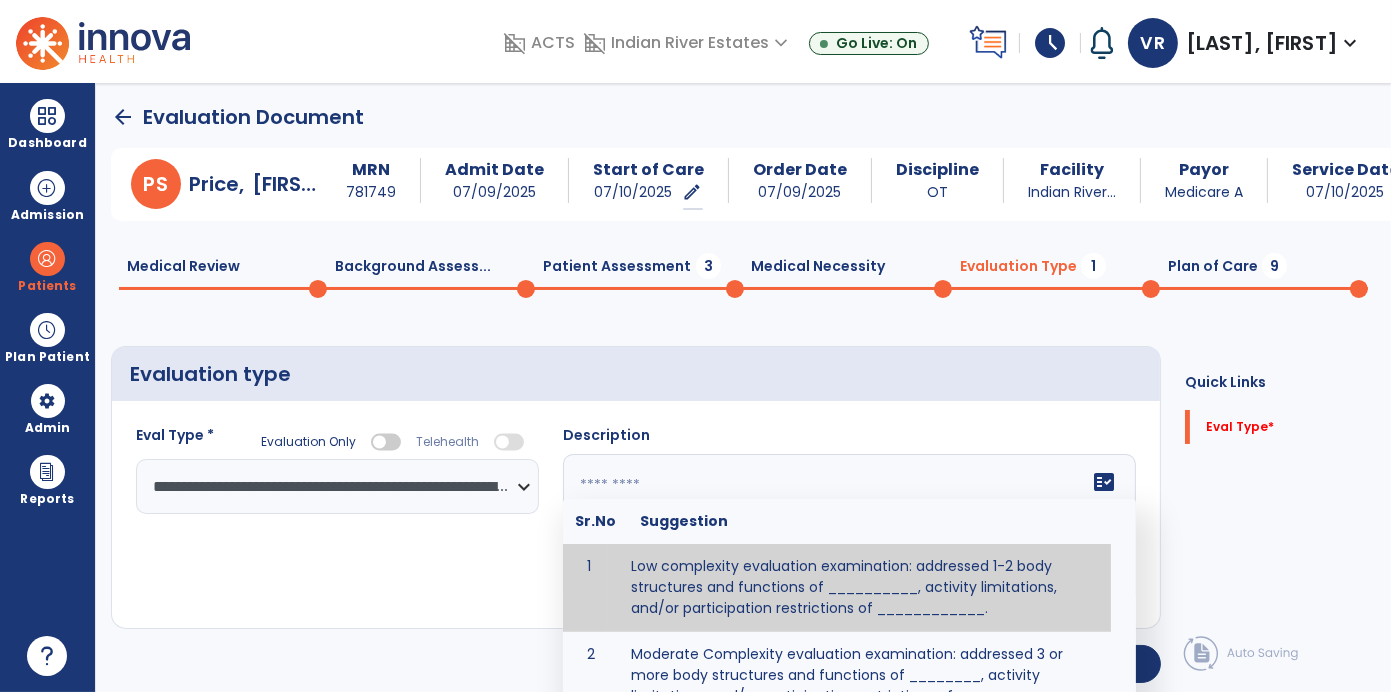click 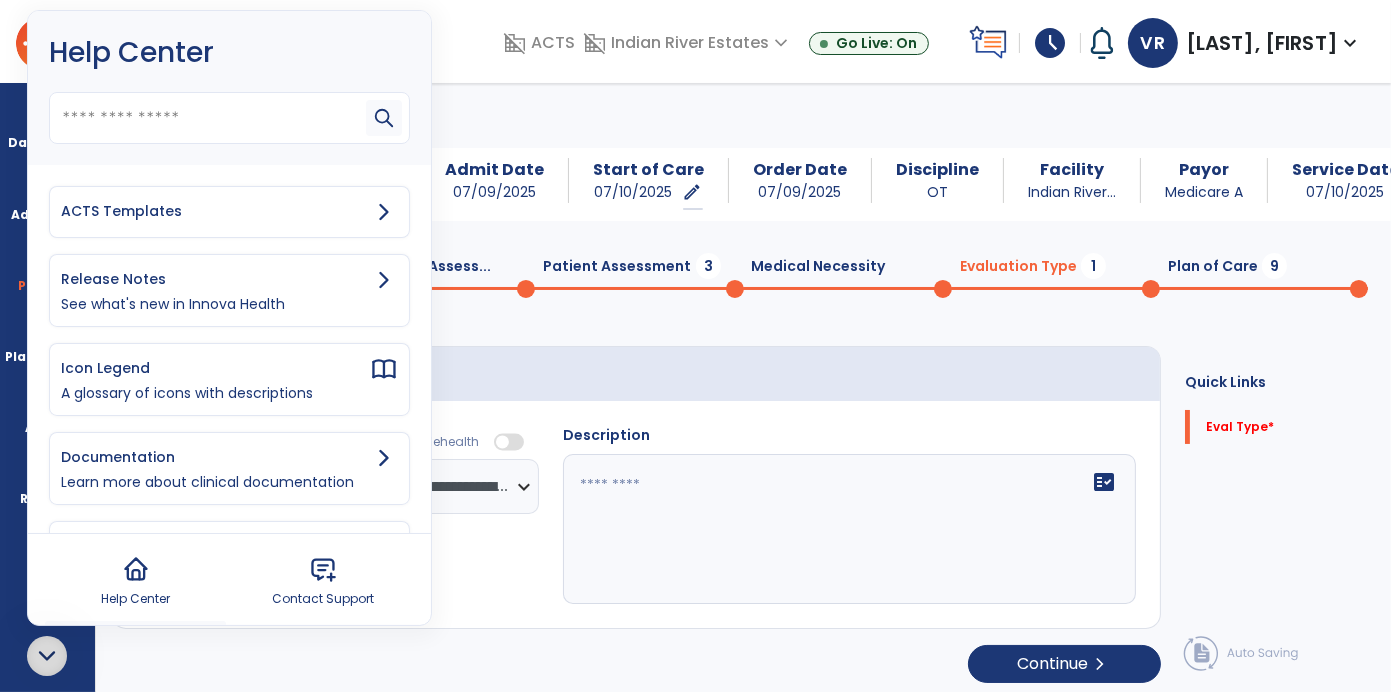 click on "ACTS Templates" at bounding box center (229, 212) 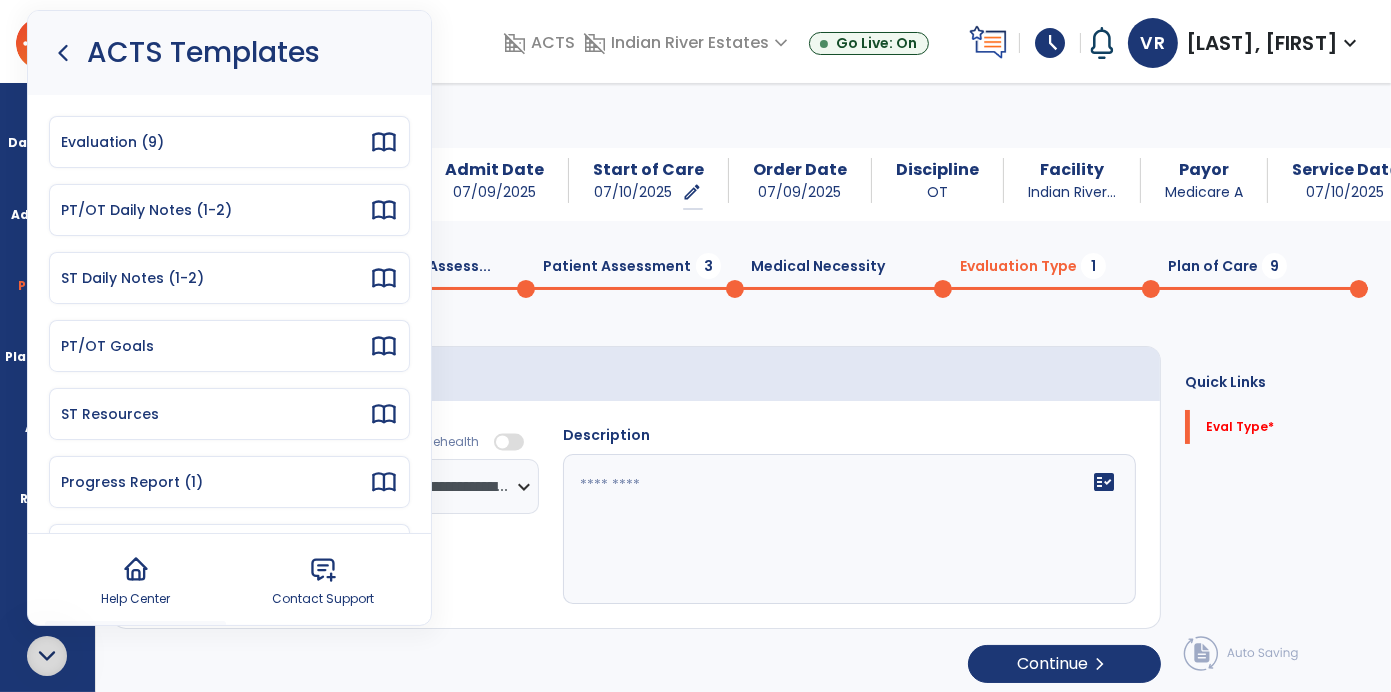 click on "Evaluation (9)" at bounding box center [215, 142] 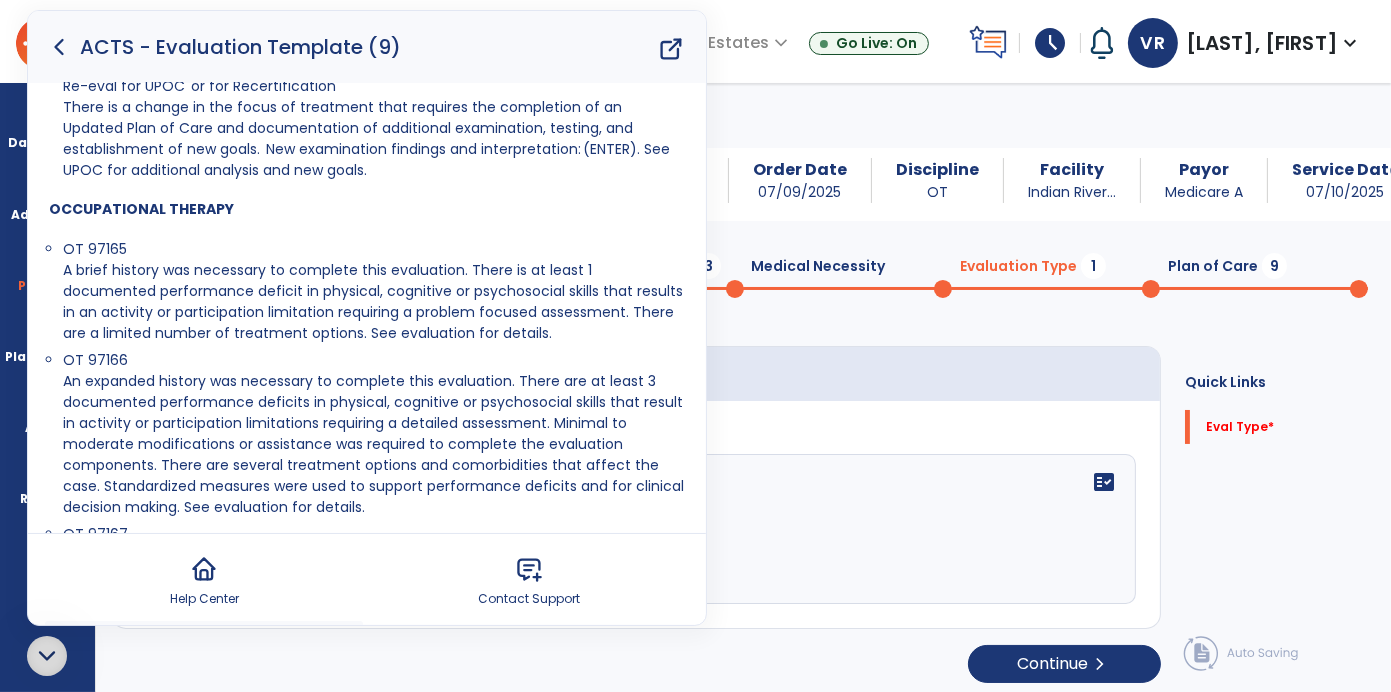 scroll, scrollTop: 1774, scrollLeft: 0, axis: vertical 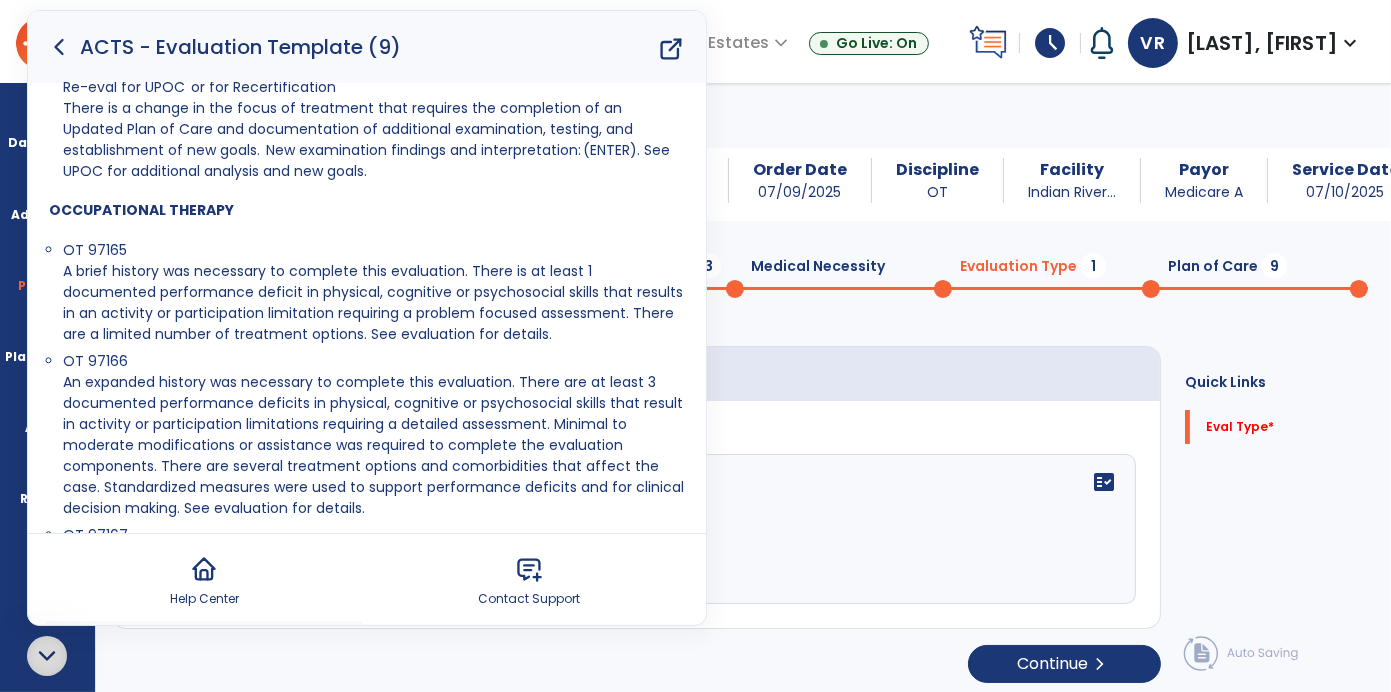 click on "An expanded history was necessary to complete this evaluation. There are at least 3 documented performance deficits in physical, cognitive or psychosocial skills that result in activity or participation limitations requiring a detailed assessment. Minimal to moderate modifications or assistance was required to complete the evaluation components. There are several treatment options and comorbidities that affect the case. Standardized measures were used to support performance deficits and for clinical decision making. See evaluation for details." at bounding box center (373, 445) 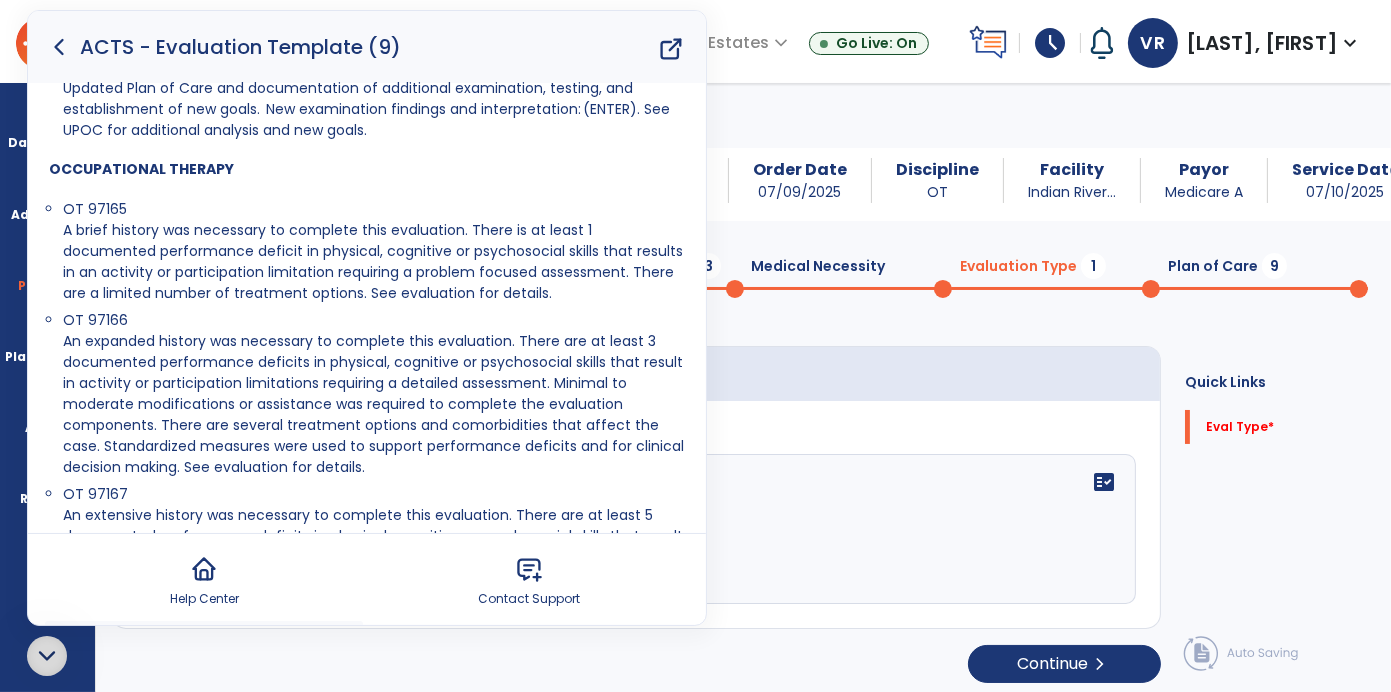 scroll, scrollTop: 1815, scrollLeft: 0, axis: vertical 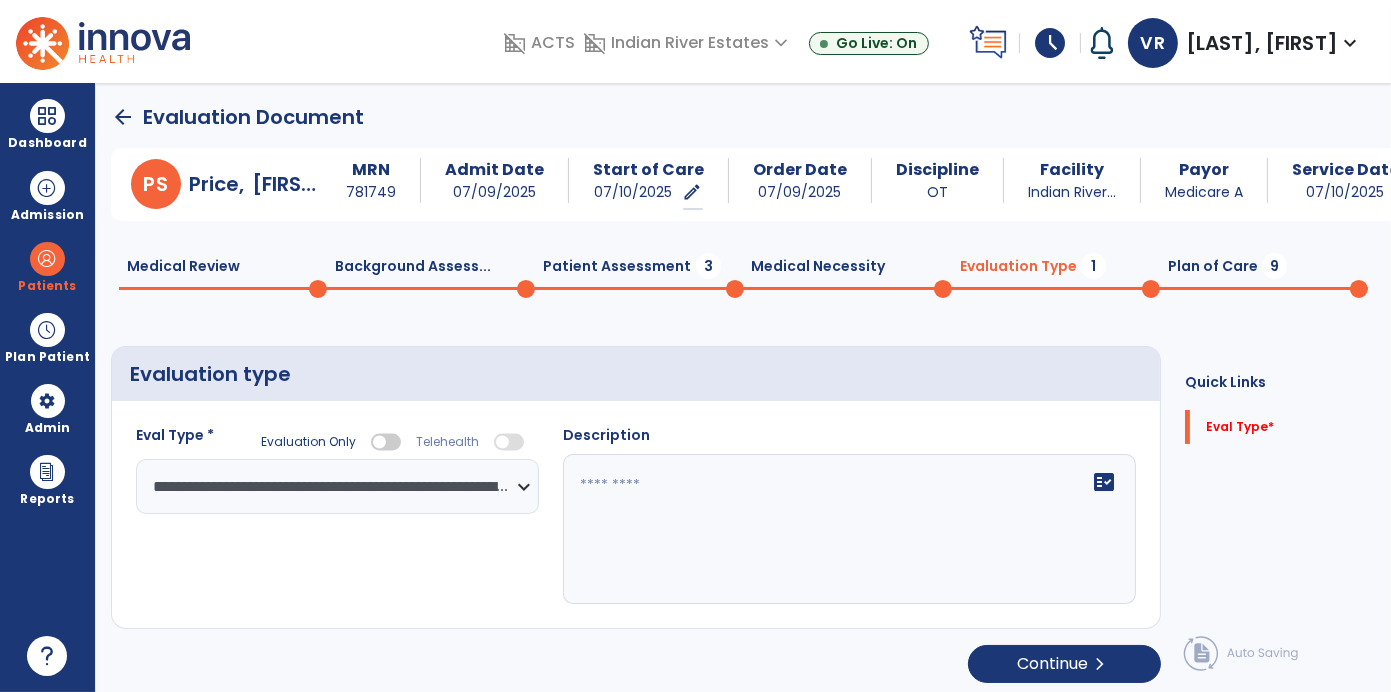 click 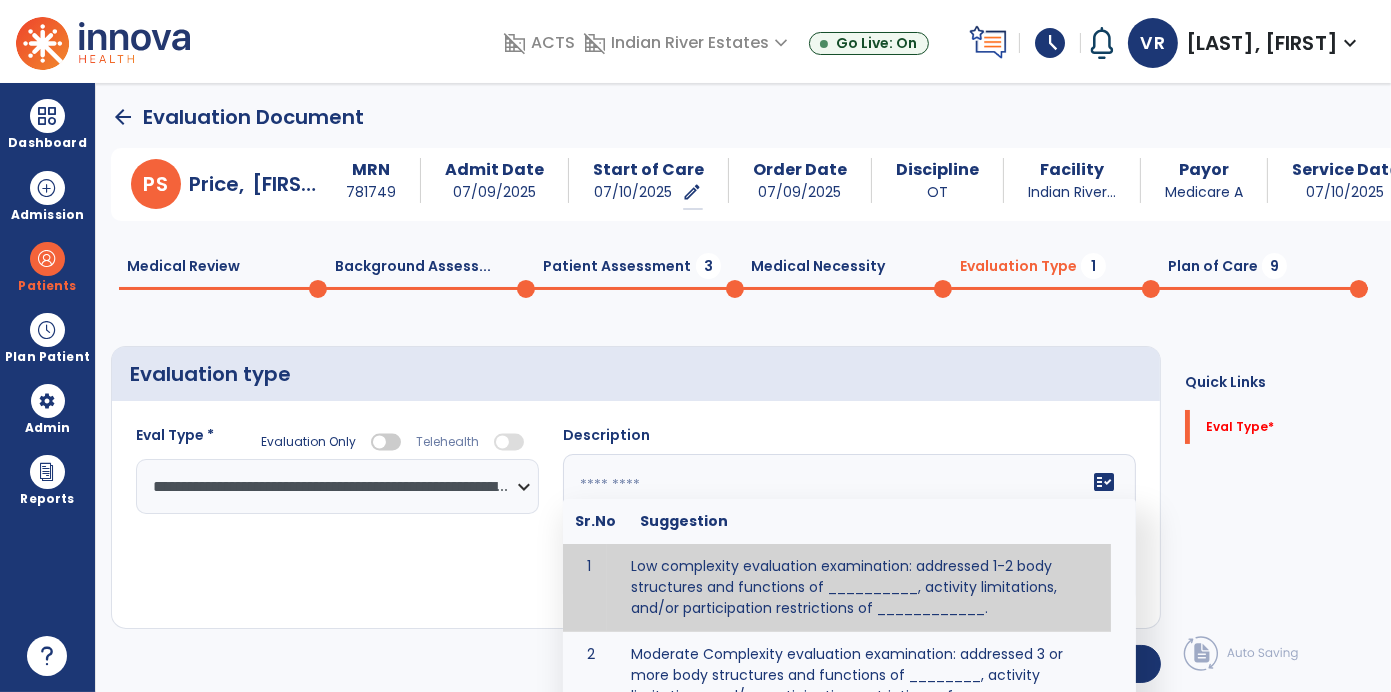 click 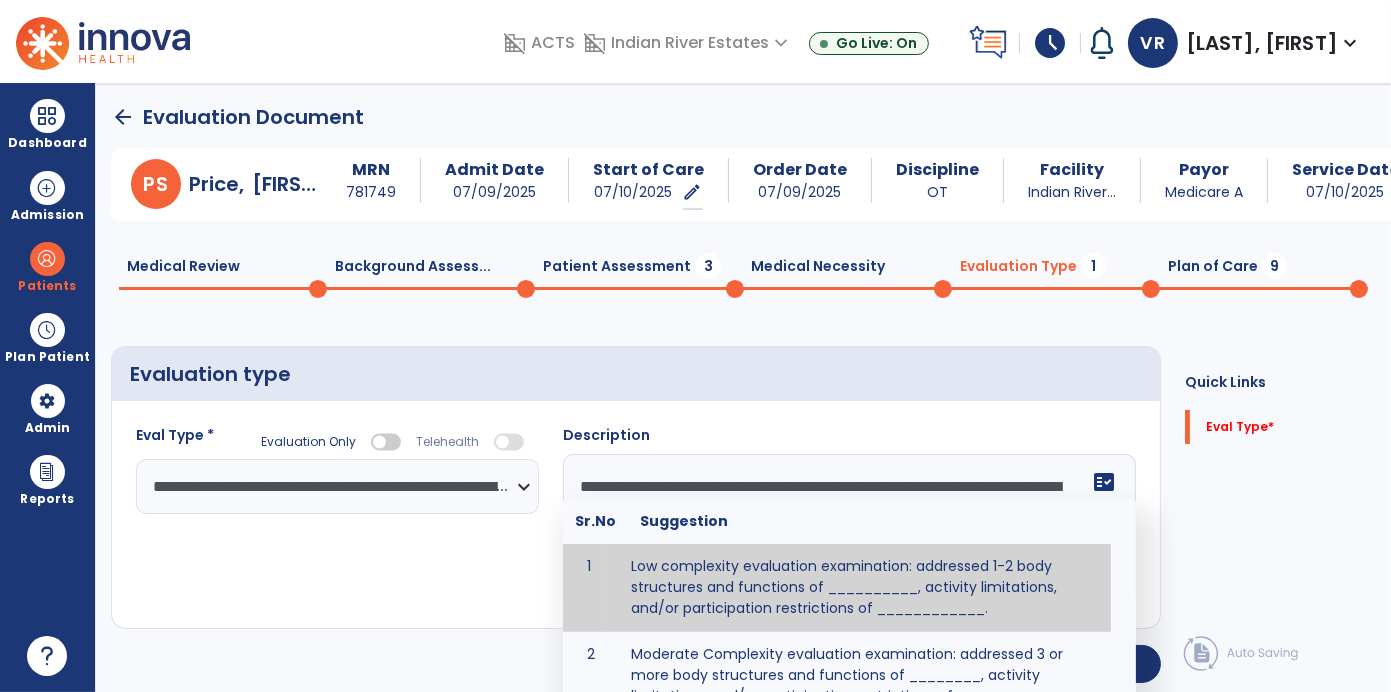 scroll, scrollTop: 111, scrollLeft: 0, axis: vertical 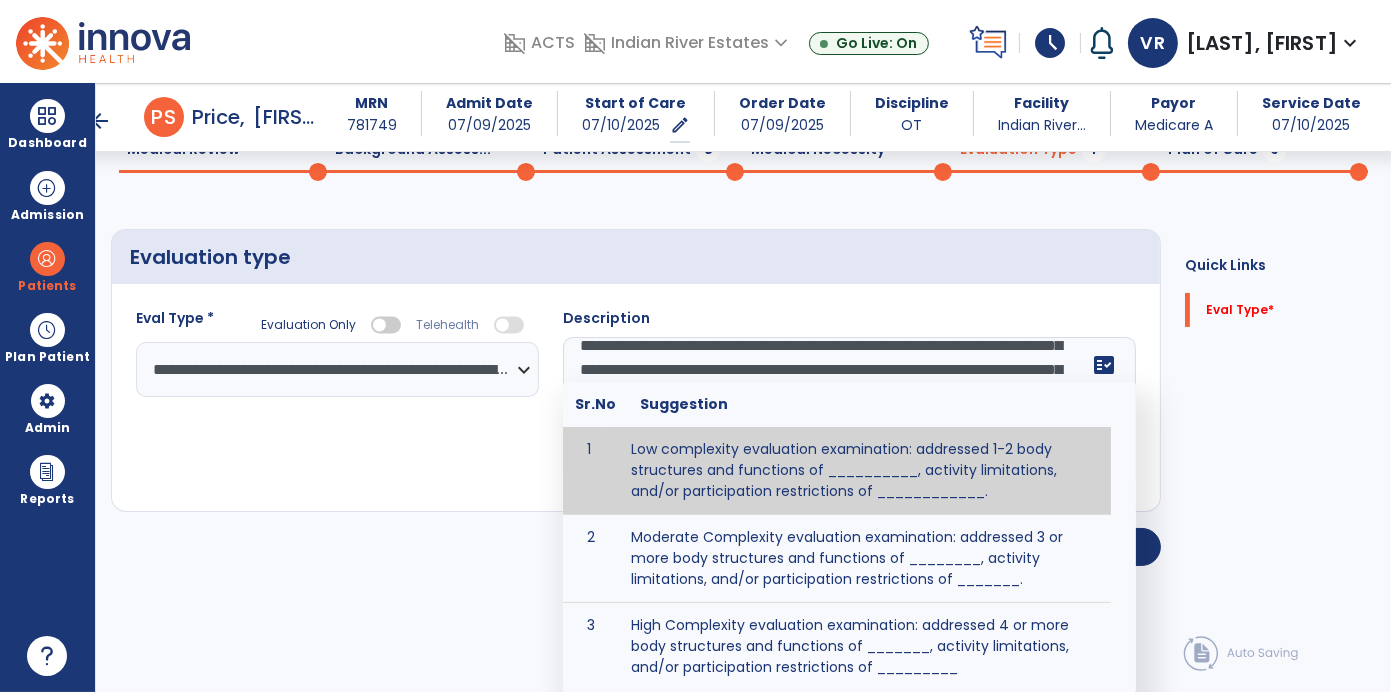 click on "Quick Links  Eval Type   *  Eval Type   *" 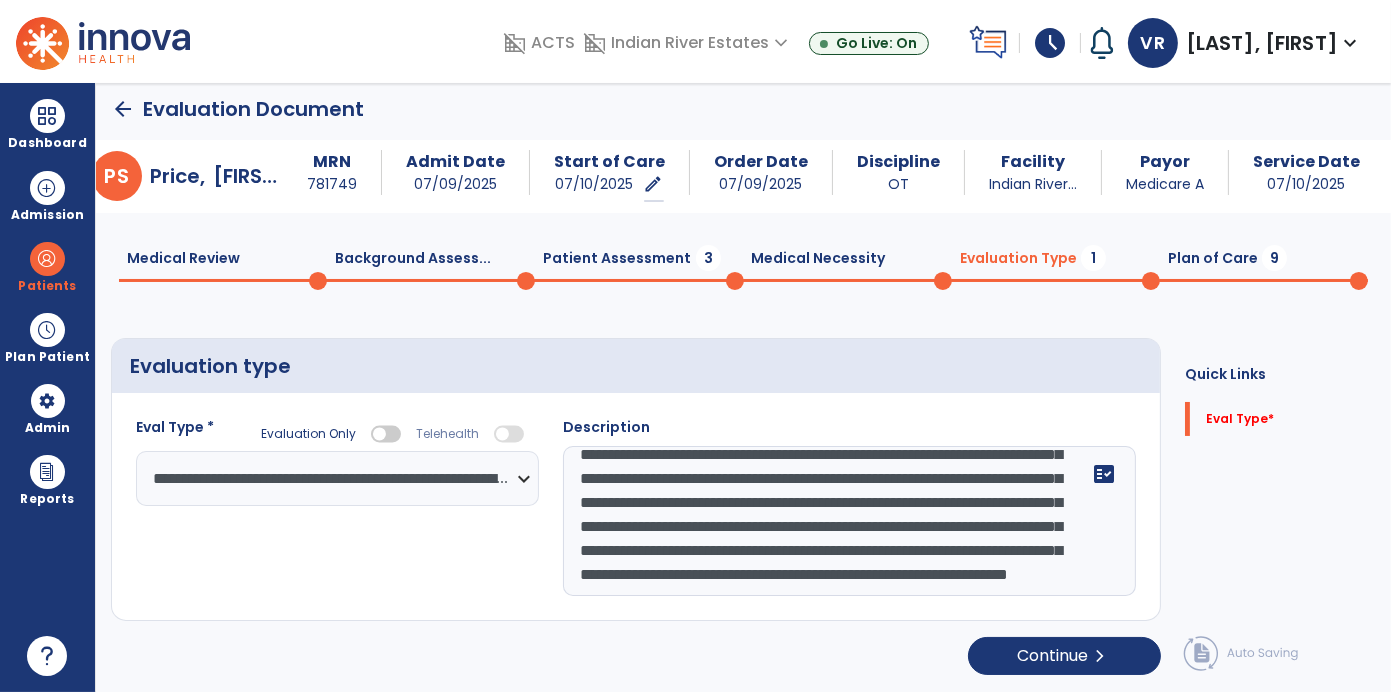 scroll, scrollTop: 0, scrollLeft: 0, axis: both 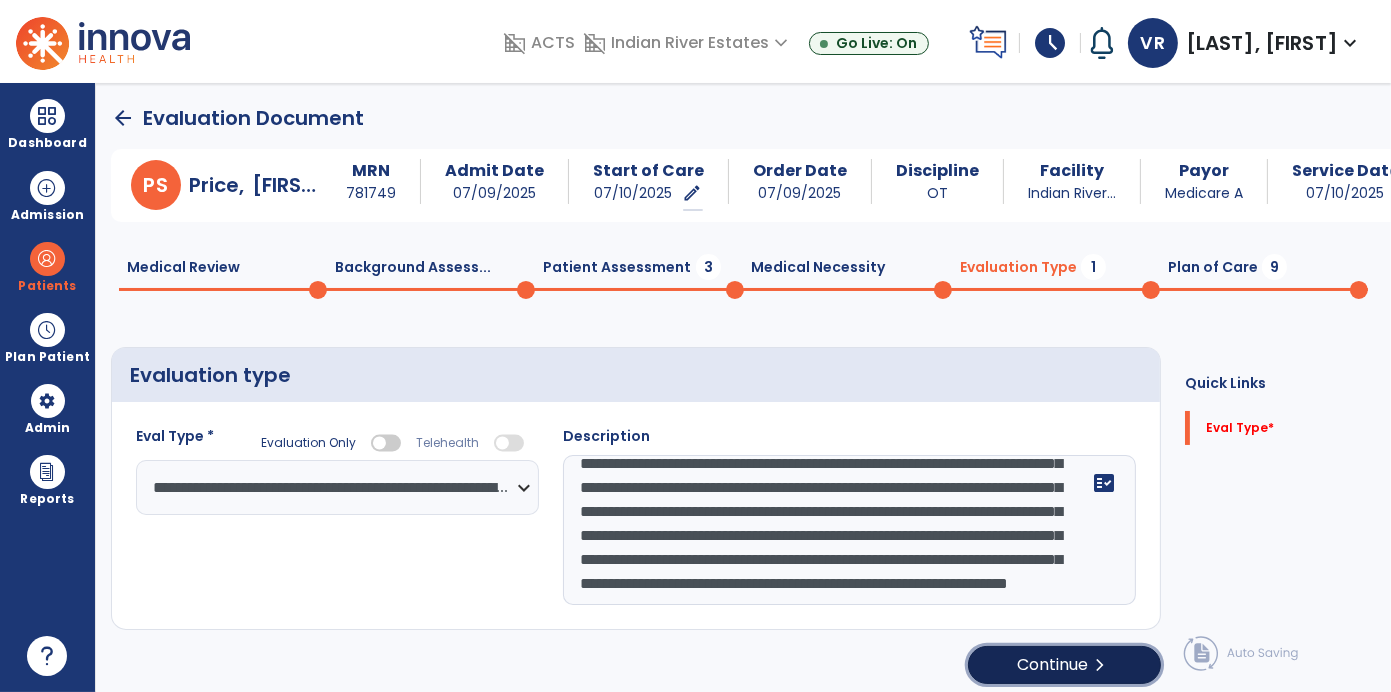 click on "Continue  chevron_right" 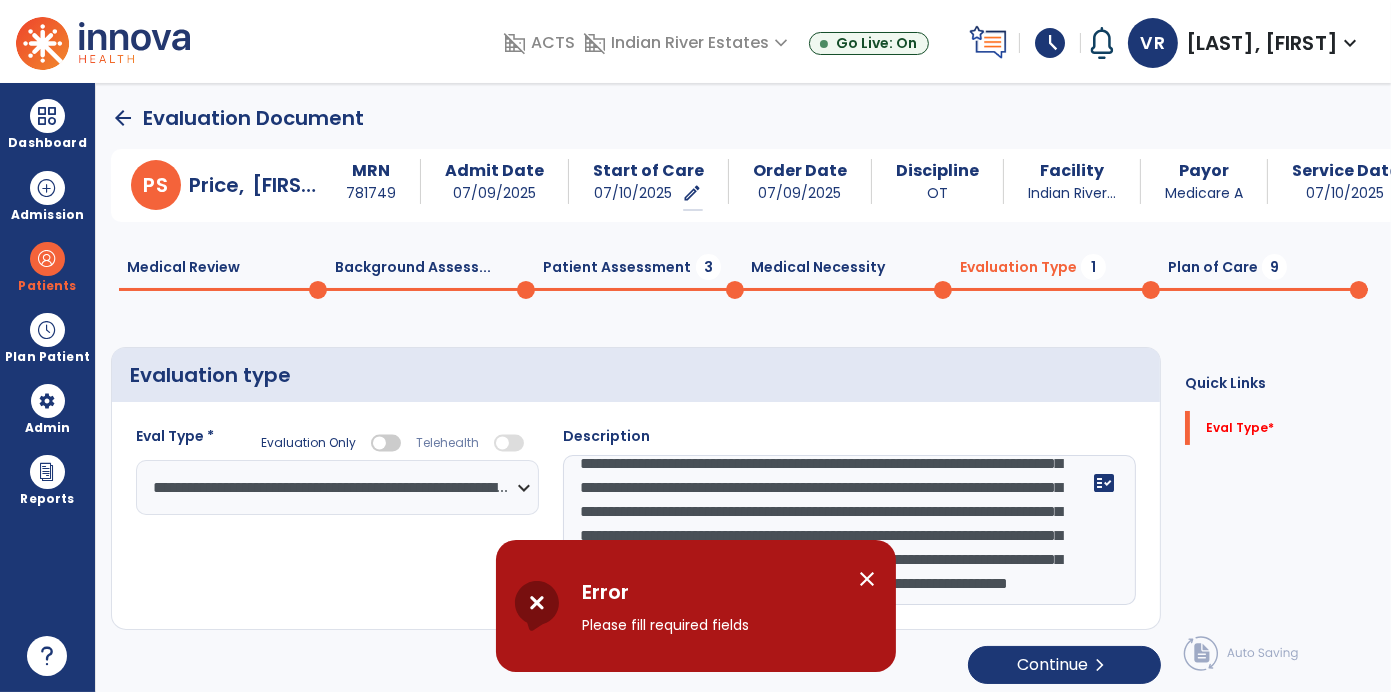click on "Evaluation type" 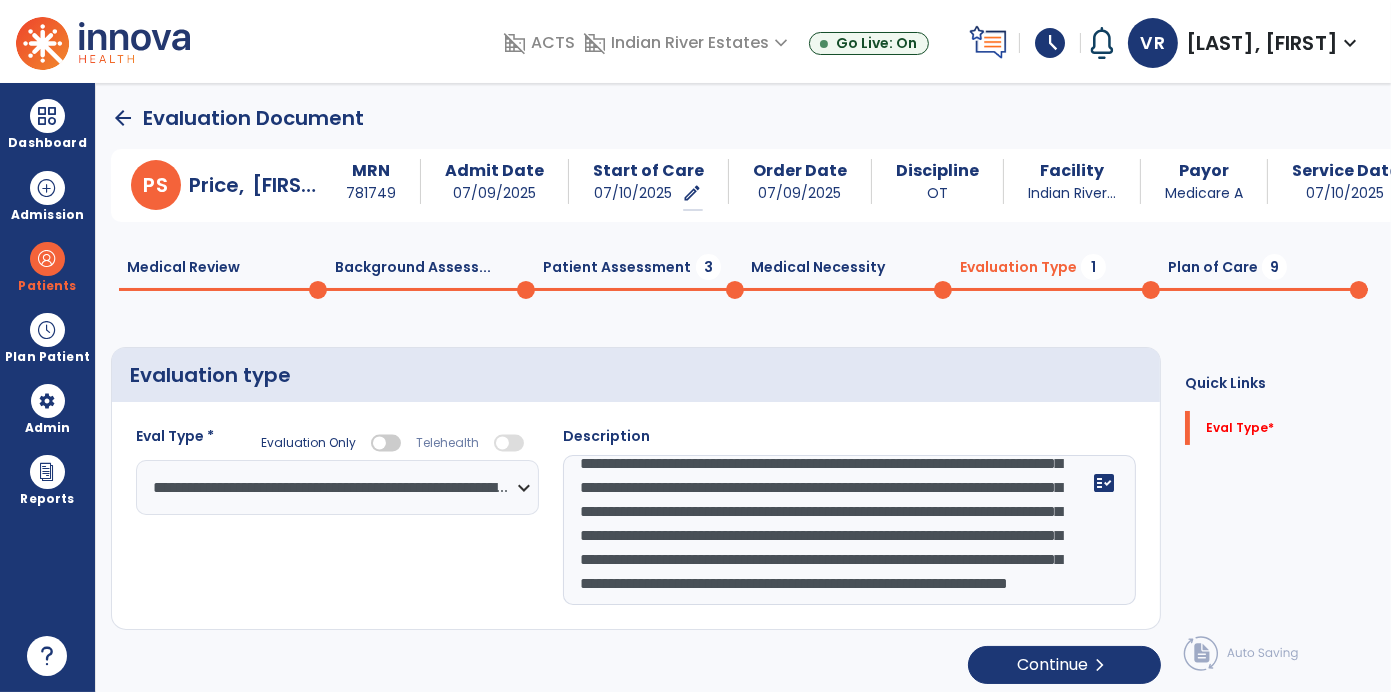click on "**********" 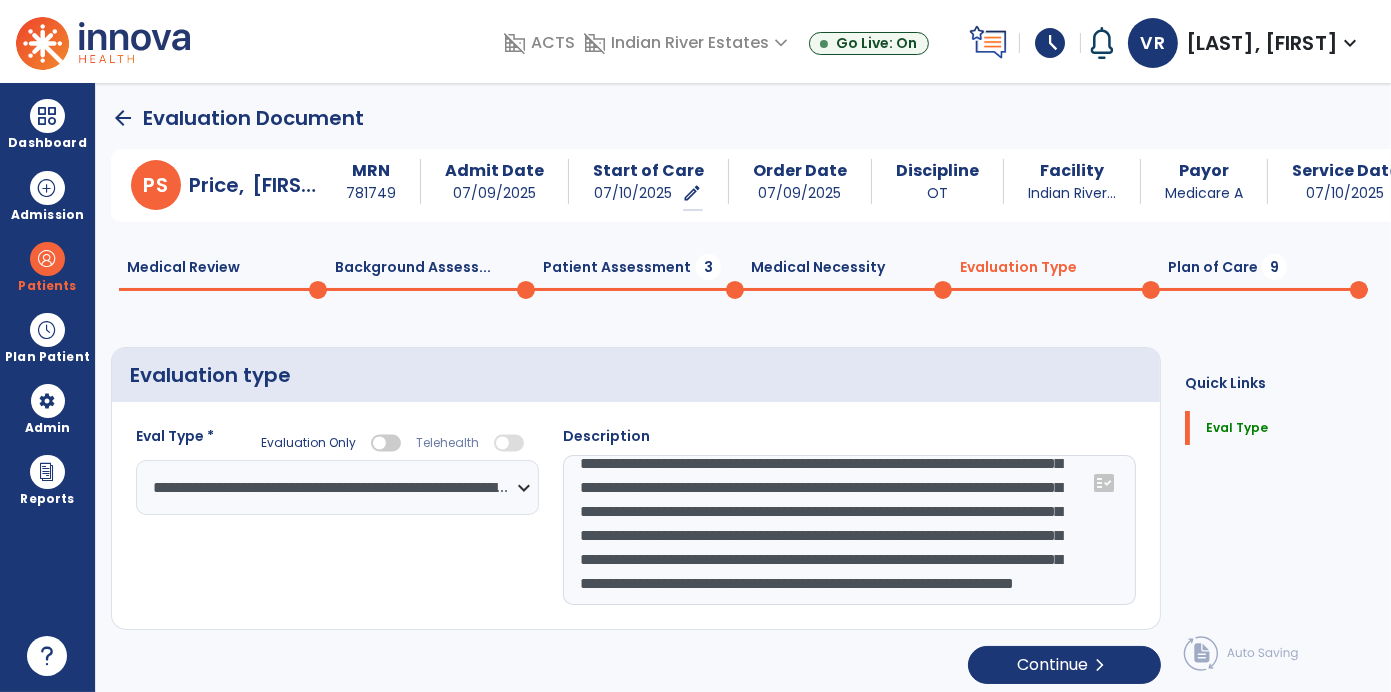 type on "**********" 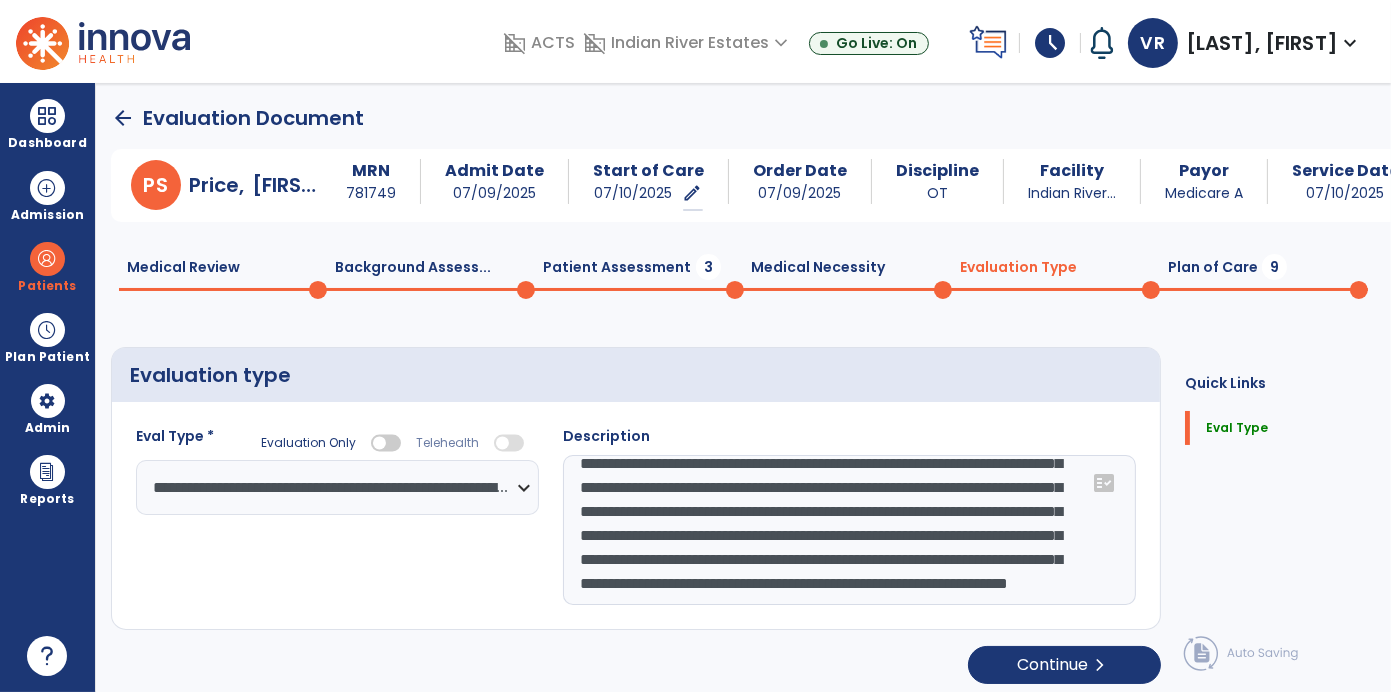click on "Plan of Care  9" 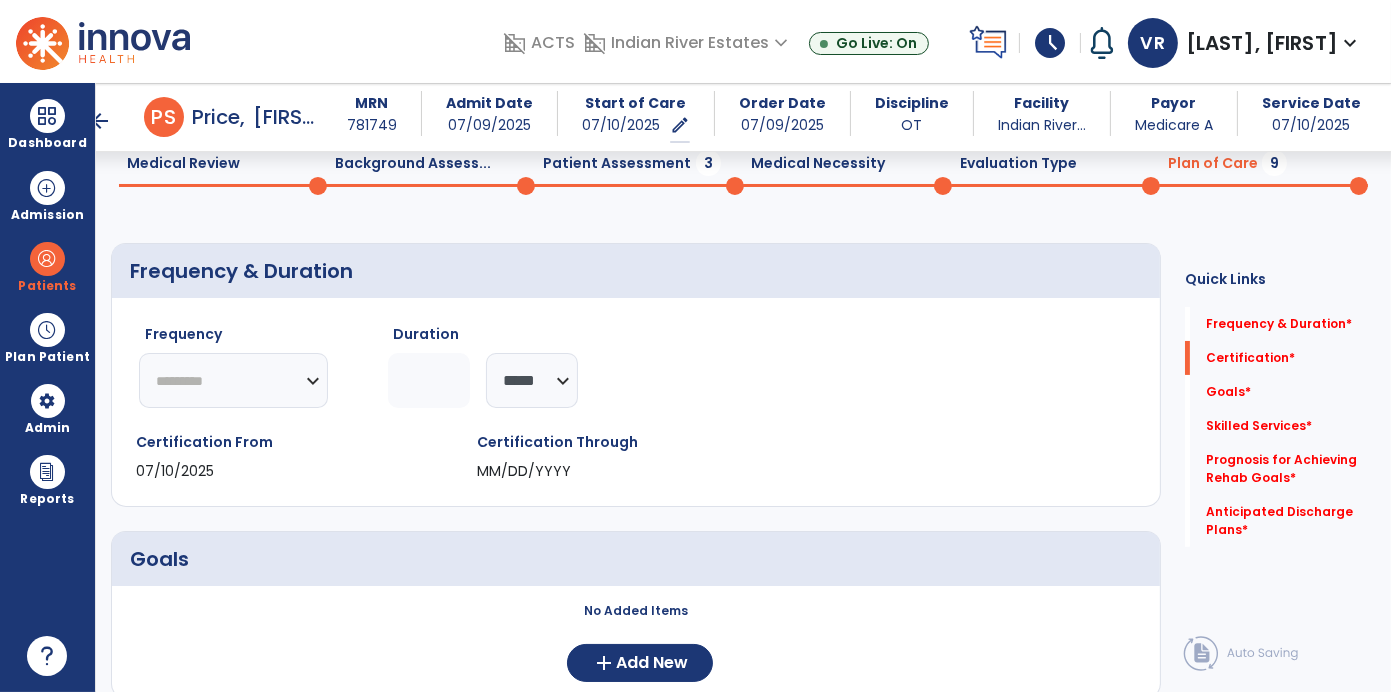 scroll, scrollTop: 221, scrollLeft: 0, axis: vertical 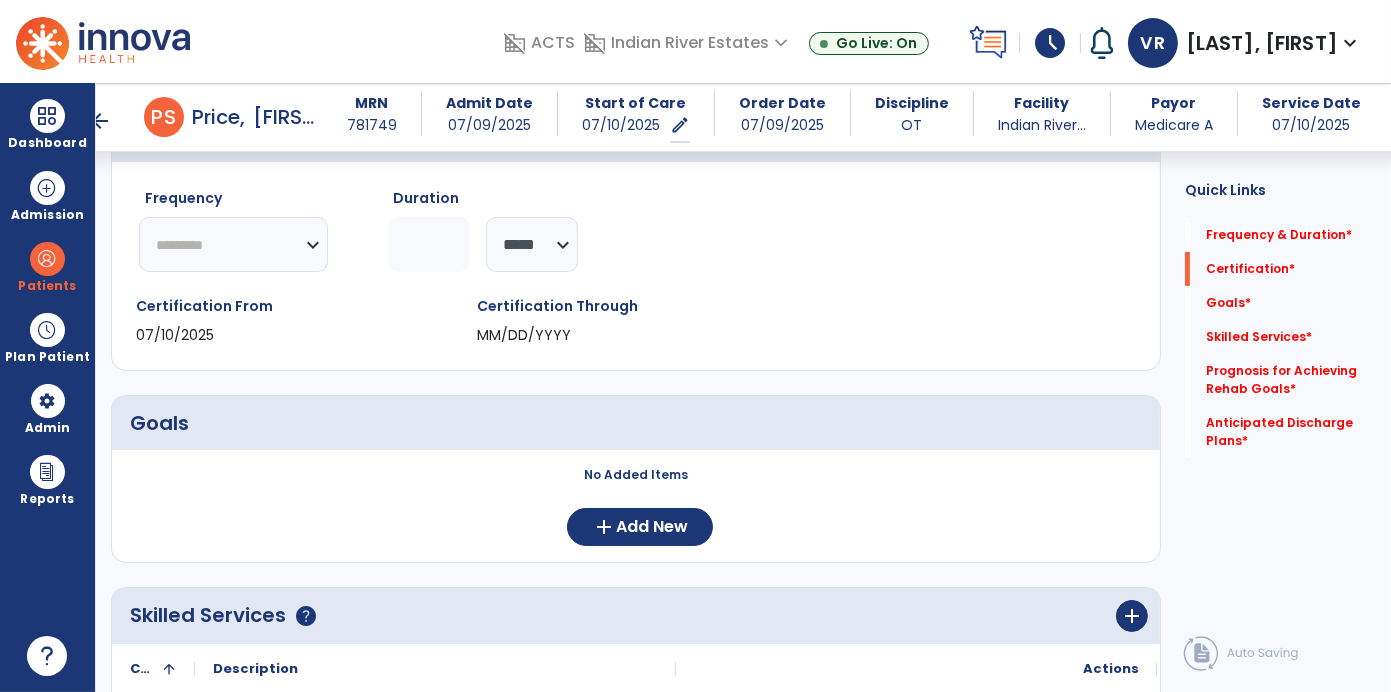 click on "********* ** ** ** ** ** ** **" 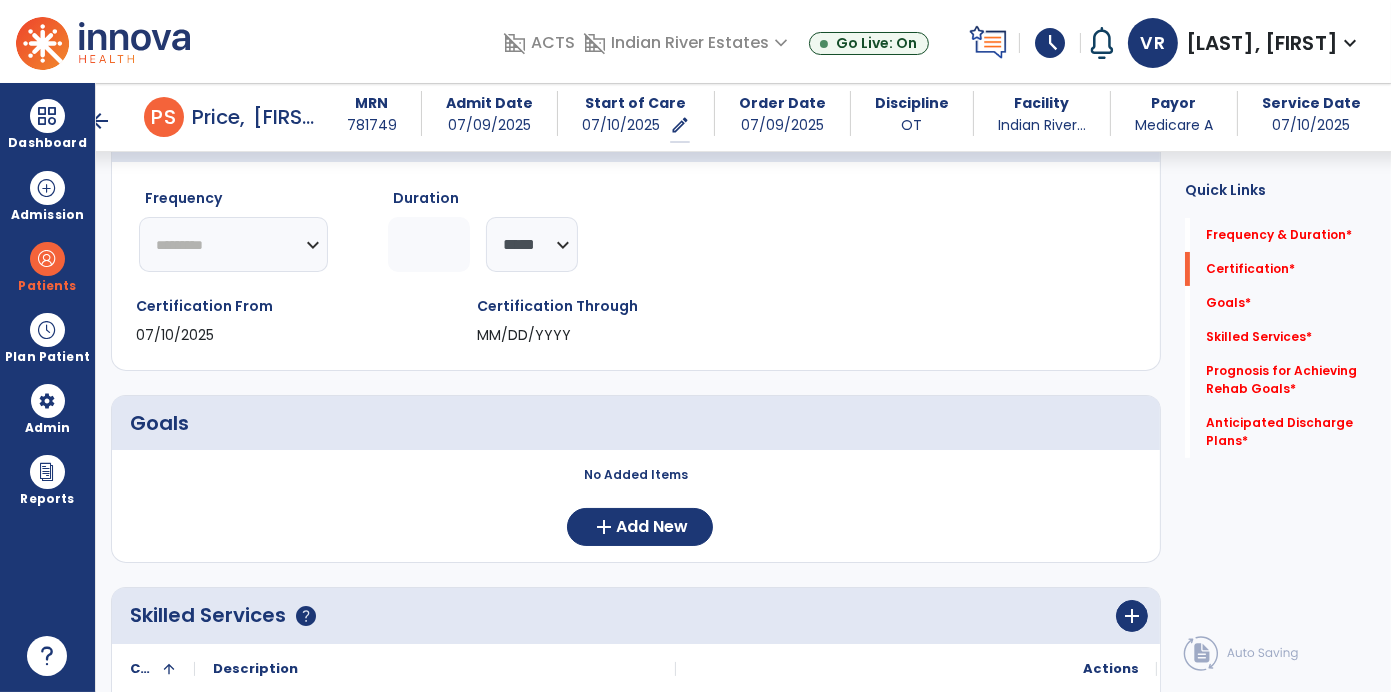 select on "**" 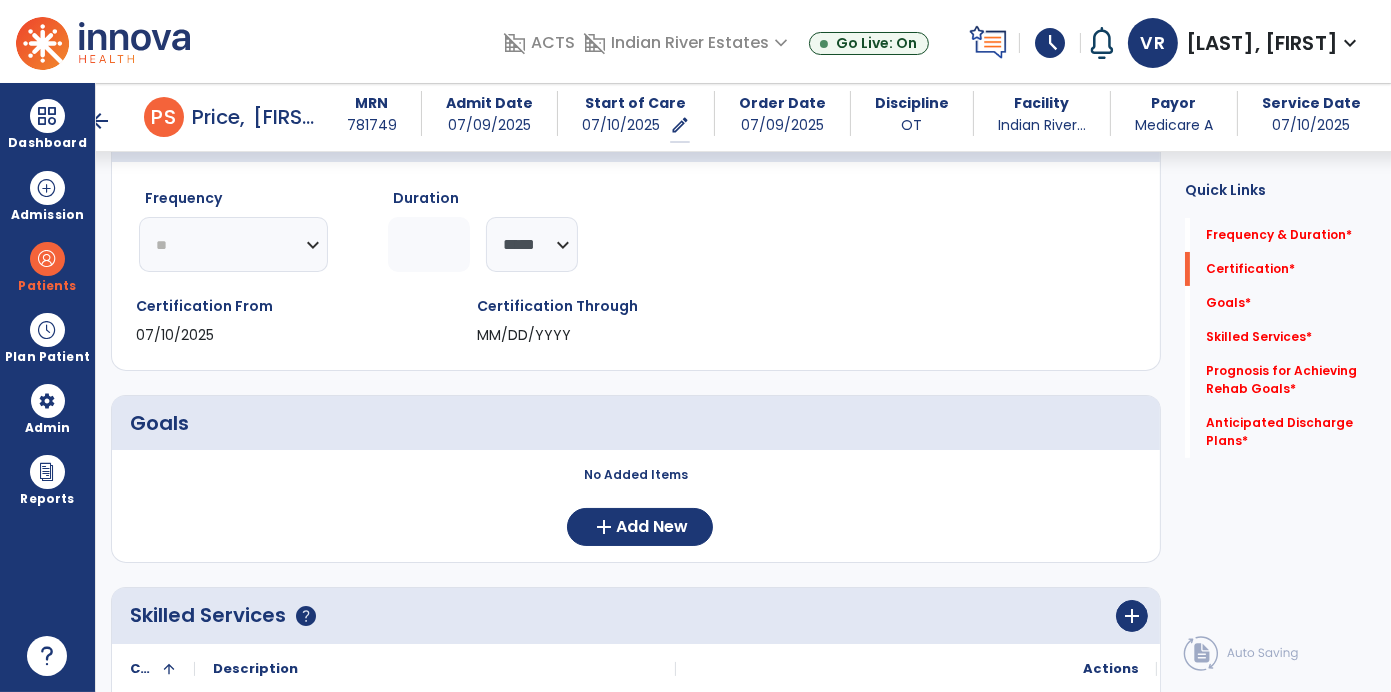 click on "********* ** ** ** ** ** ** **" 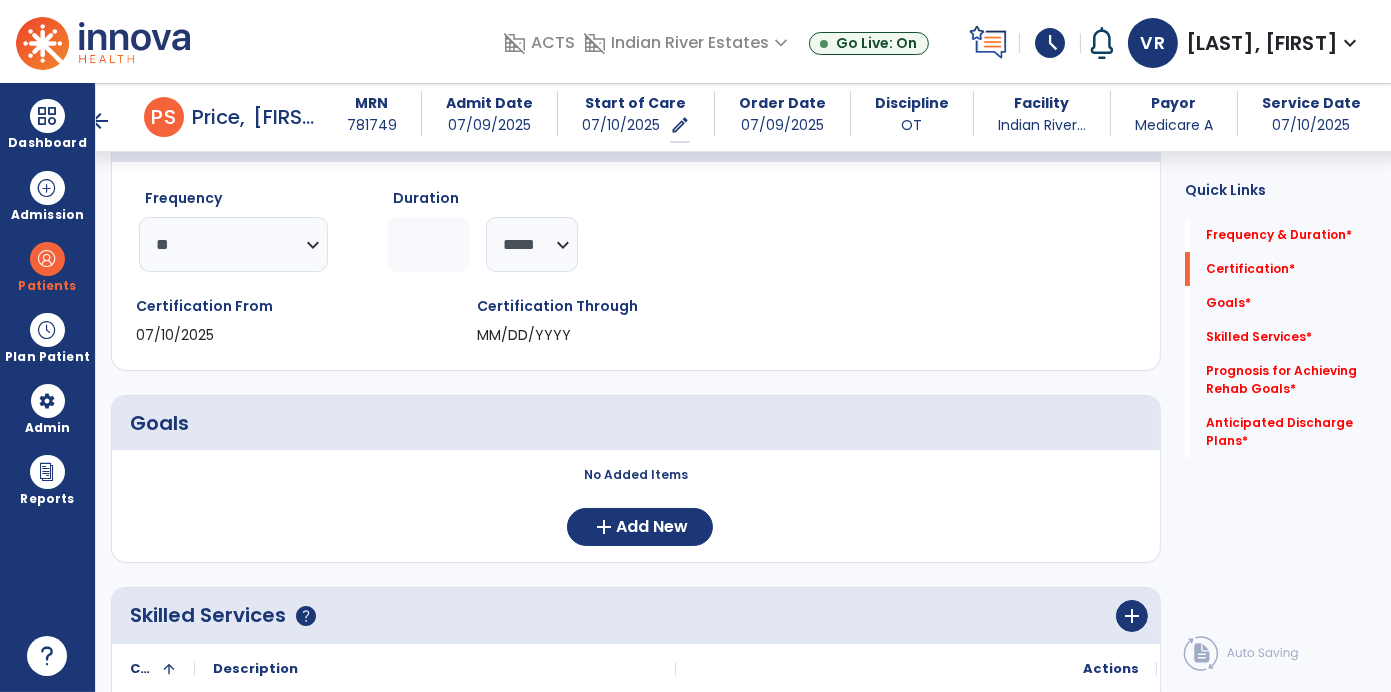 click on "******** *****" 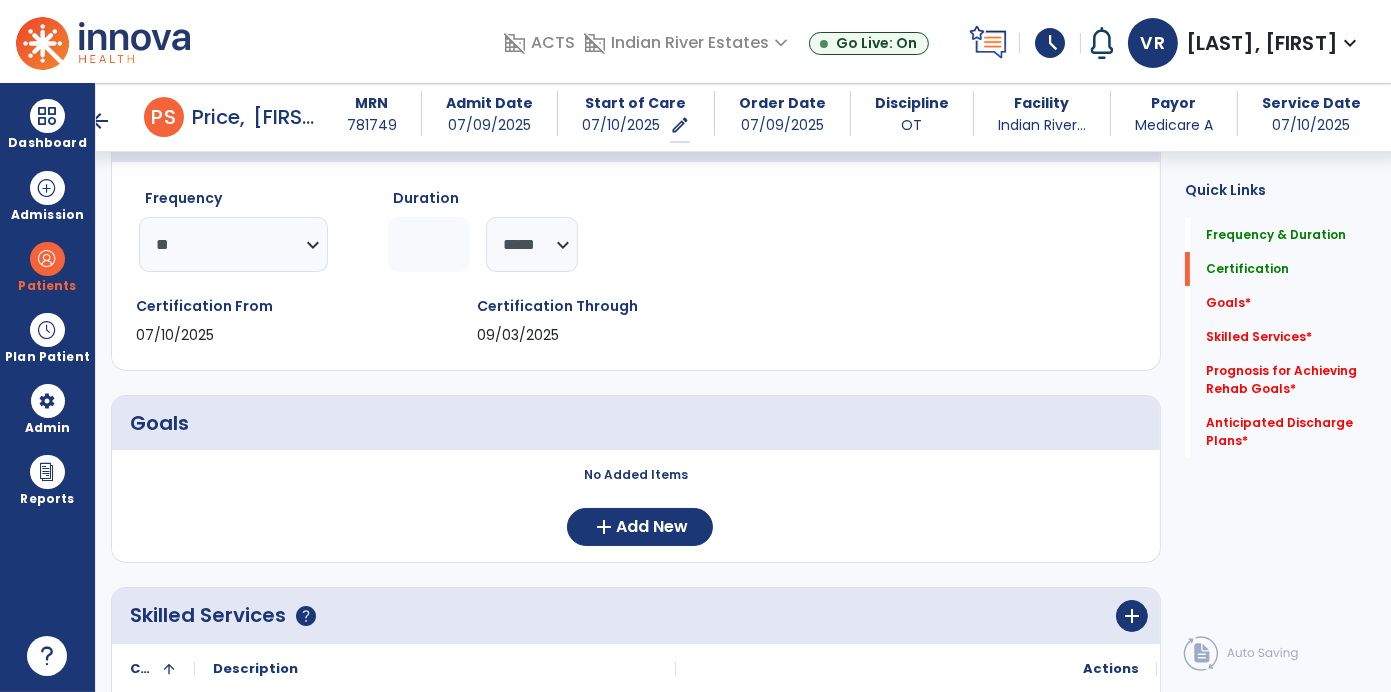 type on "*" 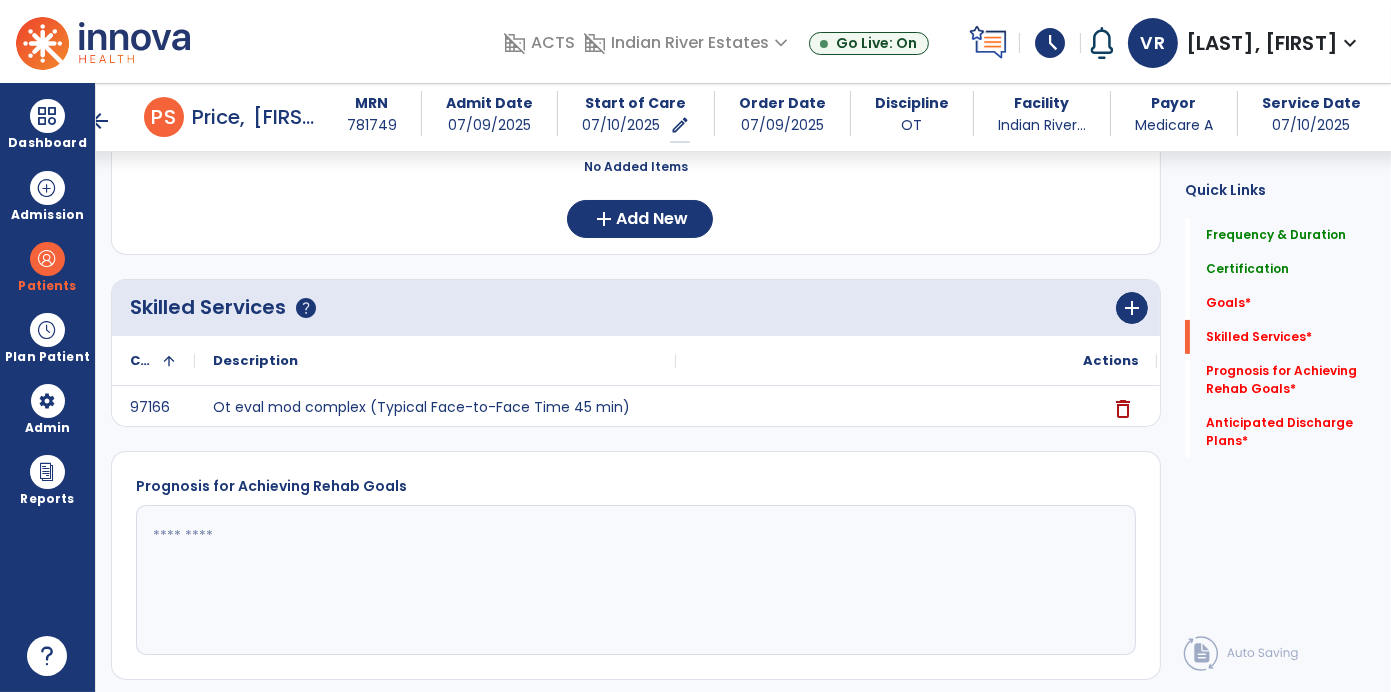 scroll, scrollTop: 540, scrollLeft: 0, axis: vertical 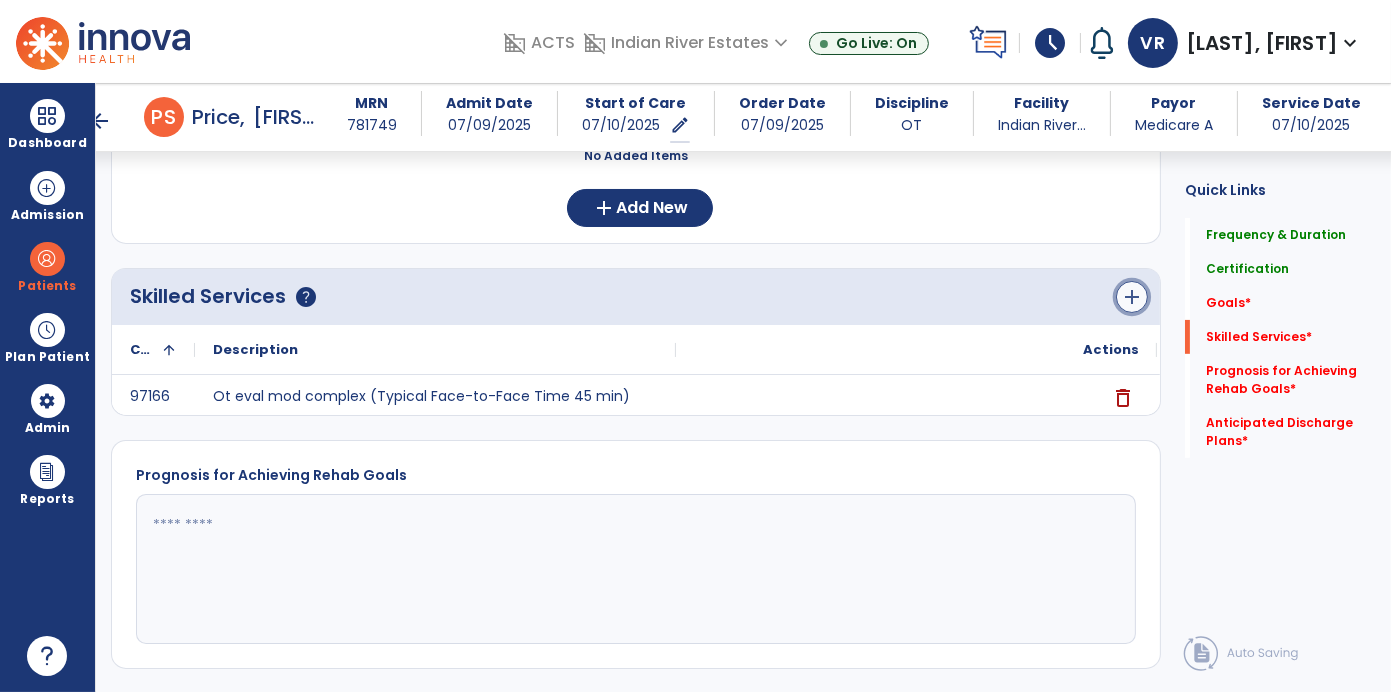 click on "add" 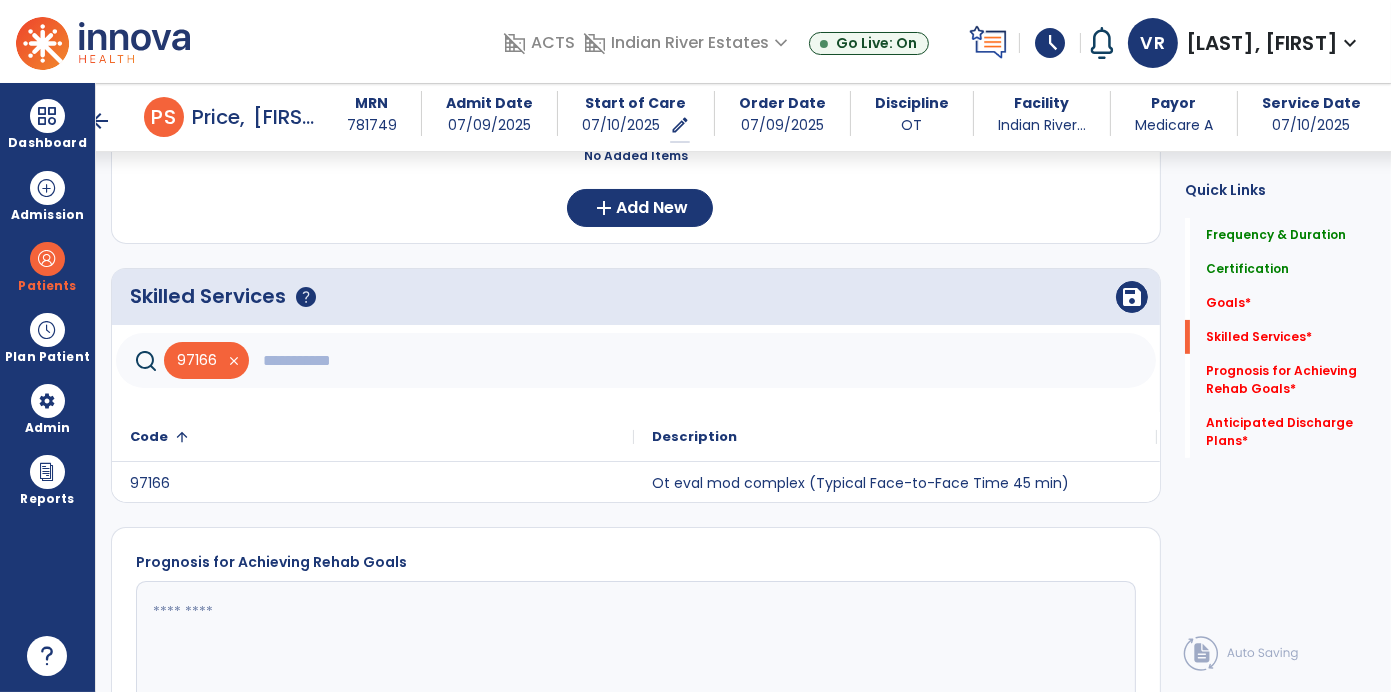 click 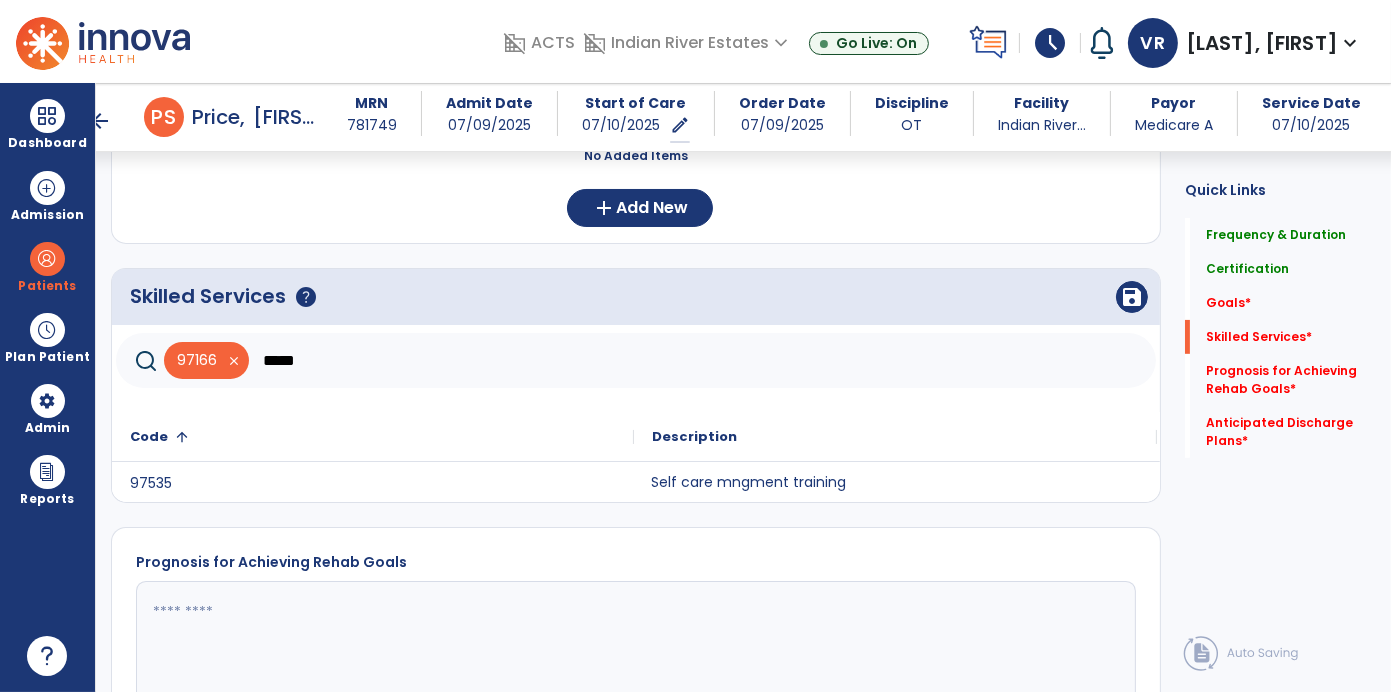 click on "Self care mngment training" 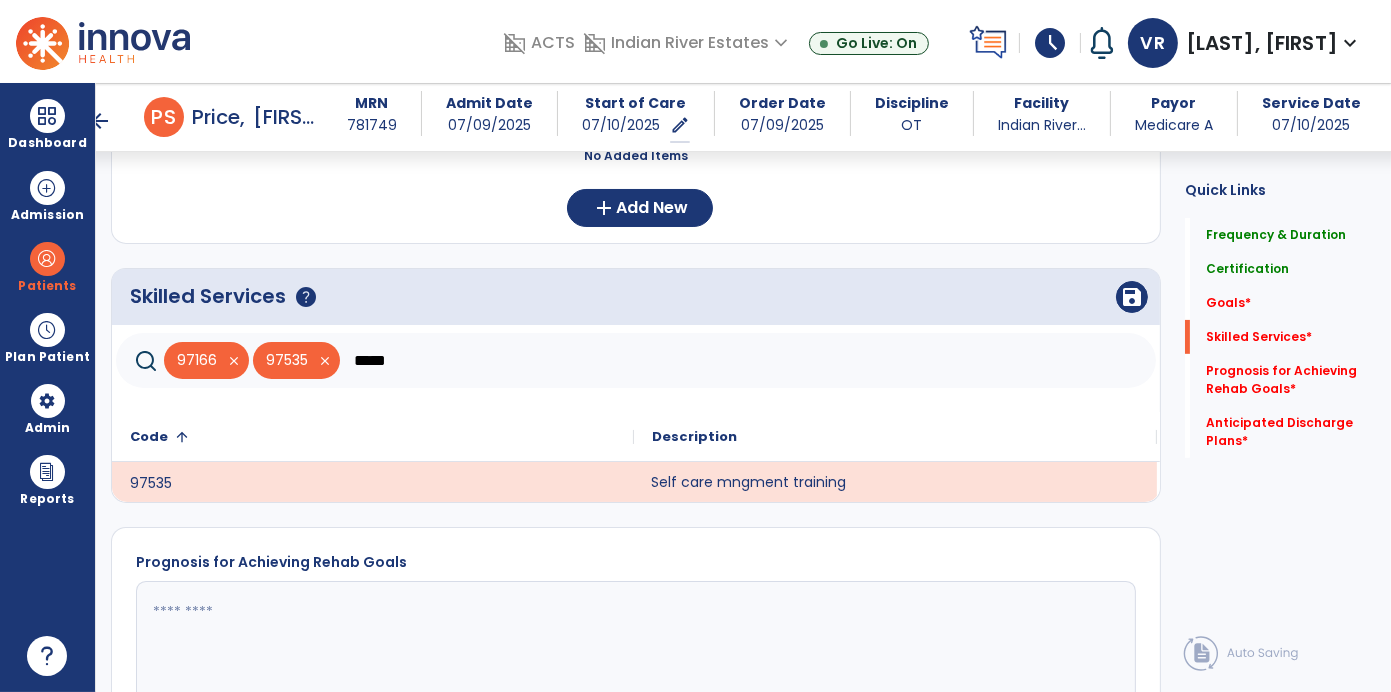 click on "*****" 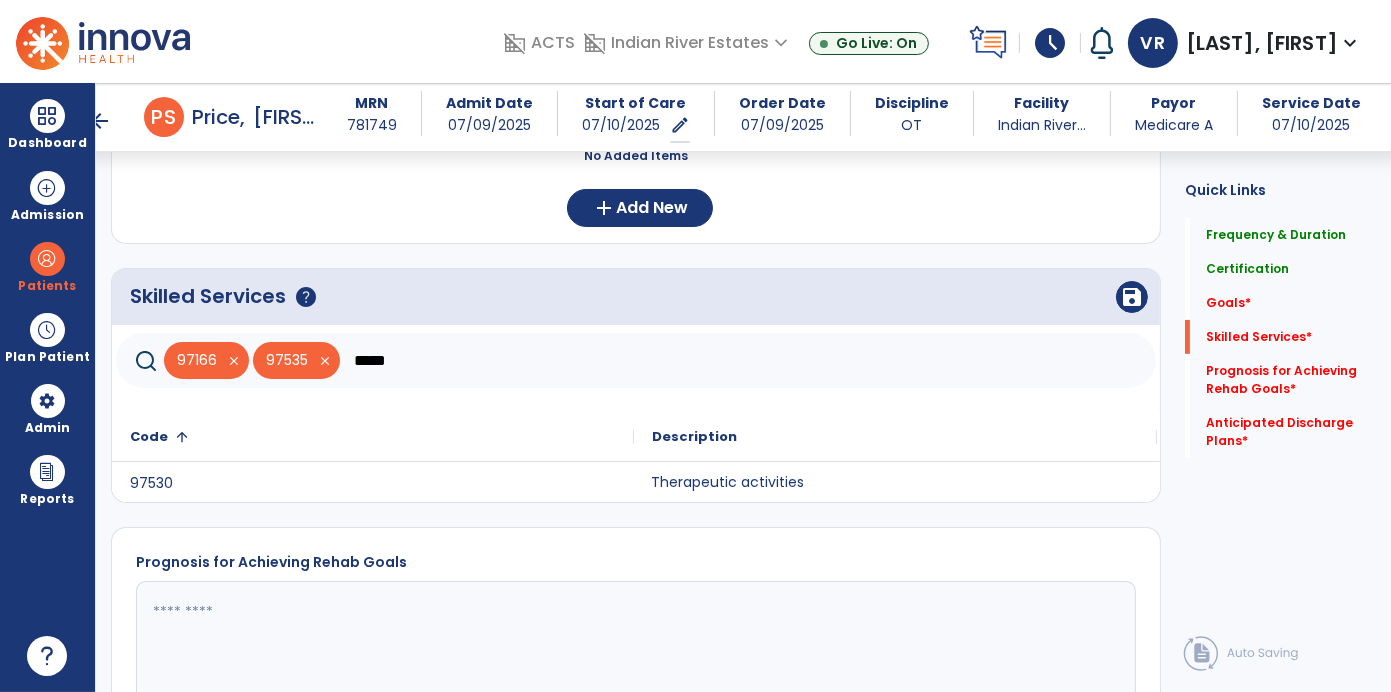 click on "Therapeutic activities" 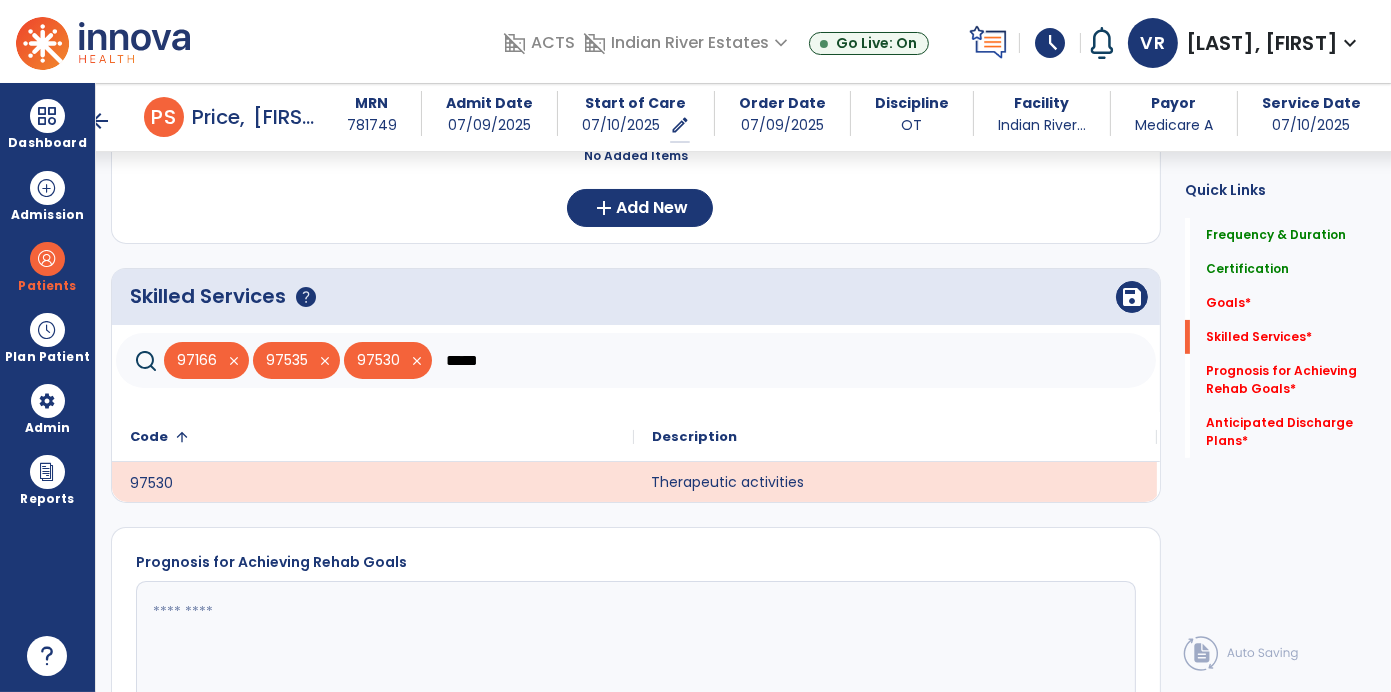 click on "*****" 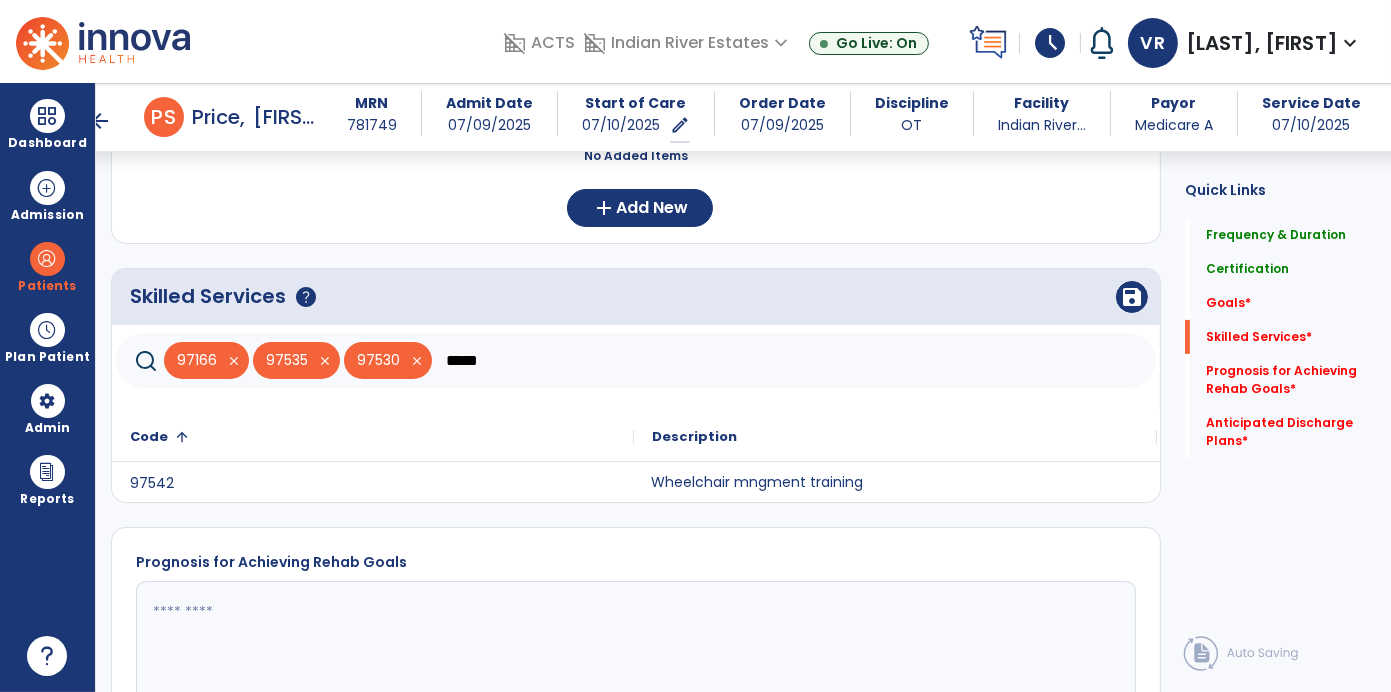 click on "Wheelchair mngment training" 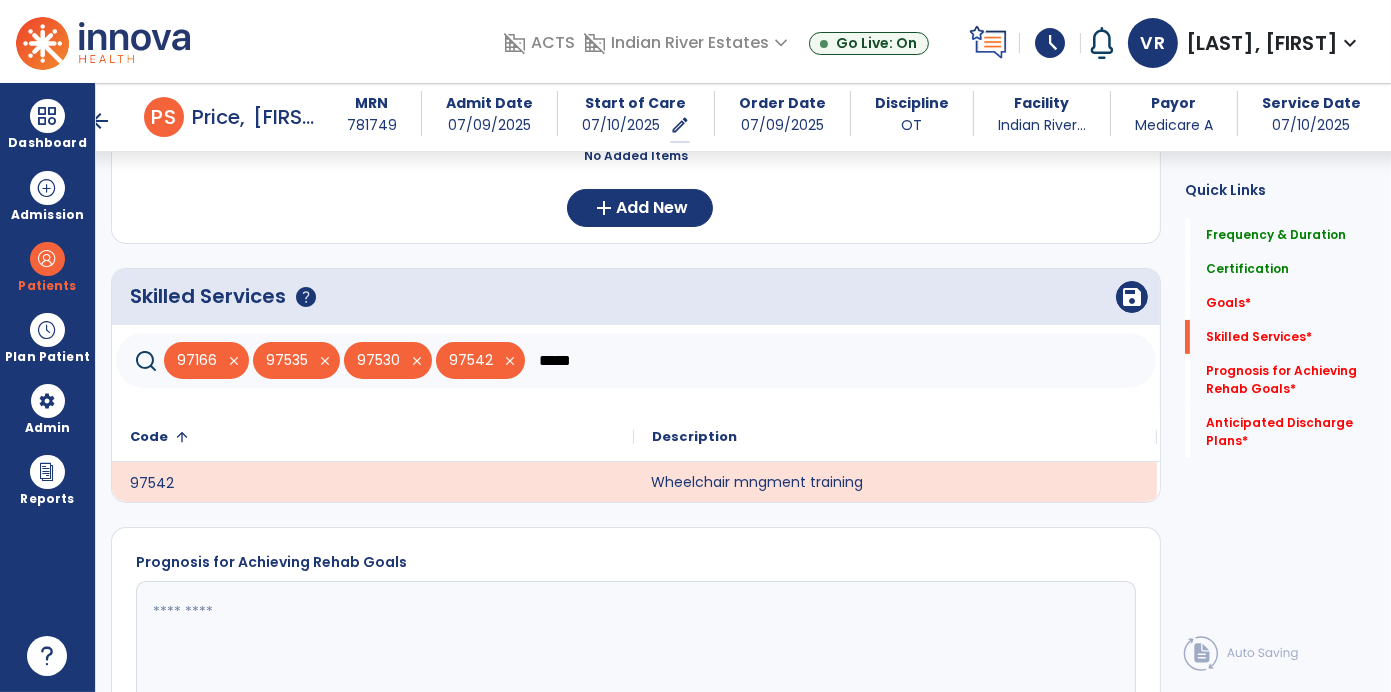 click on "*****" 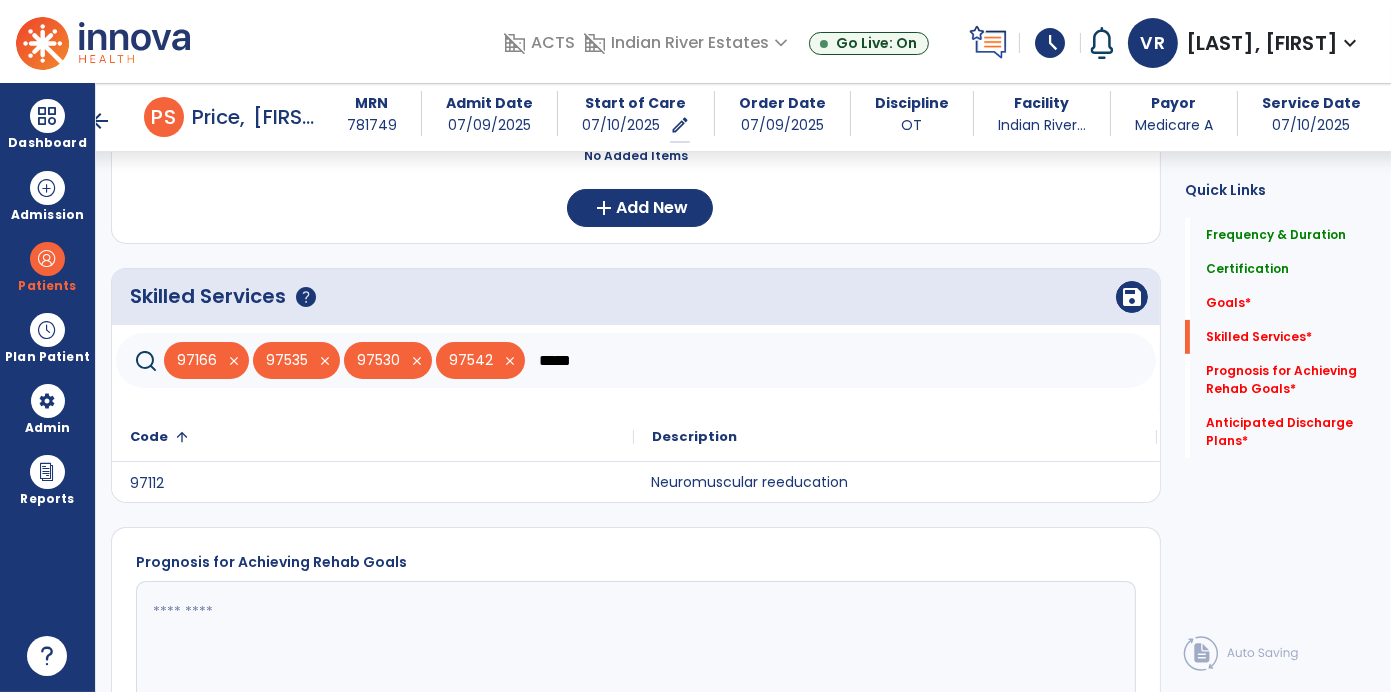 click on "Neuromuscular reeducation" 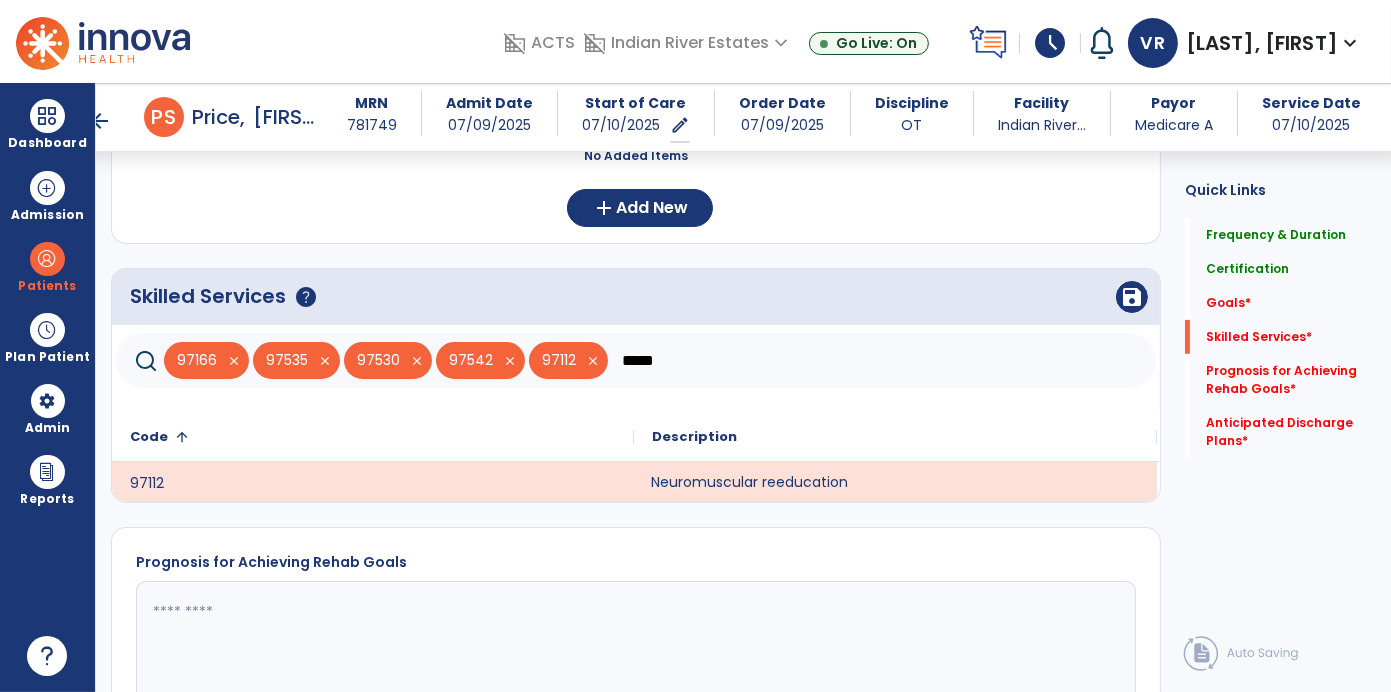 click on "*****" 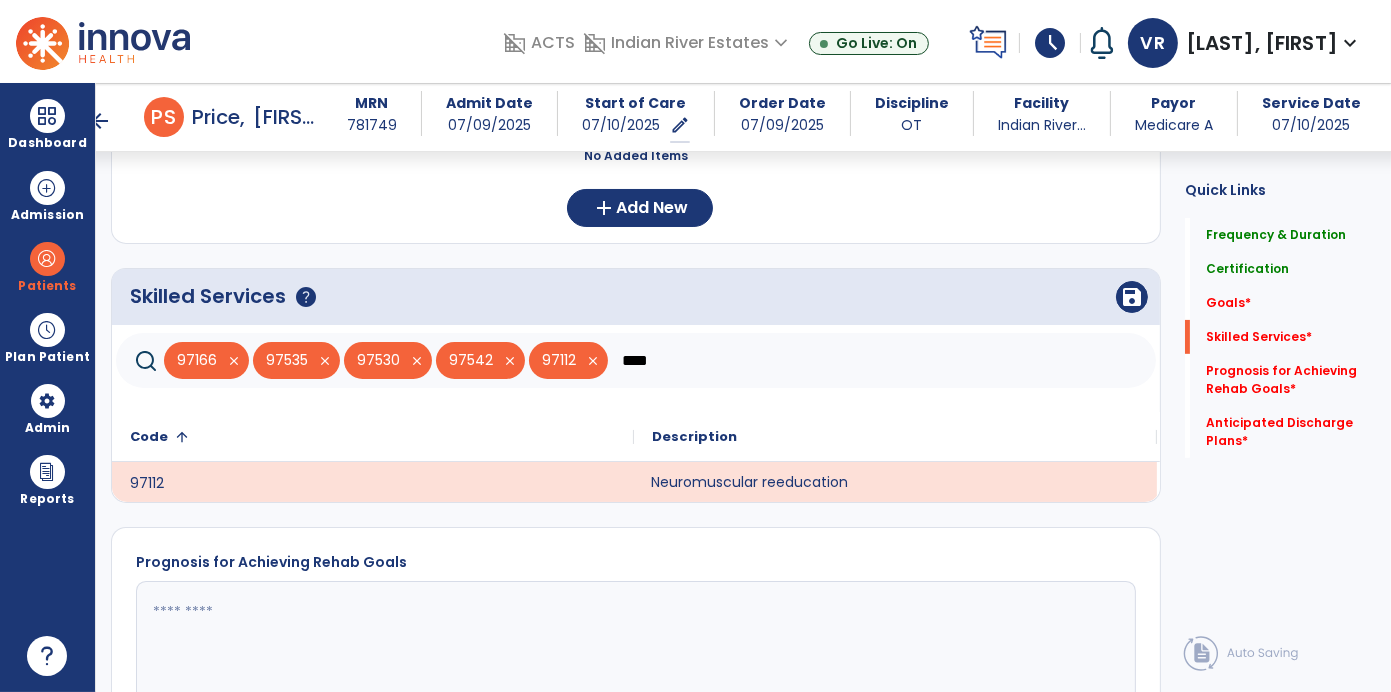 type on "*****" 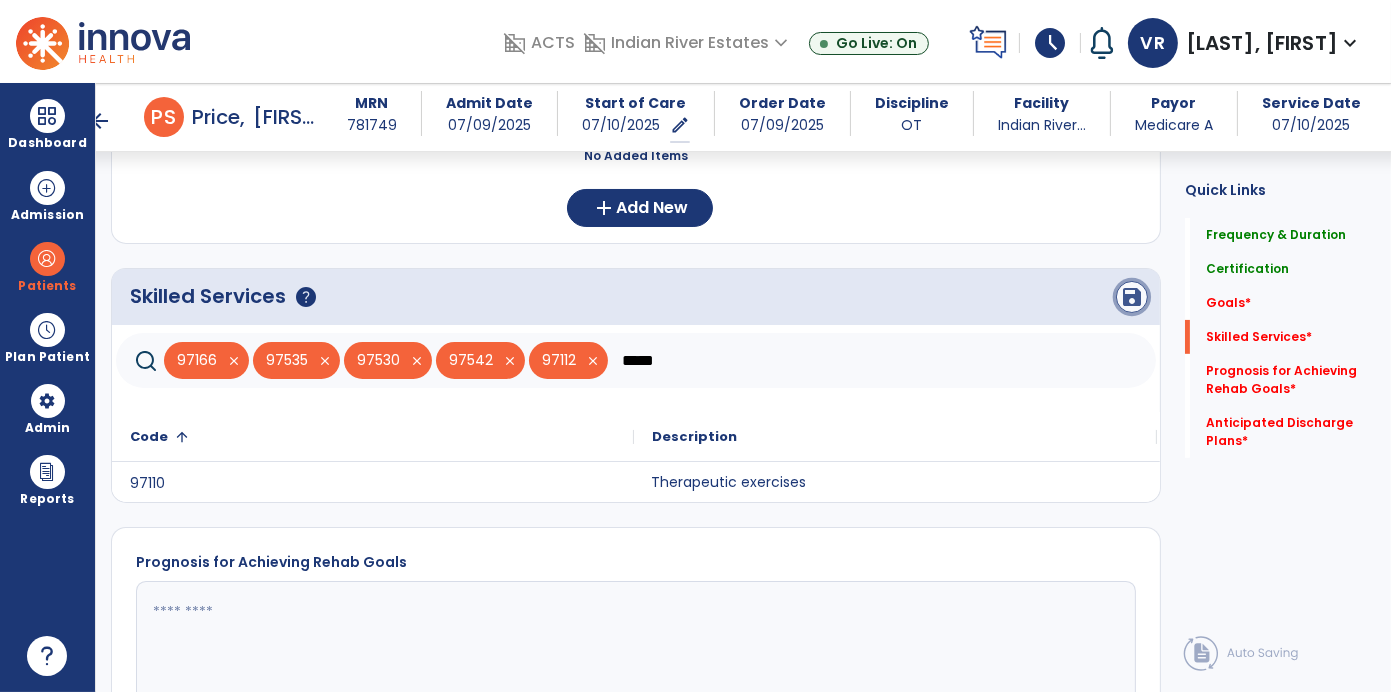 click on "save" 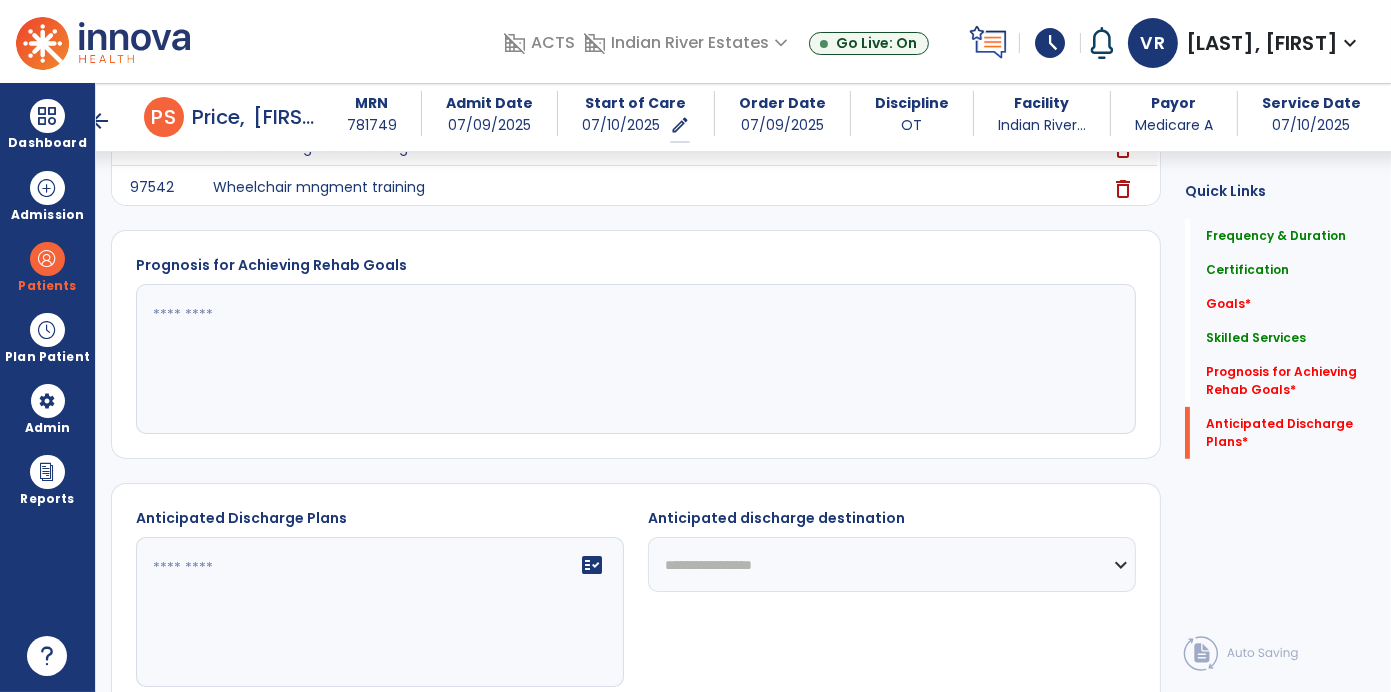 scroll, scrollTop: 932, scrollLeft: 0, axis: vertical 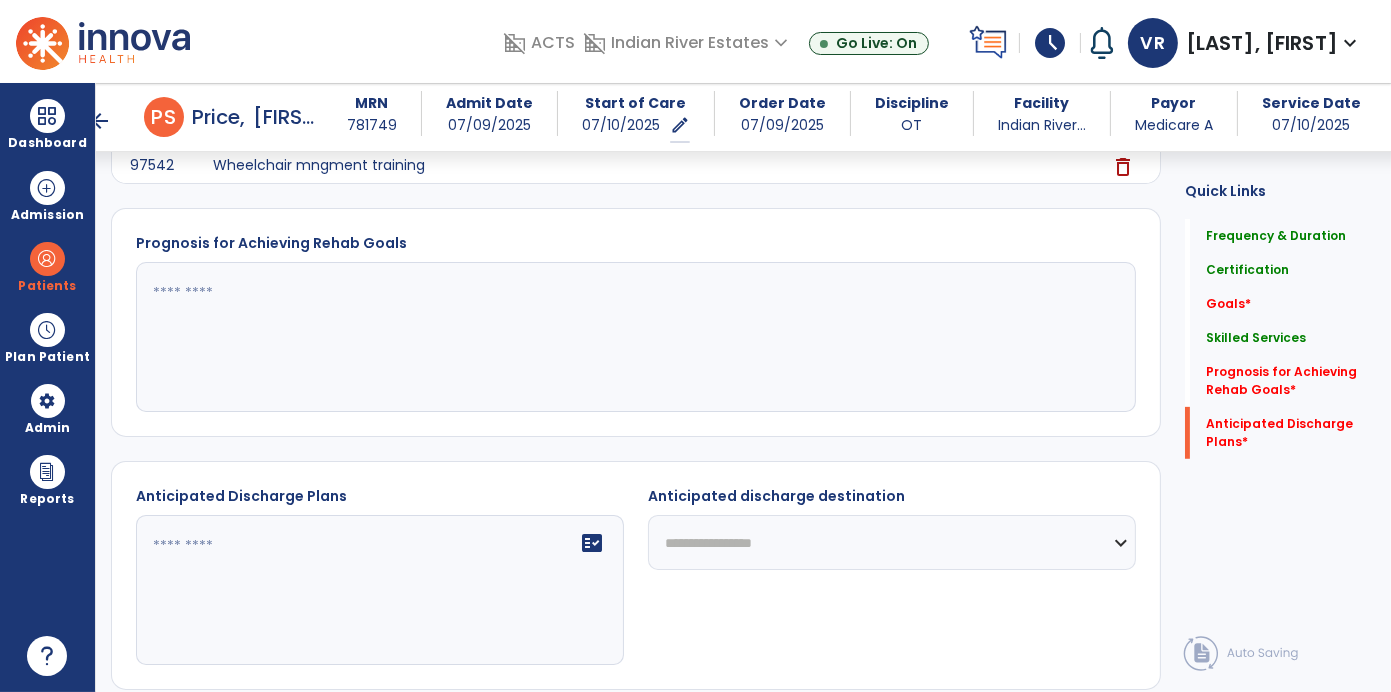 click 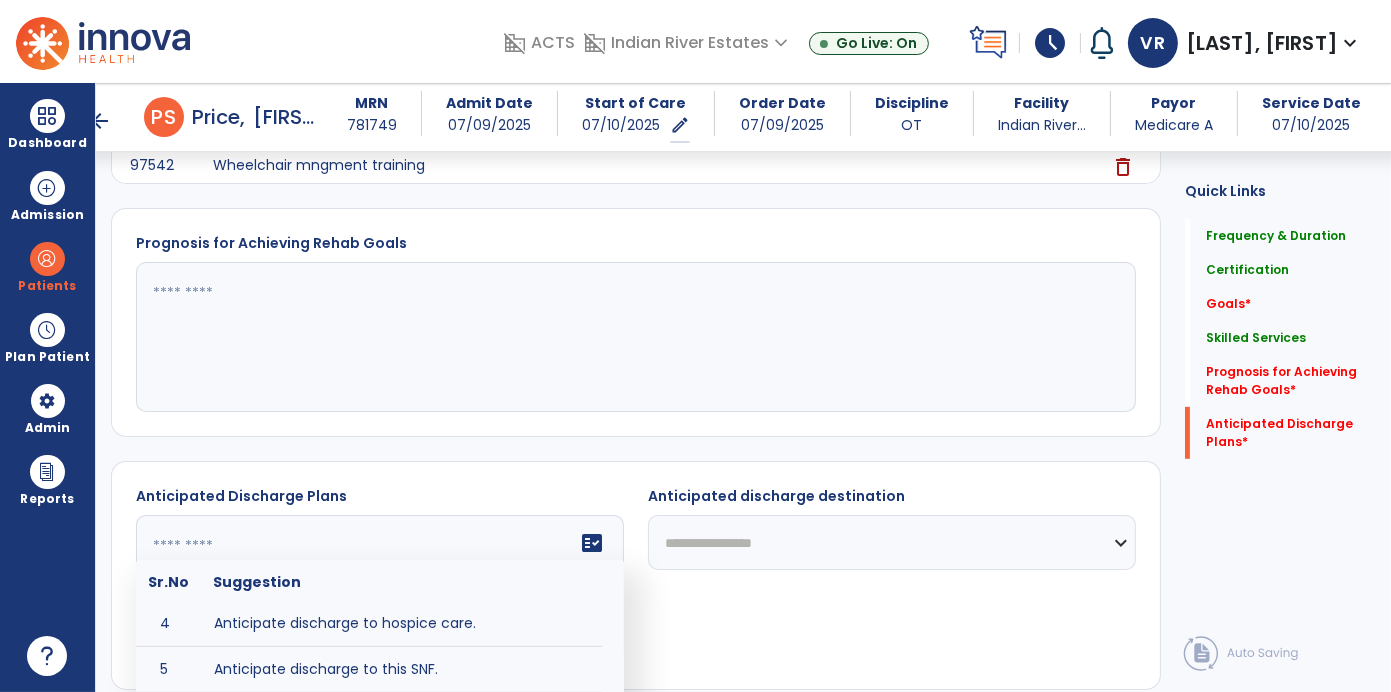 scroll, scrollTop: 124, scrollLeft: 0, axis: vertical 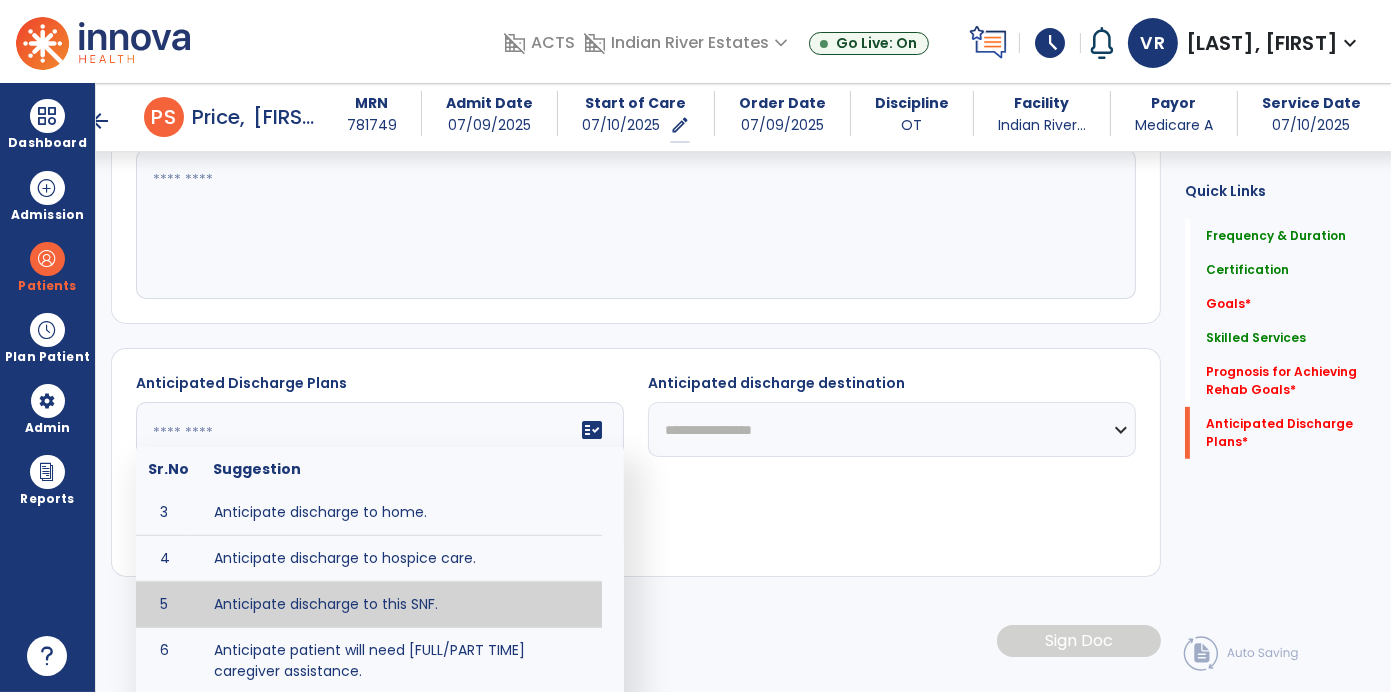 type on "**********" 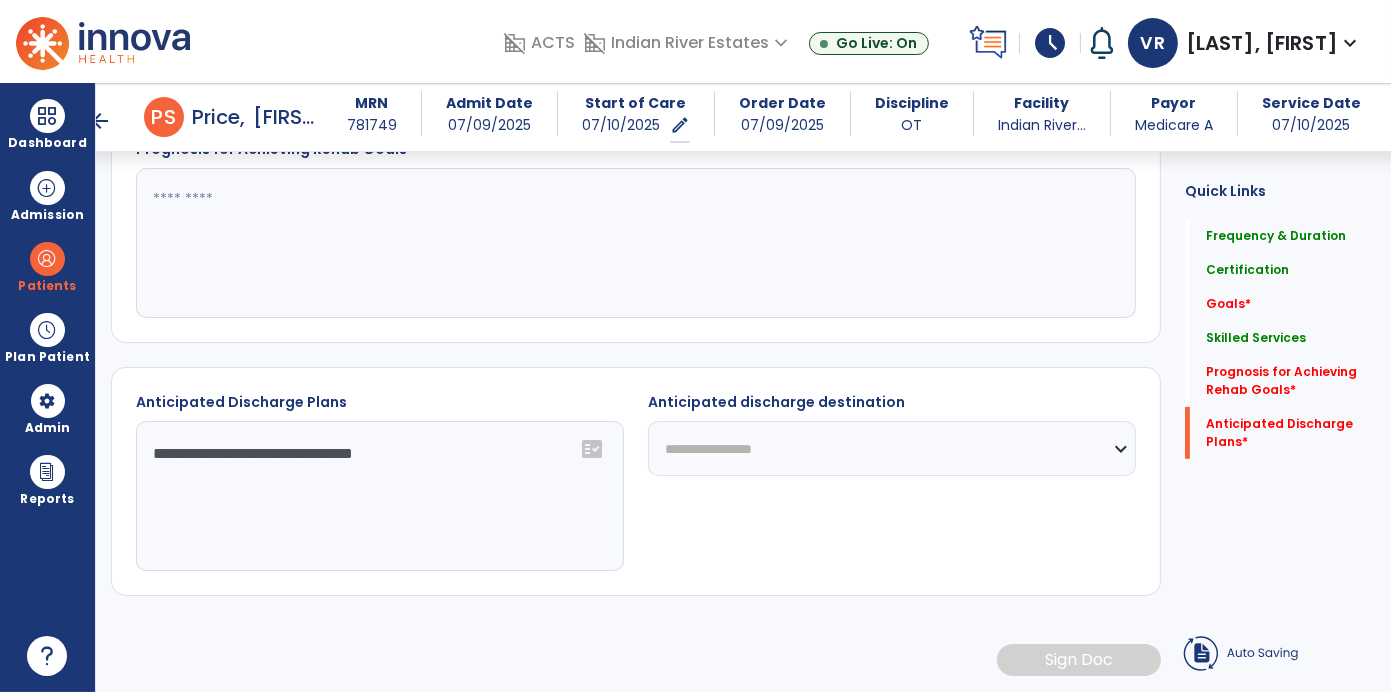 scroll, scrollTop: 1021, scrollLeft: 0, axis: vertical 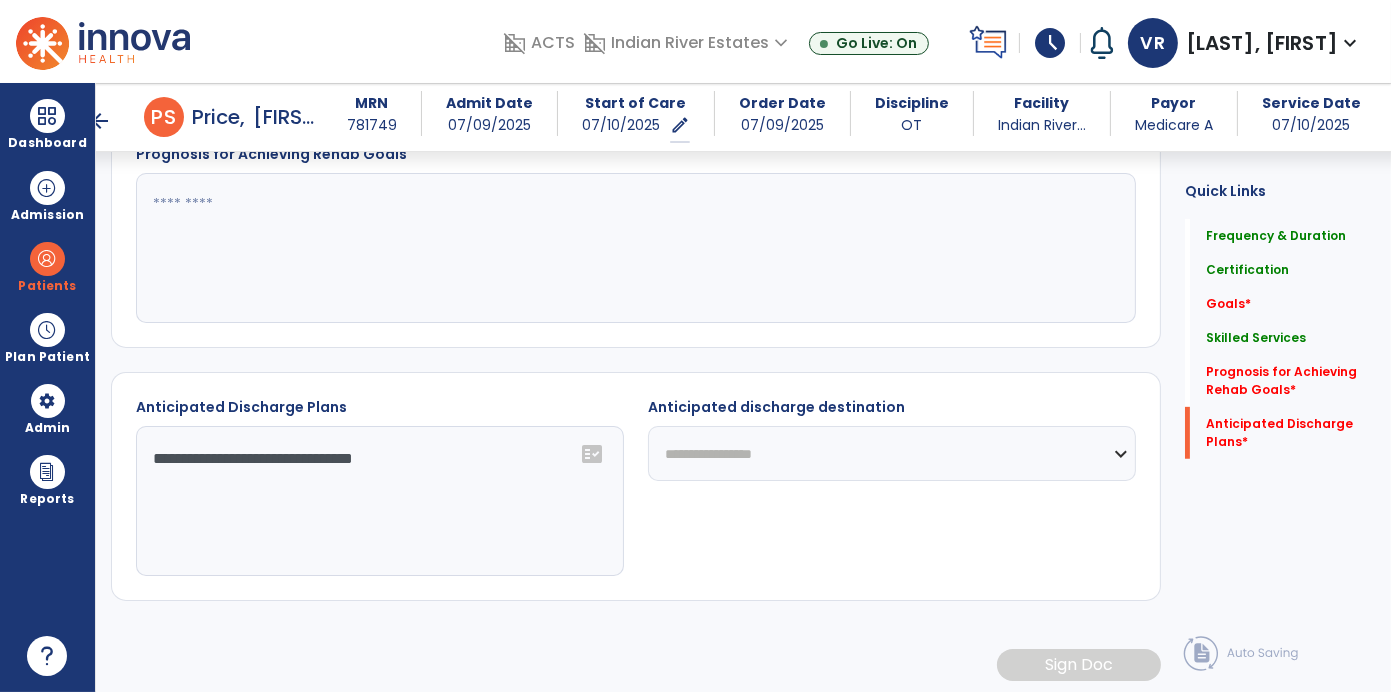 click on "**********" 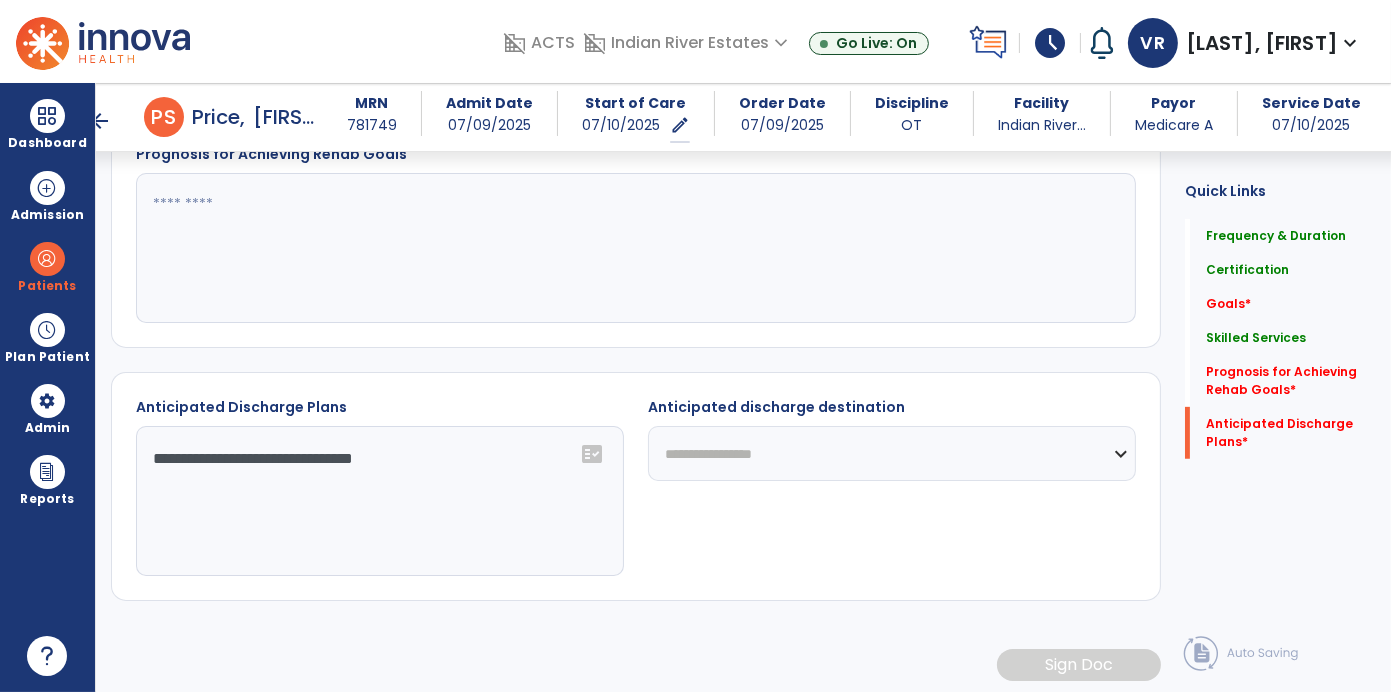 select on "***" 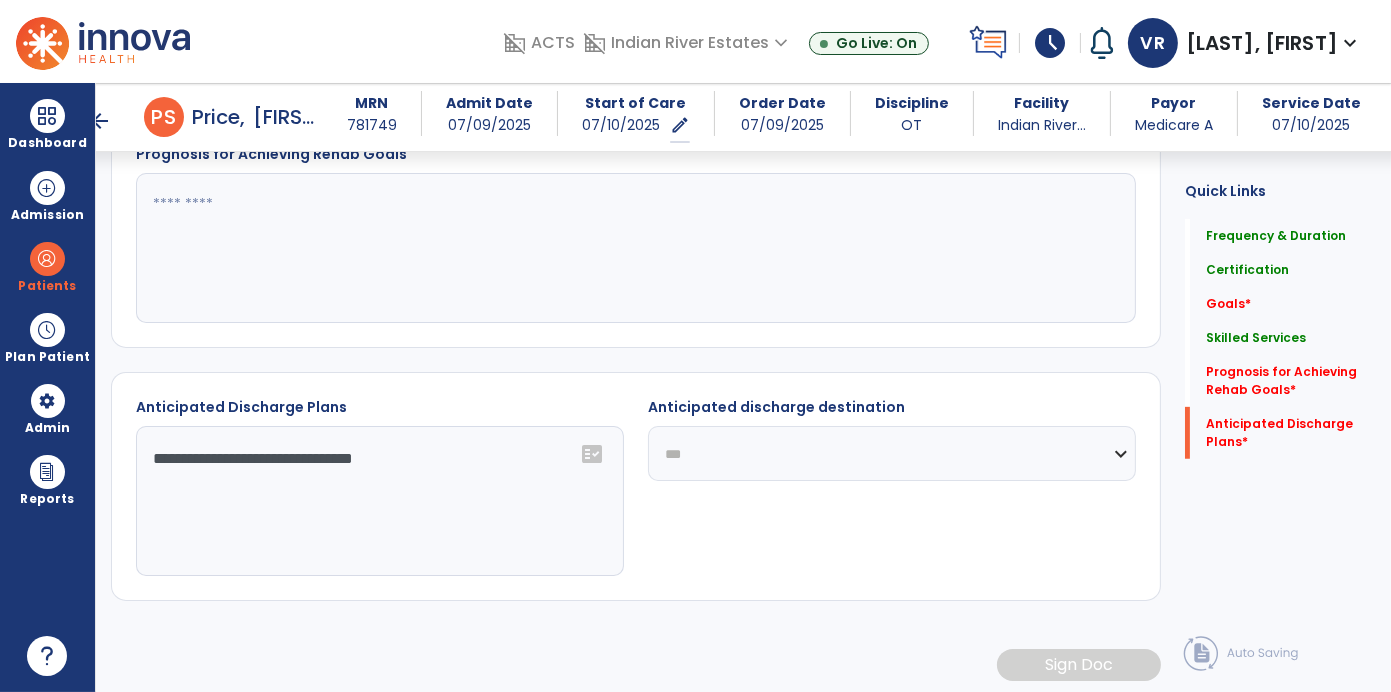 click on "**********" 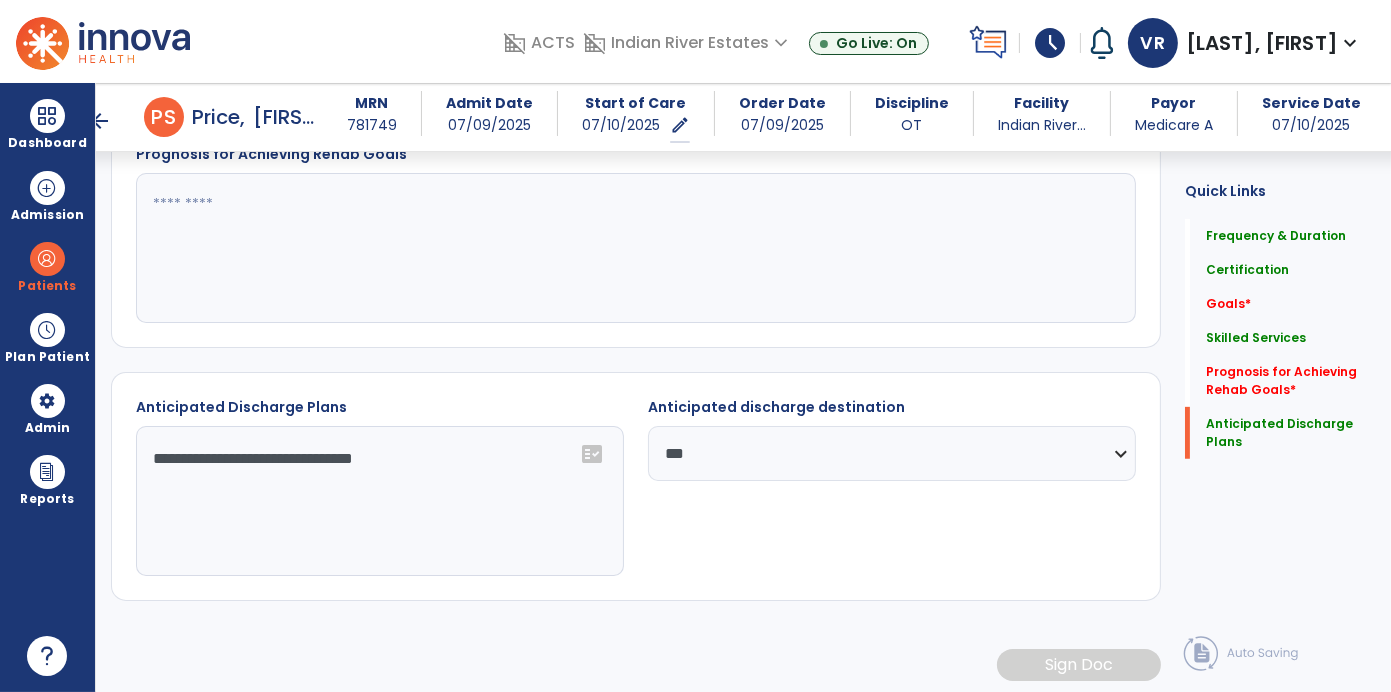 click 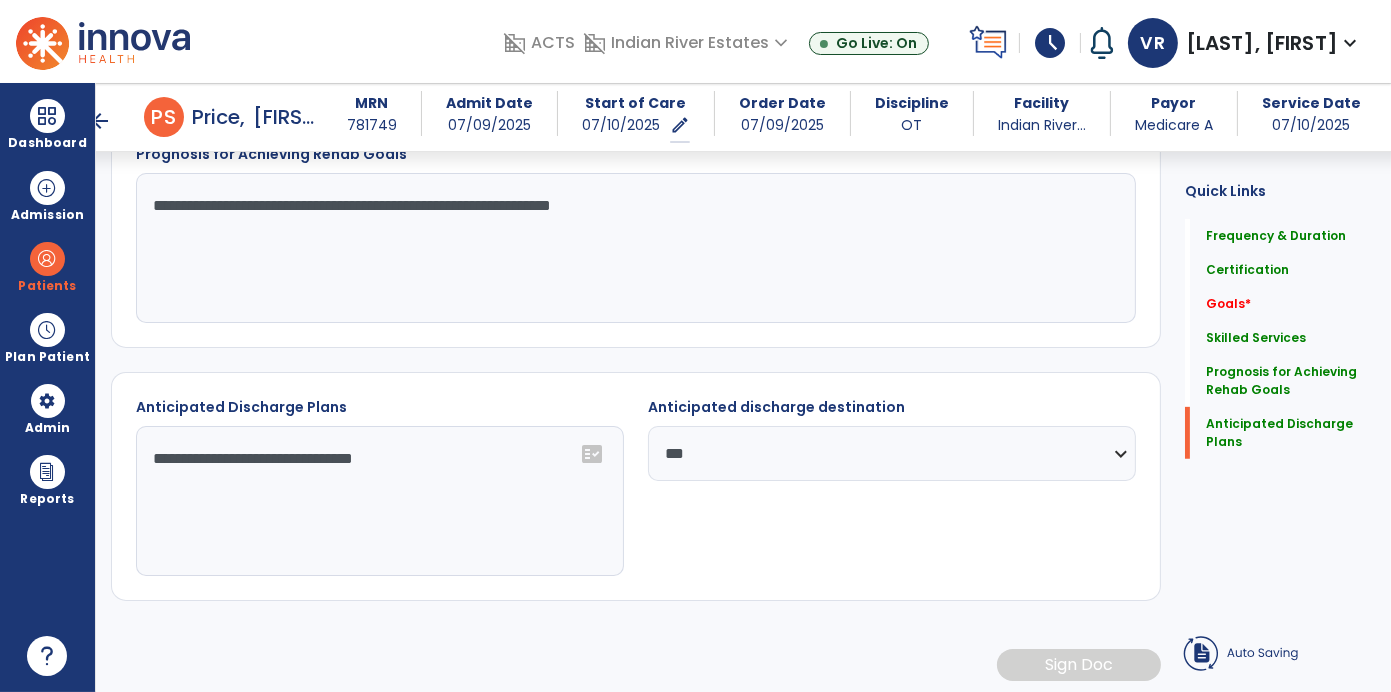 type on "**********" 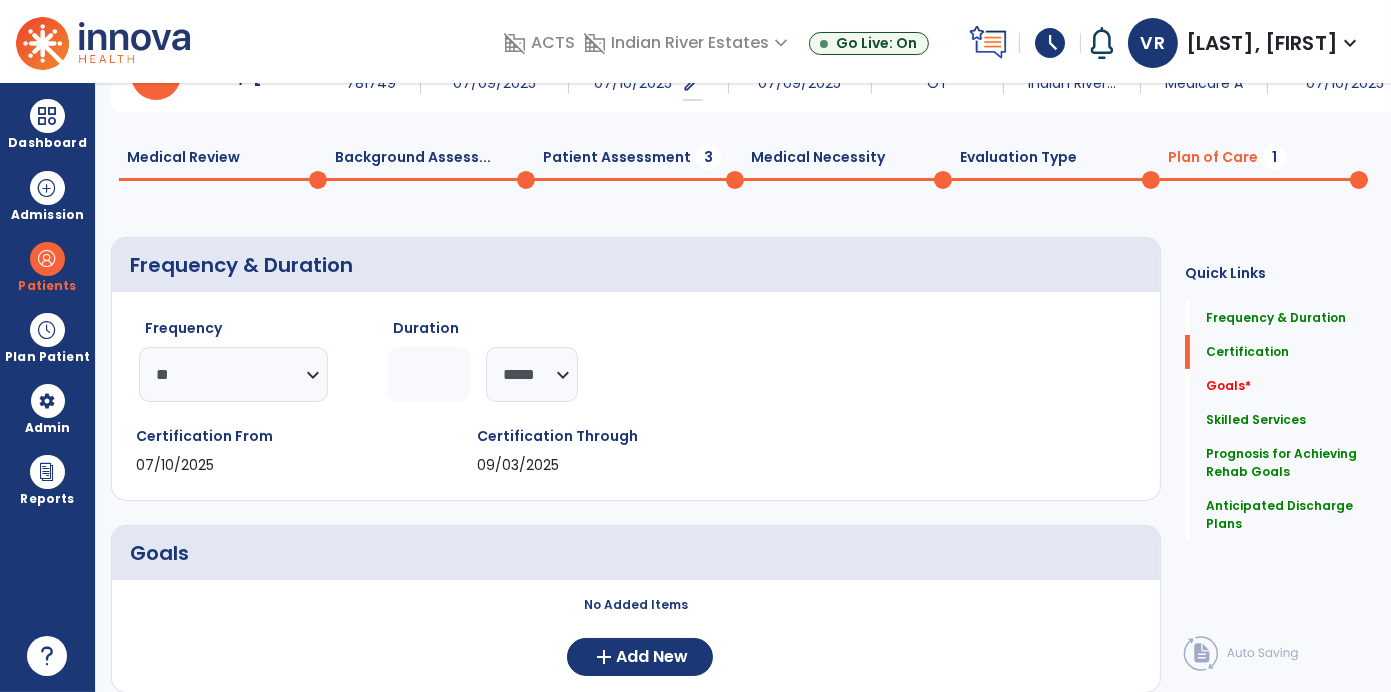 scroll, scrollTop: 0, scrollLeft: 0, axis: both 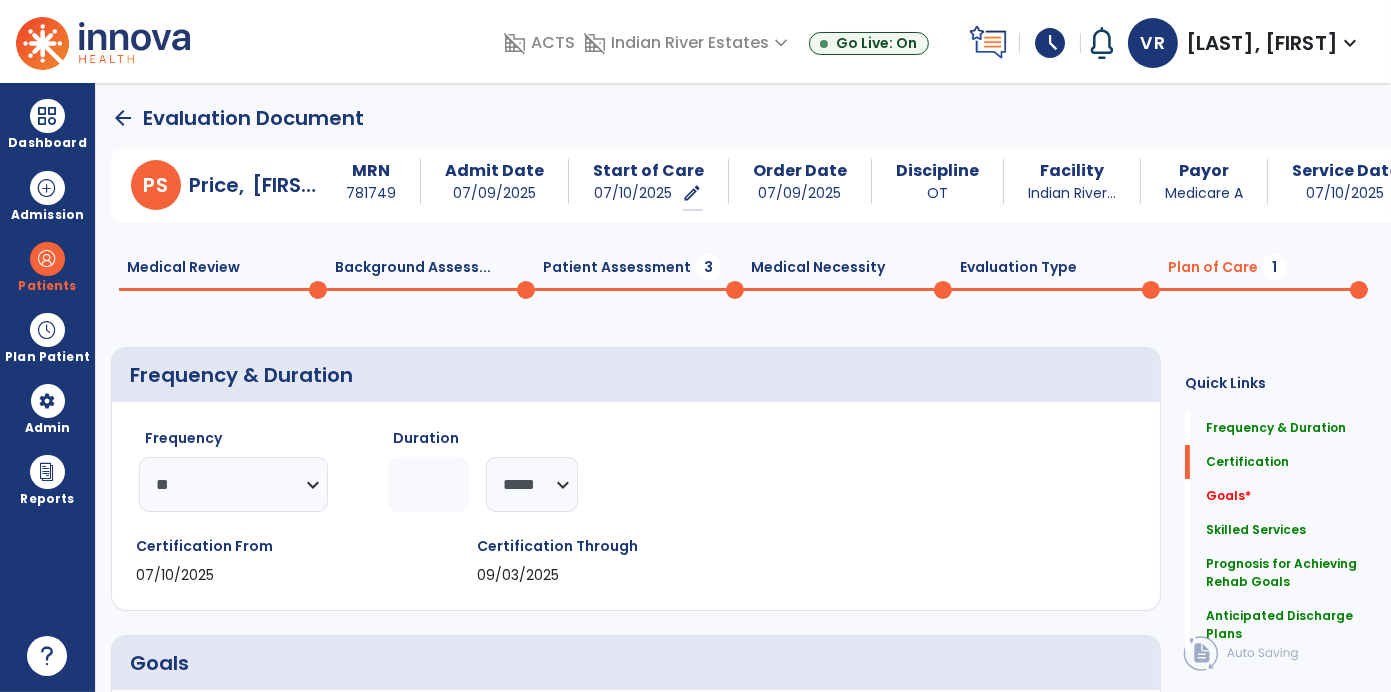 click on "Evaluation Type  0" 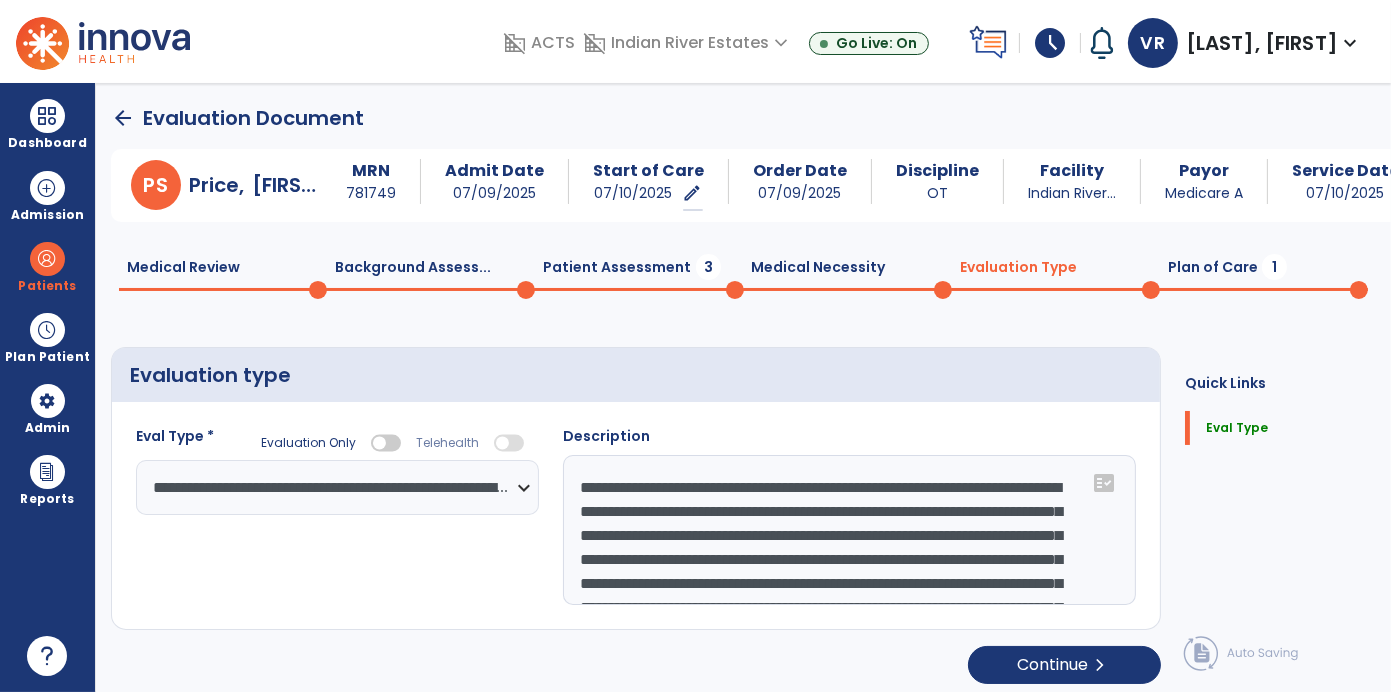 click on "Medical Necessity  0" 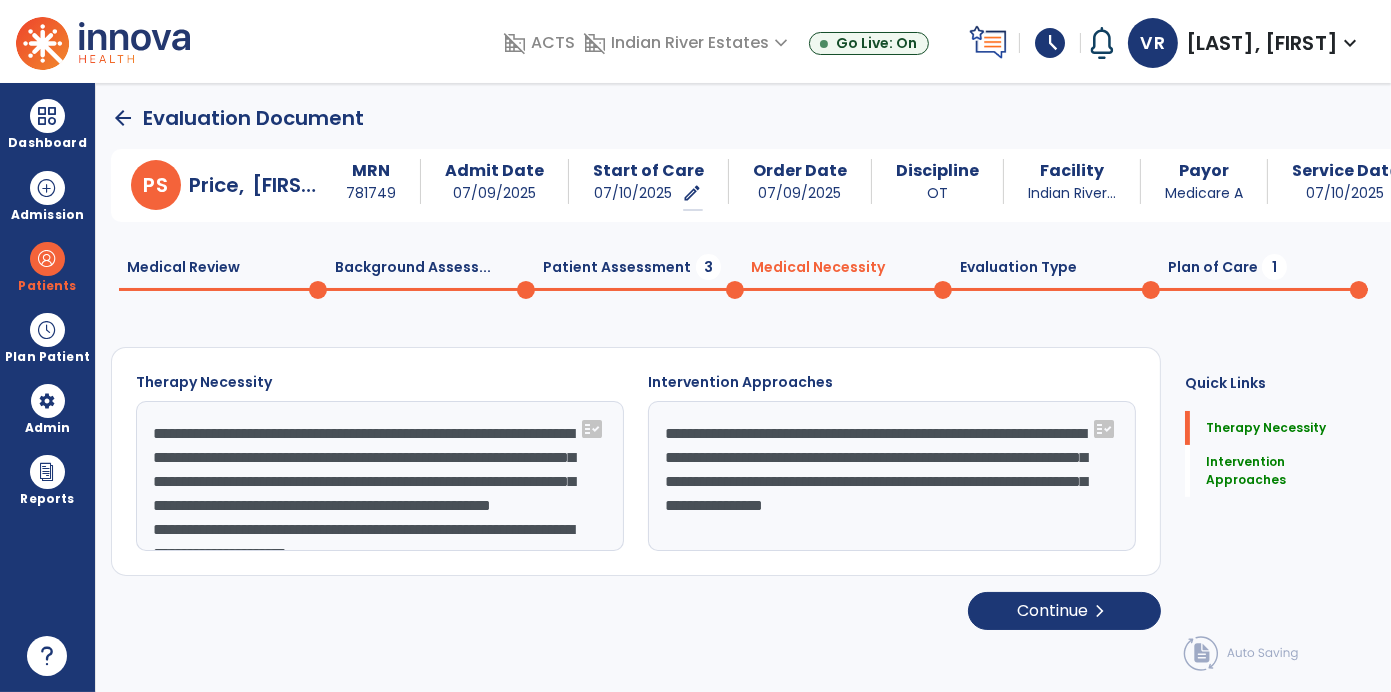click on "Patient Assessment  3" 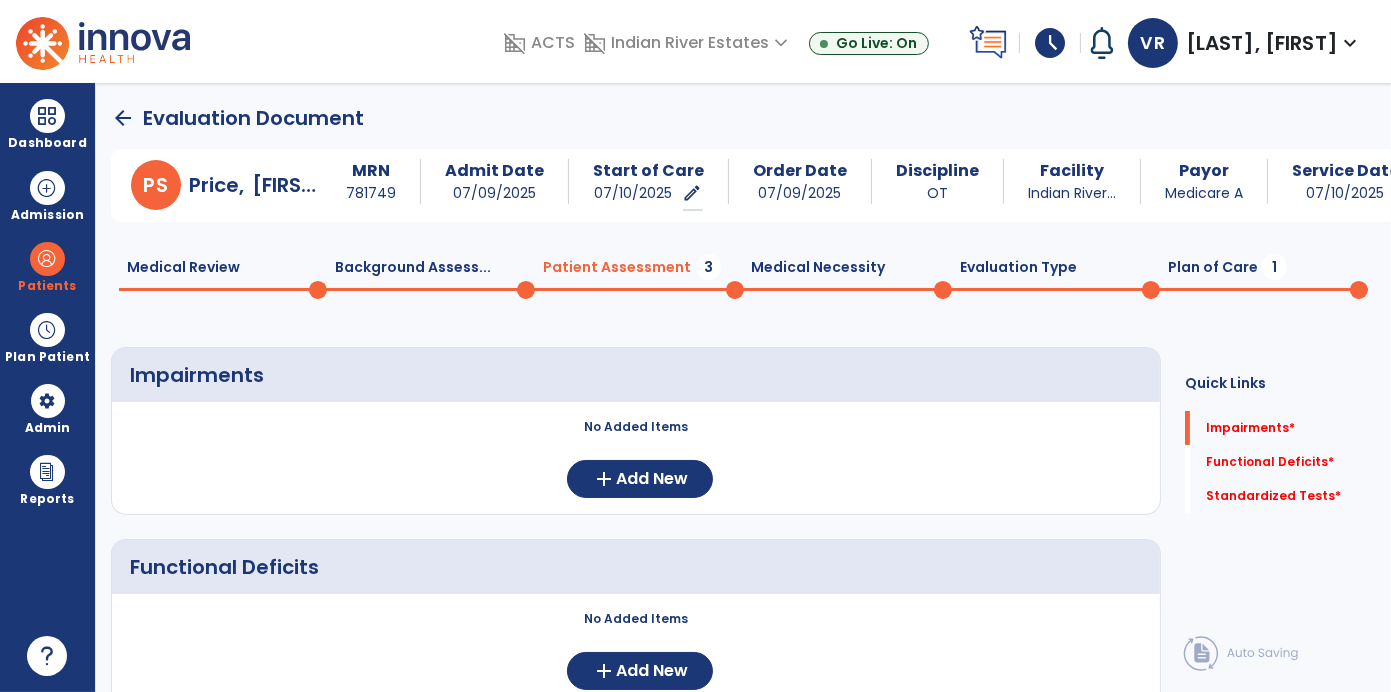 click 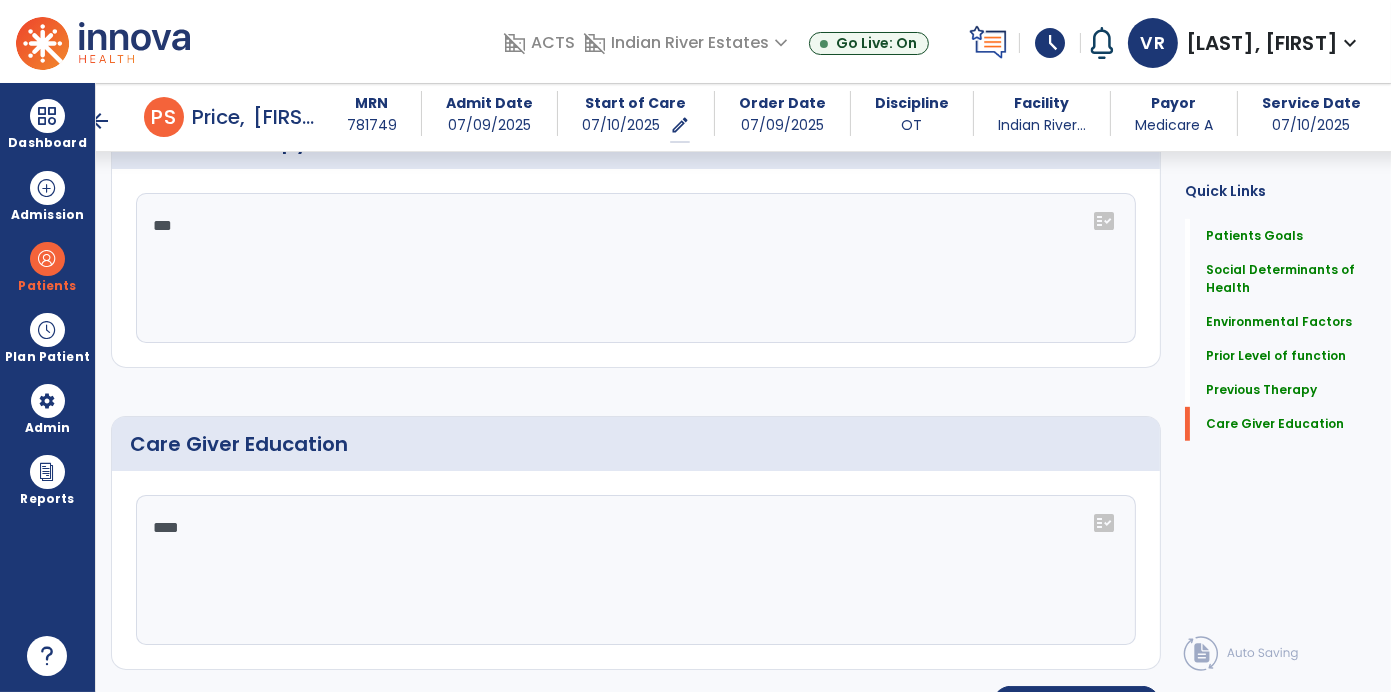 scroll, scrollTop: 1234, scrollLeft: 0, axis: vertical 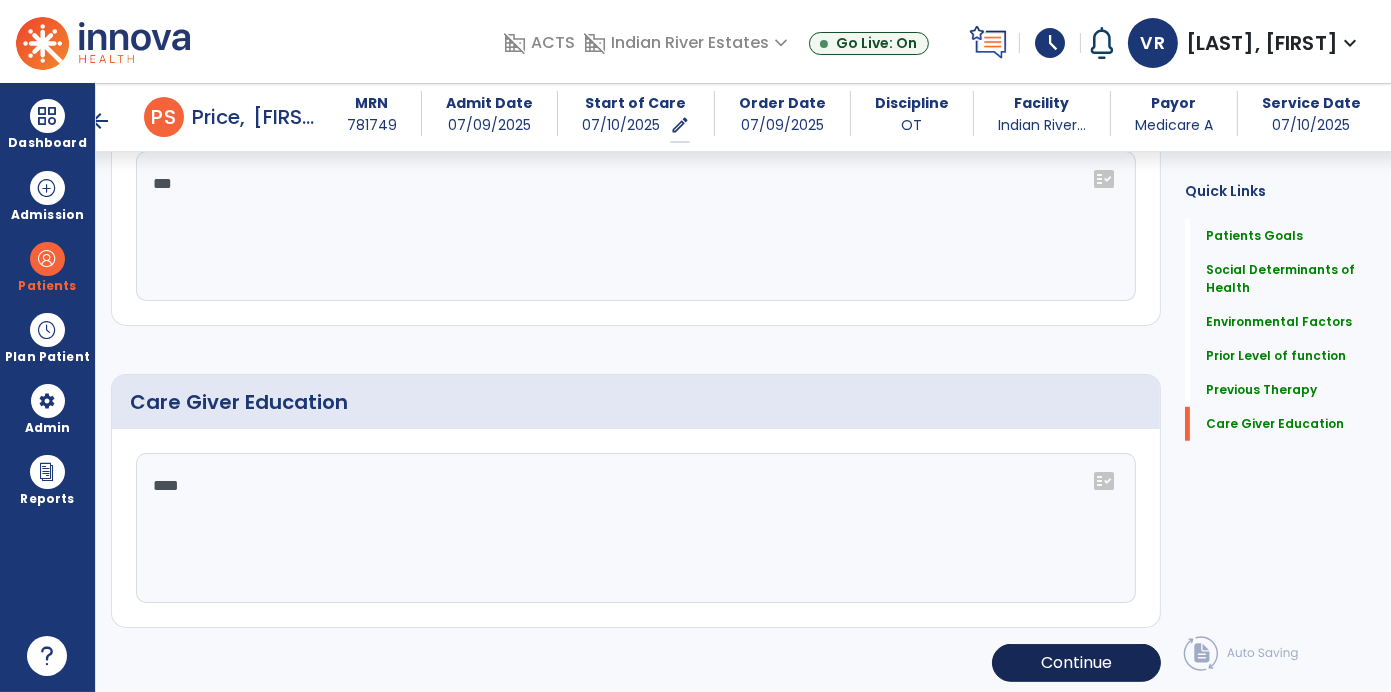 click on "Continue" 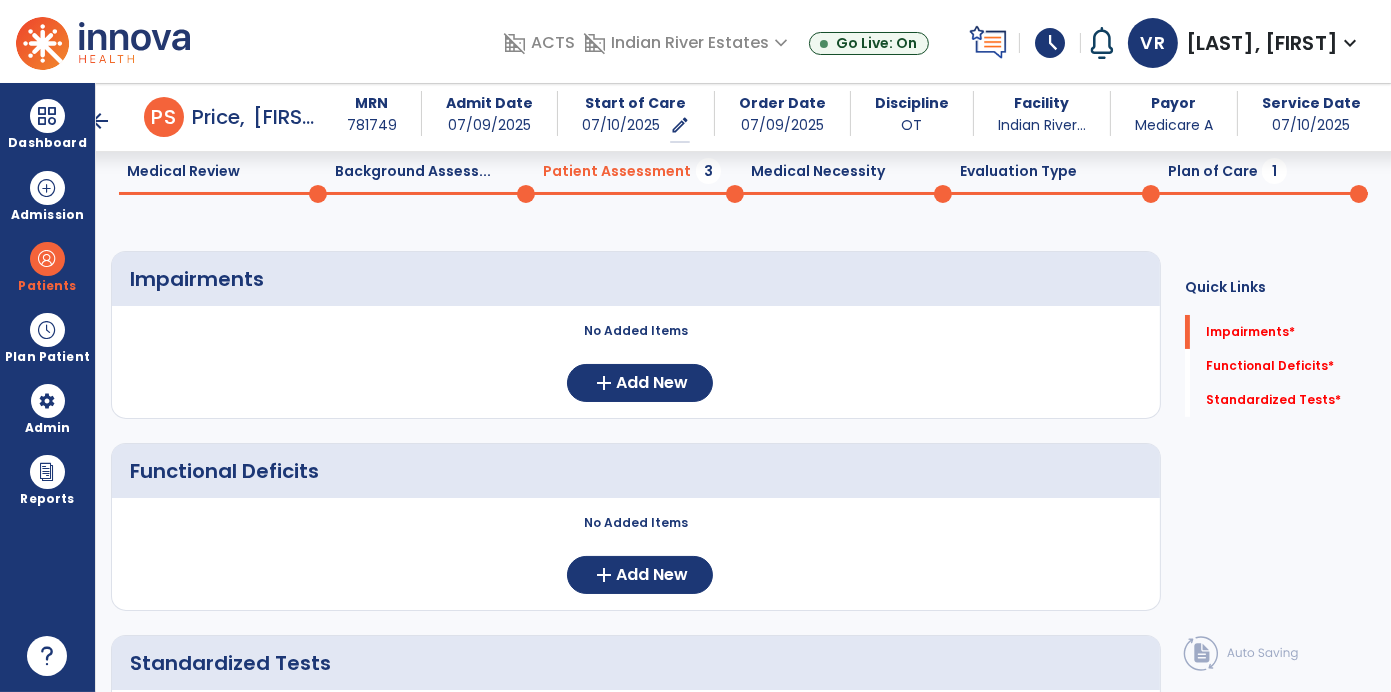 scroll, scrollTop: 58, scrollLeft: 0, axis: vertical 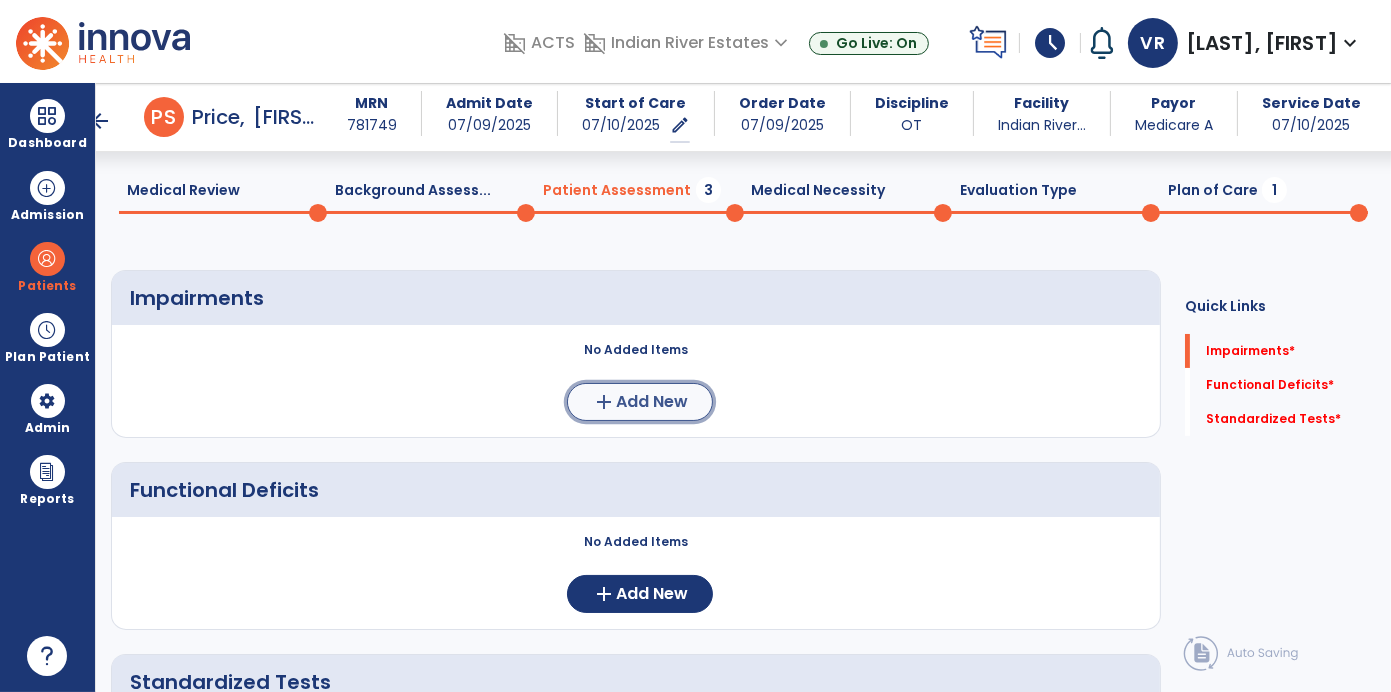 click on "Add New" 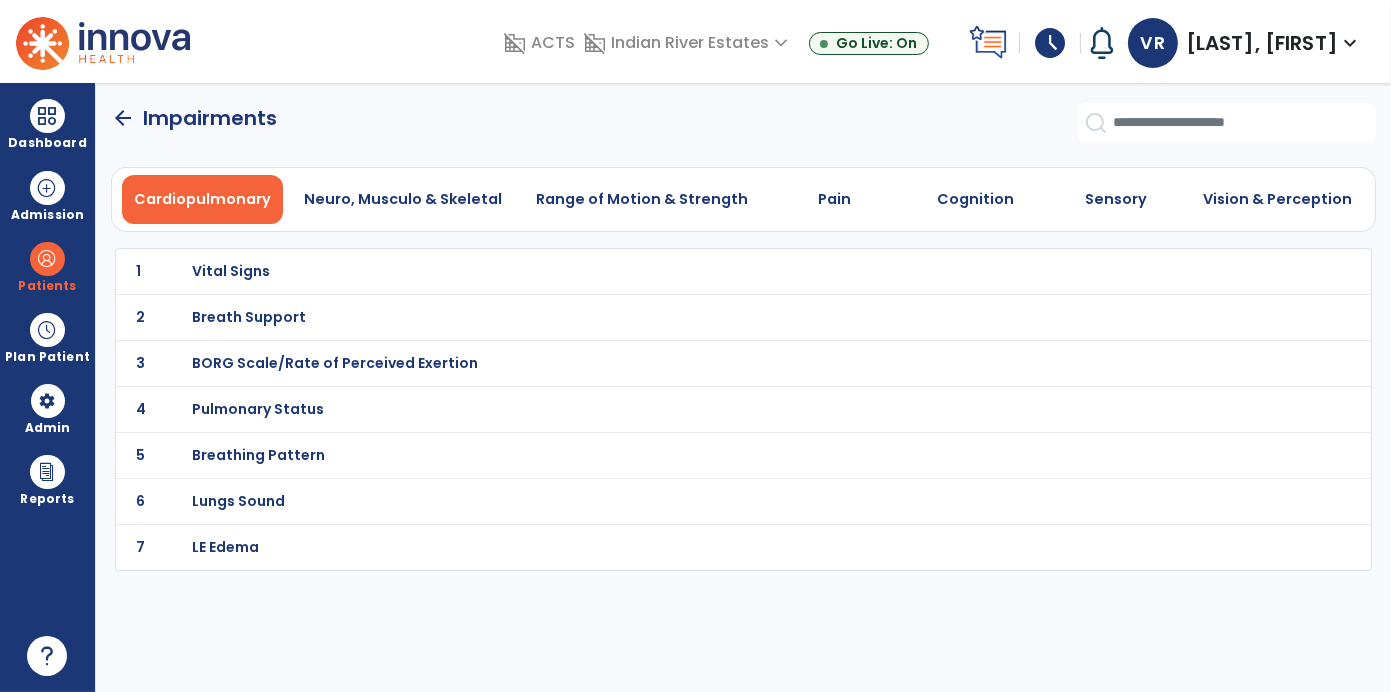 scroll, scrollTop: 0, scrollLeft: 0, axis: both 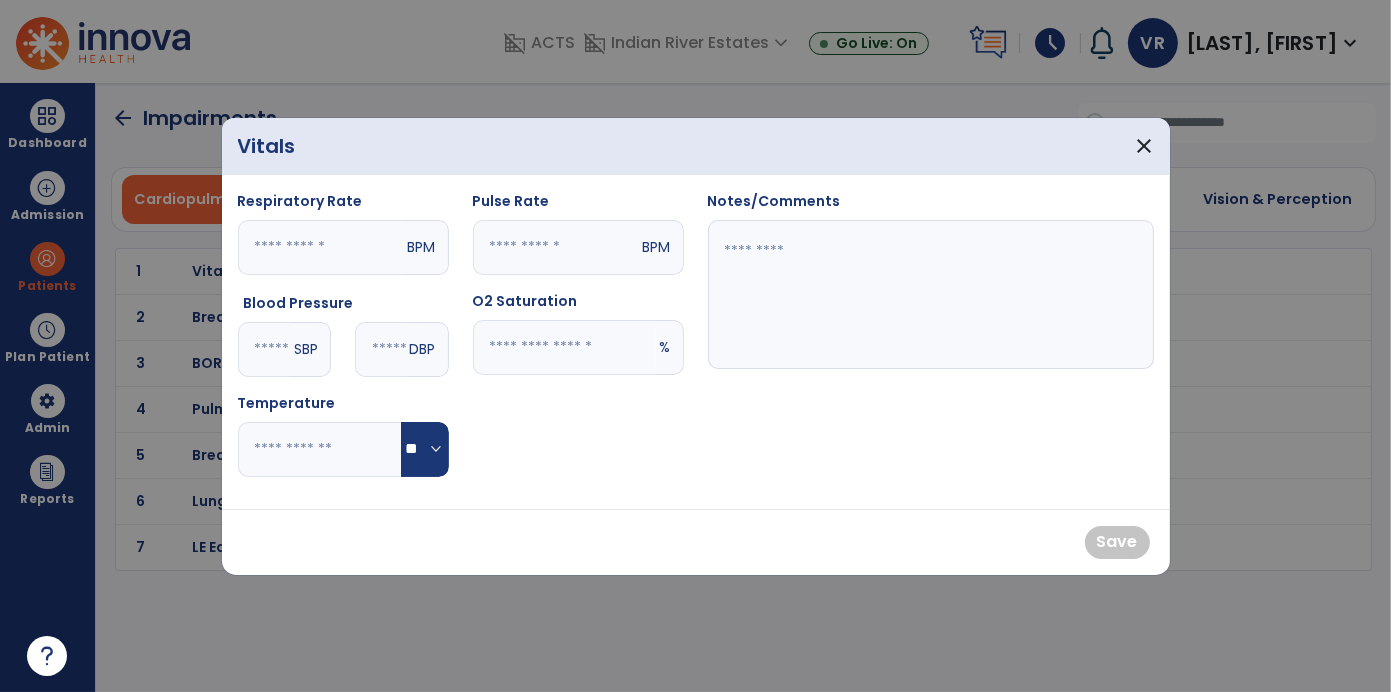 click at bounding box center (264, 349) 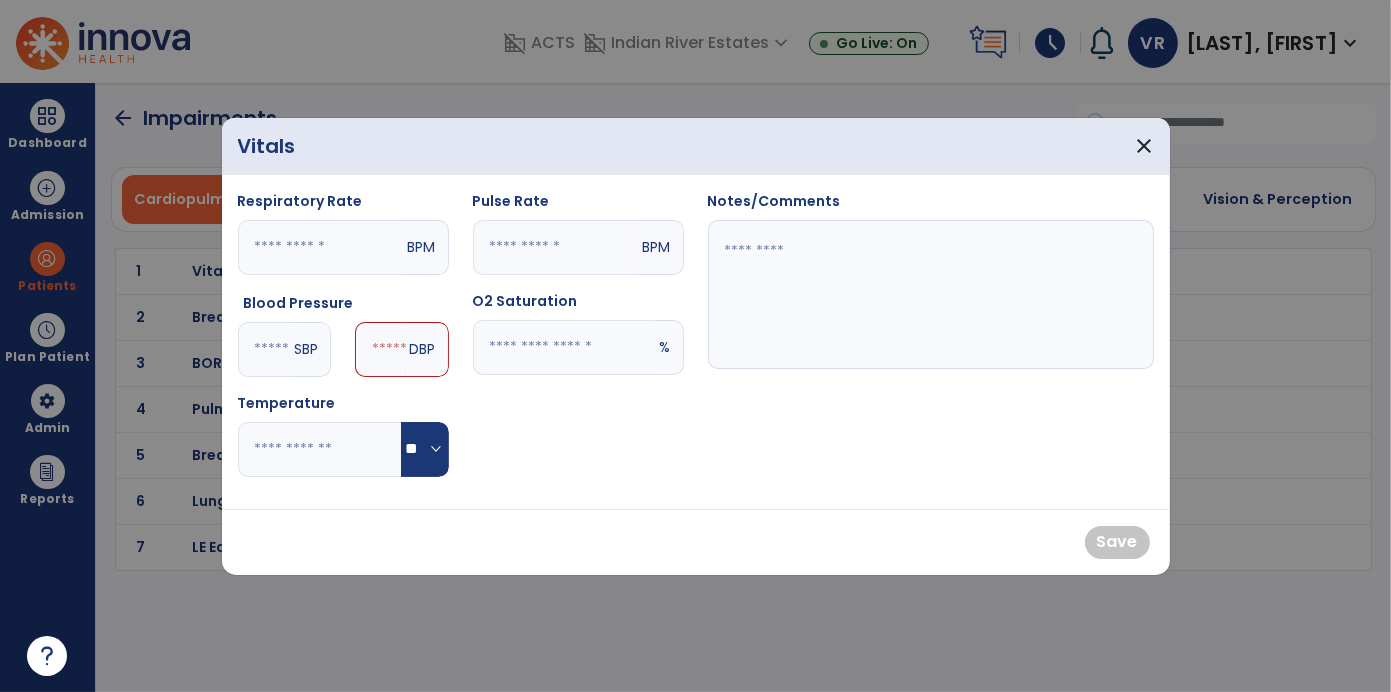 type on "***" 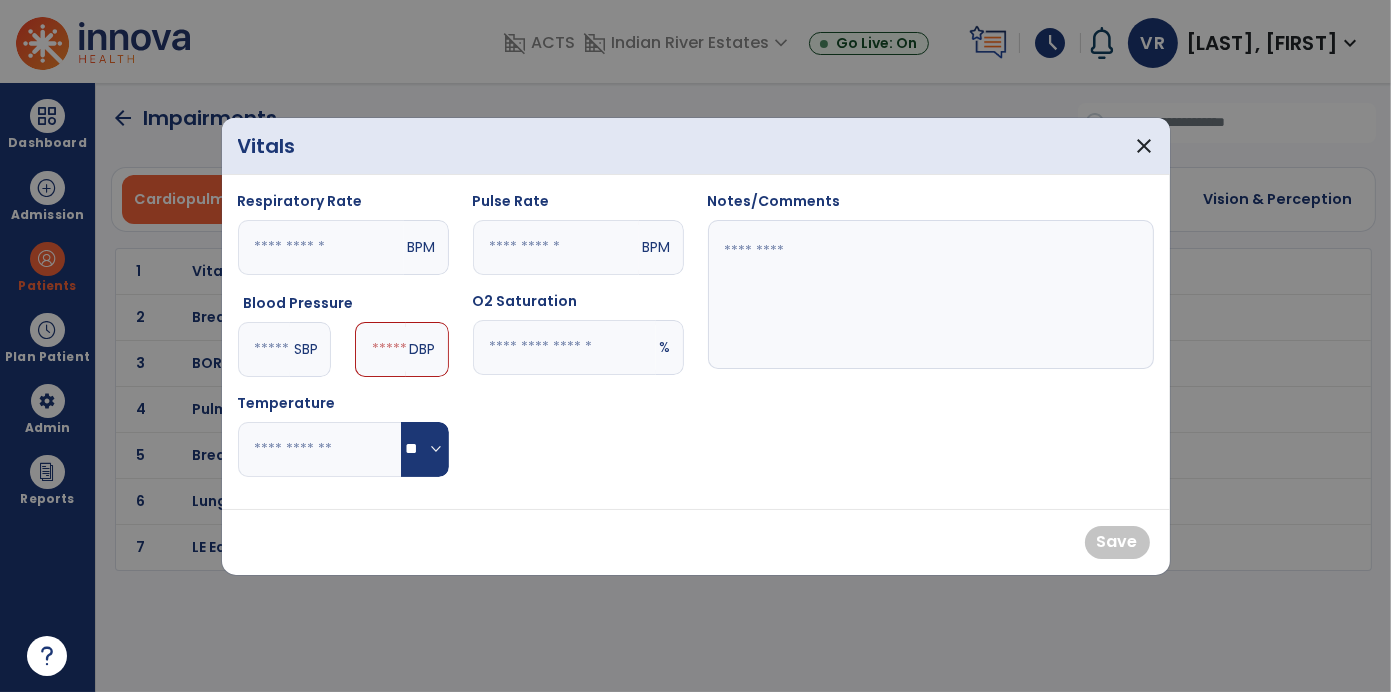 click at bounding box center (380, 349) 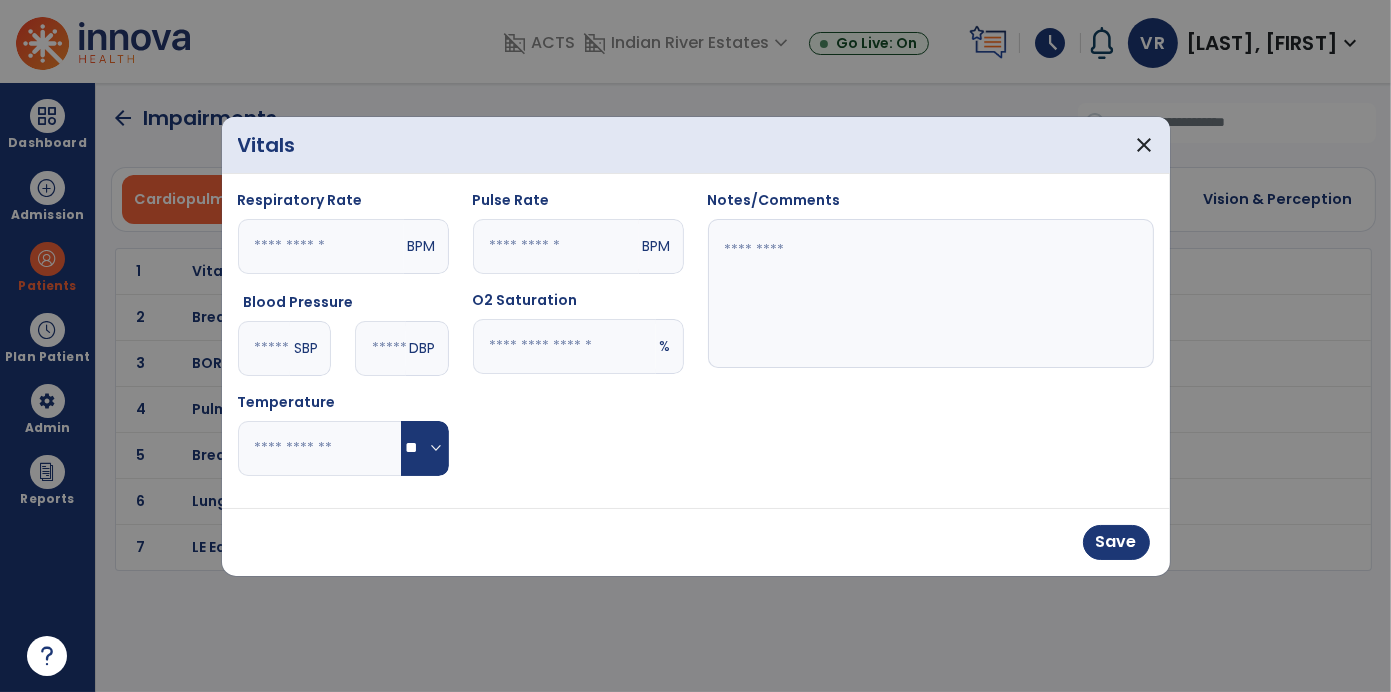 type on "**" 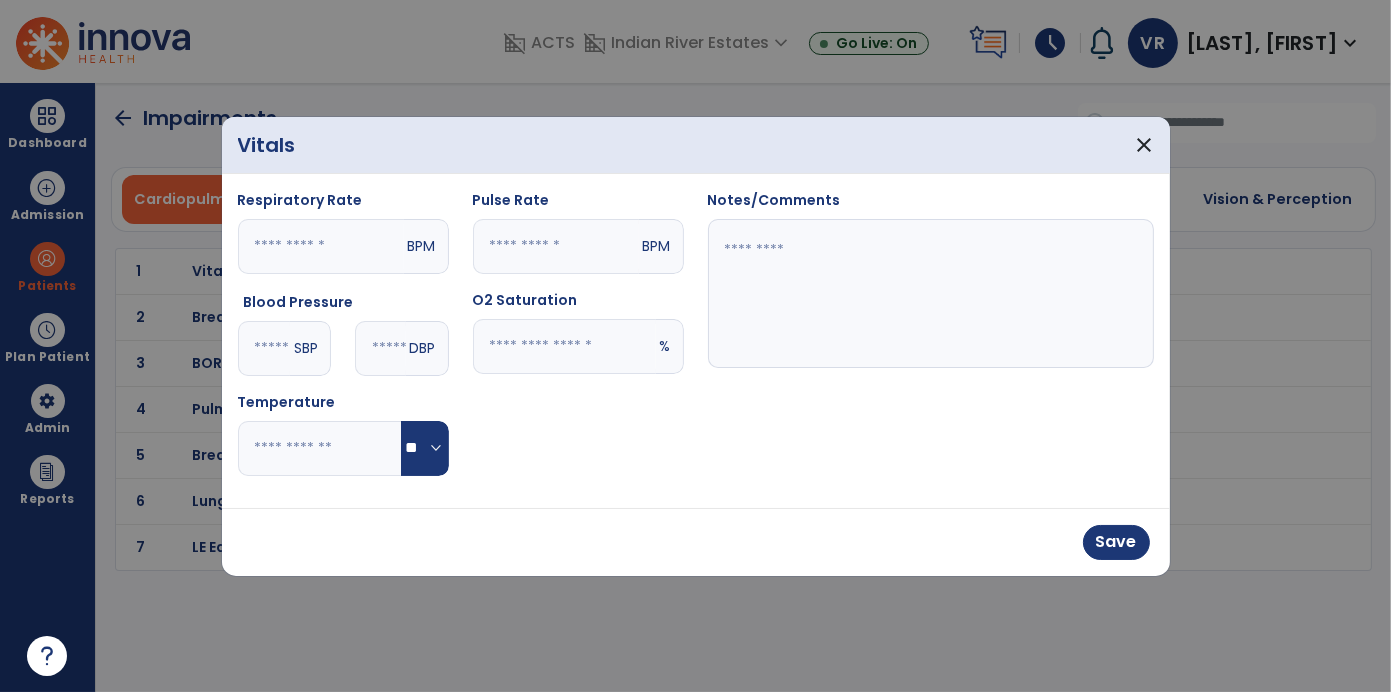 click at bounding box center [556, 246] 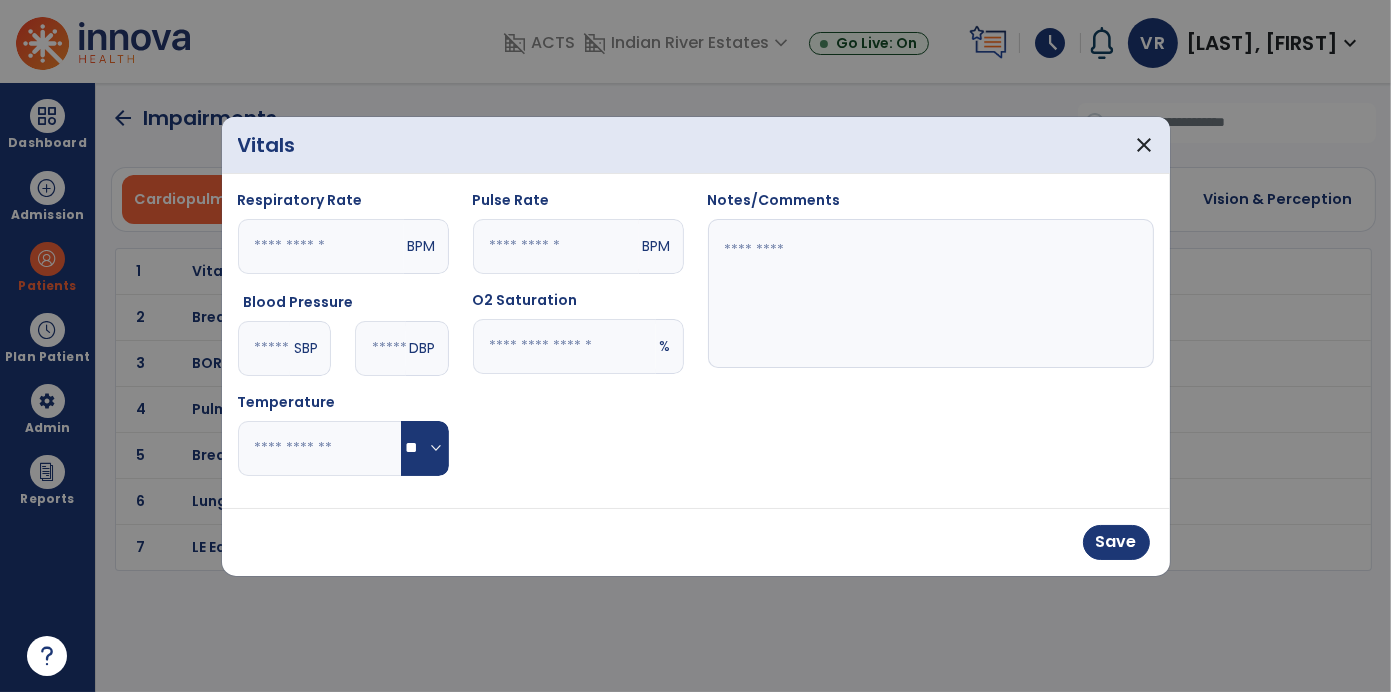 type on "***" 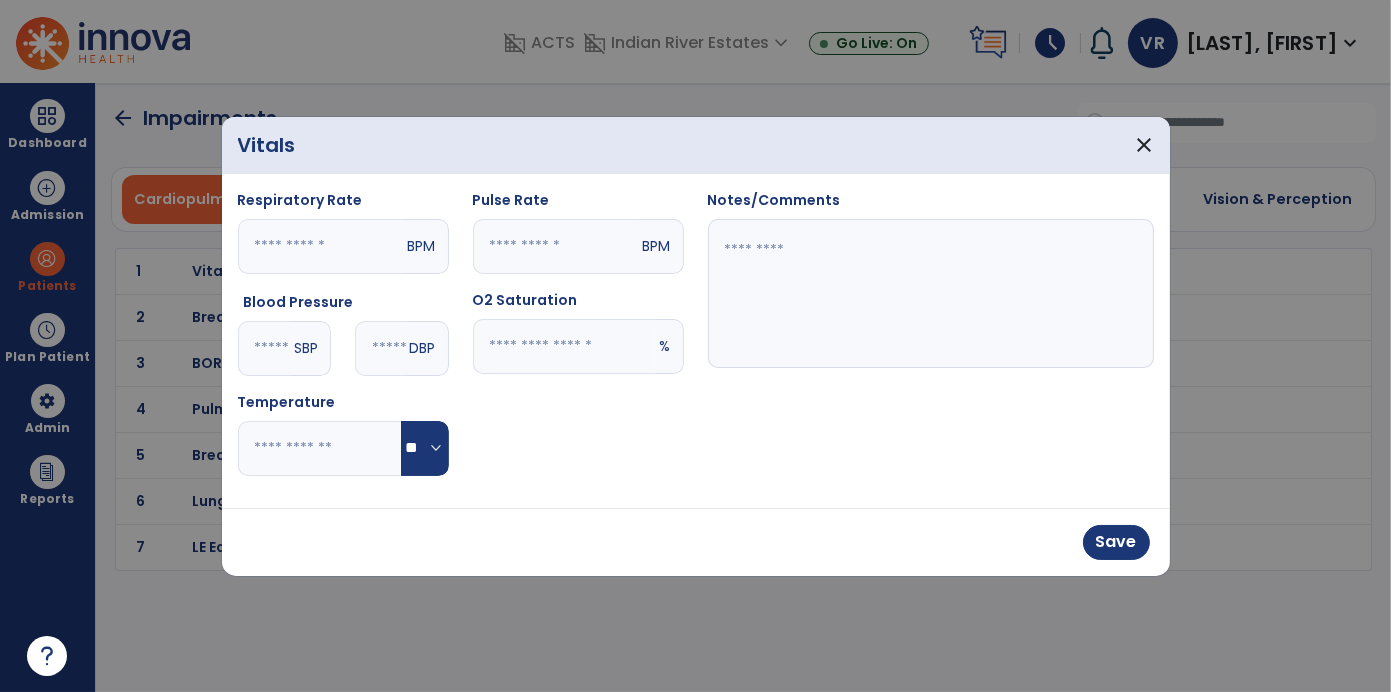click at bounding box center (564, 346) 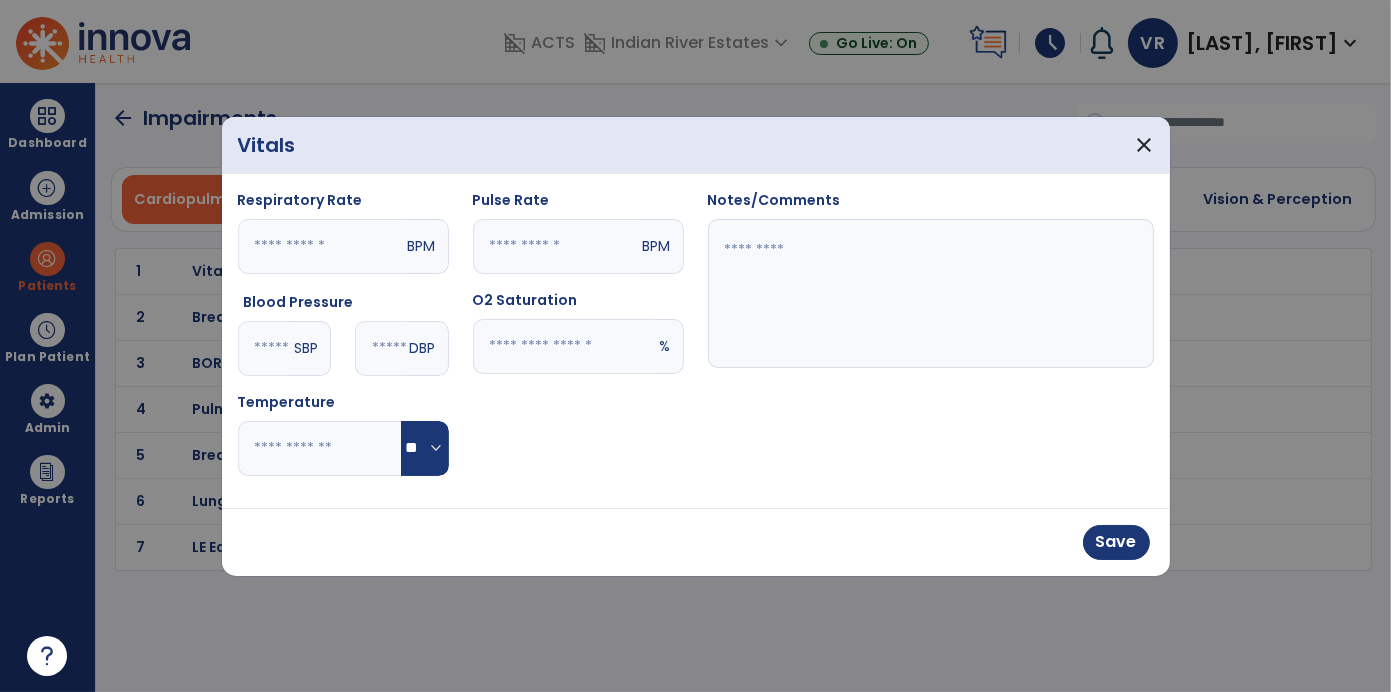 type on "**" 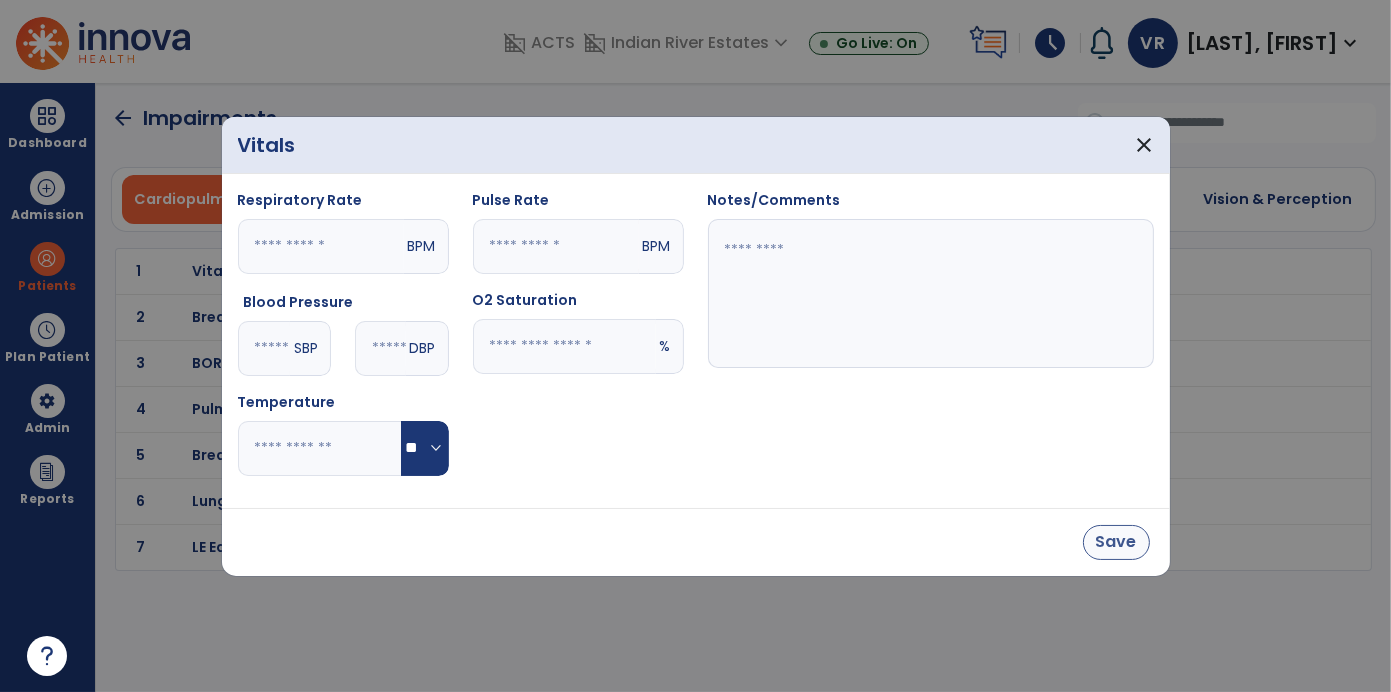 click on "Save" at bounding box center (1116, 542) 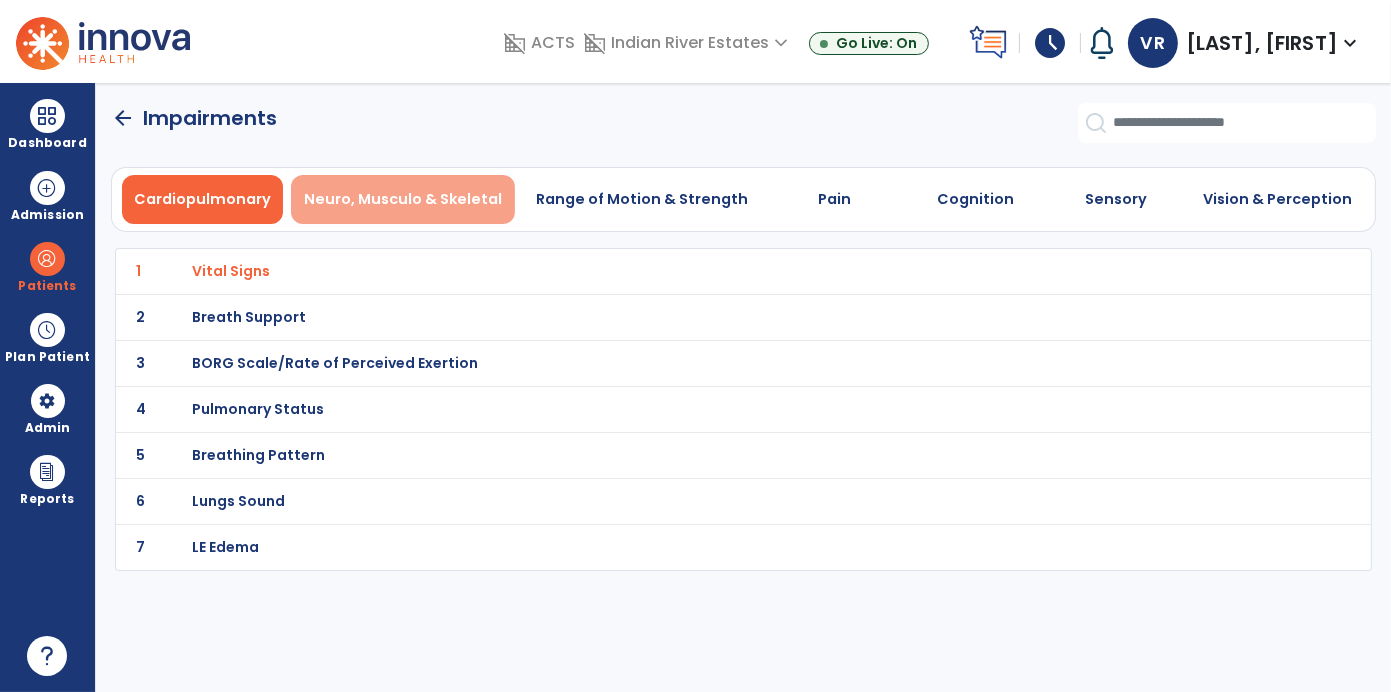 click on "Neuro, Musculo & Skeletal" at bounding box center [403, 199] 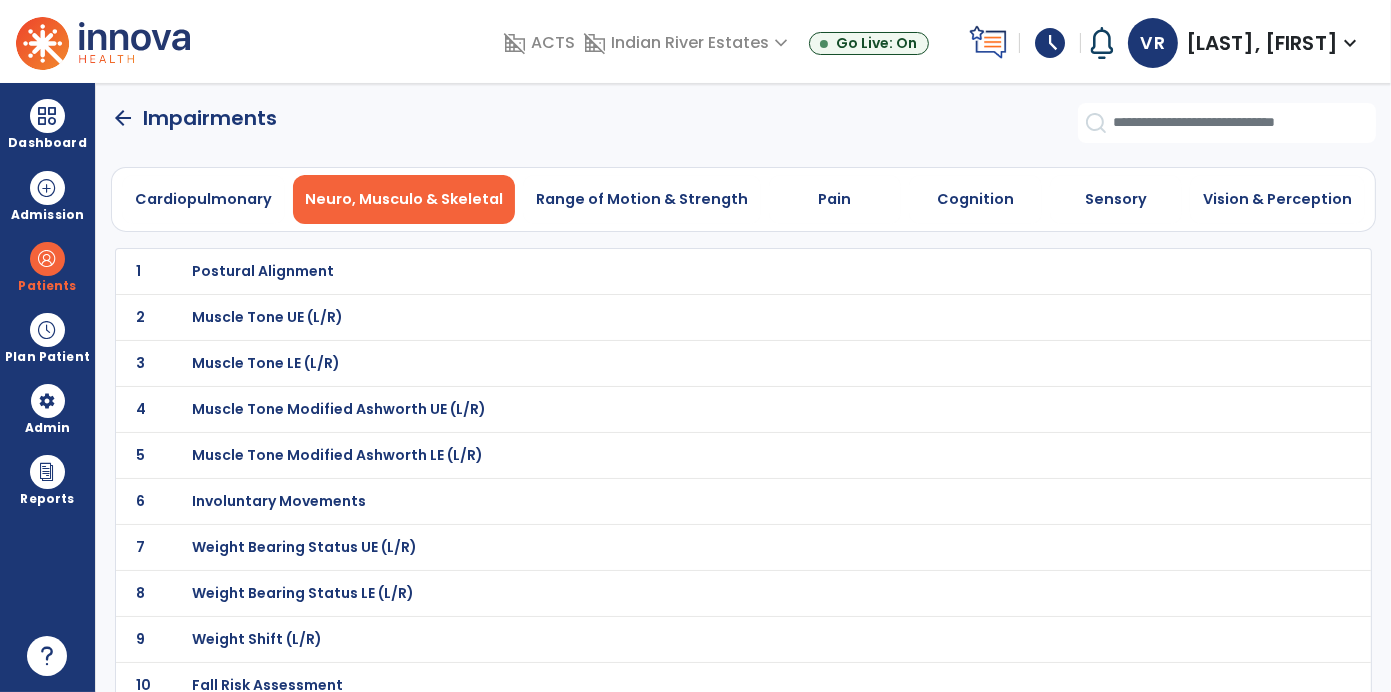 click on "Postural Alignment" at bounding box center [699, 271] 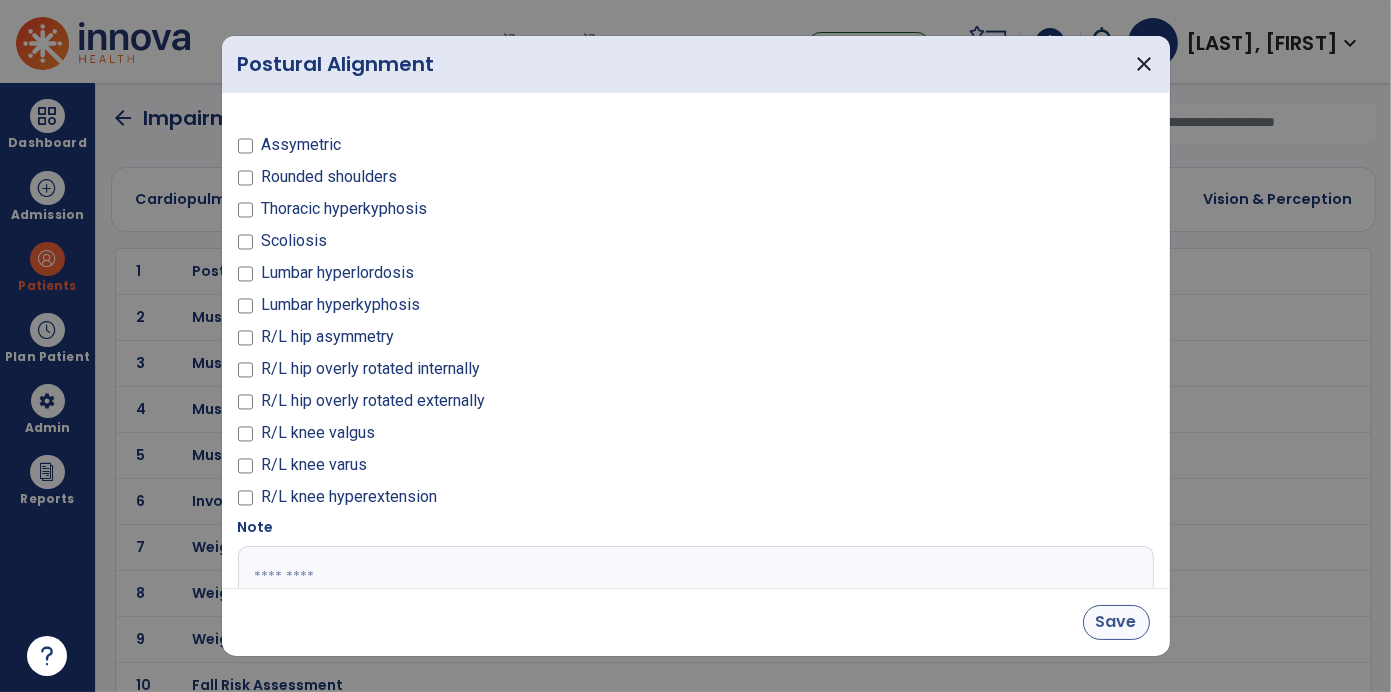 click on "Save" at bounding box center (1116, 622) 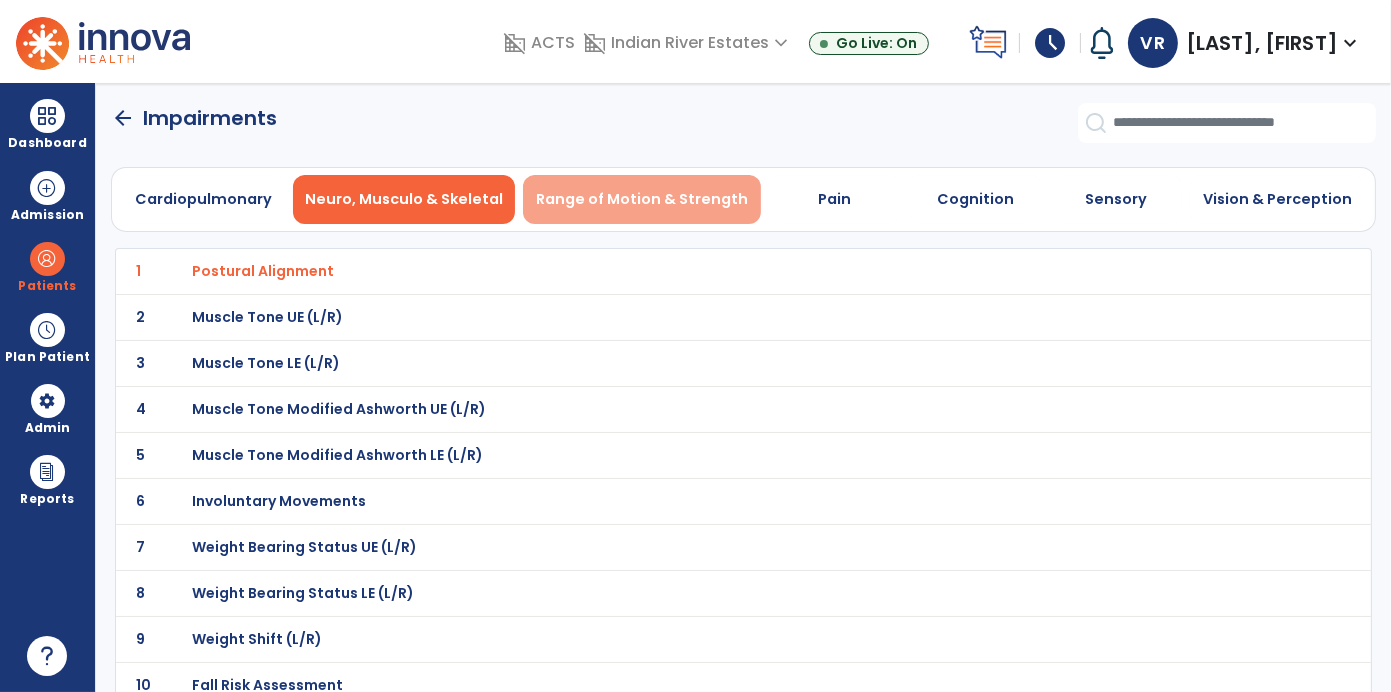 click on "Range of Motion & Strength" at bounding box center [642, 199] 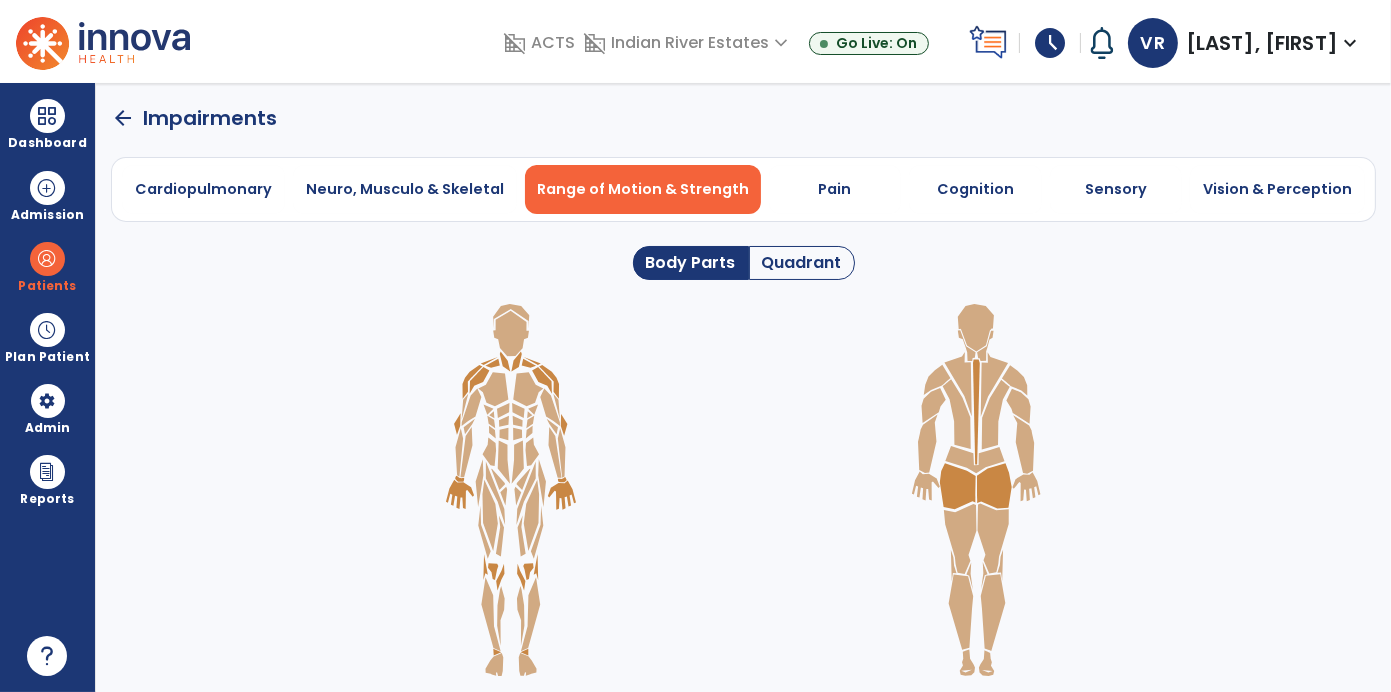 click on "Quadrant" 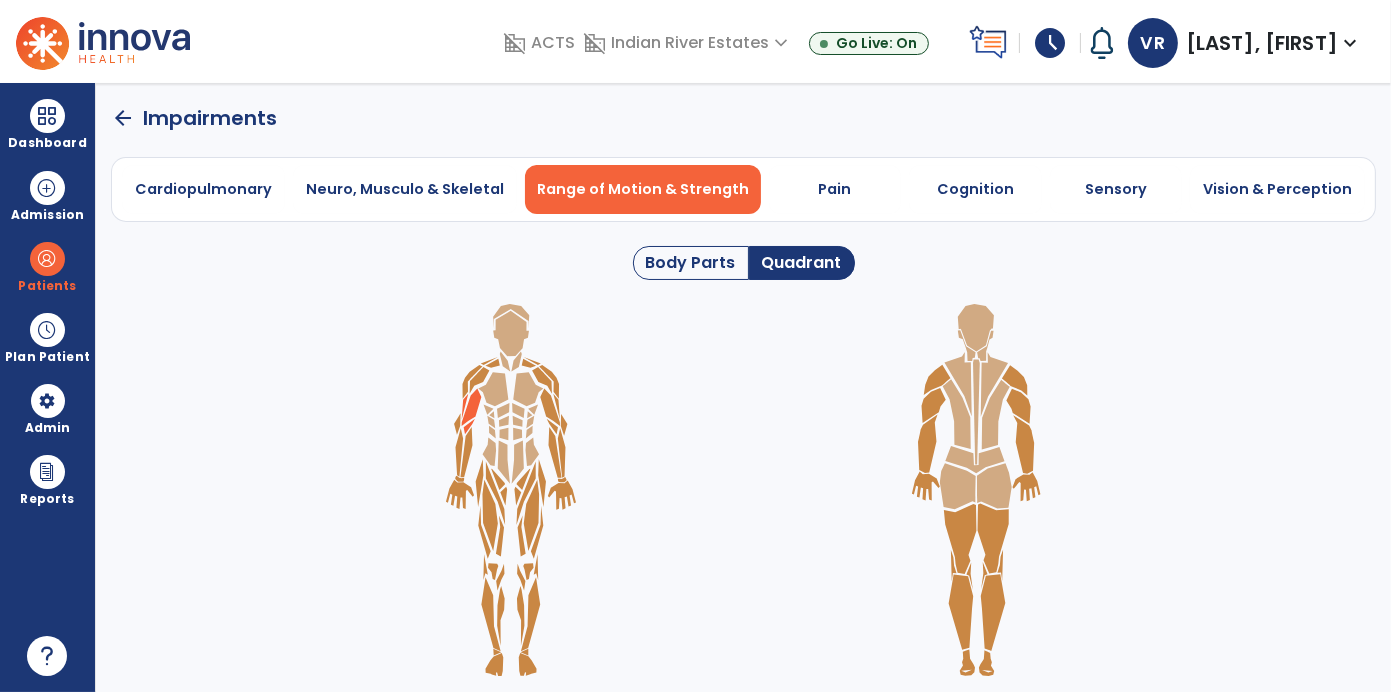 click 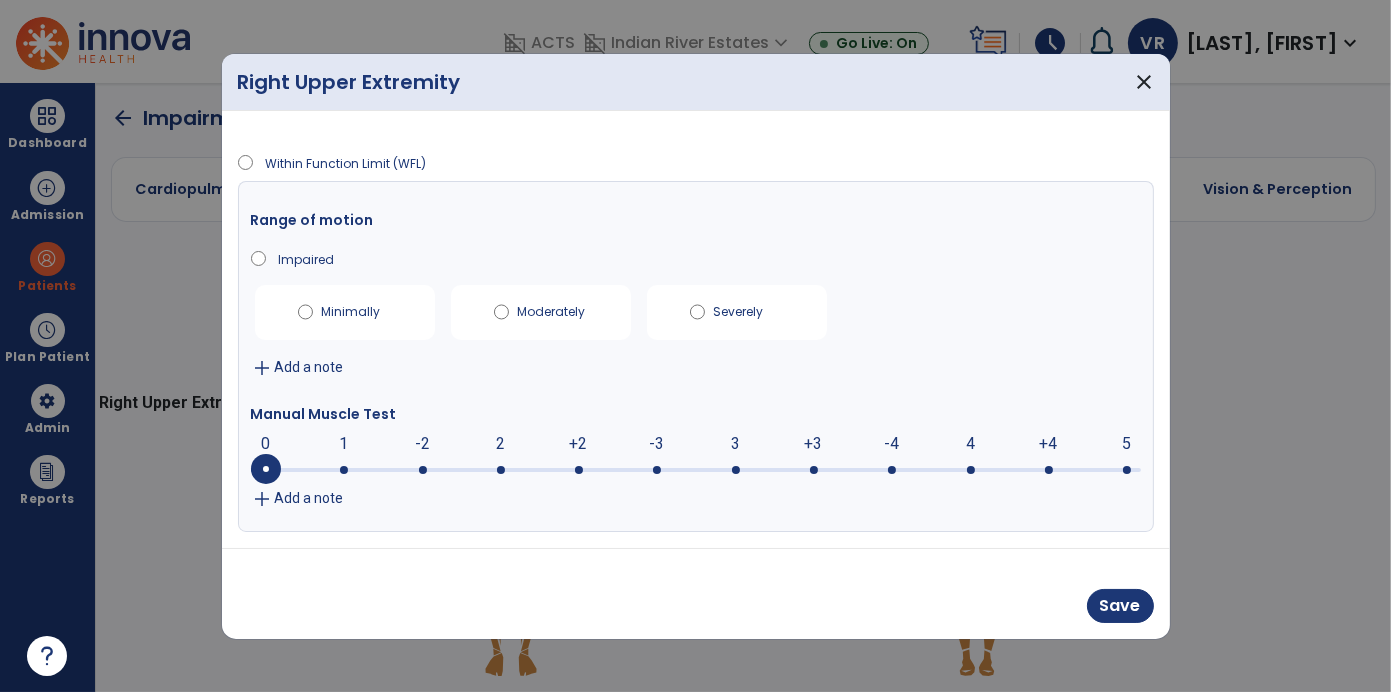 click at bounding box center (696, 470) 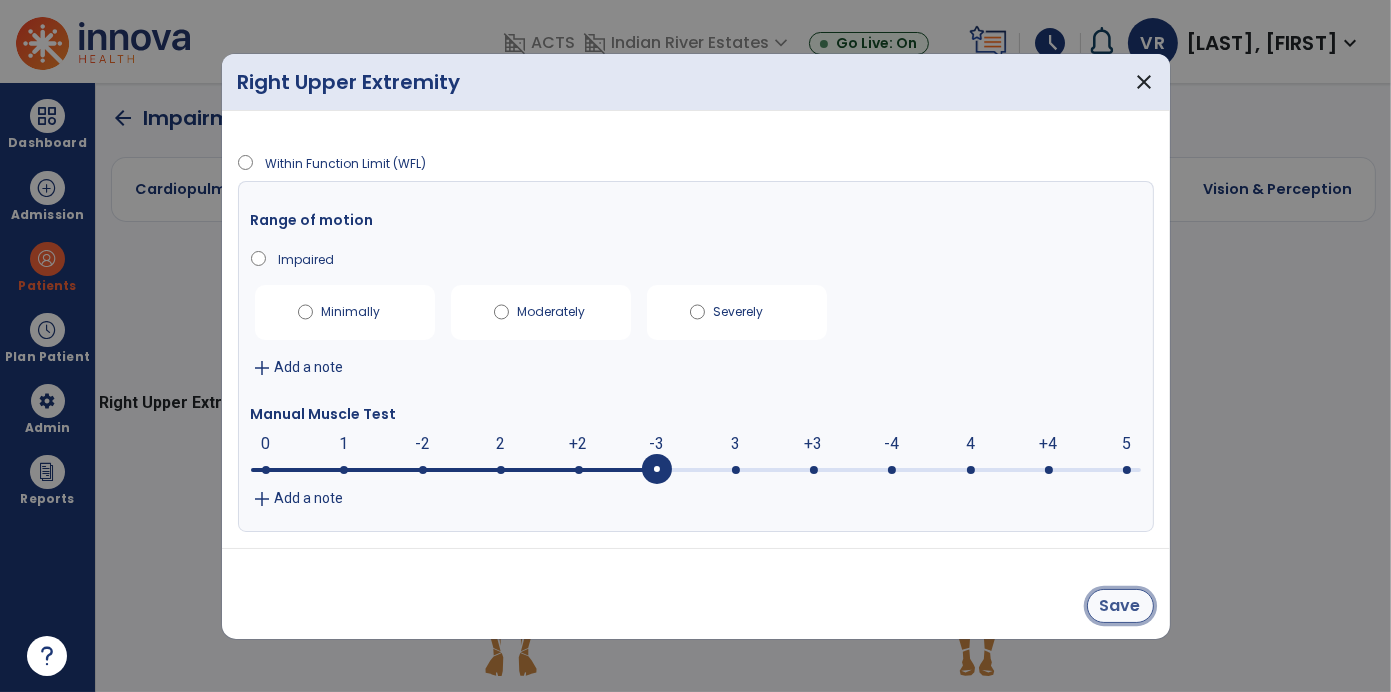 click on "Save" at bounding box center (1120, 606) 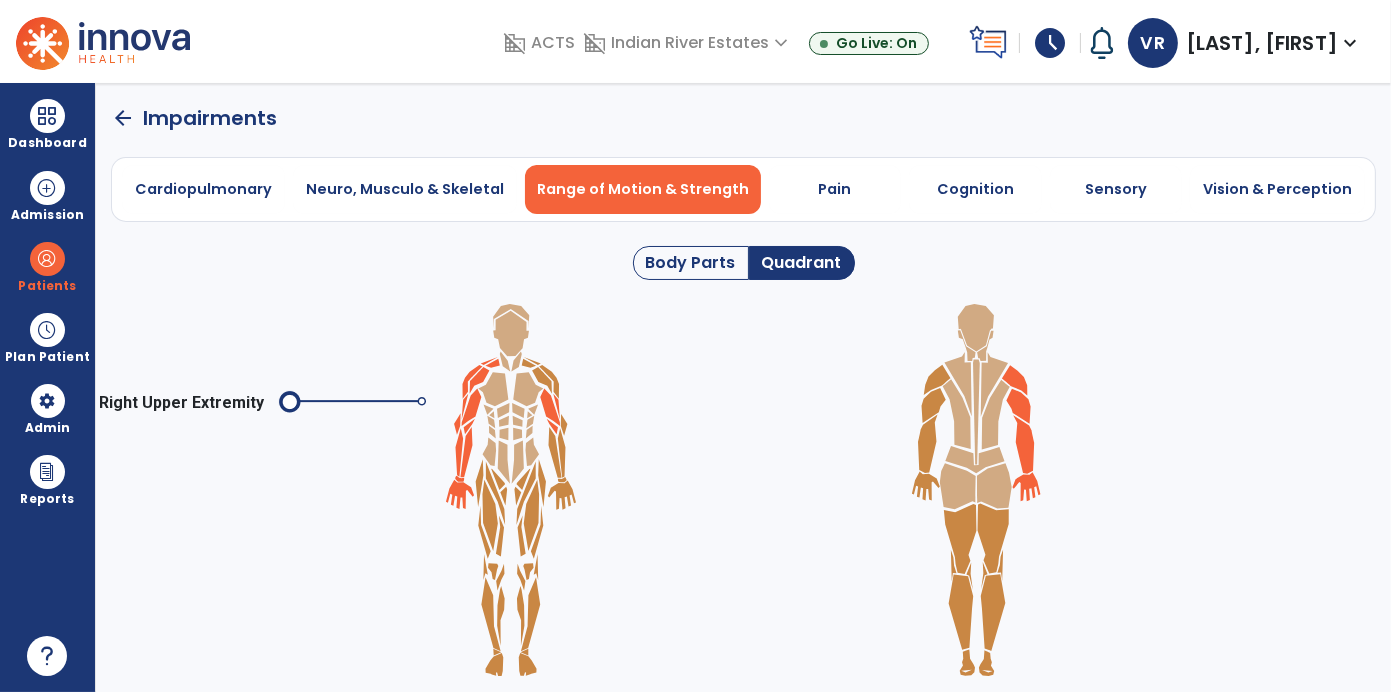 click 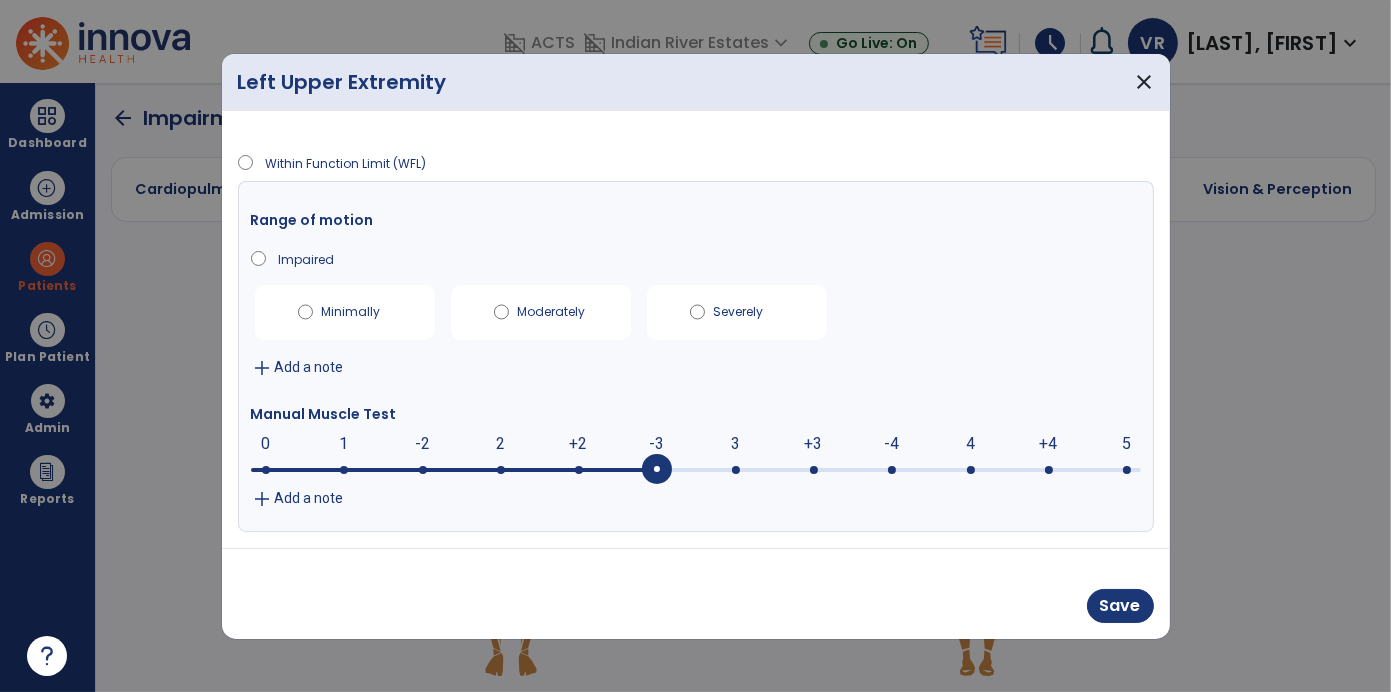 click at bounding box center [696, 470] 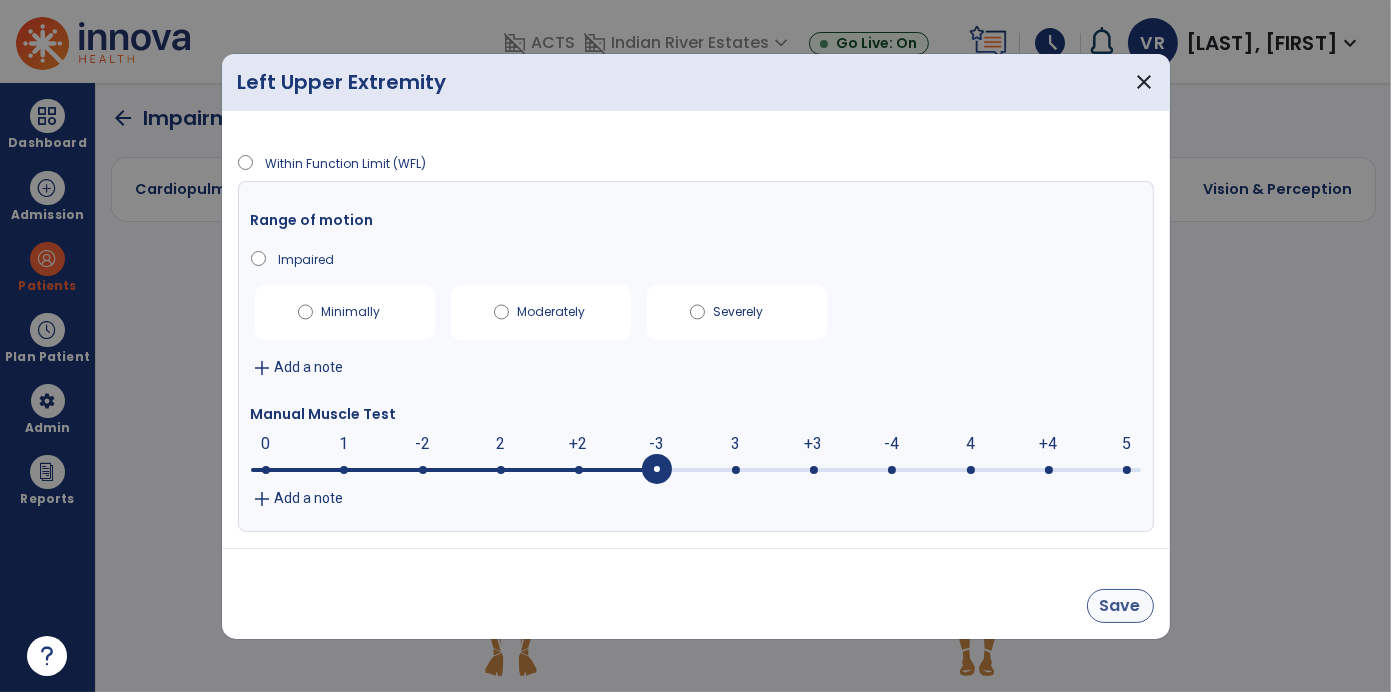 click on "Save" at bounding box center (1120, 606) 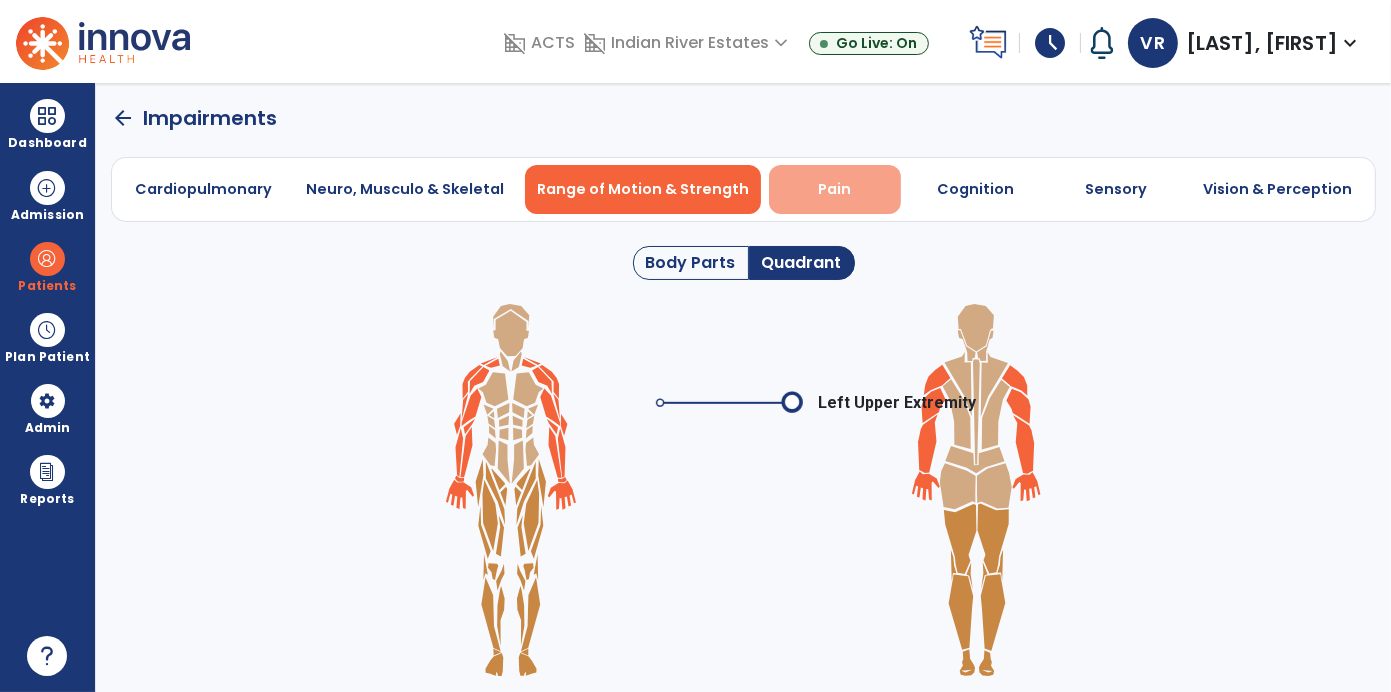 click on "Pain" at bounding box center (835, 189) 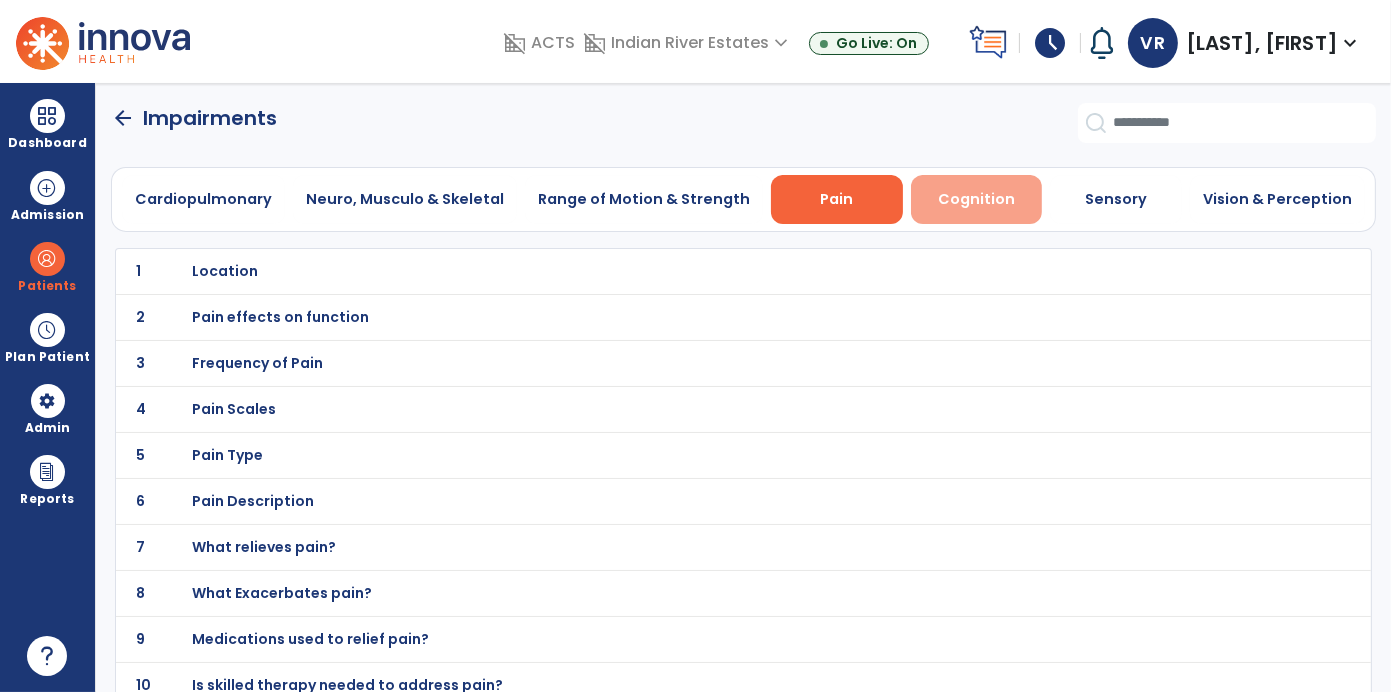 click on "Cognition" at bounding box center (976, 199) 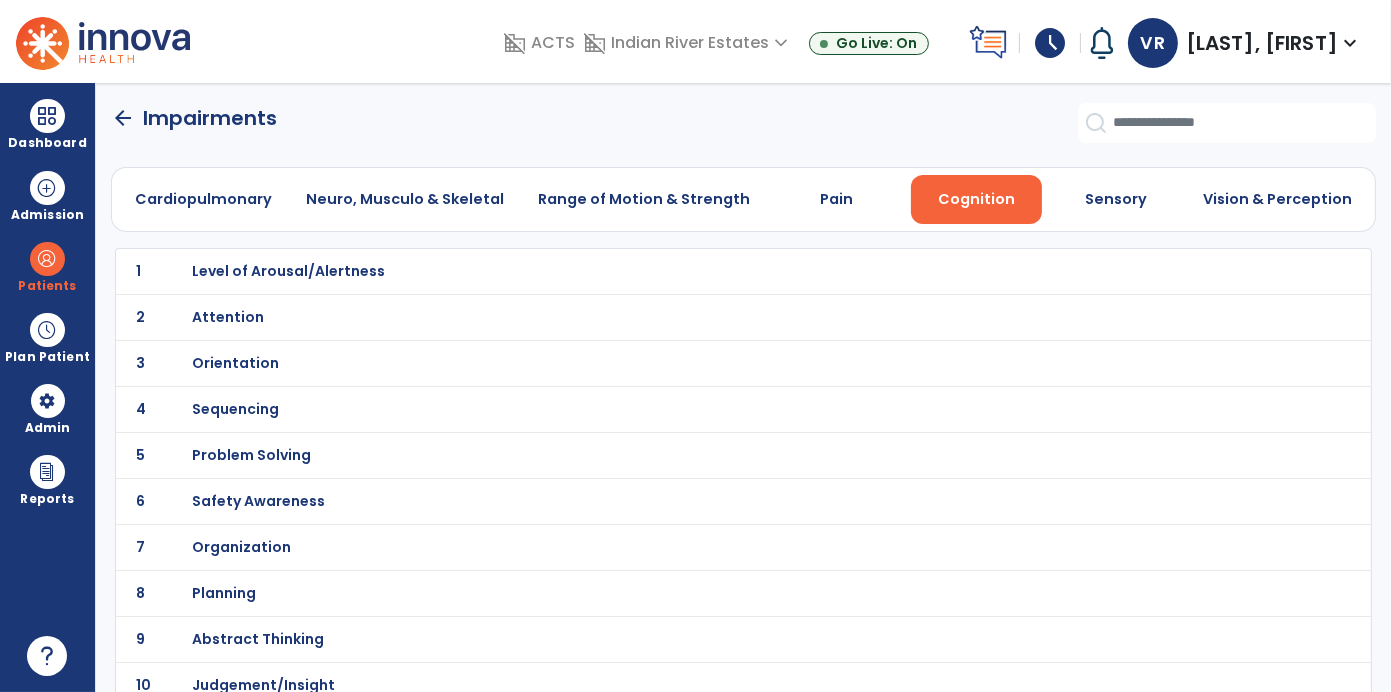 click on "2 Attention" 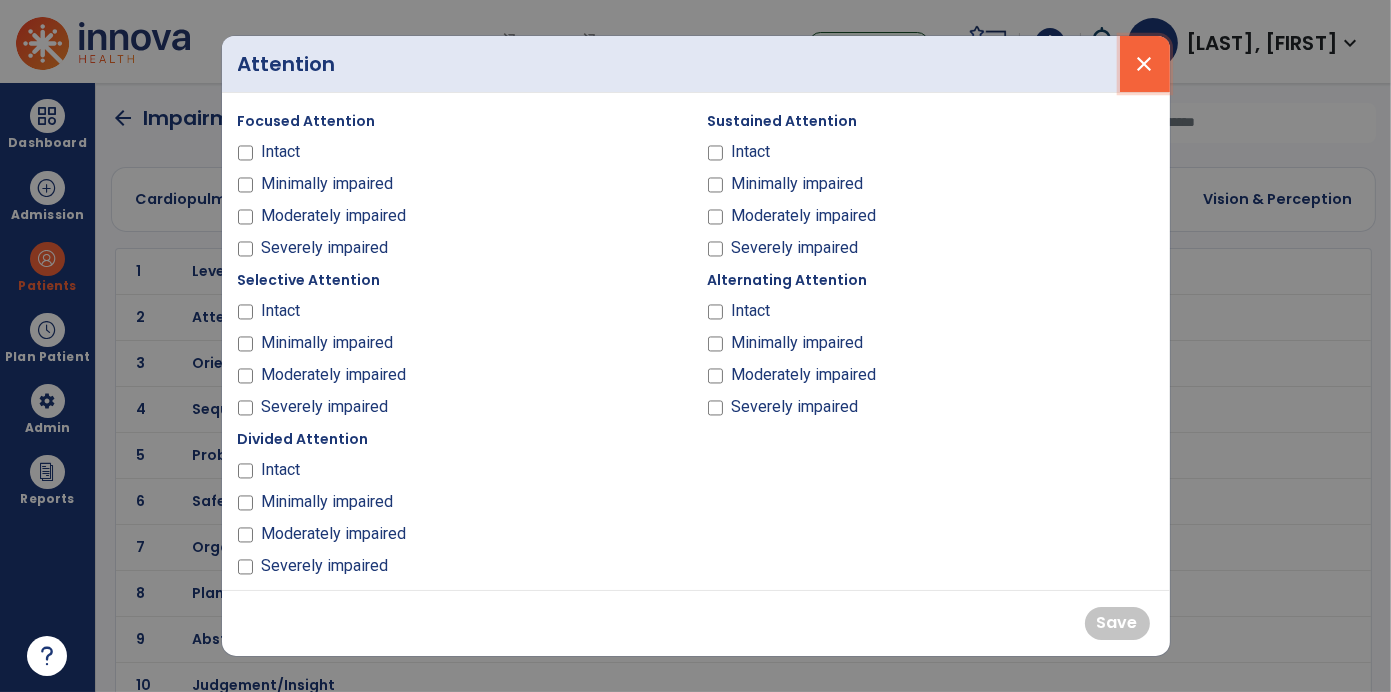 click on "close" at bounding box center [1145, 64] 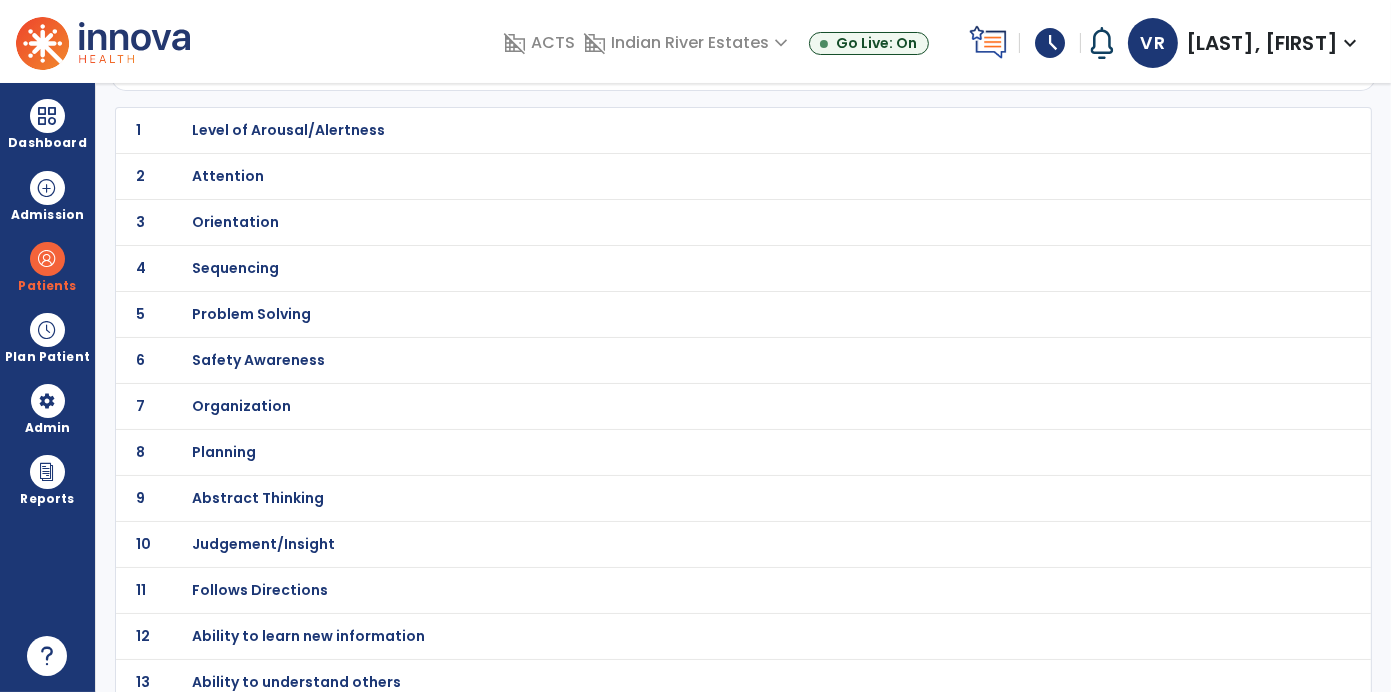 scroll, scrollTop: 242, scrollLeft: 0, axis: vertical 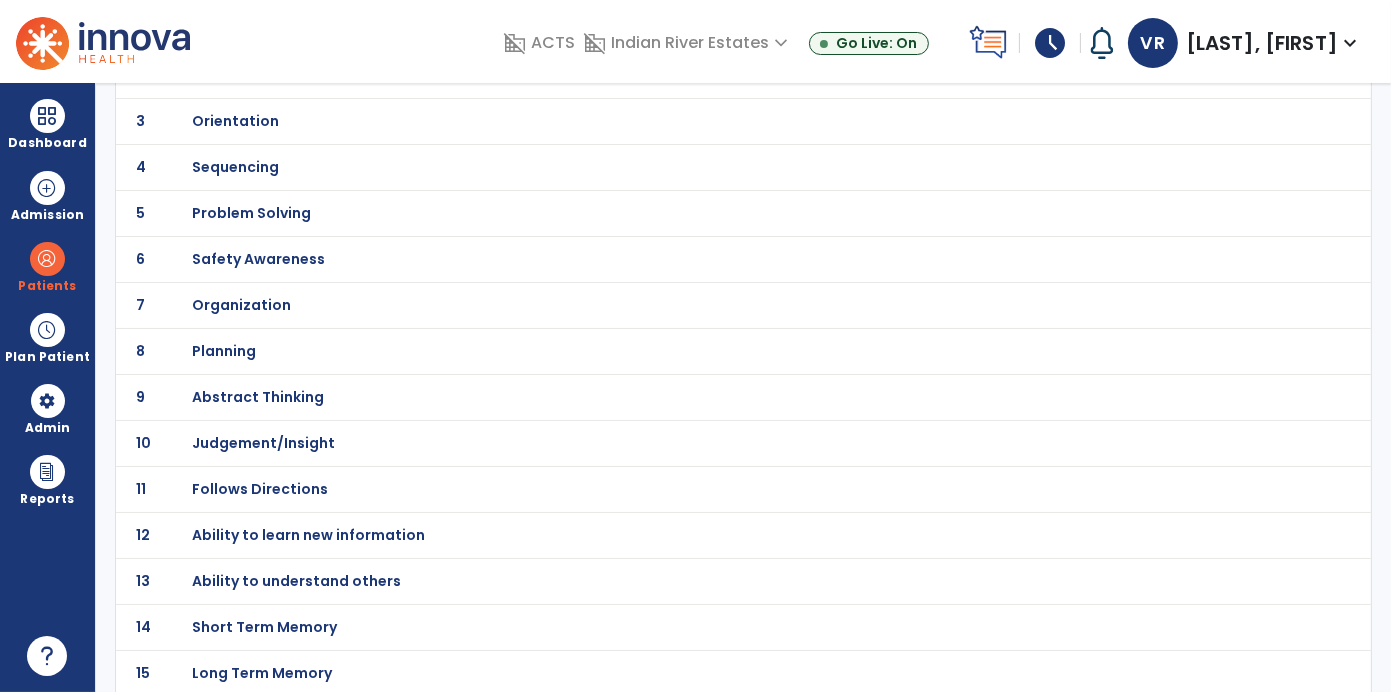 click on "Follows Directions" at bounding box center (699, 29) 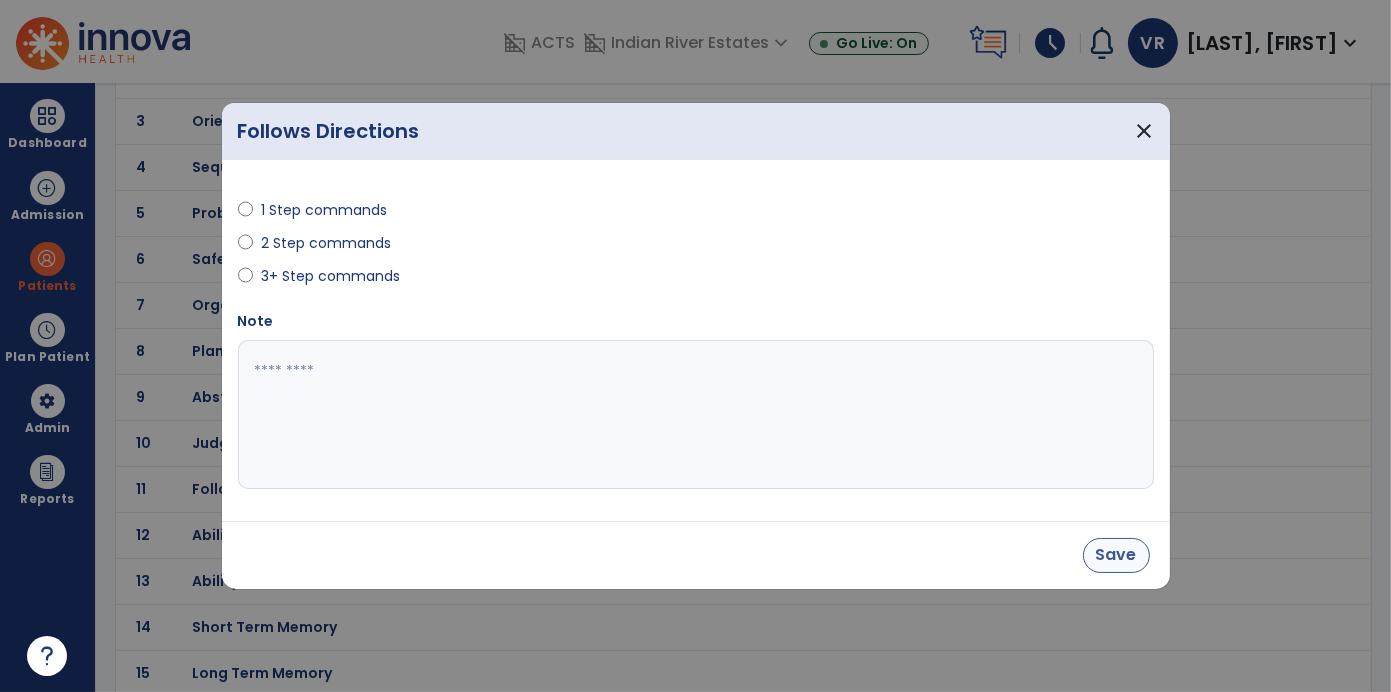 click on "Save" at bounding box center (1116, 555) 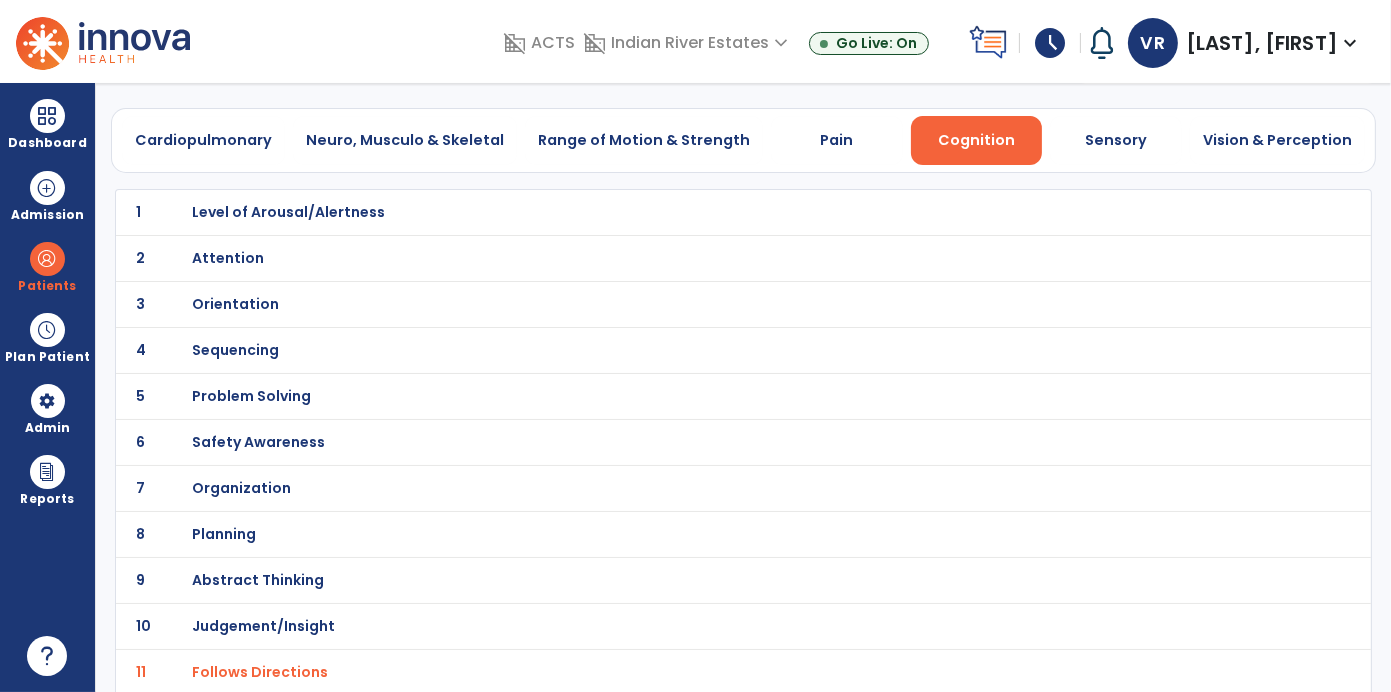scroll, scrollTop: 58, scrollLeft: 0, axis: vertical 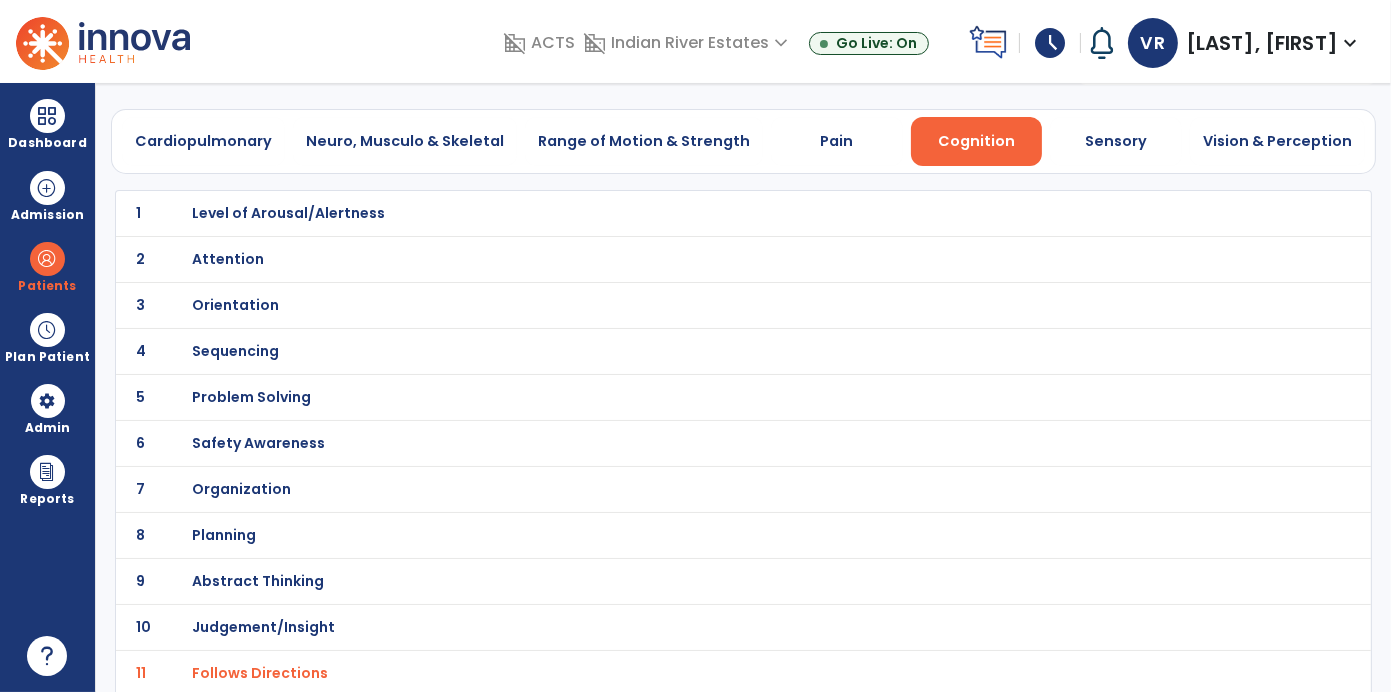 click on "Level of Arousal/Alertness" at bounding box center [699, 213] 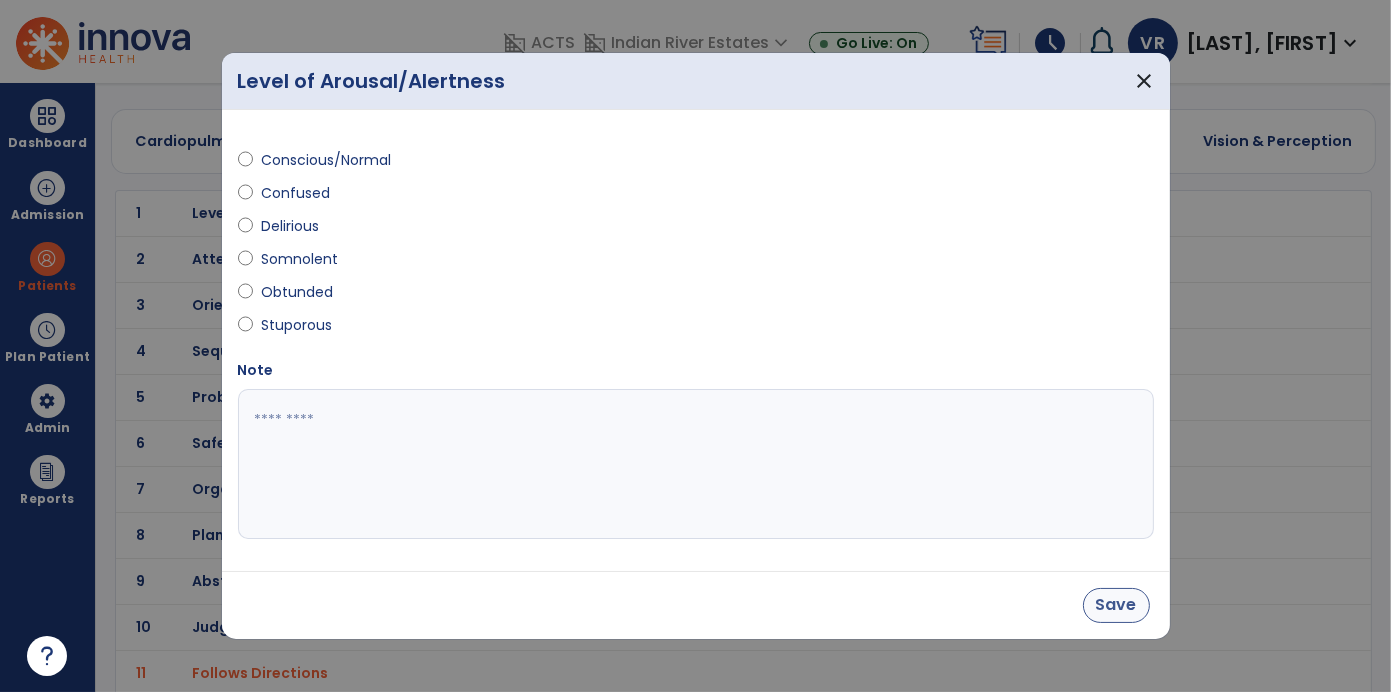 click on "Save" at bounding box center [1116, 605] 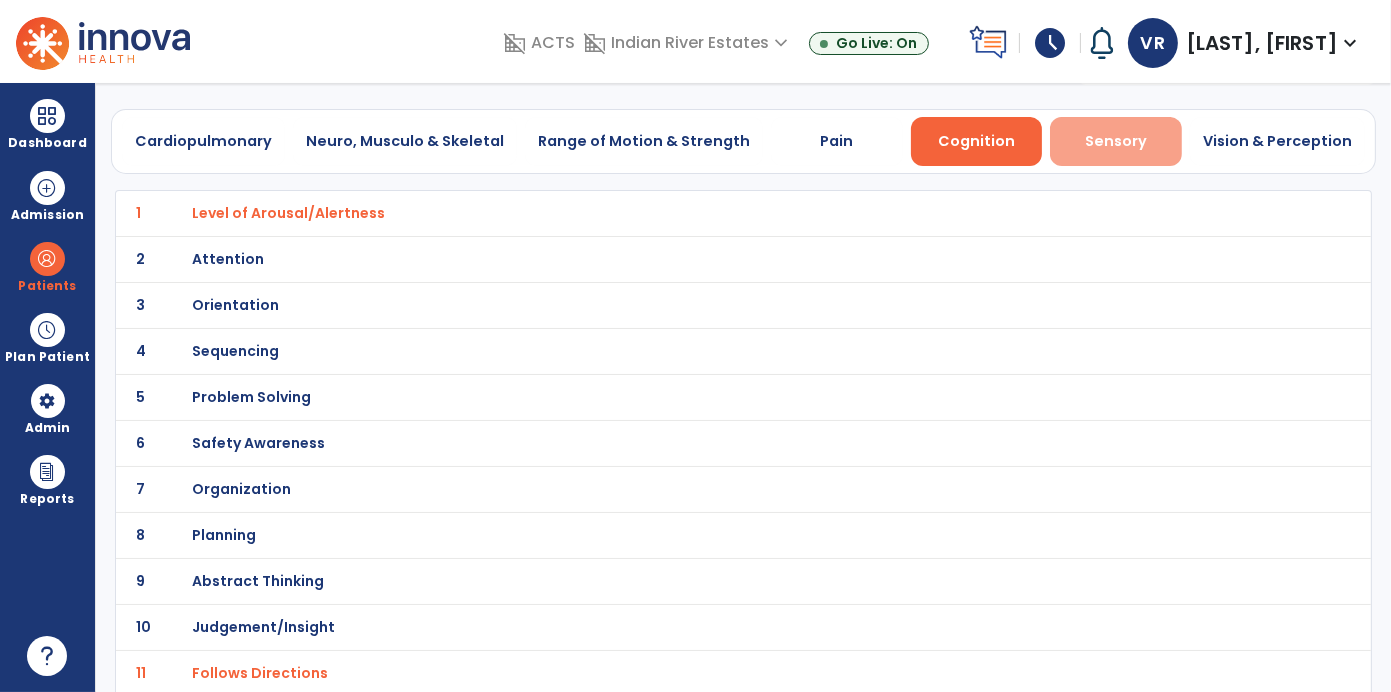 click on "Sensory" at bounding box center [1116, 141] 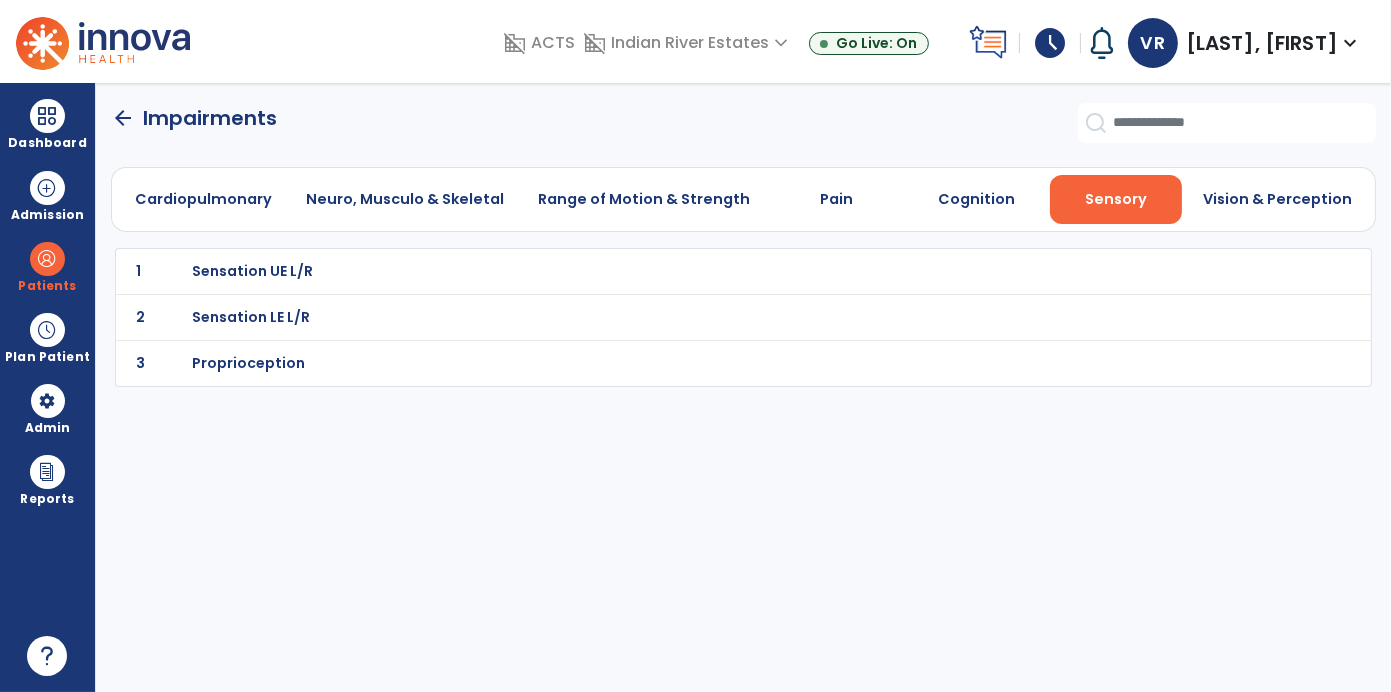 scroll, scrollTop: 0, scrollLeft: 0, axis: both 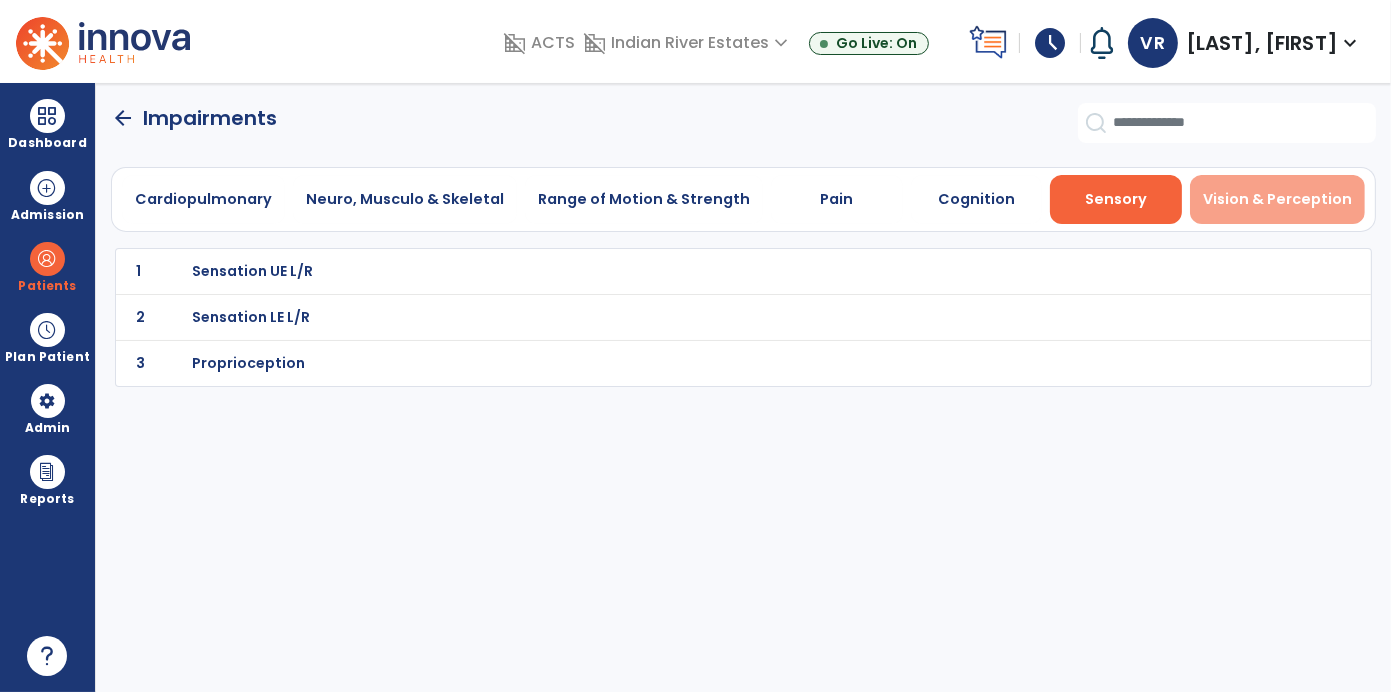 click on "Vision & Perception" at bounding box center [1277, 199] 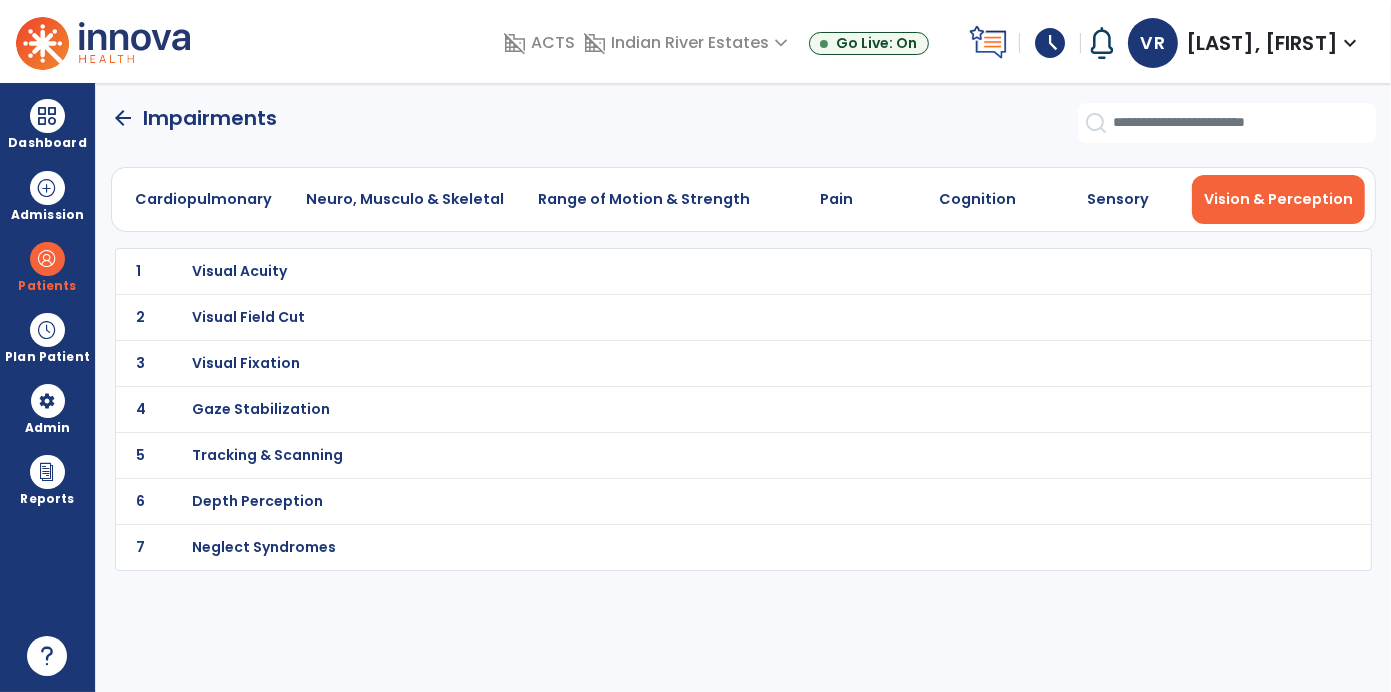 click on "Impairments" 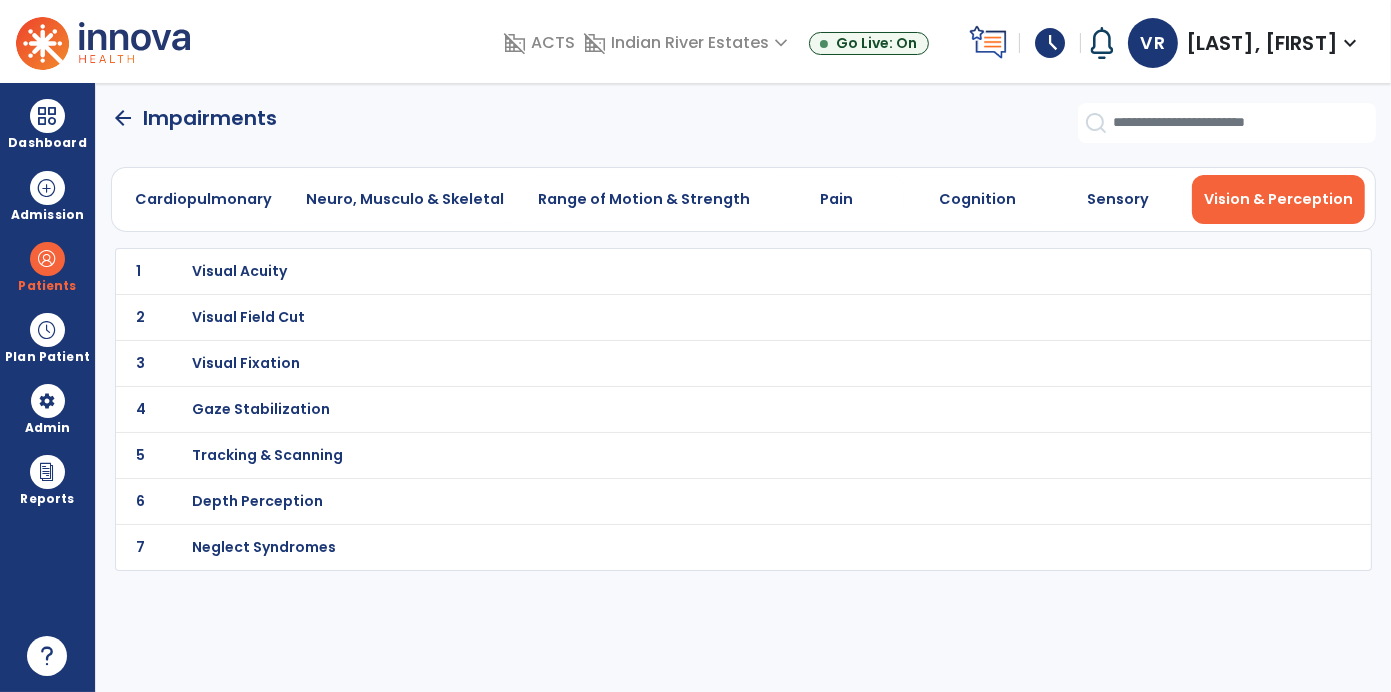 click on "arrow_back" 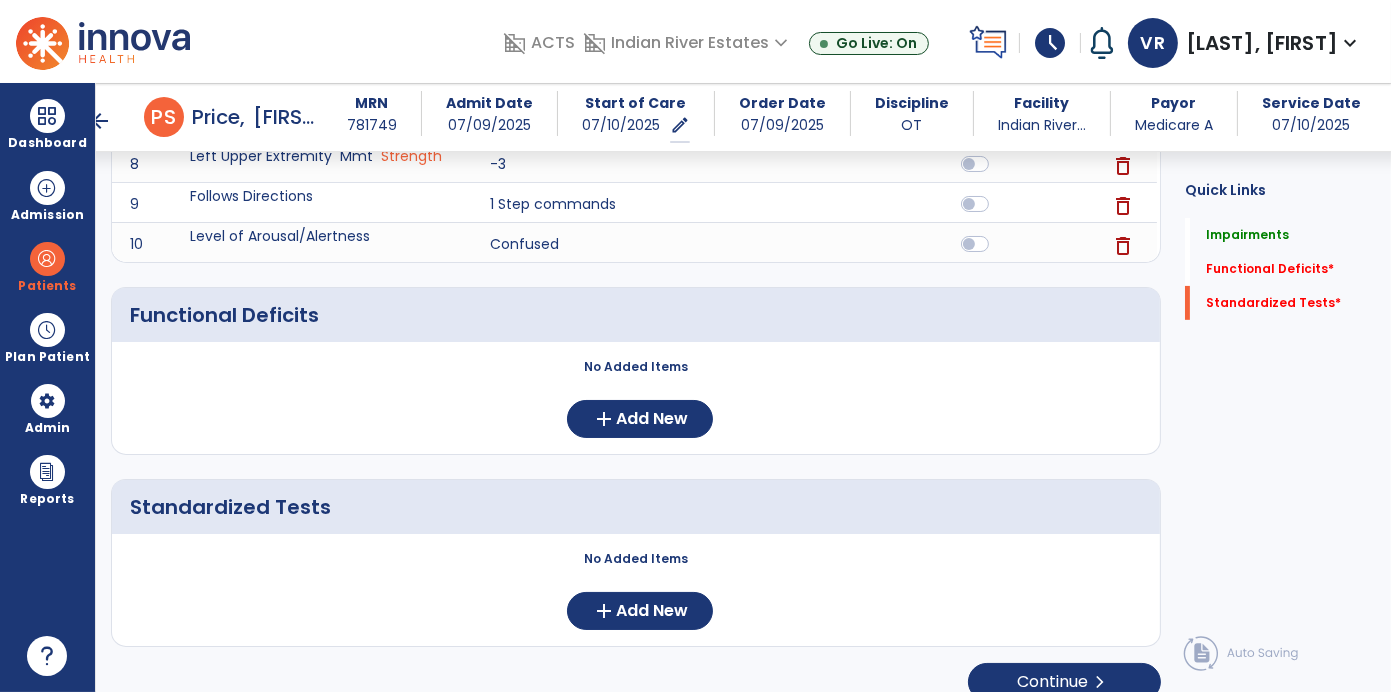 scroll, scrollTop: 582, scrollLeft: 0, axis: vertical 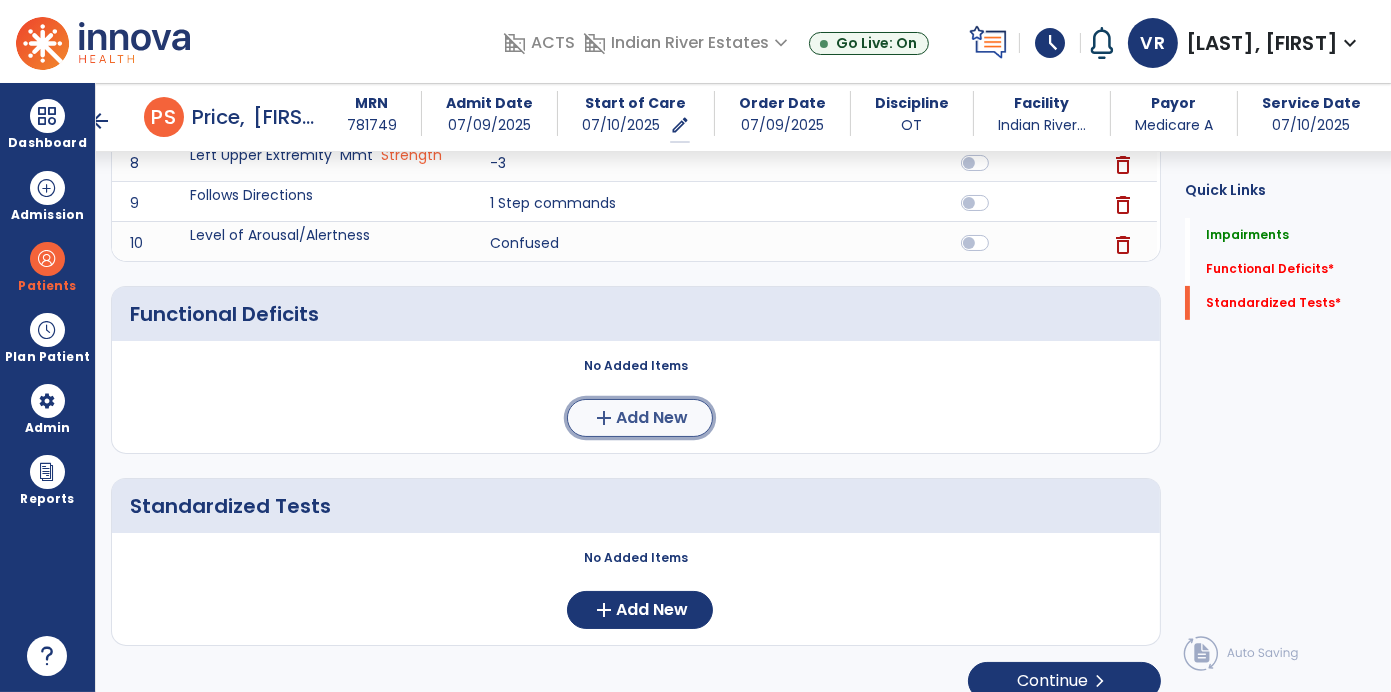 click on "add  Add New" 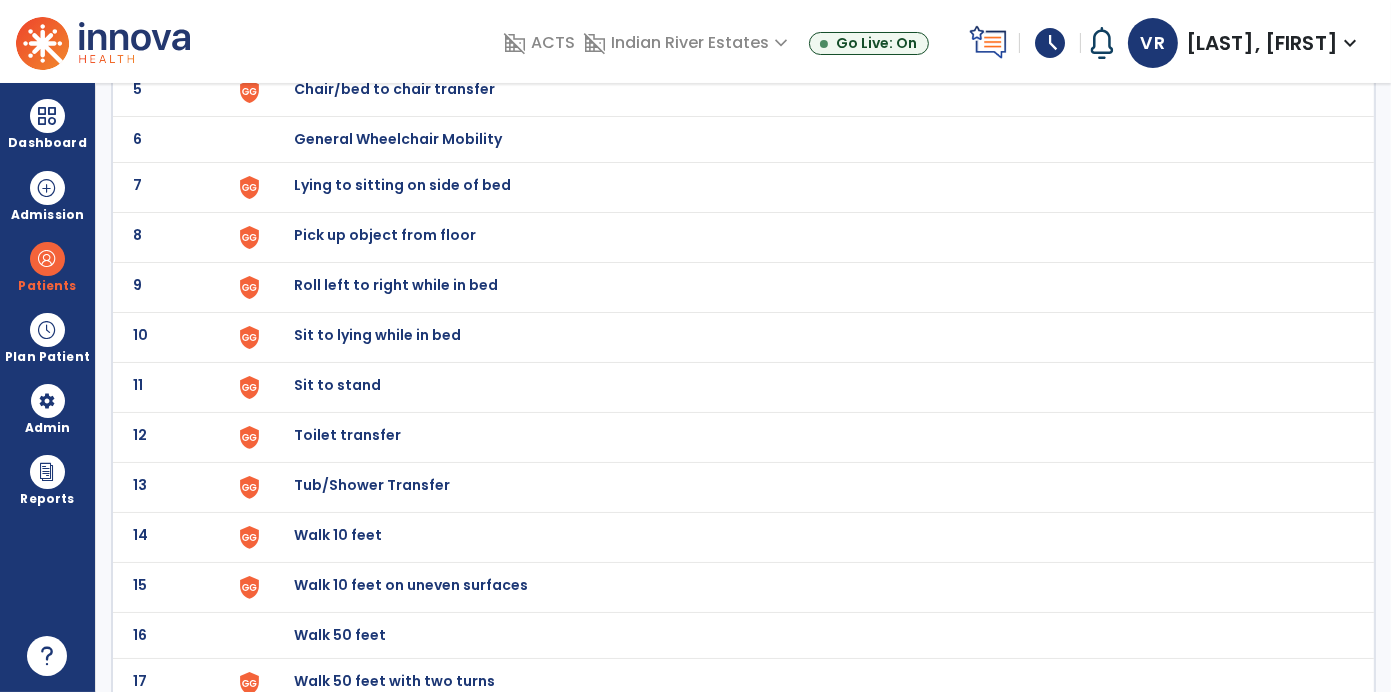 scroll, scrollTop: 385, scrollLeft: 0, axis: vertical 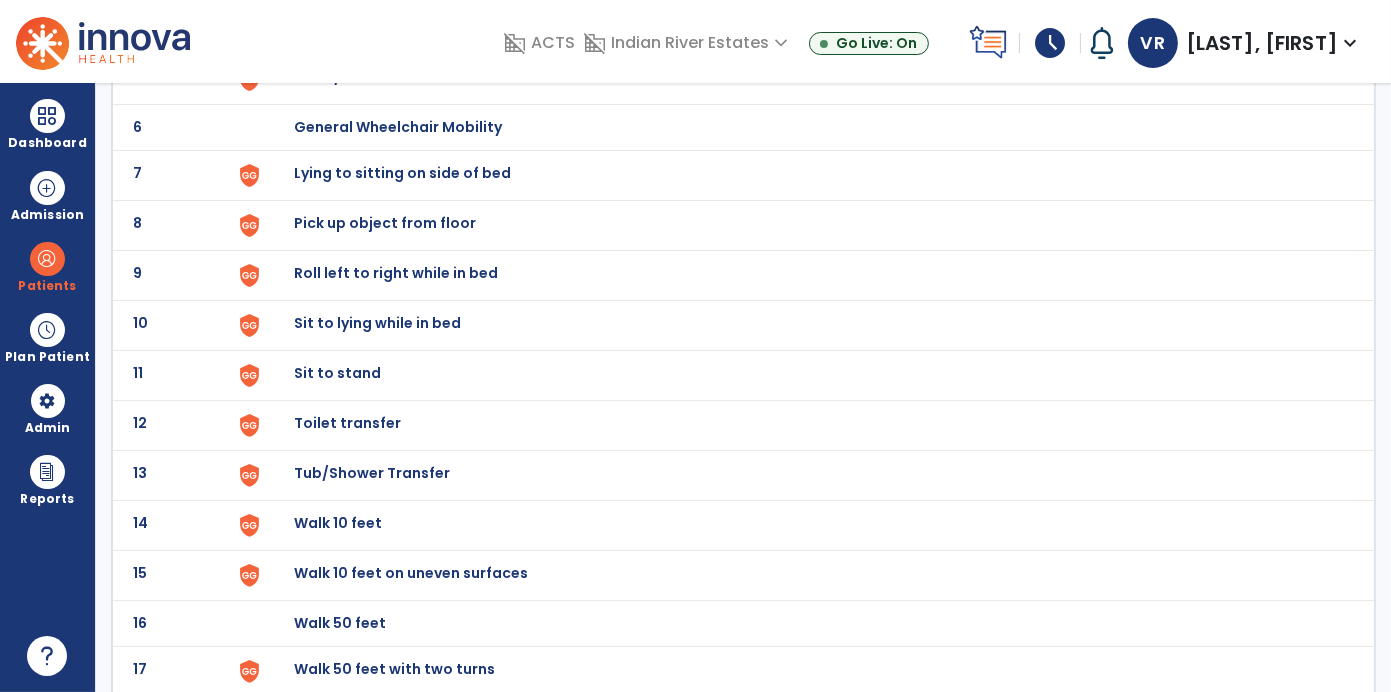 click on "Toilet transfer" at bounding box center (804, -121) 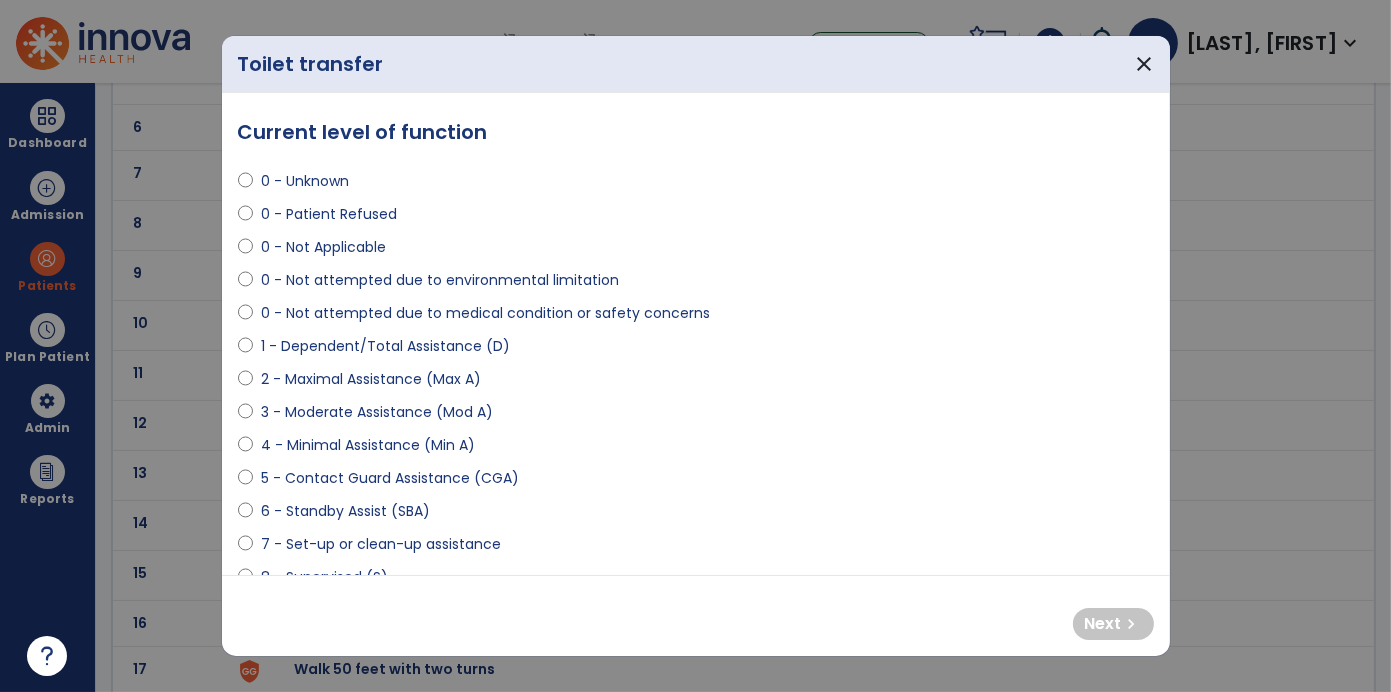click on "1 - Dependent/Total Assistance (D)" at bounding box center [385, 346] 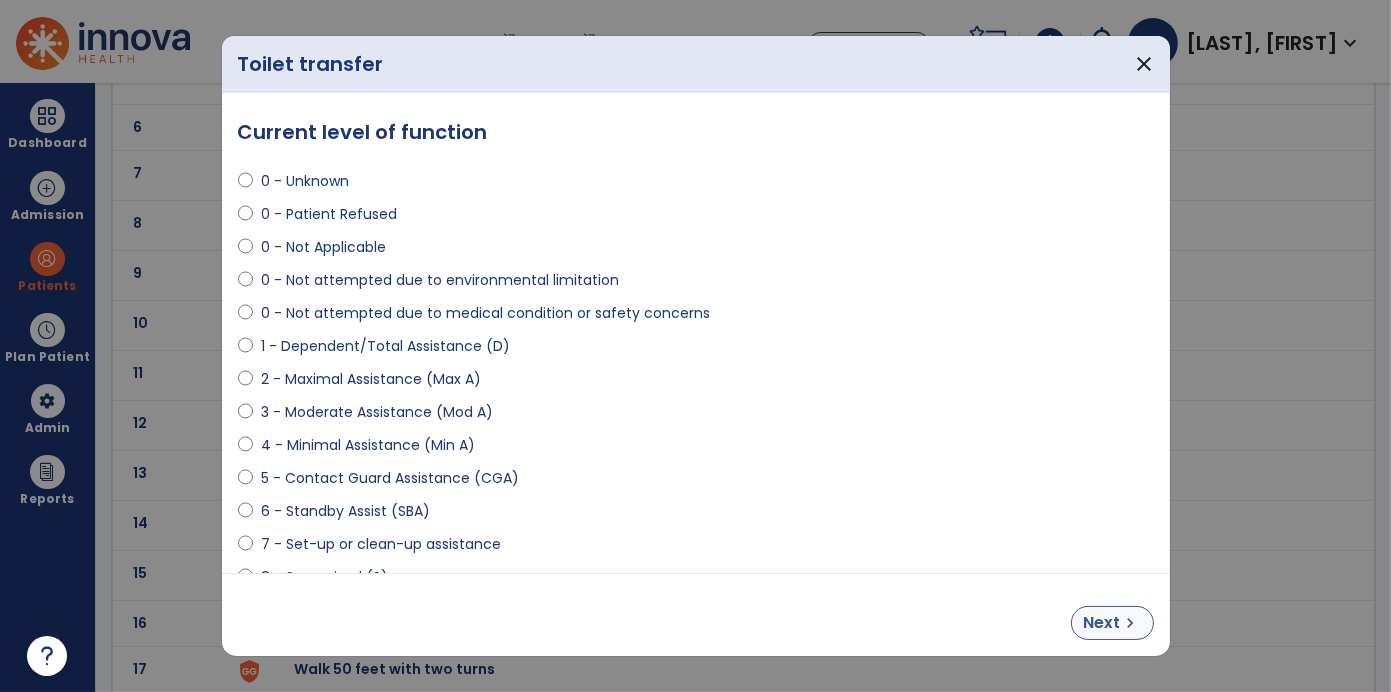 click on "Next" at bounding box center [1102, 623] 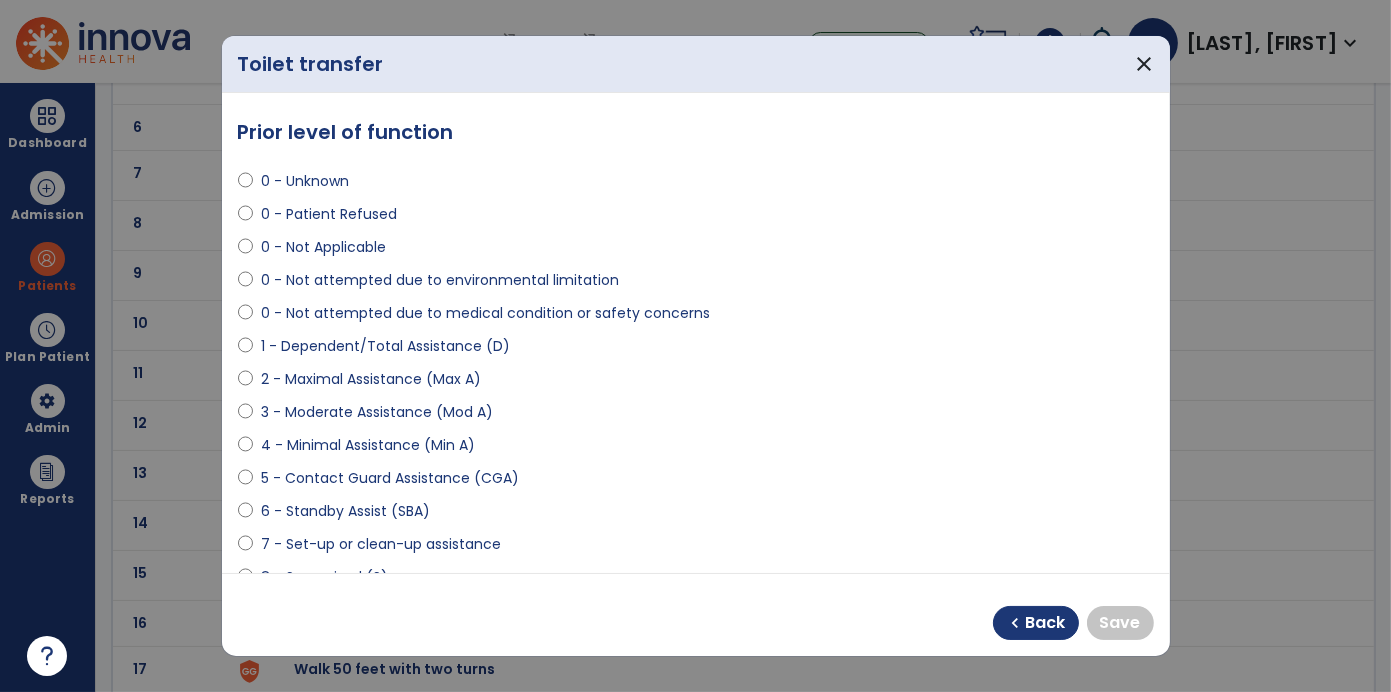 click on "1 - Dependent/Total Assistance (D)" at bounding box center (385, 346) 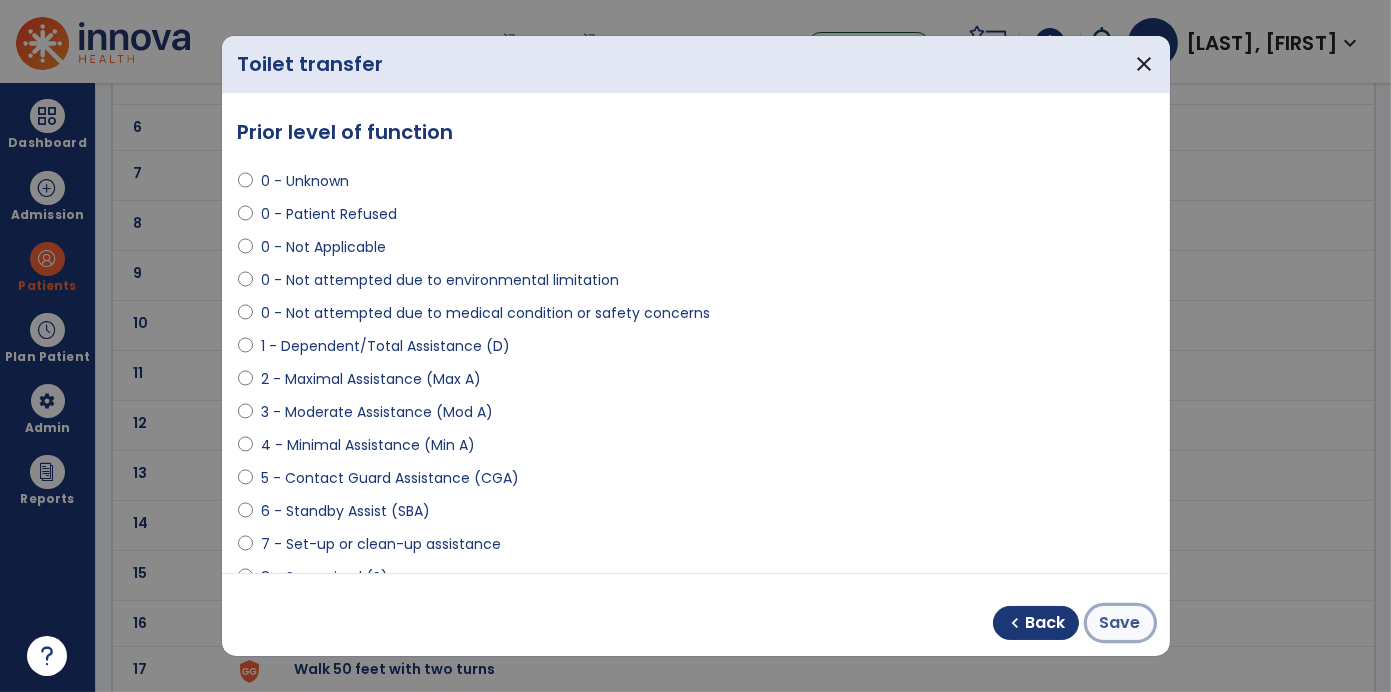 click on "Save" at bounding box center [1120, 623] 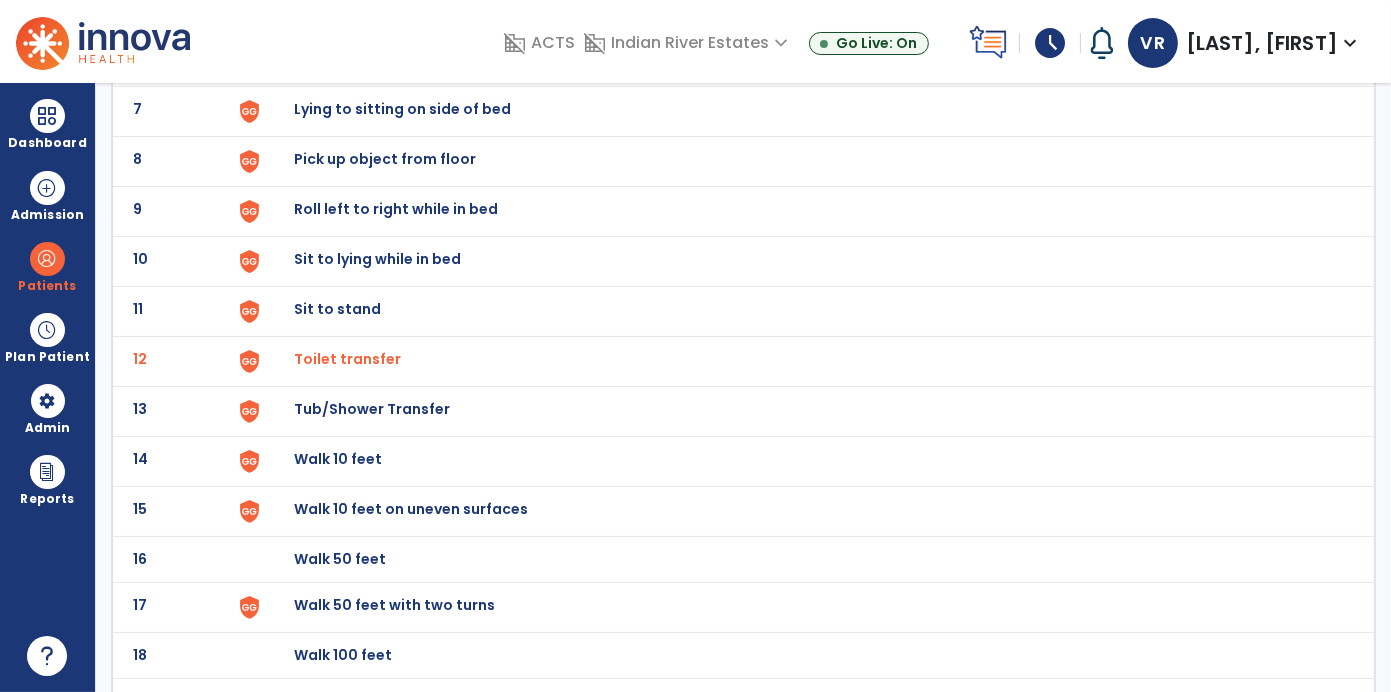 scroll, scrollTop: 442, scrollLeft: 0, axis: vertical 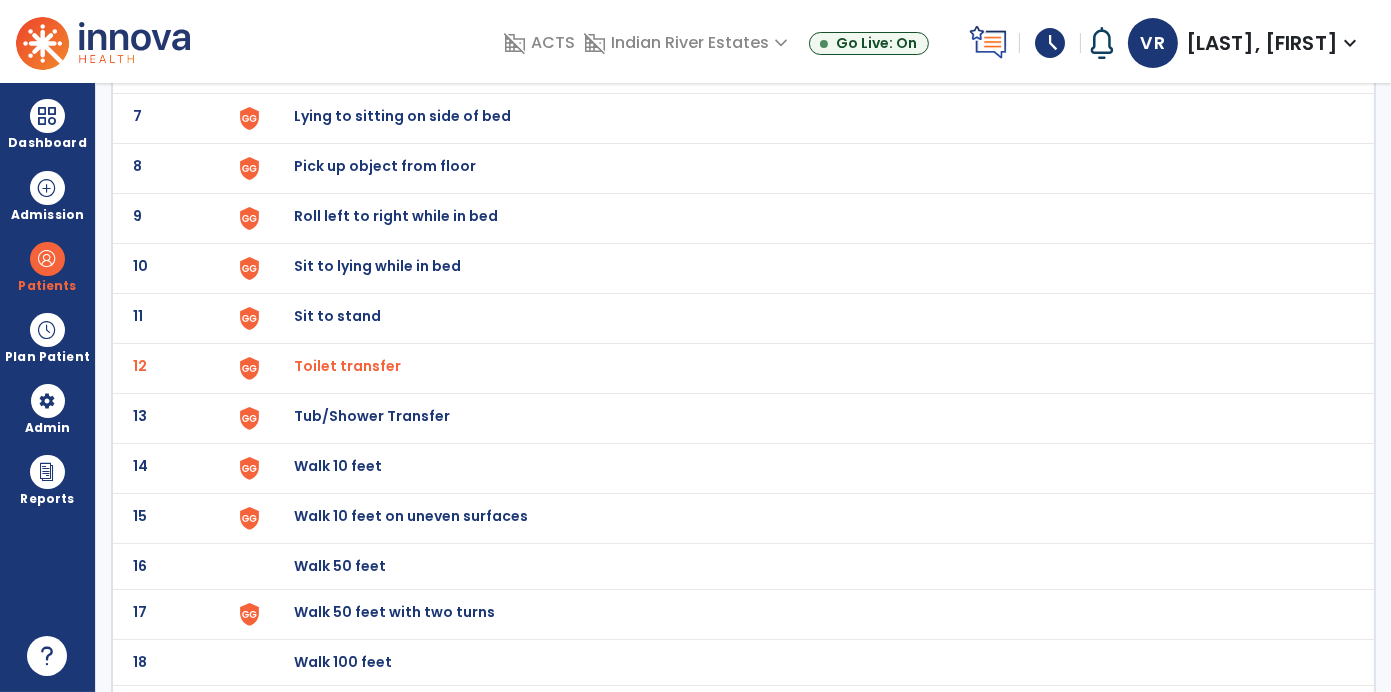click on "Tub/Shower Transfer" at bounding box center [804, -178] 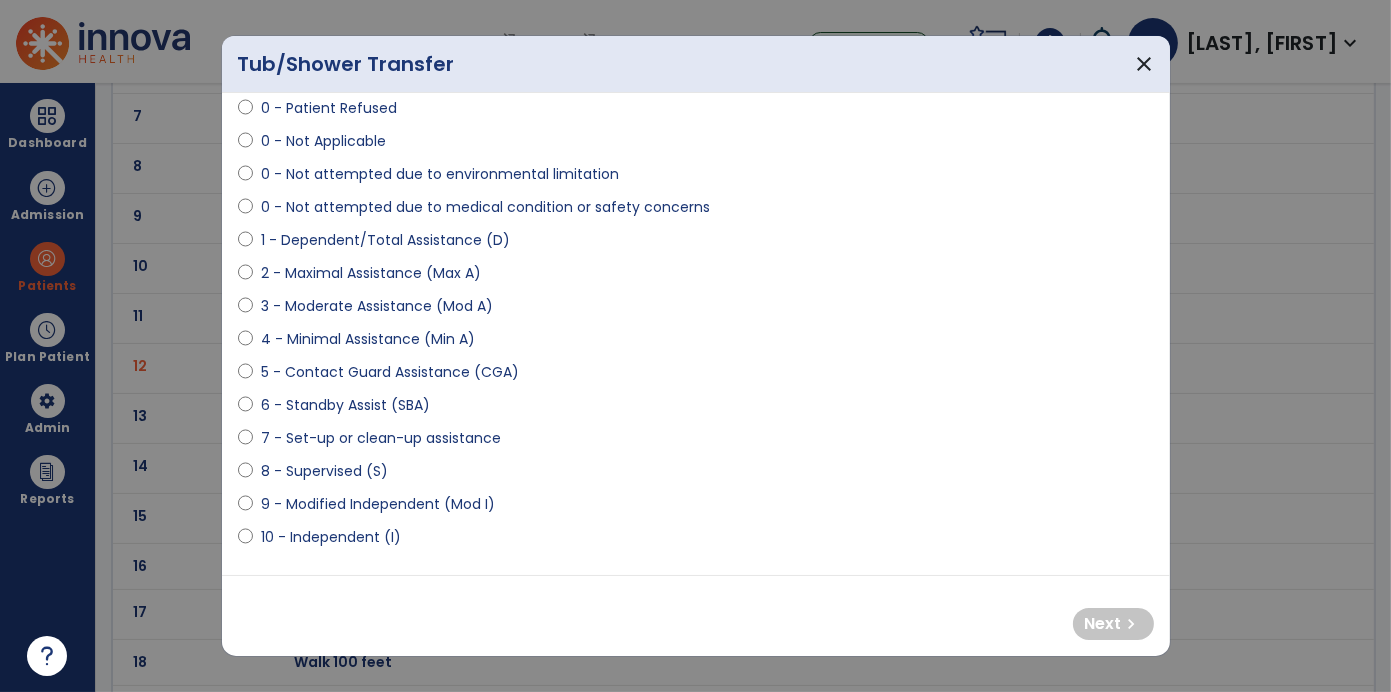scroll, scrollTop: 110, scrollLeft: 0, axis: vertical 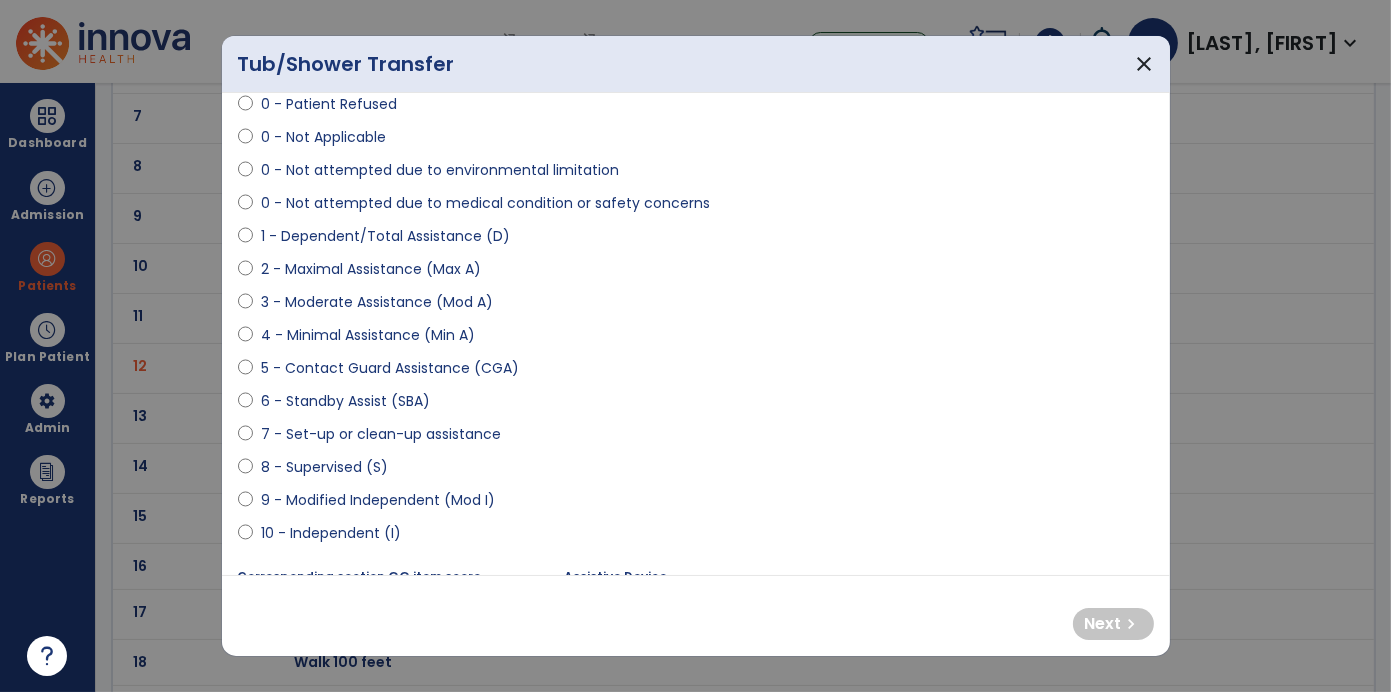 click on "1 - Dependent/Total Assistance (D)" at bounding box center [385, 236] 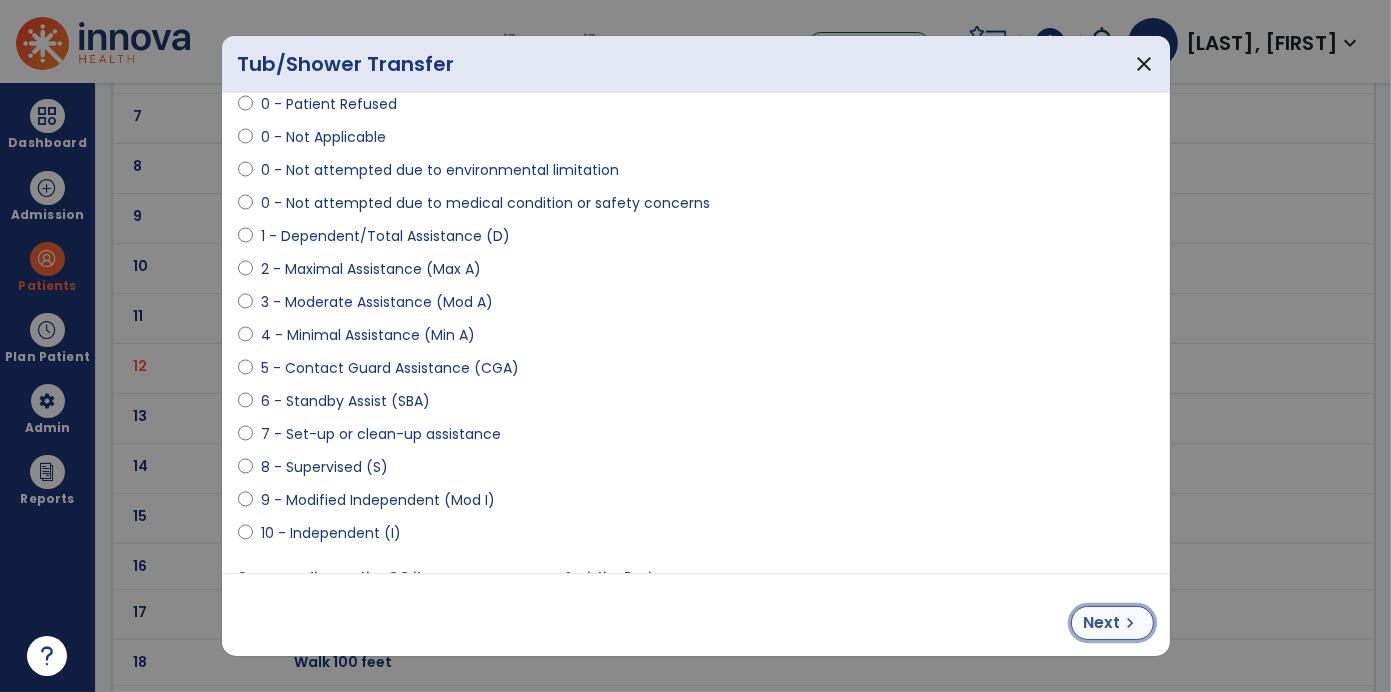 click on "Next" at bounding box center (1102, 623) 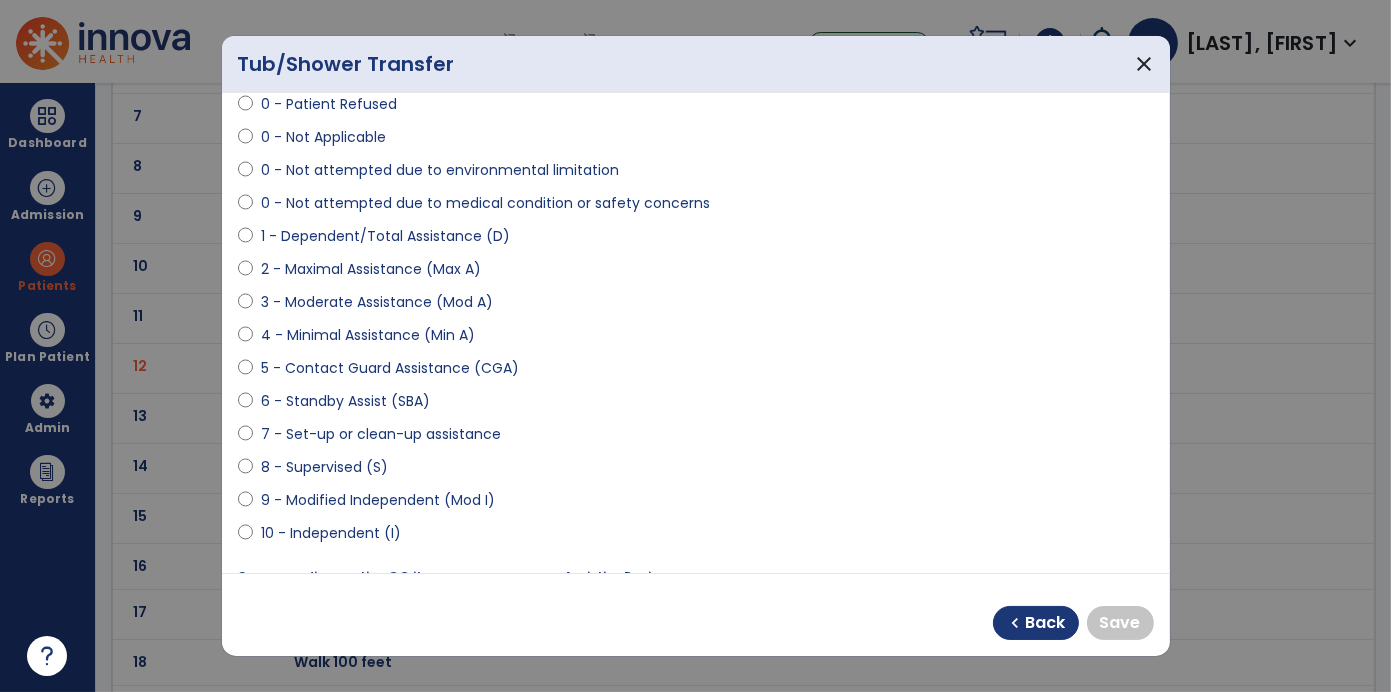 click on "1 - Dependent/Total Assistance (D)" at bounding box center [385, 236] 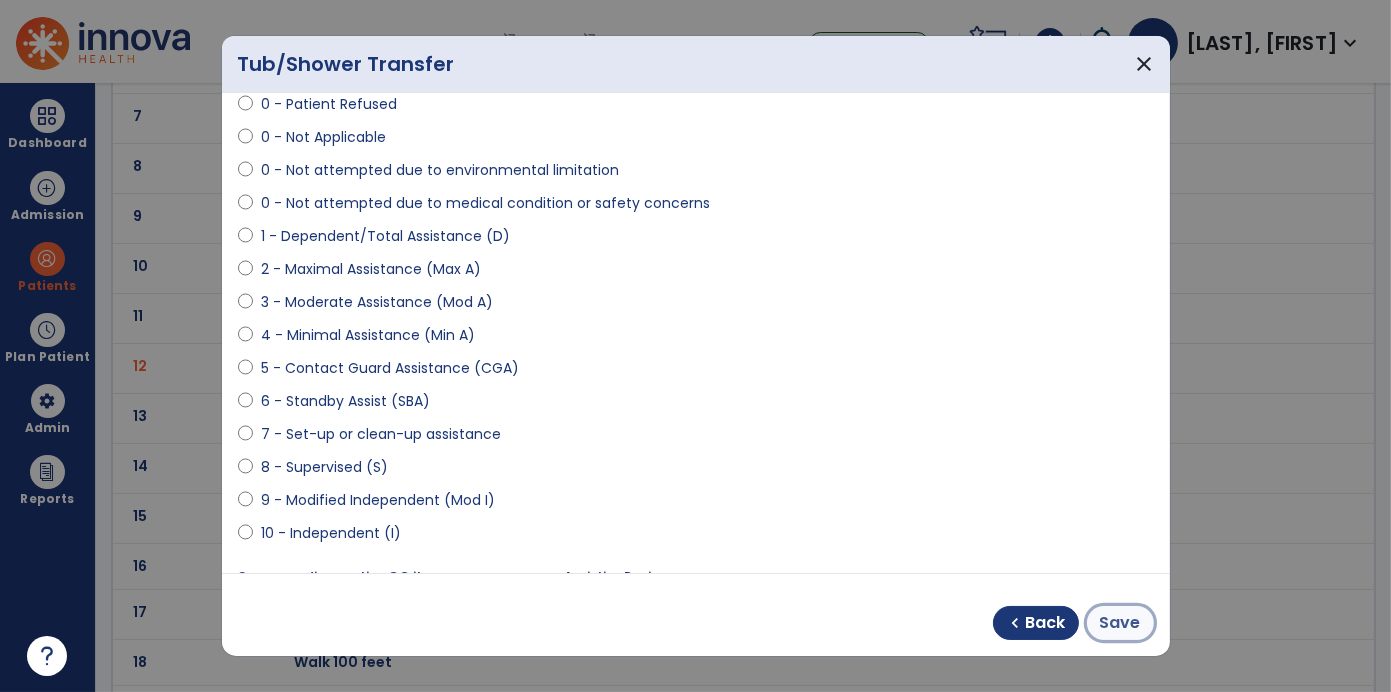 click on "Save" at bounding box center (1120, 623) 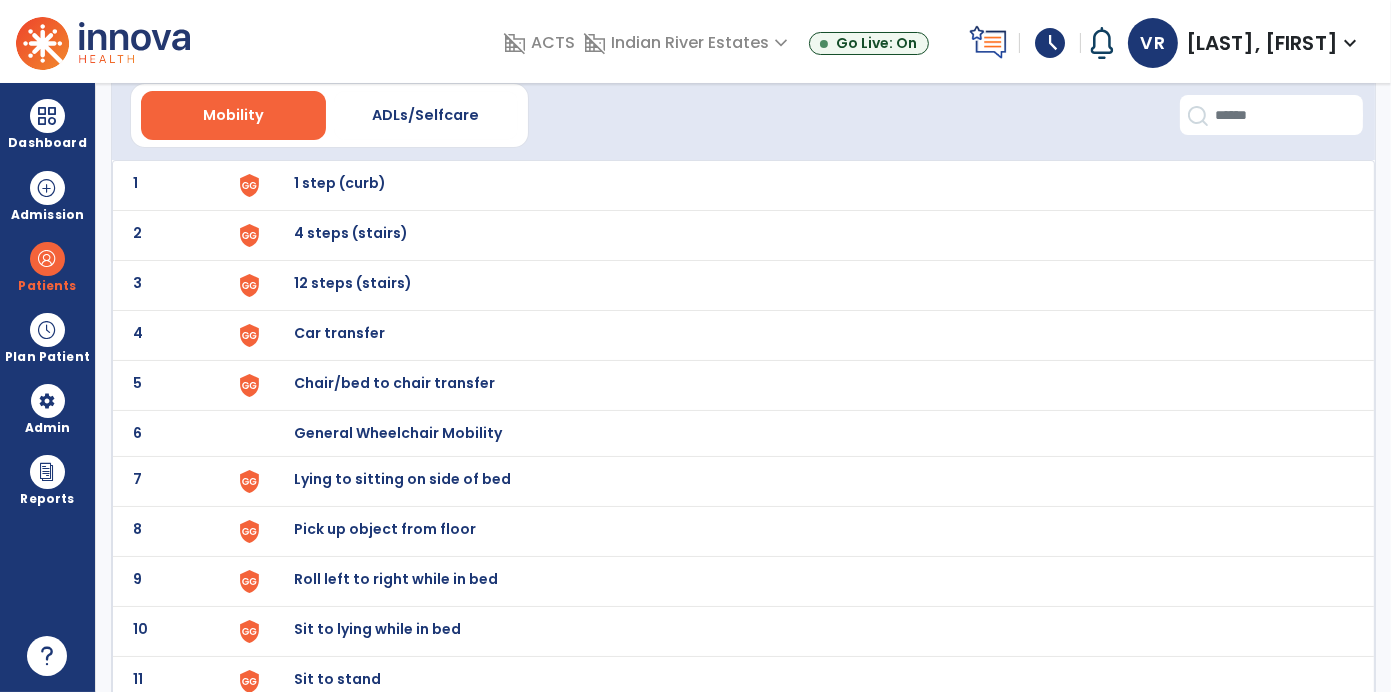 scroll, scrollTop: 0, scrollLeft: 0, axis: both 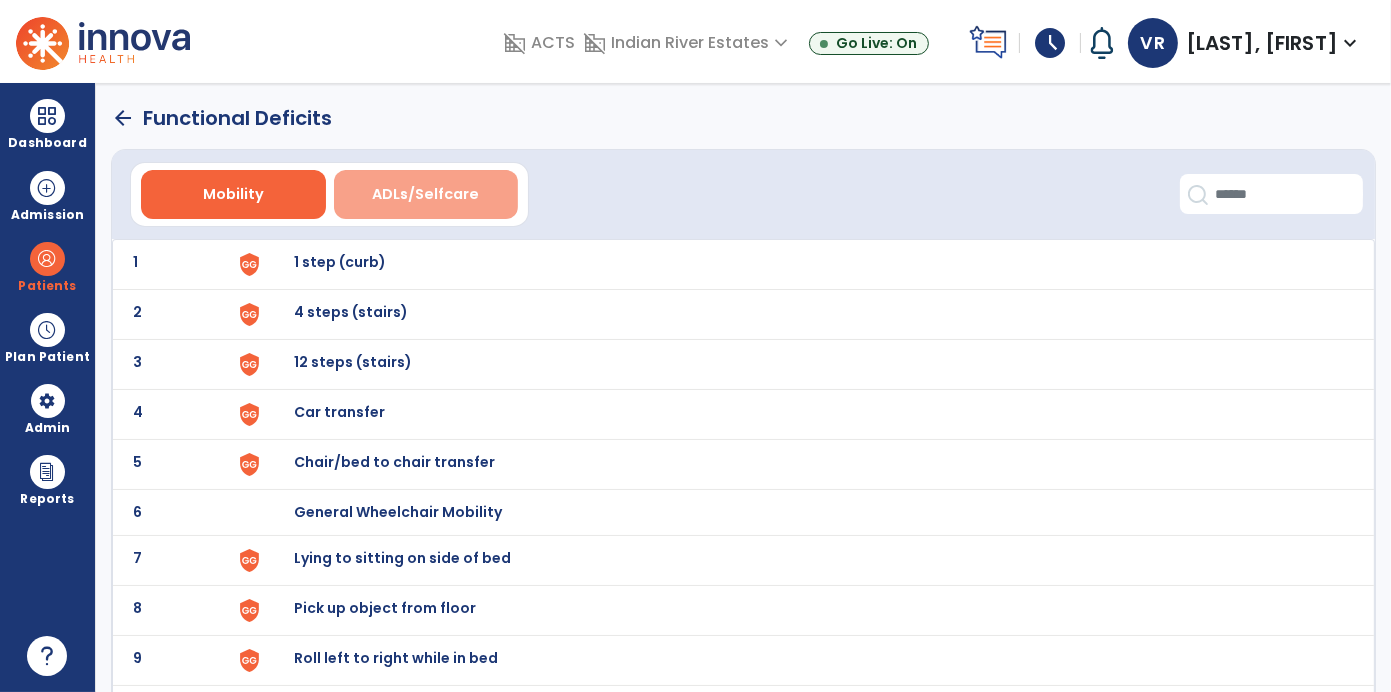 click on "ADLs/Selfcare" at bounding box center (426, 194) 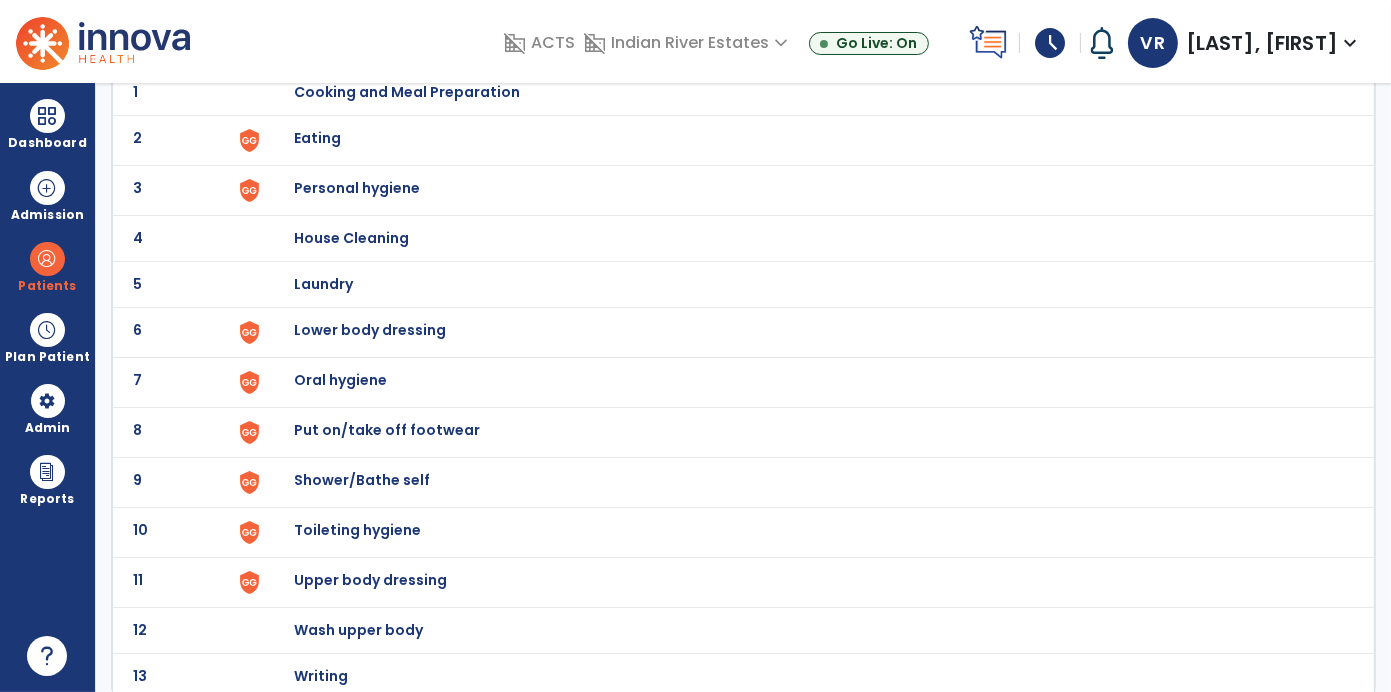scroll, scrollTop: 174, scrollLeft: 0, axis: vertical 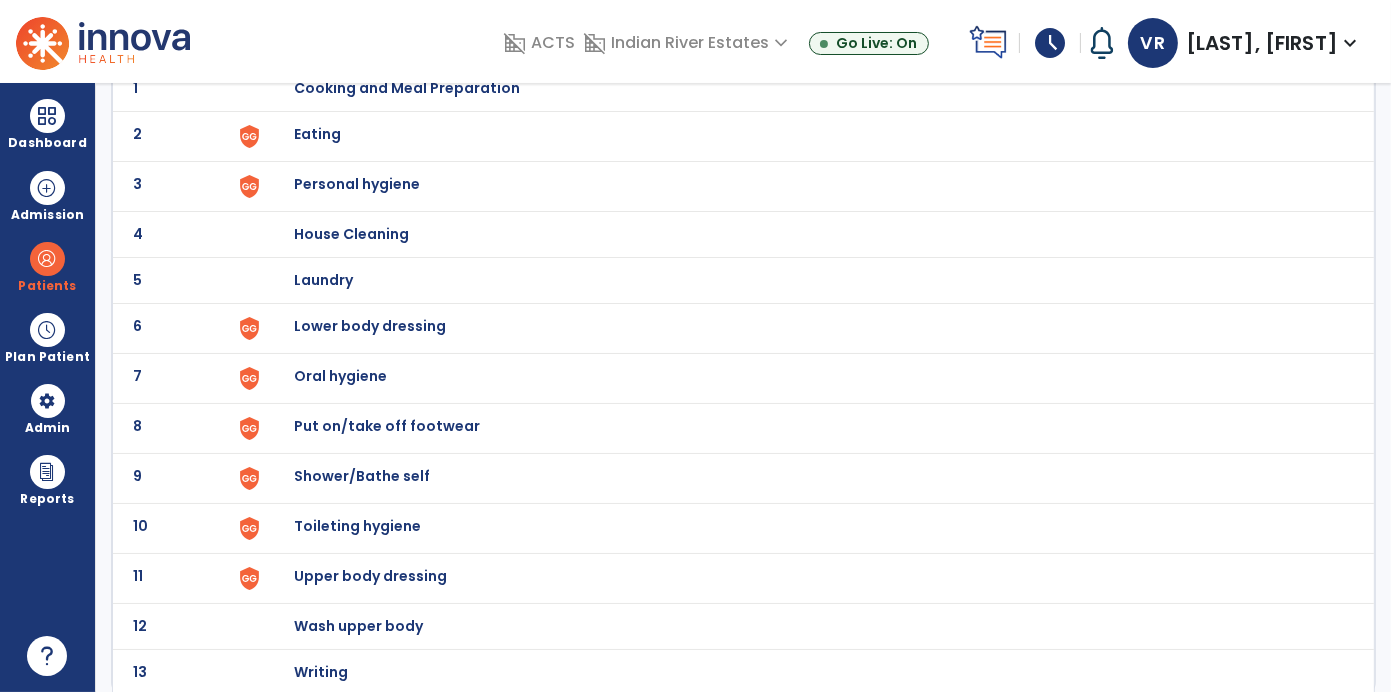 click on "Lower body dressing" at bounding box center (804, 88) 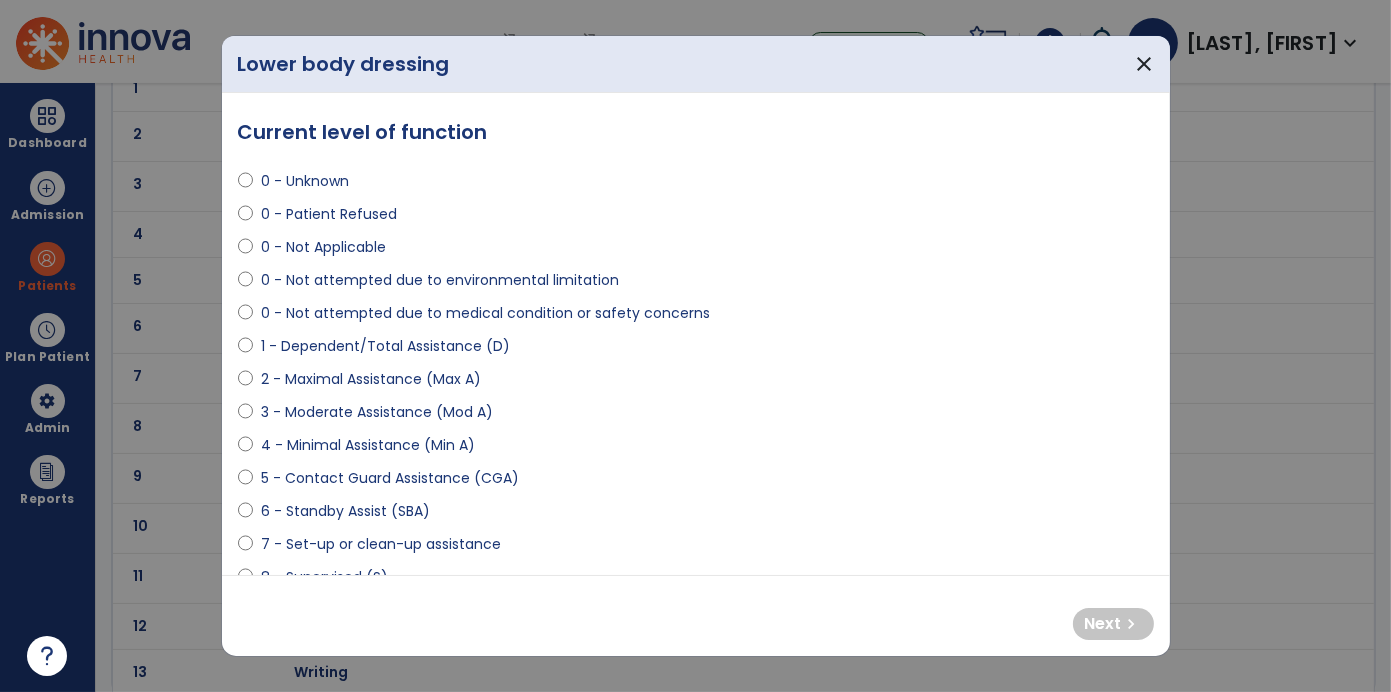 click on "1 - Dependent/Total Assistance (D)" at bounding box center (385, 346) 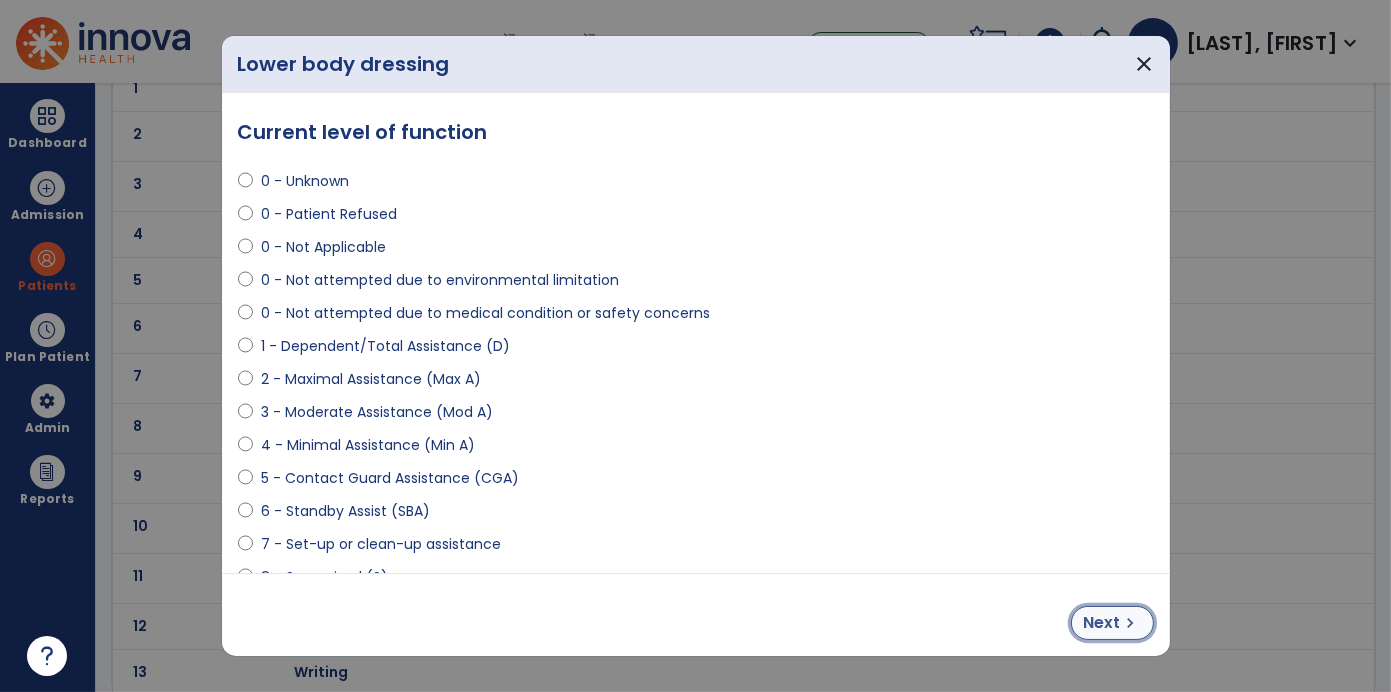 click on "Next" at bounding box center [1102, 623] 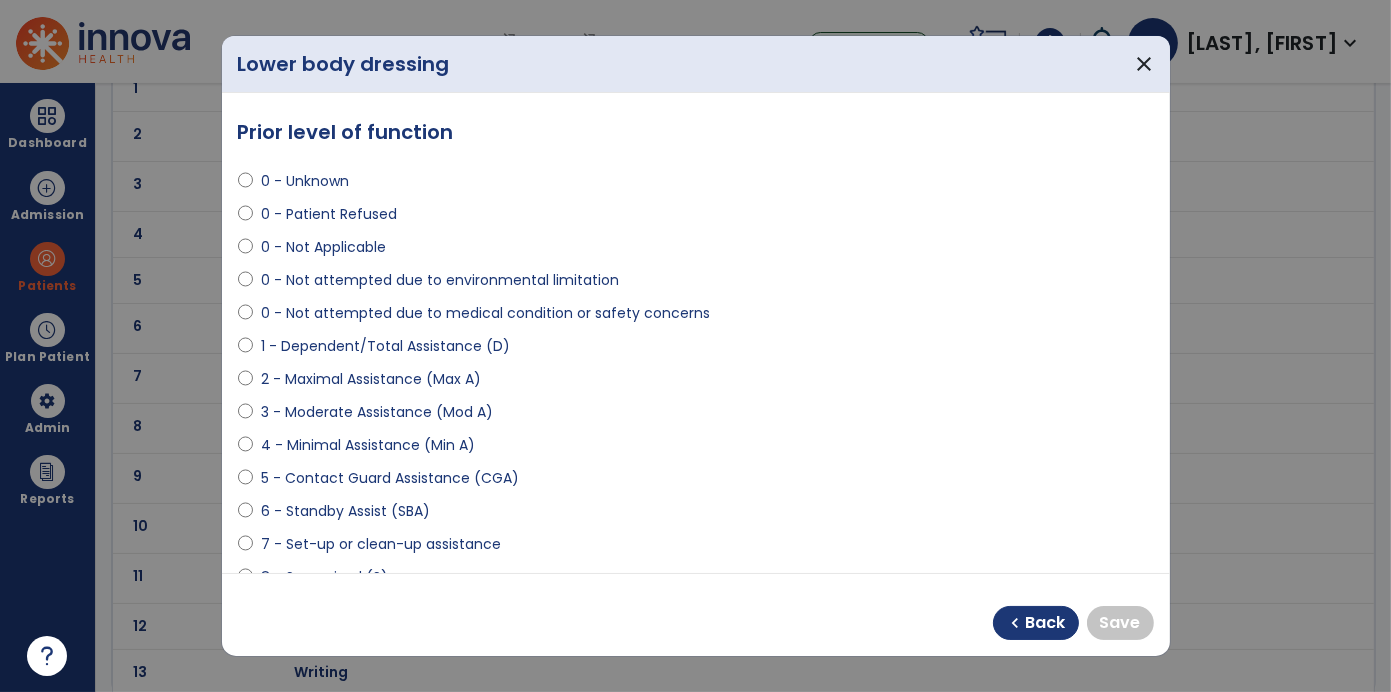 click on "2 - Maximal Assistance (Max A)" at bounding box center [371, 379] 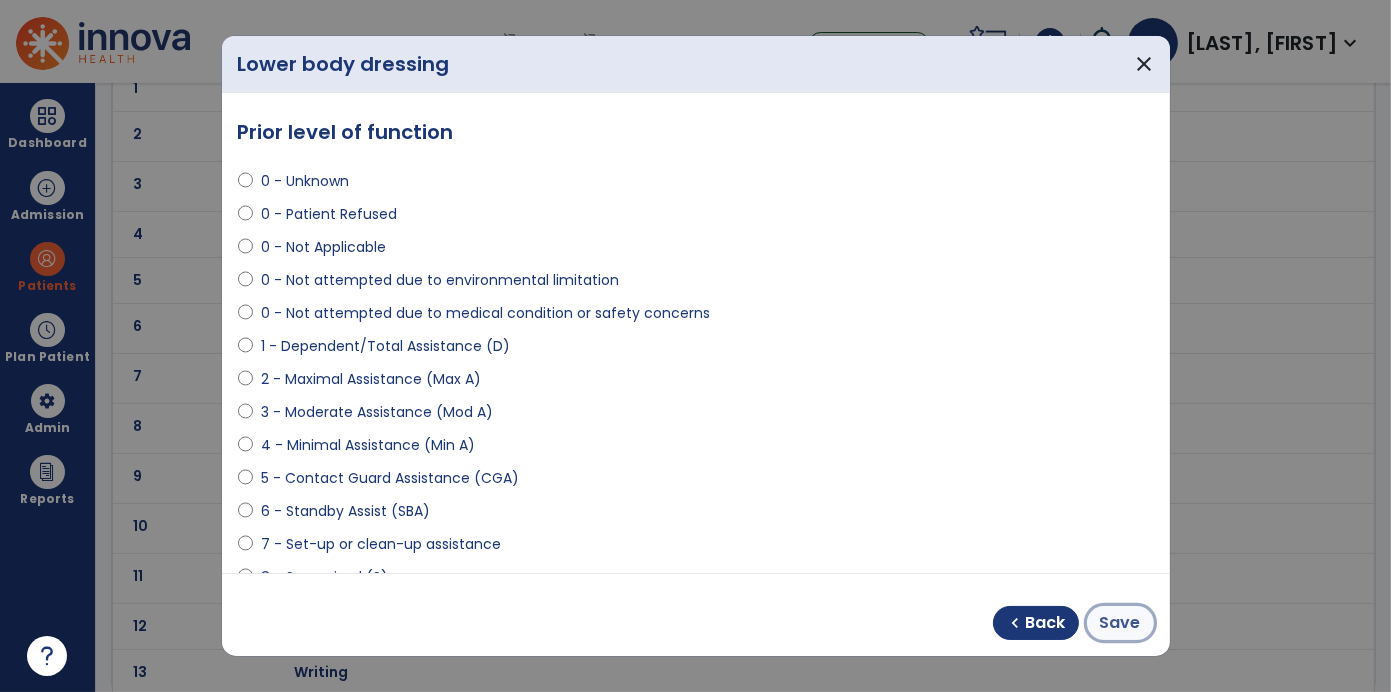 click on "Save" at bounding box center (1120, 623) 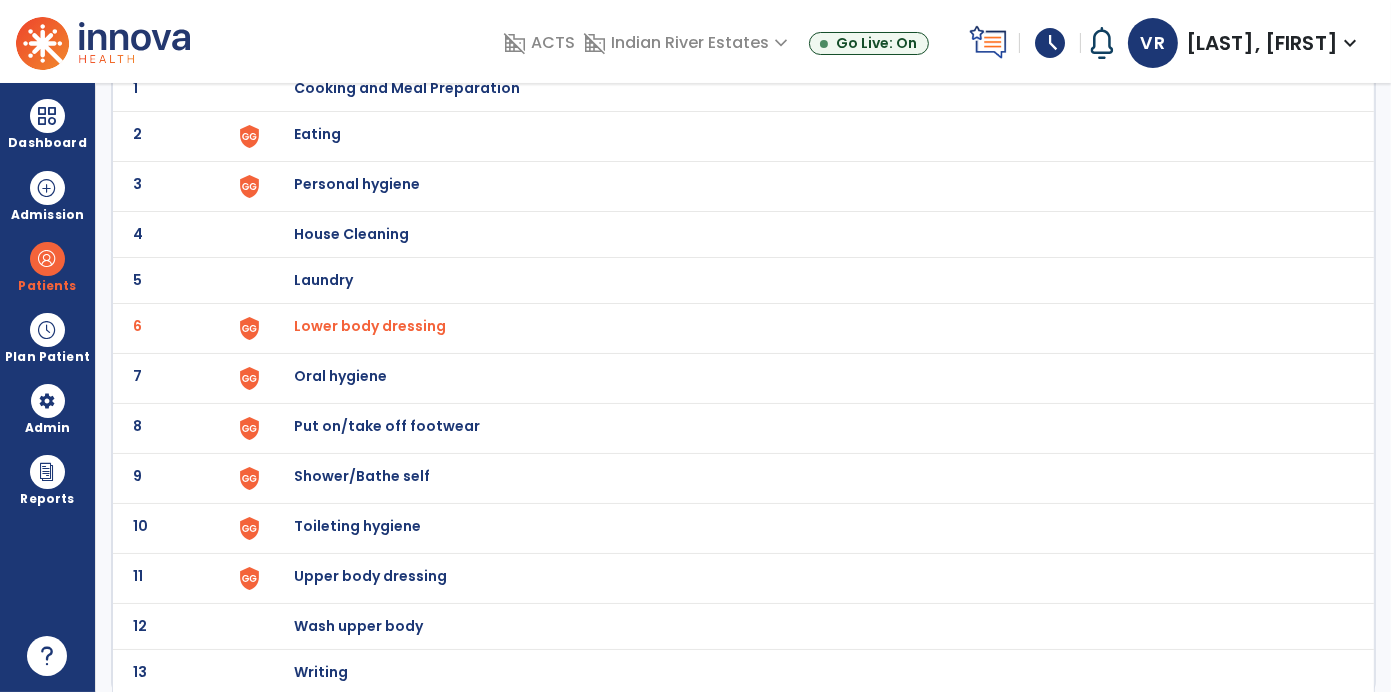 click on "Oral hygiene" at bounding box center [804, 88] 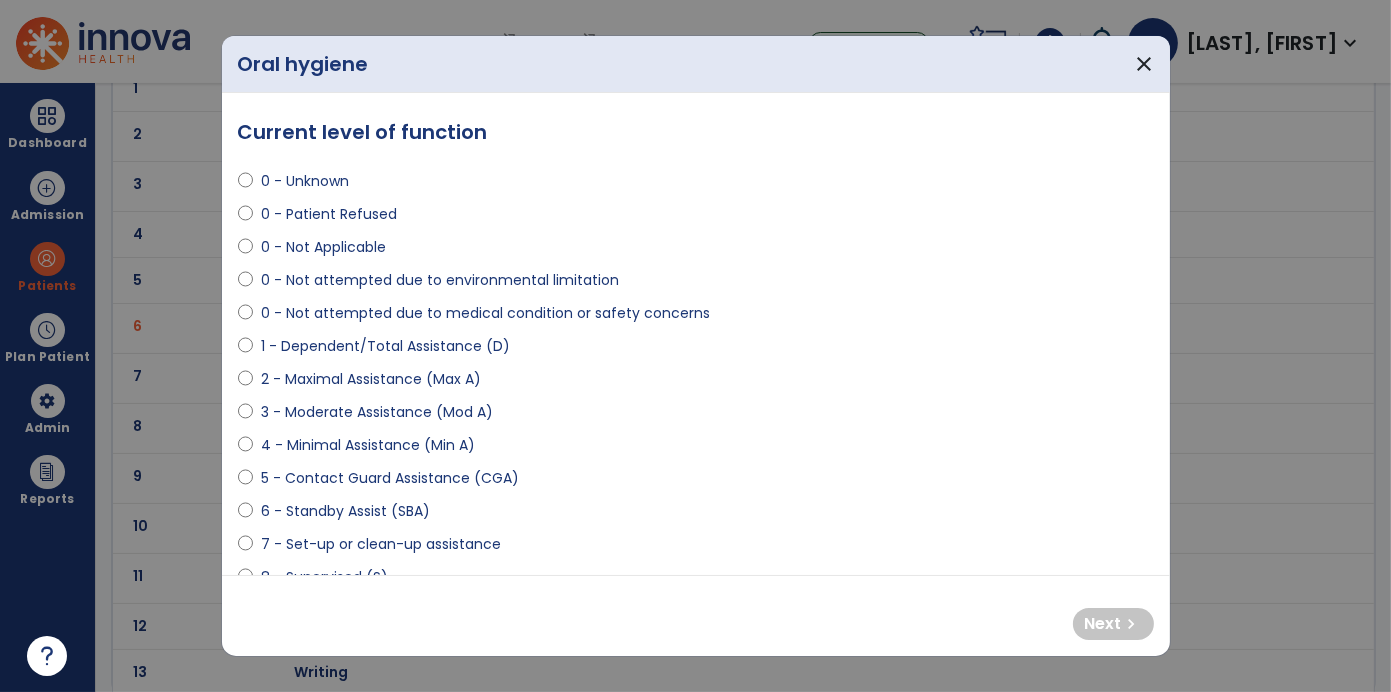 click on "4 - Minimal Assistance (Min A)" at bounding box center (368, 445) 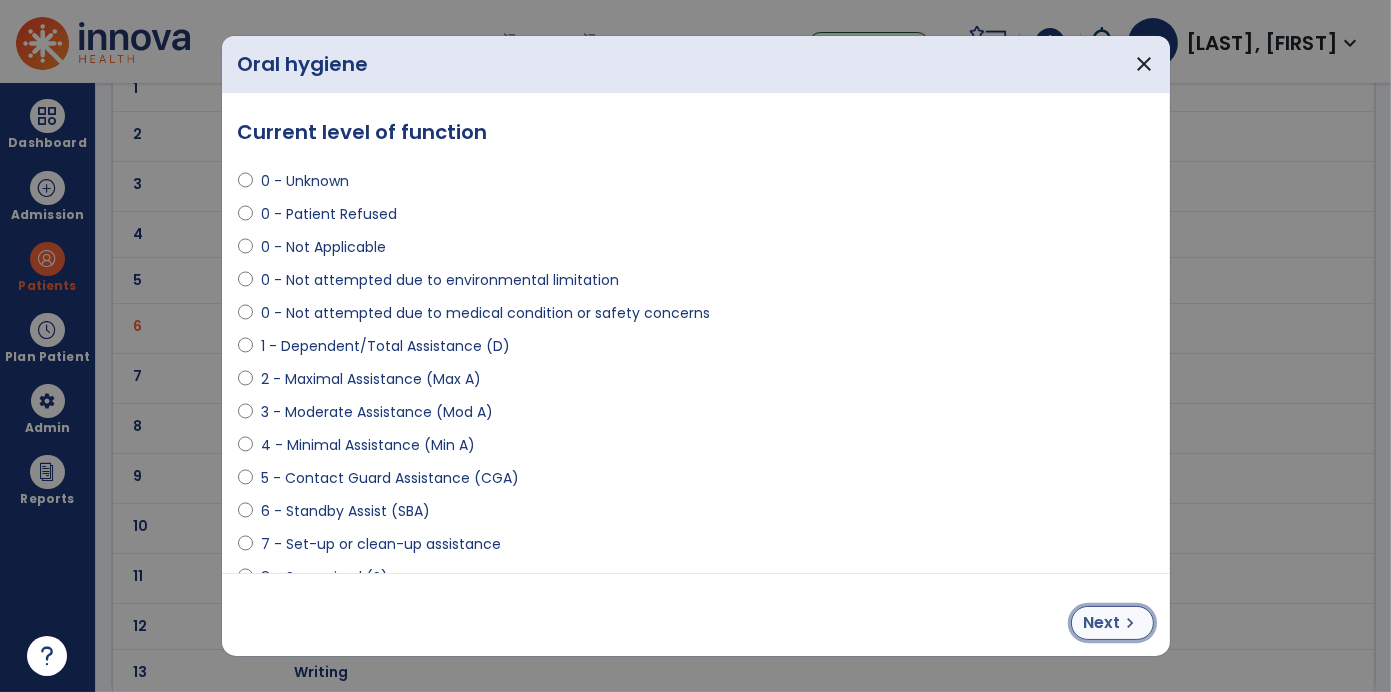 click on "Next" at bounding box center (1102, 623) 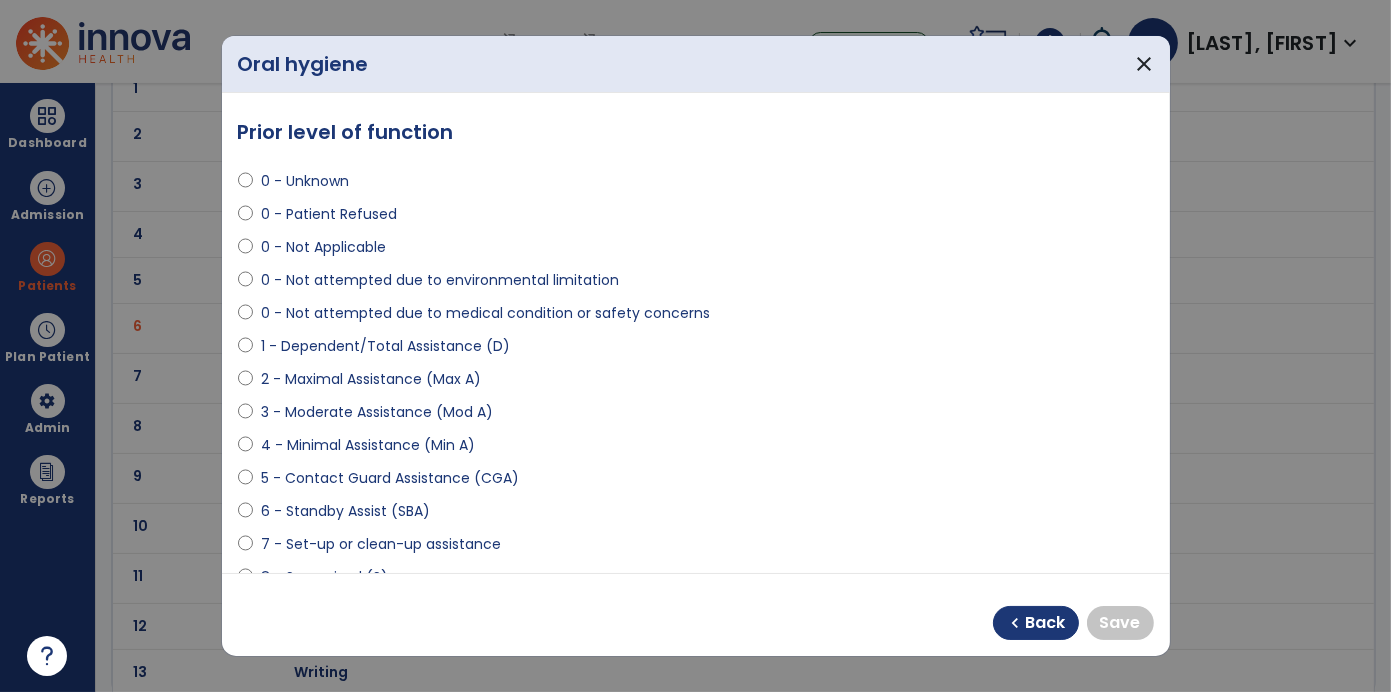 select on "**********" 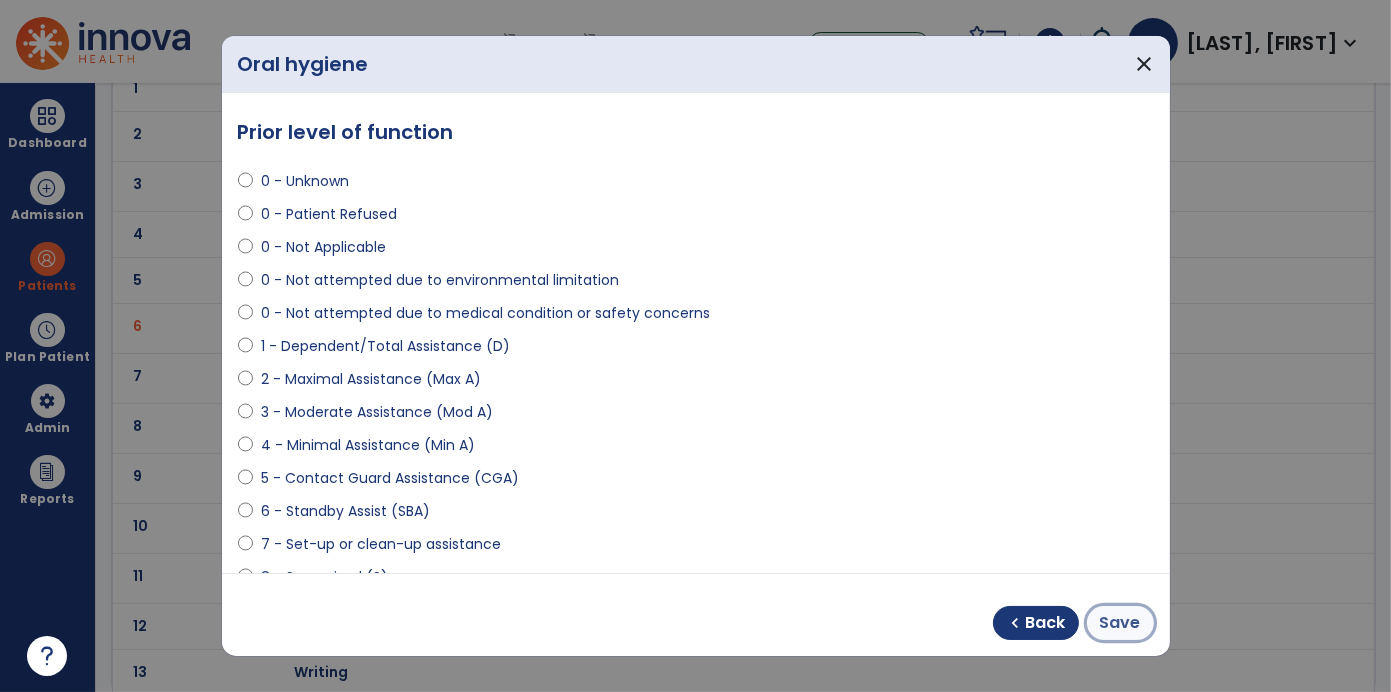 click on "Save" at bounding box center (1120, 623) 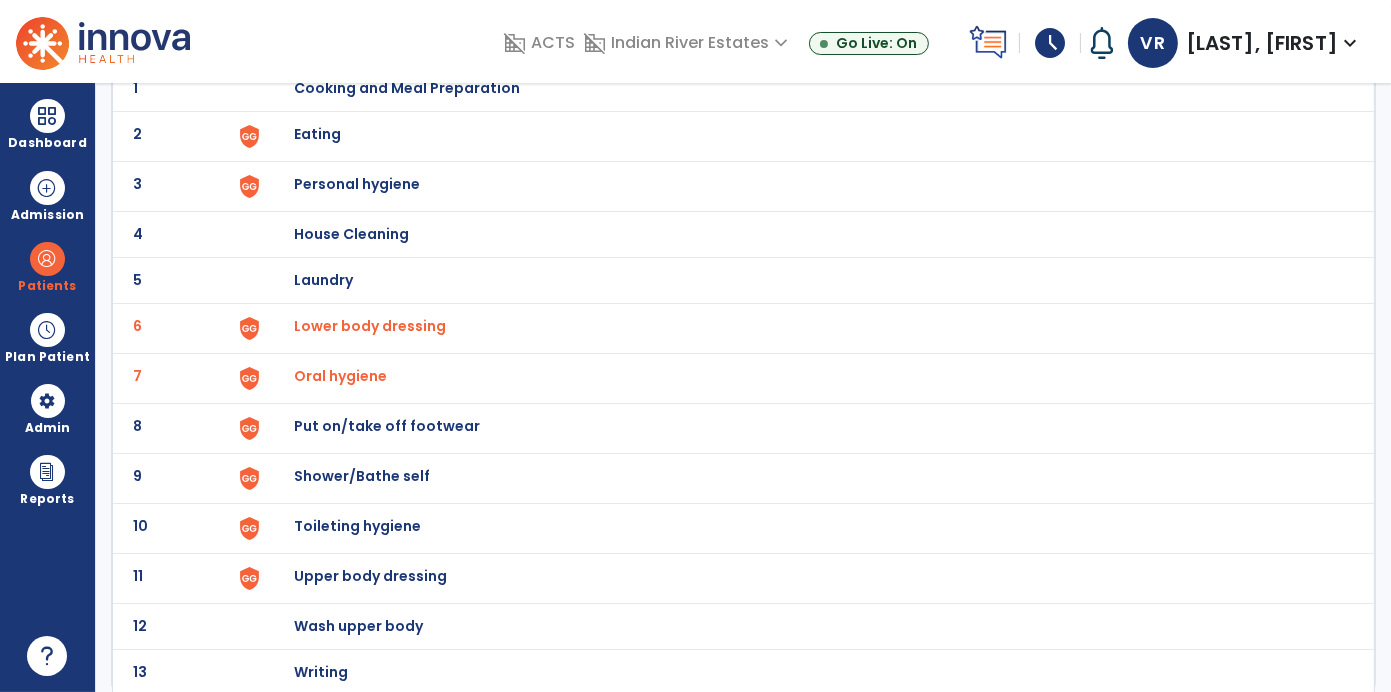 click on "Upper body dressing" at bounding box center [407, 88] 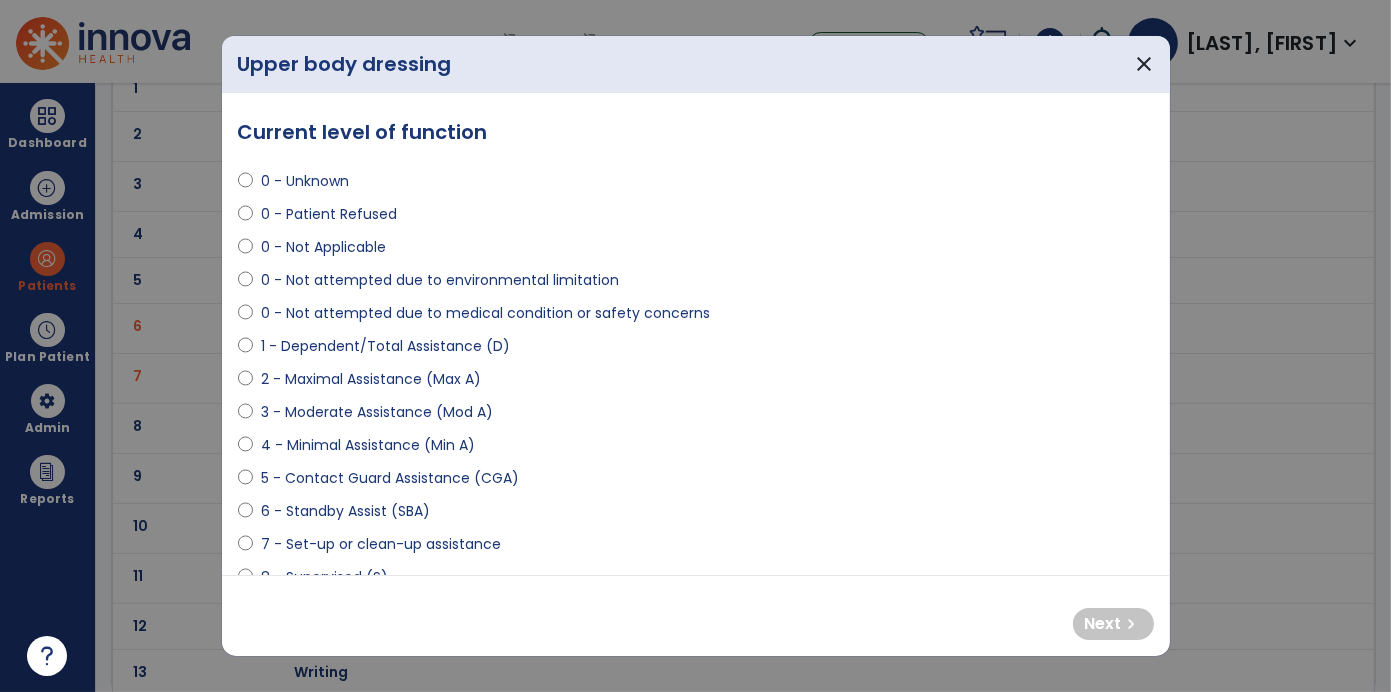 select on "**********" 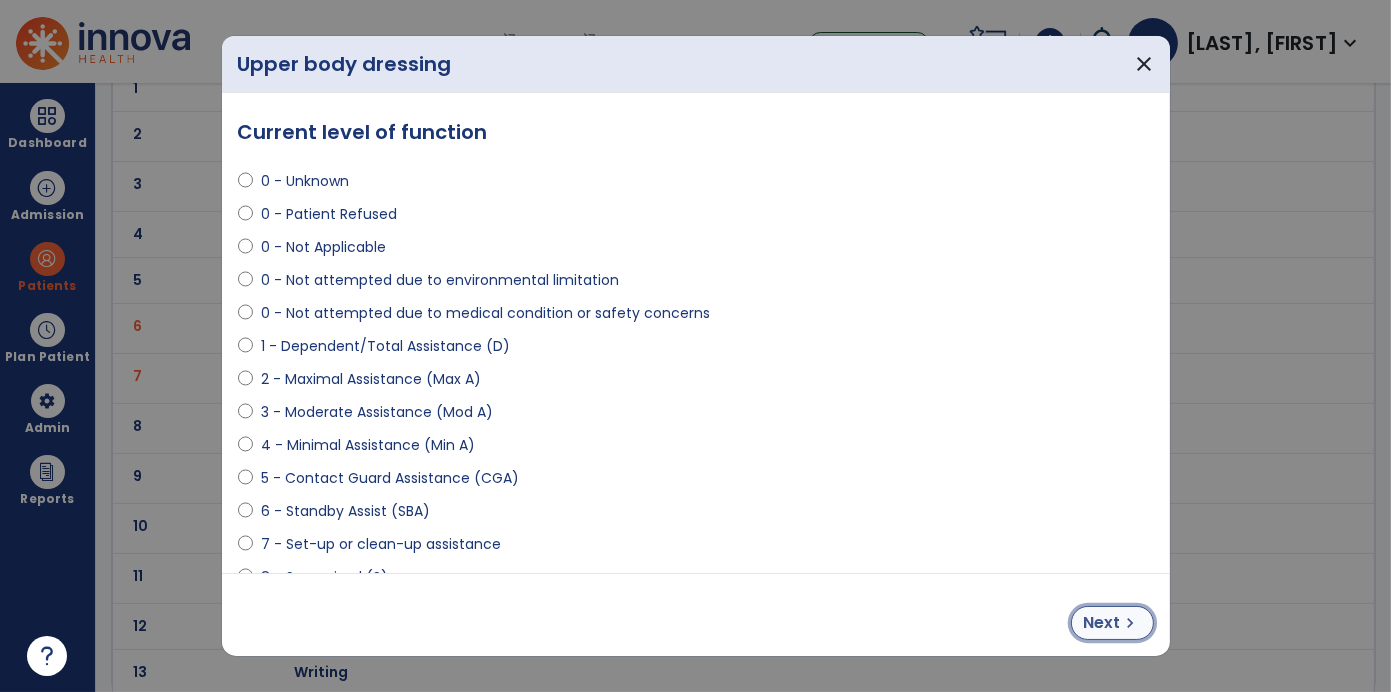 click on "chevron_right" at bounding box center [1131, 623] 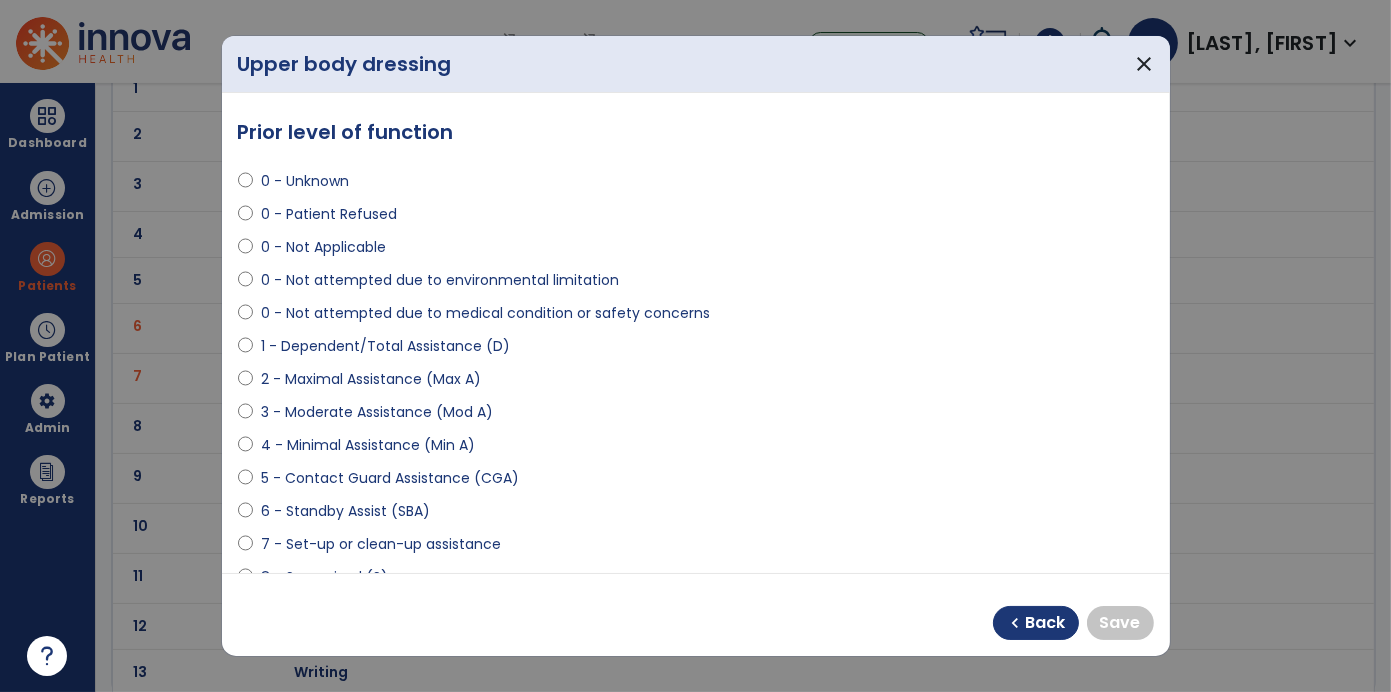 select on "**********" 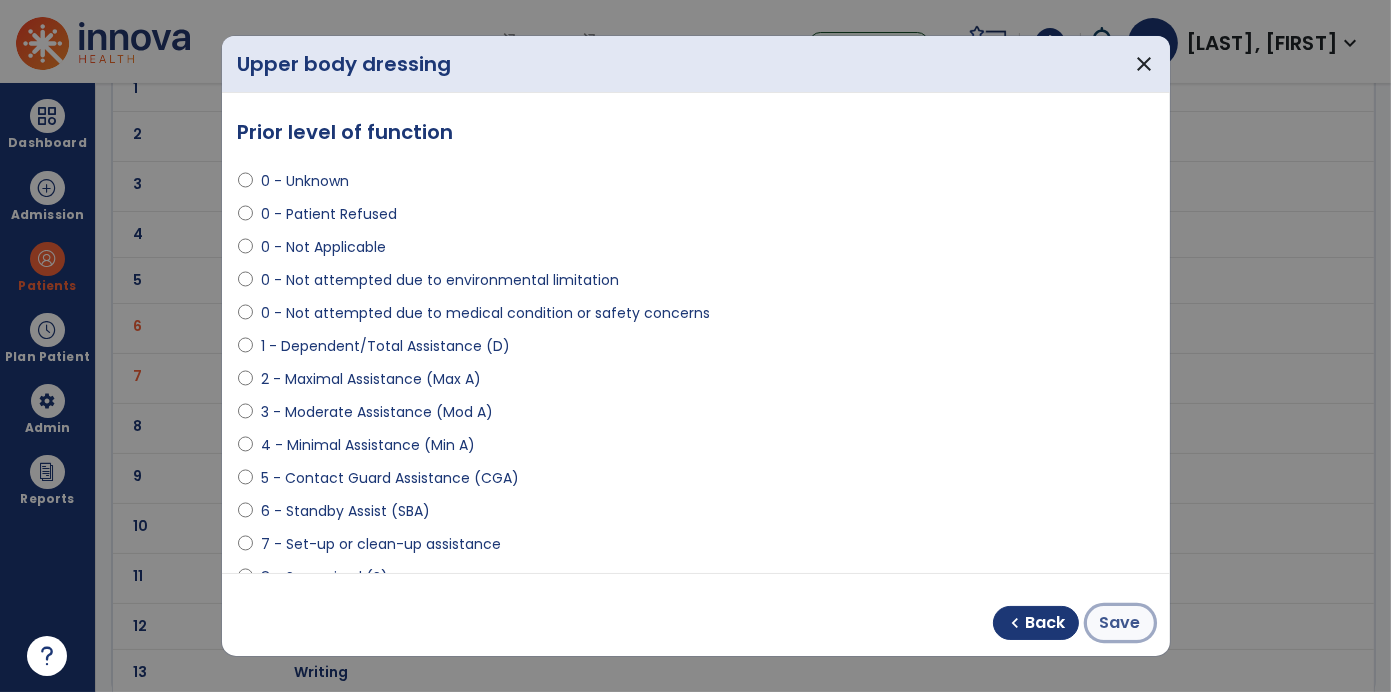click on "Save" at bounding box center [1120, 623] 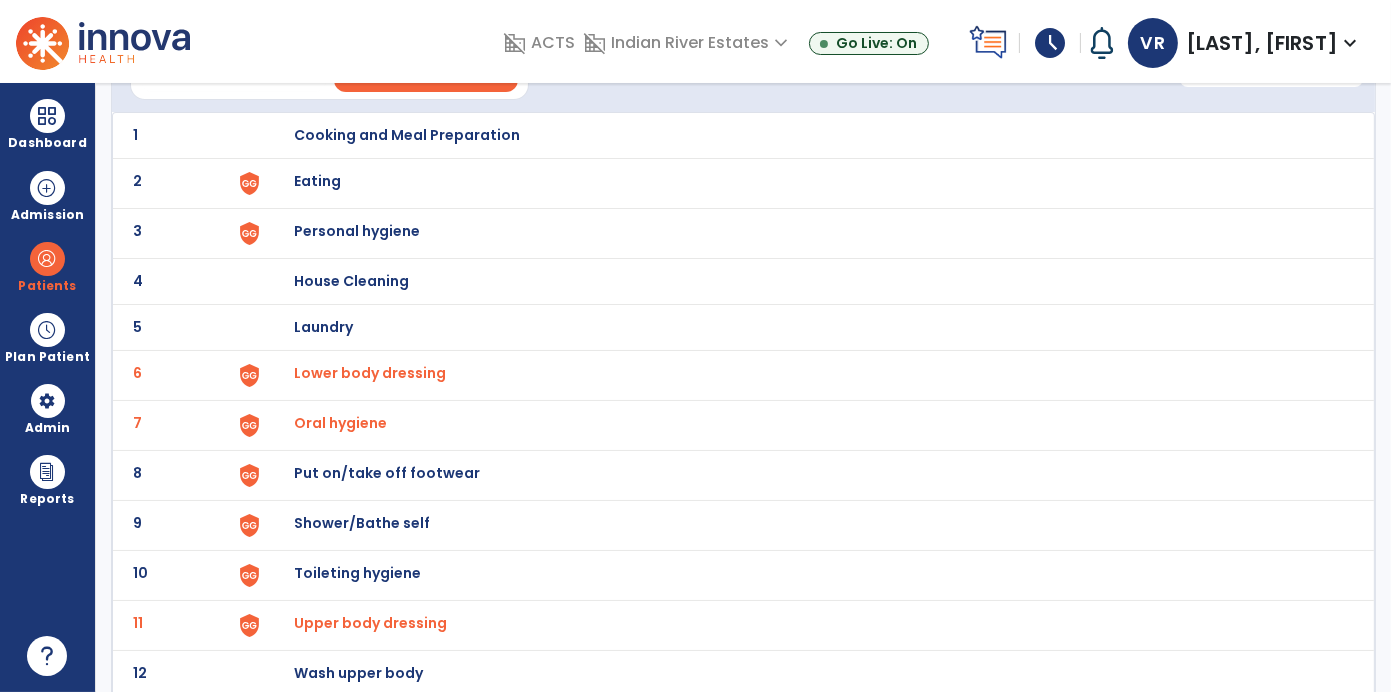 scroll, scrollTop: 174, scrollLeft: 0, axis: vertical 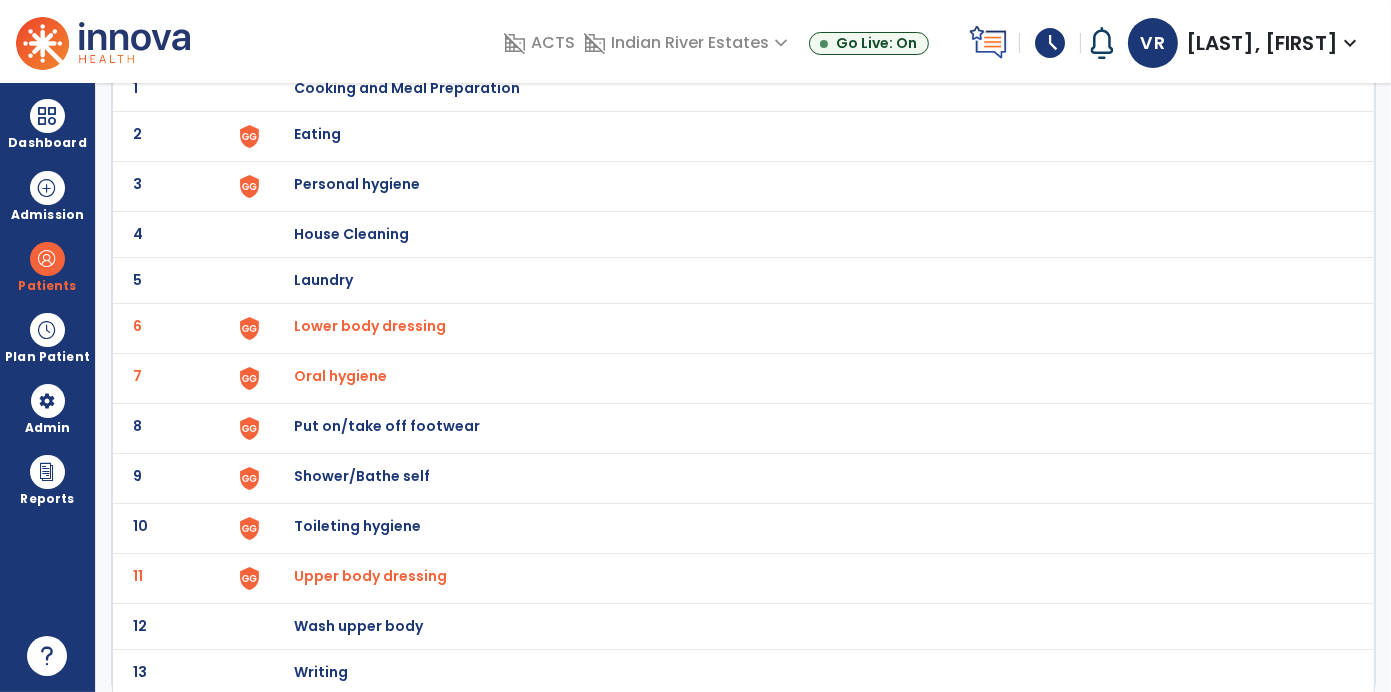 click on "12 Wash upper body" 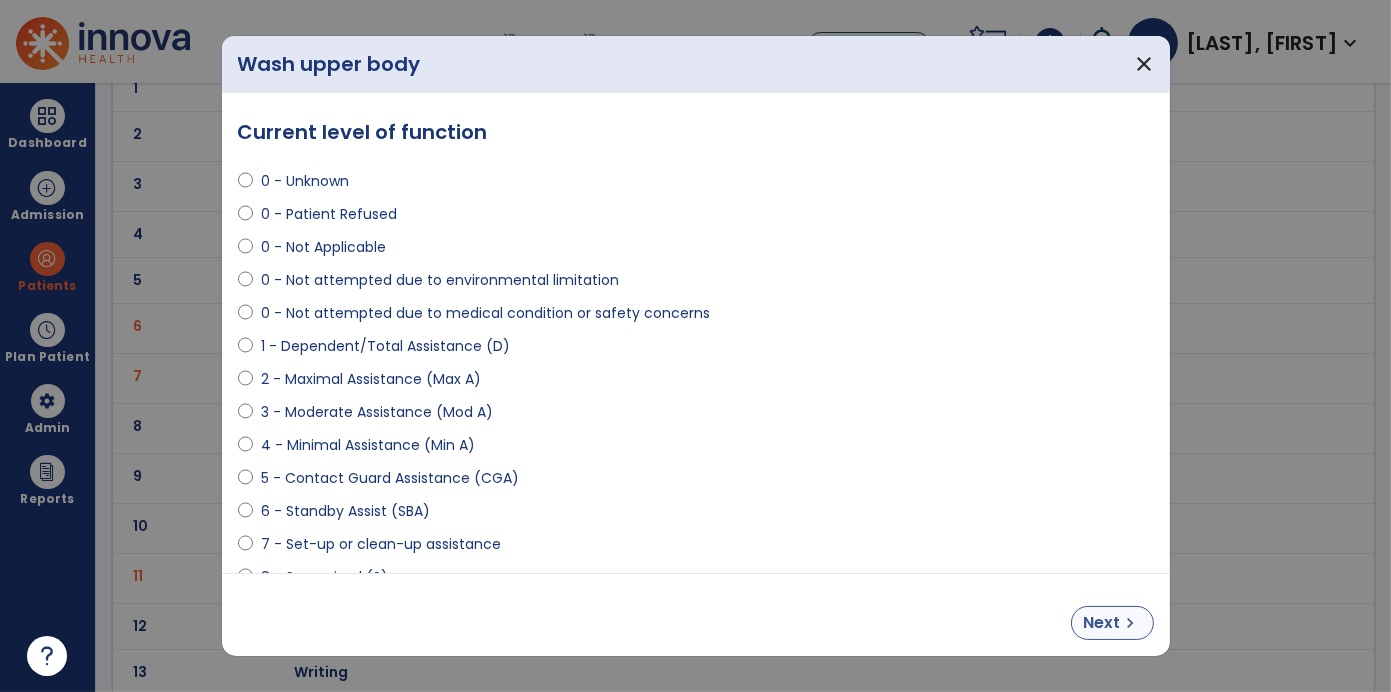 click on "Next" at bounding box center [1102, 623] 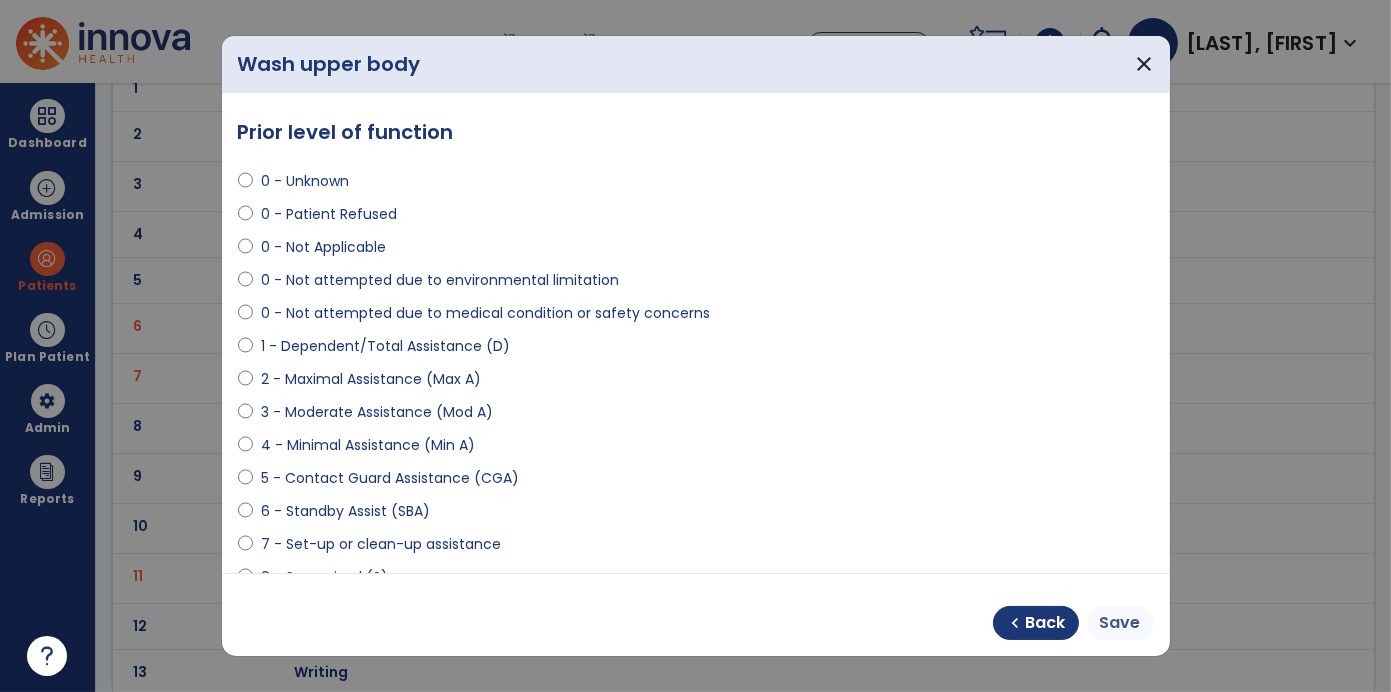 click on "Save" at bounding box center (1120, 623) 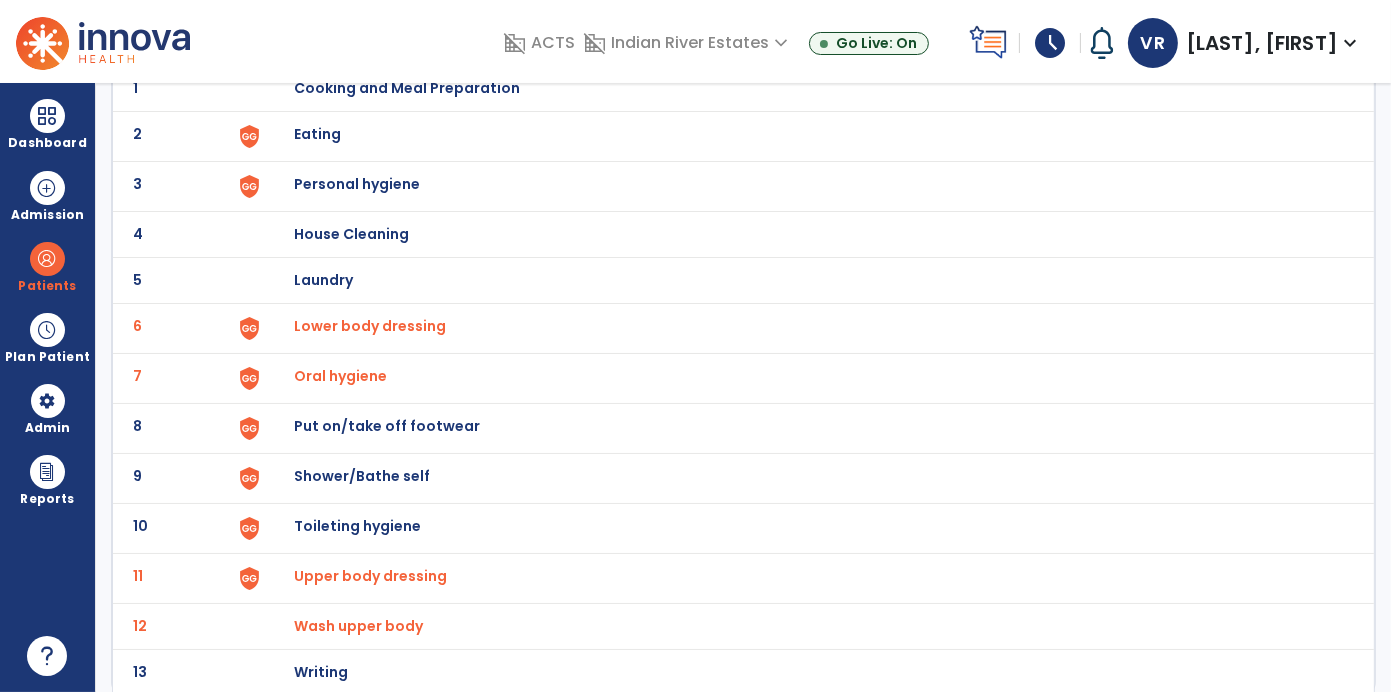 scroll, scrollTop: 0, scrollLeft: 0, axis: both 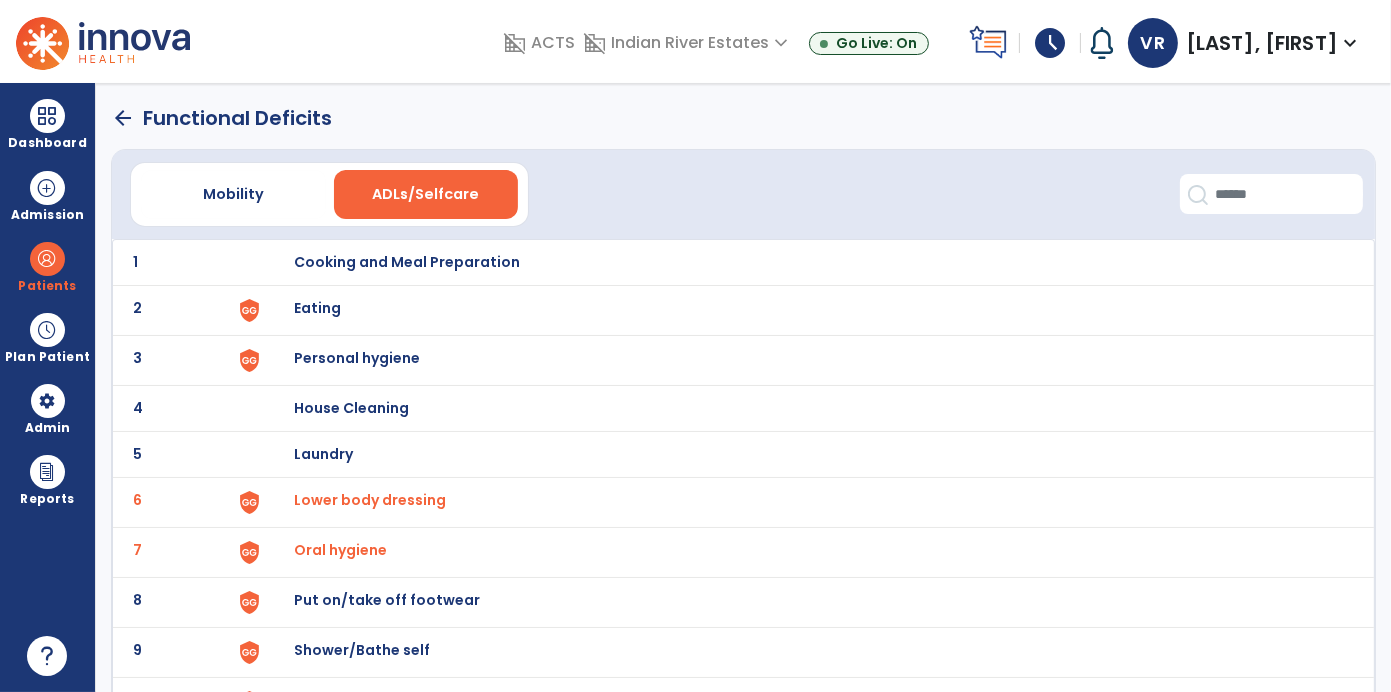 click on "arrow_back" 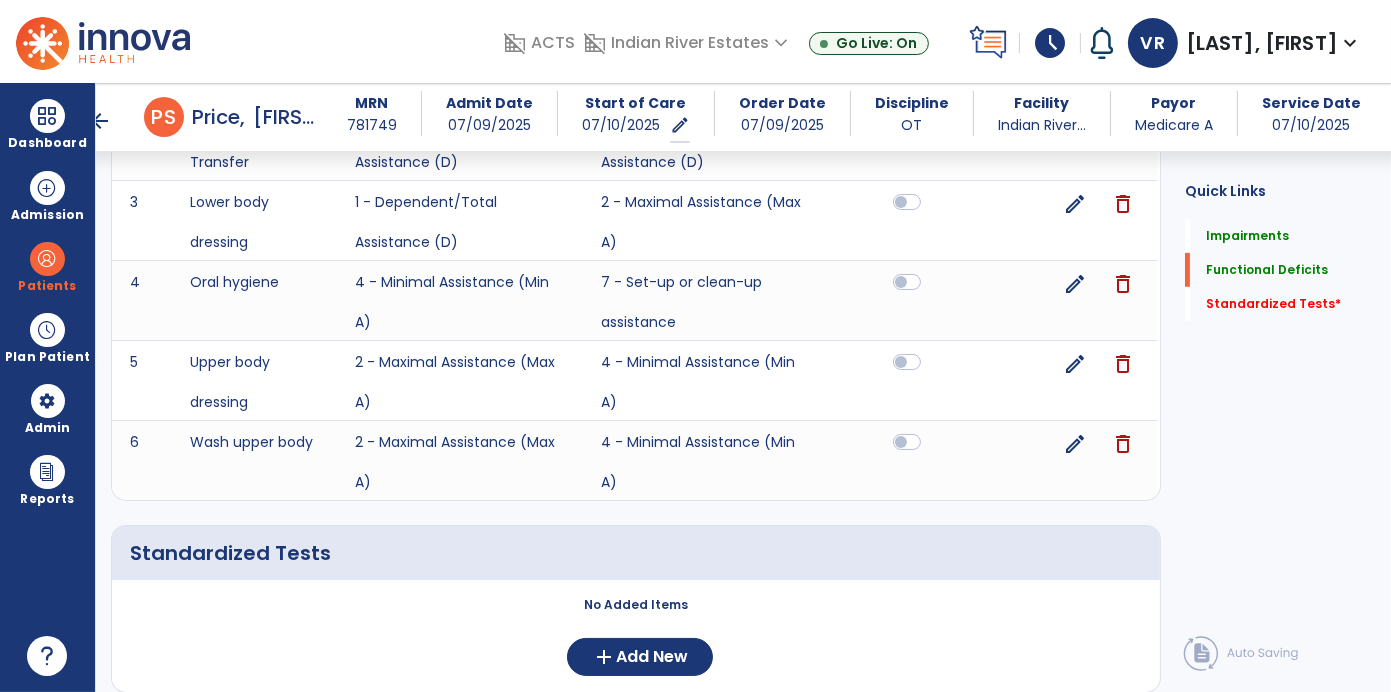scroll, scrollTop: 1031, scrollLeft: 0, axis: vertical 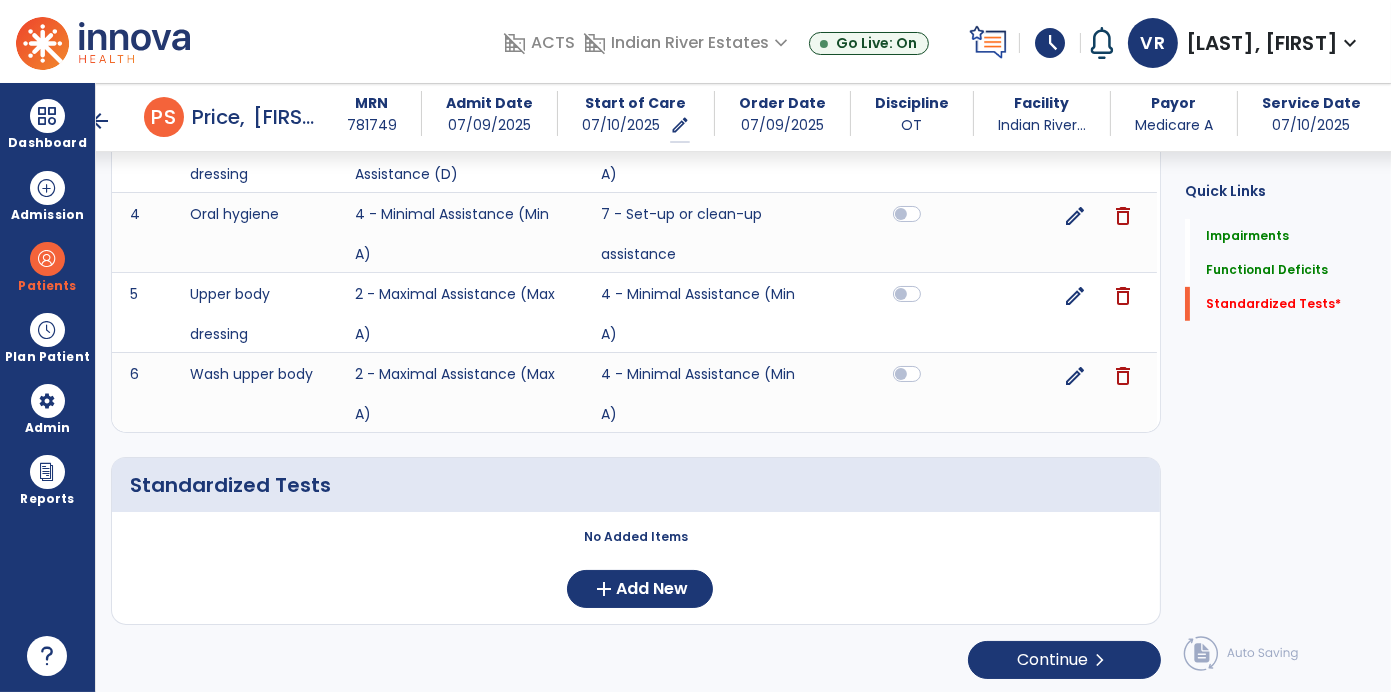 click 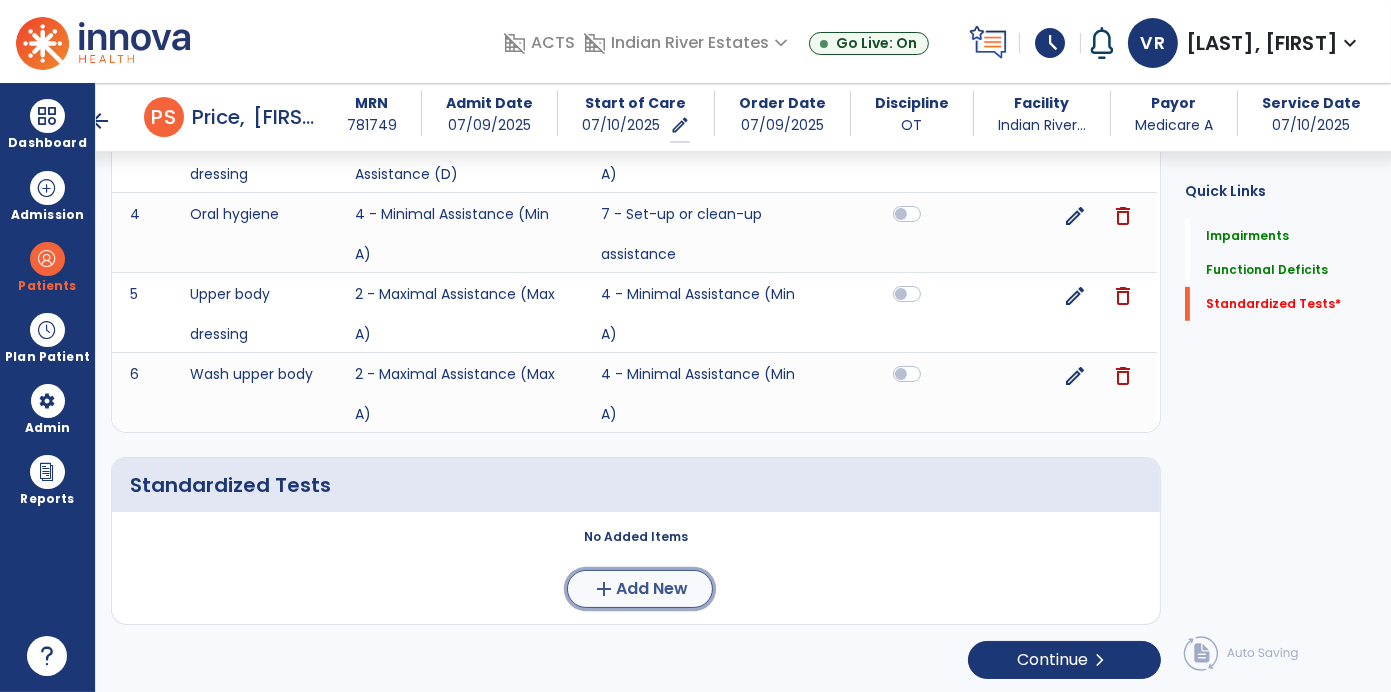 click on "Add New" 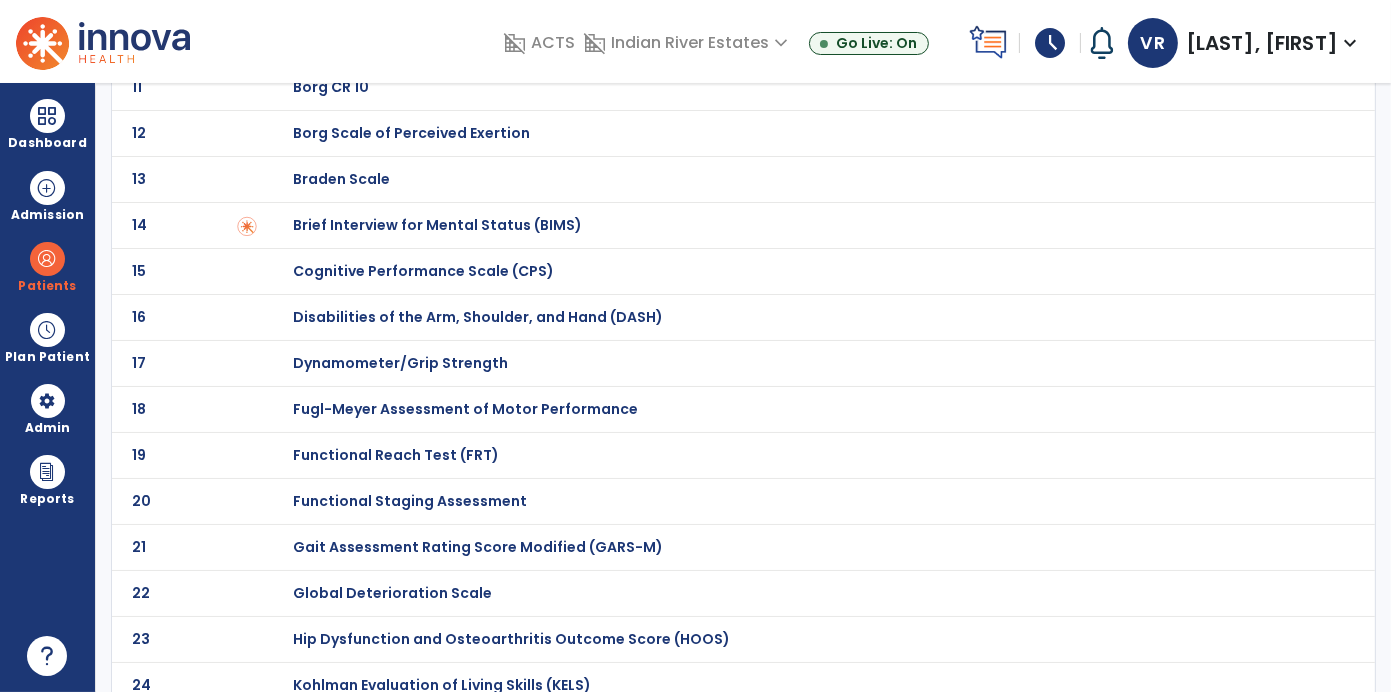 scroll, scrollTop: 576, scrollLeft: 0, axis: vertical 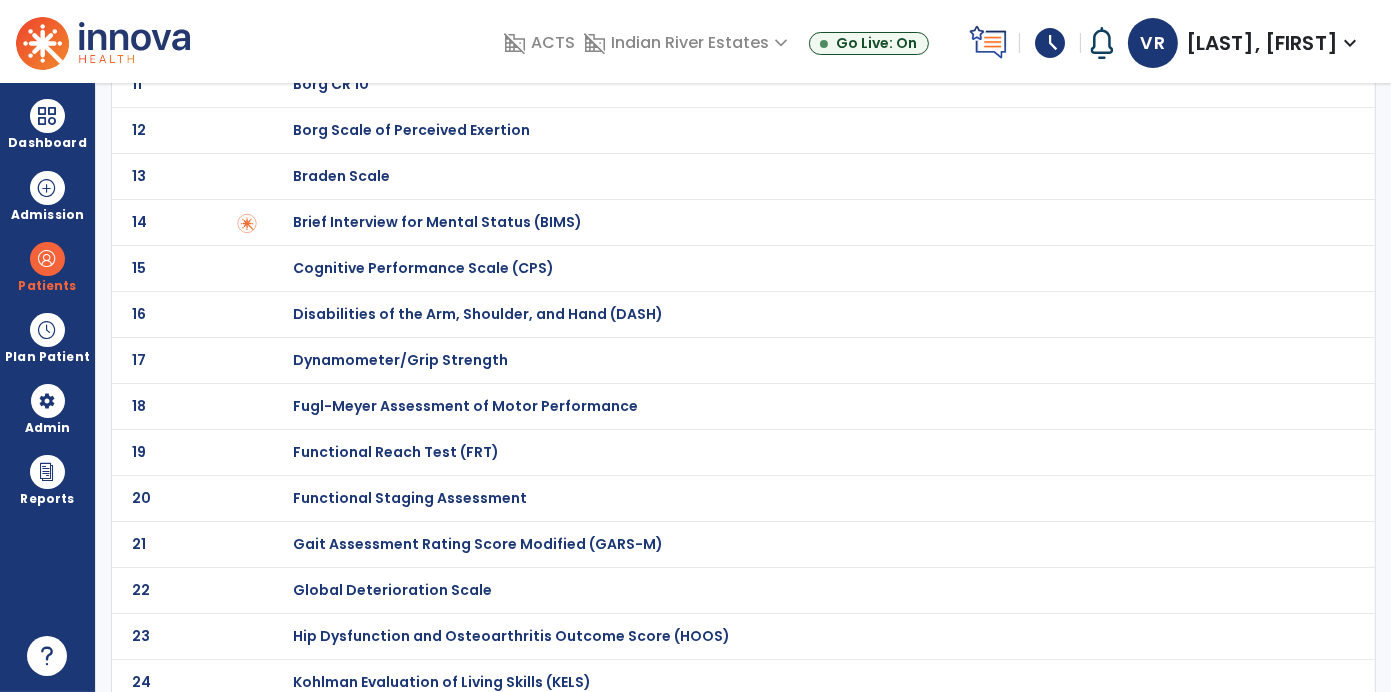 click on "19 Functional Reach Test (FRT)" 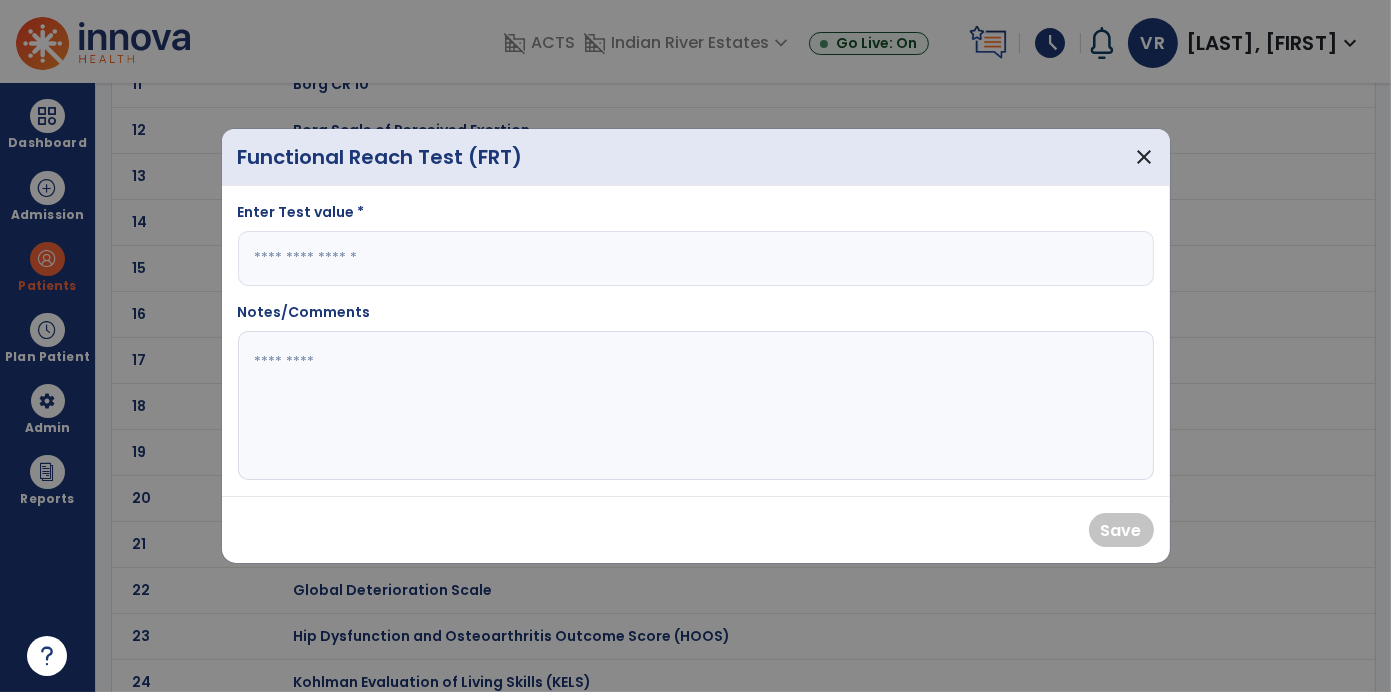click at bounding box center (696, 258) 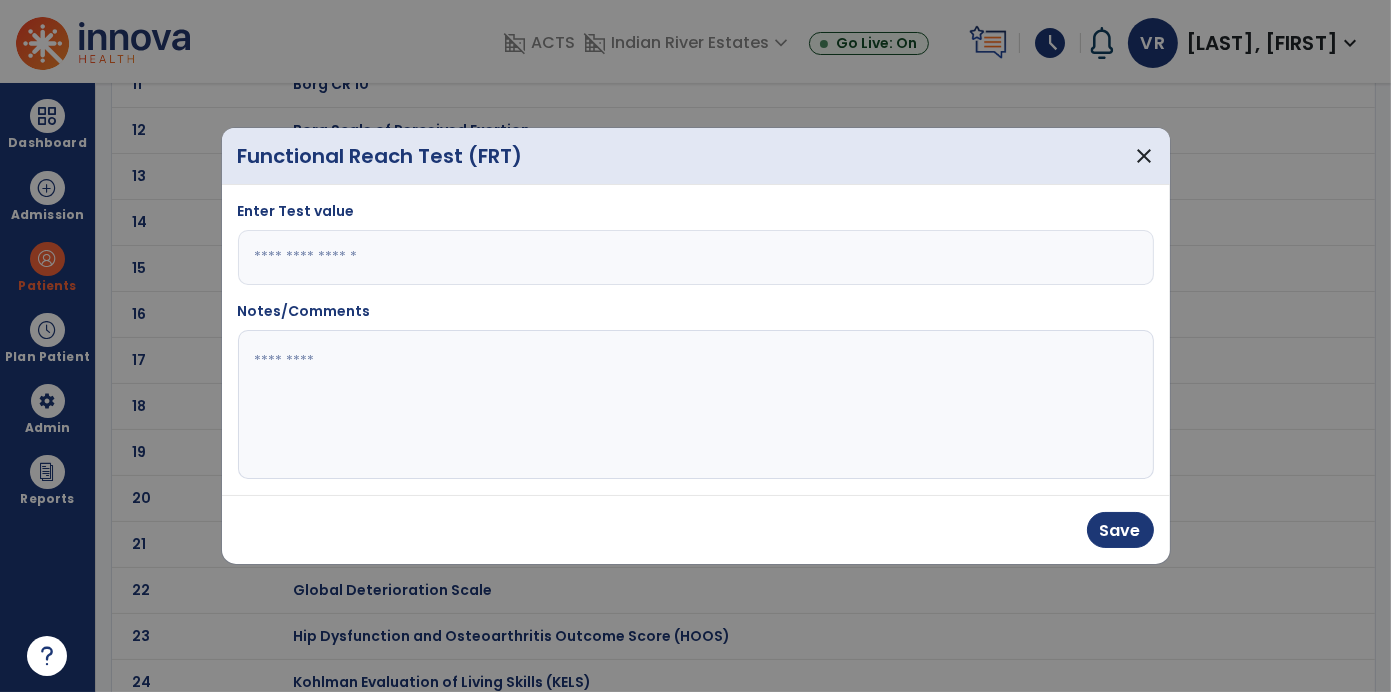 type on "*" 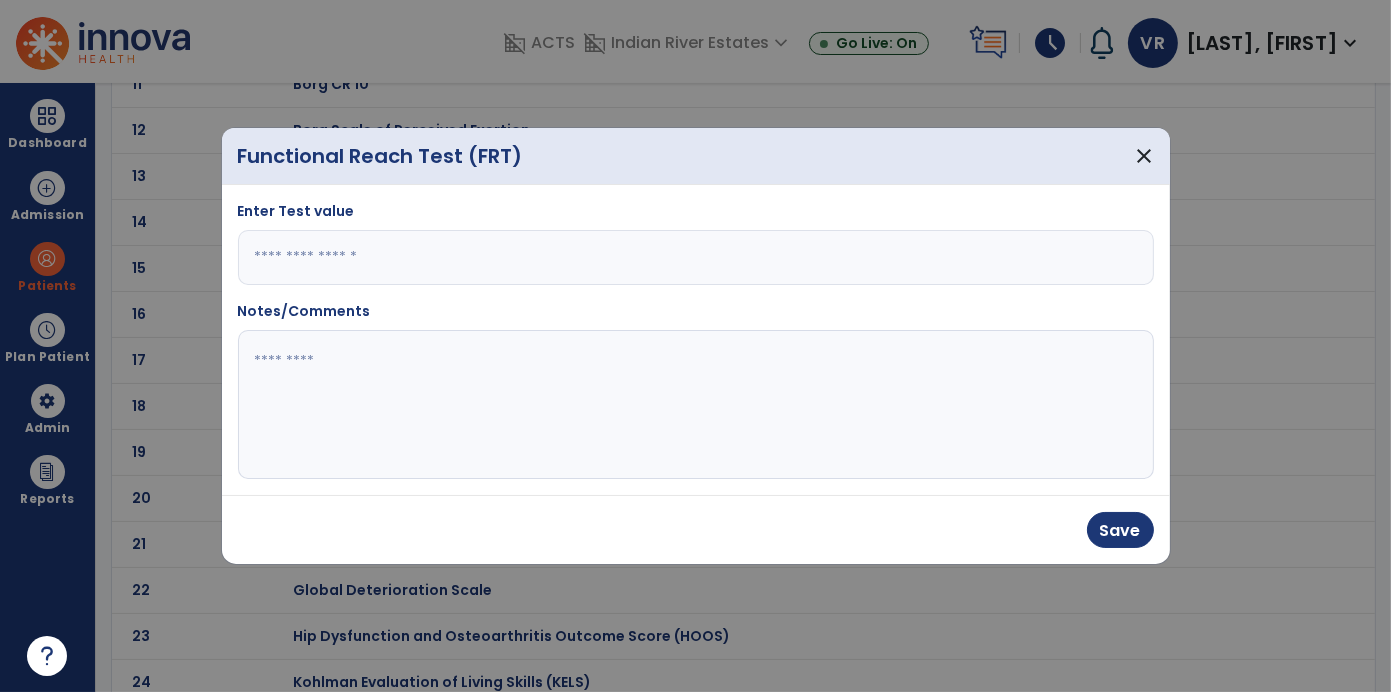 click 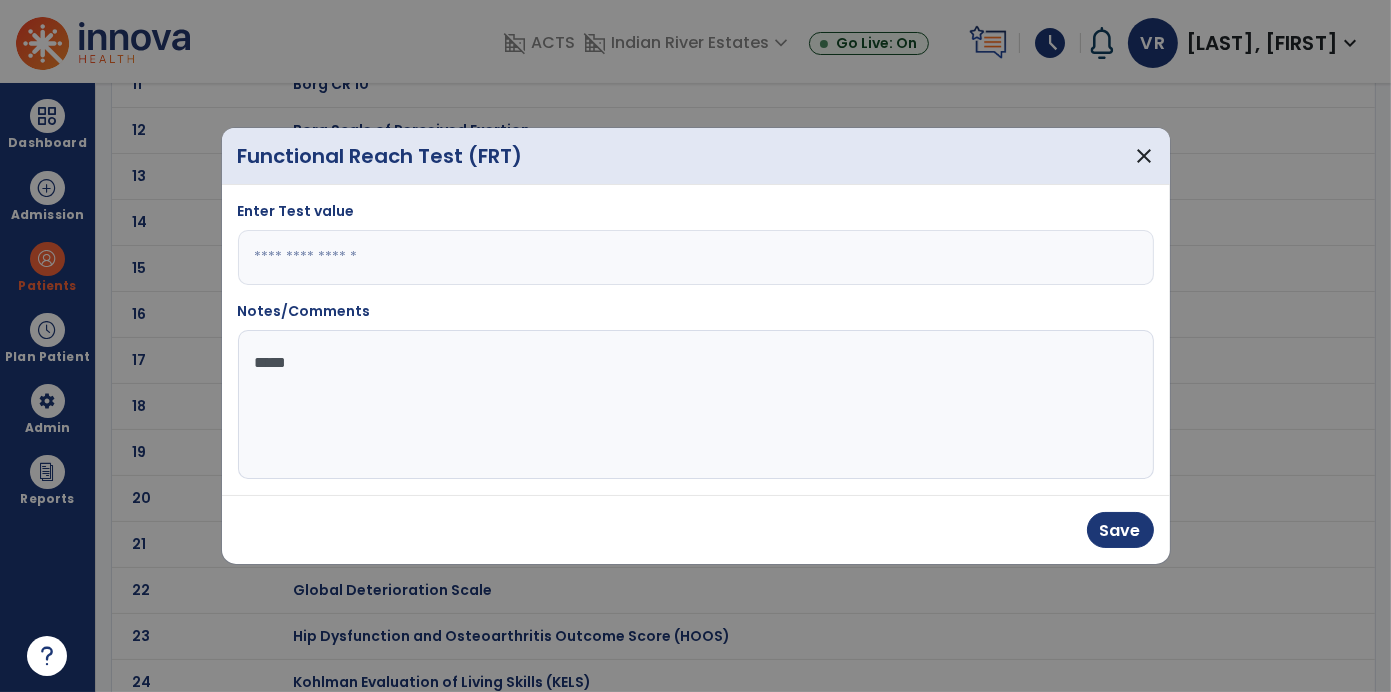 type on "******" 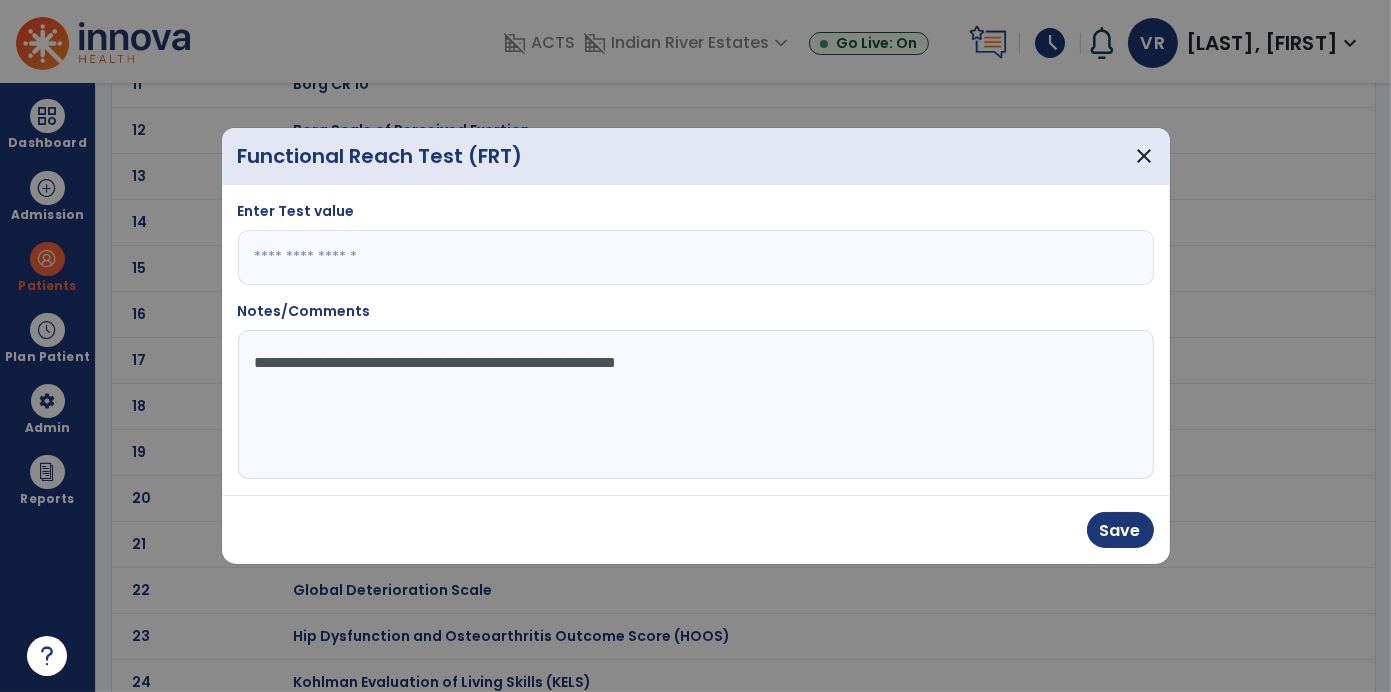 type on "**********" 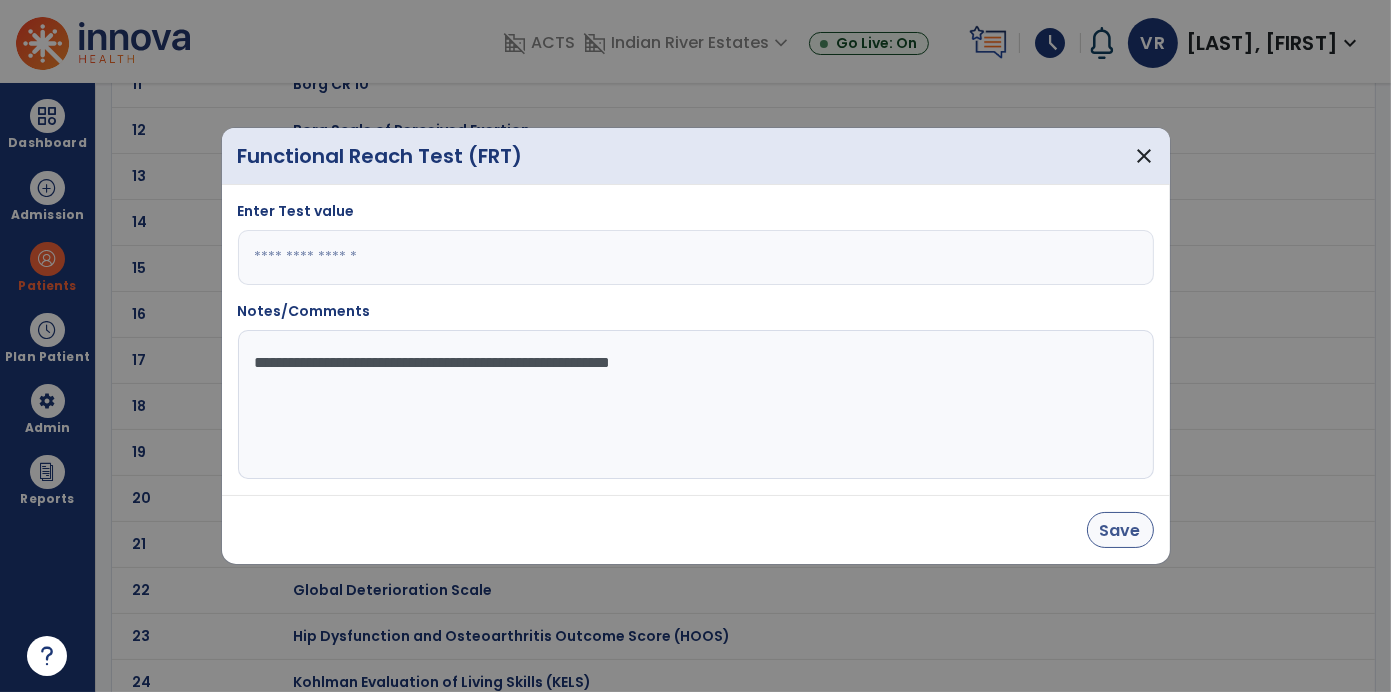 click on "Save" at bounding box center (1120, 530) 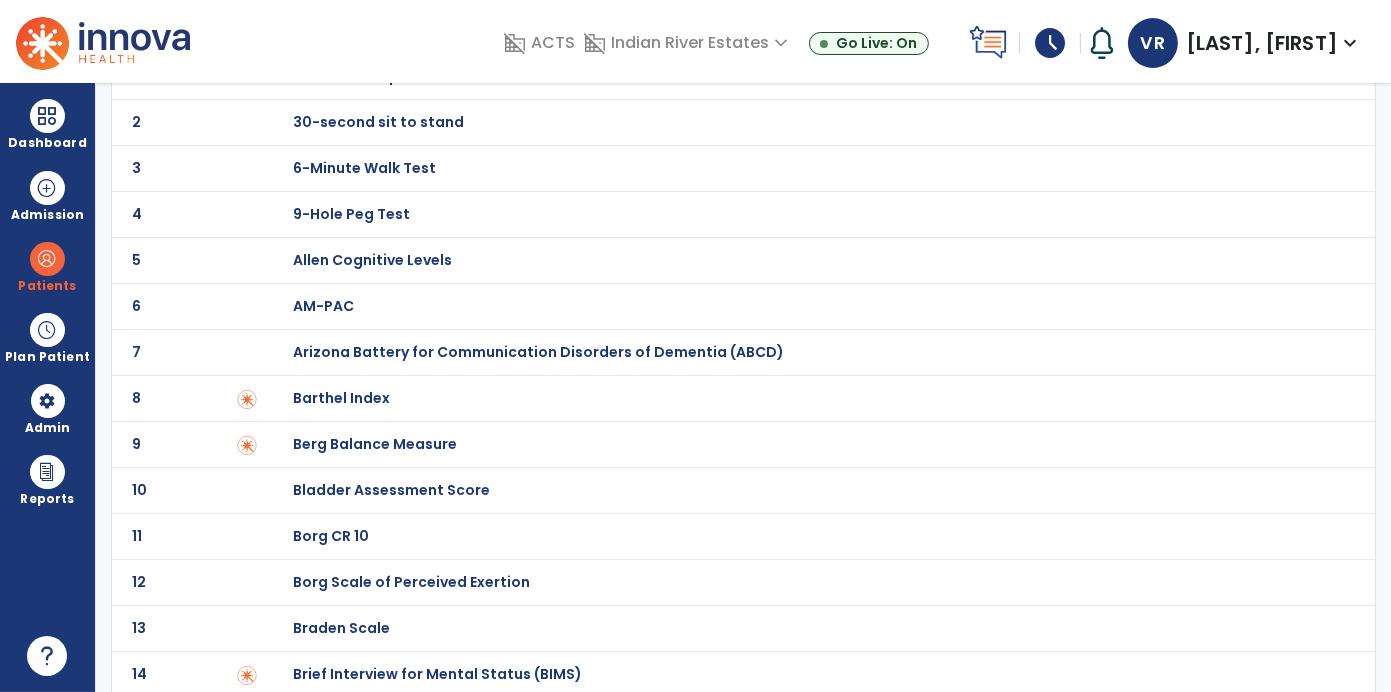 scroll, scrollTop: 0, scrollLeft: 0, axis: both 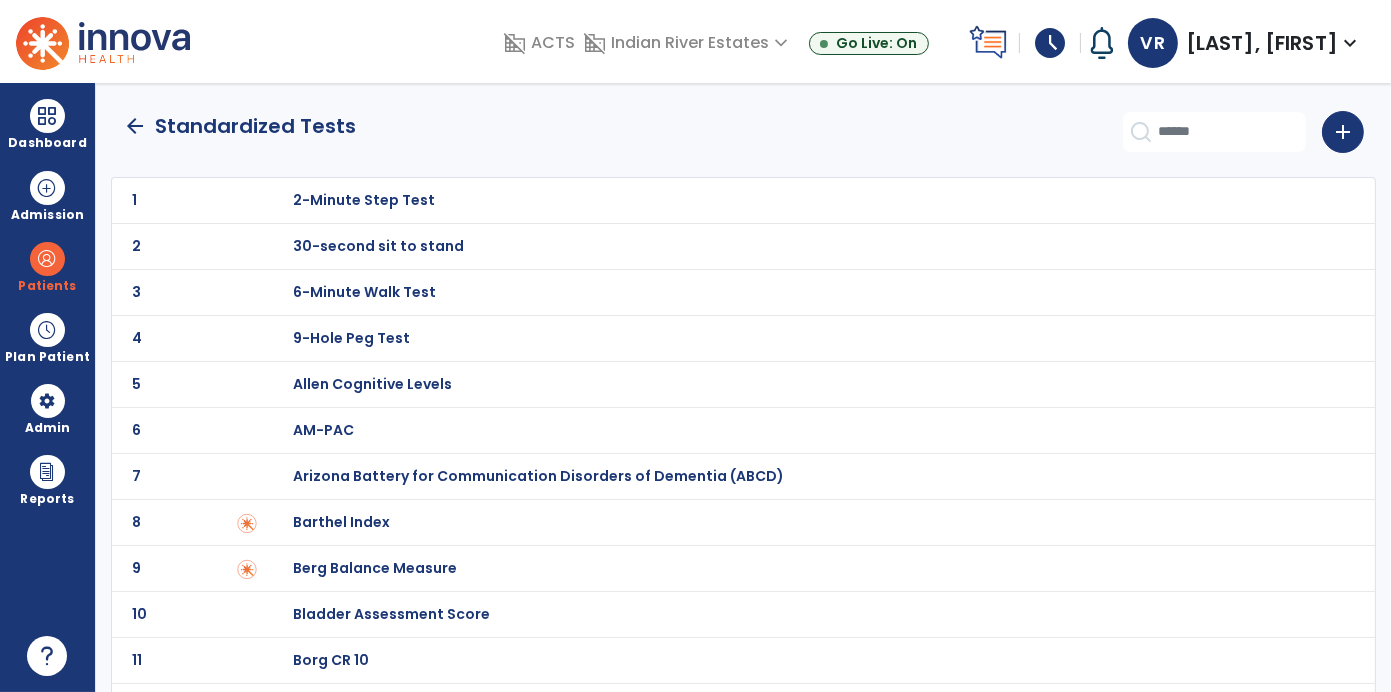 click on "arrow_back" 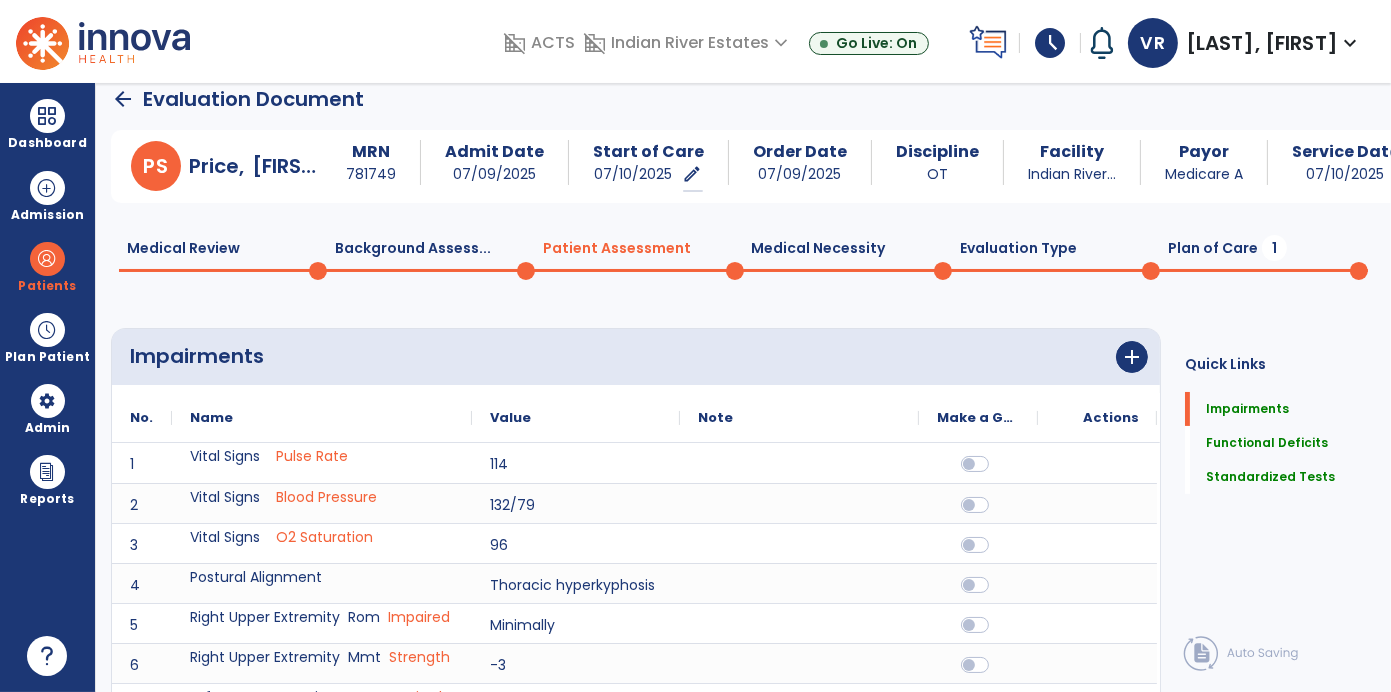 scroll, scrollTop: 19, scrollLeft: 0, axis: vertical 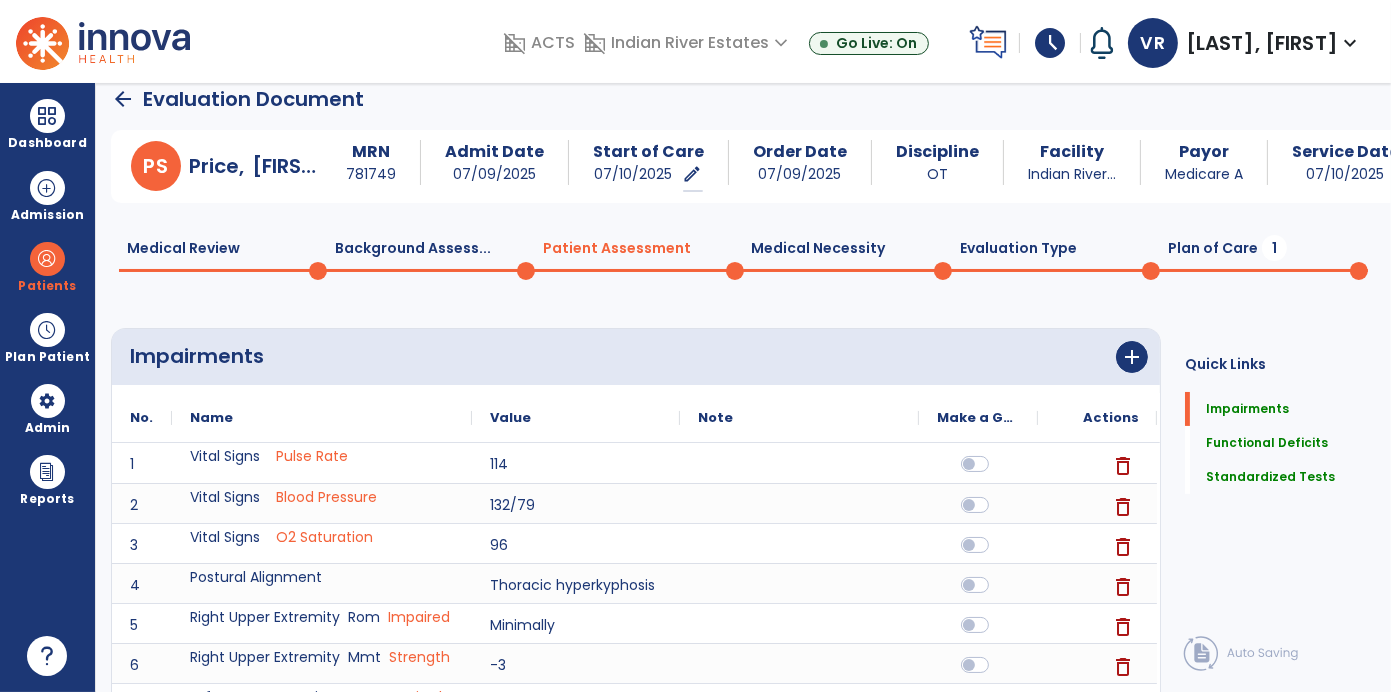 click 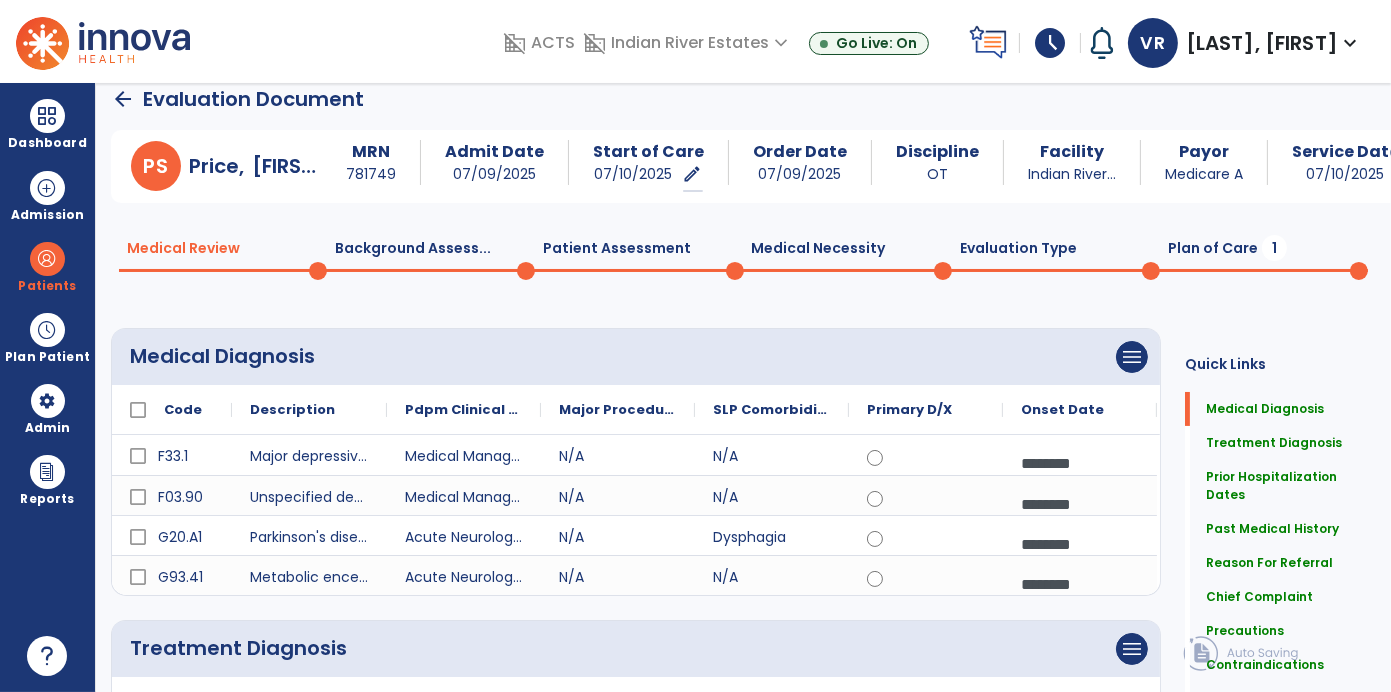 click on "Background Assess...  0" 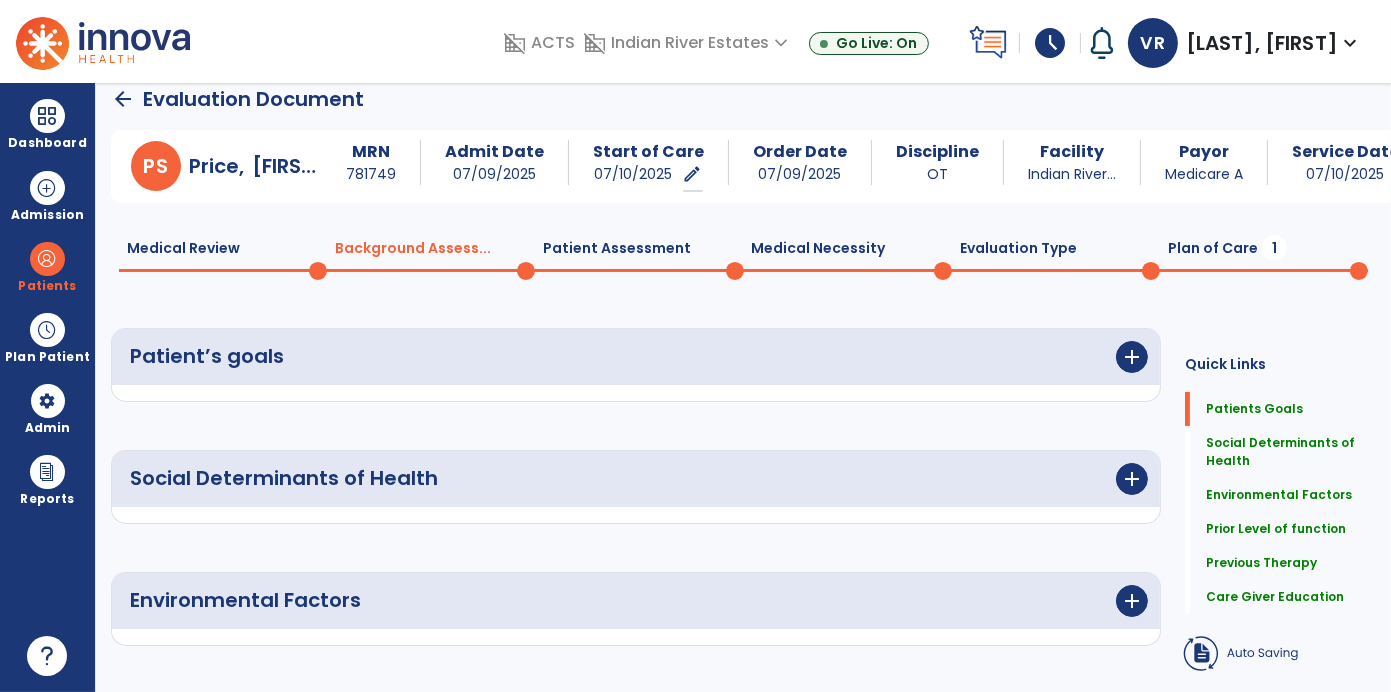 click on "Patient Assessment  0" 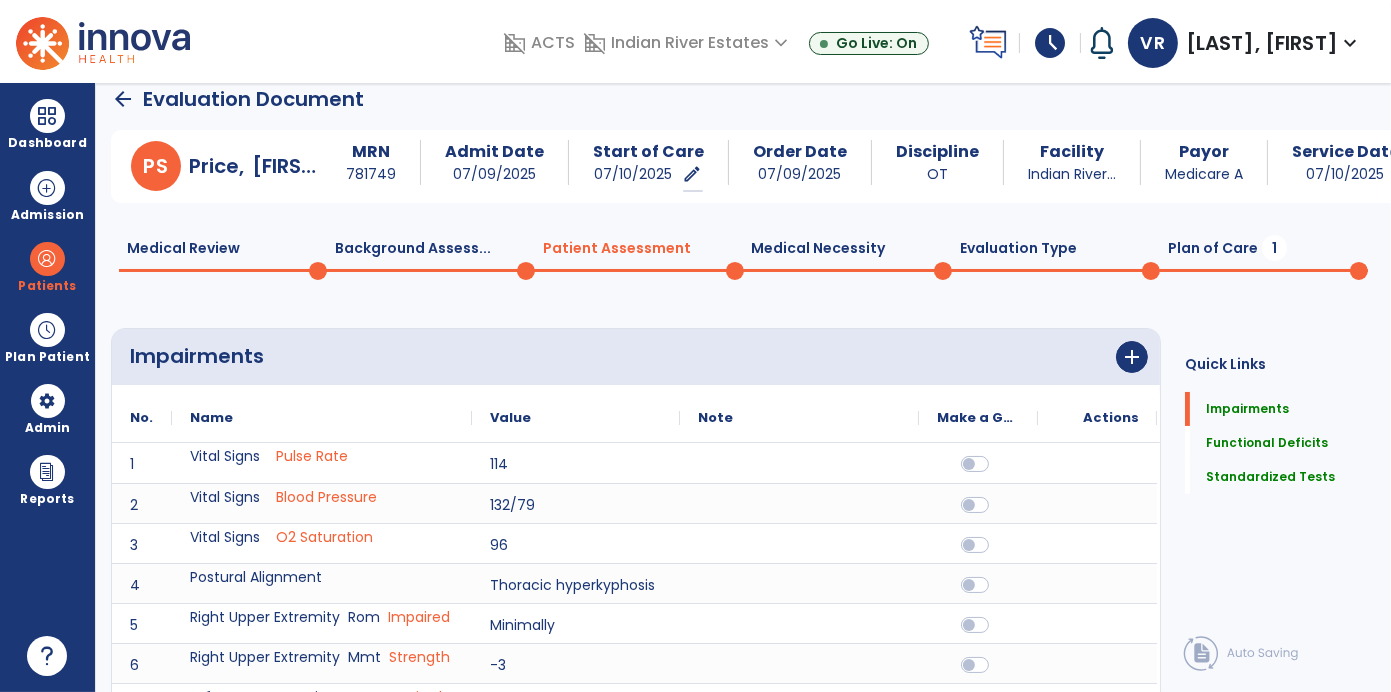 click 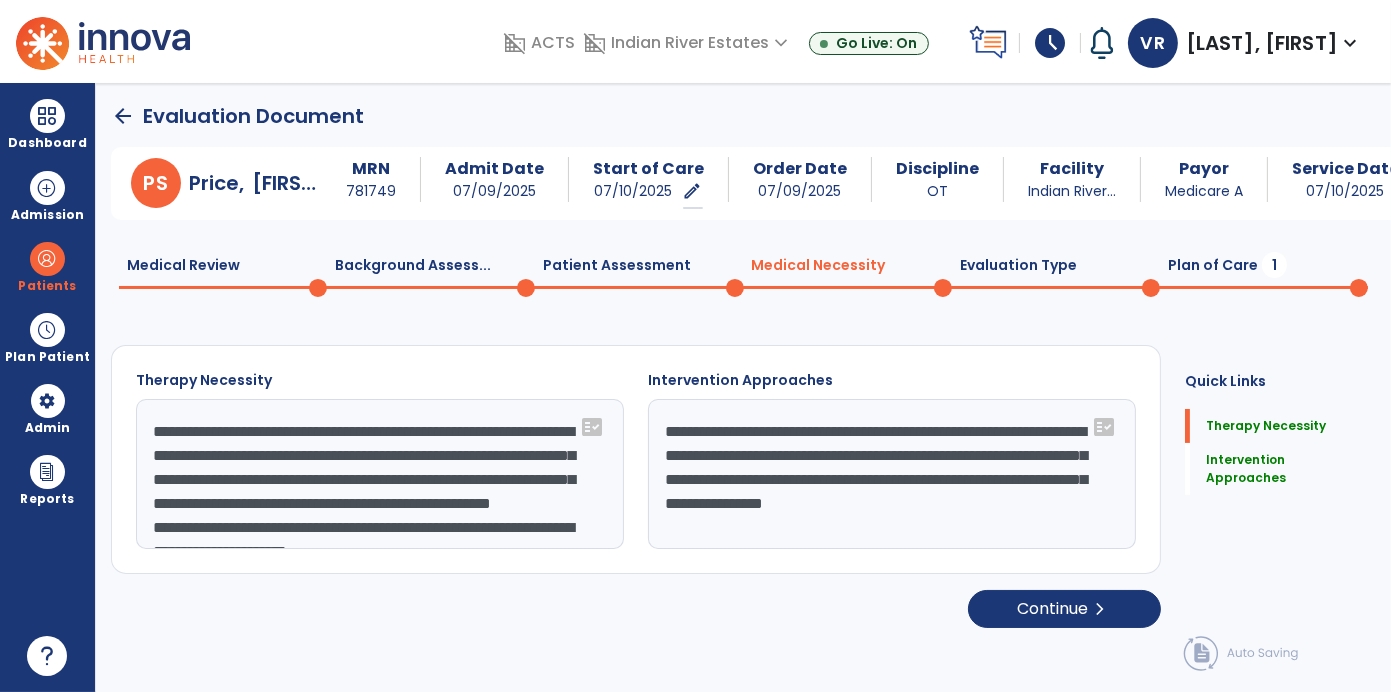 scroll, scrollTop: 1, scrollLeft: 0, axis: vertical 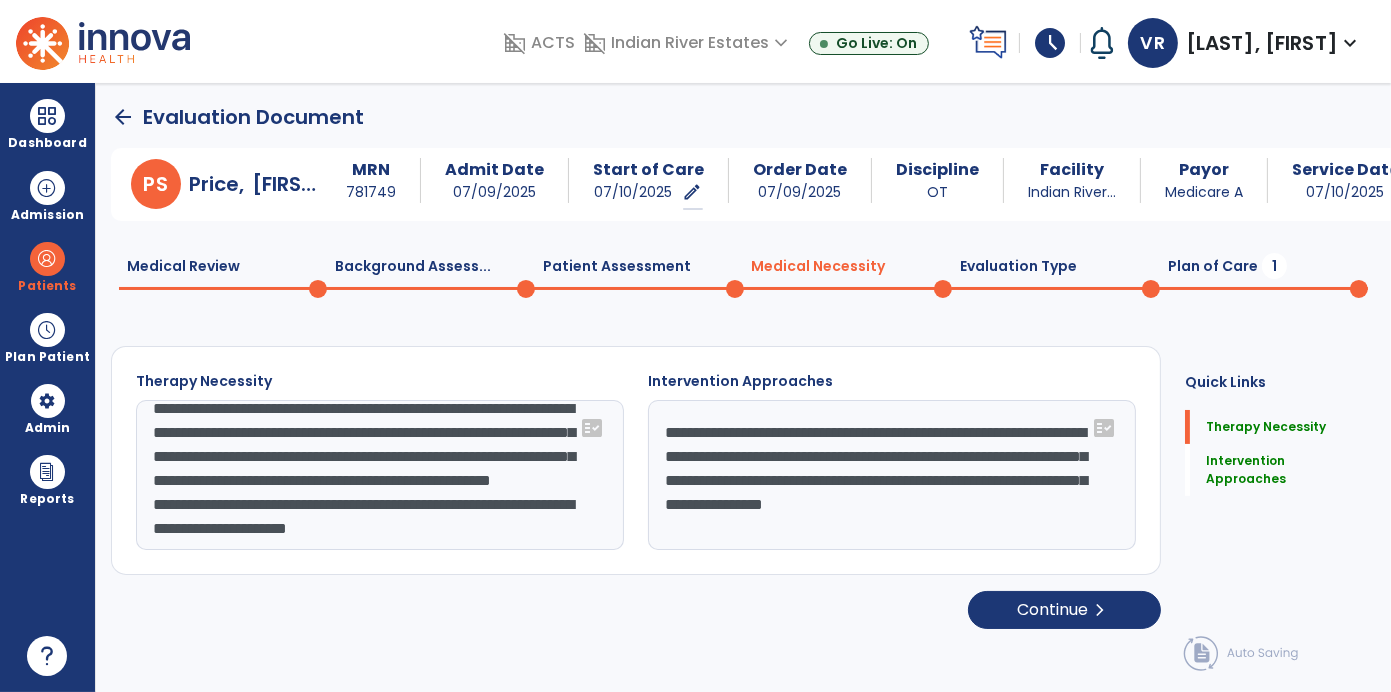 click on "**********" 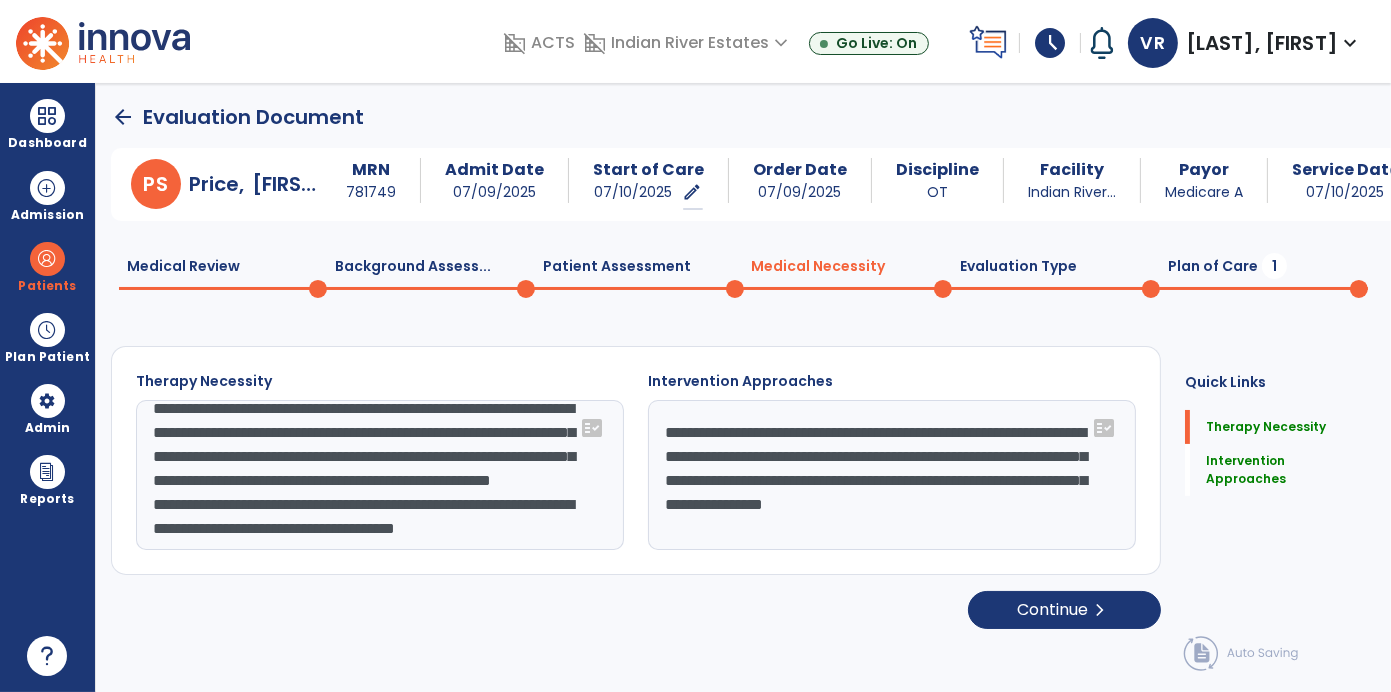 scroll, scrollTop: 87, scrollLeft: 0, axis: vertical 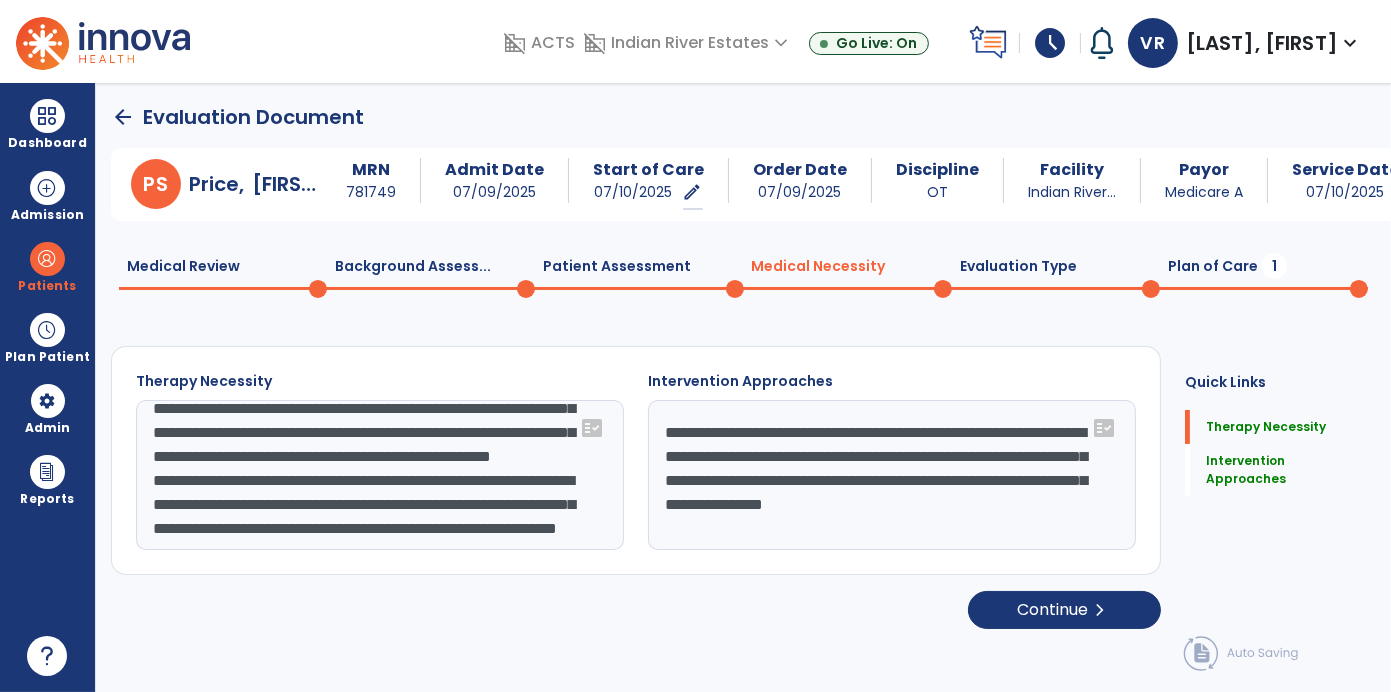 type on "**********" 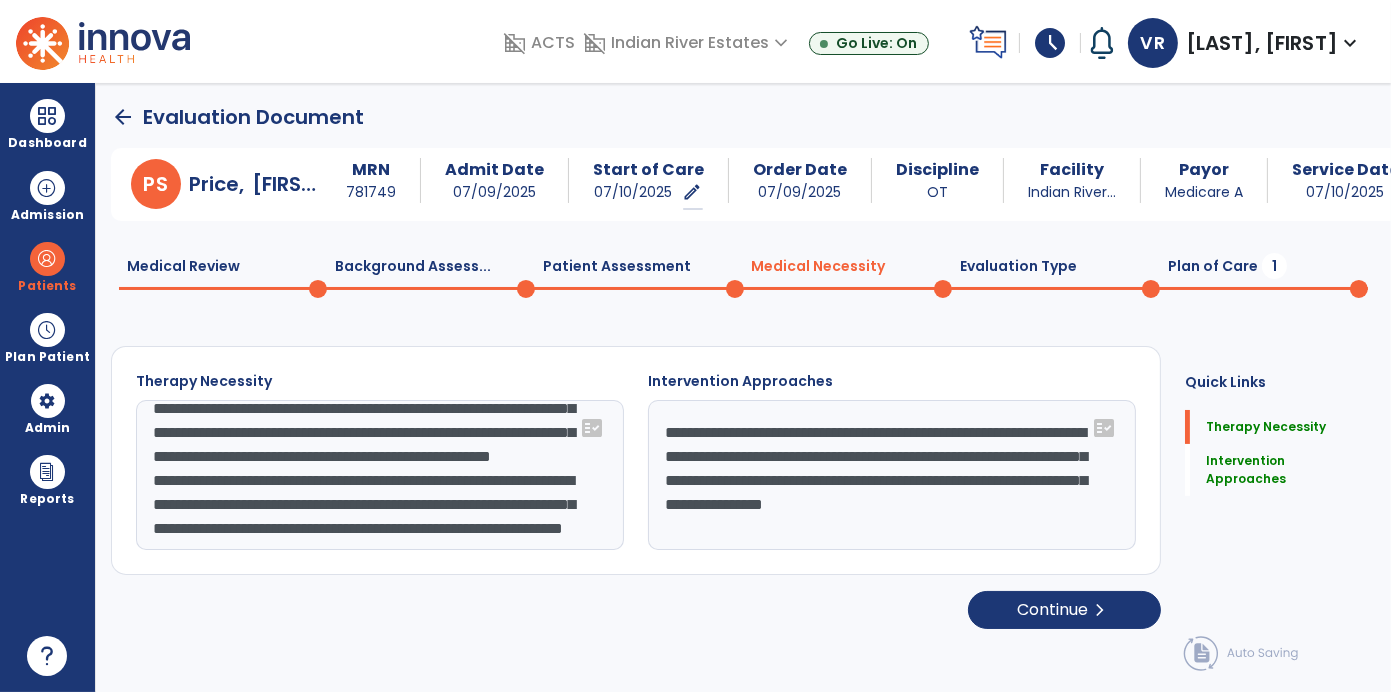 click on "Evaluation Type  0" 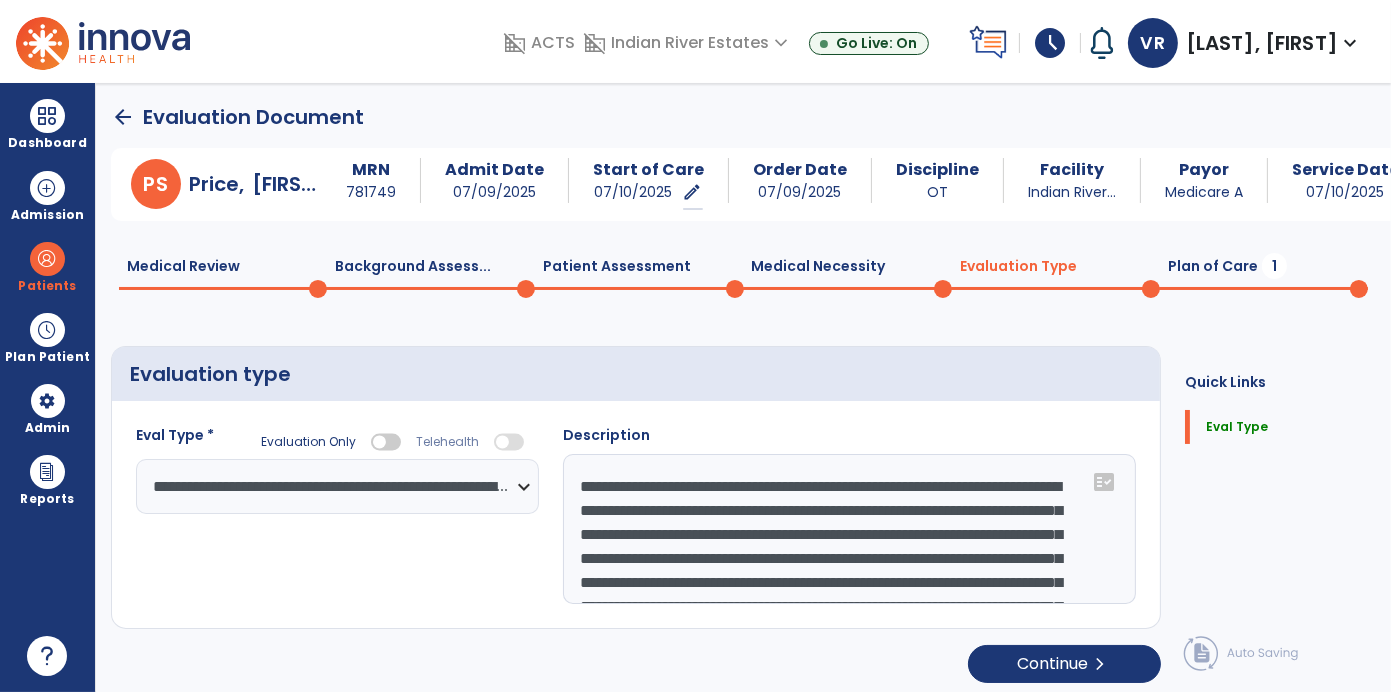 click on "Plan of Care  1" 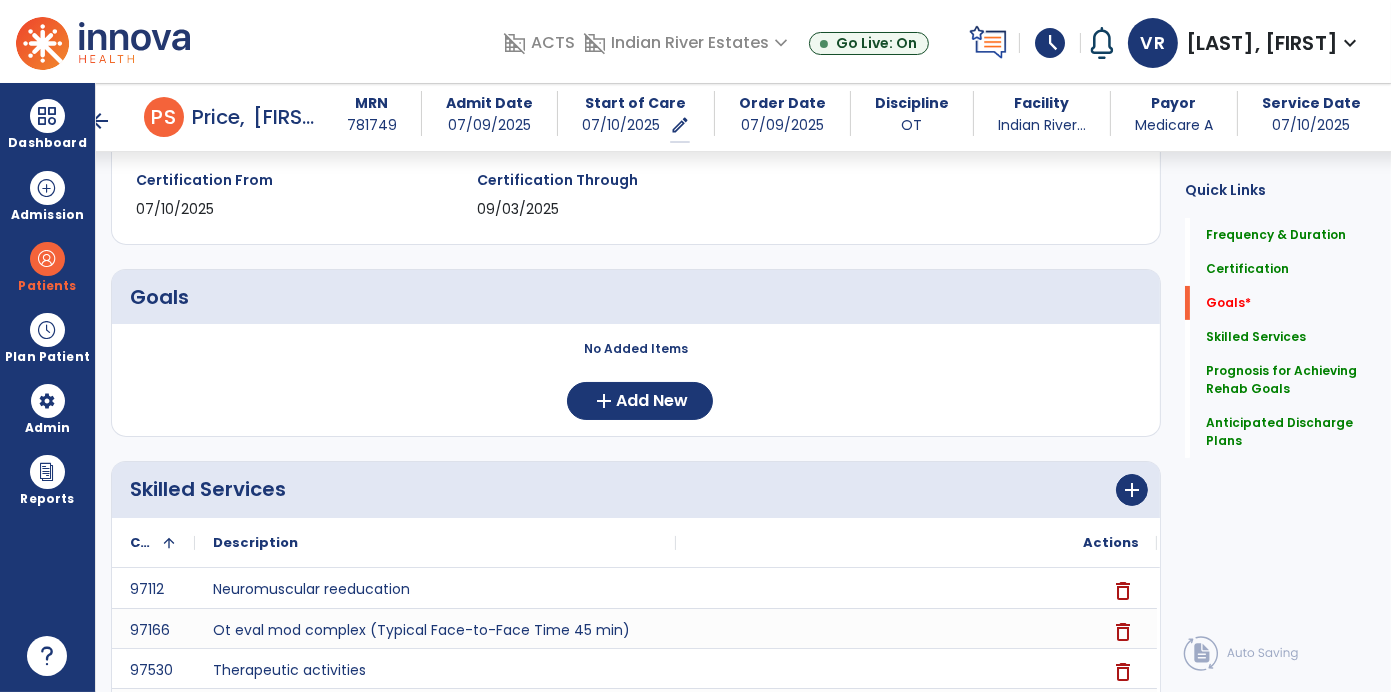 scroll, scrollTop: 349, scrollLeft: 0, axis: vertical 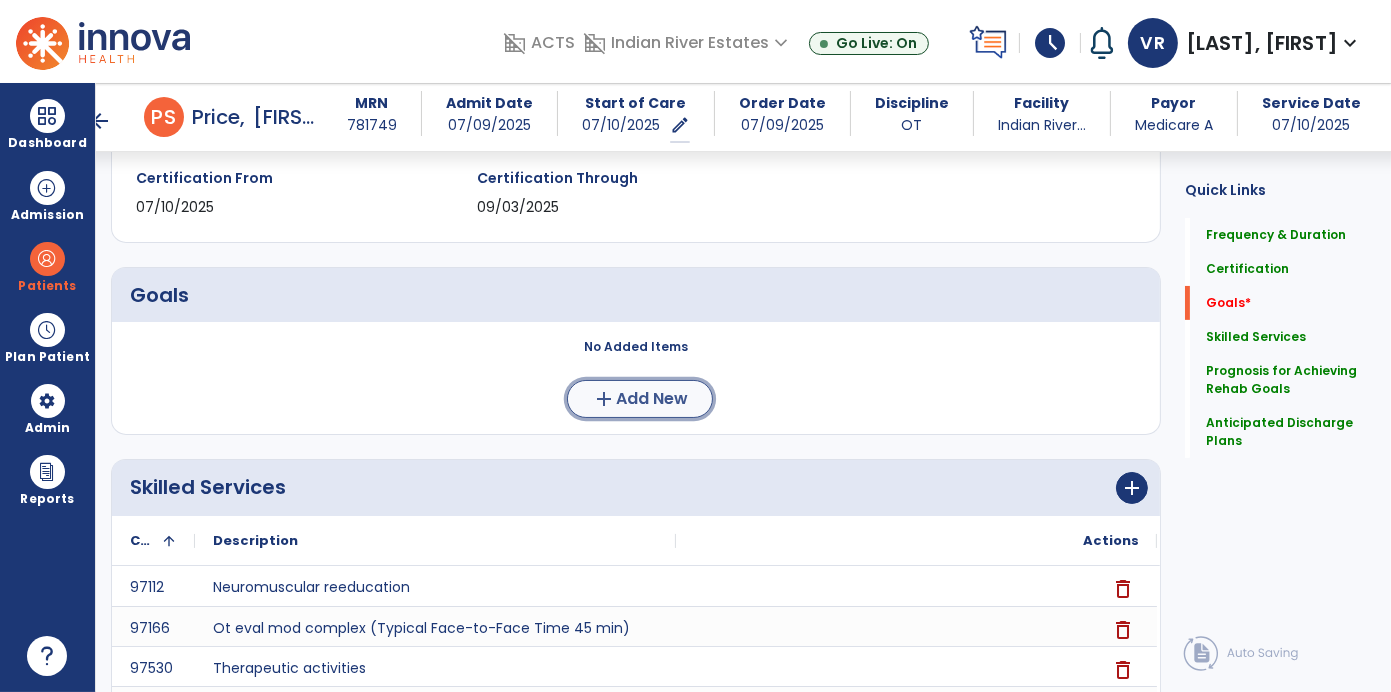 click on "add  Add New" at bounding box center [640, 399] 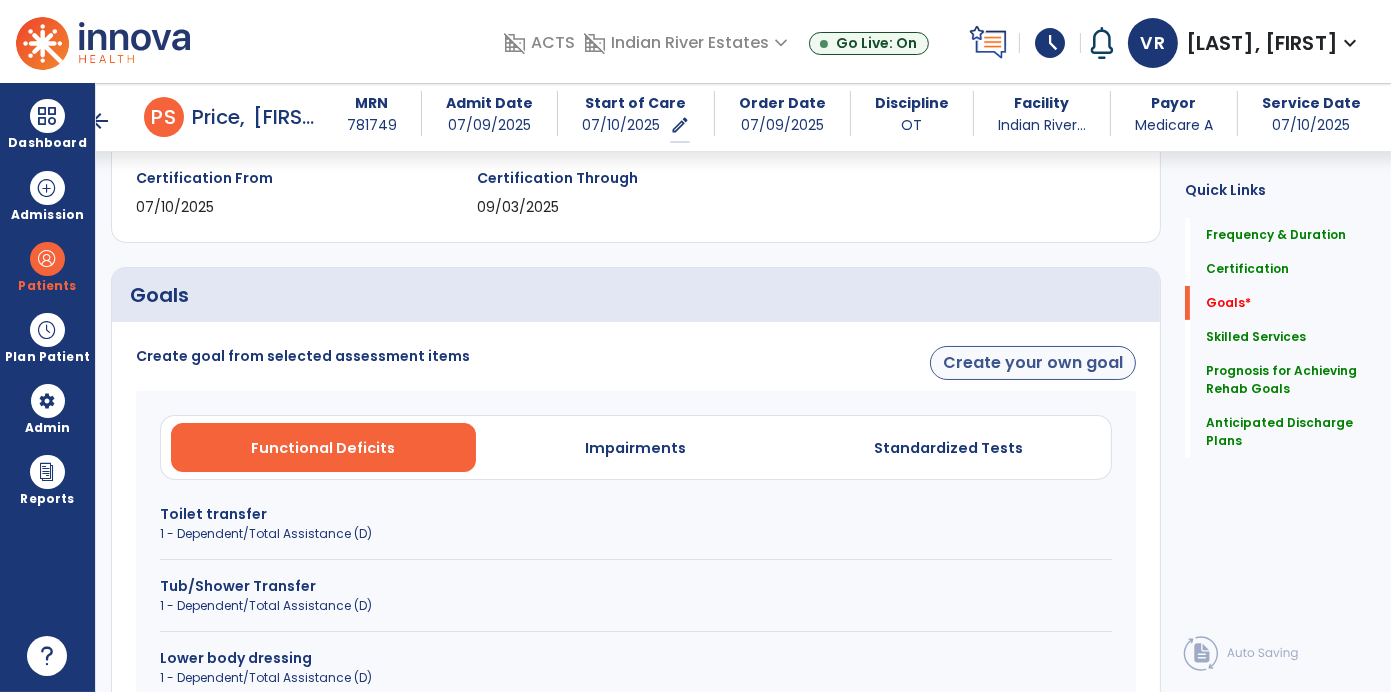 click on "Create your own goal" at bounding box center [1033, 363] 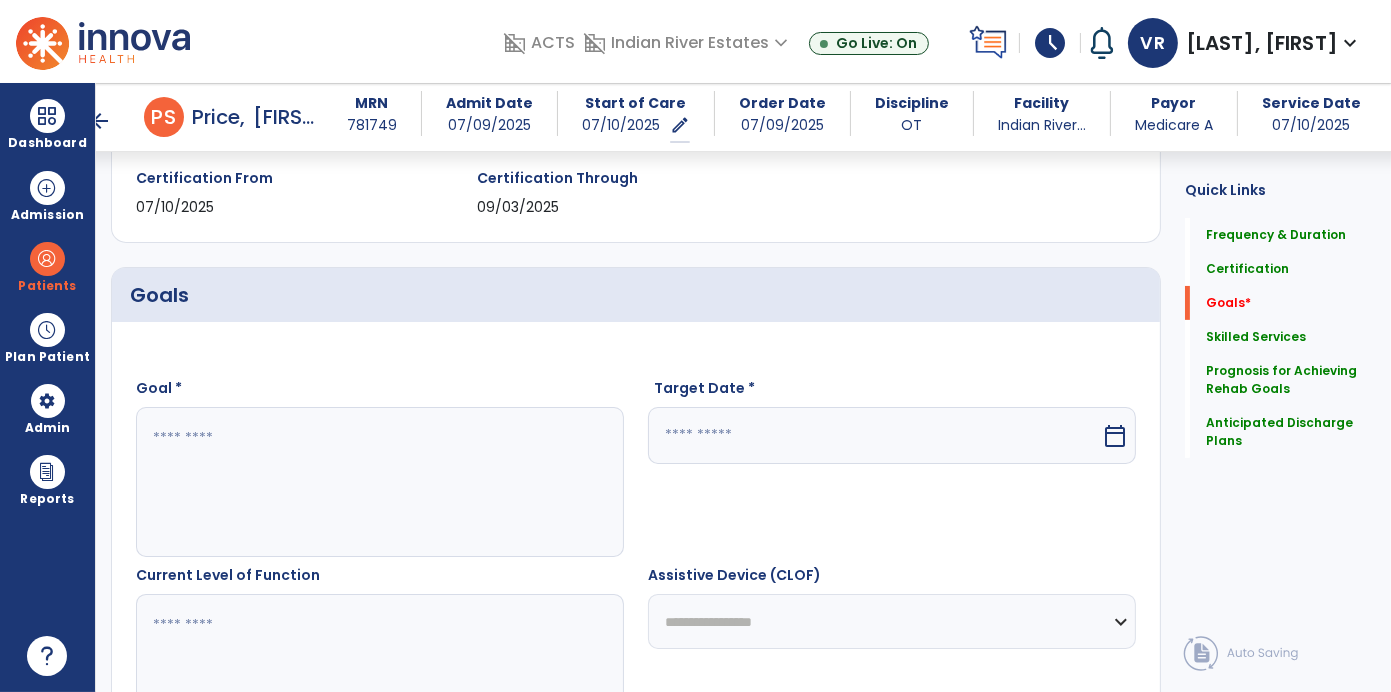 click at bounding box center (379, 482) 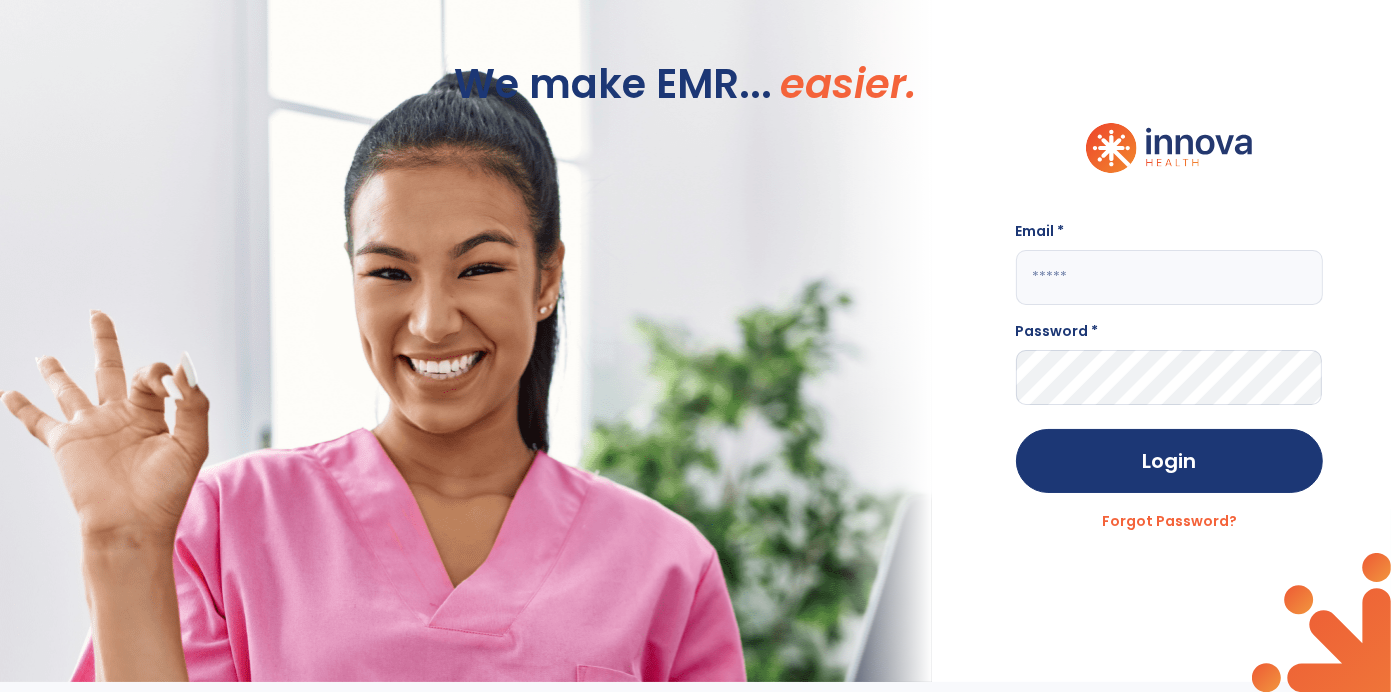 type on "**********" 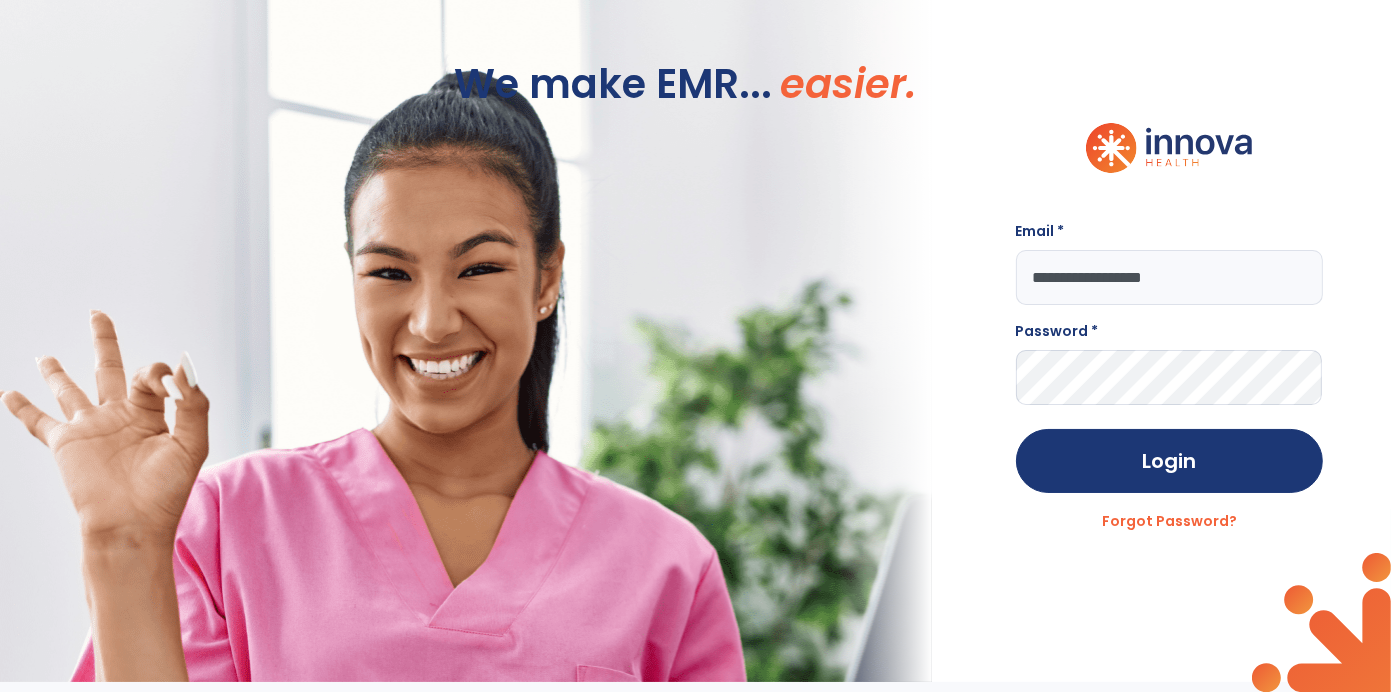 scroll, scrollTop: 0, scrollLeft: 0, axis: both 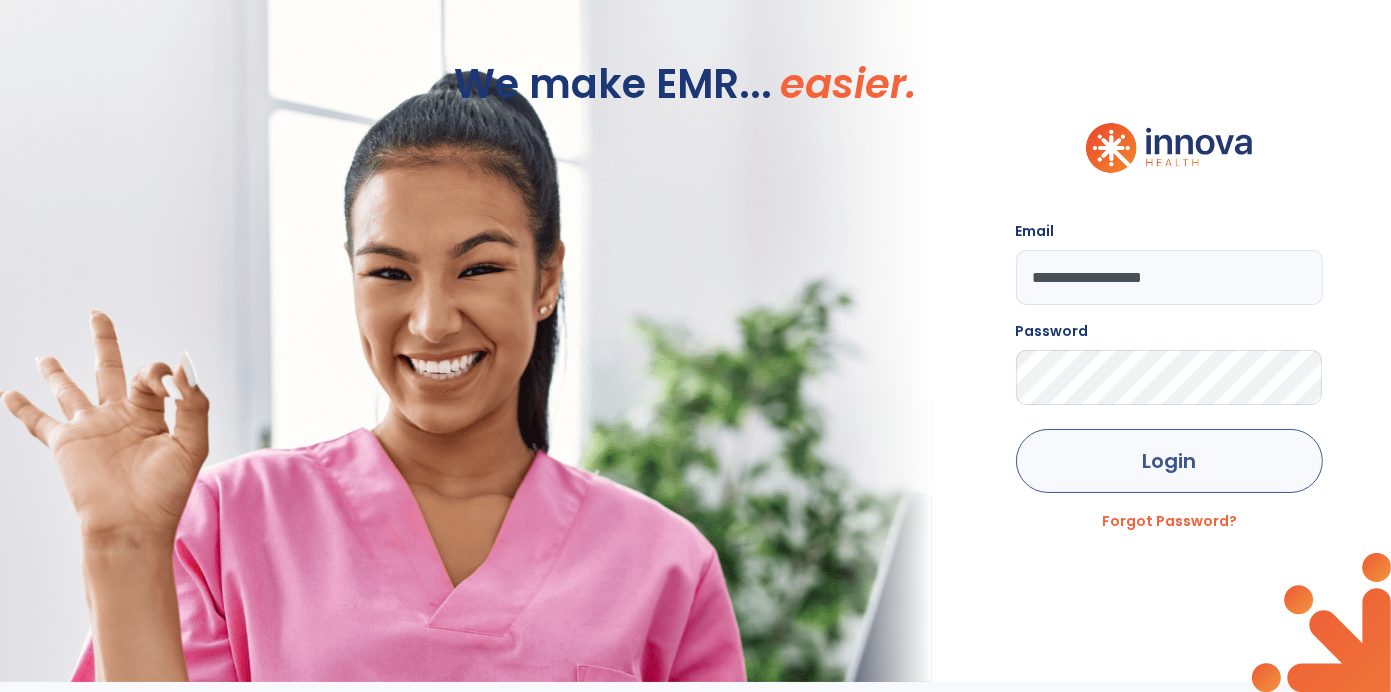 click on "Login" 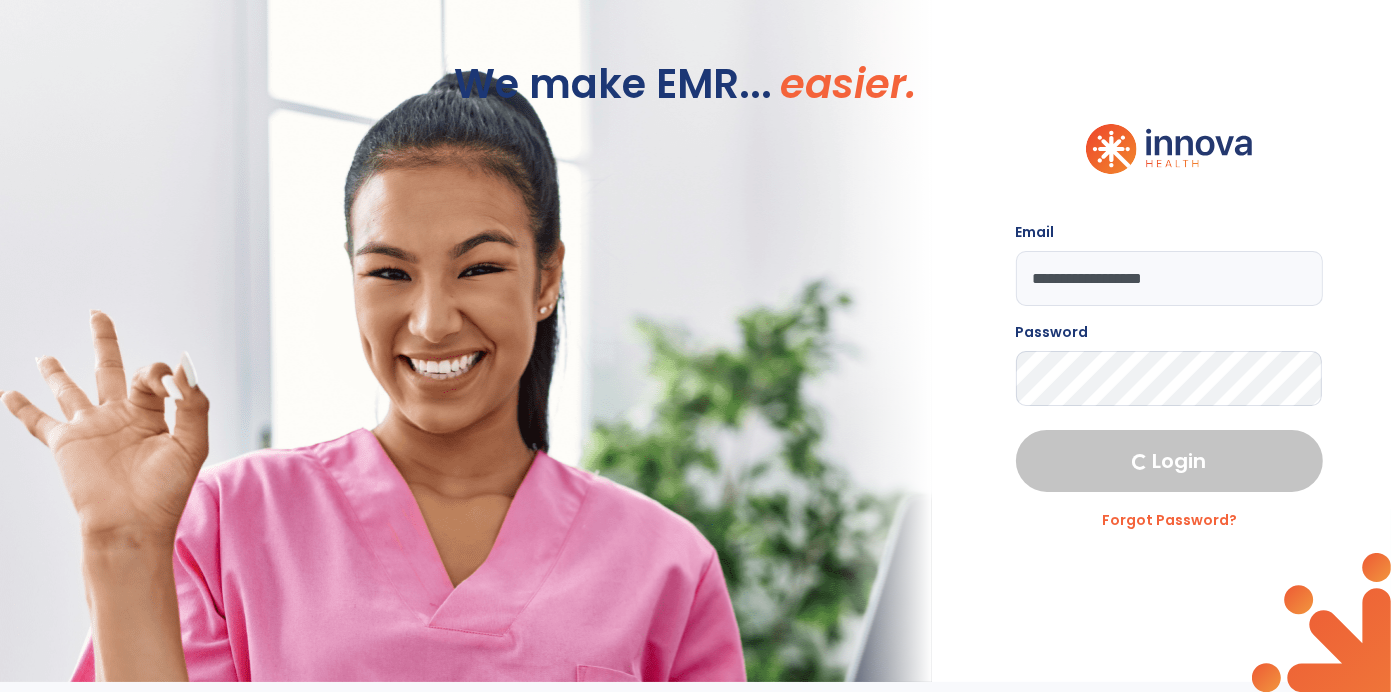 select on "****" 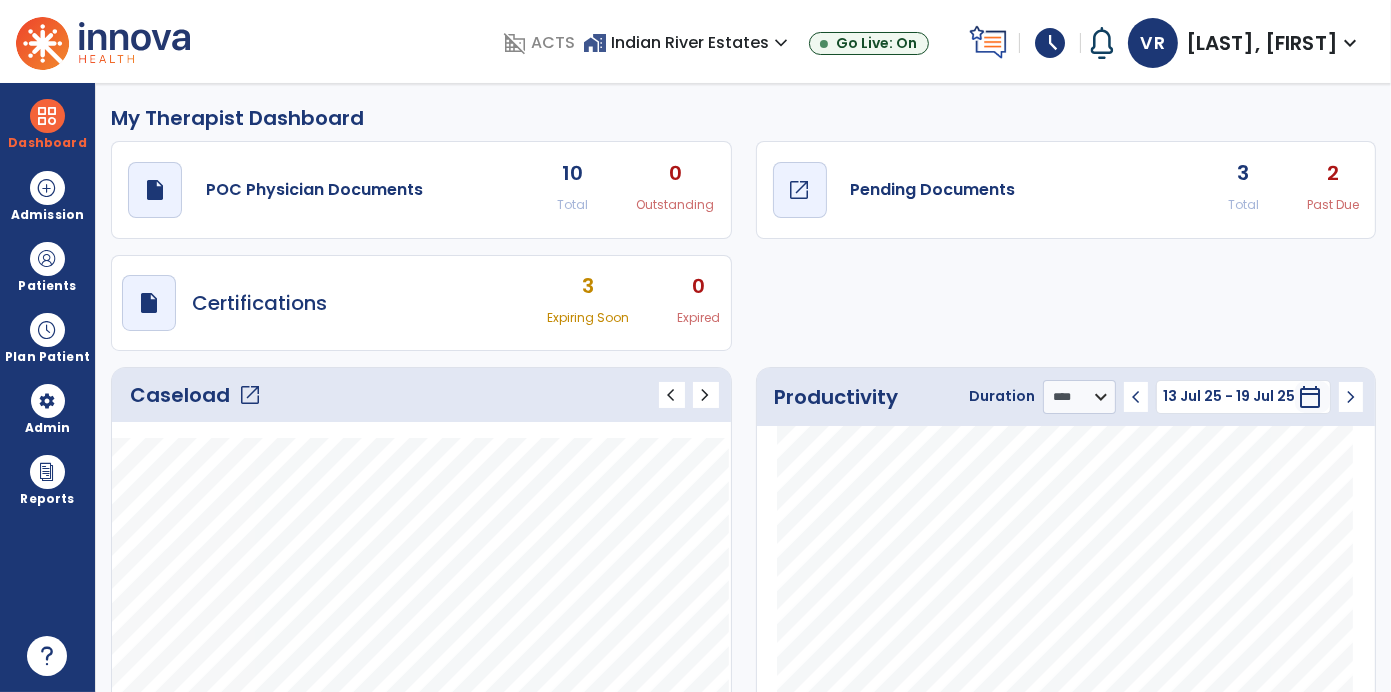 click on "Pending Documents" 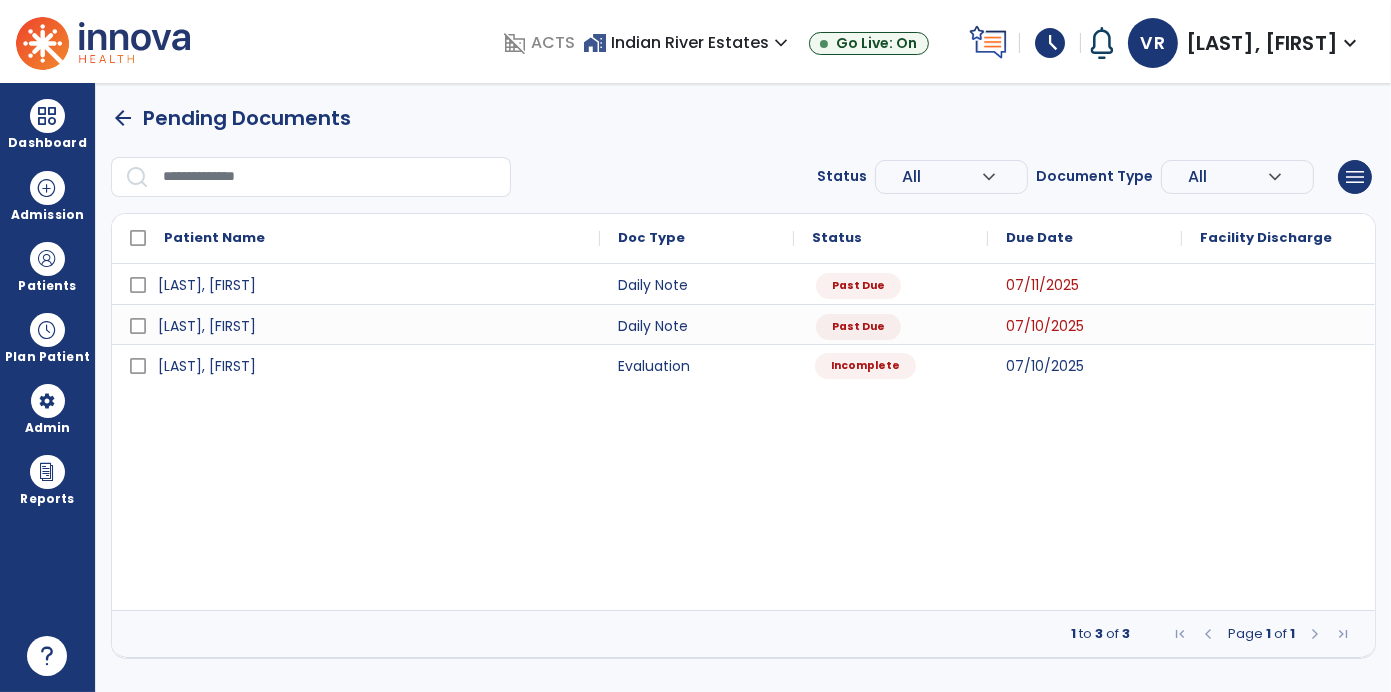 click on "Incomplete" at bounding box center (891, 364) 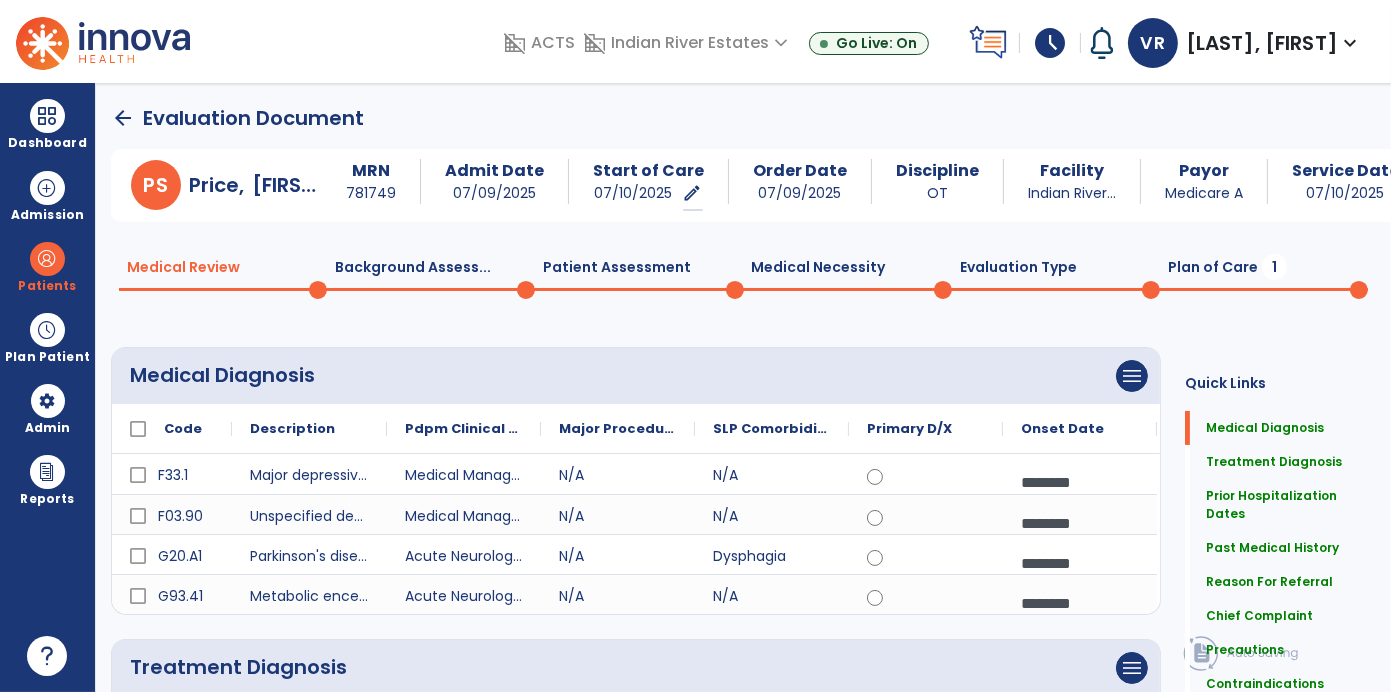 click on "Plan of Care  1" 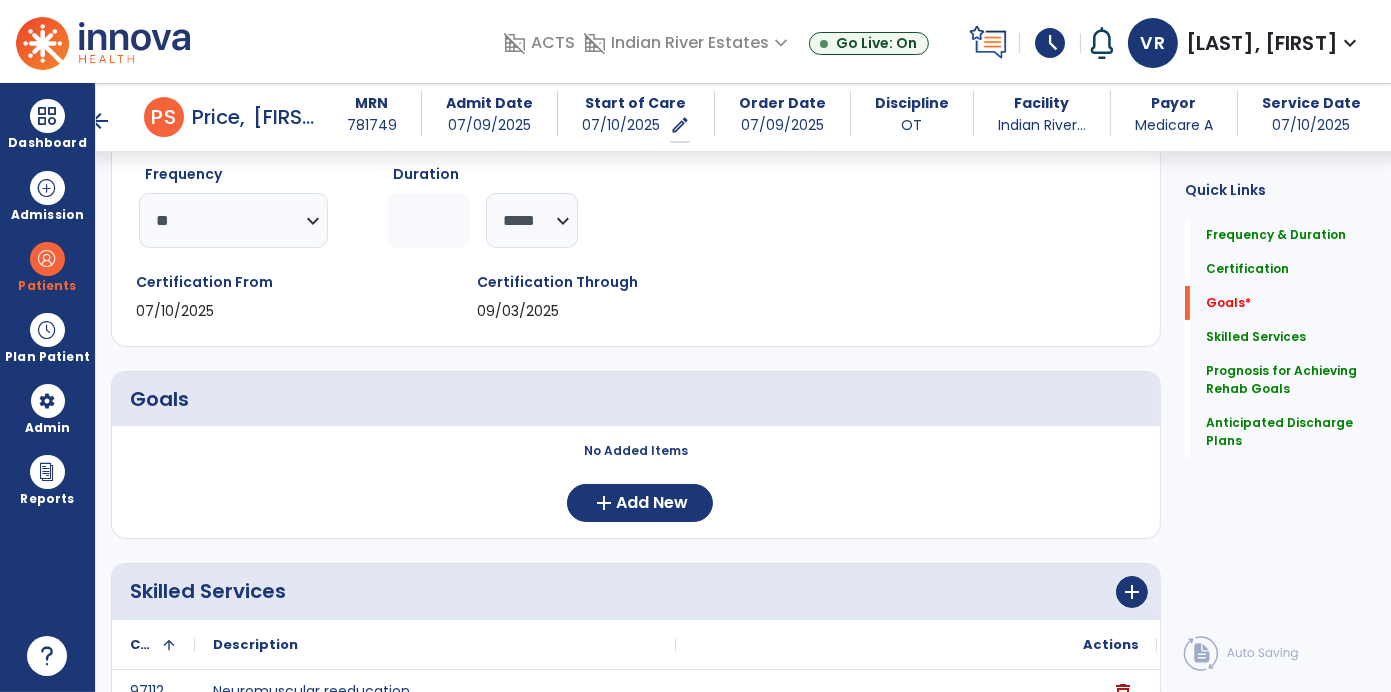 scroll, scrollTop: 243, scrollLeft: 0, axis: vertical 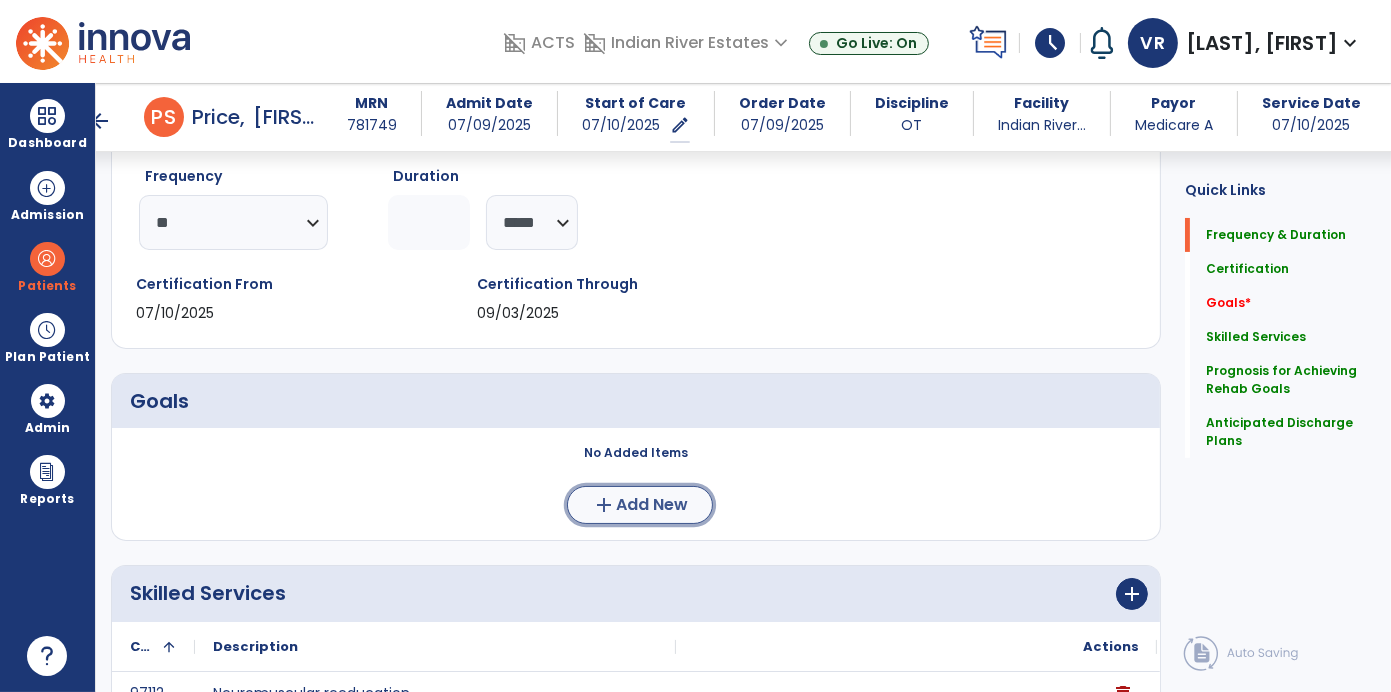 click on "add  Add New" at bounding box center (640, 505) 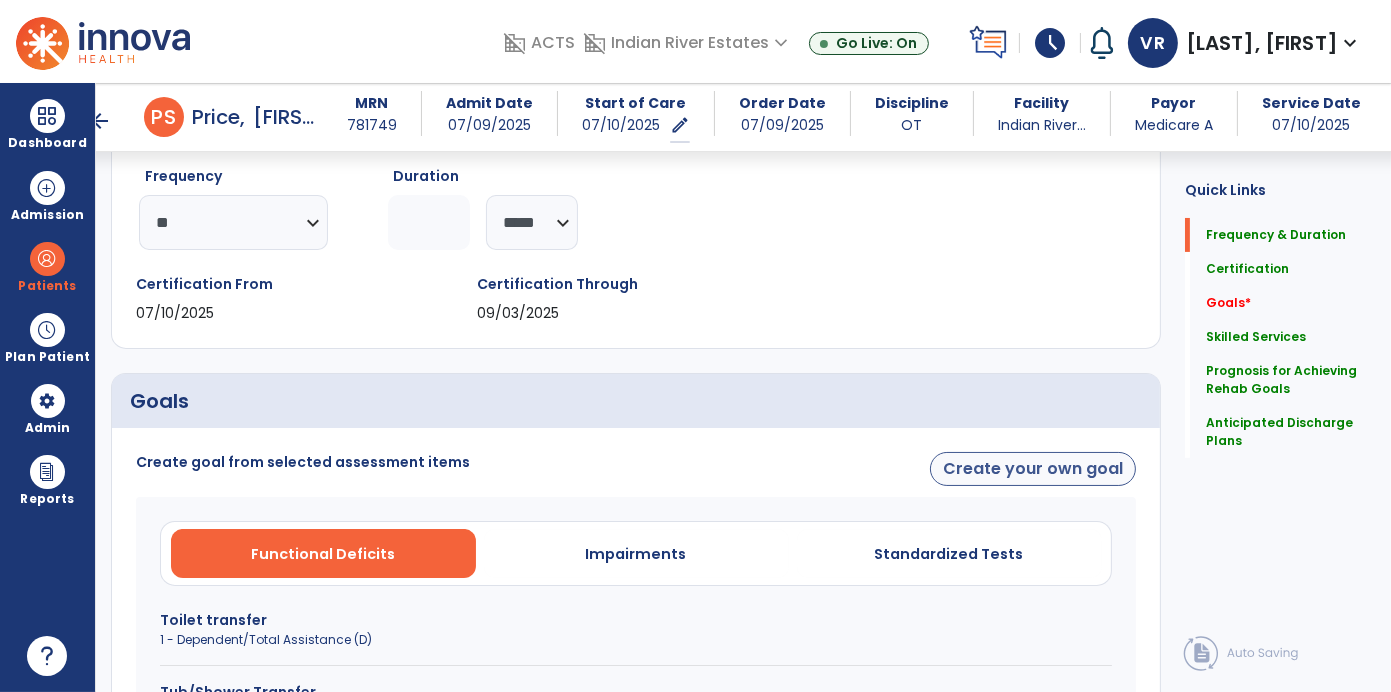 click on "Create your own goal" at bounding box center [1033, 469] 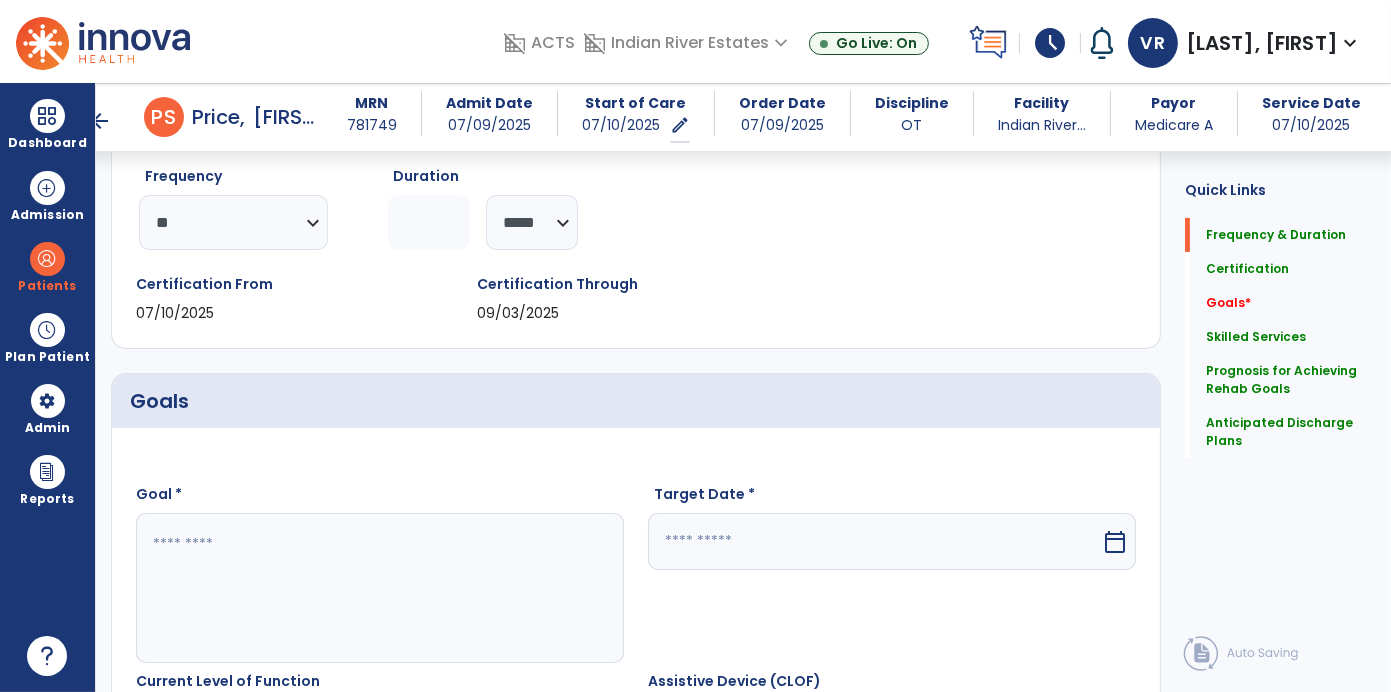 click at bounding box center (379, 588) 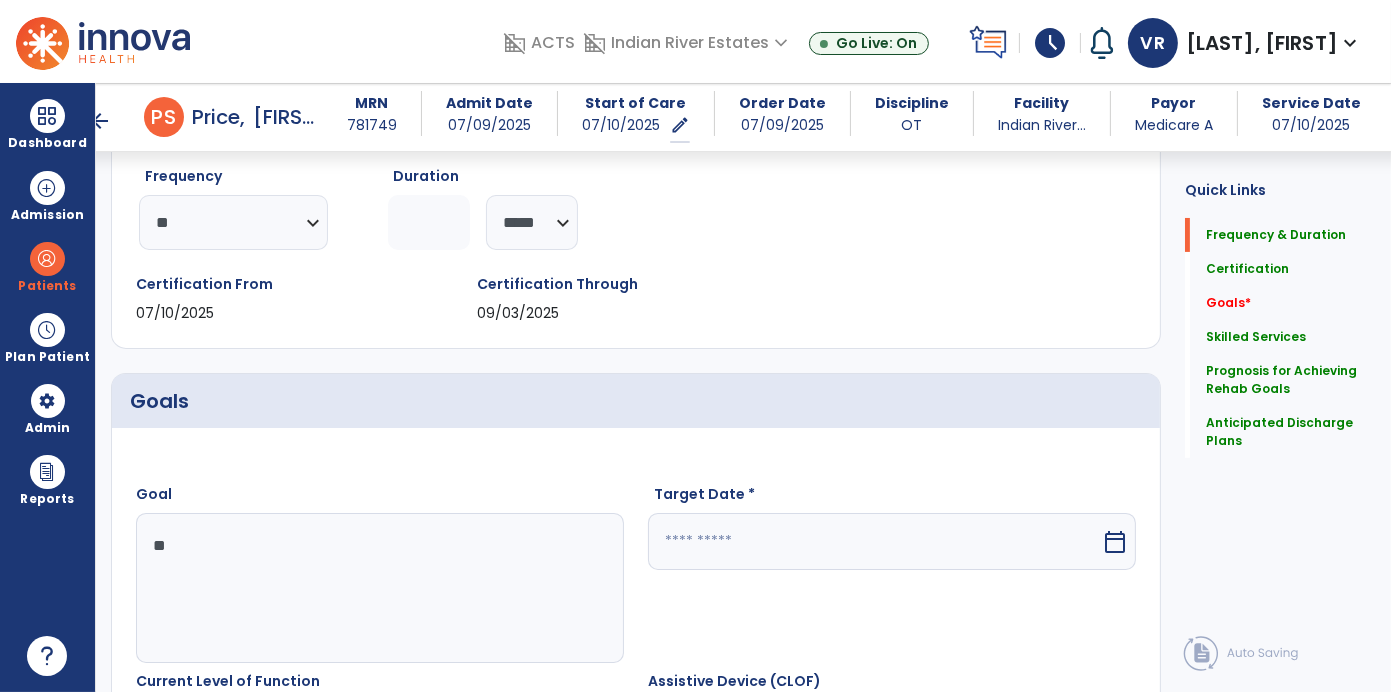 type on "*" 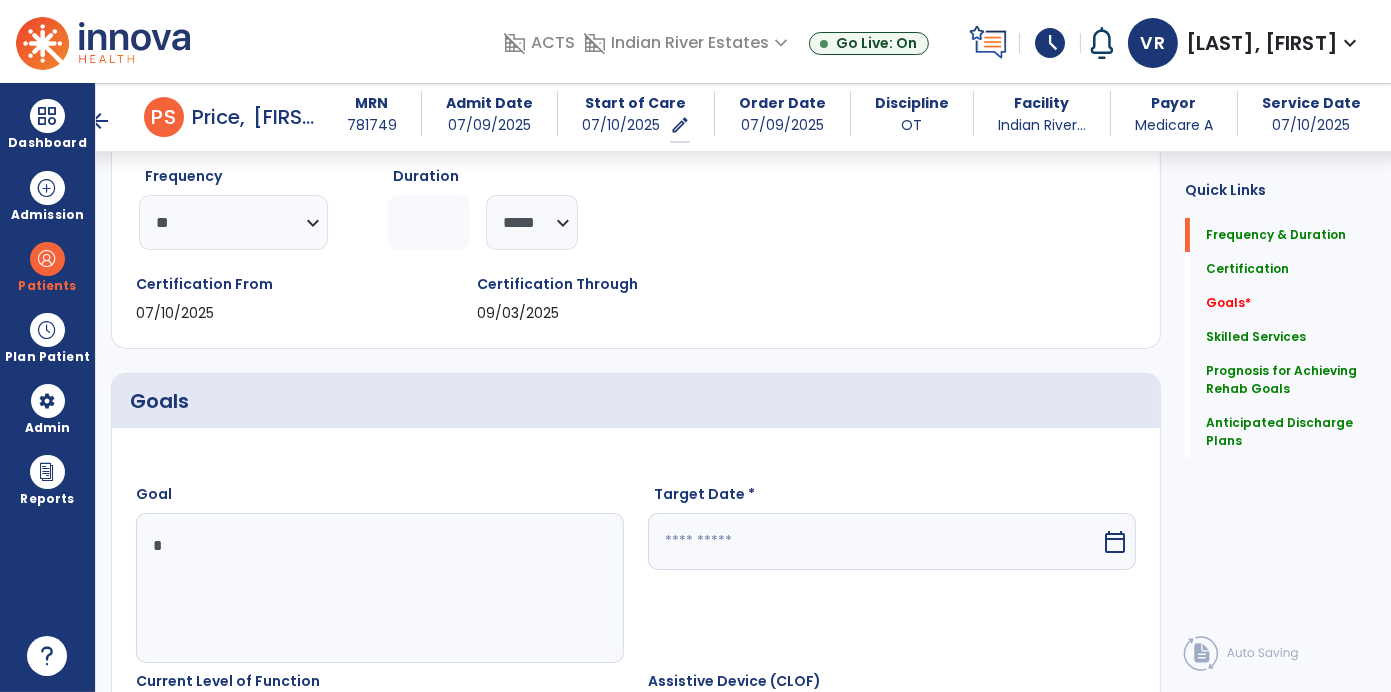 type 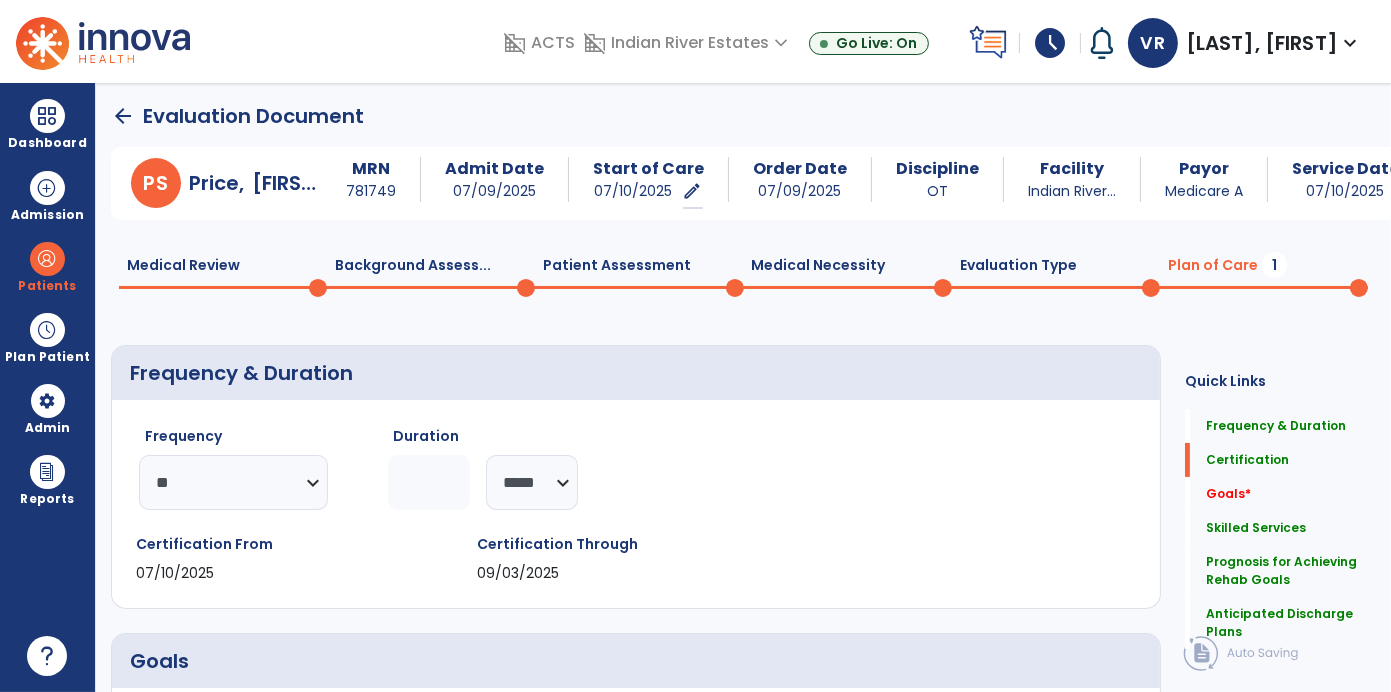 scroll, scrollTop: 0, scrollLeft: 0, axis: both 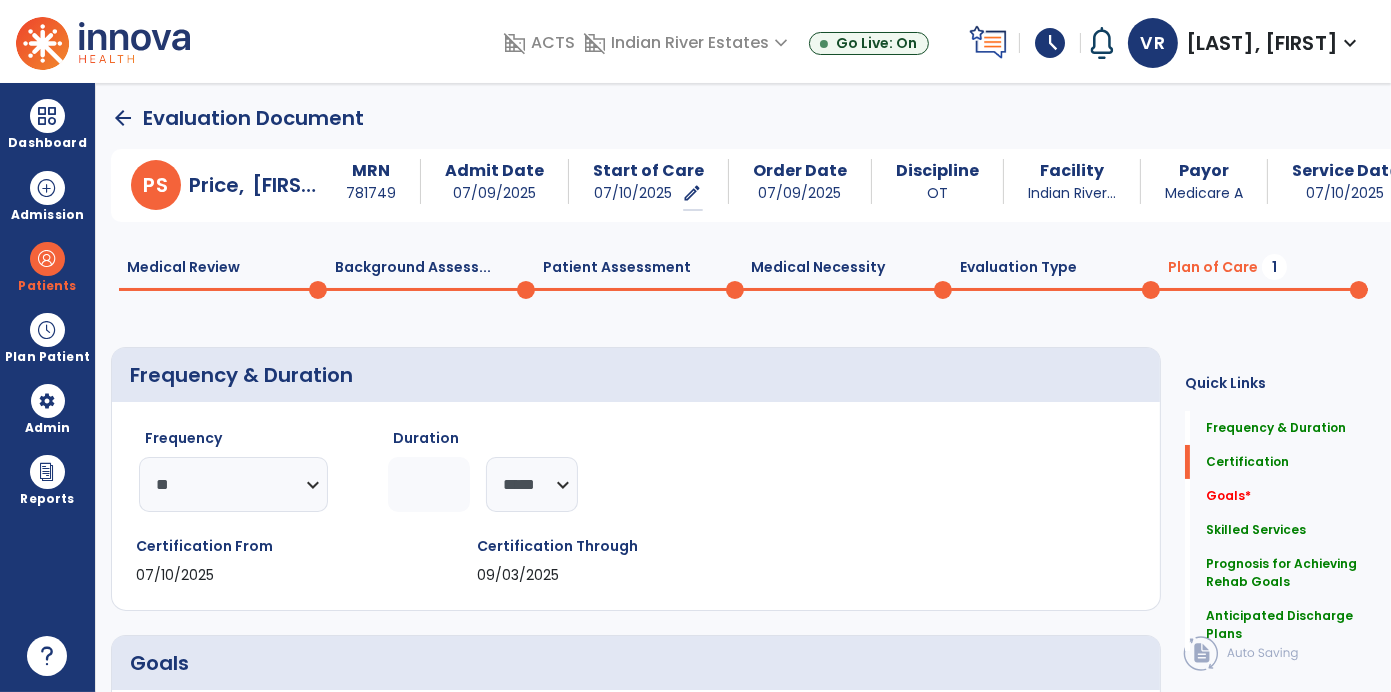 click 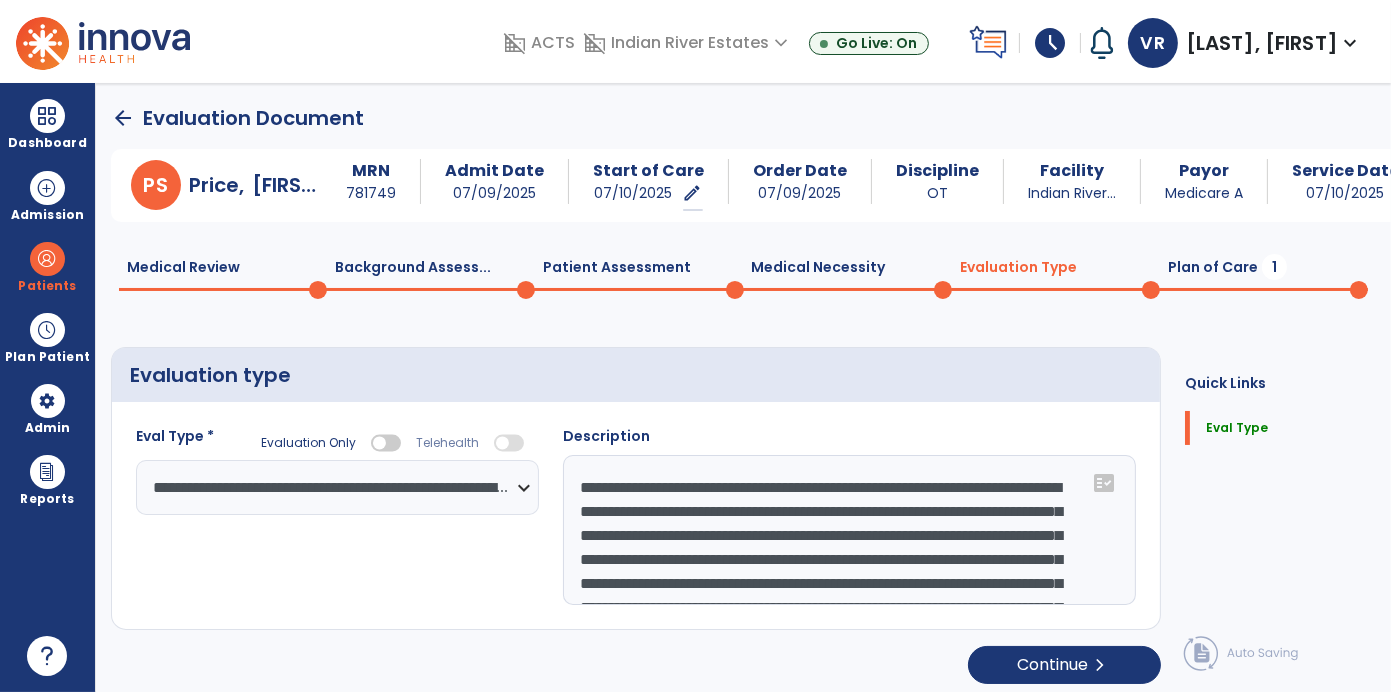 click 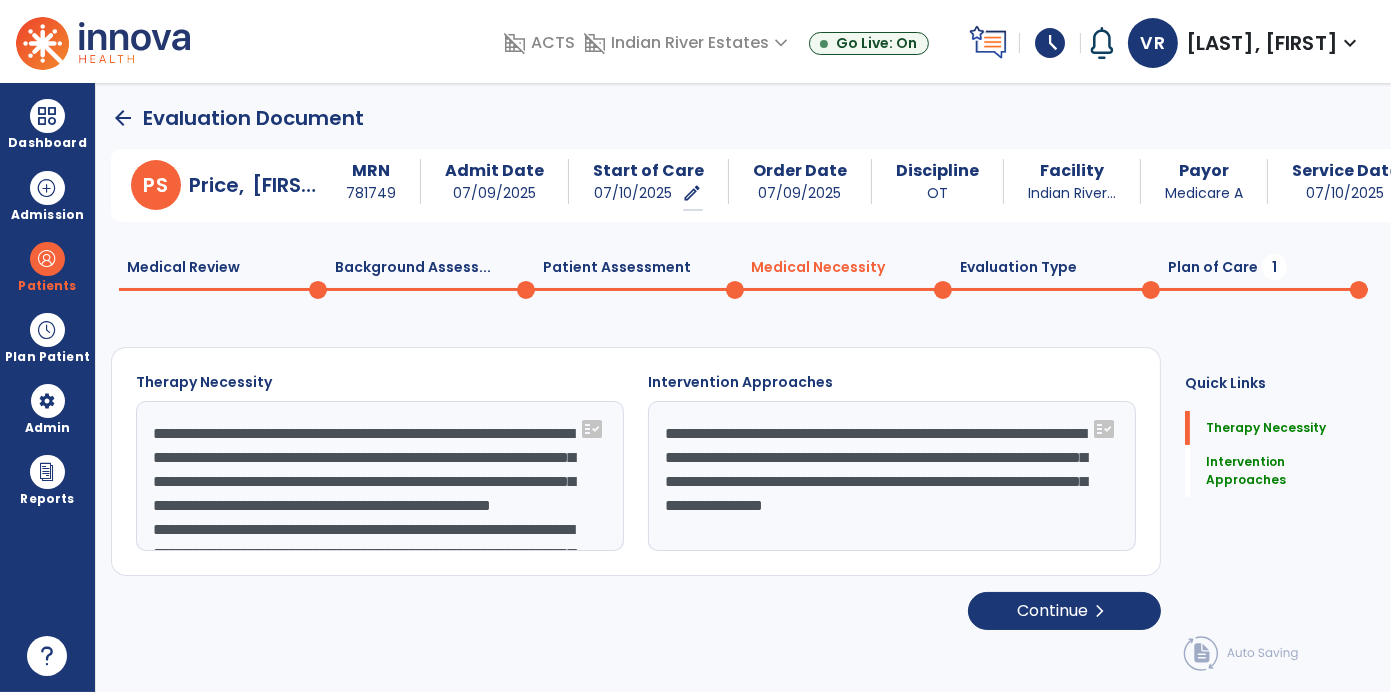 click on "Patient Assessment  0" 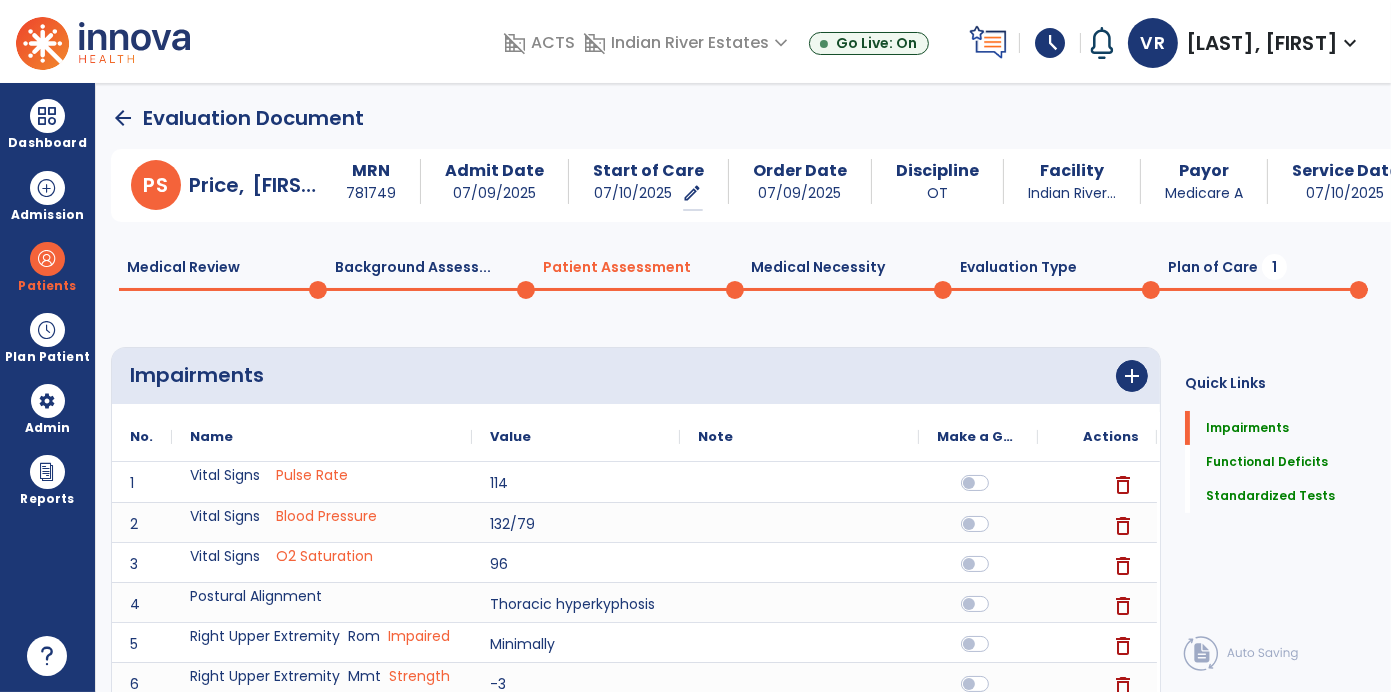 click 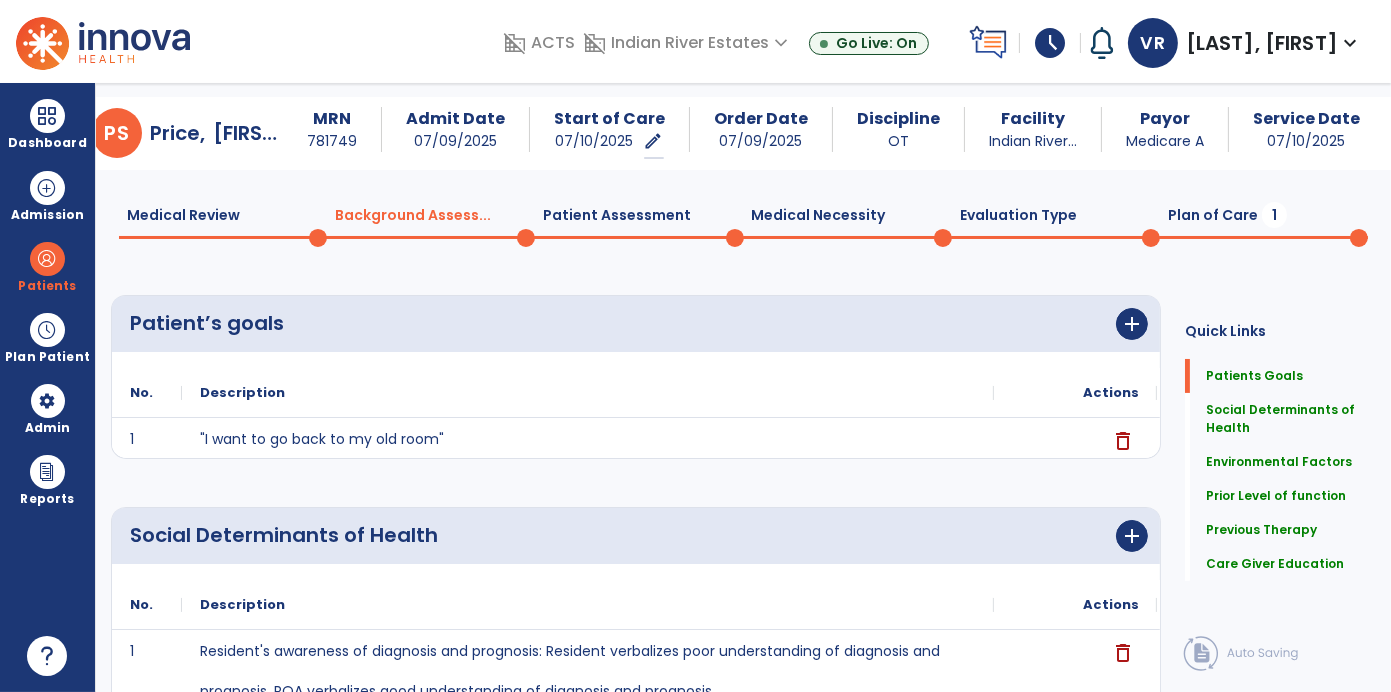 scroll, scrollTop: 0, scrollLeft: 0, axis: both 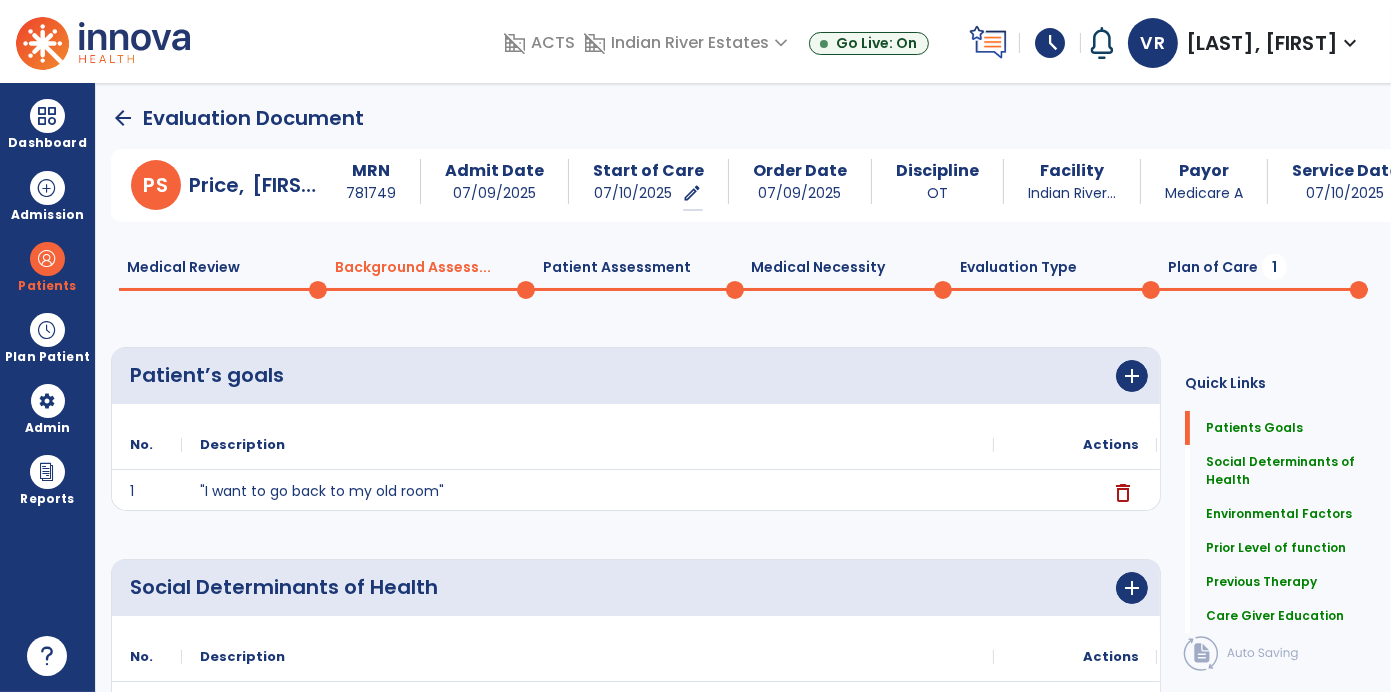 click 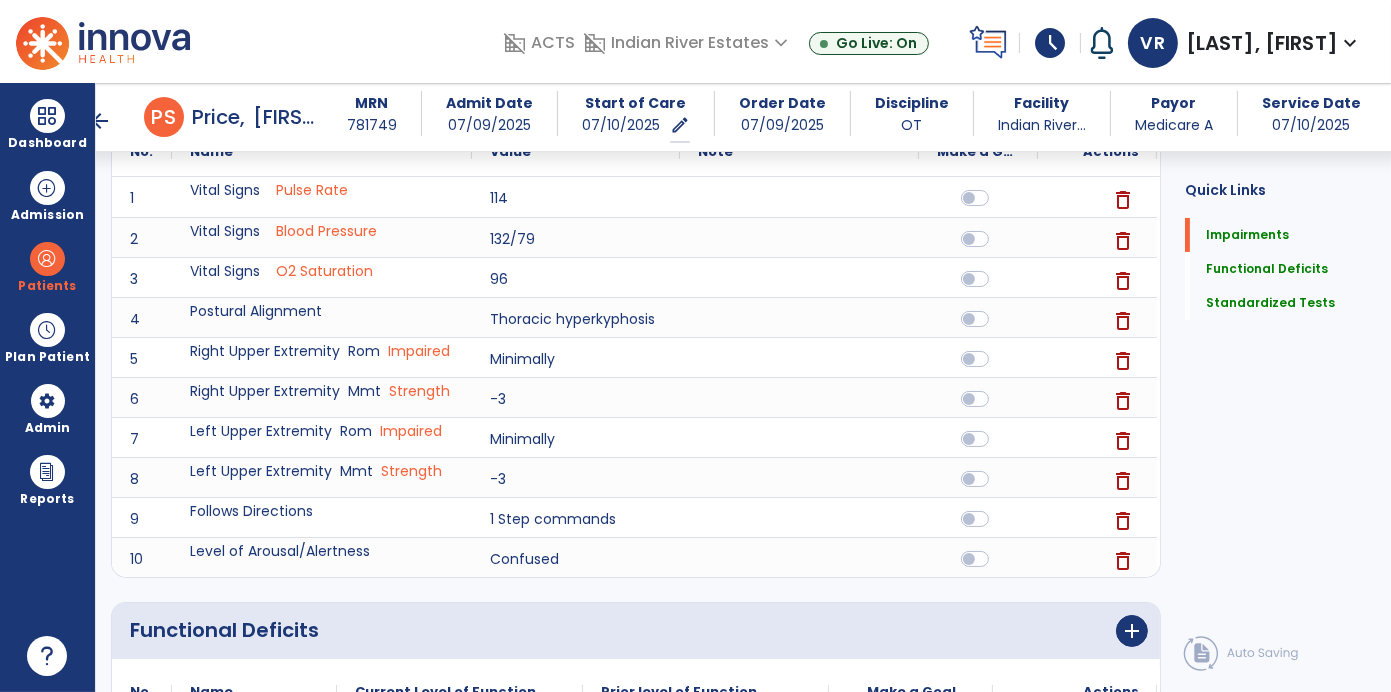 scroll, scrollTop: 266, scrollLeft: 0, axis: vertical 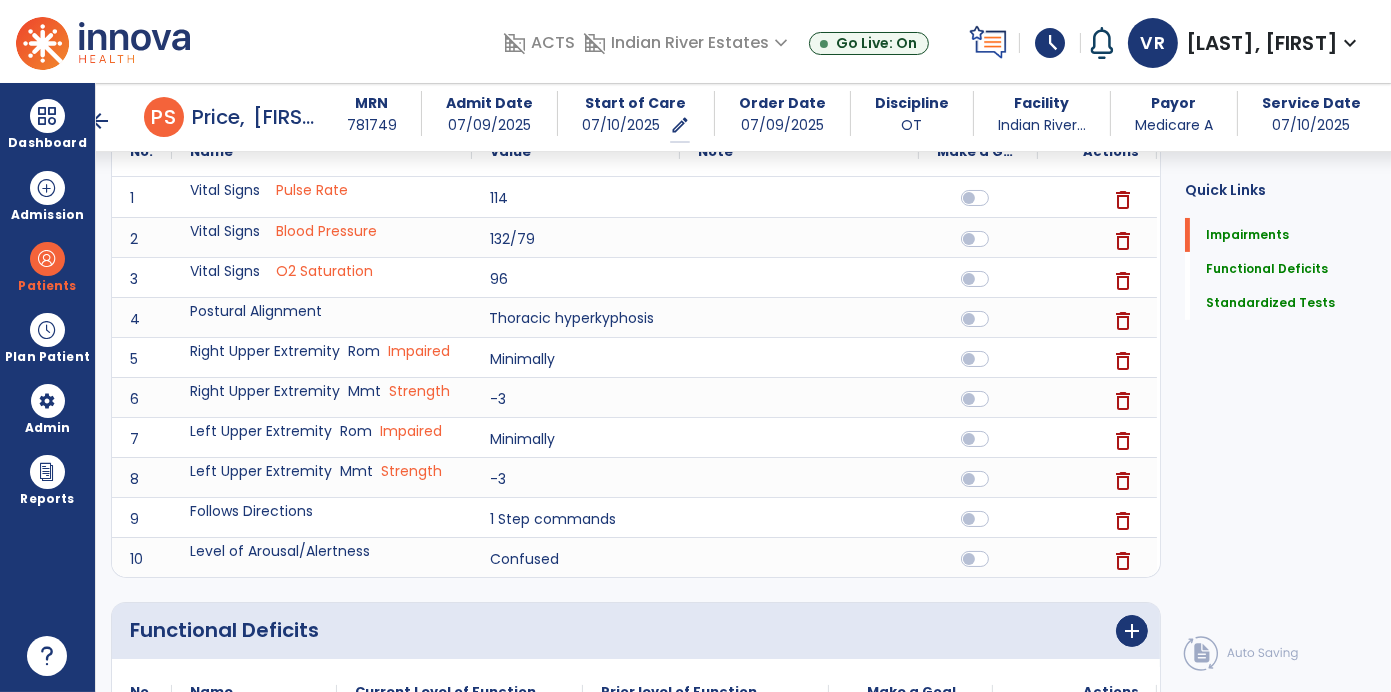 click on "Thoracic hyperkyphosis" 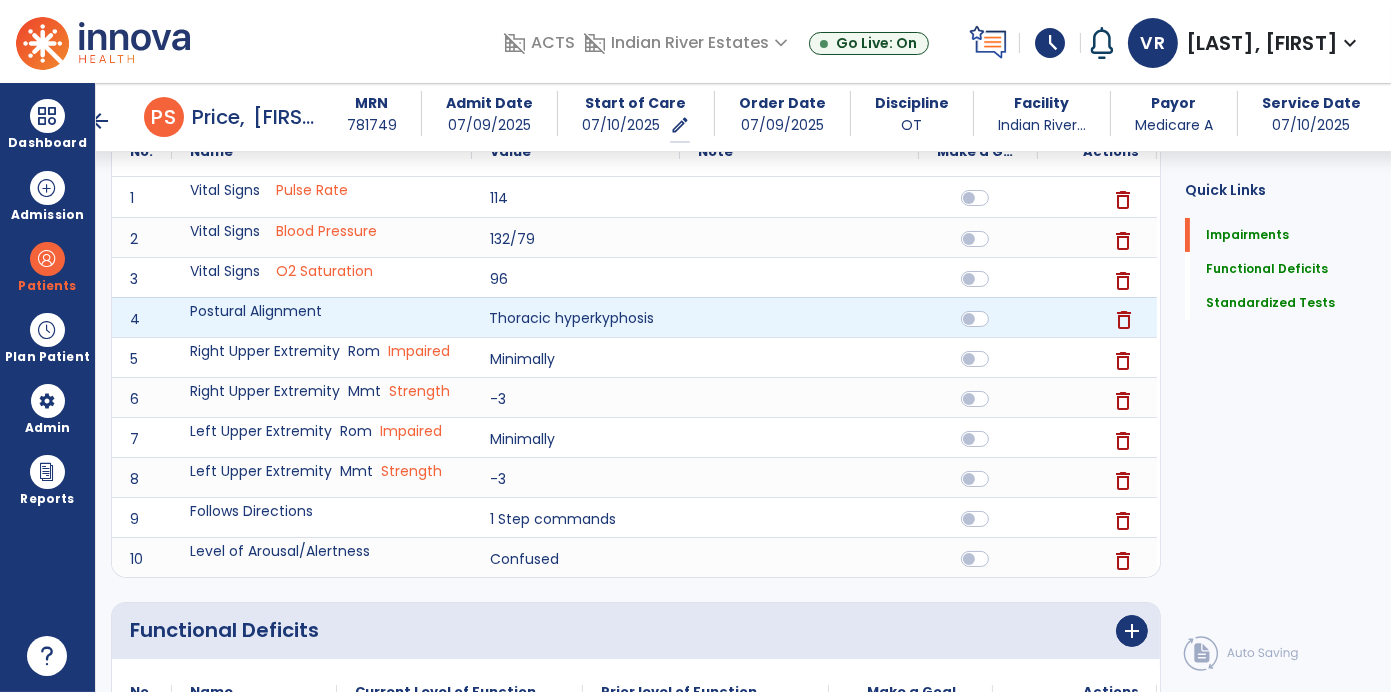 click on "delete" 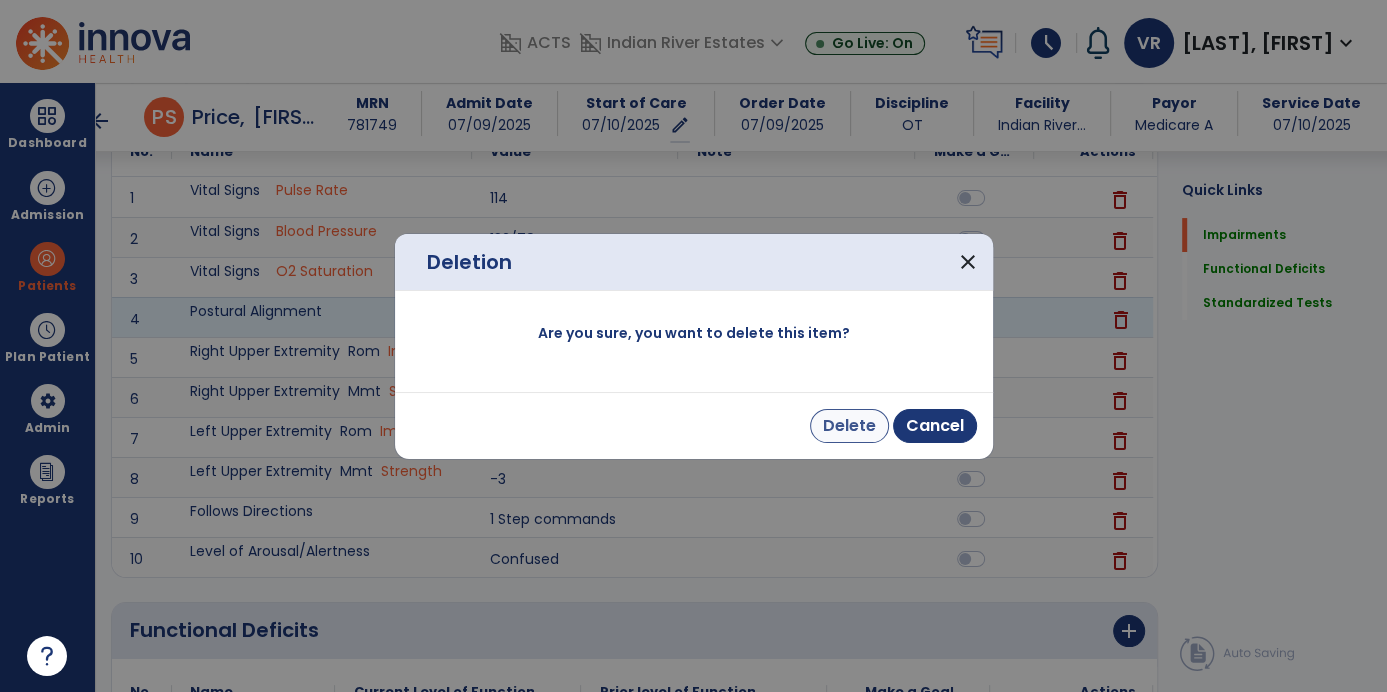 click on "Delete" at bounding box center (849, 426) 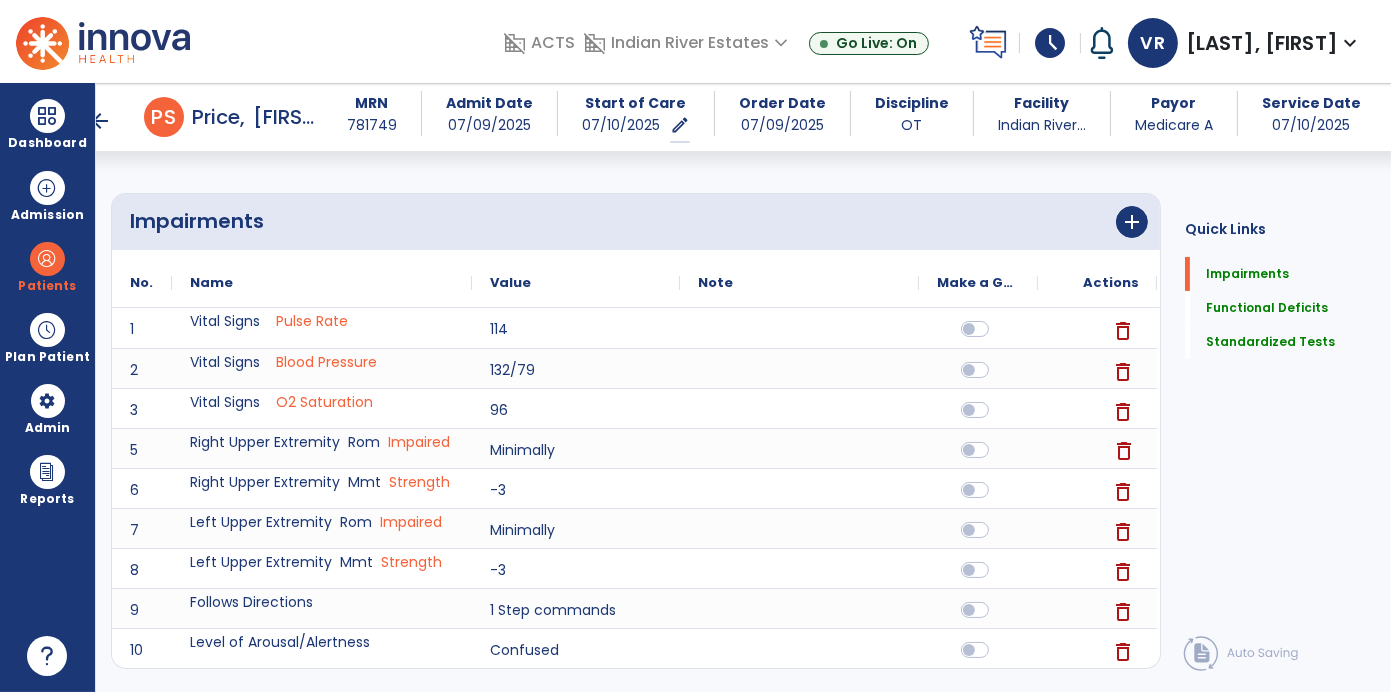 scroll, scrollTop: 135, scrollLeft: 0, axis: vertical 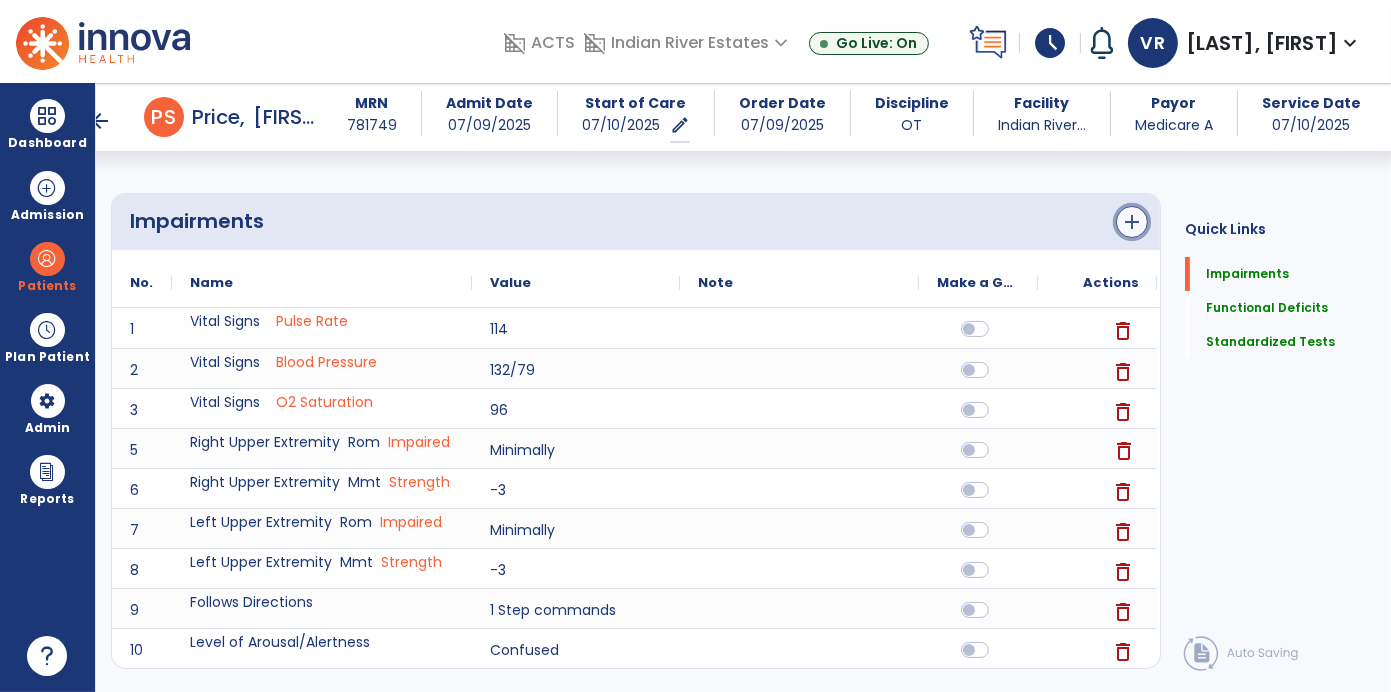 click on "add" 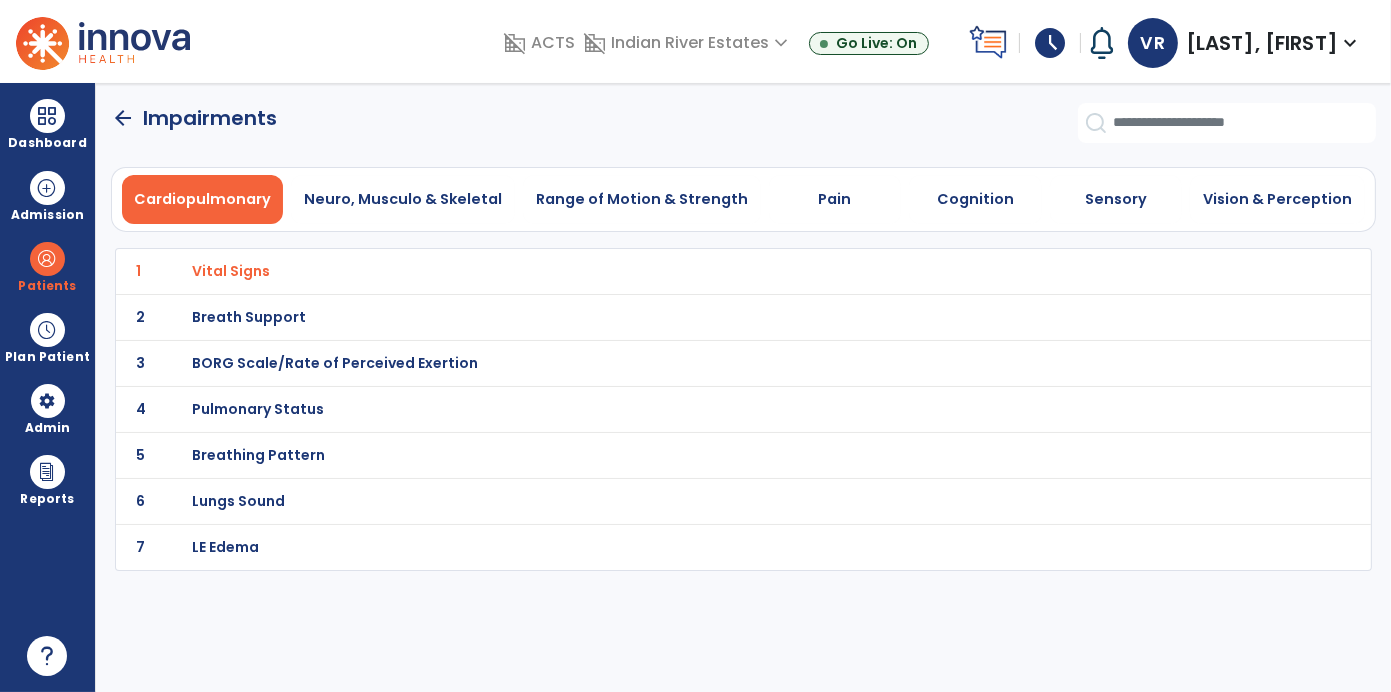 scroll, scrollTop: 0, scrollLeft: 0, axis: both 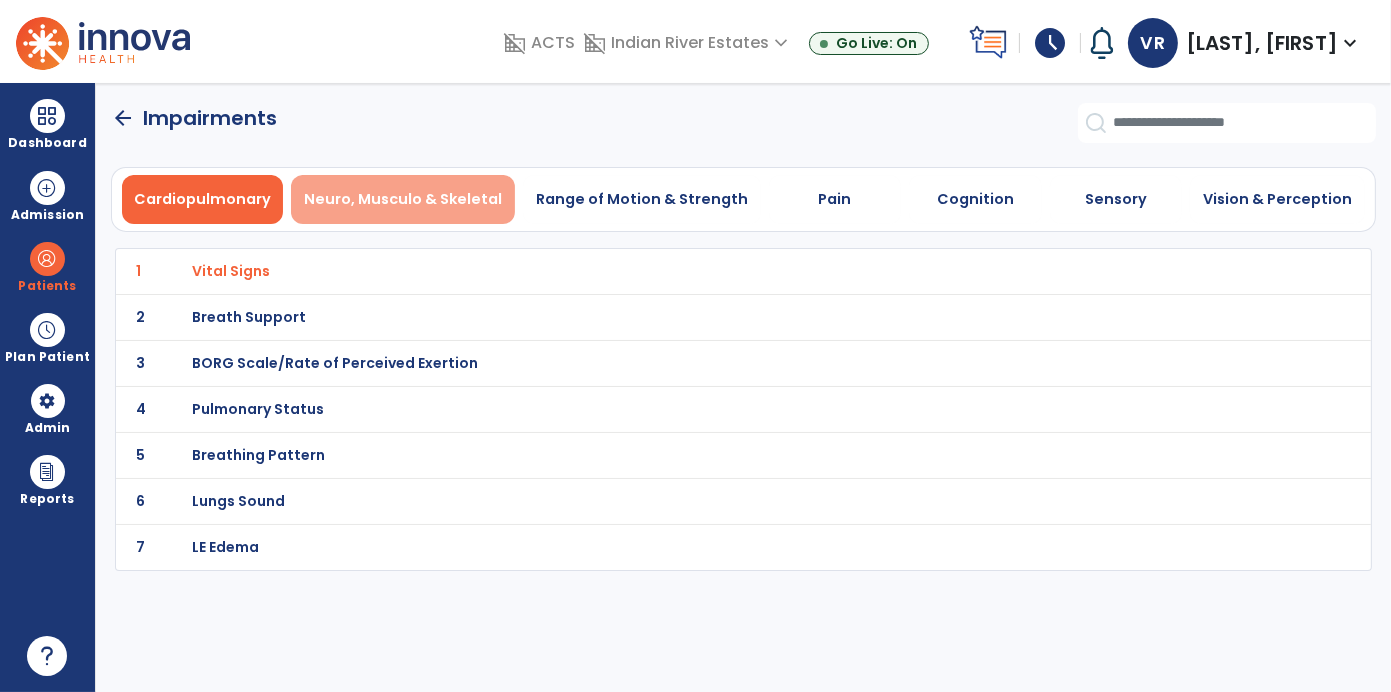 click on "Neuro, Musculo & Skeletal" at bounding box center [403, 199] 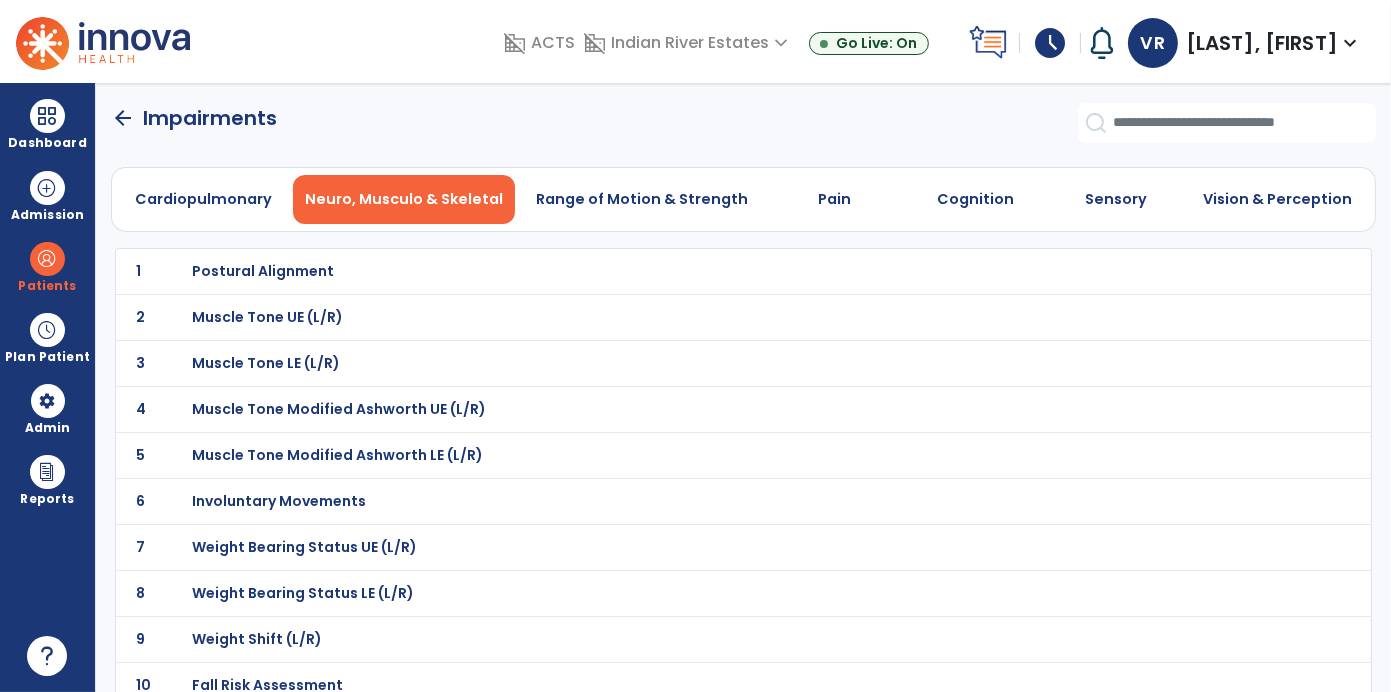 click on "Postural Alignment" at bounding box center (699, 271) 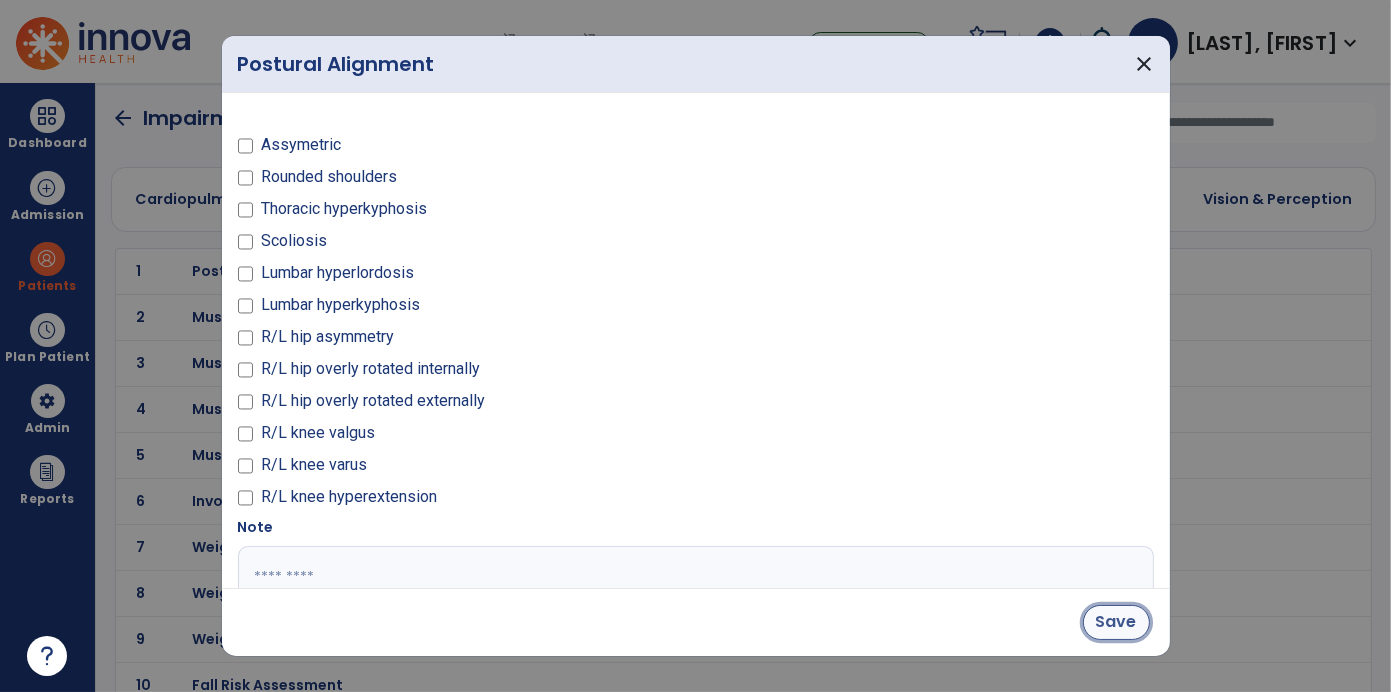 click on "Save" at bounding box center [1116, 622] 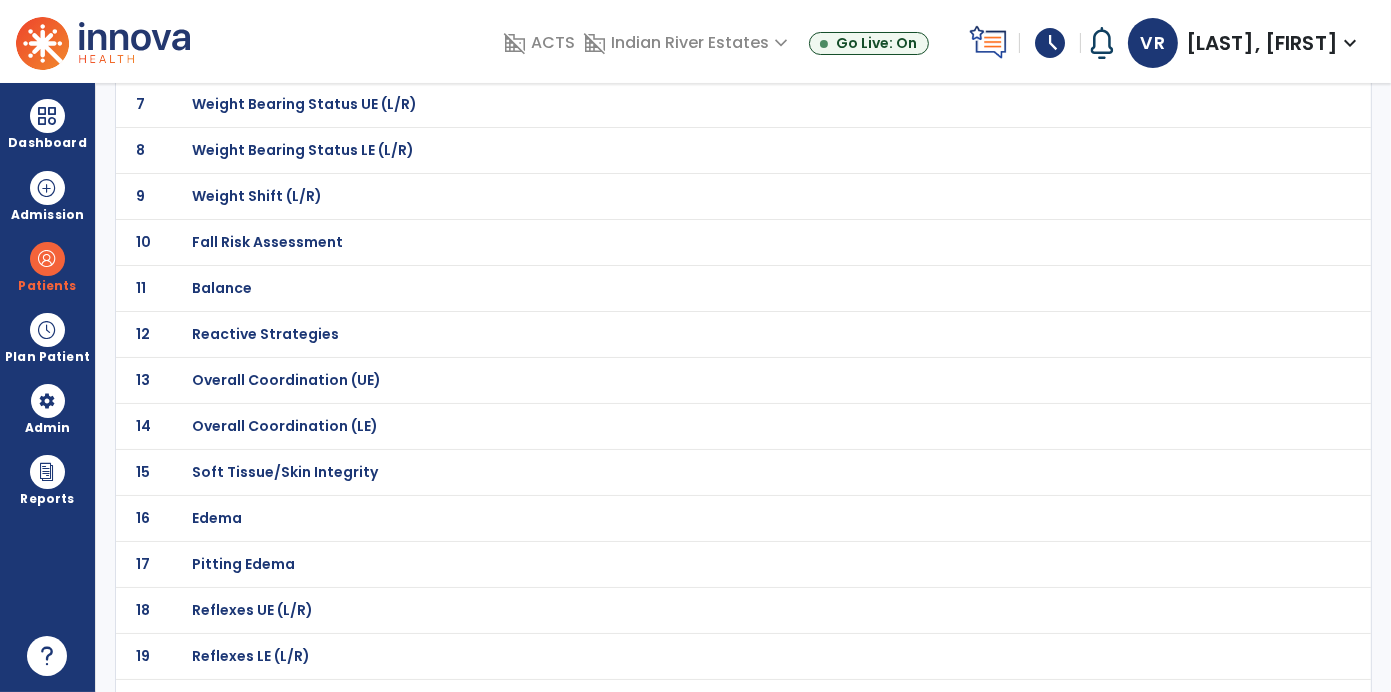 scroll, scrollTop: 0, scrollLeft: 0, axis: both 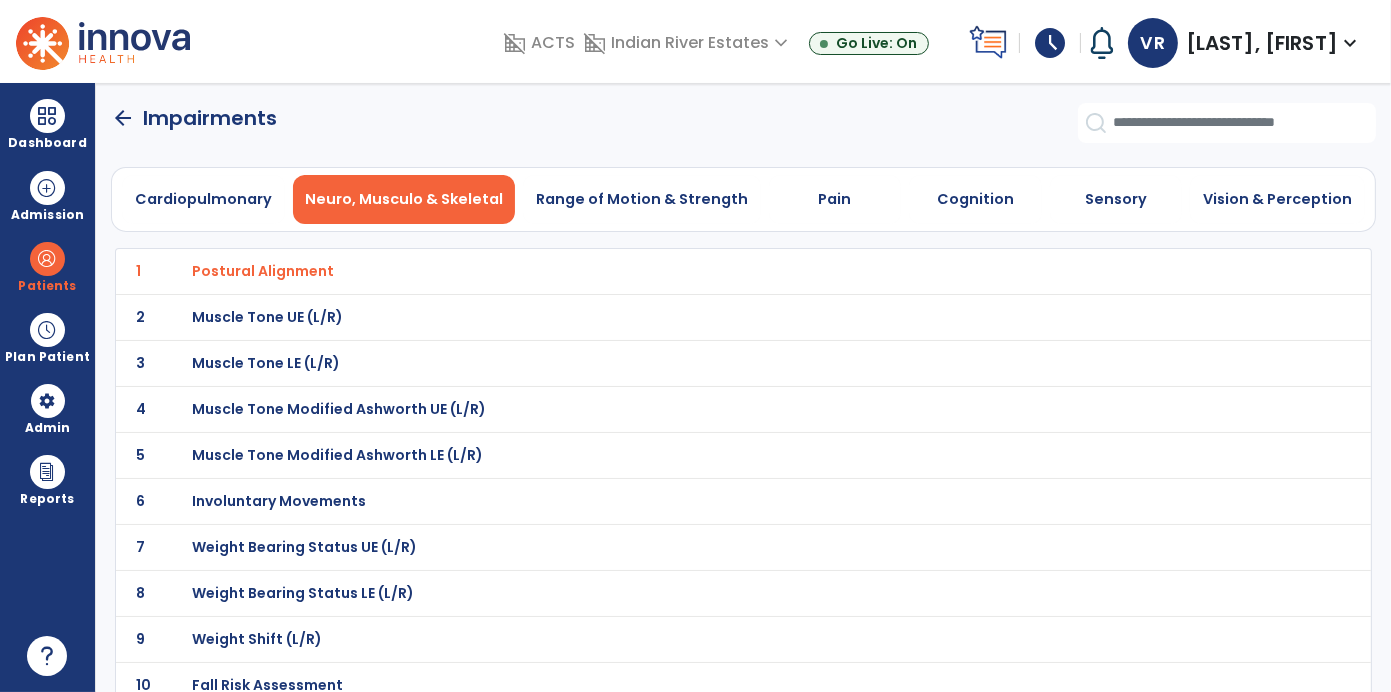click on "arrow_back" 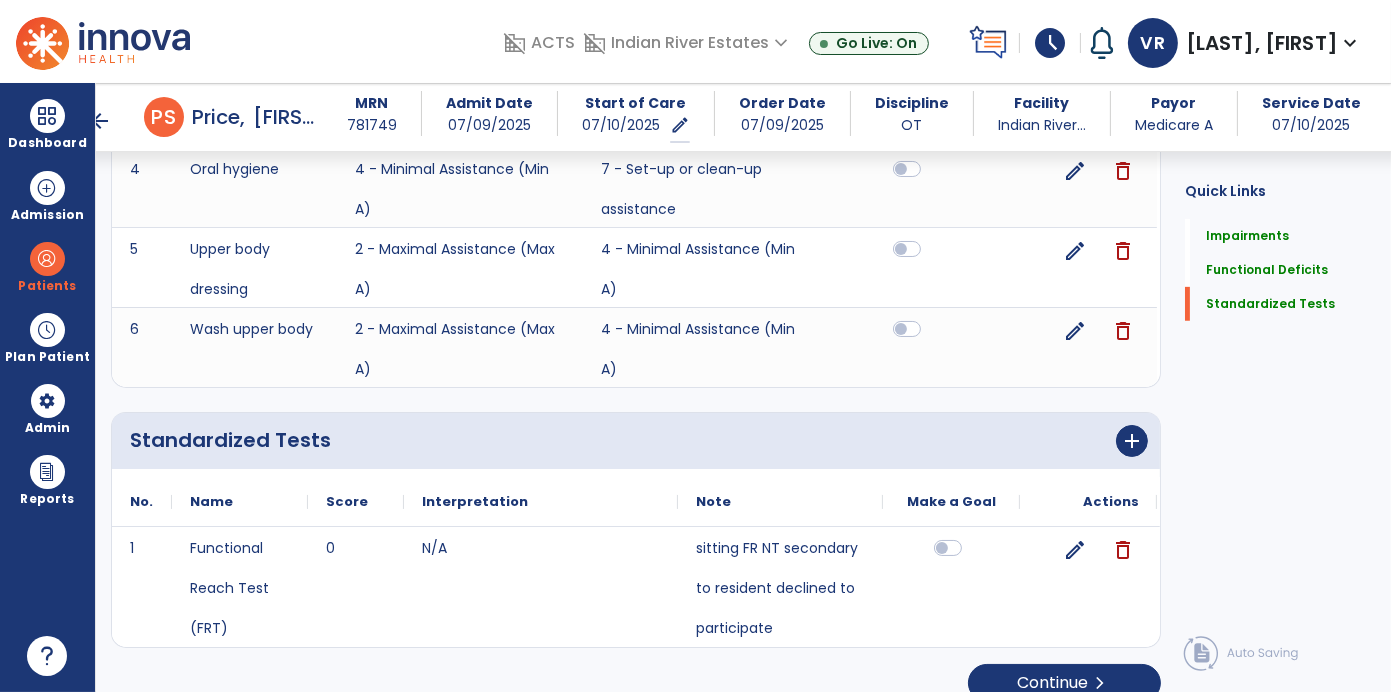 scroll, scrollTop: 1100, scrollLeft: 0, axis: vertical 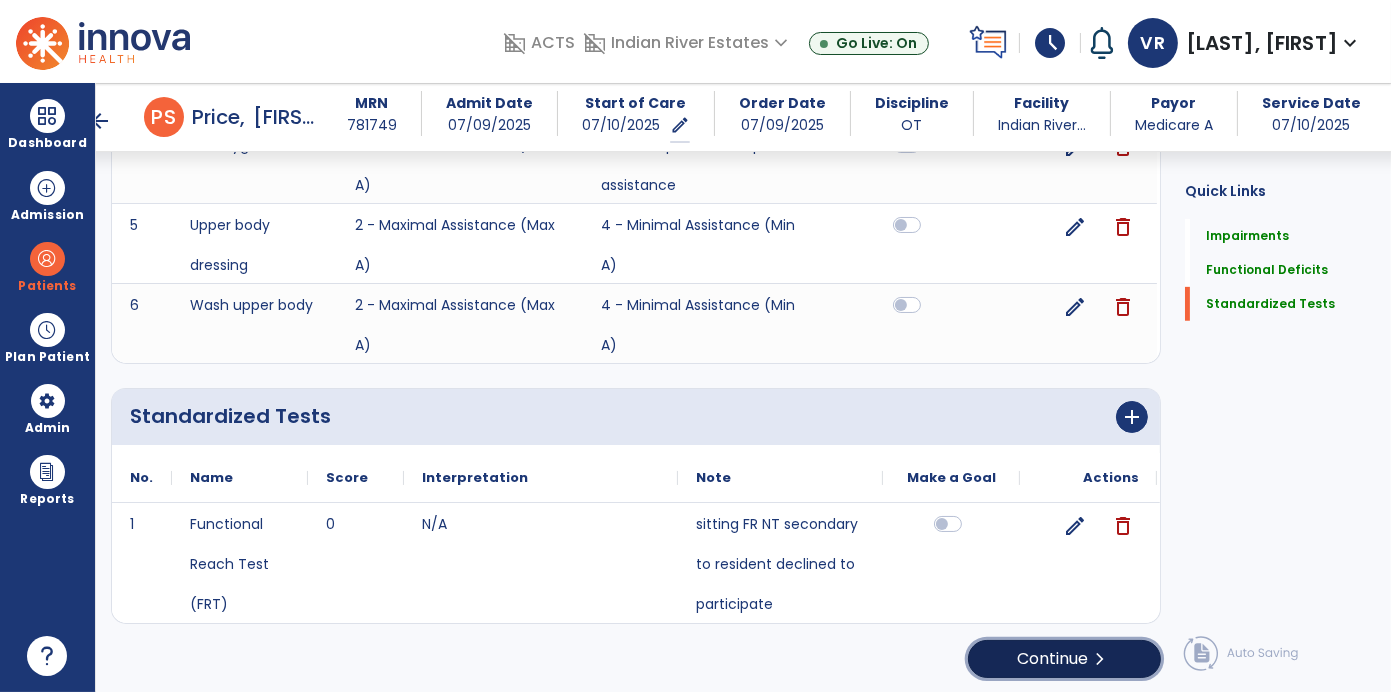 click on "Continue  chevron_right" 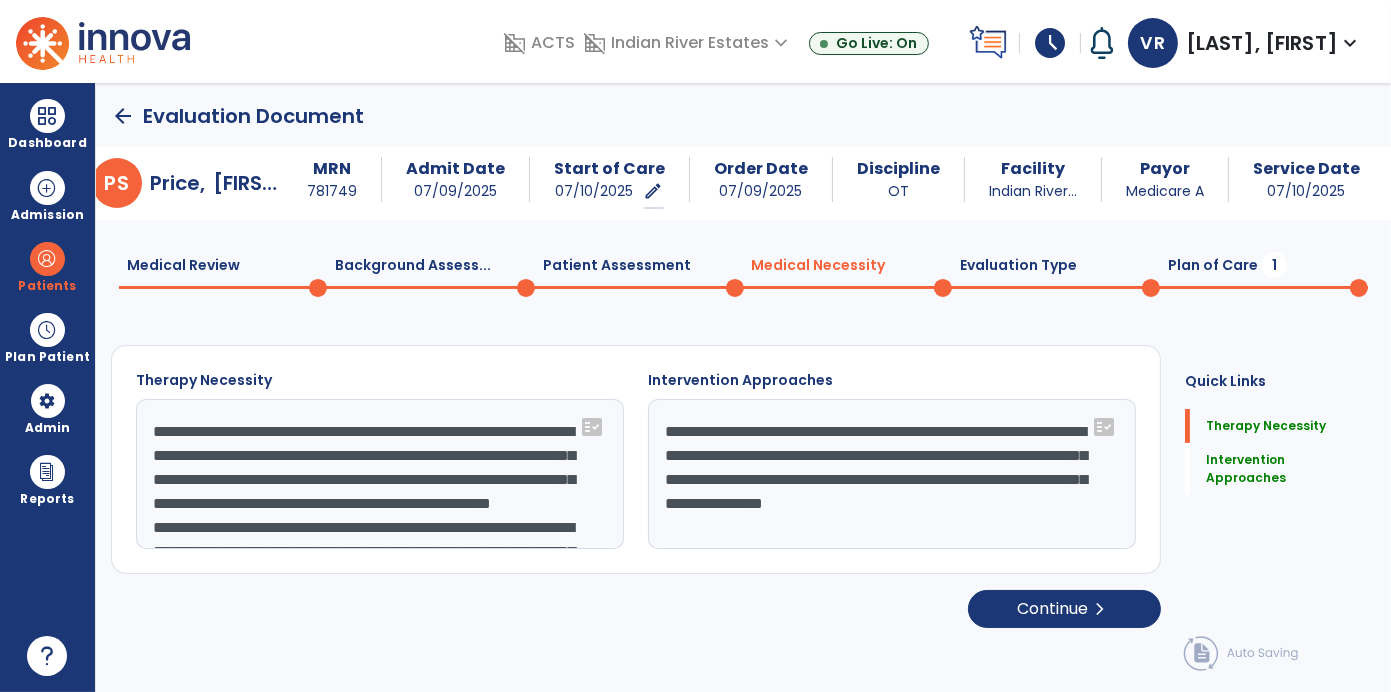 scroll, scrollTop: 0, scrollLeft: 0, axis: both 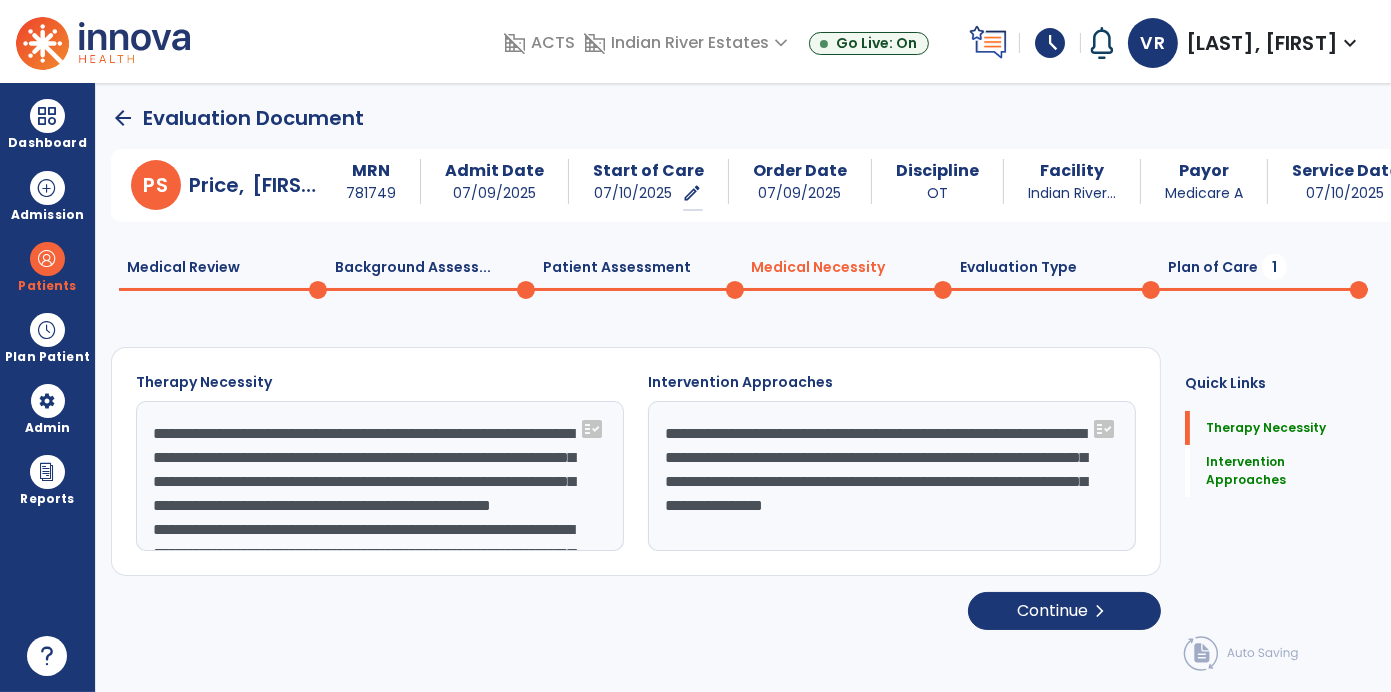 click on "Plan of Care  1" 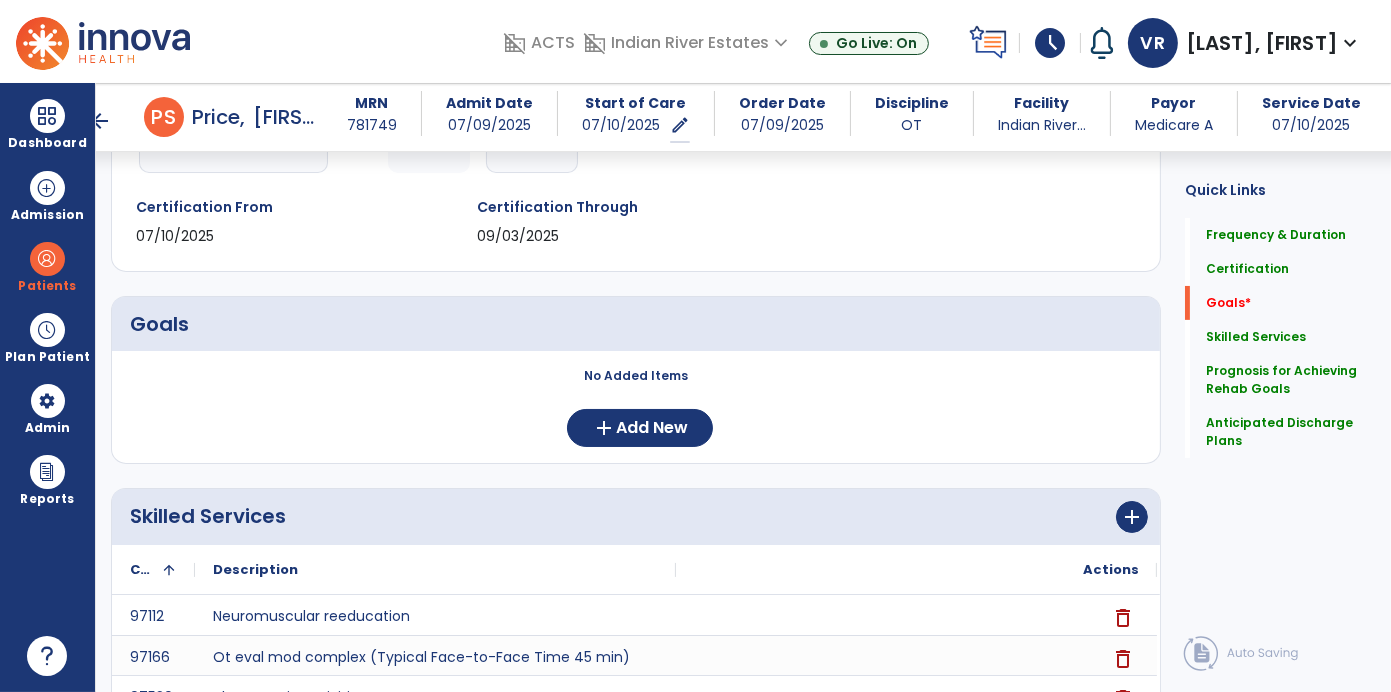 scroll, scrollTop: 327, scrollLeft: 0, axis: vertical 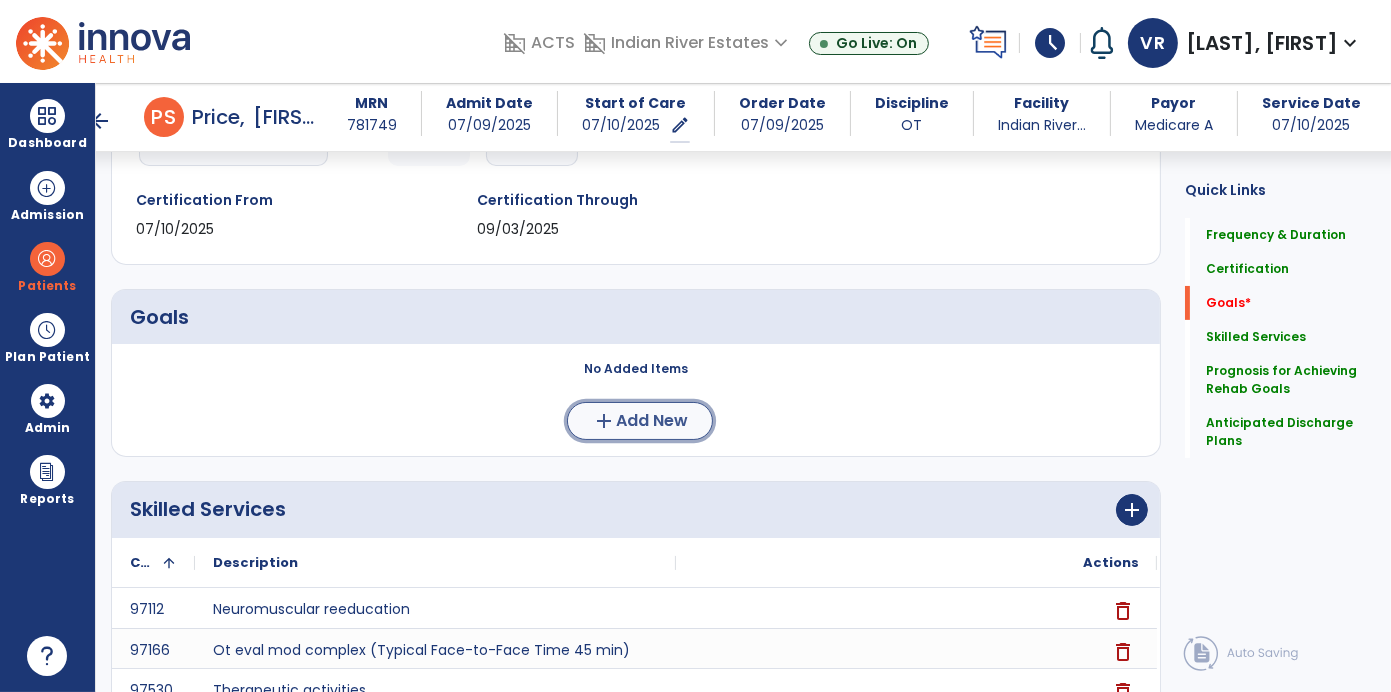 click on "Add New" at bounding box center (652, 421) 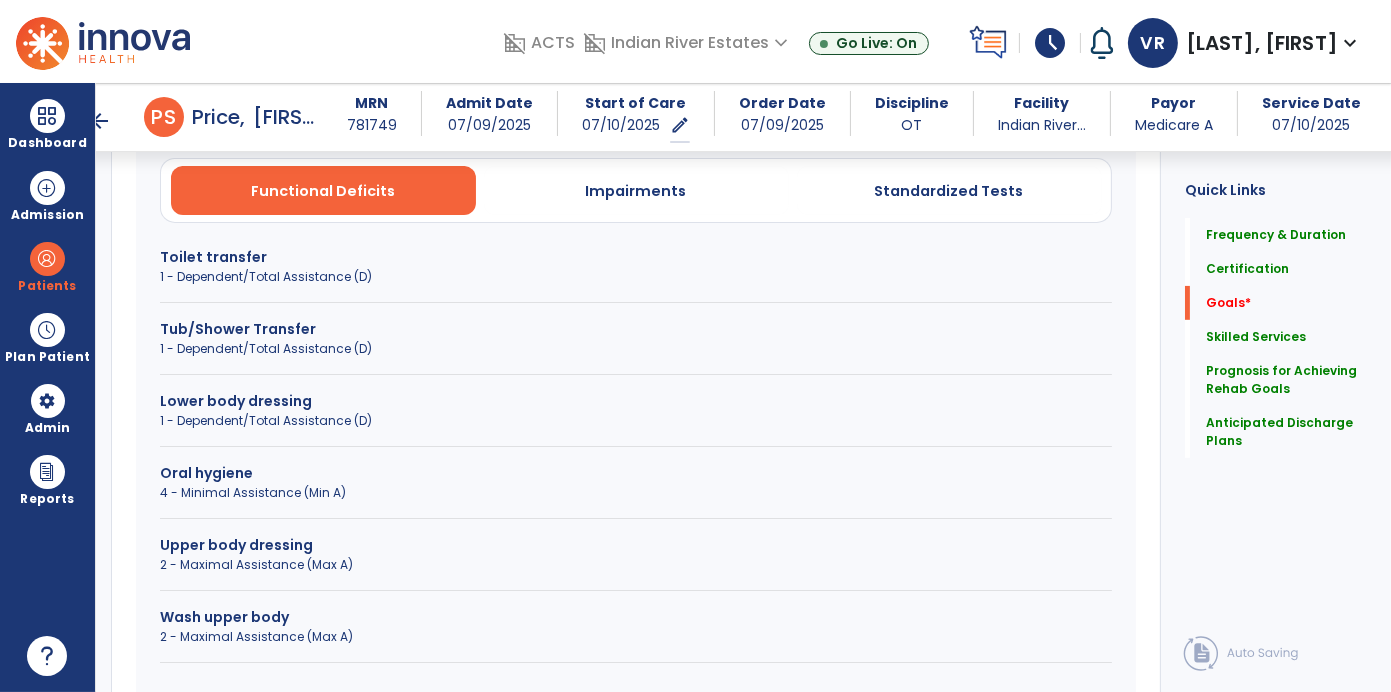 scroll, scrollTop: 609, scrollLeft: 0, axis: vertical 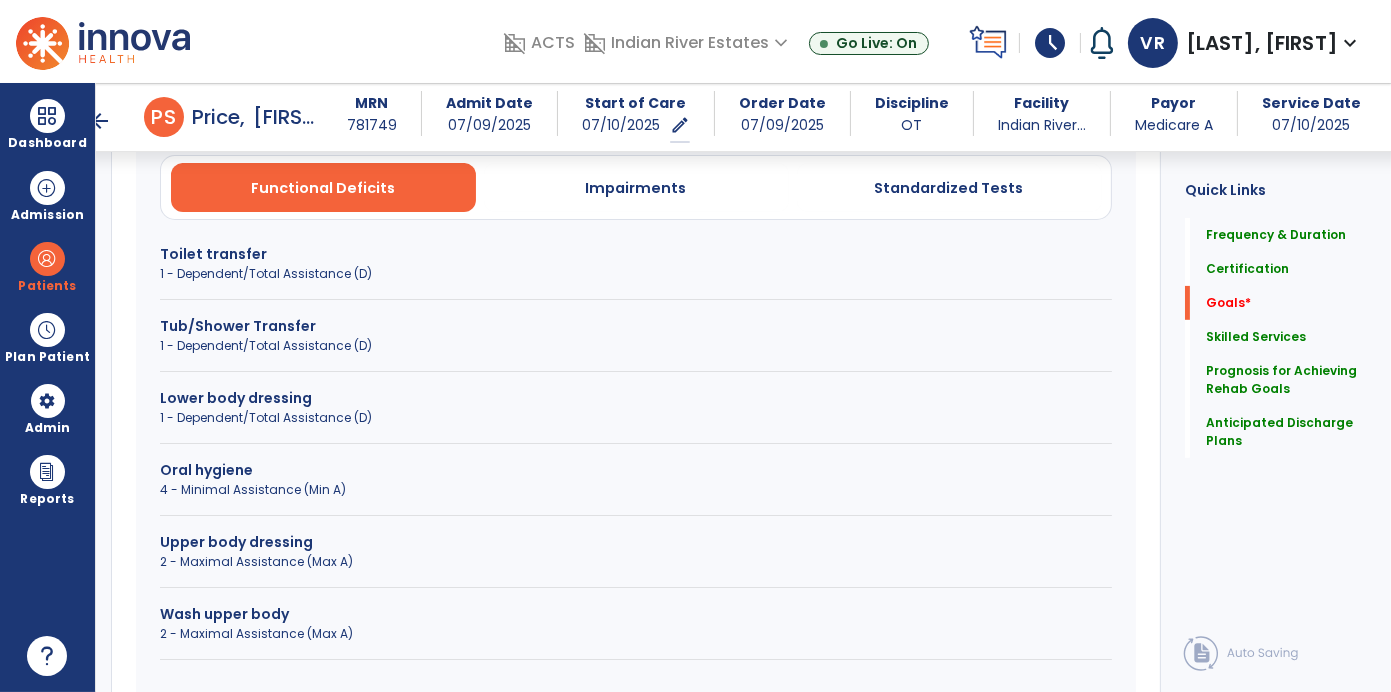 click on "Lower body dressing" at bounding box center [636, 398] 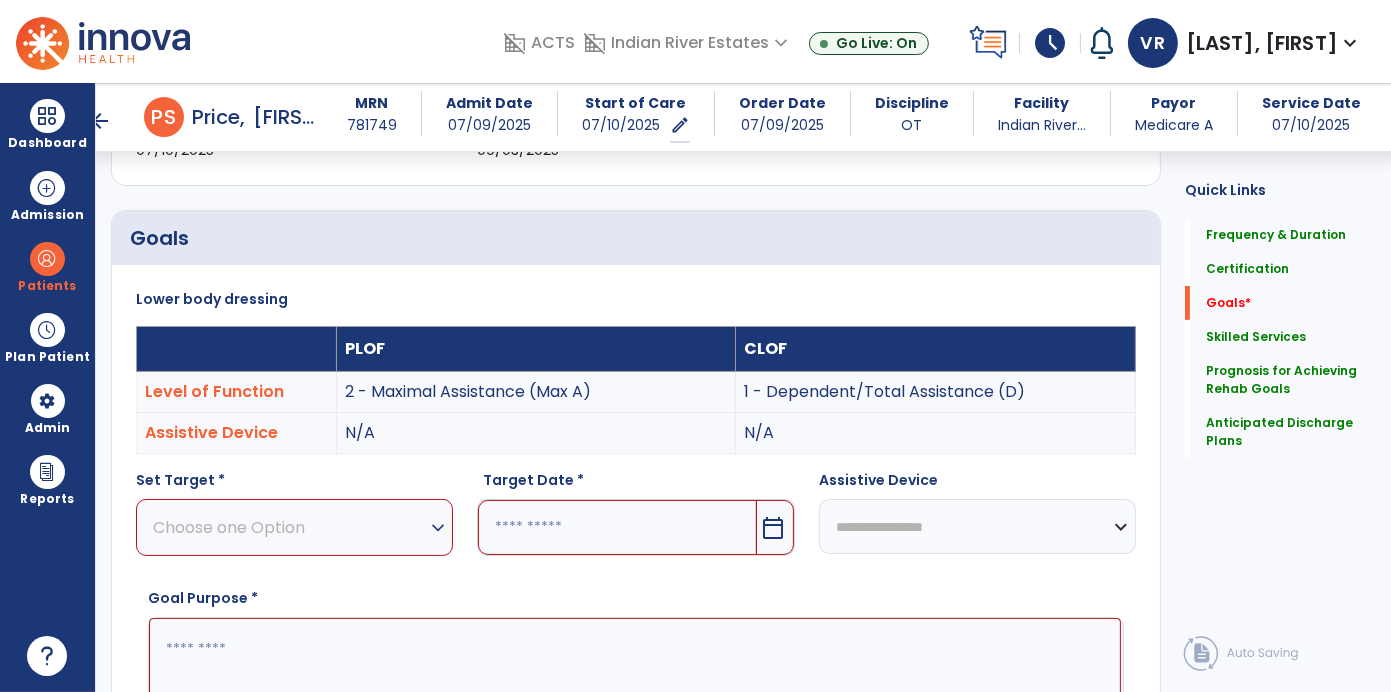 scroll, scrollTop: 415, scrollLeft: 0, axis: vertical 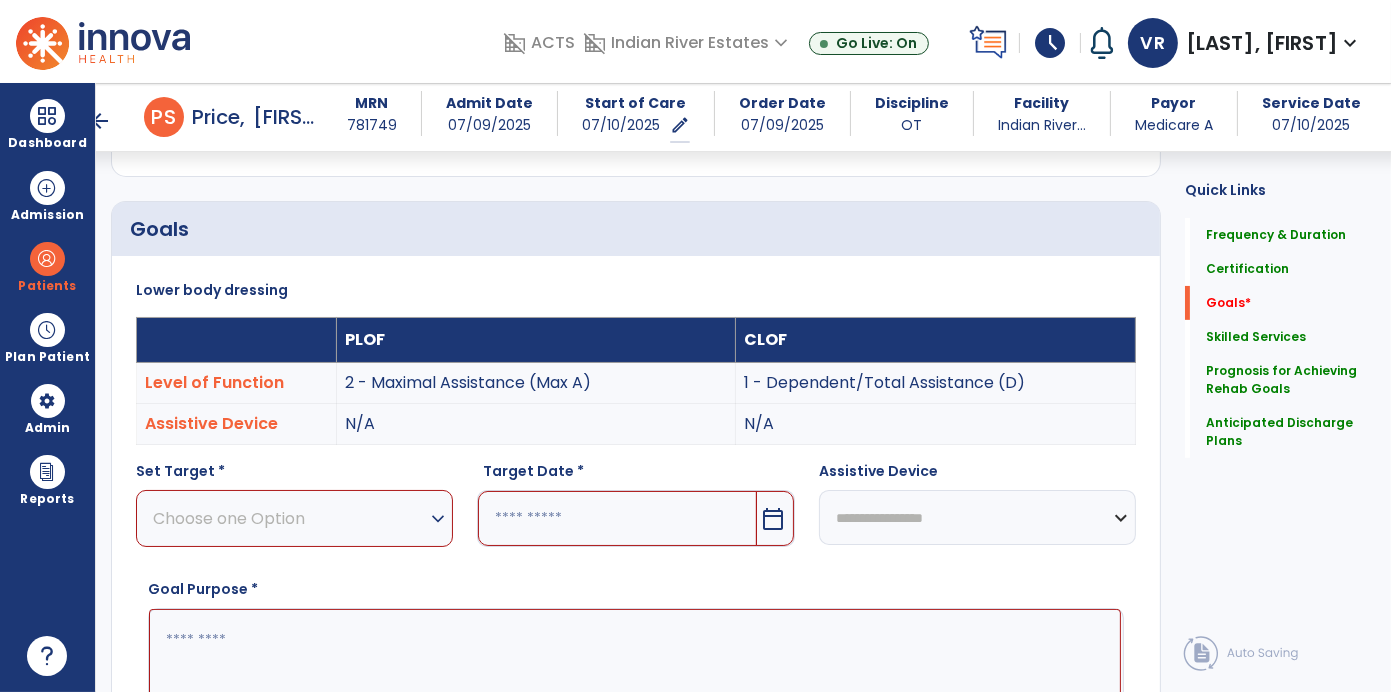 click on "expand_more" at bounding box center [438, 519] 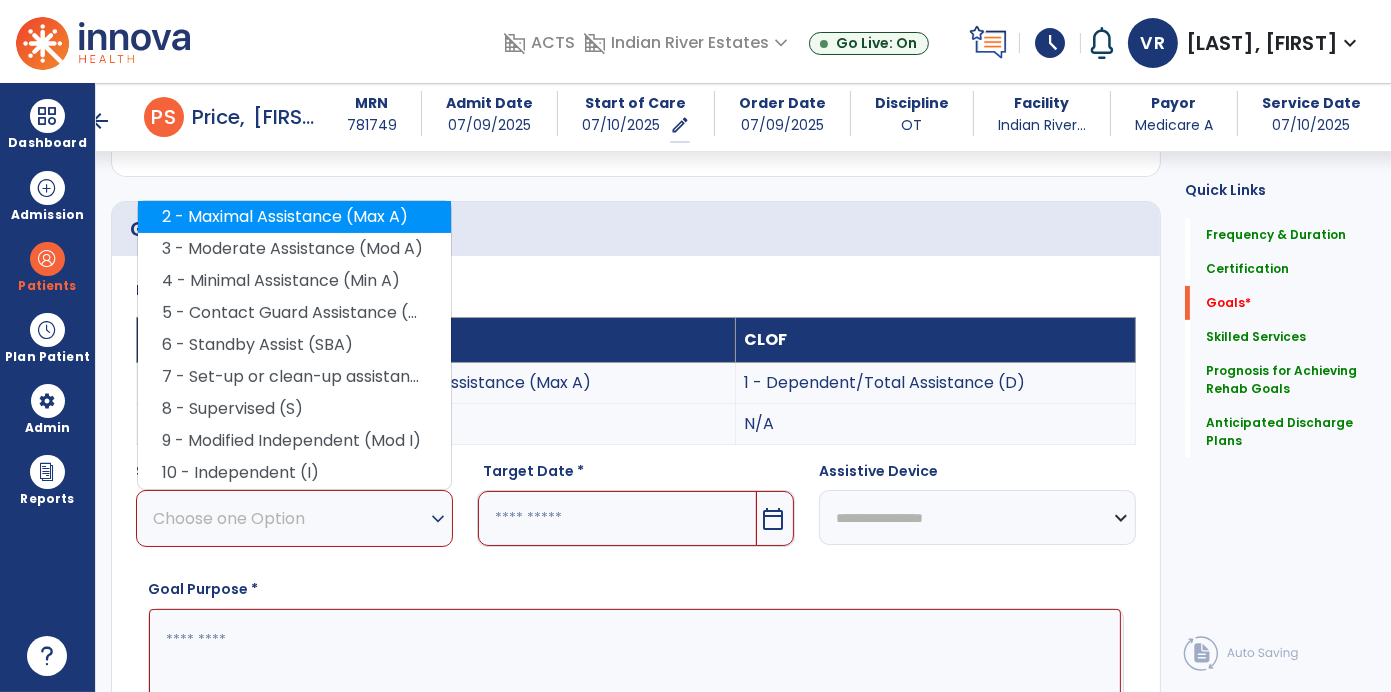 click on "2 - Maximal Assistance (Max A)" at bounding box center [294, 217] 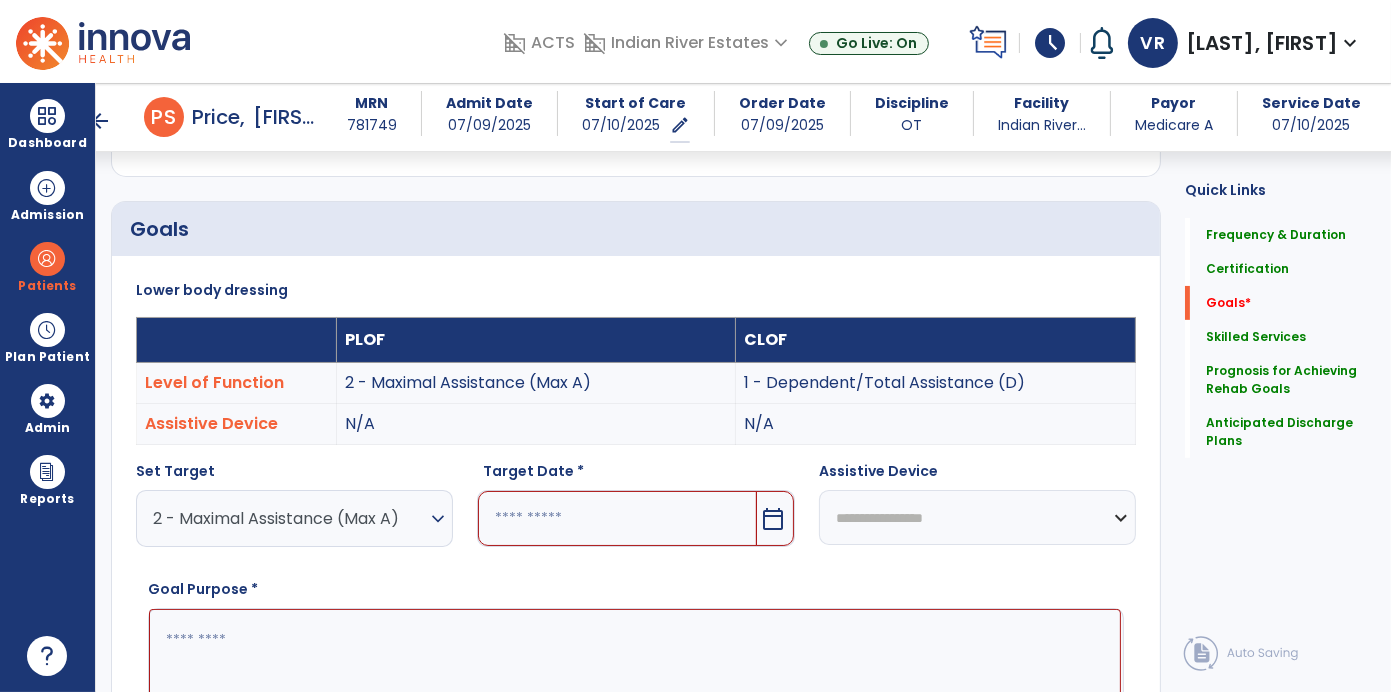 click on "calendar_today" at bounding box center [773, 519] 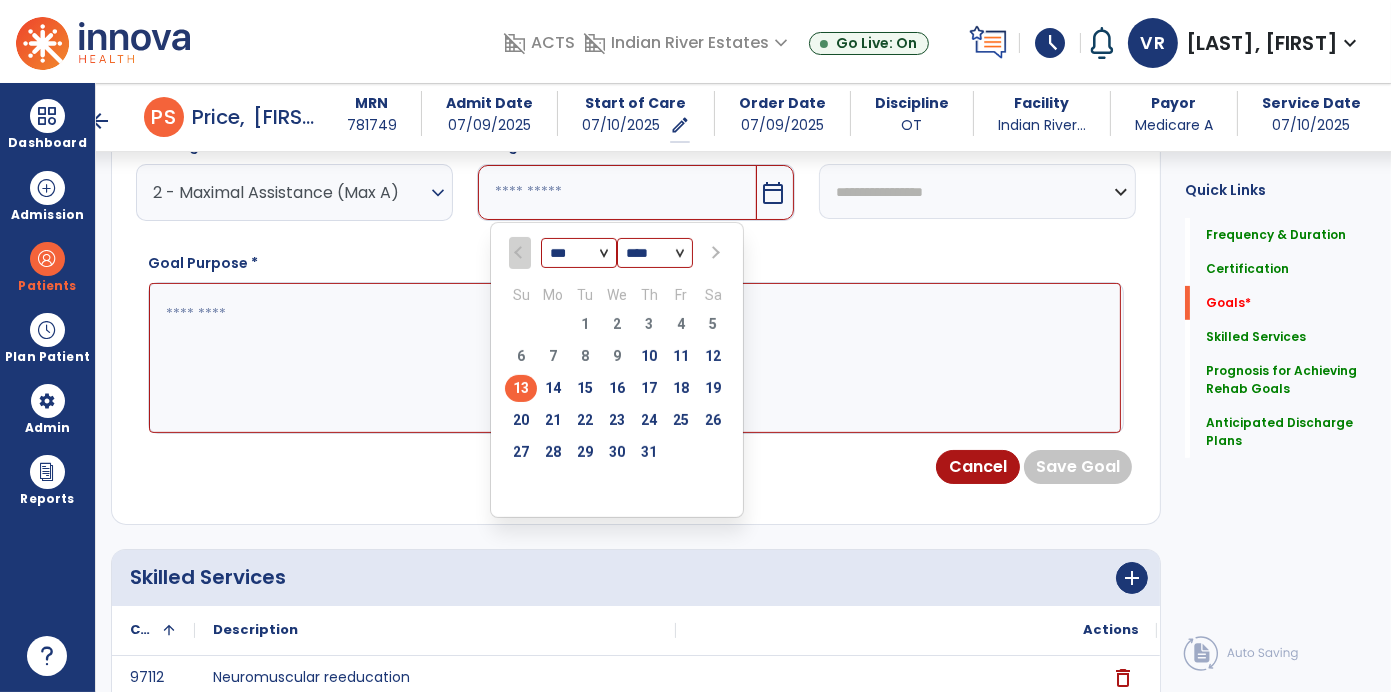 click on "*** *** ***" at bounding box center [579, 254] 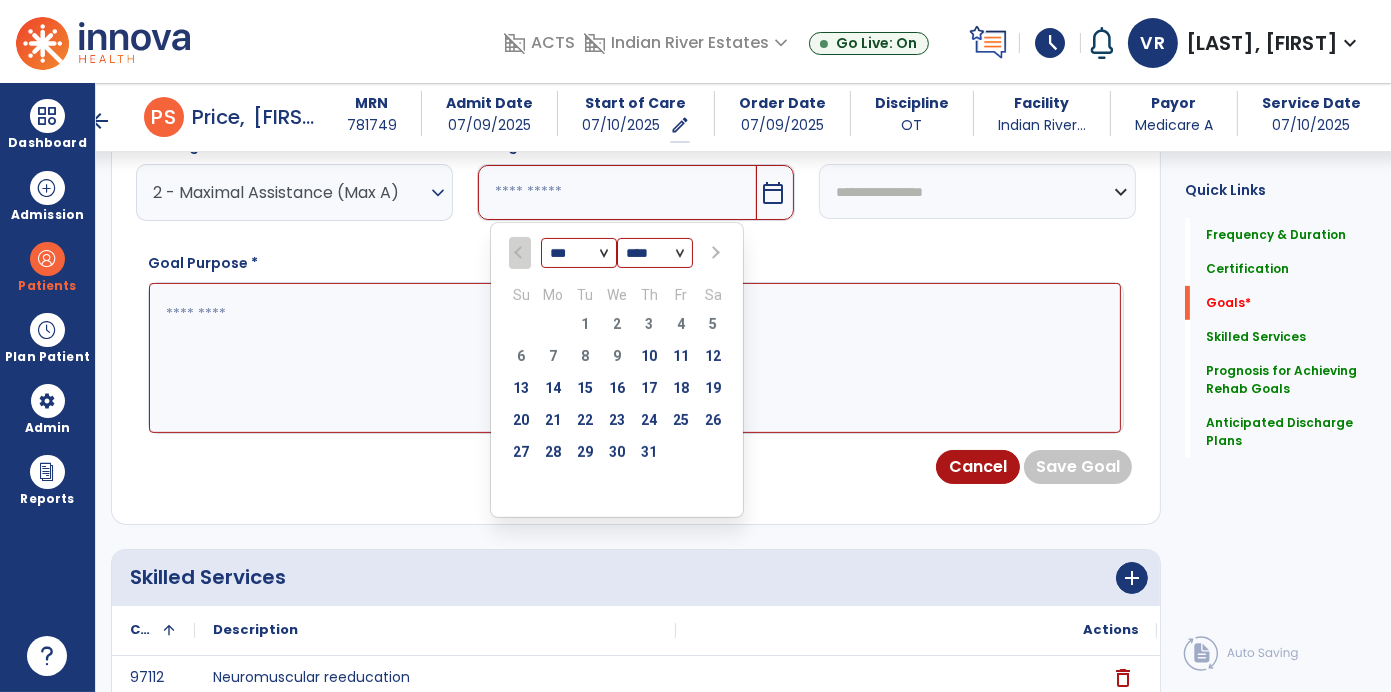 select on "*" 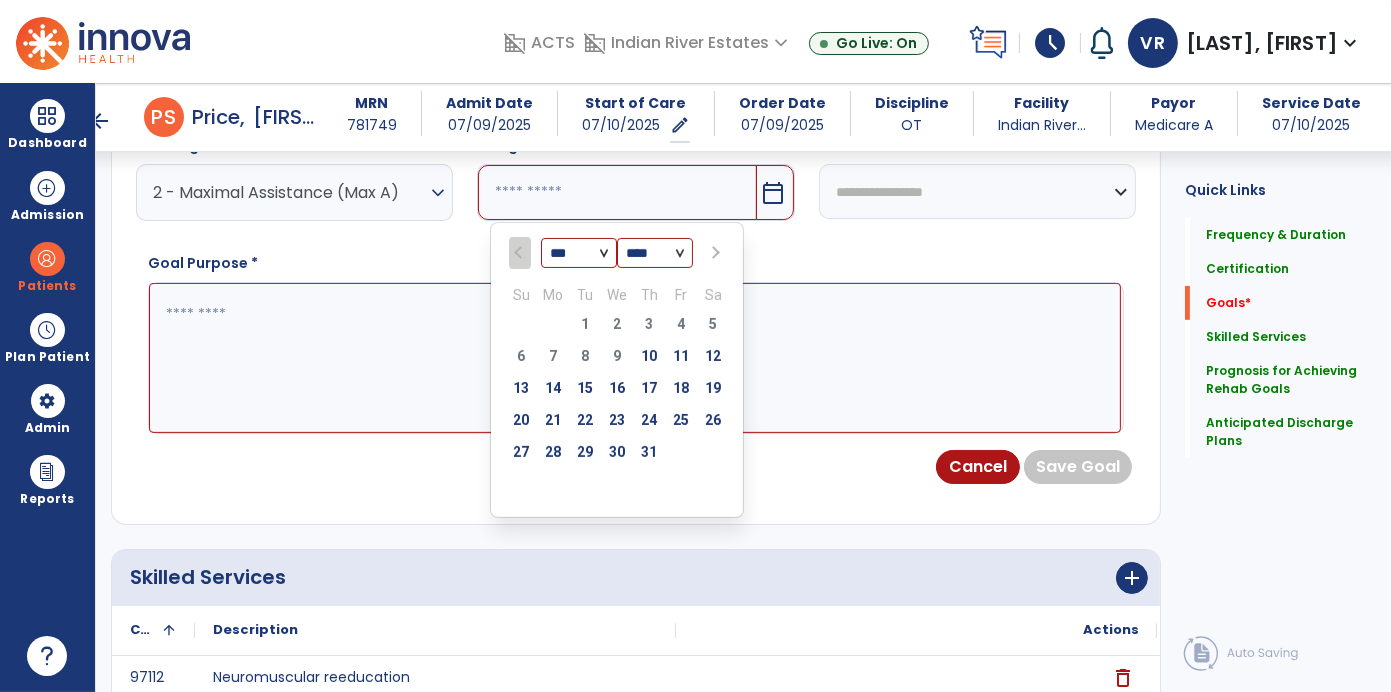 click on "*** *** ***" at bounding box center [579, 254] 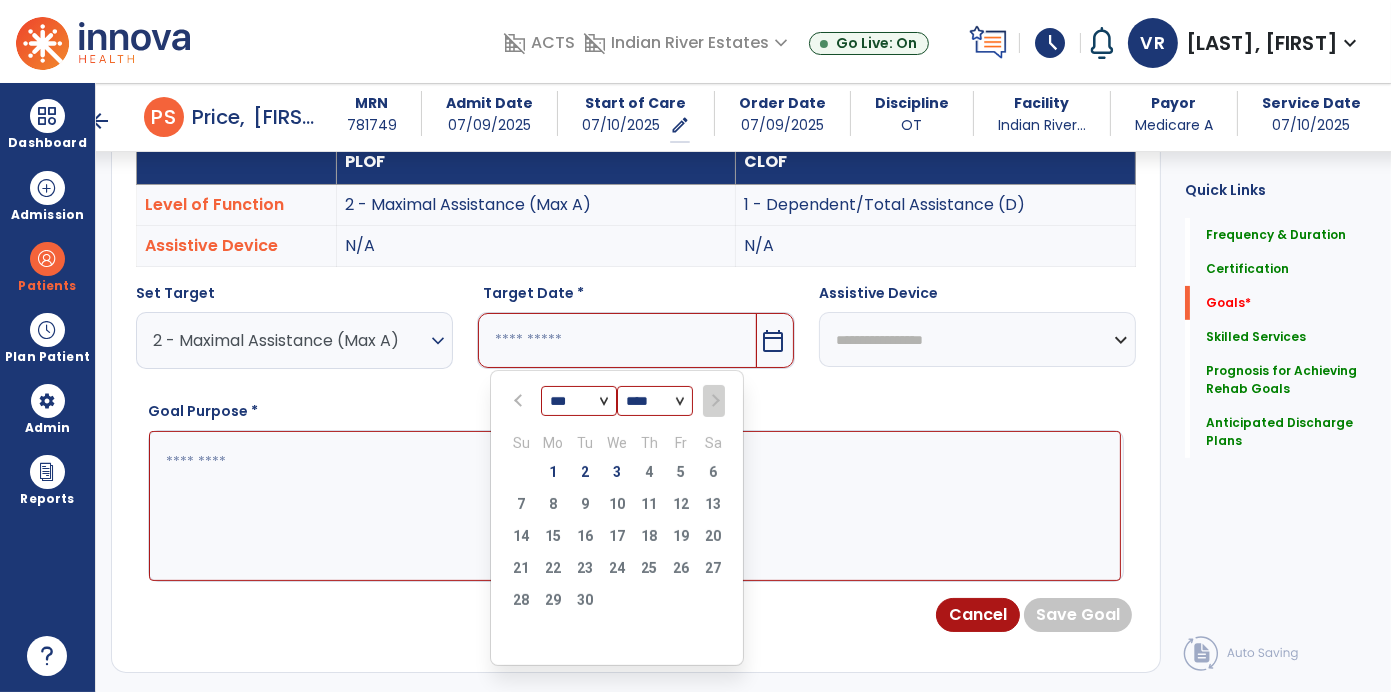 scroll, scrollTop: 596, scrollLeft: 0, axis: vertical 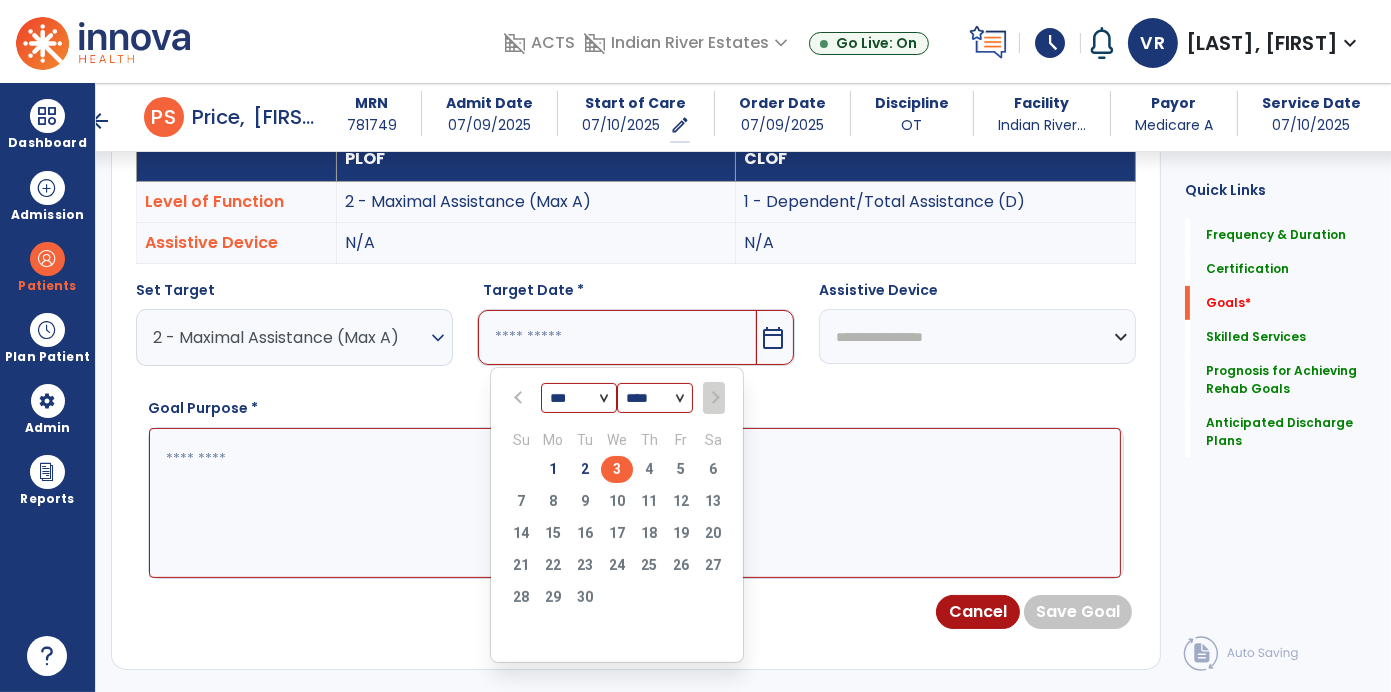 click on "3" at bounding box center [617, 469] 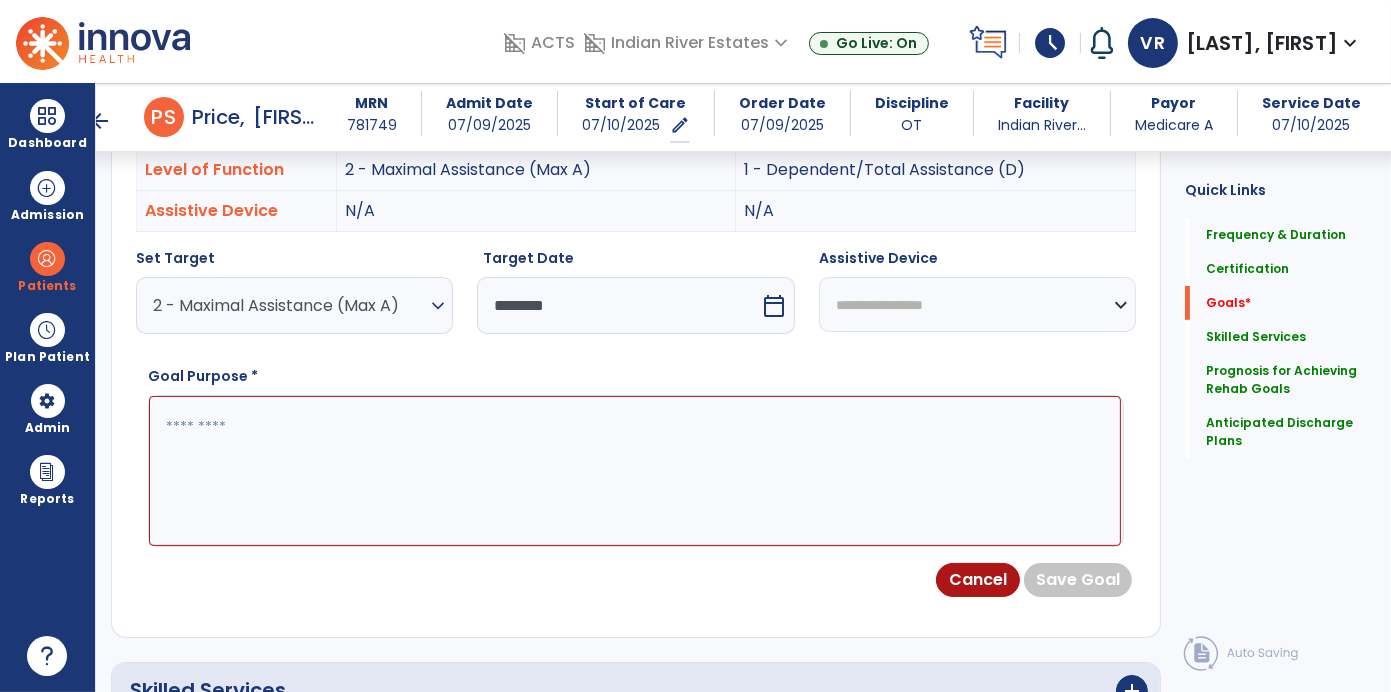 scroll, scrollTop: 641, scrollLeft: 0, axis: vertical 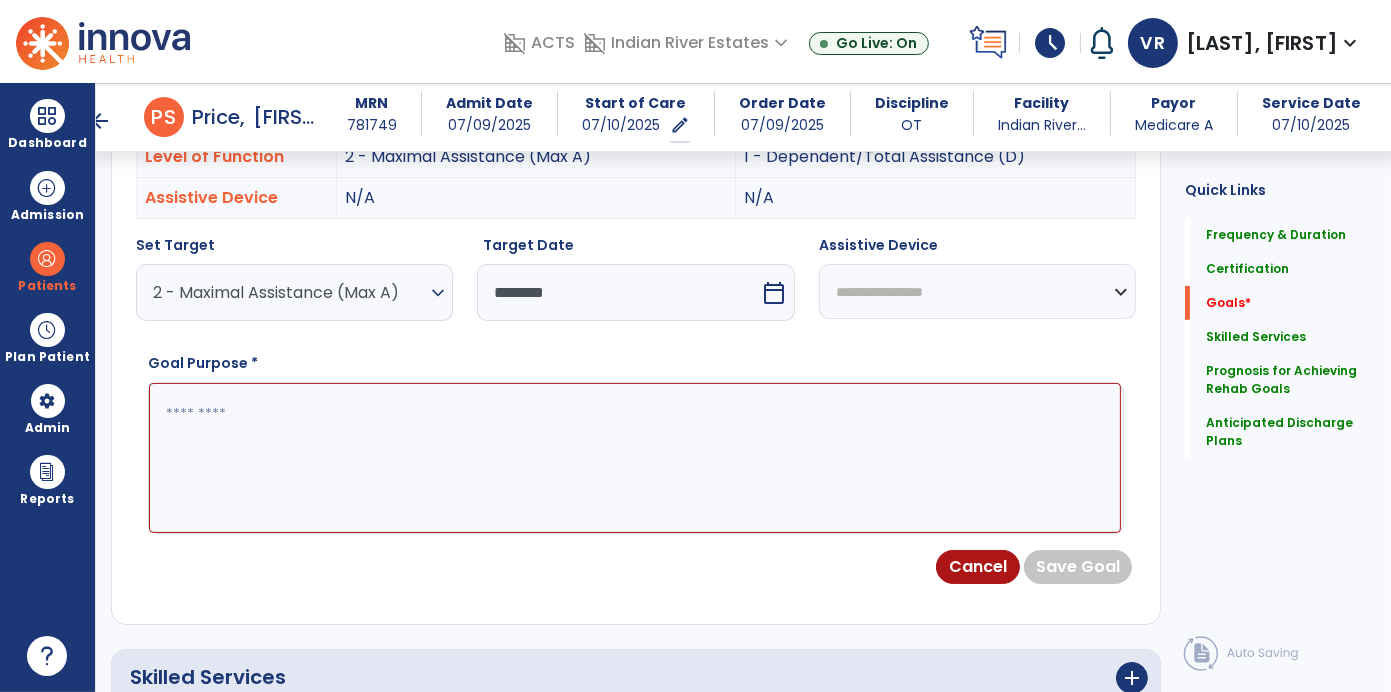 click at bounding box center [635, 457] 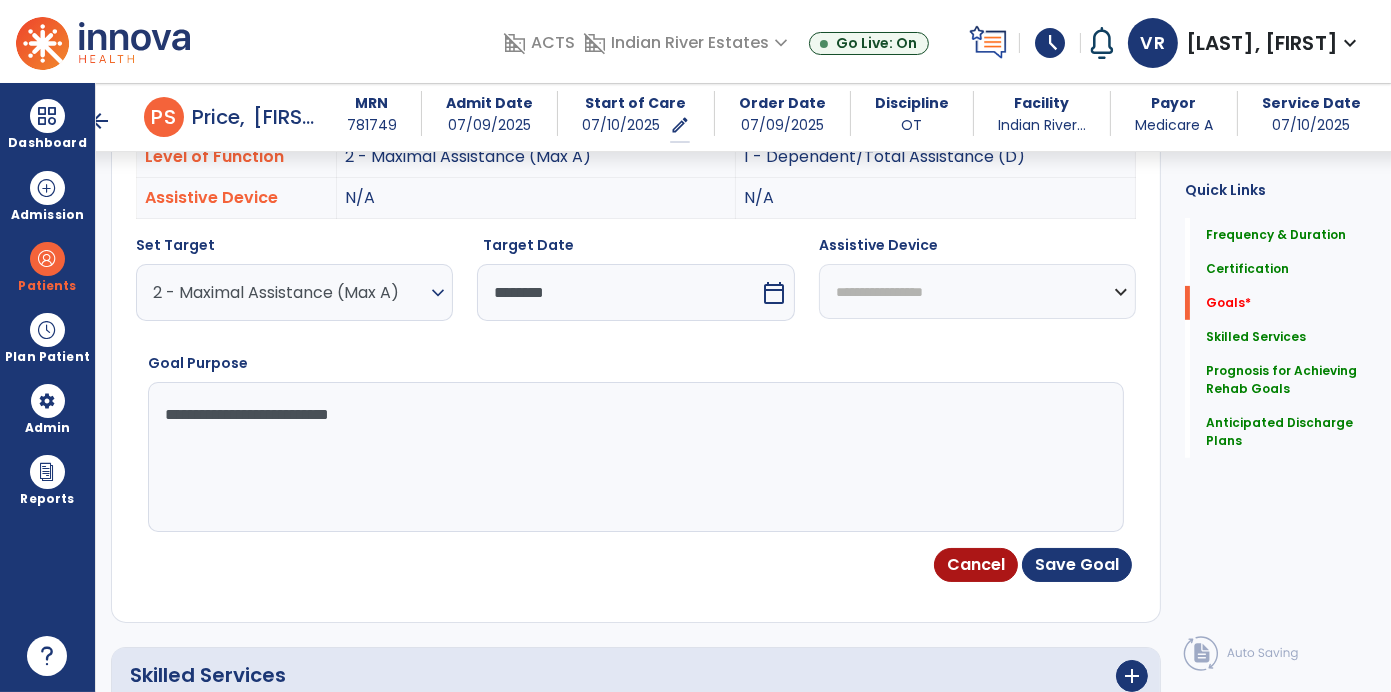 type on "**********" 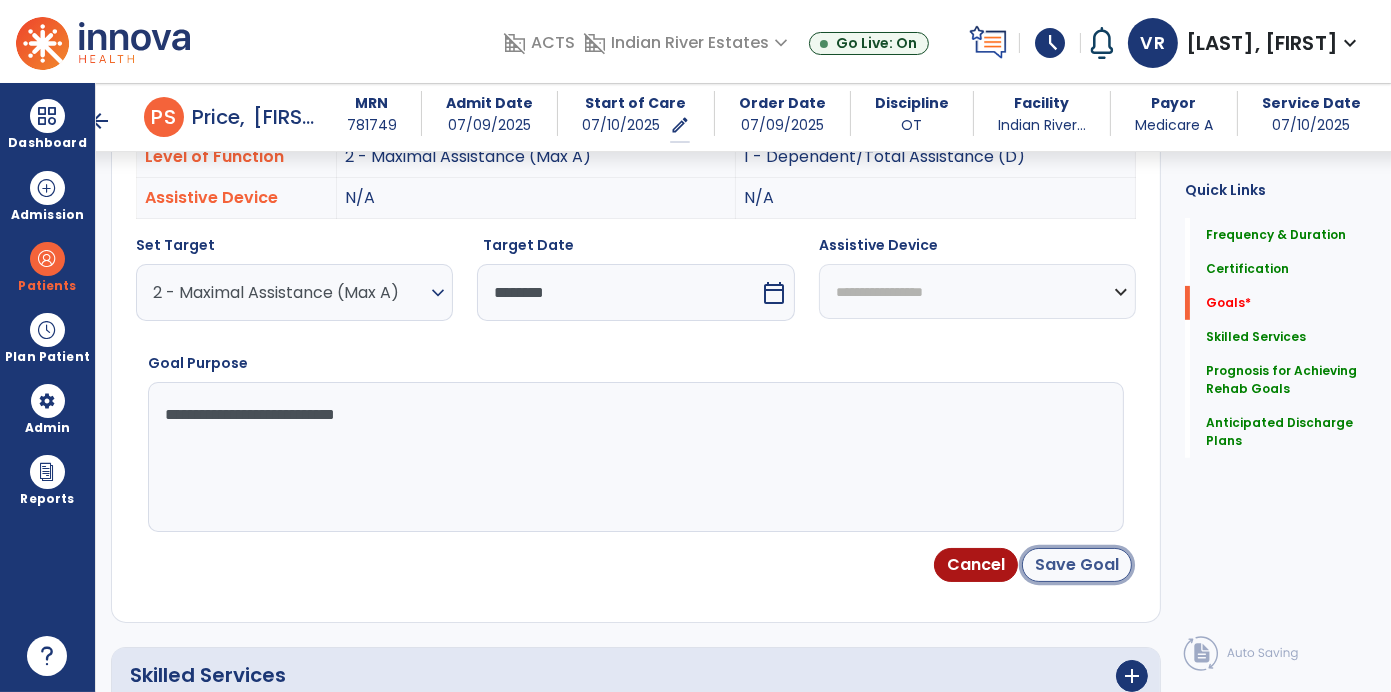 click on "Save Goal" at bounding box center (1077, 565) 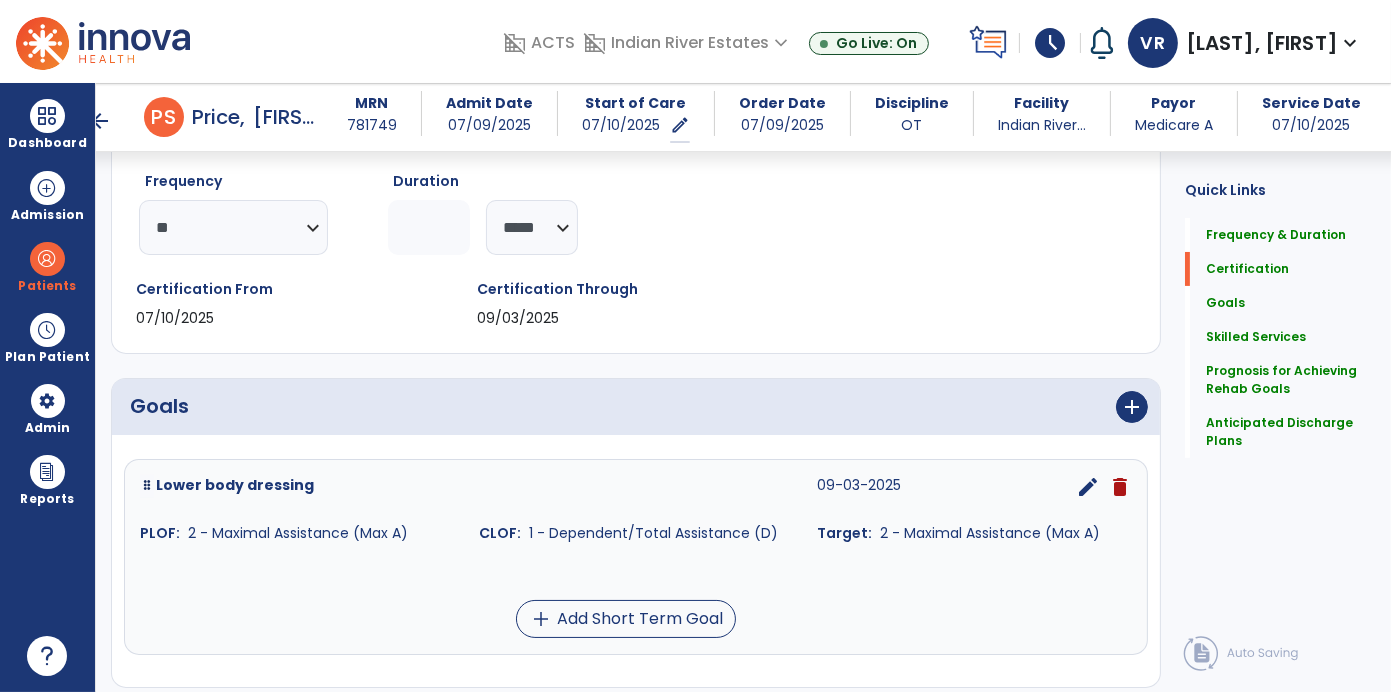 scroll, scrollTop: 238, scrollLeft: 0, axis: vertical 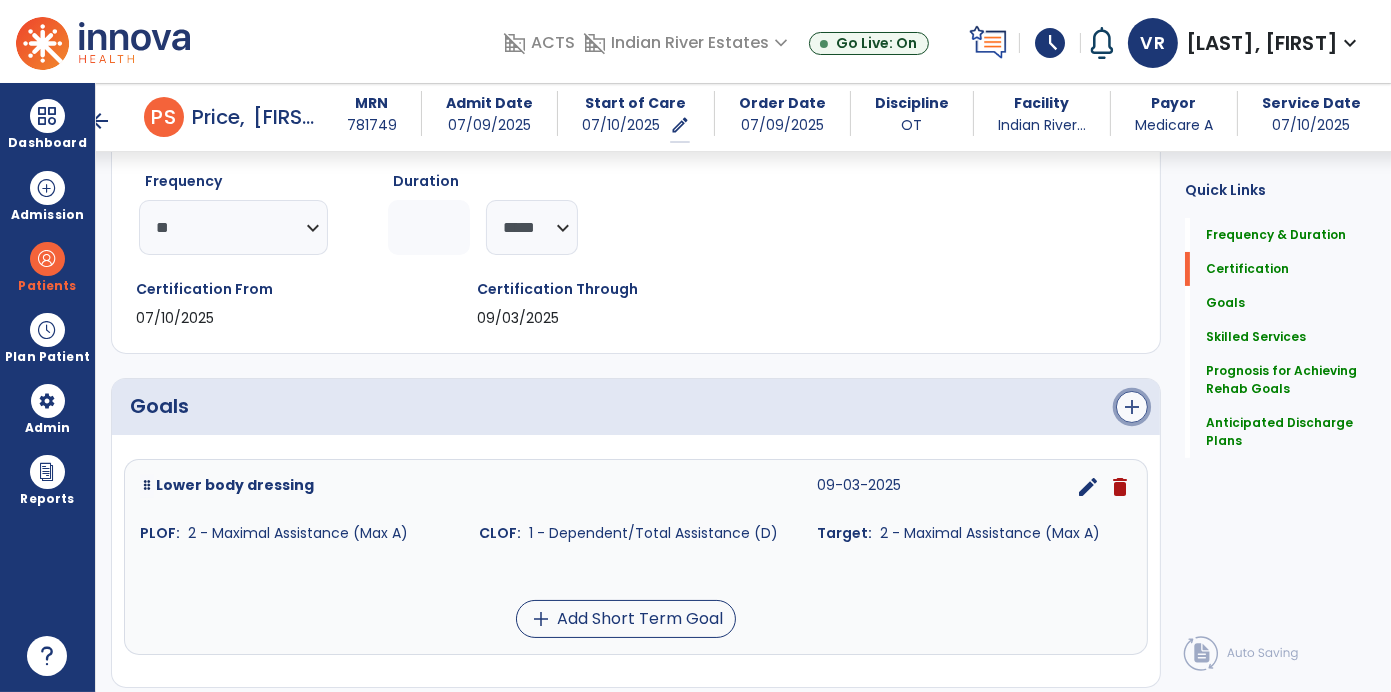 click on "add" at bounding box center (1132, 407) 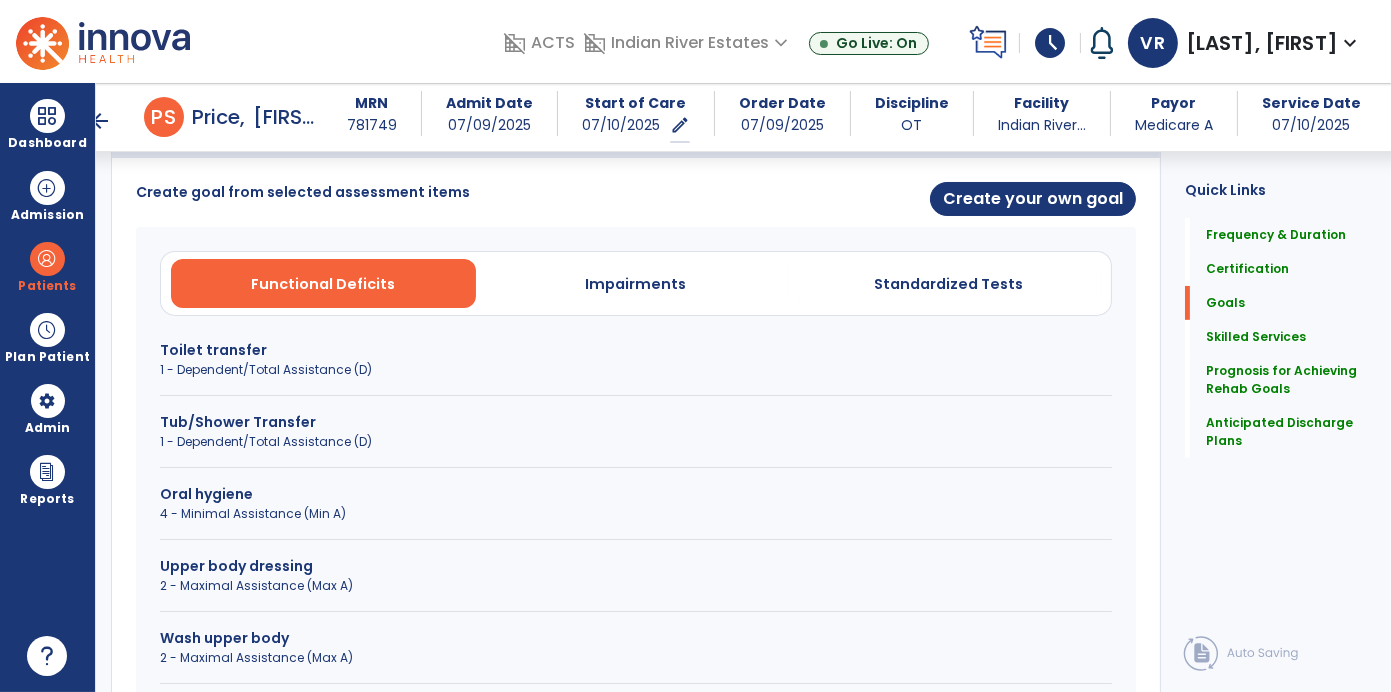 scroll, scrollTop: 517, scrollLeft: 0, axis: vertical 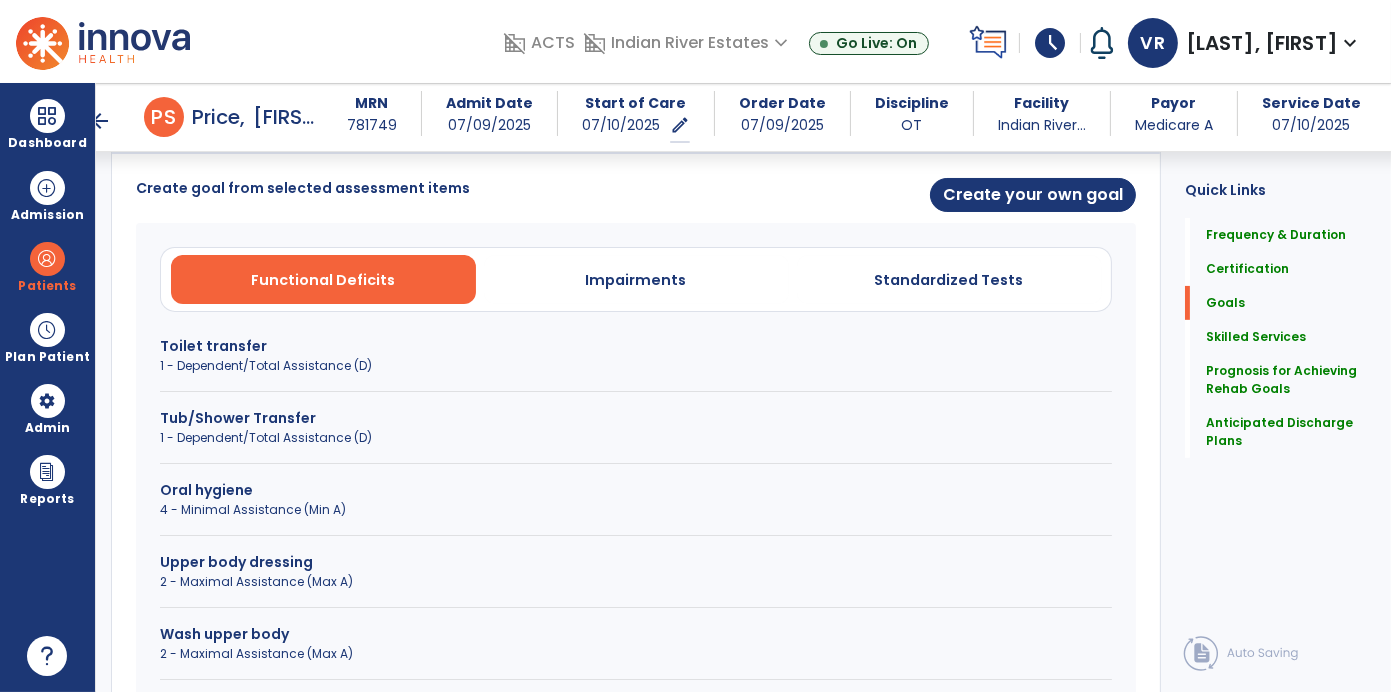 click on "4 - Minimal Assistance (Min A)" at bounding box center (636, 510) 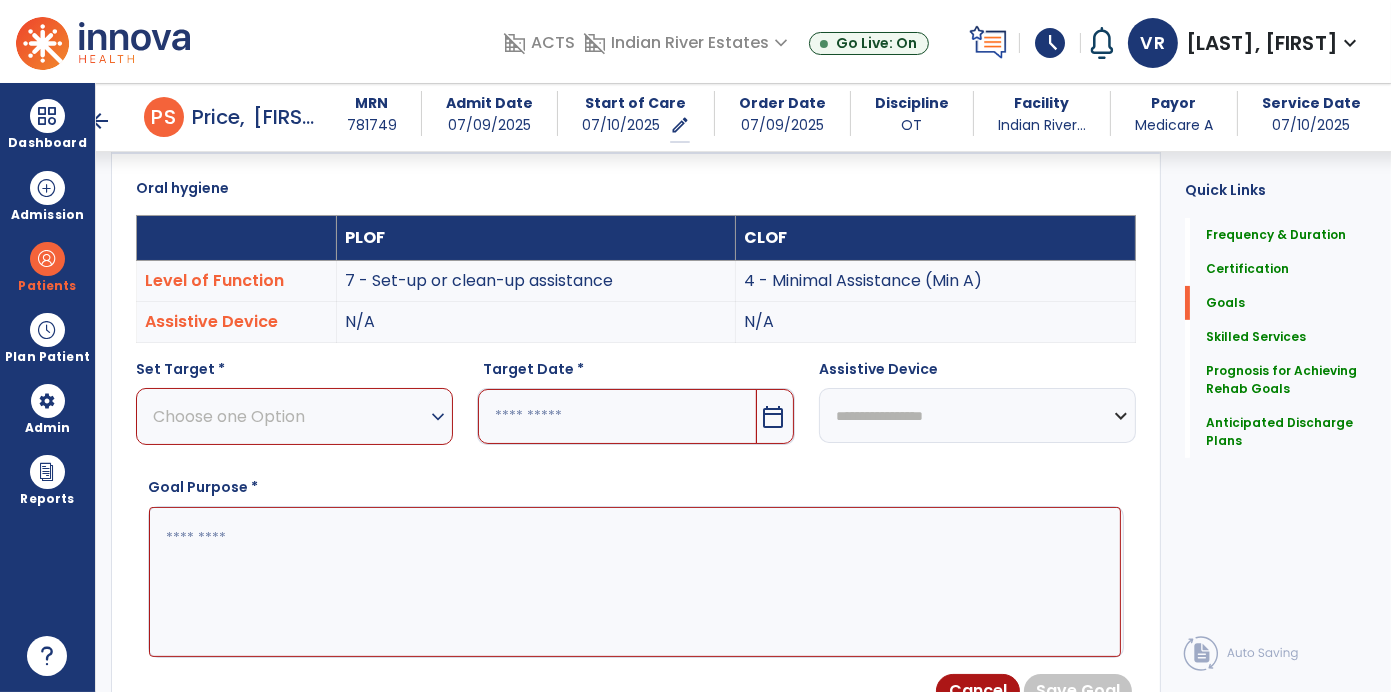 click on "expand_more" at bounding box center (438, 417) 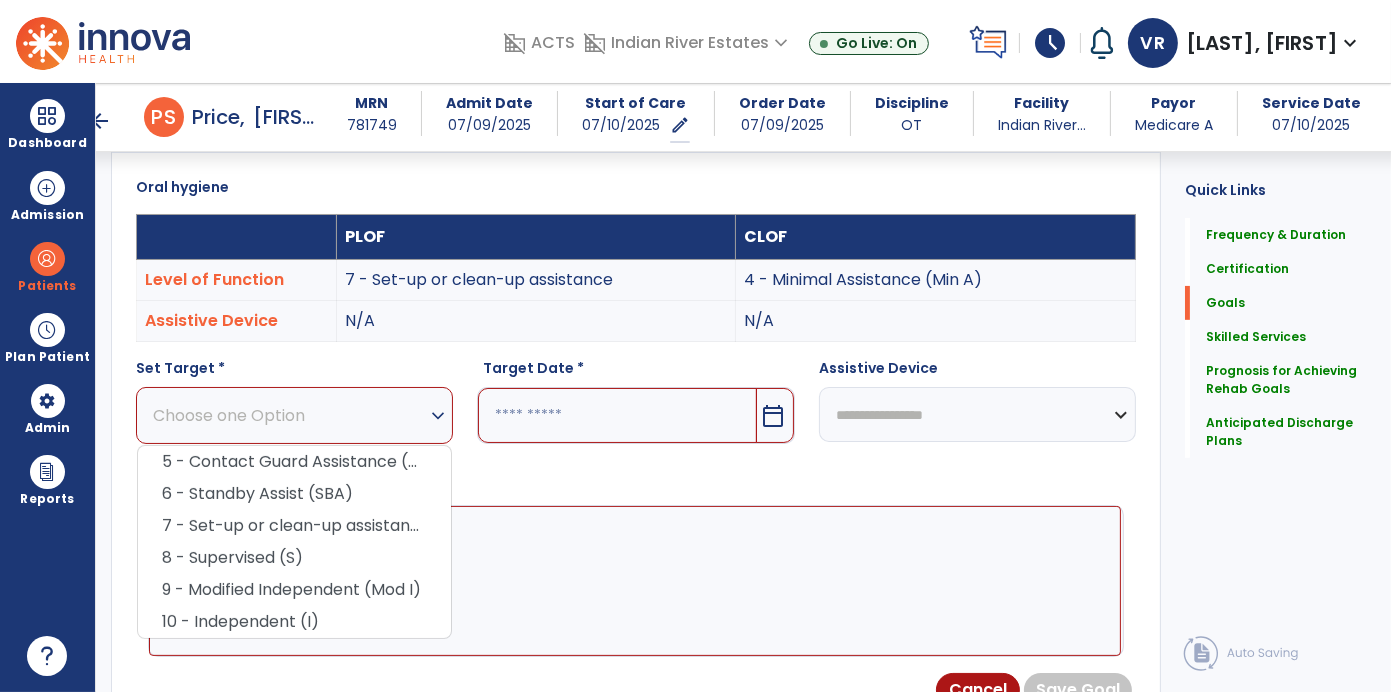 scroll, scrollTop: 516, scrollLeft: 0, axis: vertical 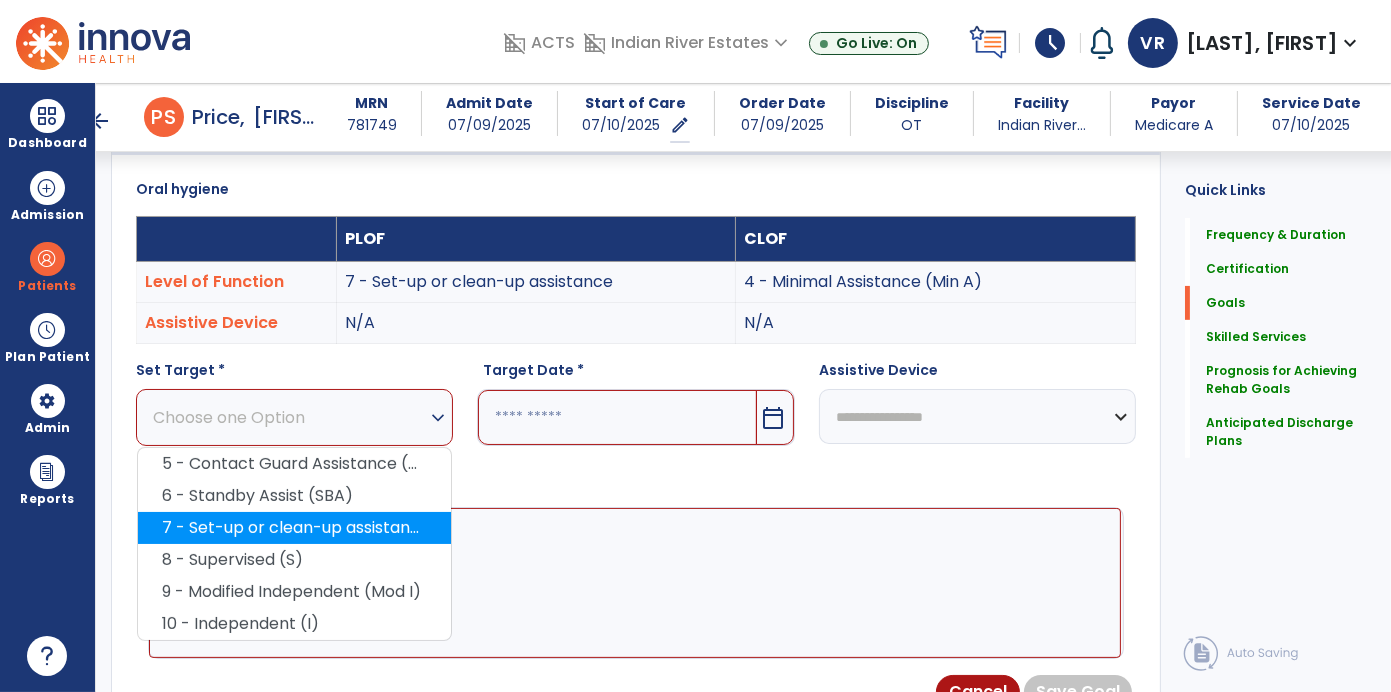 click on "7 - Set-up or clean-up assistance" at bounding box center (294, 528) 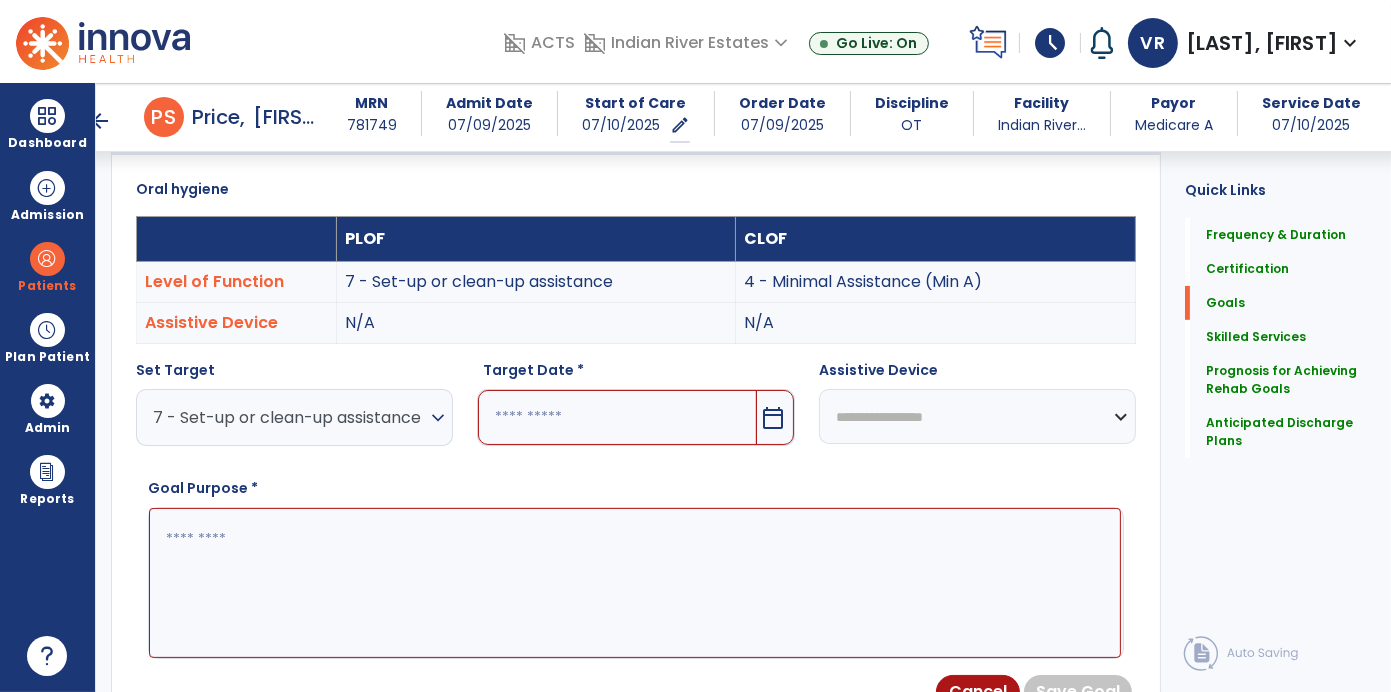 click on "calendar_today" at bounding box center (773, 418) 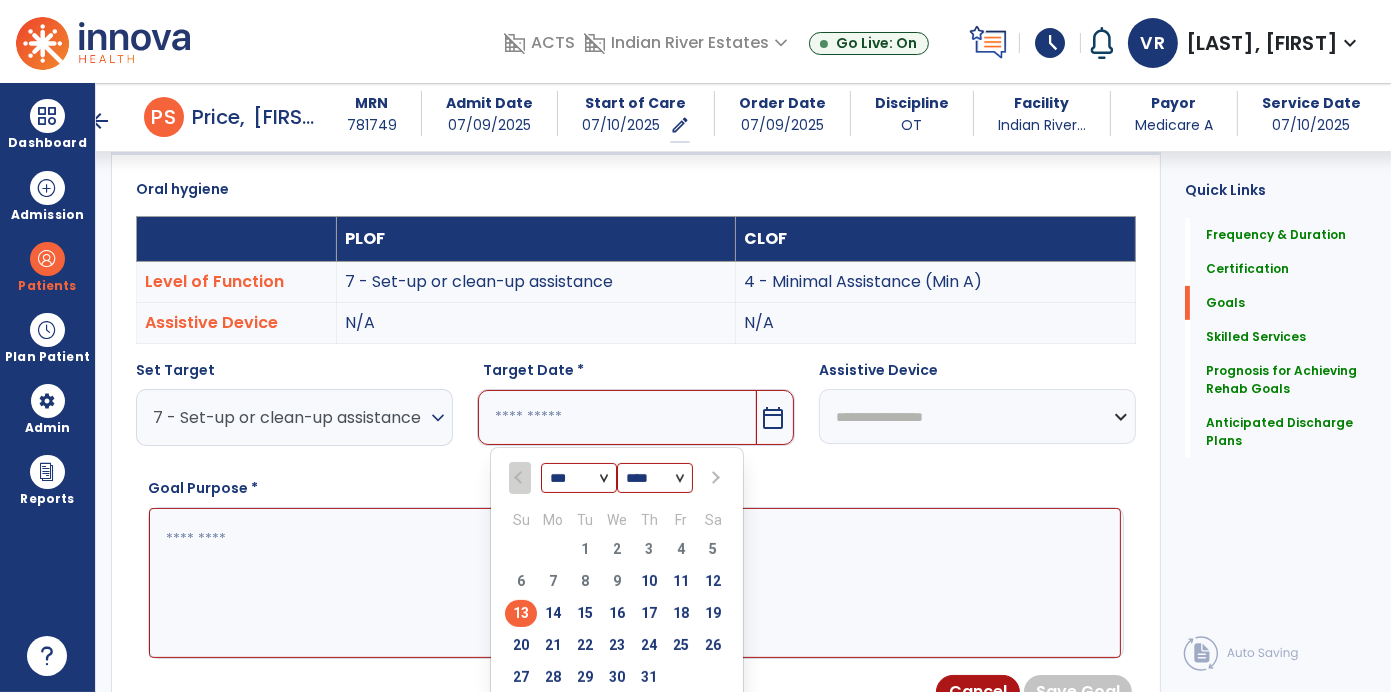 click on "*** *** ***" at bounding box center (579, 479) 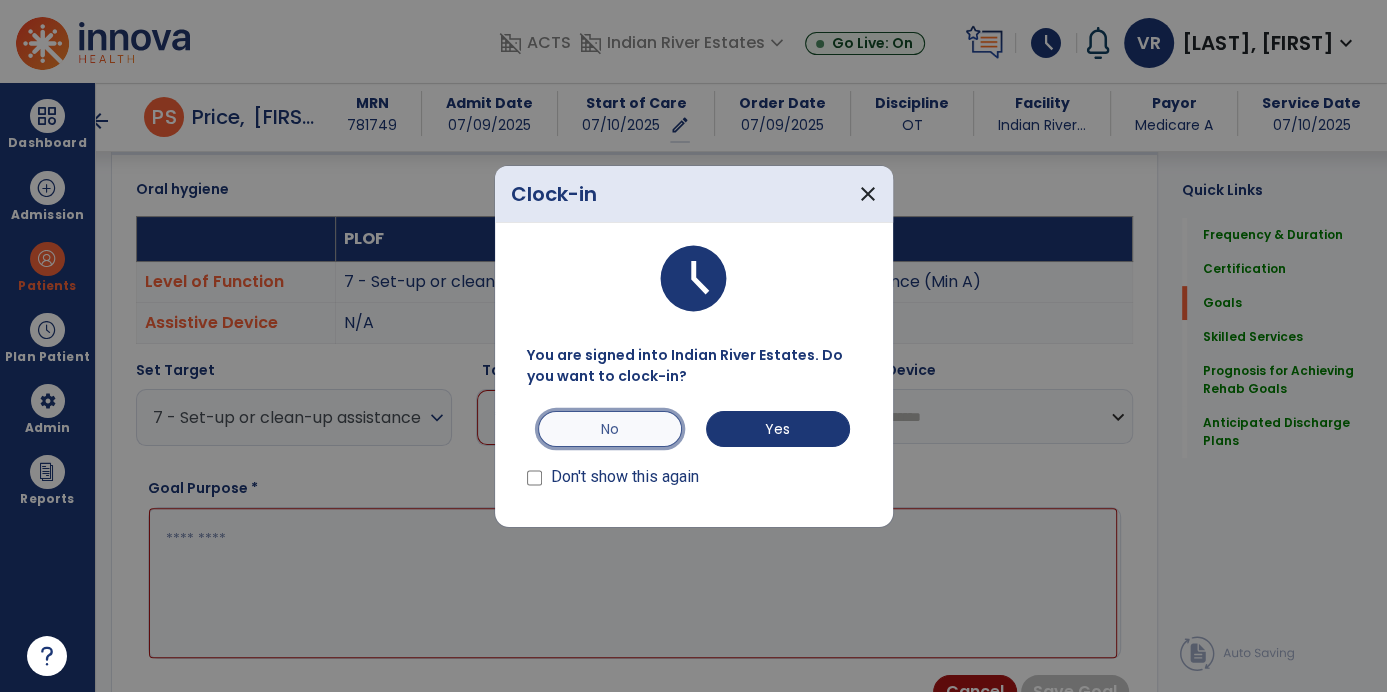 click on "No" at bounding box center [610, 429] 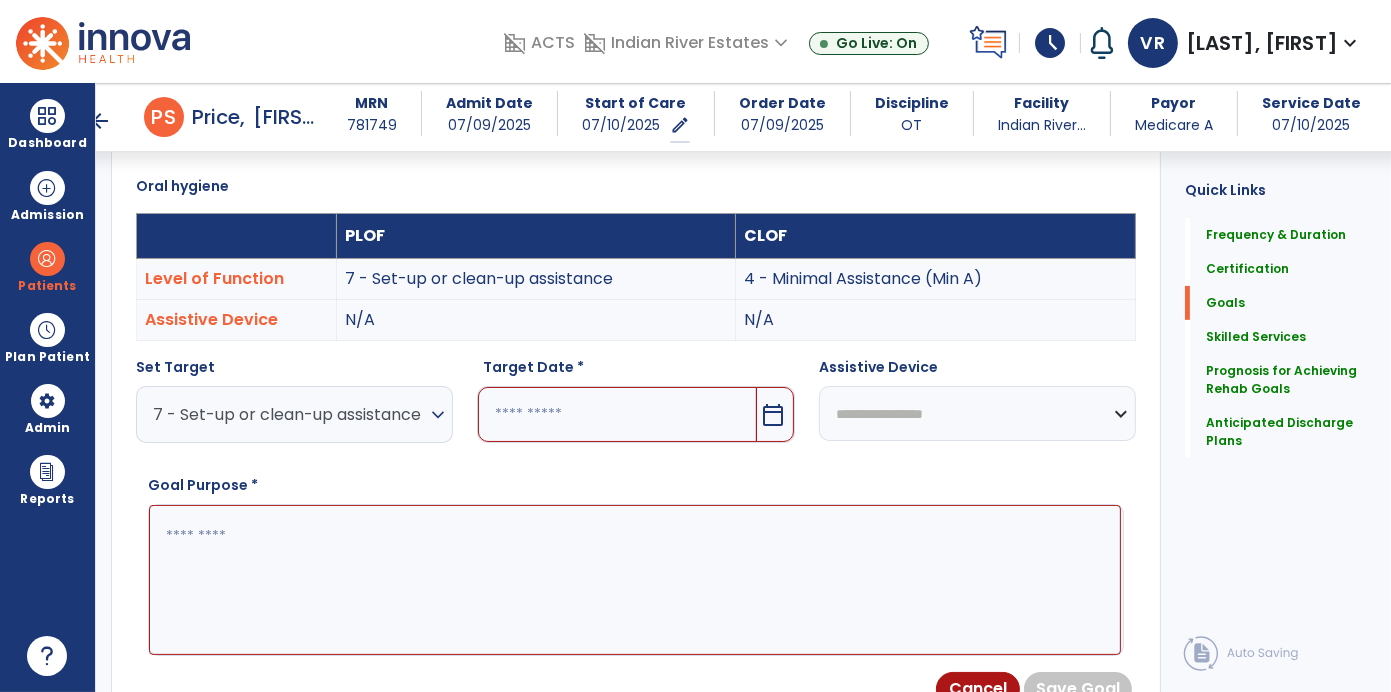 scroll, scrollTop: 518, scrollLeft: 0, axis: vertical 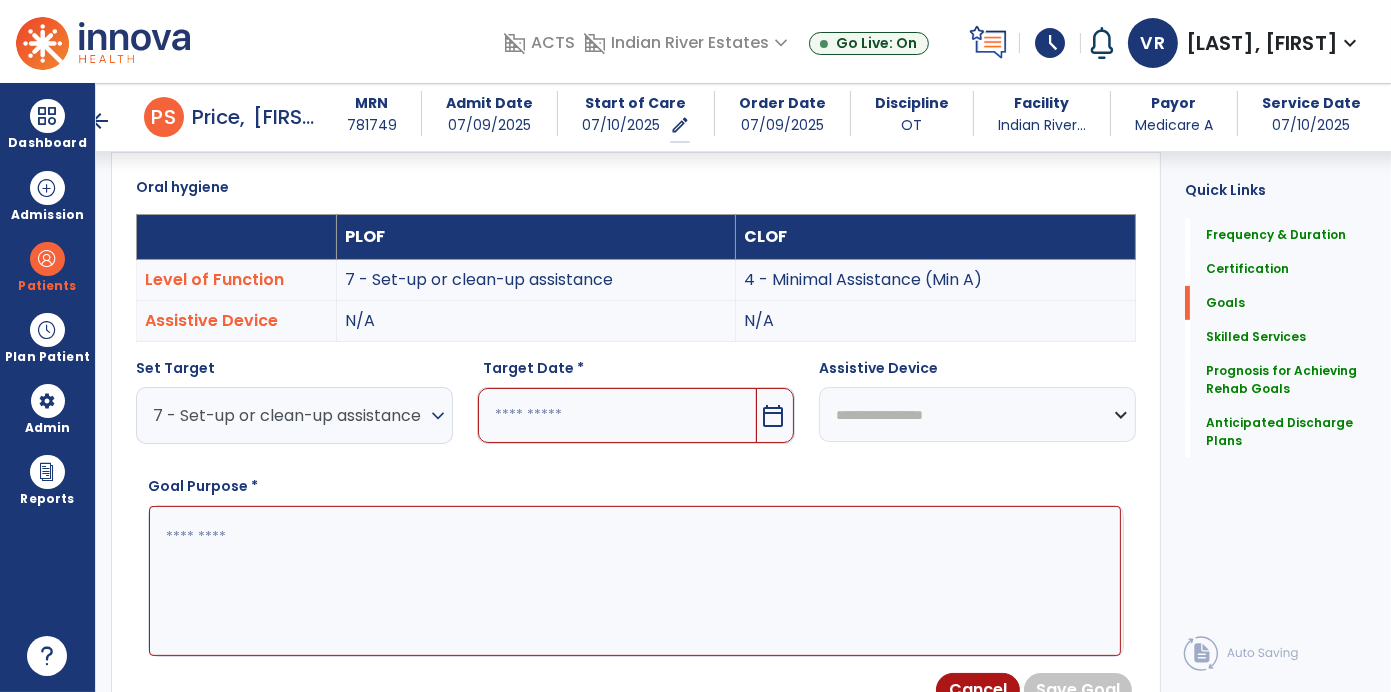 click on "calendar_today" at bounding box center (775, 415) 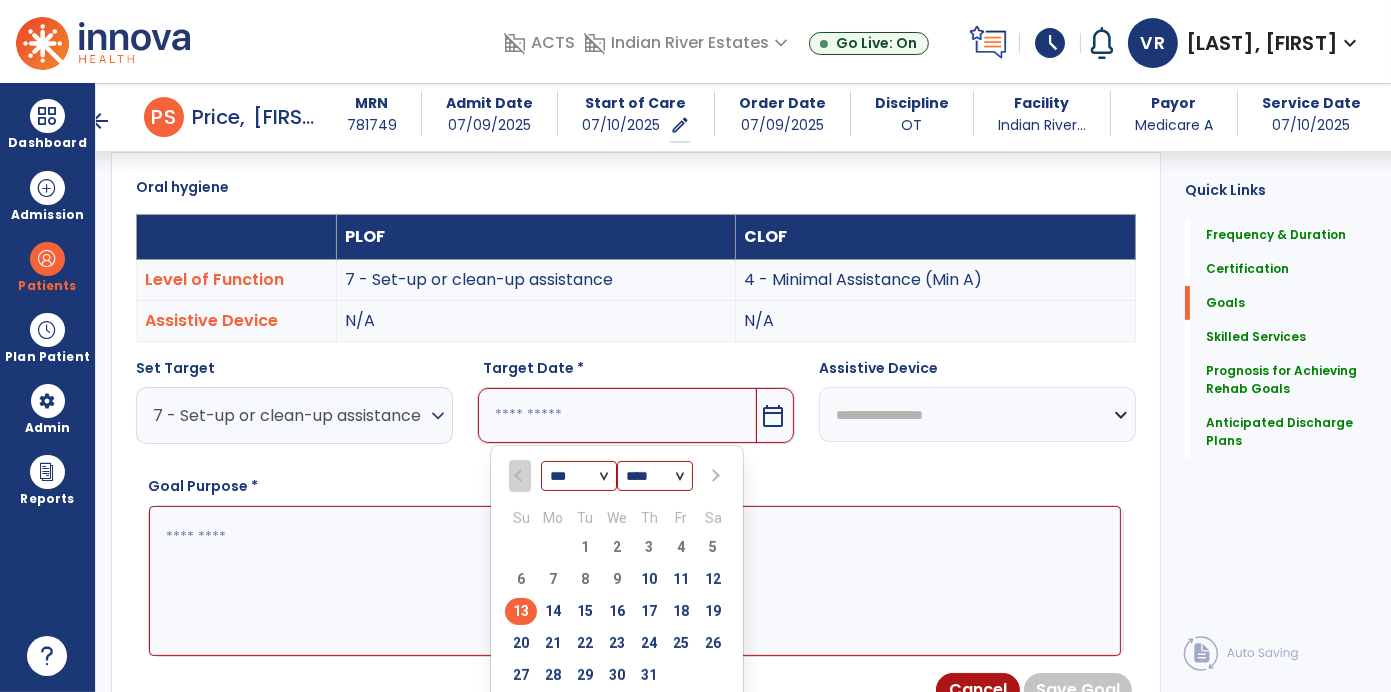 click on "*** *** ***" at bounding box center (579, 477) 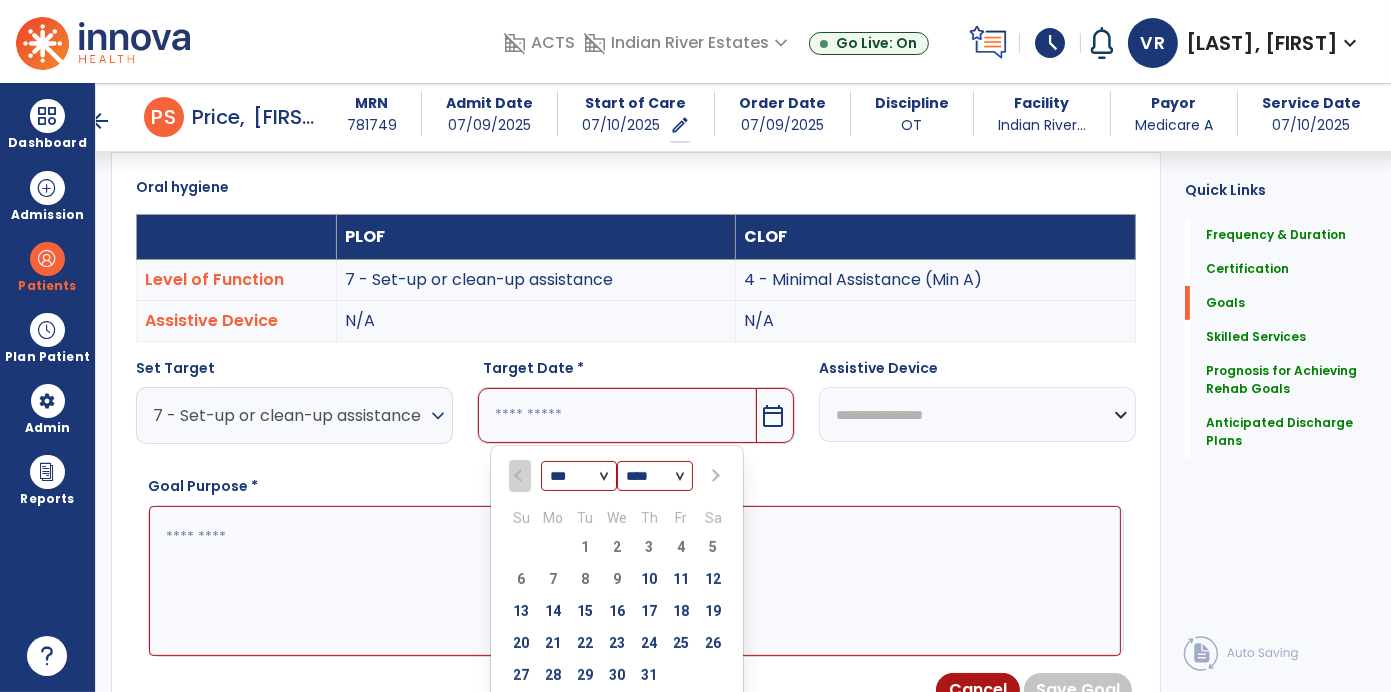 select on "*" 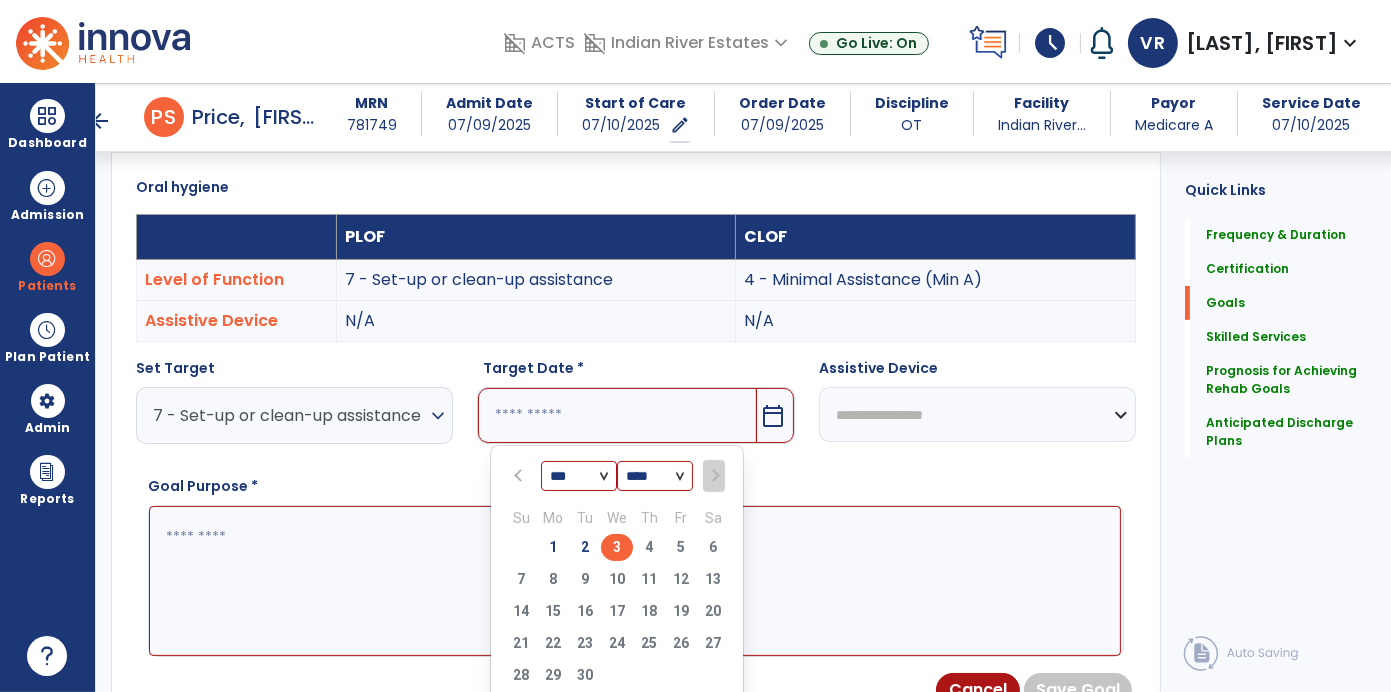 click on "3" at bounding box center (617, 547) 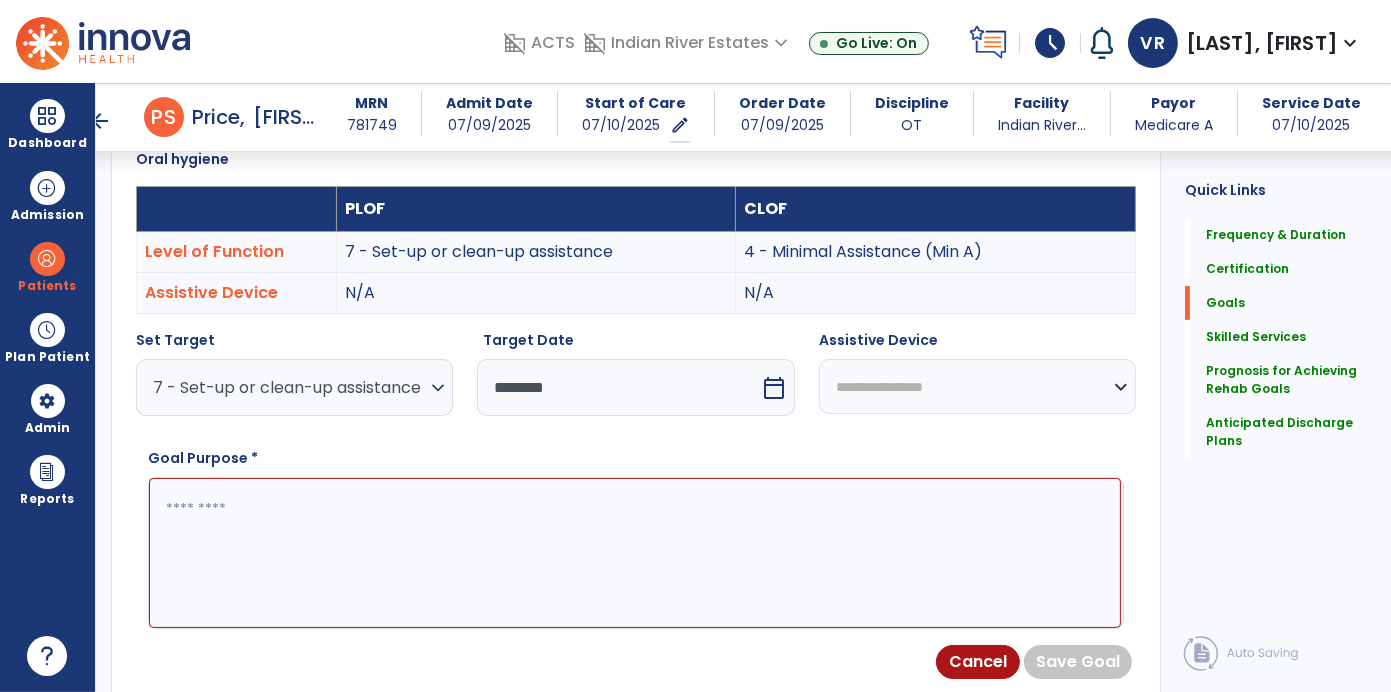 scroll, scrollTop: 549, scrollLeft: 0, axis: vertical 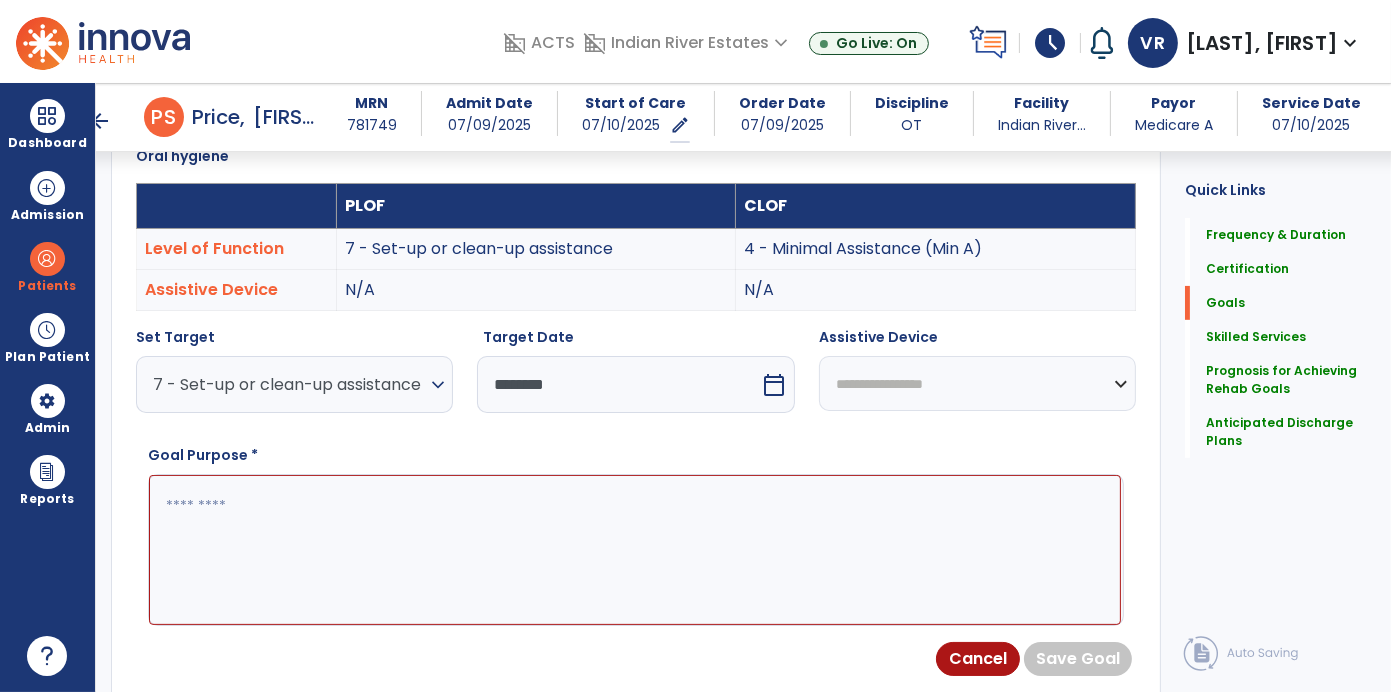 click at bounding box center [635, 549] 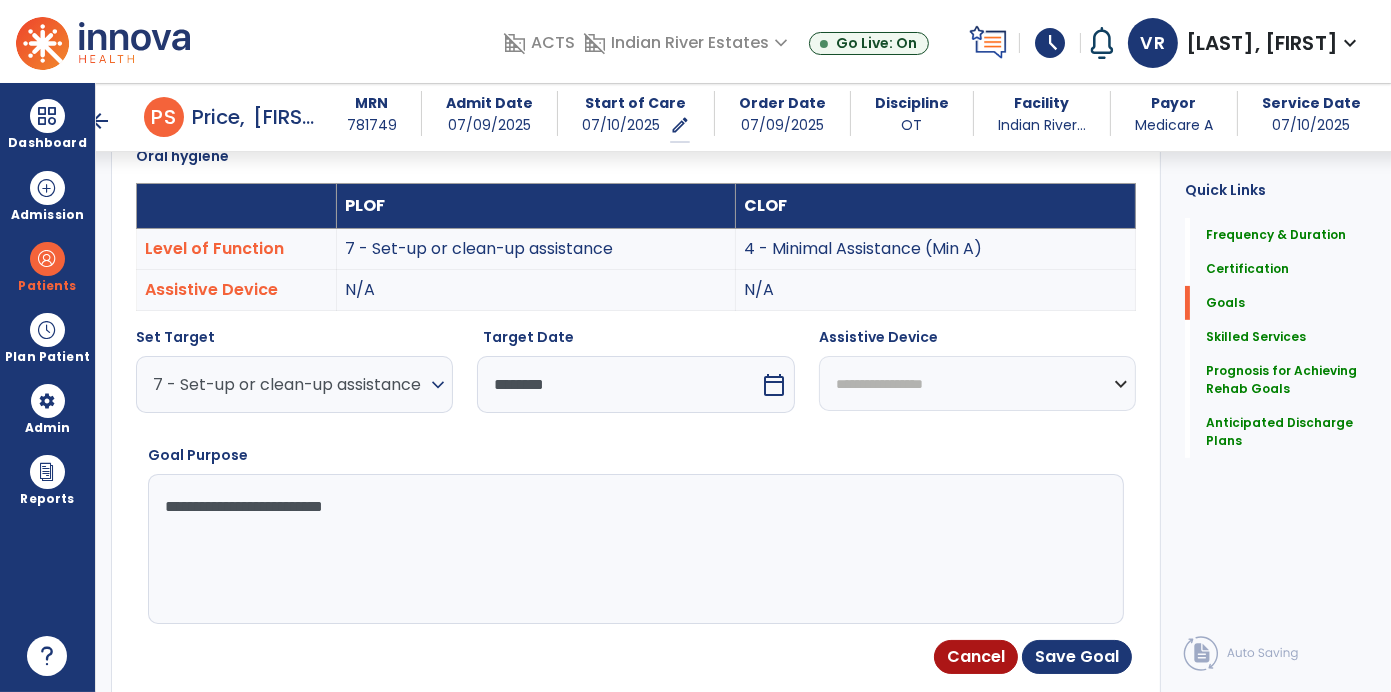 type on "**********" 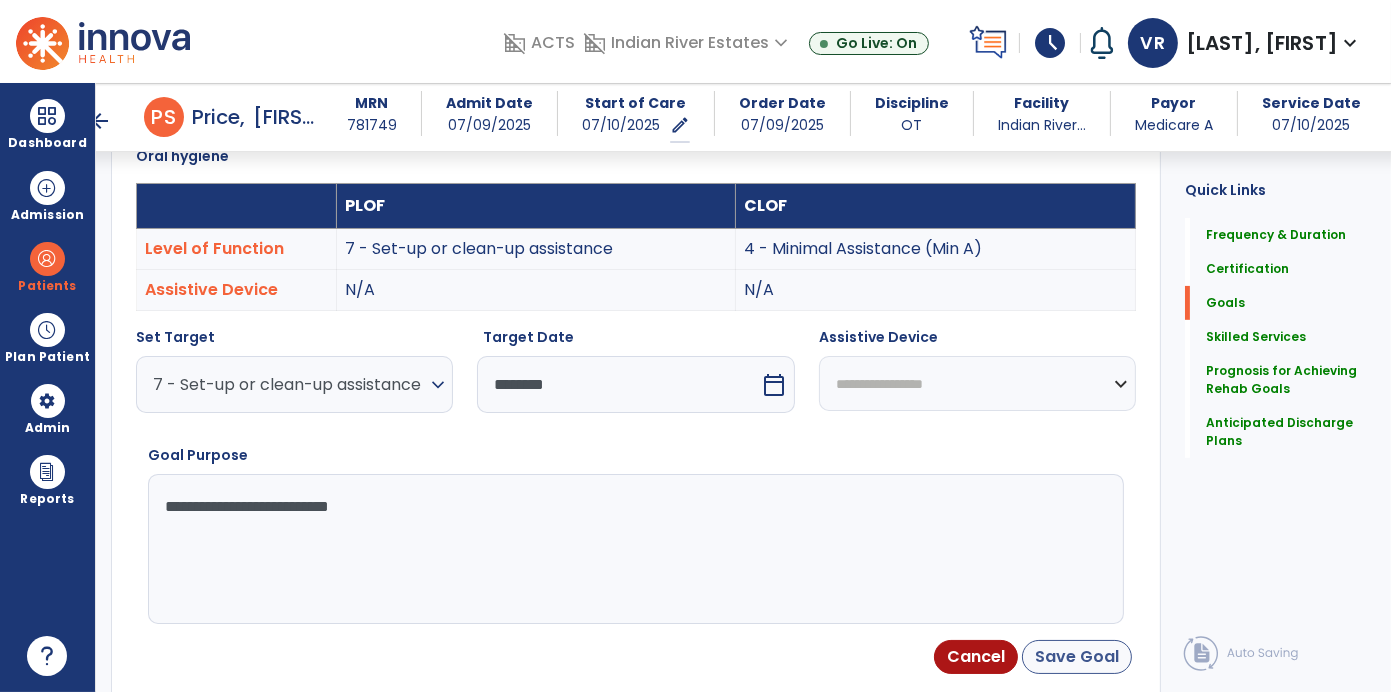 click on "Save Goal" at bounding box center [1077, 657] 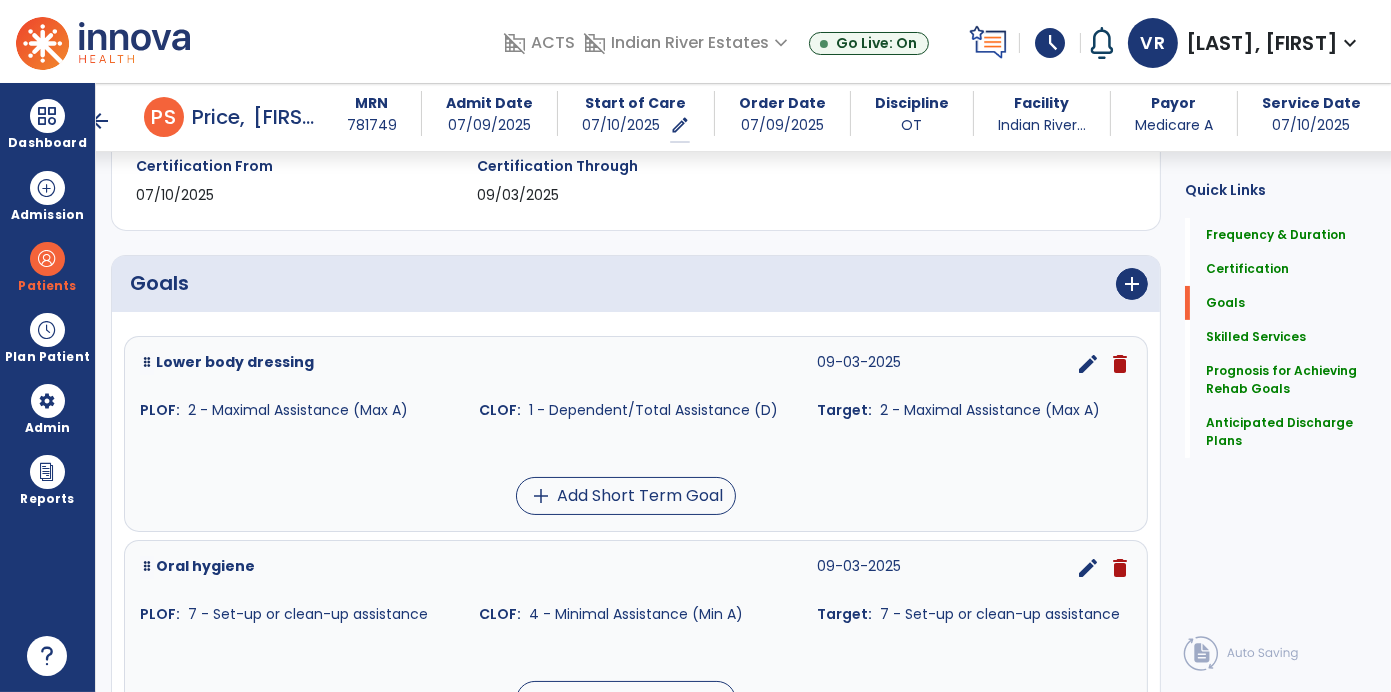 scroll, scrollTop: 357, scrollLeft: 0, axis: vertical 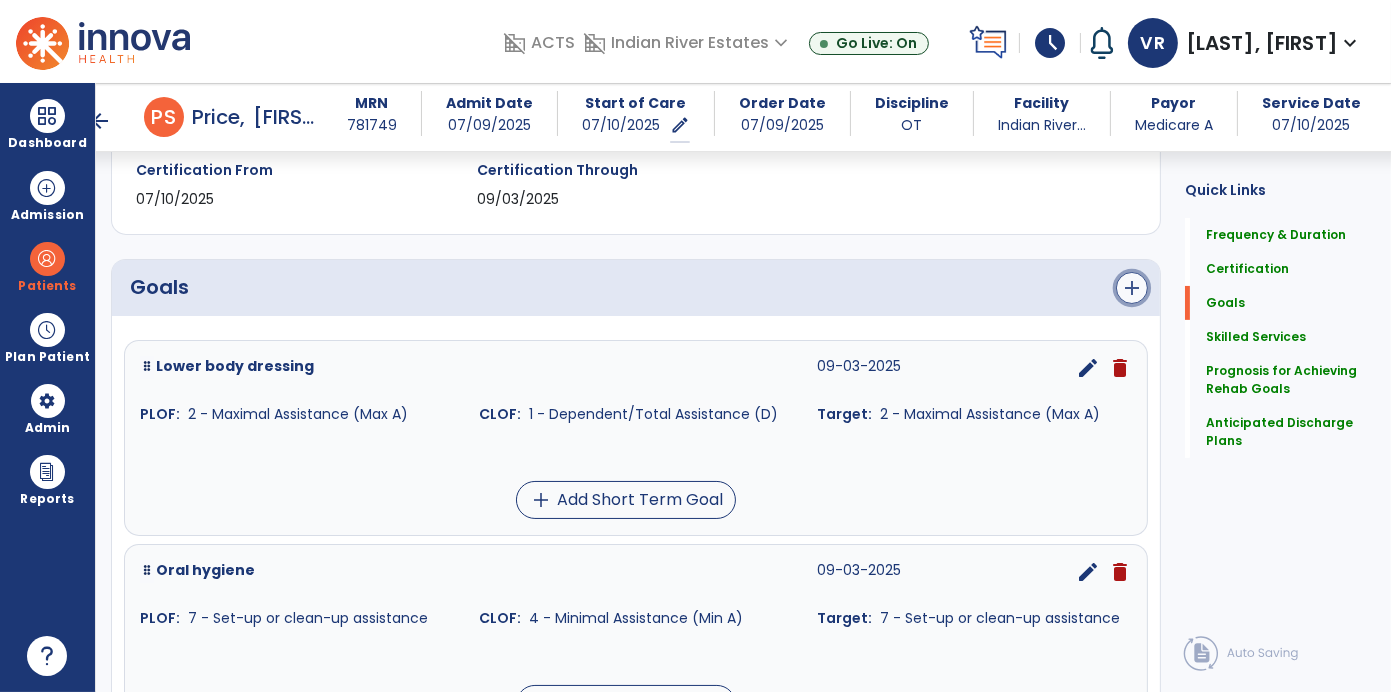 click on "add" at bounding box center (1132, 288) 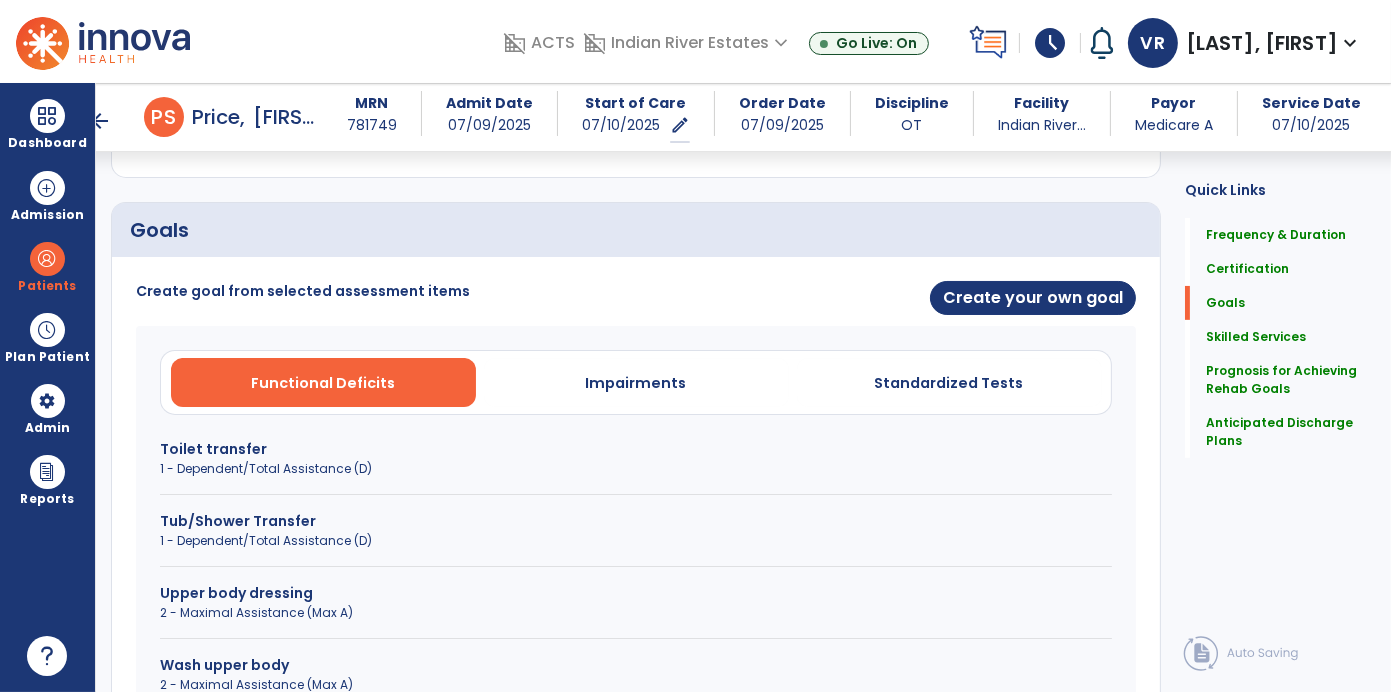 scroll, scrollTop: 413, scrollLeft: 0, axis: vertical 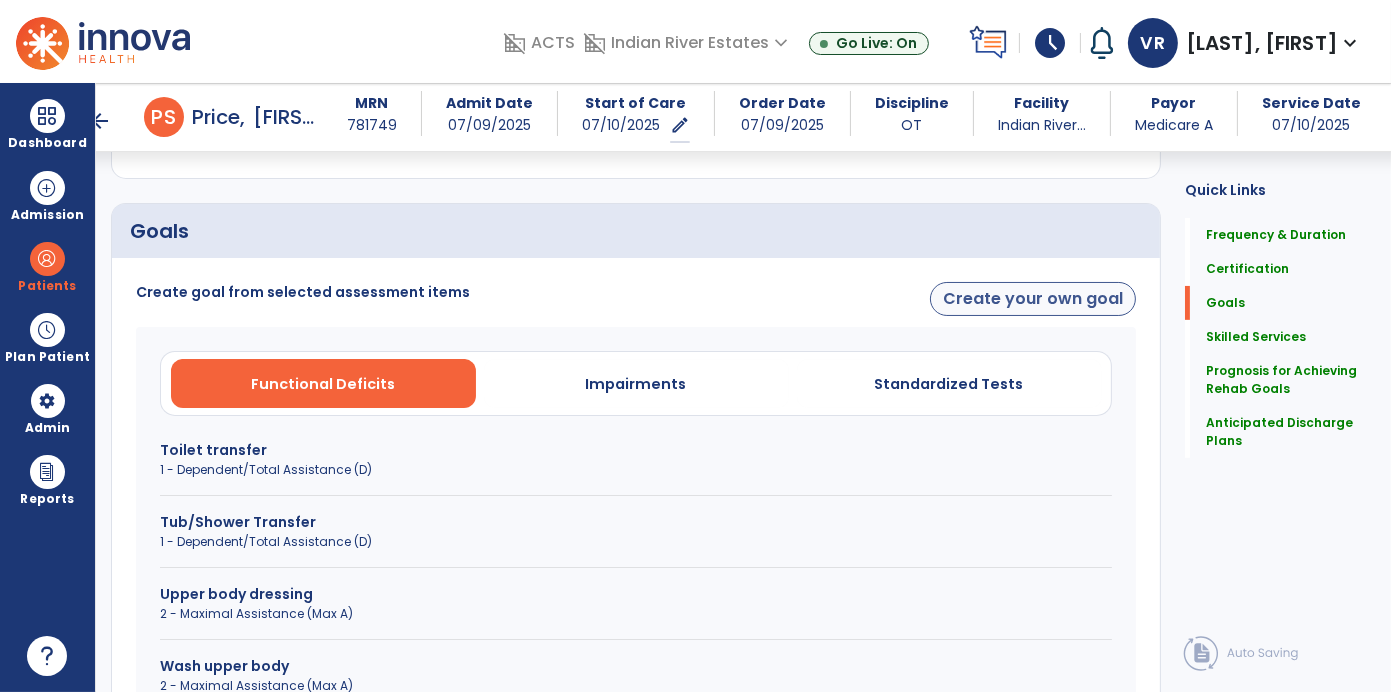 click on "Create your own goal" at bounding box center (1033, 299) 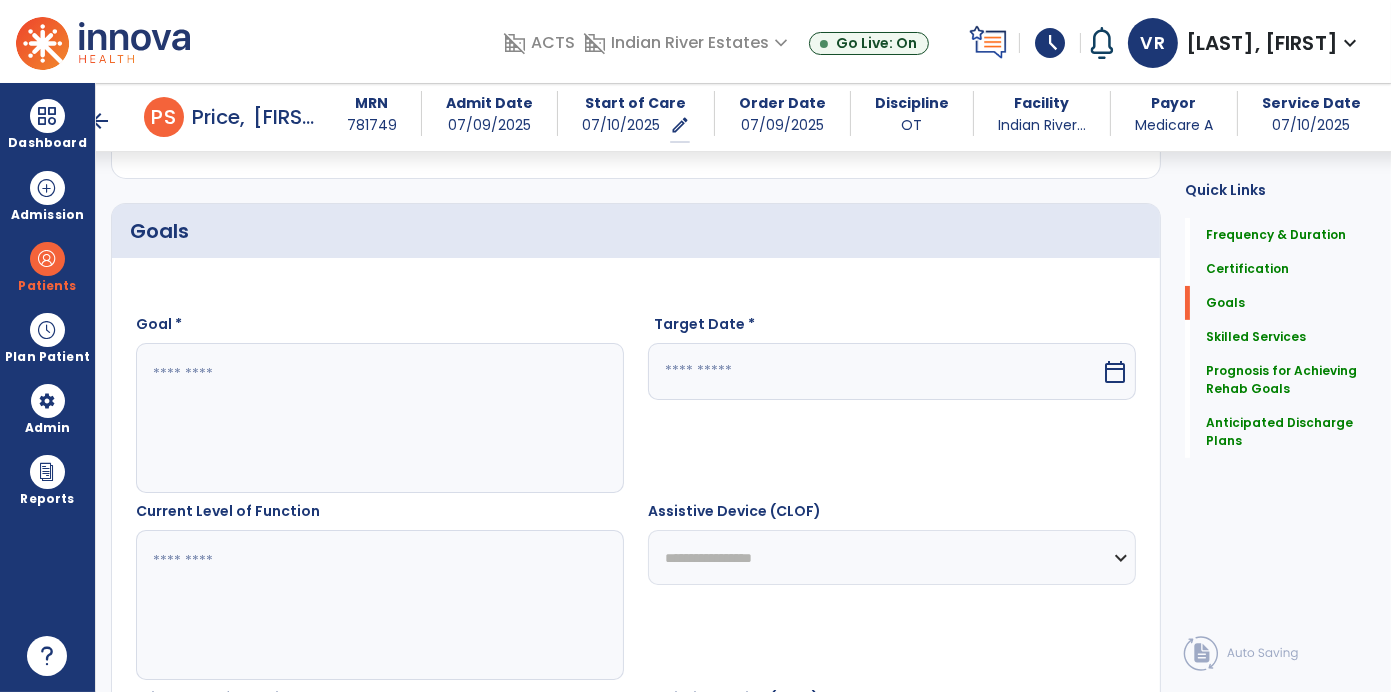 click at bounding box center (379, 418) 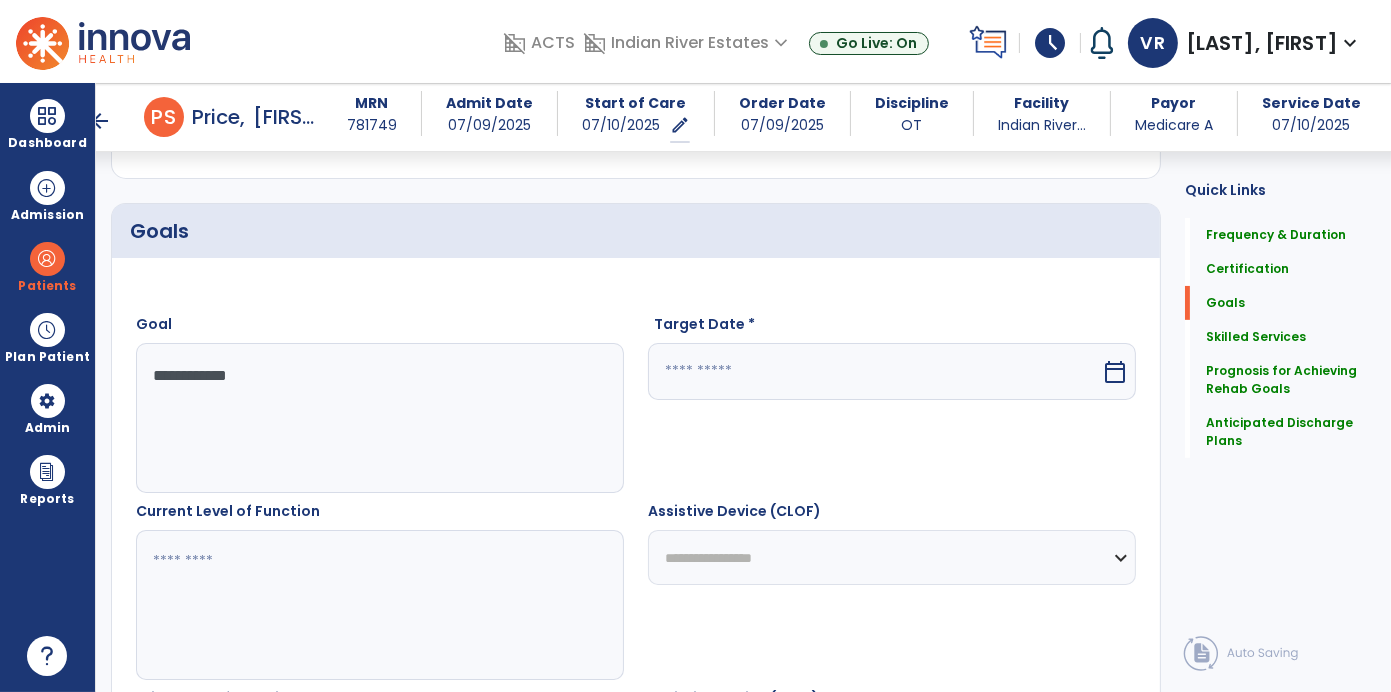 type on "**********" 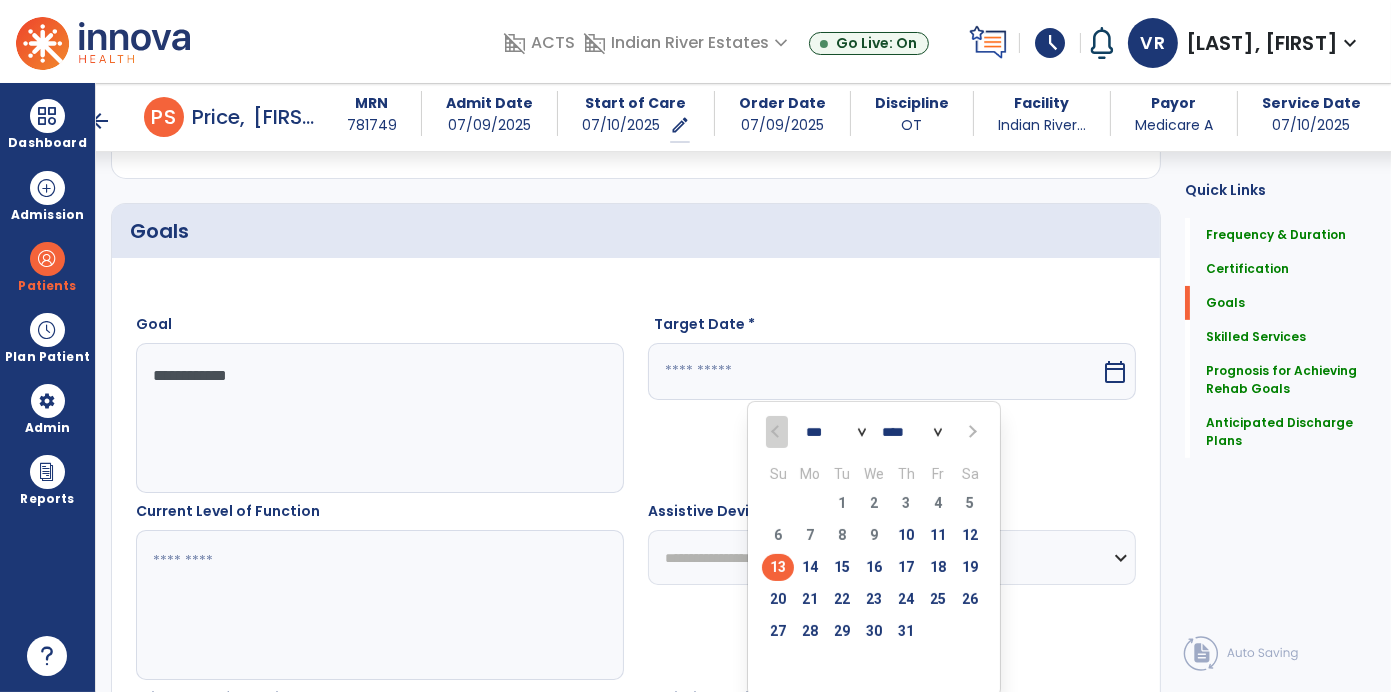 click on "*** *** ***" at bounding box center (836, 433) 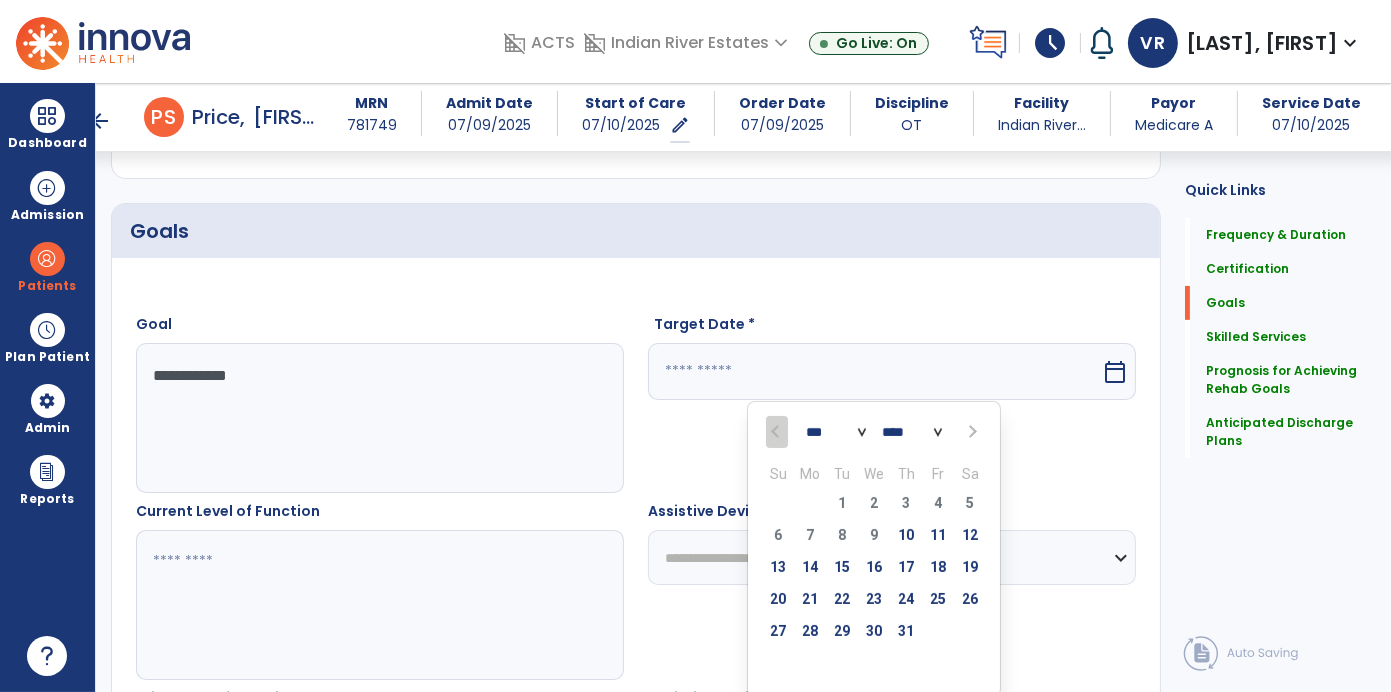 select on "*" 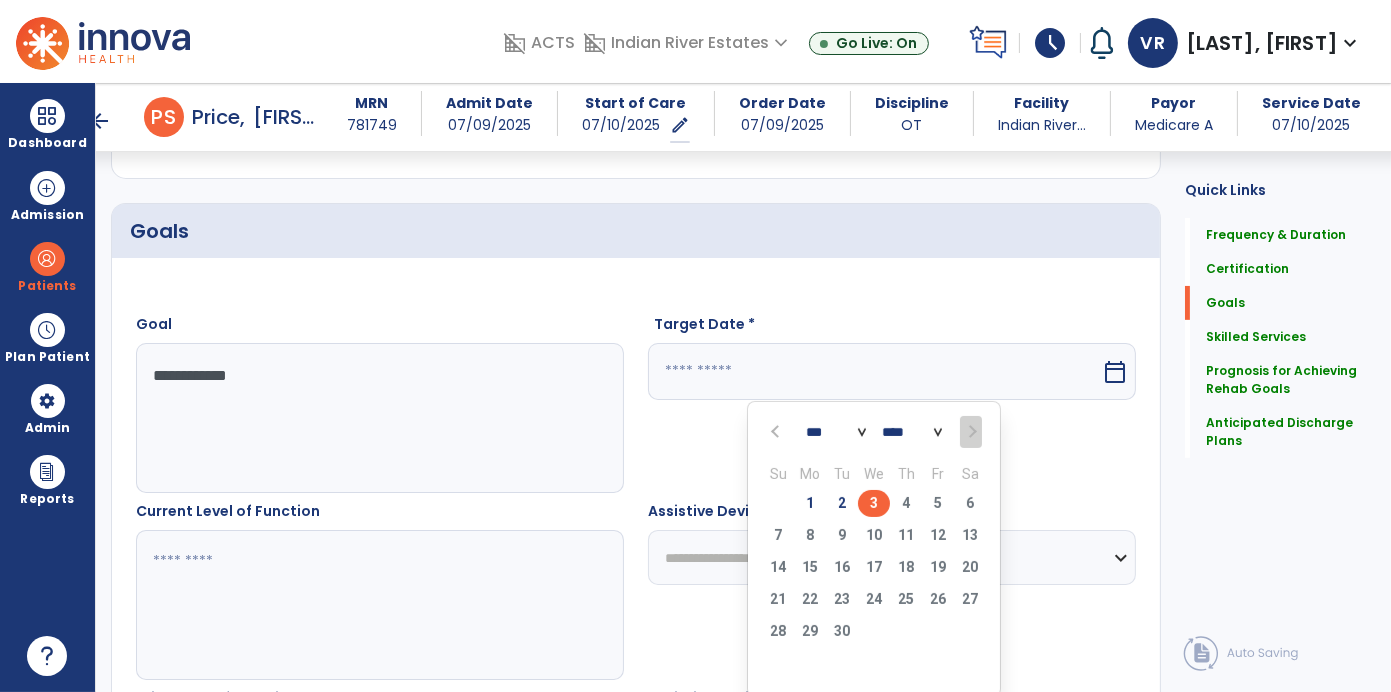 click on "3" at bounding box center [874, 503] 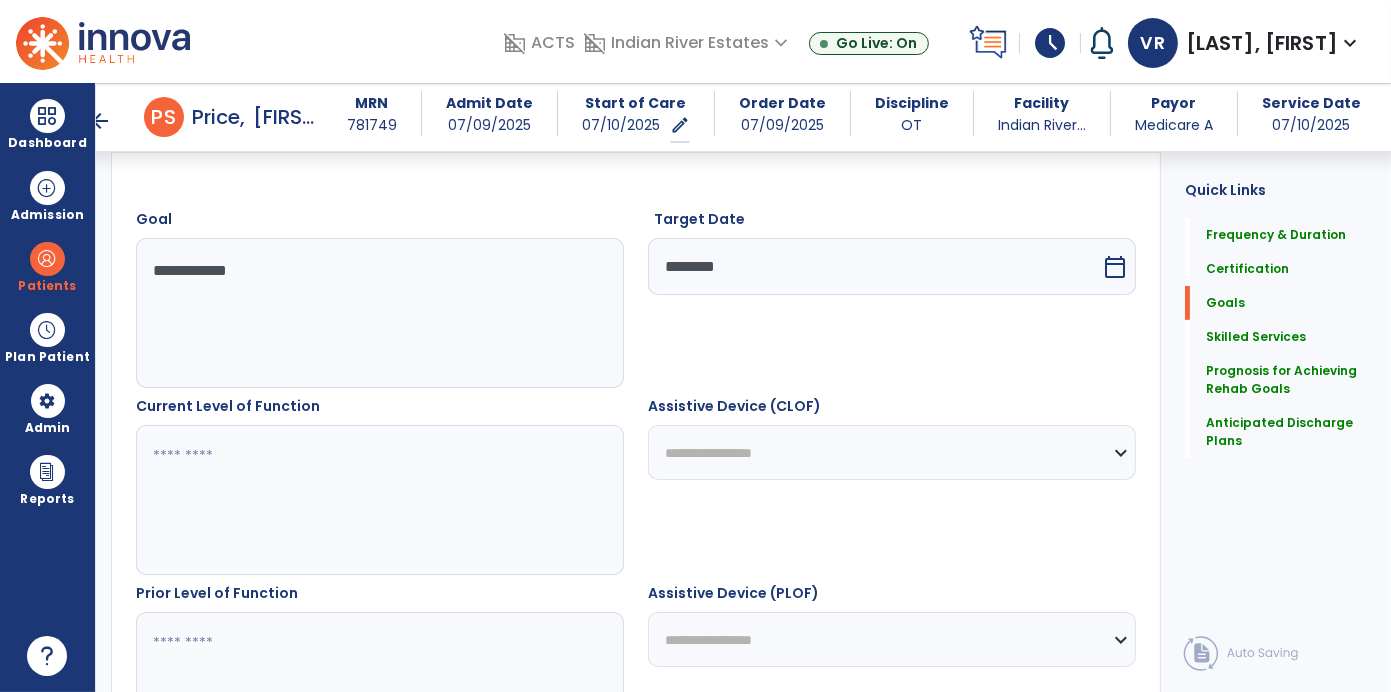 scroll, scrollTop: 517, scrollLeft: 0, axis: vertical 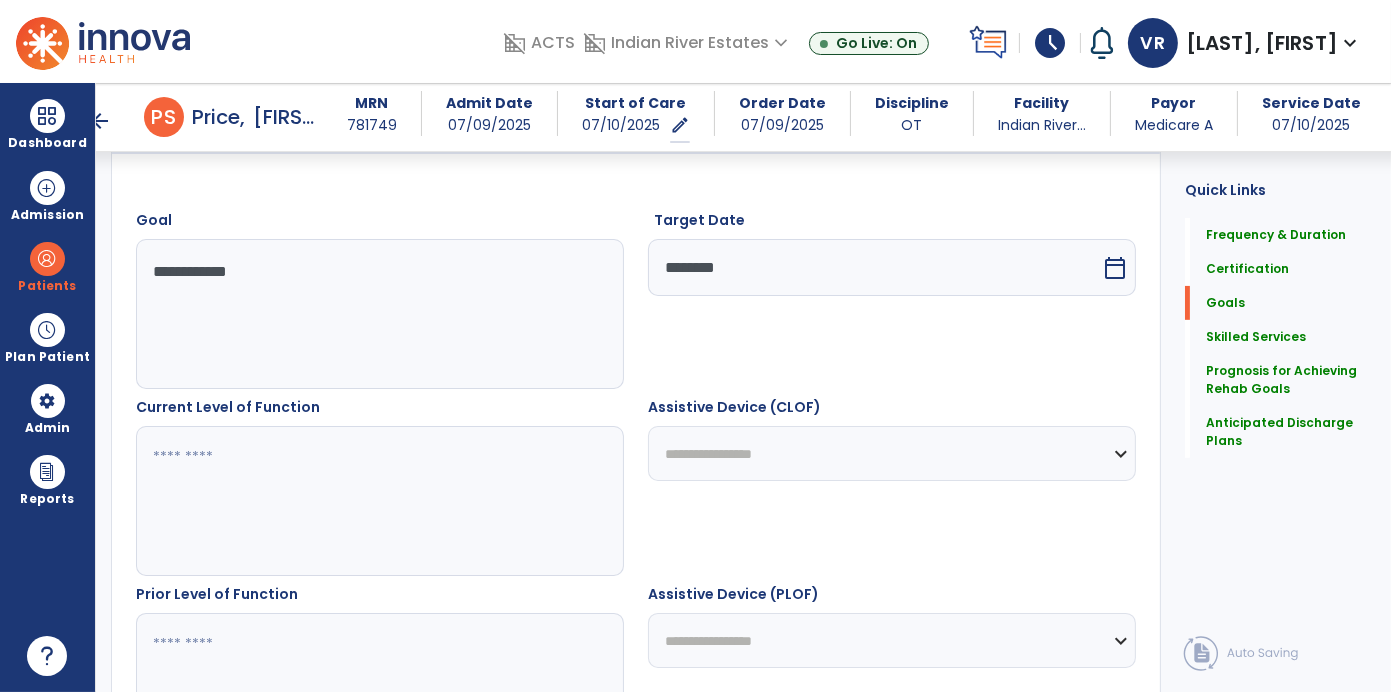 click at bounding box center (379, 501) 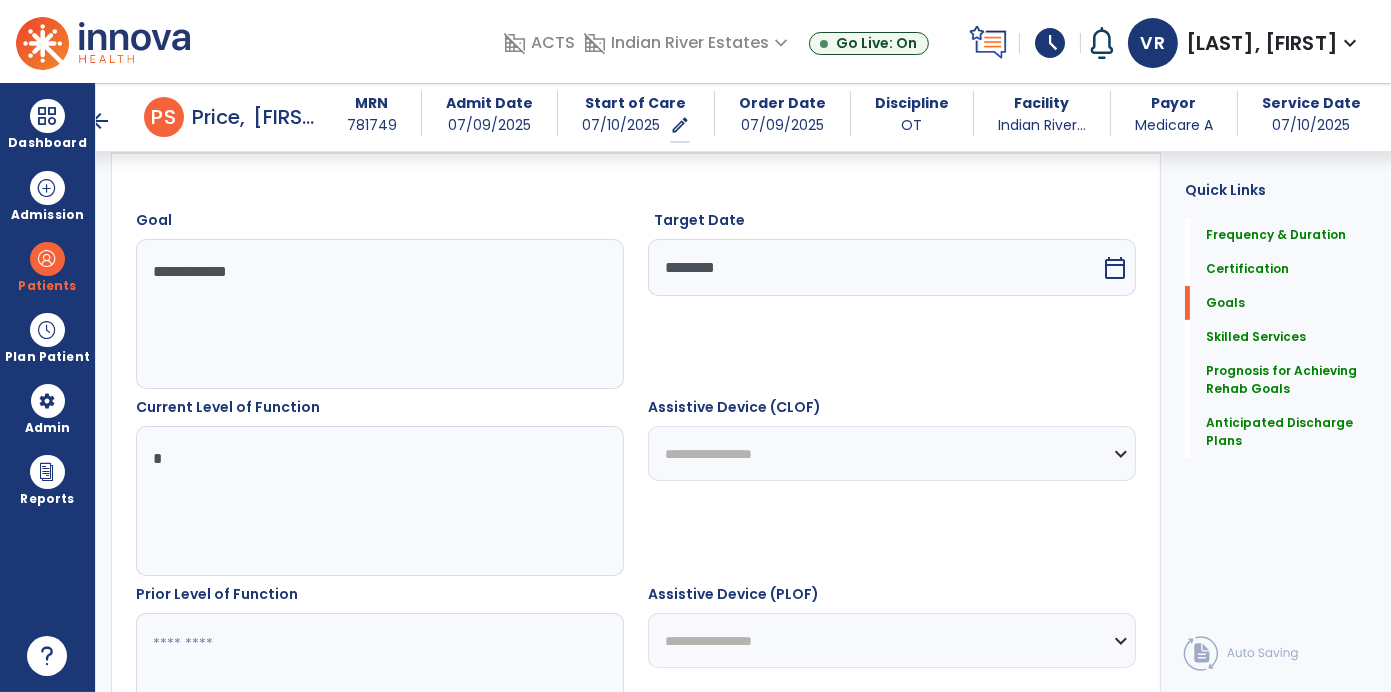 click on "Quick Links  Frequency & Duration   Frequency & Duration   Certification   Certification   Goals   Goals   Skilled Services   Skilled Services   Prognosis for Achieving Rehab Goals   Prognosis for Achieving Rehab Goals   Anticipated Discharge Plans   Anticipated Discharge Plans" 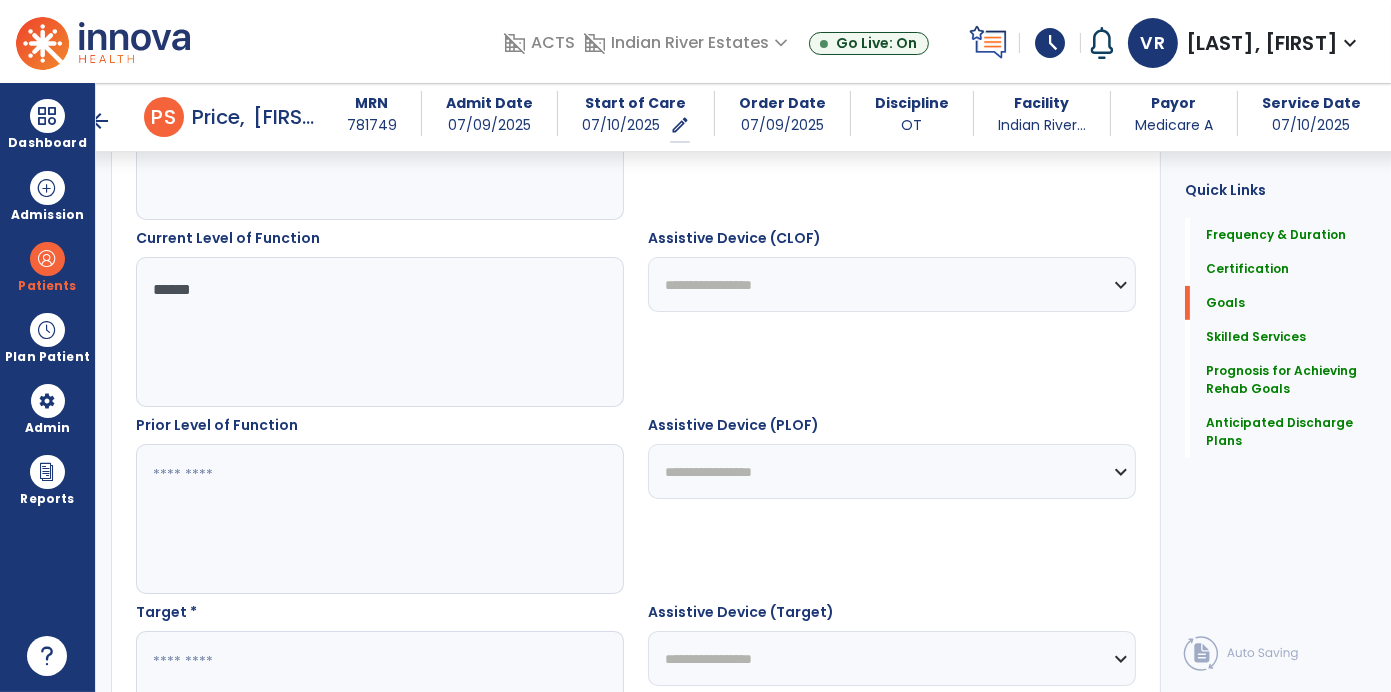 scroll, scrollTop: 685, scrollLeft: 0, axis: vertical 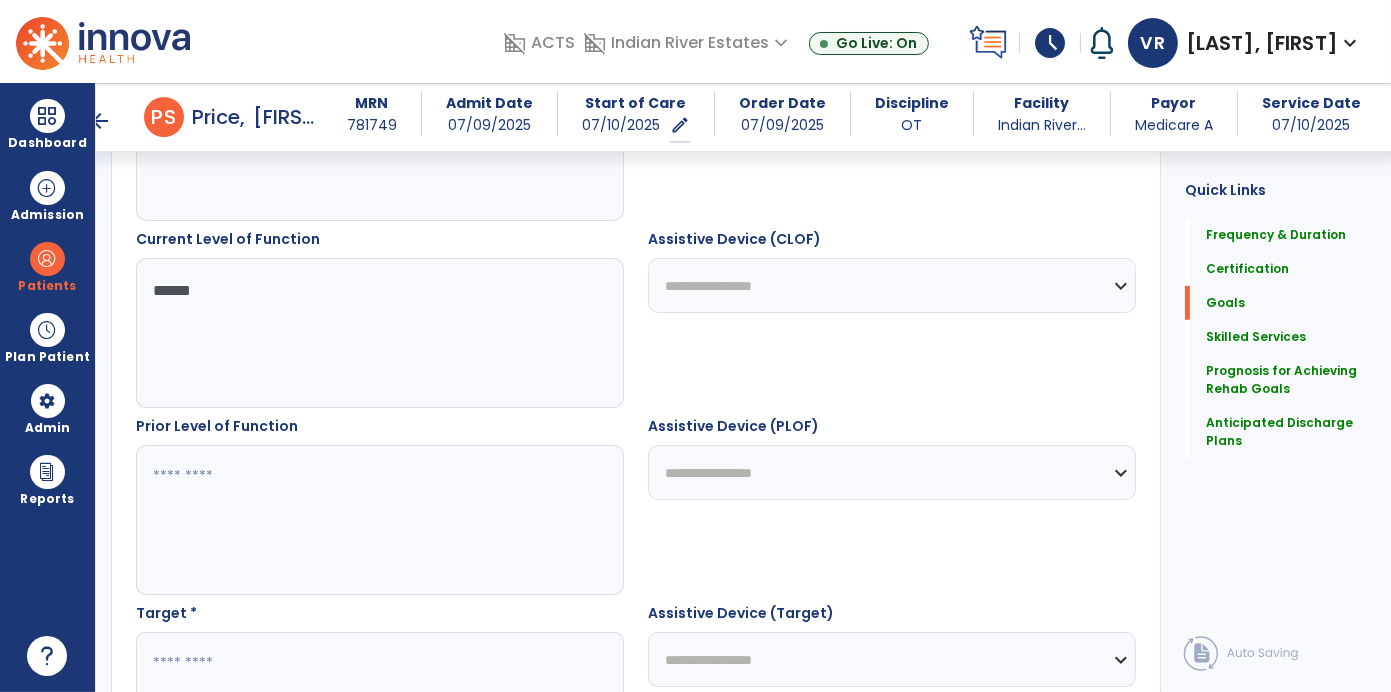 type on "*****" 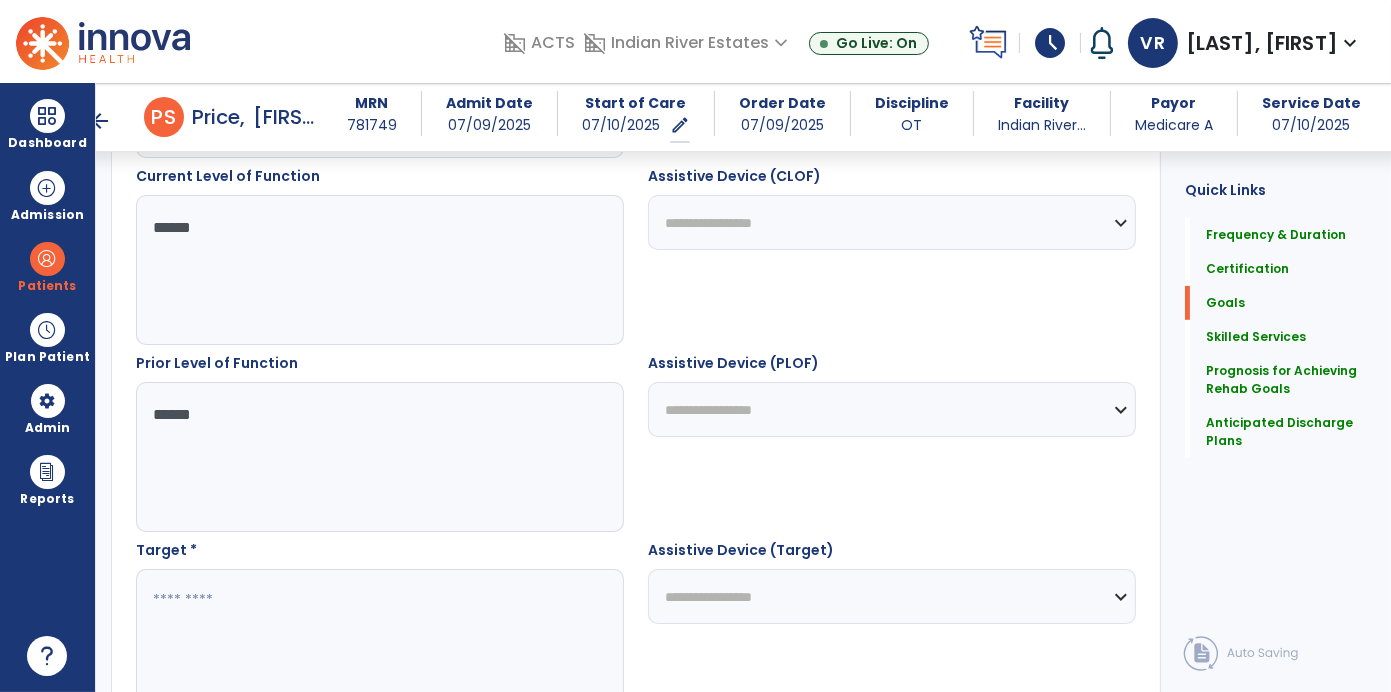 scroll, scrollTop: 813, scrollLeft: 0, axis: vertical 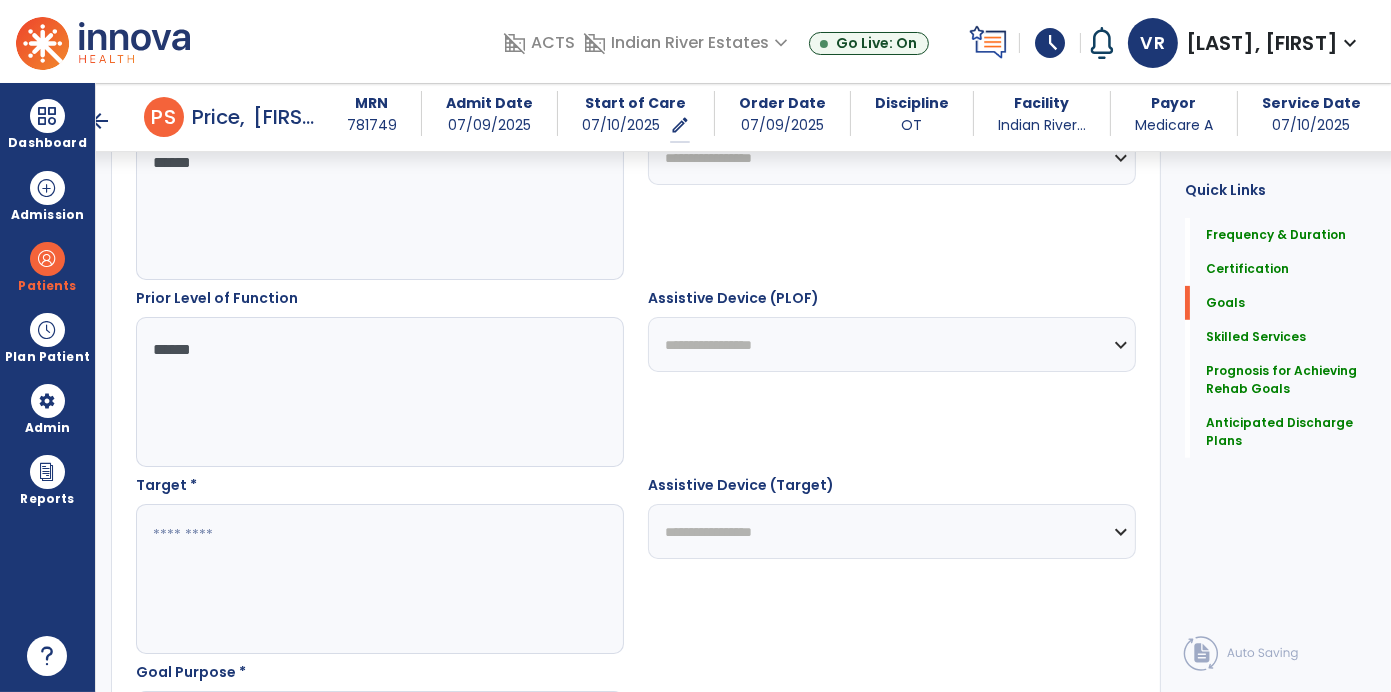 type on "*****" 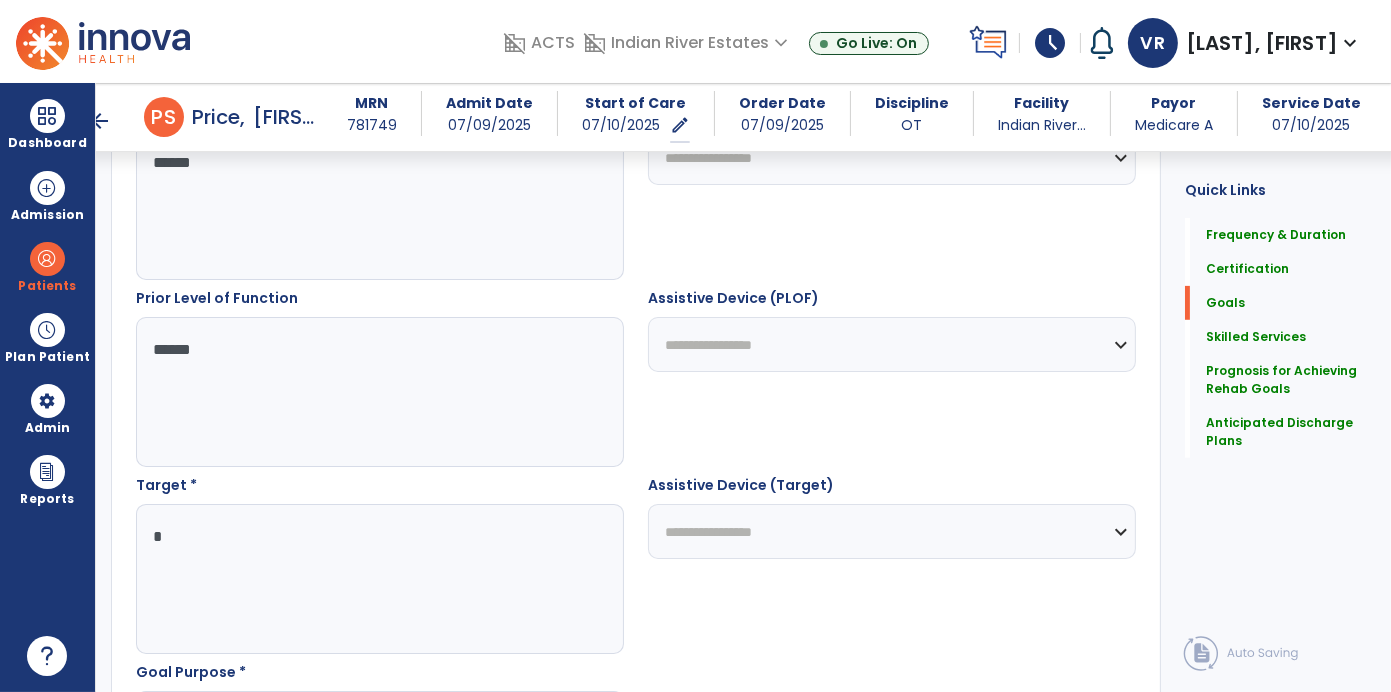click on "Quick Links  Frequency & Duration   Frequency & Duration   Certification   Certification   Goals   Goals   Skilled Services   Skilled Services   Prognosis for Achieving Rehab Goals   Prognosis for Achieving Rehab Goals   Anticipated Discharge Plans   Anticipated Discharge Plans" 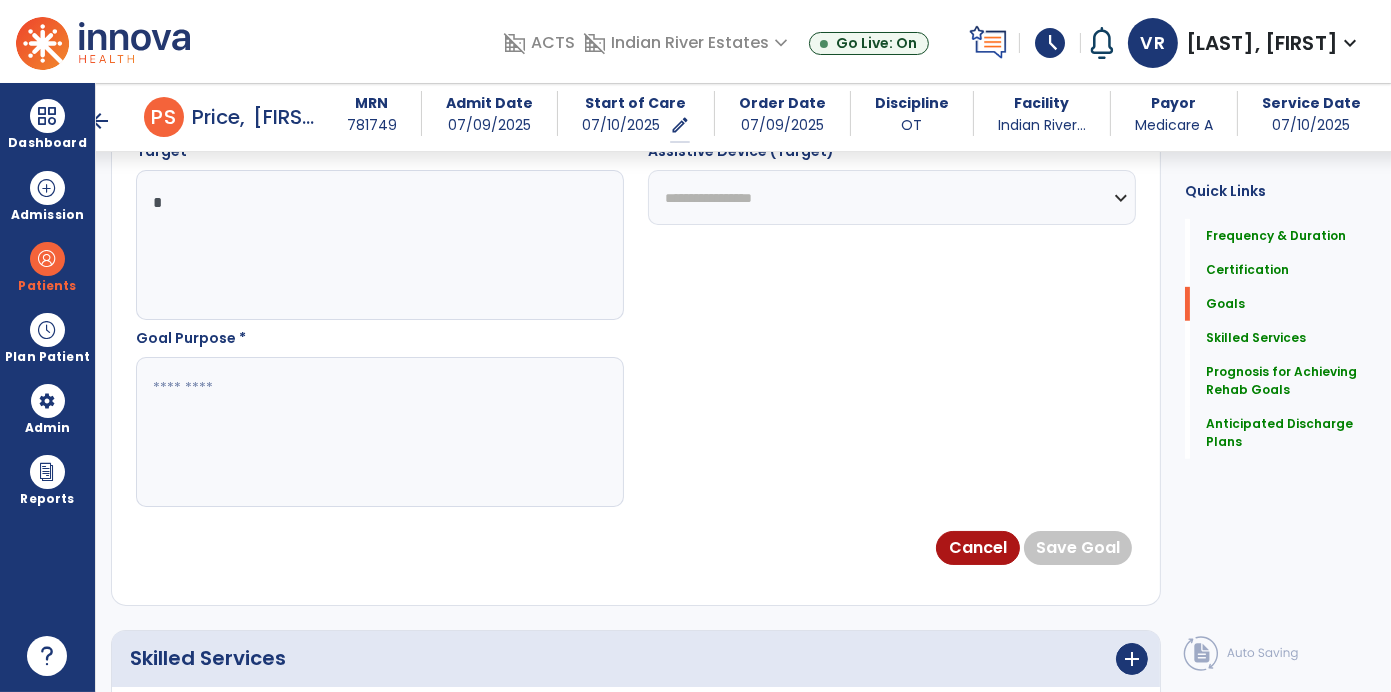 scroll, scrollTop: 1142, scrollLeft: 0, axis: vertical 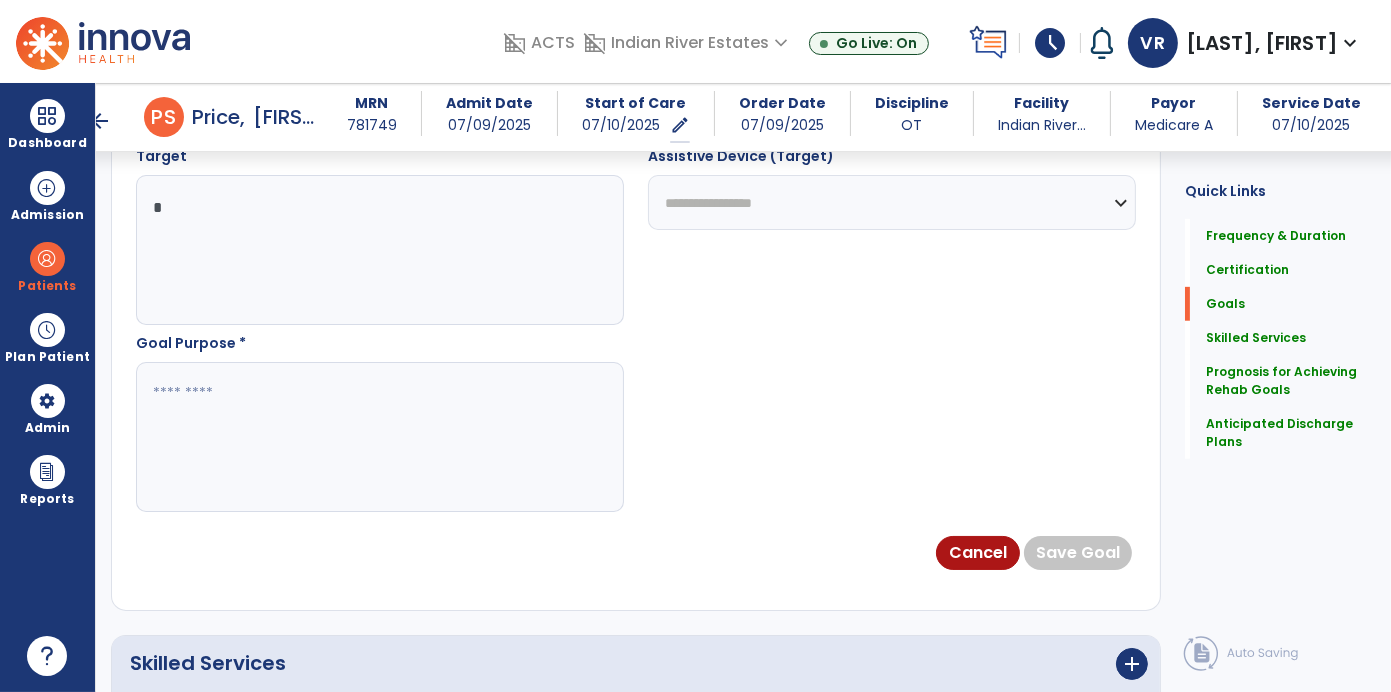 click on "*" at bounding box center (379, 250) 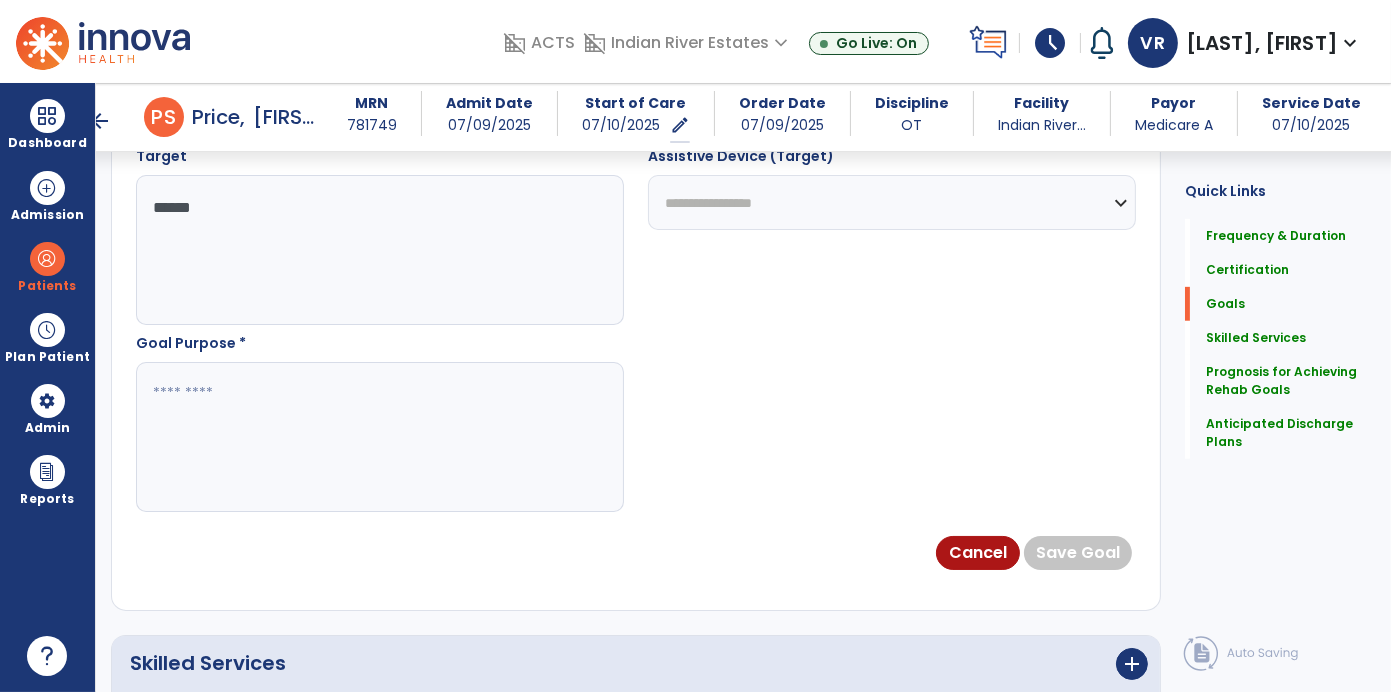 type on "*****" 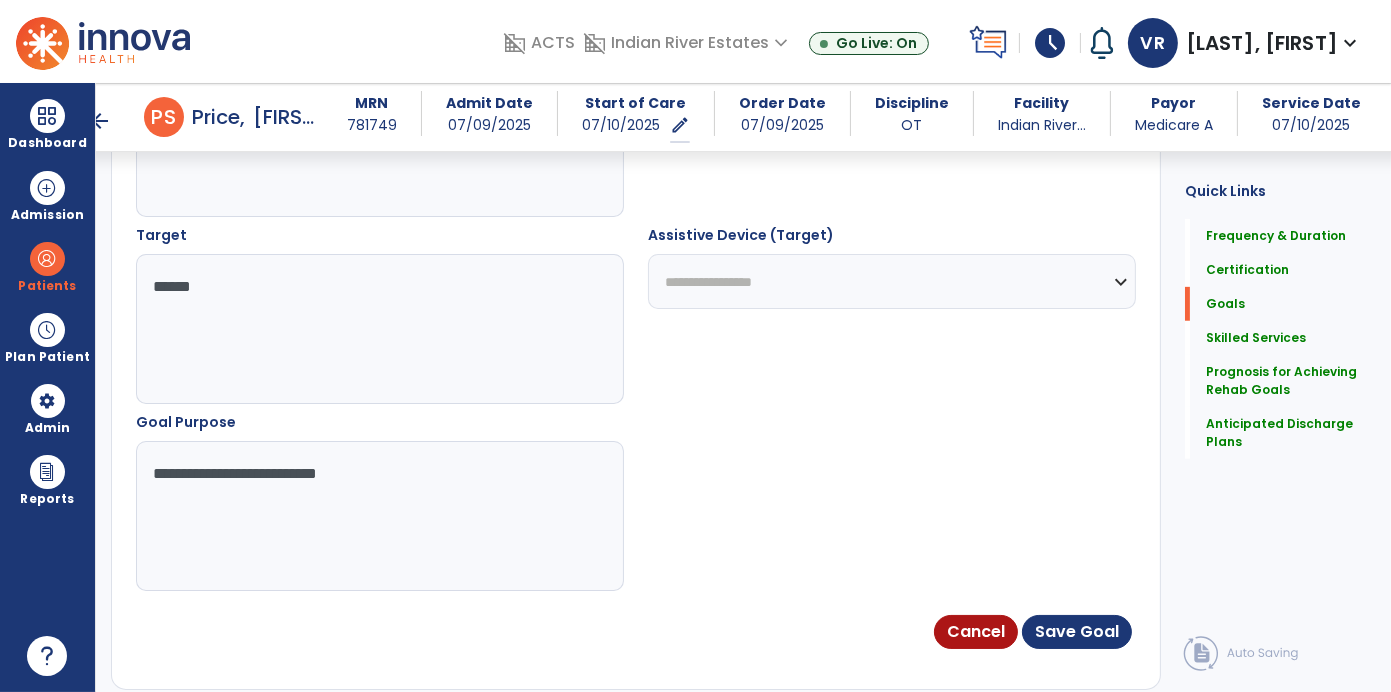 scroll, scrollTop: 1057, scrollLeft: 0, axis: vertical 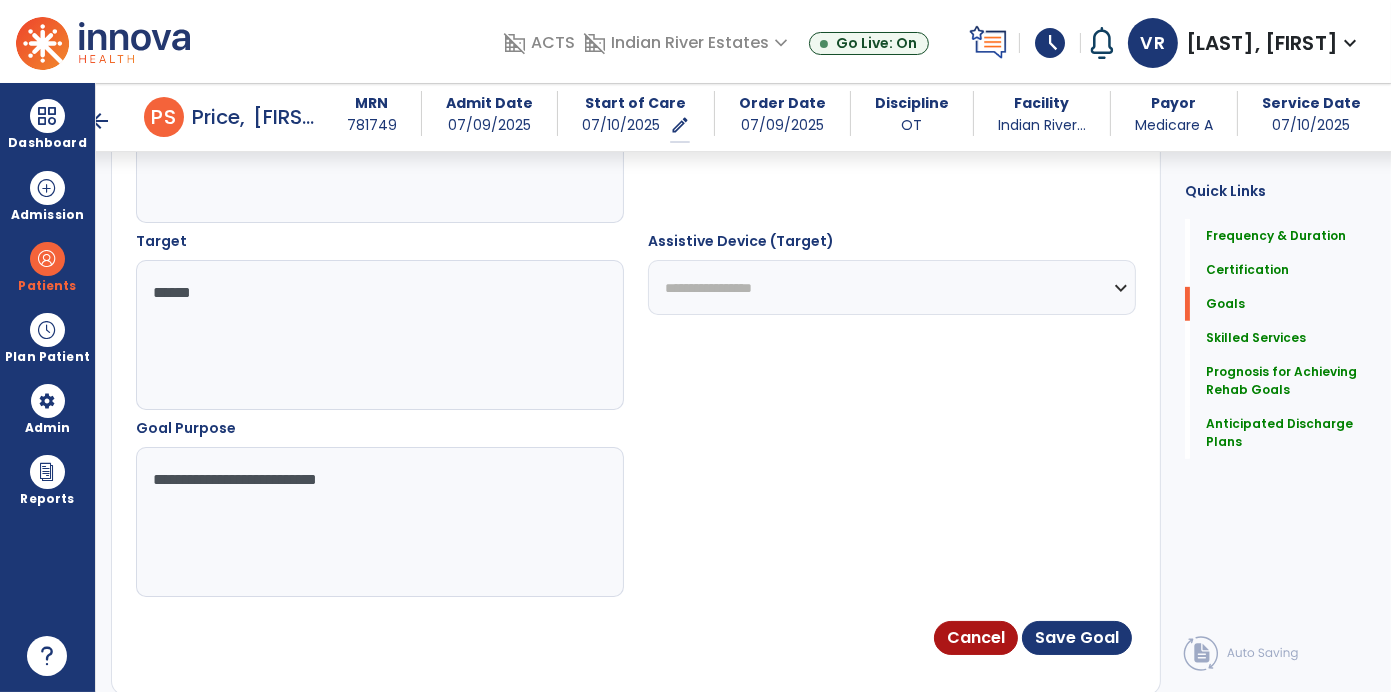 type on "**********" 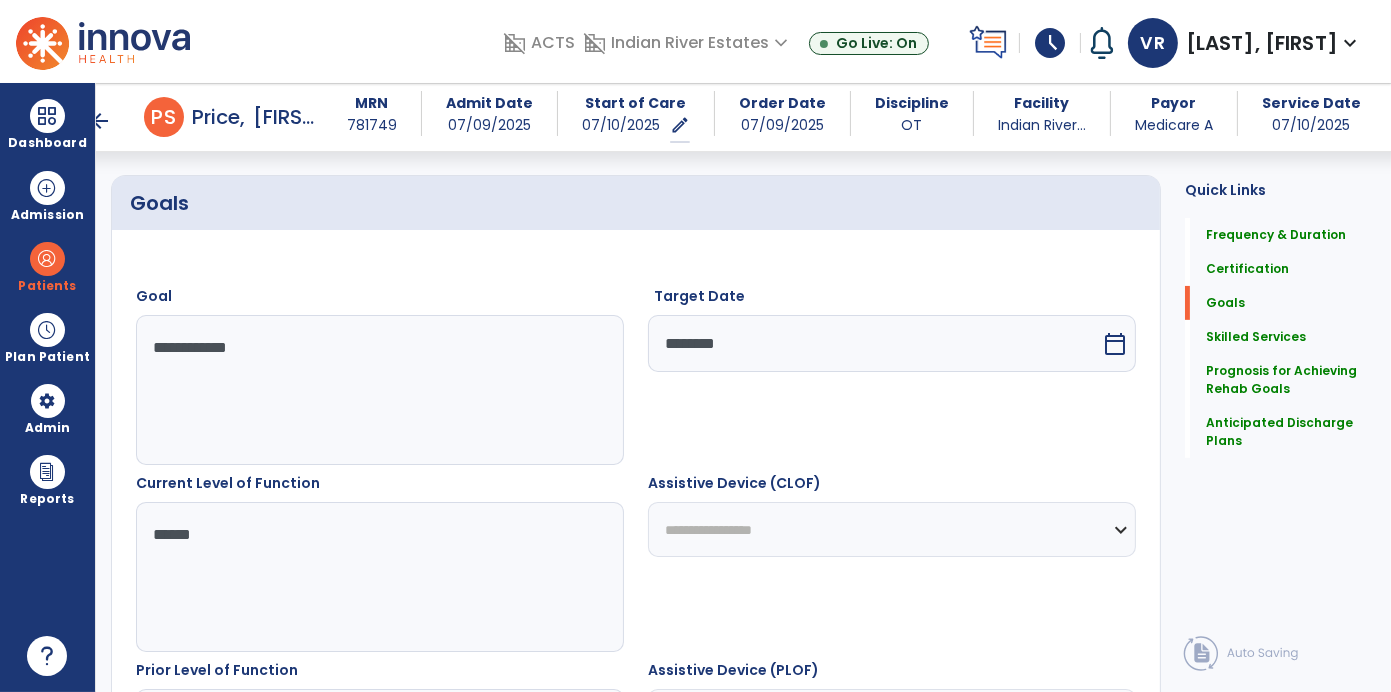 scroll, scrollTop: 440, scrollLeft: 0, axis: vertical 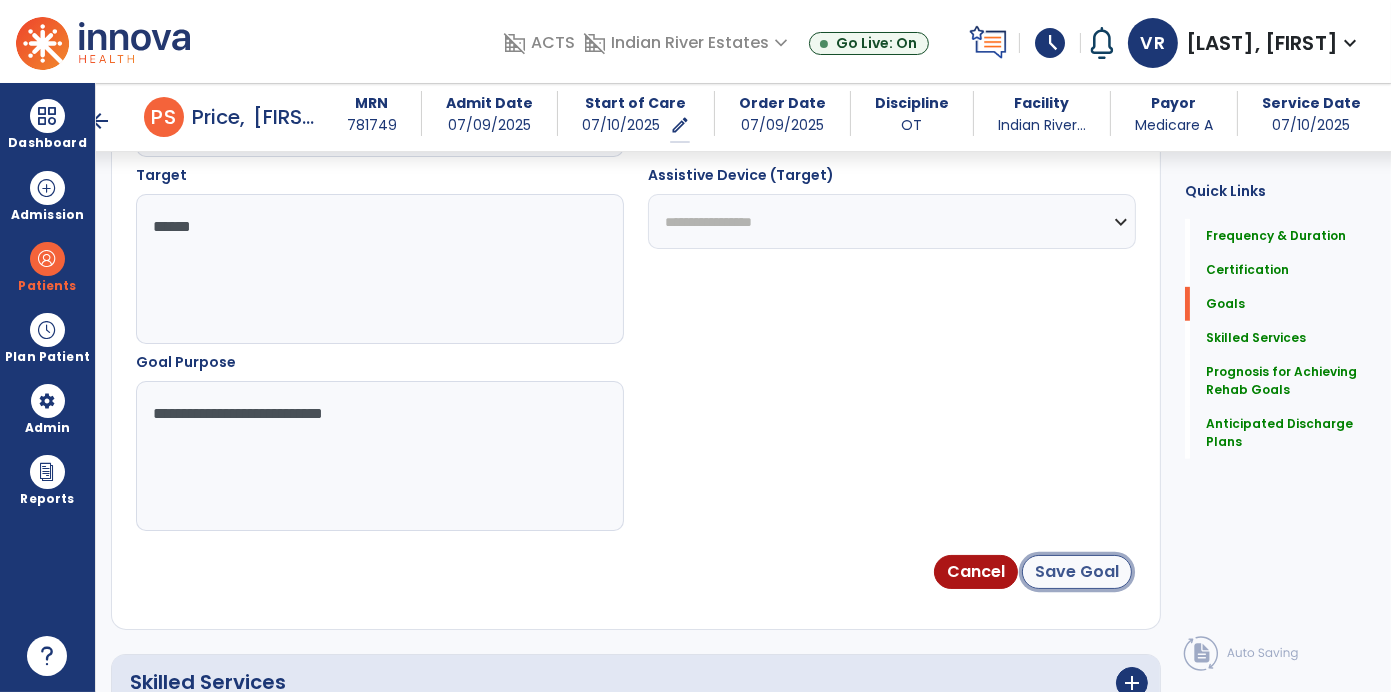 click on "Save Goal" at bounding box center (1077, 572) 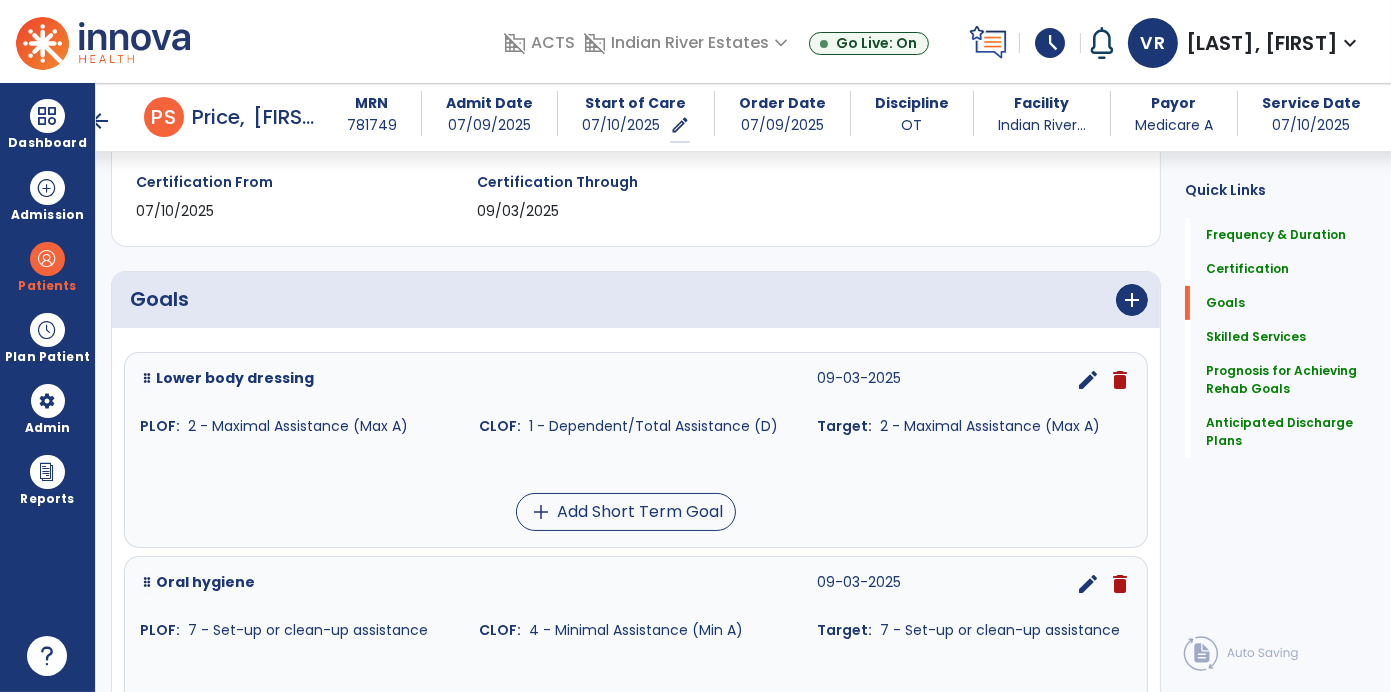 scroll, scrollTop: 341, scrollLeft: 0, axis: vertical 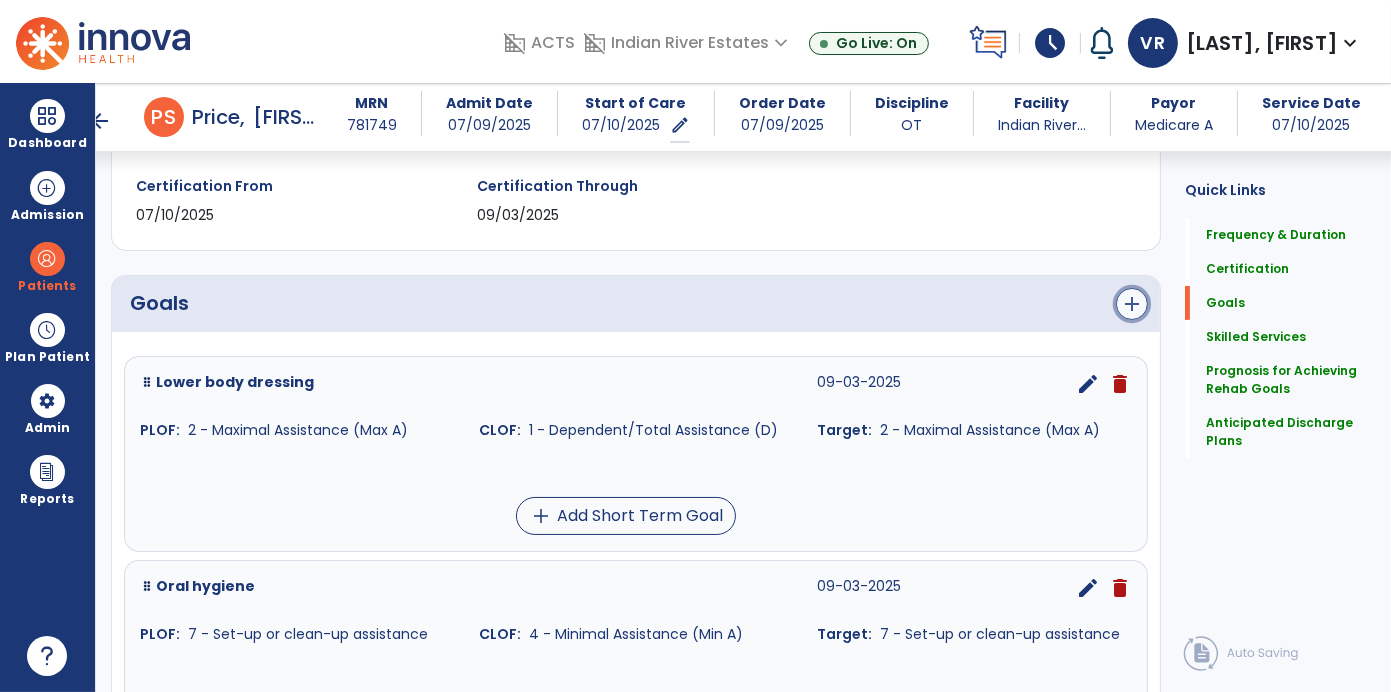 click on "add" at bounding box center (1132, 304) 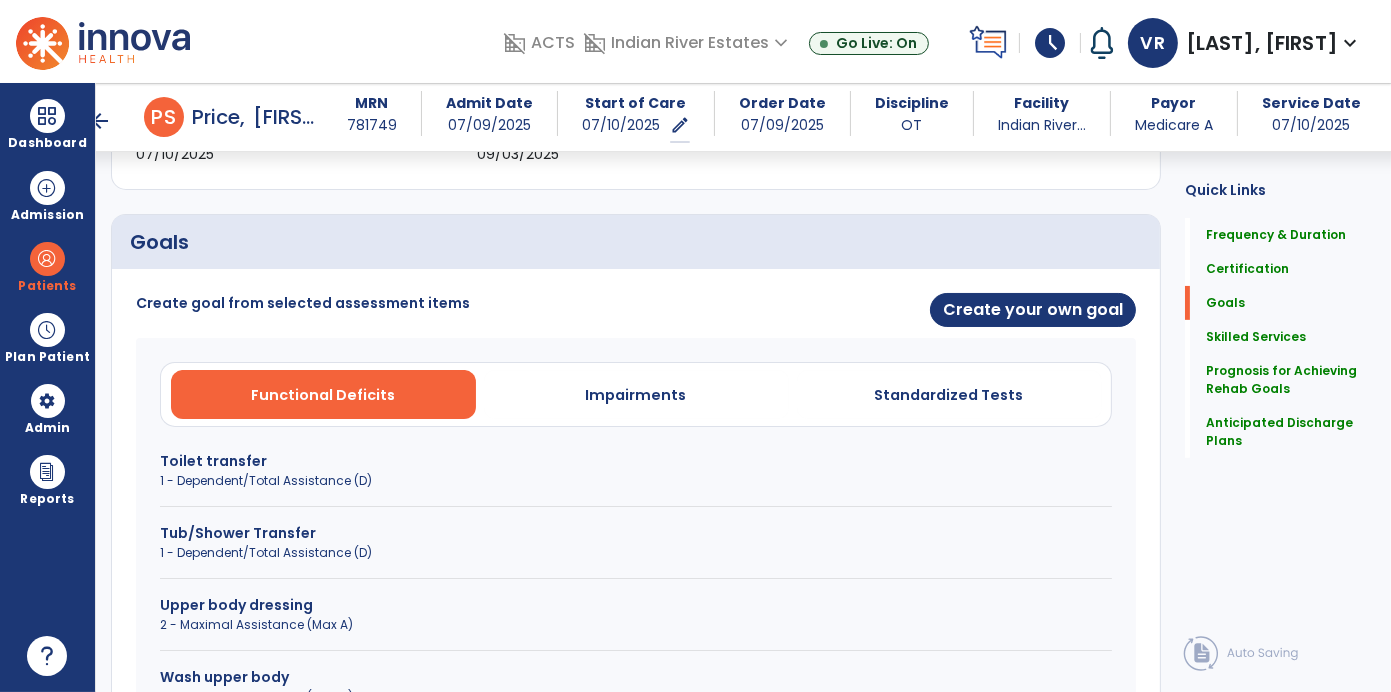 scroll, scrollTop: 465, scrollLeft: 0, axis: vertical 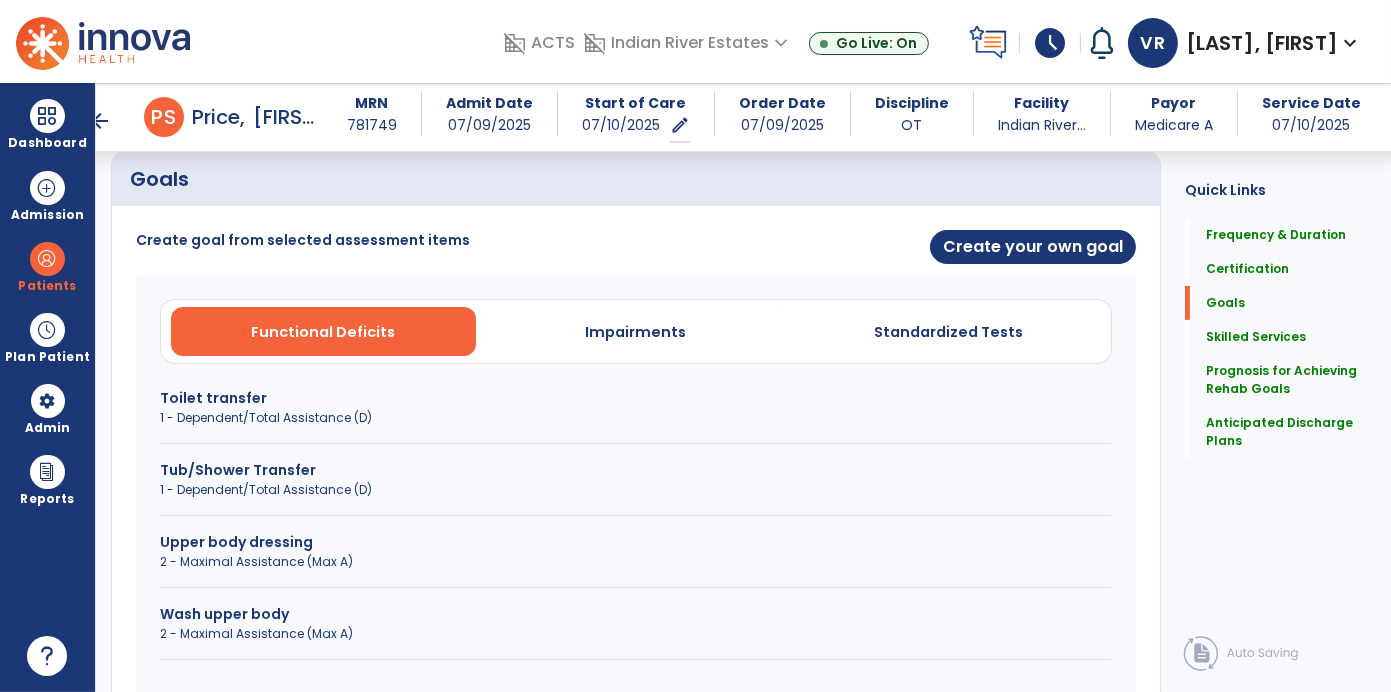 click on "Upper body dressing" at bounding box center (636, 542) 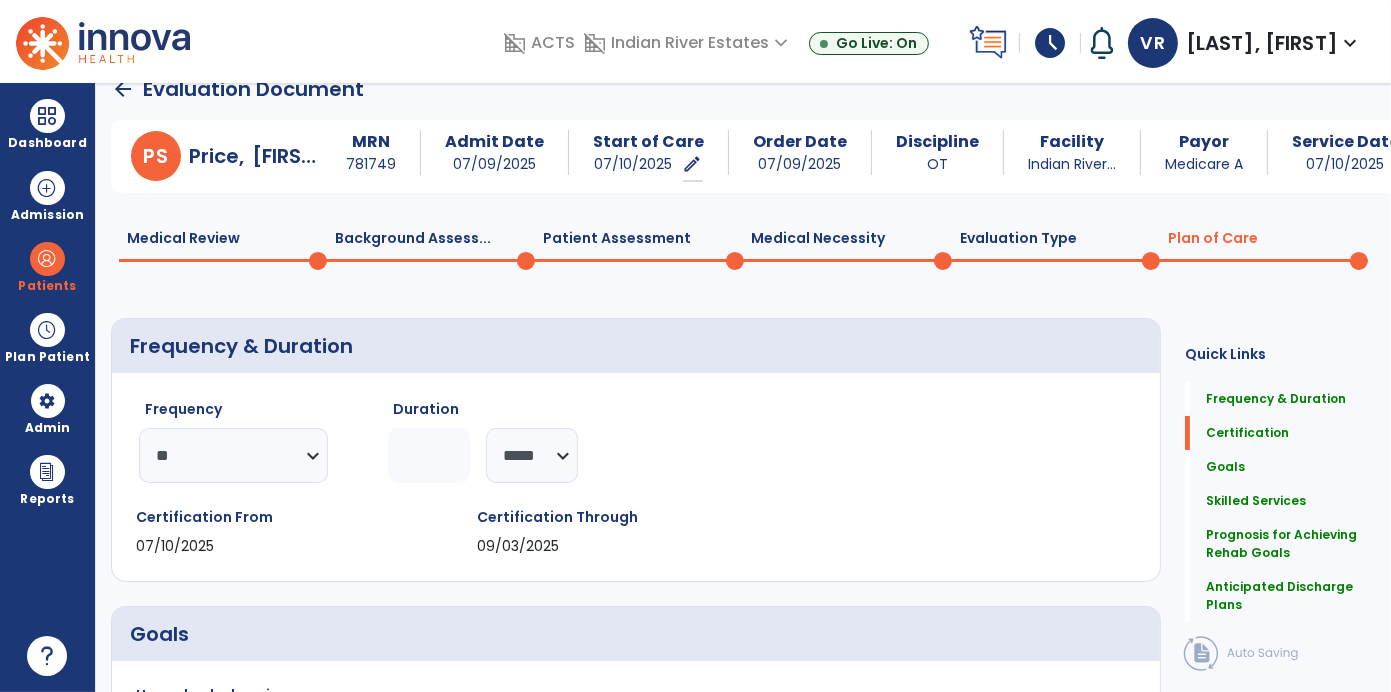 scroll, scrollTop: 19, scrollLeft: 0, axis: vertical 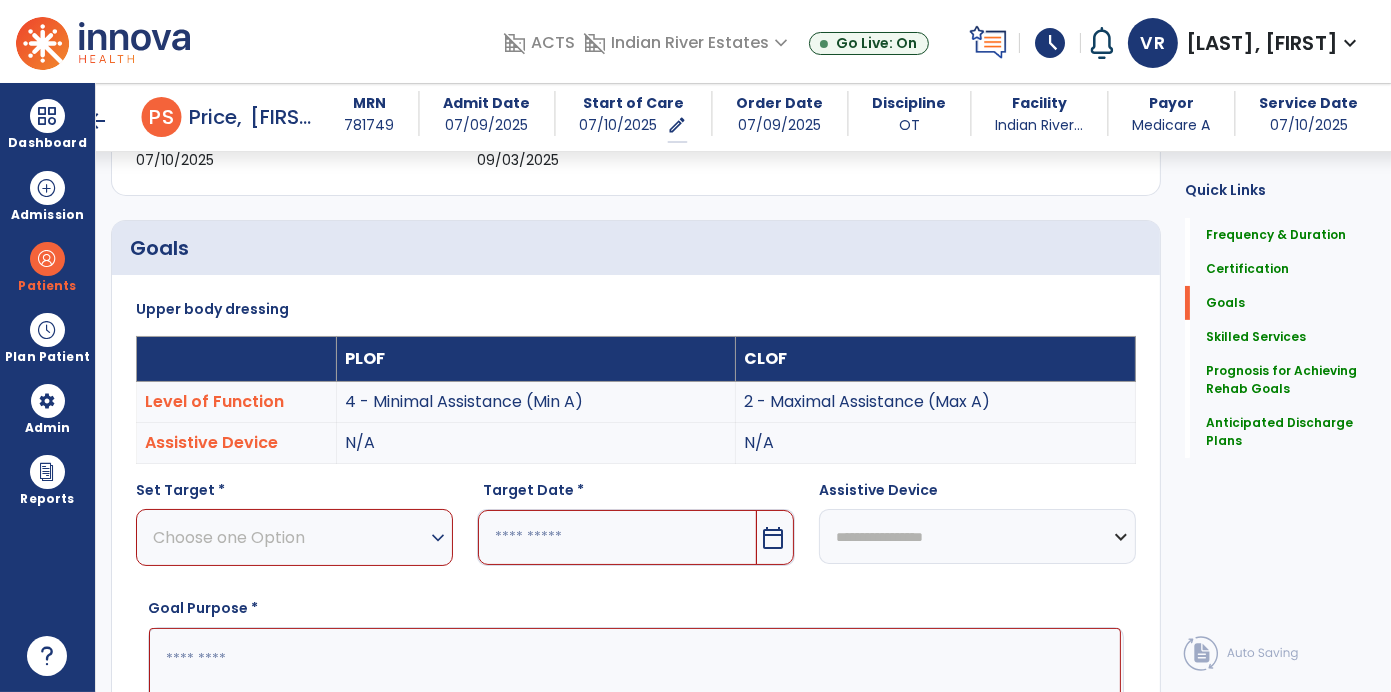 click on "Quick Links  Frequency & Duration   Frequency & Duration   Certification   Certification   Goals   Goals   Skilled Services   Skilled Services   Prognosis for Achieving Rehab Goals   Prognosis for Achieving Rehab Goals   Anticipated Discharge Plans   Anticipated Discharge Plans" 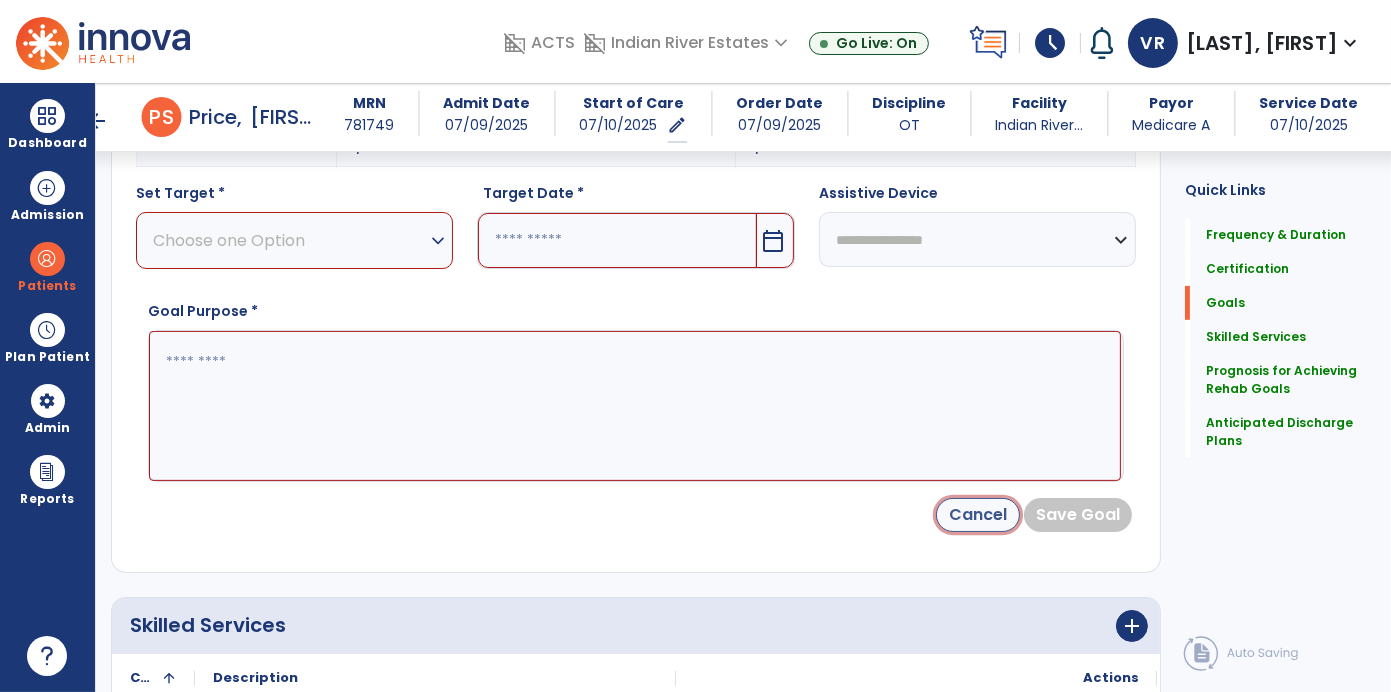 click on "Cancel" at bounding box center [978, 515] 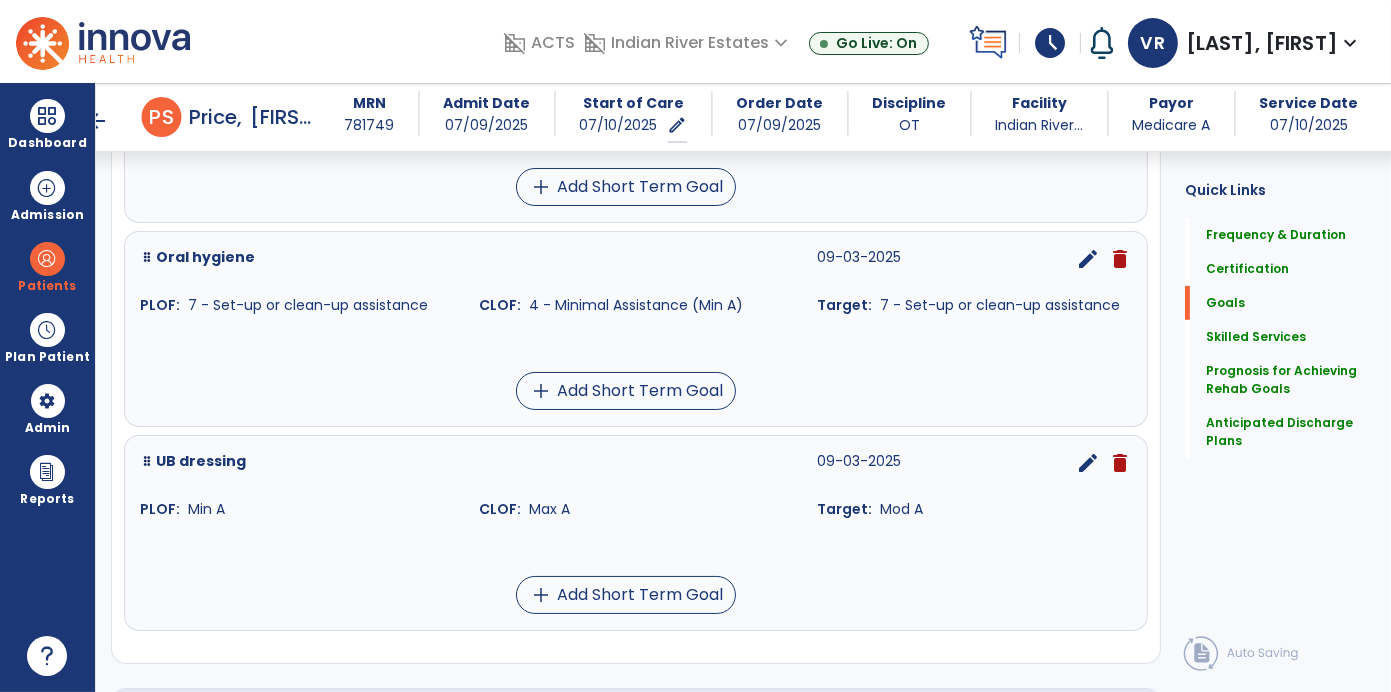 scroll, scrollTop: 673, scrollLeft: 0, axis: vertical 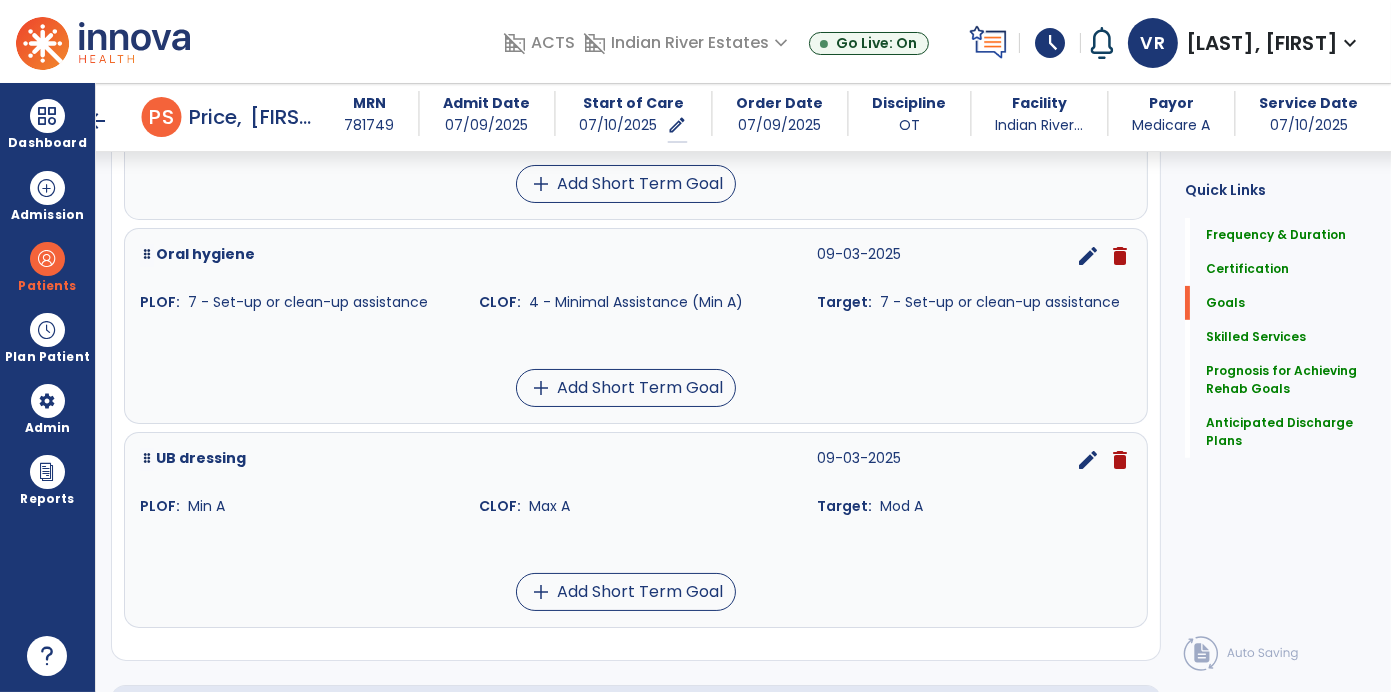 click on "edit" at bounding box center [1088, 460] 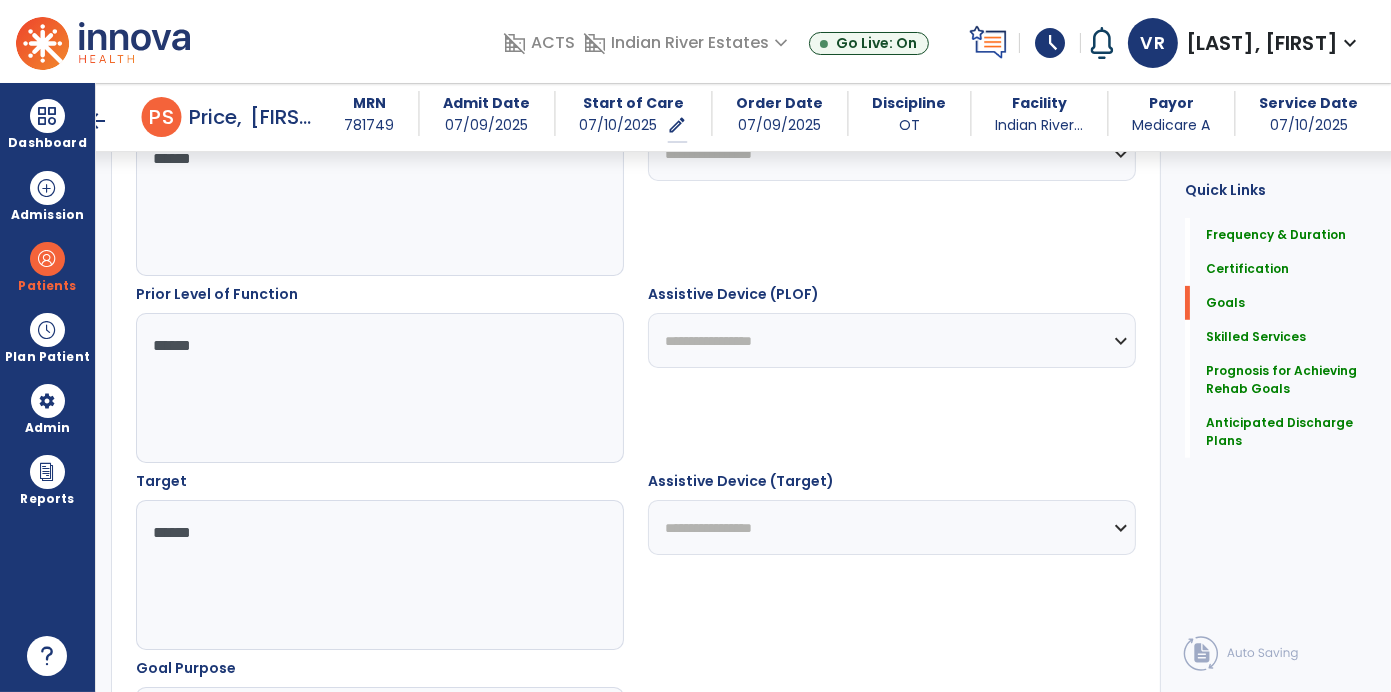 scroll, scrollTop: 823, scrollLeft: 0, axis: vertical 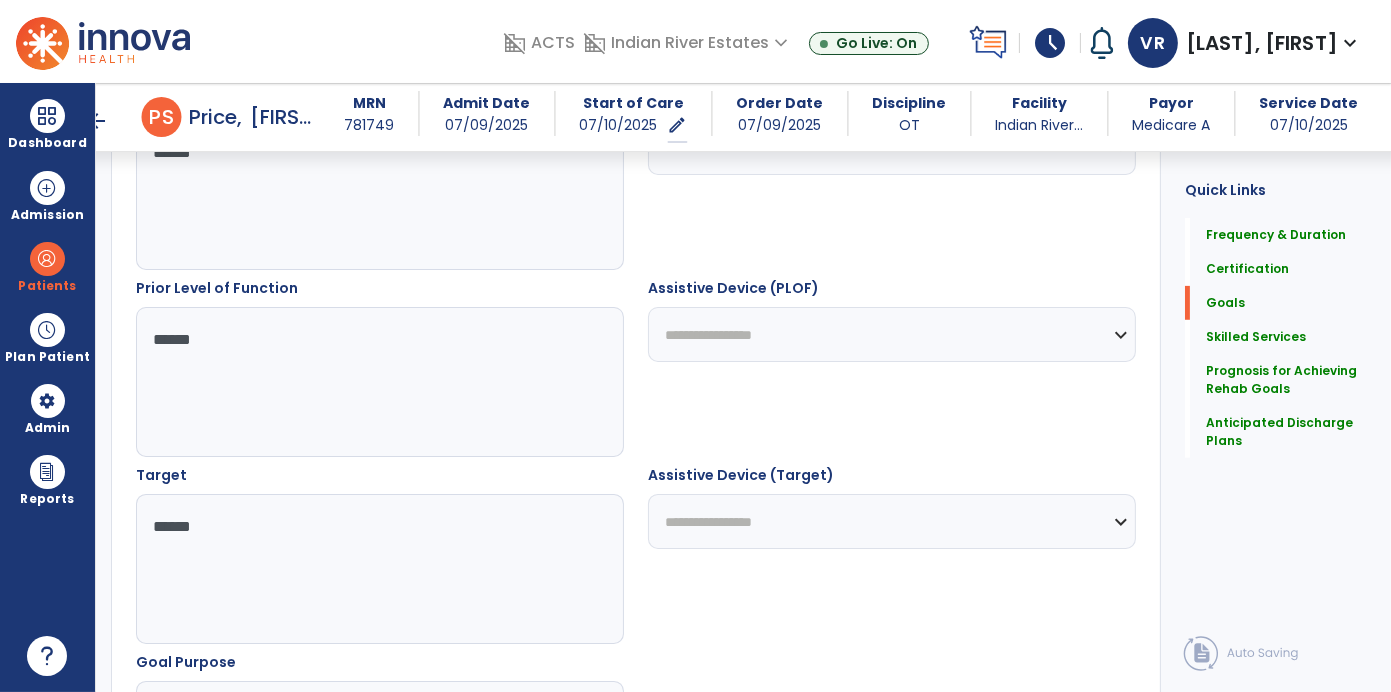 click on "*****" at bounding box center (379, 569) 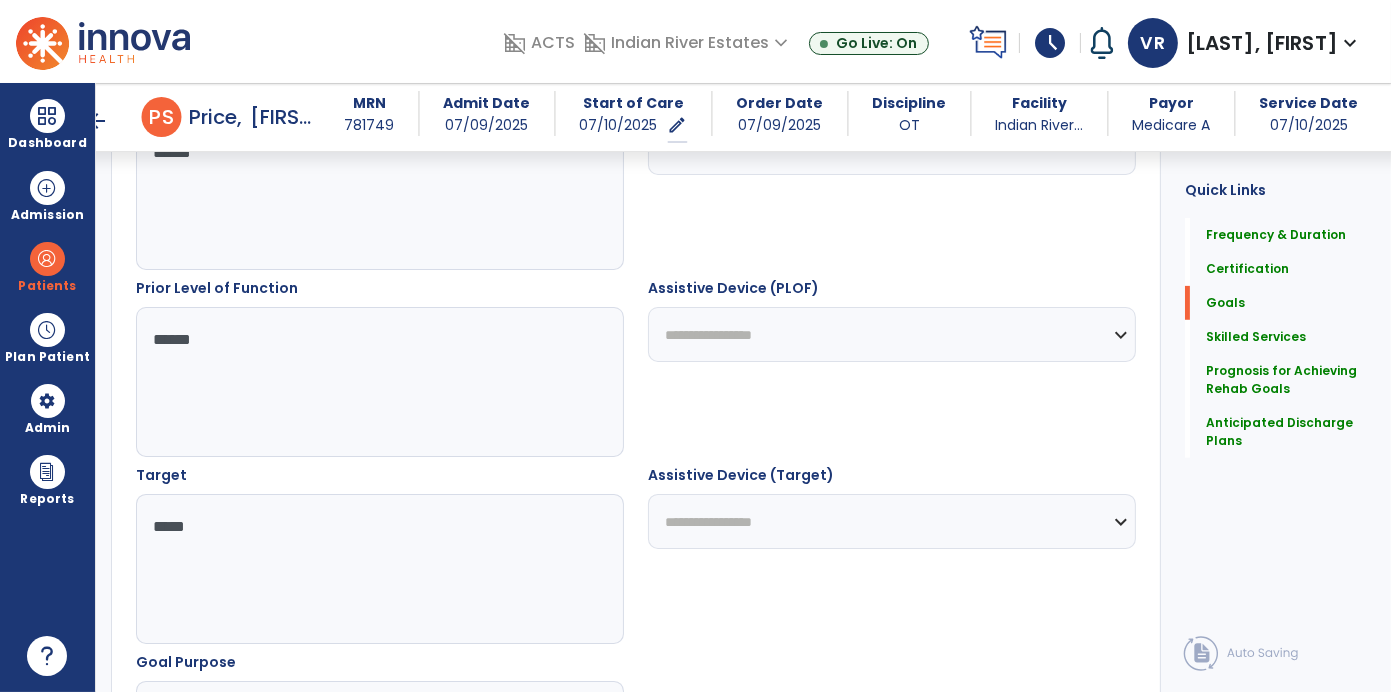 type on "*****" 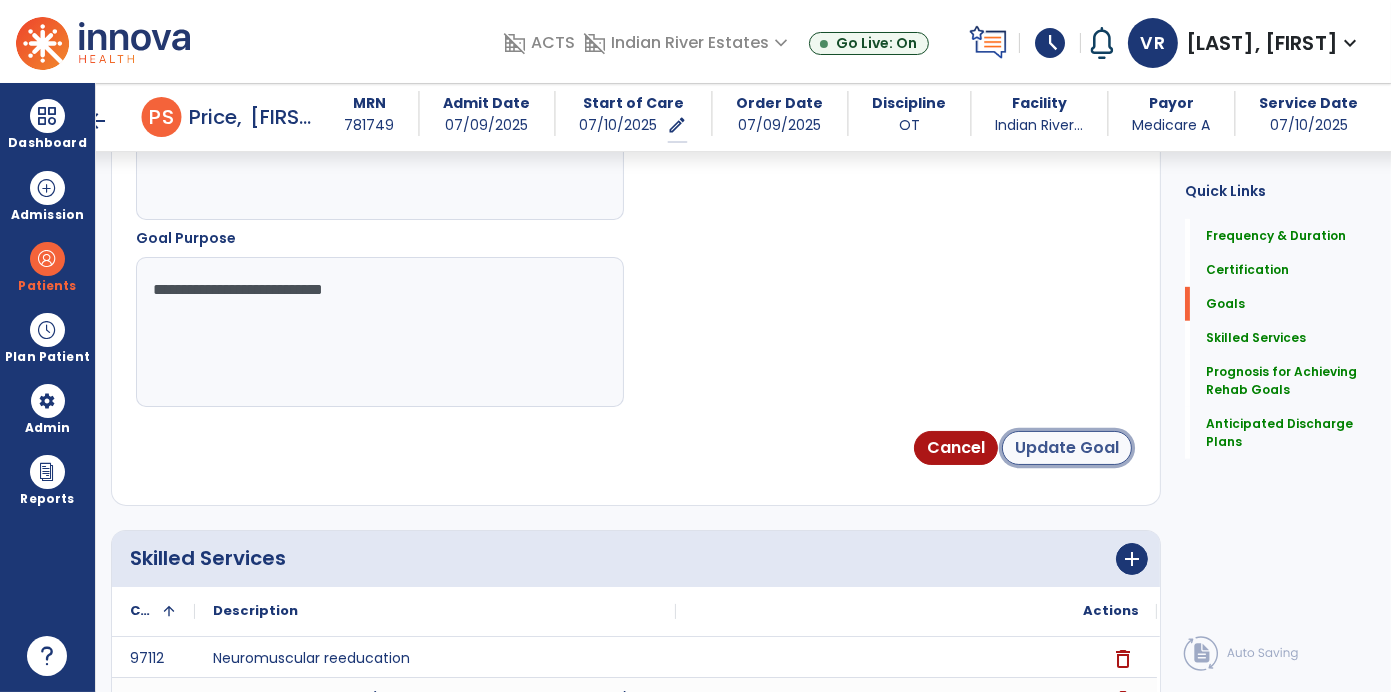 click on "Update Goal" at bounding box center (1067, 448) 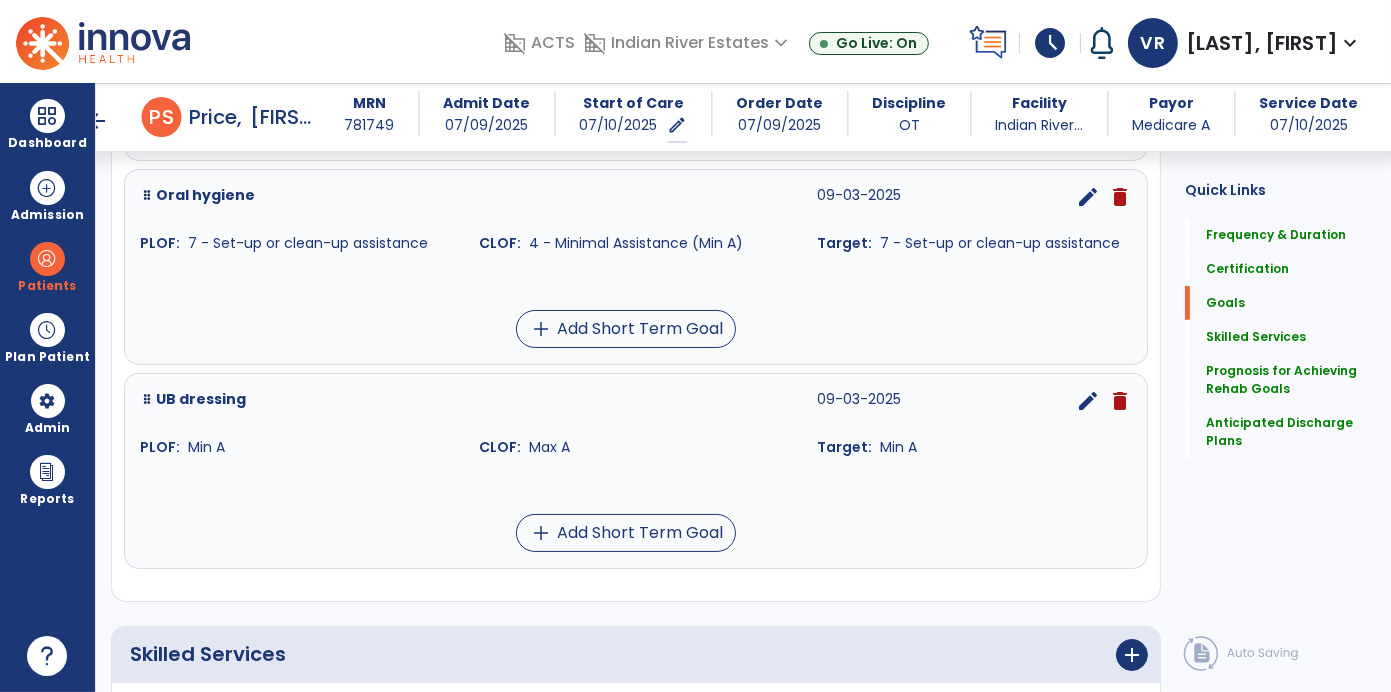 scroll, scrollTop: 746, scrollLeft: 0, axis: vertical 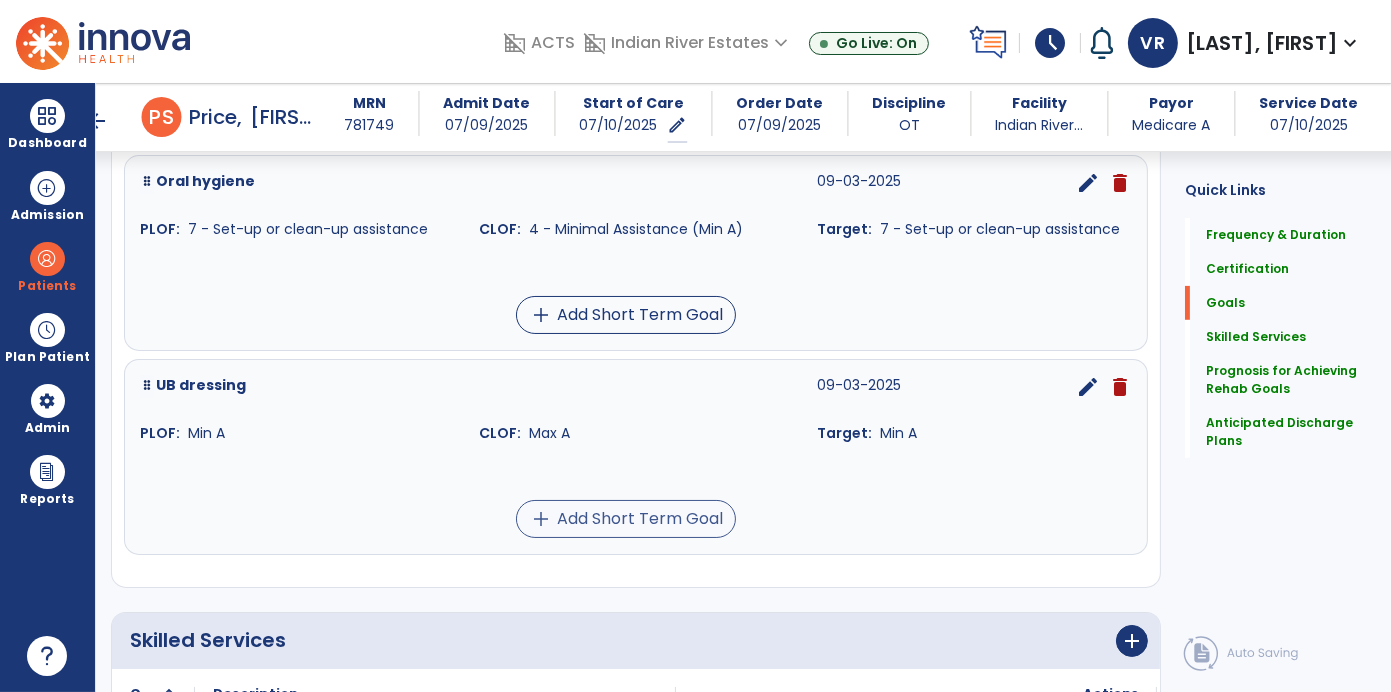 click on "add  Add Short Term Goal" at bounding box center [626, 519] 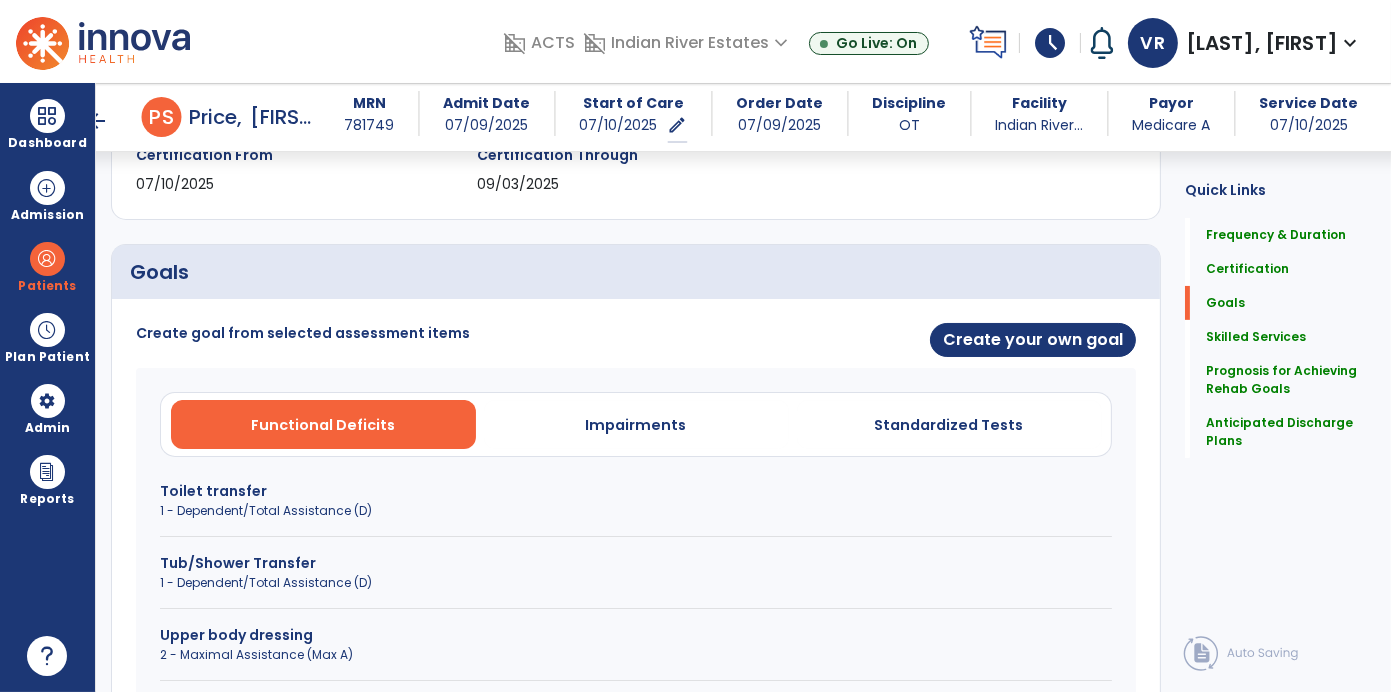 scroll, scrollTop: 363, scrollLeft: 0, axis: vertical 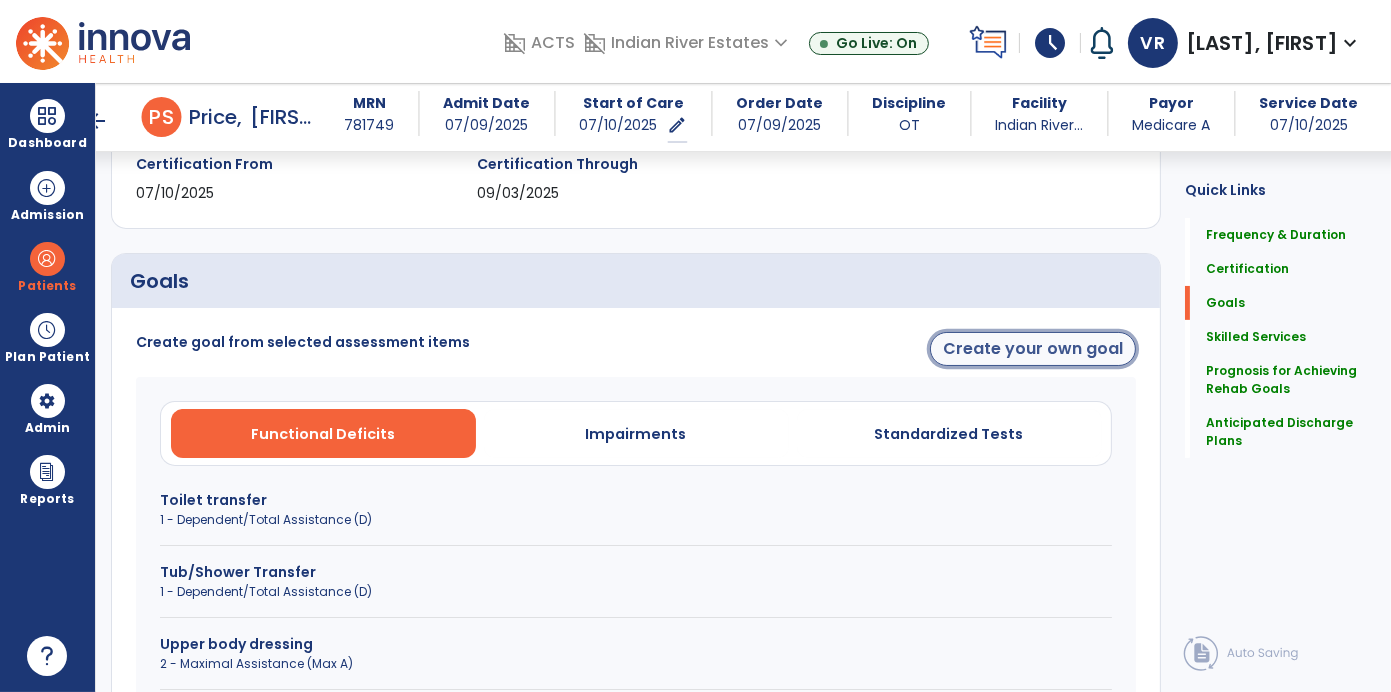 click on "Create your own goal" at bounding box center (1033, 349) 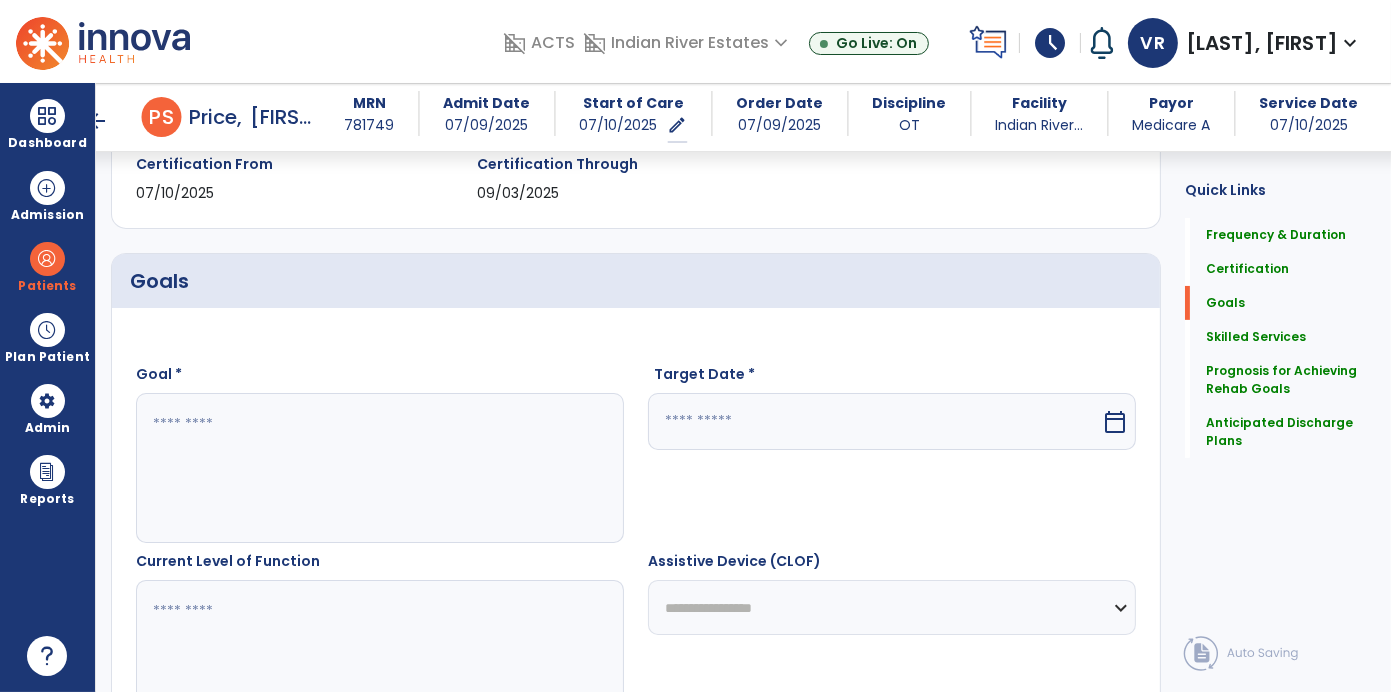click on "Quick Links  Frequency & Duration   Frequency & Duration   Certification   Certification   Goals   Goals   Skilled Services   Skilled Services   Prognosis for Achieving Rehab Goals   Prognosis for Achieving Rehab Goals   Anticipated Discharge Plans   Anticipated Discharge Plans" 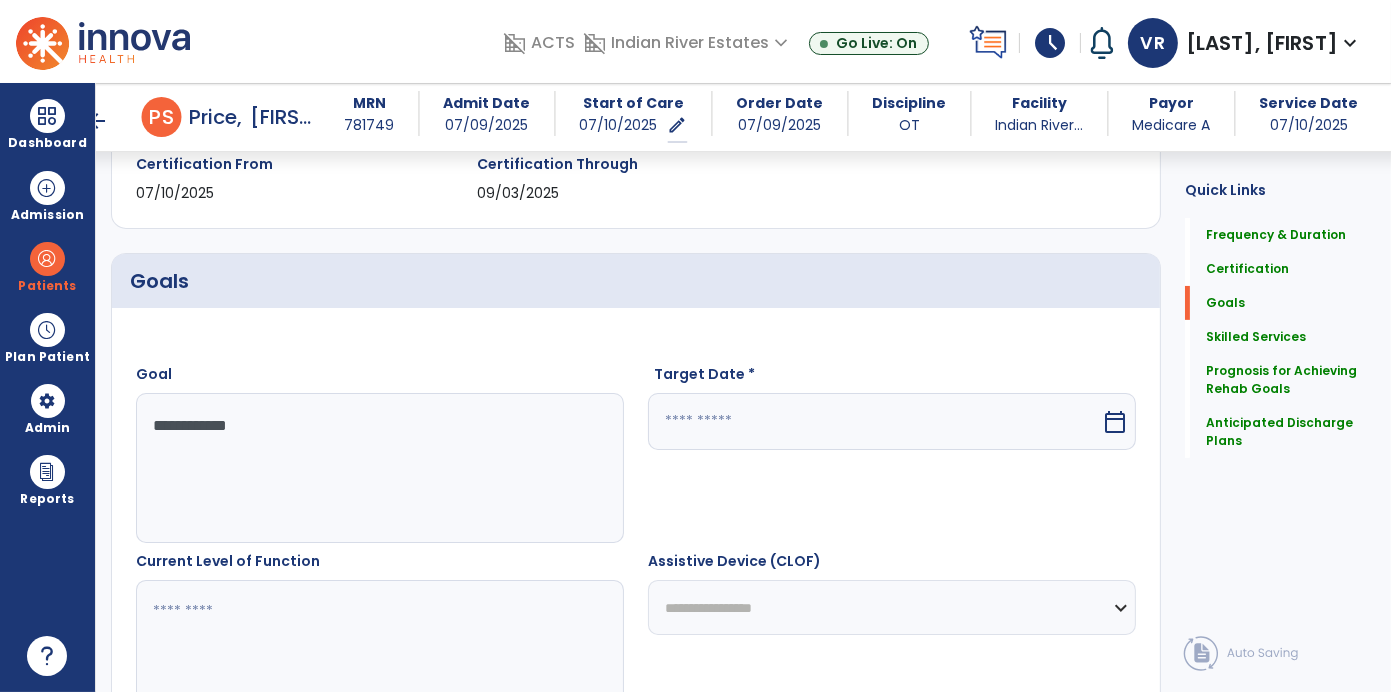 type on "**********" 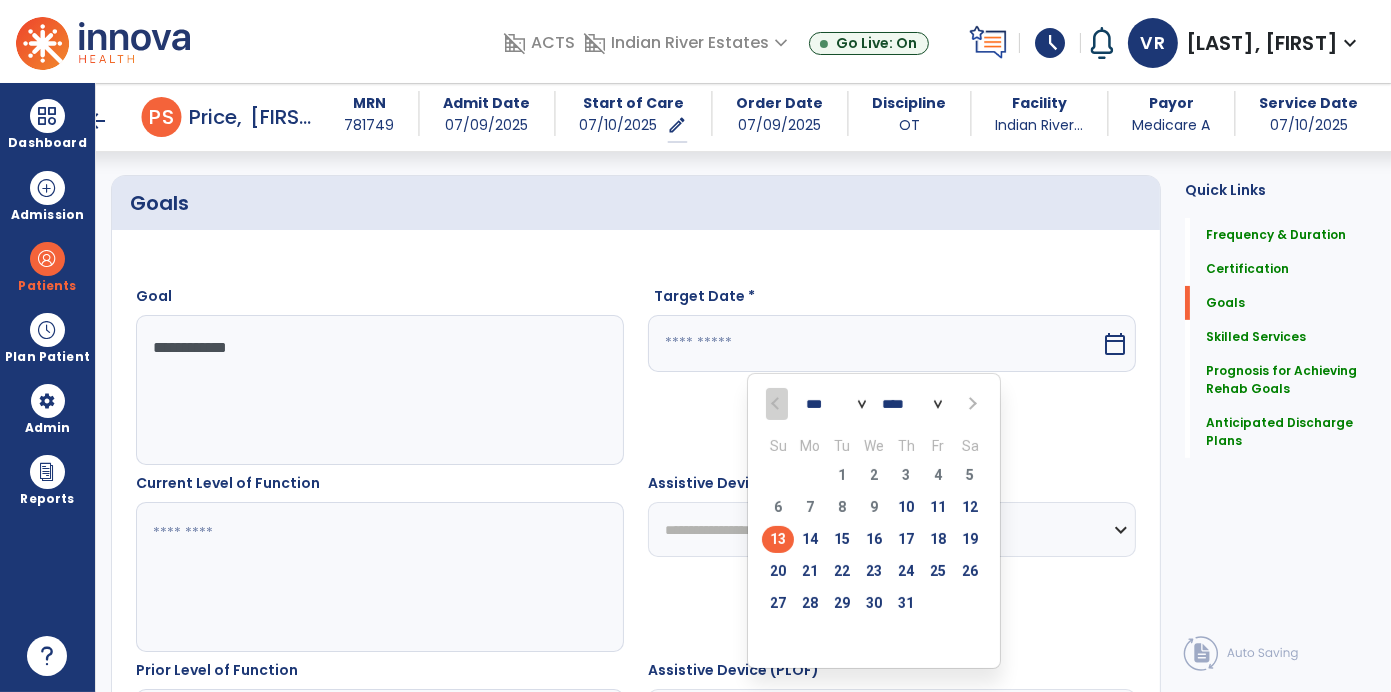 scroll, scrollTop: 442, scrollLeft: 0, axis: vertical 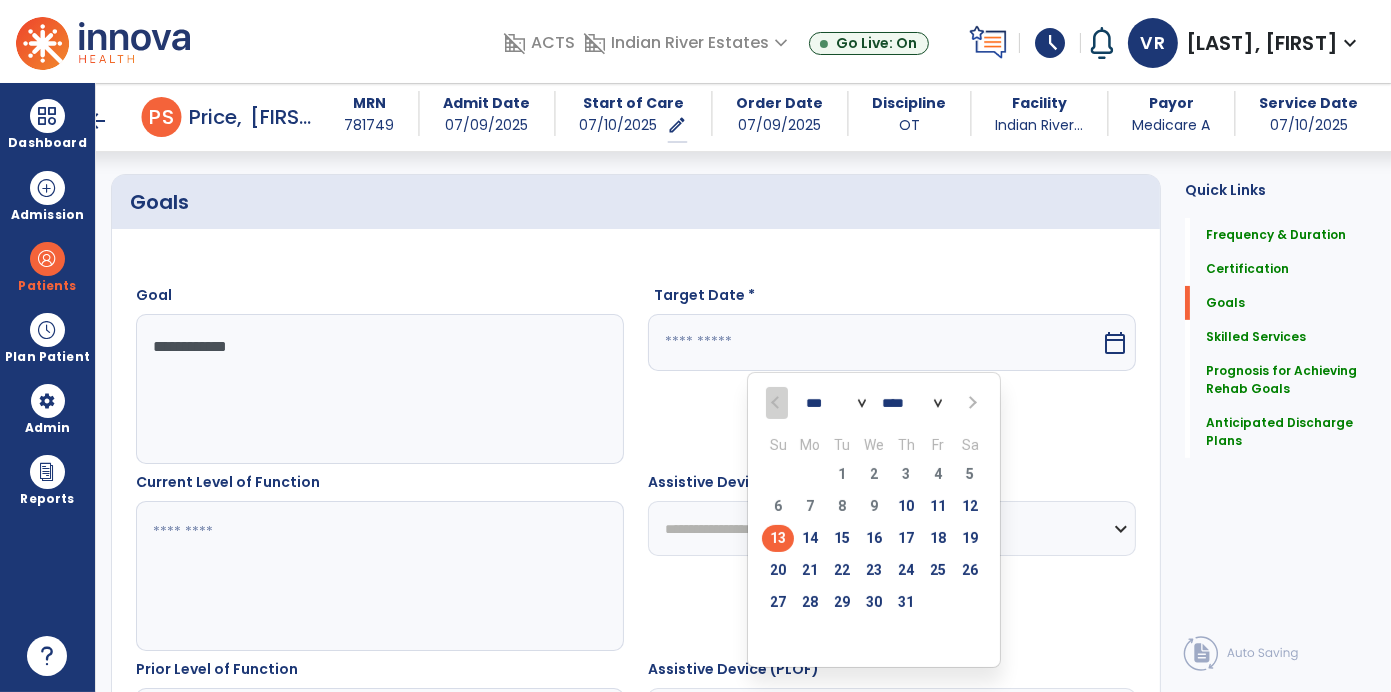 click on "*** *** ***" at bounding box center (836, 404) 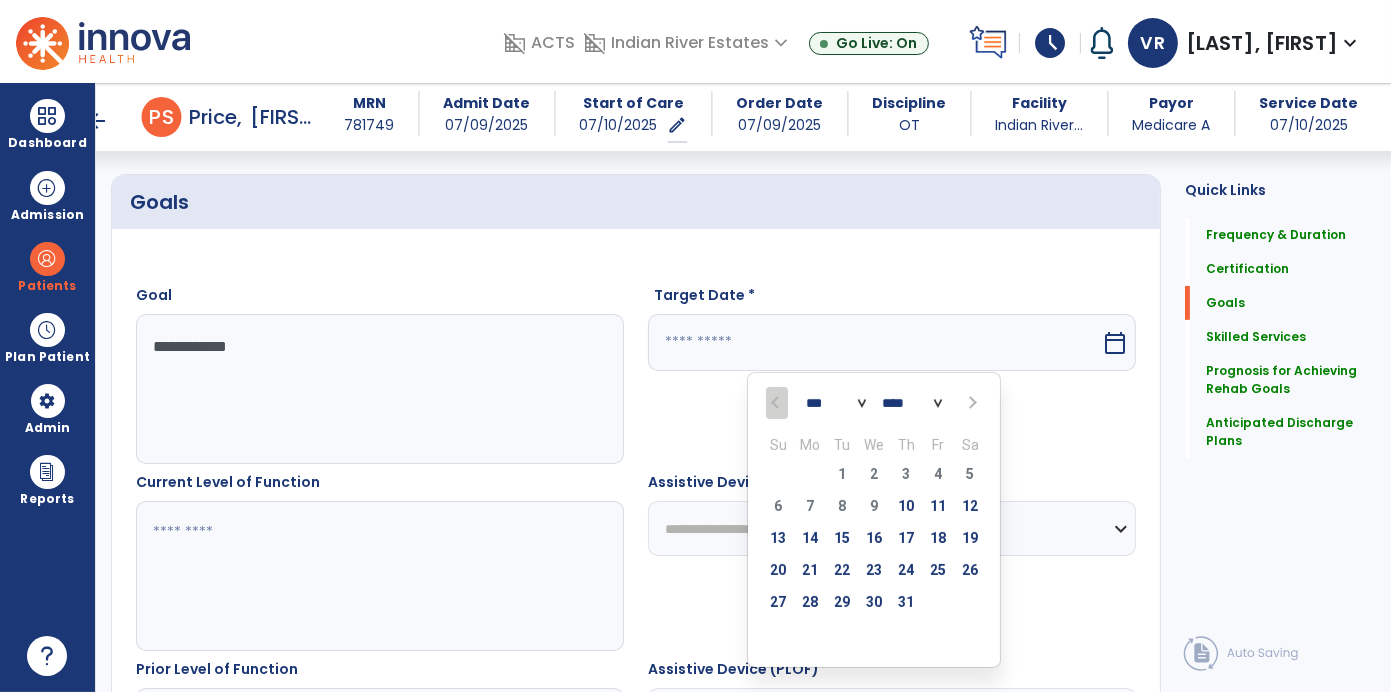 select on "*" 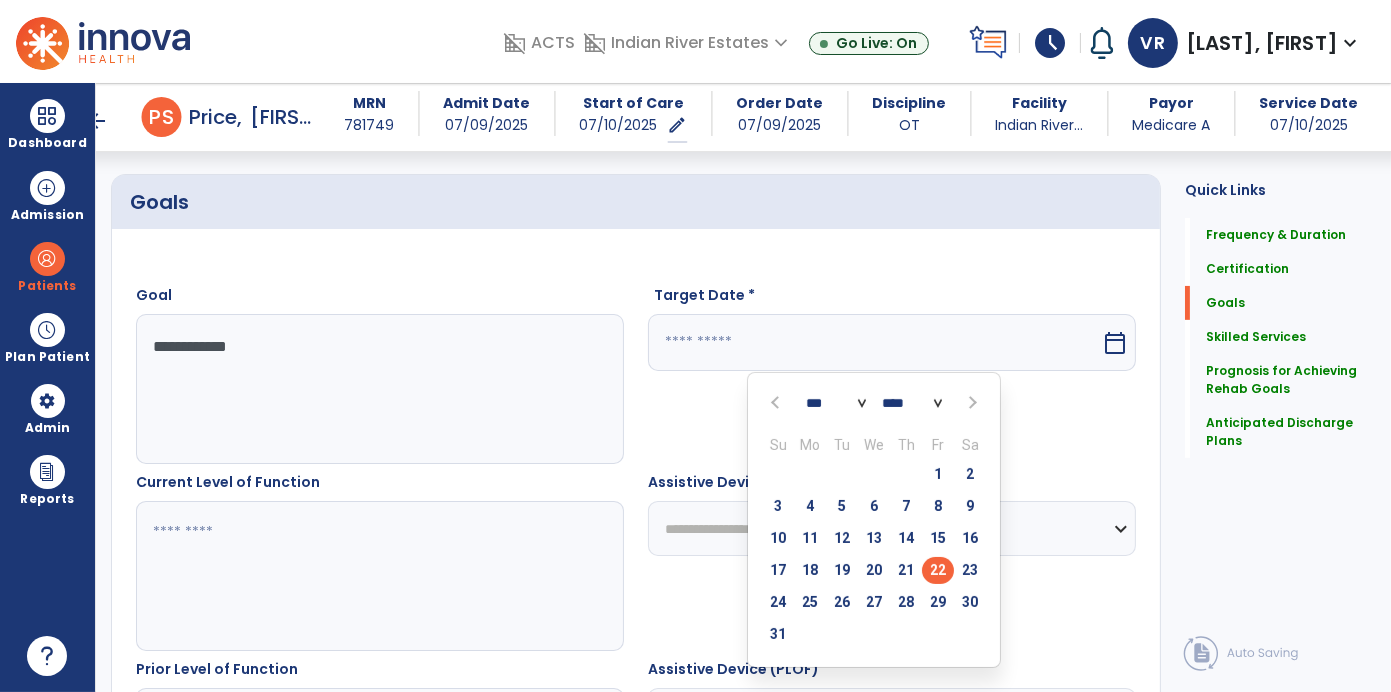 click on "22" at bounding box center (938, 570) 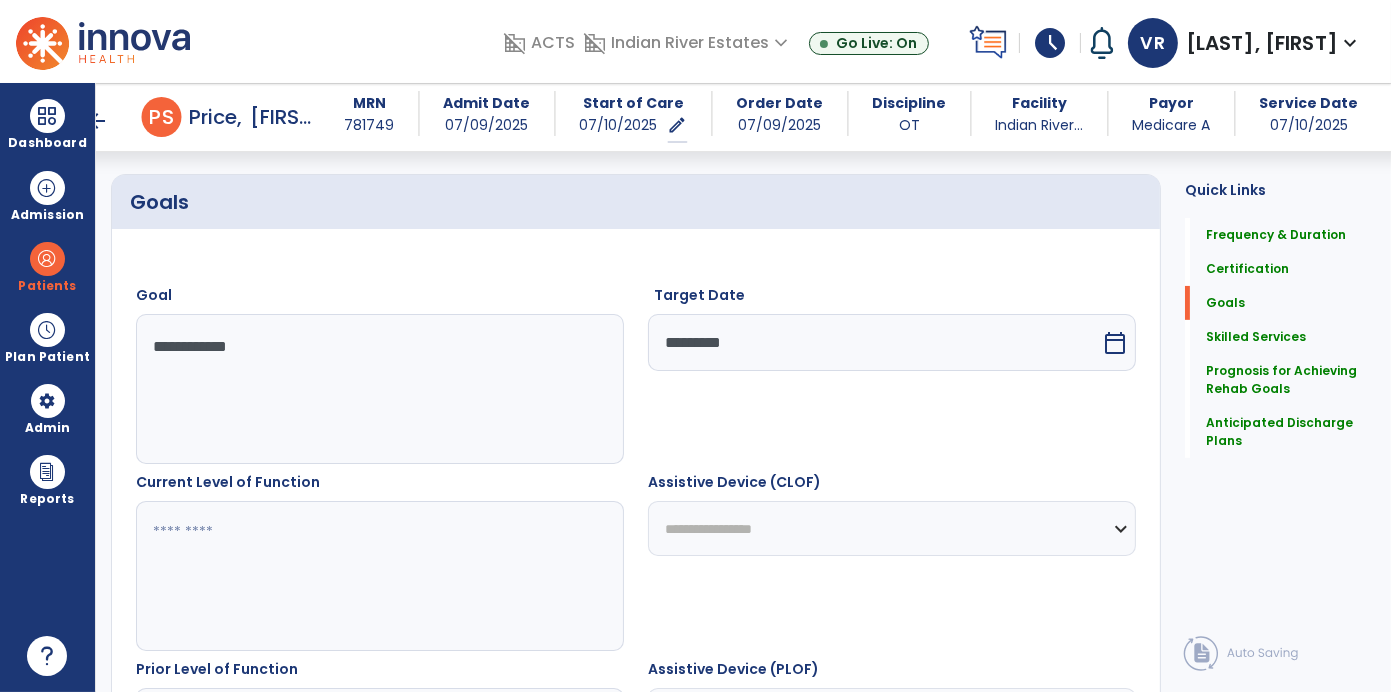 click on "*********" at bounding box center (874, 342) 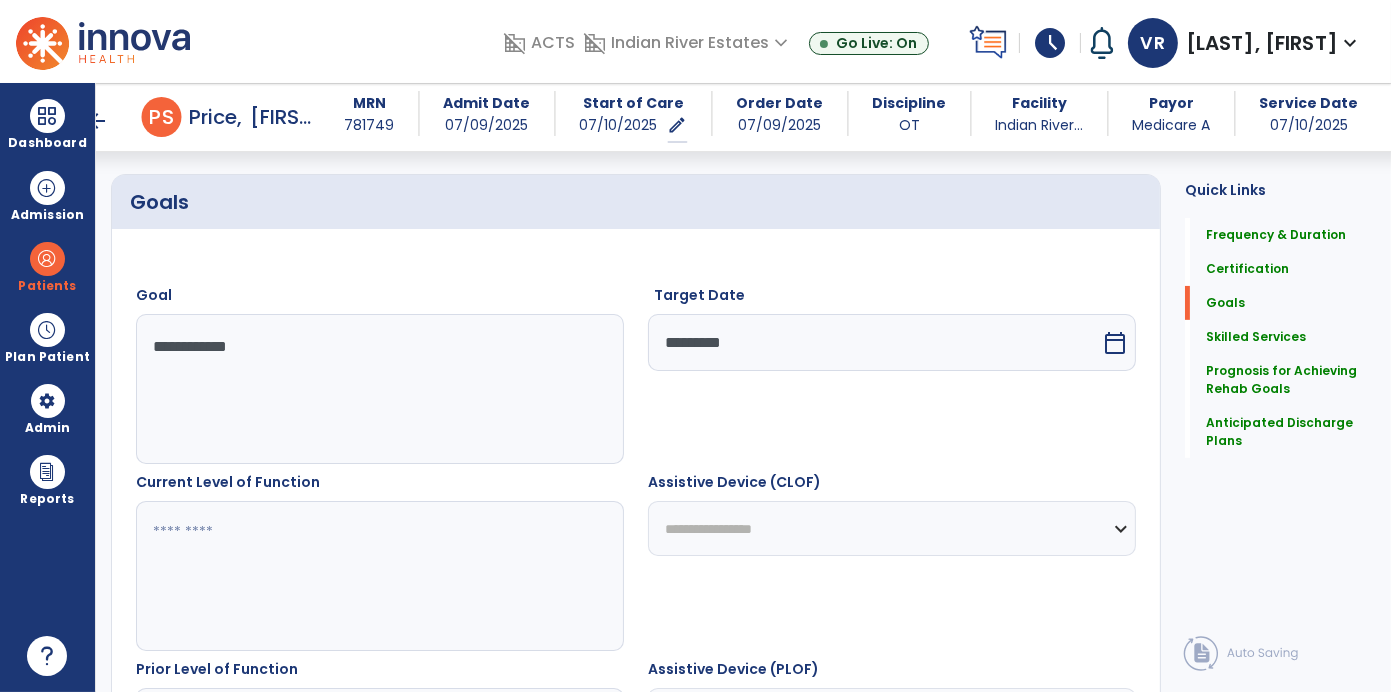 select on "*" 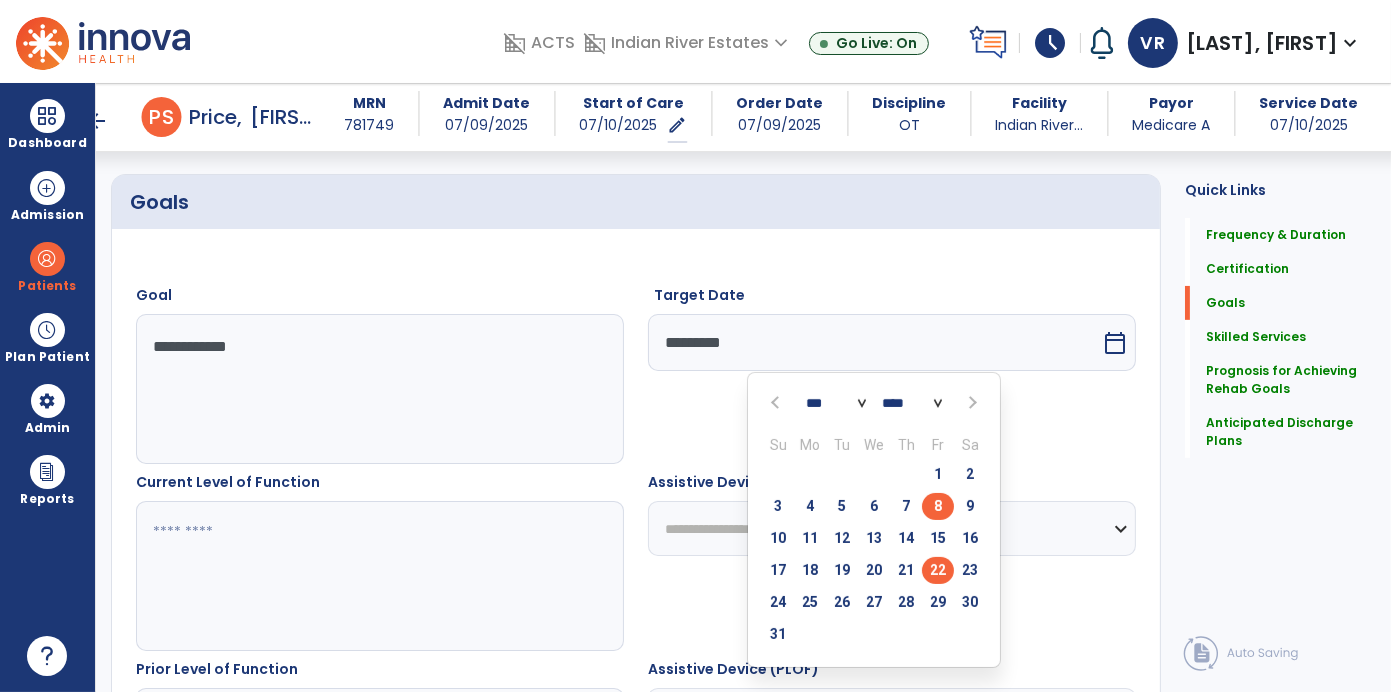 click on "8" at bounding box center [938, 506] 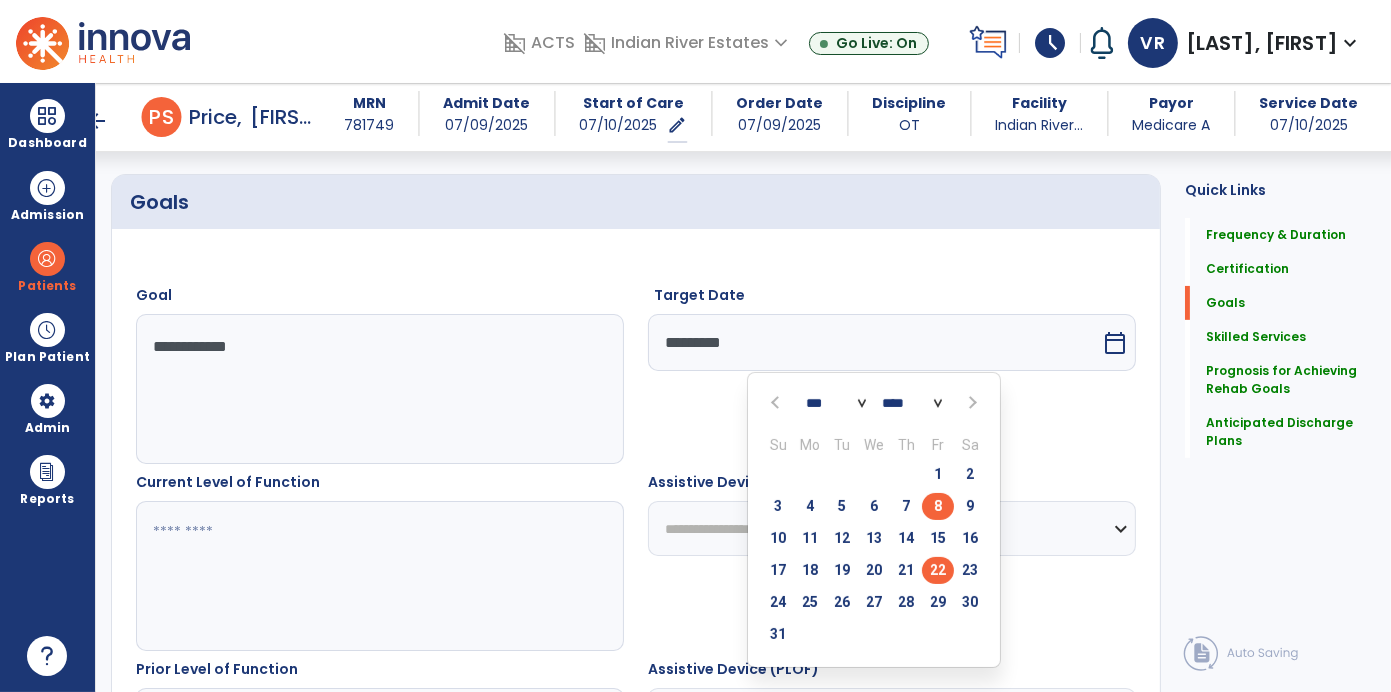 type on "********" 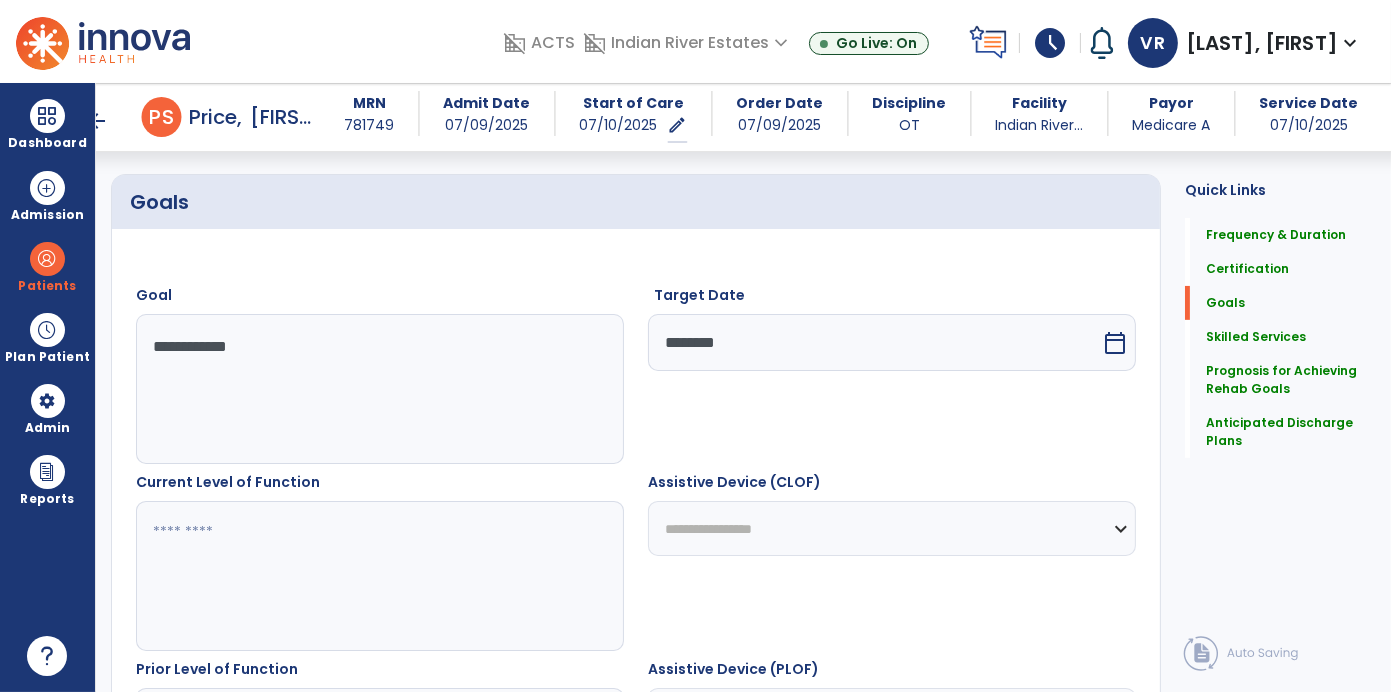 click at bounding box center [379, 576] 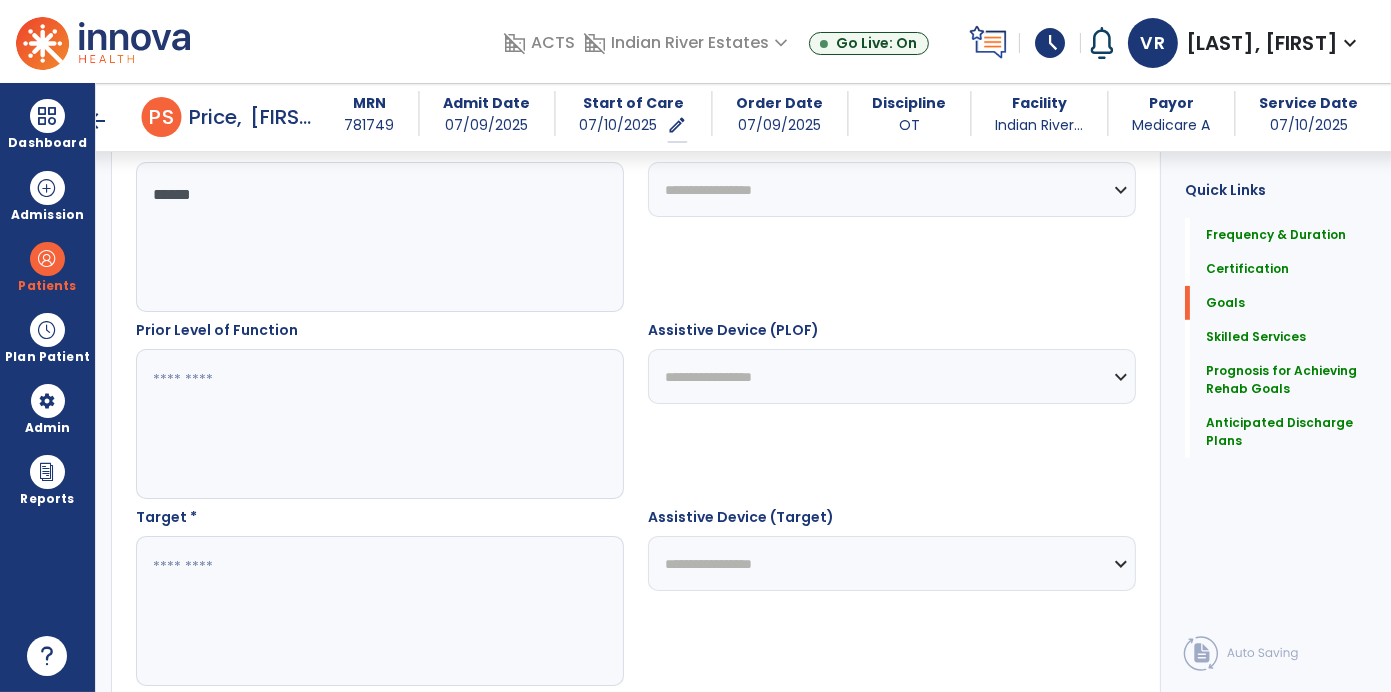 scroll, scrollTop: 792, scrollLeft: 0, axis: vertical 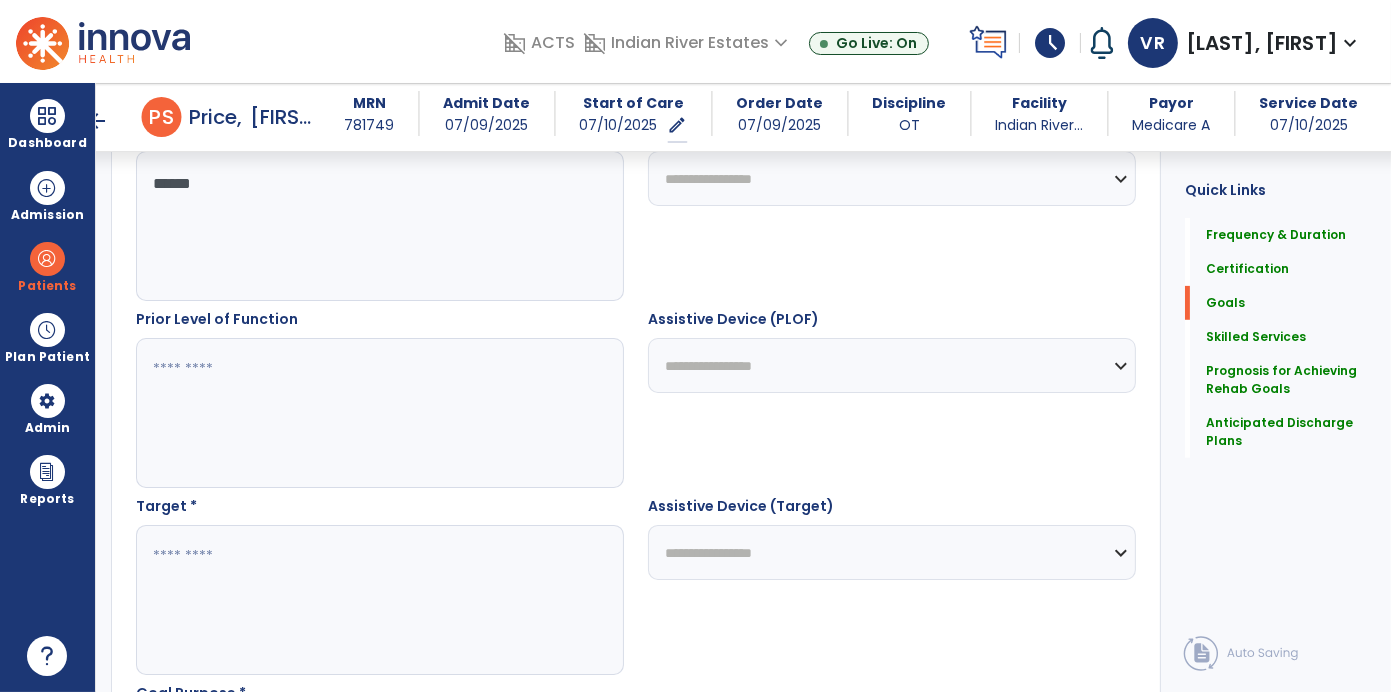 type on "*****" 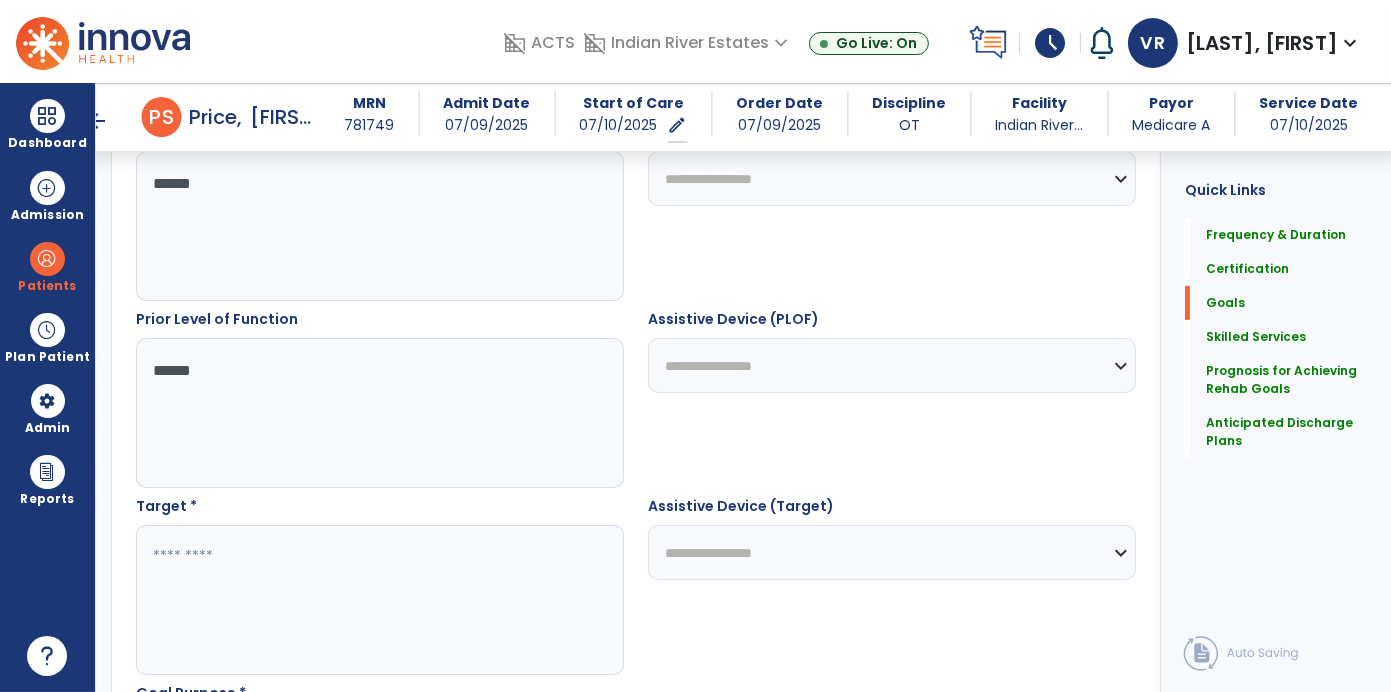 type on "*****" 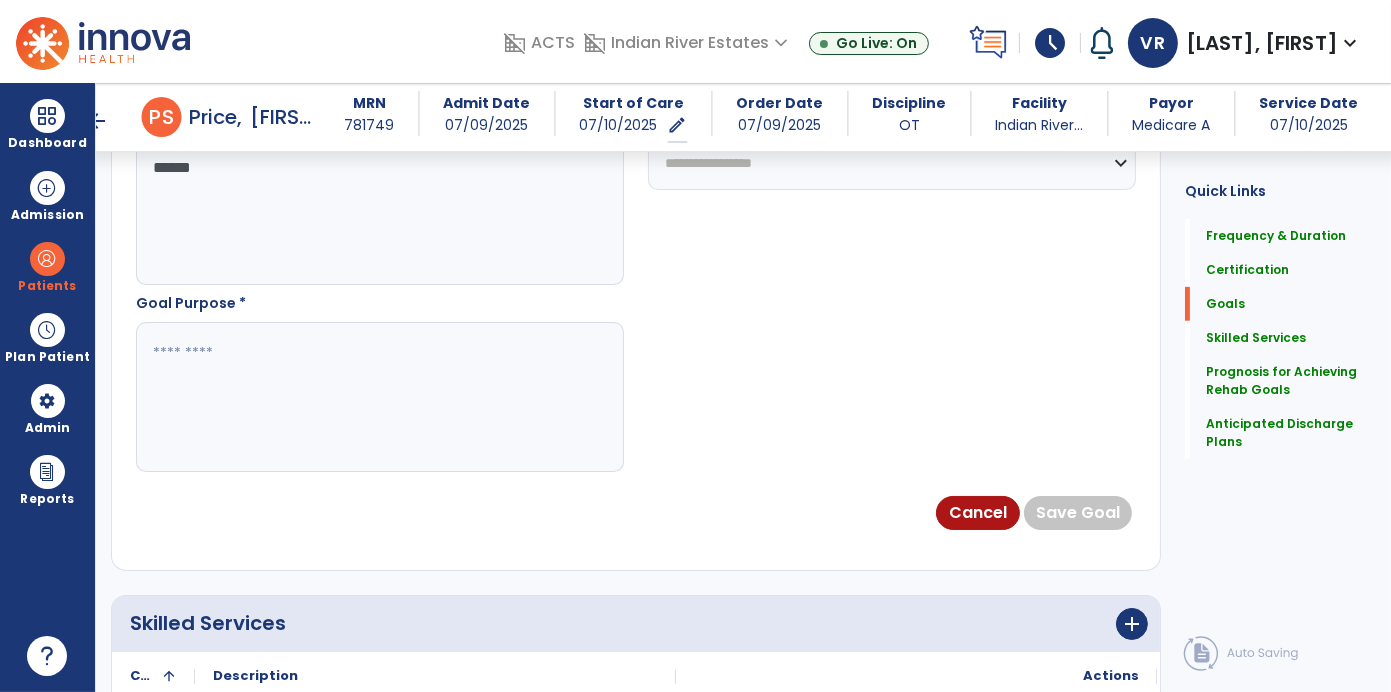 scroll, scrollTop: 1194, scrollLeft: 0, axis: vertical 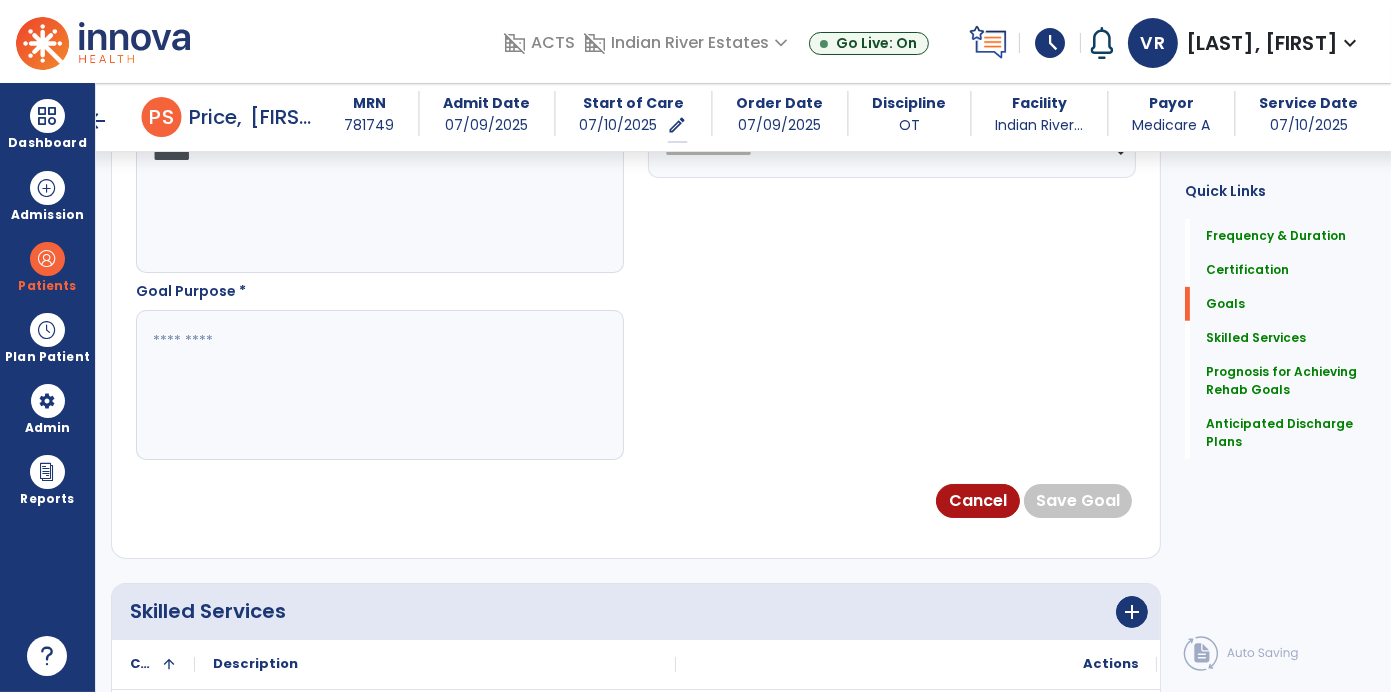 type on "*****" 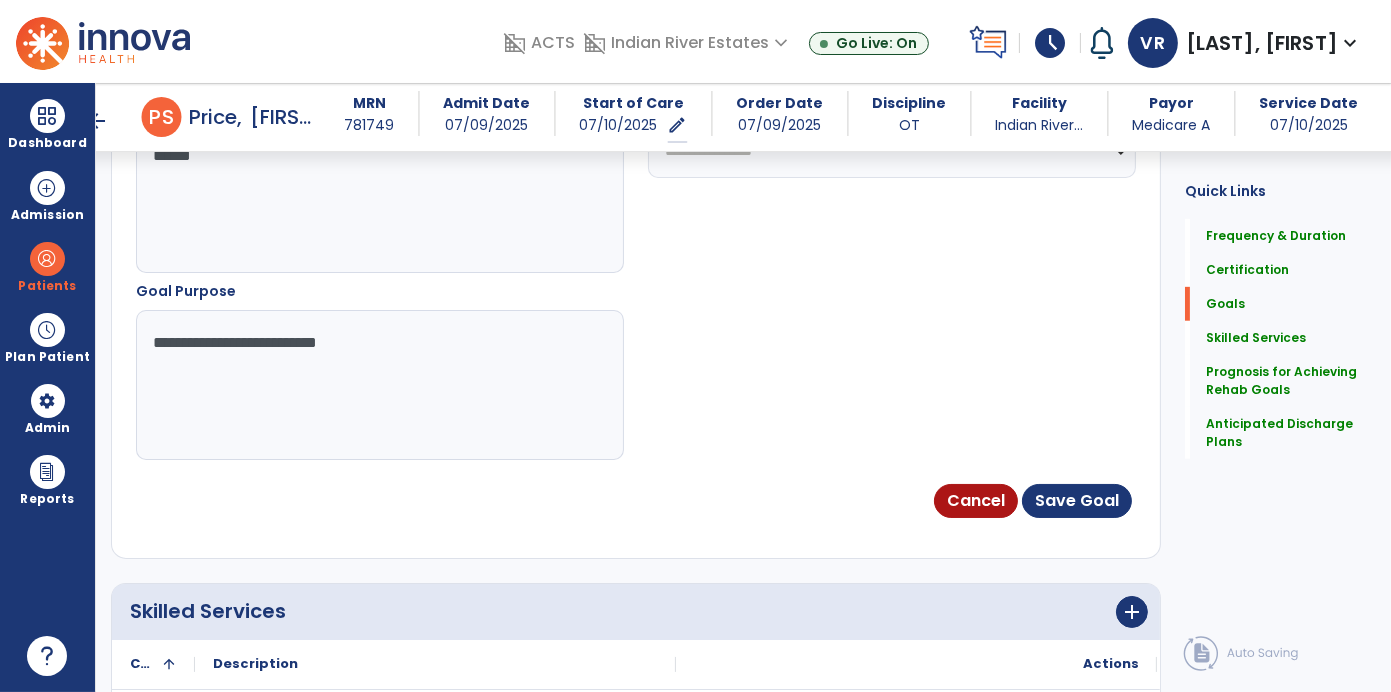 type on "**********" 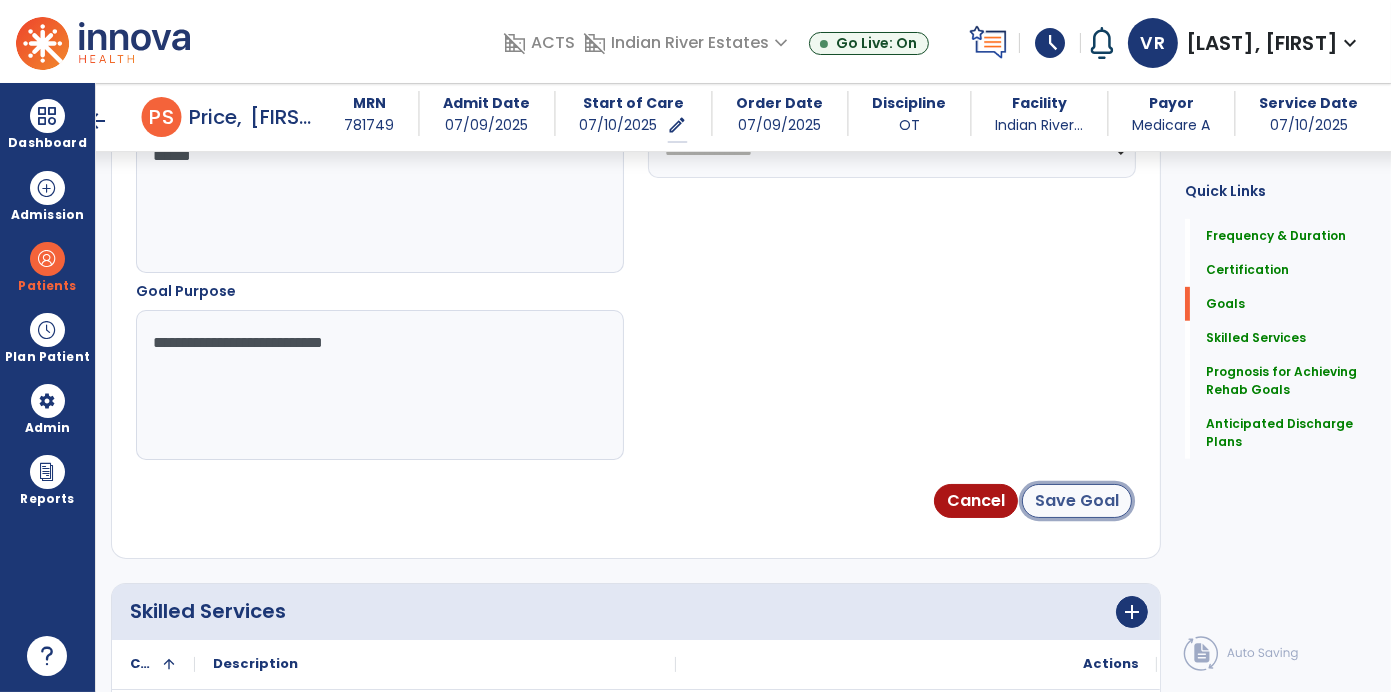 click on "Save Goal" at bounding box center [1077, 501] 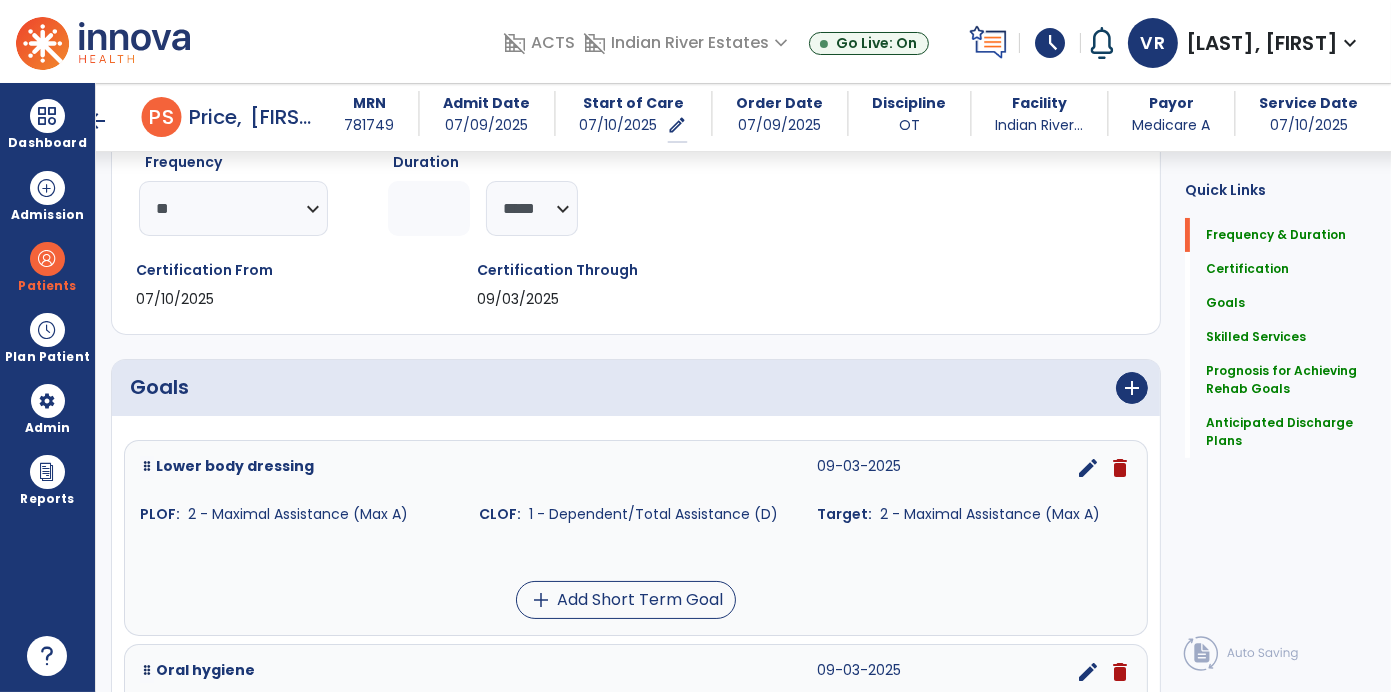 scroll, scrollTop: 238, scrollLeft: 0, axis: vertical 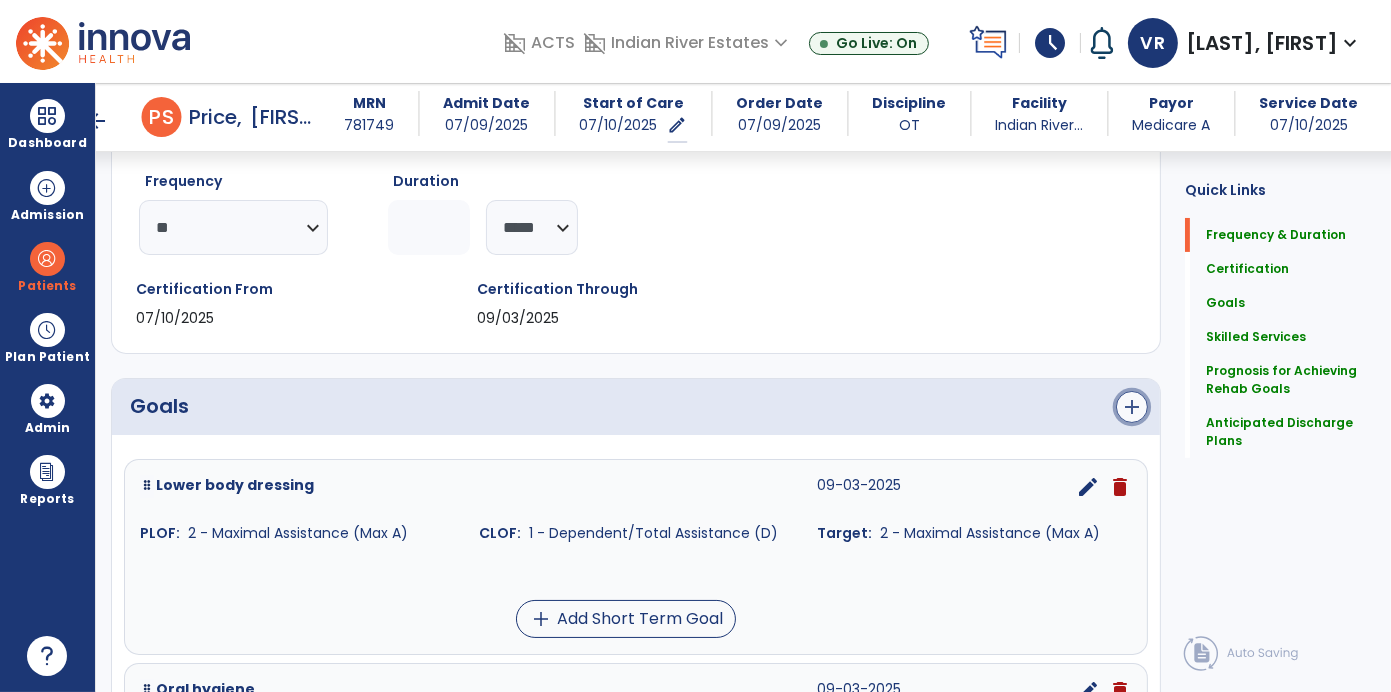 click on "add" at bounding box center (1132, 407) 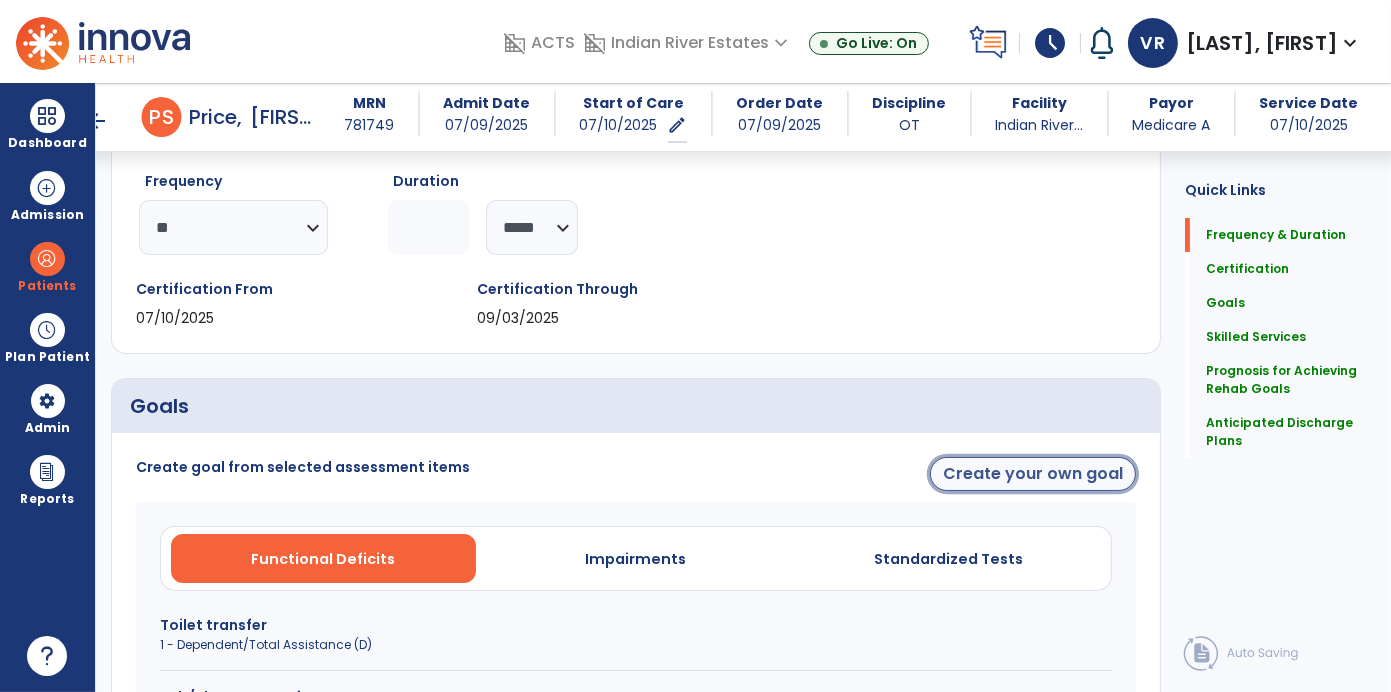 click on "Create your own goal" at bounding box center (1033, 474) 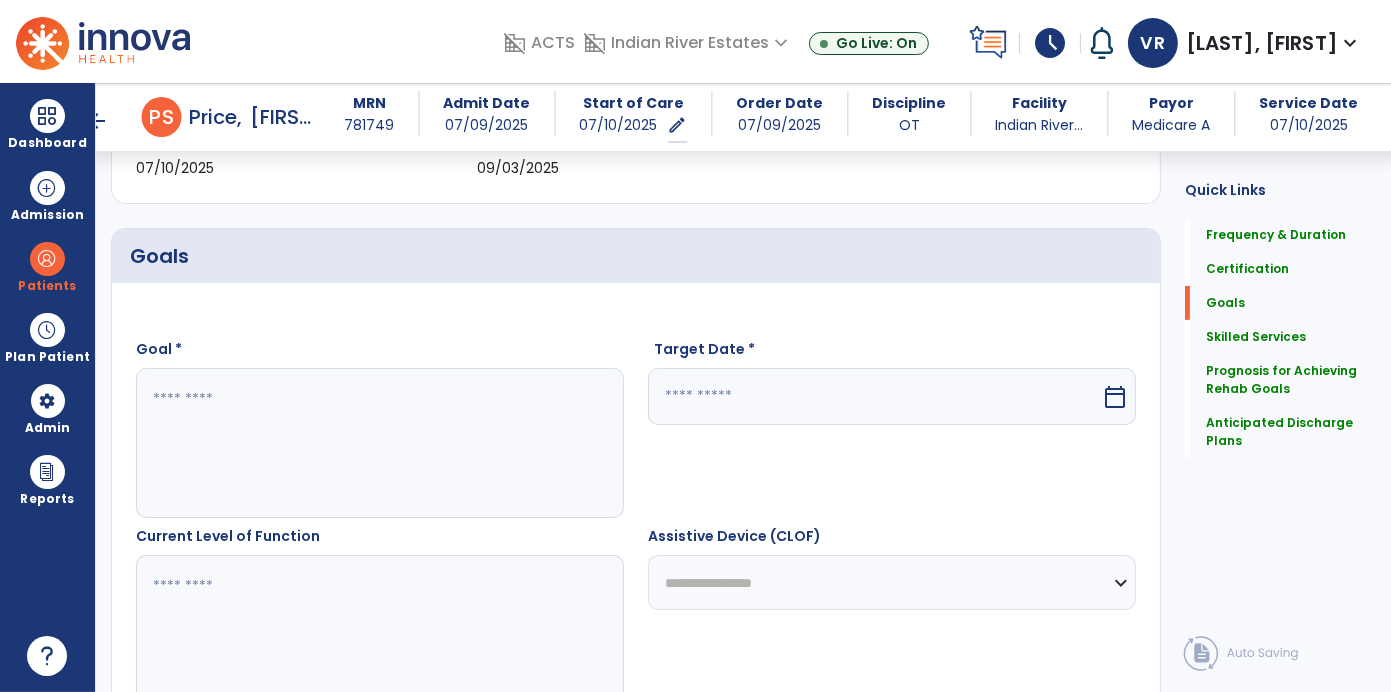 scroll, scrollTop: 389, scrollLeft: 0, axis: vertical 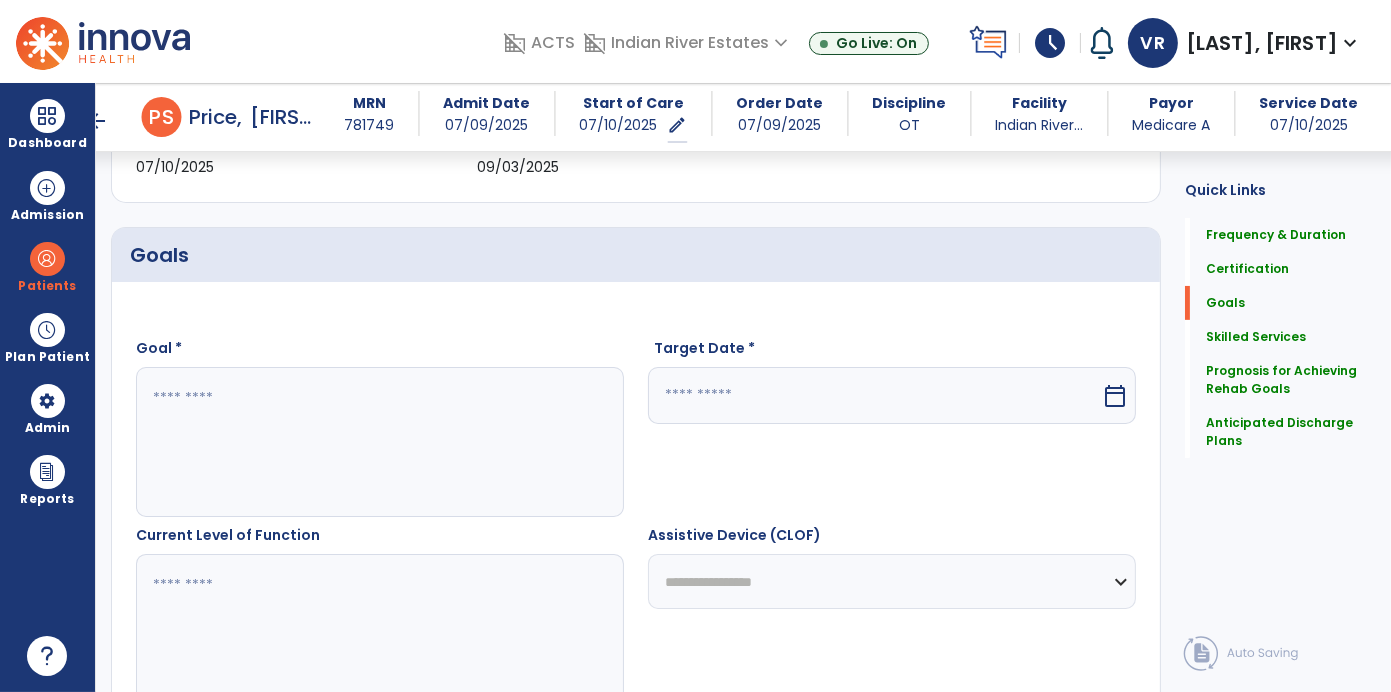click at bounding box center (379, 442) 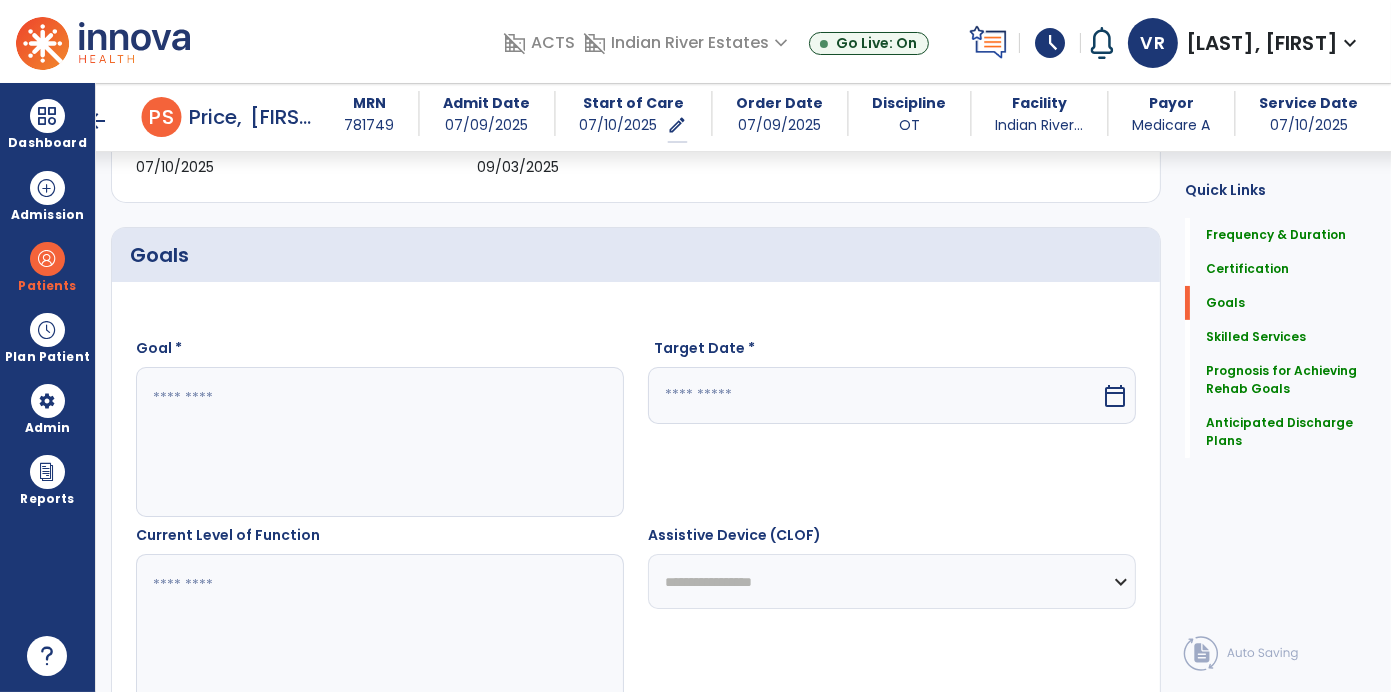 click at bounding box center (379, 442) 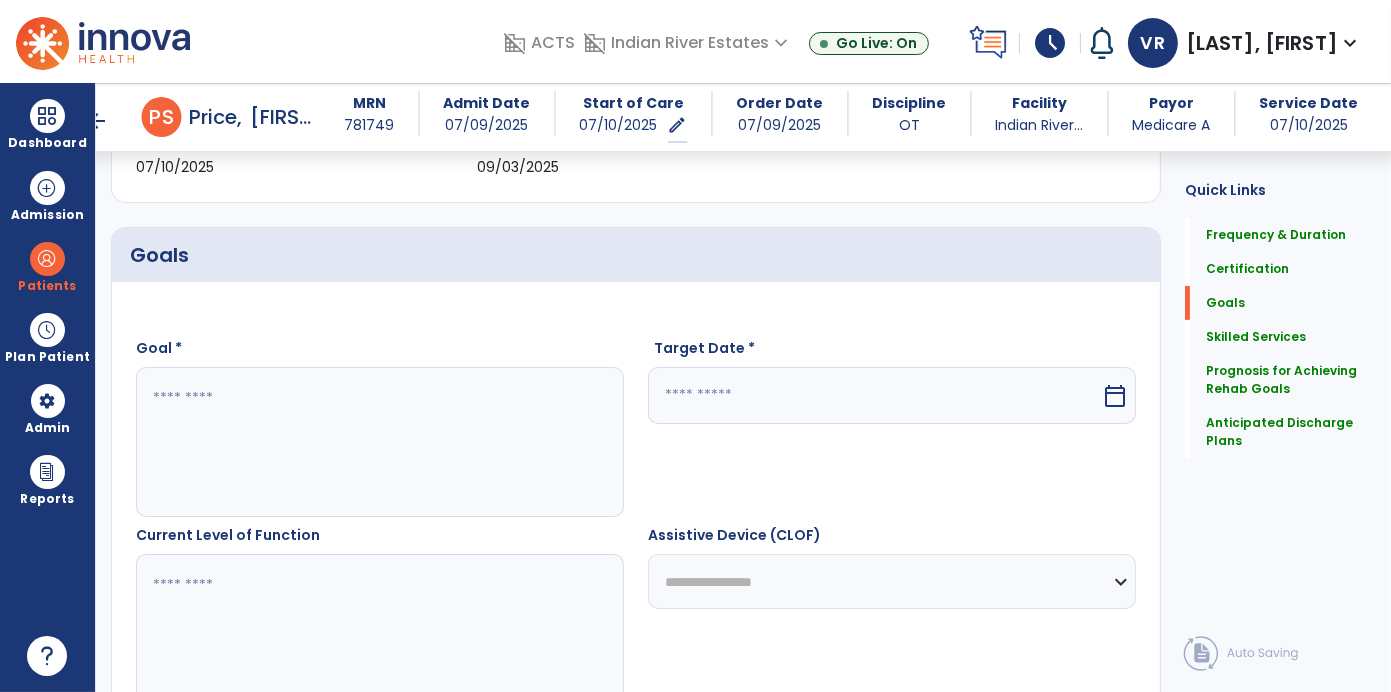 type on "*" 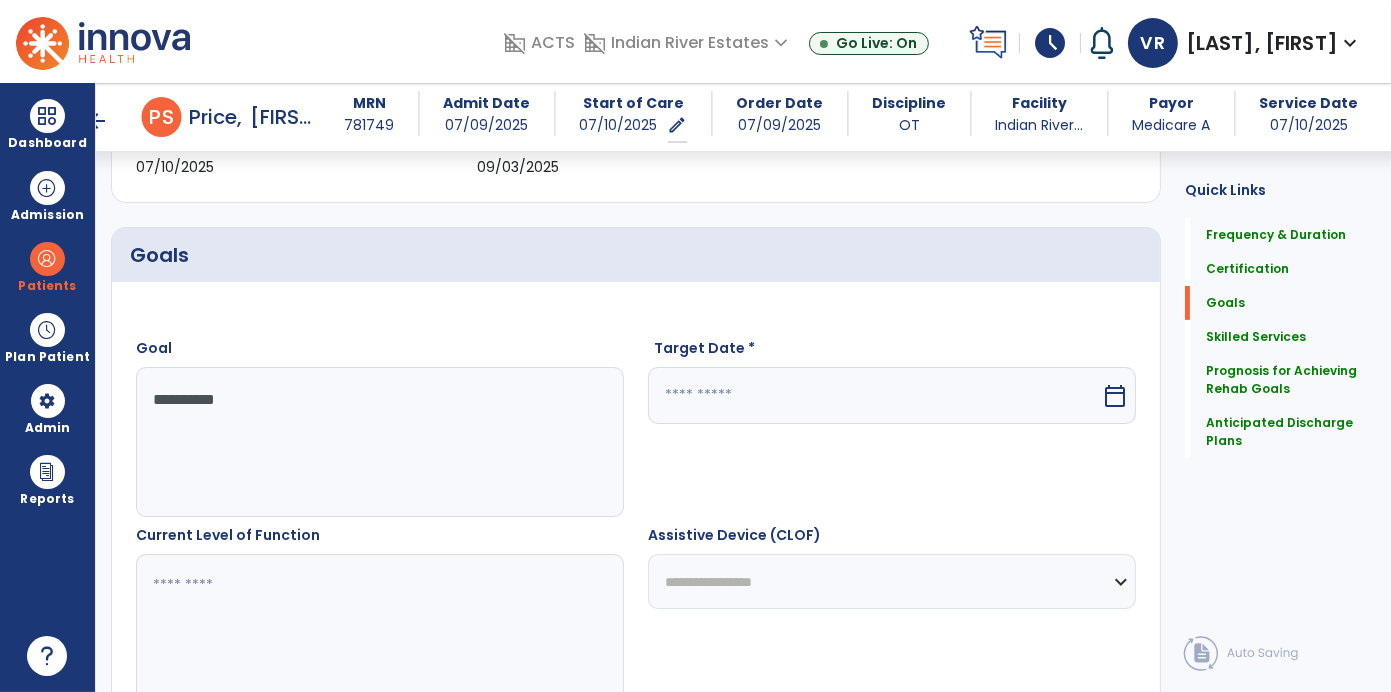 type on "*********" 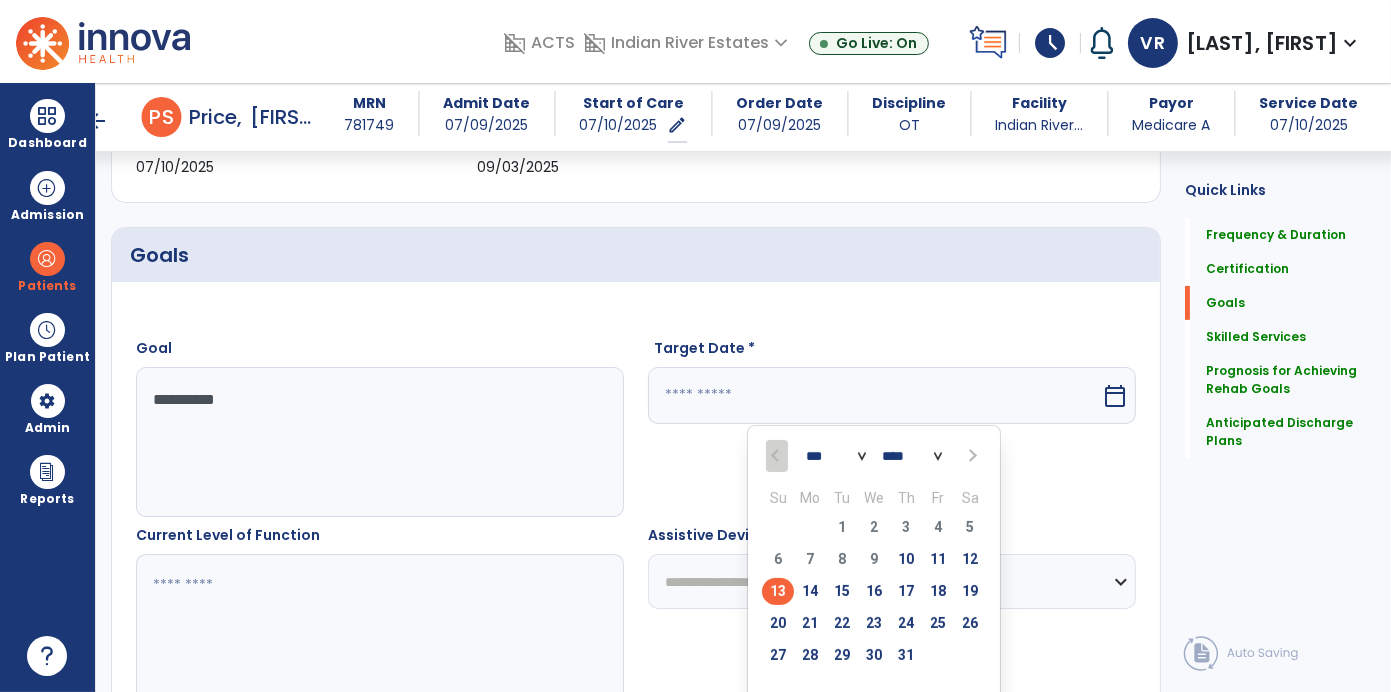 click on "*** *** ***" at bounding box center [836, 457] 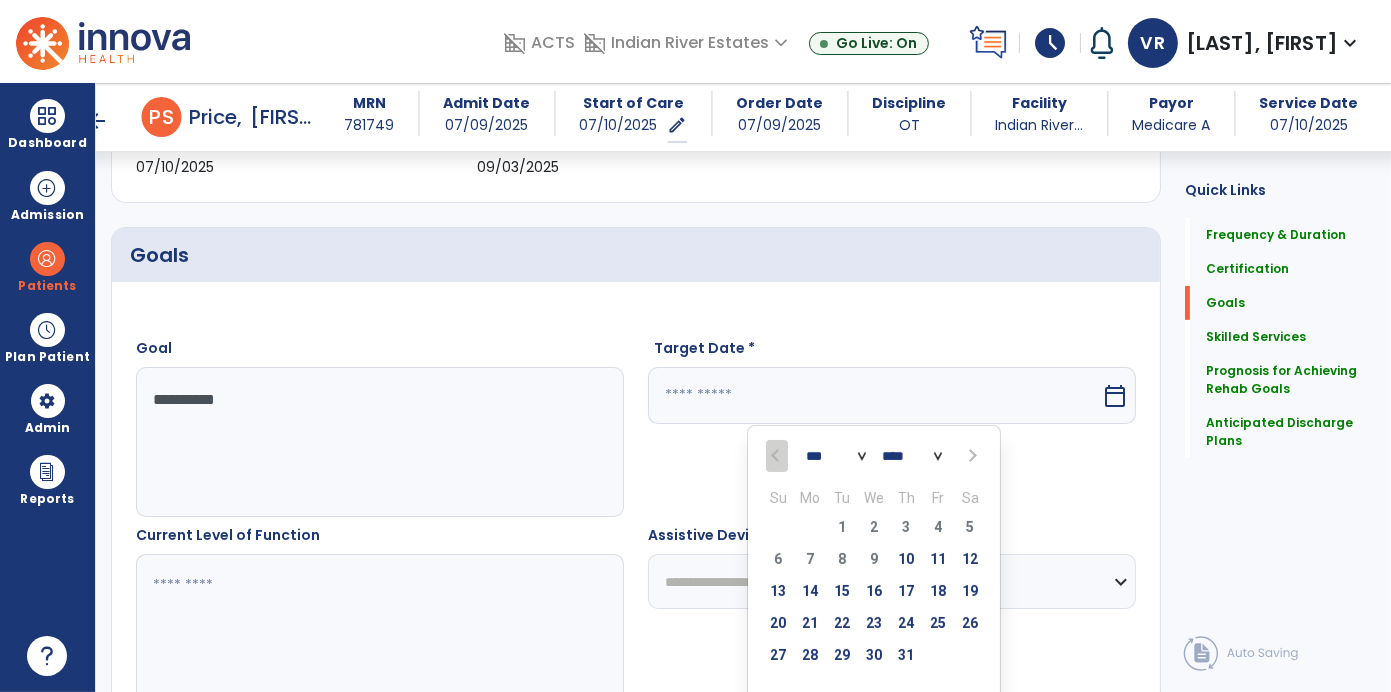 select on "*" 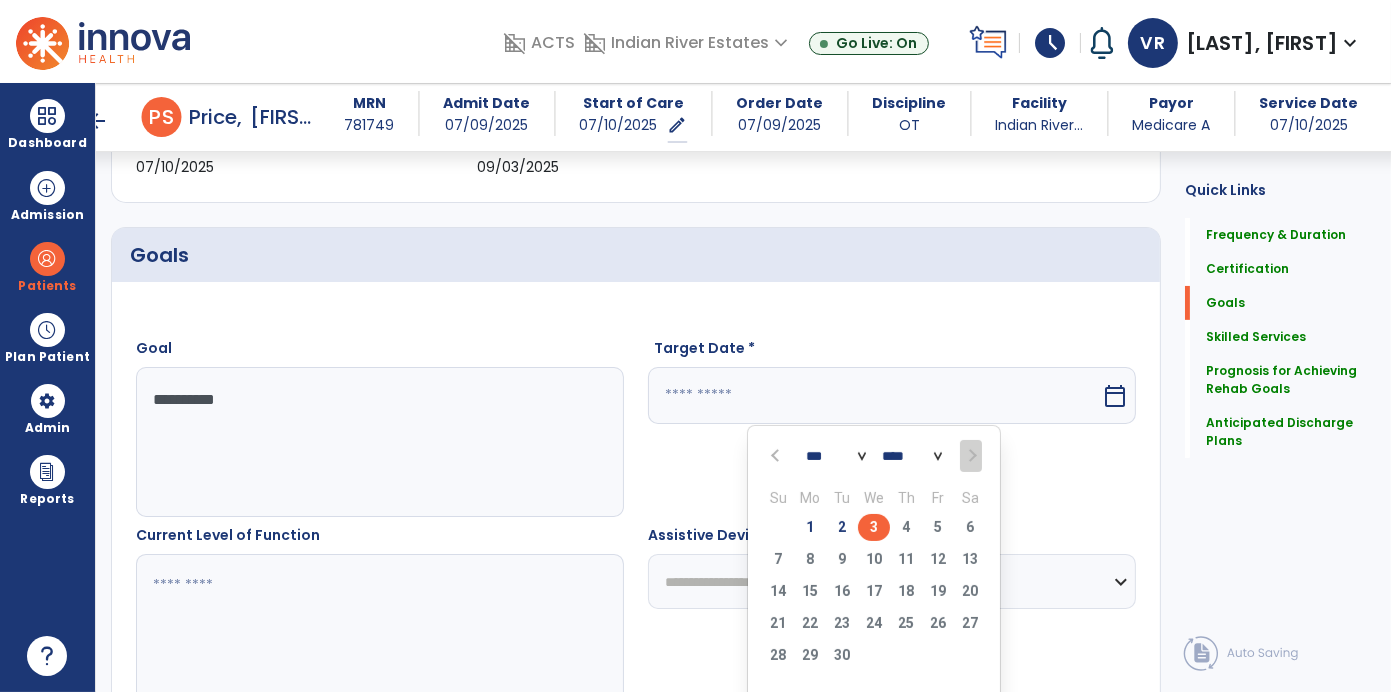 click on "3" at bounding box center [874, 527] 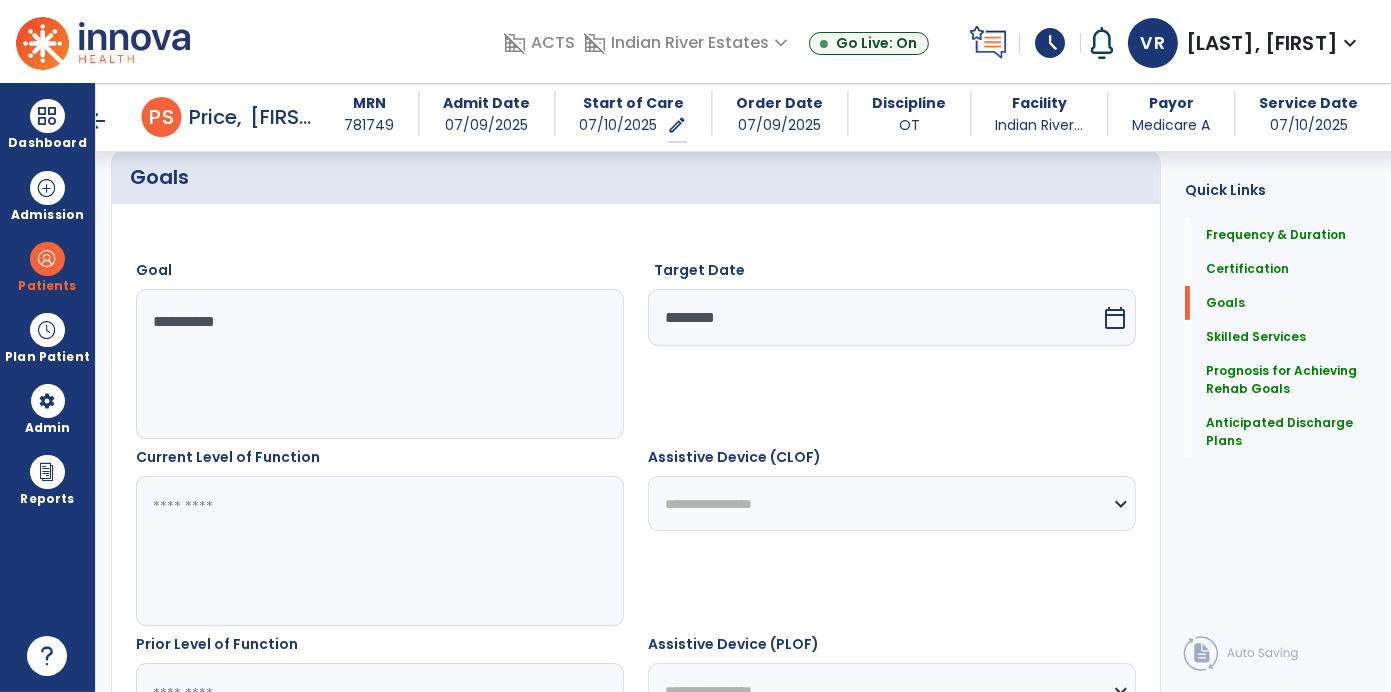 scroll, scrollTop: 574, scrollLeft: 0, axis: vertical 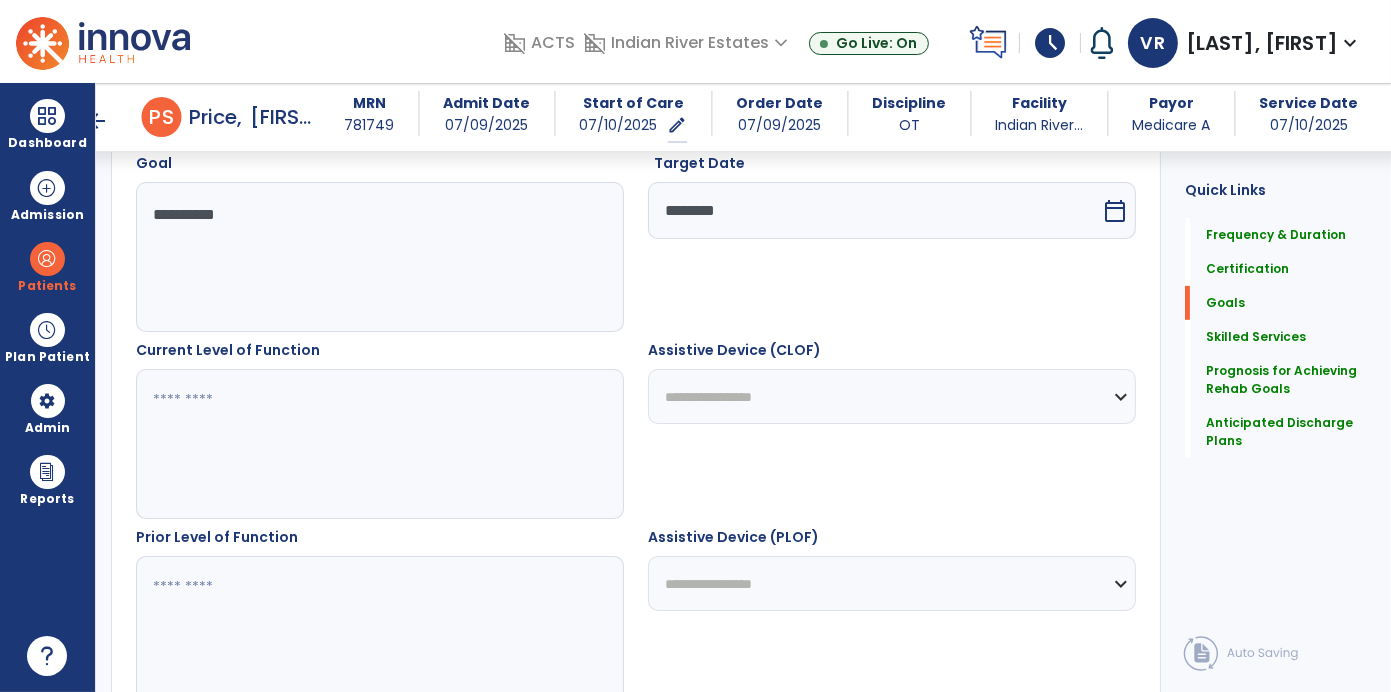 click at bounding box center [379, 444] 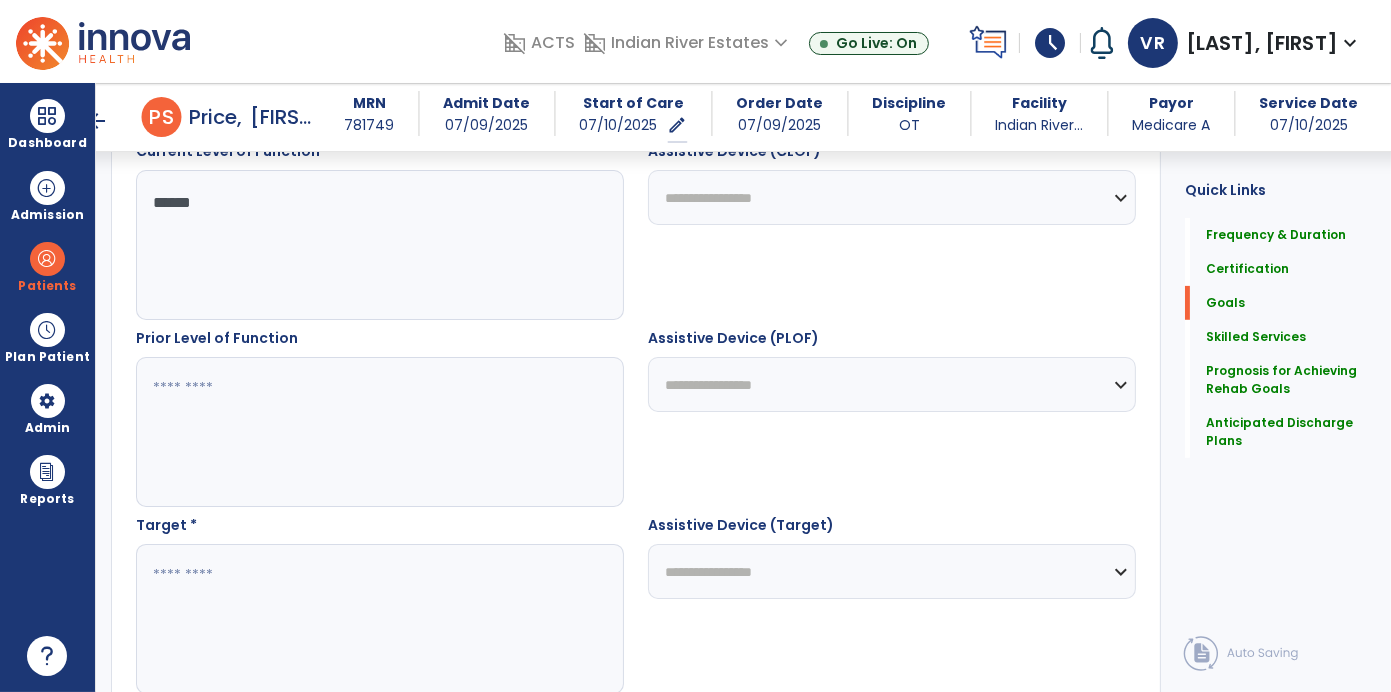 scroll, scrollTop: 773, scrollLeft: 0, axis: vertical 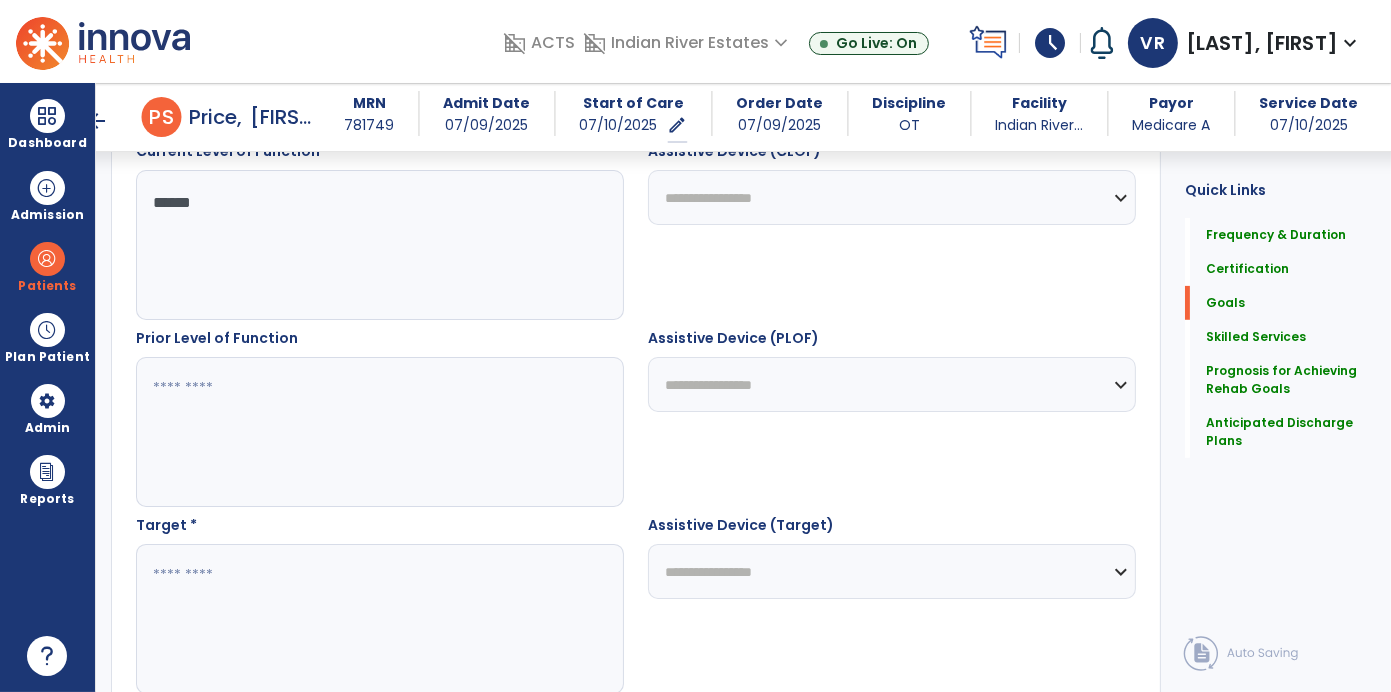 type on "*****" 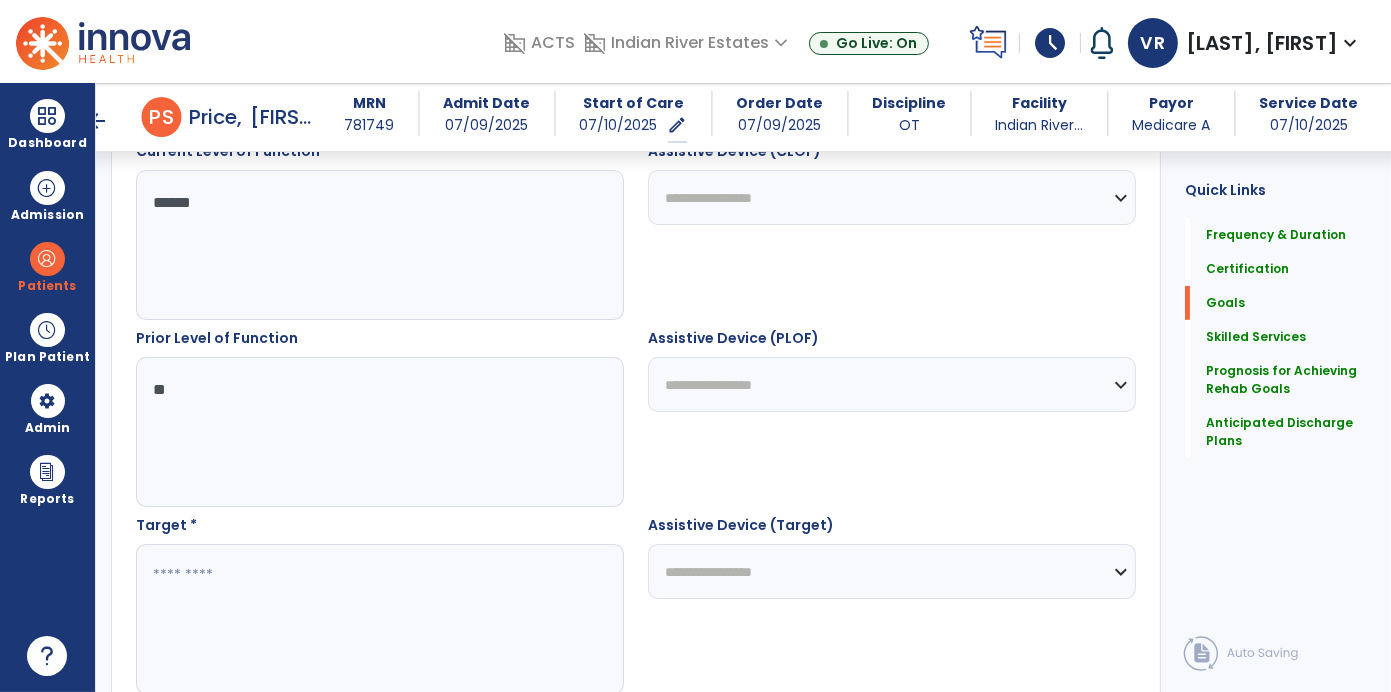 type on "*" 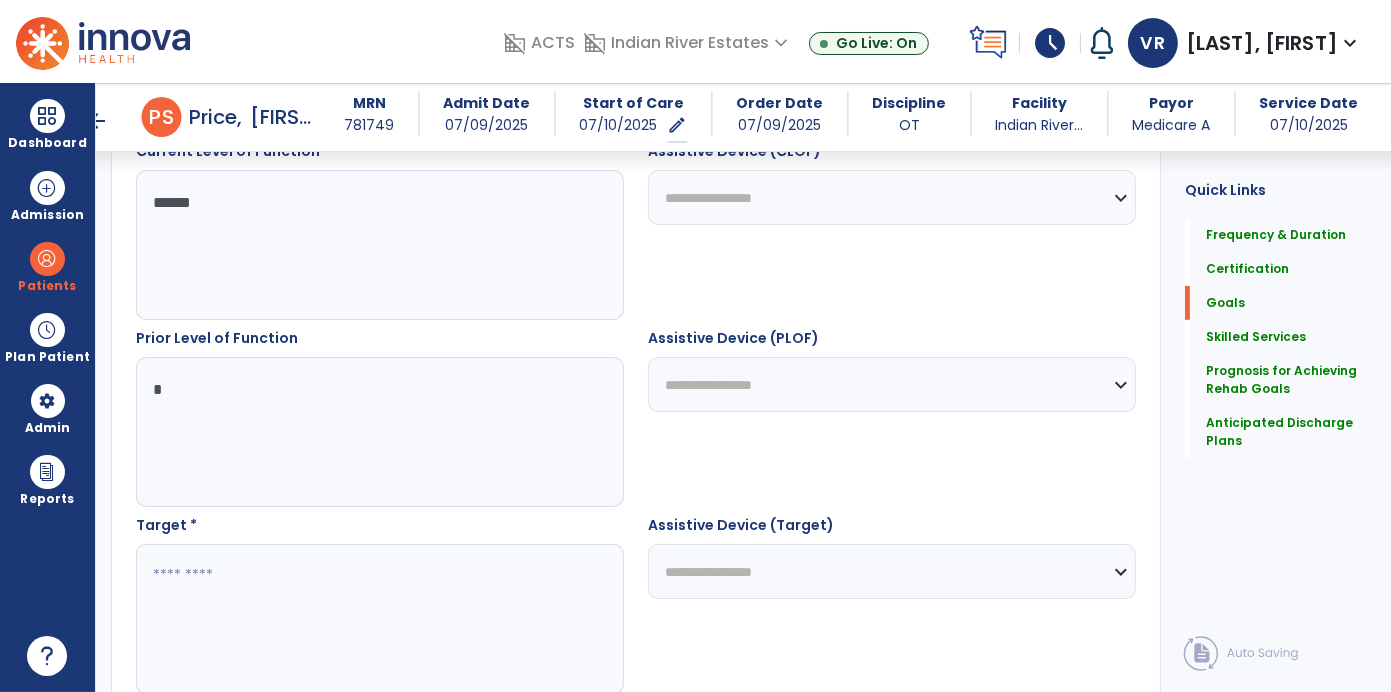 click on "Quick Links  Frequency & Duration   Frequency & Duration   Certification   Certification   Goals   Goals   Skilled Services   Skilled Services   Prognosis for Achieving Rehab Goals   Prognosis for Achieving Rehab Goals   Anticipated Discharge Plans   Anticipated Discharge Plans" 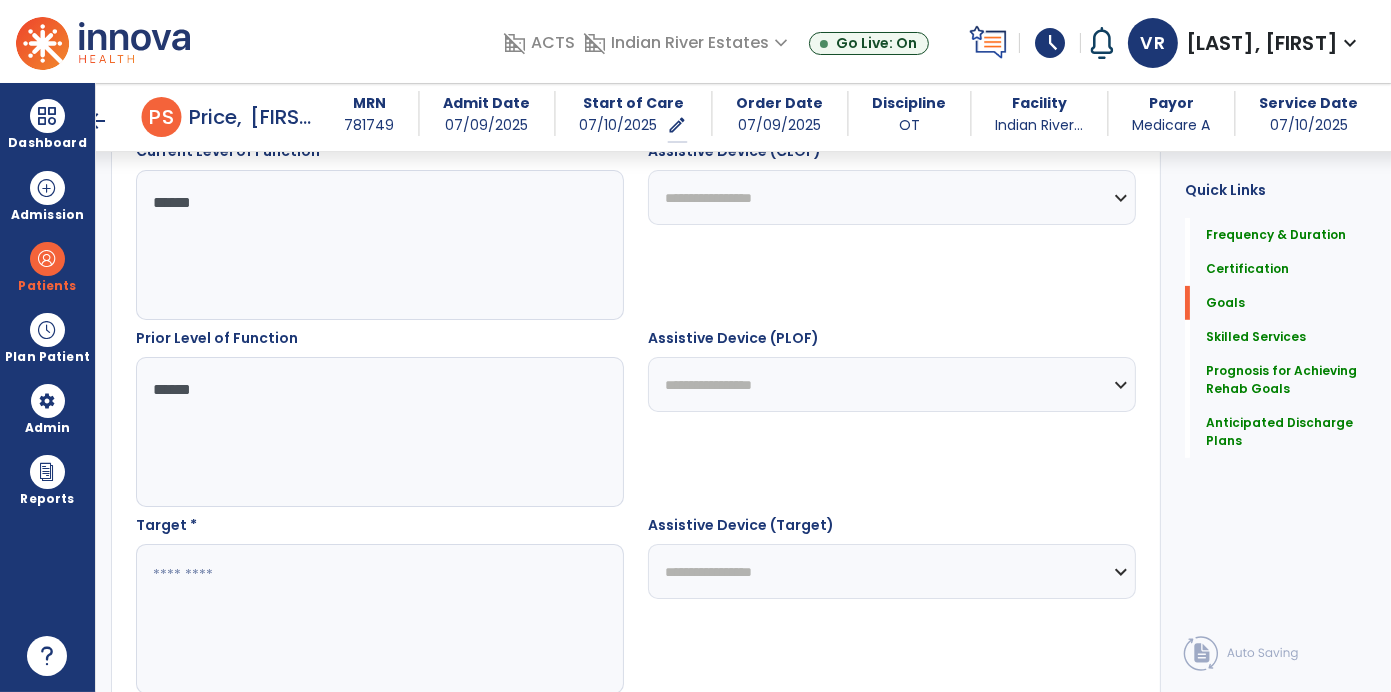 type on "******" 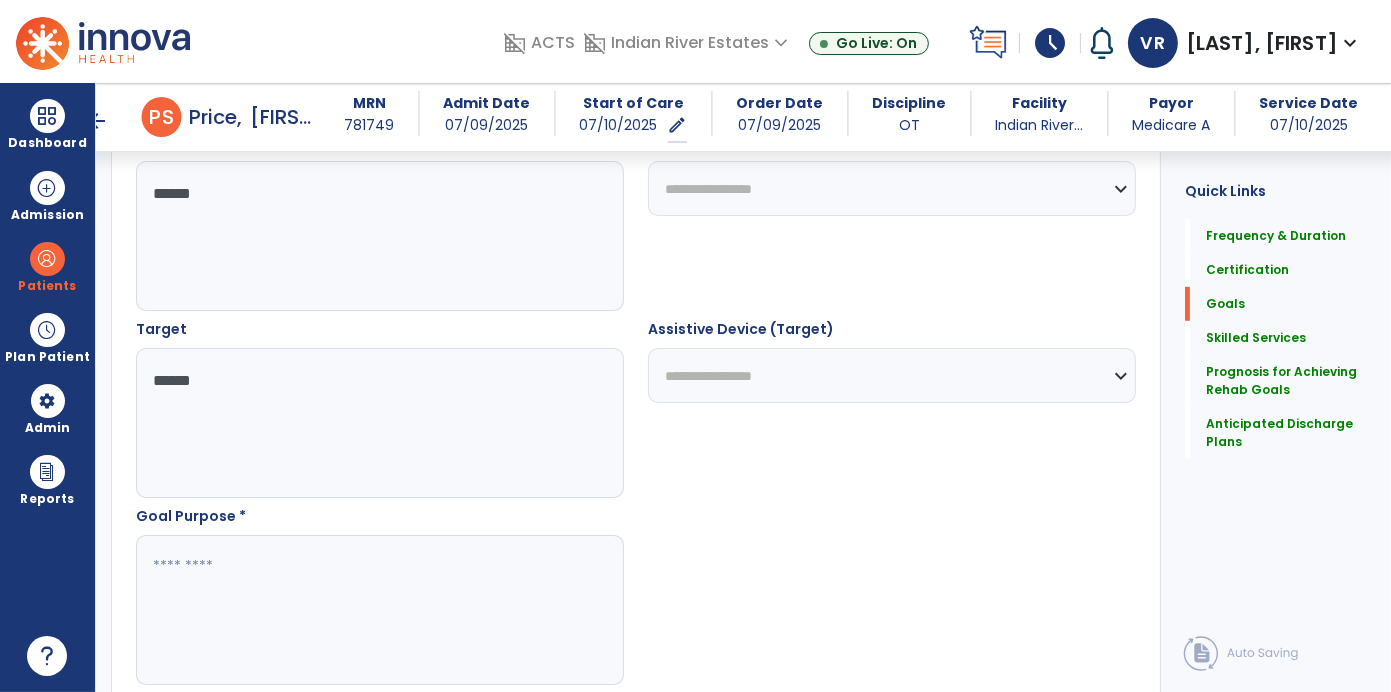 scroll, scrollTop: 964, scrollLeft: 0, axis: vertical 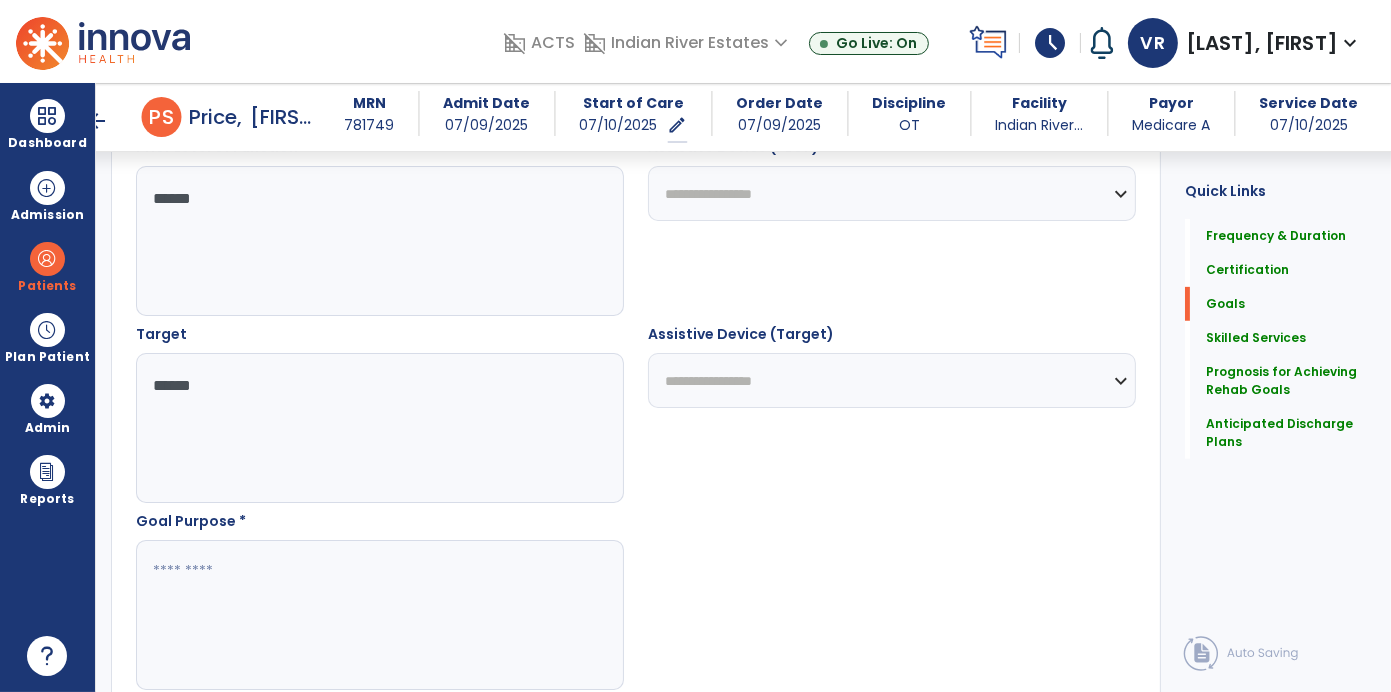 type on "******" 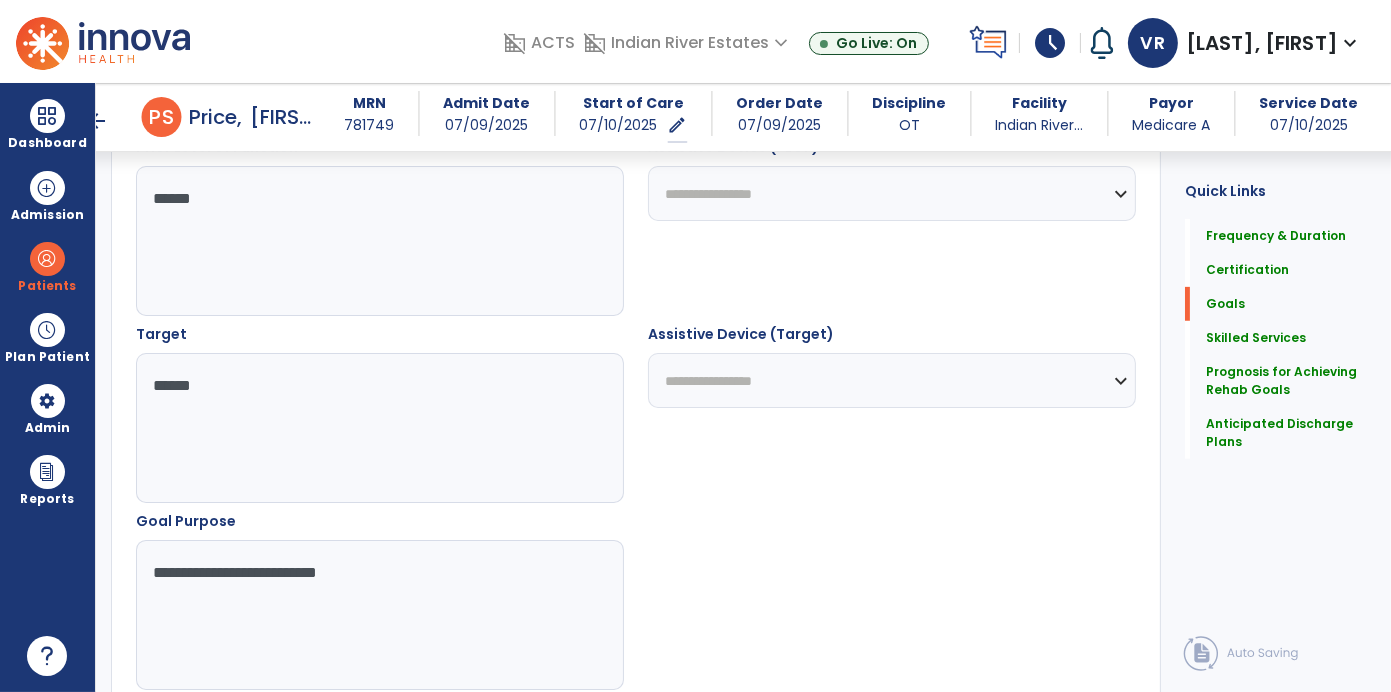type on "**********" 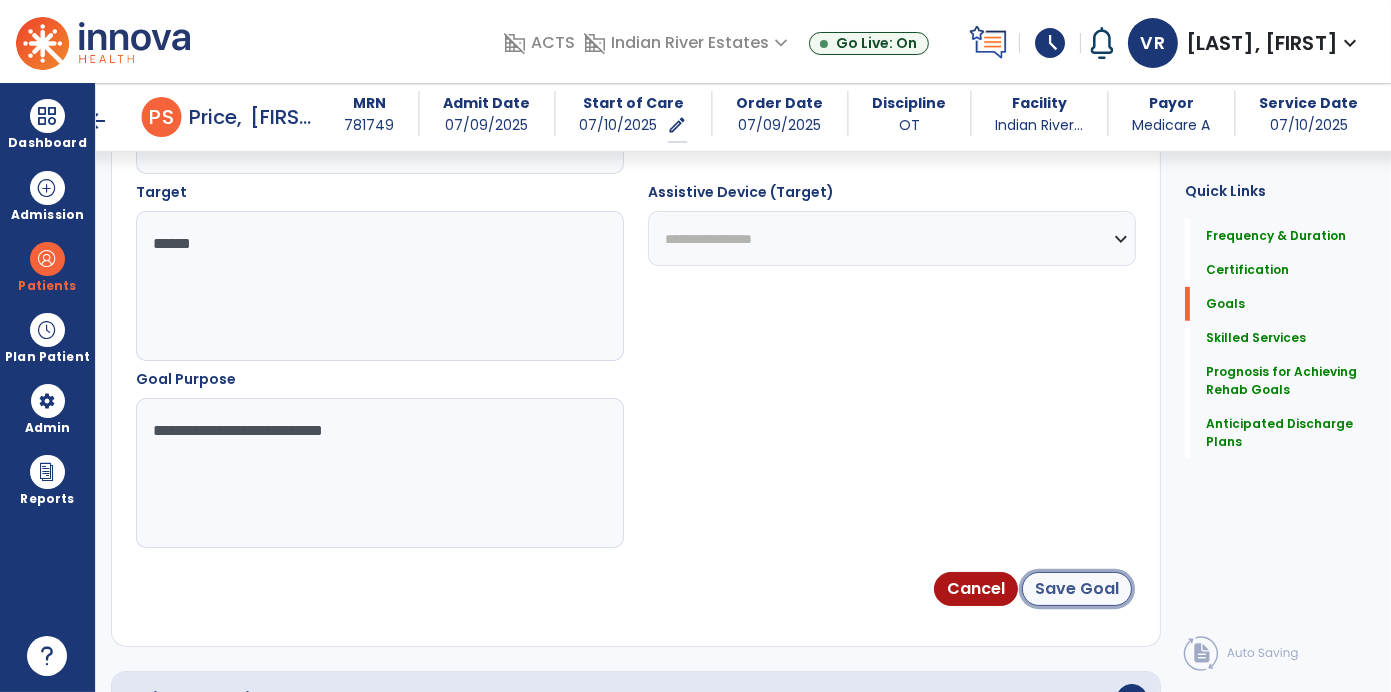 click on "Save Goal" at bounding box center [1077, 589] 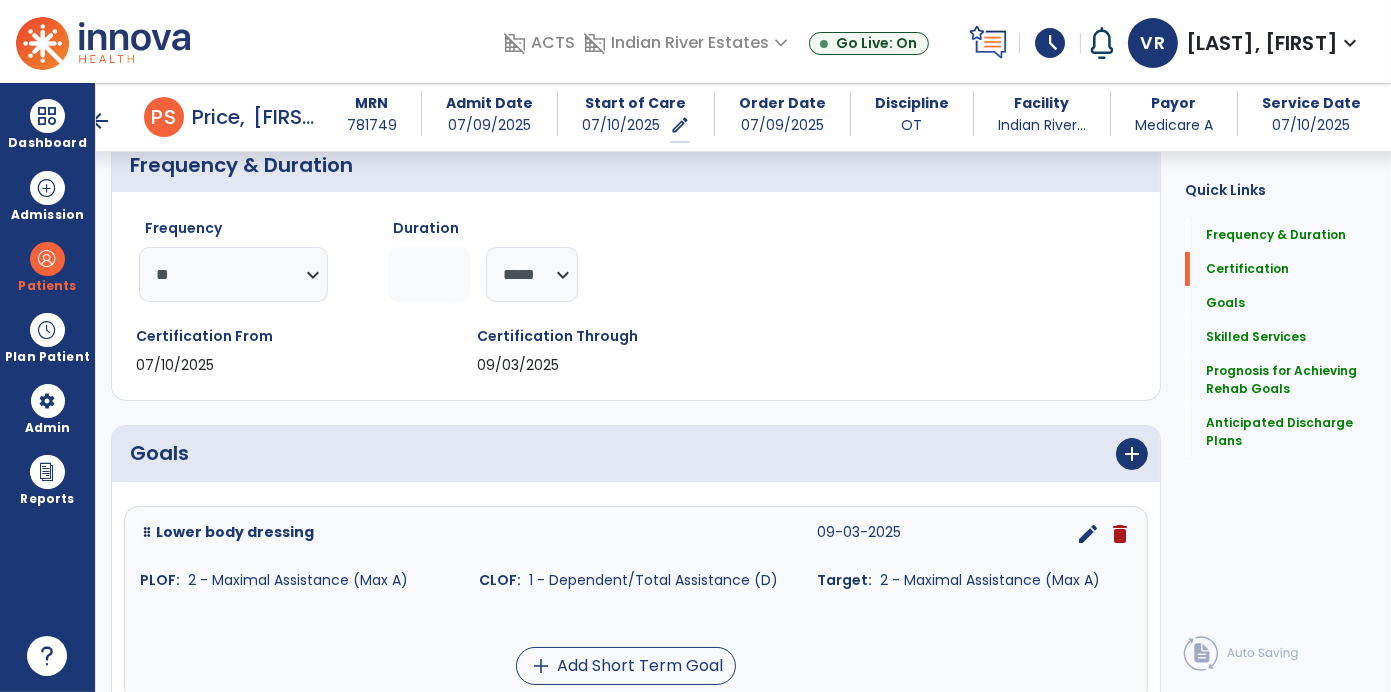 scroll, scrollTop: 188, scrollLeft: 0, axis: vertical 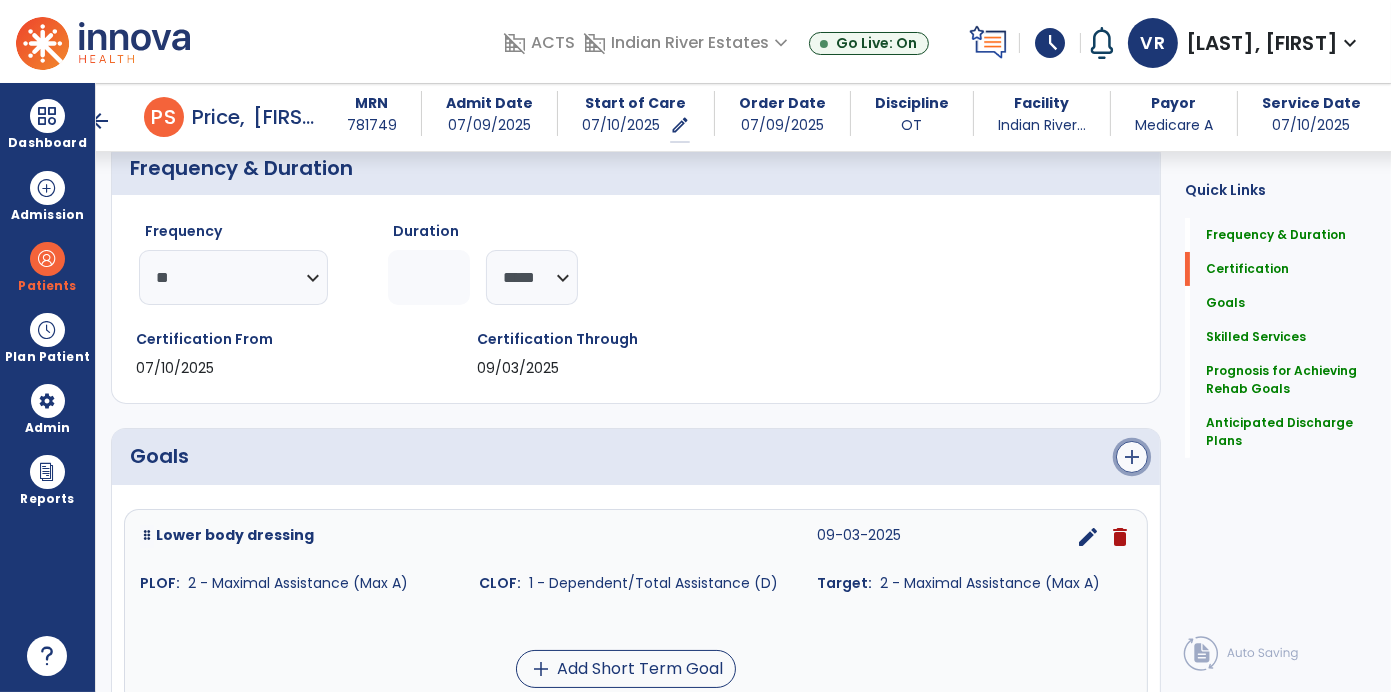 click on "add" at bounding box center [1132, 457] 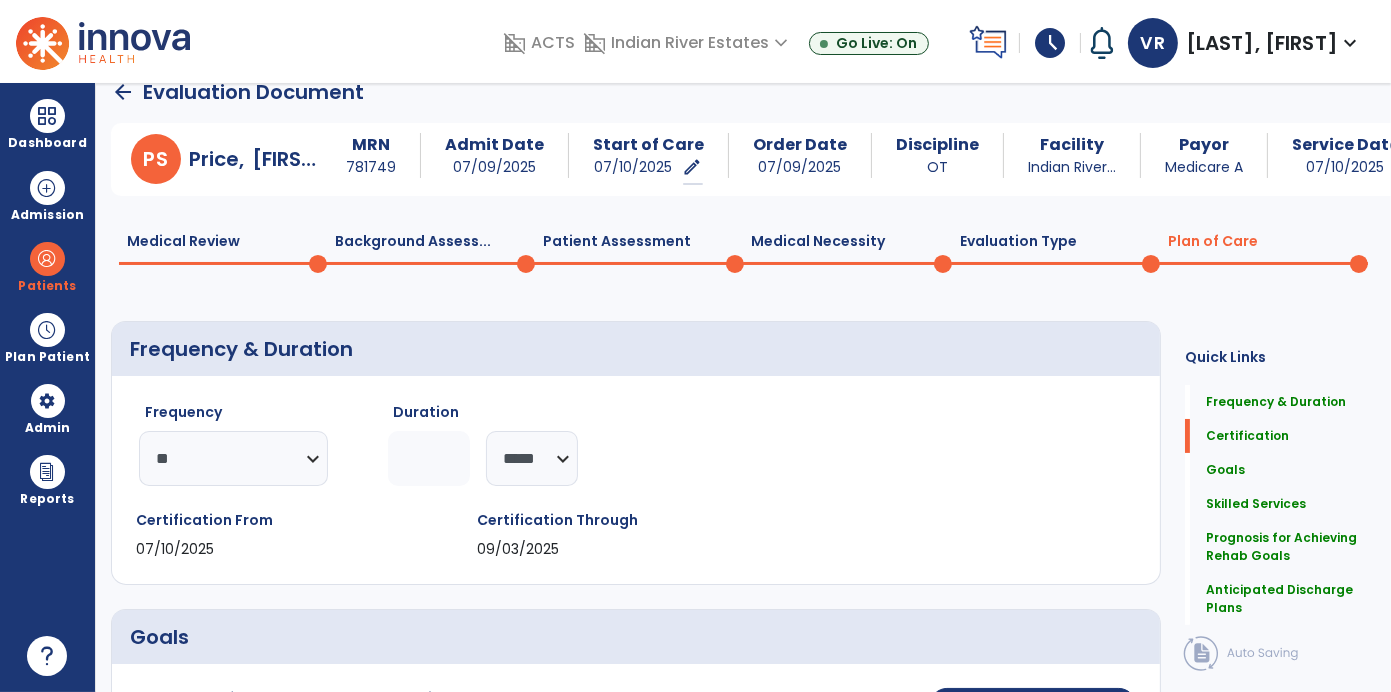 scroll, scrollTop: 22, scrollLeft: 0, axis: vertical 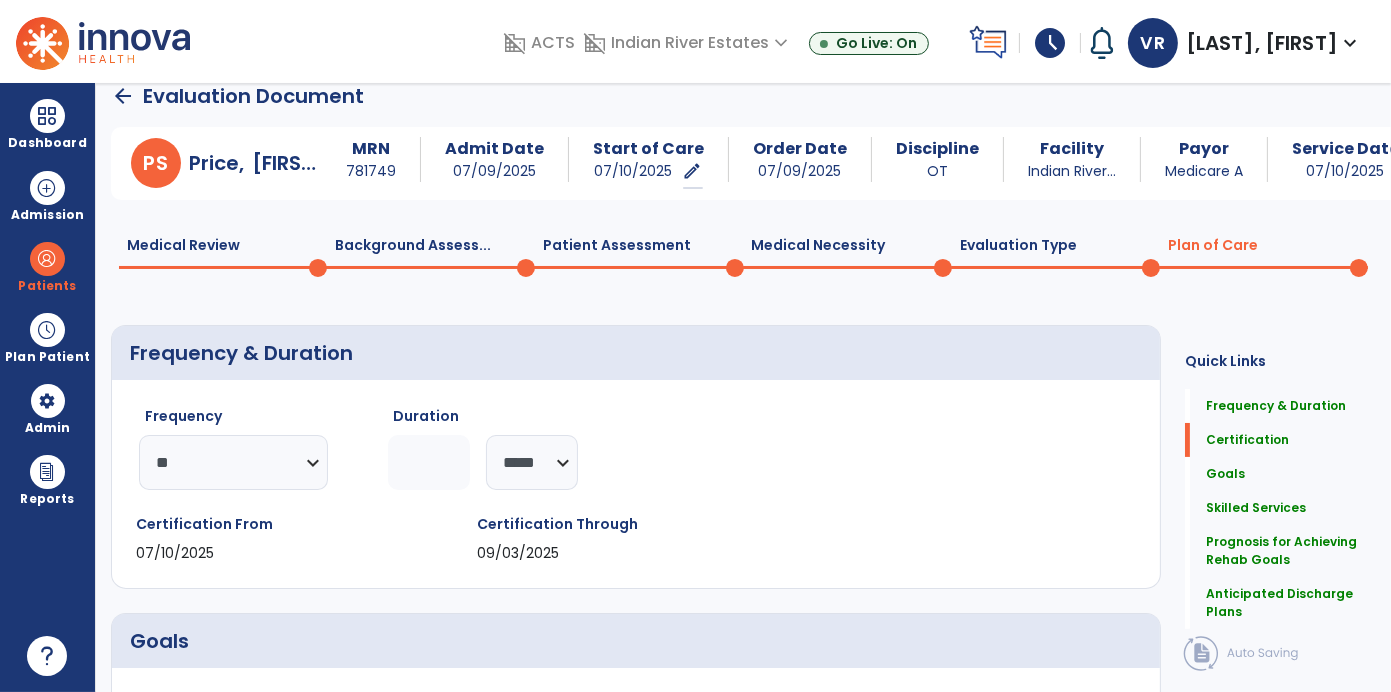 click on "Background Assess...  0" 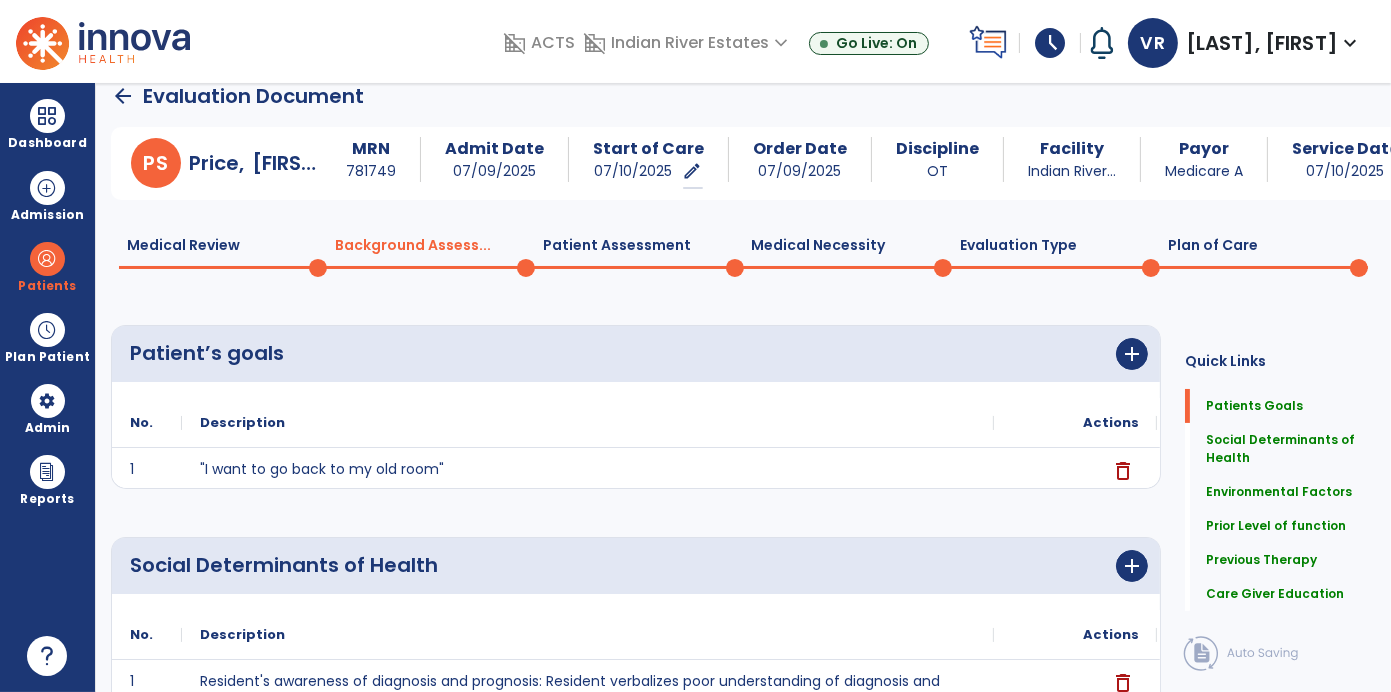 click on "Patient Assessment  0" 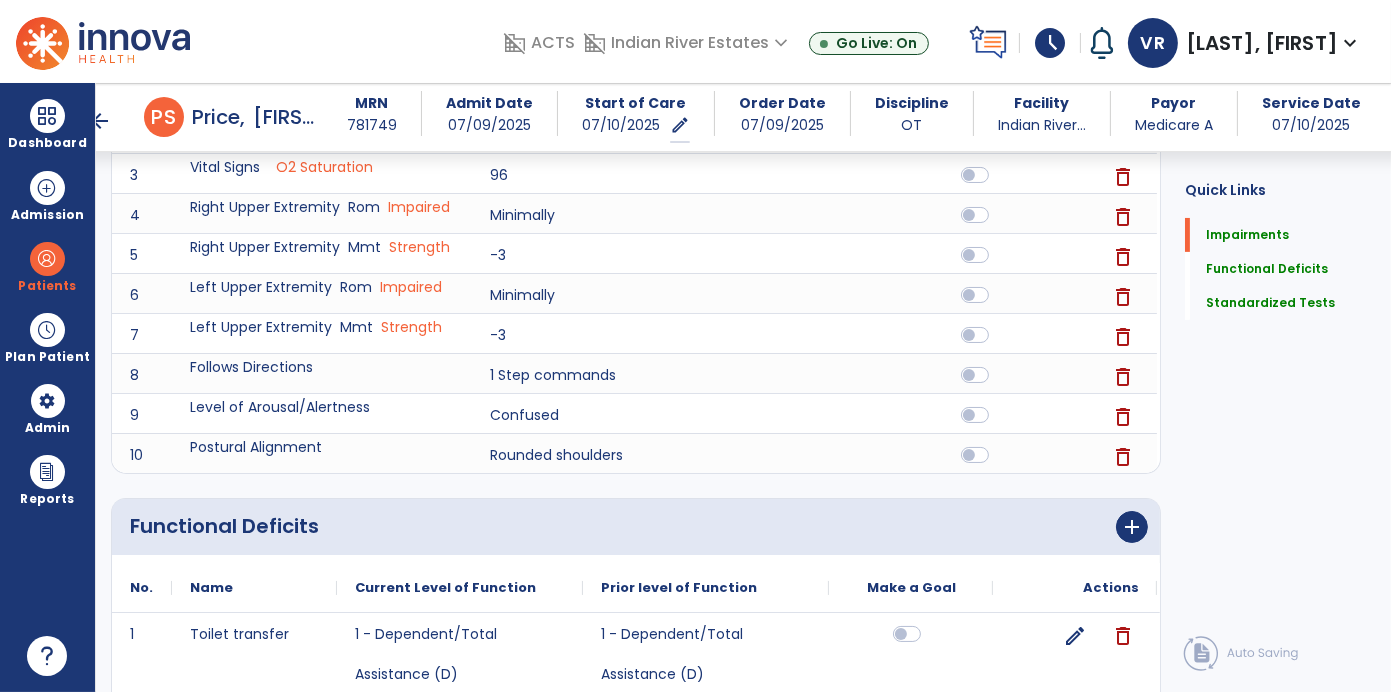 scroll, scrollTop: 0, scrollLeft: 0, axis: both 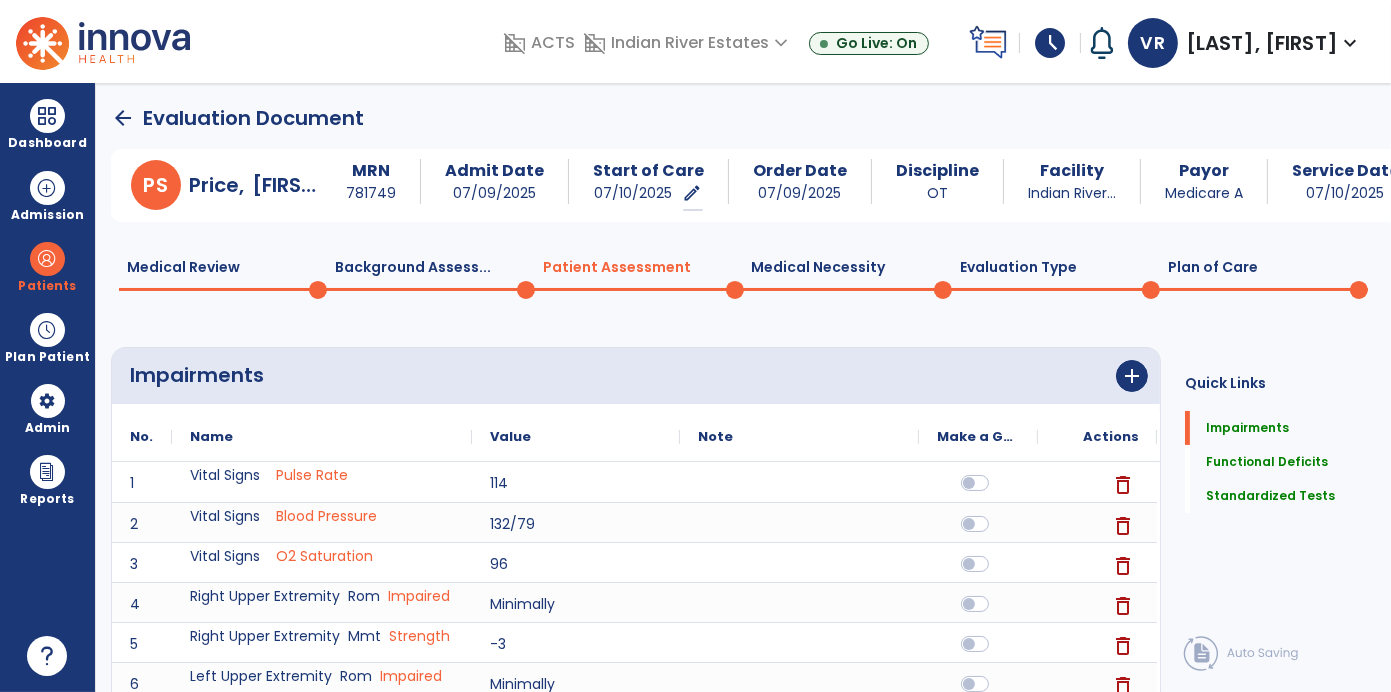 click 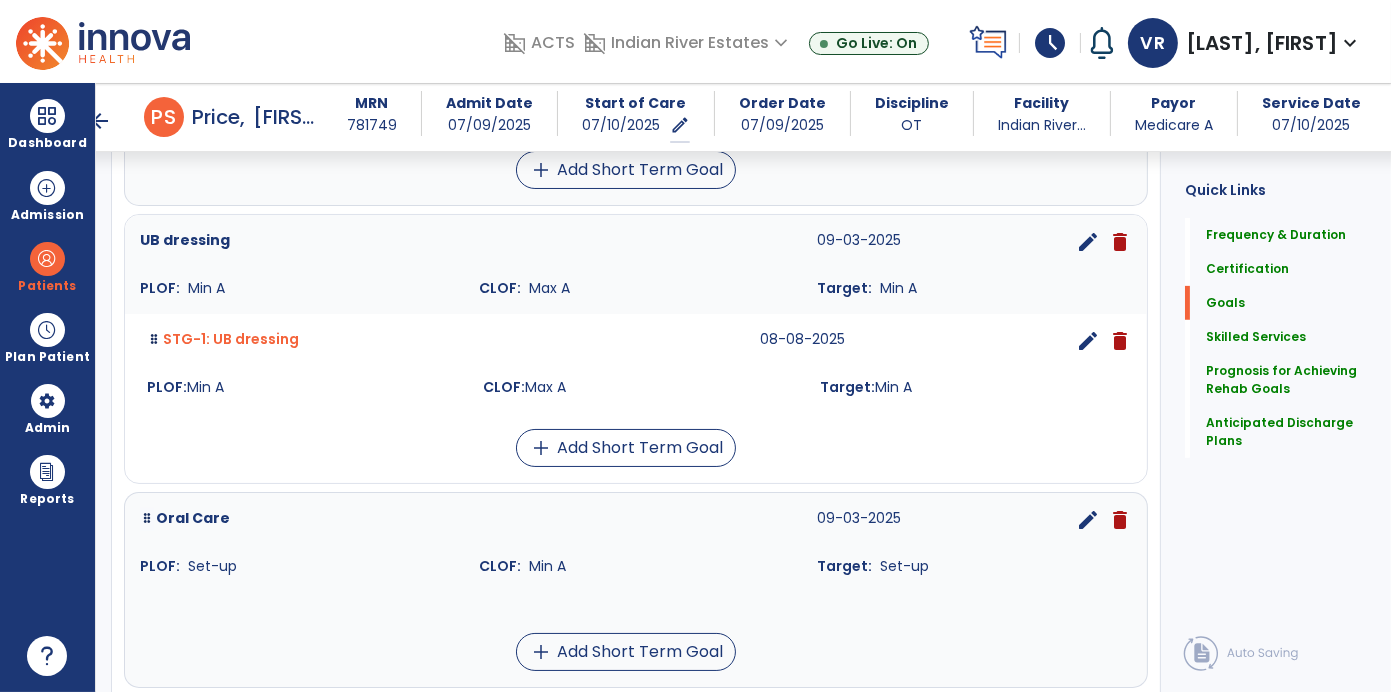scroll, scrollTop: 894, scrollLeft: 0, axis: vertical 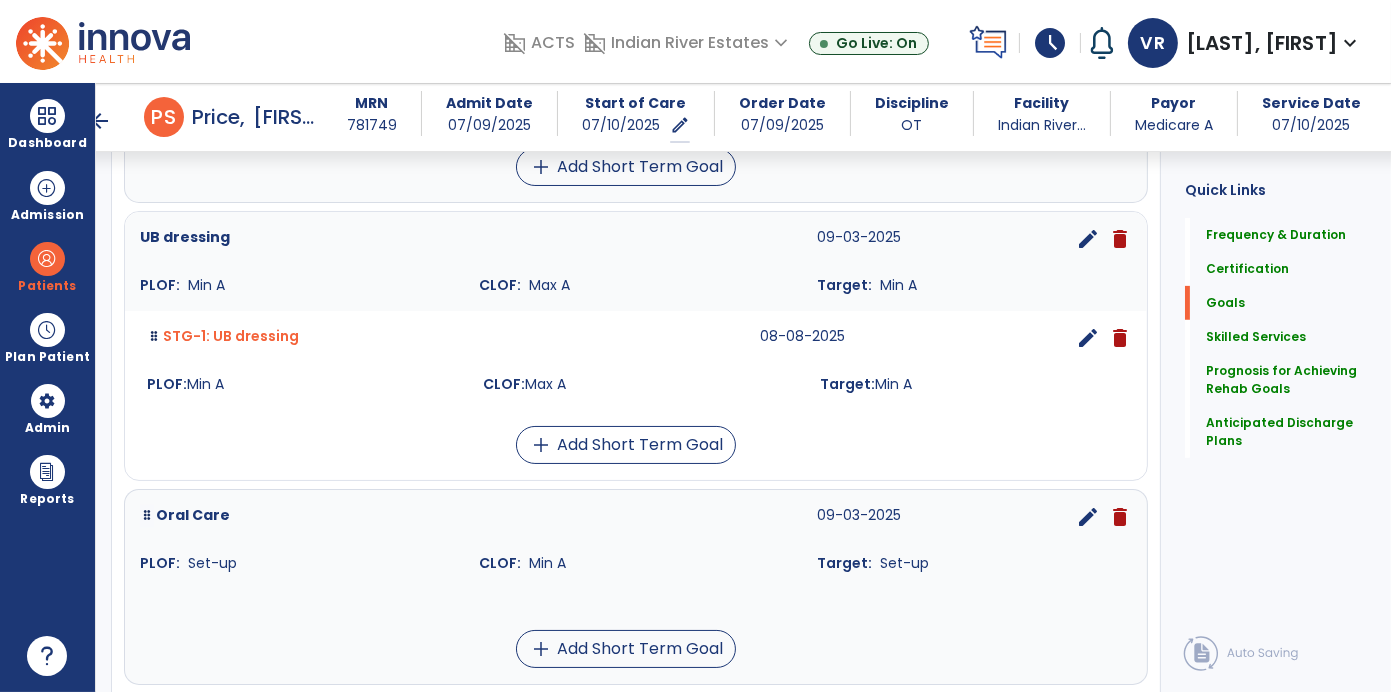 click on "edit" at bounding box center (1088, 517) 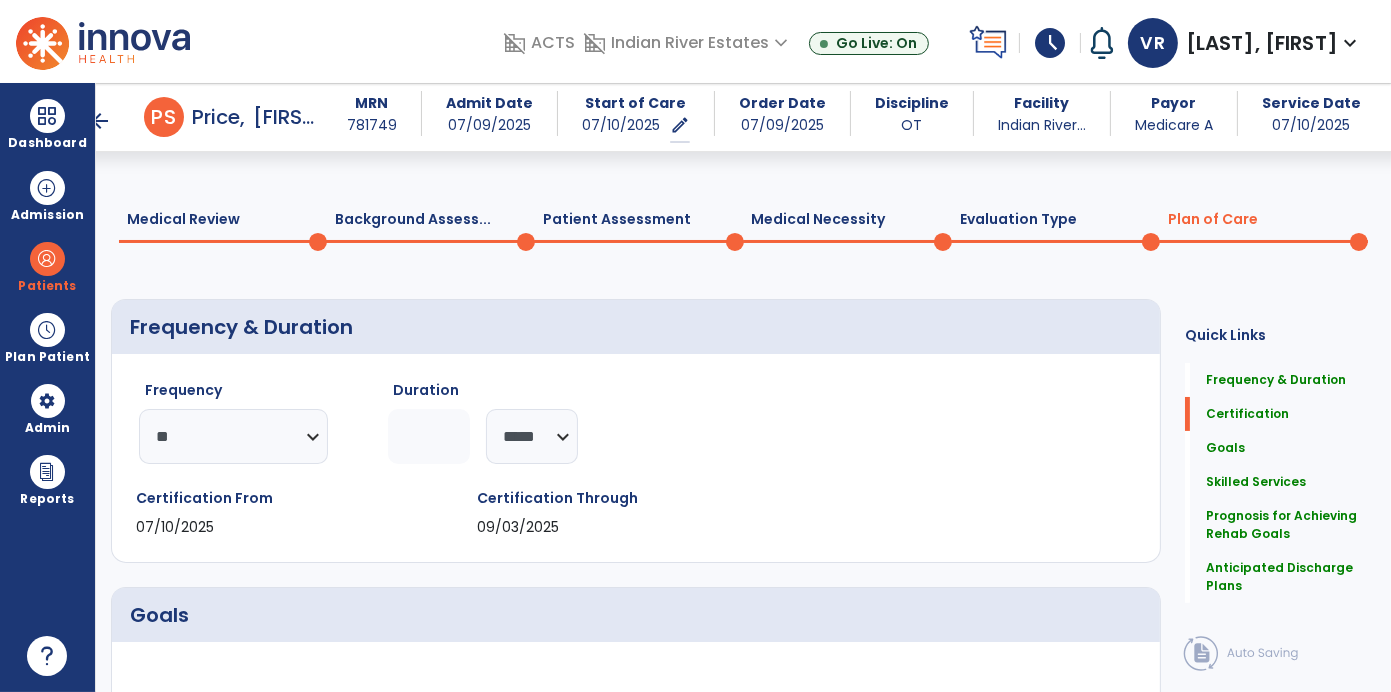 scroll, scrollTop: 0, scrollLeft: 0, axis: both 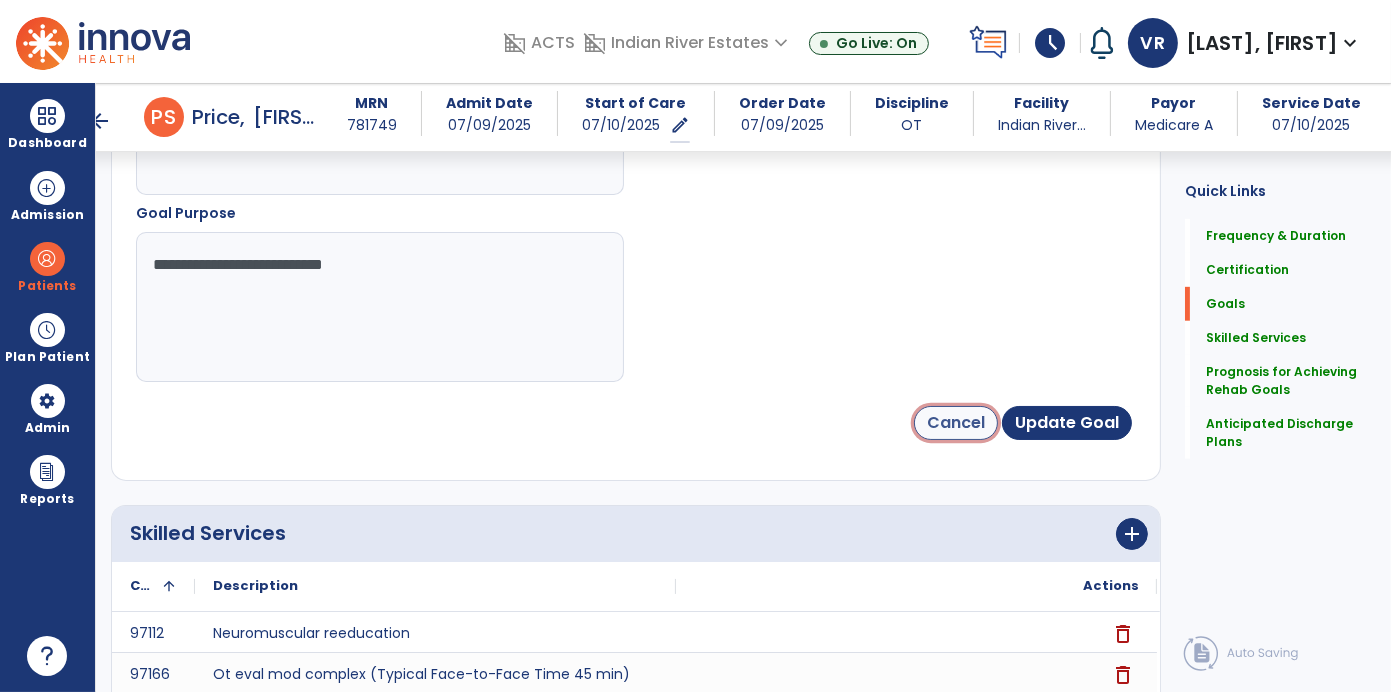 click on "Cancel" at bounding box center (956, 423) 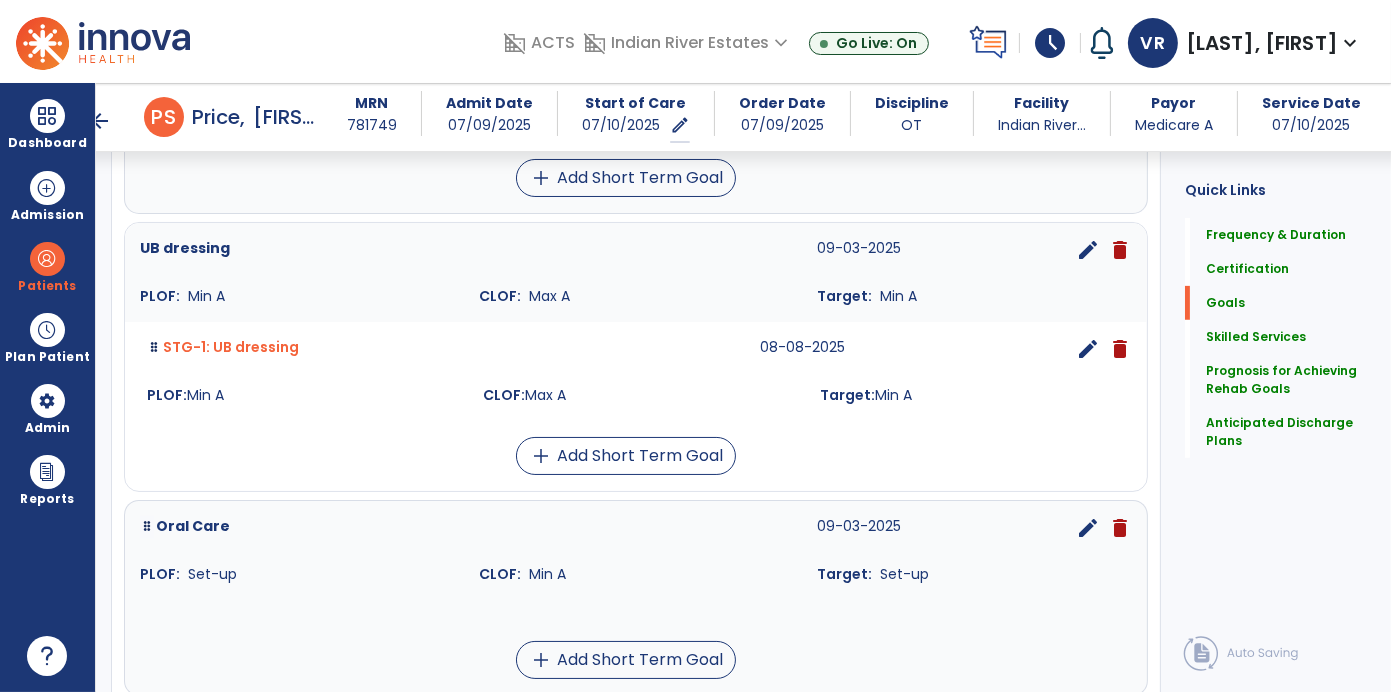 scroll, scrollTop: 884, scrollLeft: 0, axis: vertical 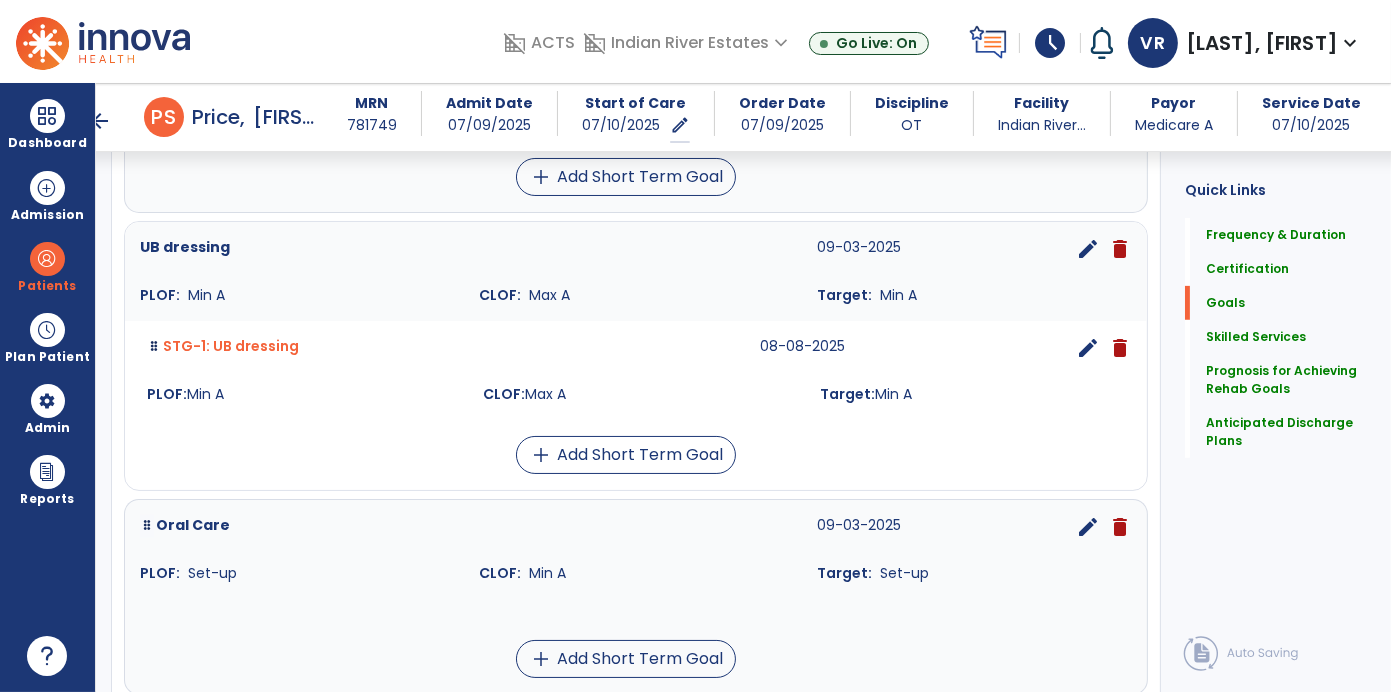 click on "delete" at bounding box center (1120, 527) 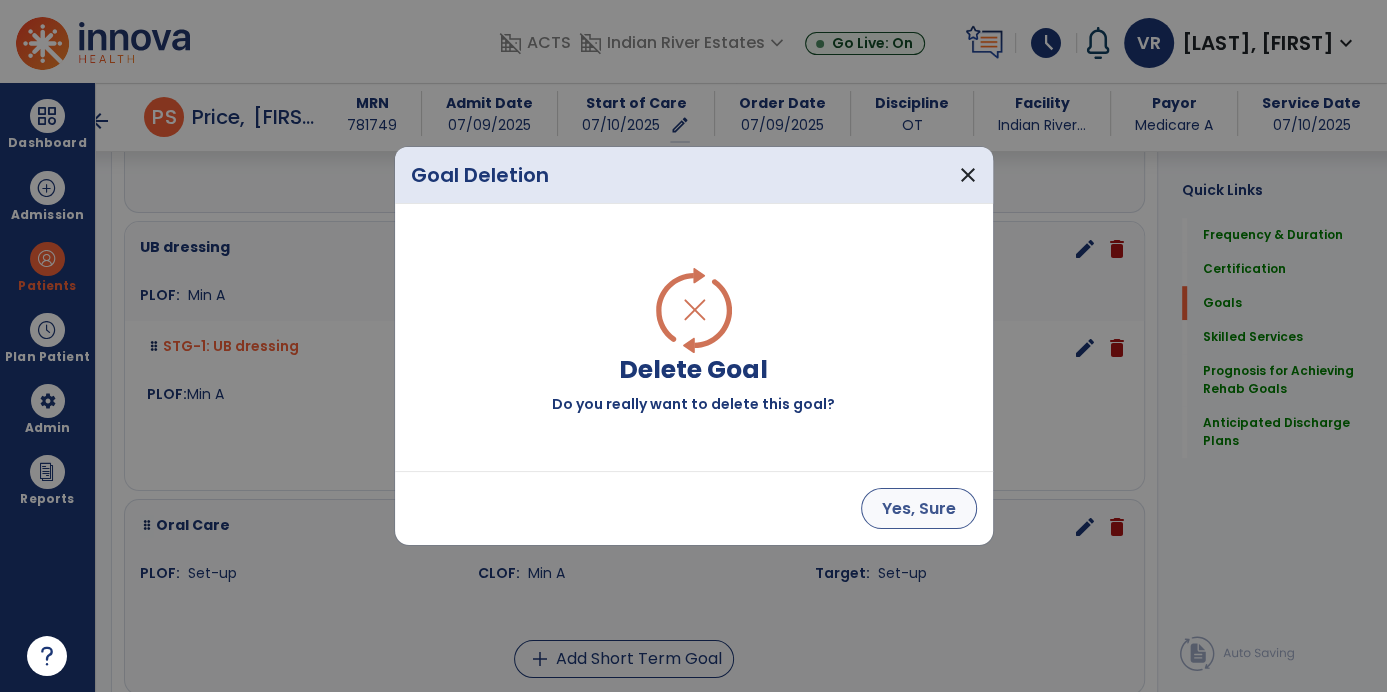 click on "Yes, Sure" at bounding box center (919, 508) 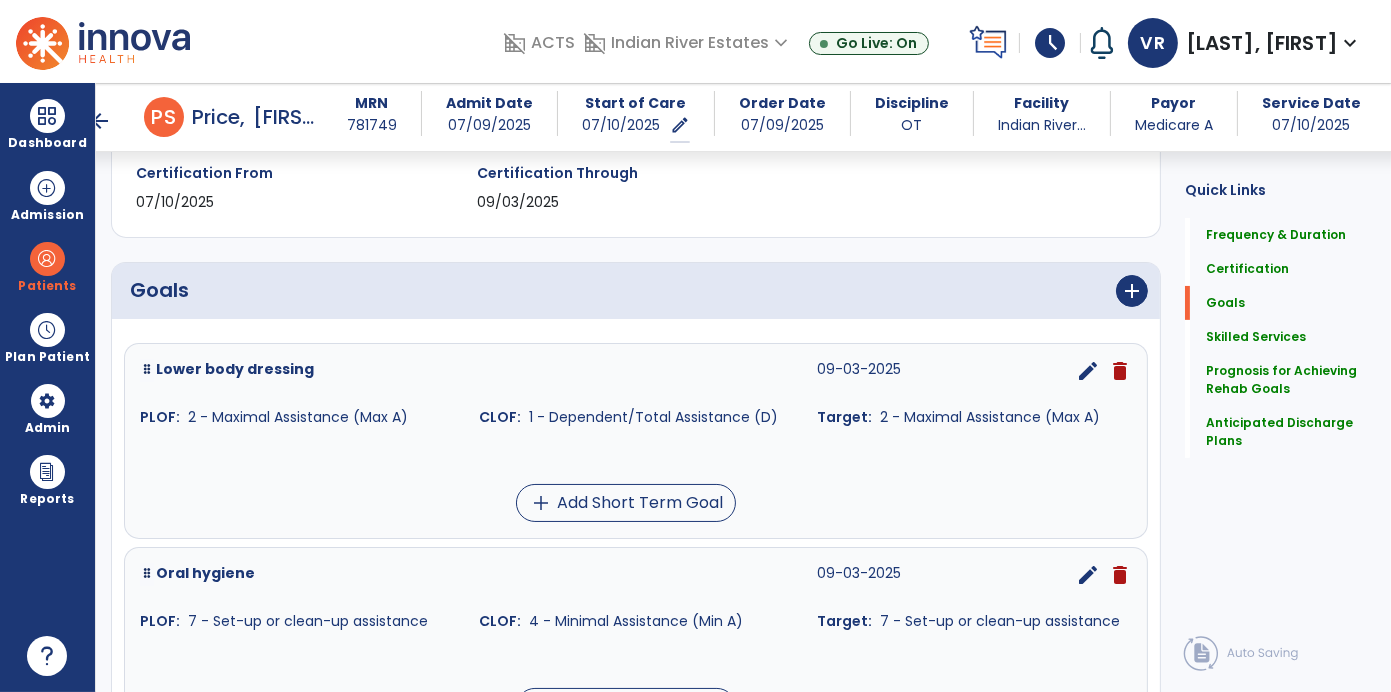 scroll, scrollTop: 346, scrollLeft: 0, axis: vertical 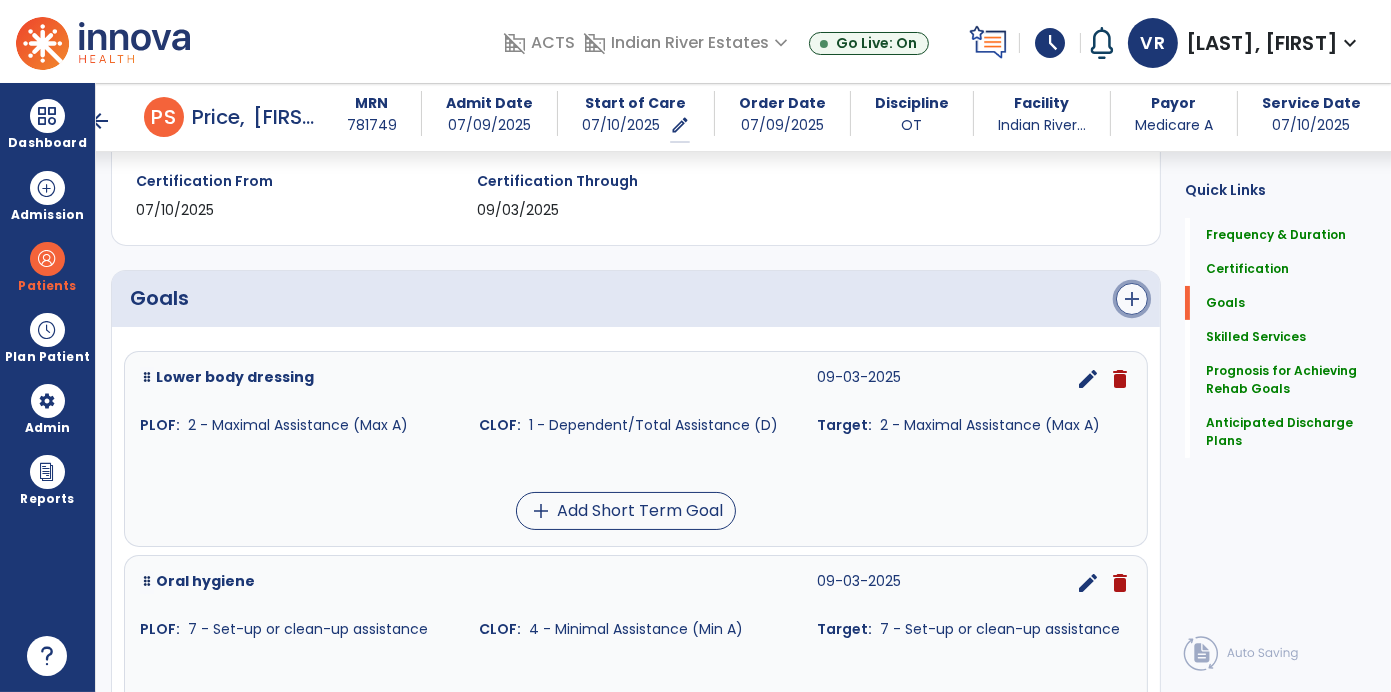 click on "add" at bounding box center [1132, 299] 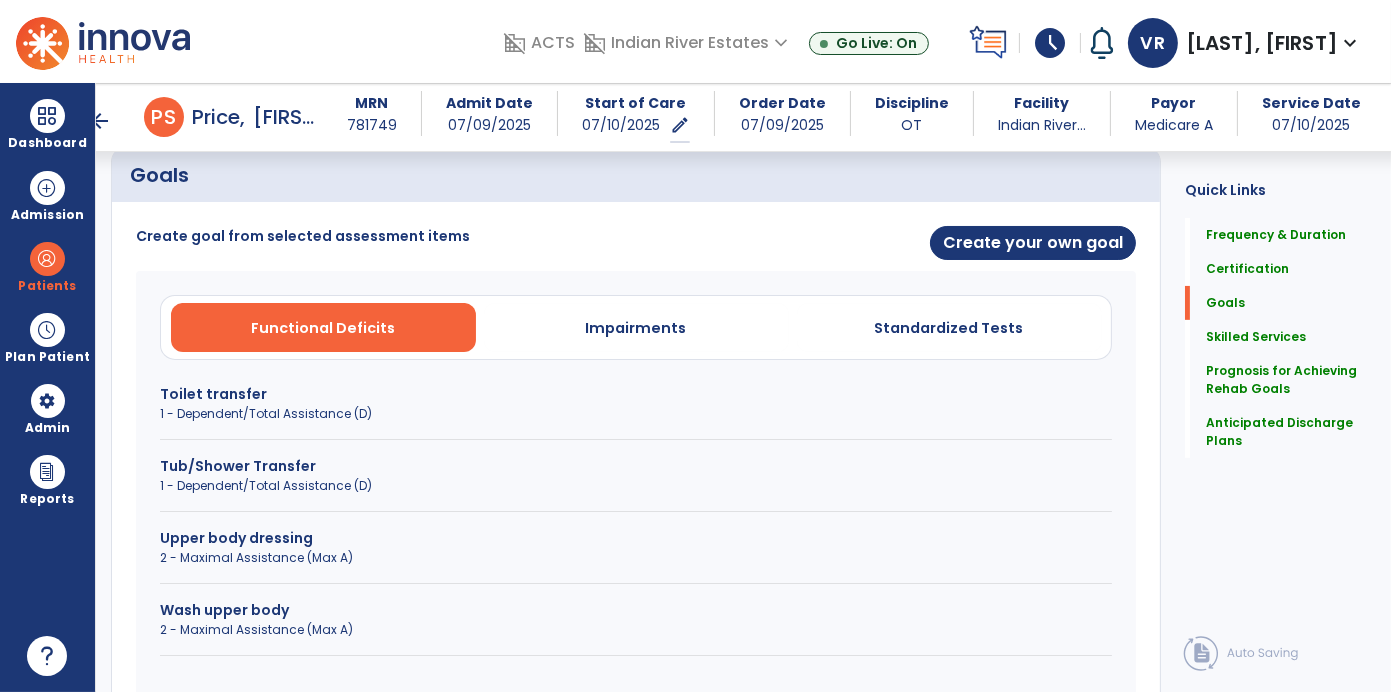 scroll, scrollTop: 479, scrollLeft: 0, axis: vertical 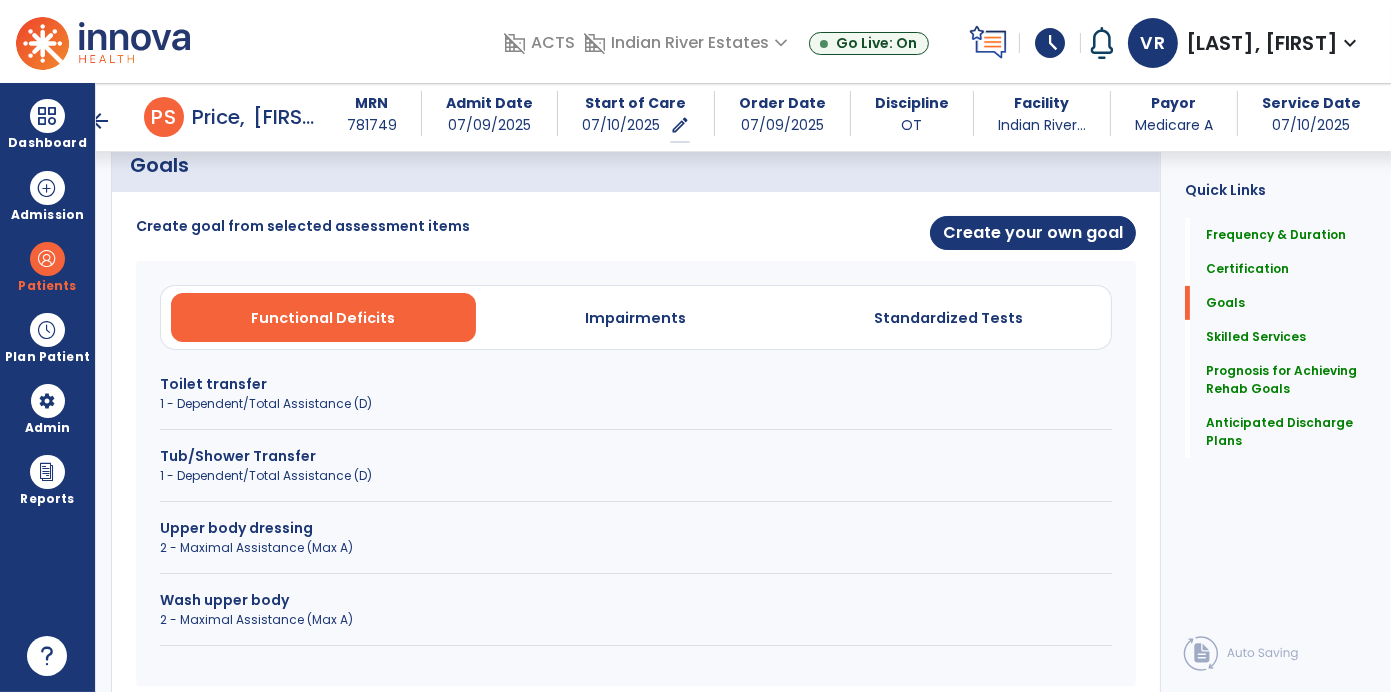 click on "Wash upper body" at bounding box center (636, 600) 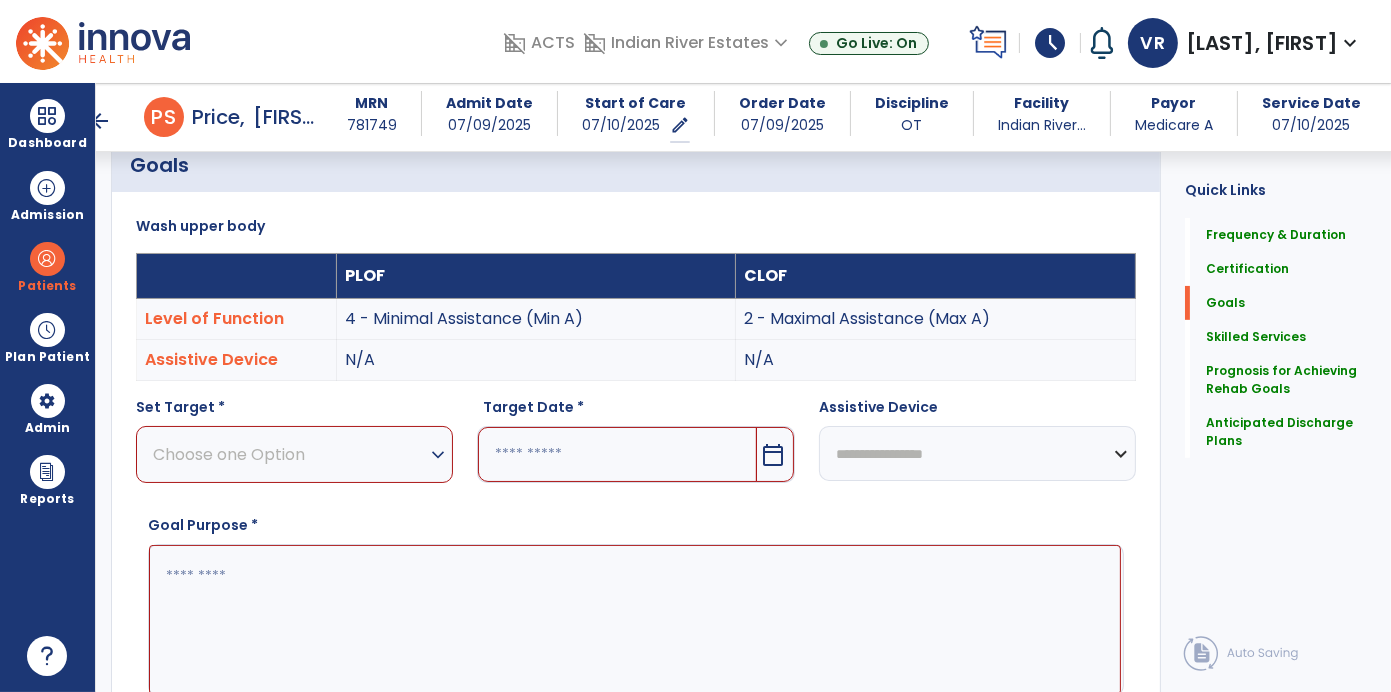 click on "expand_more" at bounding box center [438, 455] 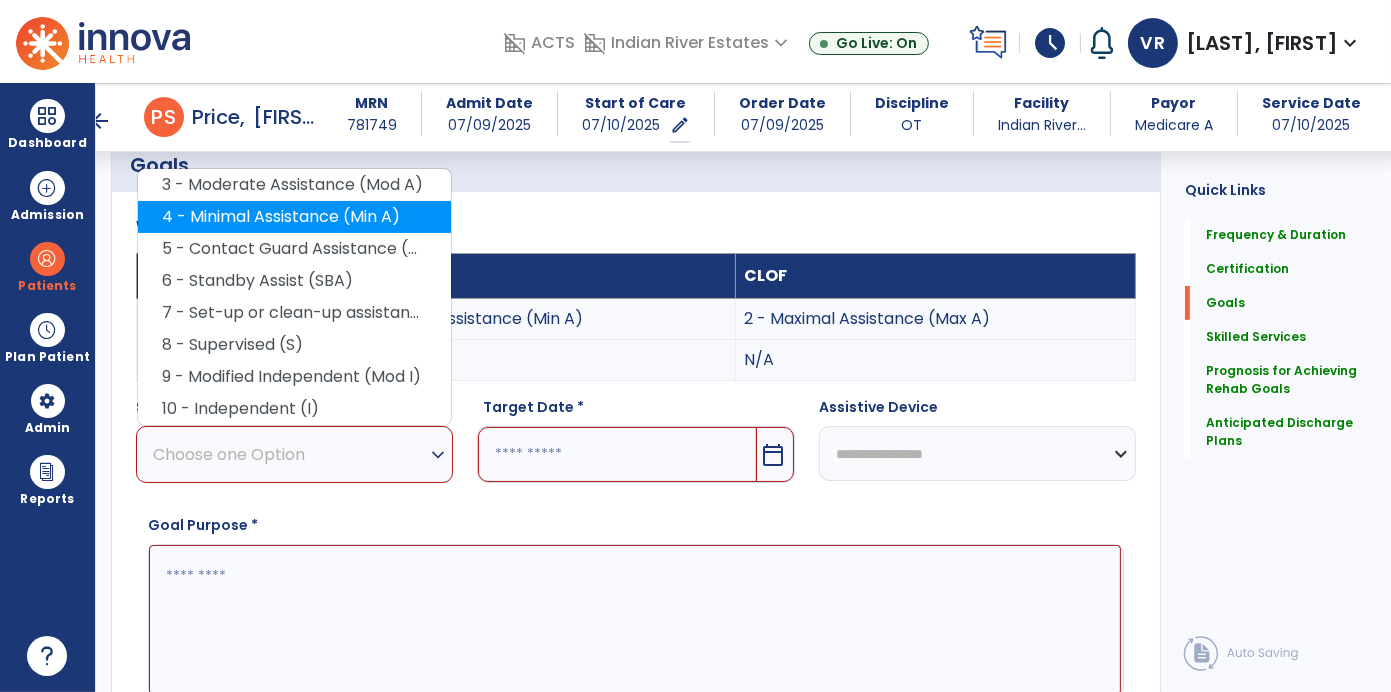 click on "4 - Minimal Assistance (Min A)" at bounding box center (294, 217) 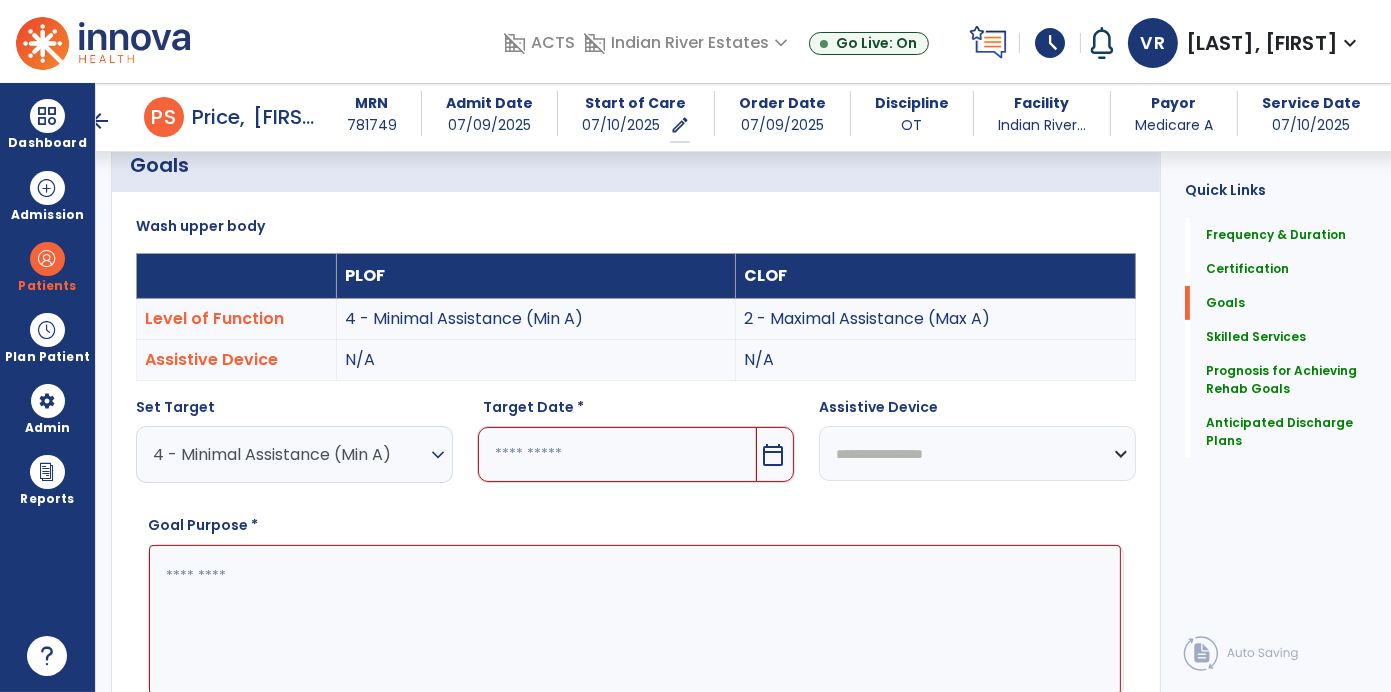 click on "calendar_today" at bounding box center (773, 455) 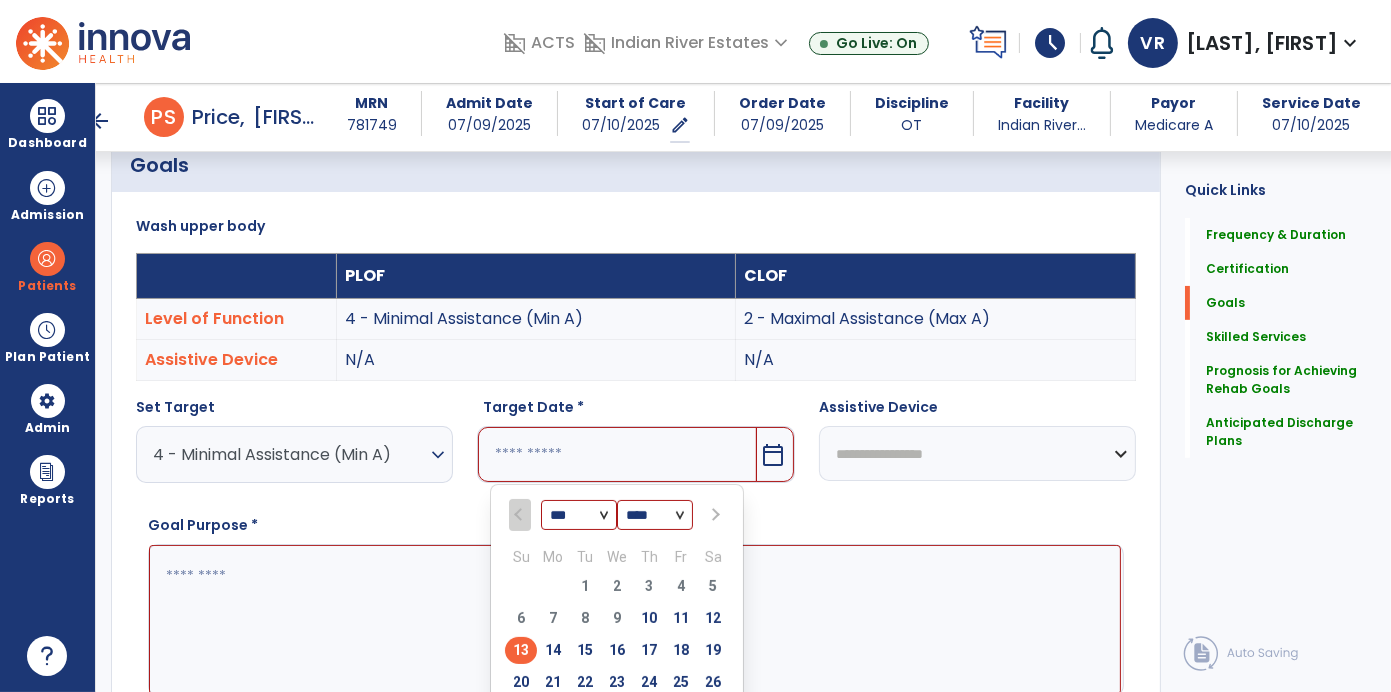 click on "*** *** ***" at bounding box center (579, 516) 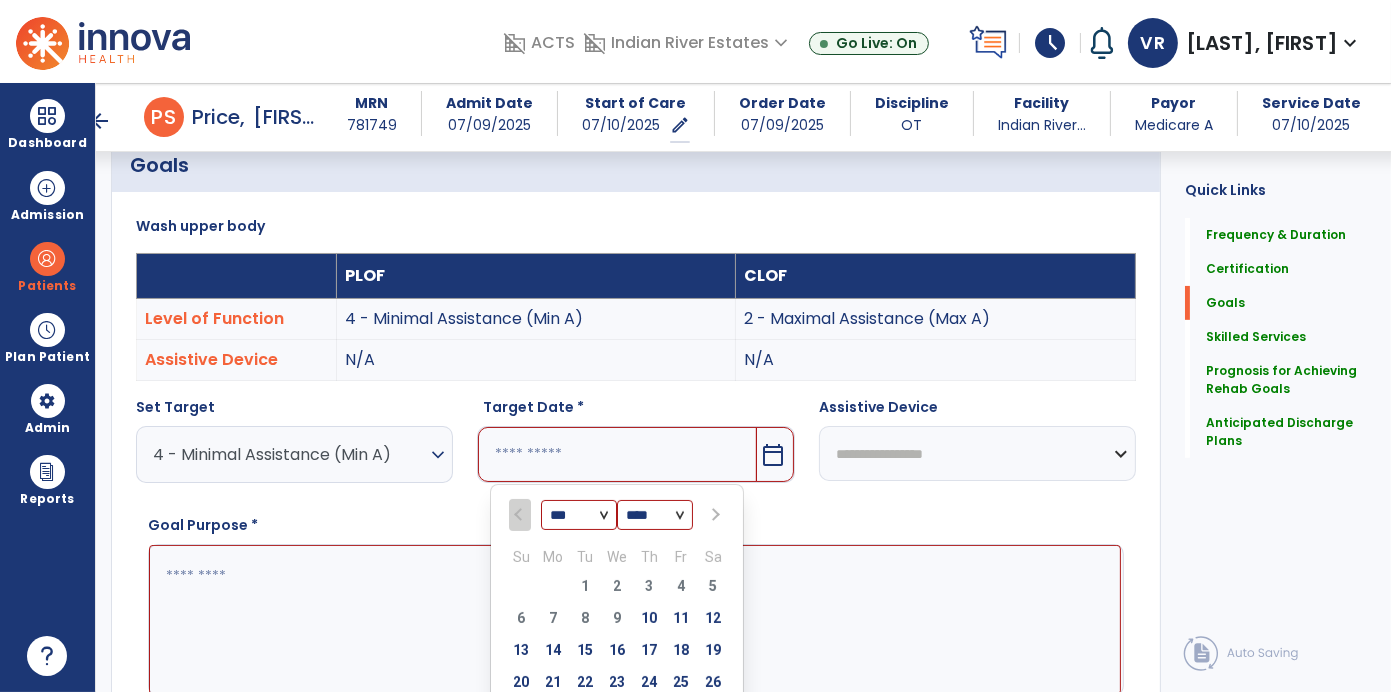 select on "*" 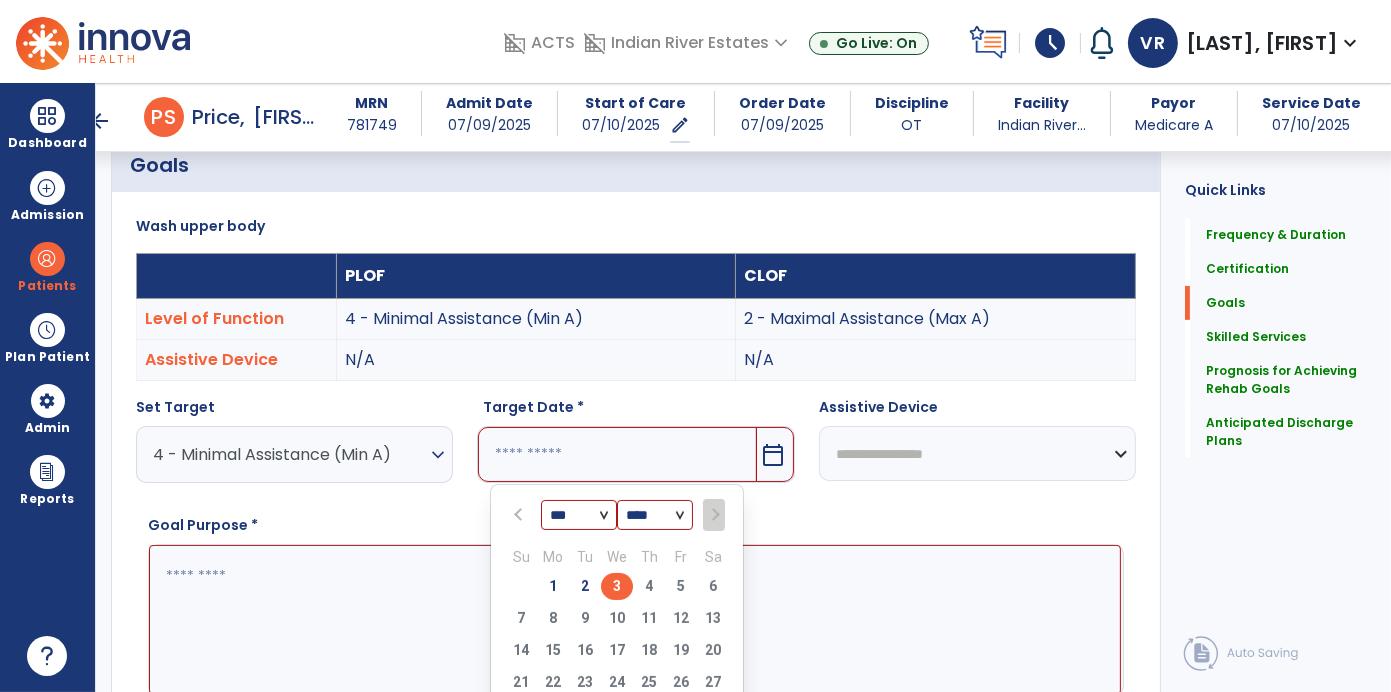 click on "3" at bounding box center [617, 586] 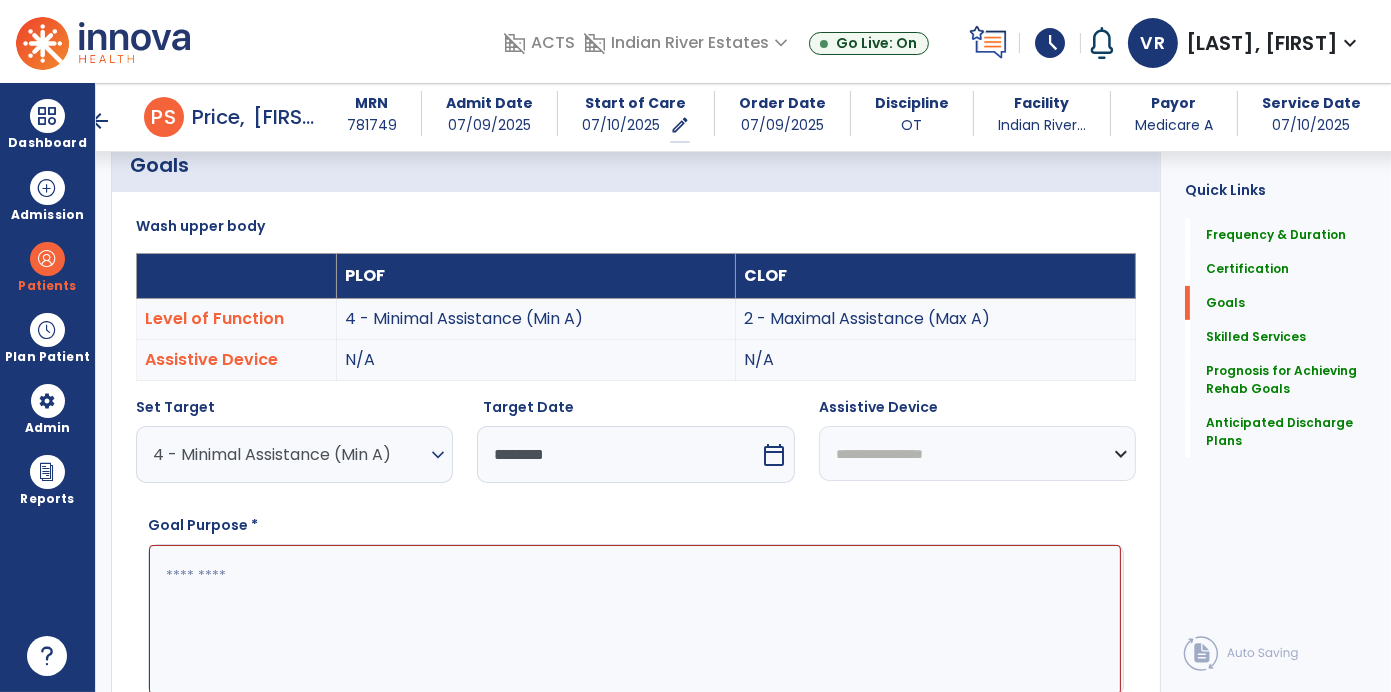 click at bounding box center (635, 619) 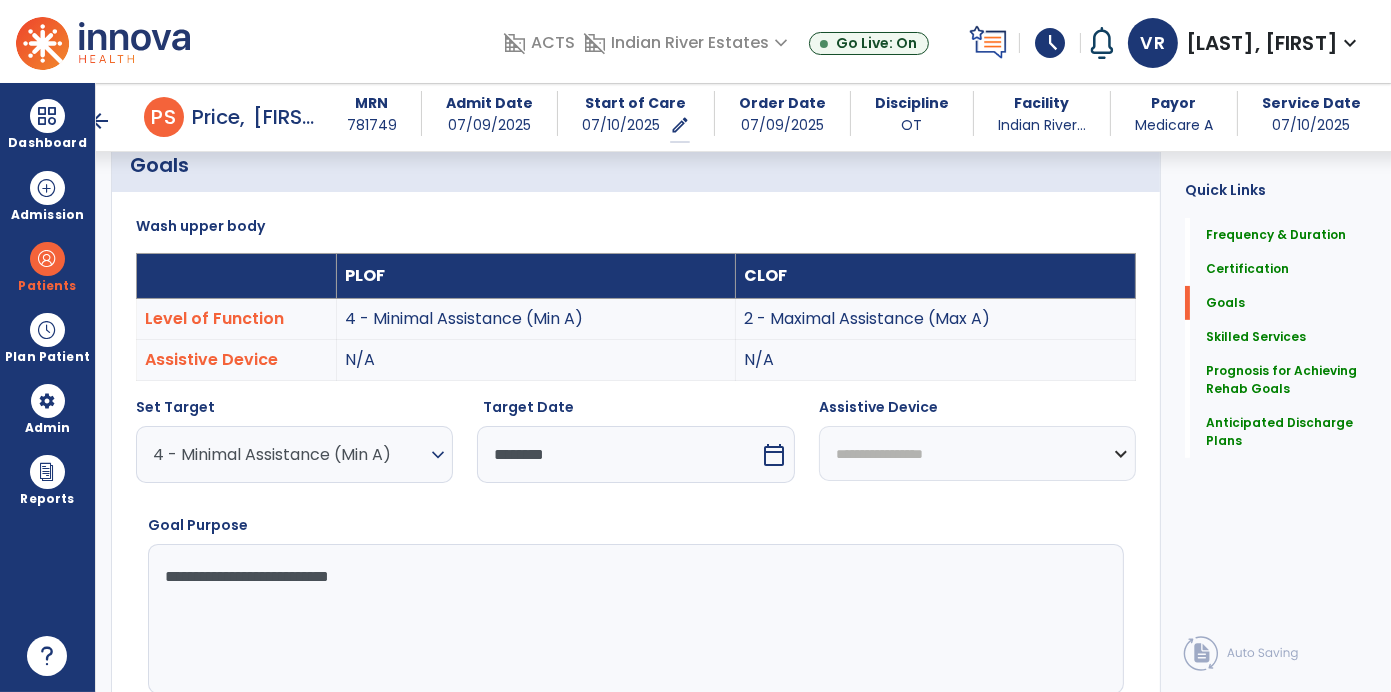 type on "**********" 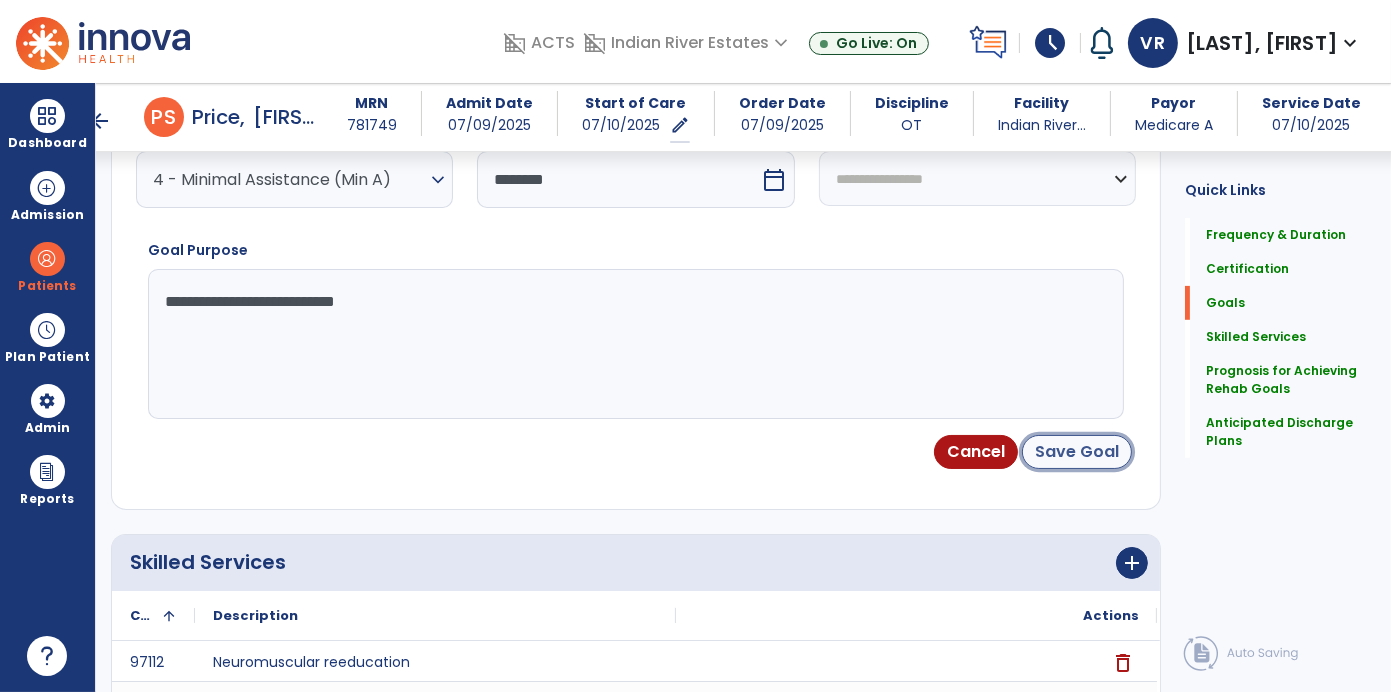 click on "Save Goal" at bounding box center (1077, 452) 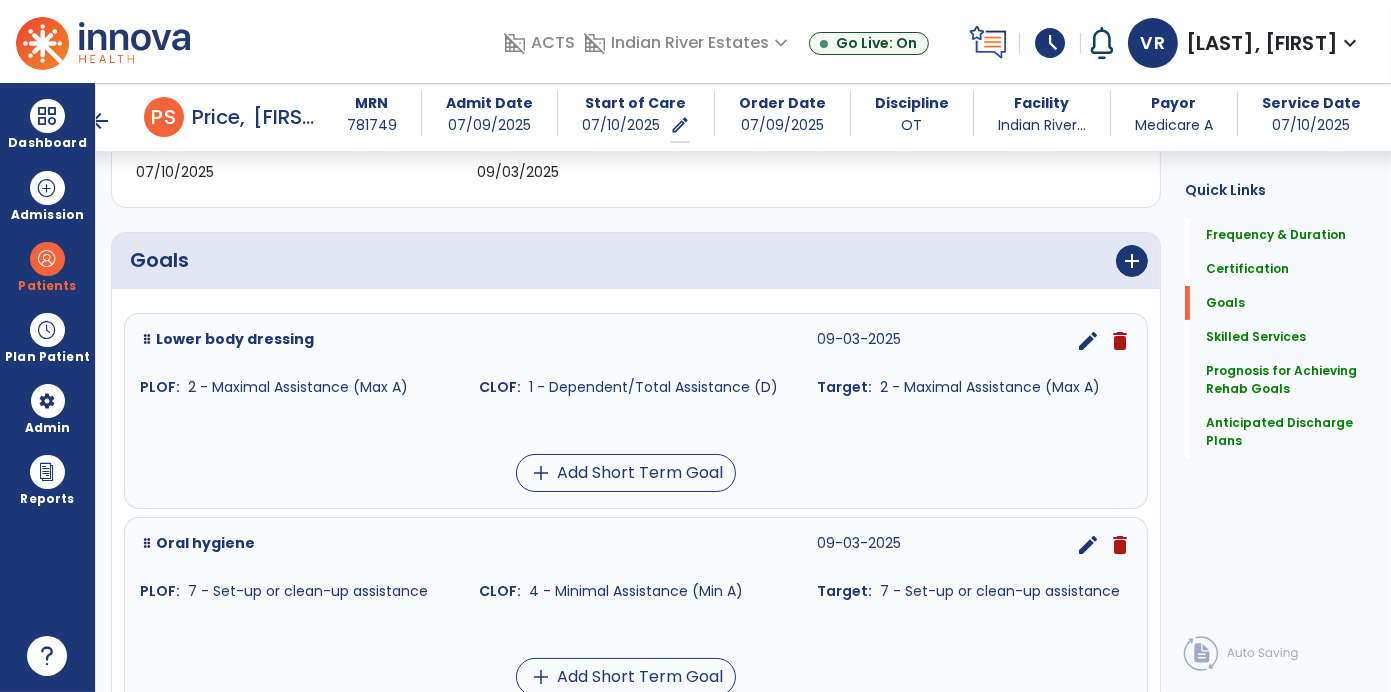scroll, scrollTop: 373, scrollLeft: 0, axis: vertical 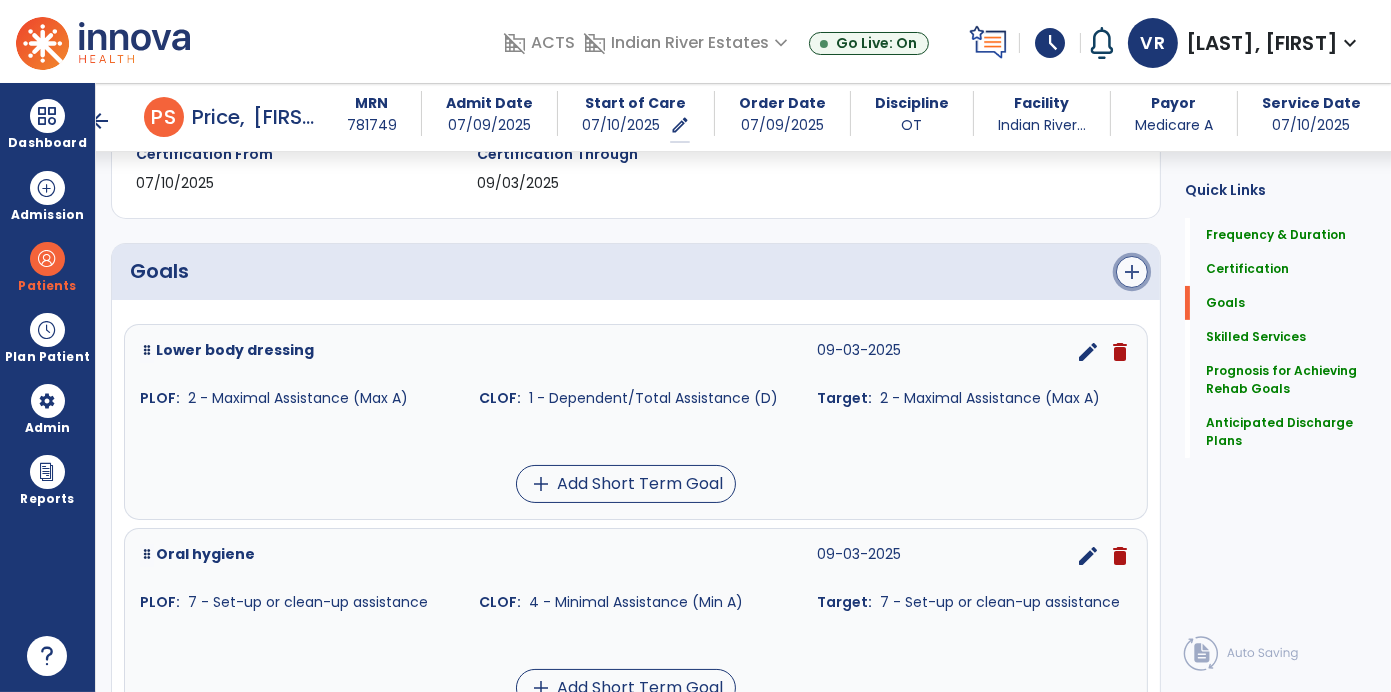 click on "add" at bounding box center [1132, 272] 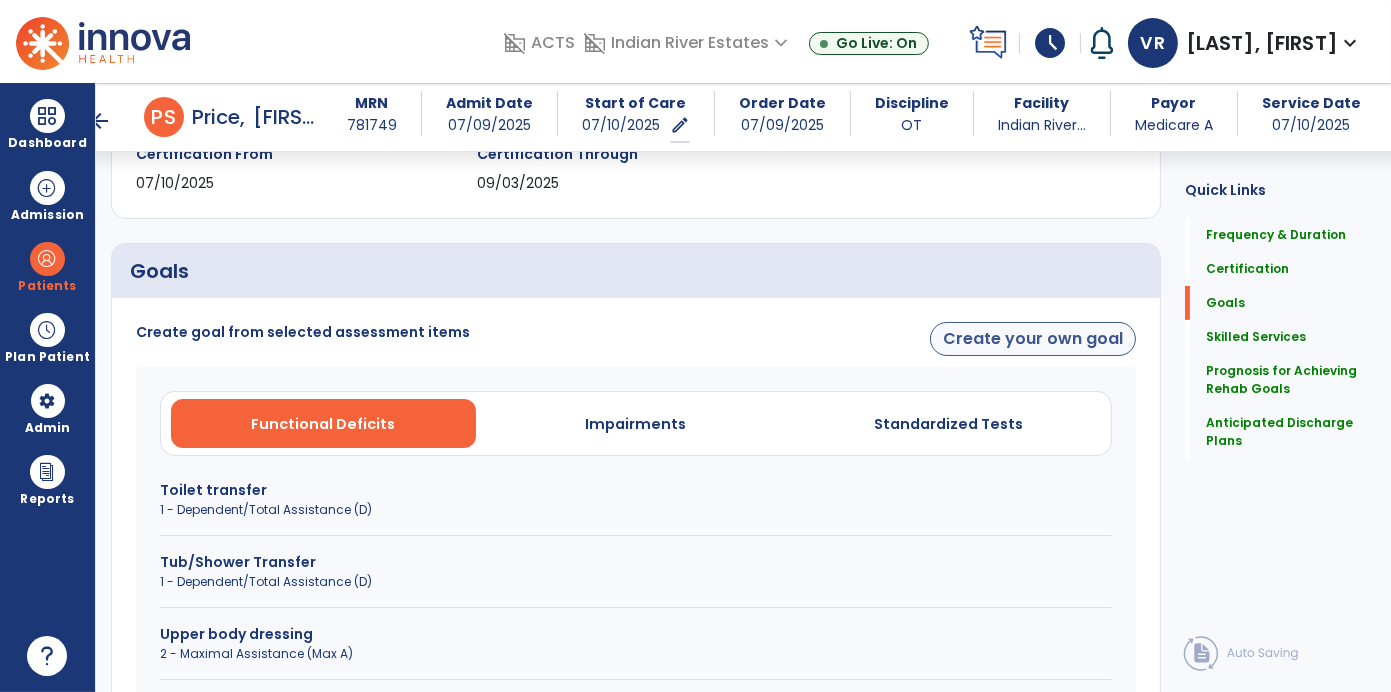 click on "Create your own goal" at bounding box center [1033, 339] 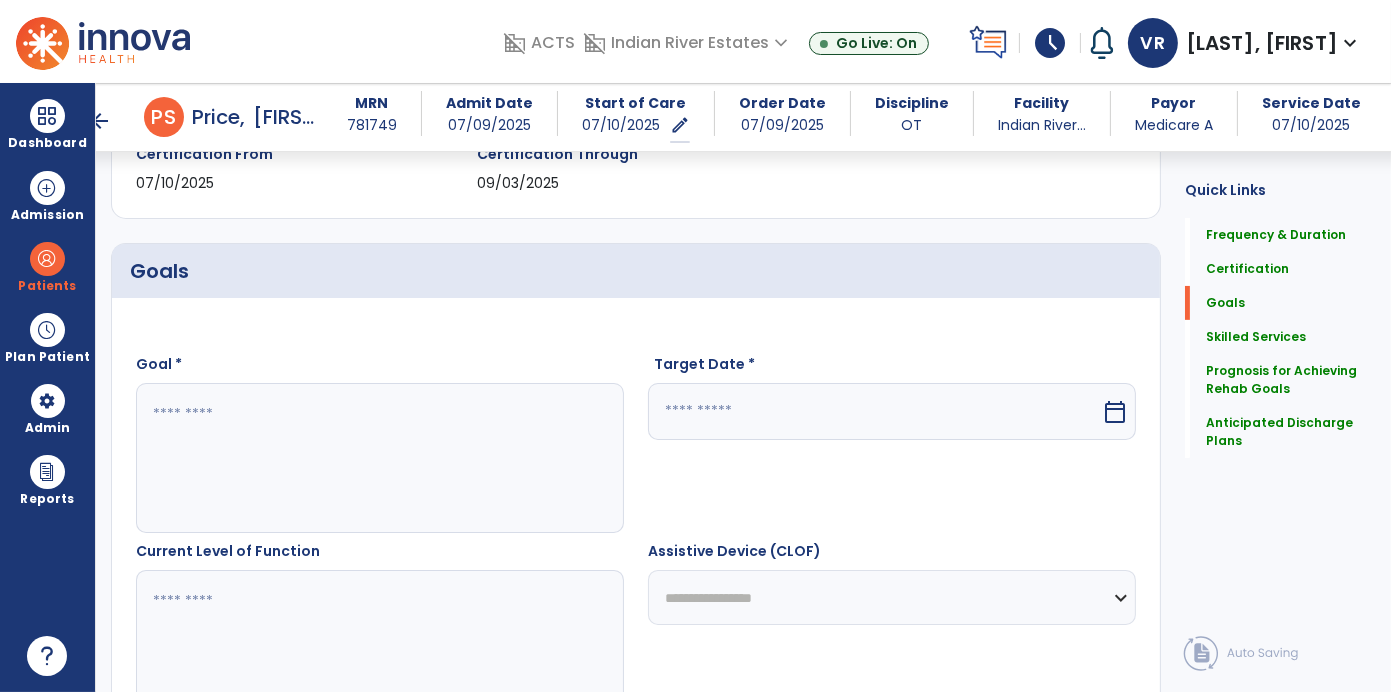 click at bounding box center (379, 458) 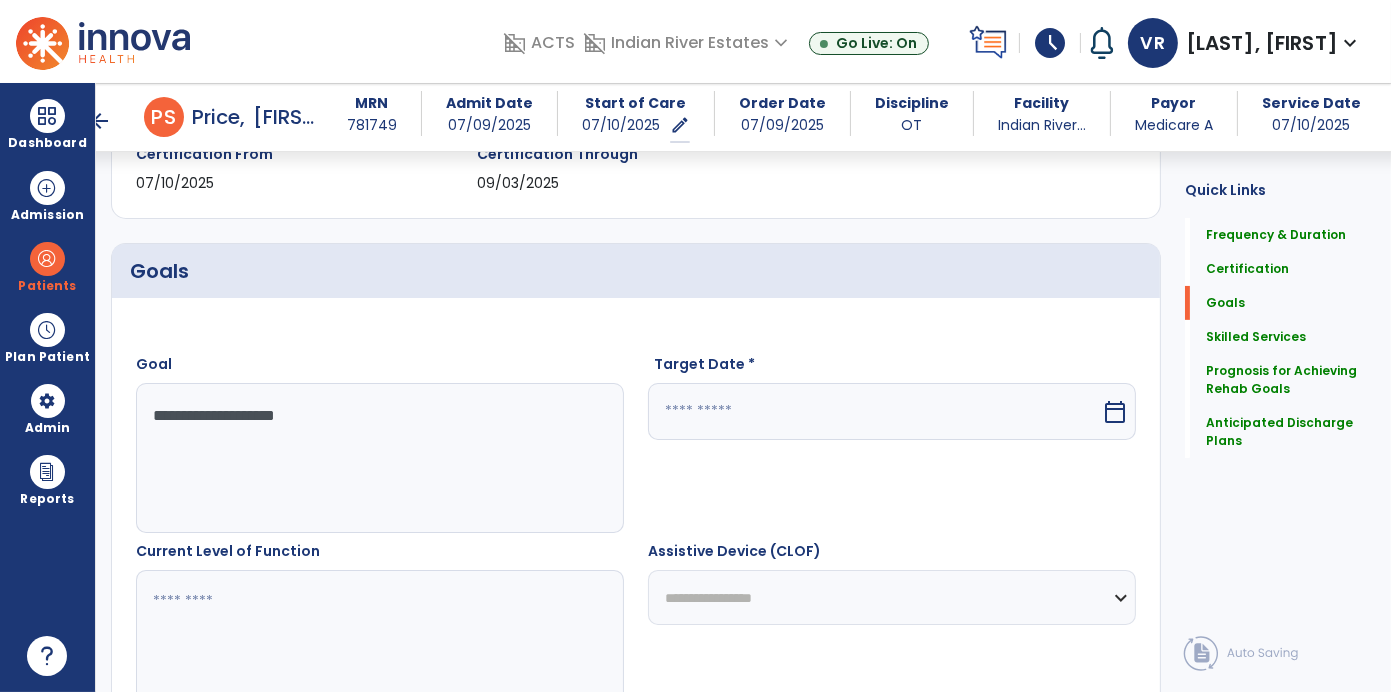 type on "**********" 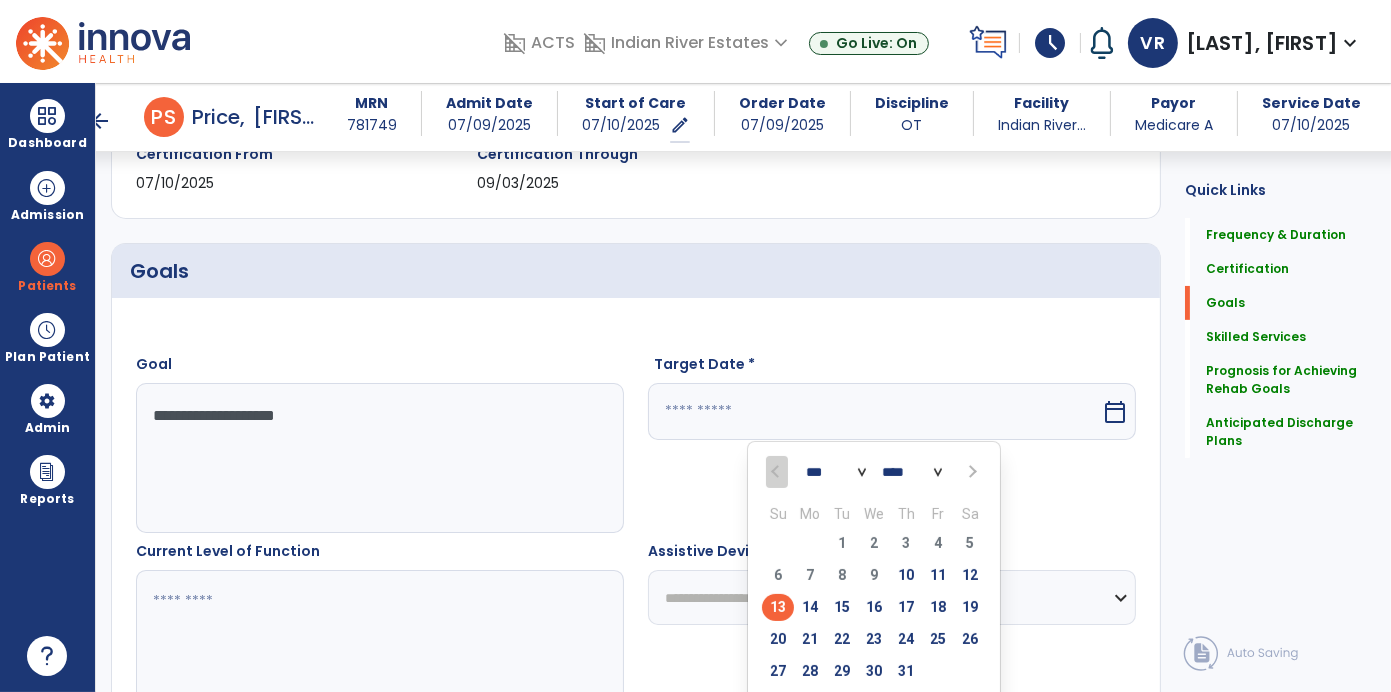click on "*** *** ***" at bounding box center (836, 473) 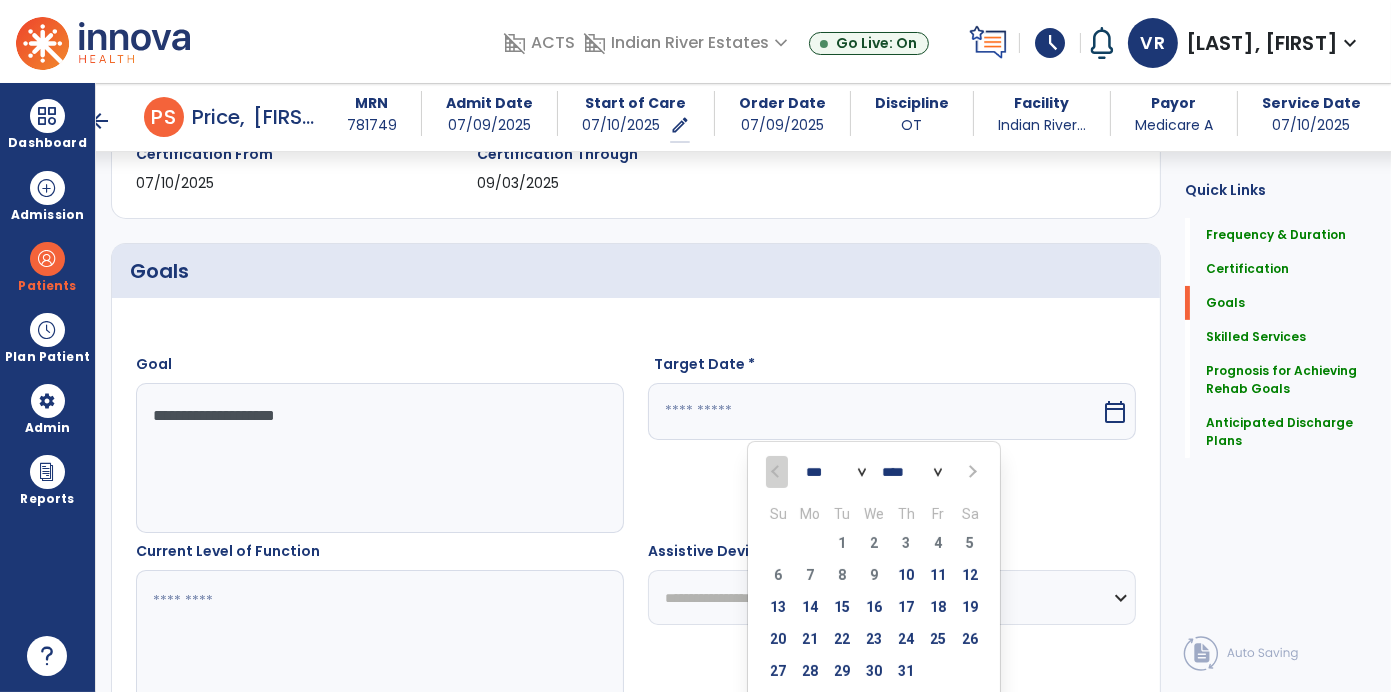 select on "*" 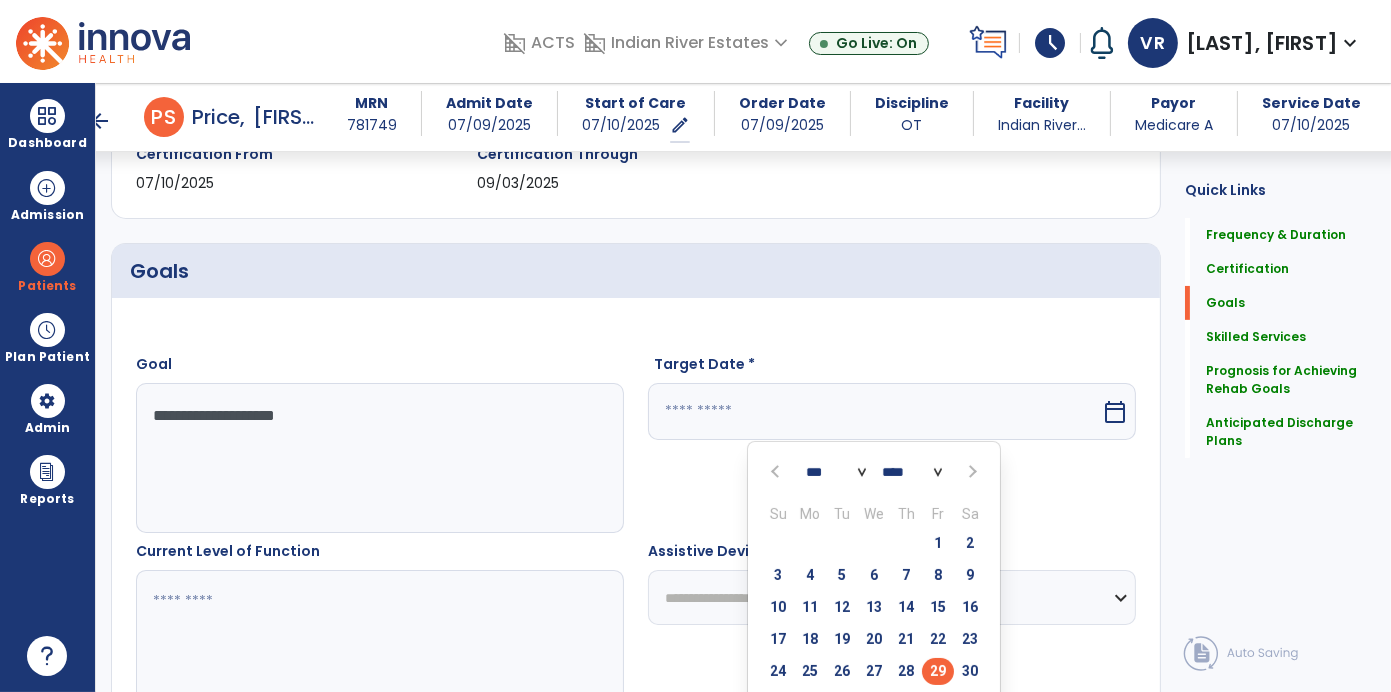 click on "29" at bounding box center [938, 671] 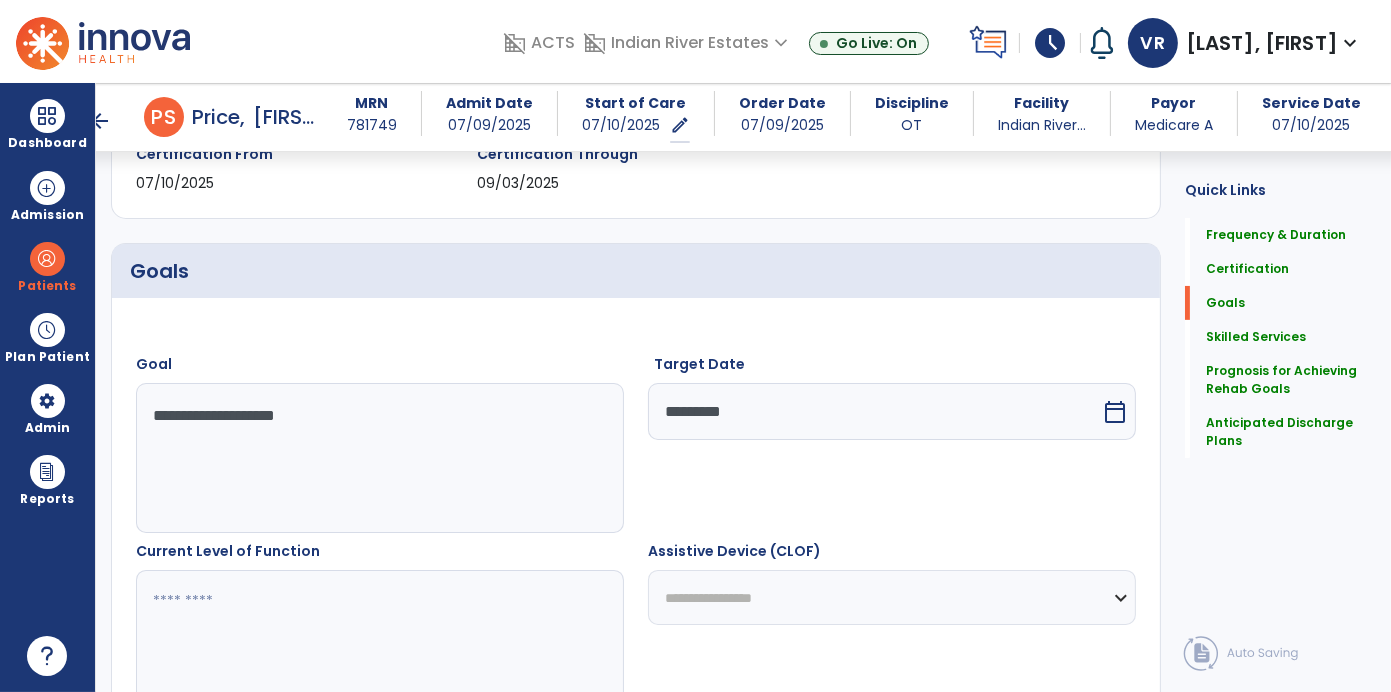 click at bounding box center (379, 645) 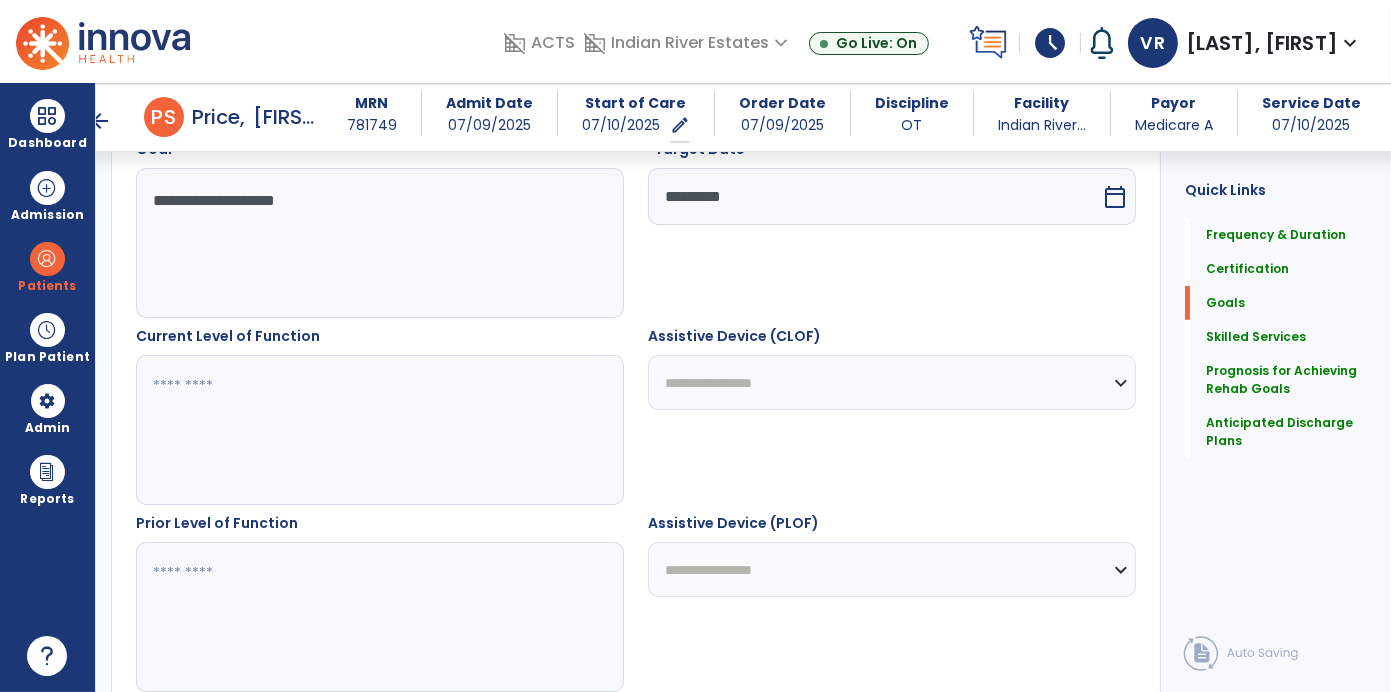 scroll, scrollTop: 586, scrollLeft: 0, axis: vertical 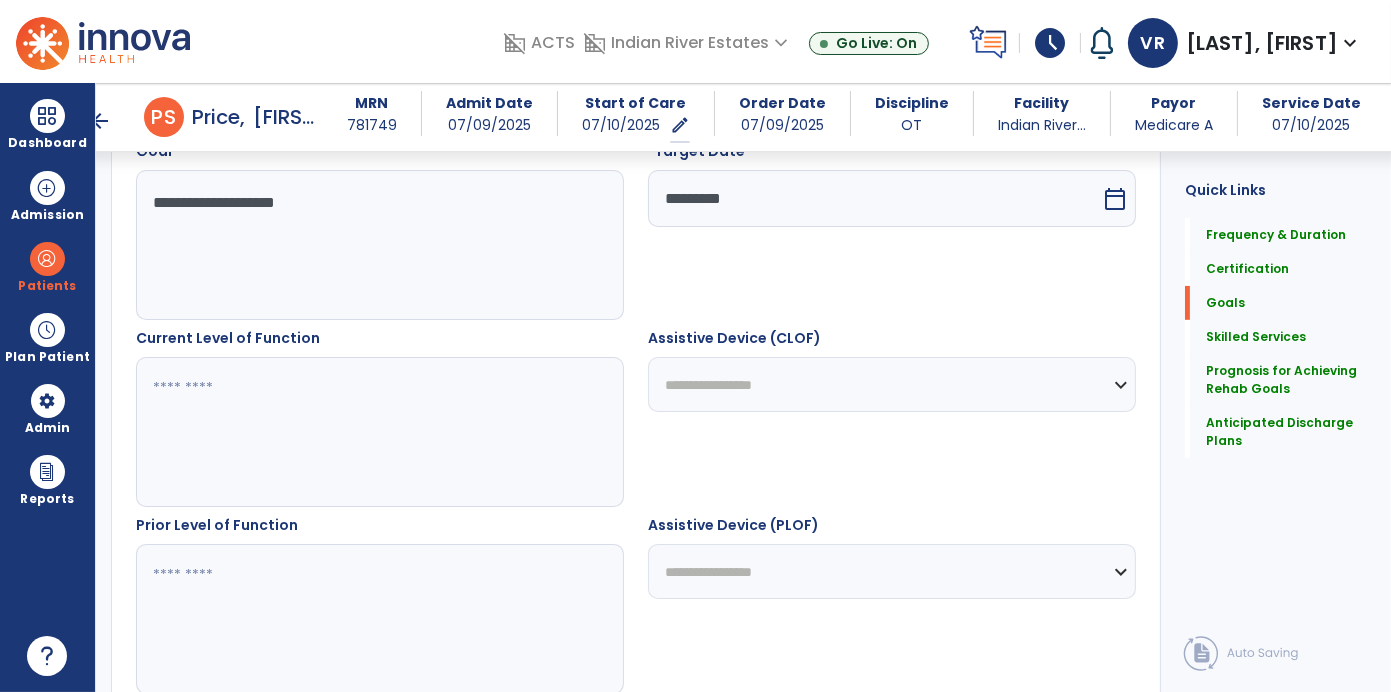 click on "Quick Links  Frequency & Duration   Frequency & Duration   Certification   Certification   Goals   Goals   Skilled Services   Skilled Services   Prognosis for Achieving Rehab Goals   Prognosis for Achieving Rehab Goals   Anticipated Discharge Plans   Anticipated Discharge Plans" 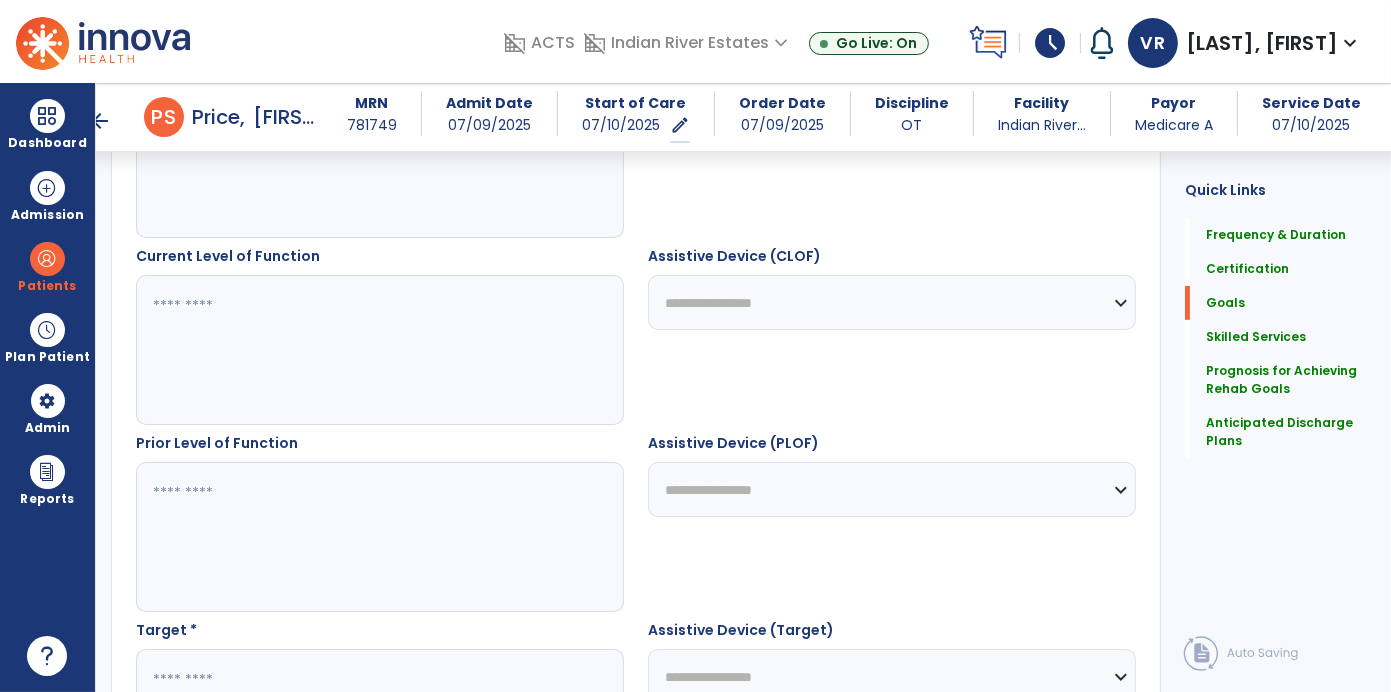 scroll, scrollTop: 673, scrollLeft: 0, axis: vertical 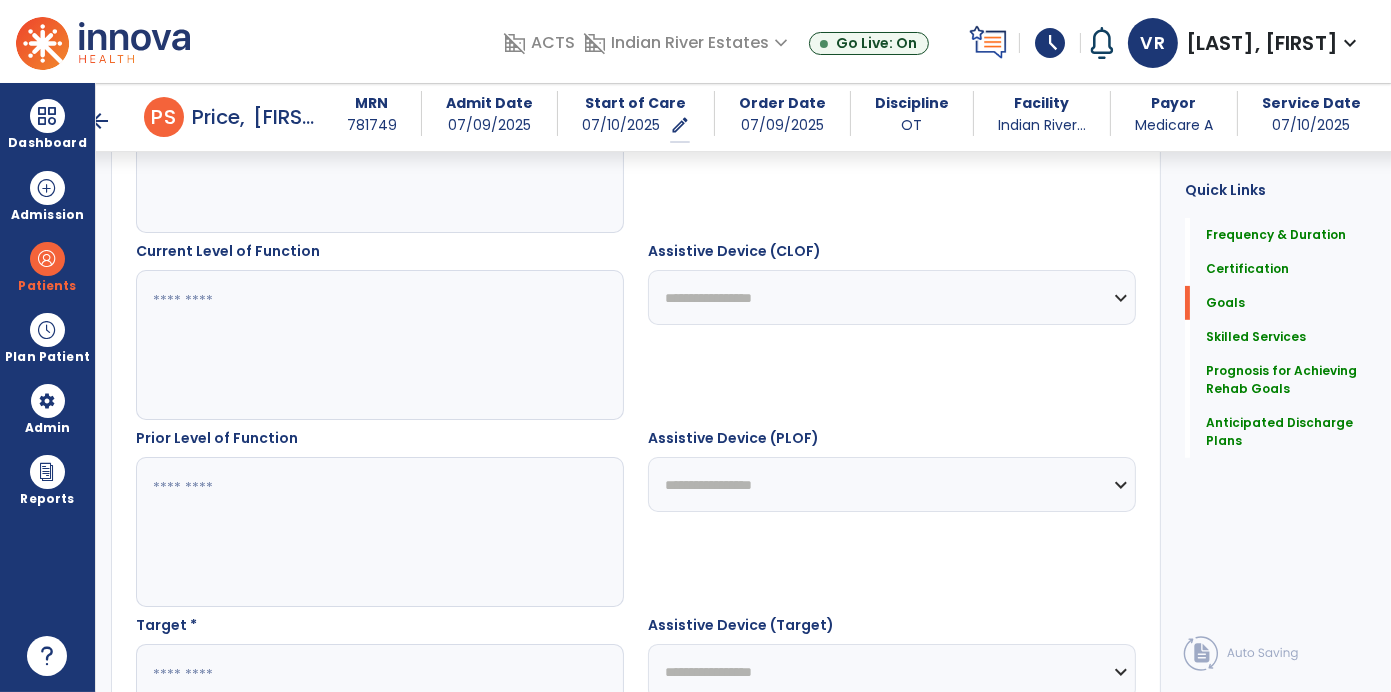 click at bounding box center (379, 345) 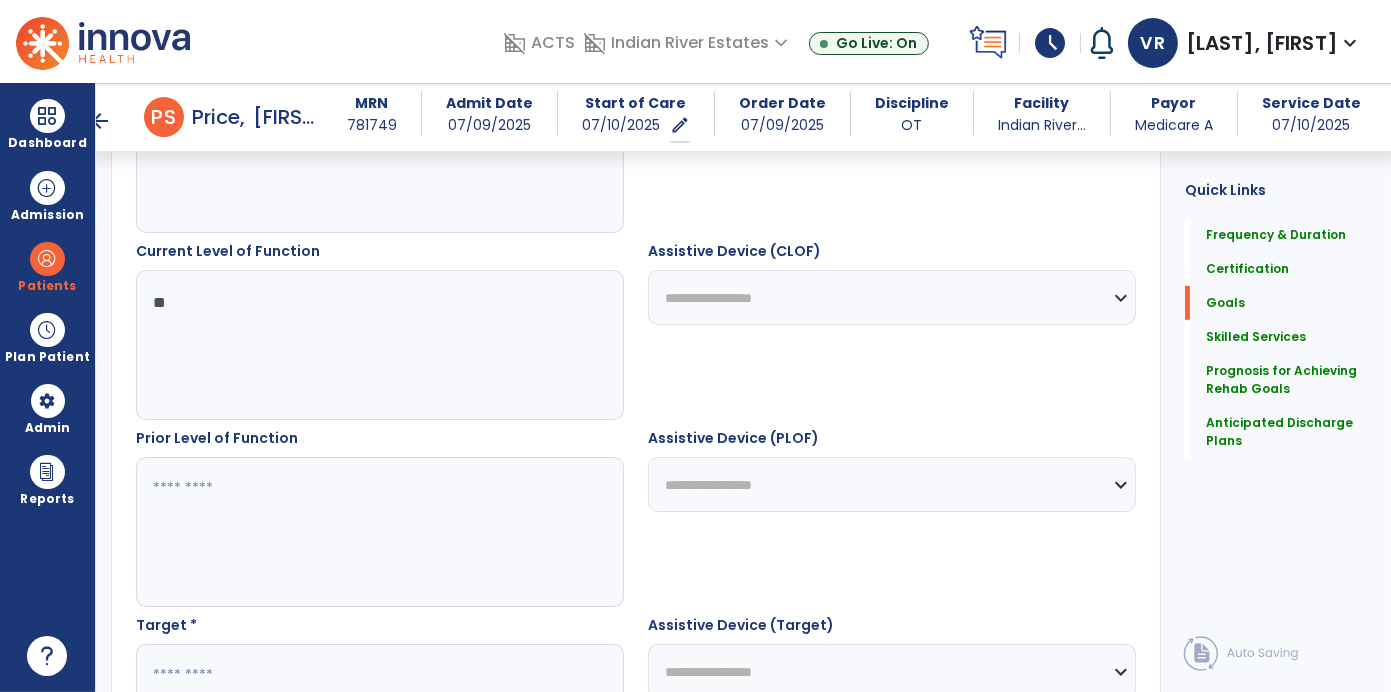 type on "*" 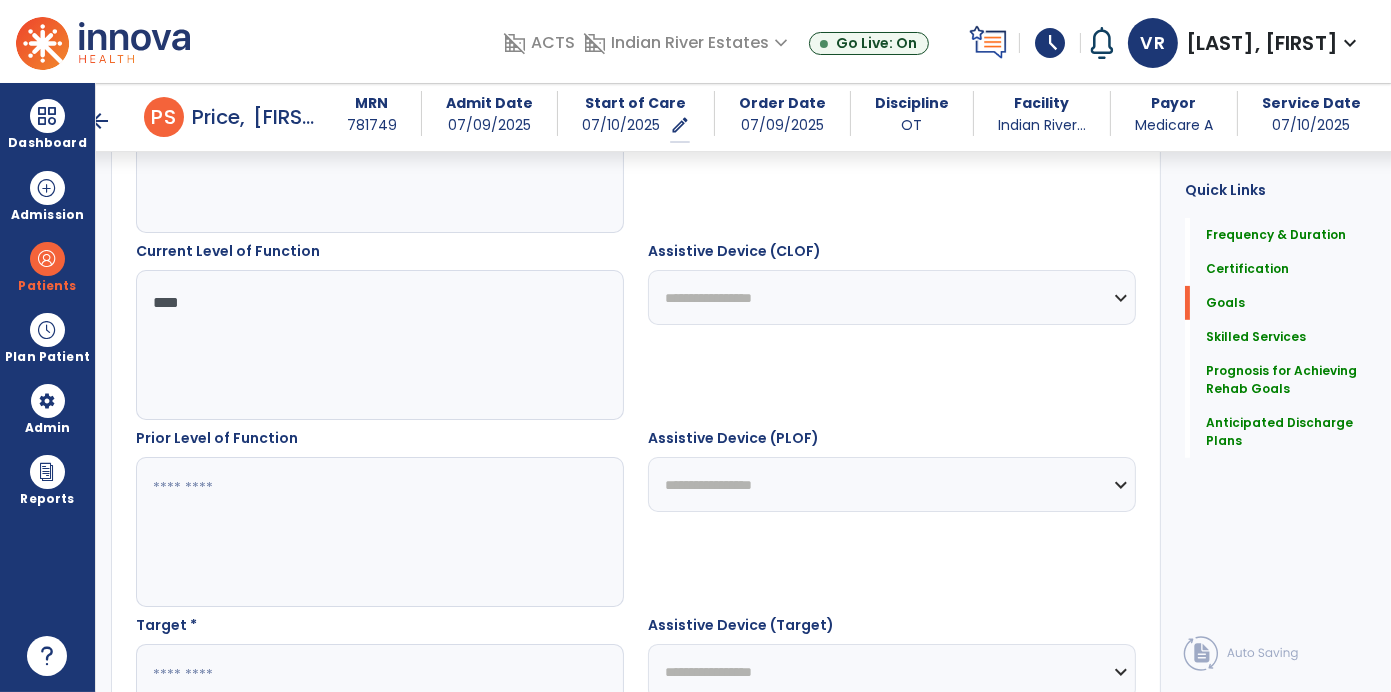 type on "****" 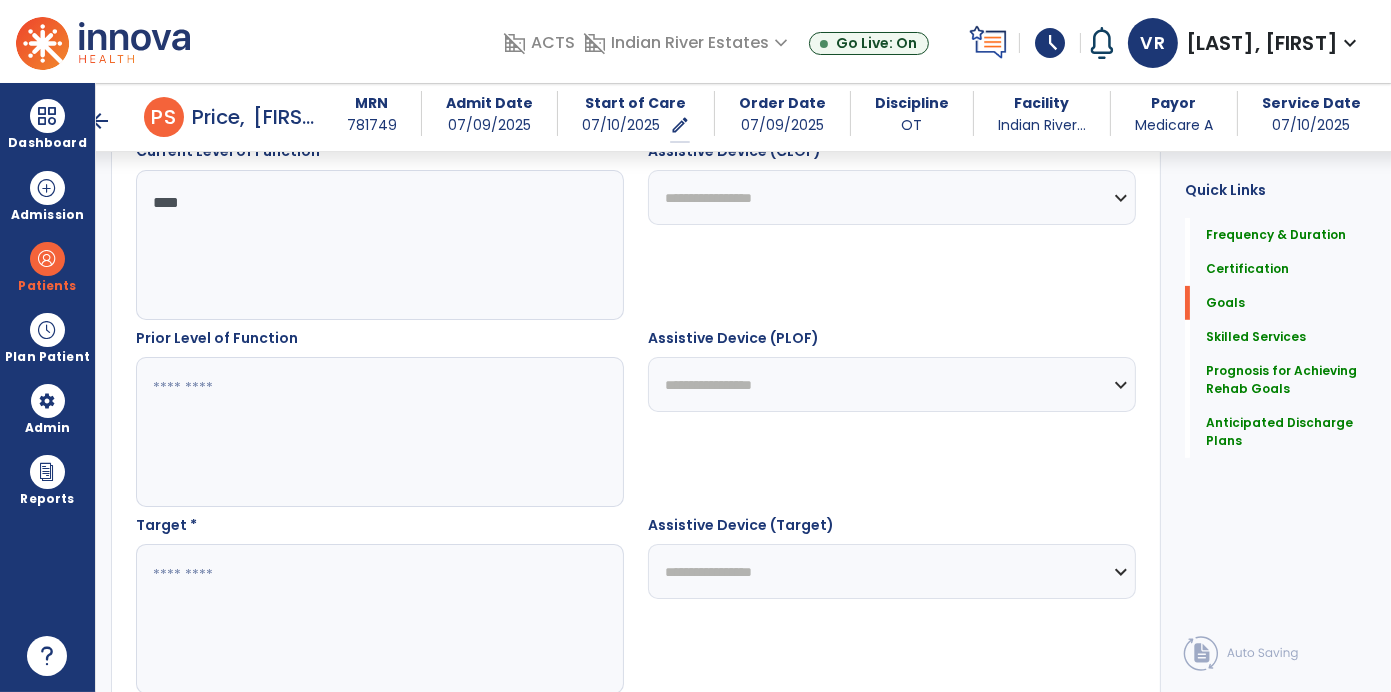 scroll, scrollTop: 787, scrollLeft: 0, axis: vertical 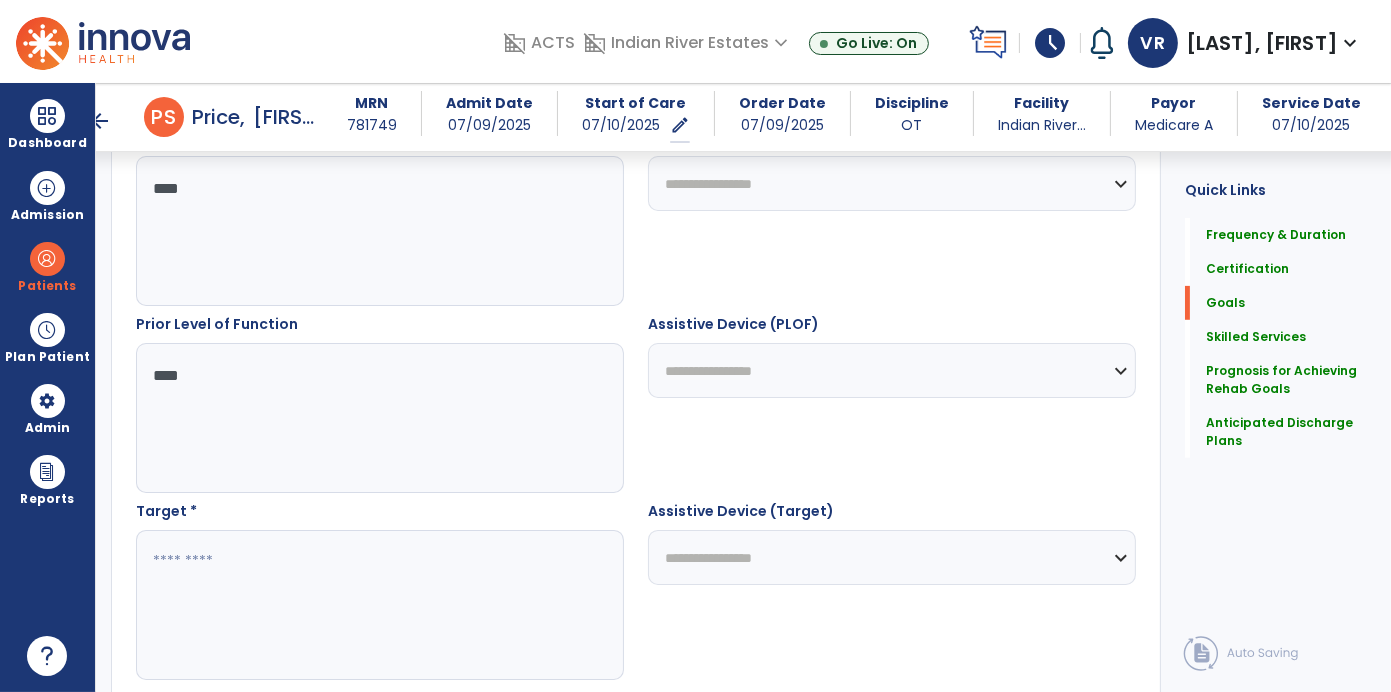 type on "***" 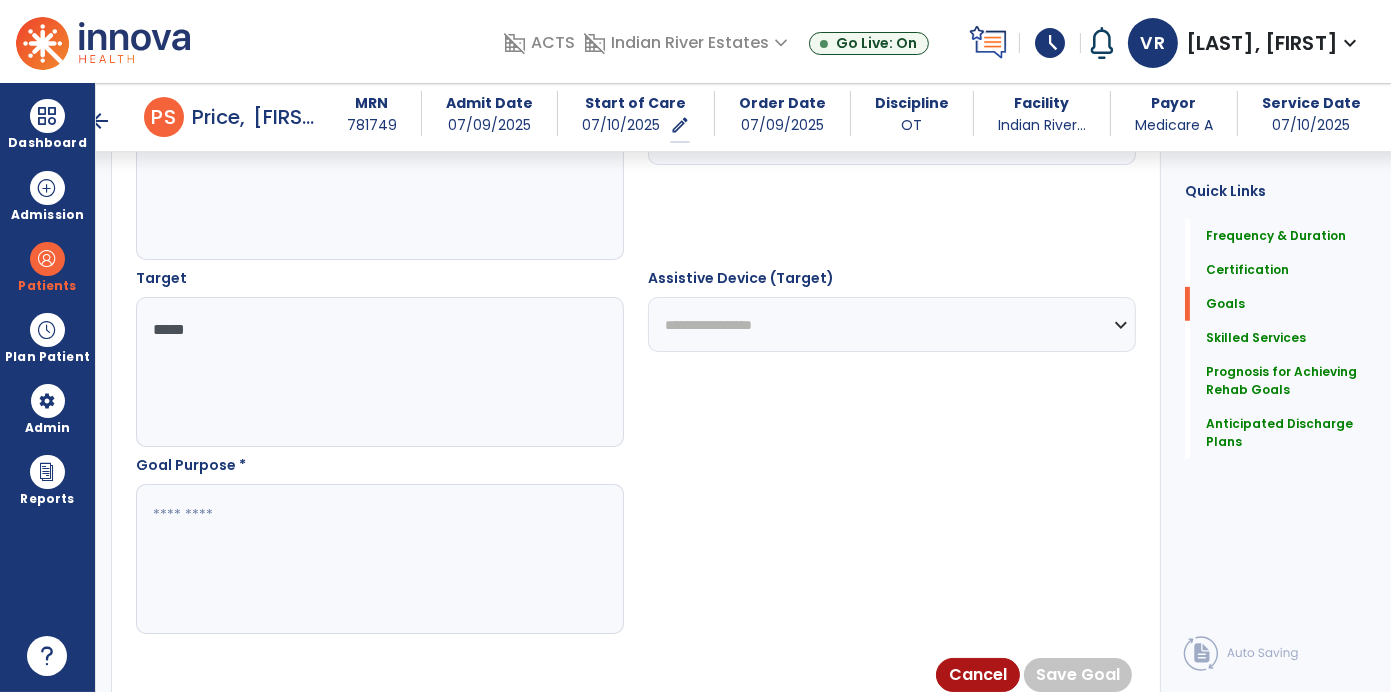 scroll, scrollTop: 1022, scrollLeft: 0, axis: vertical 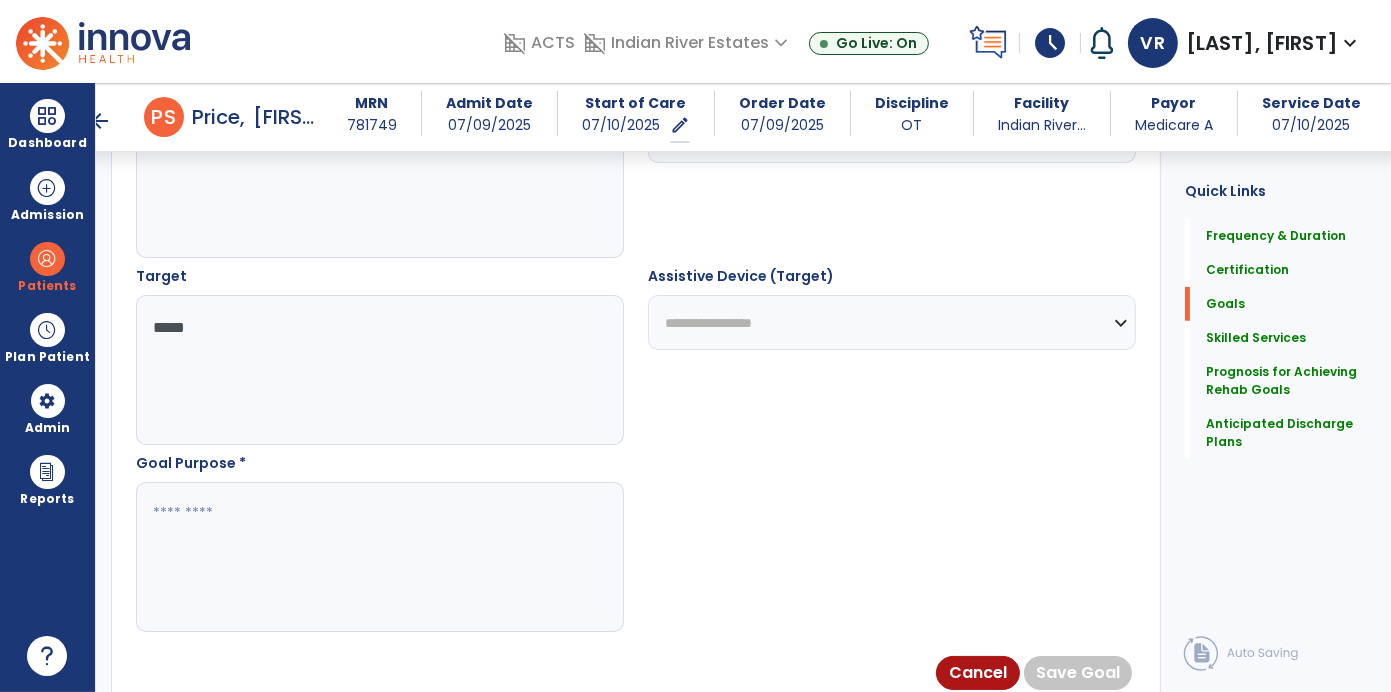 type on "****" 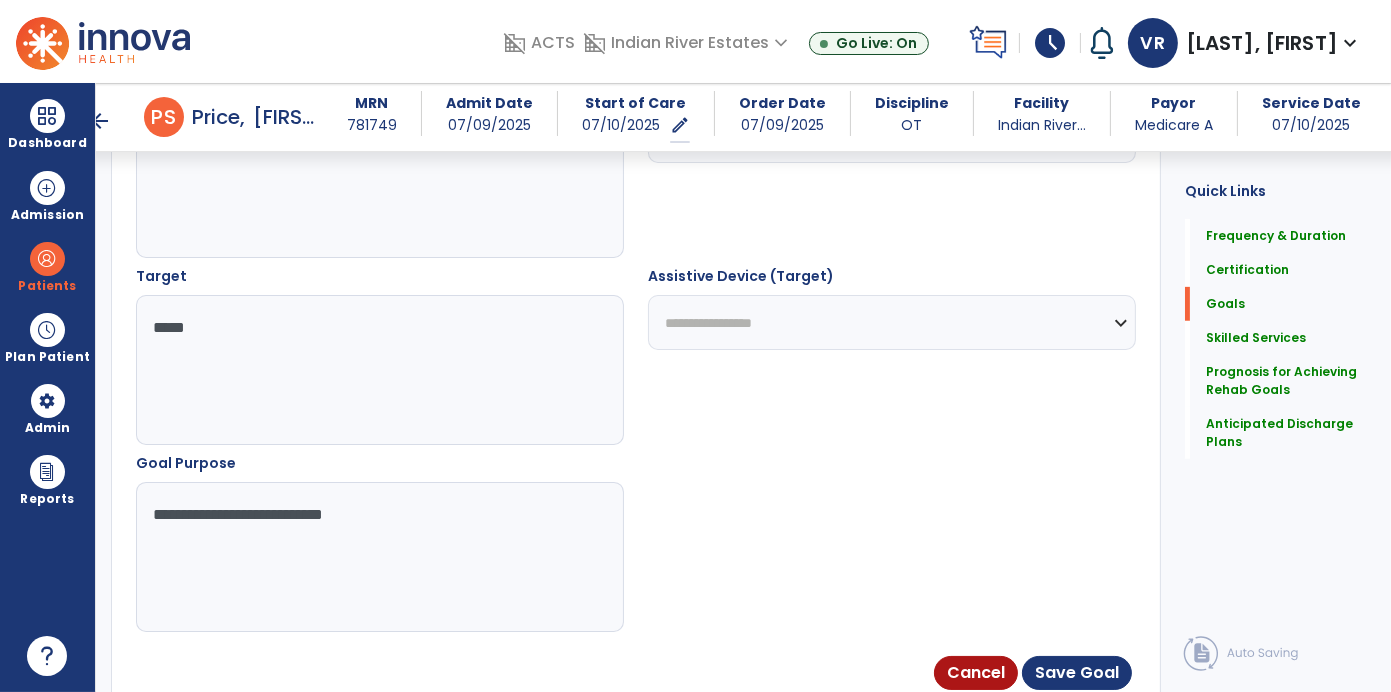 type on "**********" 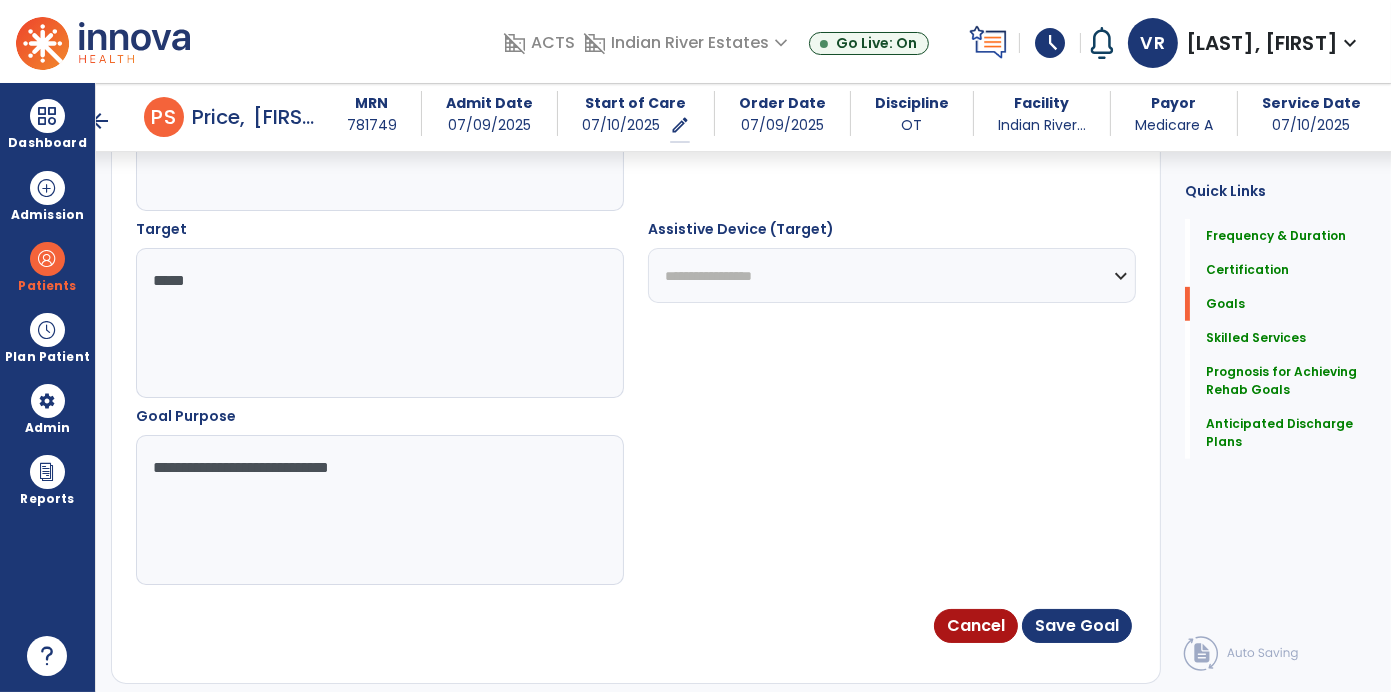 scroll, scrollTop: 1070, scrollLeft: 0, axis: vertical 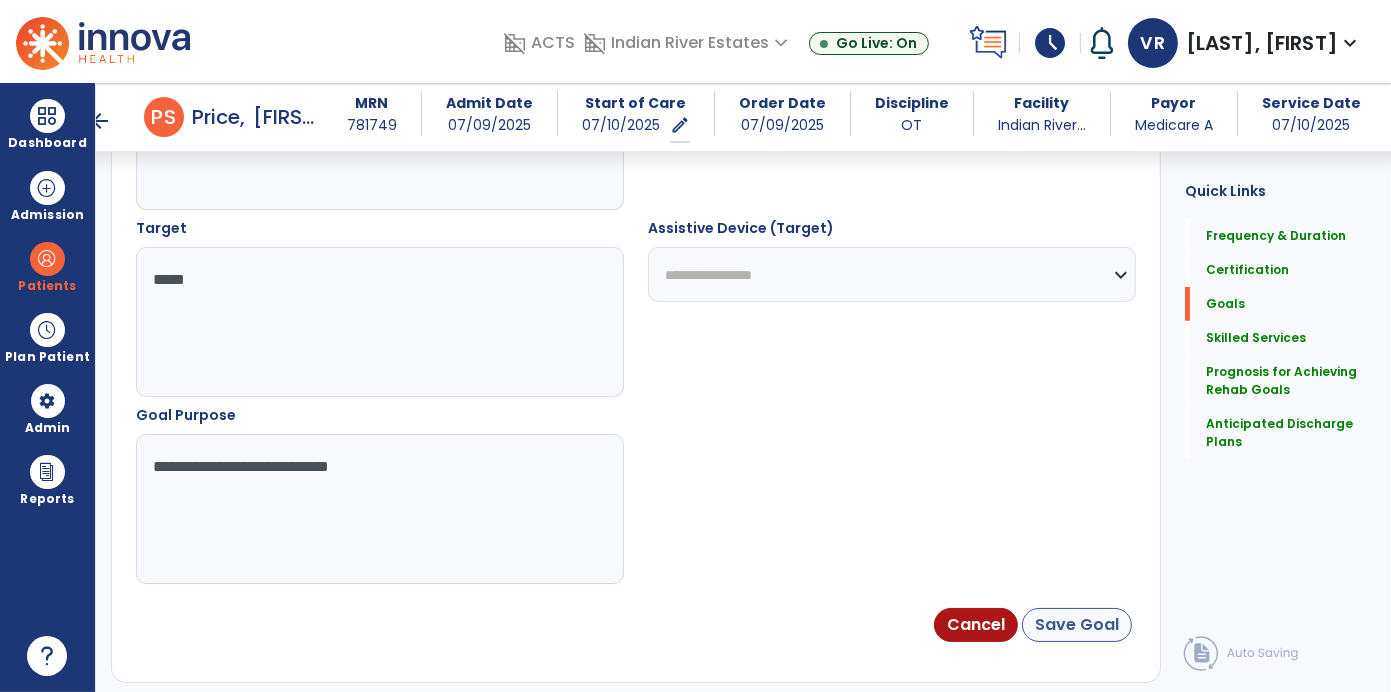 click on "Save Goal" at bounding box center (1077, 625) 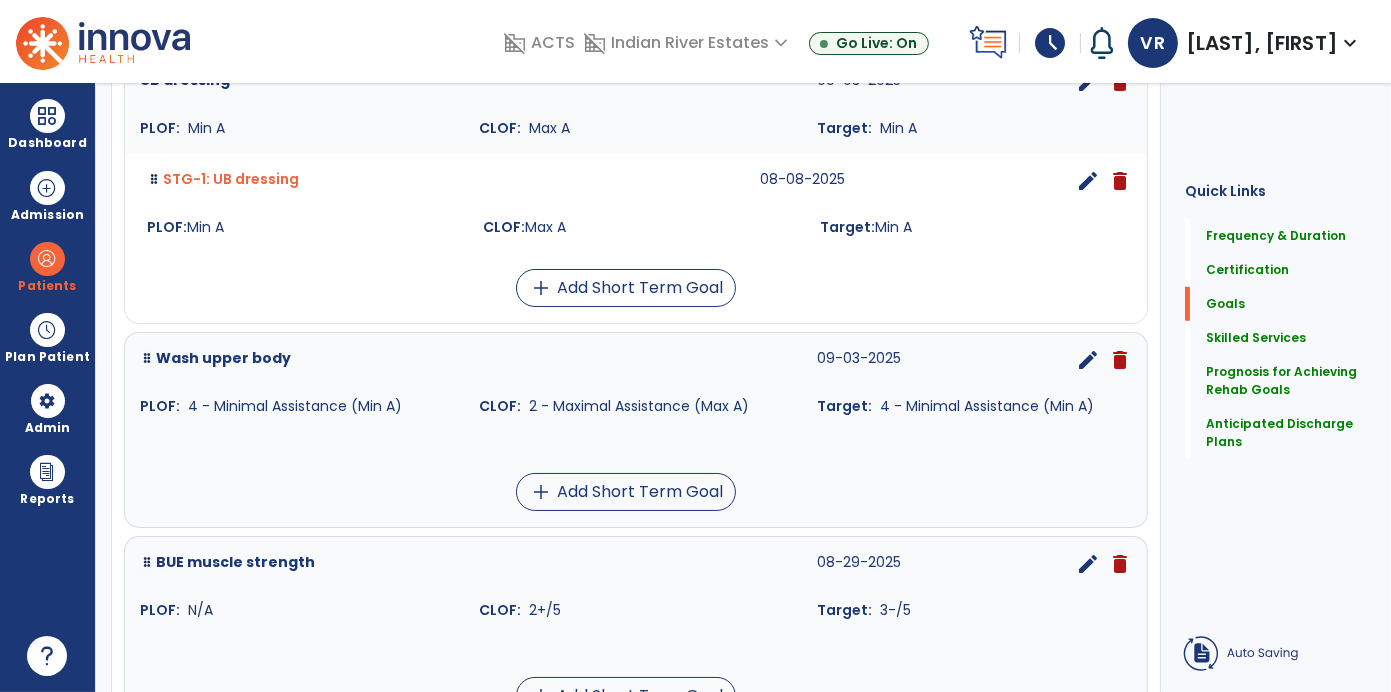 scroll, scrollTop: 0, scrollLeft: 0, axis: both 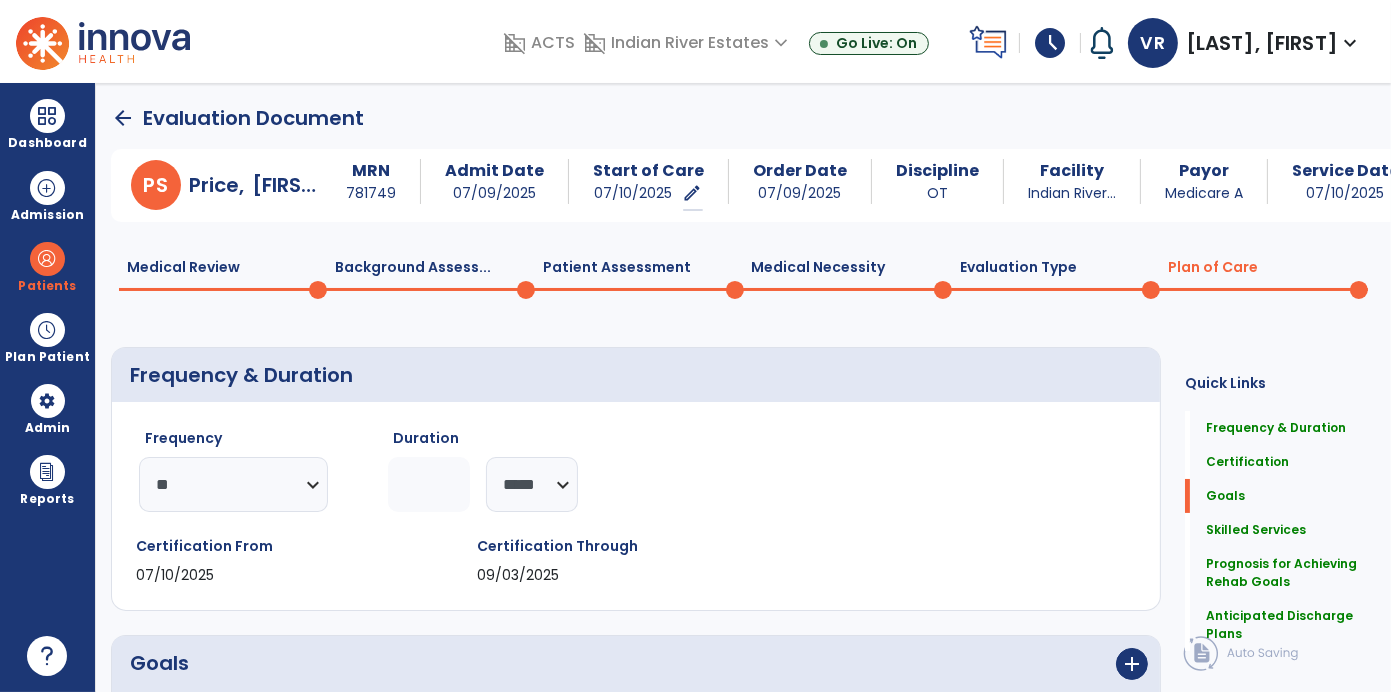 click on "Background Assess...  0" 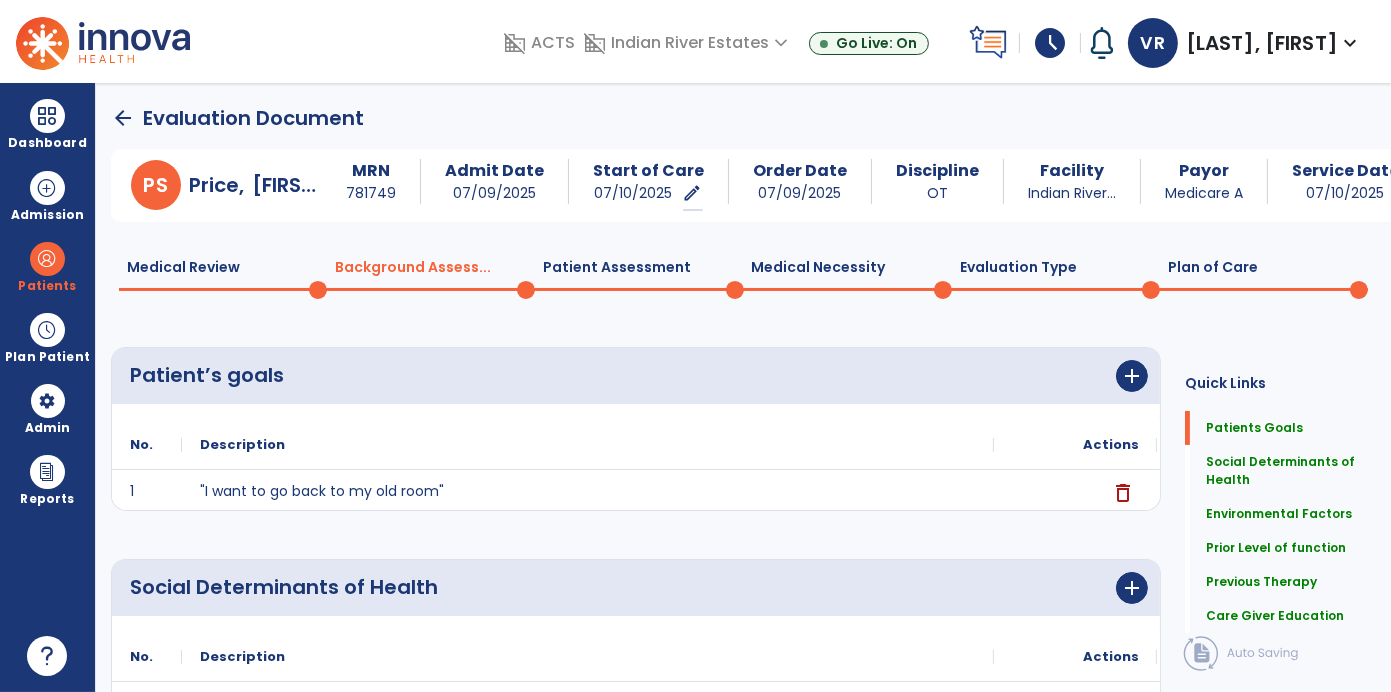 click 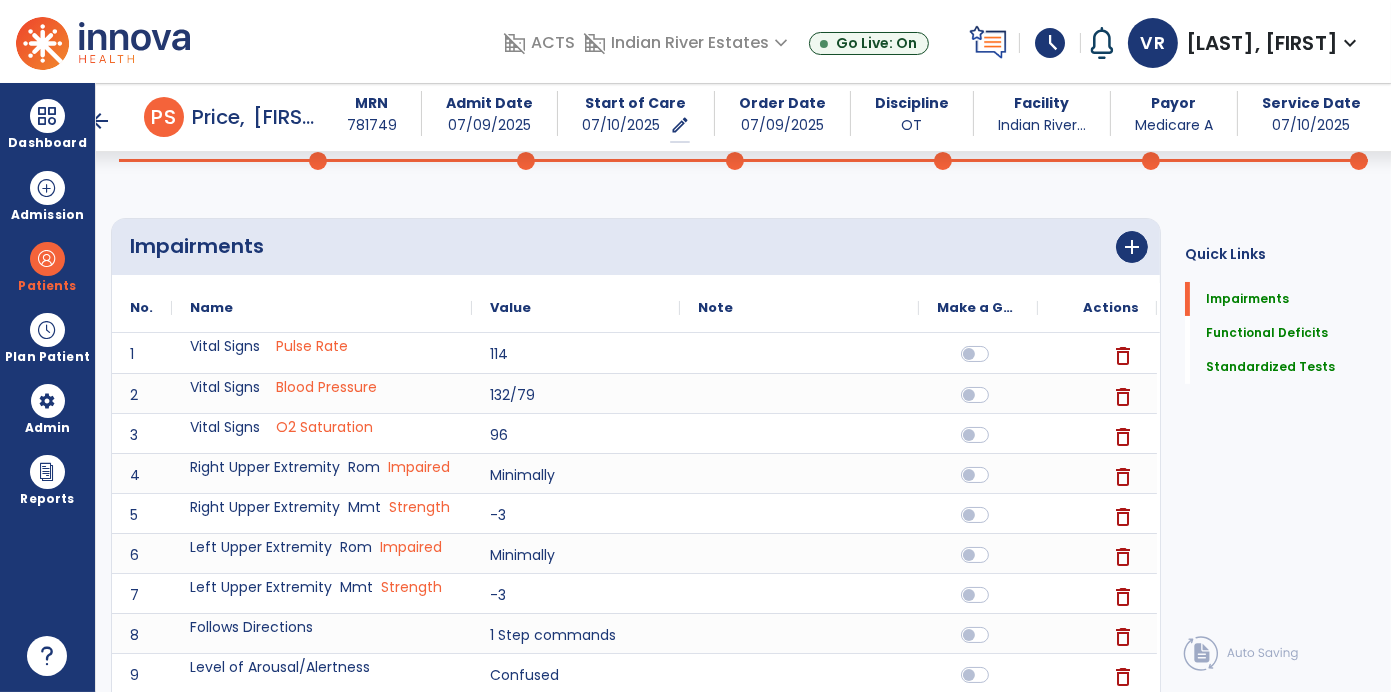 scroll, scrollTop: 204, scrollLeft: 0, axis: vertical 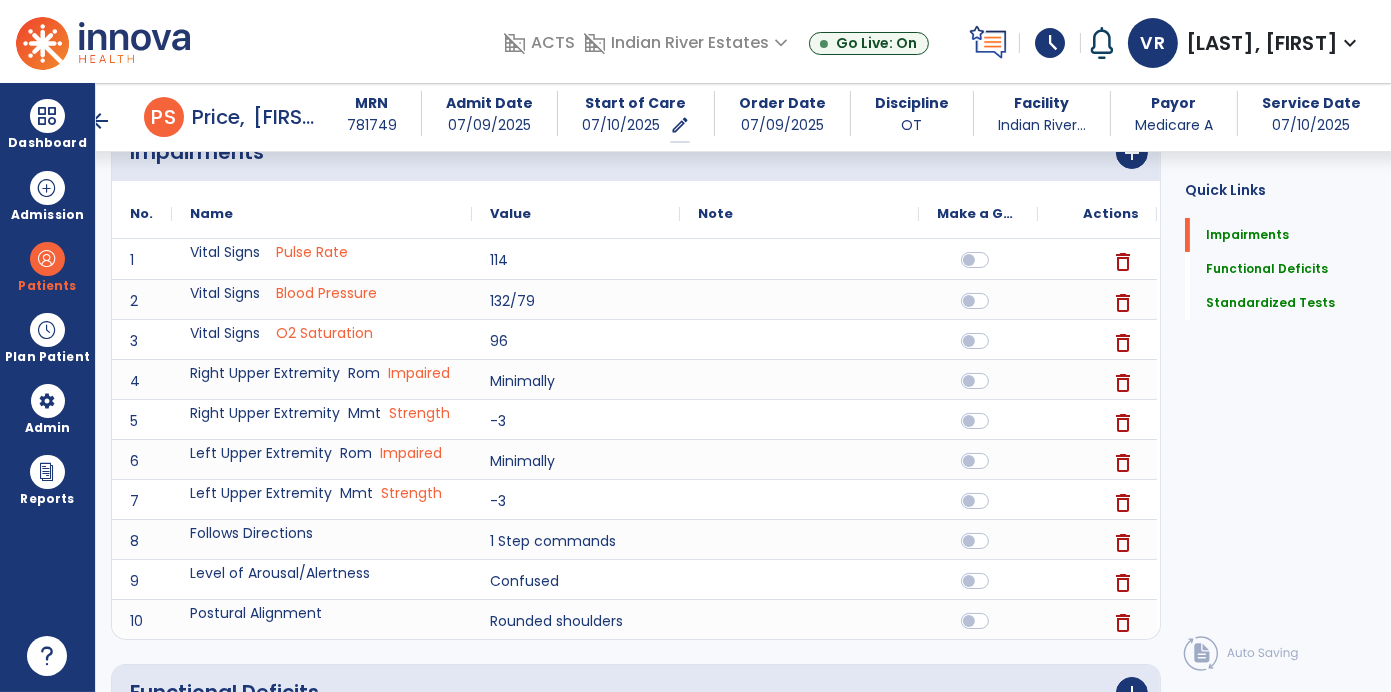 click 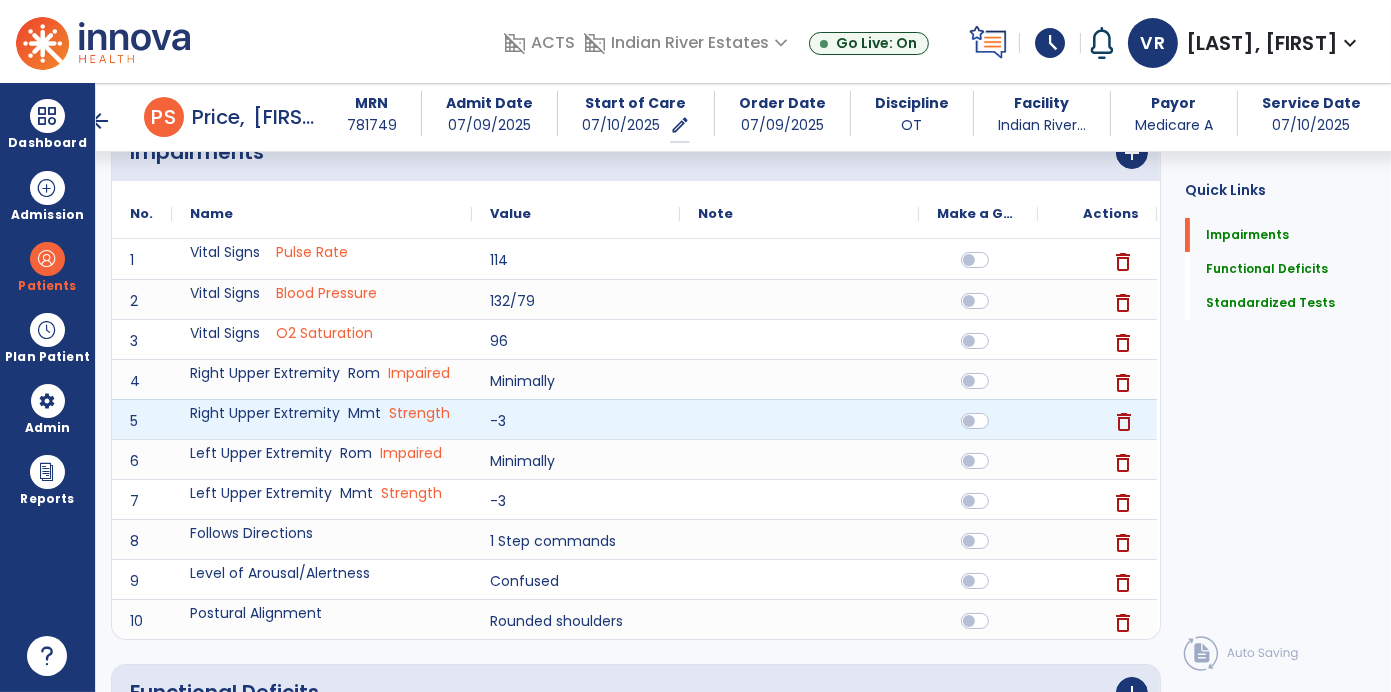 click on "delete" 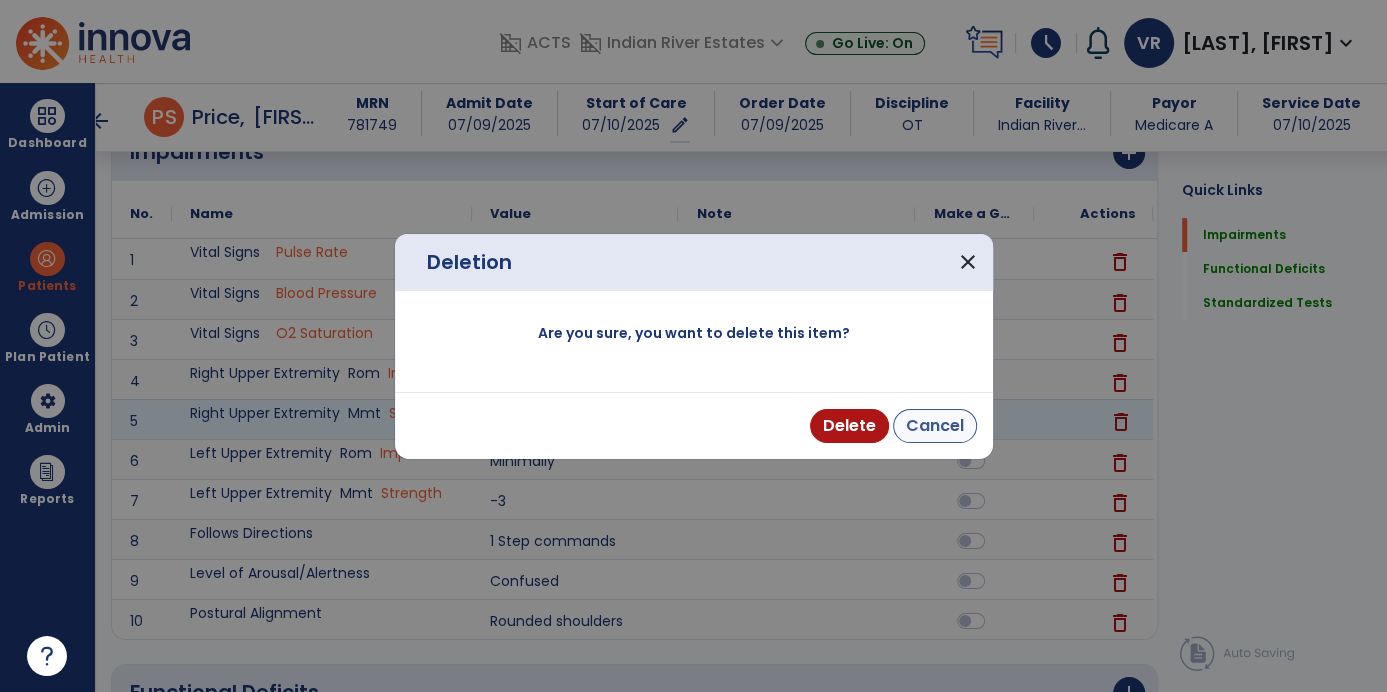 click on "Cancel" at bounding box center (935, 426) 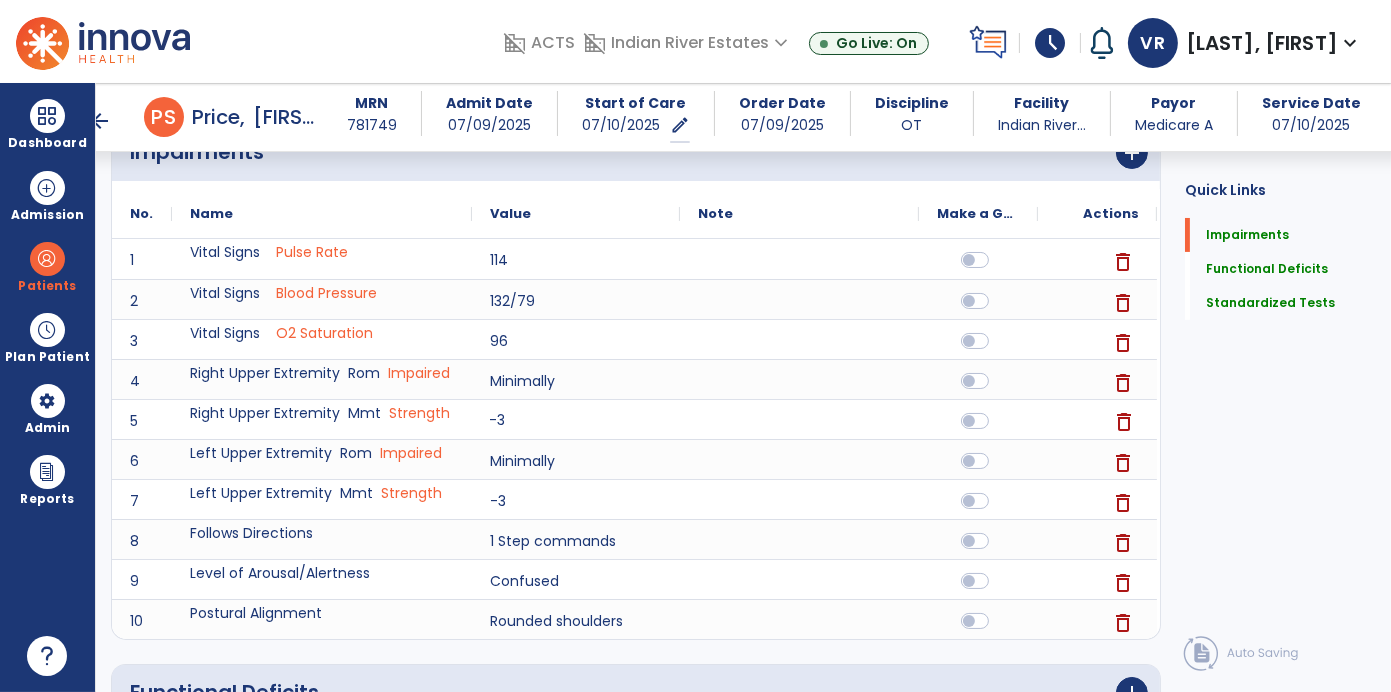 click on "-3" 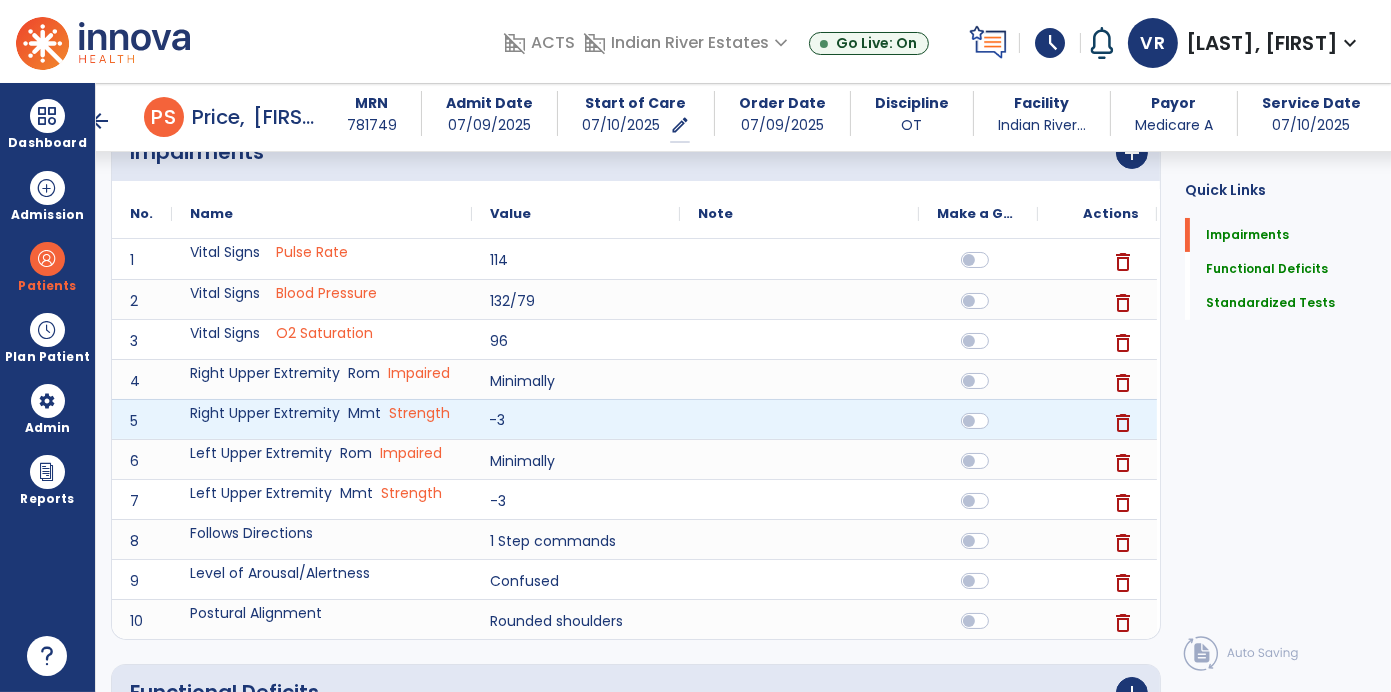click on "-3" 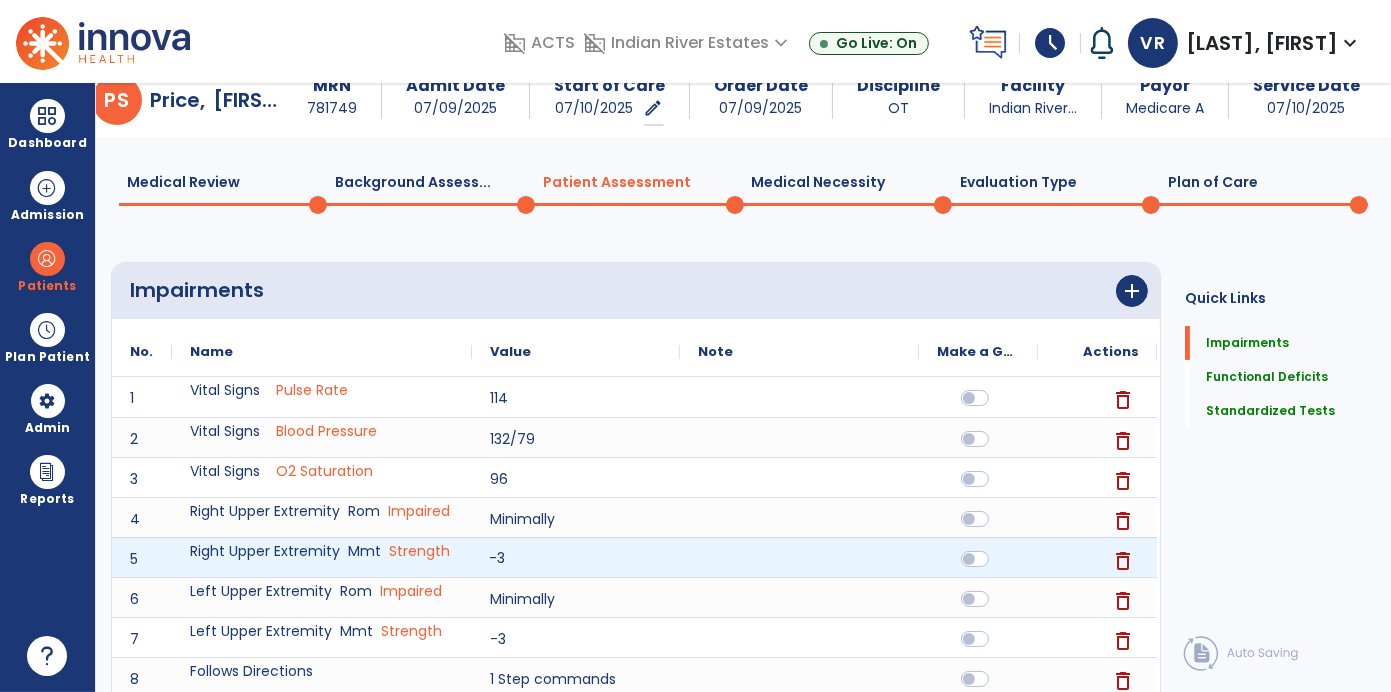 scroll, scrollTop: 41, scrollLeft: 0, axis: vertical 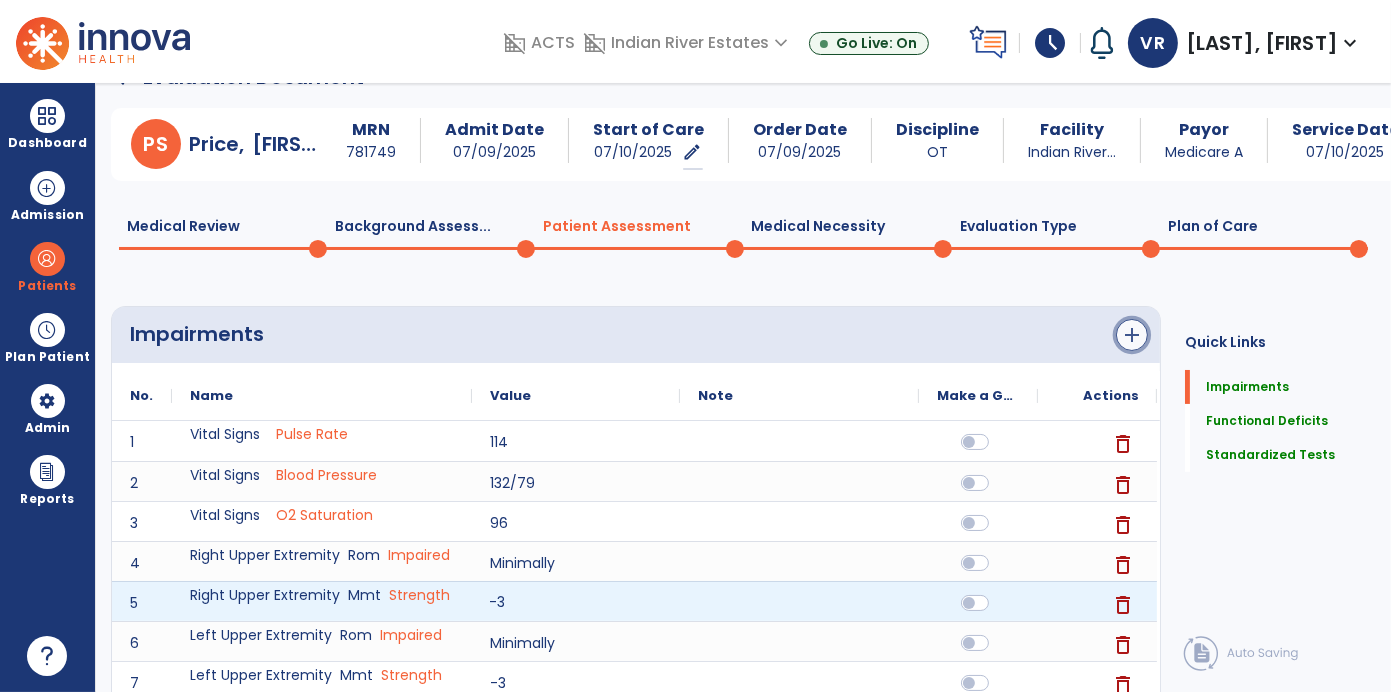 click on "add" 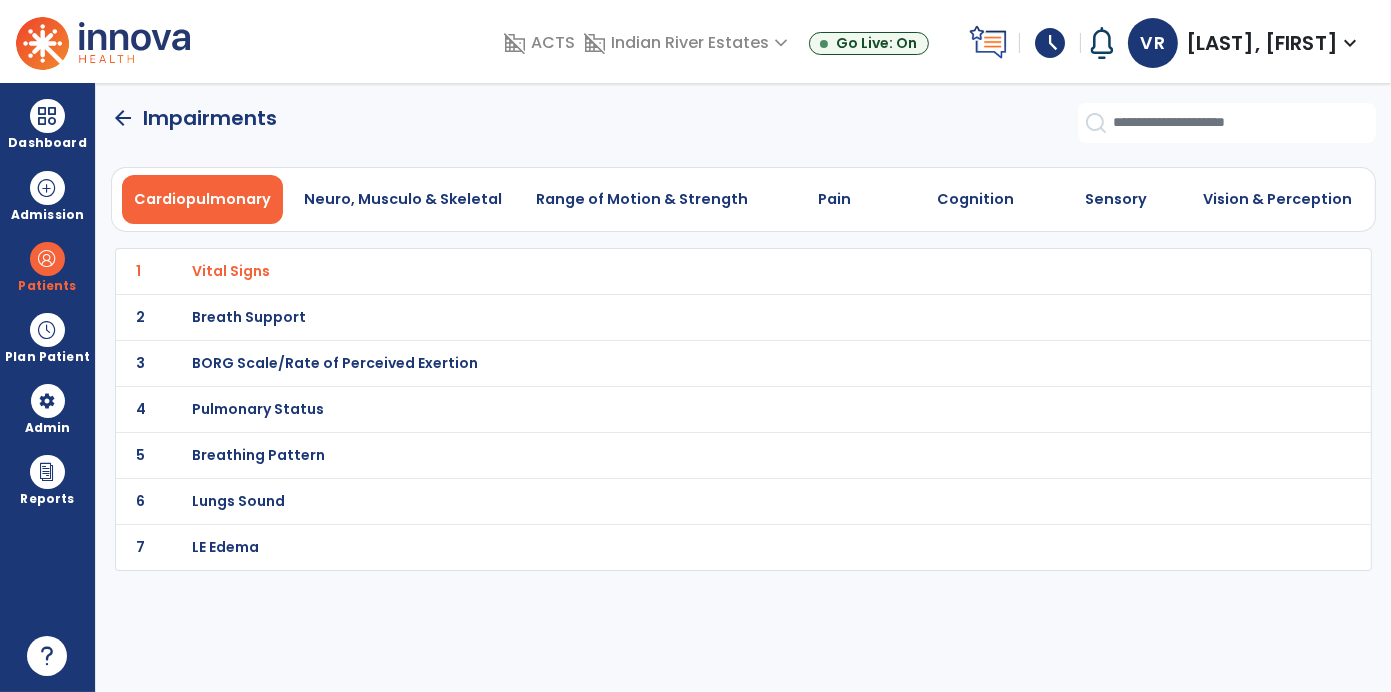 scroll, scrollTop: 0, scrollLeft: 0, axis: both 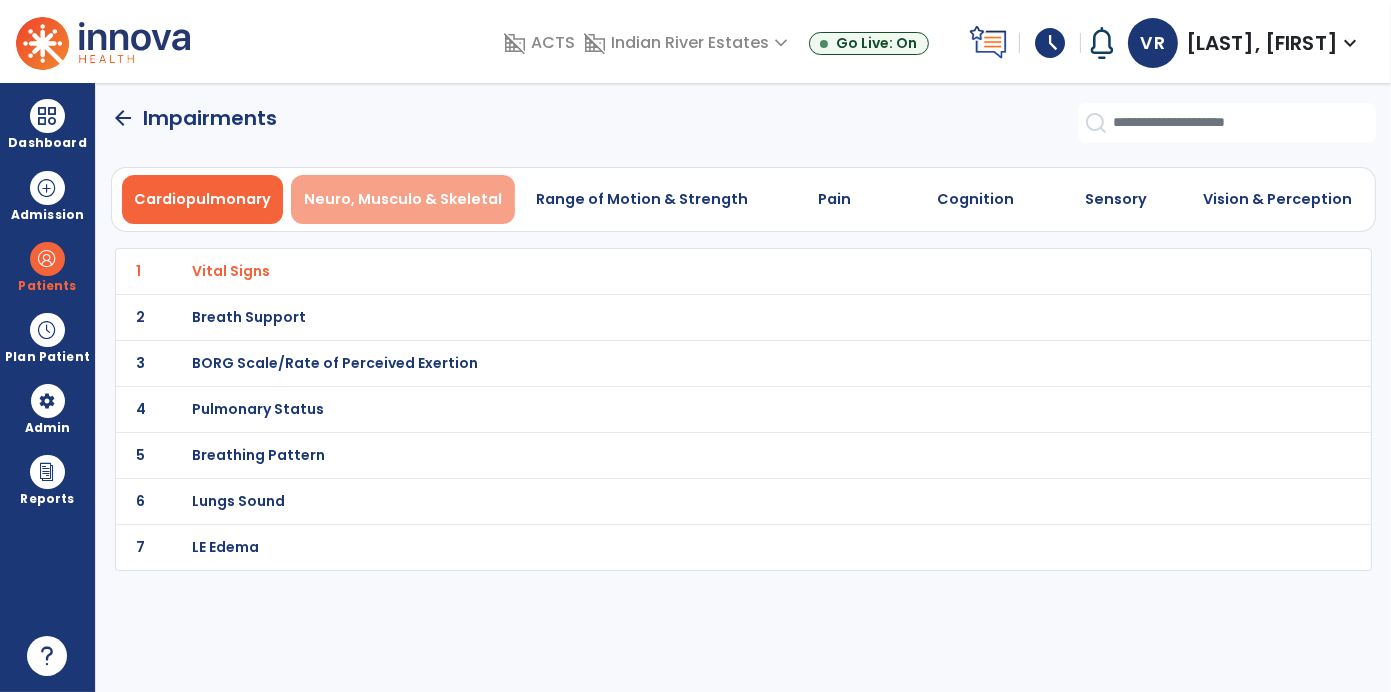 click on "Neuro, Musculo & Skeletal" at bounding box center (403, 199) 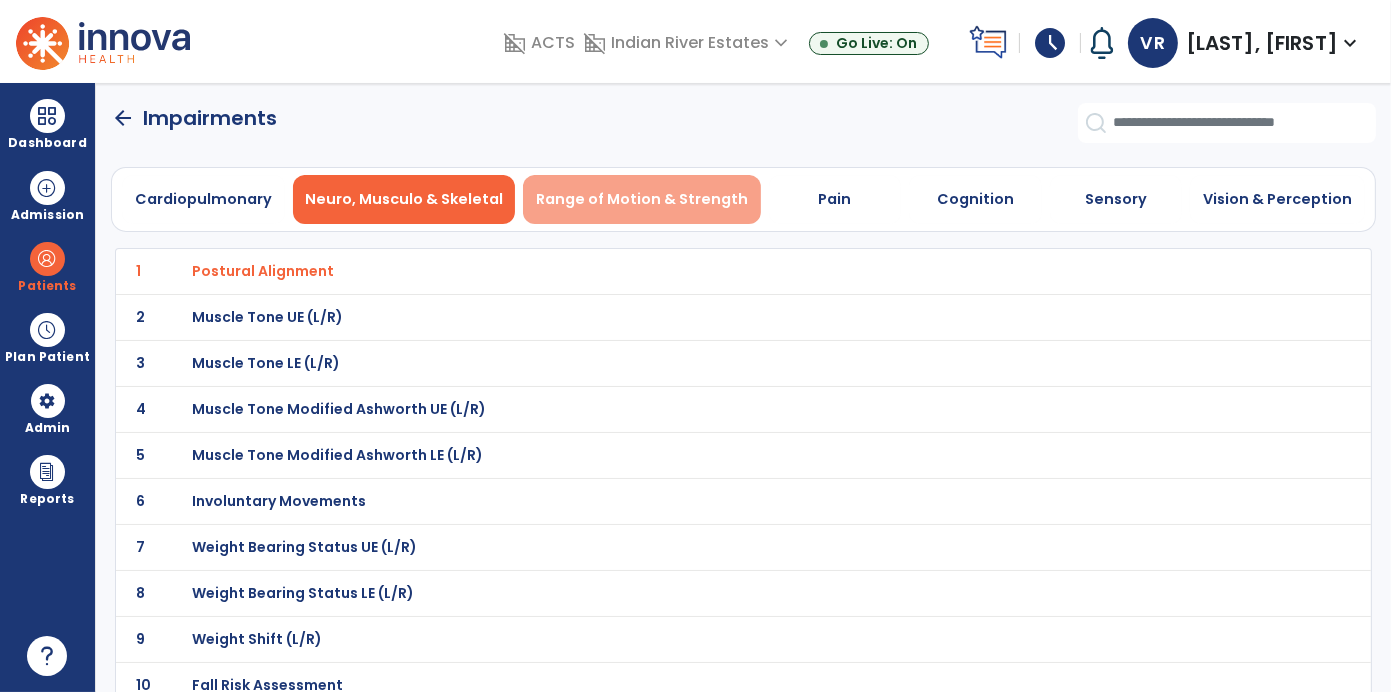 click on "Range of Motion & Strength" at bounding box center [642, 199] 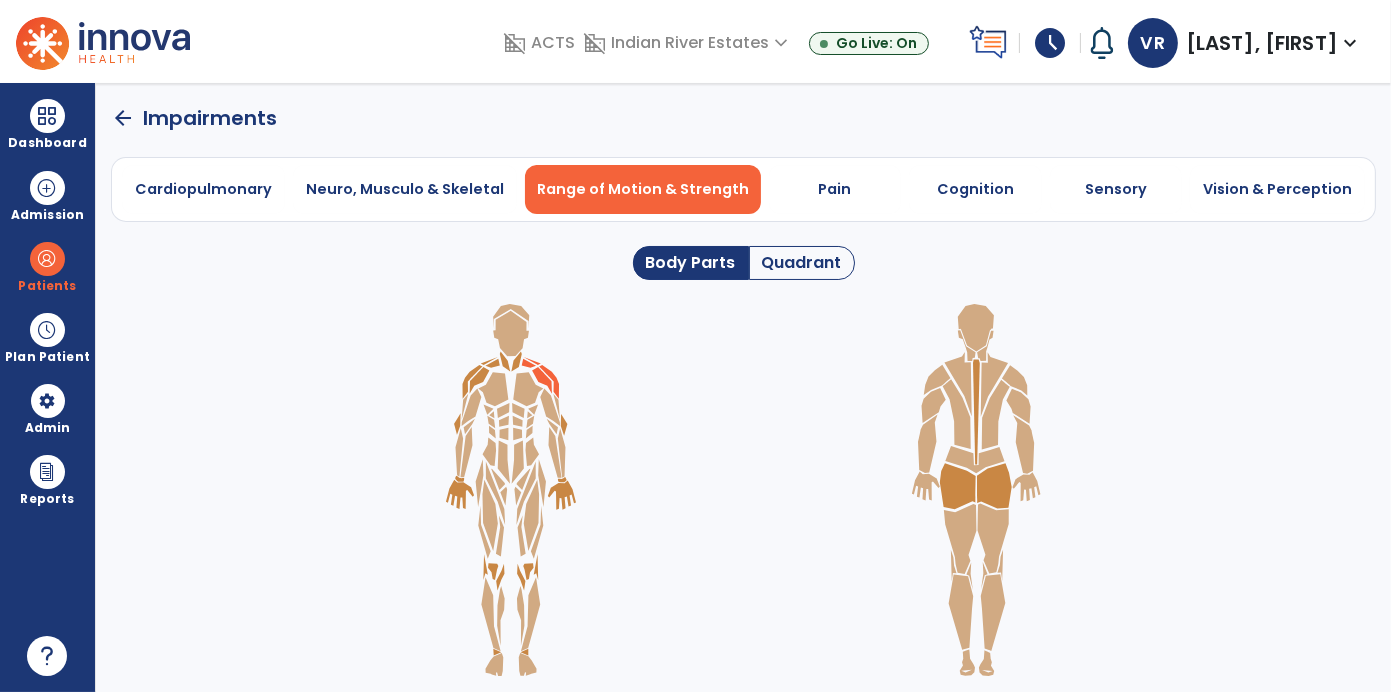 click 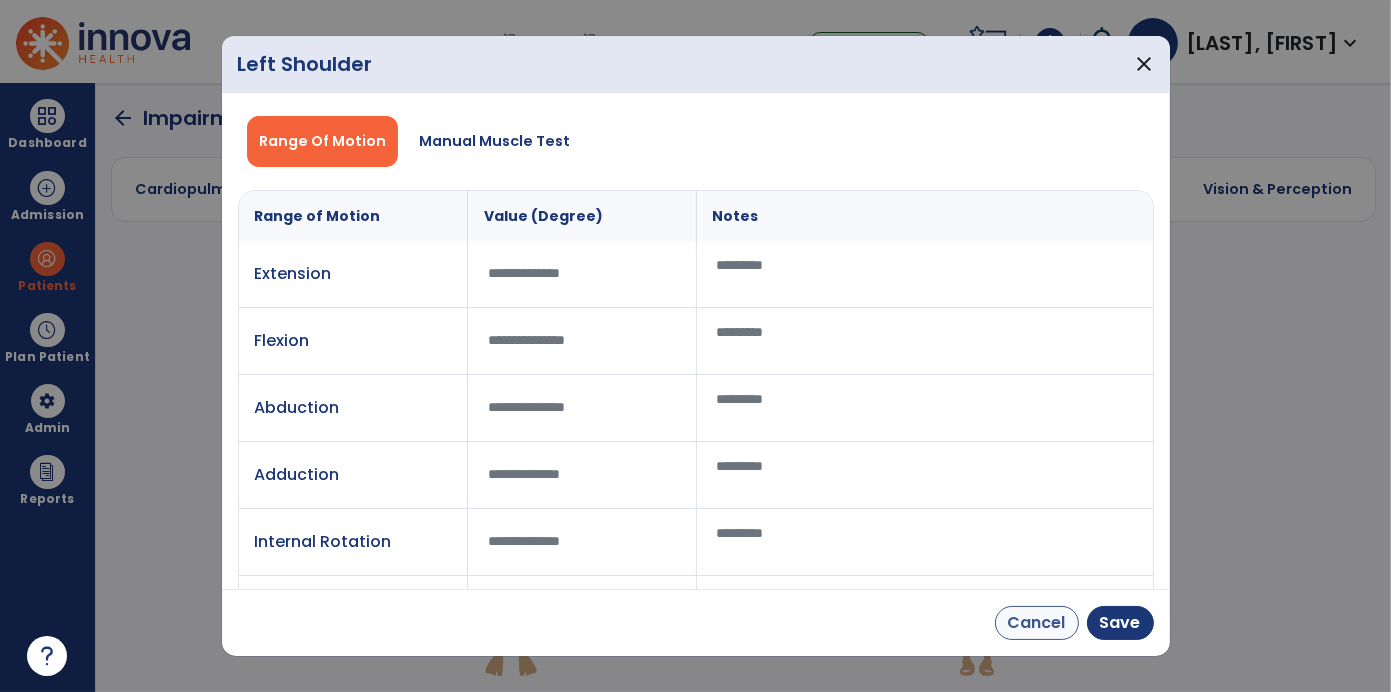 click on "Cancel" at bounding box center [1037, 623] 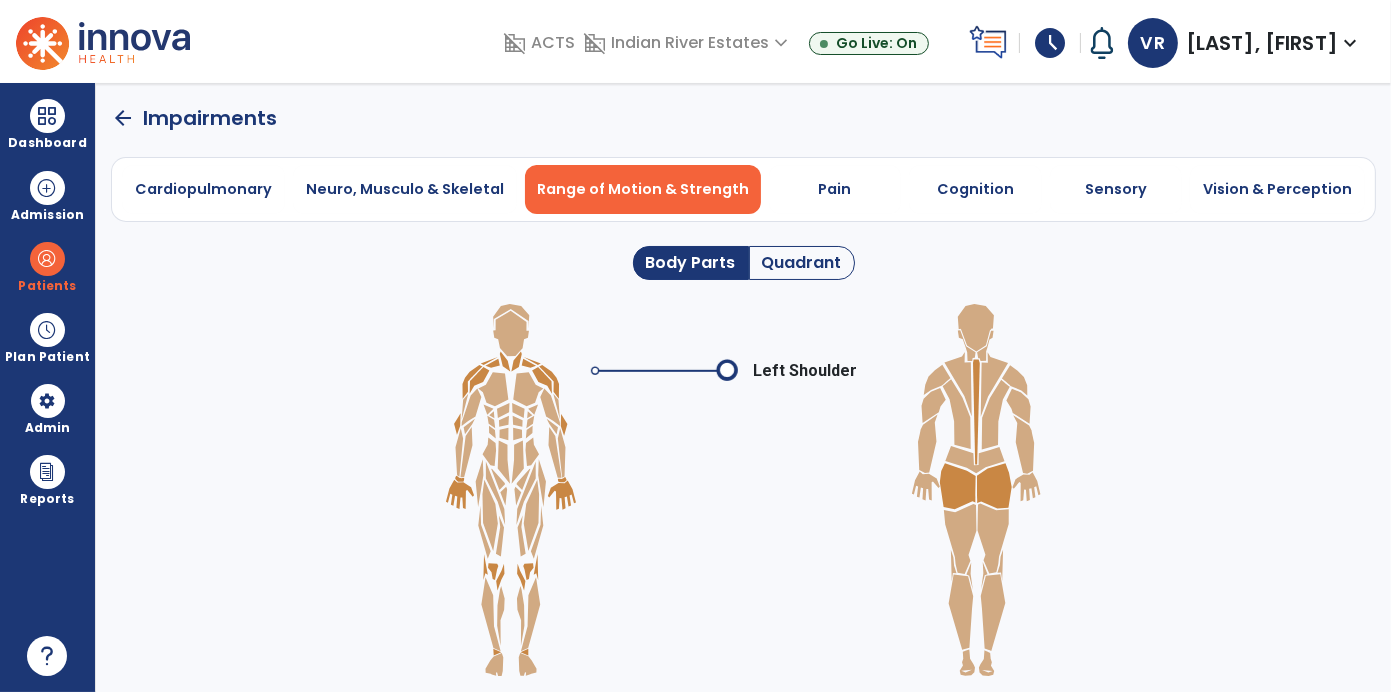click on "Quadrant" 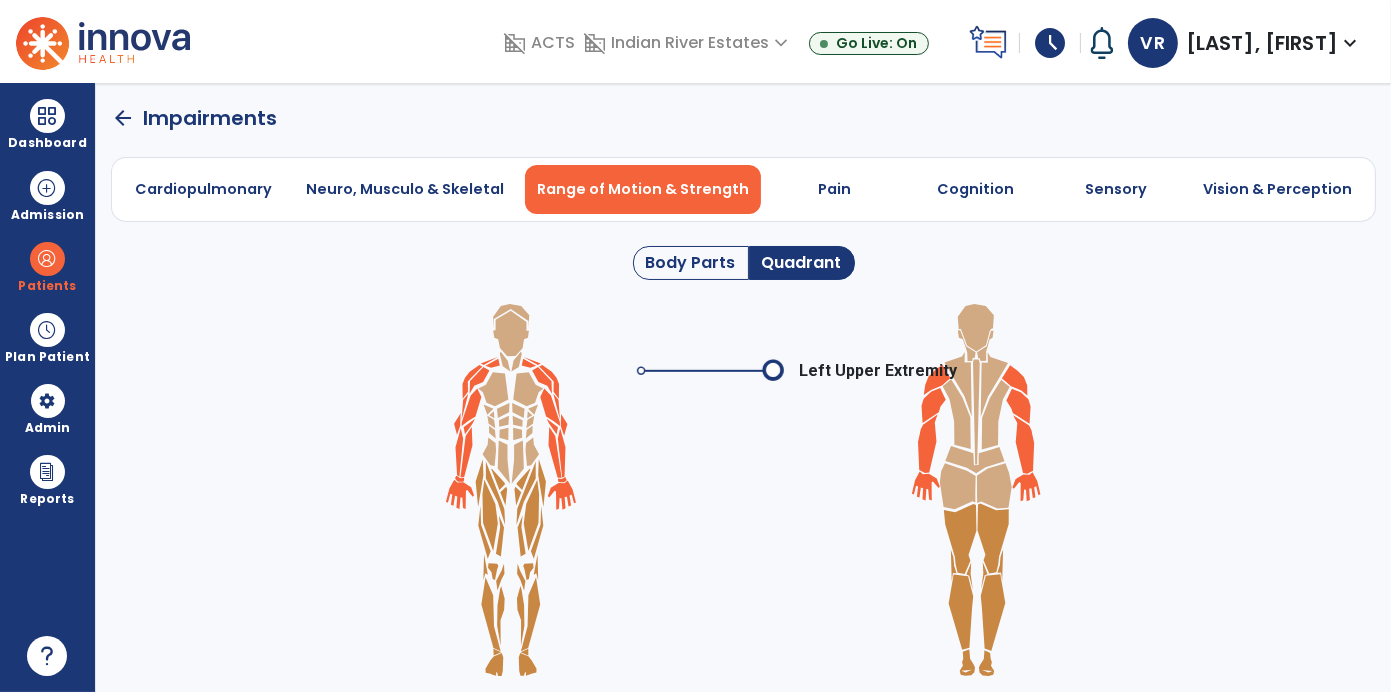click 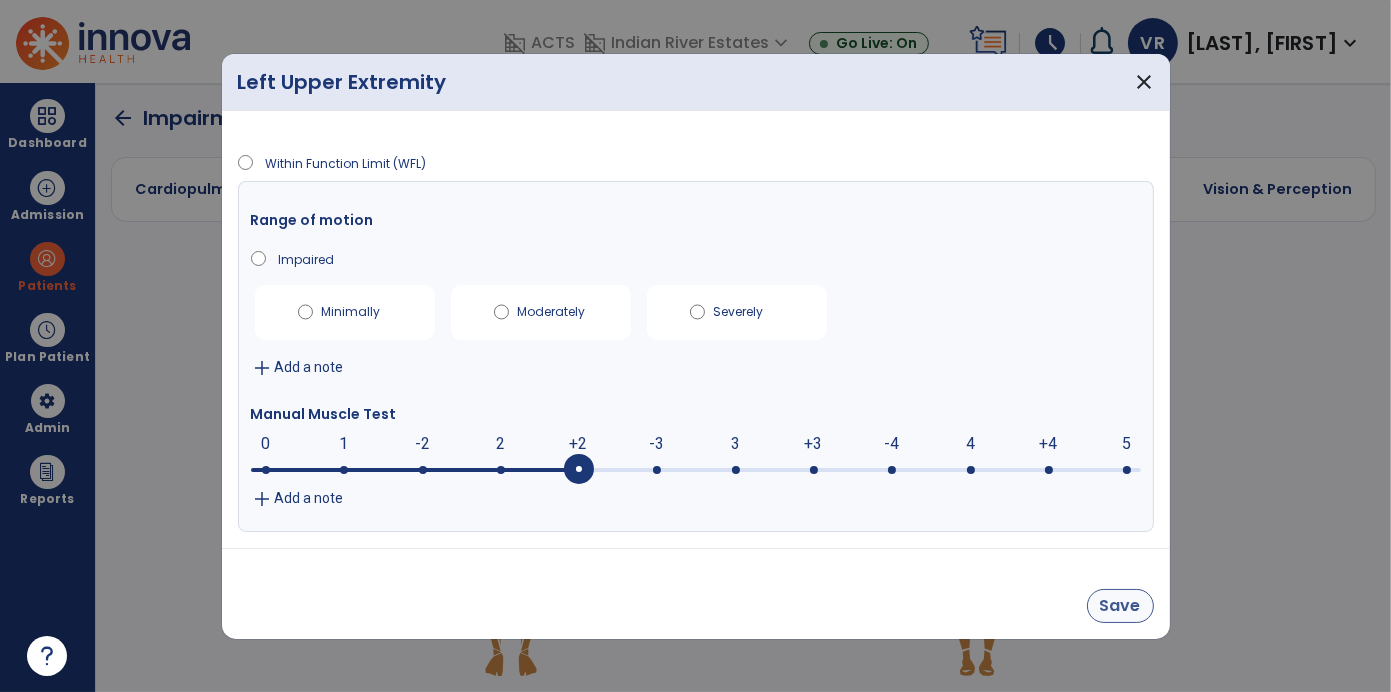 click on "Save" at bounding box center (1120, 606) 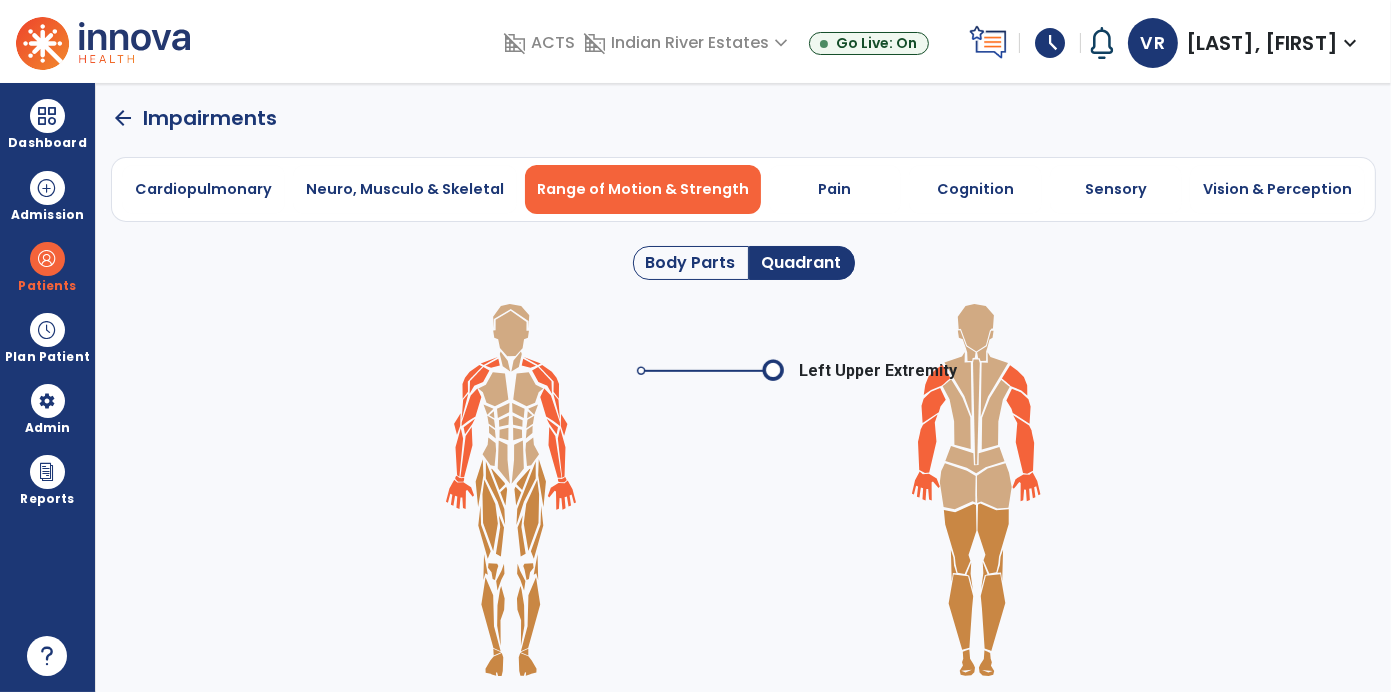 click 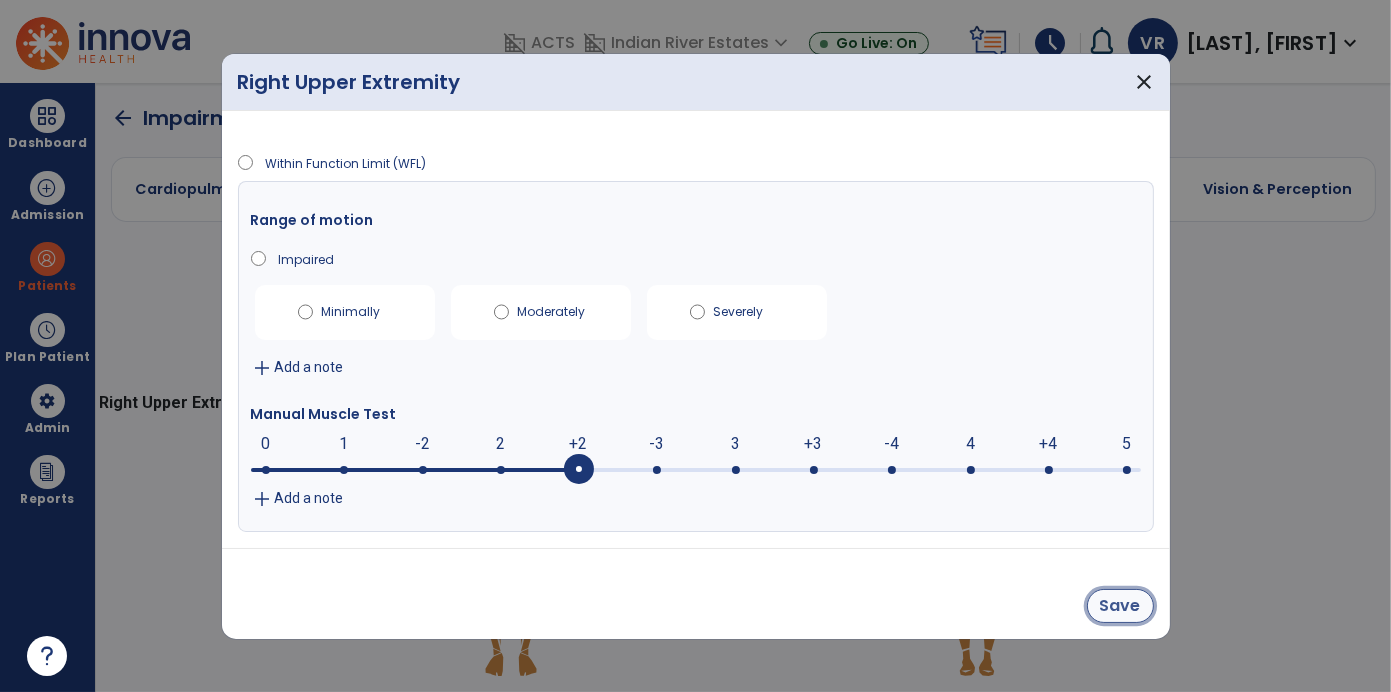 click on "Save" at bounding box center [1120, 606] 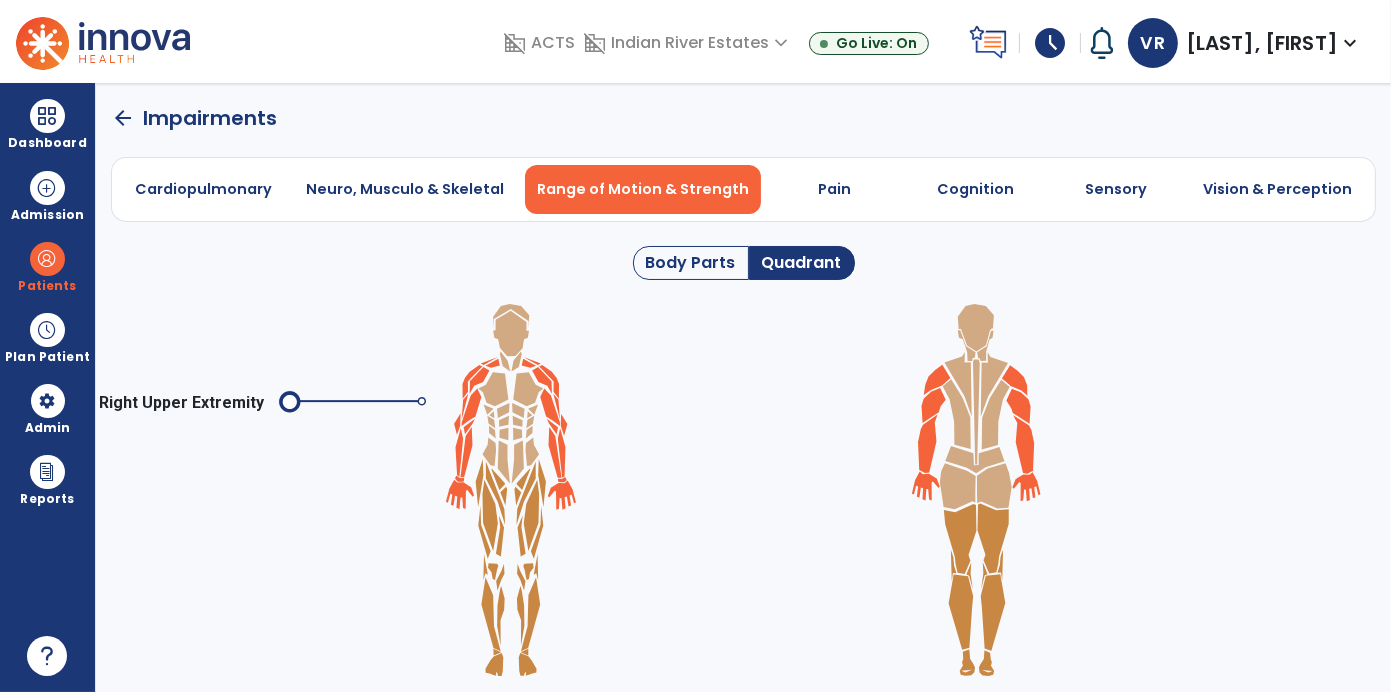 click on "arrow_back" 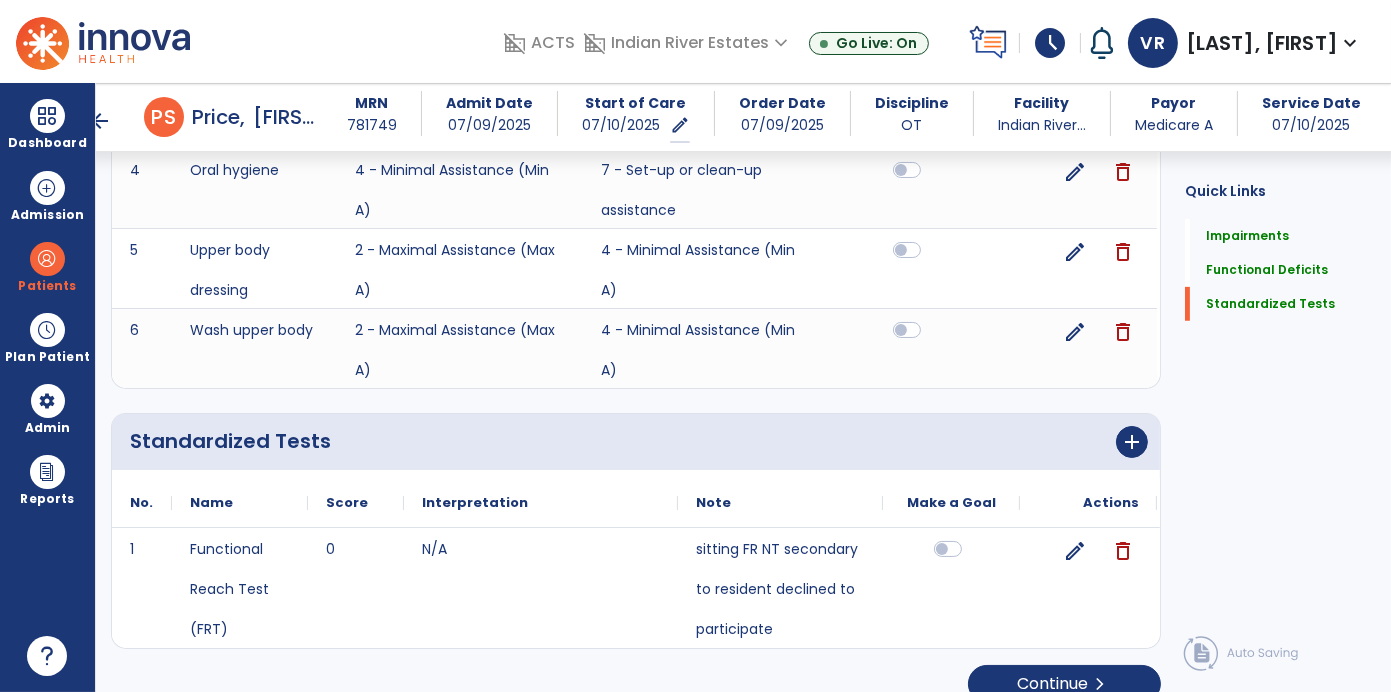 scroll, scrollTop: 1100, scrollLeft: 0, axis: vertical 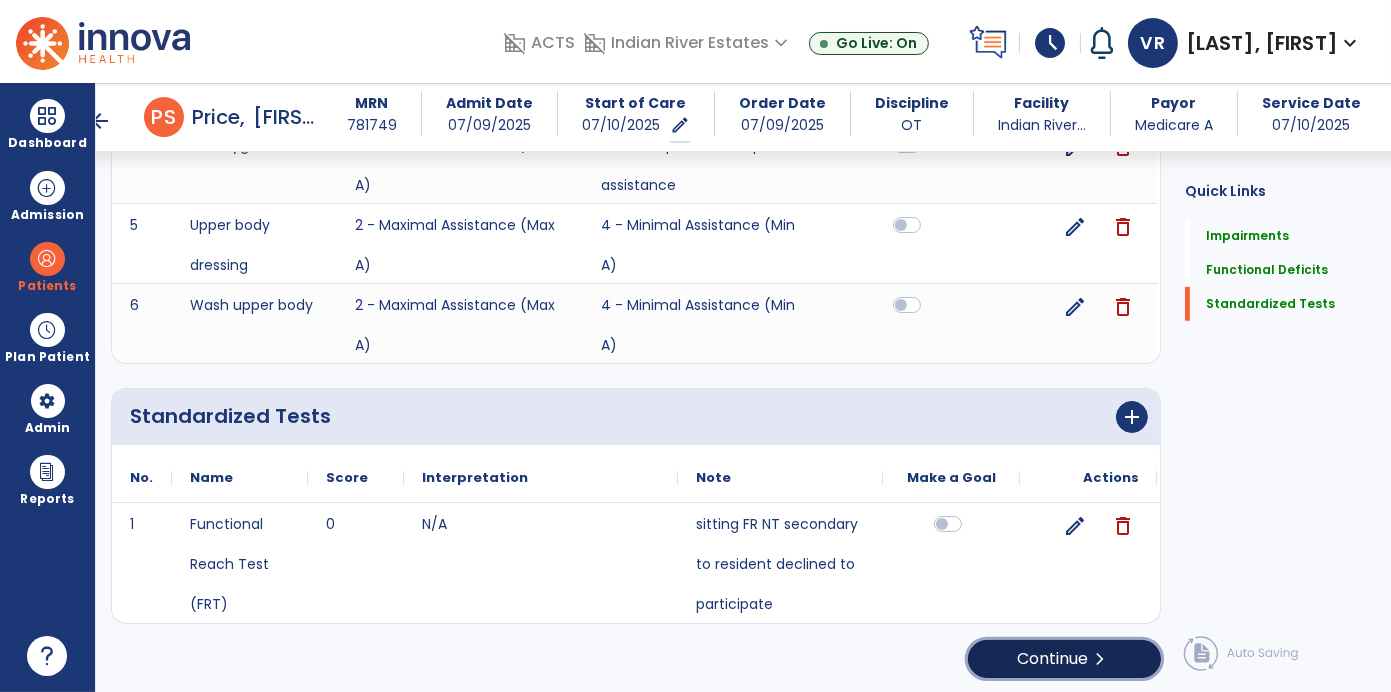 click on "chevron_right" 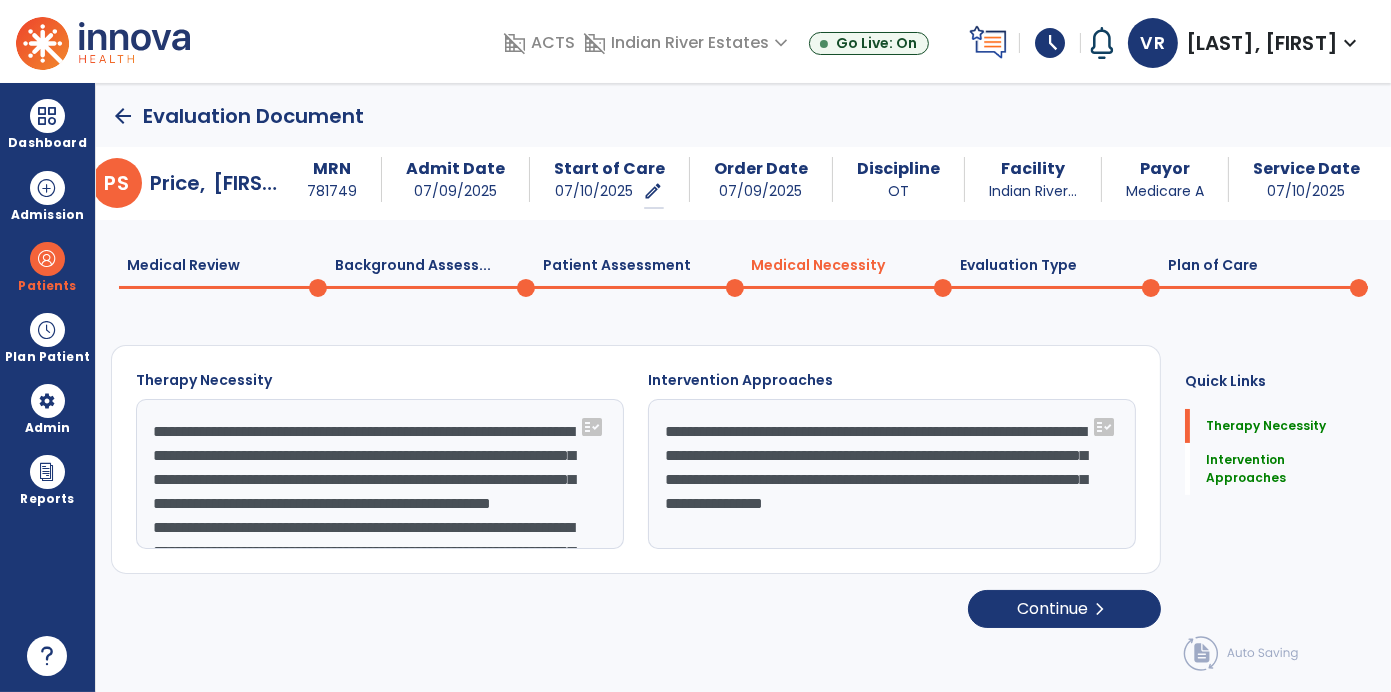 scroll, scrollTop: 0, scrollLeft: 0, axis: both 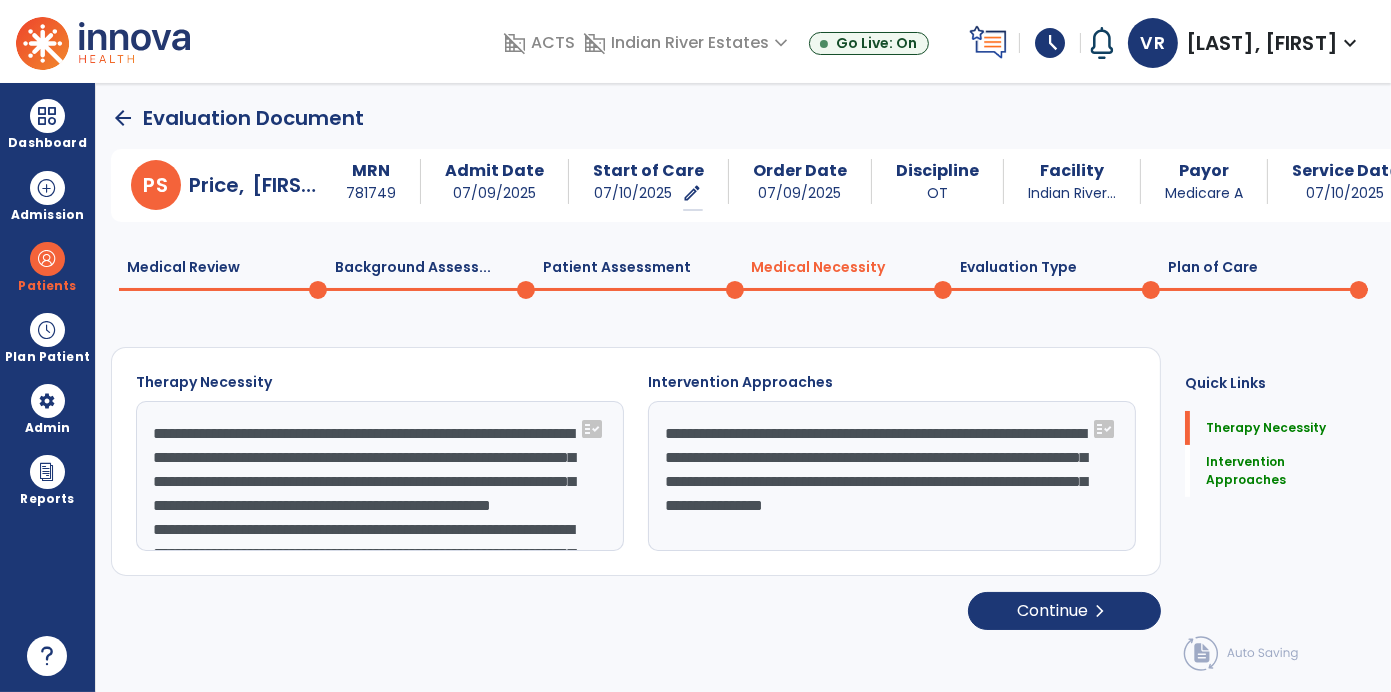 click on "Plan of Care  0" 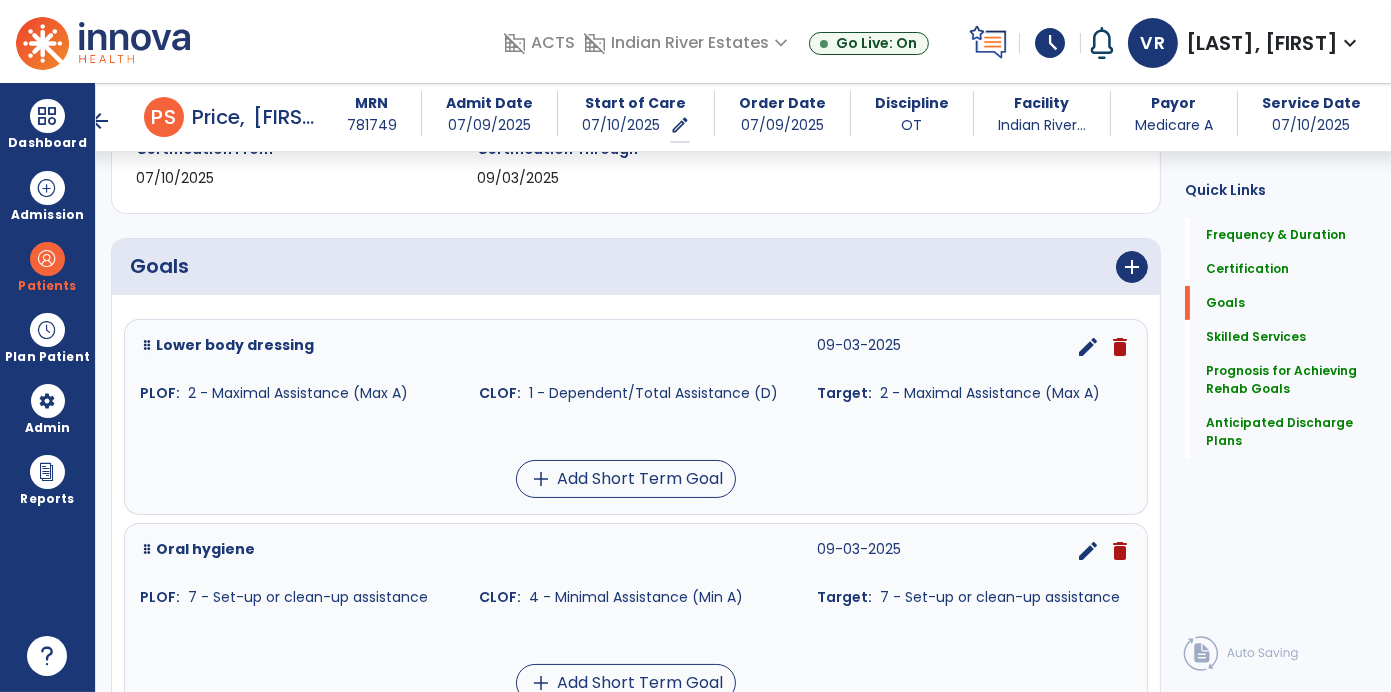 scroll, scrollTop: 377, scrollLeft: 0, axis: vertical 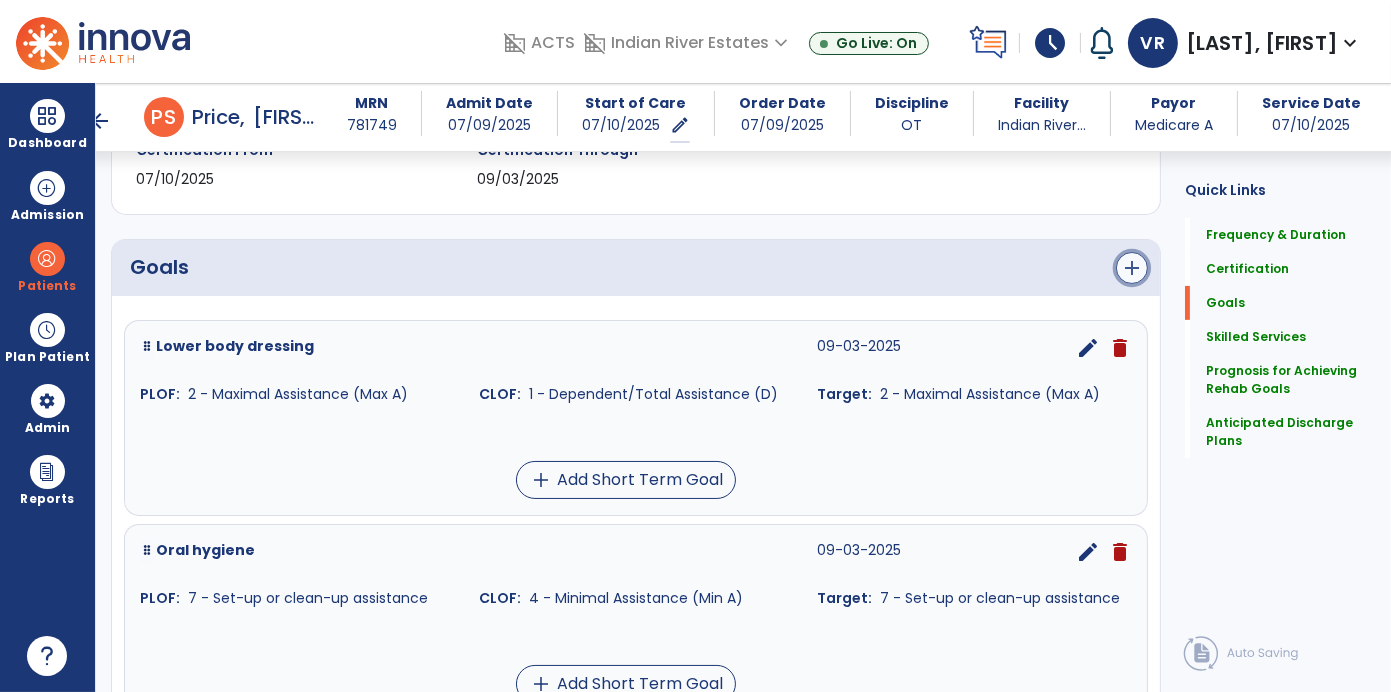 click on "add" at bounding box center (1132, 268) 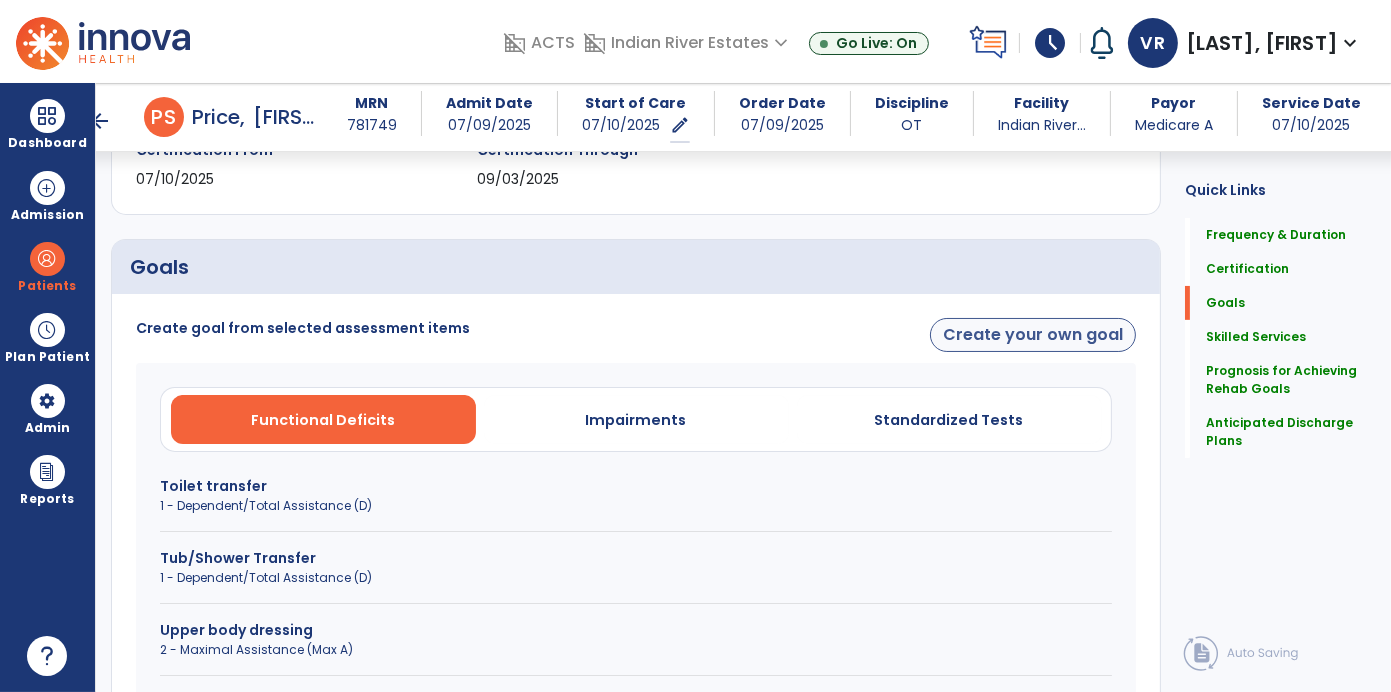 click on "Create your own goal" at bounding box center (1033, 335) 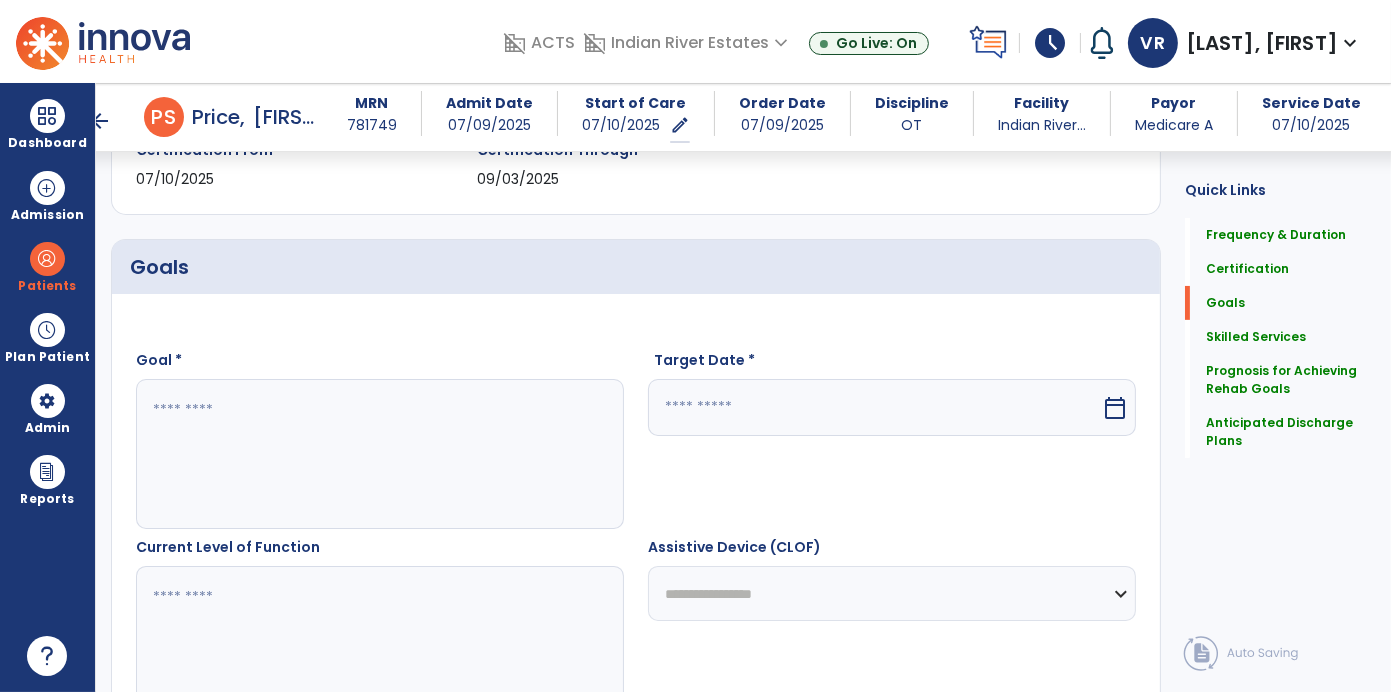 click at bounding box center [379, 454] 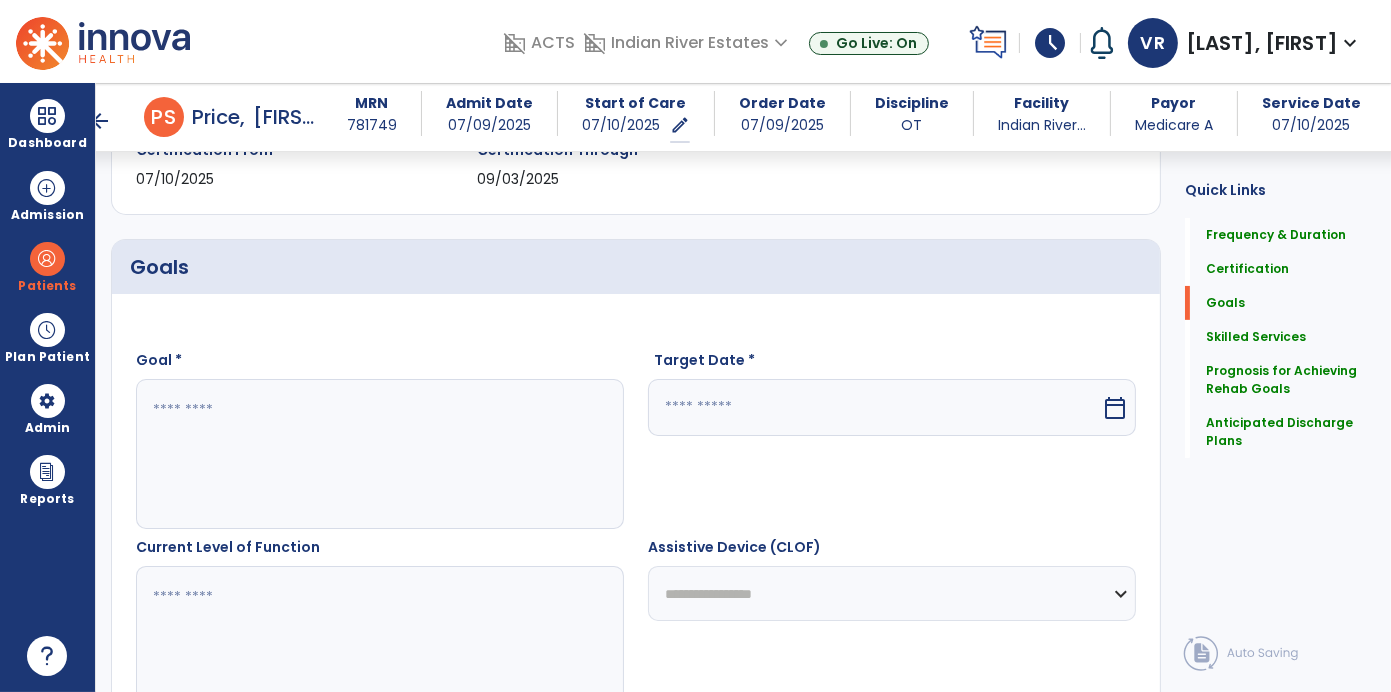 type on "*" 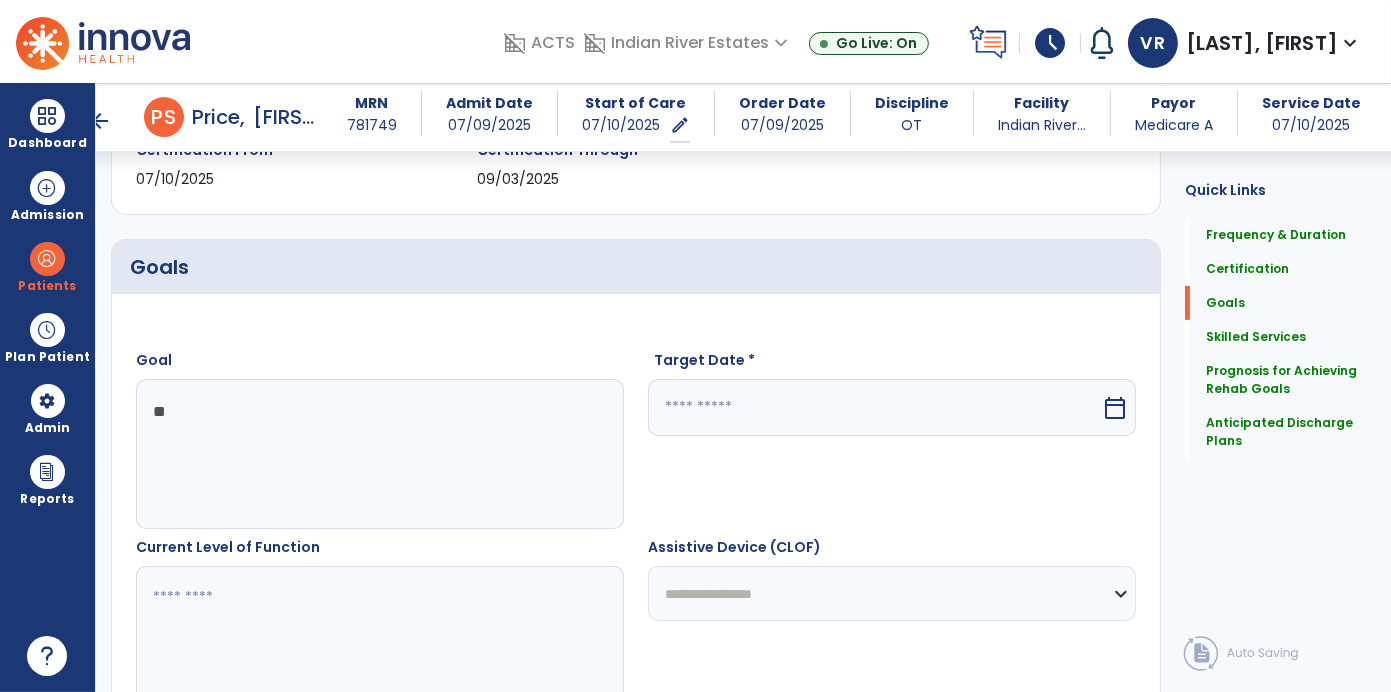 type on "*" 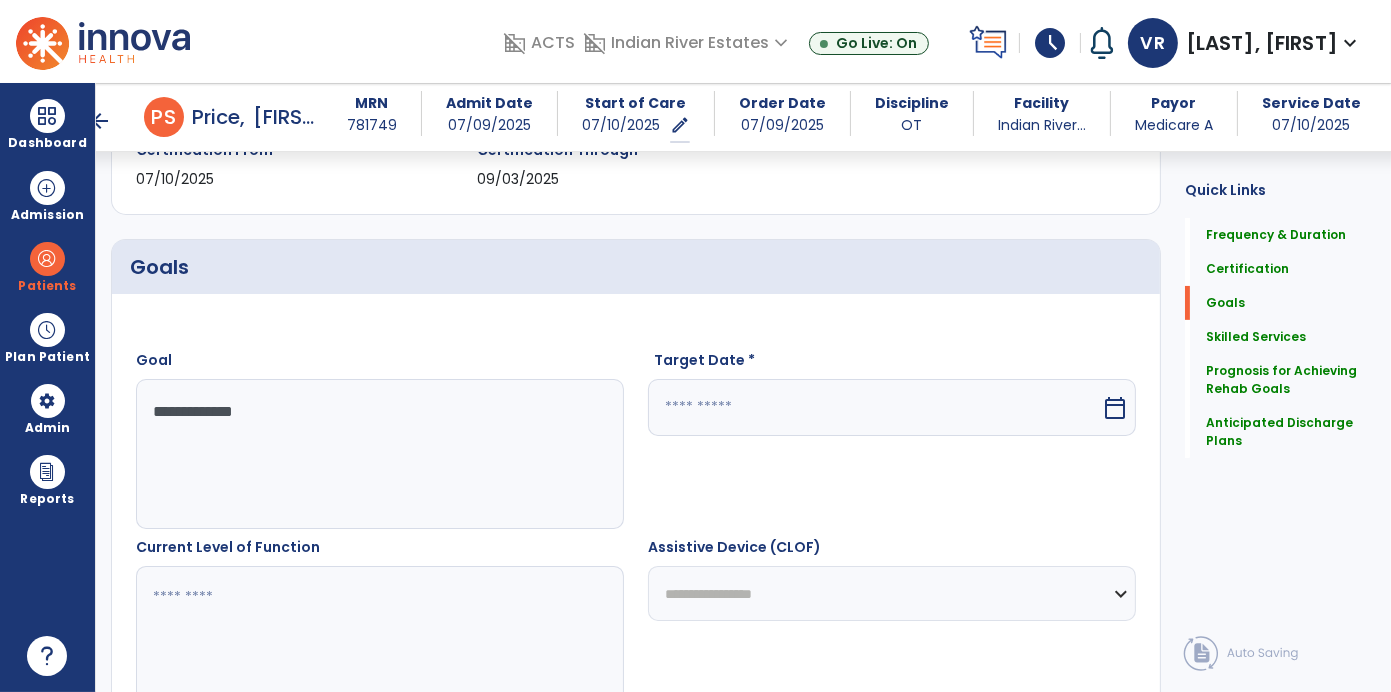 type on "**********" 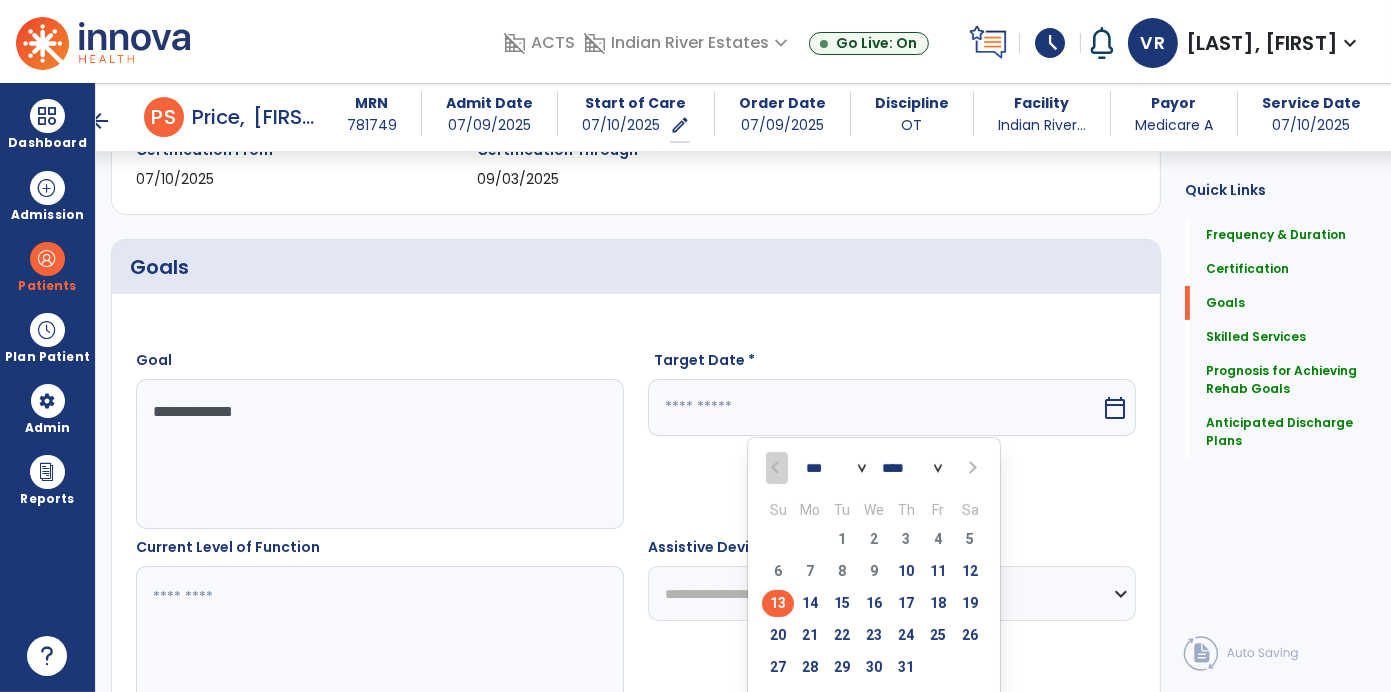 click on "*** *** ***" at bounding box center [836, 469] 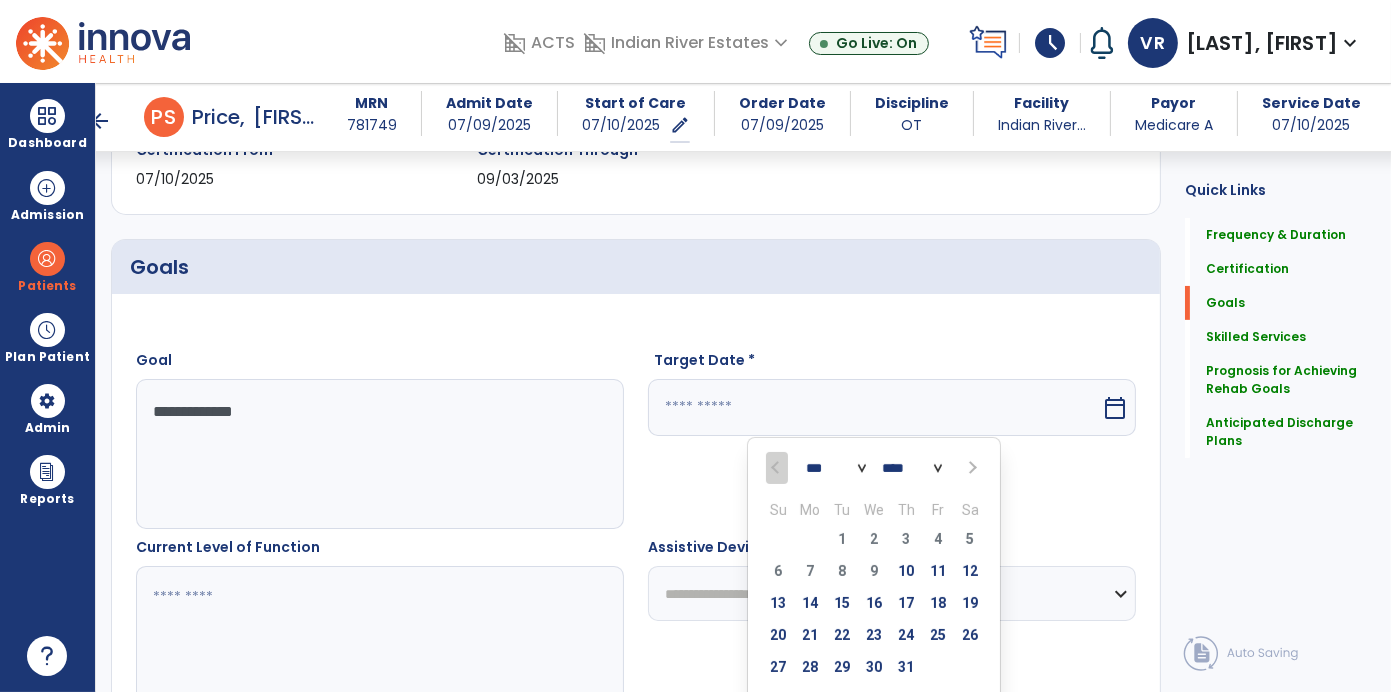 select on "*" 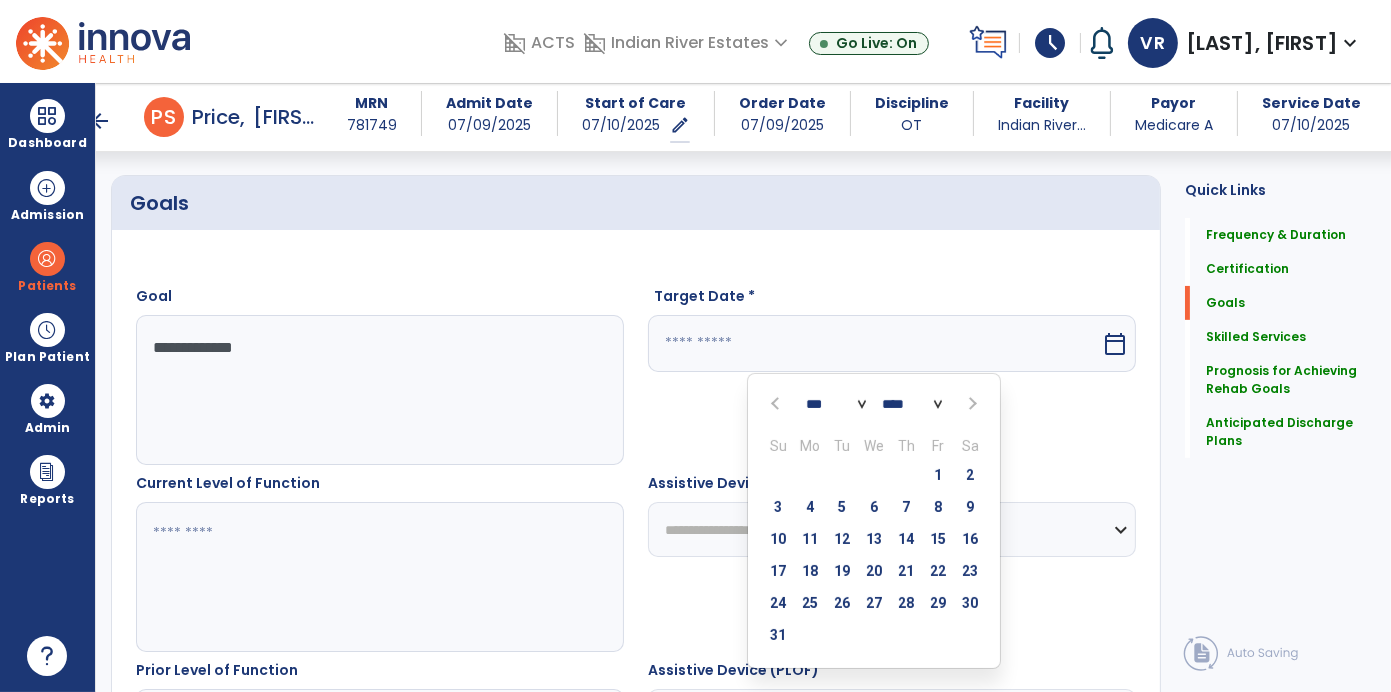 scroll, scrollTop: 444, scrollLeft: 0, axis: vertical 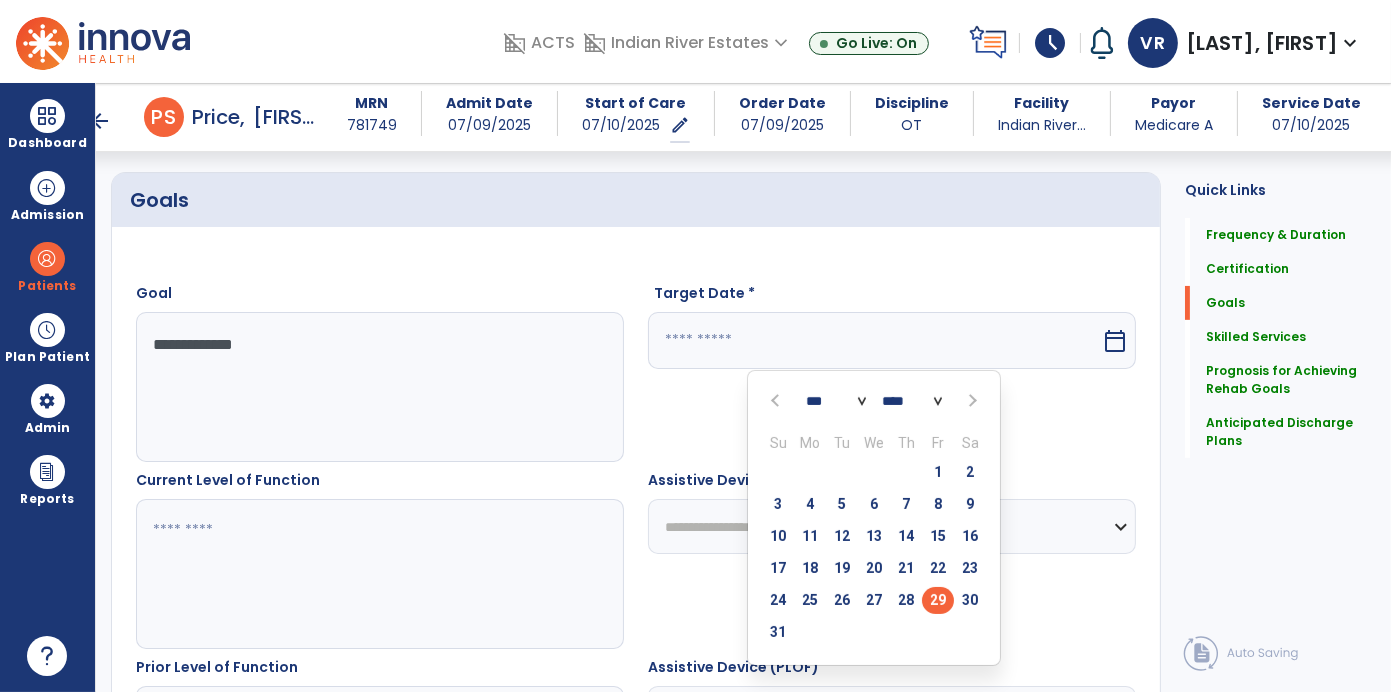 click on "29" at bounding box center [938, 600] 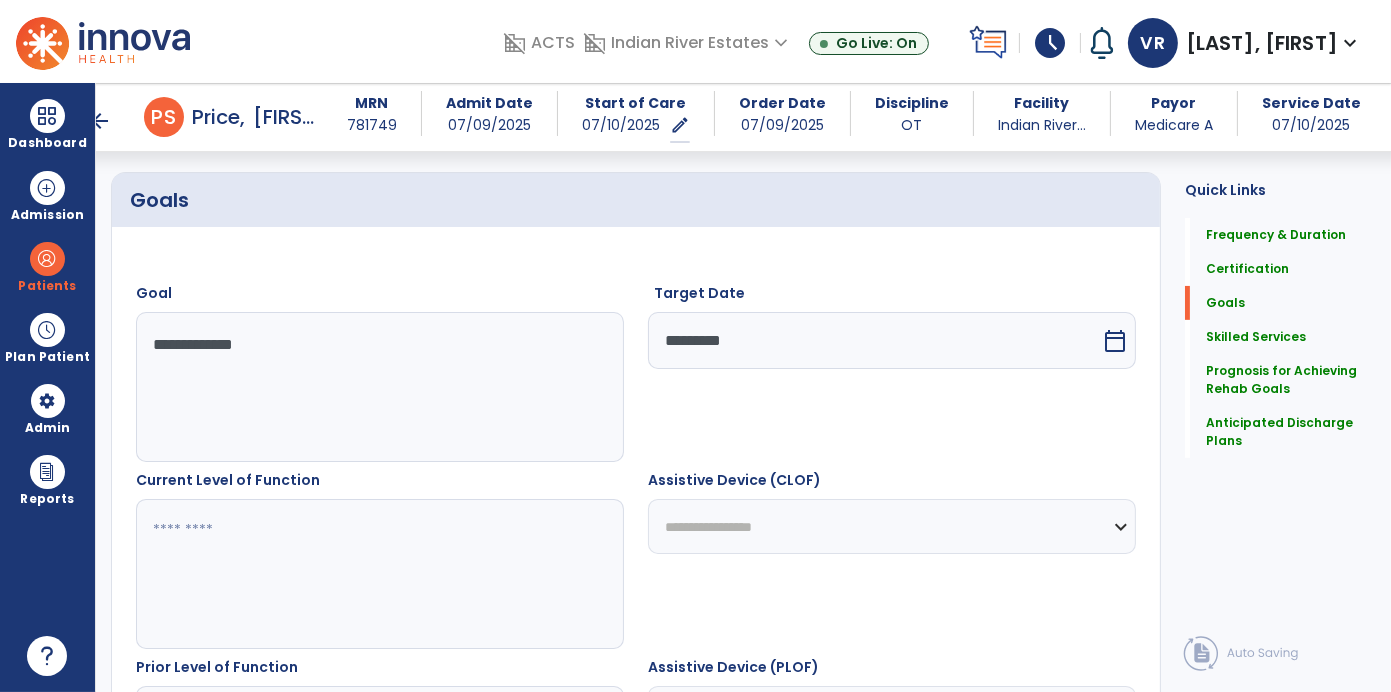 click at bounding box center (379, 574) 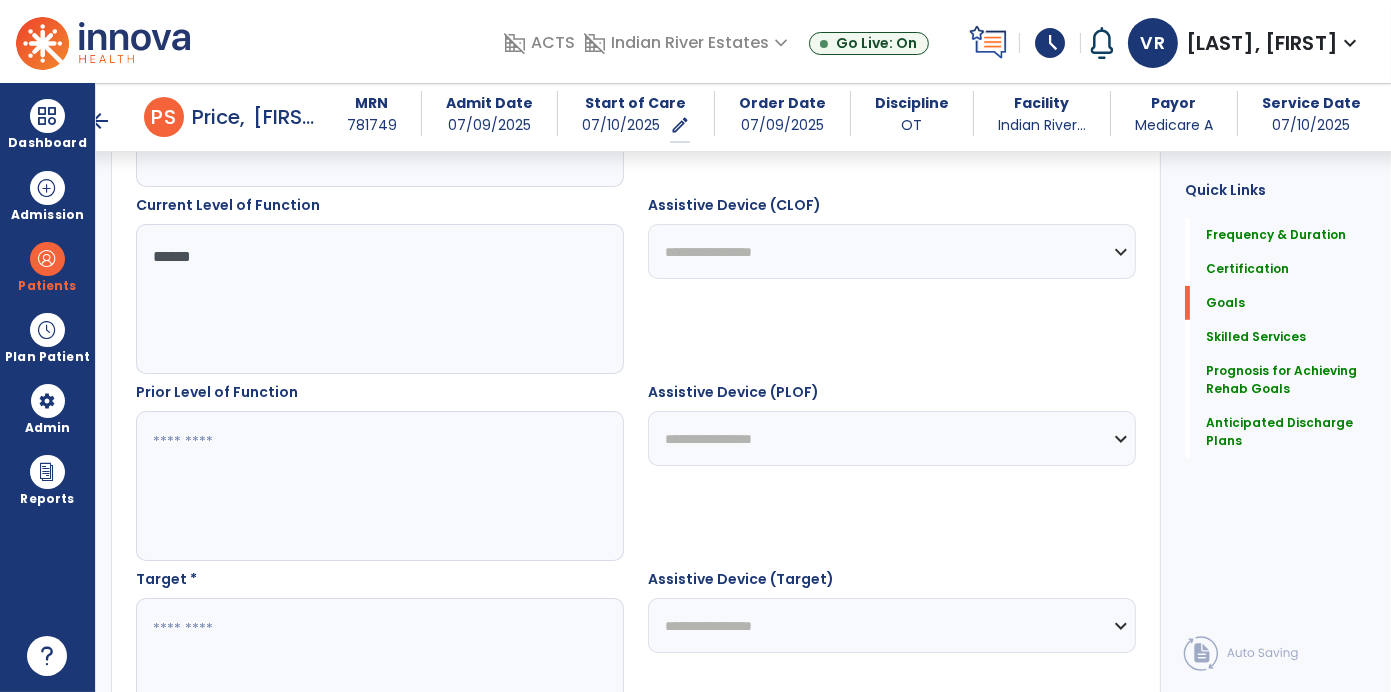 scroll, scrollTop: 723, scrollLeft: 0, axis: vertical 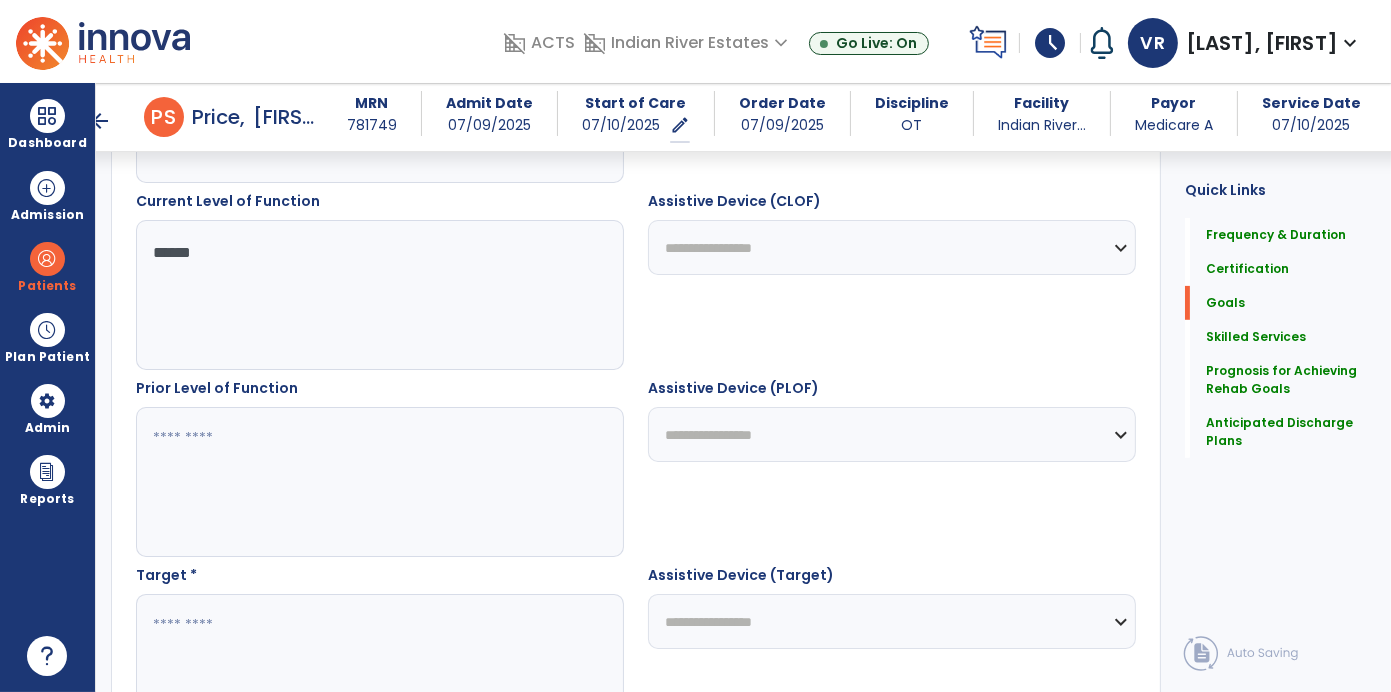 type on "*****" 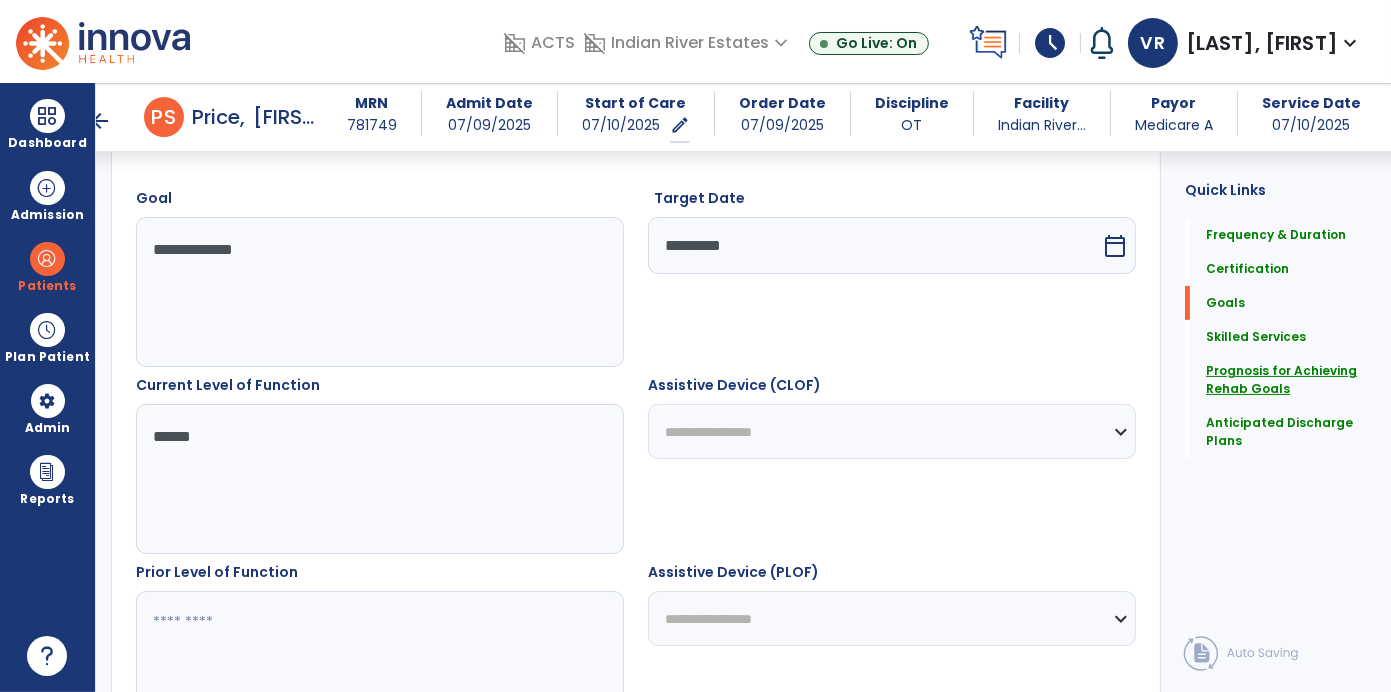 scroll, scrollTop: 535, scrollLeft: 0, axis: vertical 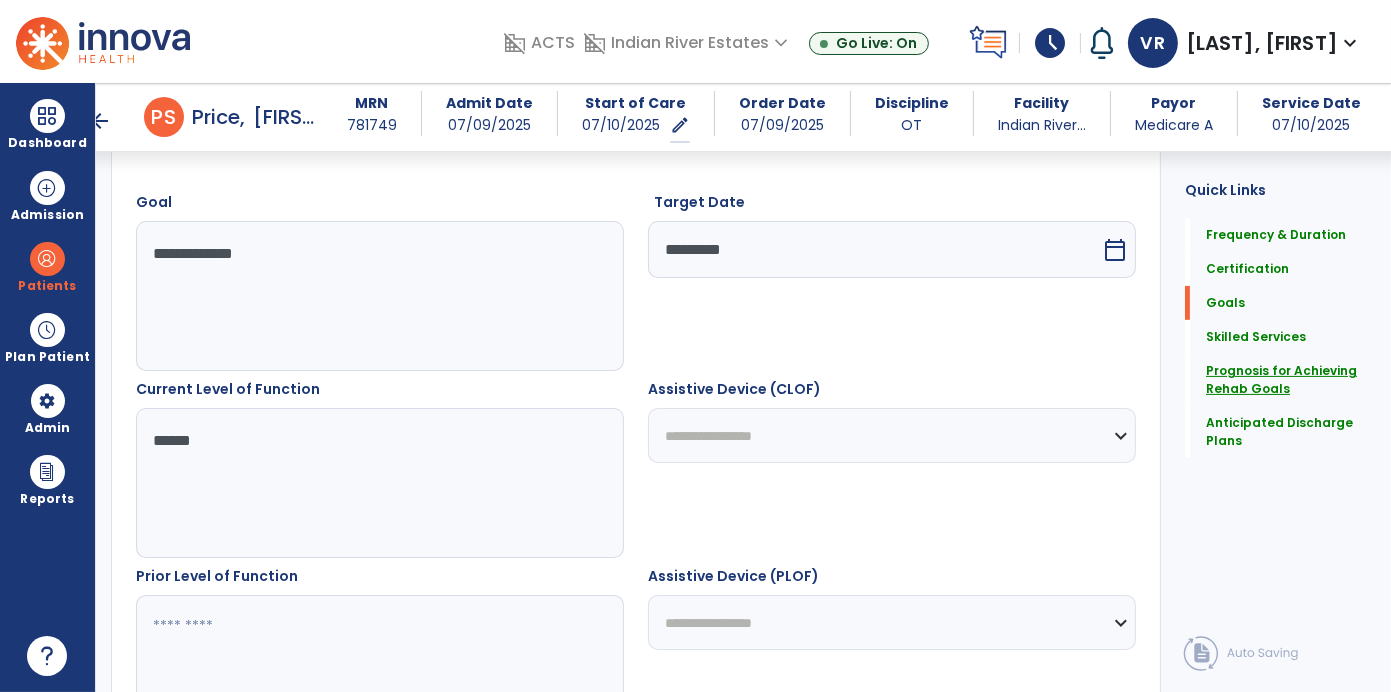 click on "**********" at bounding box center [379, 296] 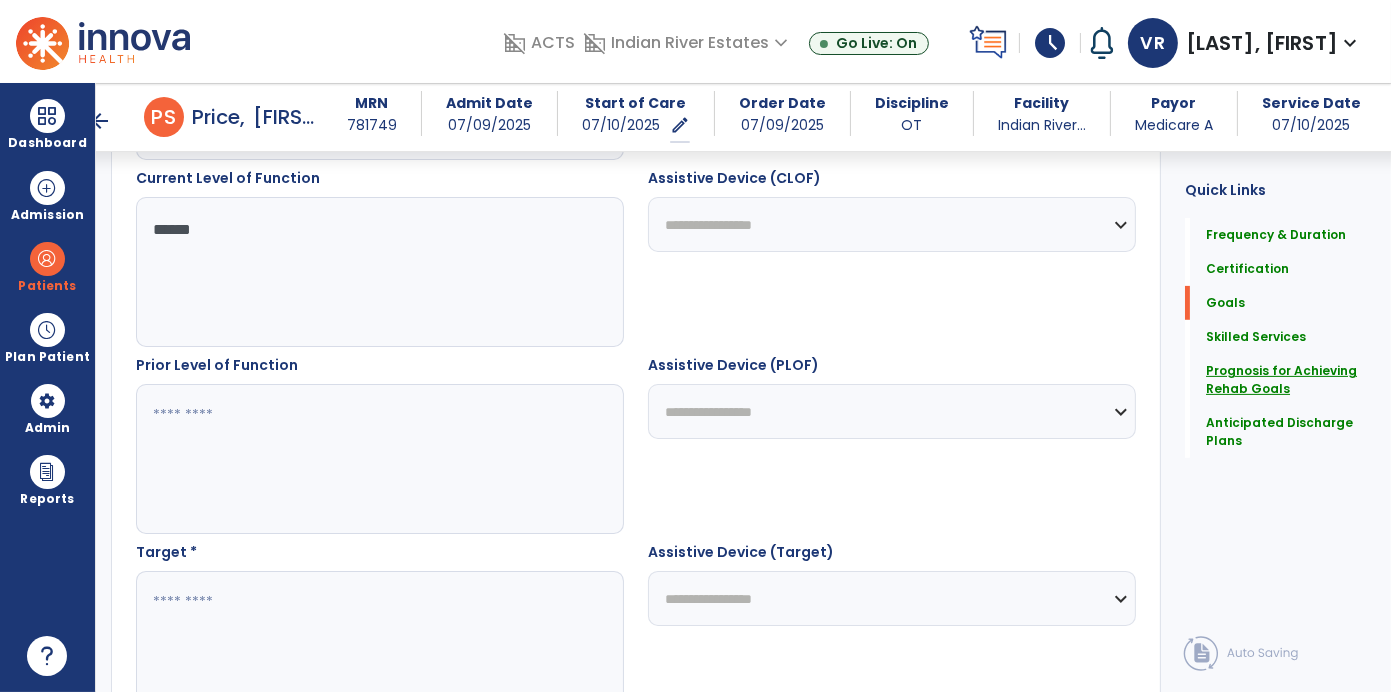 scroll, scrollTop: 751, scrollLeft: 0, axis: vertical 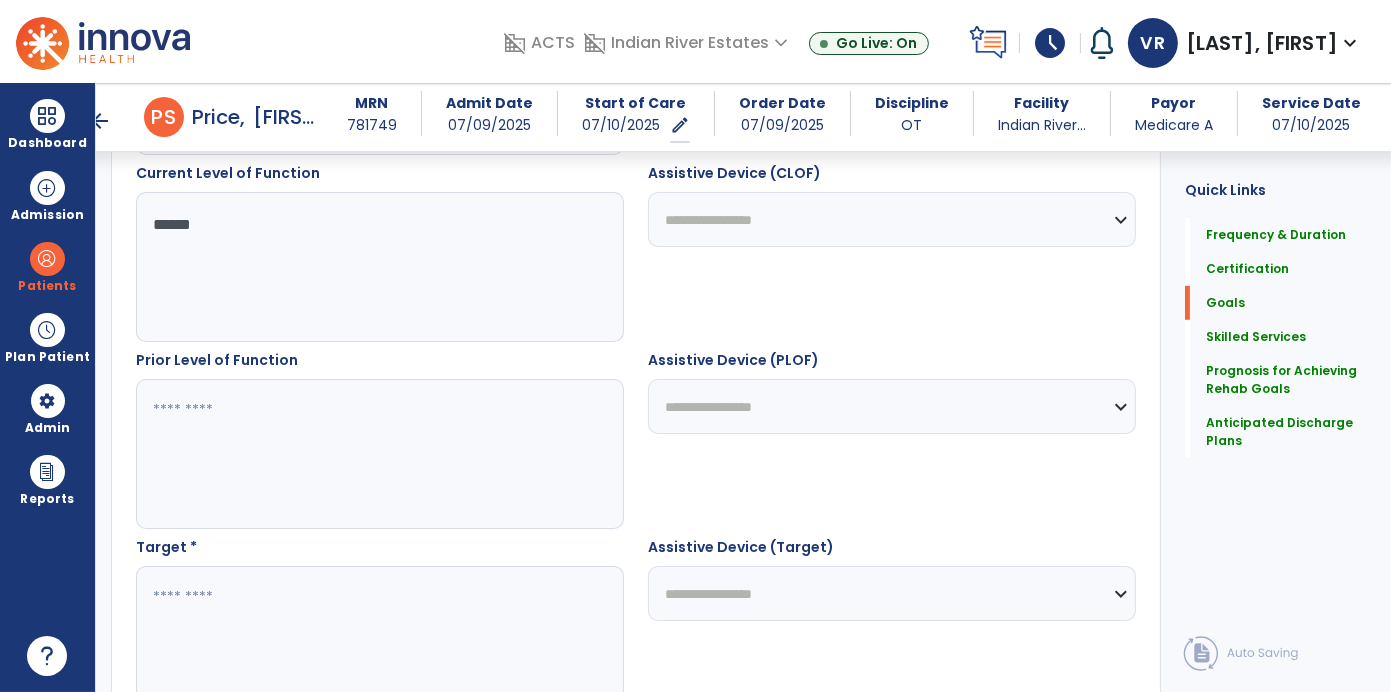 click on "**********" at bounding box center [892, 219] 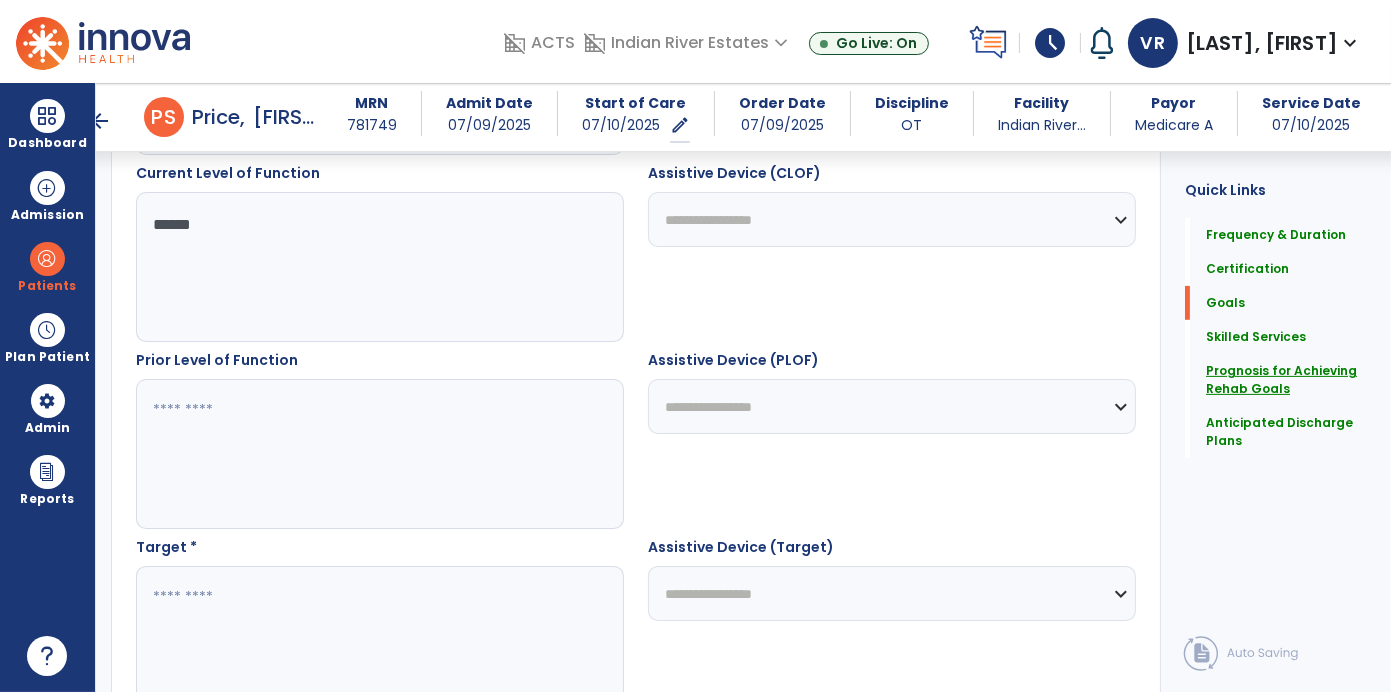 click at bounding box center (379, 454) 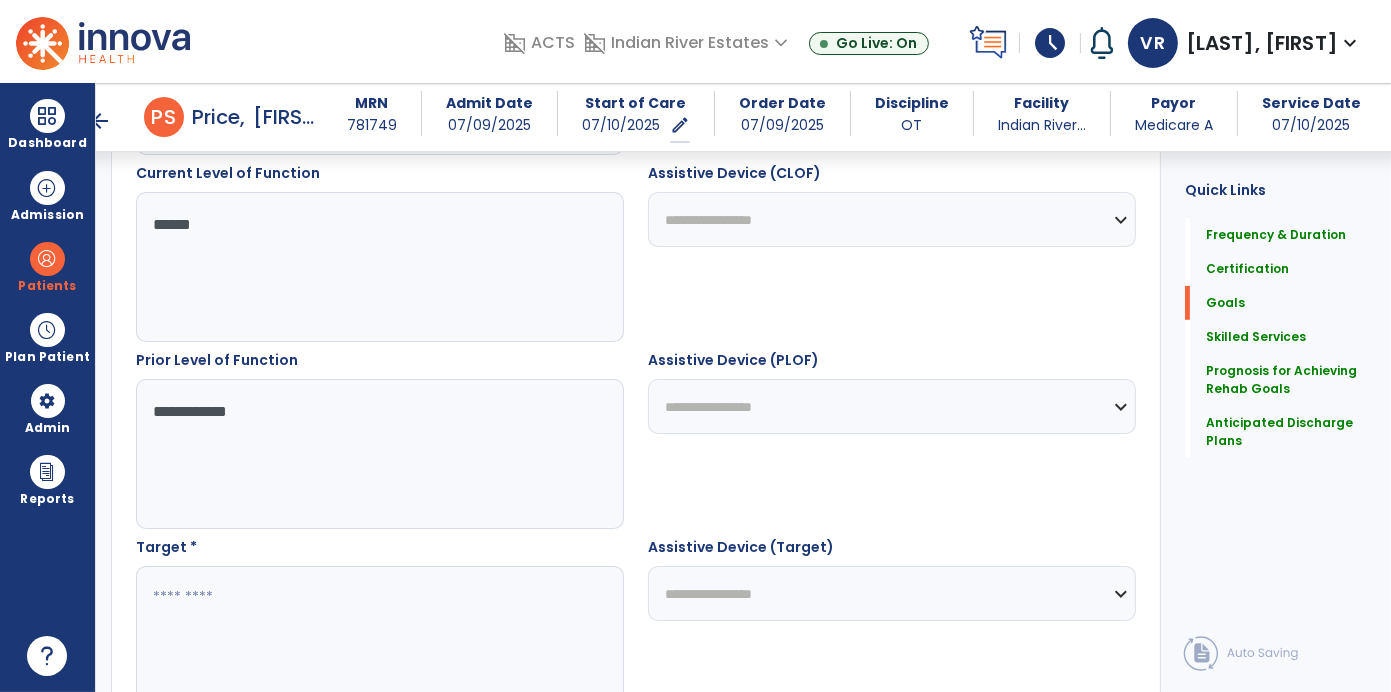 type on "**********" 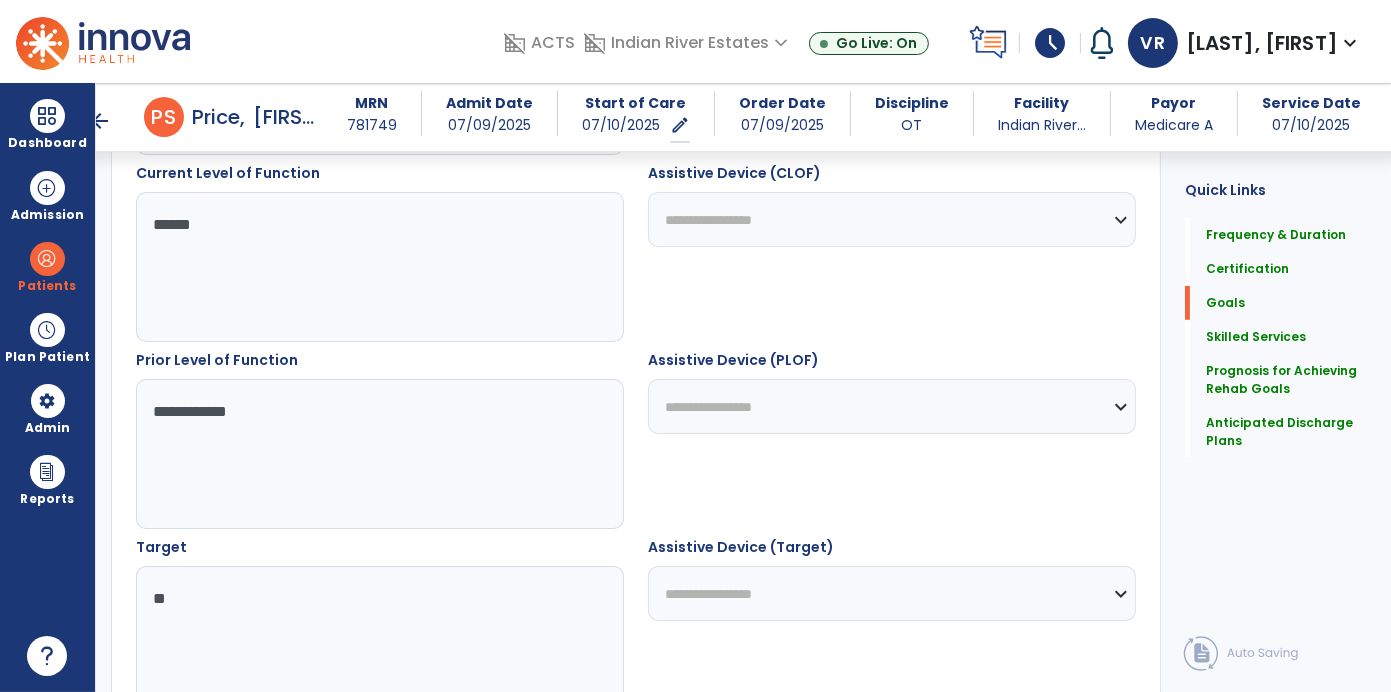 type on "*" 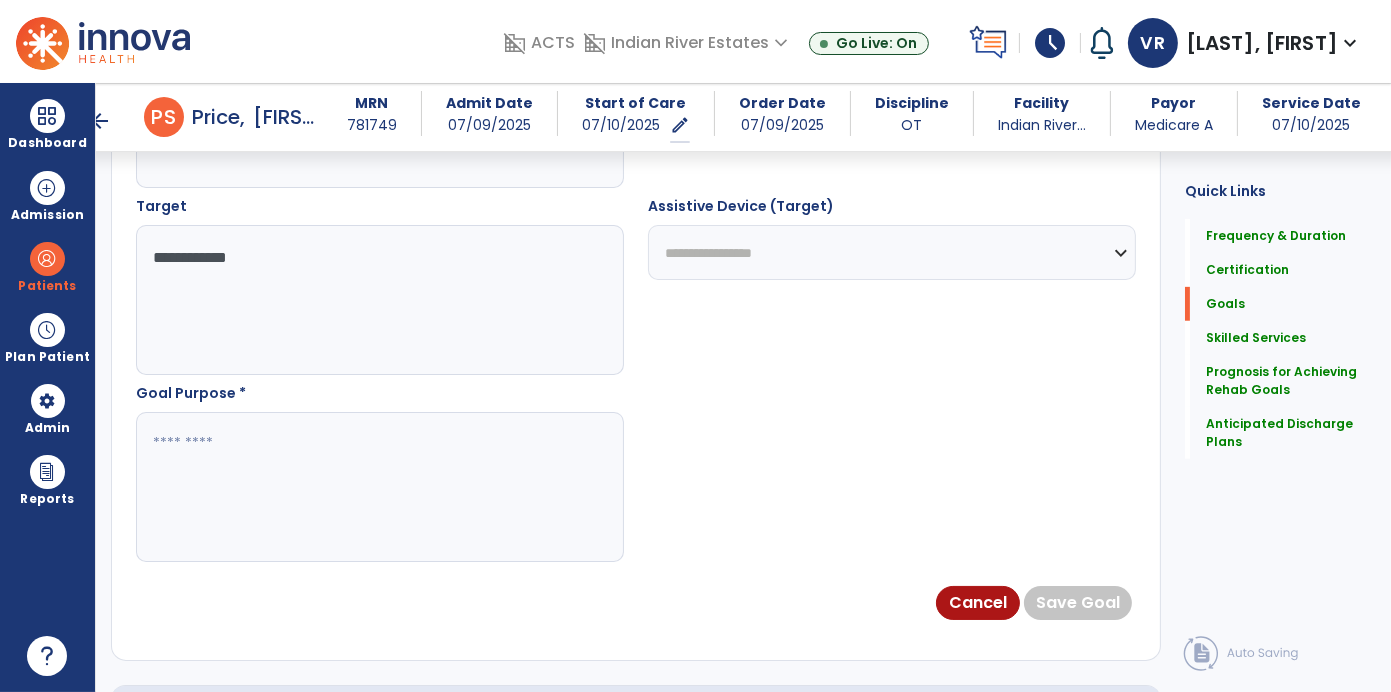 scroll, scrollTop: 1092, scrollLeft: 0, axis: vertical 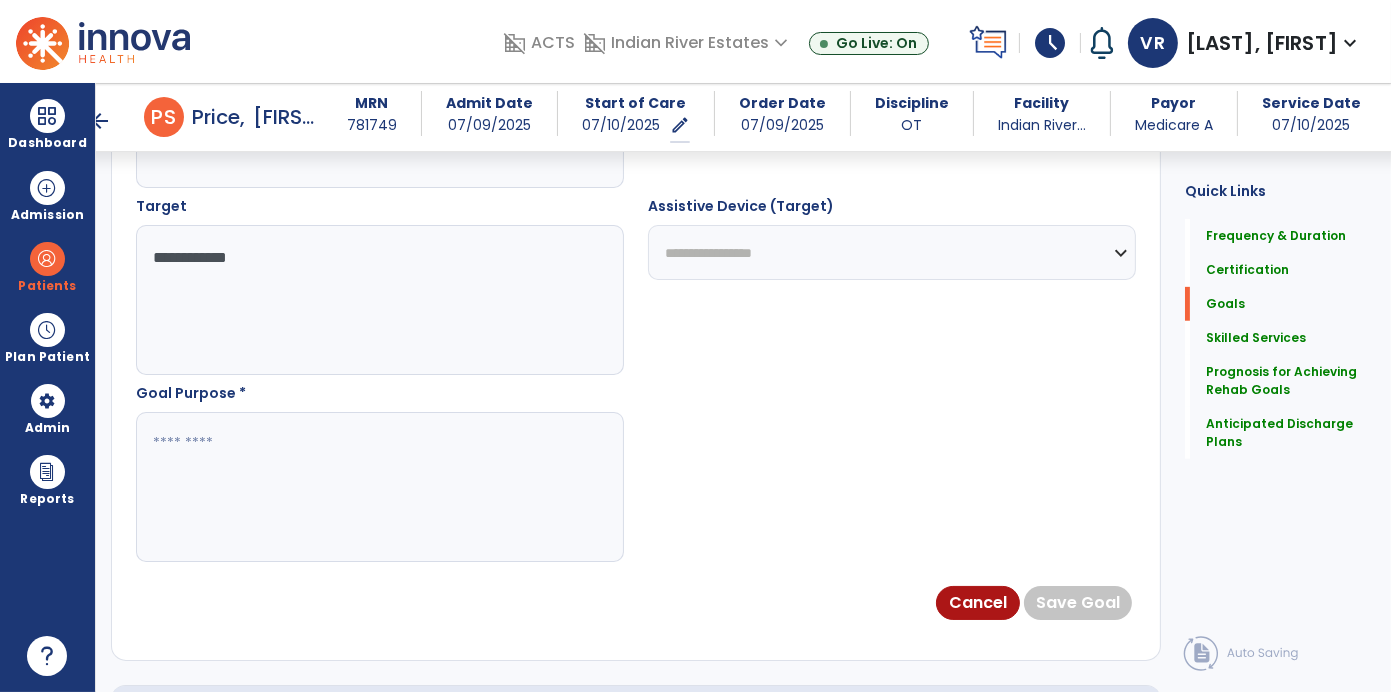 click at bounding box center (379, 487) 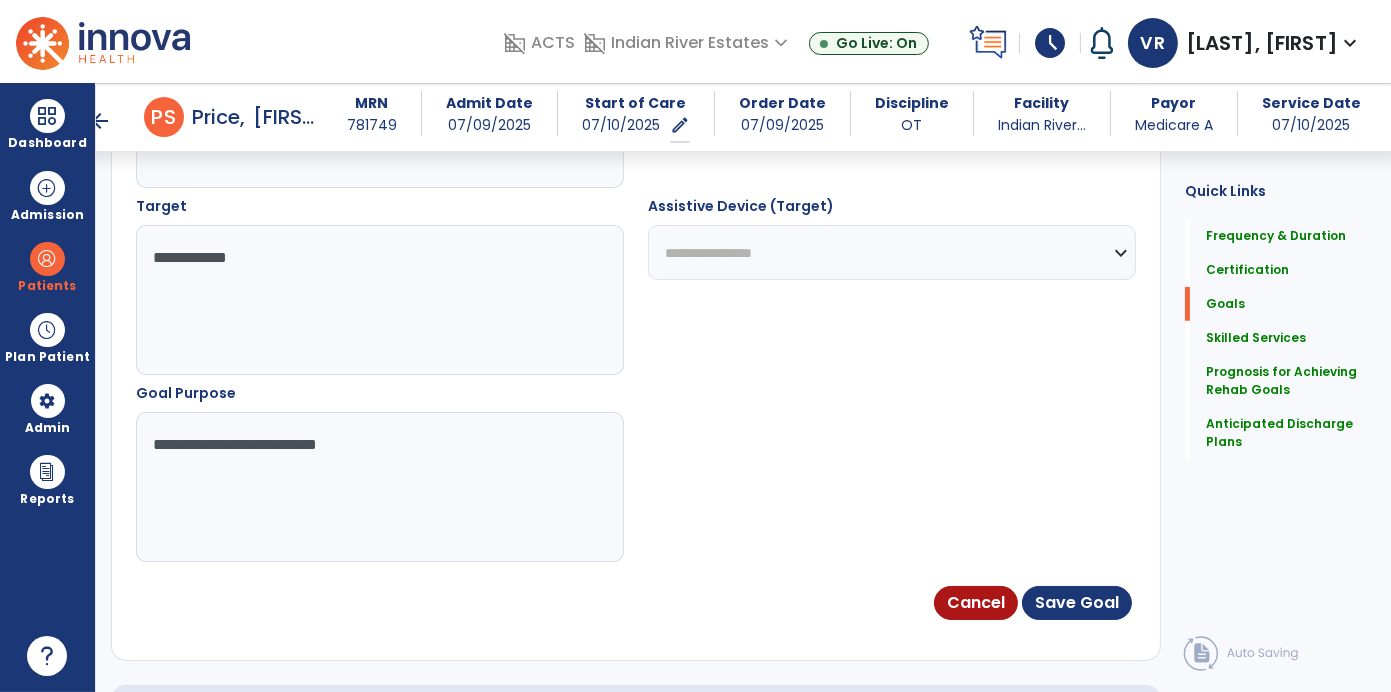 type on "**********" 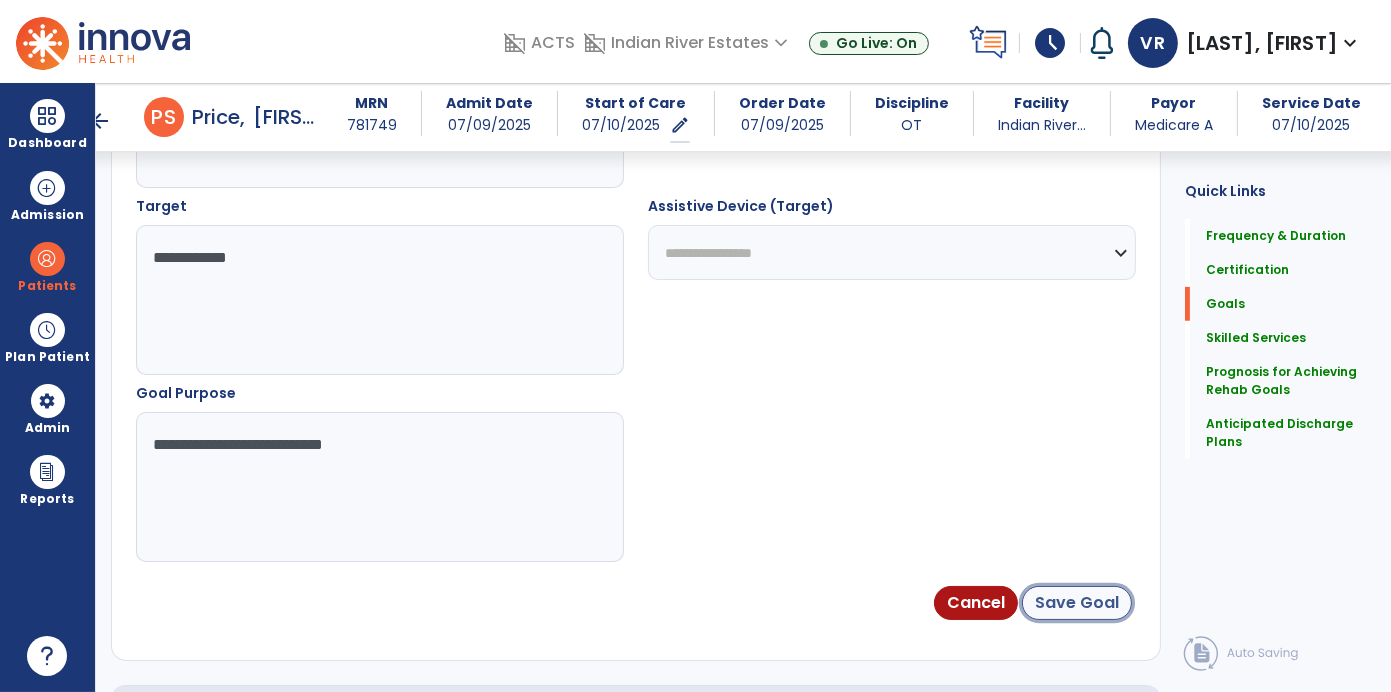 click on "Save Goal" at bounding box center (1077, 603) 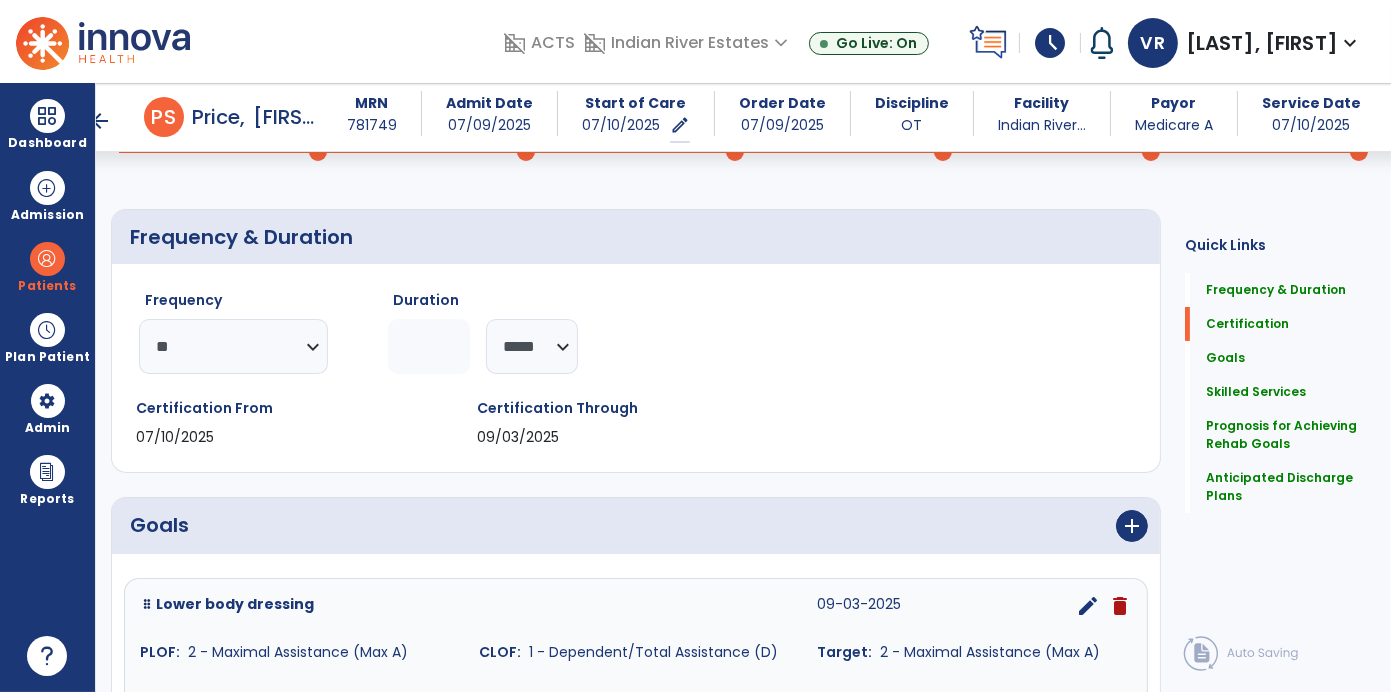 scroll, scrollTop: 0, scrollLeft: 0, axis: both 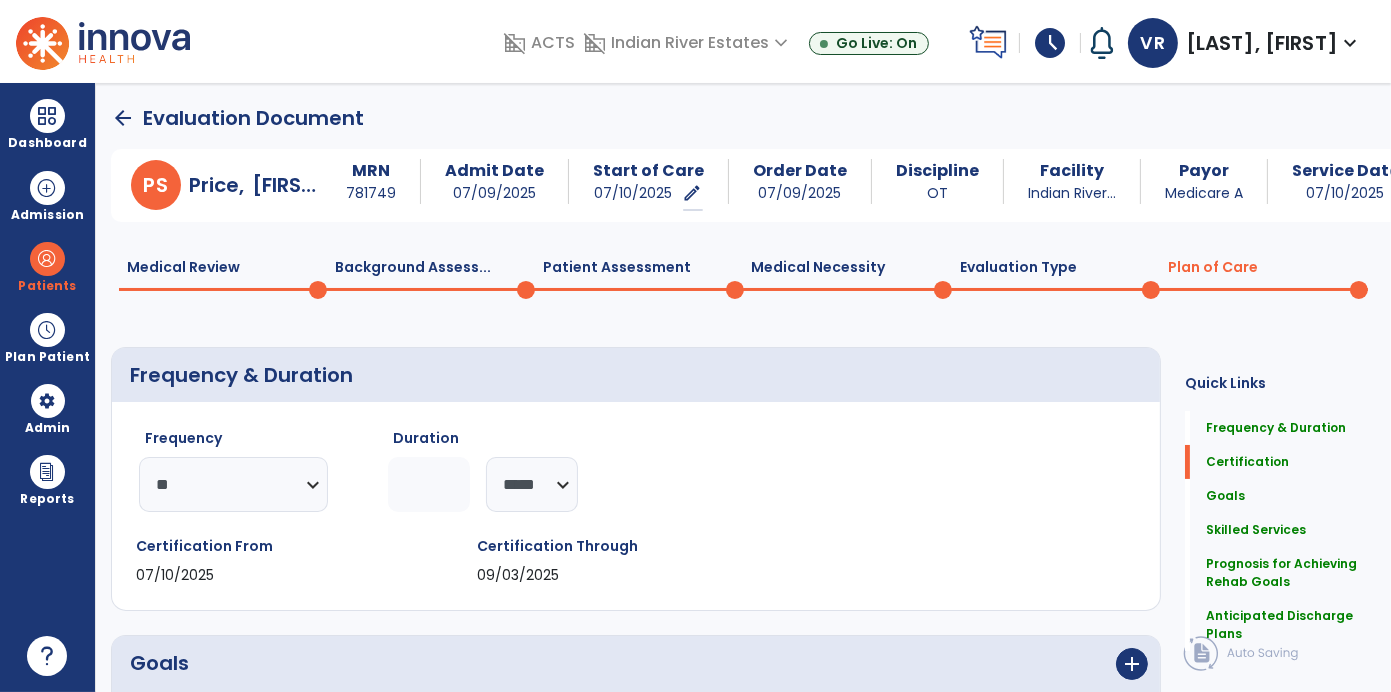 click on "Background Assess...  0" 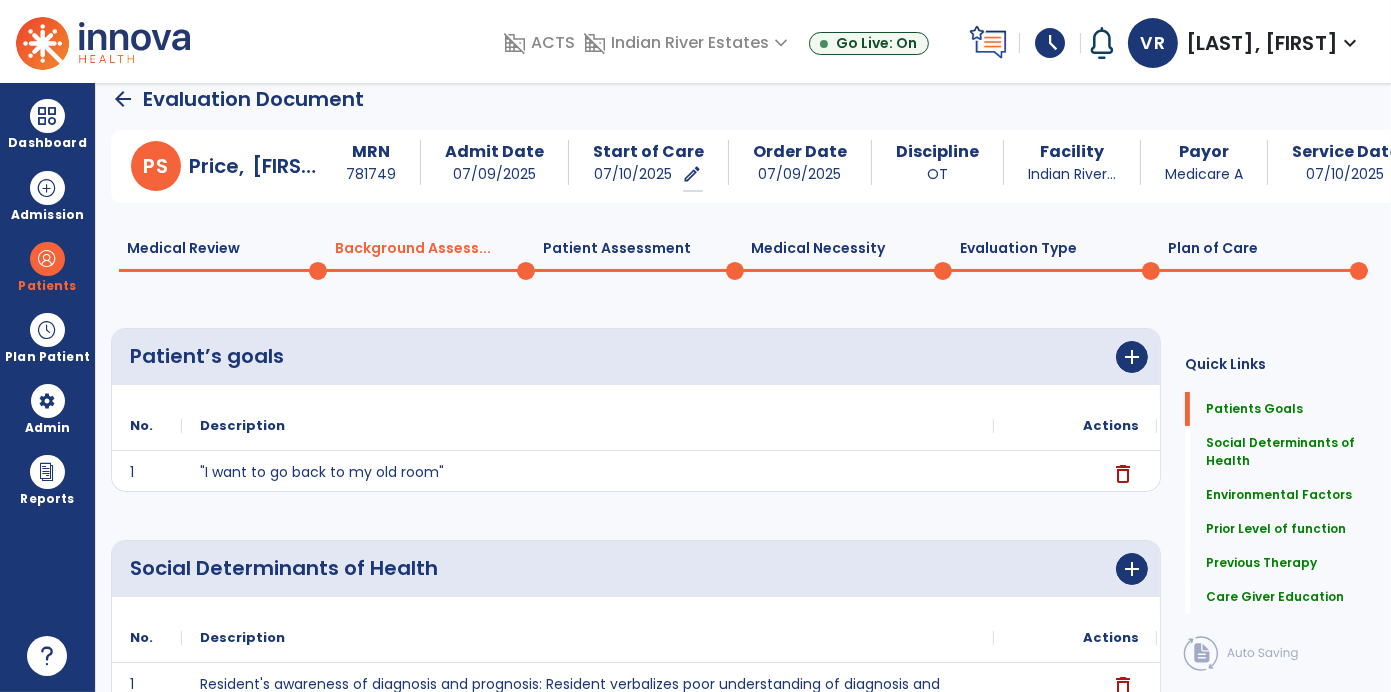 scroll, scrollTop: 0, scrollLeft: 0, axis: both 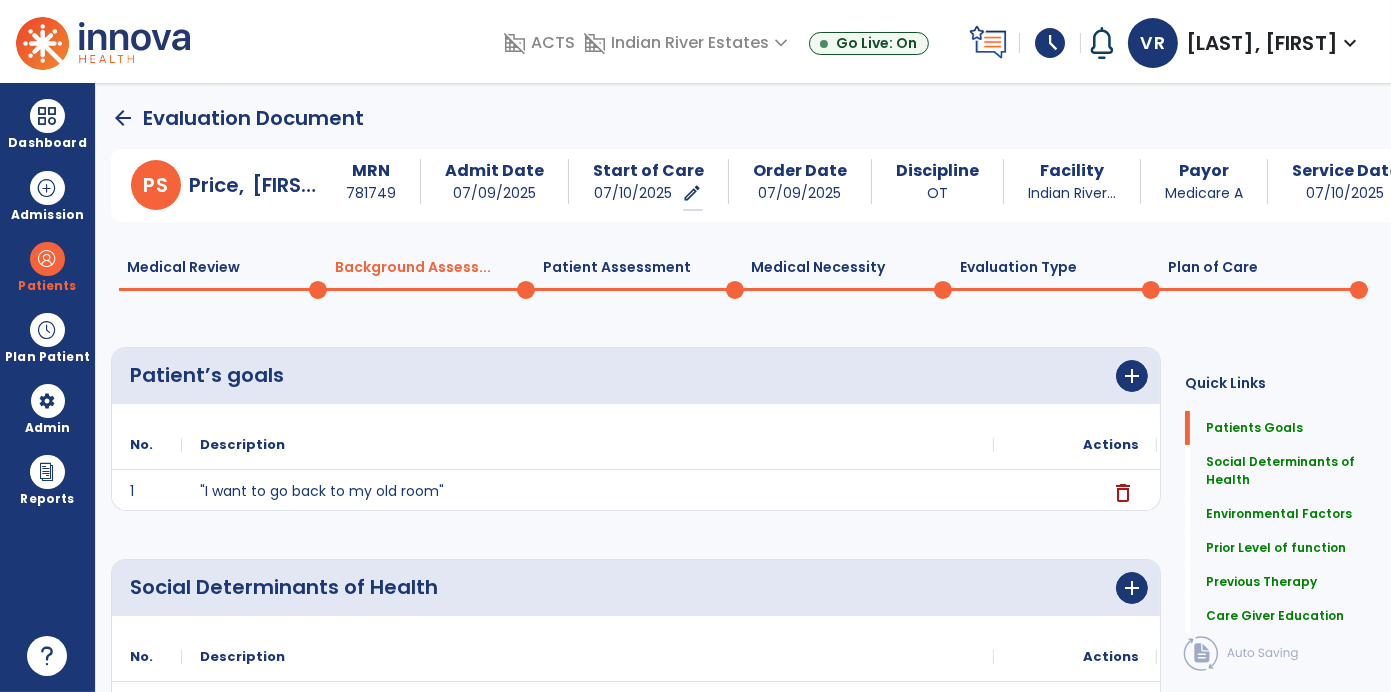 click on "Patient Assessment  0" 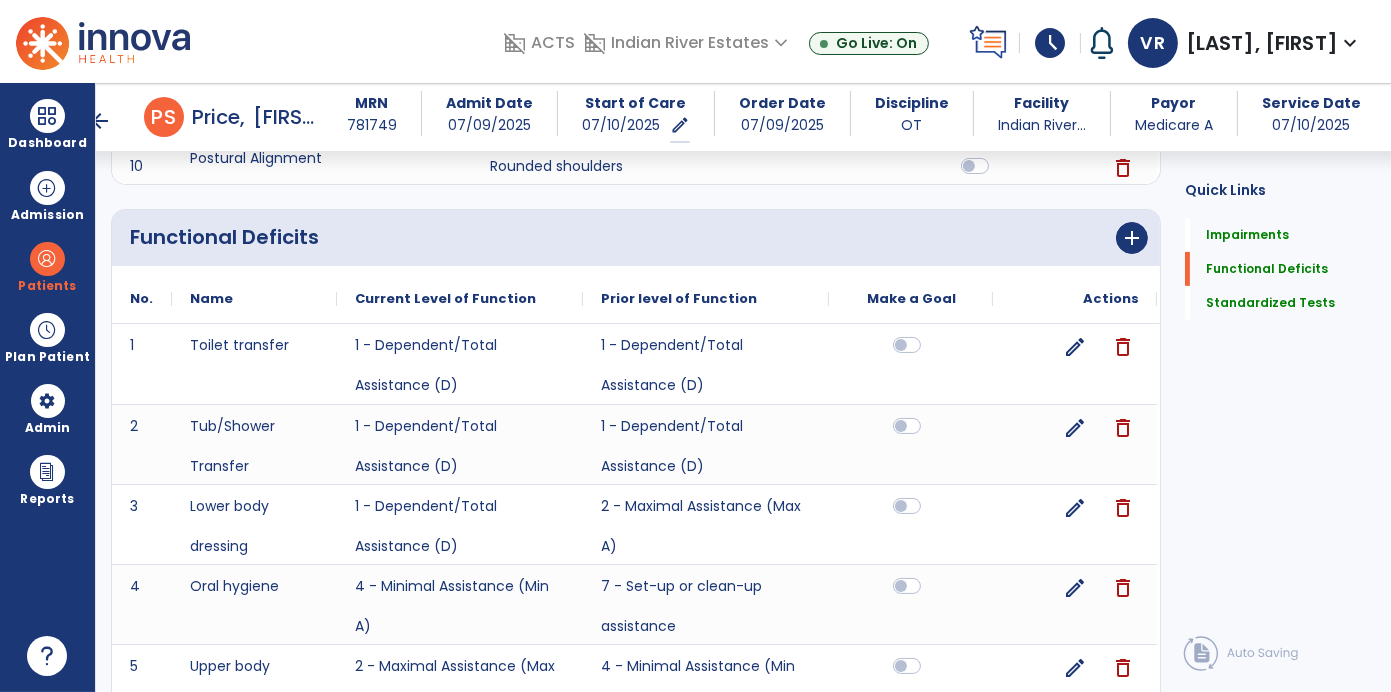 scroll, scrollTop: 665, scrollLeft: 0, axis: vertical 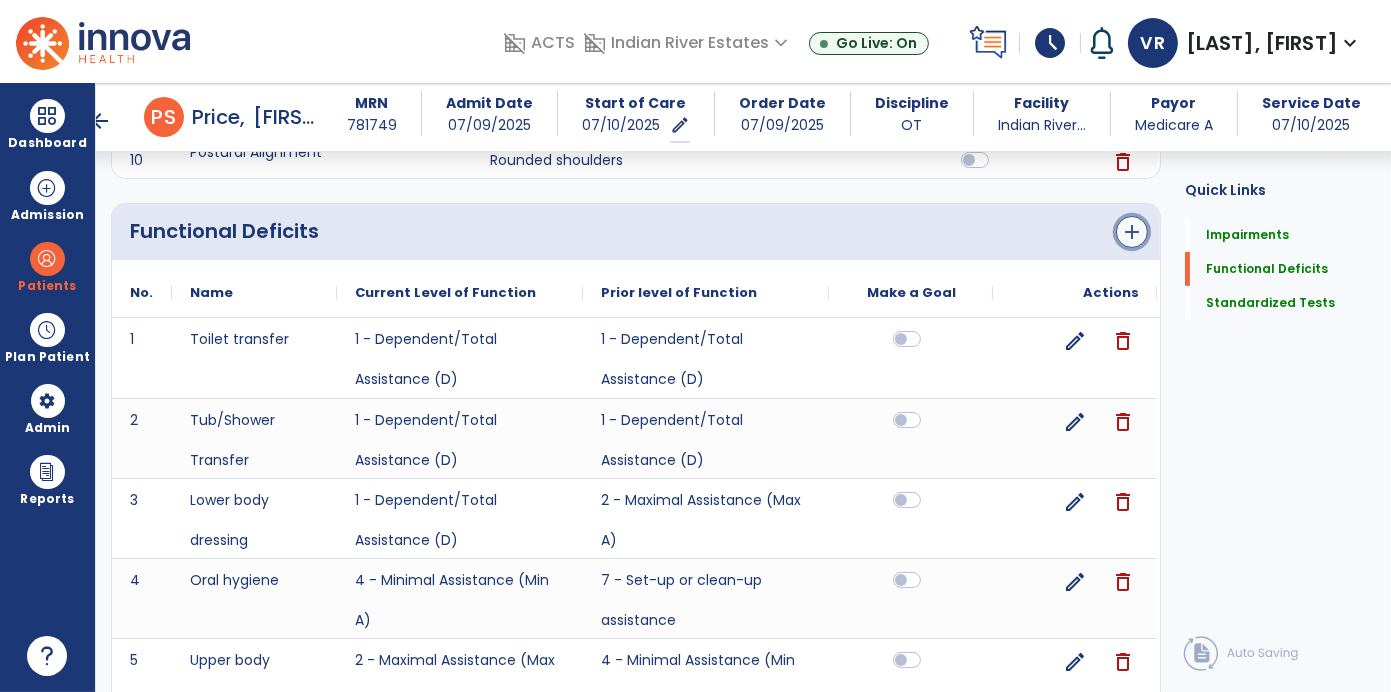 click on "add" 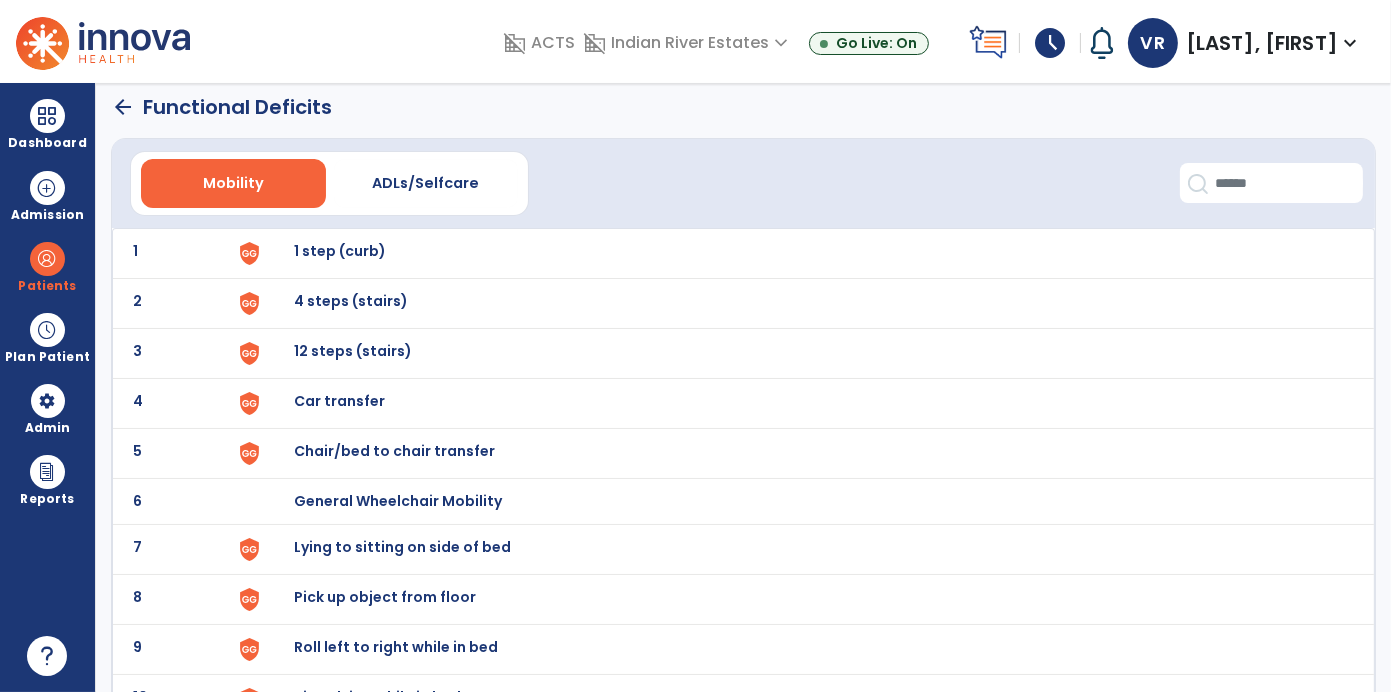 scroll, scrollTop: 0, scrollLeft: 0, axis: both 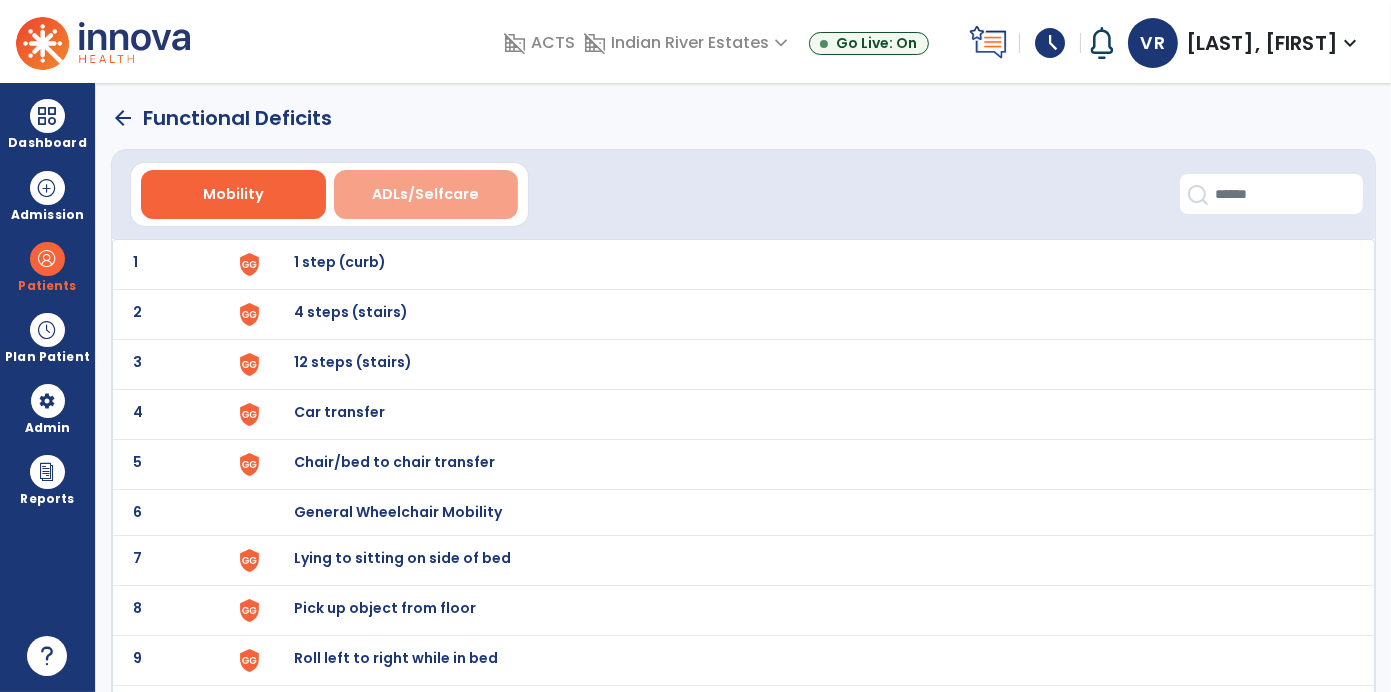 click on "ADLs/Selfcare" at bounding box center [425, 194] 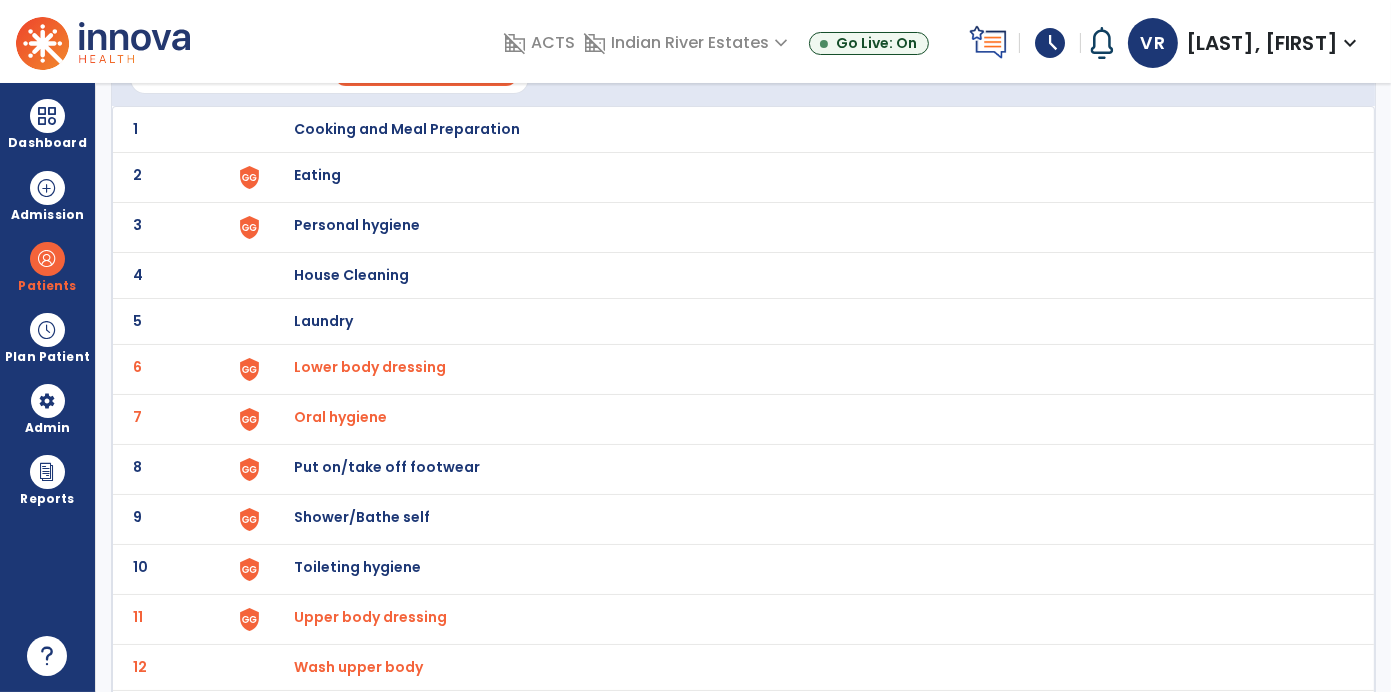 scroll, scrollTop: 77, scrollLeft: 0, axis: vertical 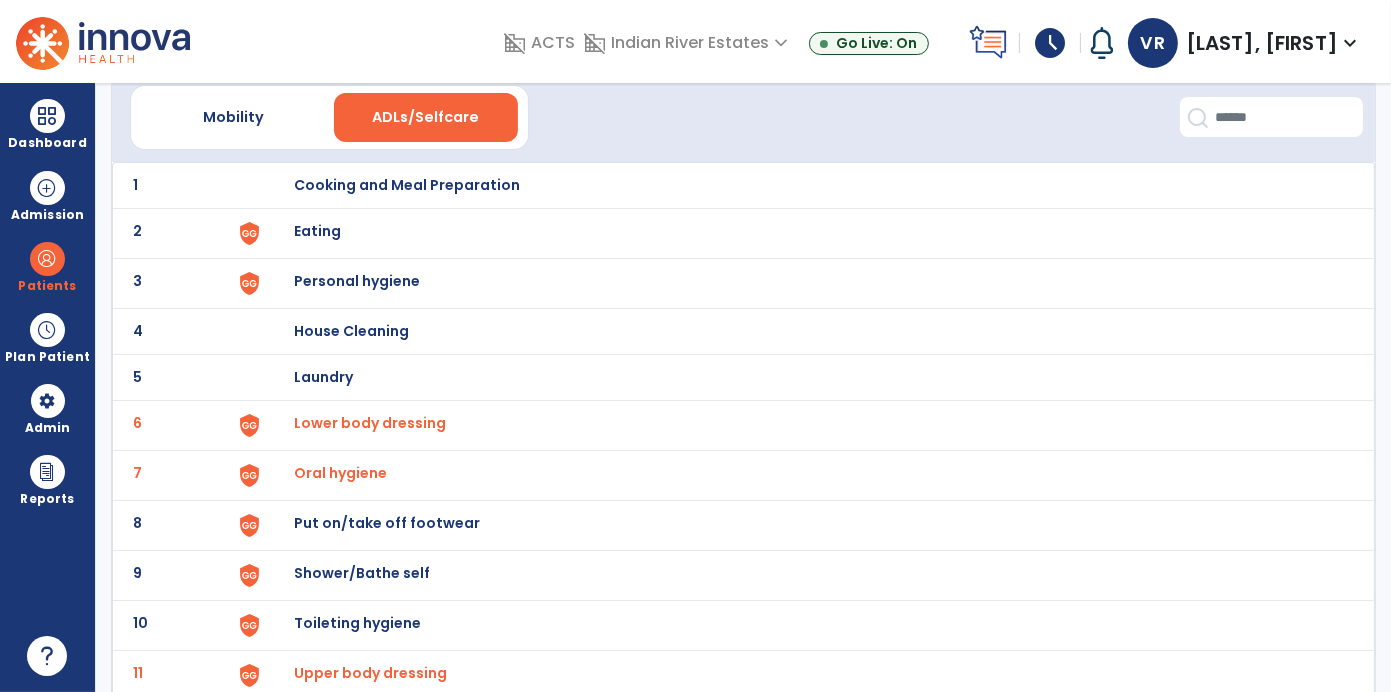 click on "Eating" at bounding box center (804, 185) 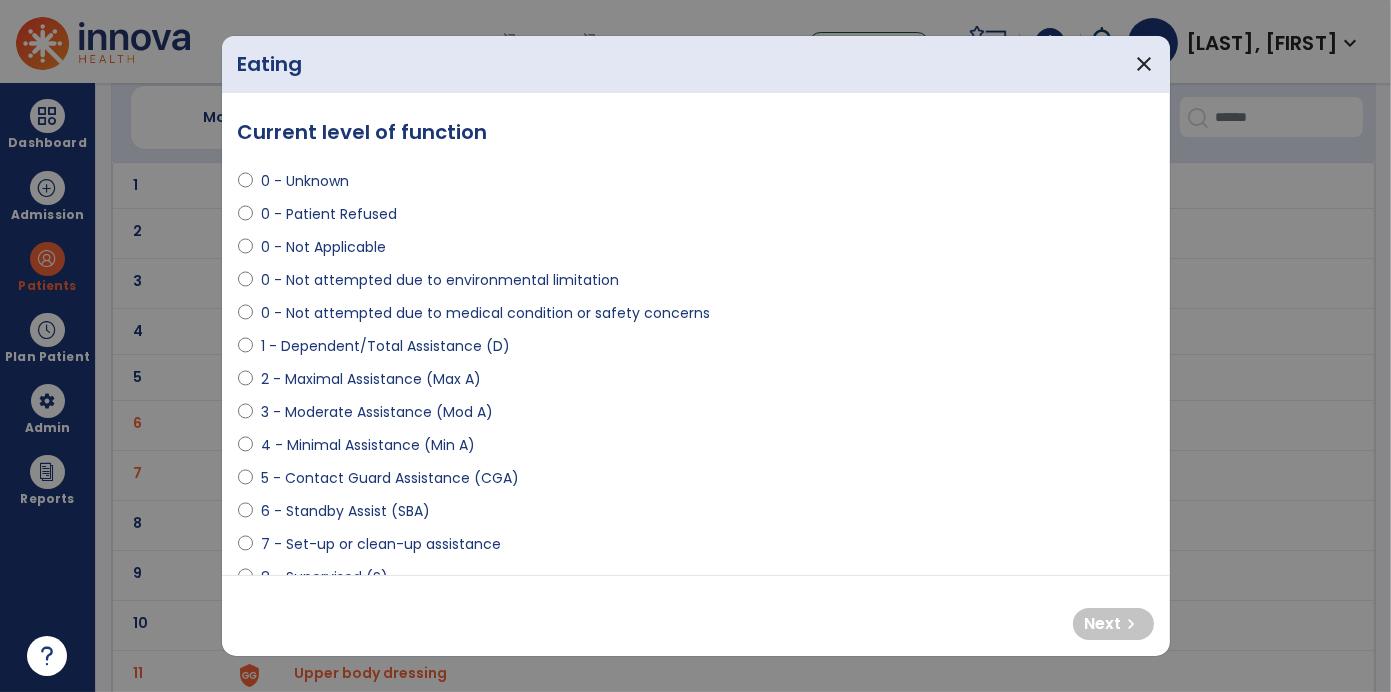select on "**********" 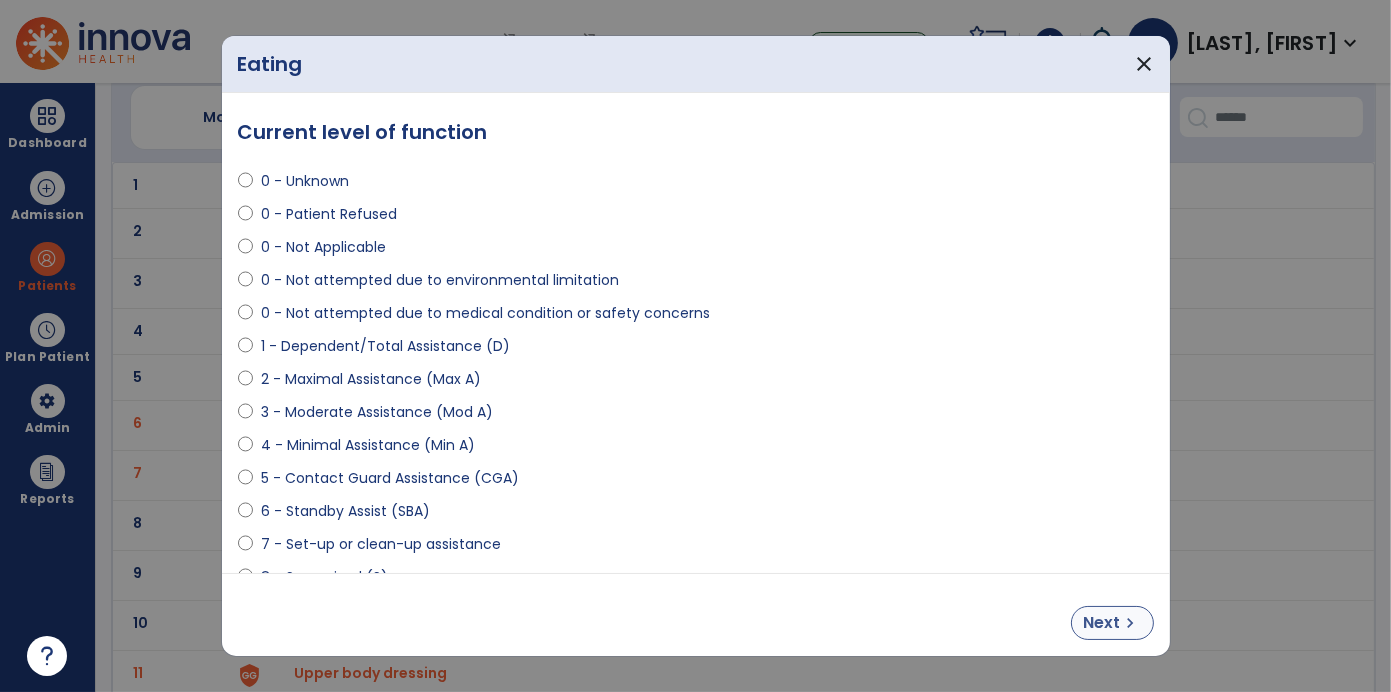 click on "Next" at bounding box center (1102, 623) 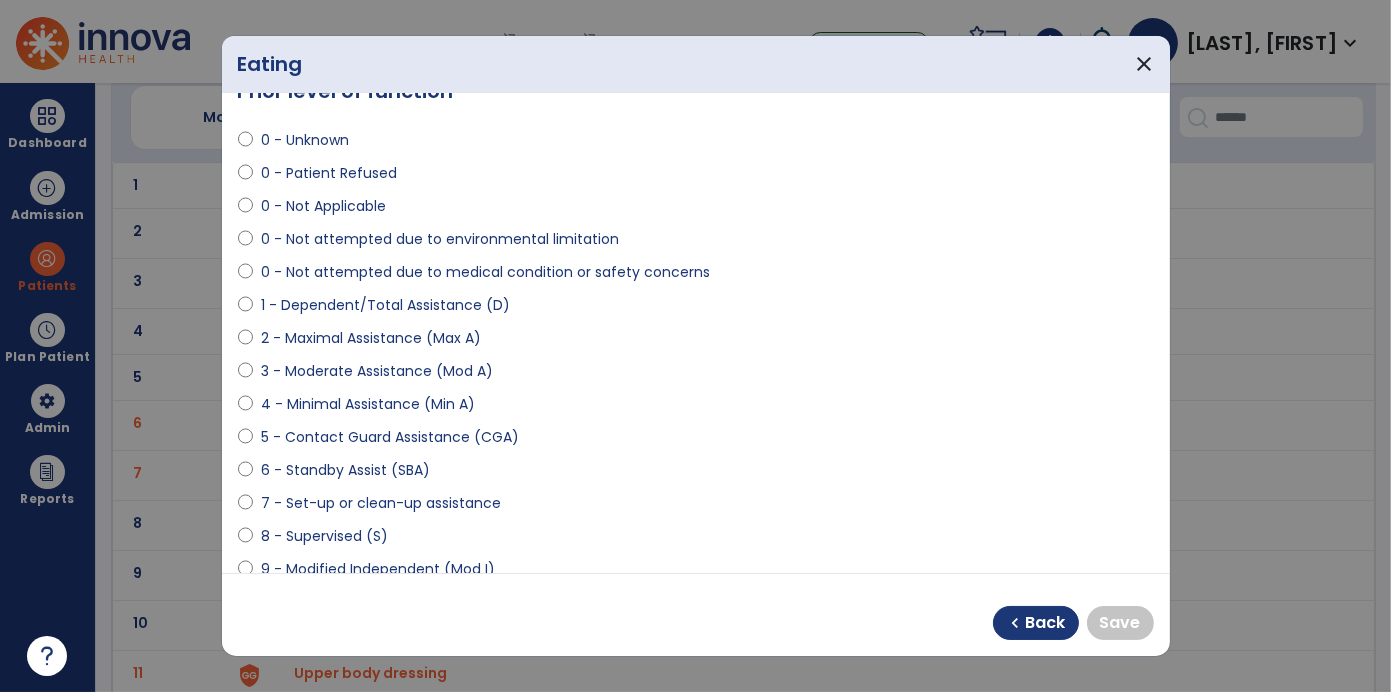 scroll, scrollTop: 52, scrollLeft: 0, axis: vertical 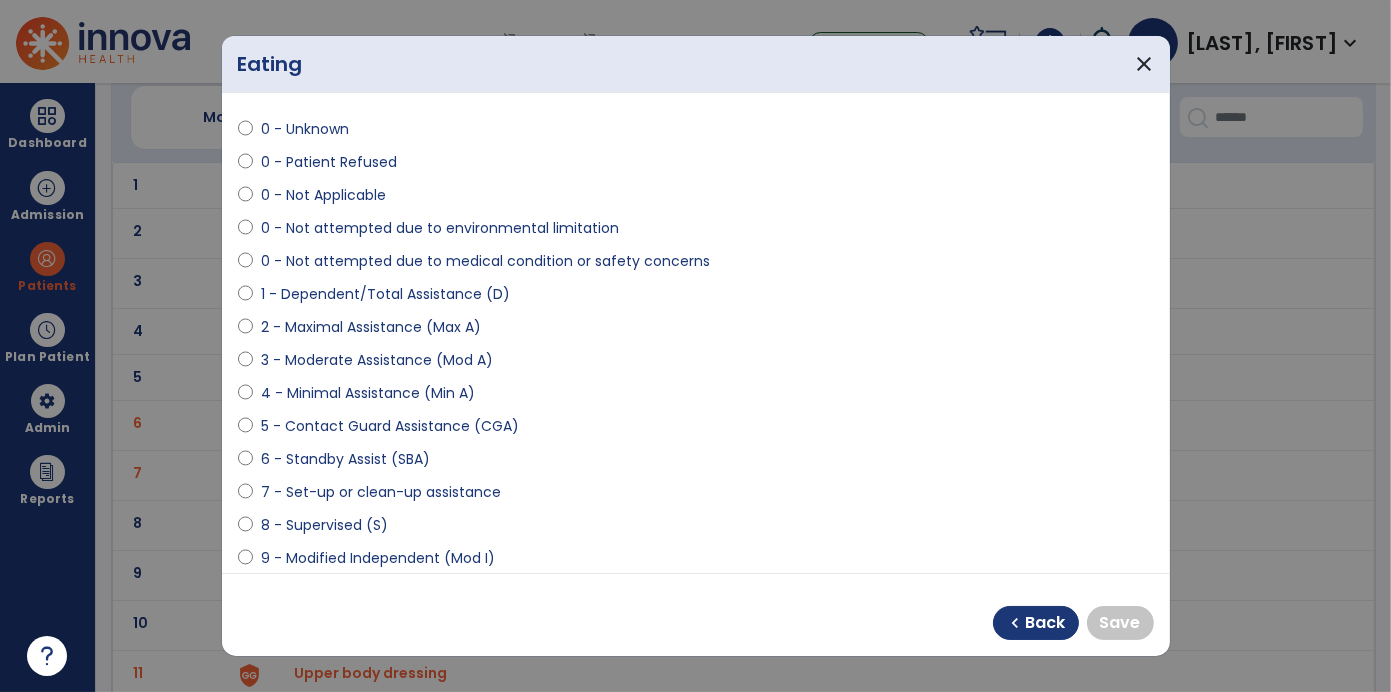 select on "**********" 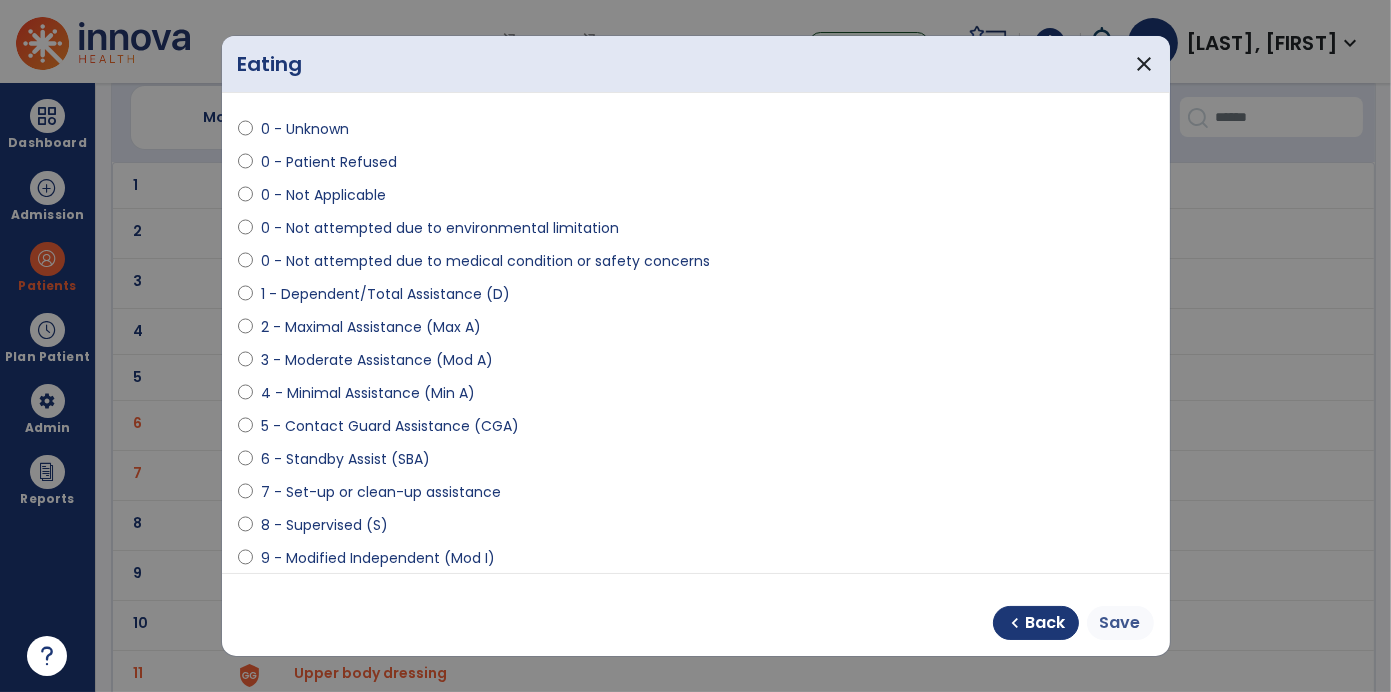 click on "Save" at bounding box center [1120, 623] 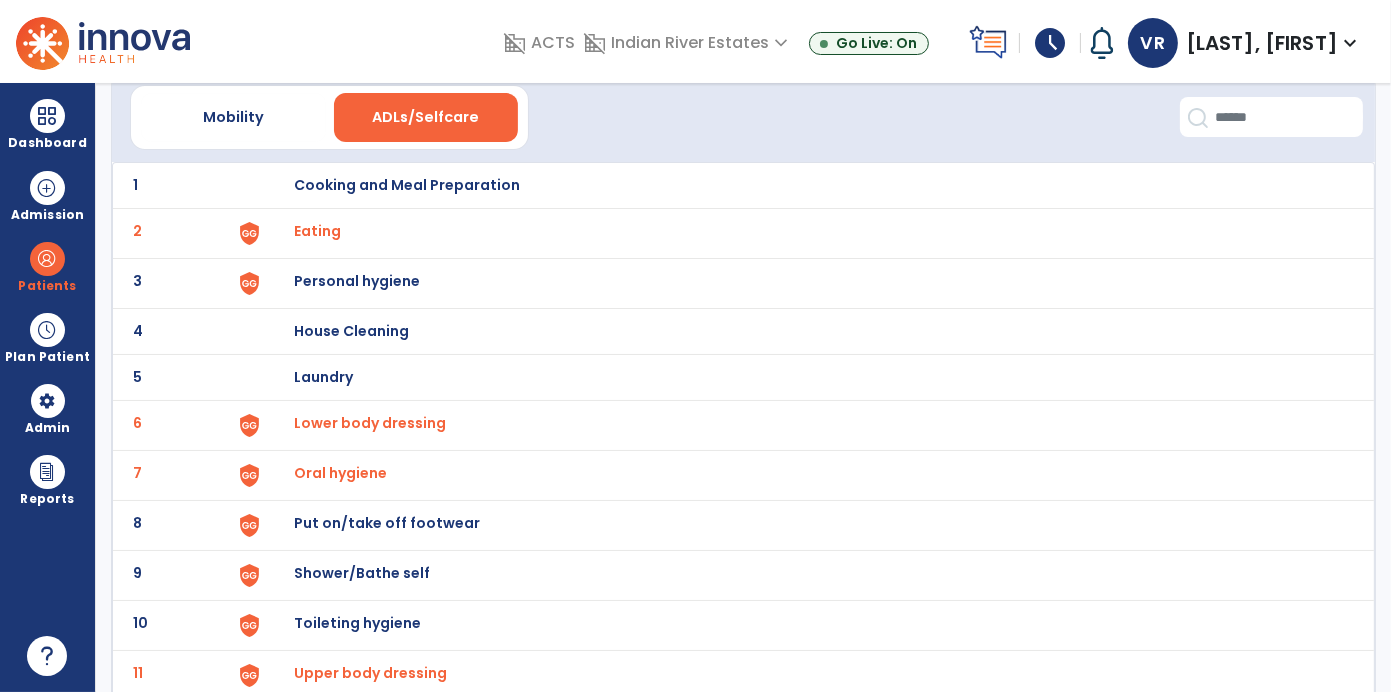 scroll, scrollTop: 0, scrollLeft: 0, axis: both 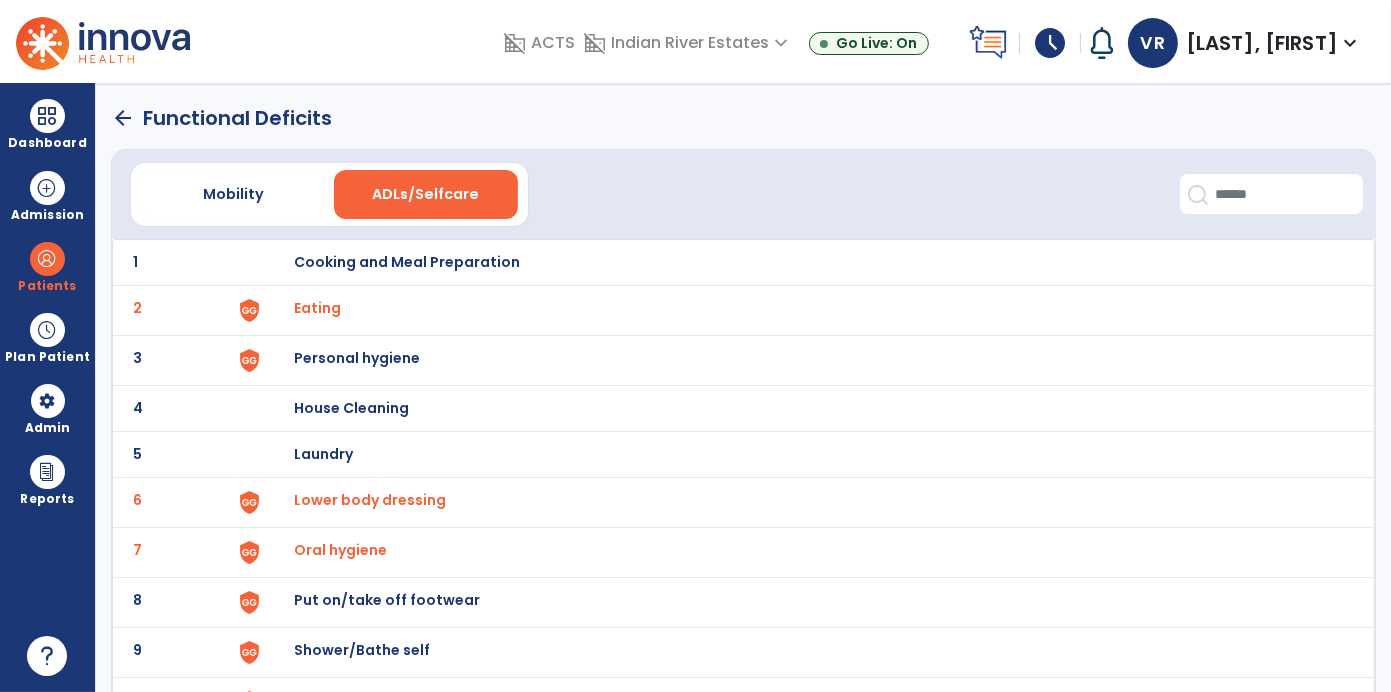 click on "arrow_back" 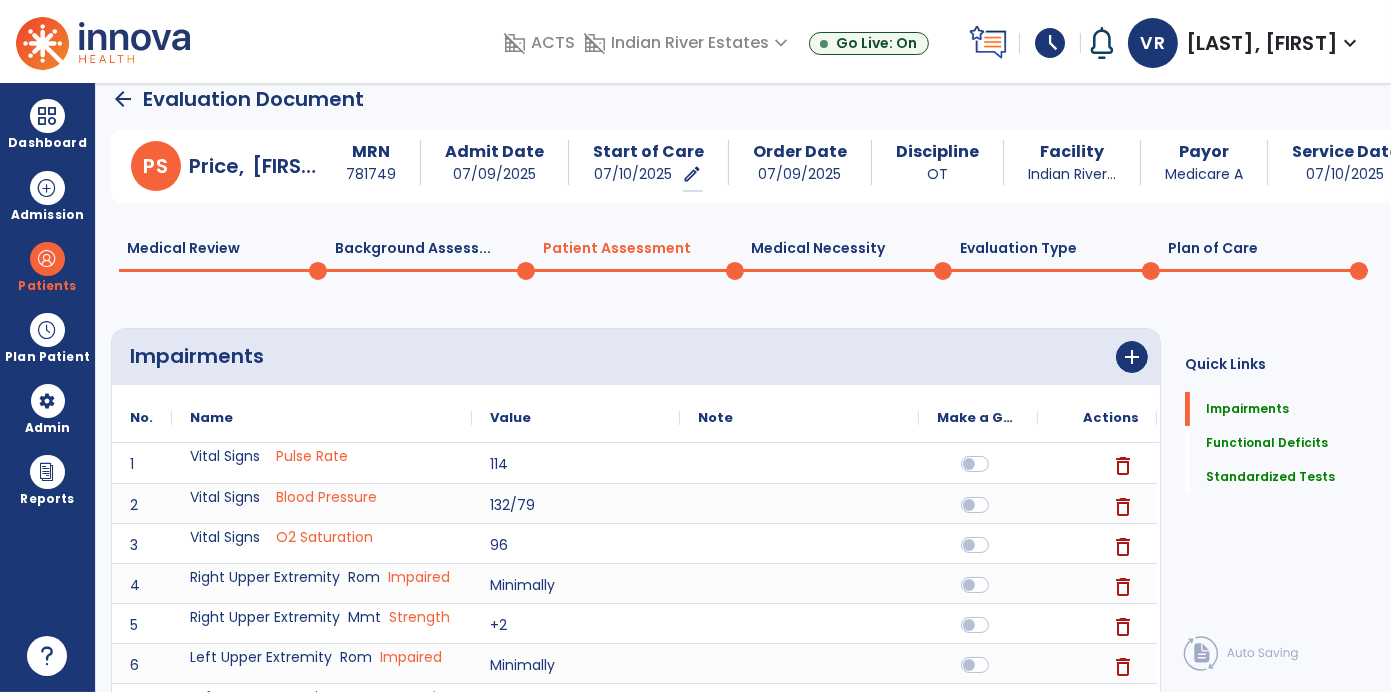 scroll, scrollTop: 19, scrollLeft: 0, axis: vertical 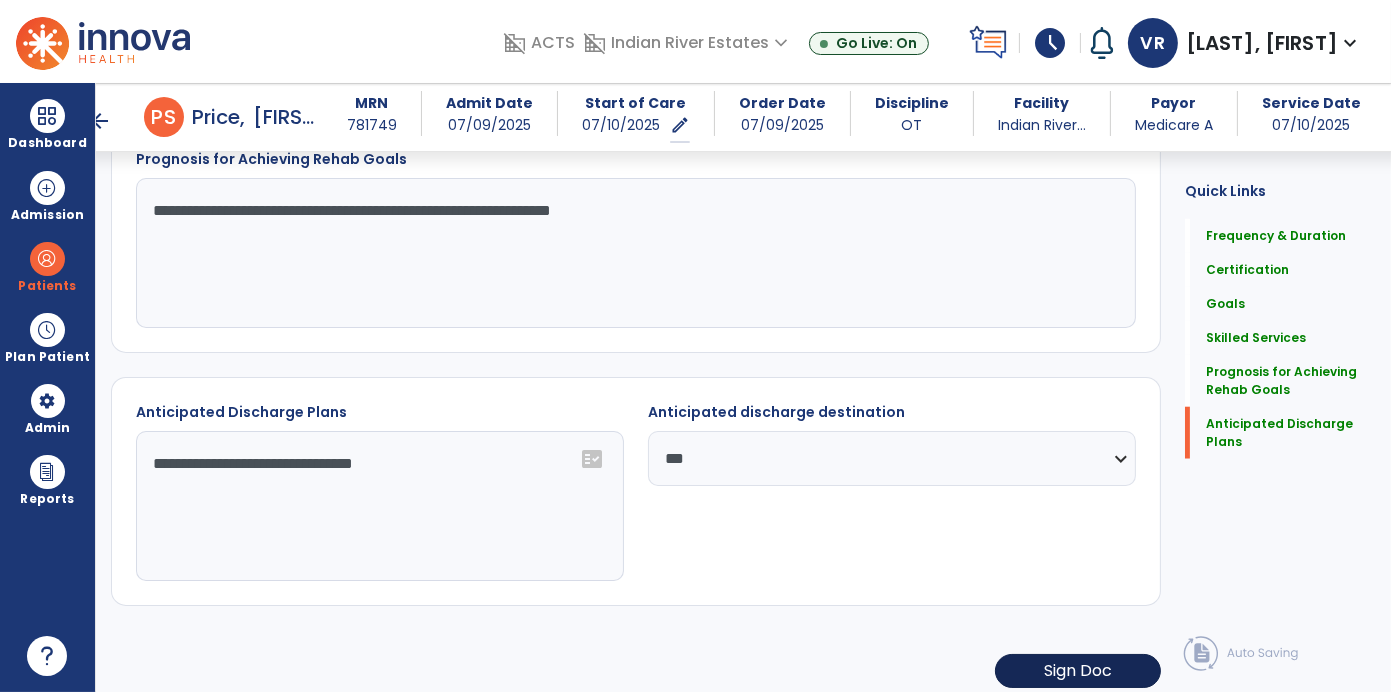 click on "Sign Doc" 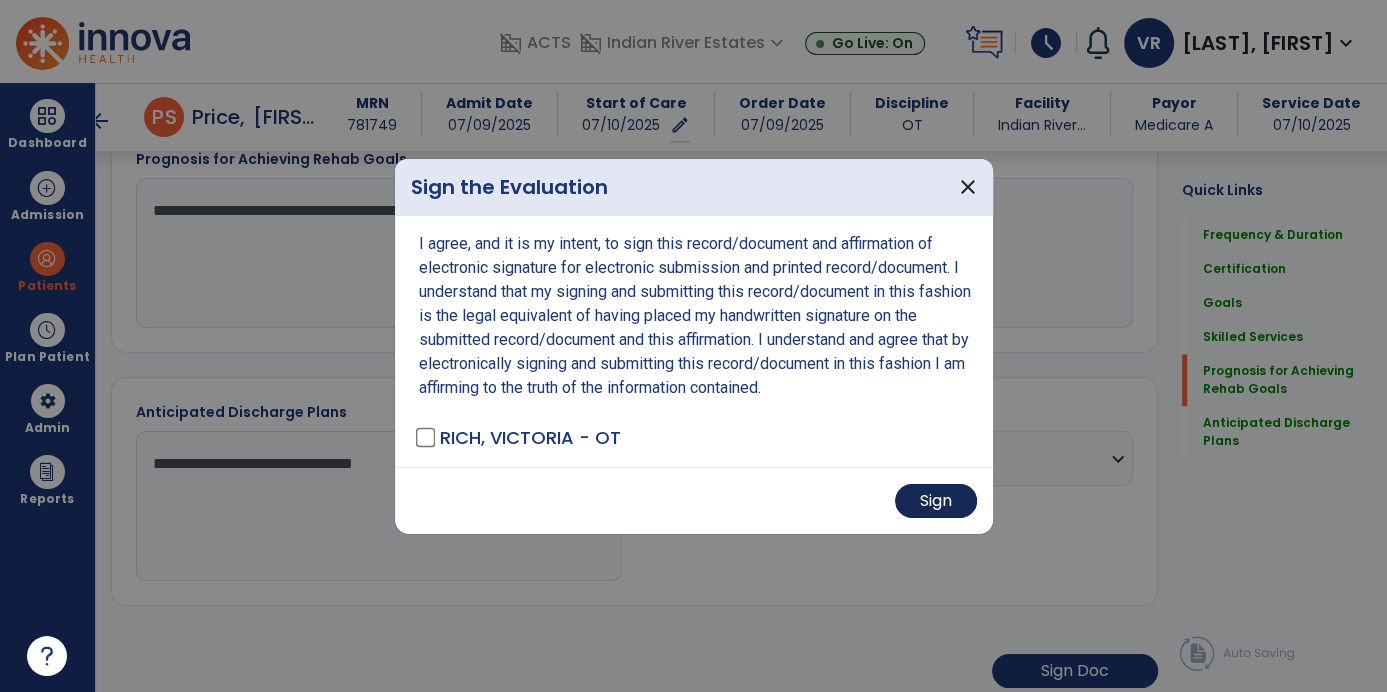 click on "Sign" at bounding box center (936, 501) 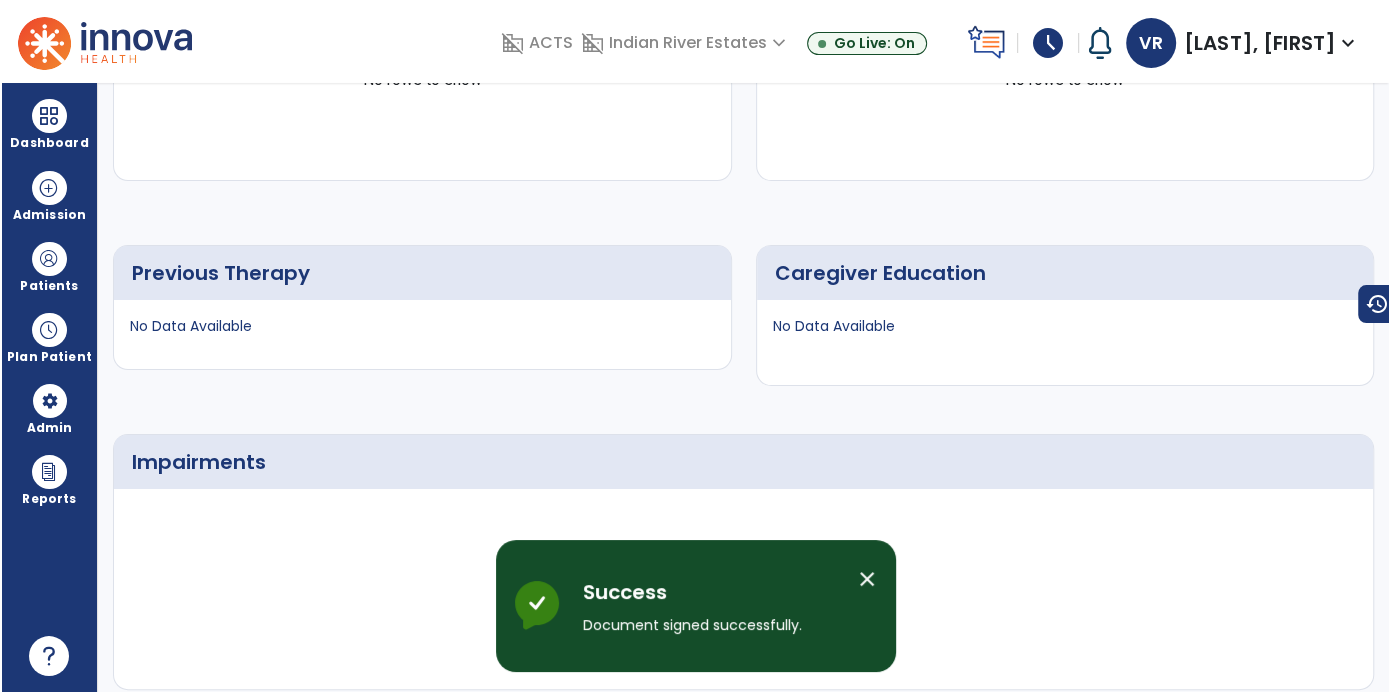 scroll, scrollTop: 0, scrollLeft: 0, axis: both 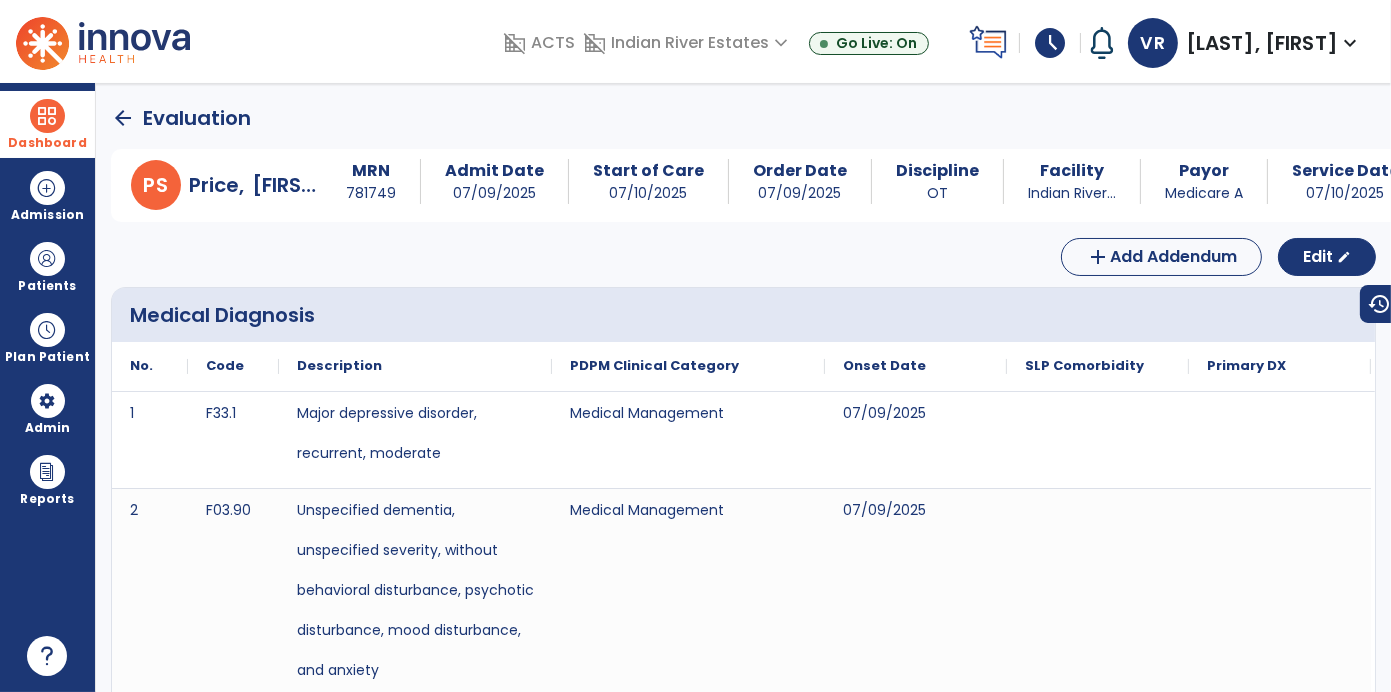 click on "Dashboard" at bounding box center (47, 124) 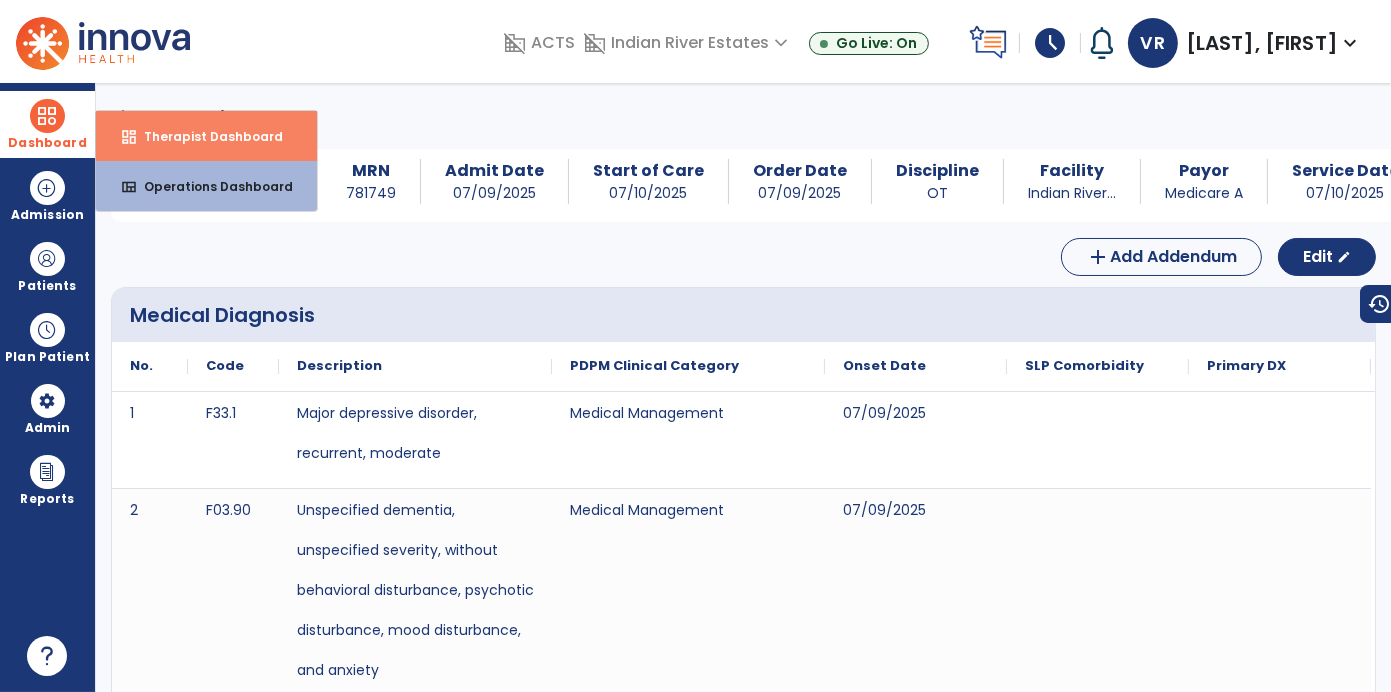 click on "Therapist Dashboard" at bounding box center [205, 136] 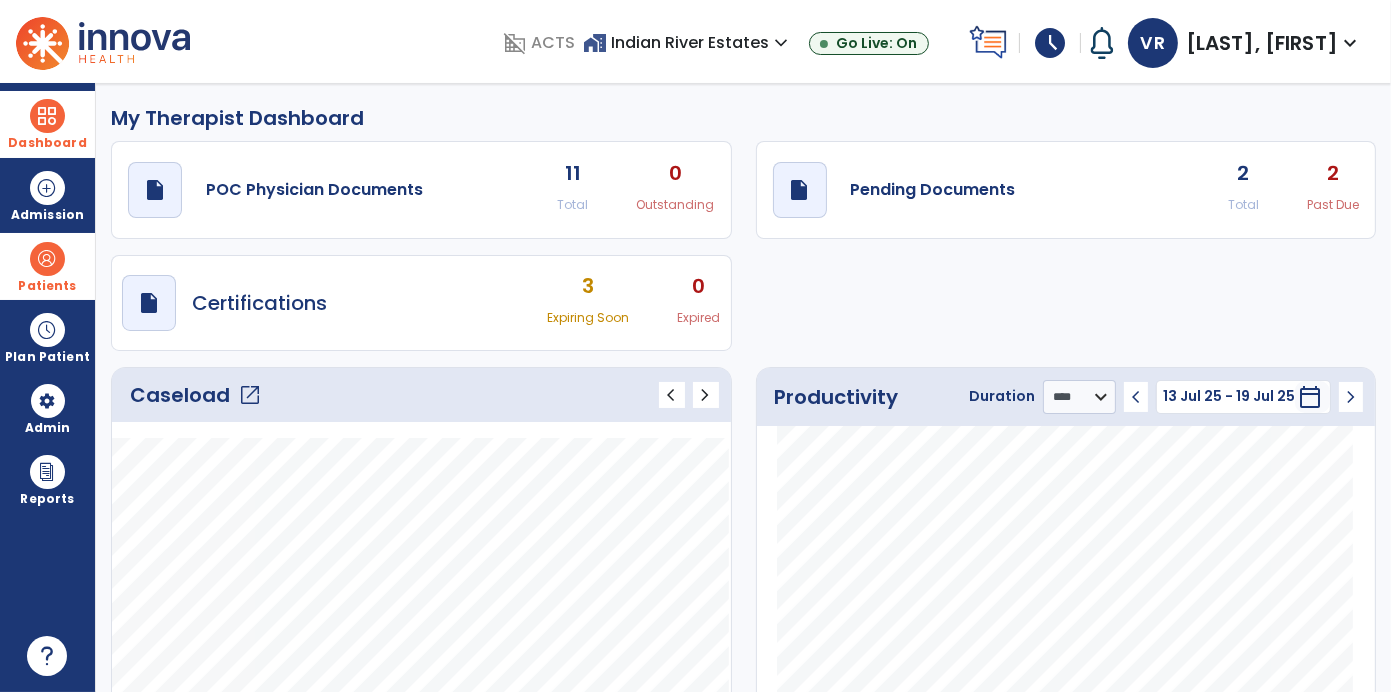 click at bounding box center (47, 259) 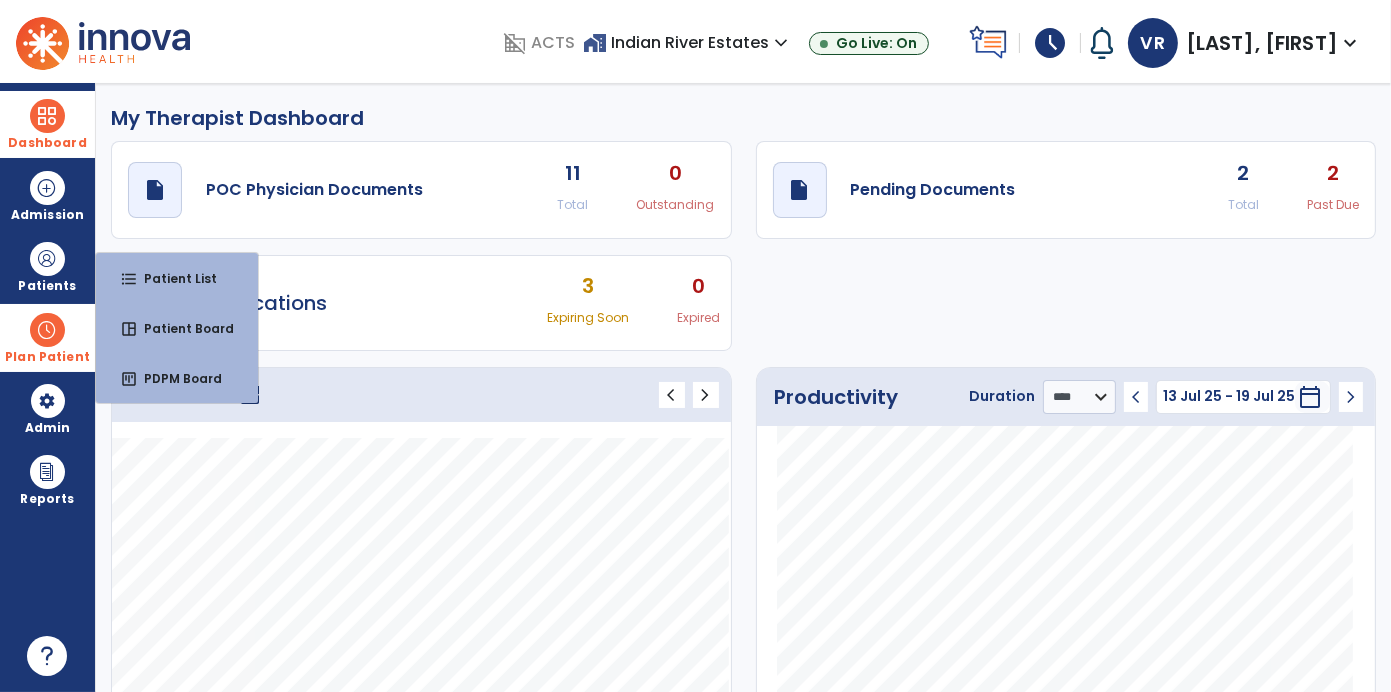 click on "Plan Patient" at bounding box center (47, 266) 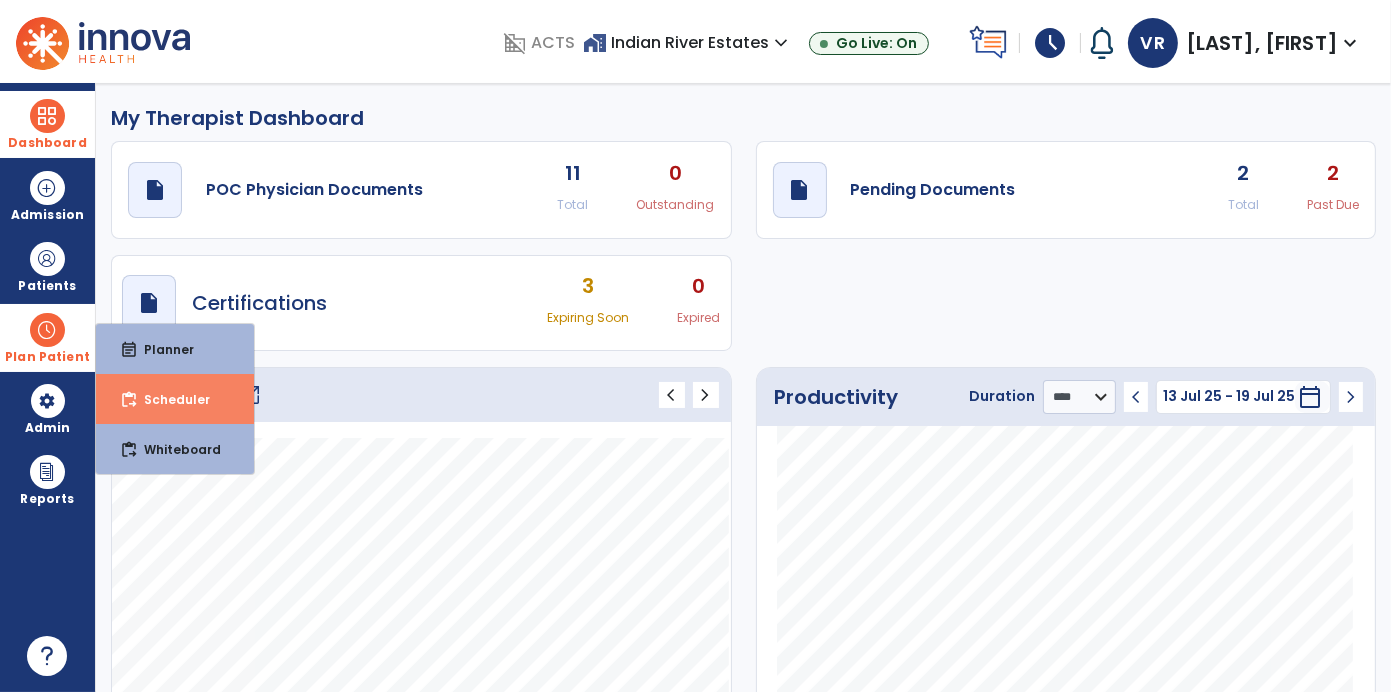 click on "Scheduler" at bounding box center [169, 399] 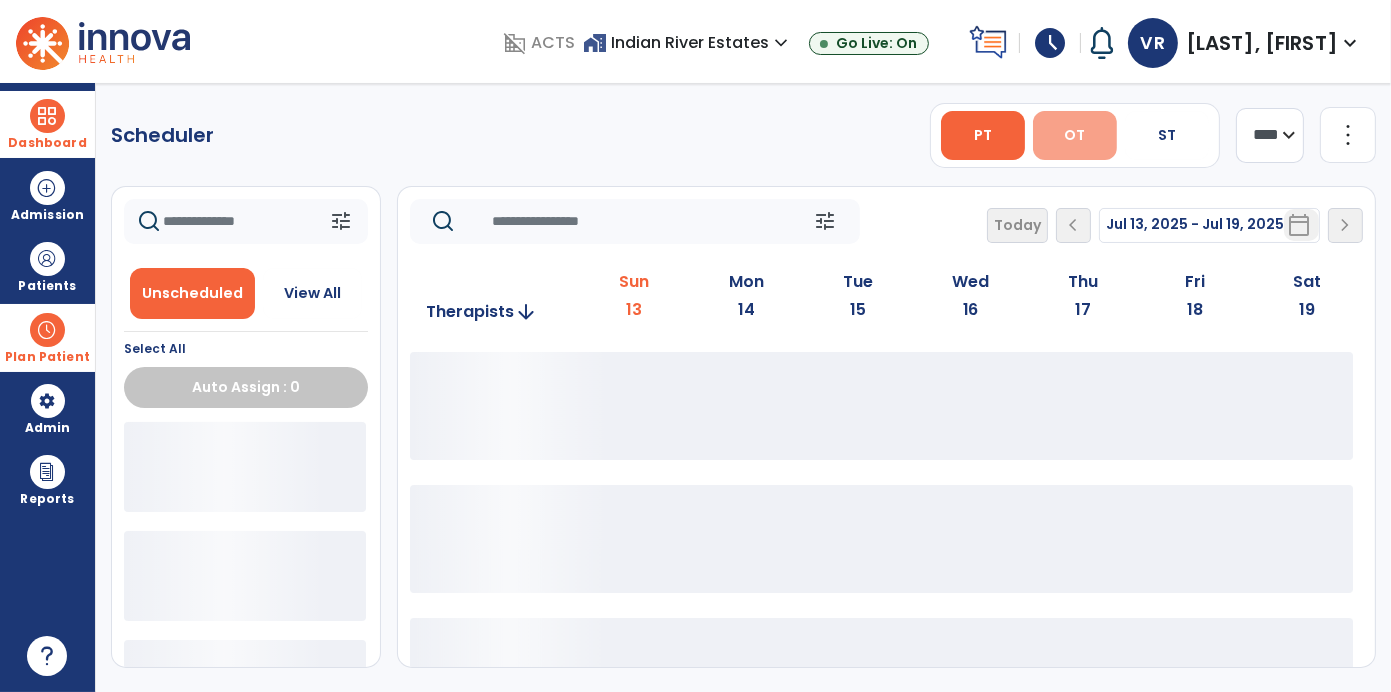click on "OT" at bounding box center (1075, 135) 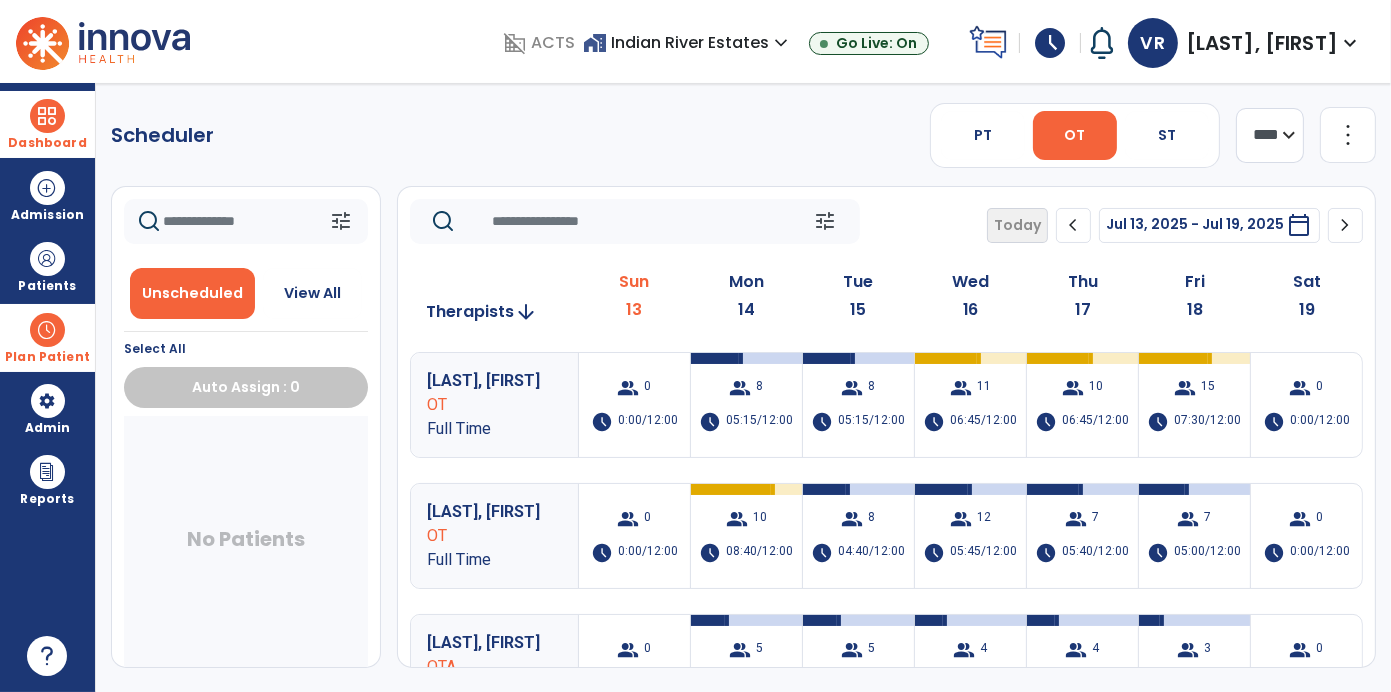 click at bounding box center (47, 330) 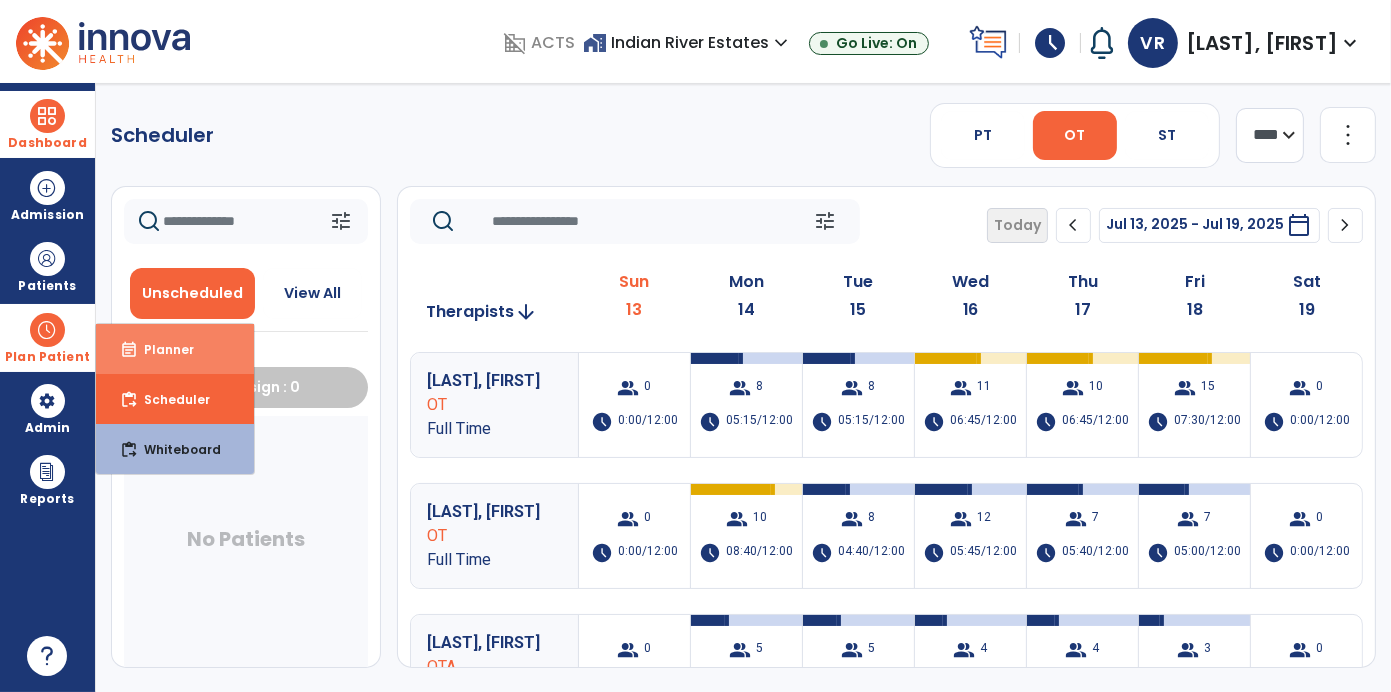 click on "event_note  Planner" at bounding box center (175, 349) 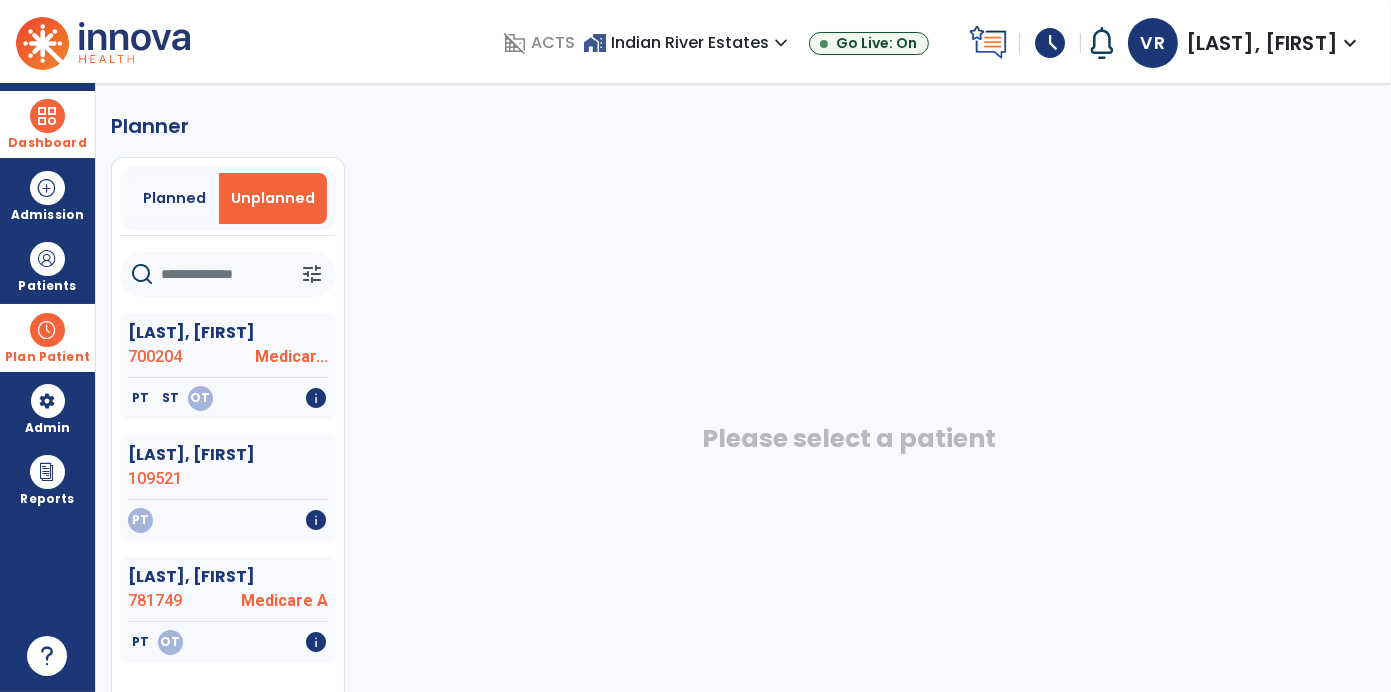 click 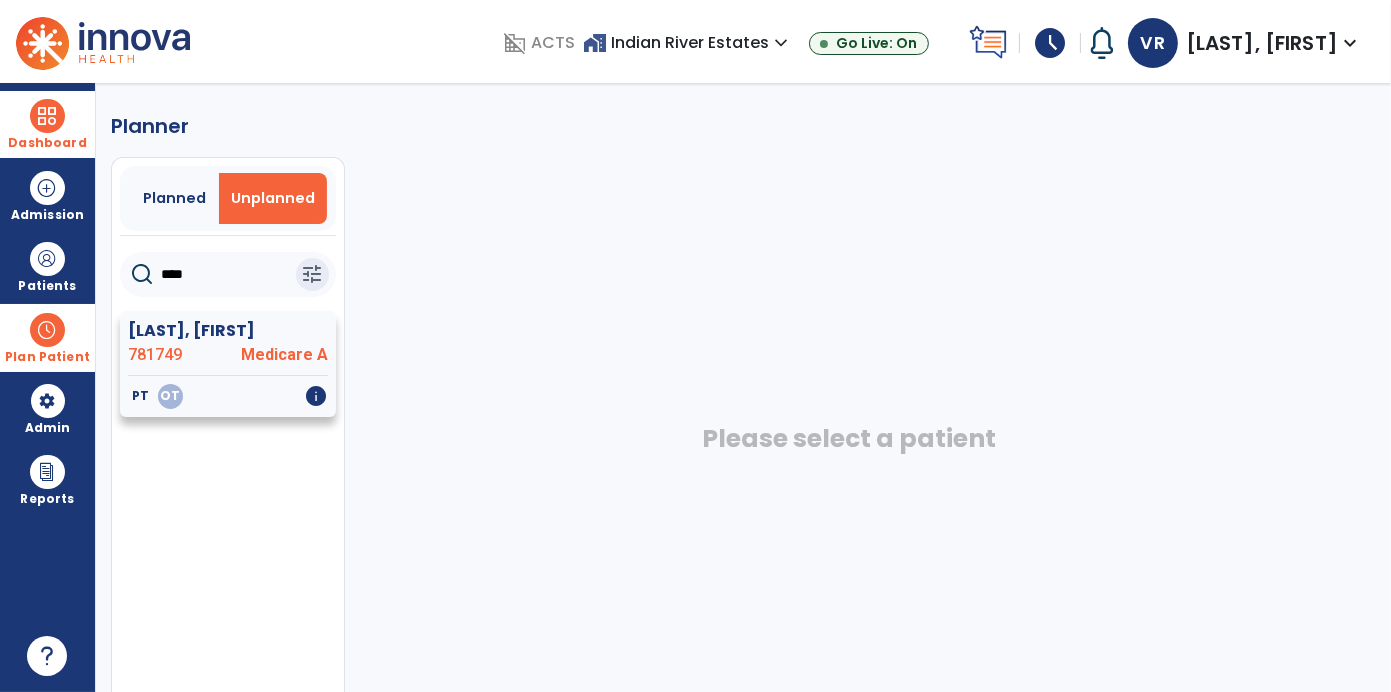 type on "****" 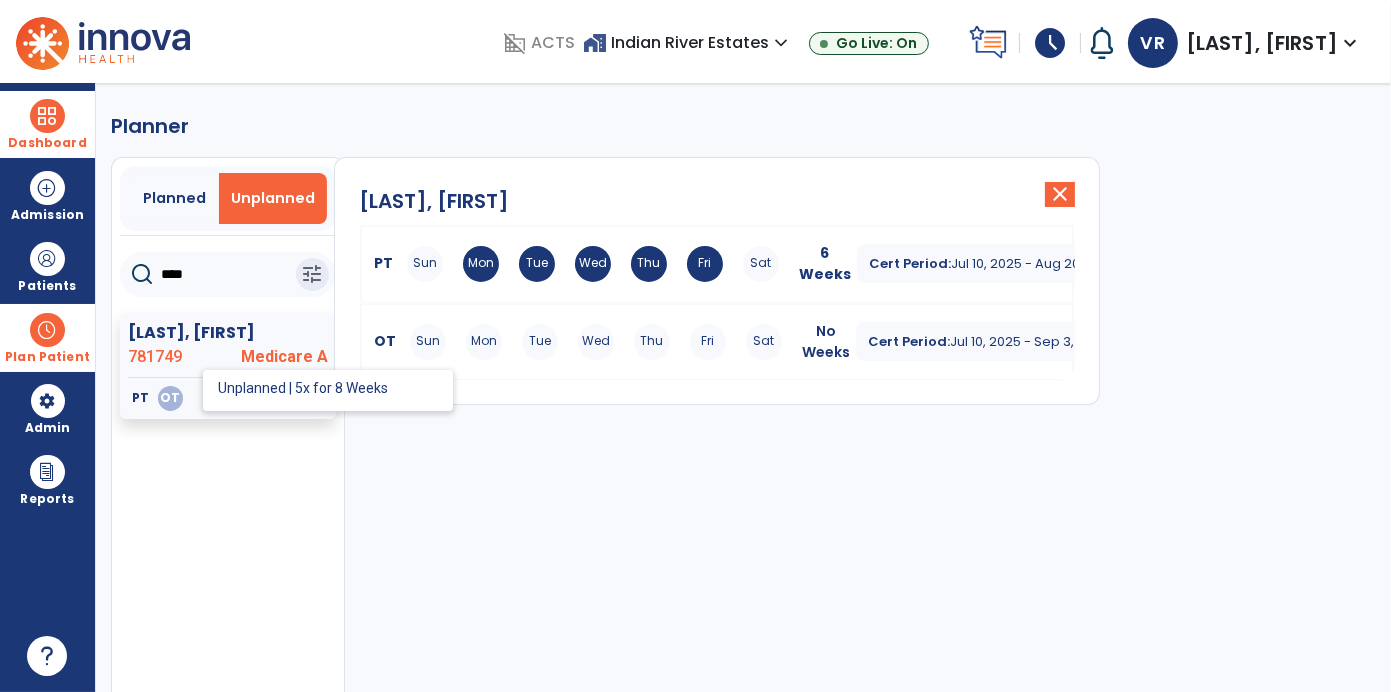 click on "Mon" at bounding box center [484, 342] 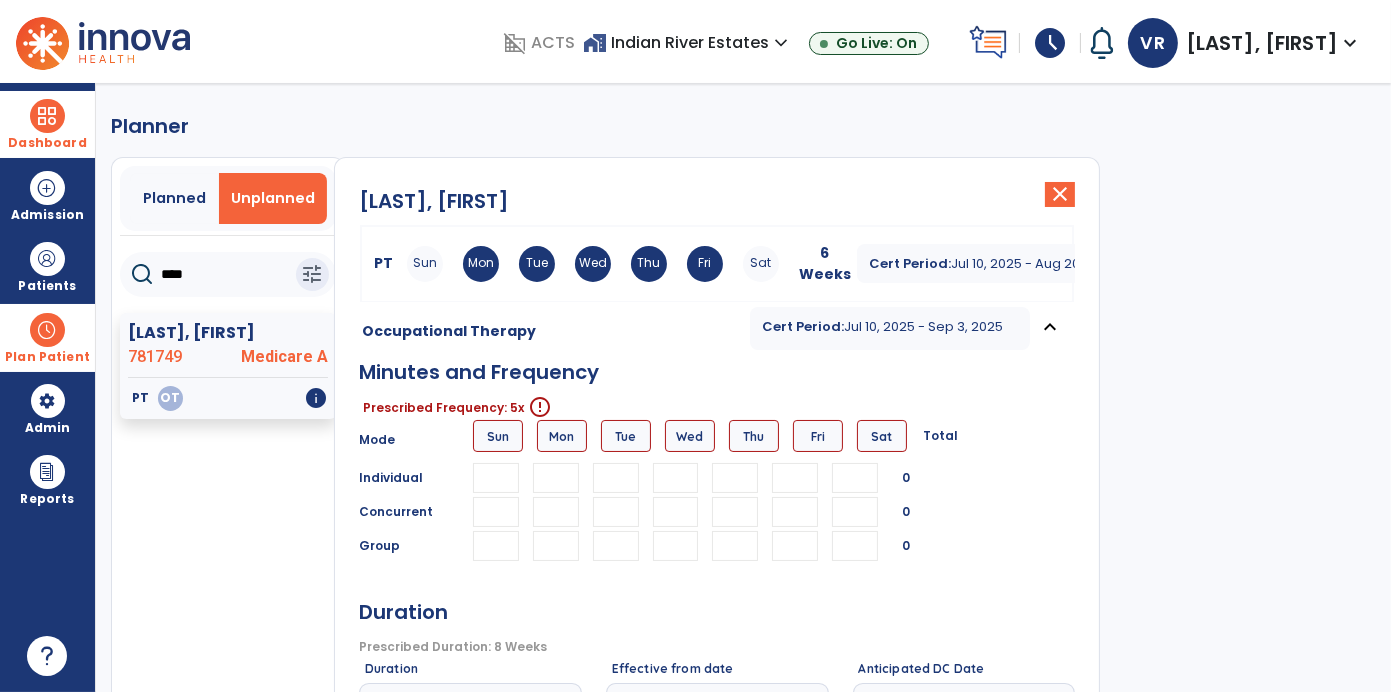 click on "Mon" at bounding box center [562, 436] 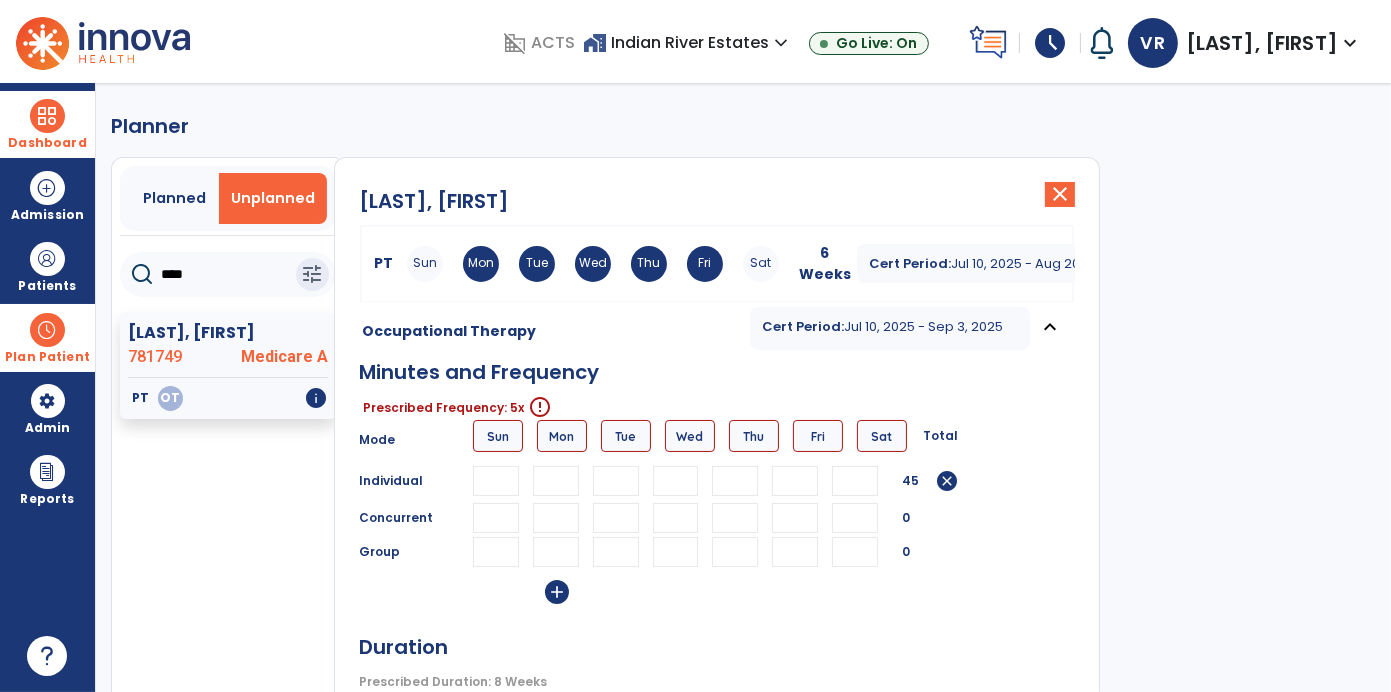 type on "**" 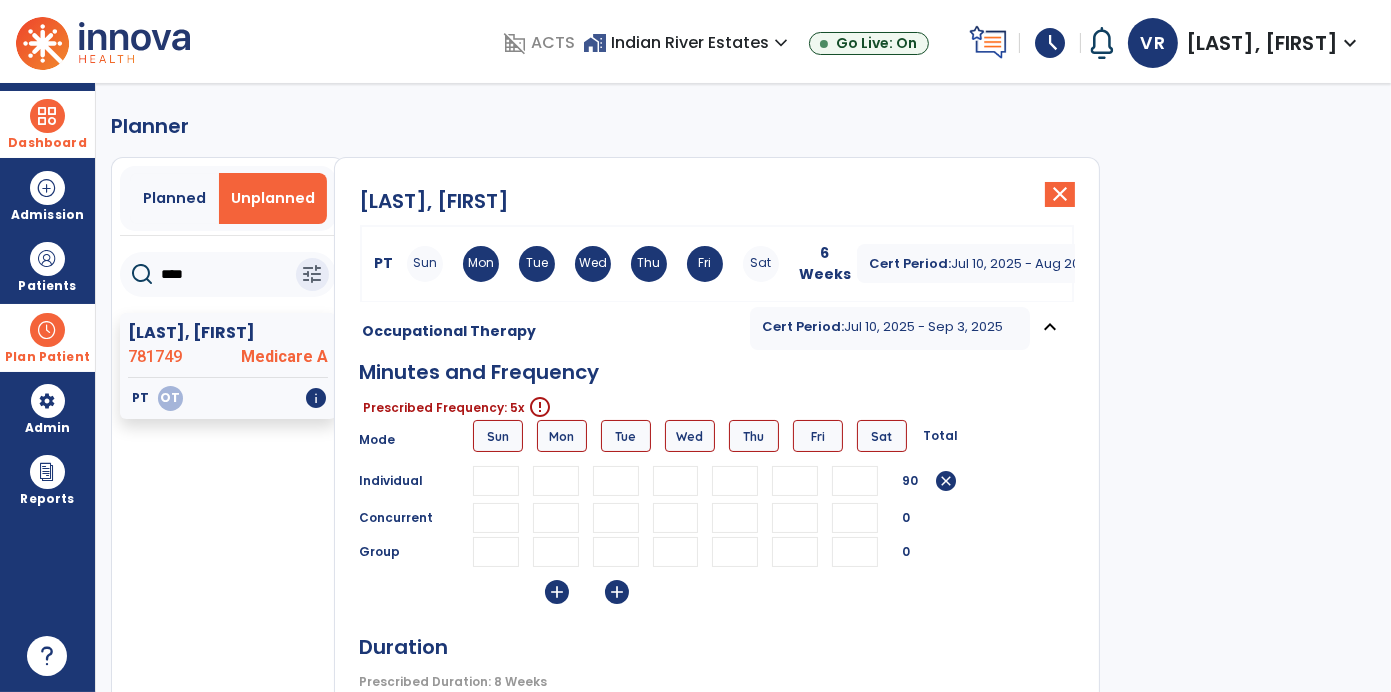 type on "**" 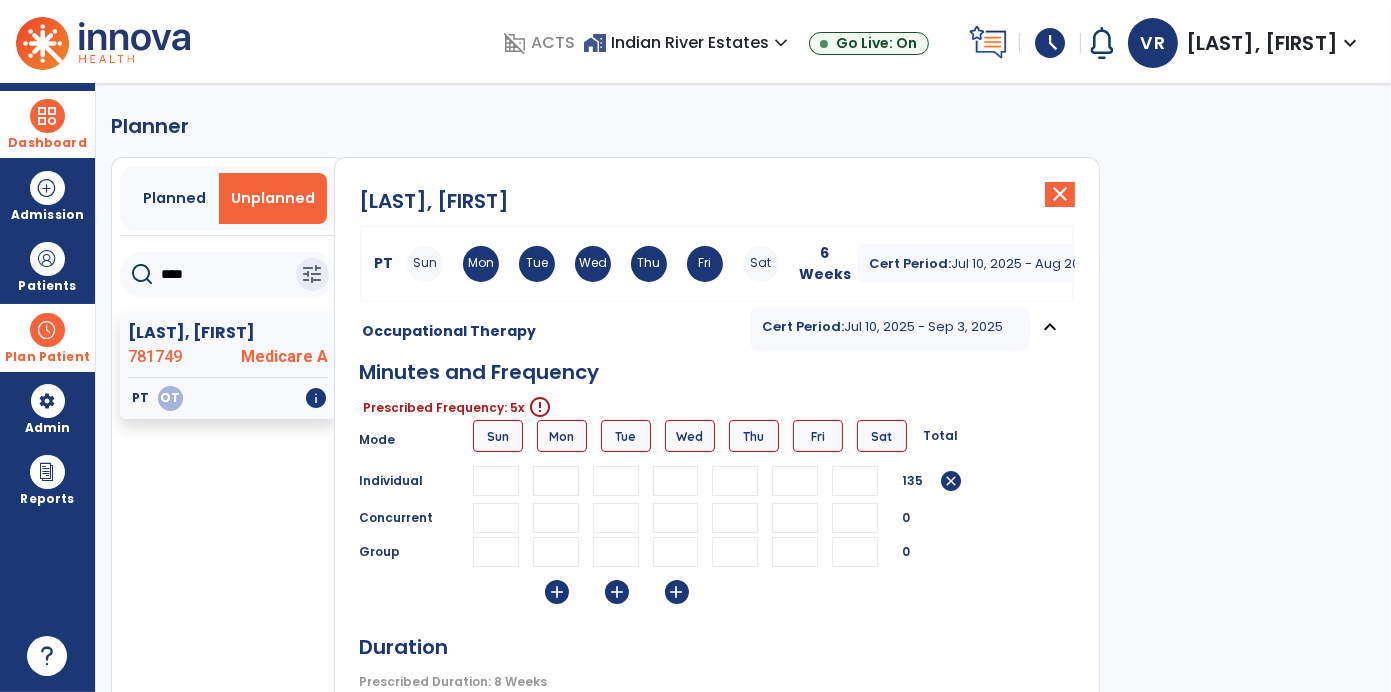 type on "**" 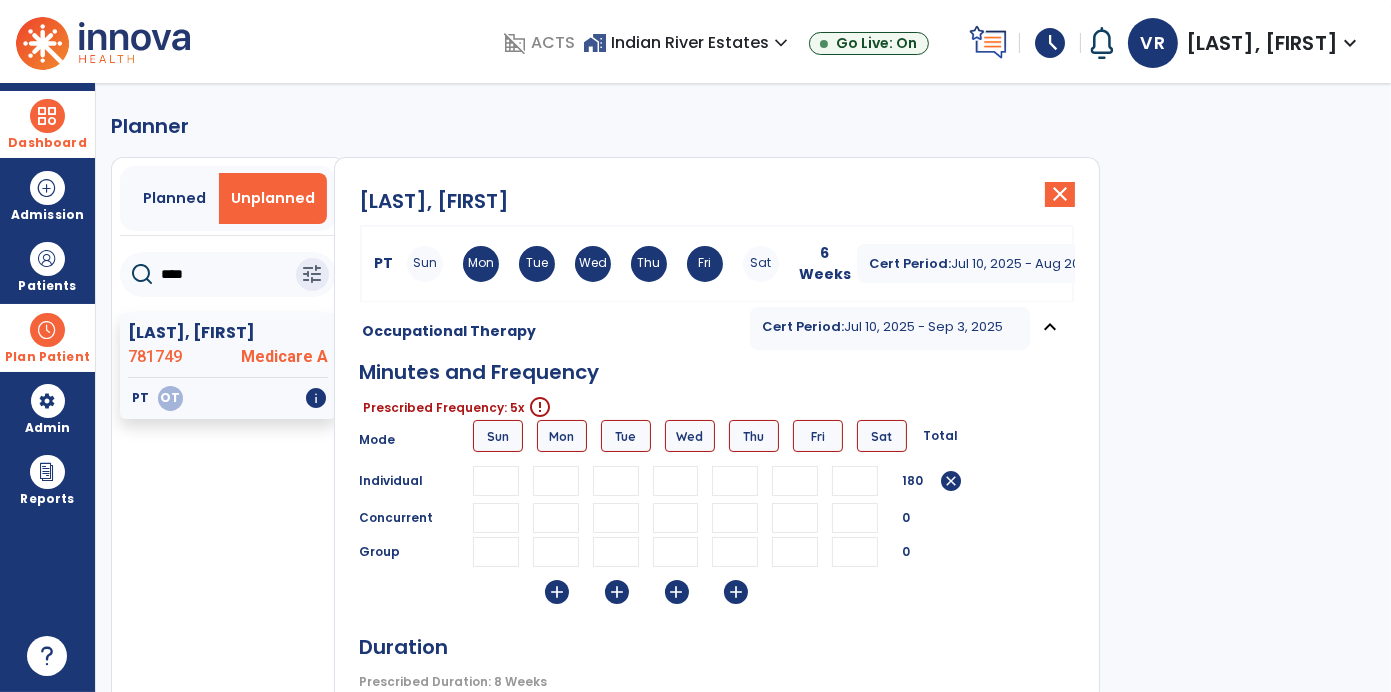 type on "**" 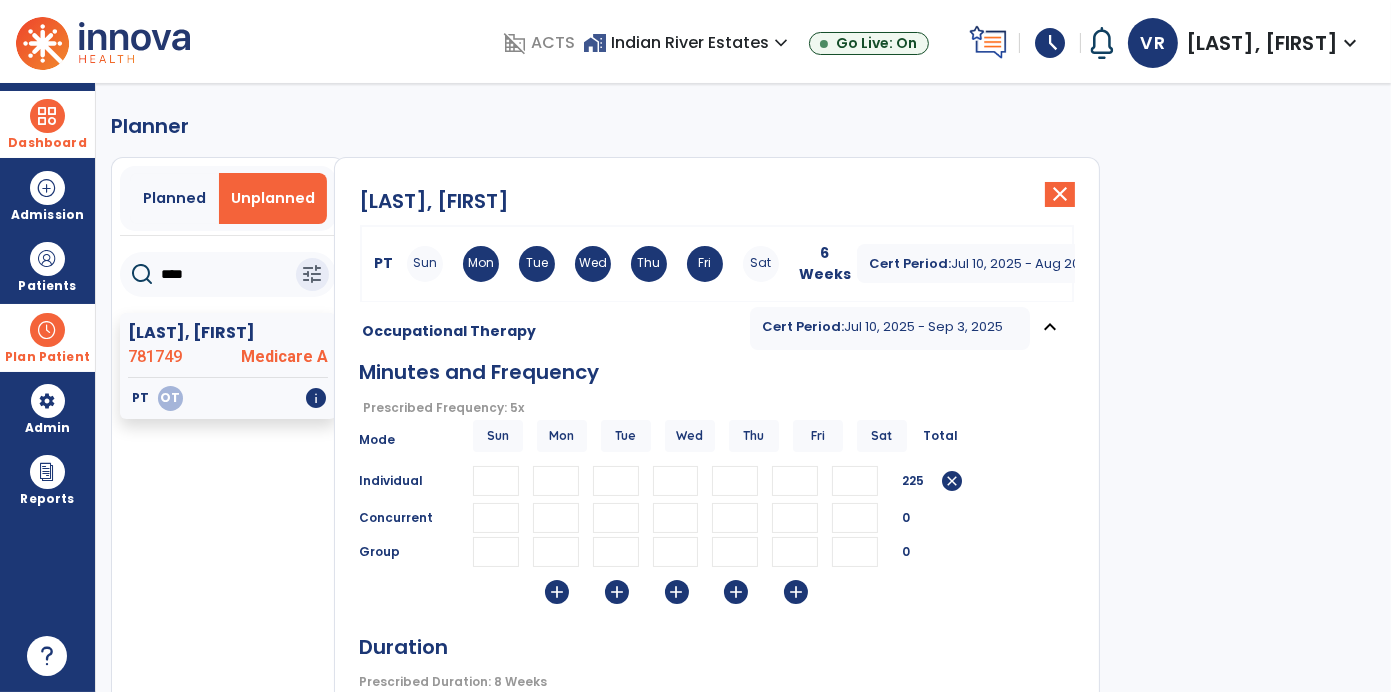 type on "**" 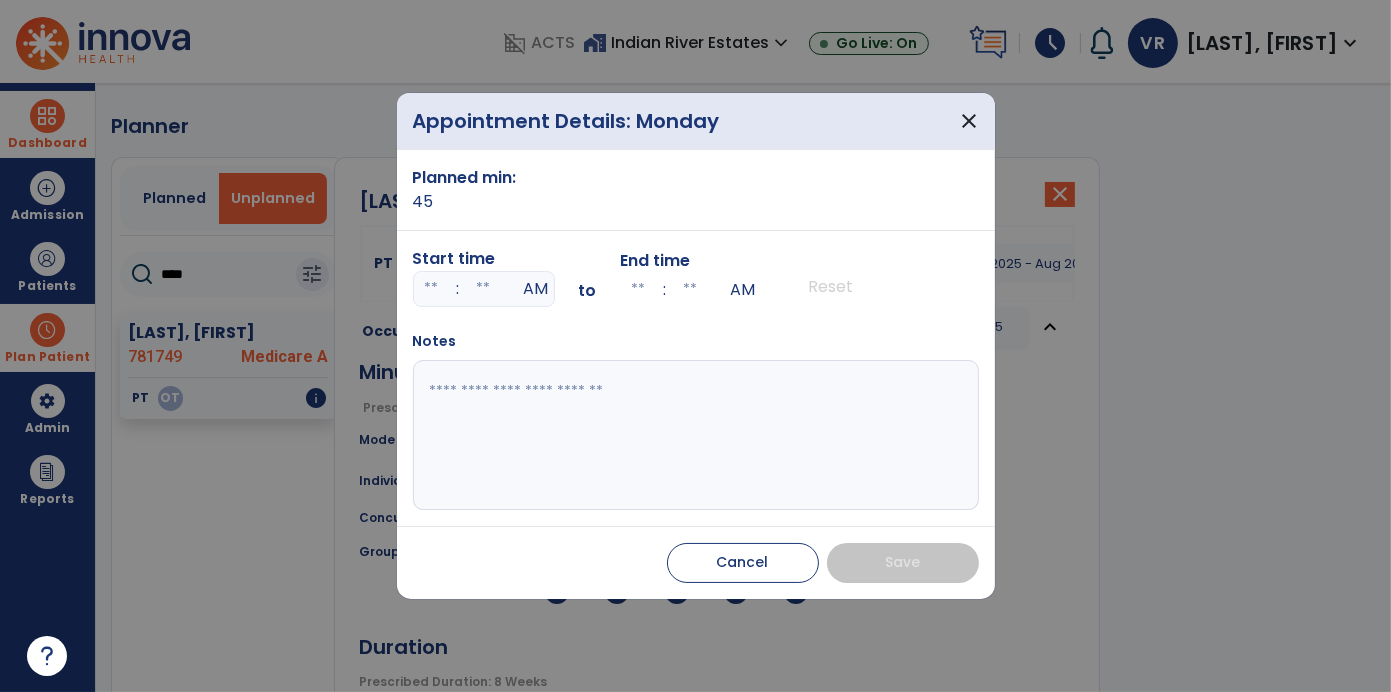 click at bounding box center (432, 289) 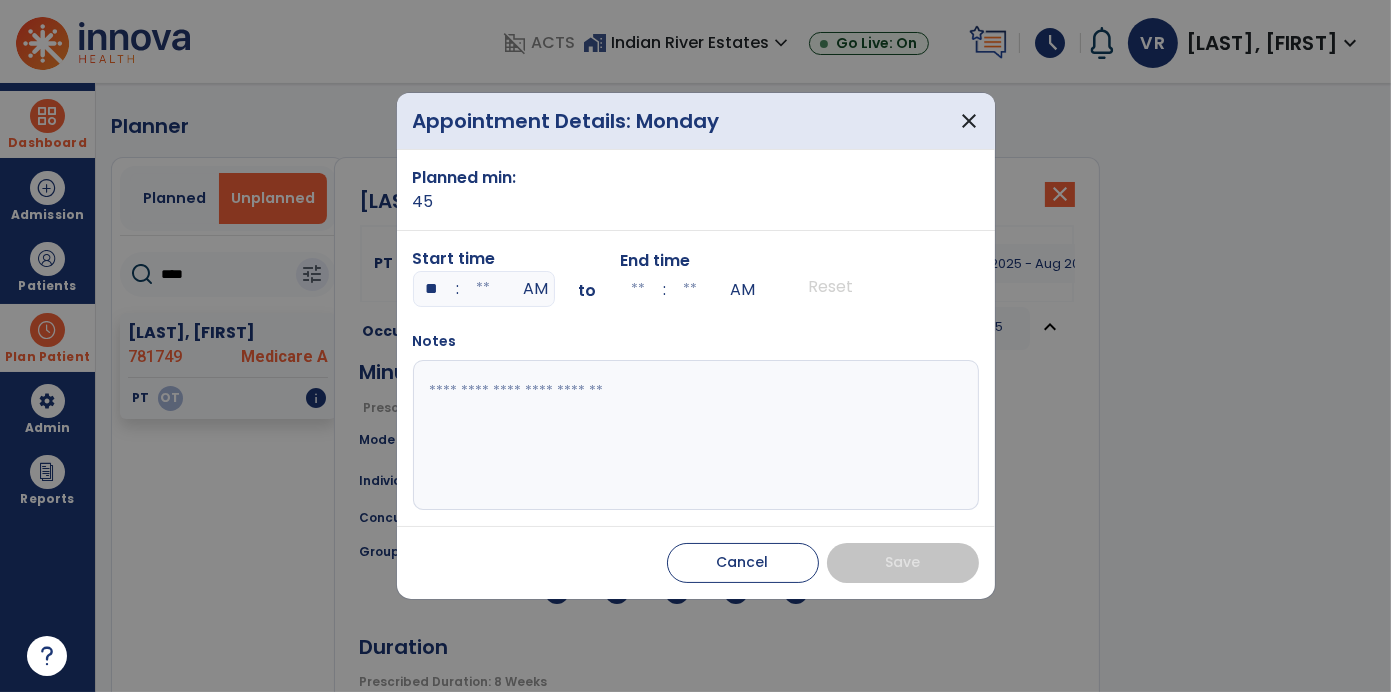 type on "**" 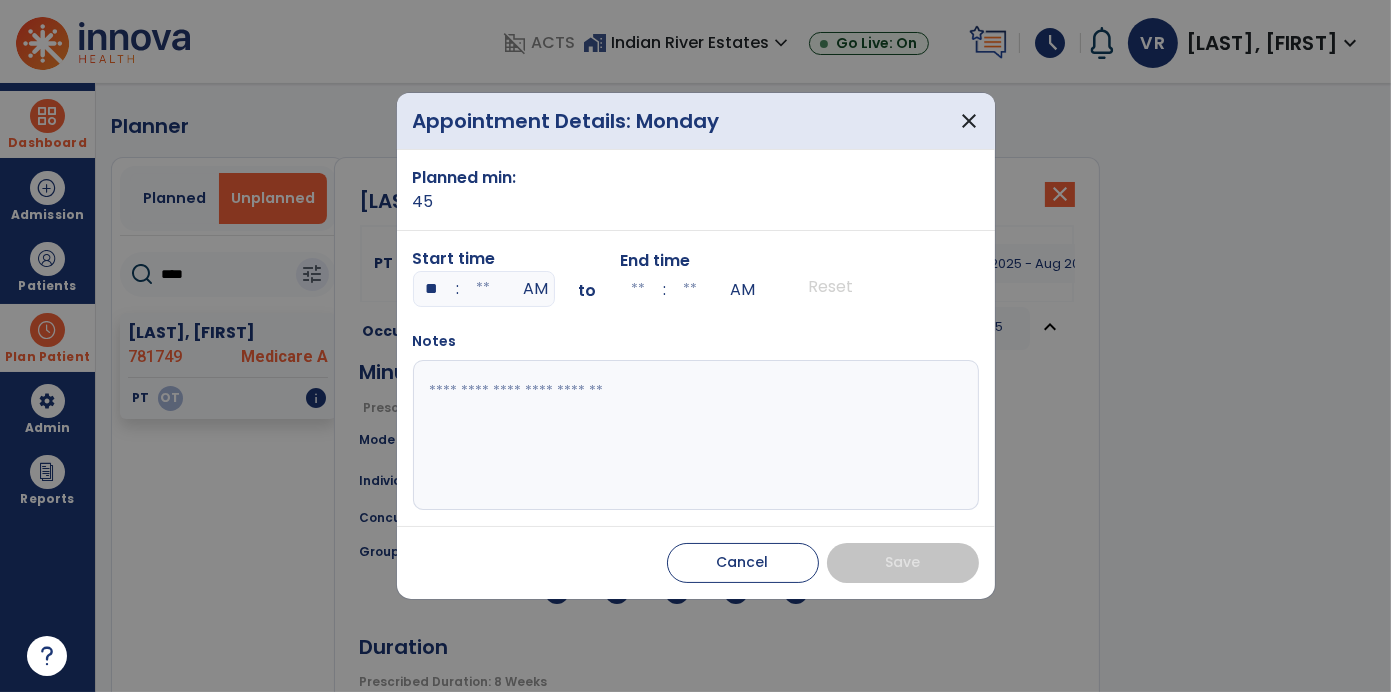 click at bounding box center [484, 289] 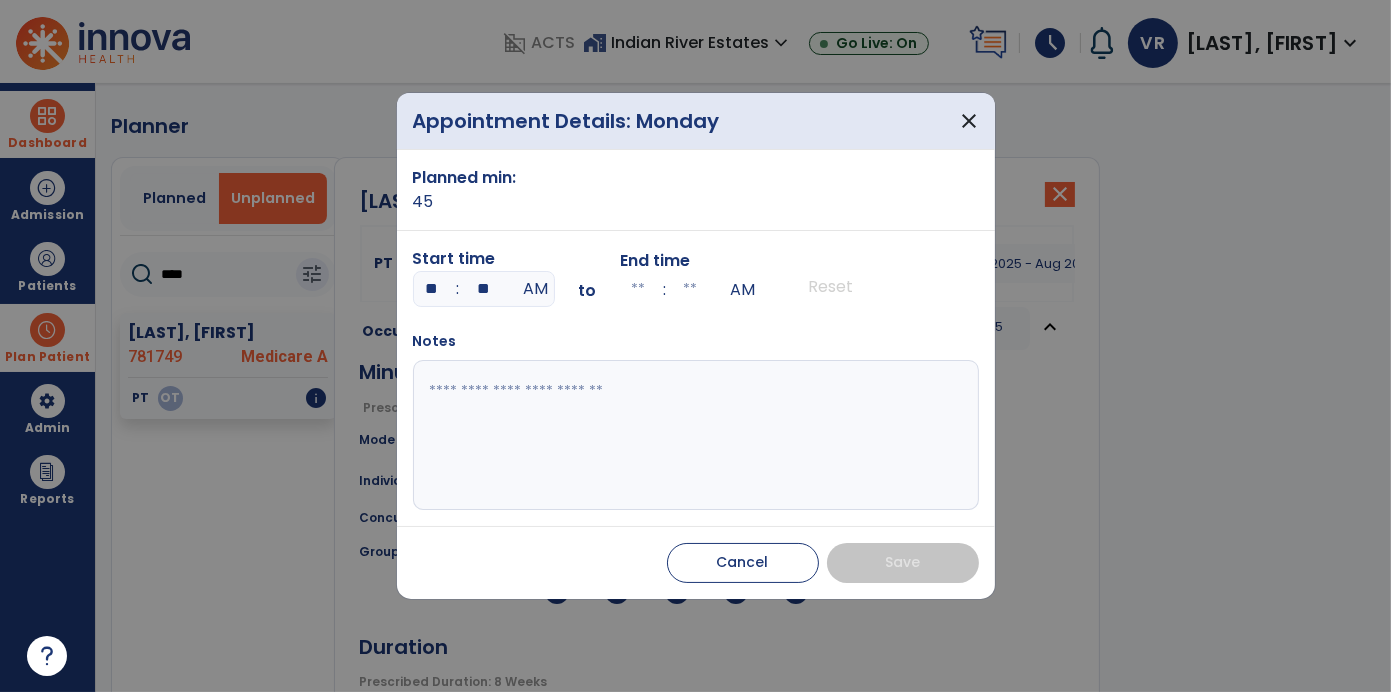 type on "**" 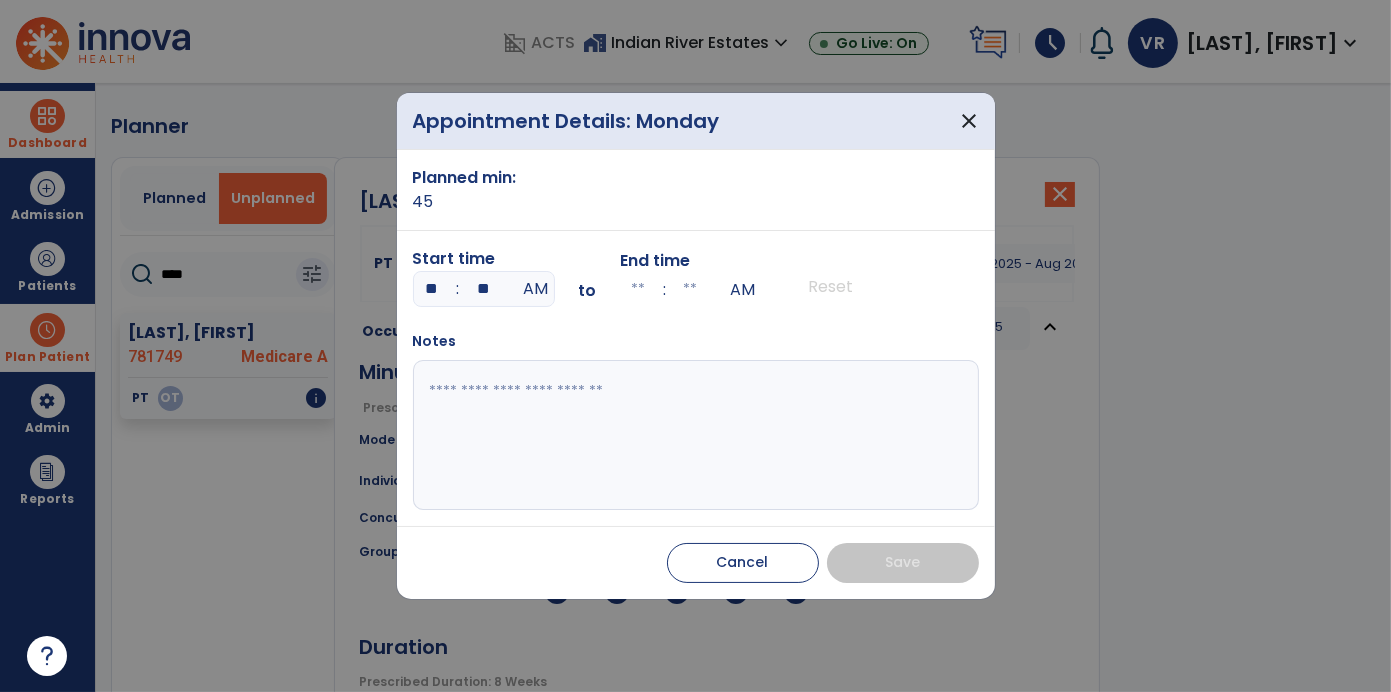 type on "**" 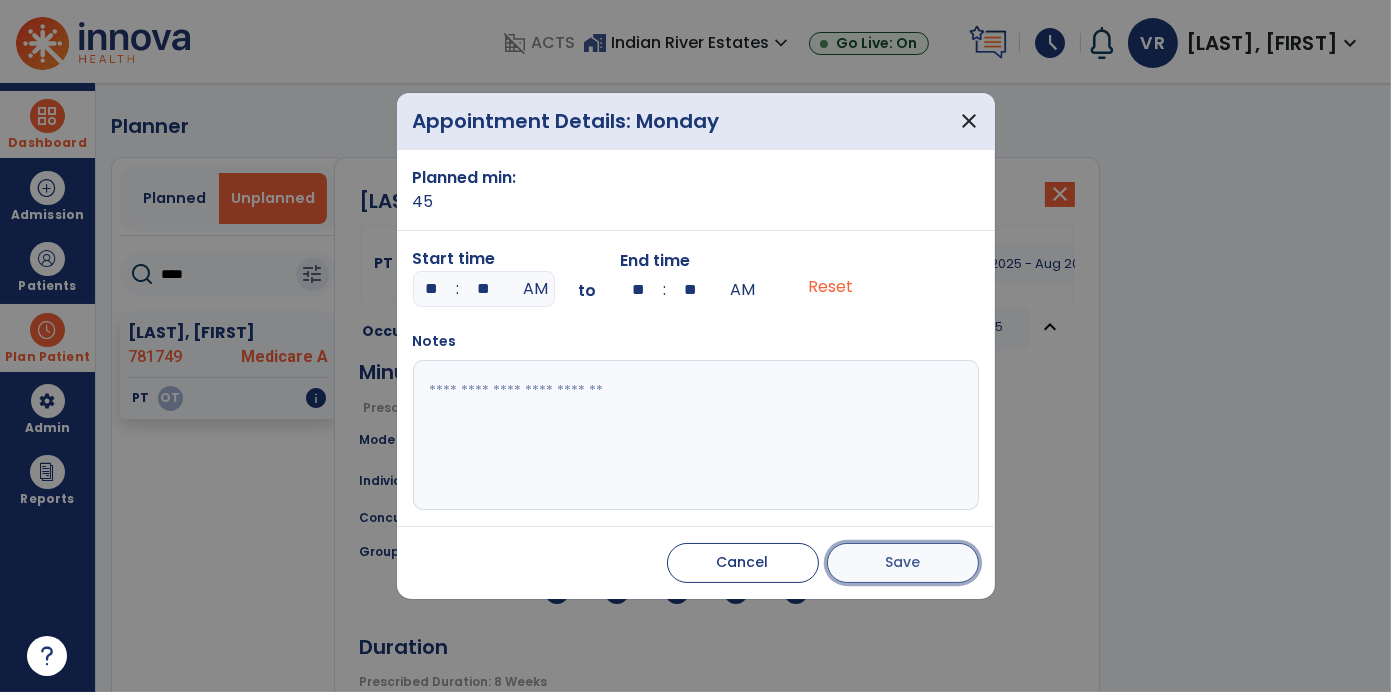 click on "Save" at bounding box center [902, 562] 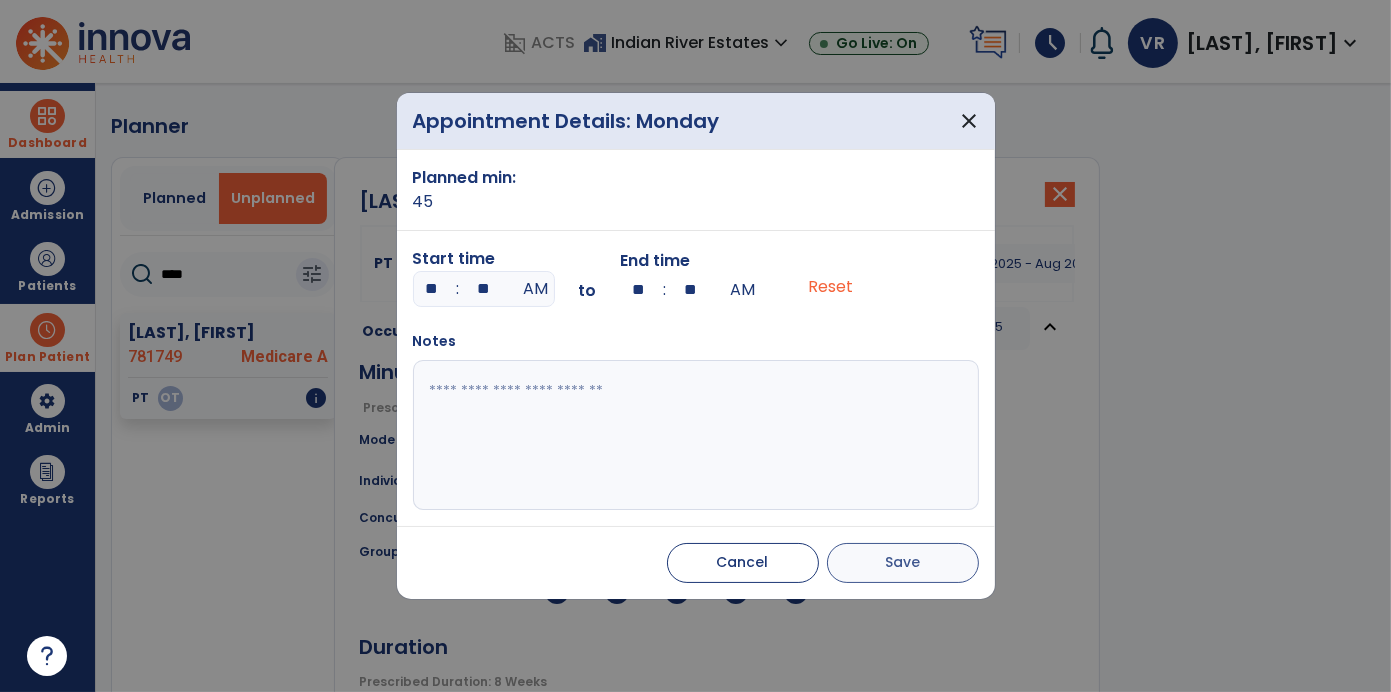 type 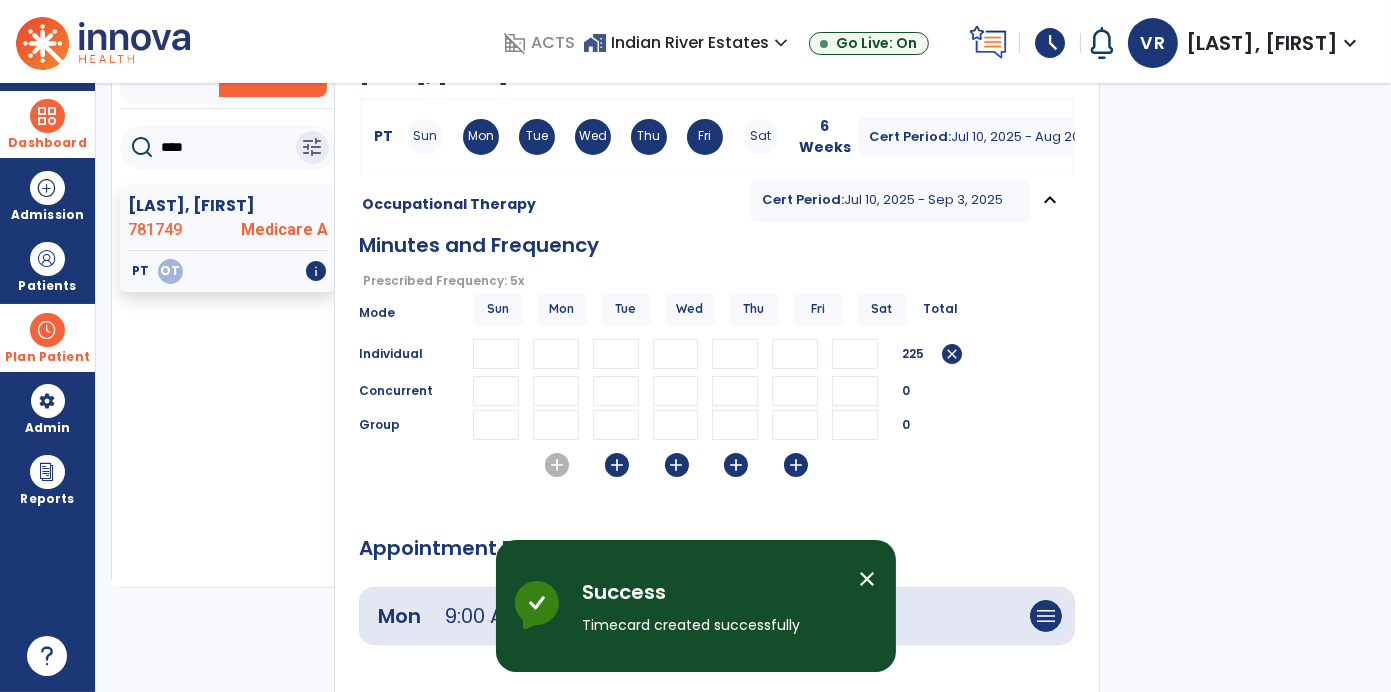 scroll, scrollTop: 125, scrollLeft: 0, axis: vertical 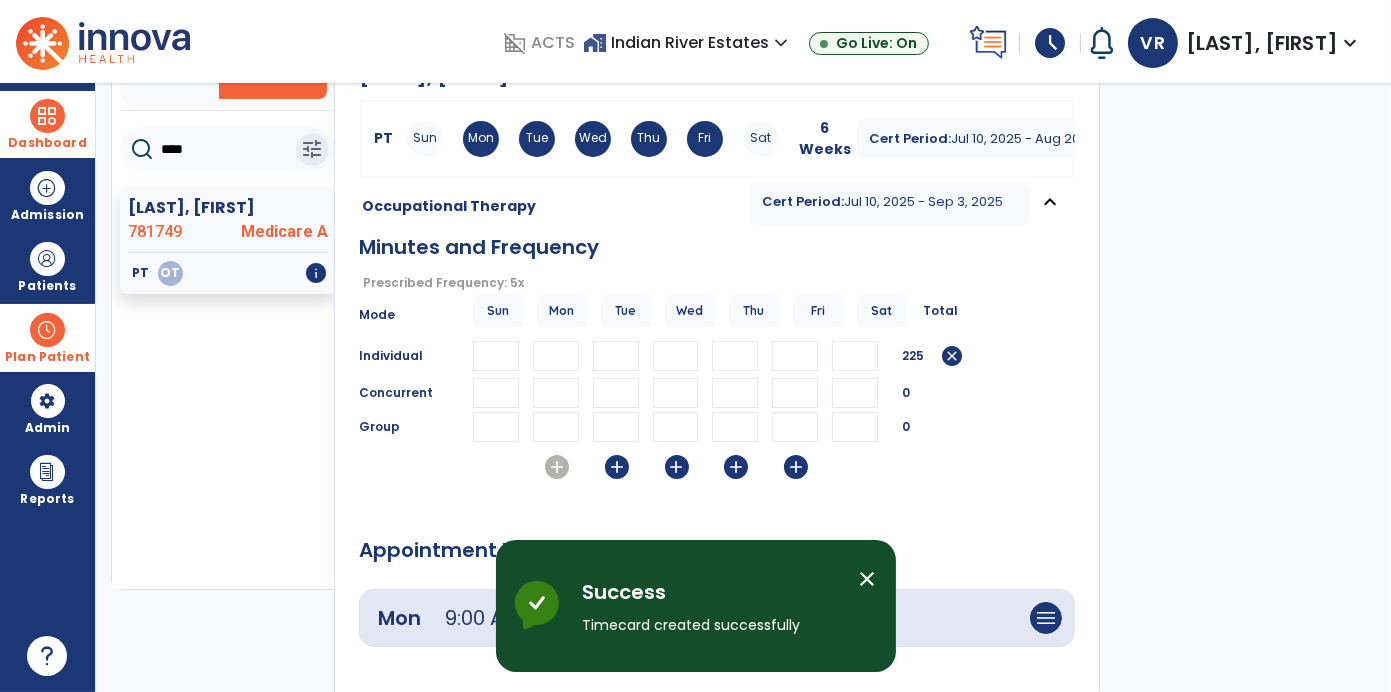 click on "add" at bounding box center [617, 467] 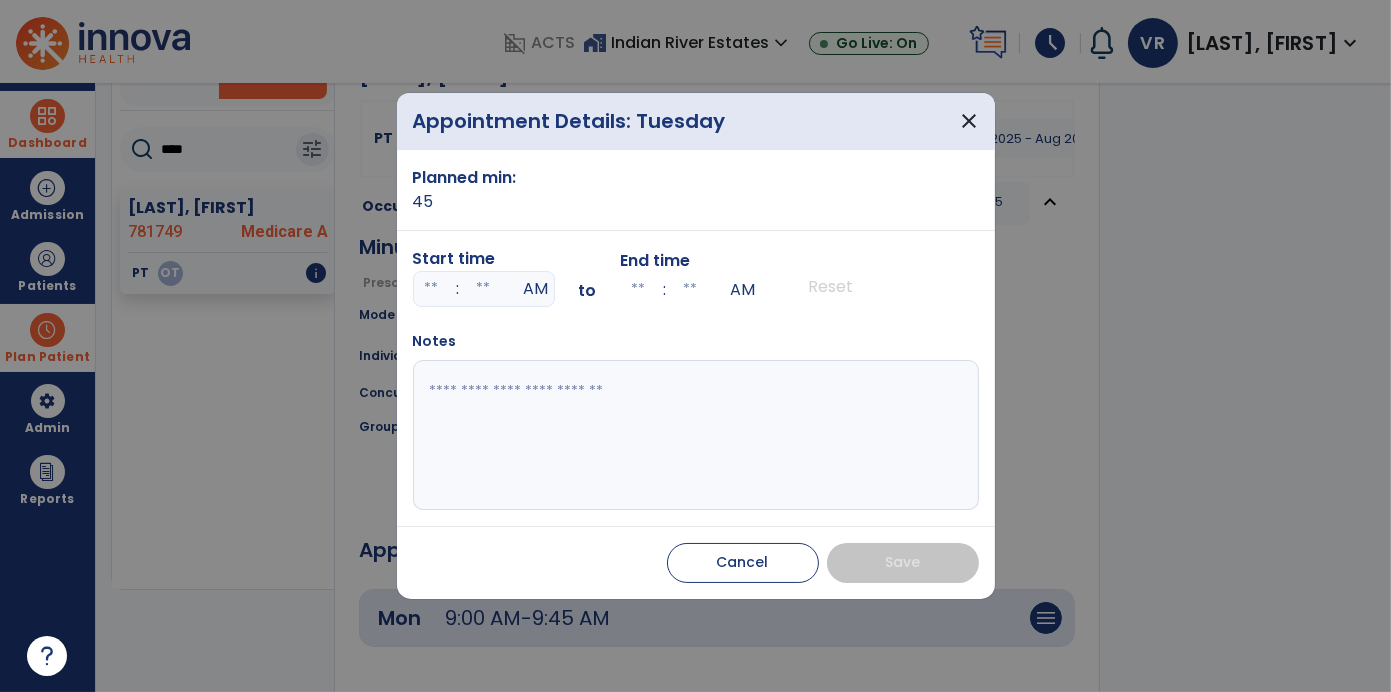 click at bounding box center (432, 289) 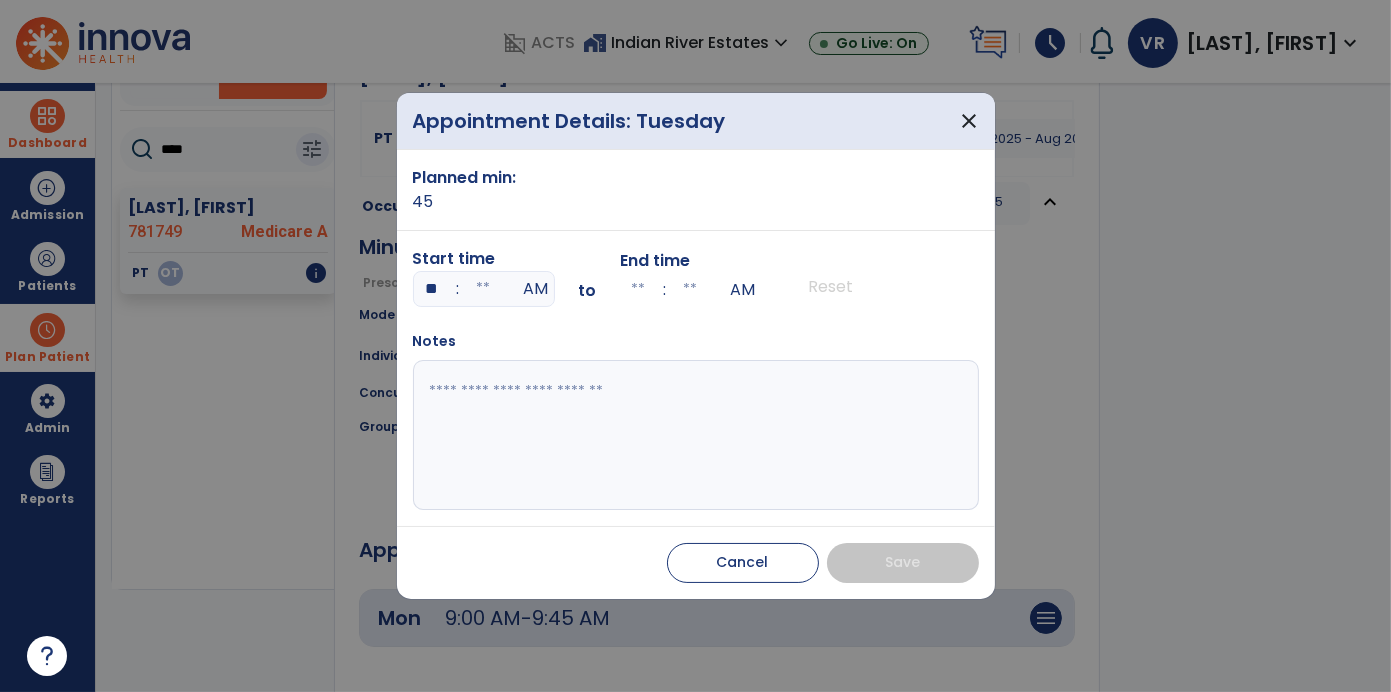 type on "**" 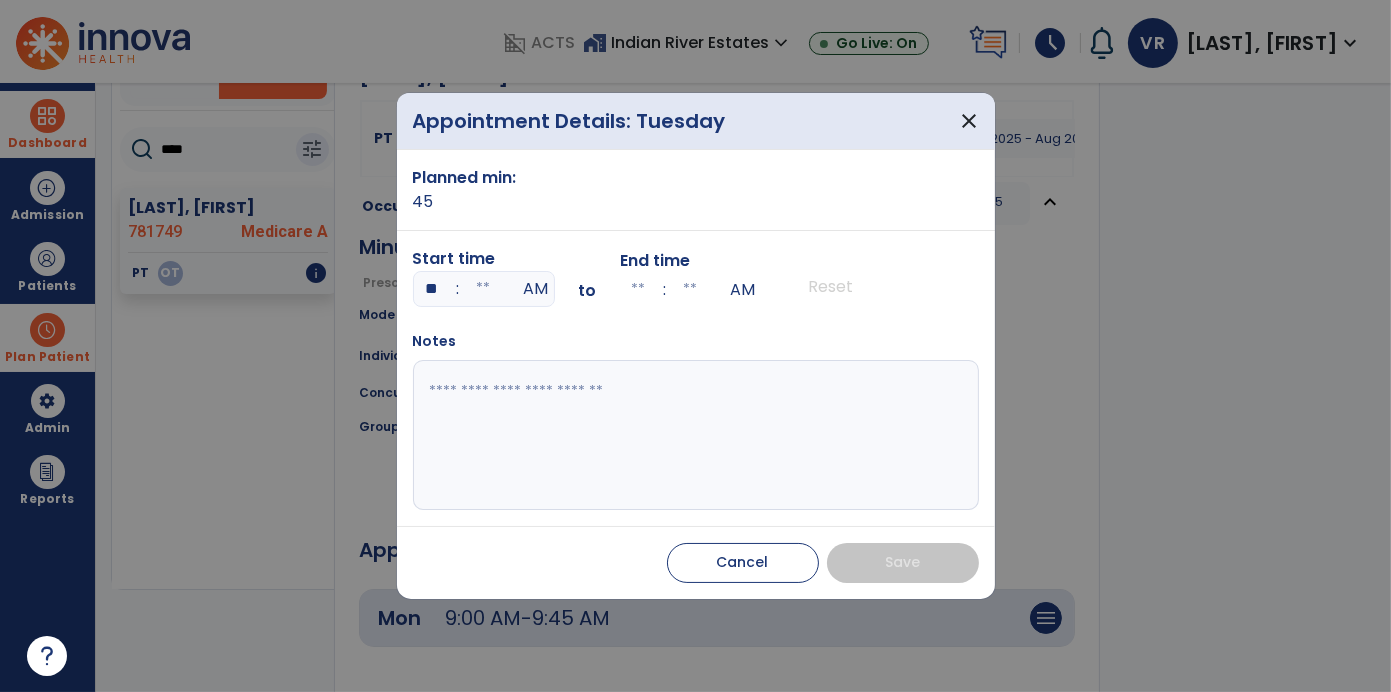 click at bounding box center (484, 289) 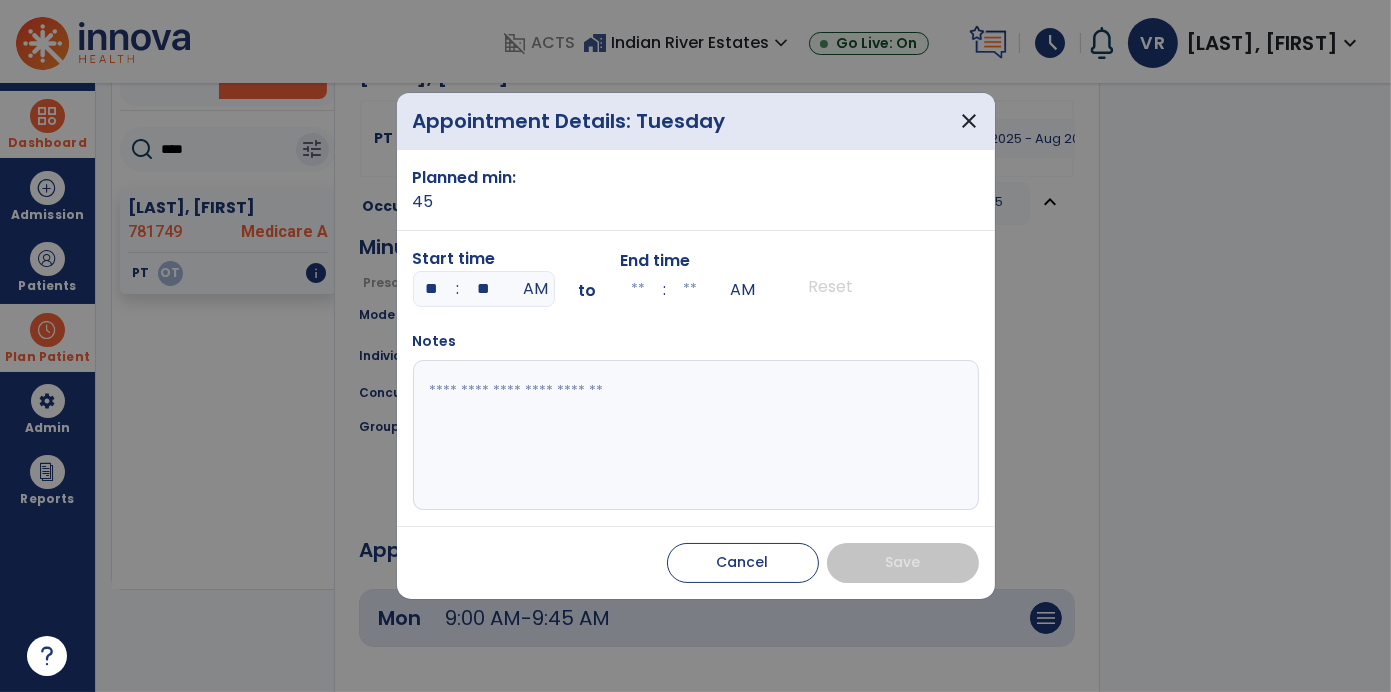 type on "**" 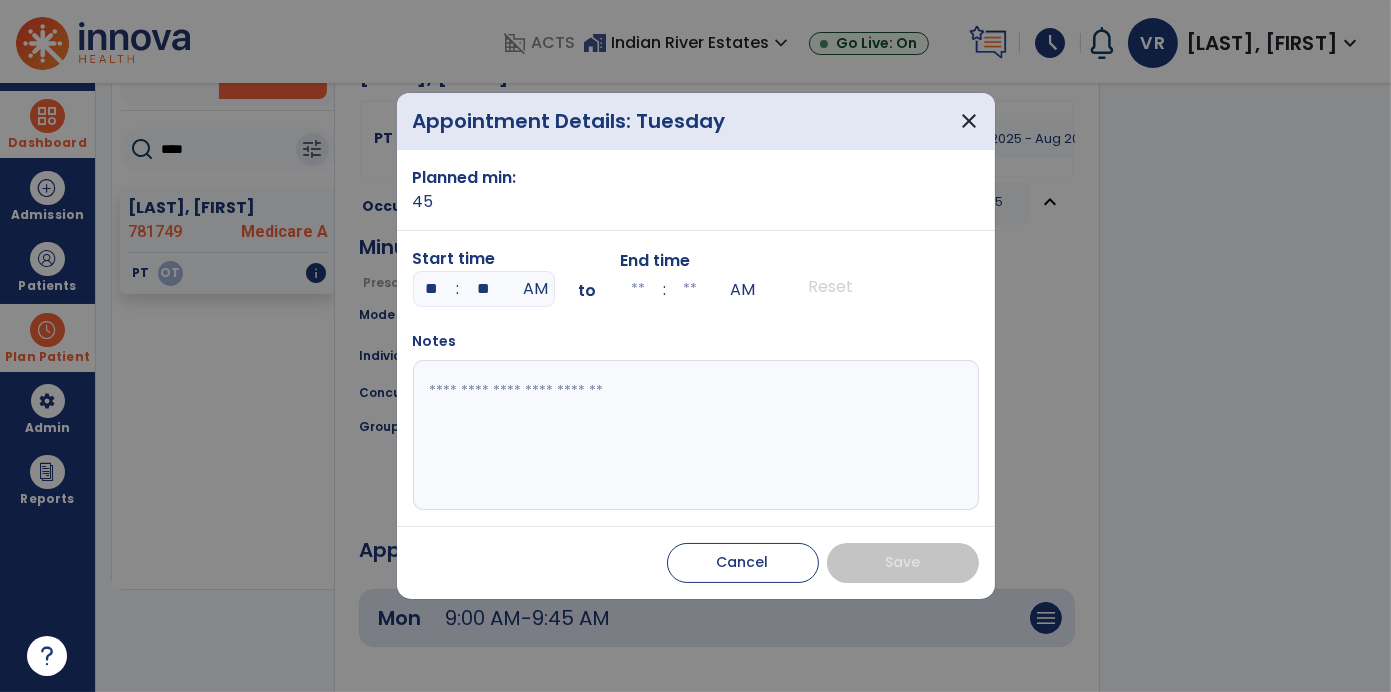 type on "**" 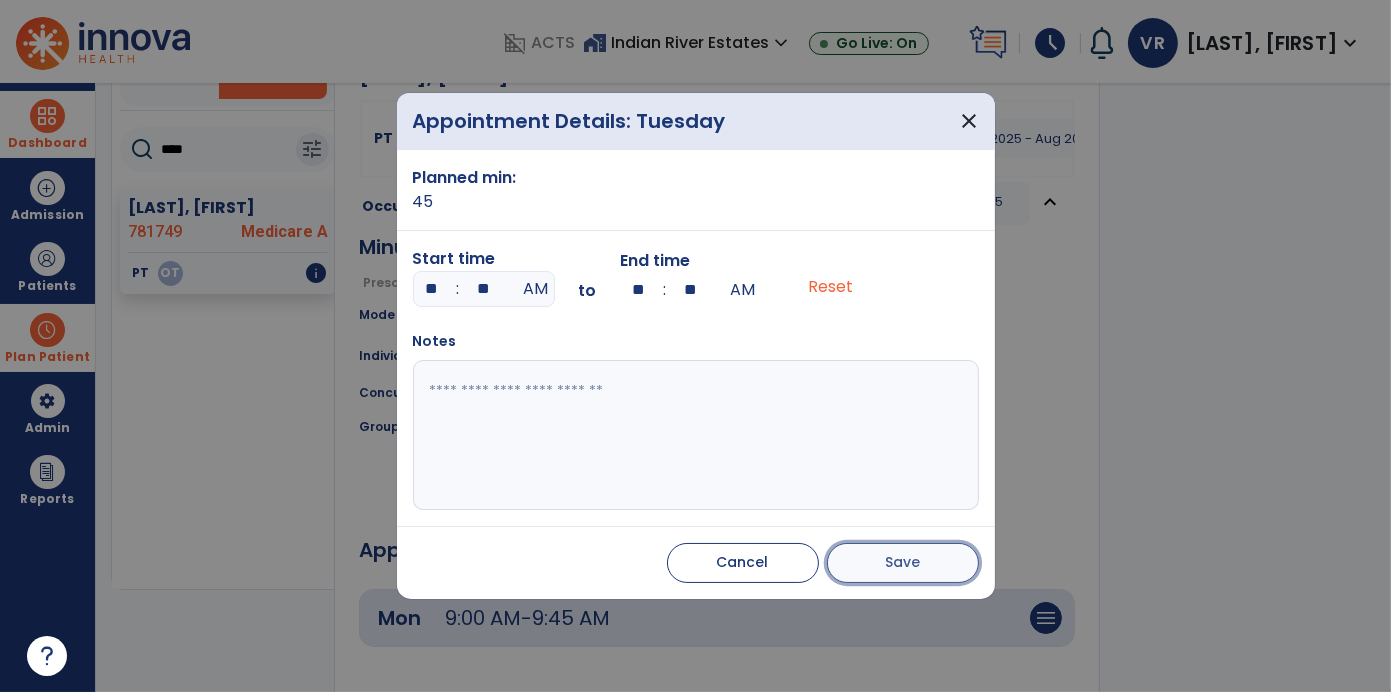 click on "Save" at bounding box center [902, 562] 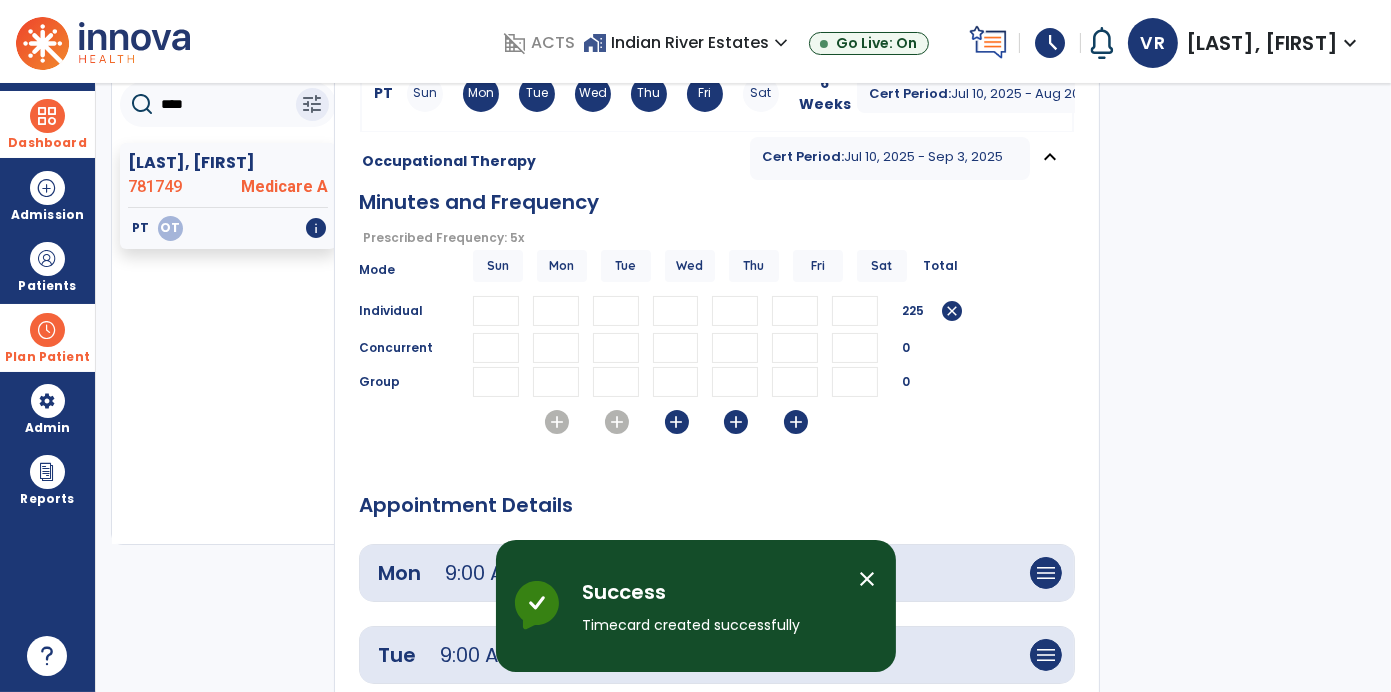 scroll, scrollTop: 179, scrollLeft: 0, axis: vertical 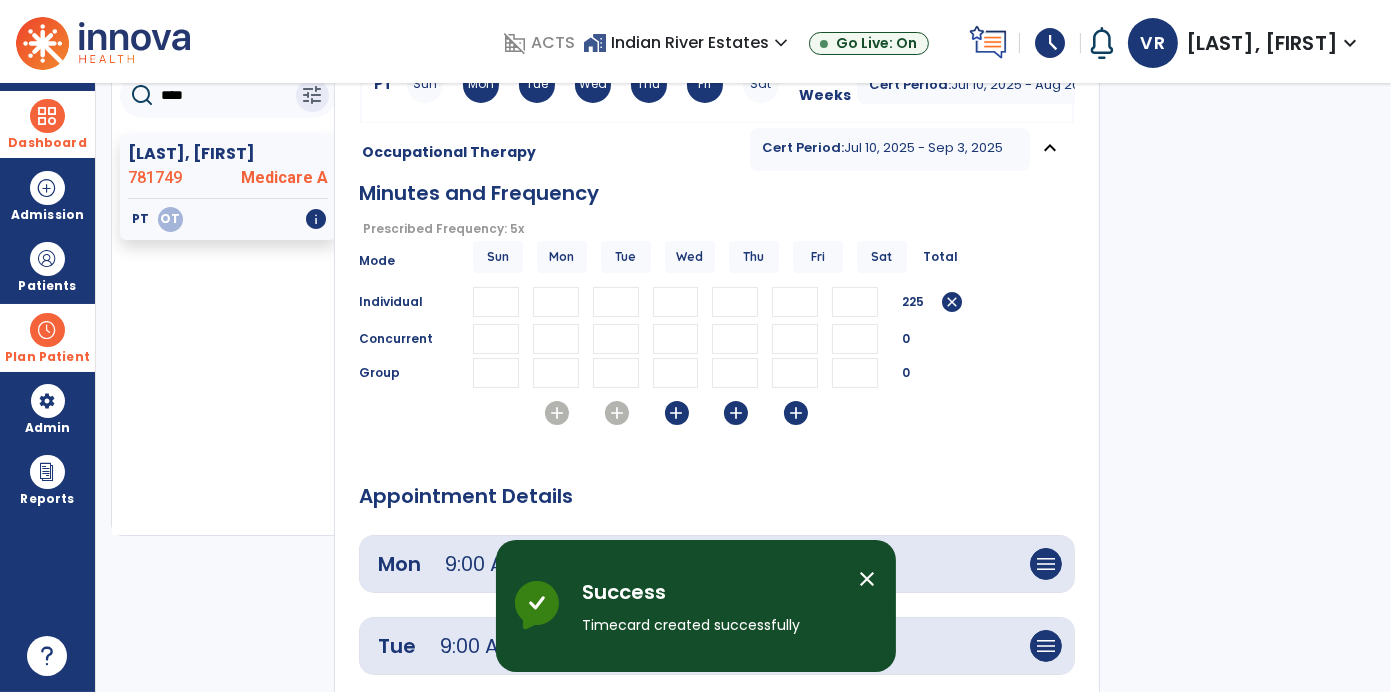 click on "add" at bounding box center [677, 413] 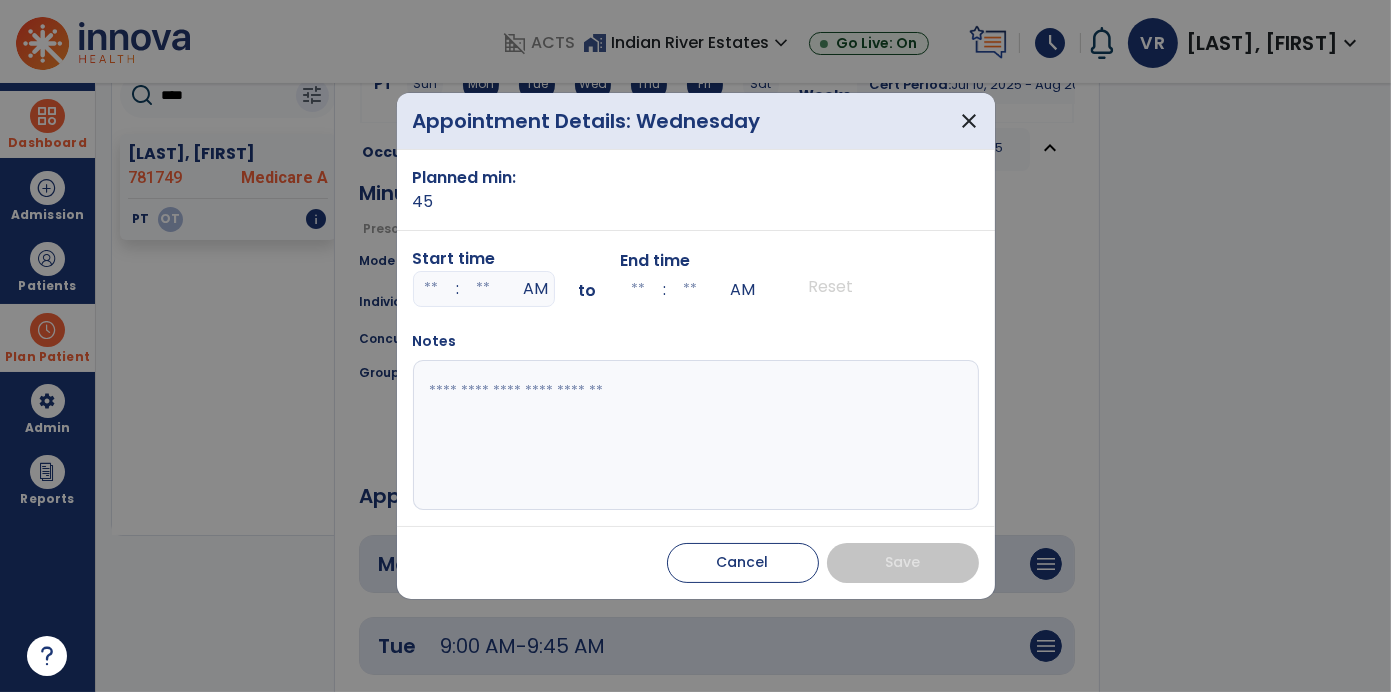 click at bounding box center [432, 289] 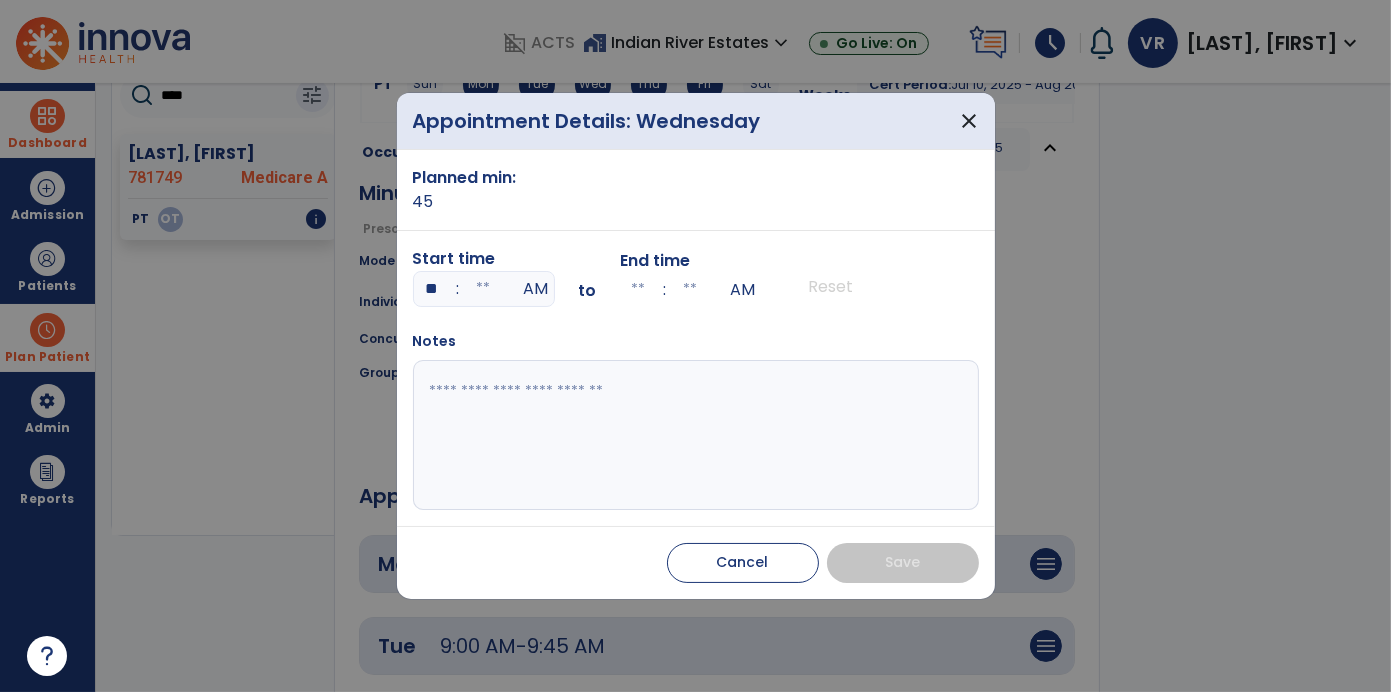type on "**" 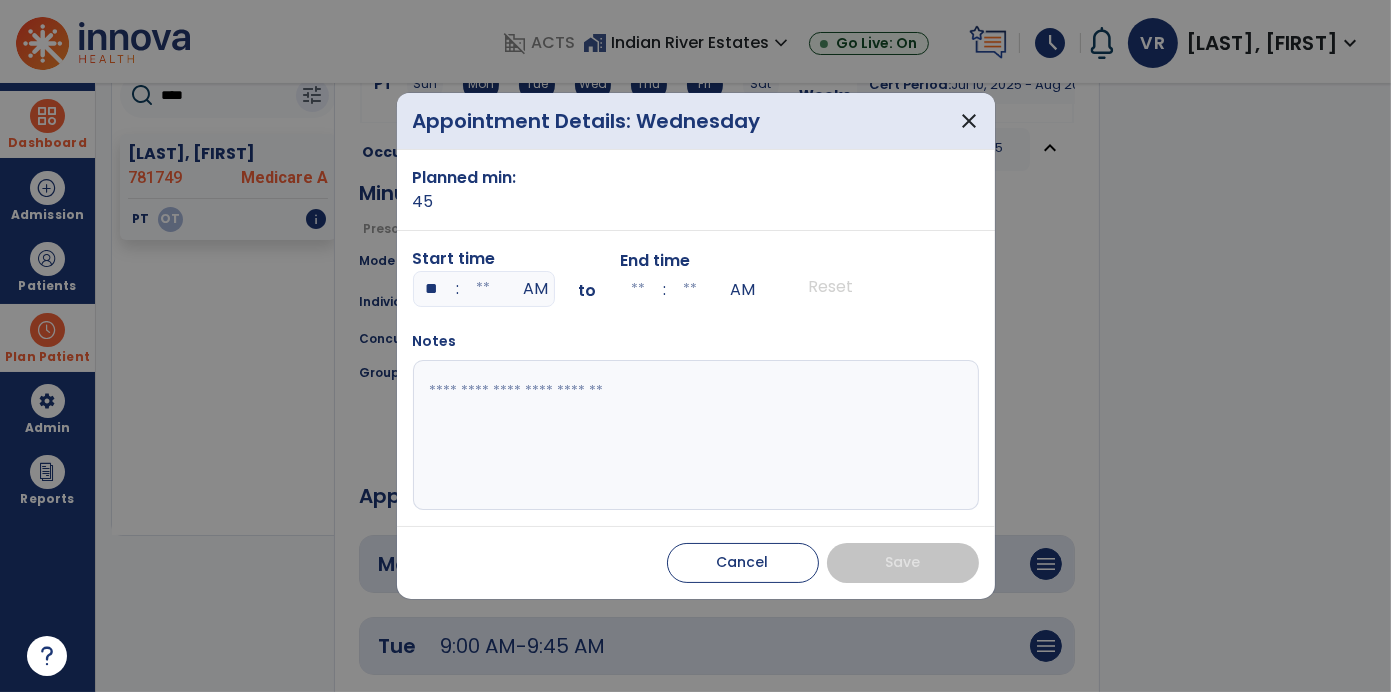 click at bounding box center [484, 289] 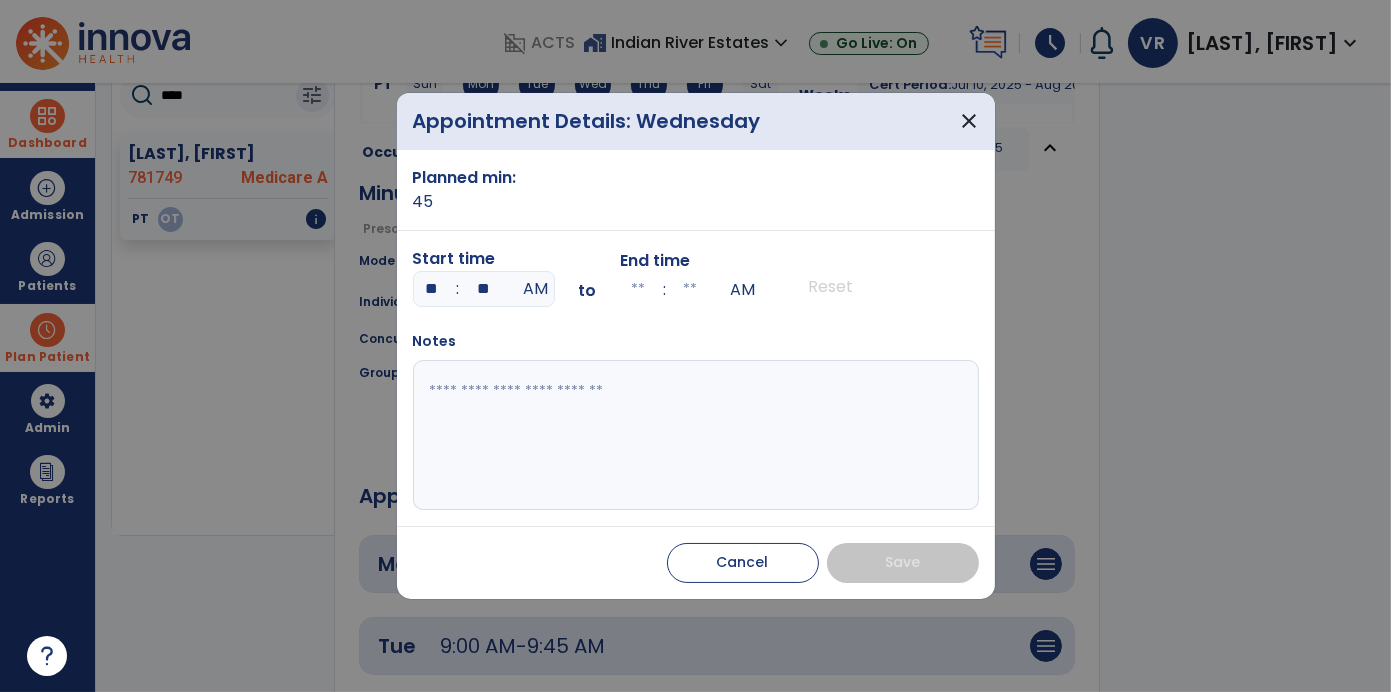 type on "**" 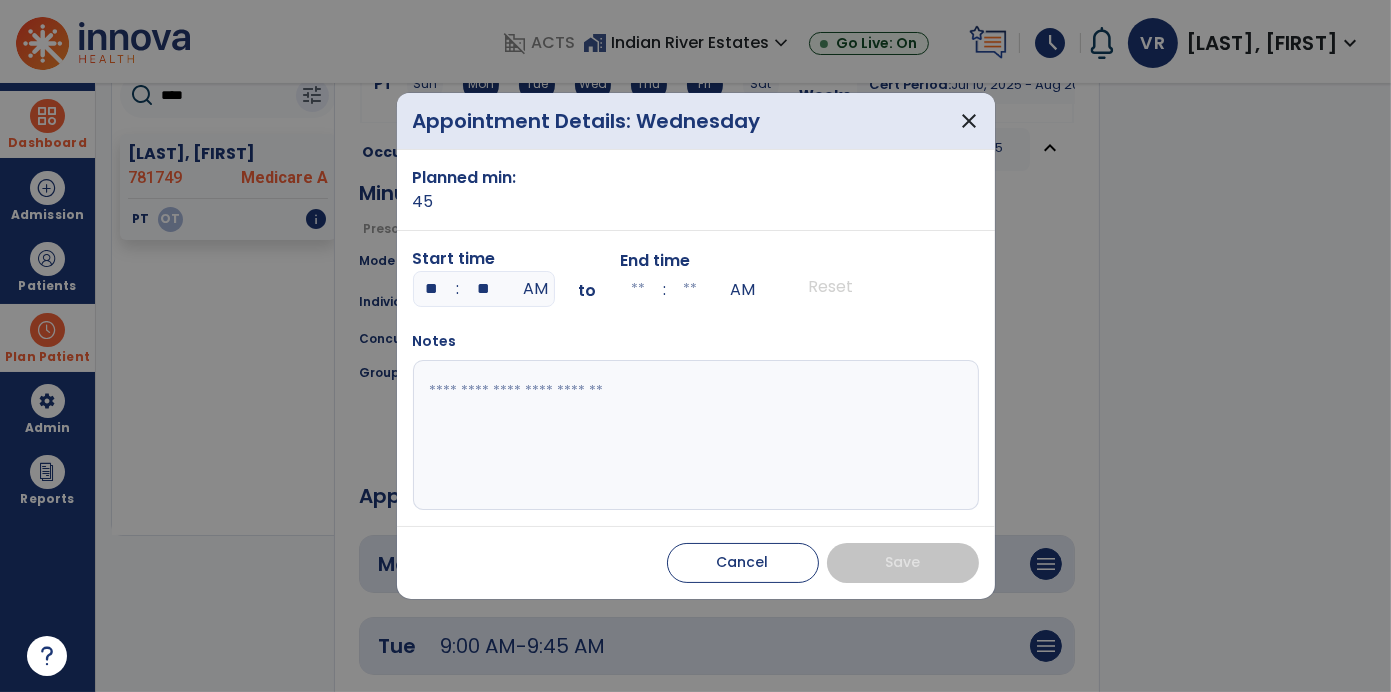 type on "**" 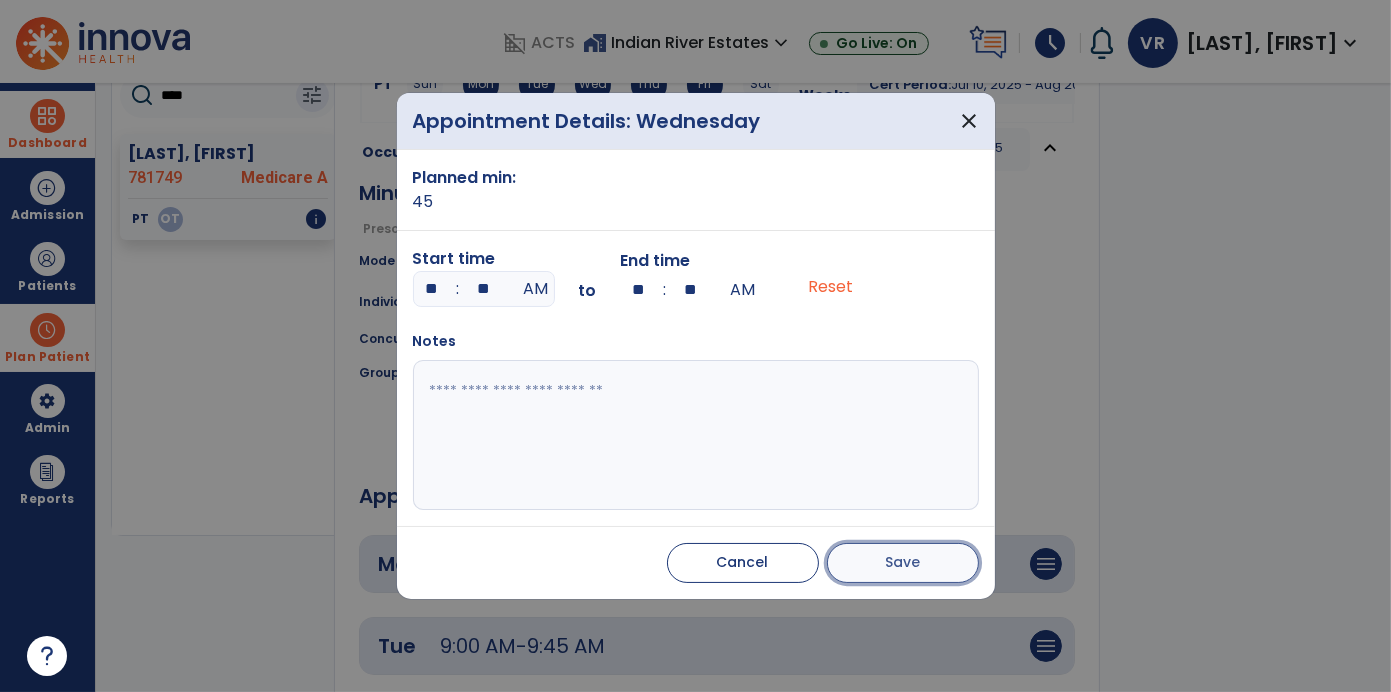 click on "Save" at bounding box center (902, 562) 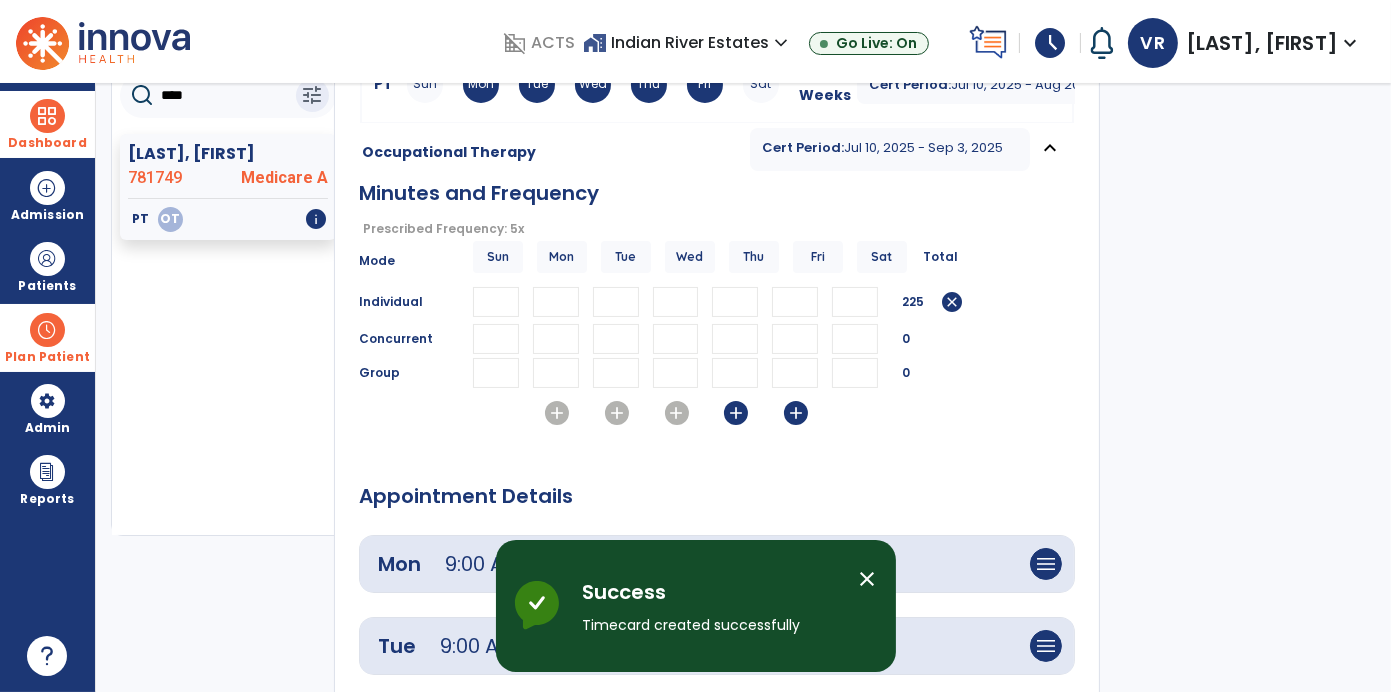 click on "add" at bounding box center (736, 413) 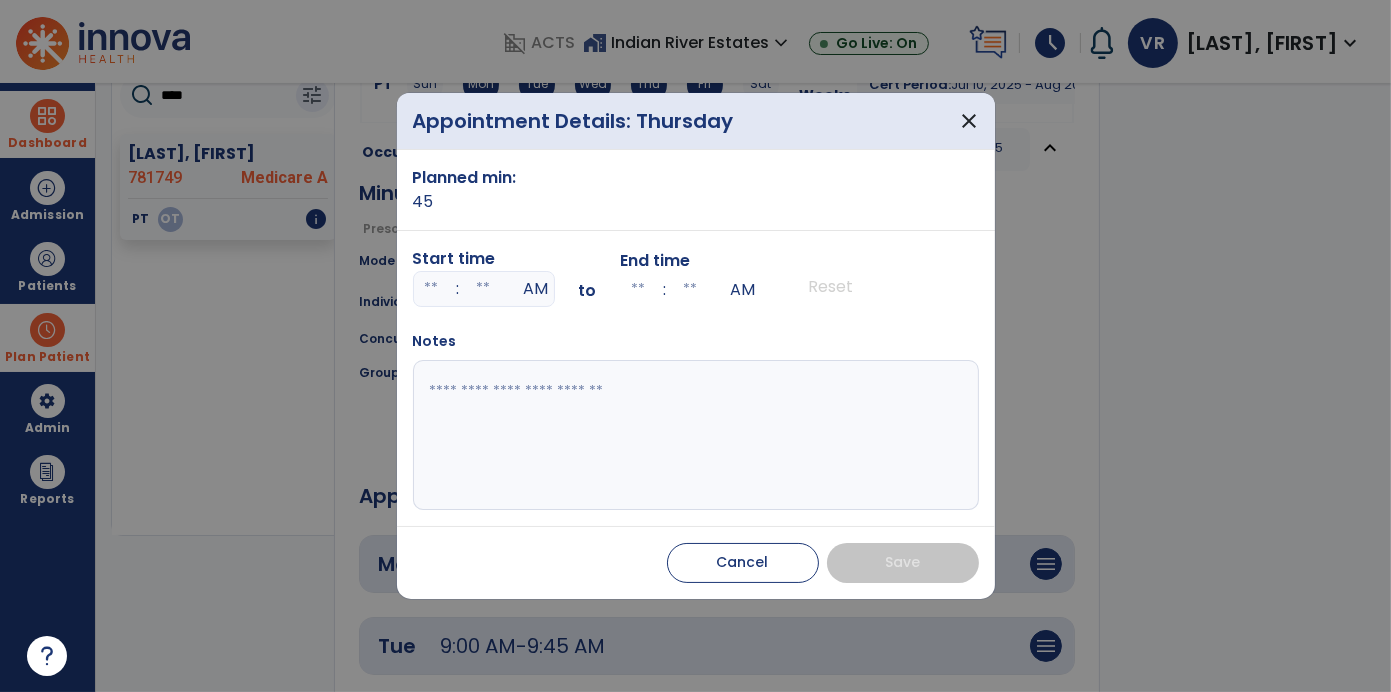 click at bounding box center [432, 289] 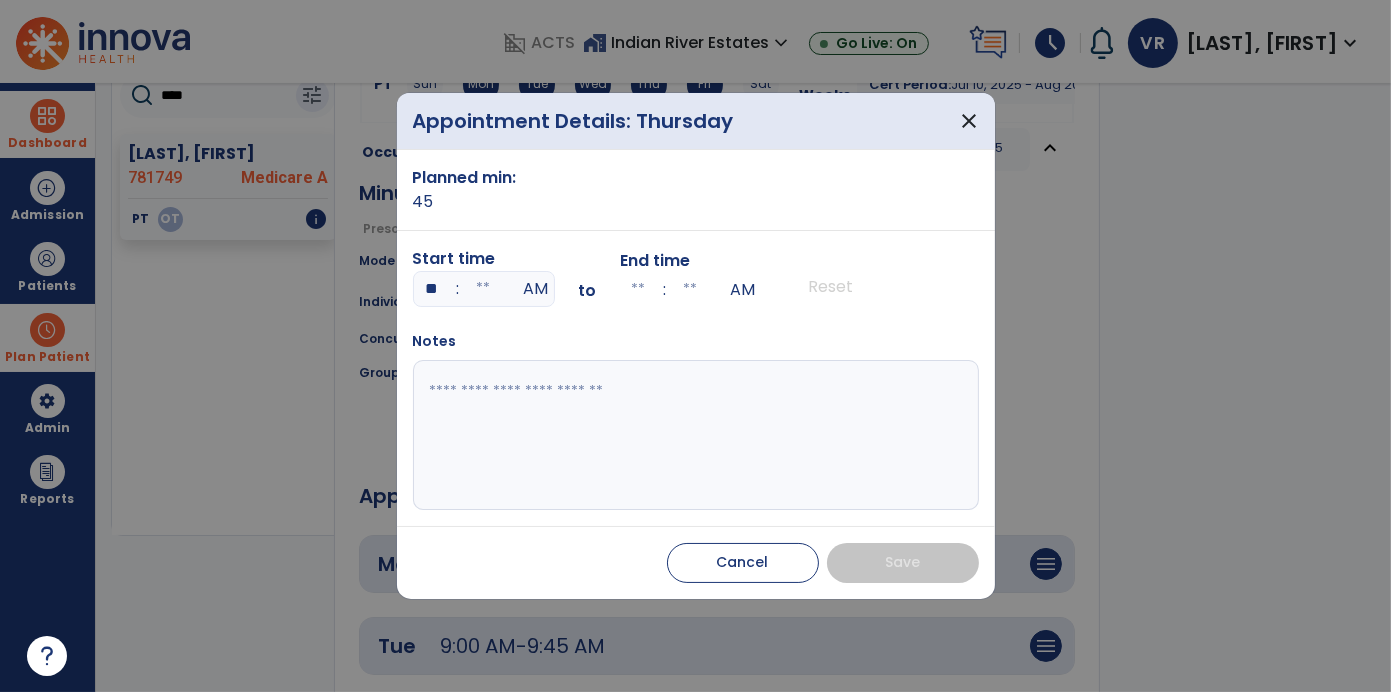 type on "**" 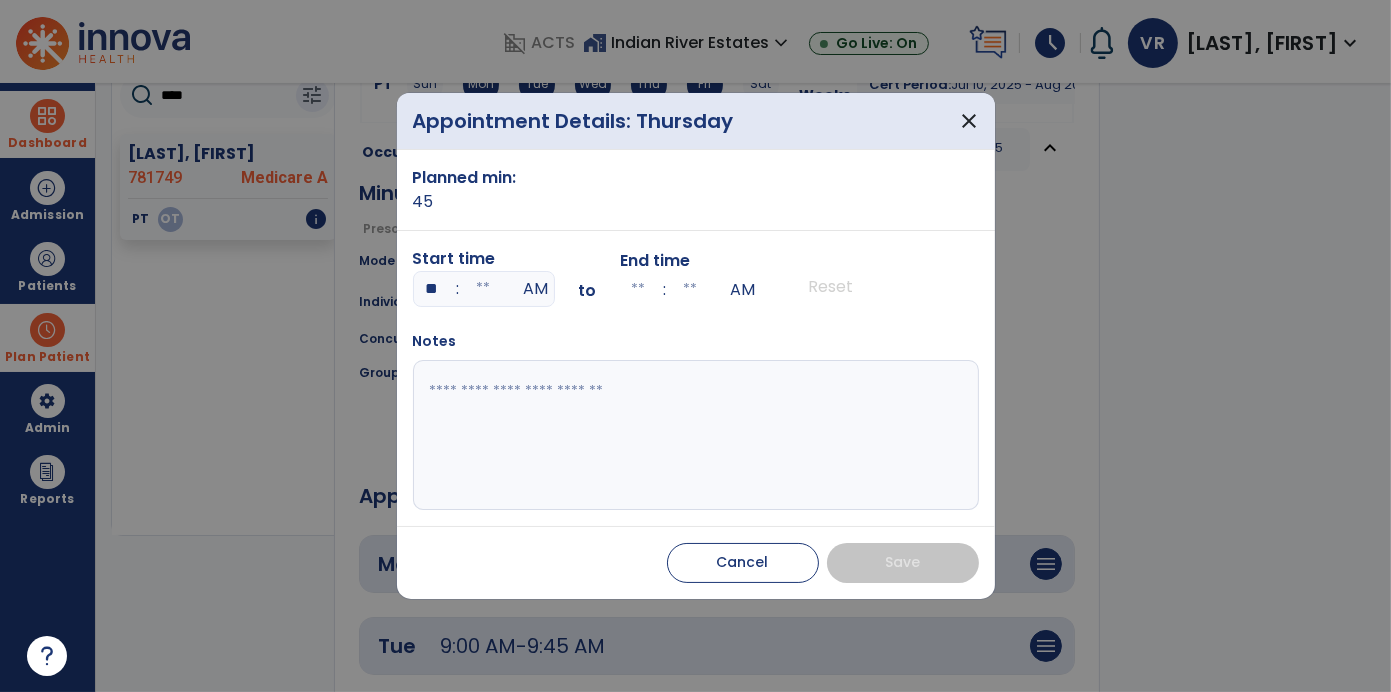 click at bounding box center [484, 289] 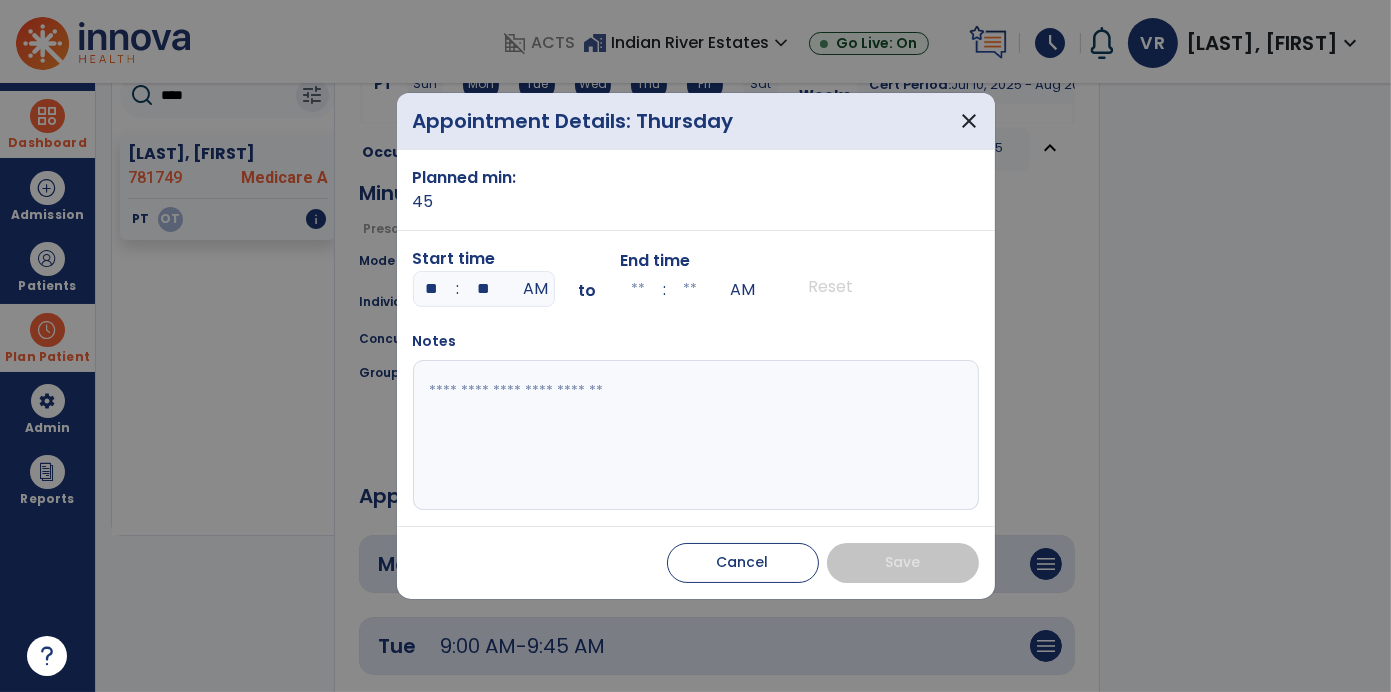 type on "**" 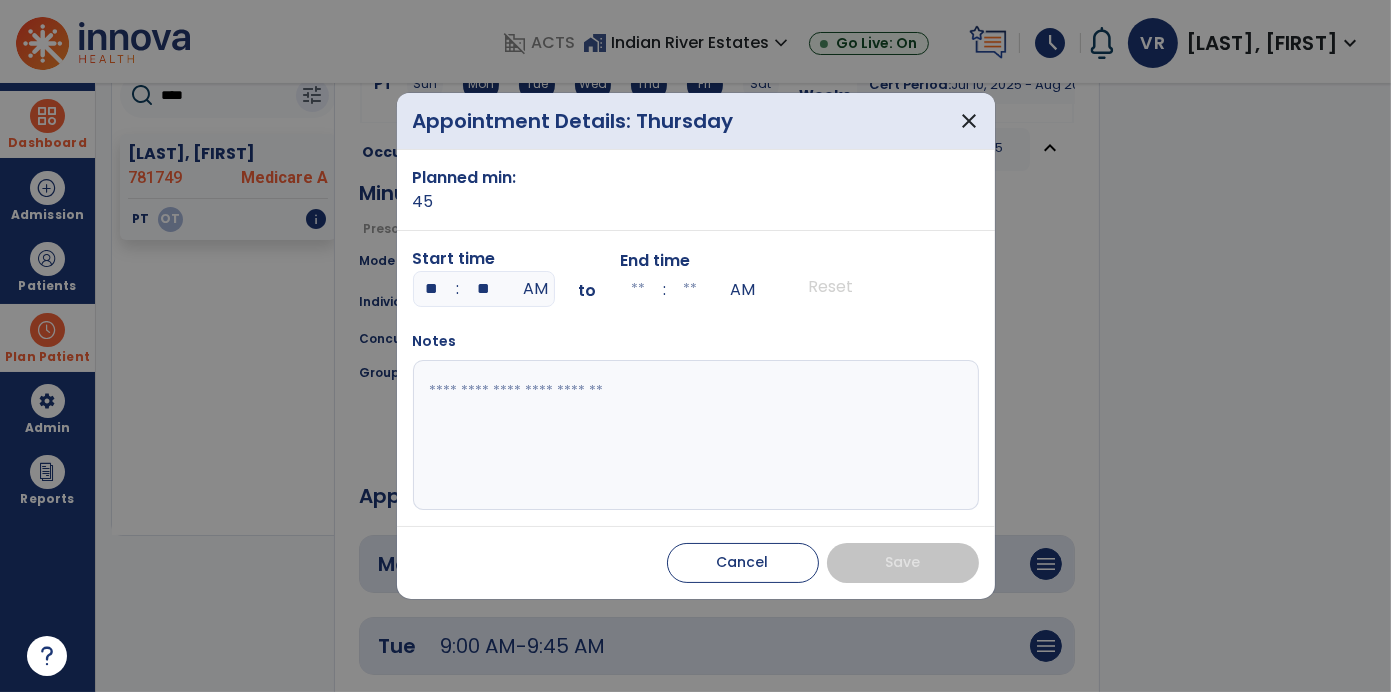 type on "**" 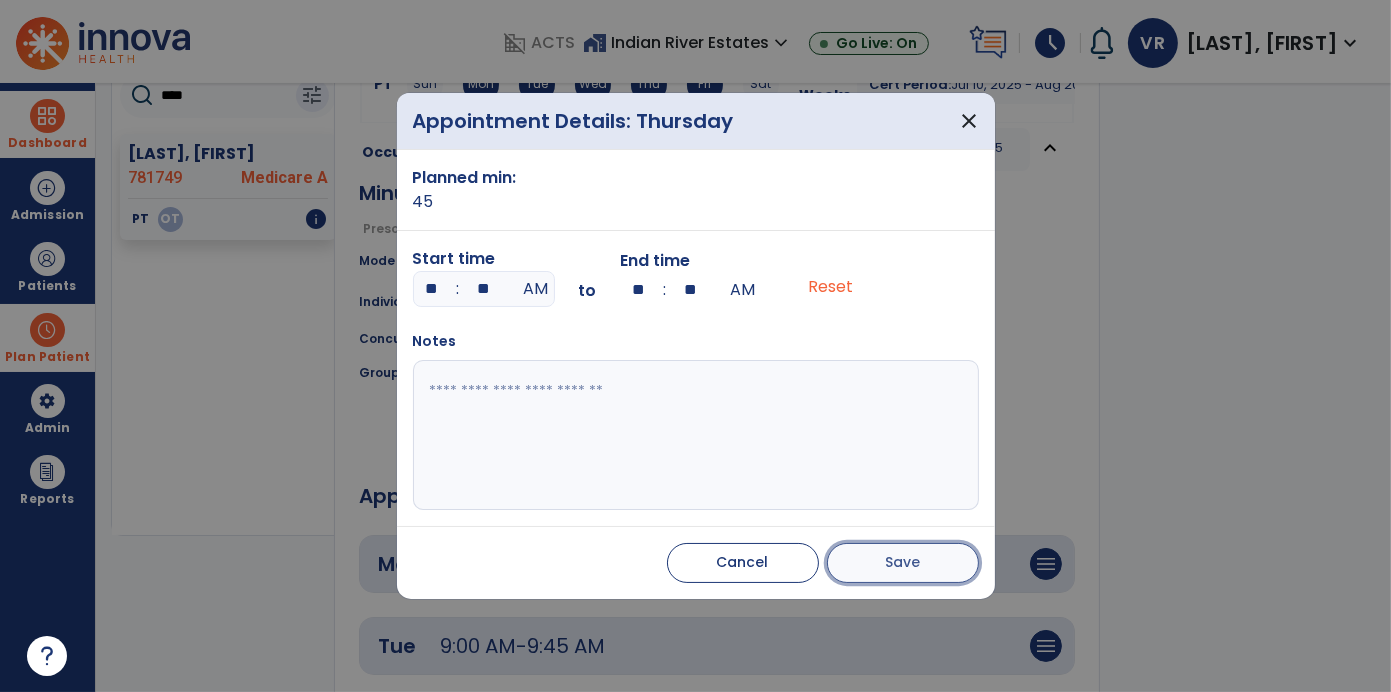 click on "Save" at bounding box center (903, 563) 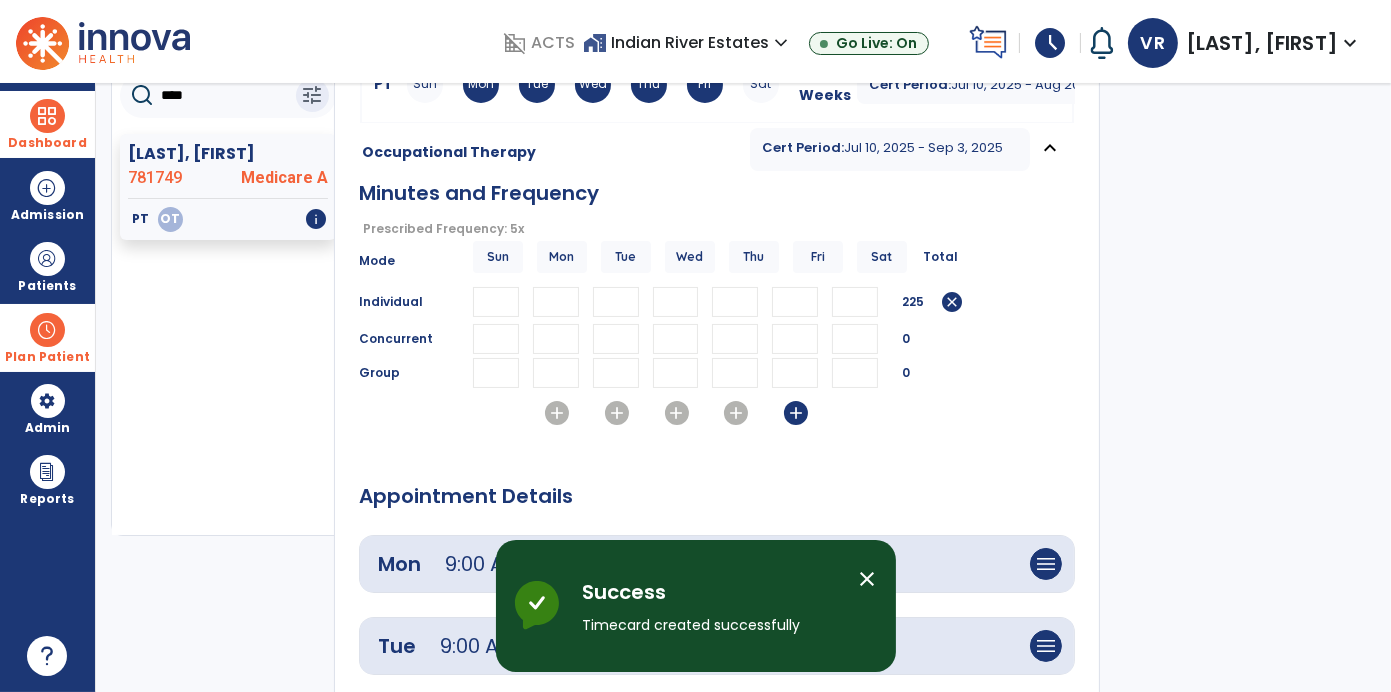 click on "add" at bounding box center (796, 413) 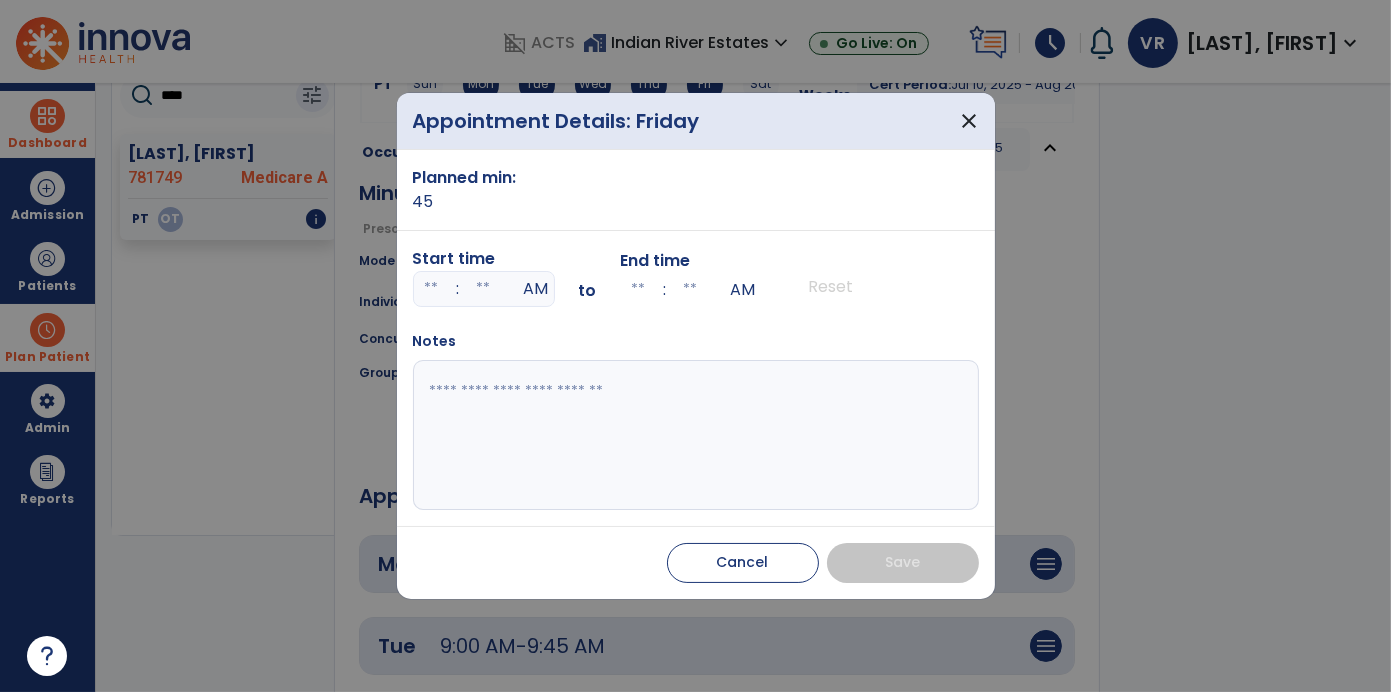 click on ":" at bounding box center [458, 289] 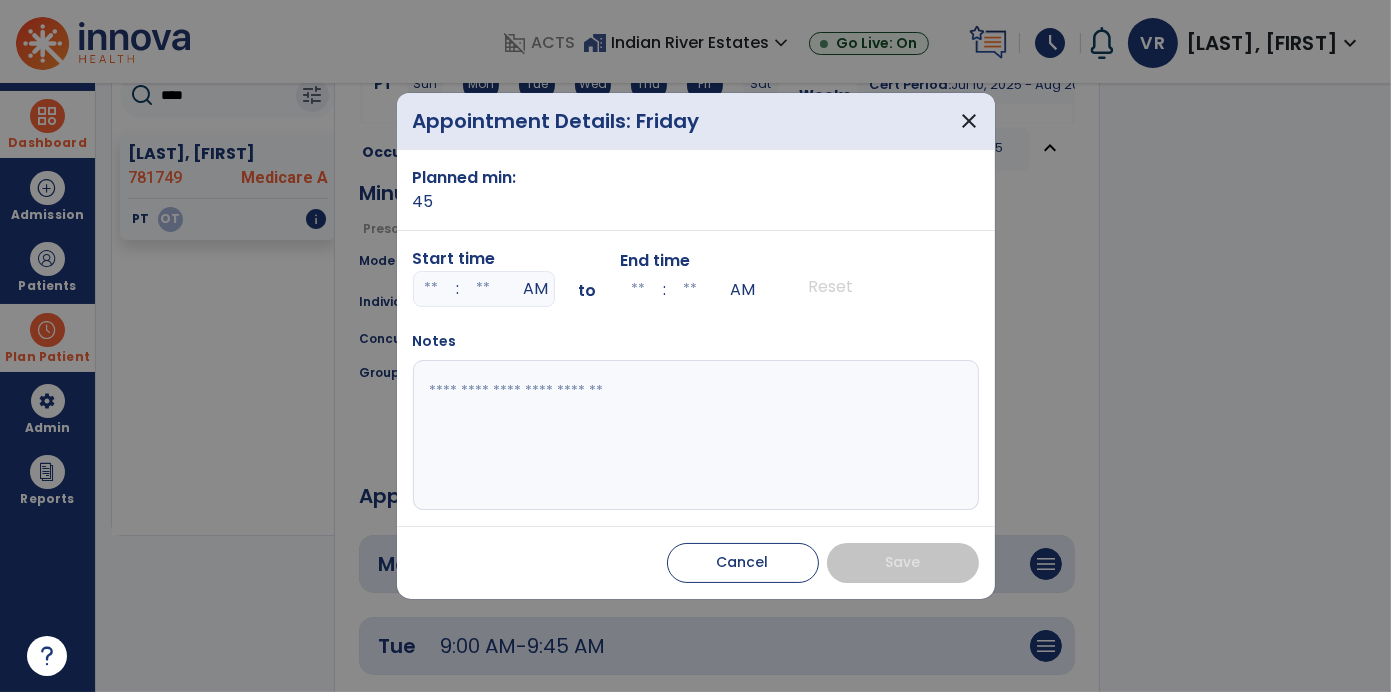 click at bounding box center [432, 289] 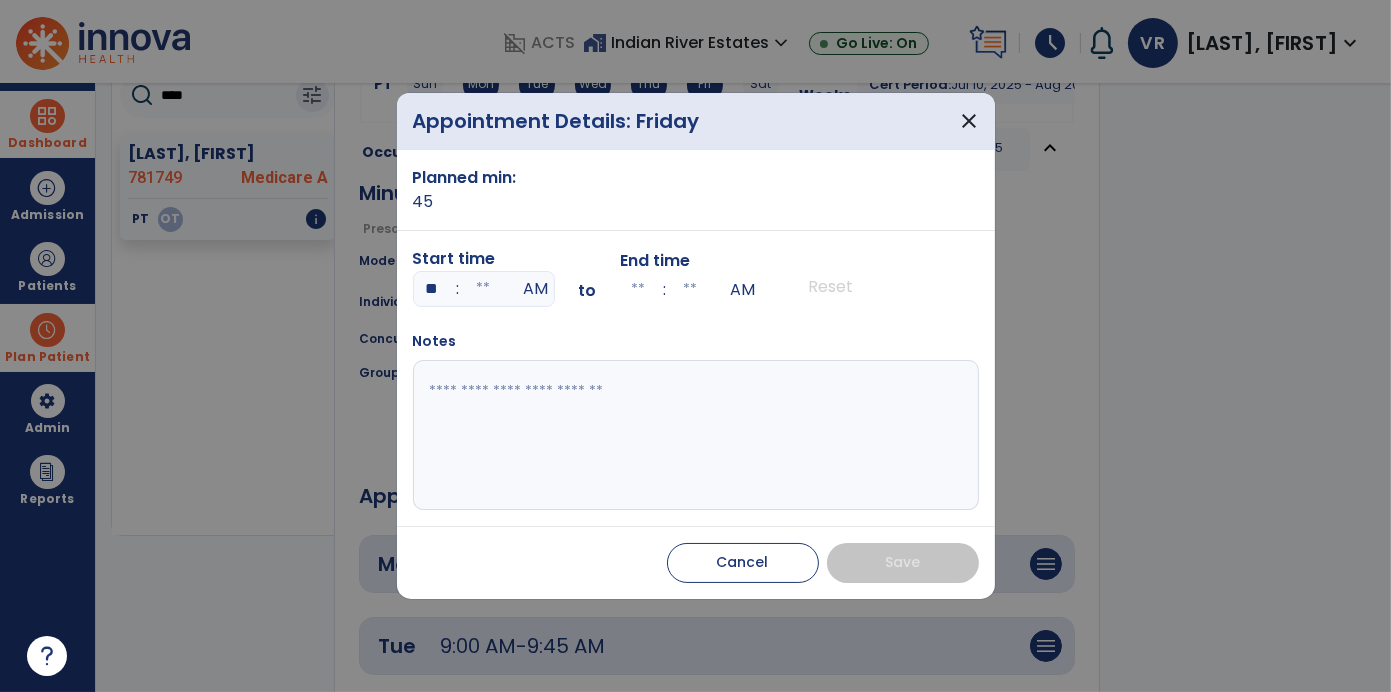 type on "**" 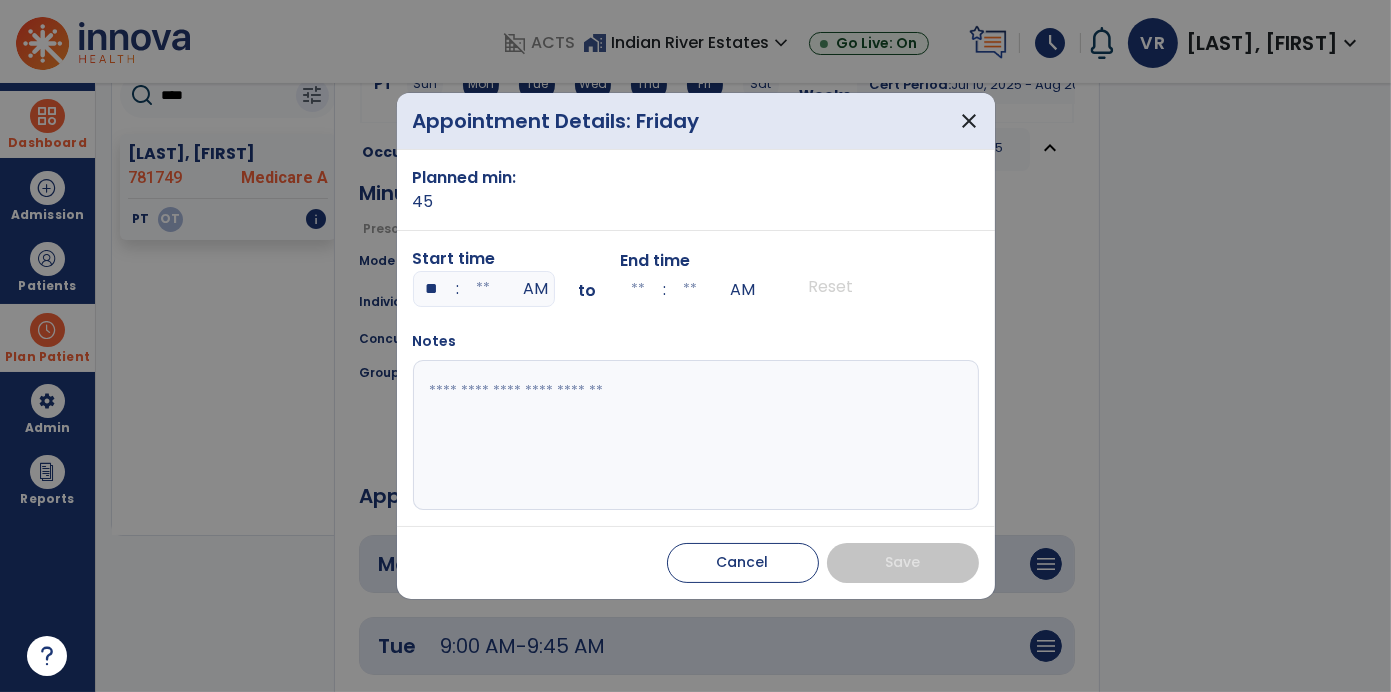 click at bounding box center [484, 289] 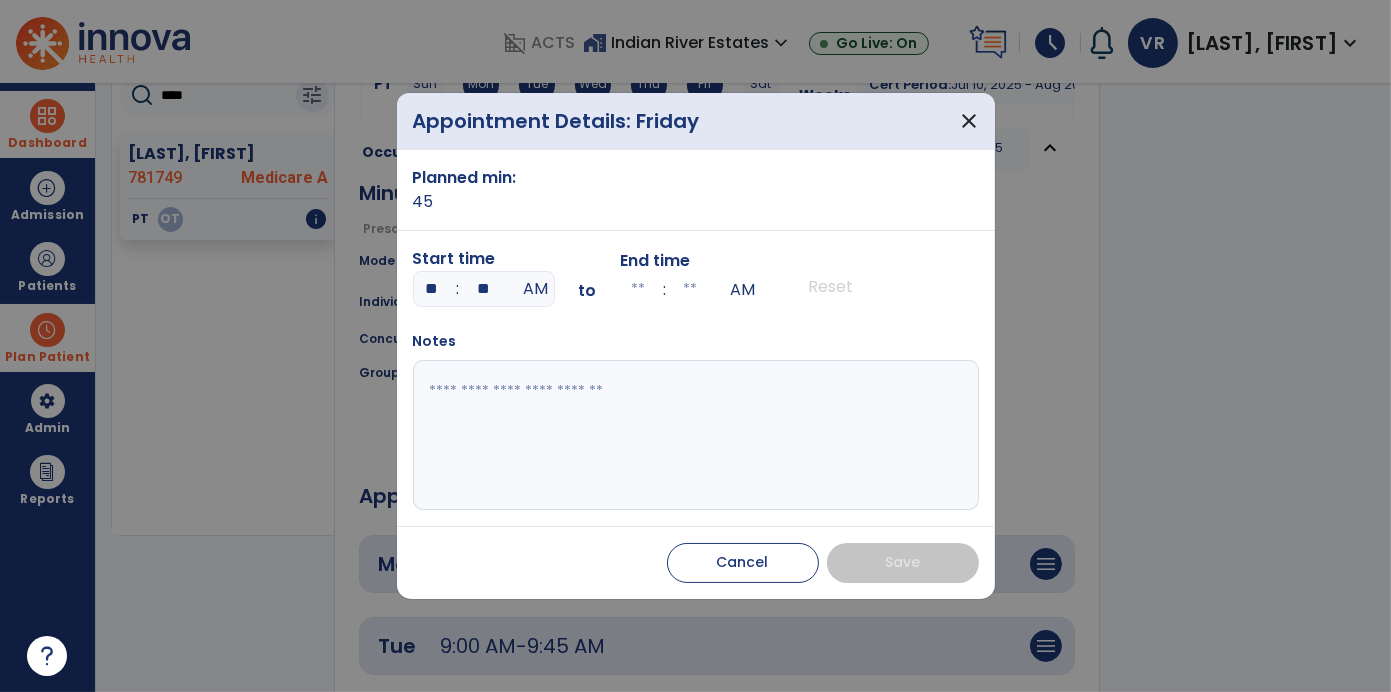 type on "**" 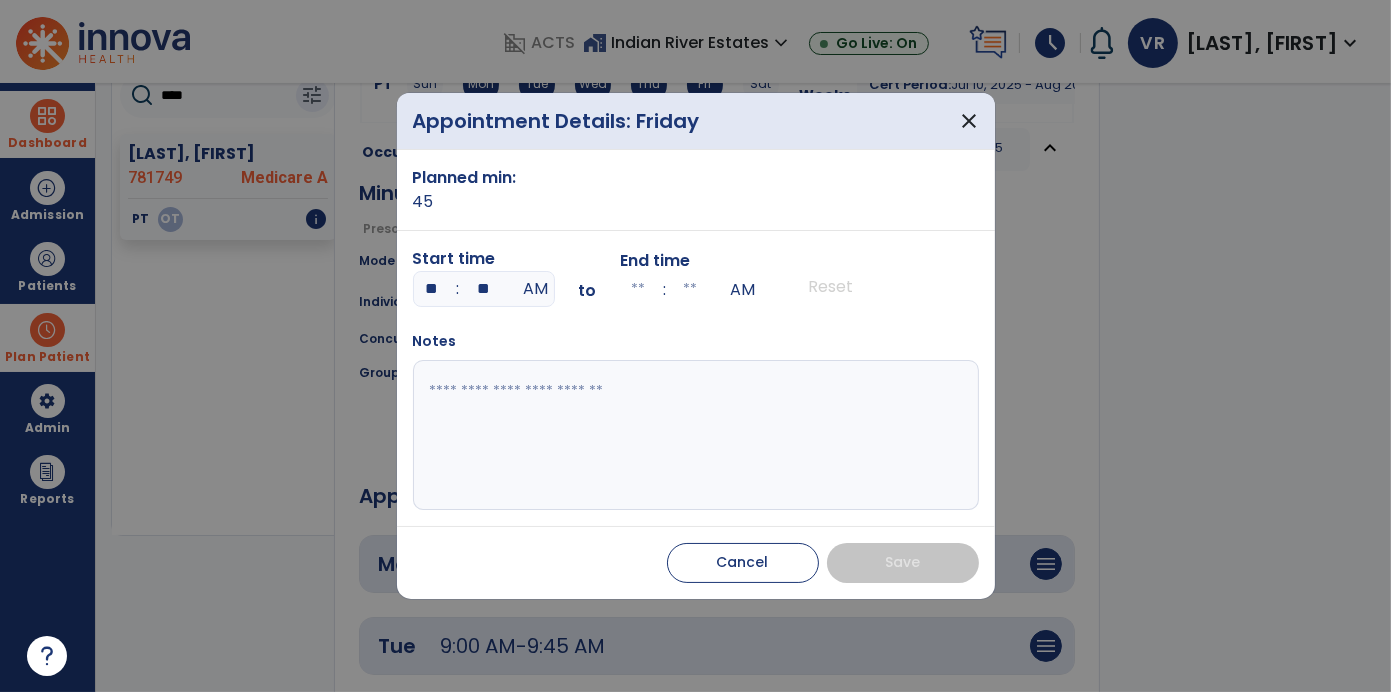 type on "**" 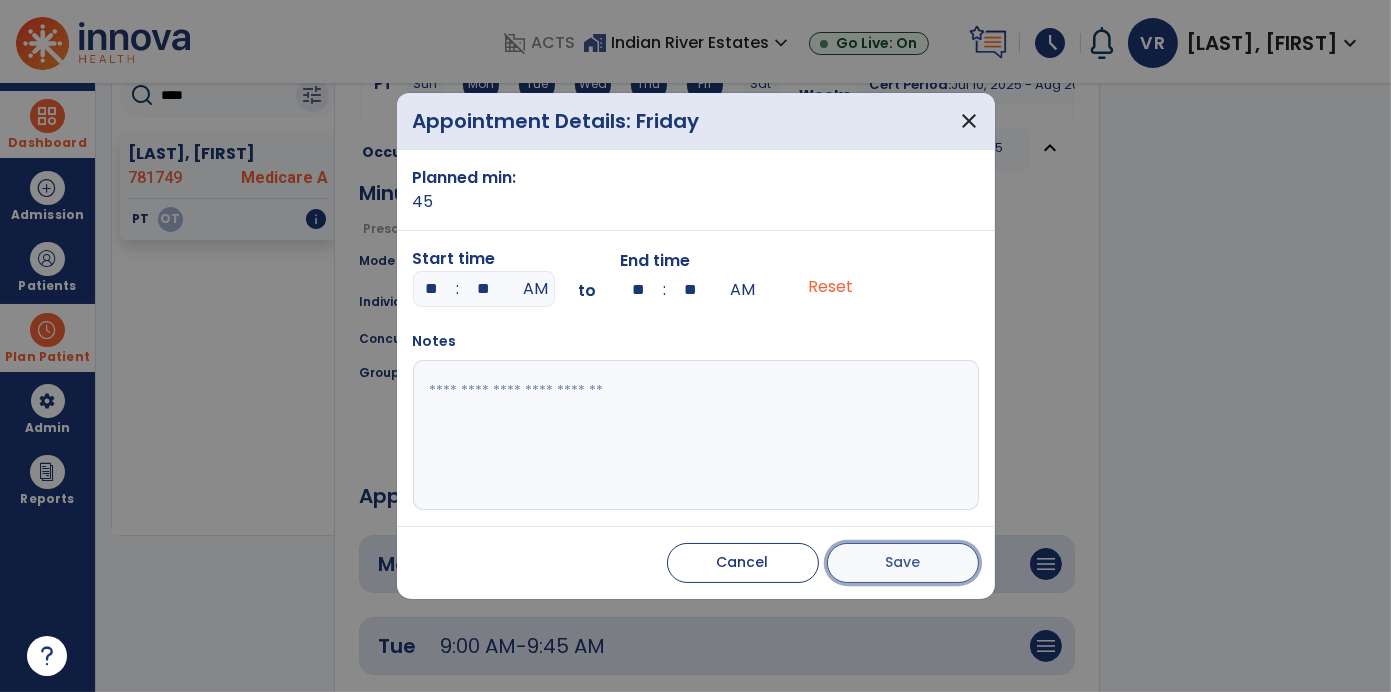 click on "Save" at bounding box center [903, 563] 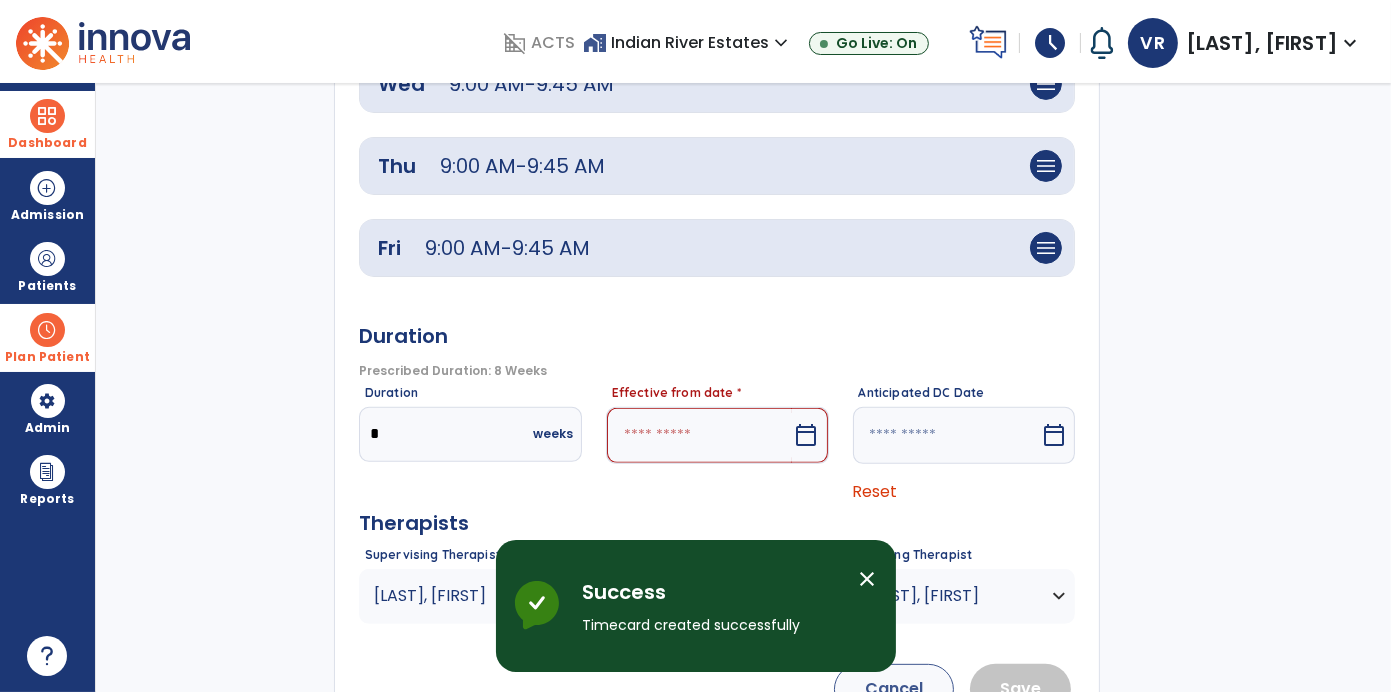 scroll, scrollTop: 888, scrollLeft: 0, axis: vertical 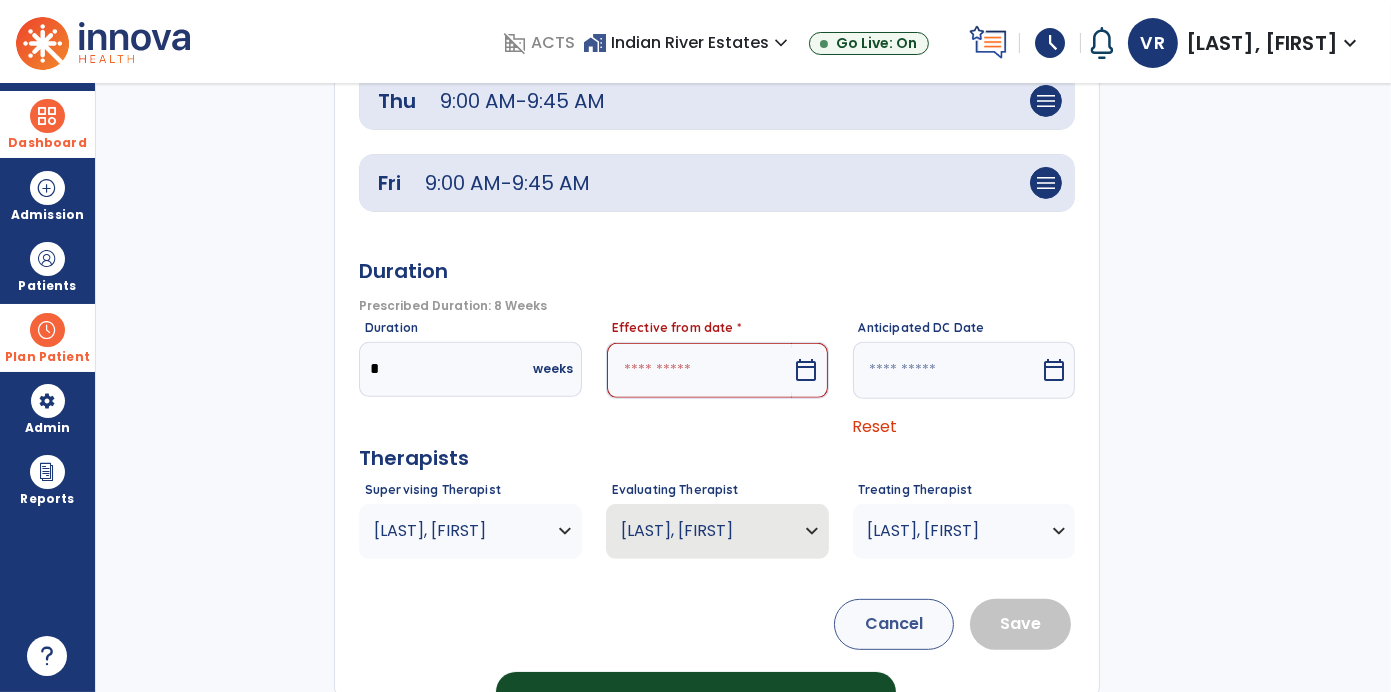 click on "calendar_today" at bounding box center (807, 370) 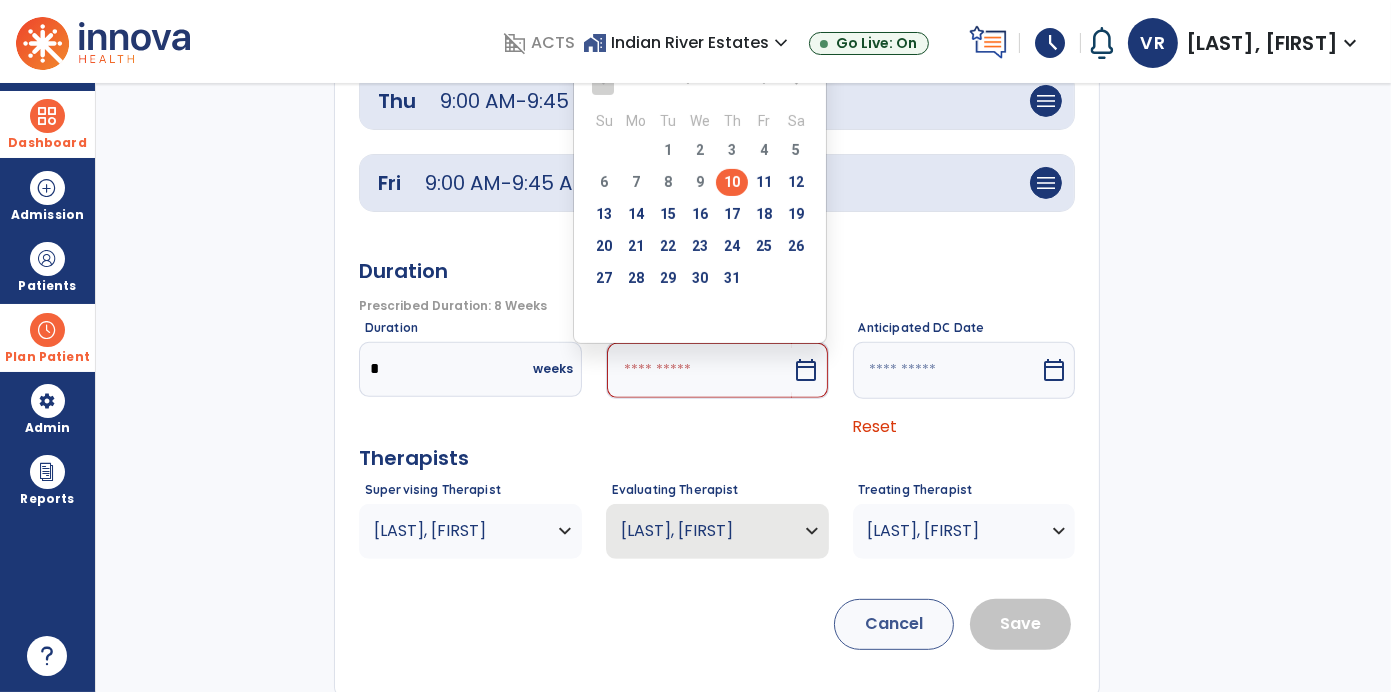 click on "10" at bounding box center [732, 182] 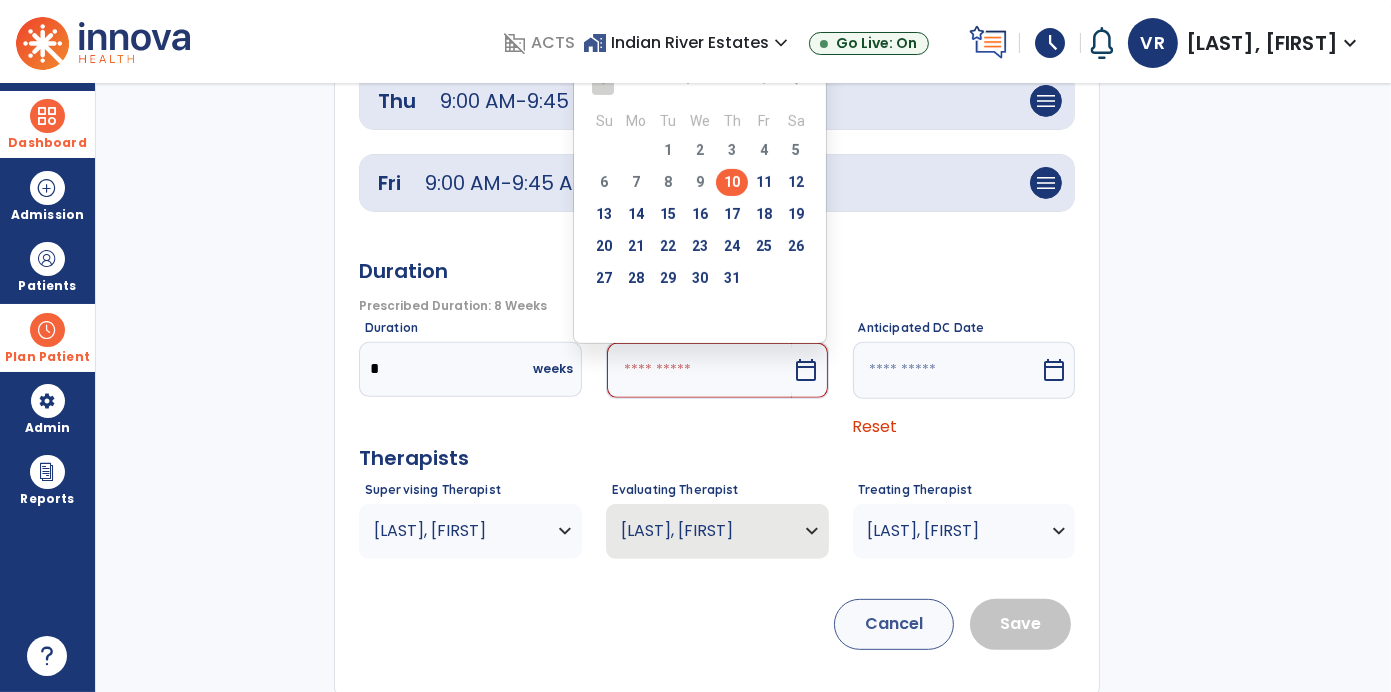type on "*********" 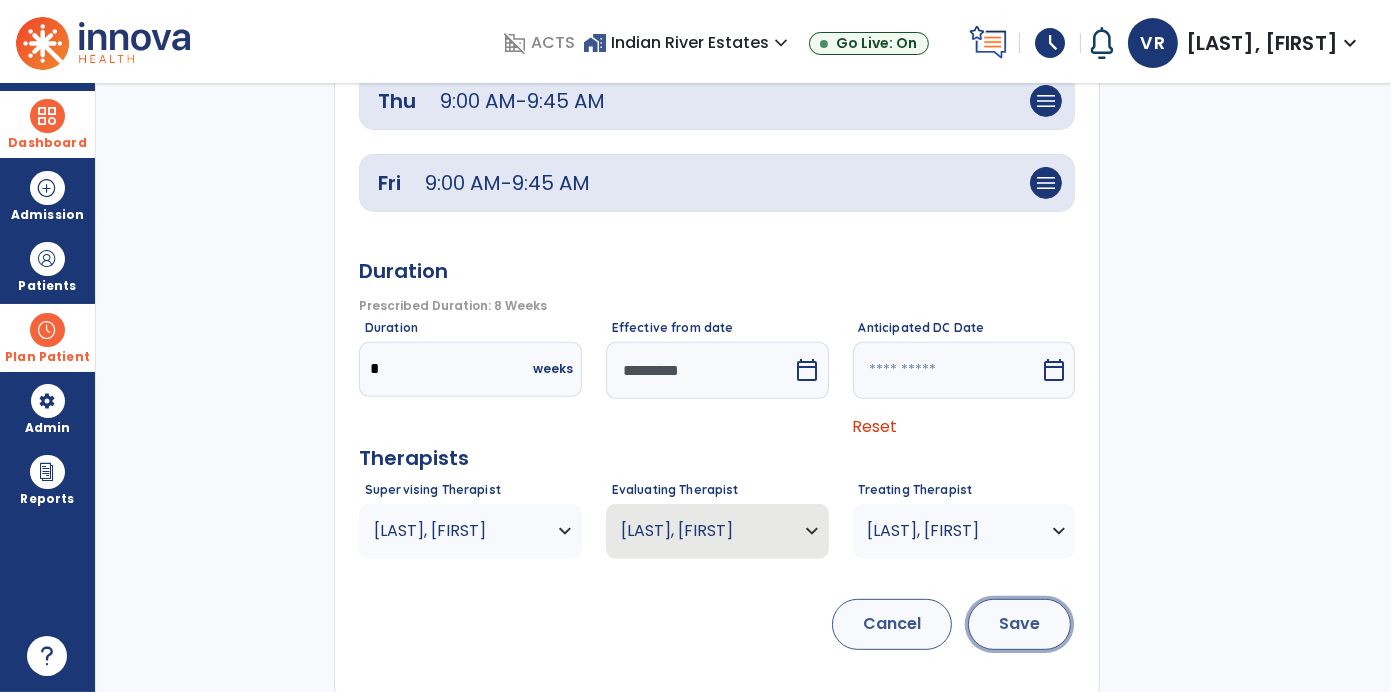 click on "Save" at bounding box center [1019, 624] 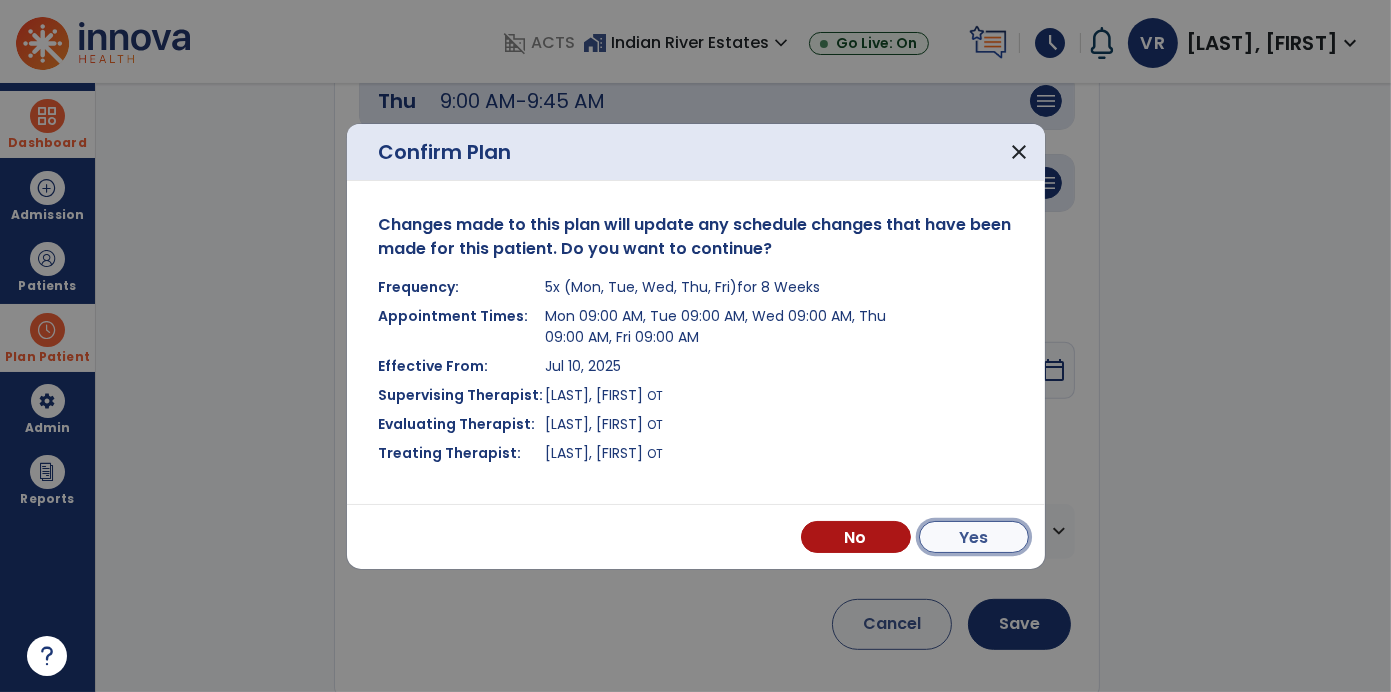 click on "Yes" at bounding box center [974, 537] 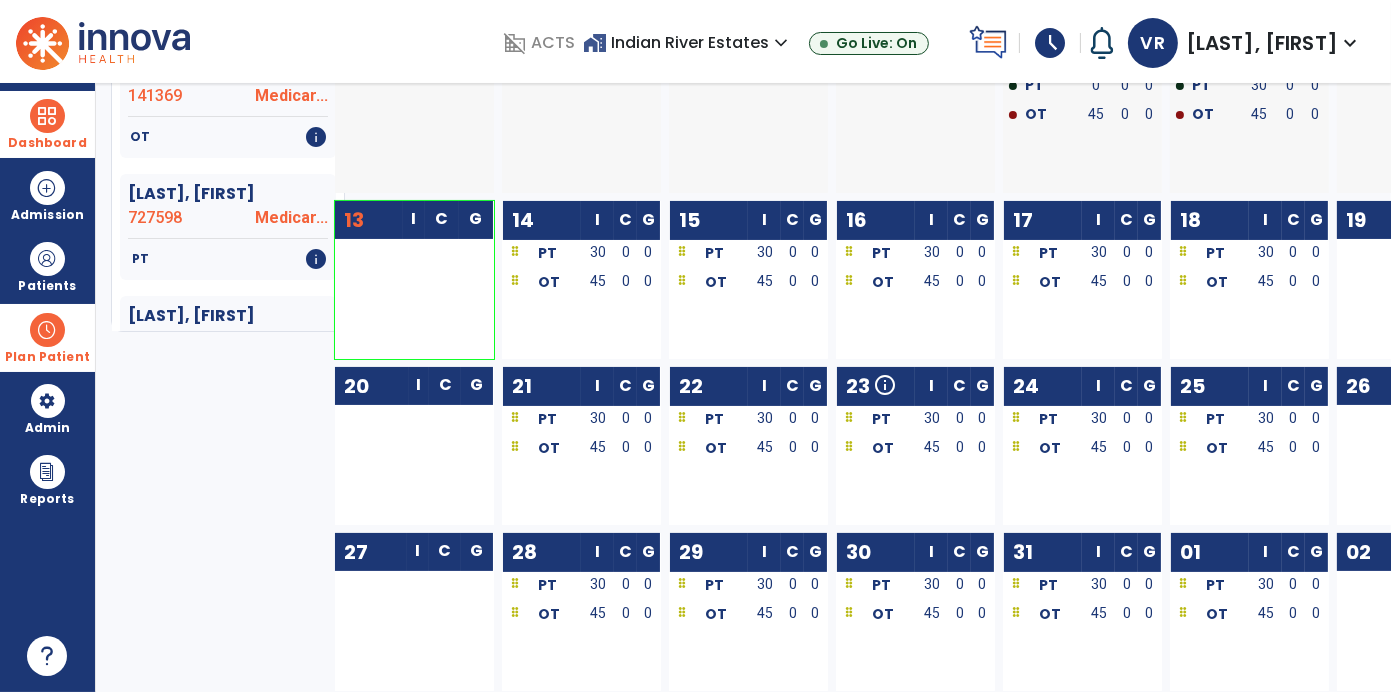 scroll, scrollTop: 382, scrollLeft: 0, axis: vertical 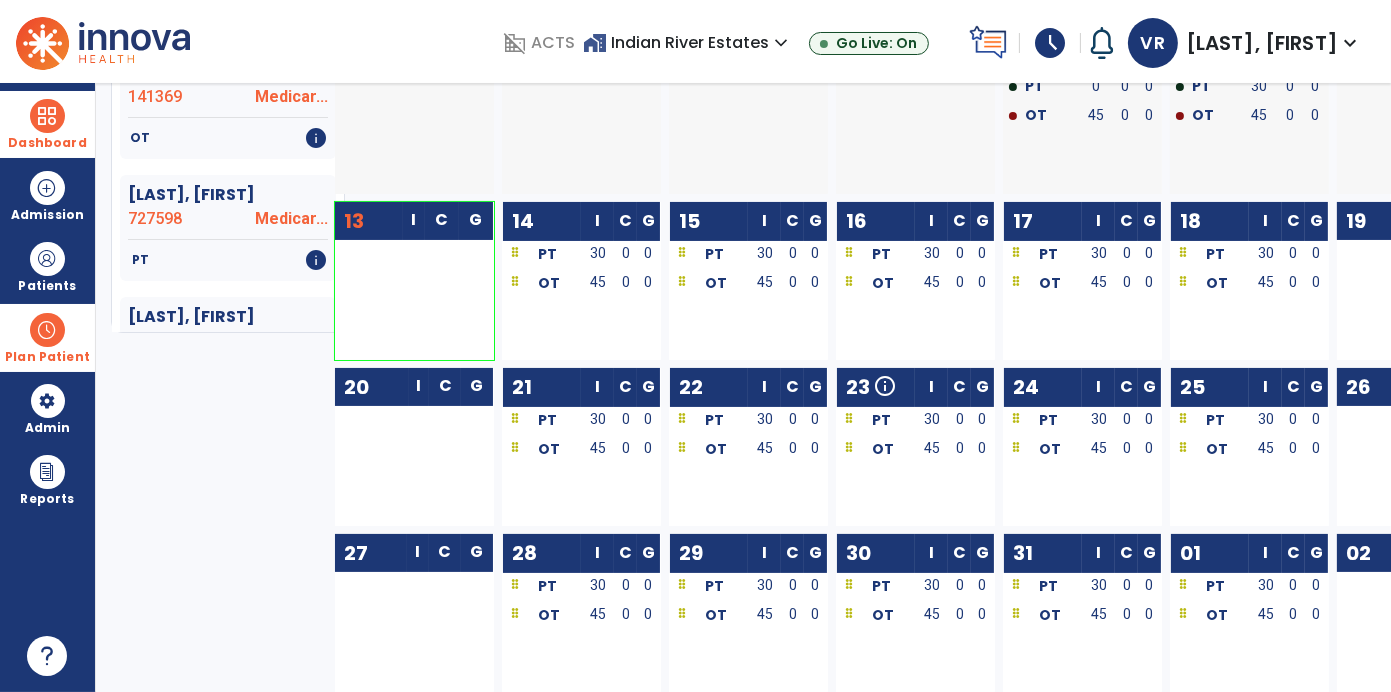 click at bounding box center [47, 116] 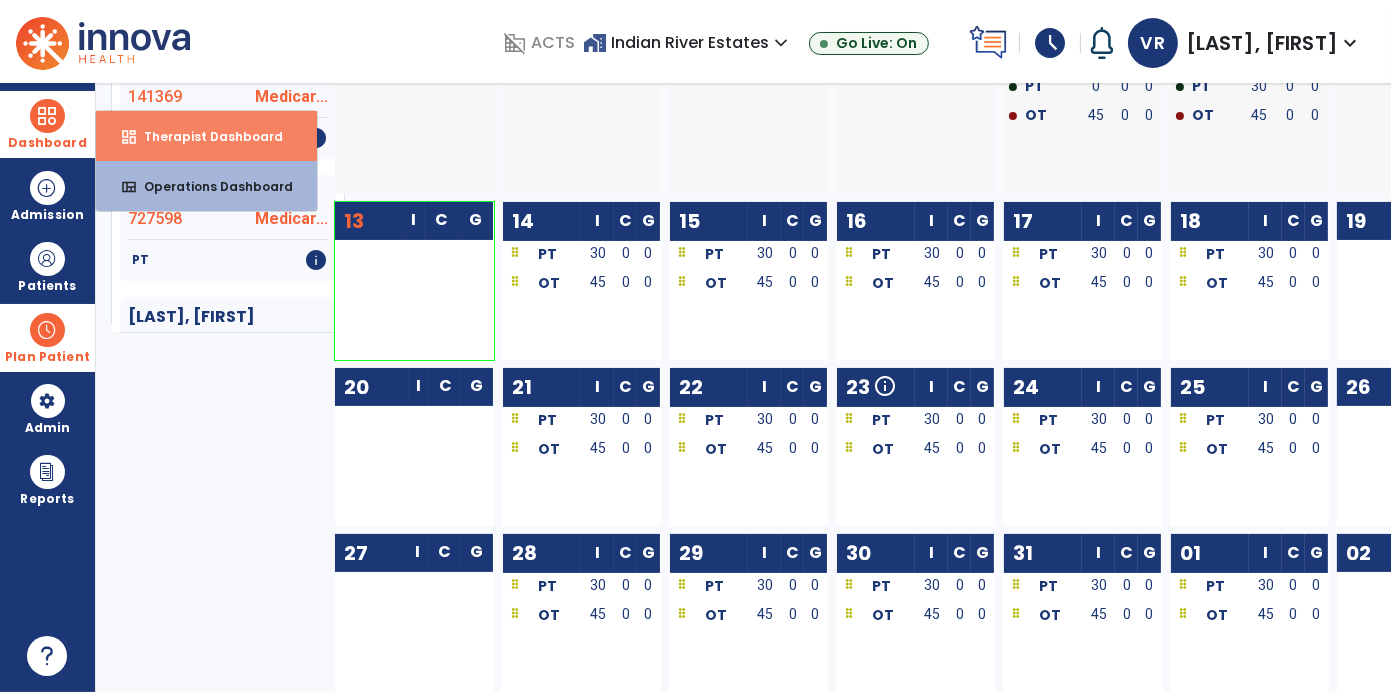 click on "Therapist Dashboard" at bounding box center [205, 136] 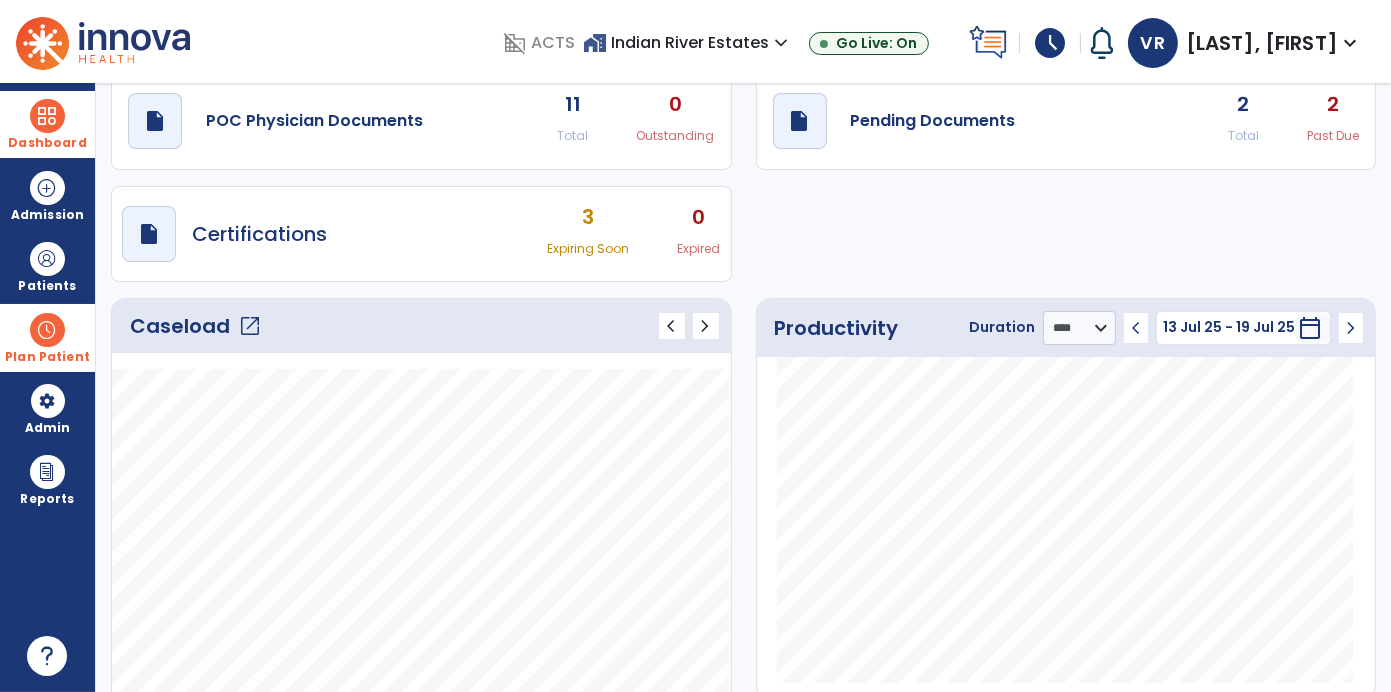 scroll, scrollTop: 16, scrollLeft: 0, axis: vertical 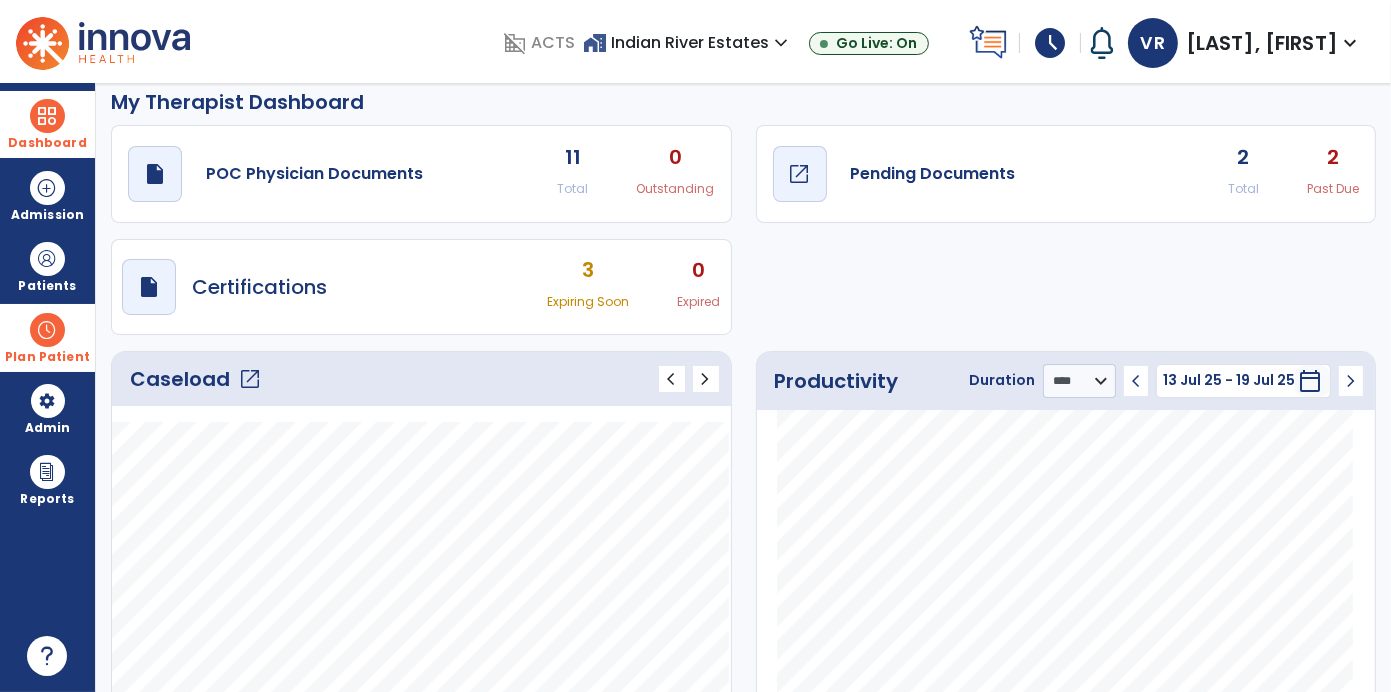 click on "Pending Documents" 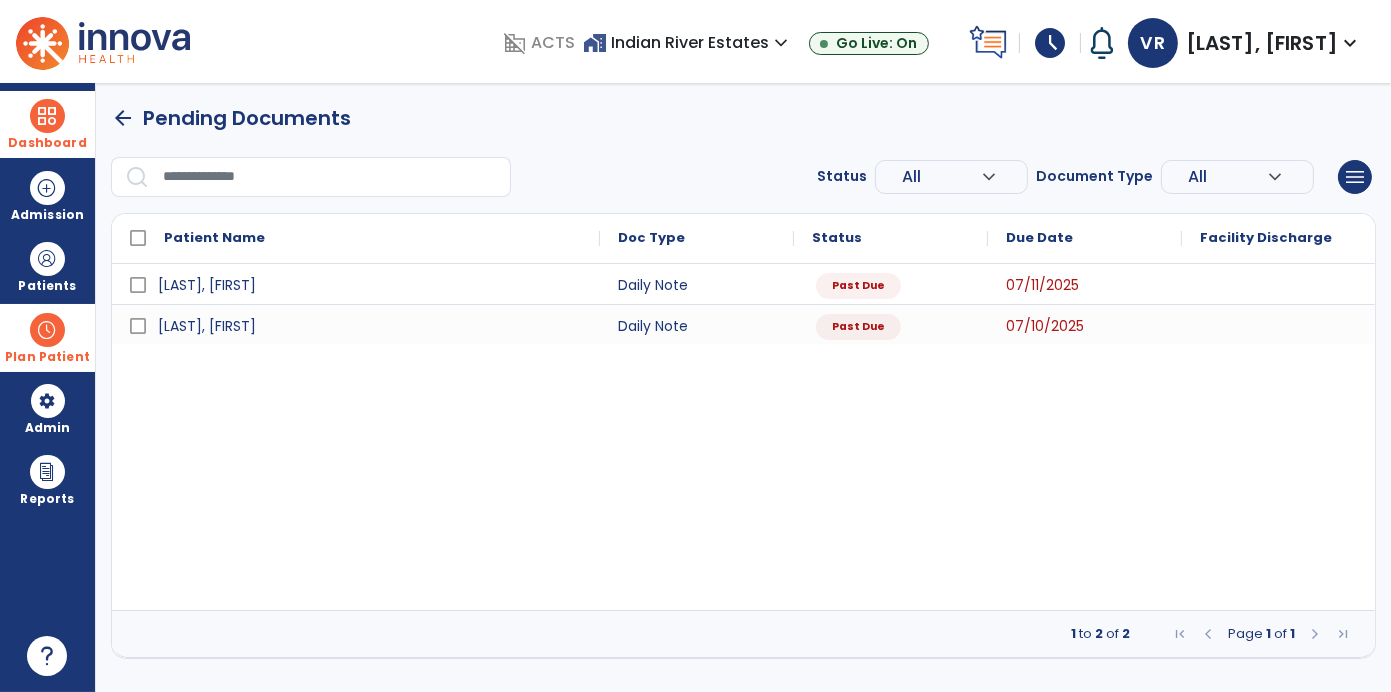 scroll, scrollTop: 0, scrollLeft: 0, axis: both 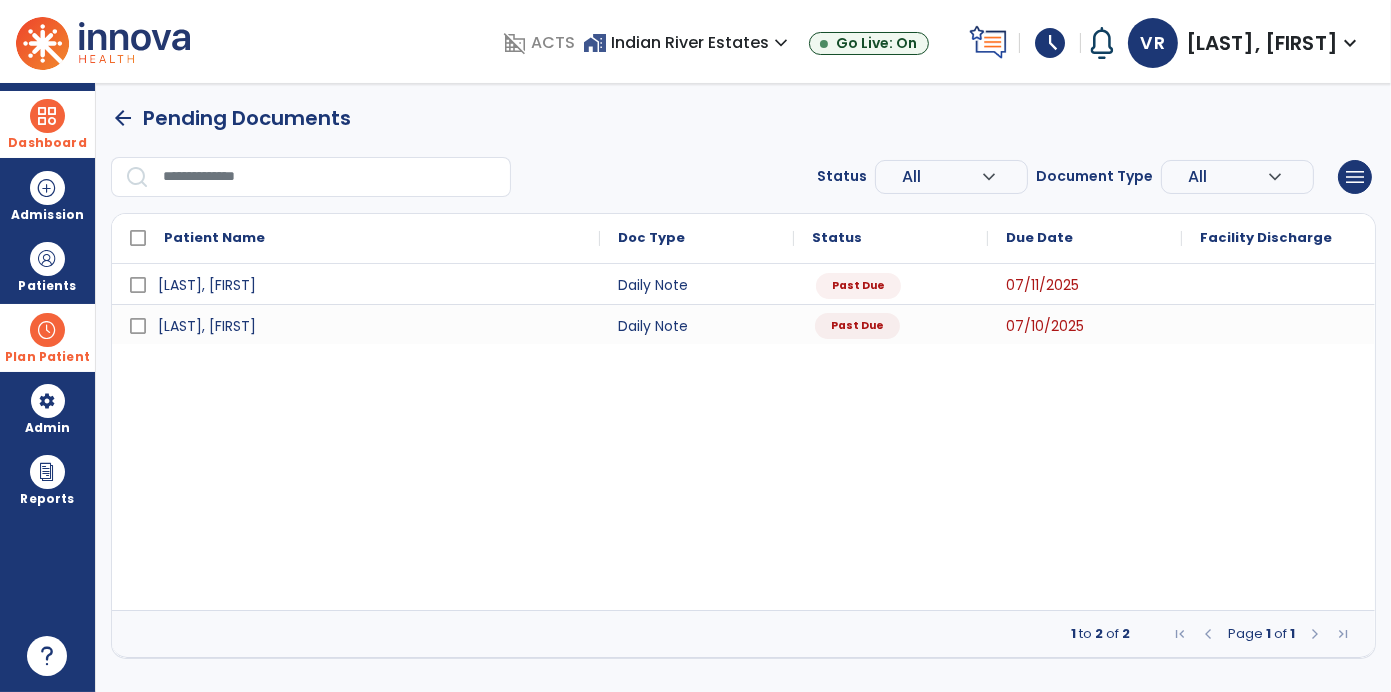 click on "Past Due" at bounding box center [857, 326] 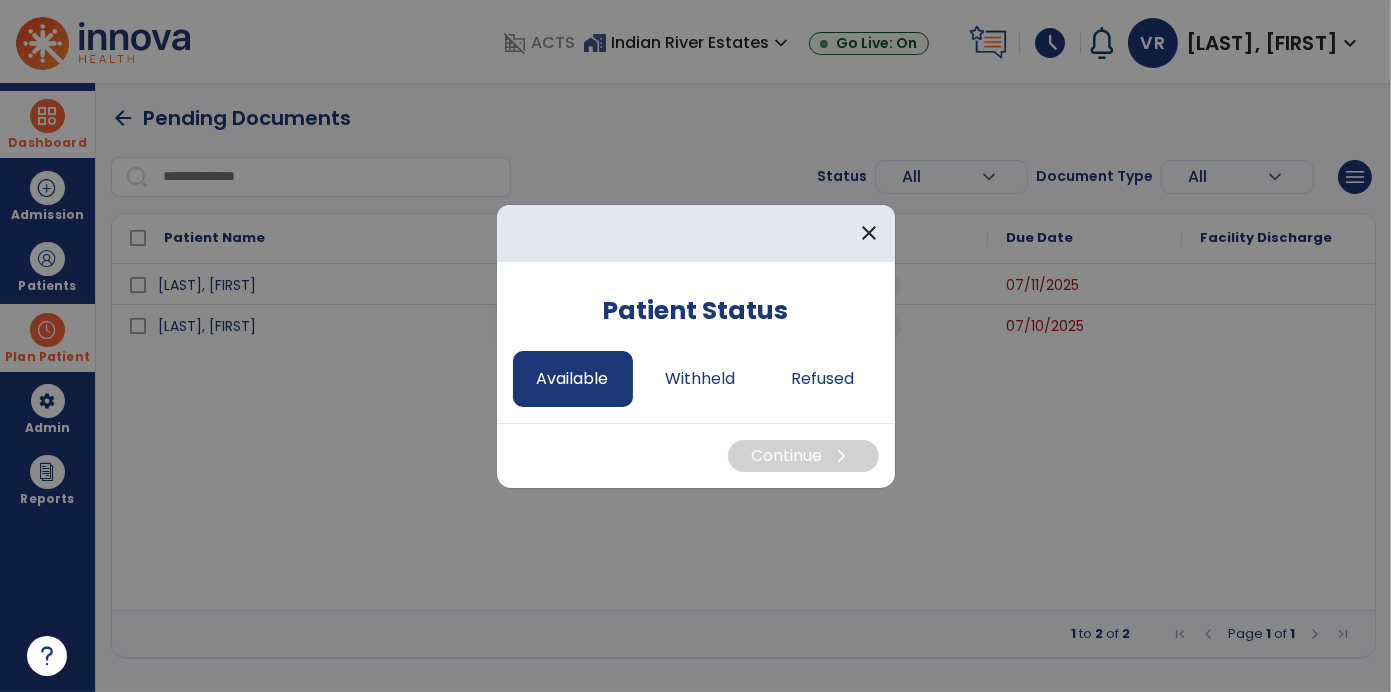 click on "Available" at bounding box center [573, 379] 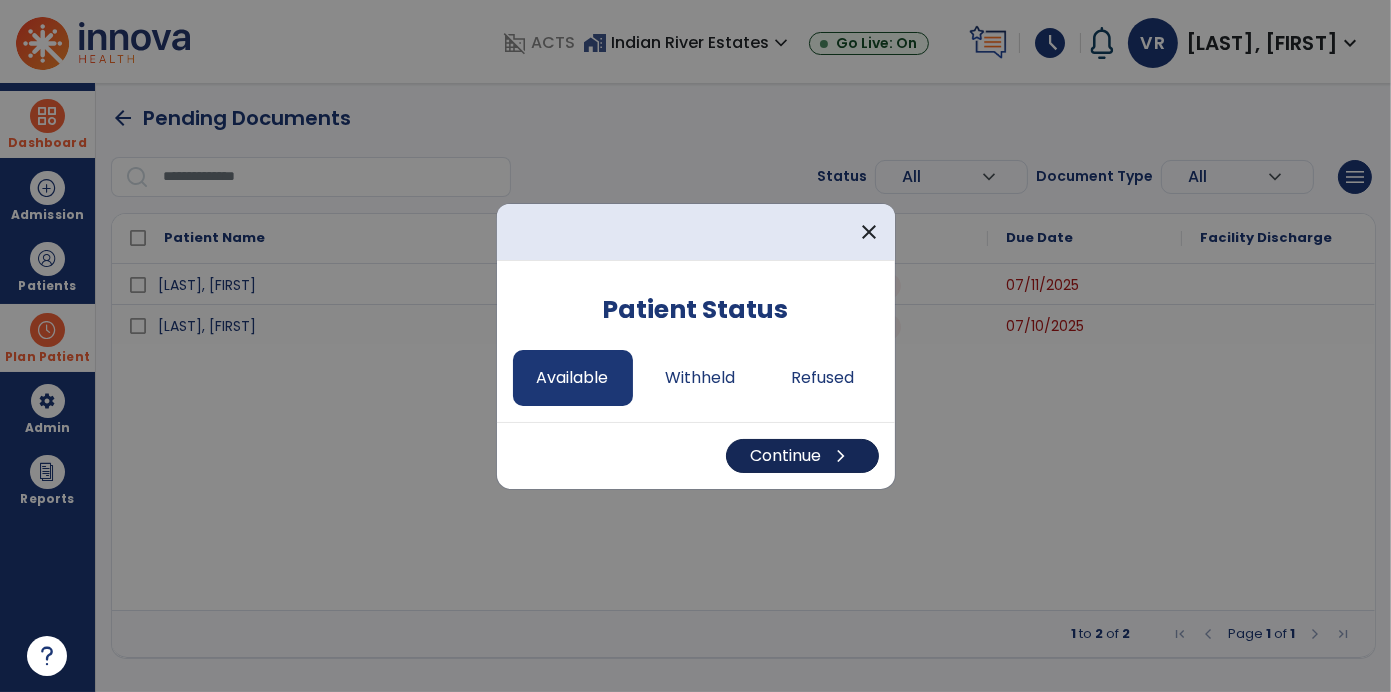 click on "Continue   chevron_right" at bounding box center [802, 456] 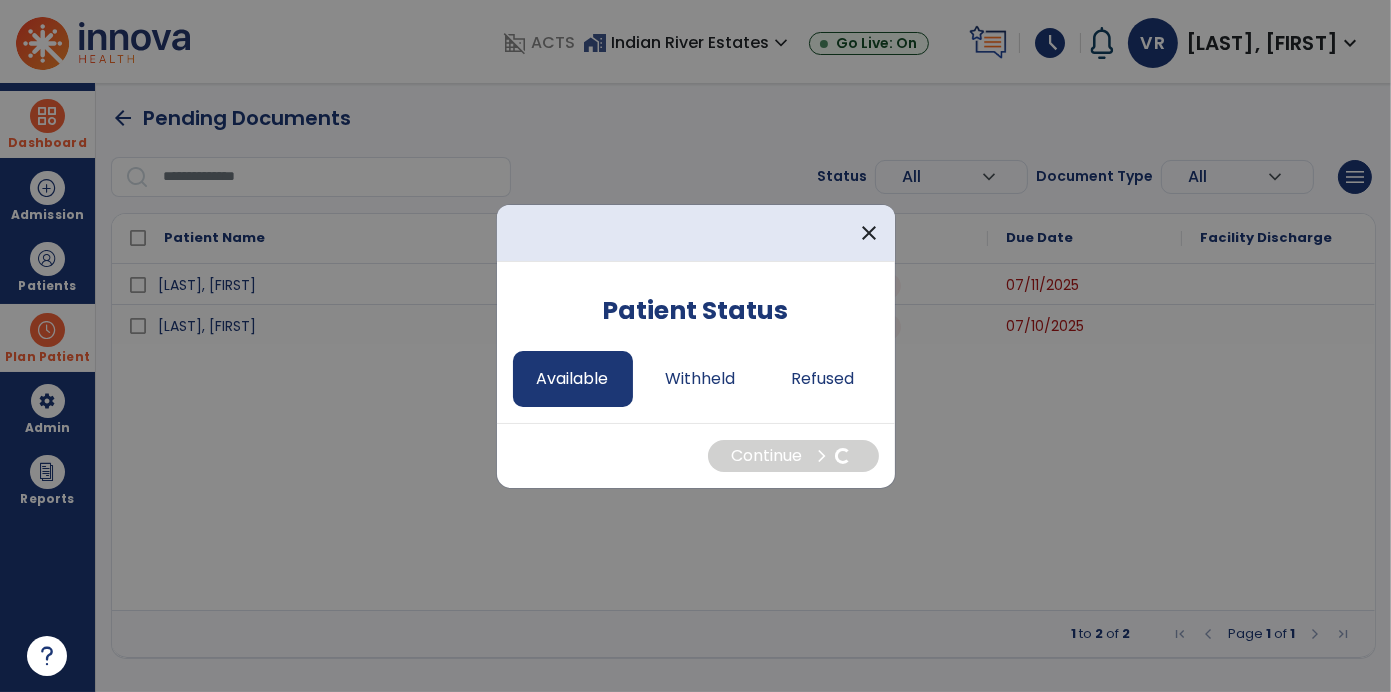 select on "*" 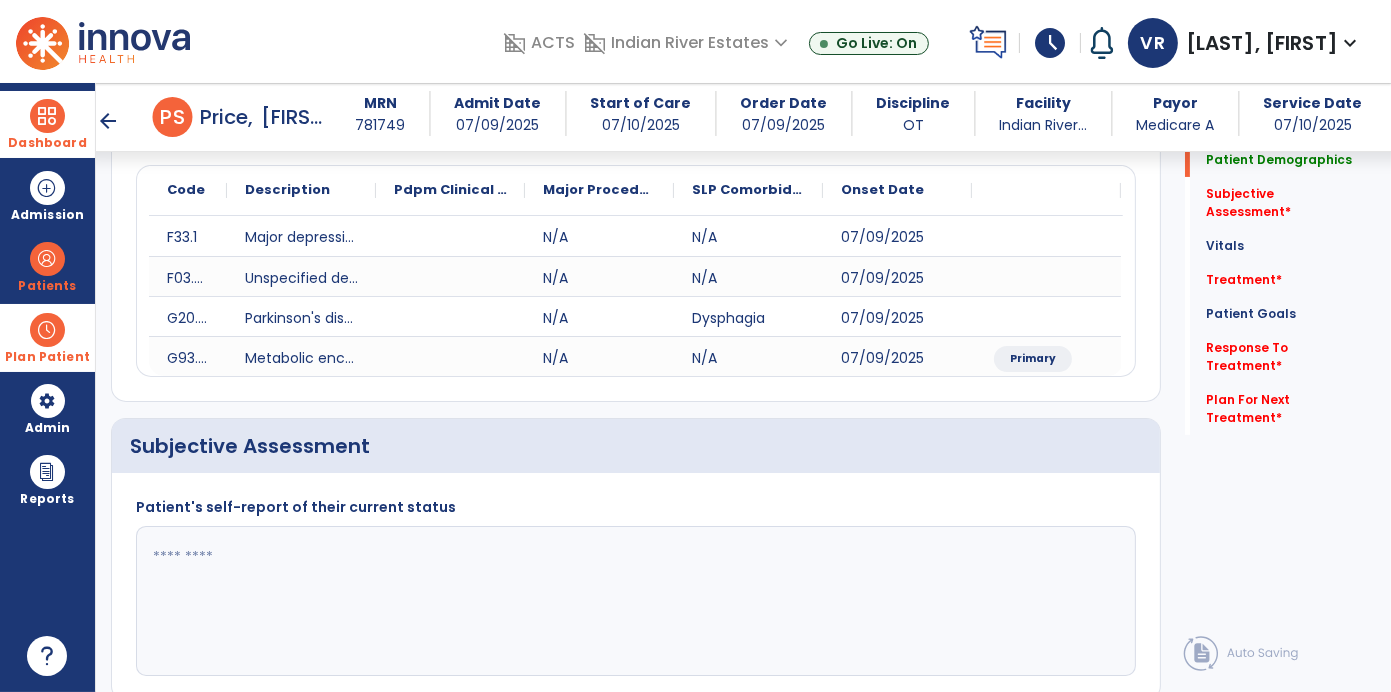 scroll, scrollTop: 234, scrollLeft: 0, axis: vertical 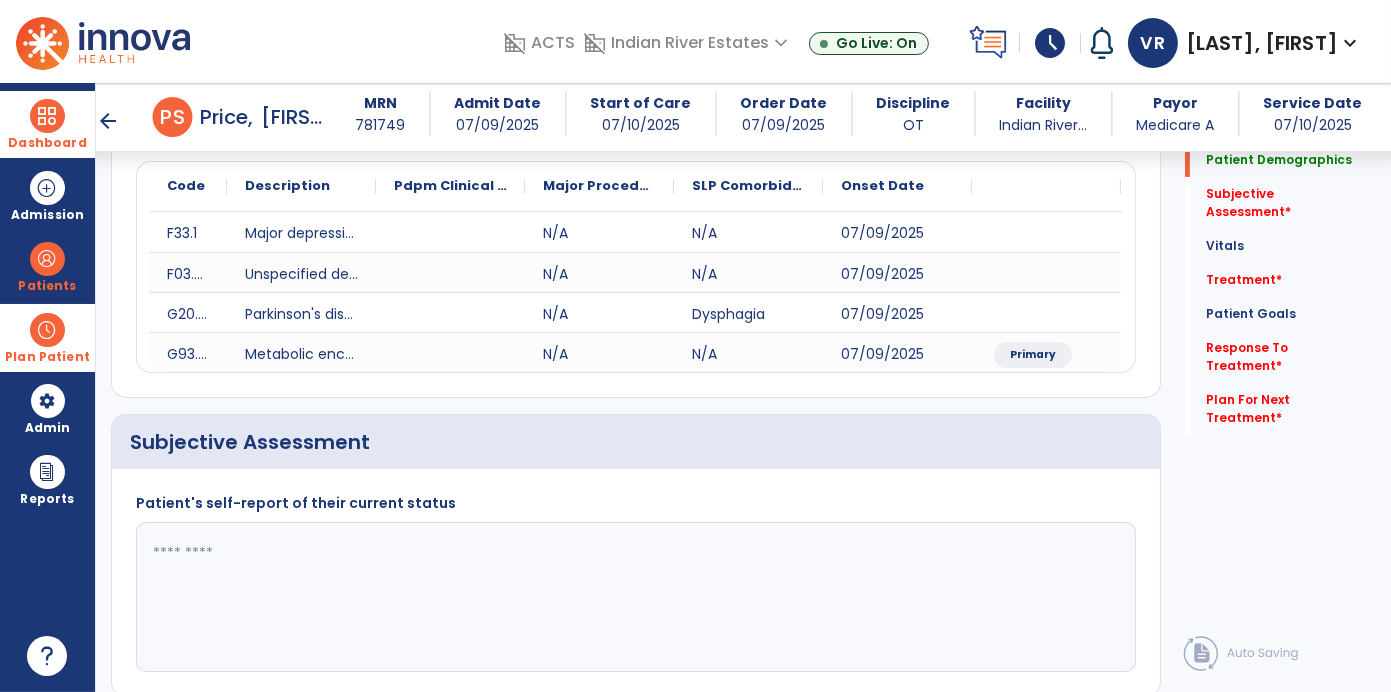click 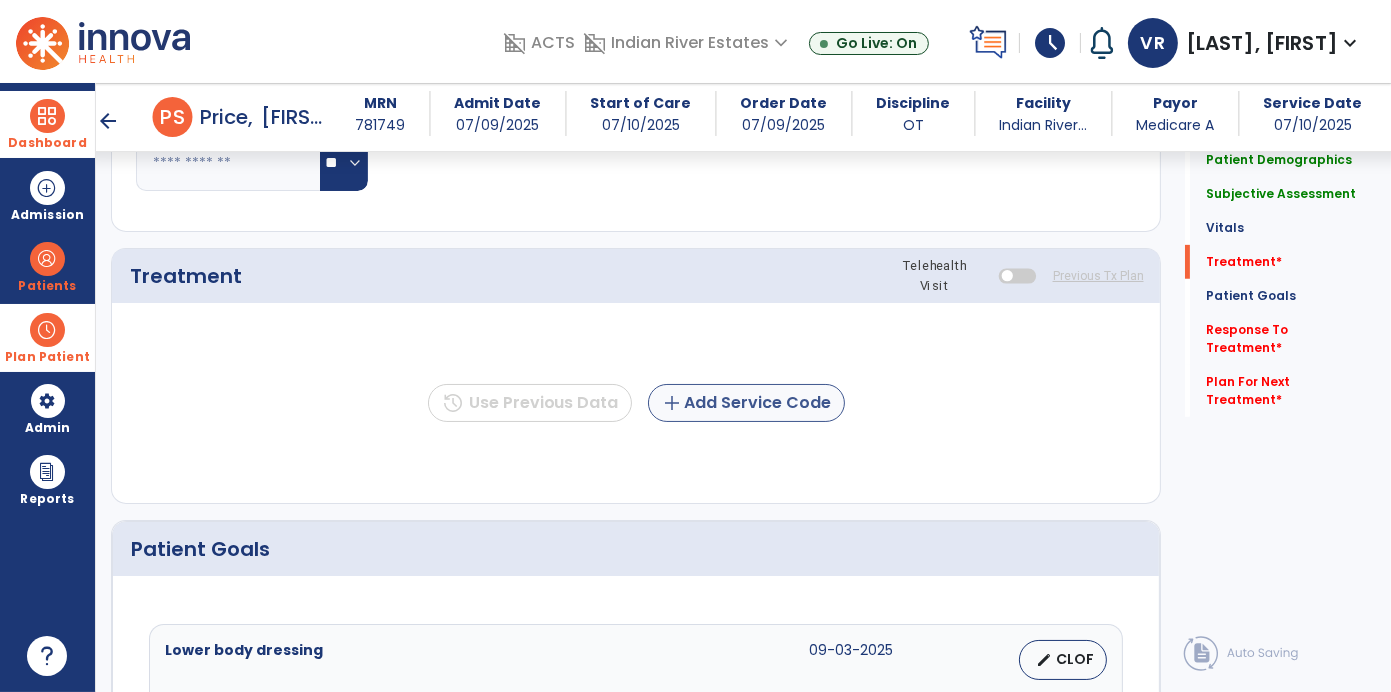 type on "**********" 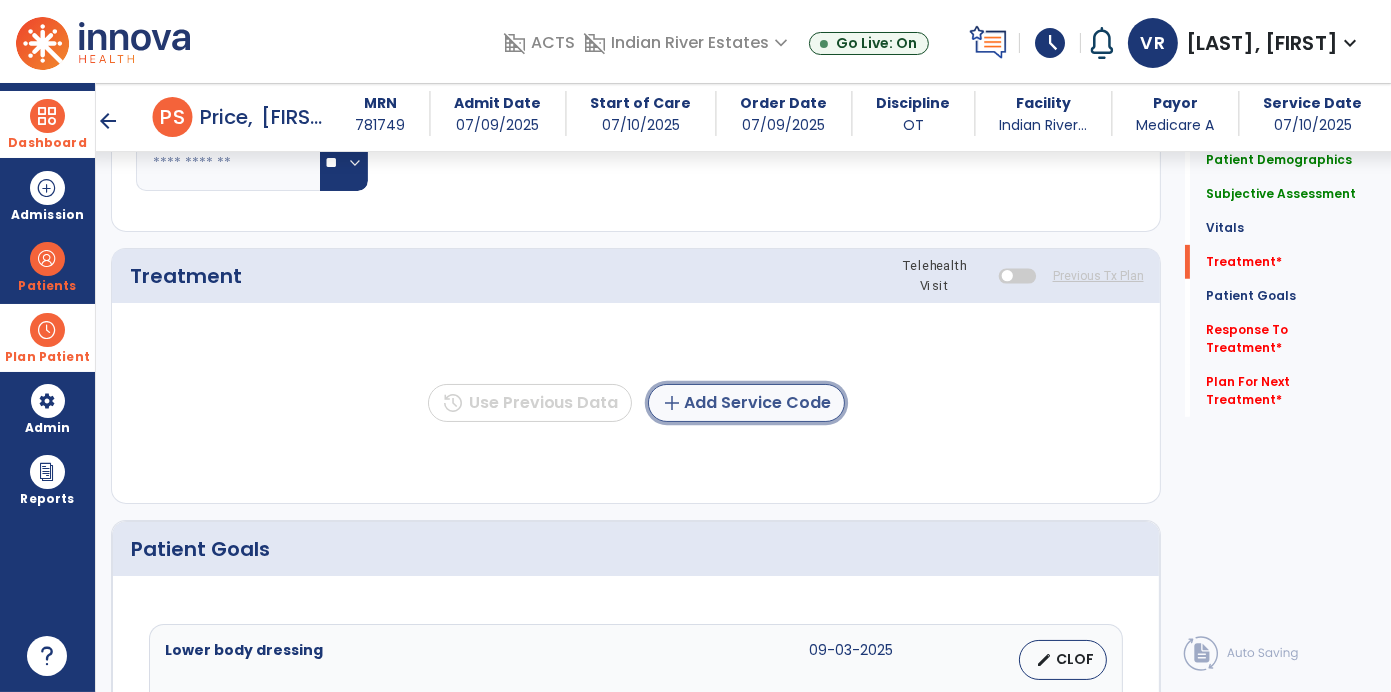 click on "add  Add Service Code" 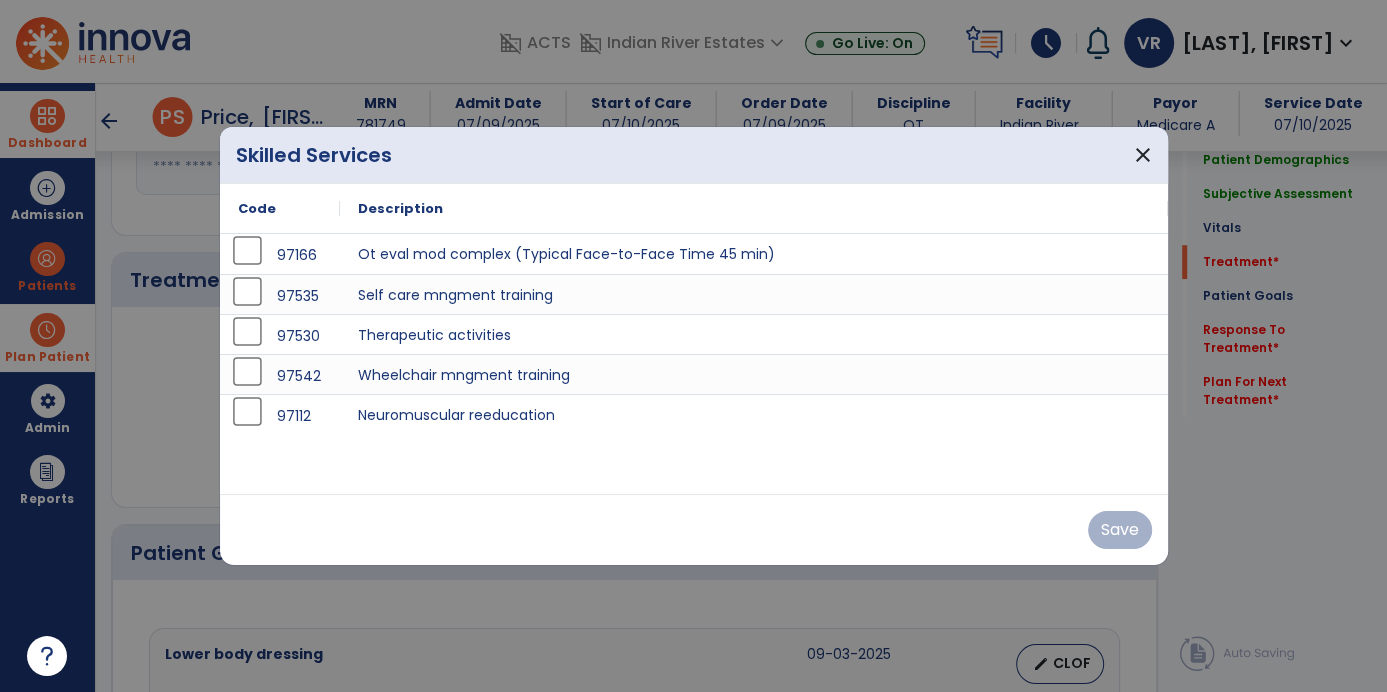scroll, scrollTop: 1121, scrollLeft: 0, axis: vertical 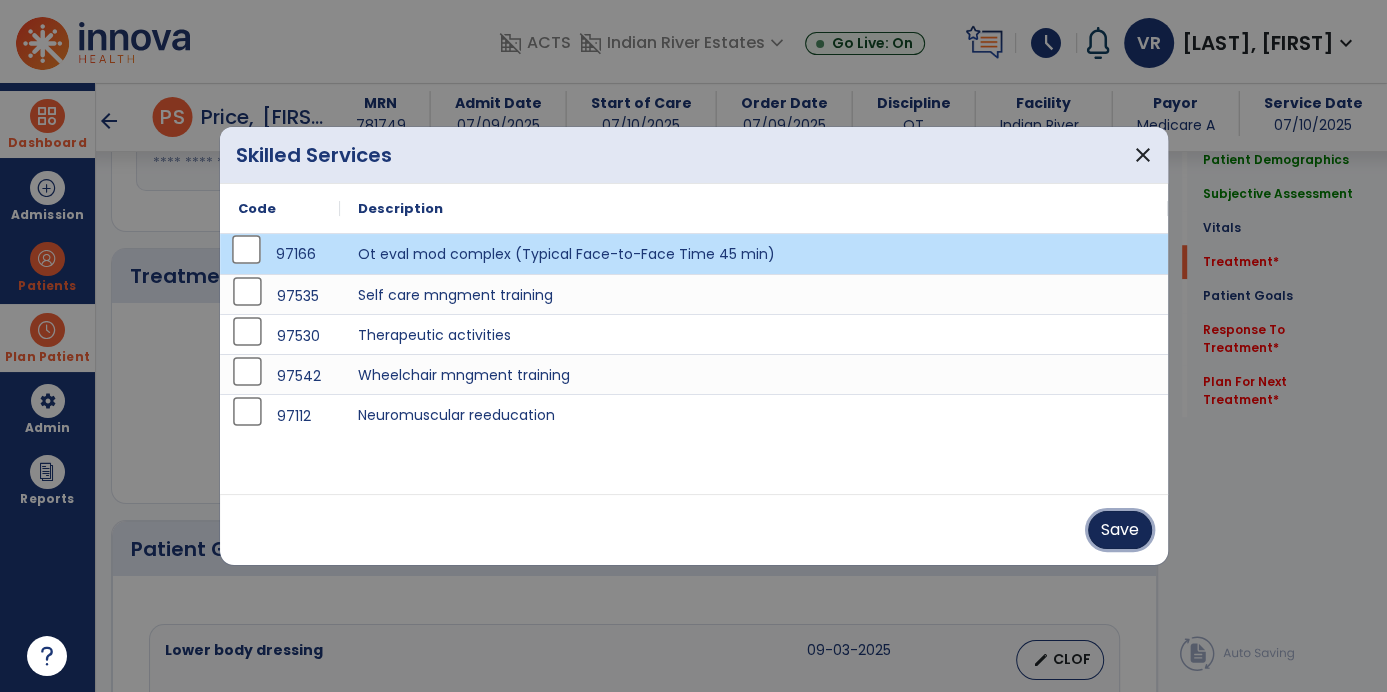 click on "Save" at bounding box center [1120, 530] 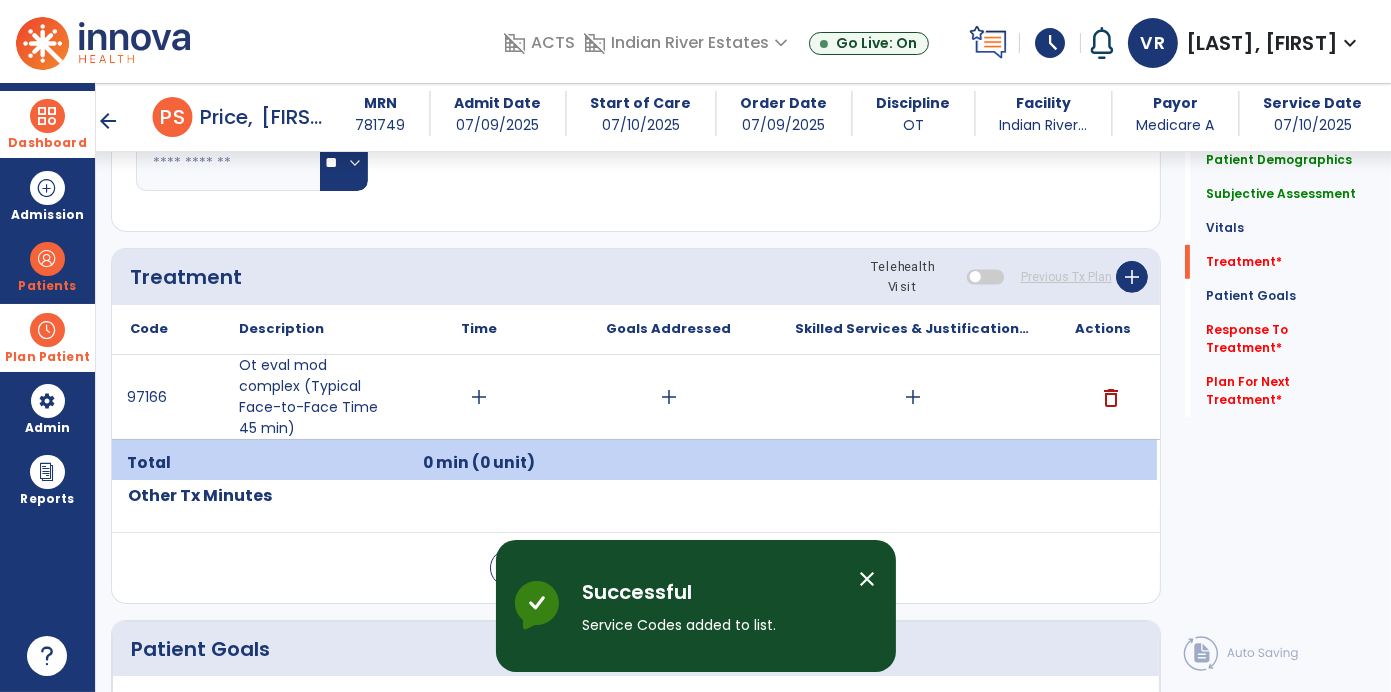 click on "add" at bounding box center (479, 397) 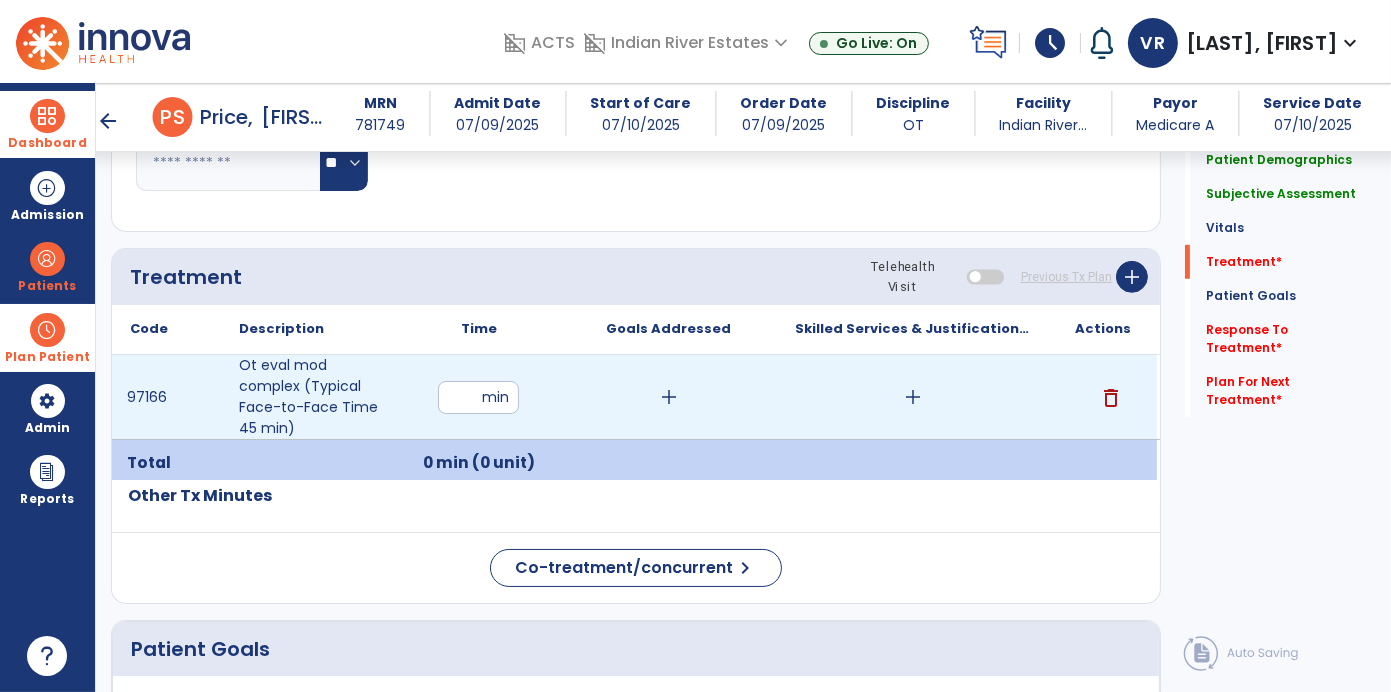 type on "**" 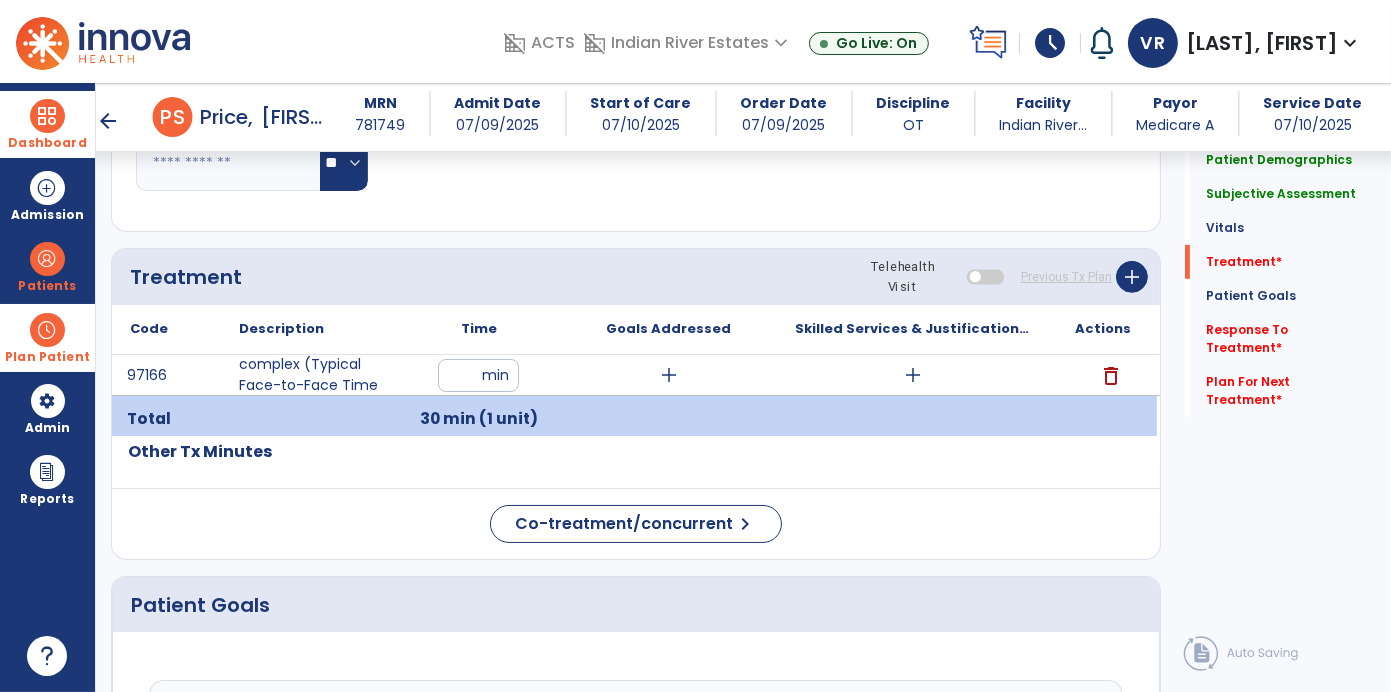 click on "add" at bounding box center (912, 375) 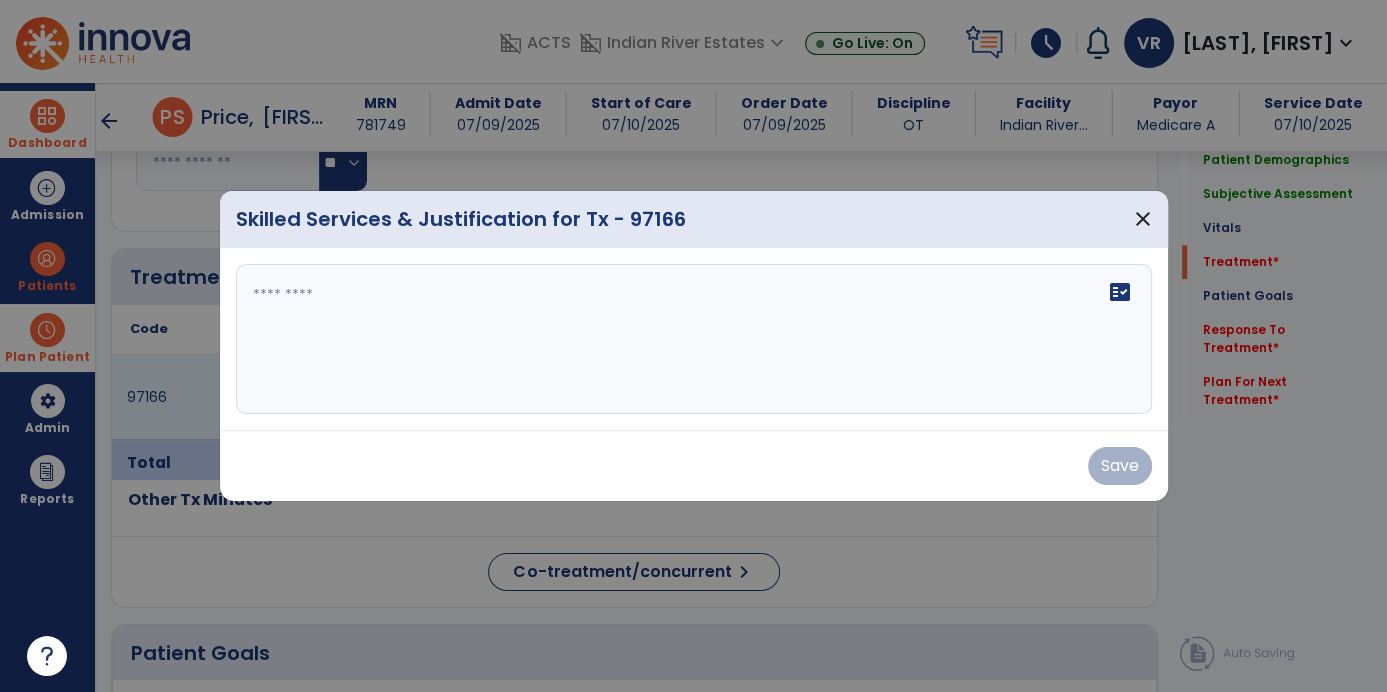 scroll, scrollTop: 1121, scrollLeft: 0, axis: vertical 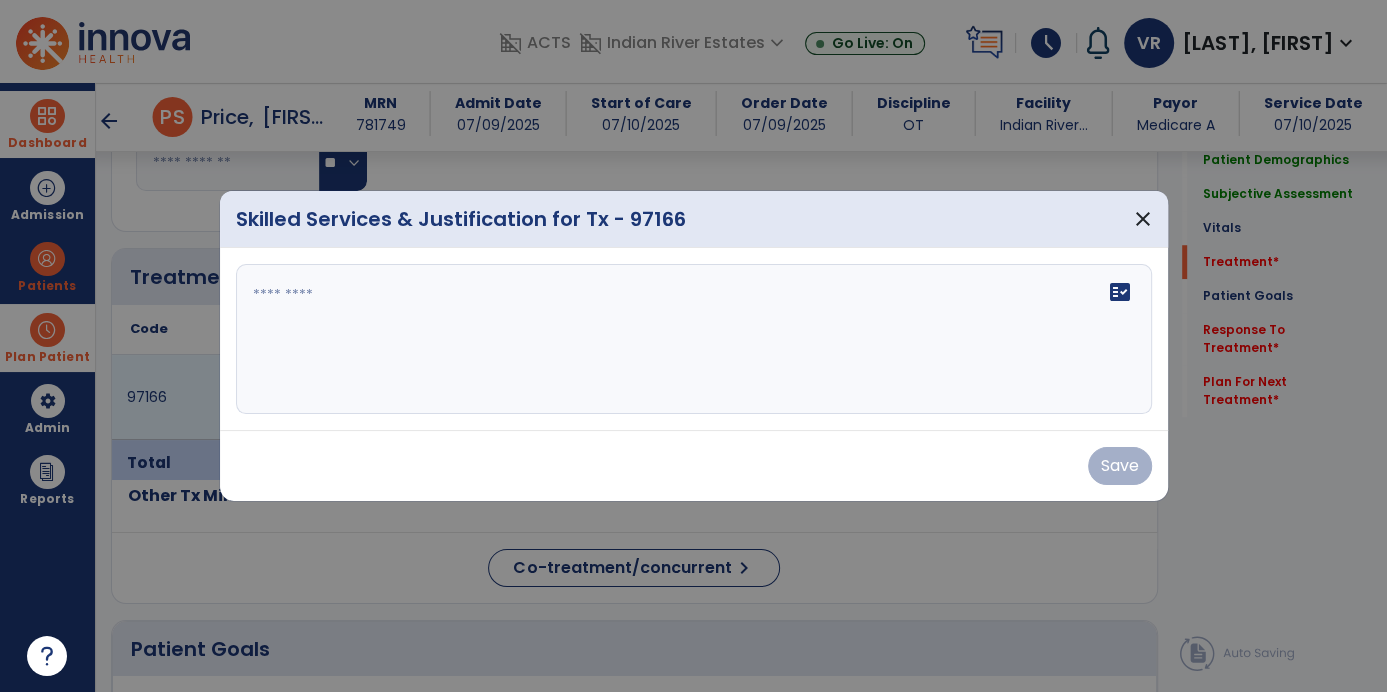 click on "fact_check" at bounding box center (694, 339) 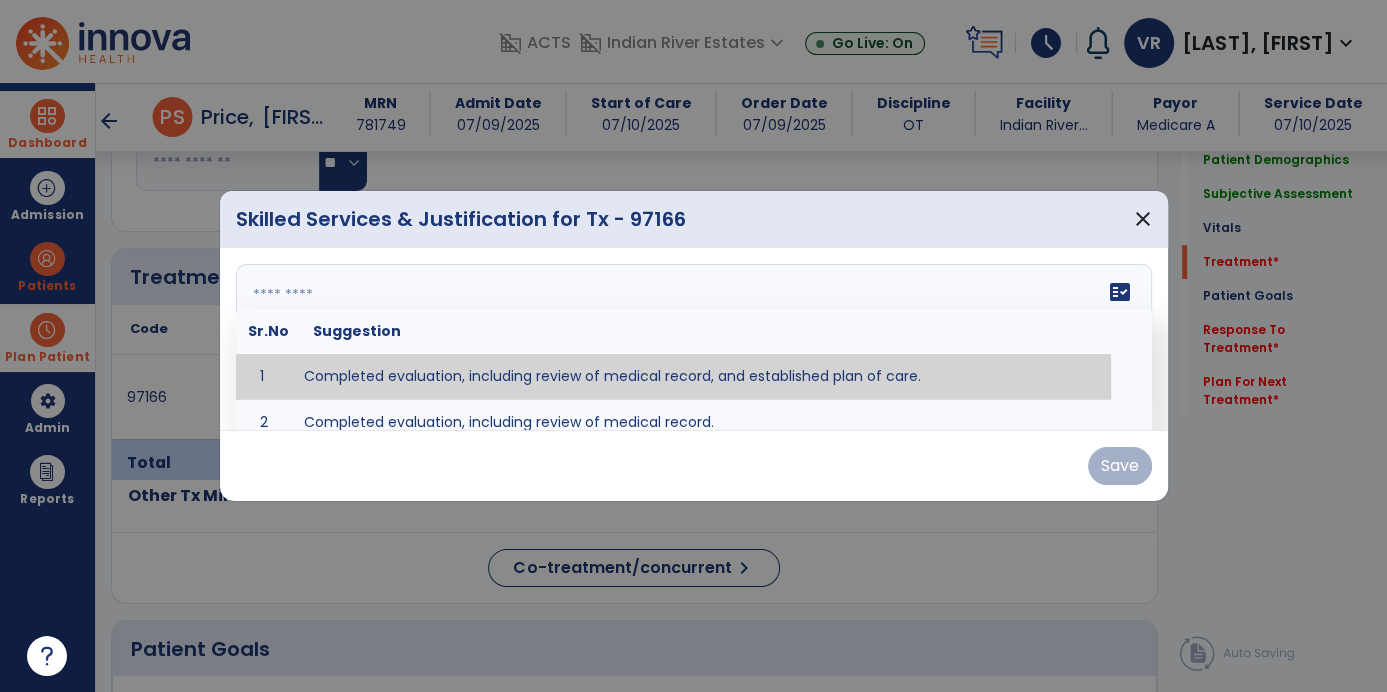 click at bounding box center (693, 346) 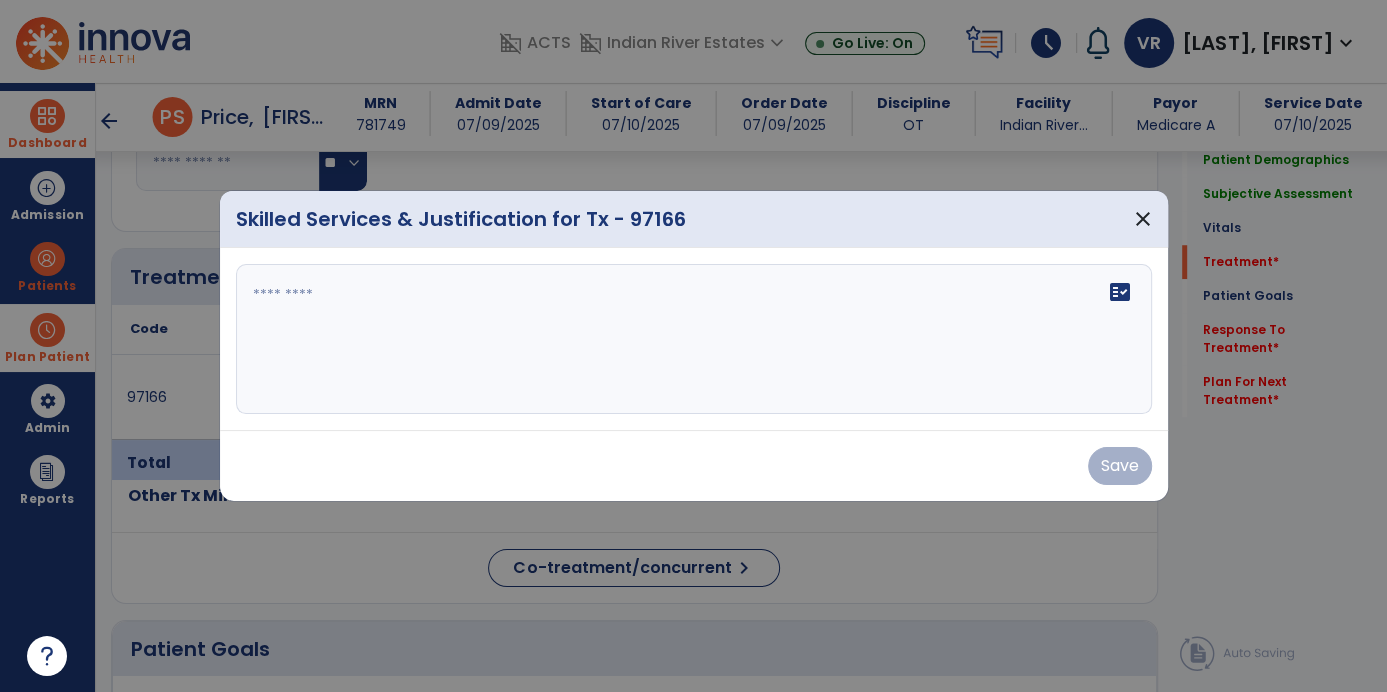 click 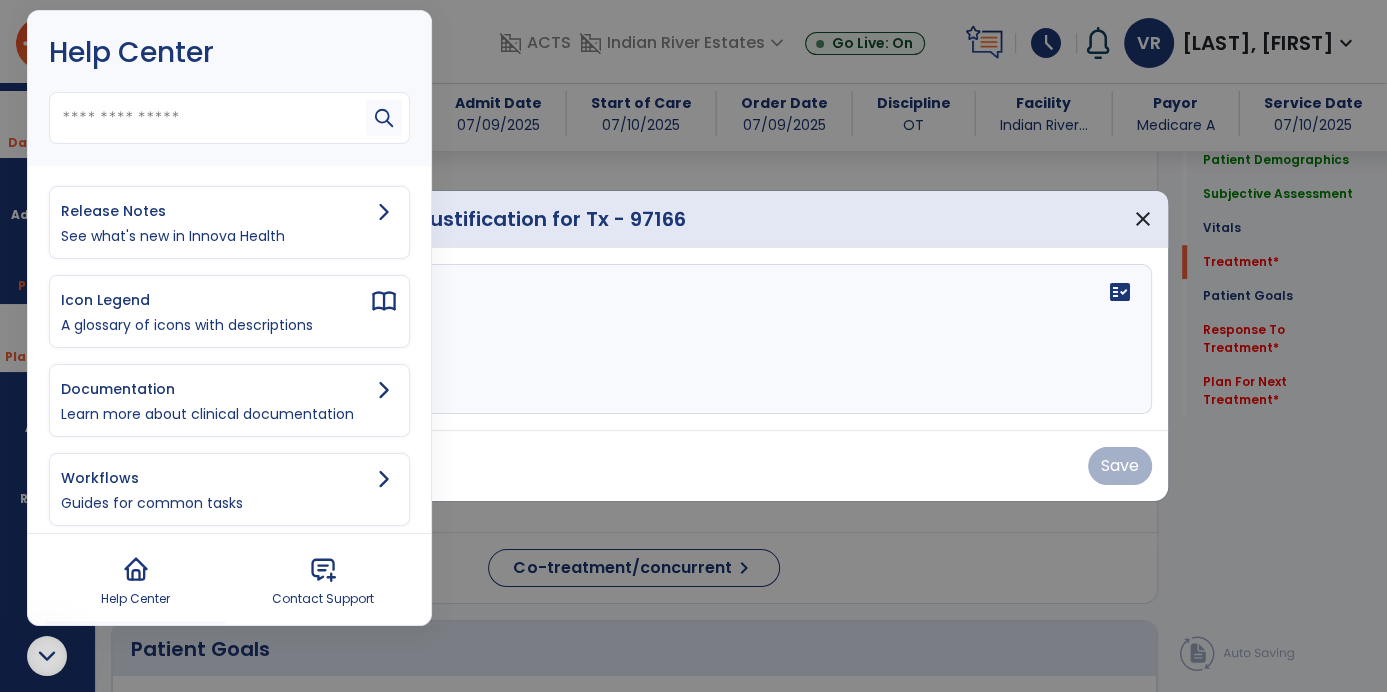 click on "Release Notes" at bounding box center (215, 211) 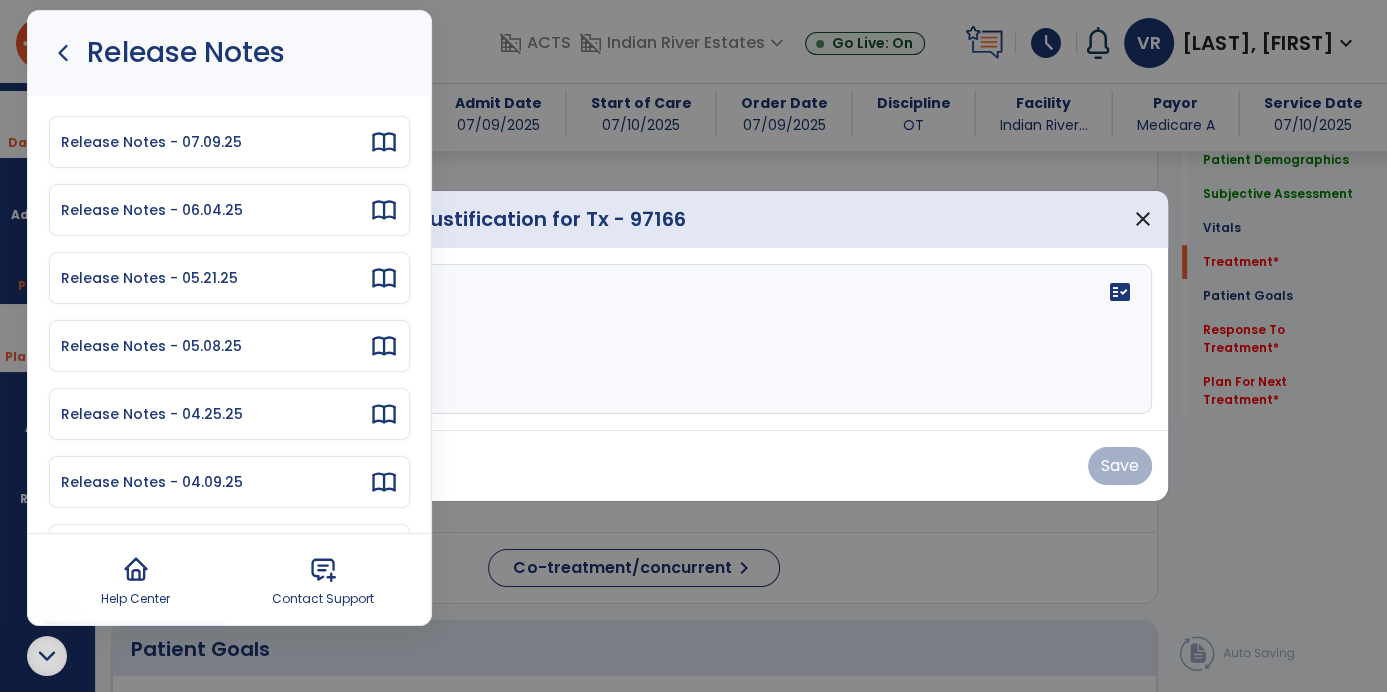 click 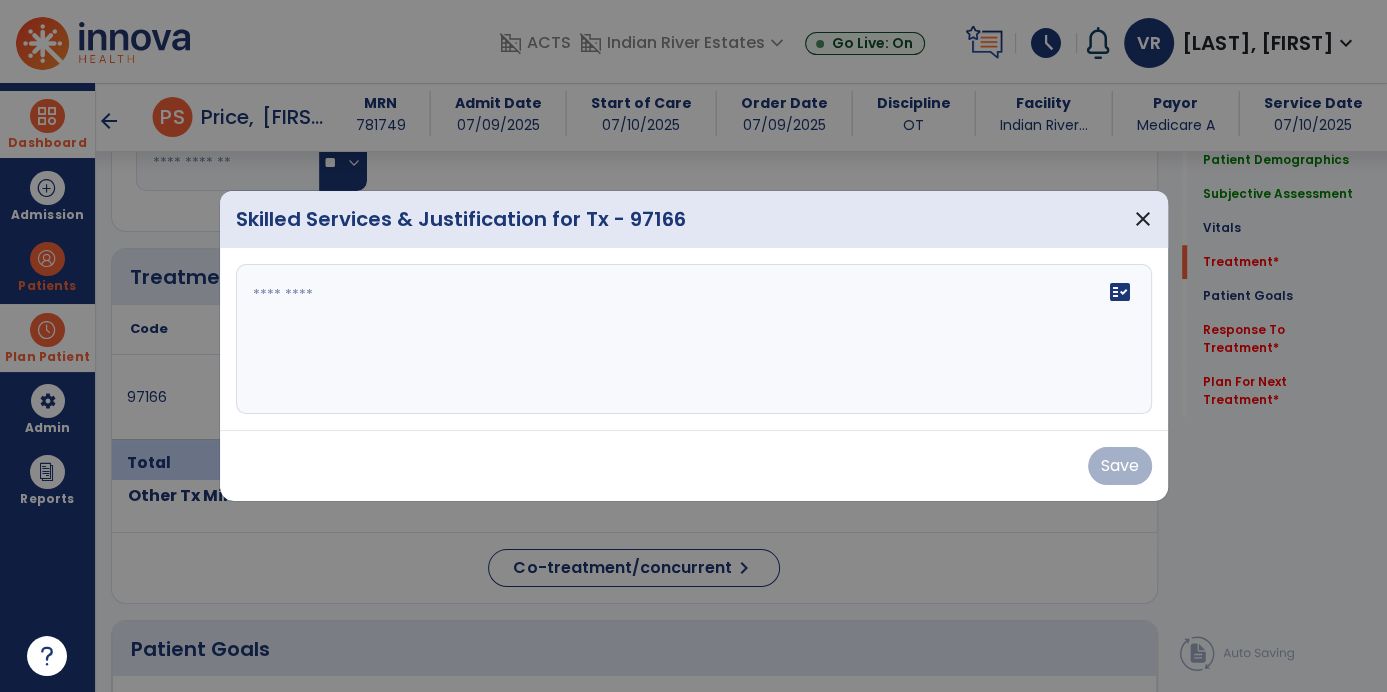 click 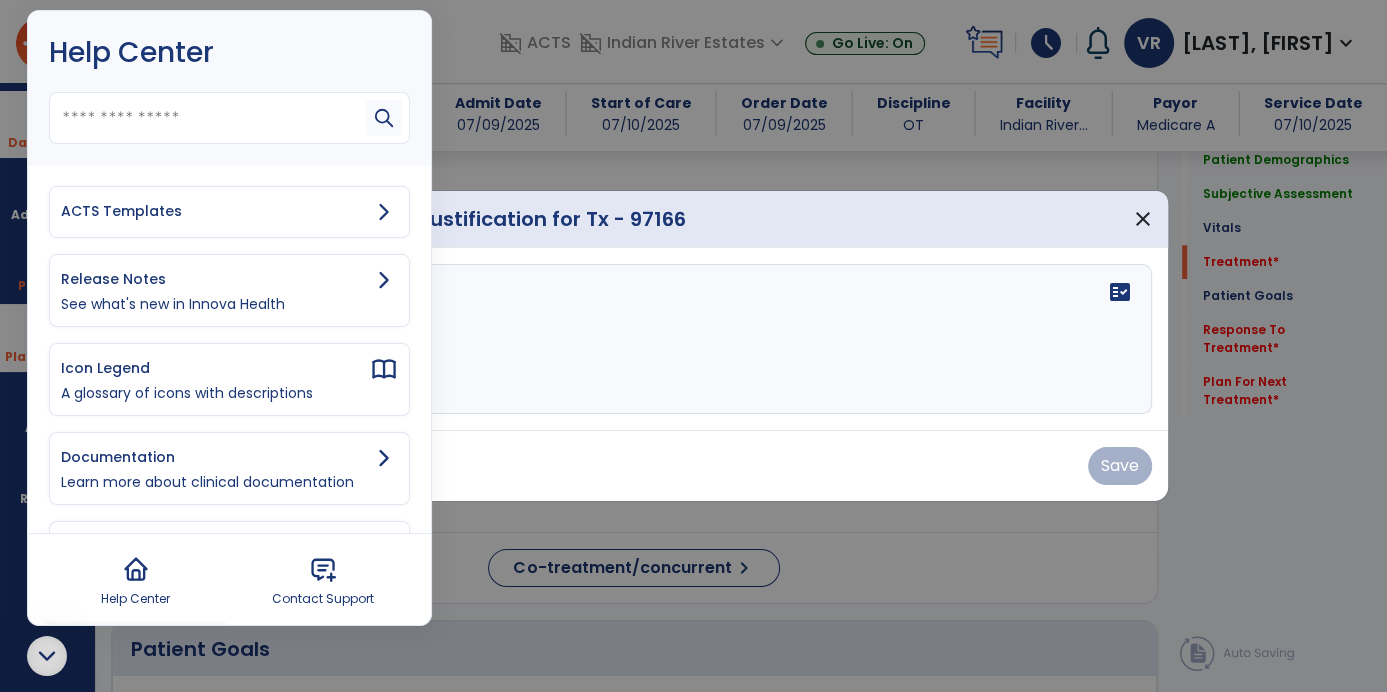 click 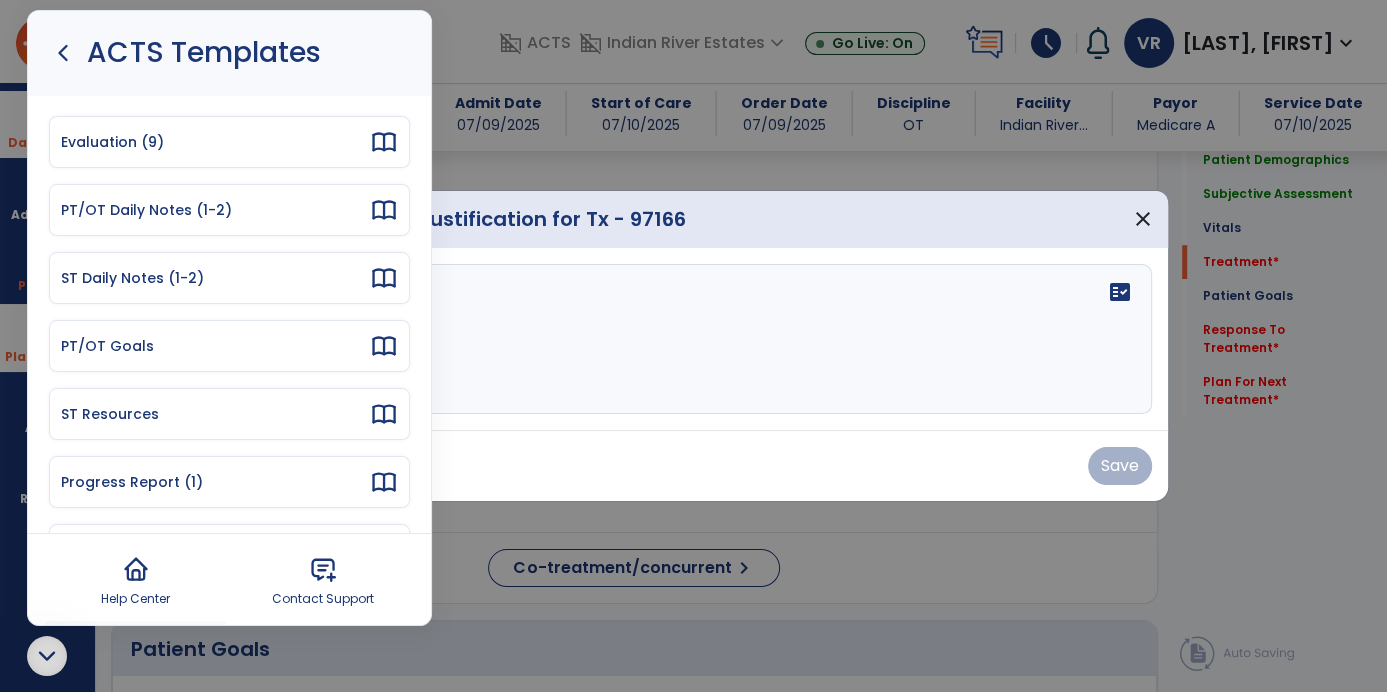 click on "Evaluation (9)" at bounding box center (215, 142) 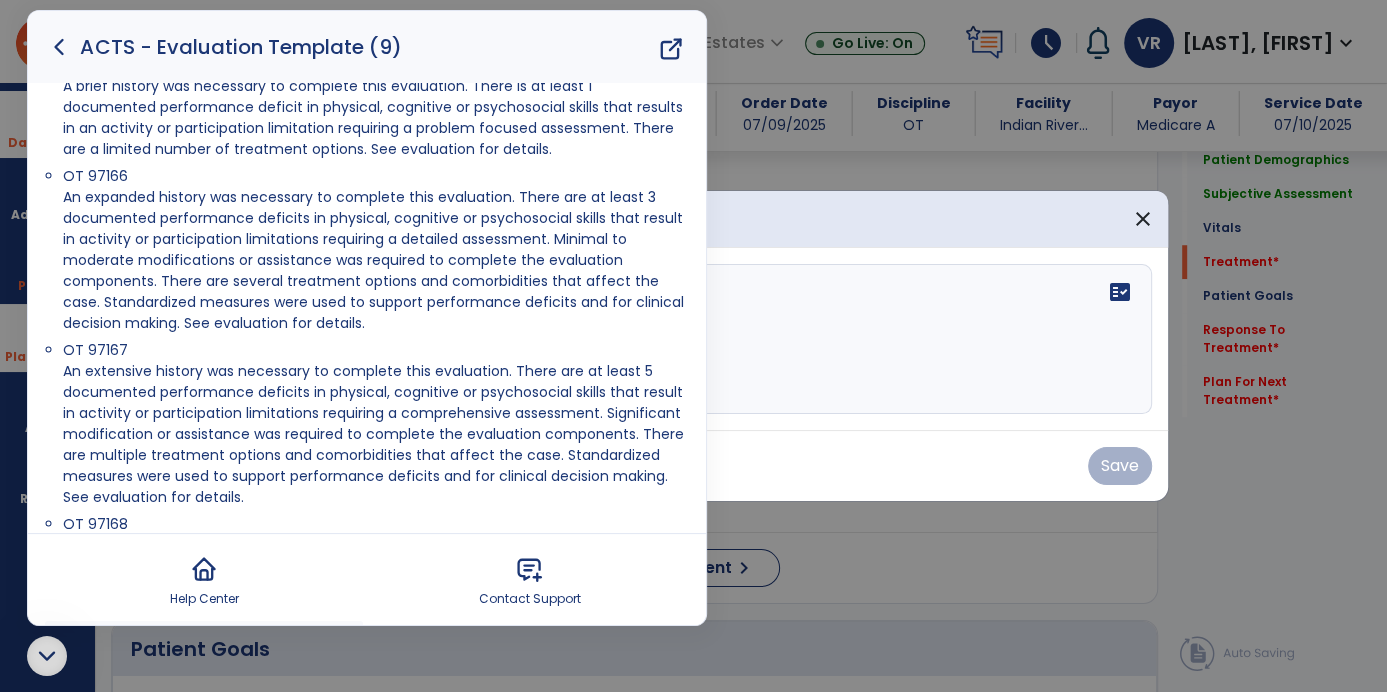 scroll, scrollTop: 1961, scrollLeft: 0, axis: vertical 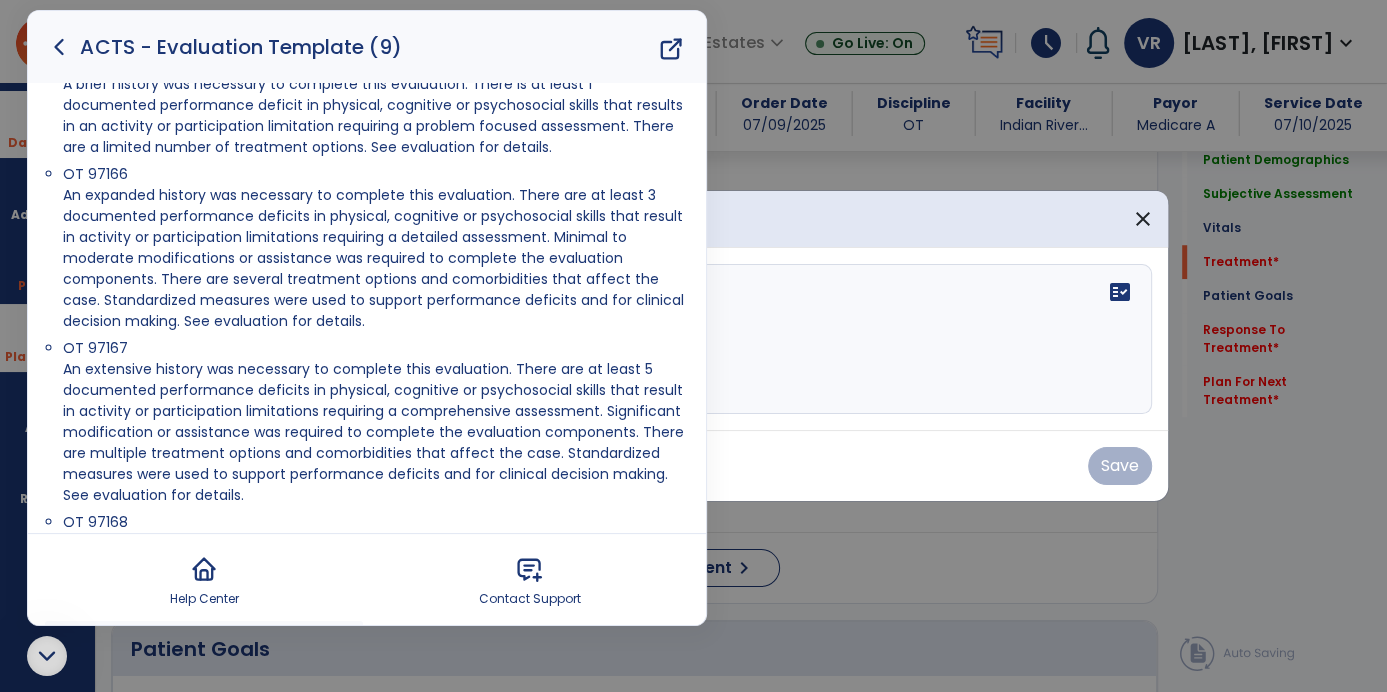 click on "Reason for Referral E1 Inpatient reason for referral template : This client was admitted to Willowbrooke Court (SNF) and subsequently referred to Therapy following a hospital stay for  . The client's hospital stay was complicated by . Chart review reveals    . In addition, statements from       indicate concerns about  . Template HINT : This client was admitted to Willowbrooke Court (SNF) and subsequently referred to Therapy following a hospital stay for  (describe the reason for hospitalization/surgery) . The client's hospital stay was complicated by  (length of stay/complications relevant to tx/progress) . Chart review reveals  (evidence that describes functional deficits related to hospitalization) . In addition, statements from  (nursing/family/client)  indicate concerns about  (list concerns) . Precautions  E2 Code status templates : Code status: Full code Code status: Do Not Resuscitate (DNR) Code status: Unknown Social Determinants of Health E3 Awareness template : Prior Level of Function :  :" at bounding box center (367, -539) 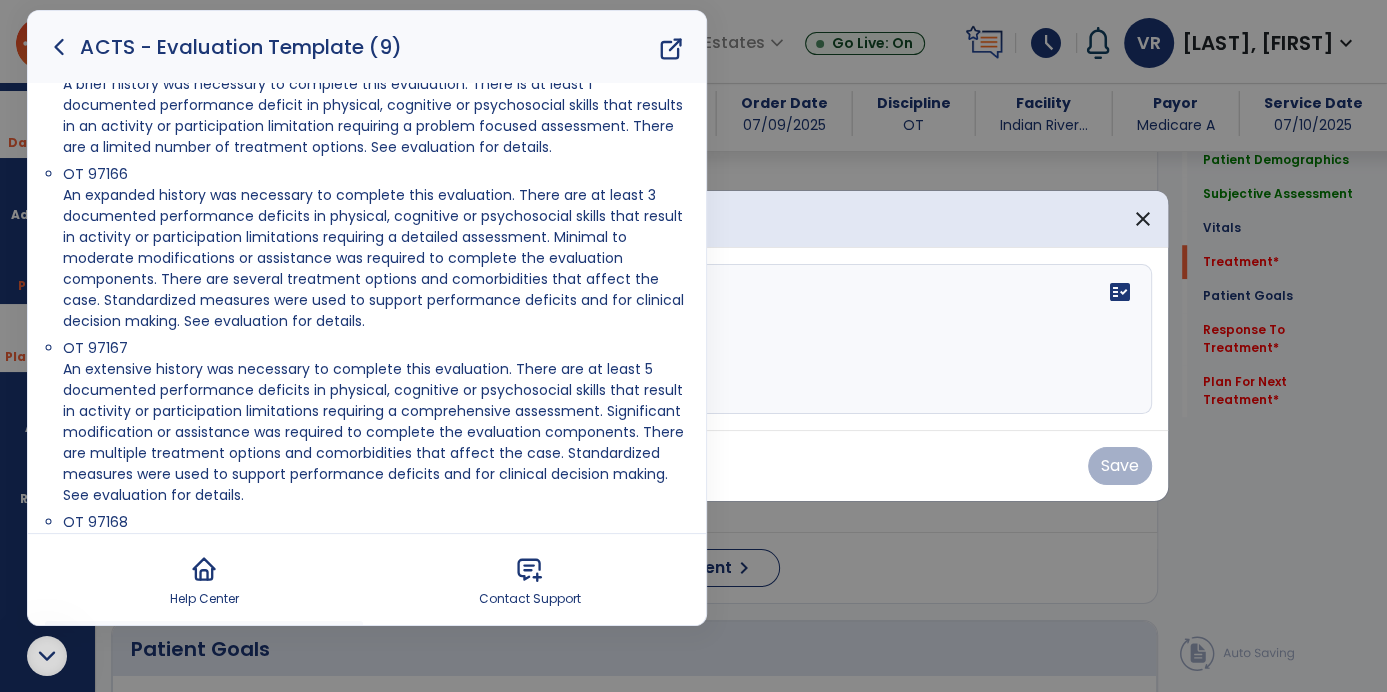 click 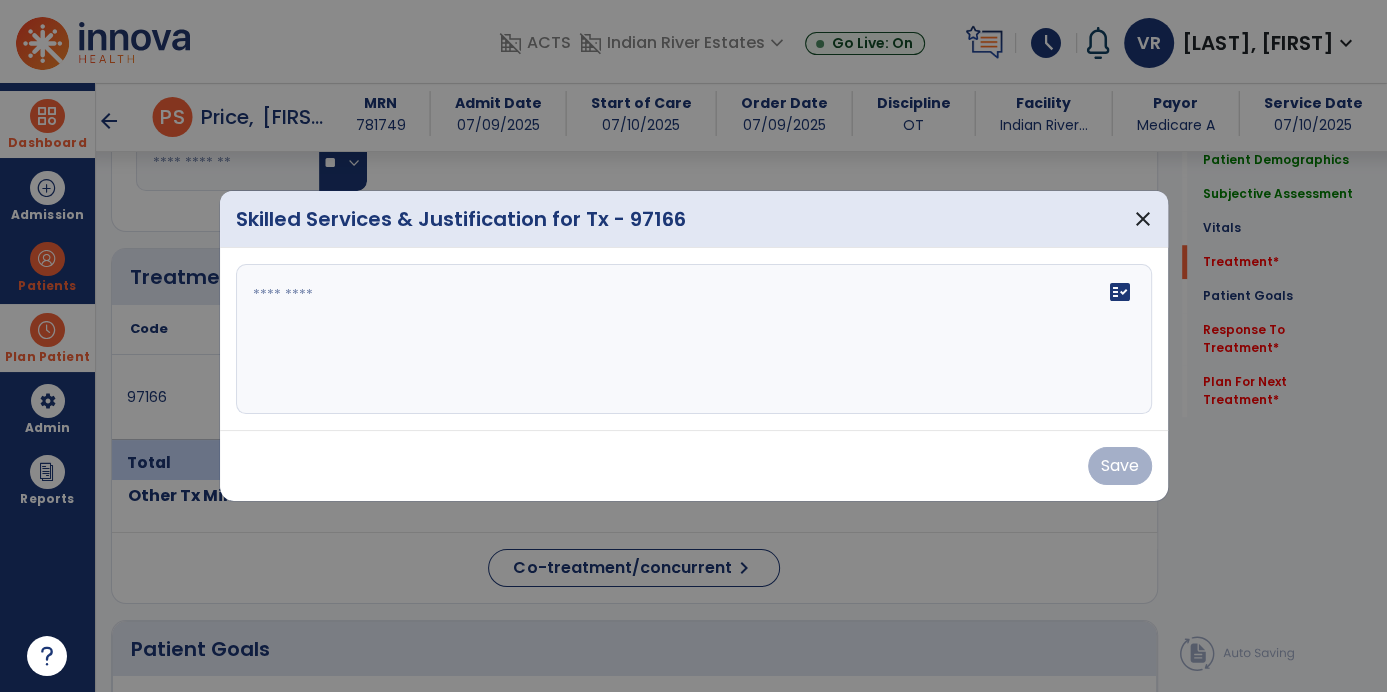 scroll, scrollTop: 0, scrollLeft: 0, axis: both 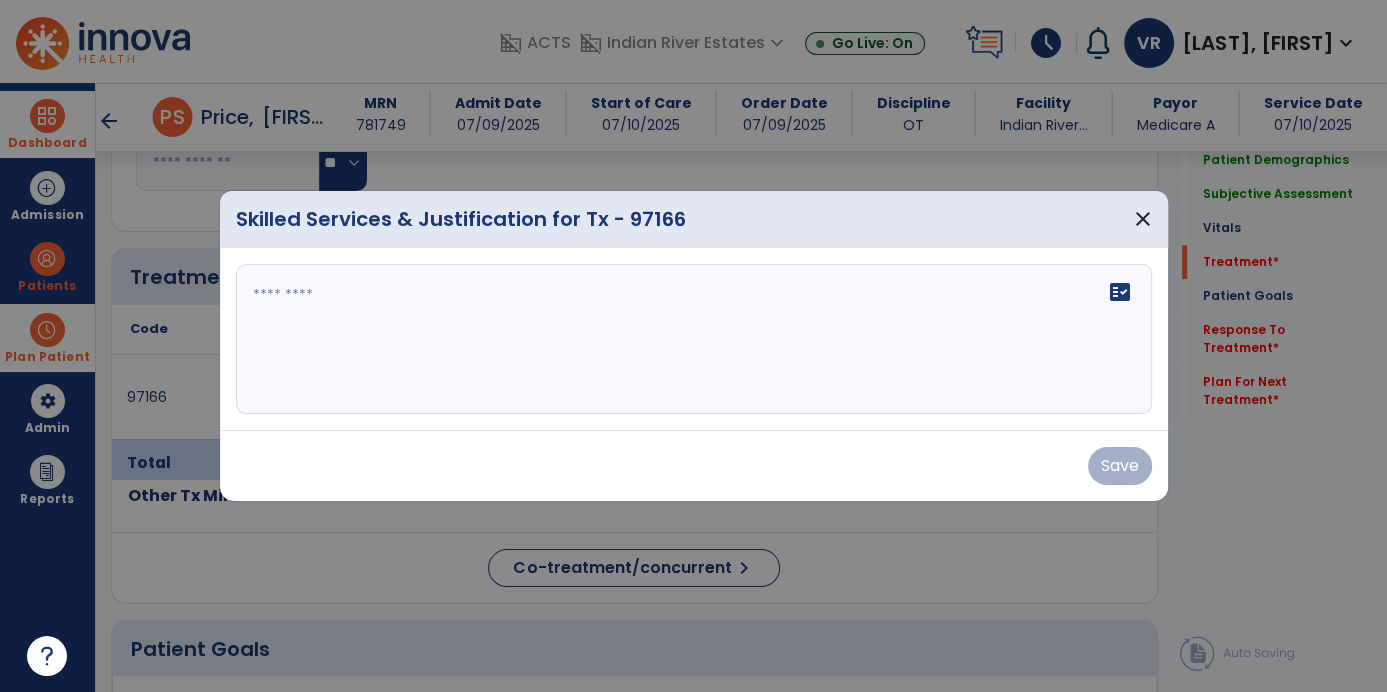 click at bounding box center [694, 339] 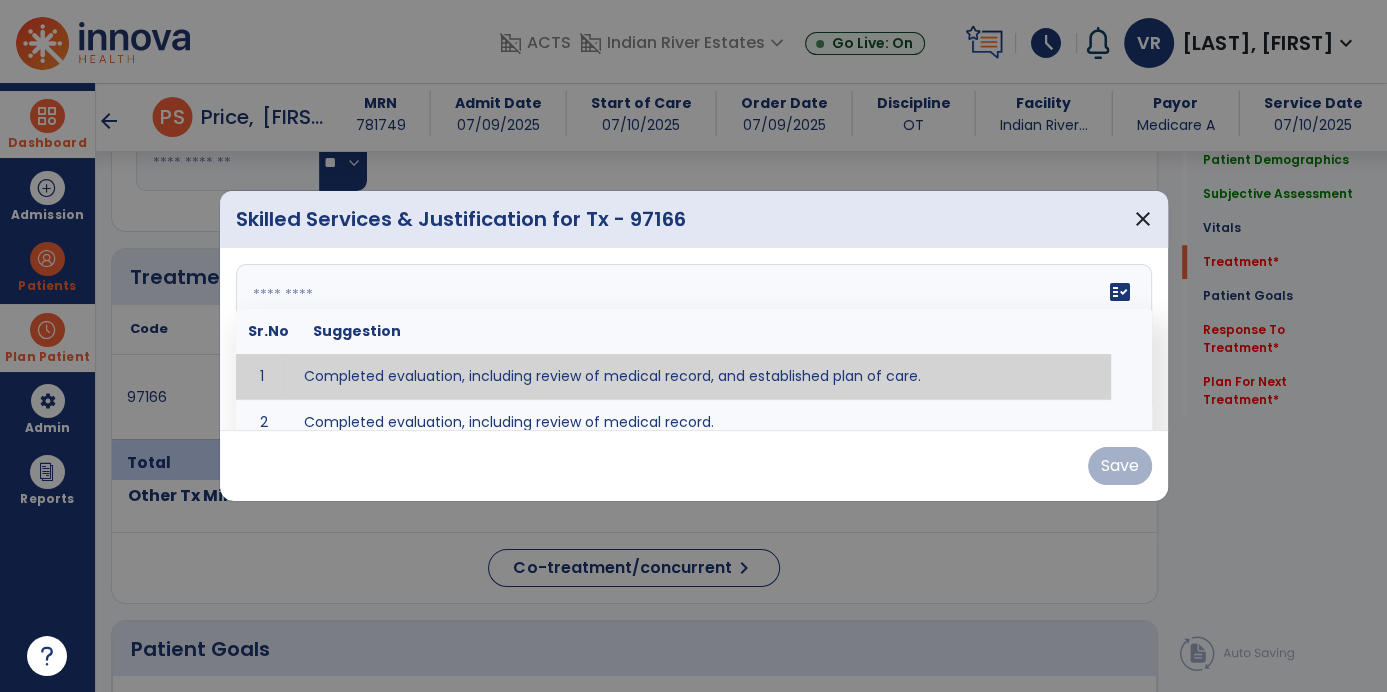 click at bounding box center [692, 339] 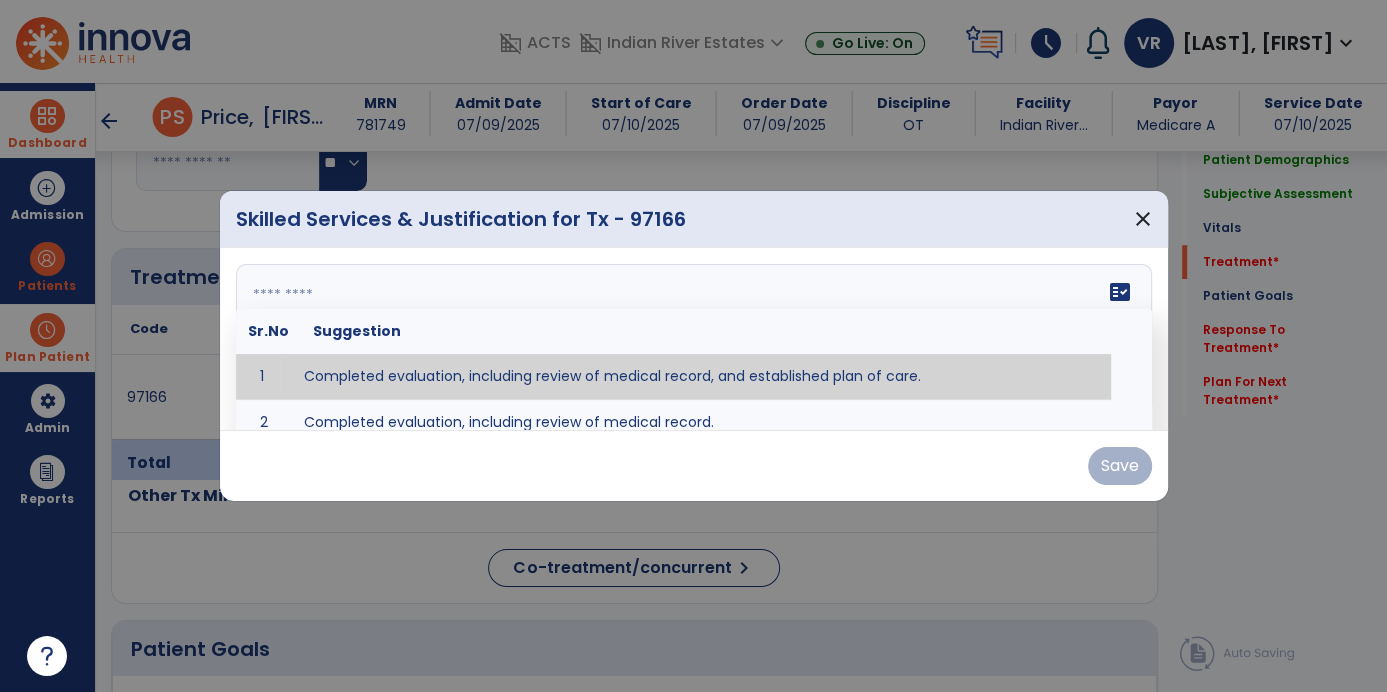 paste on "**********" 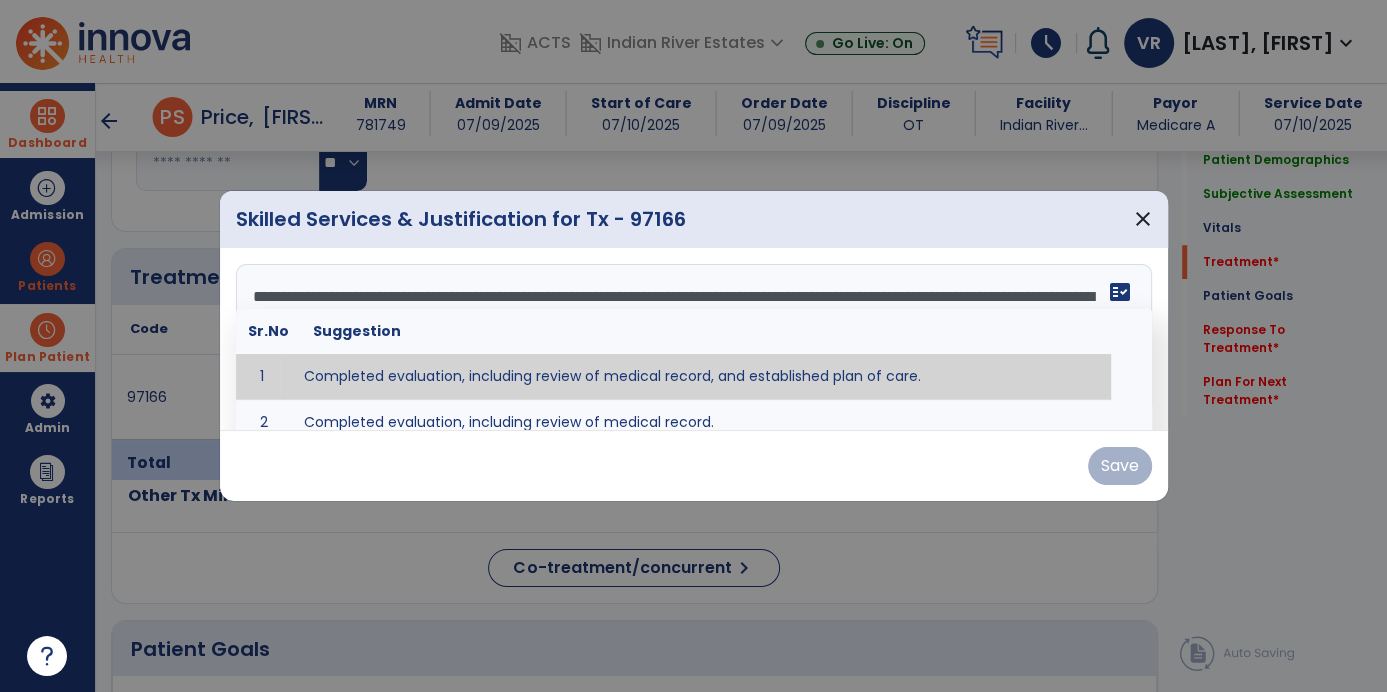 scroll, scrollTop: 14, scrollLeft: 0, axis: vertical 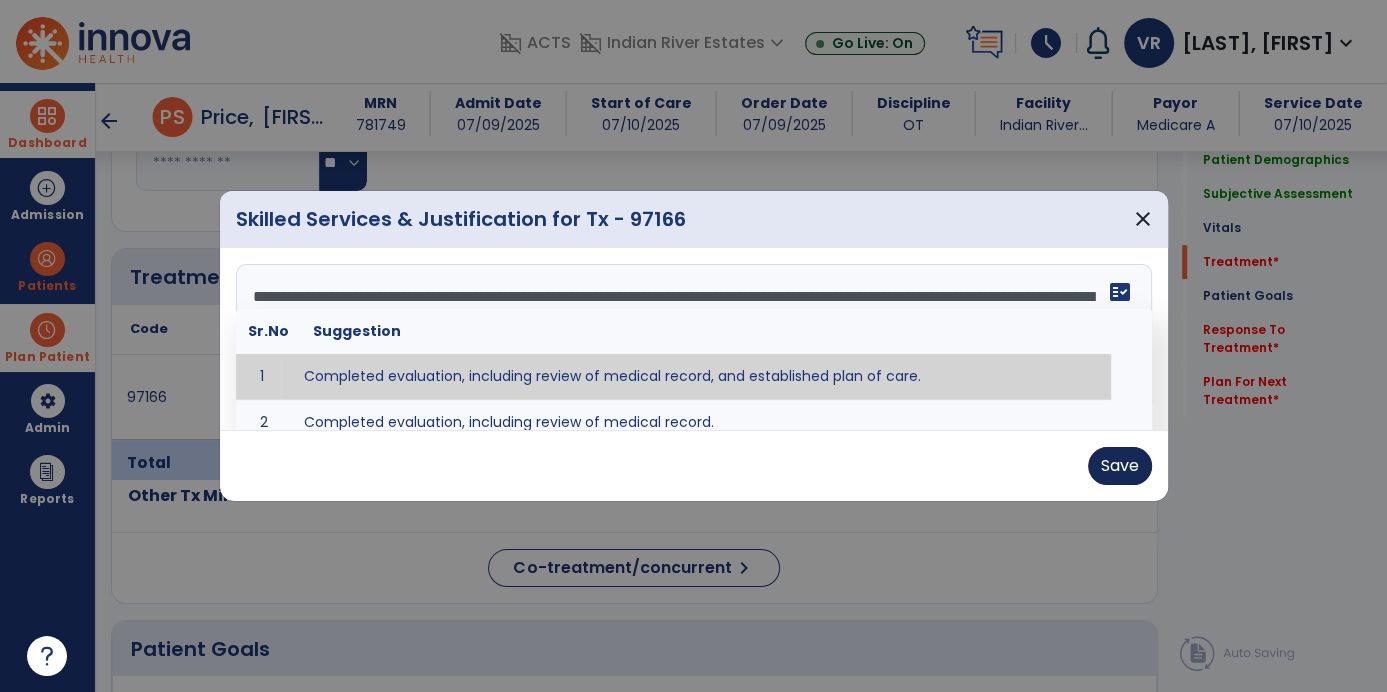 type on "**********" 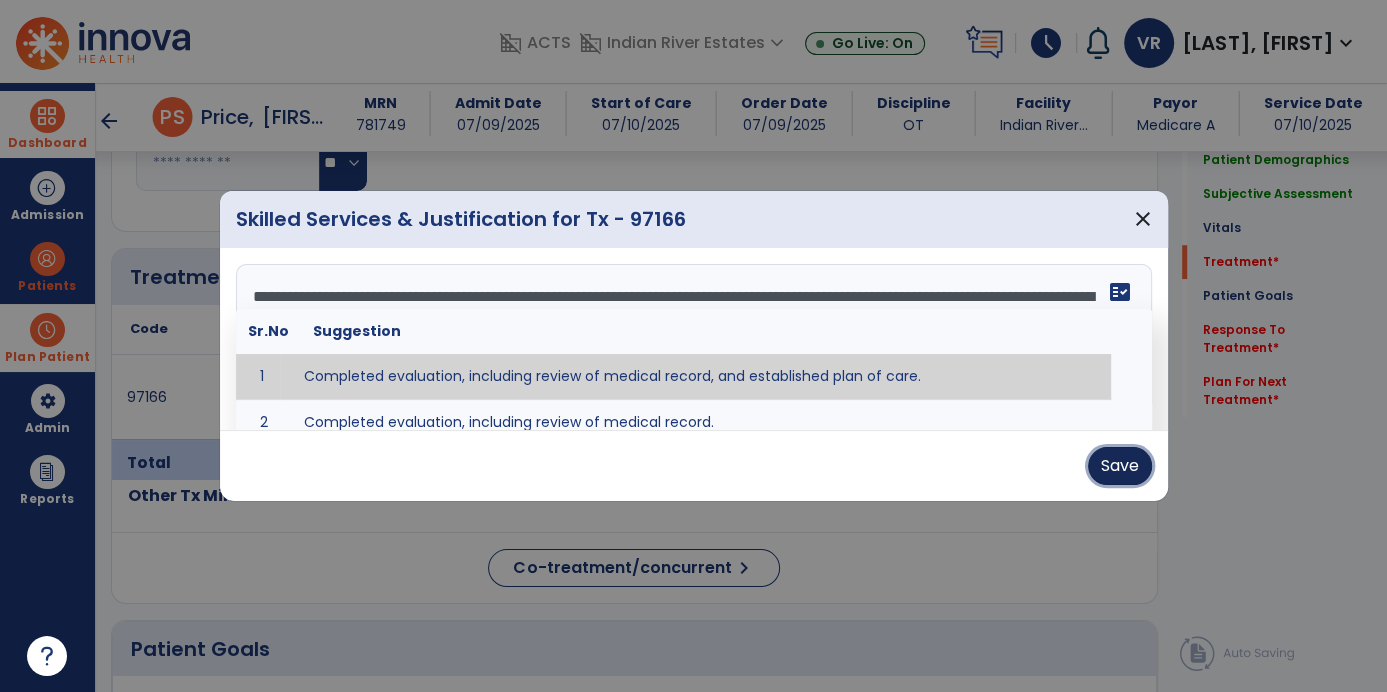 click on "Save" at bounding box center [1120, 466] 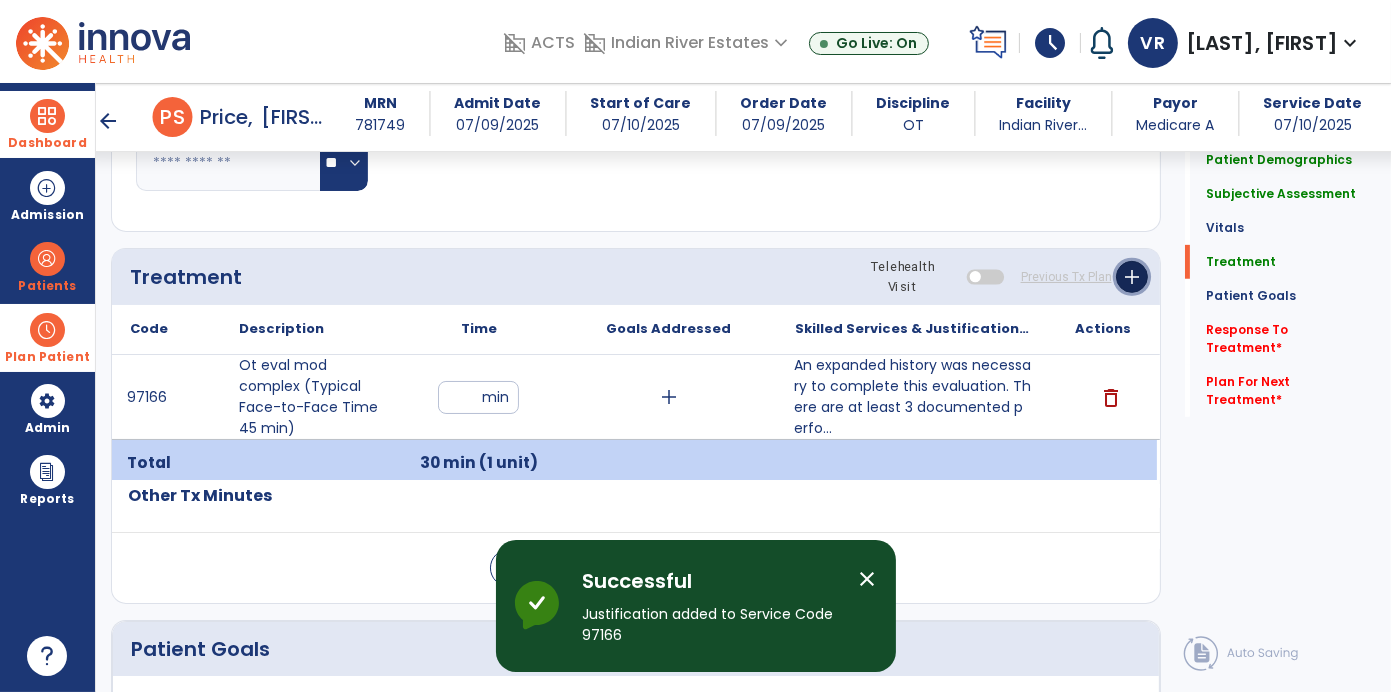 click on "add" 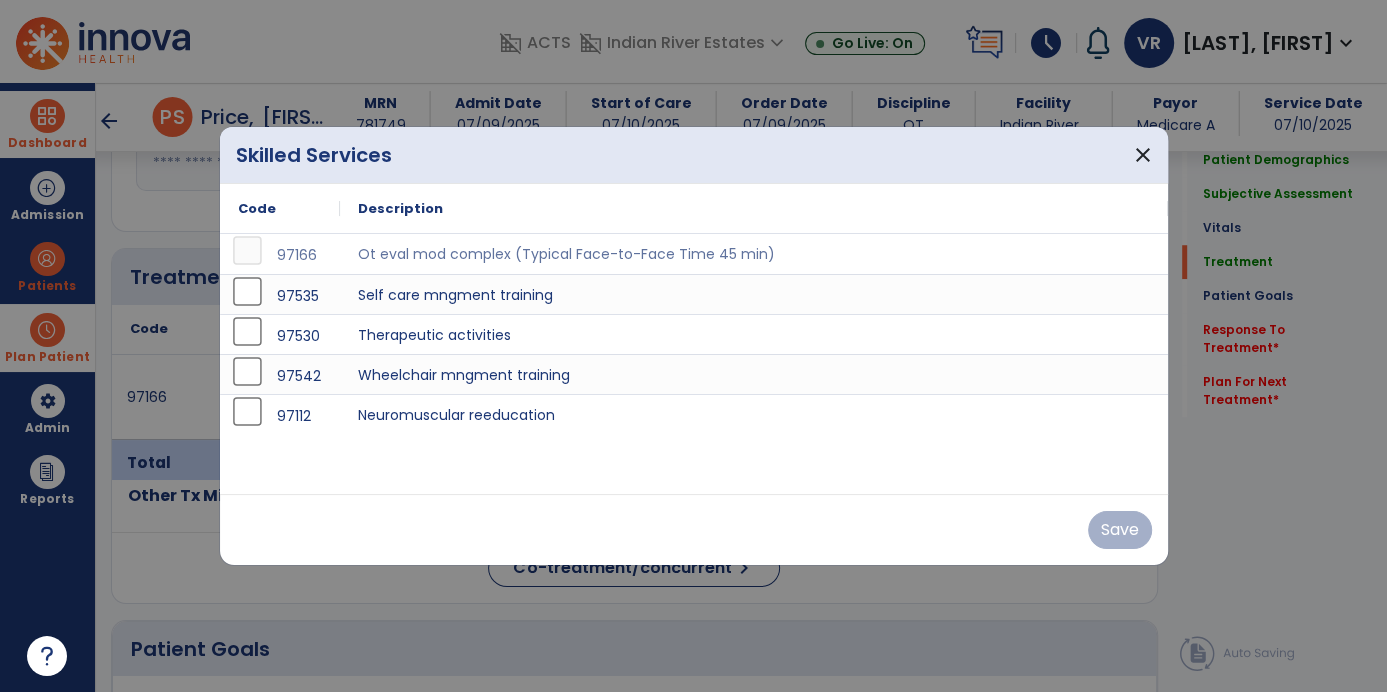 scroll, scrollTop: 1121, scrollLeft: 0, axis: vertical 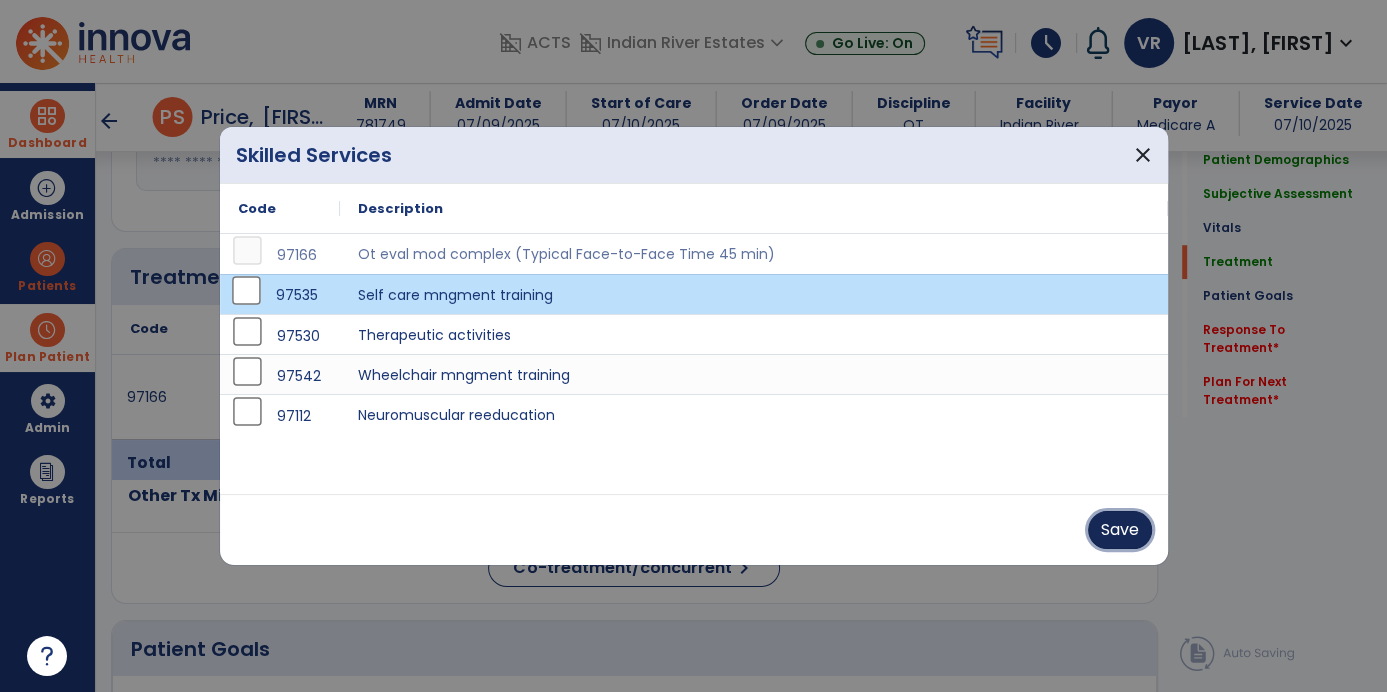 click on "Save" at bounding box center [1120, 530] 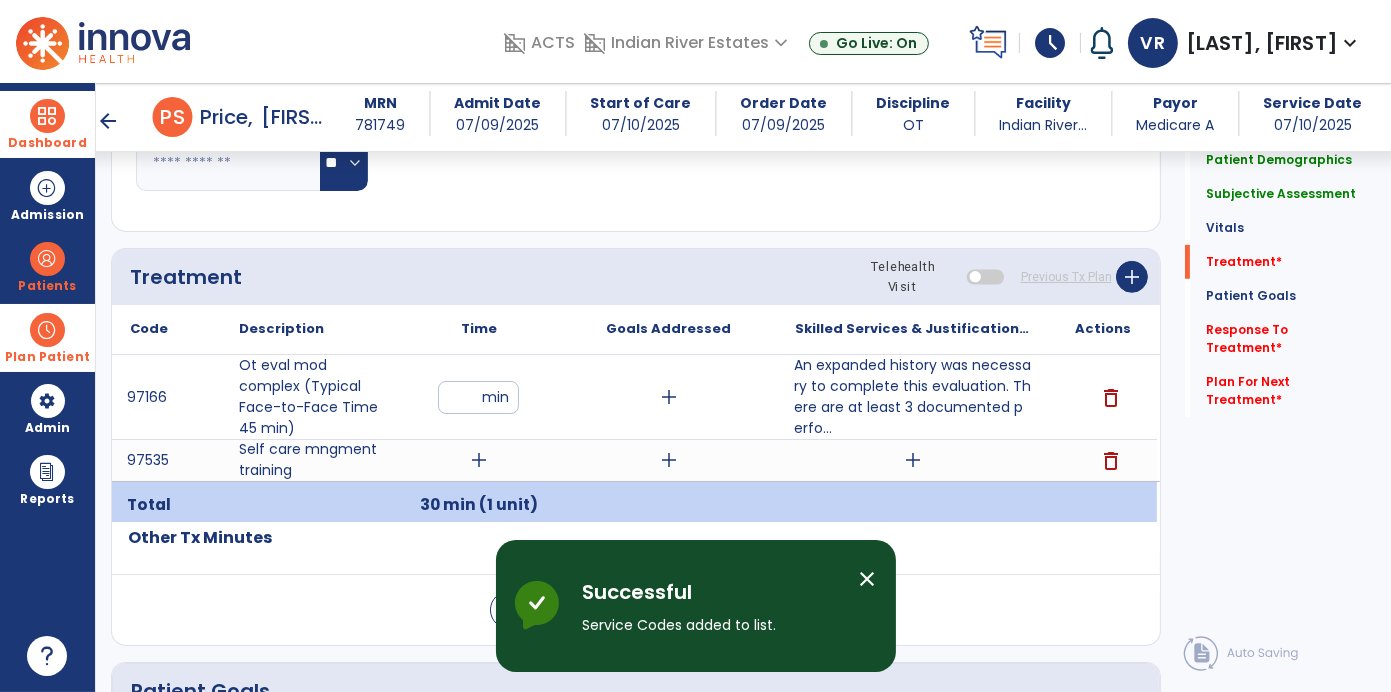 click on "add" at bounding box center [479, 460] 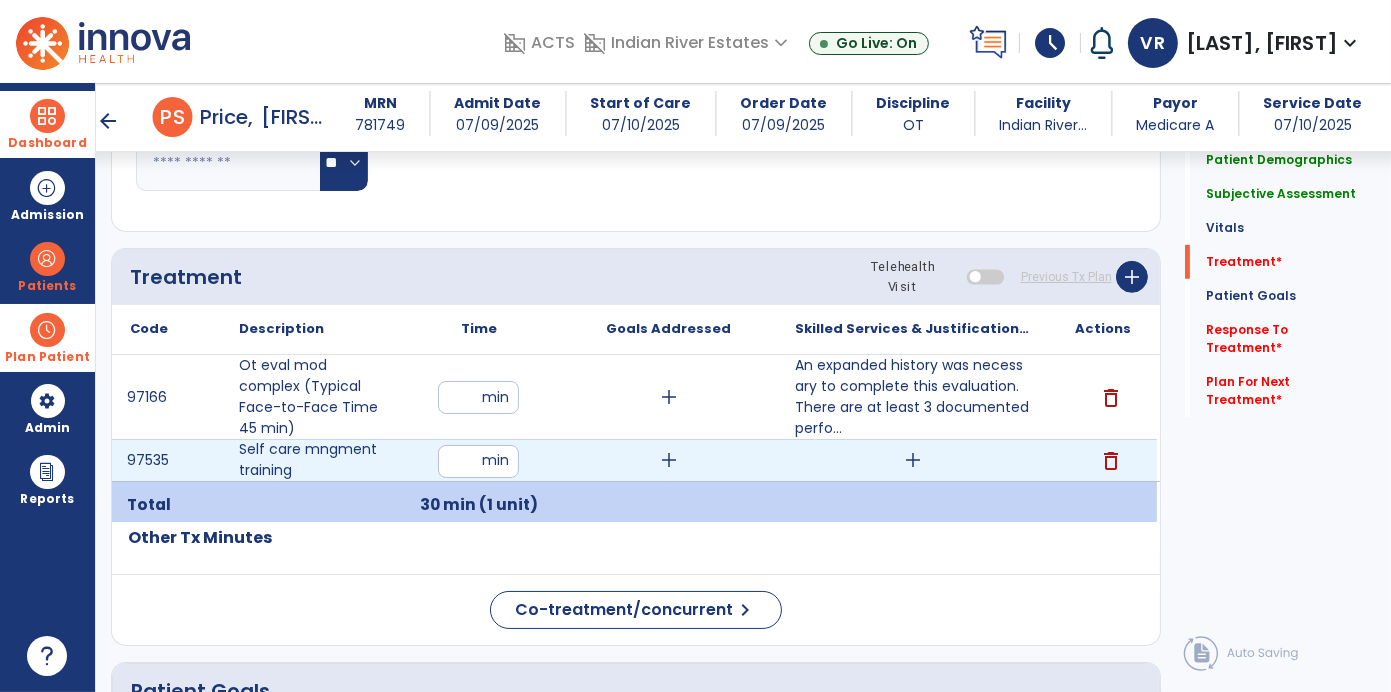 type on "**" 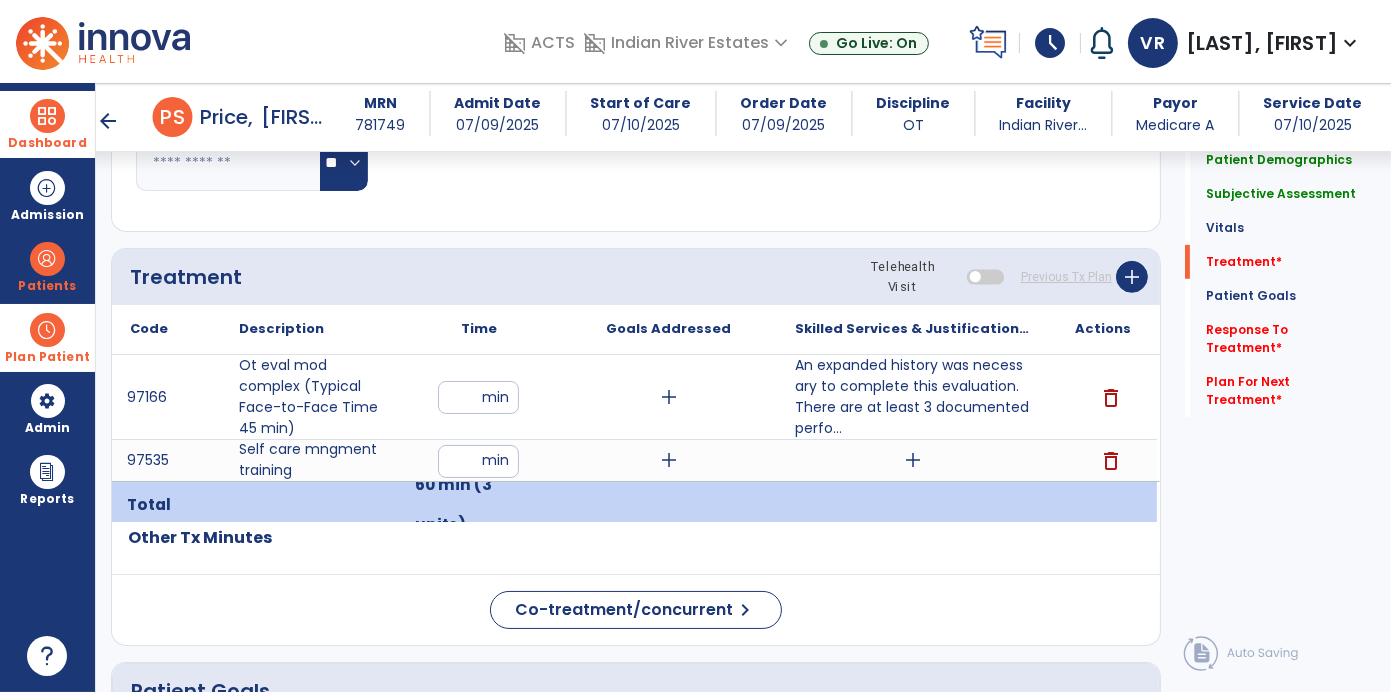 click on "add" at bounding box center (912, 460) 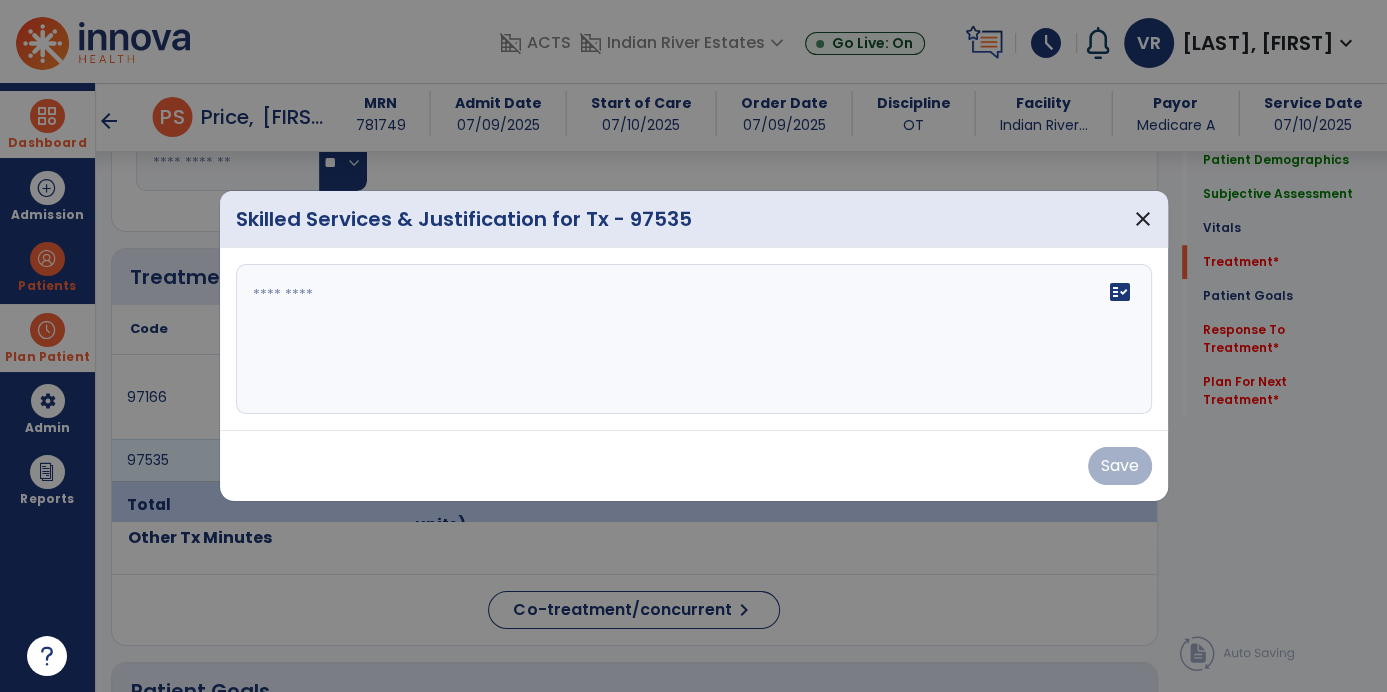 scroll, scrollTop: 1121, scrollLeft: 0, axis: vertical 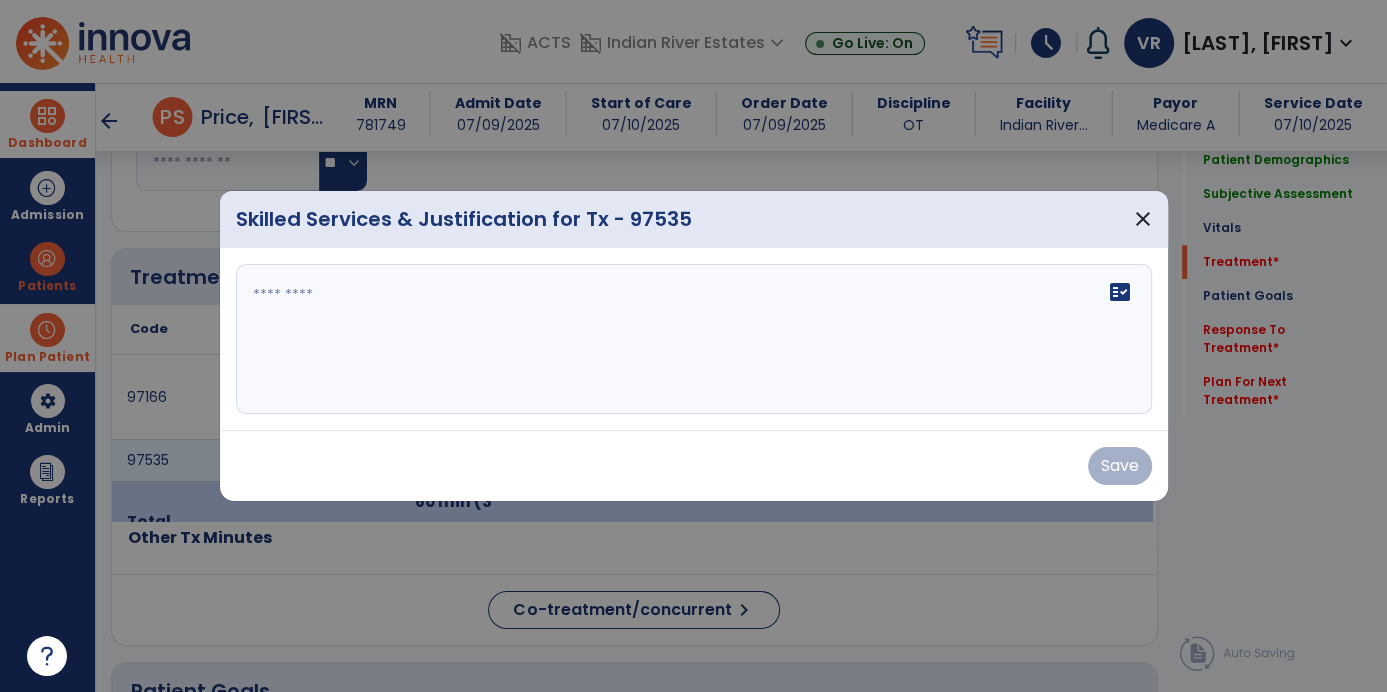 click at bounding box center [694, 339] 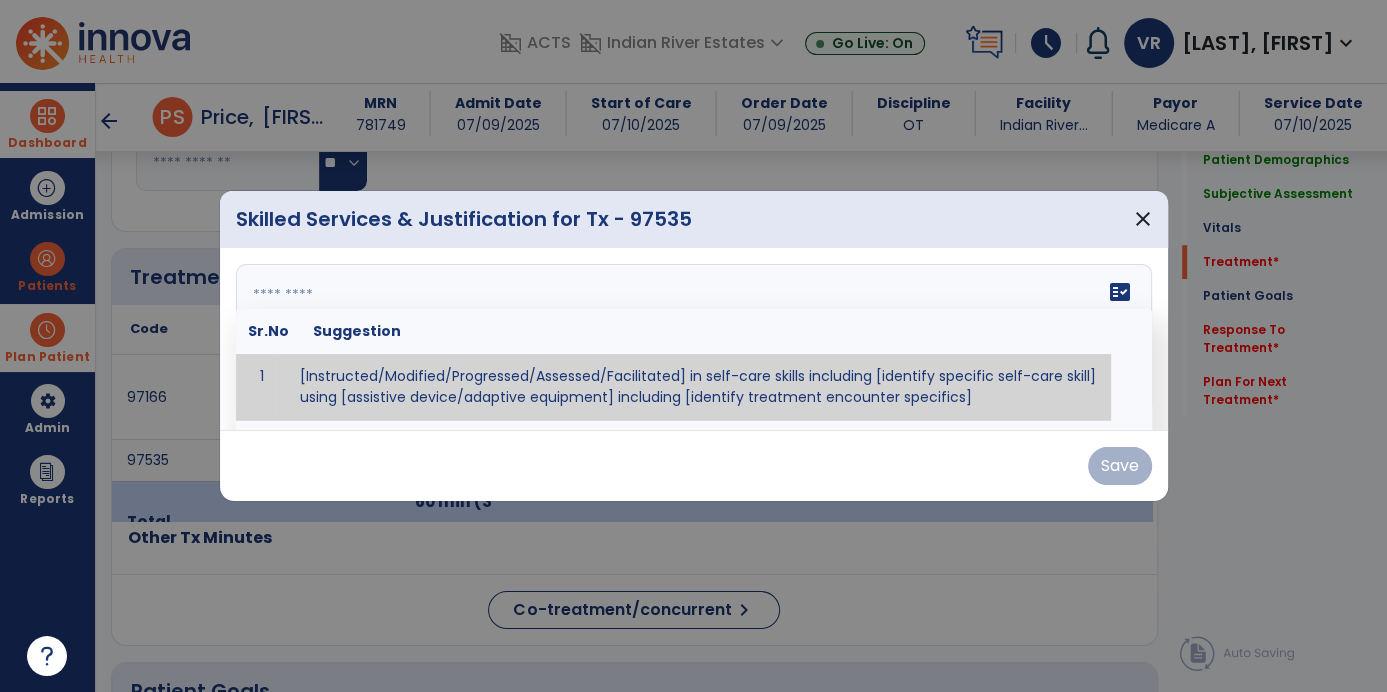 click at bounding box center [47, 656] 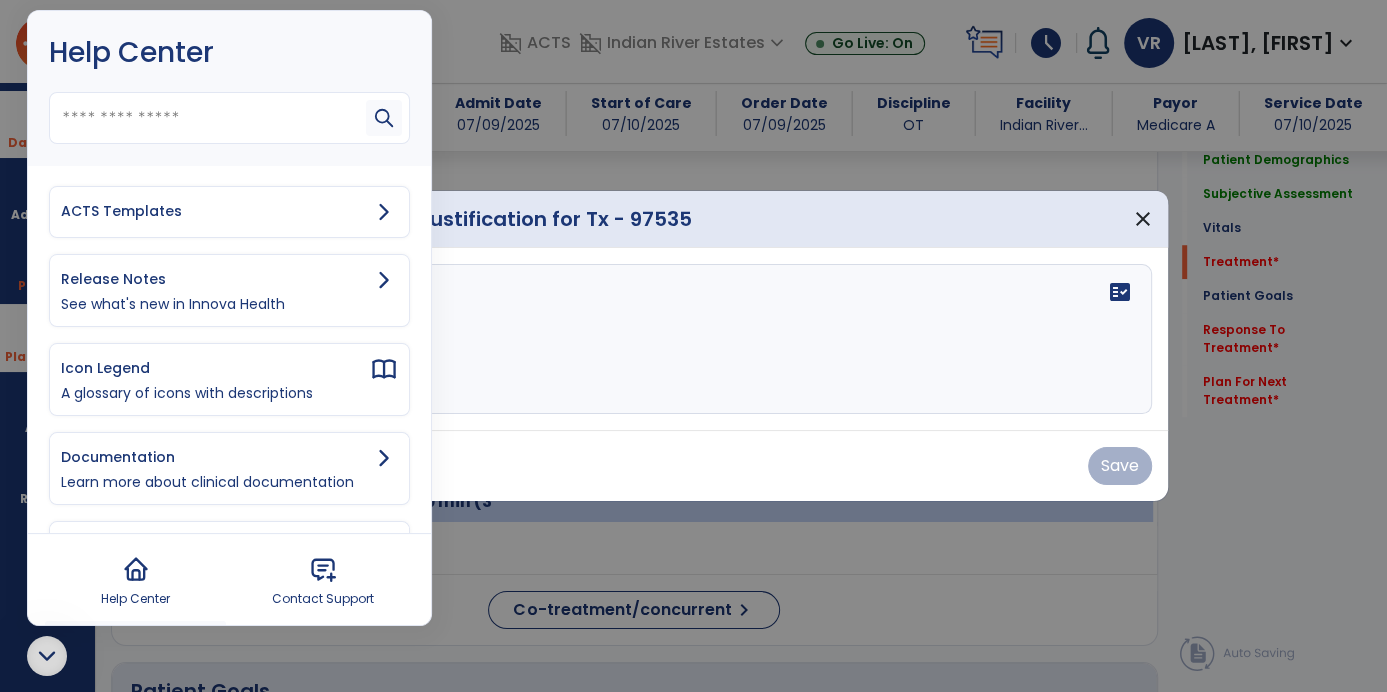 click 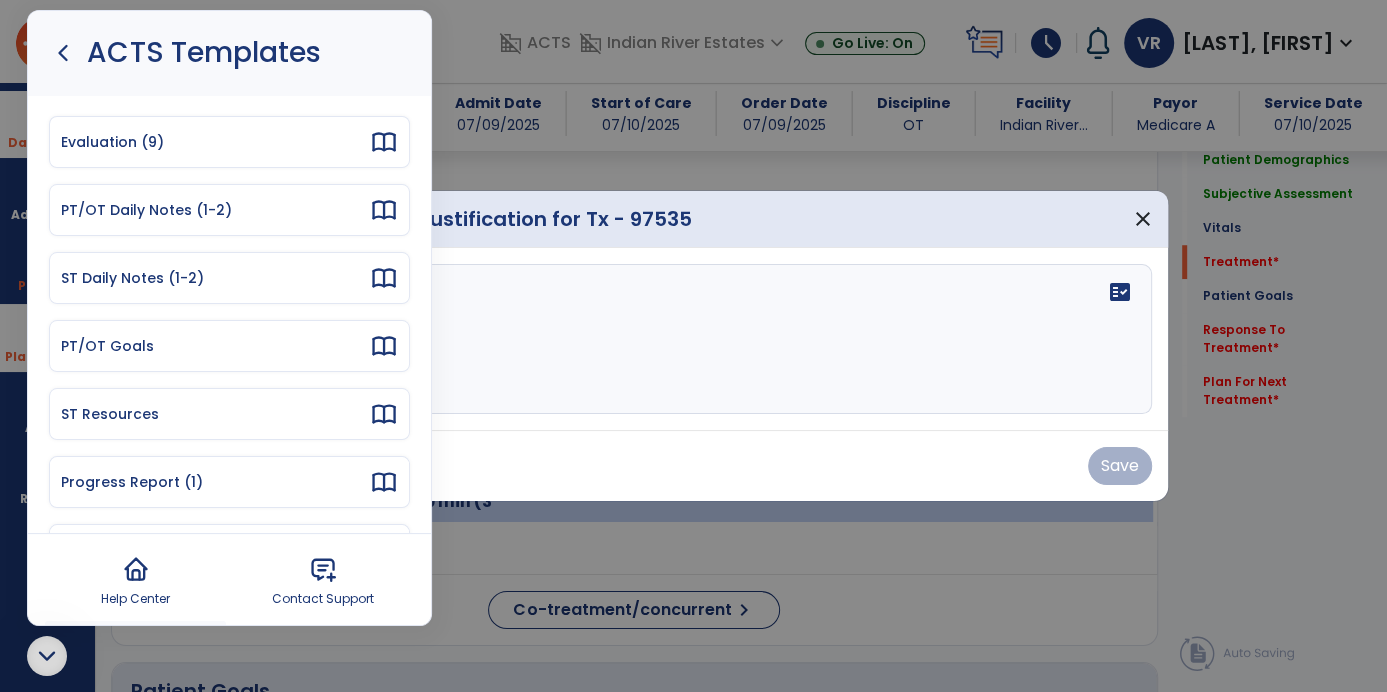 click on "PT/OT Daily Notes (1-2)" at bounding box center (215, 210) 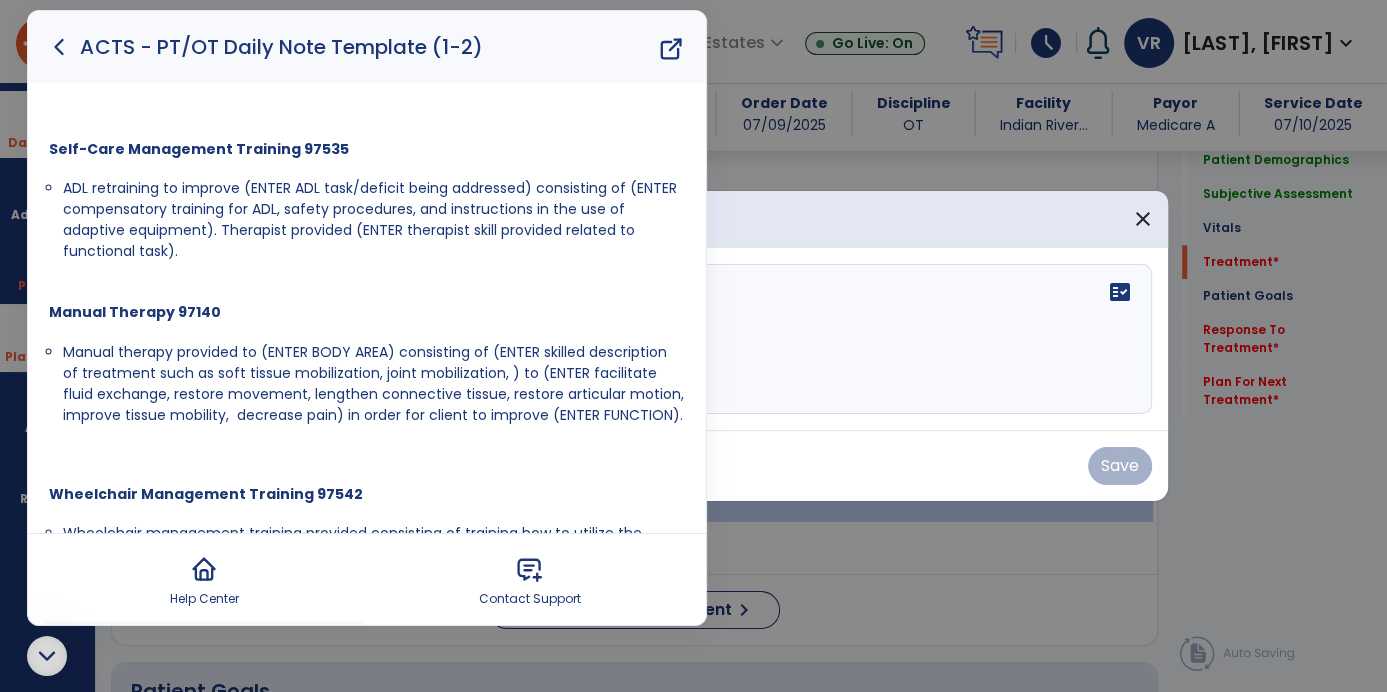 scroll, scrollTop: 921, scrollLeft: 0, axis: vertical 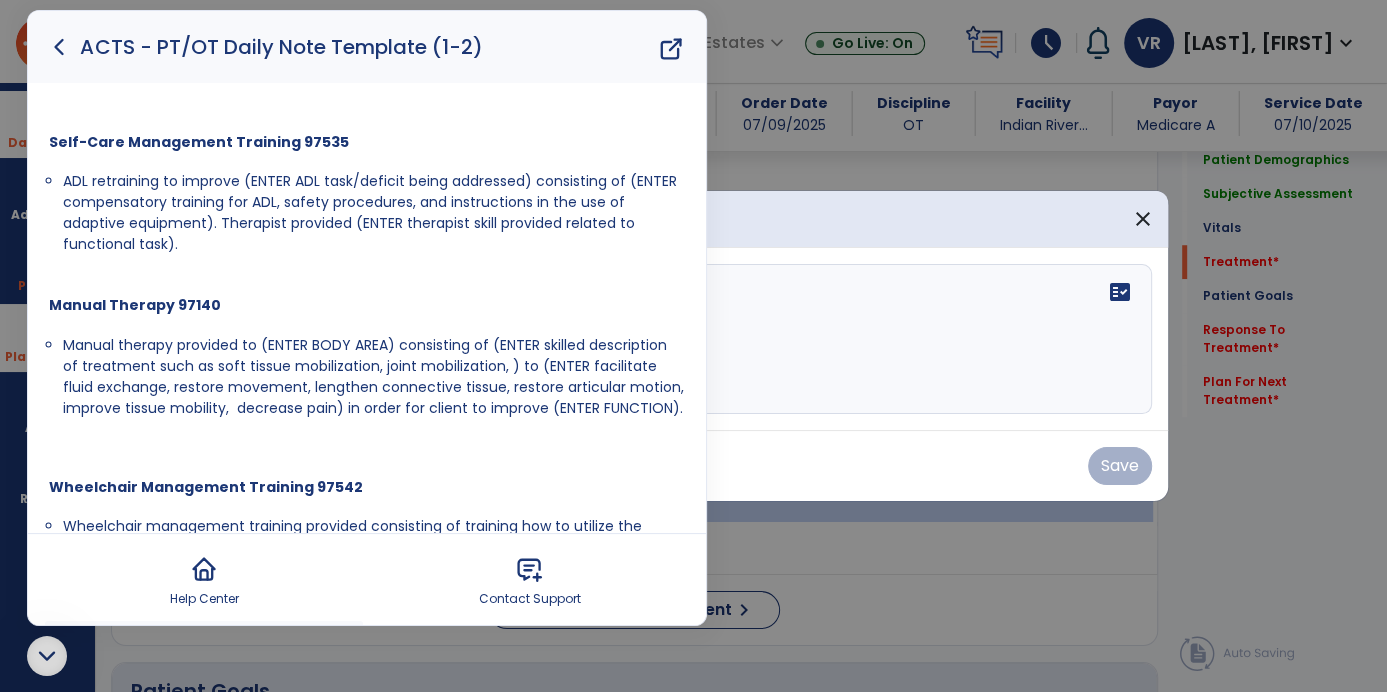 click on "ADL retraining to improve (ENTER ADL task/deficit being addressed) consisting of (ENTER compensatory training for ADL, safety procedures, and instructions in the use of adaptive equipment). Therapist provided (ENTER therapist skill provided related to functional task)." at bounding box center [370, 212] 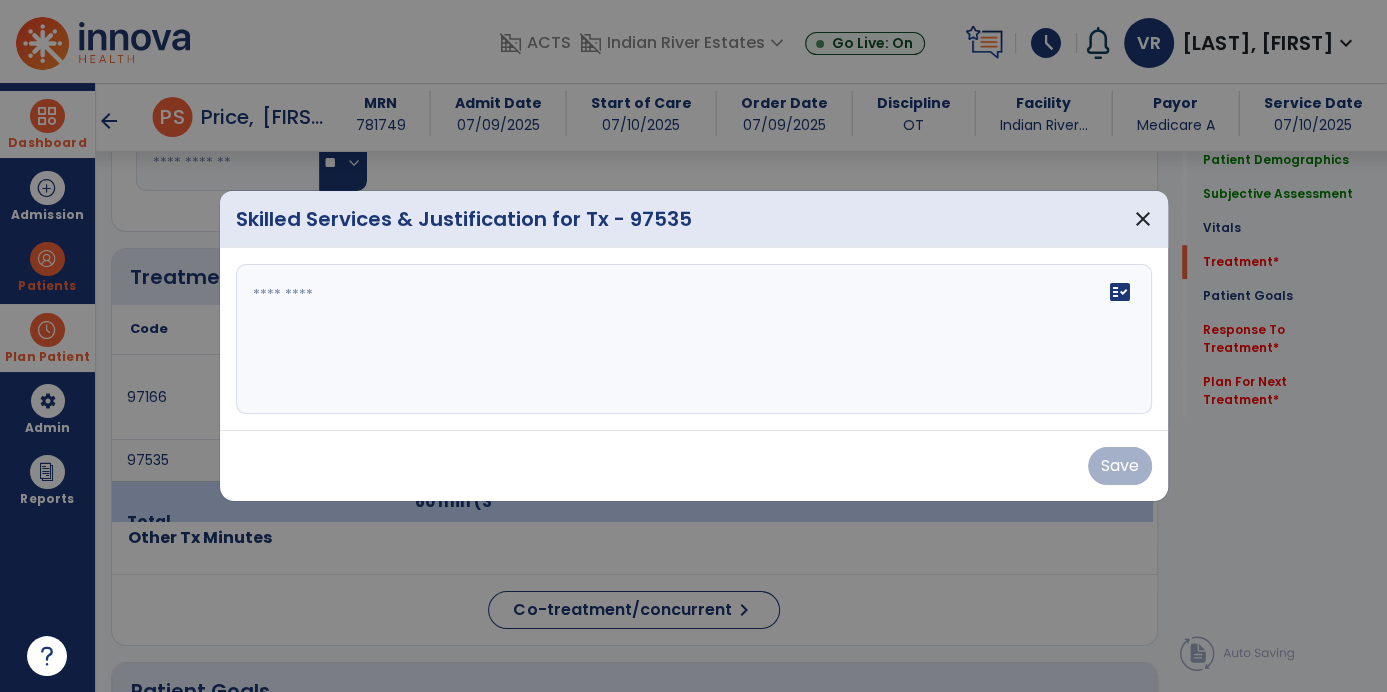 scroll, scrollTop: 0, scrollLeft: 0, axis: both 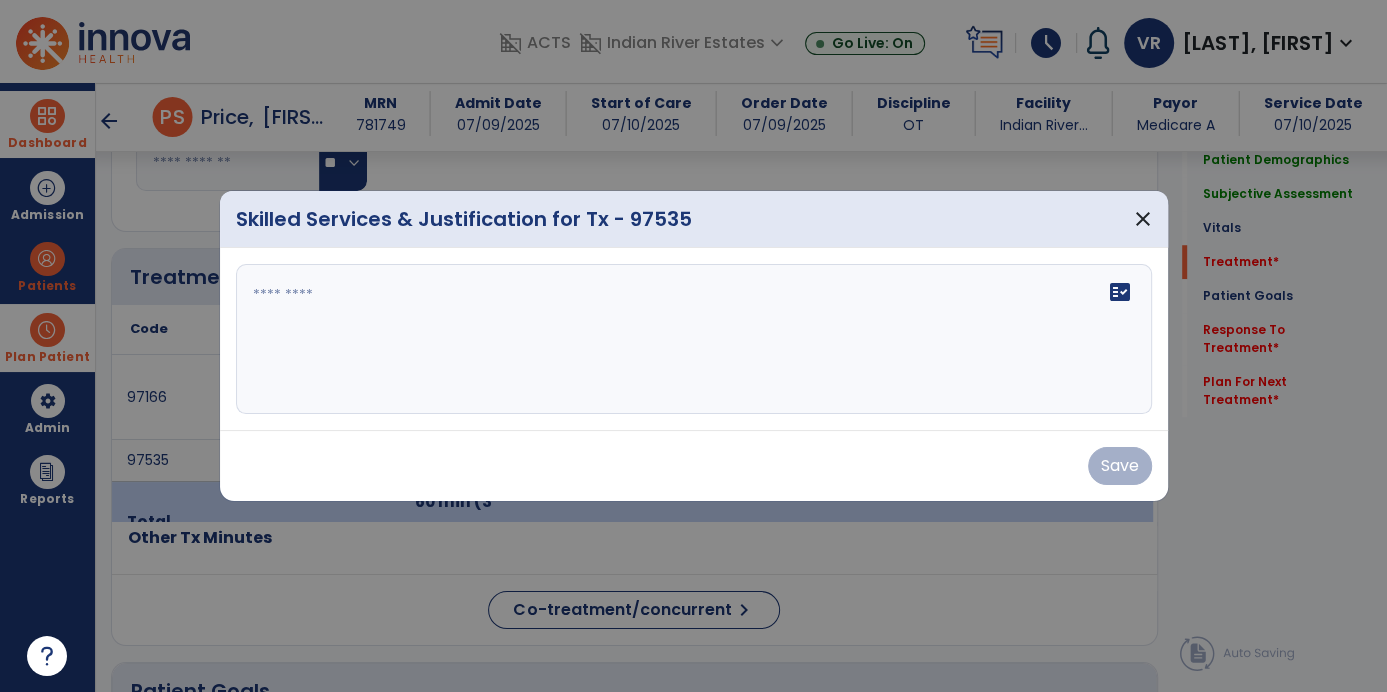 click at bounding box center [694, 339] 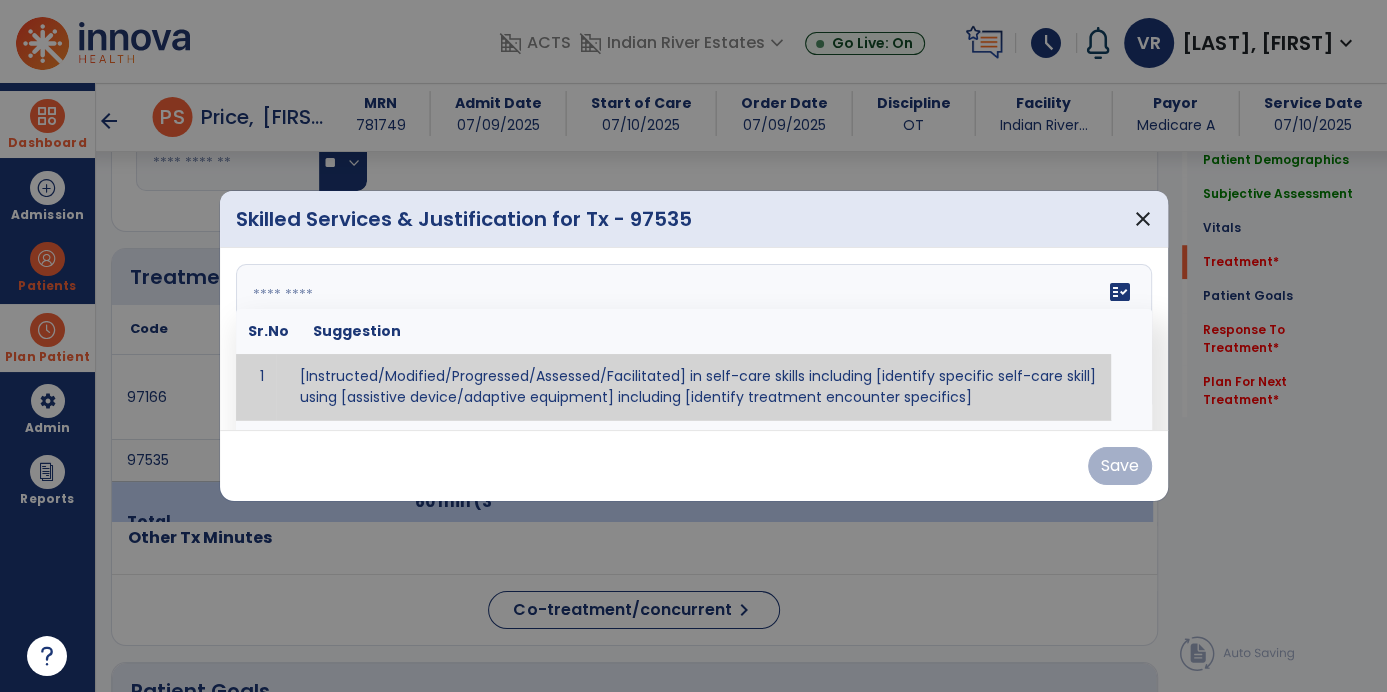 click at bounding box center [692, 339] 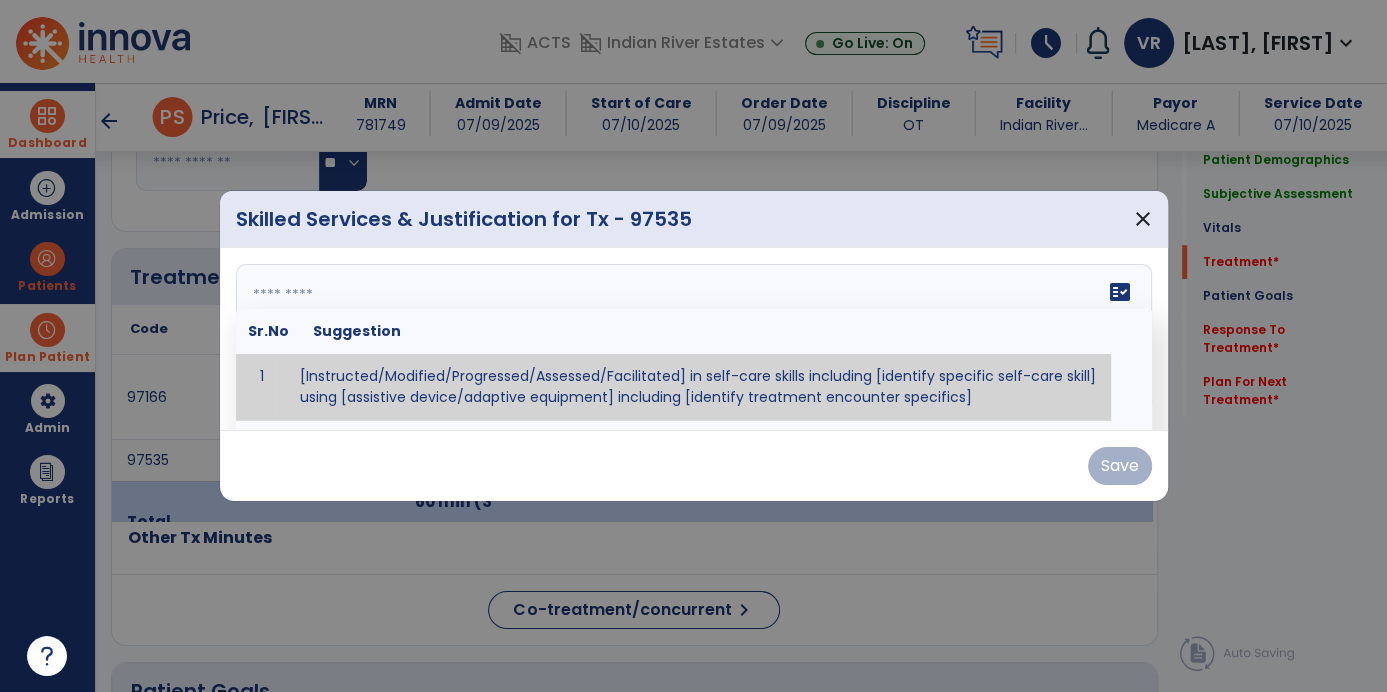 paste on "**********" 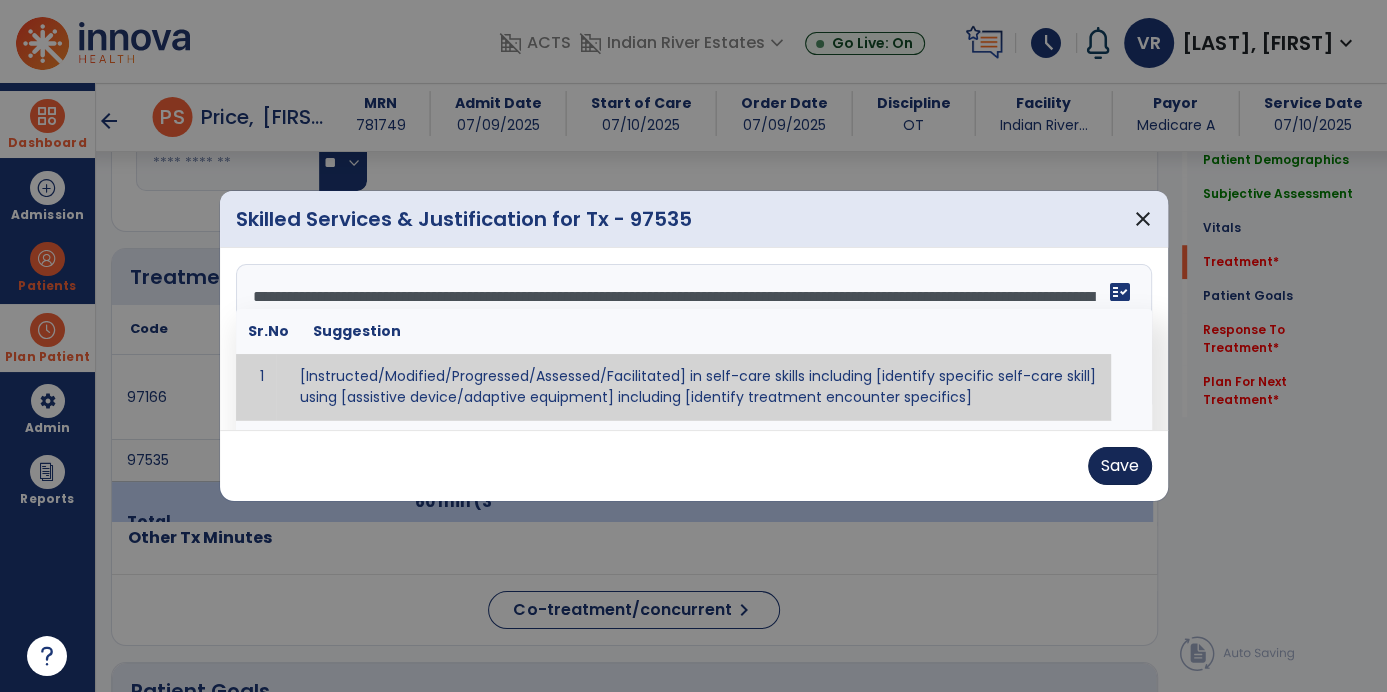 type on "**********" 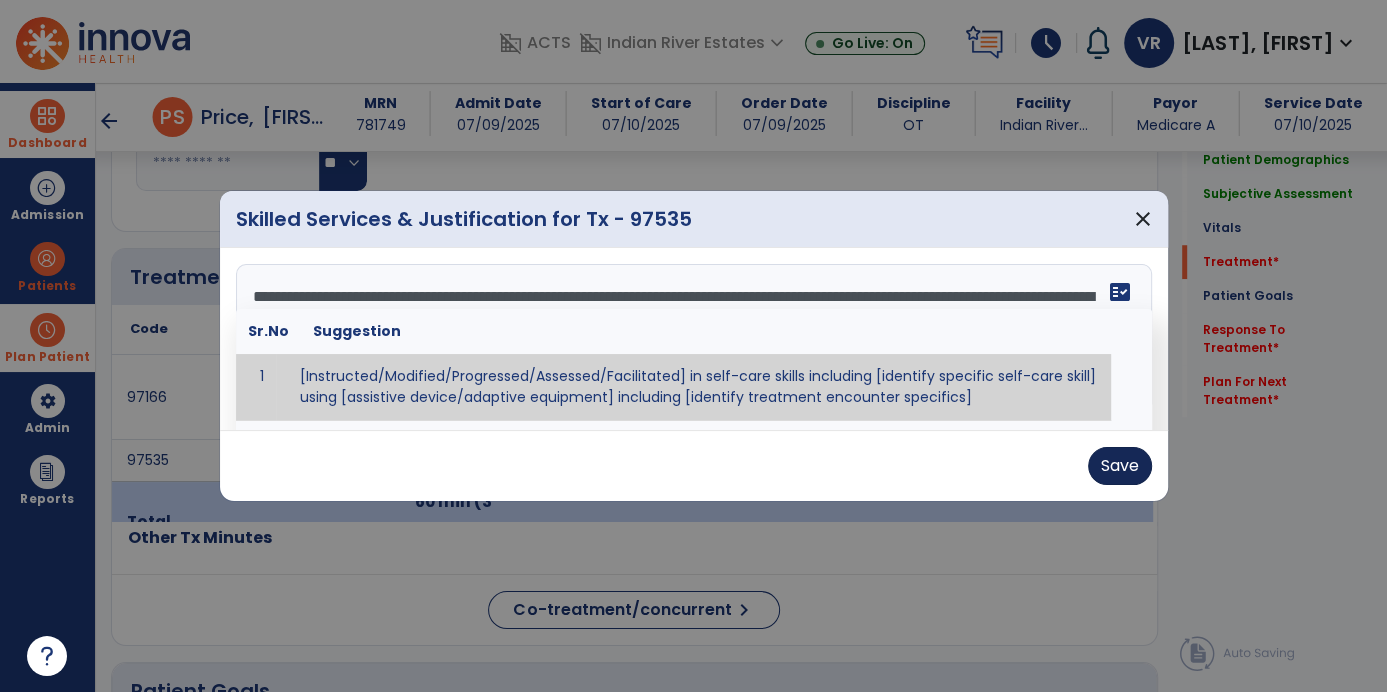 click on "Save" at bounding box center [1120, 466] 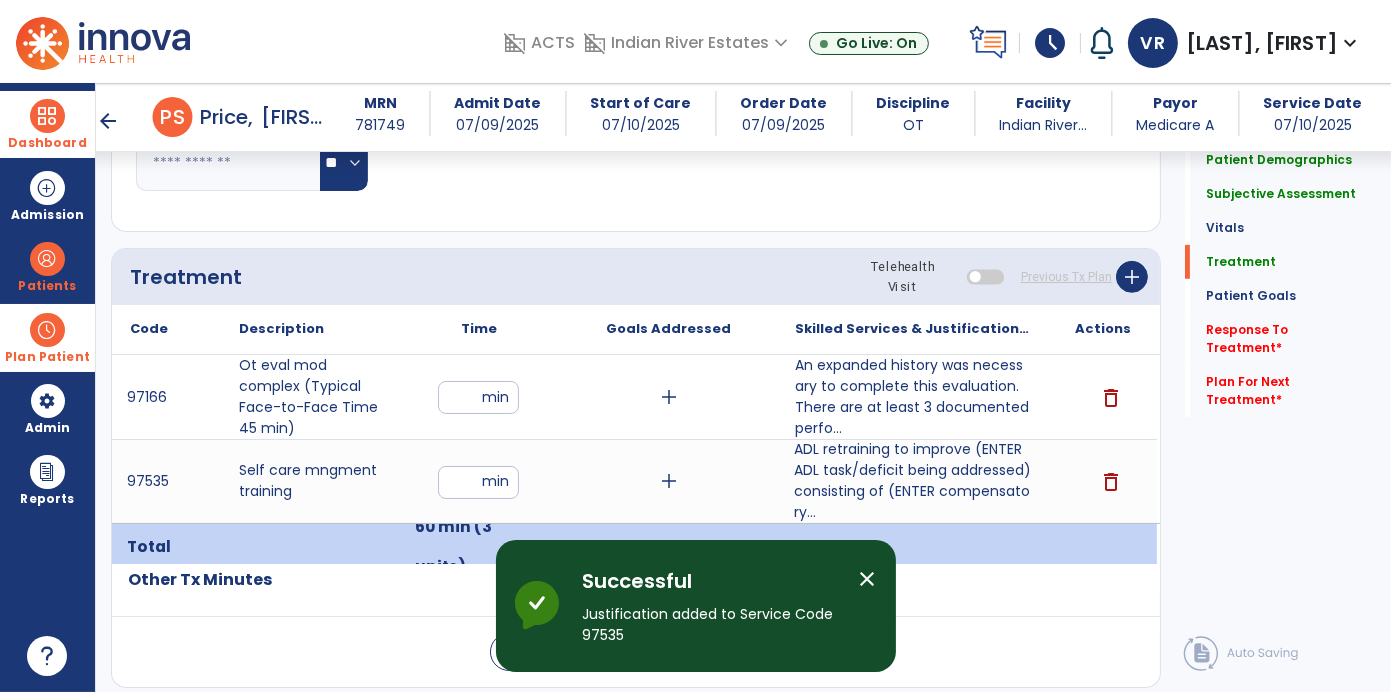 click on "ADL retraining to improve (ENTER ADL task/deficit being addressed) consisting of (ENTER compensatory..." at bounding box center [912, 481] 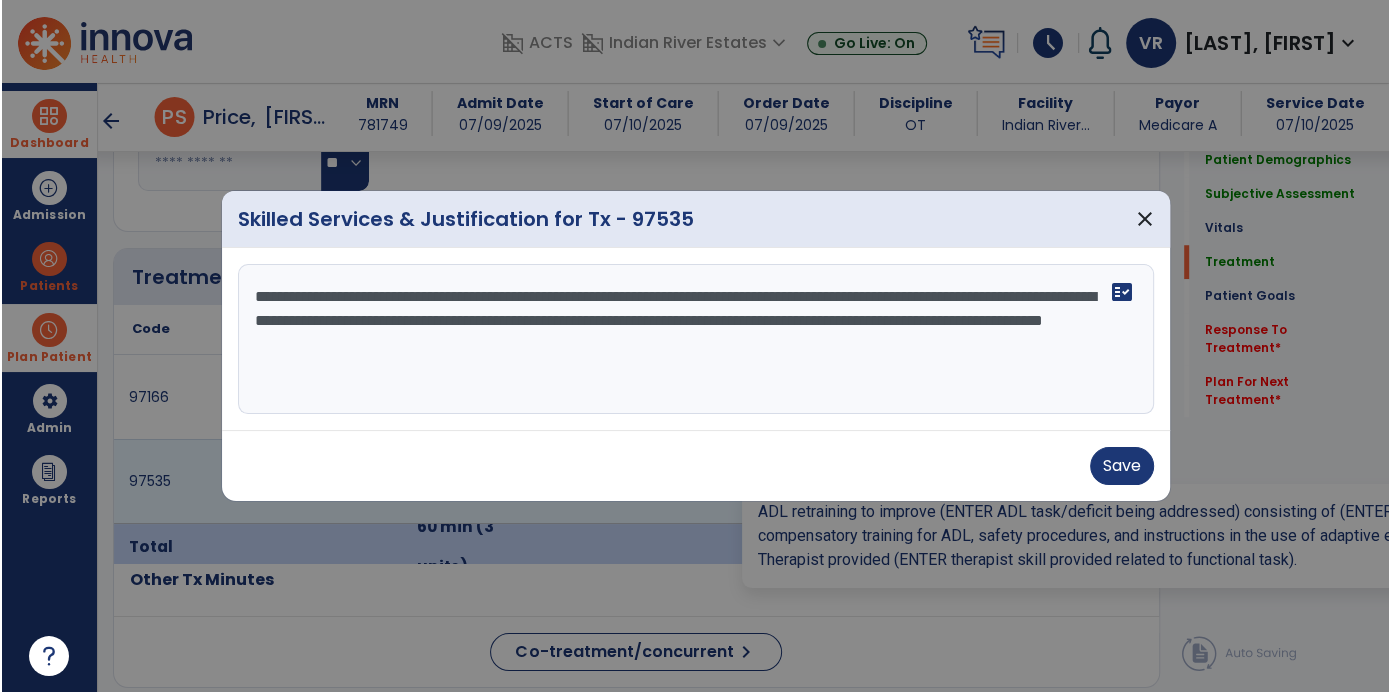 scroll, scrollTop: 1121, scrollLeft: 0, axis: vertical 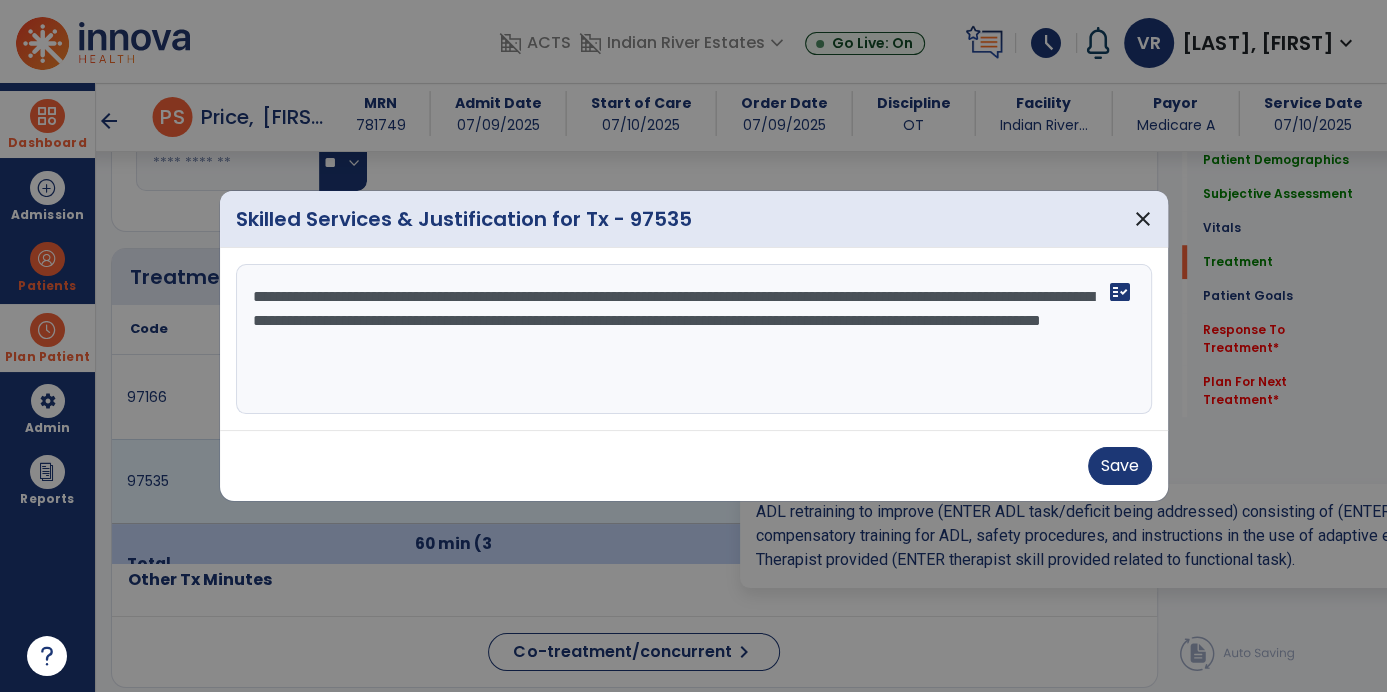 click on "**********" at bounding box center [694, 339] 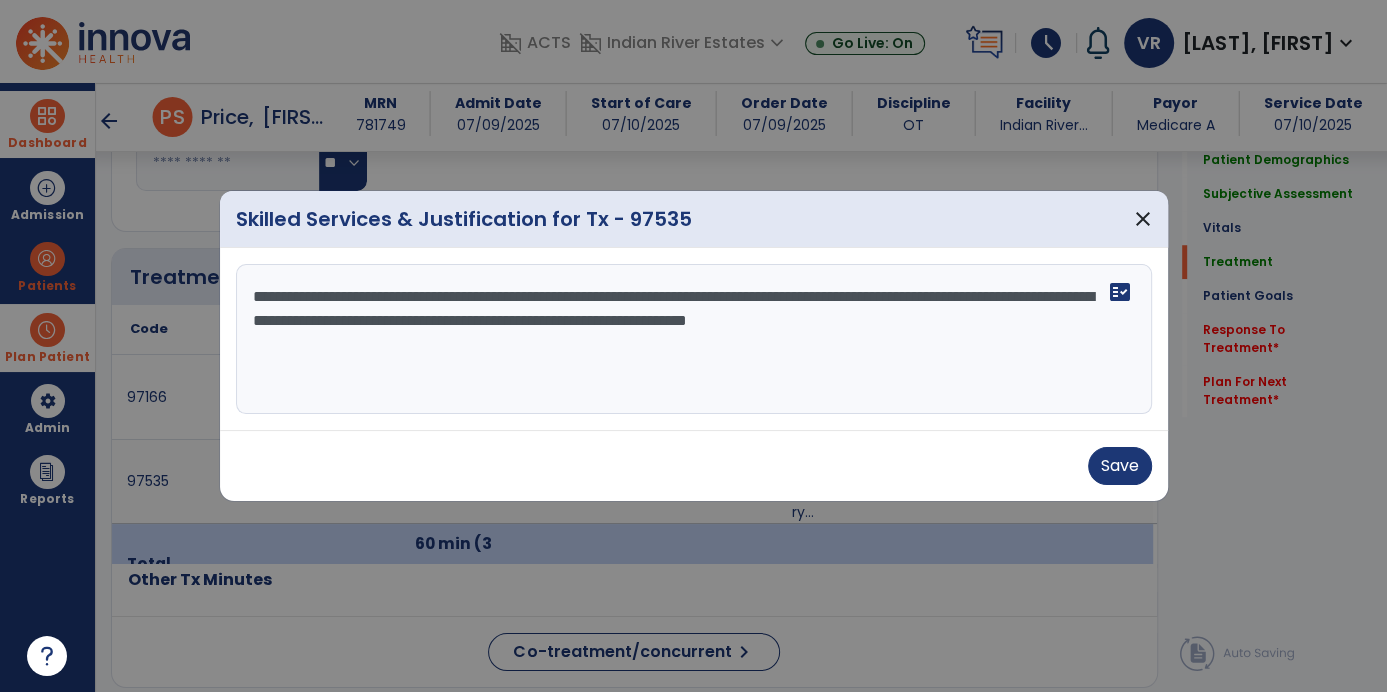 click on "**********" at bounding box center (694, 339) 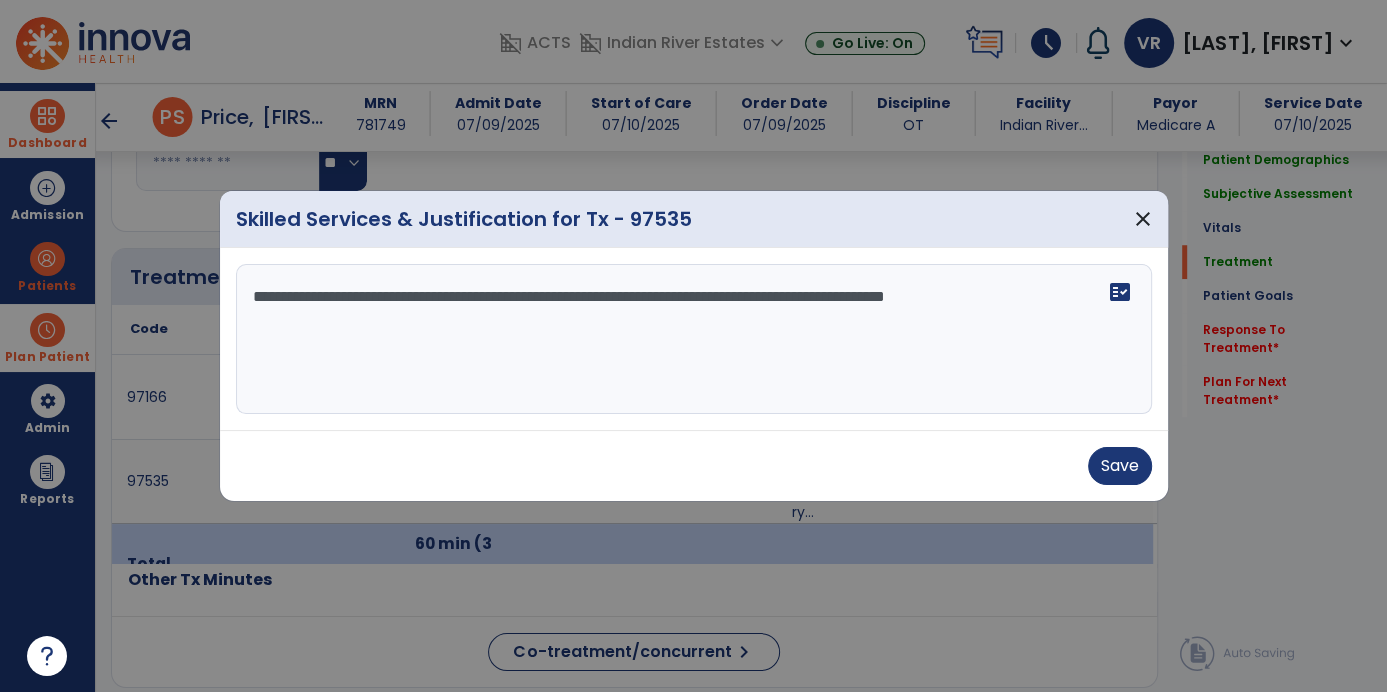 click on "**********" at bounding box center (694, 339) 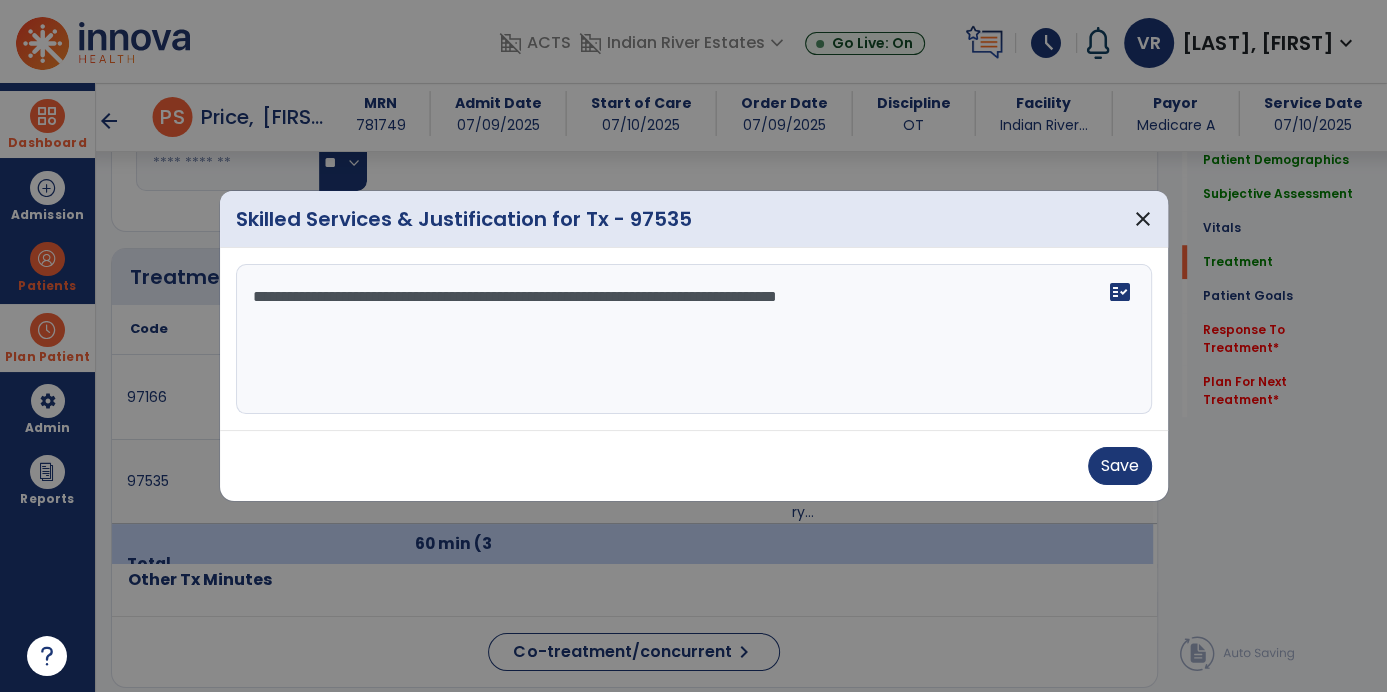 click on "**********" at bounding box center (694, 339) 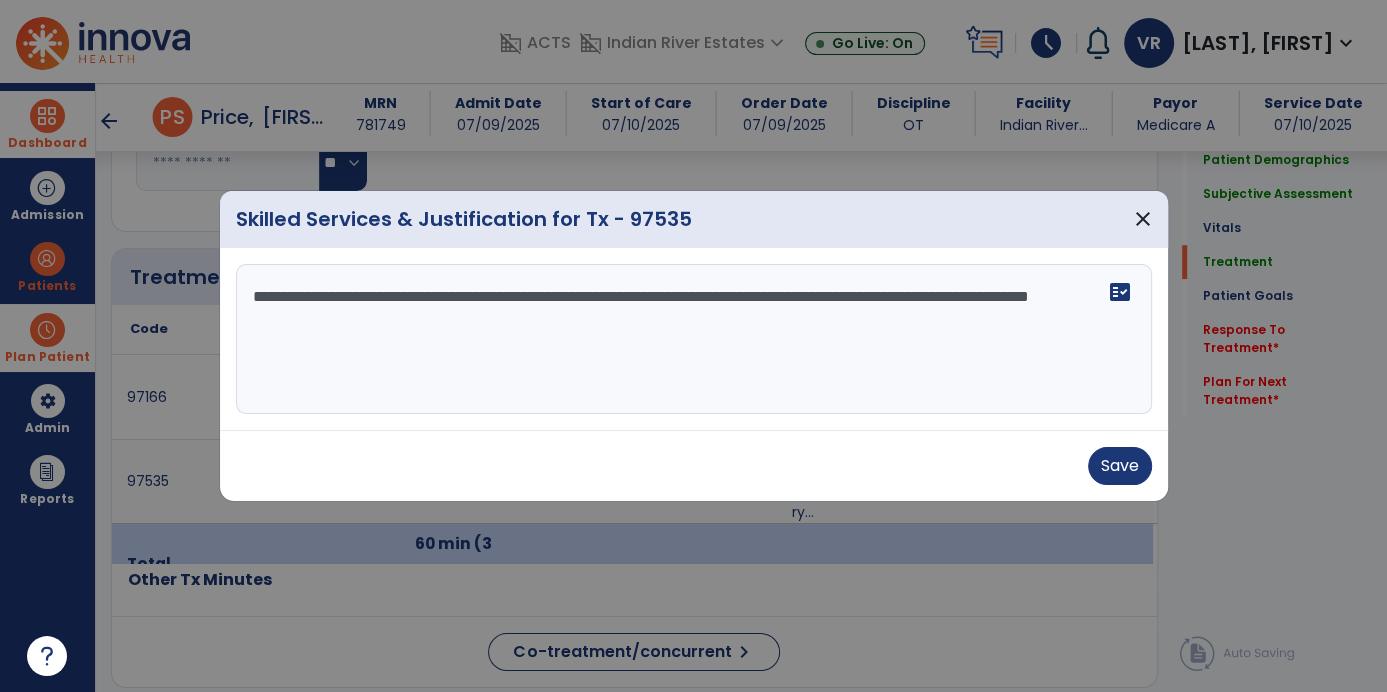 click on "**********" at bounding box center (694, 339) 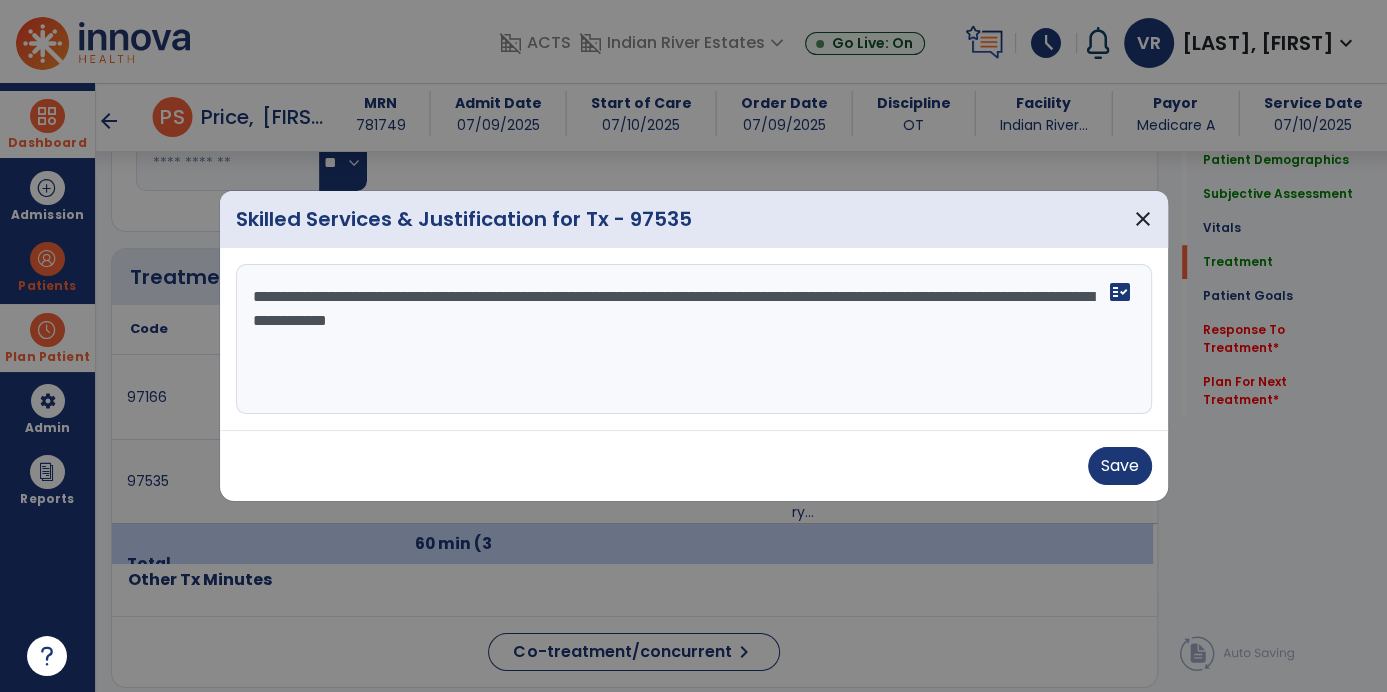 click on "**********" at bounding box center [694, 339] 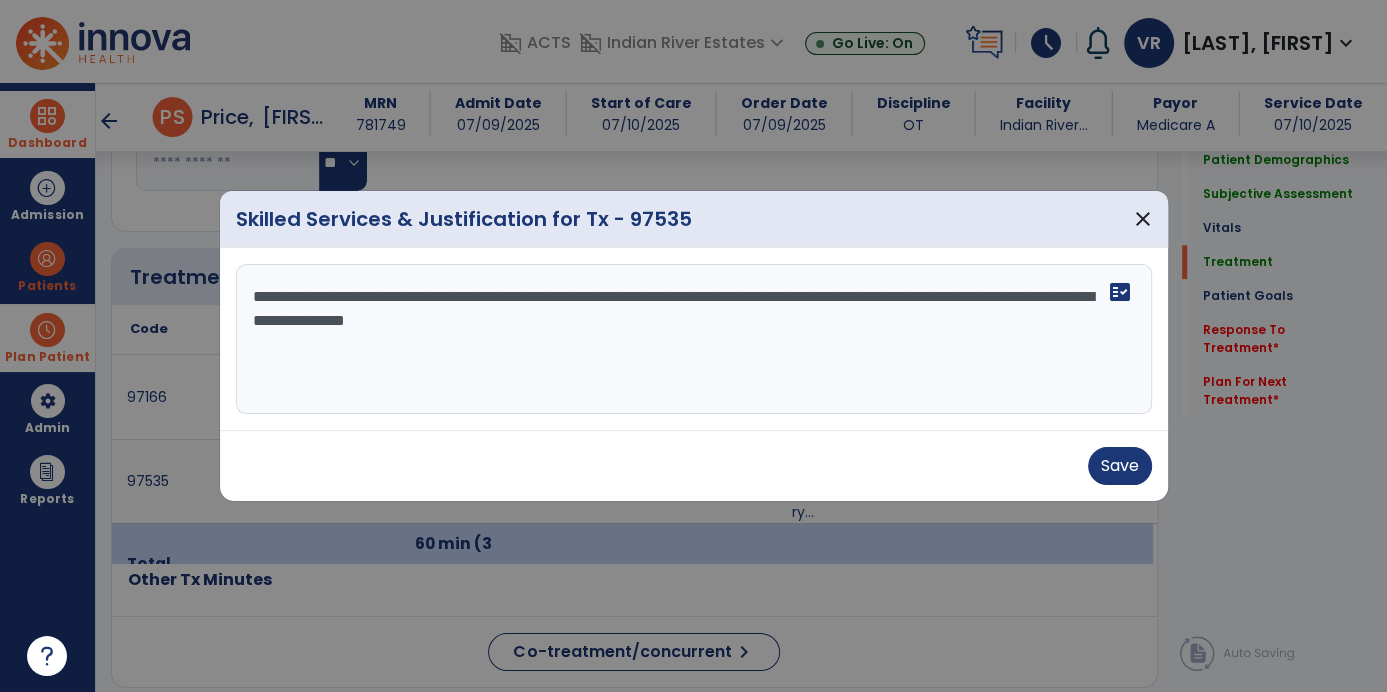 click on "**********" at bounding box center [694, 339] 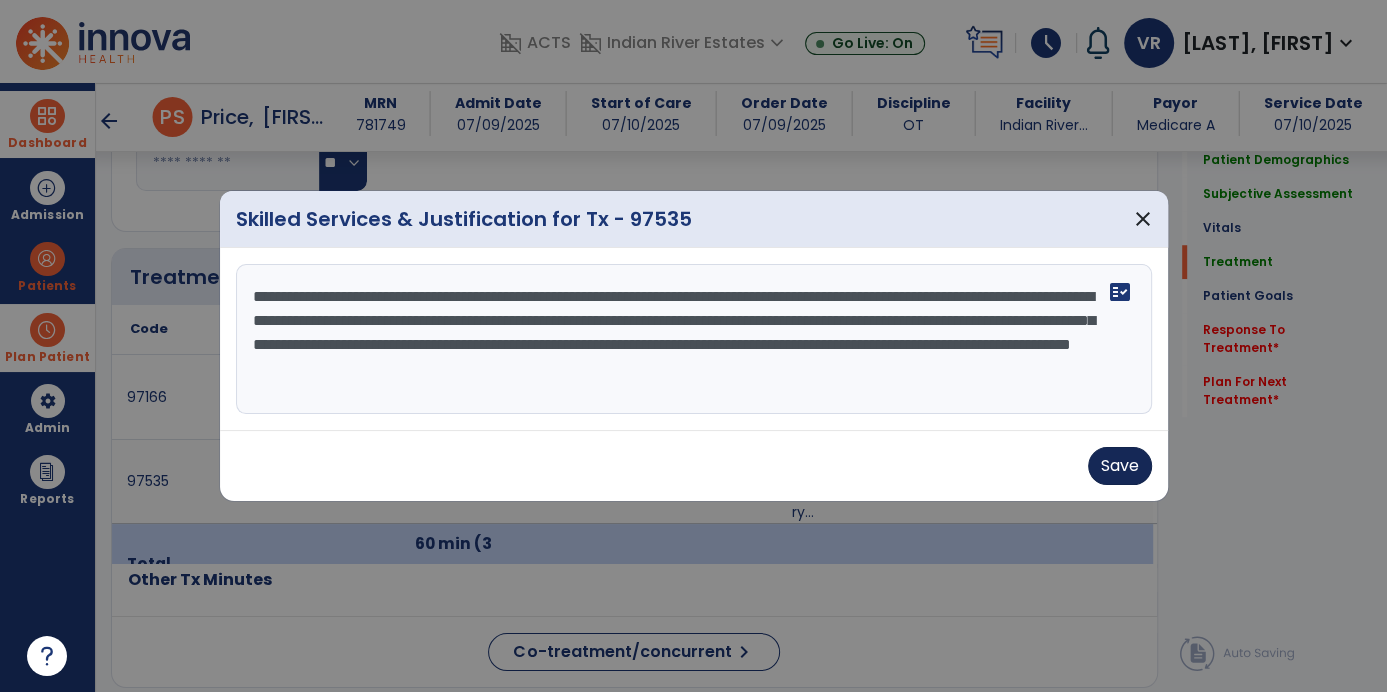 type on "**********" 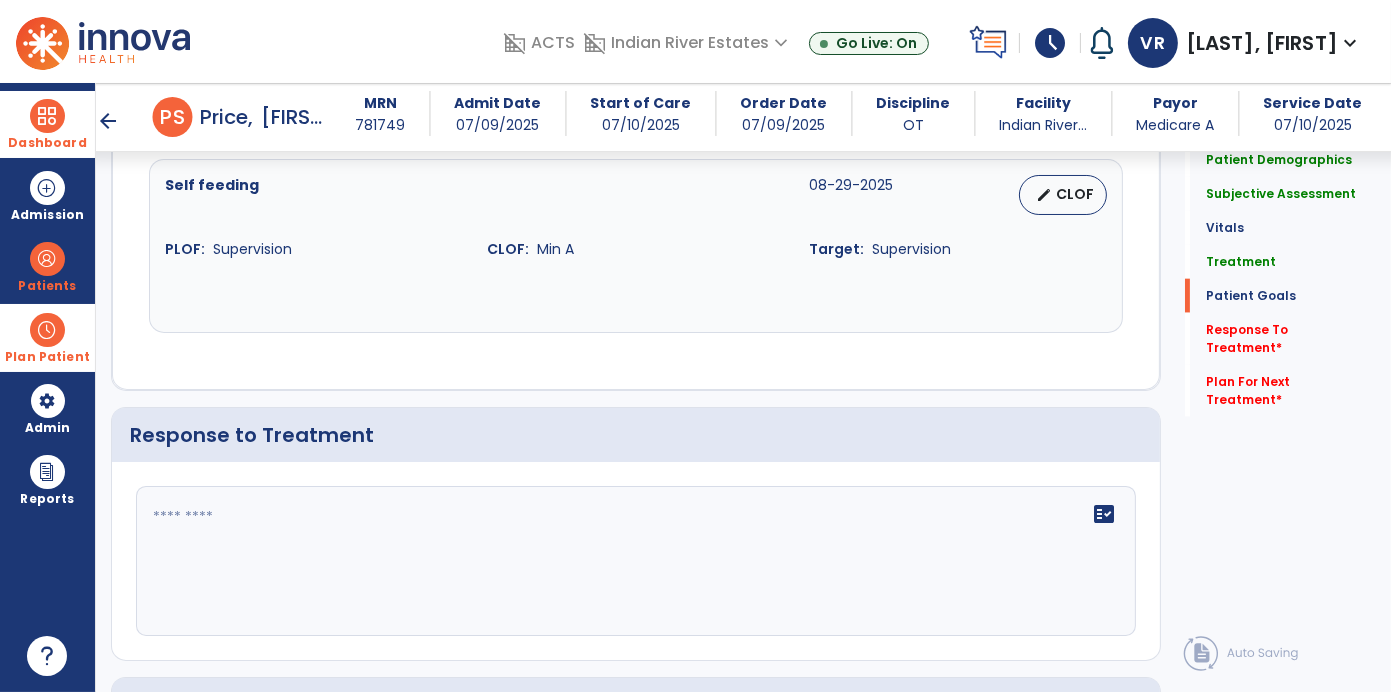 scroll, scrollTop: 2794, scrollLeft: 0, axis: vertical 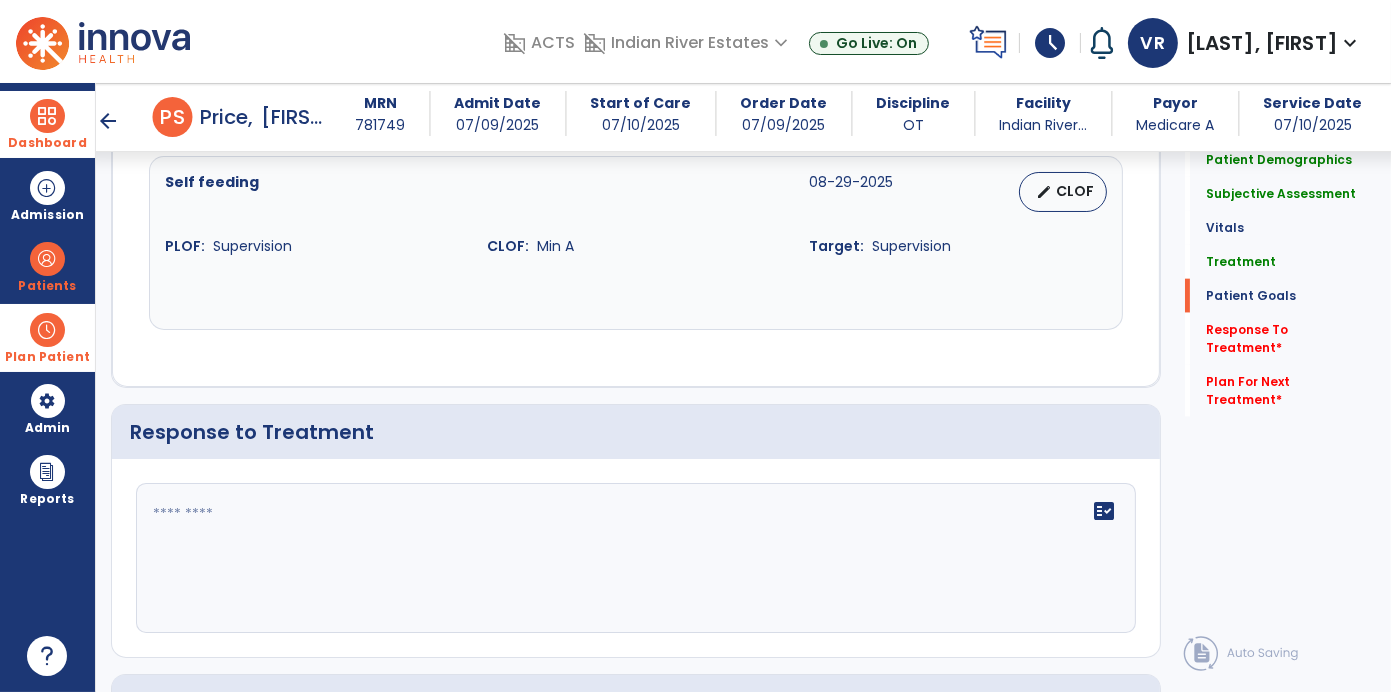 click on "fact_check" 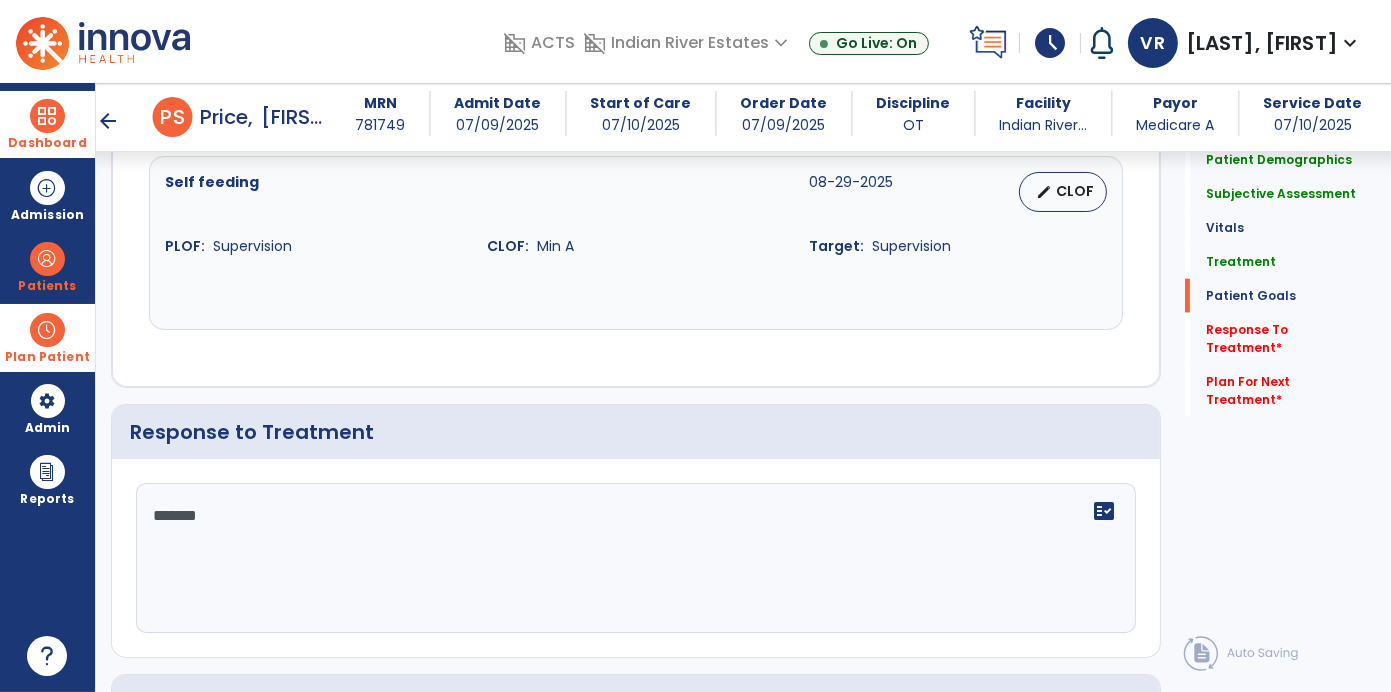 type on "********" 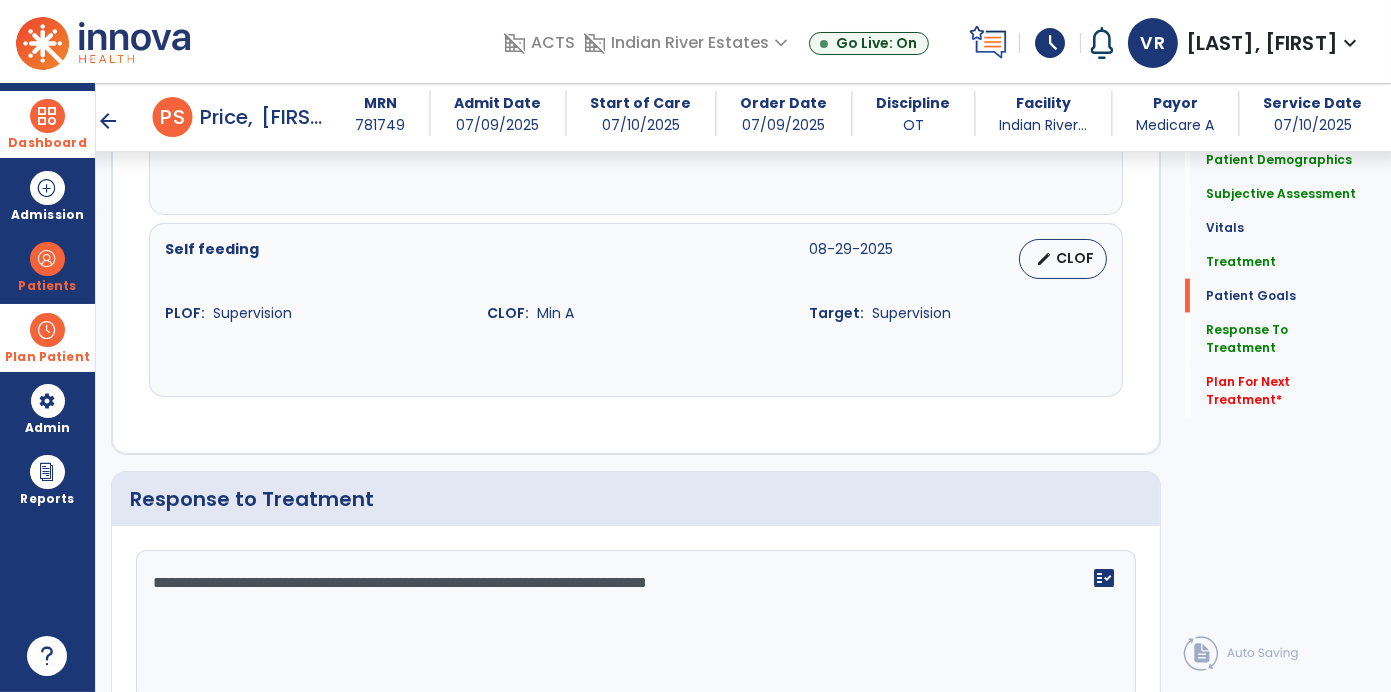 scroll, scrollTop: 2794, scrollLeft: 0, axis: vertical 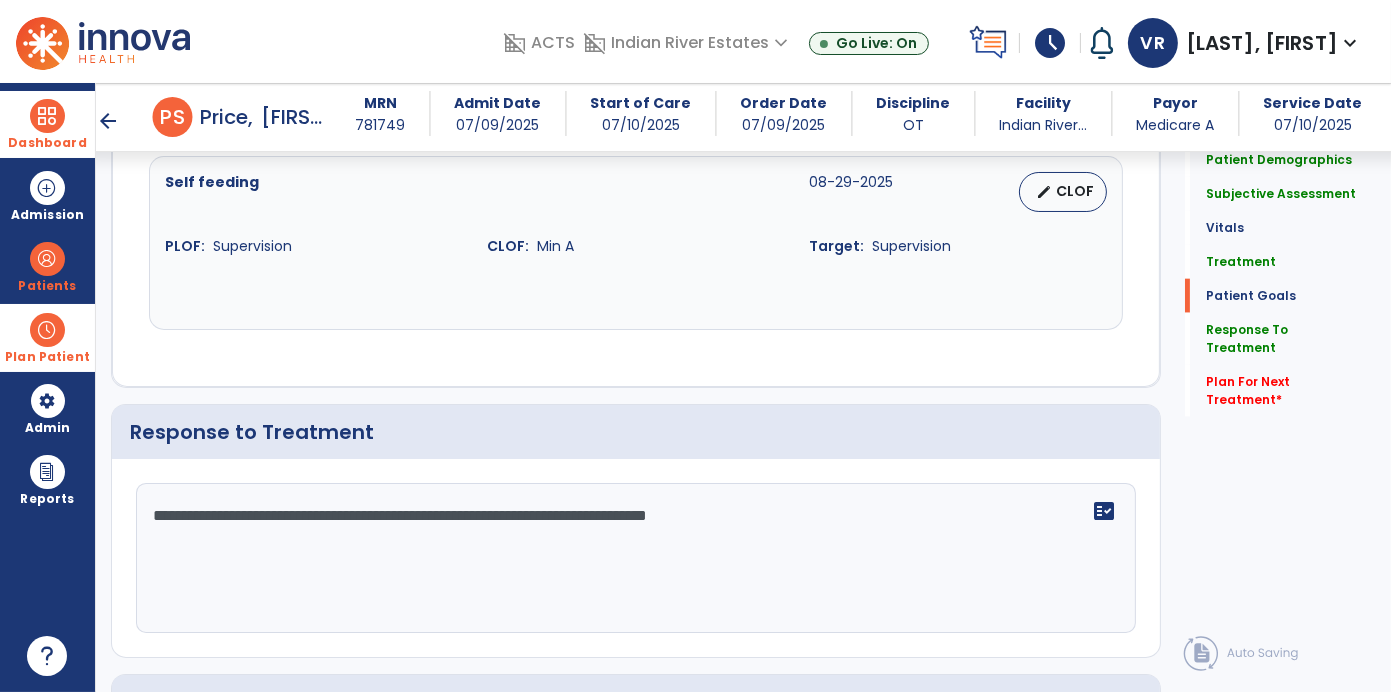 click on "**********" 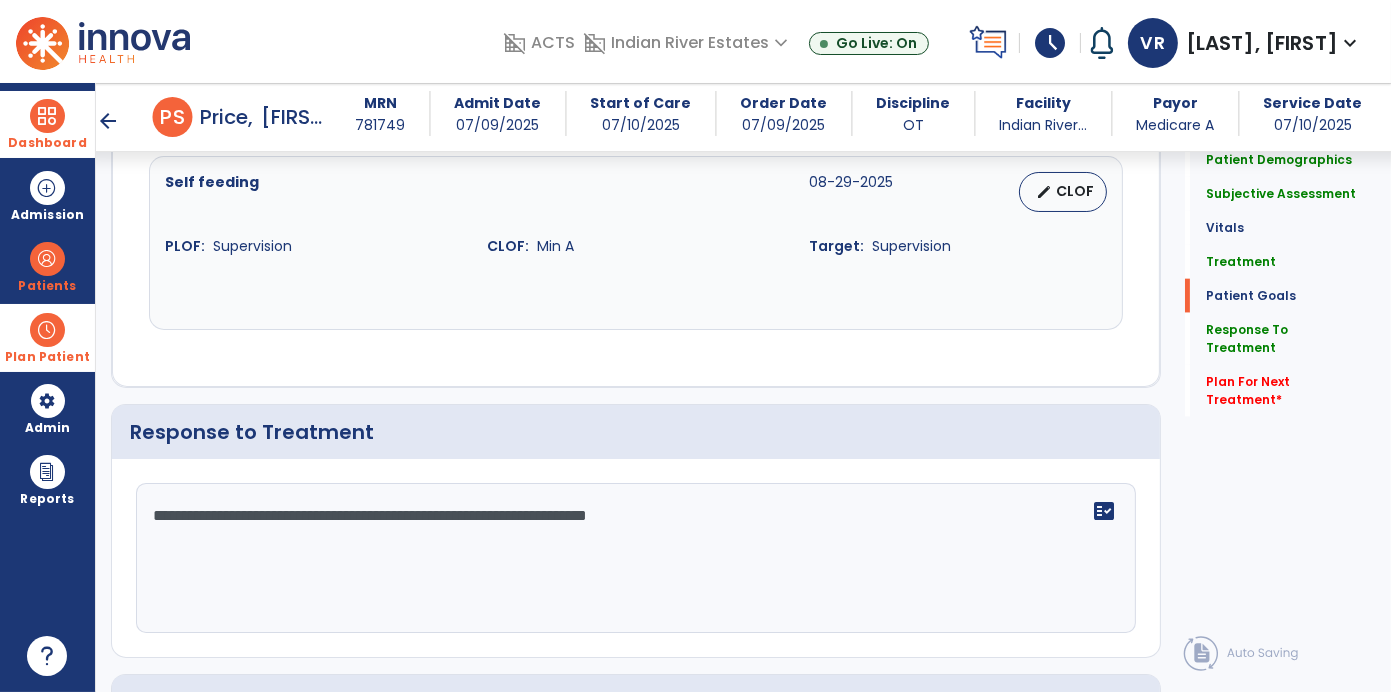 click on "**********" 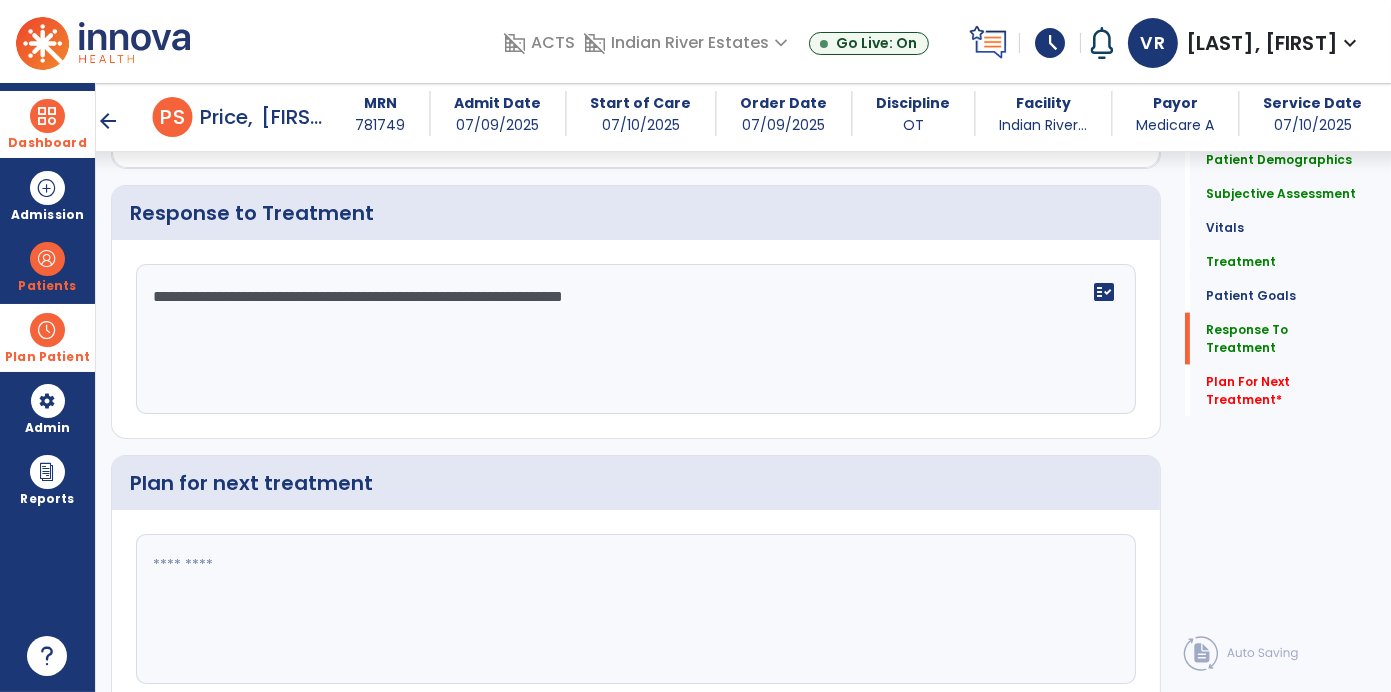 scroll, scrollTop: 3015, scrollLeft: 0, axis: vertical 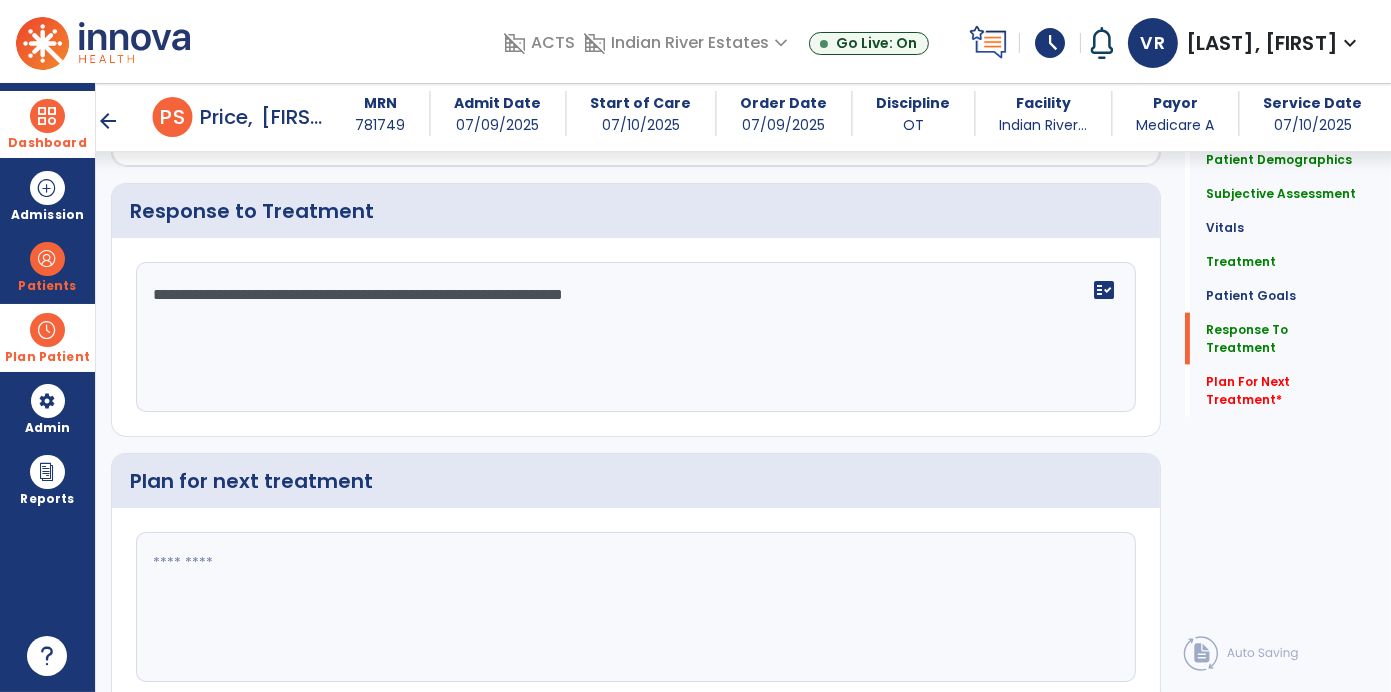 type on "**********" 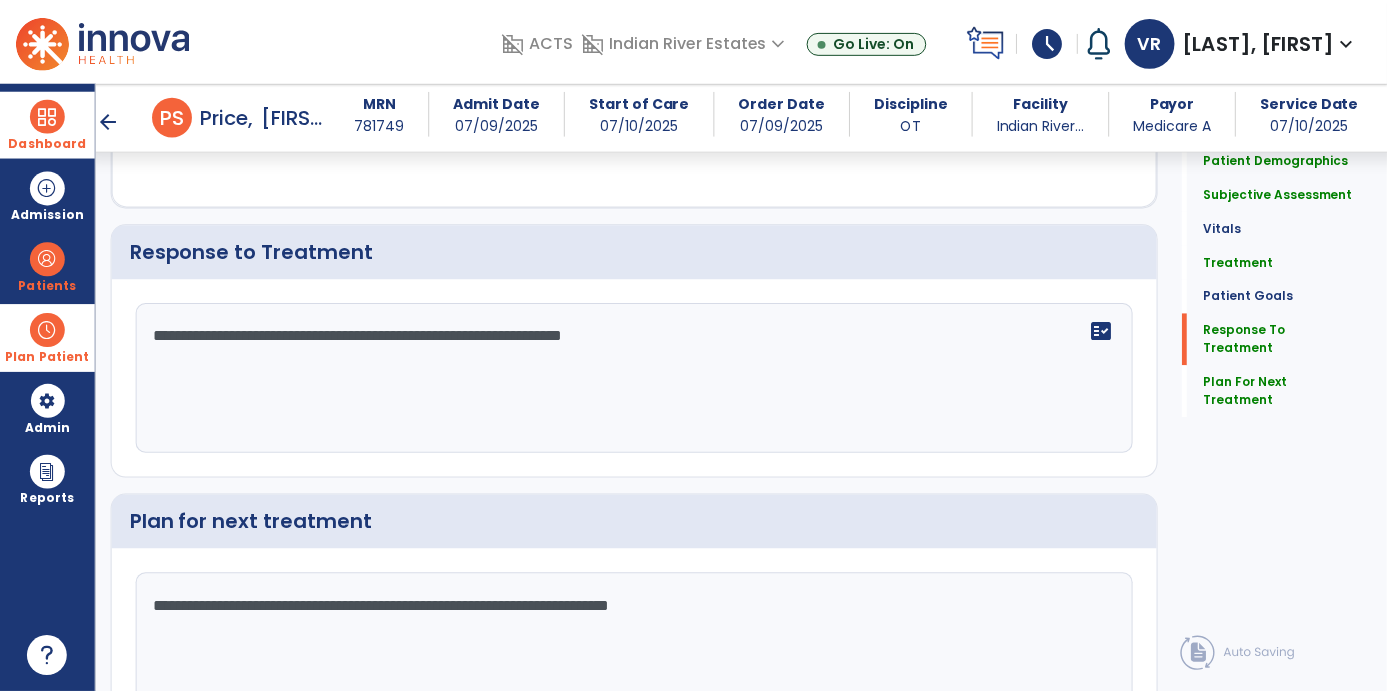 scroll, scrollTop: 3041, scrollLeft: 0, axis: vertical 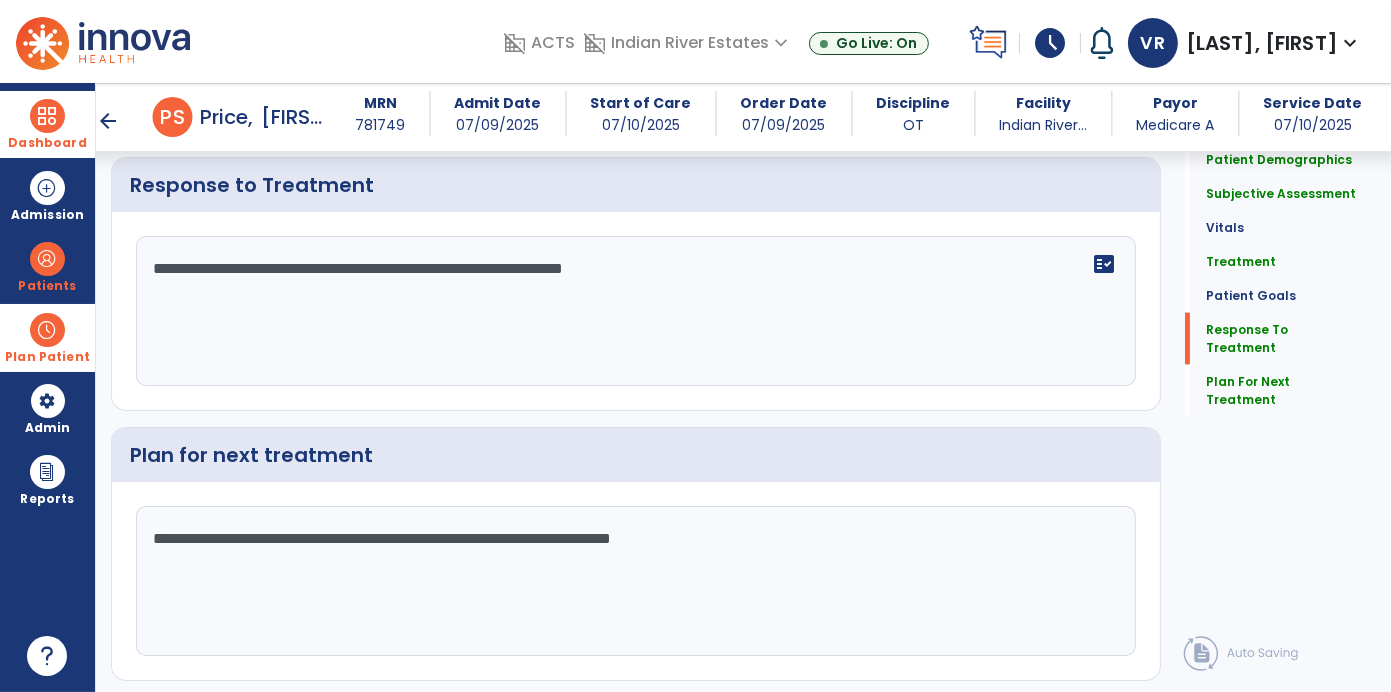 type on "**********" 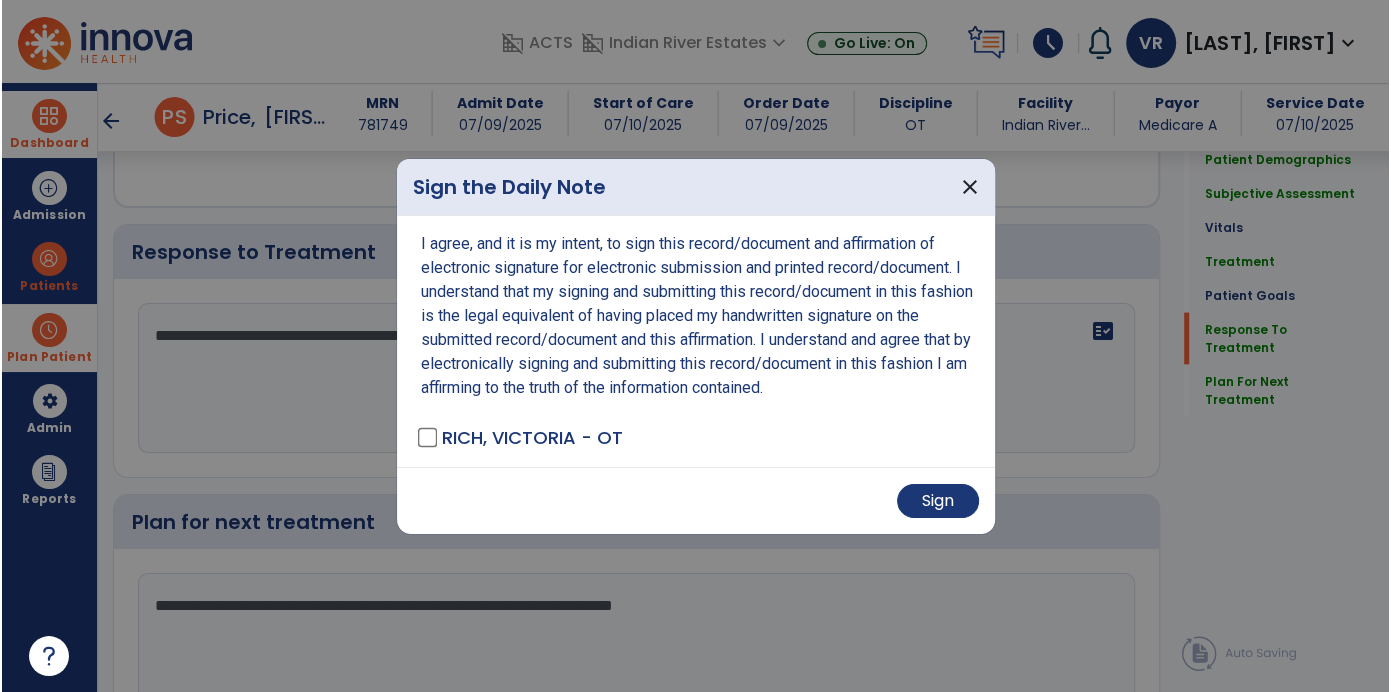 scroll, scrollTop: 3041, scrollLeft: 0, axis: vertical 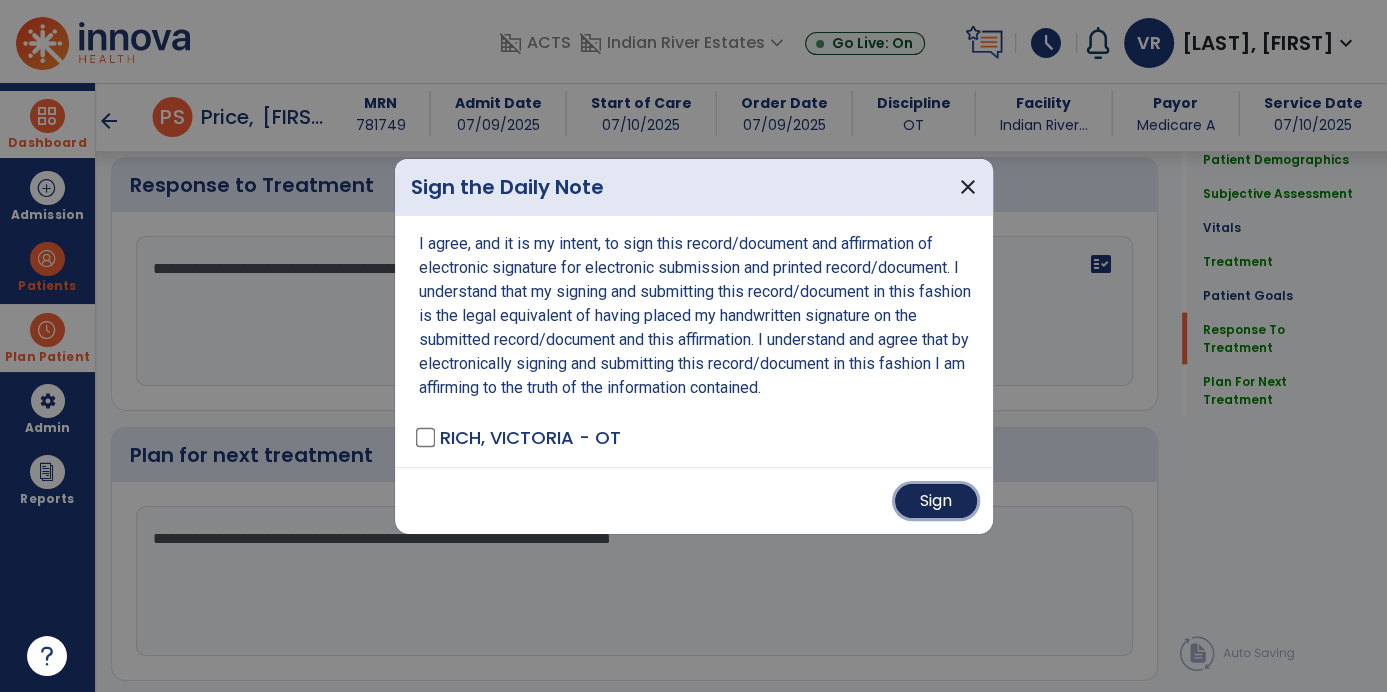 click on "Sign" at bounding box center [936, 501] 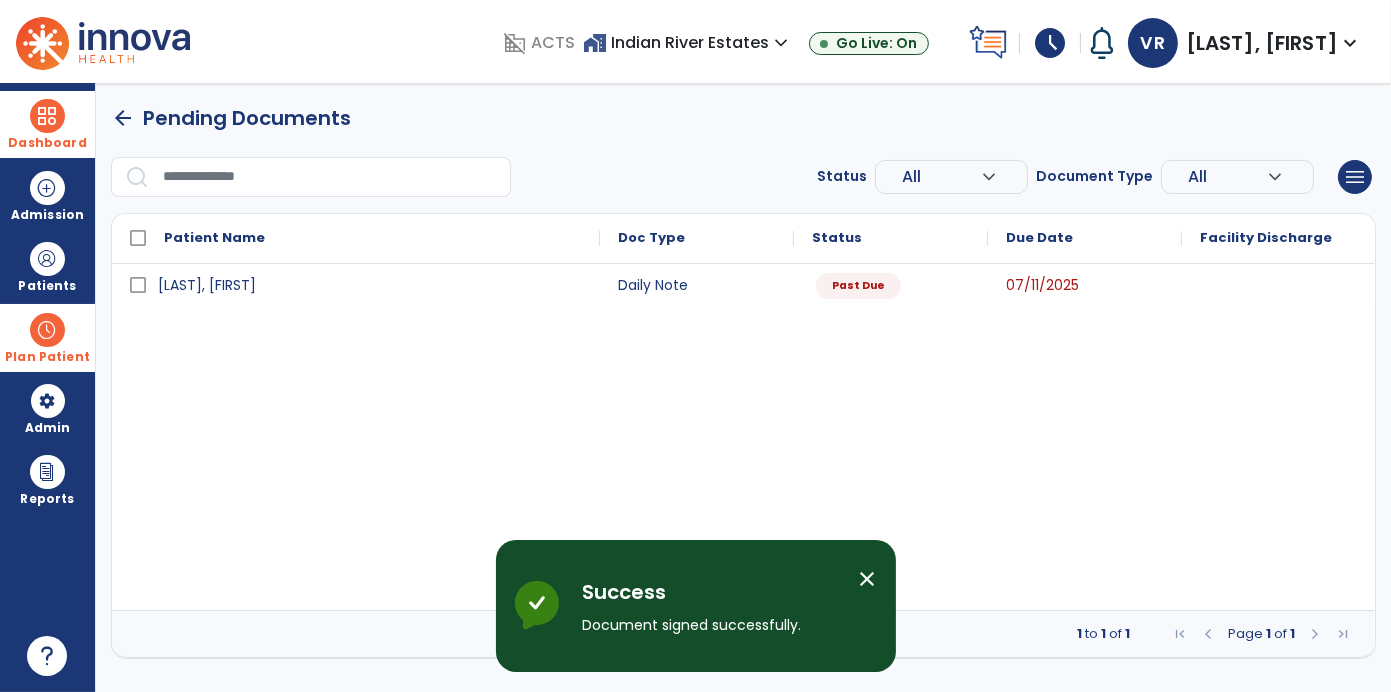 scroll, scrollTop: 0, scrollLeft: 0, axis: both 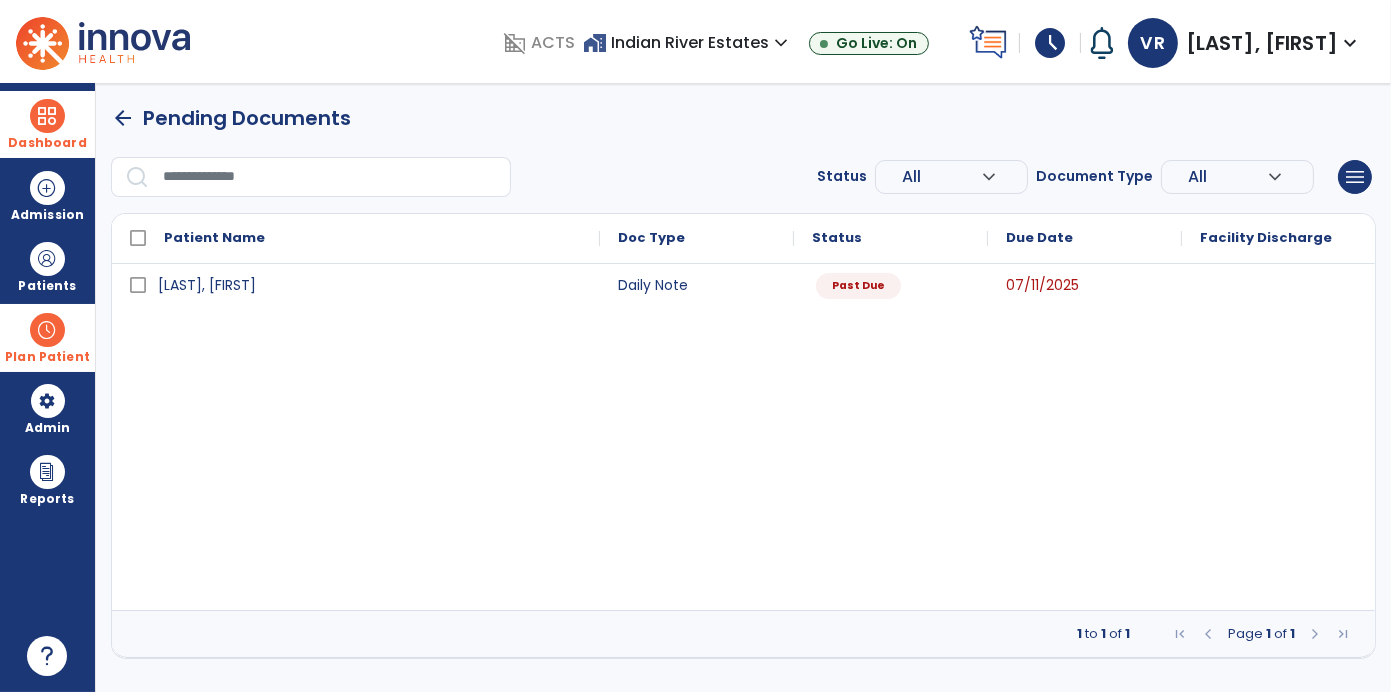 click at bounding box center [47, 116] 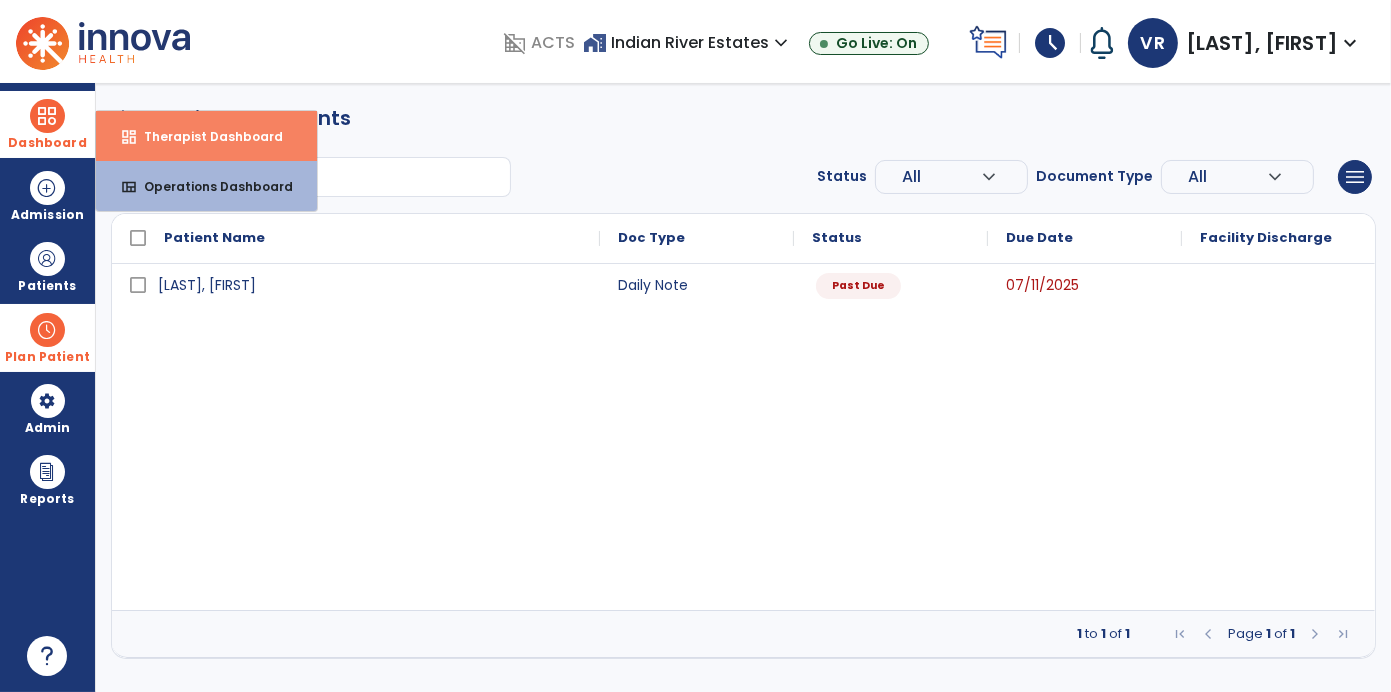 click on "dashboard  Therapist Dashboard" at bounding box center (206, 136) 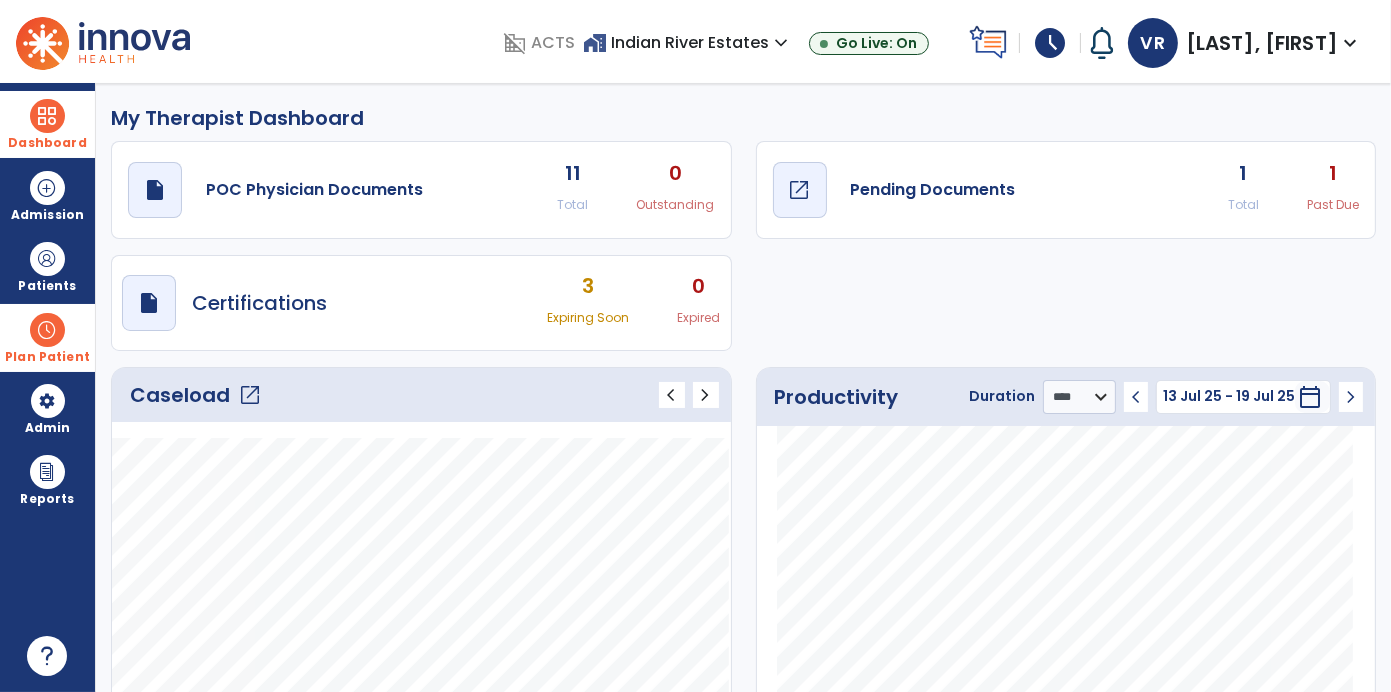 click on "draft   open_in_new  Pending Documents" 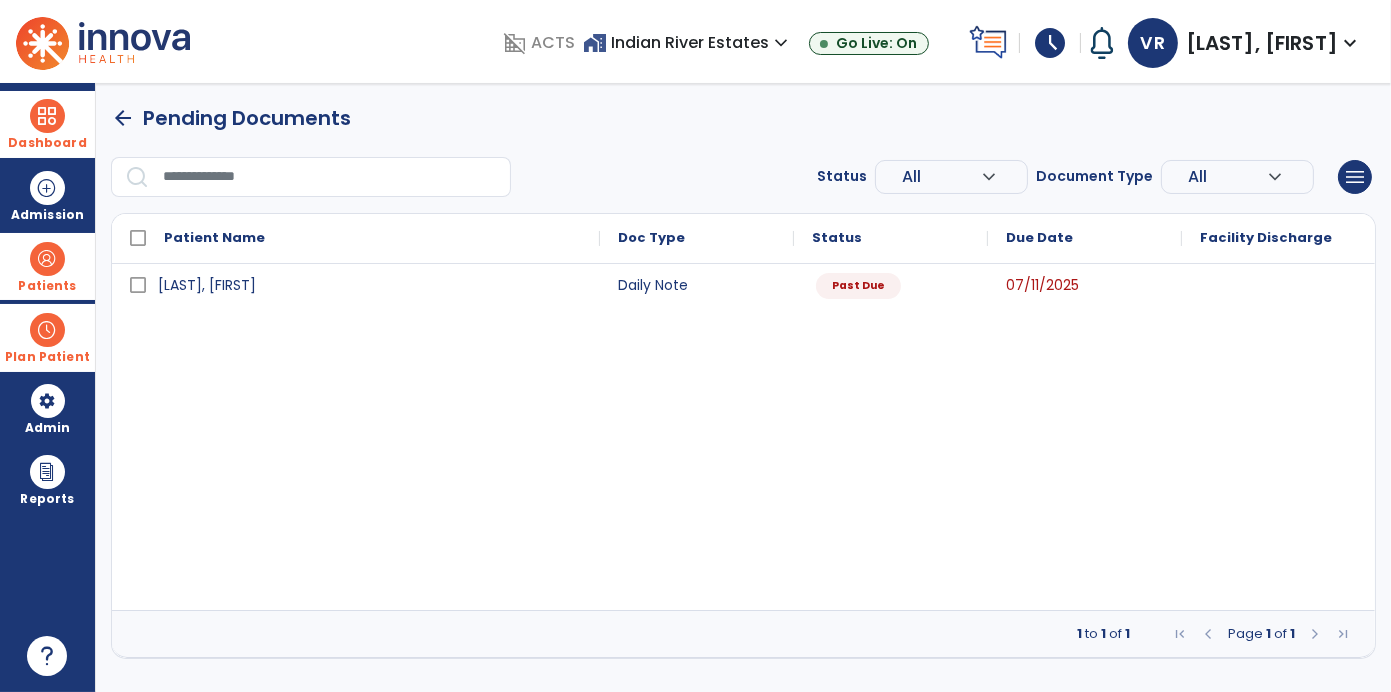 click on "Patients" at bounding box center (47, 266) 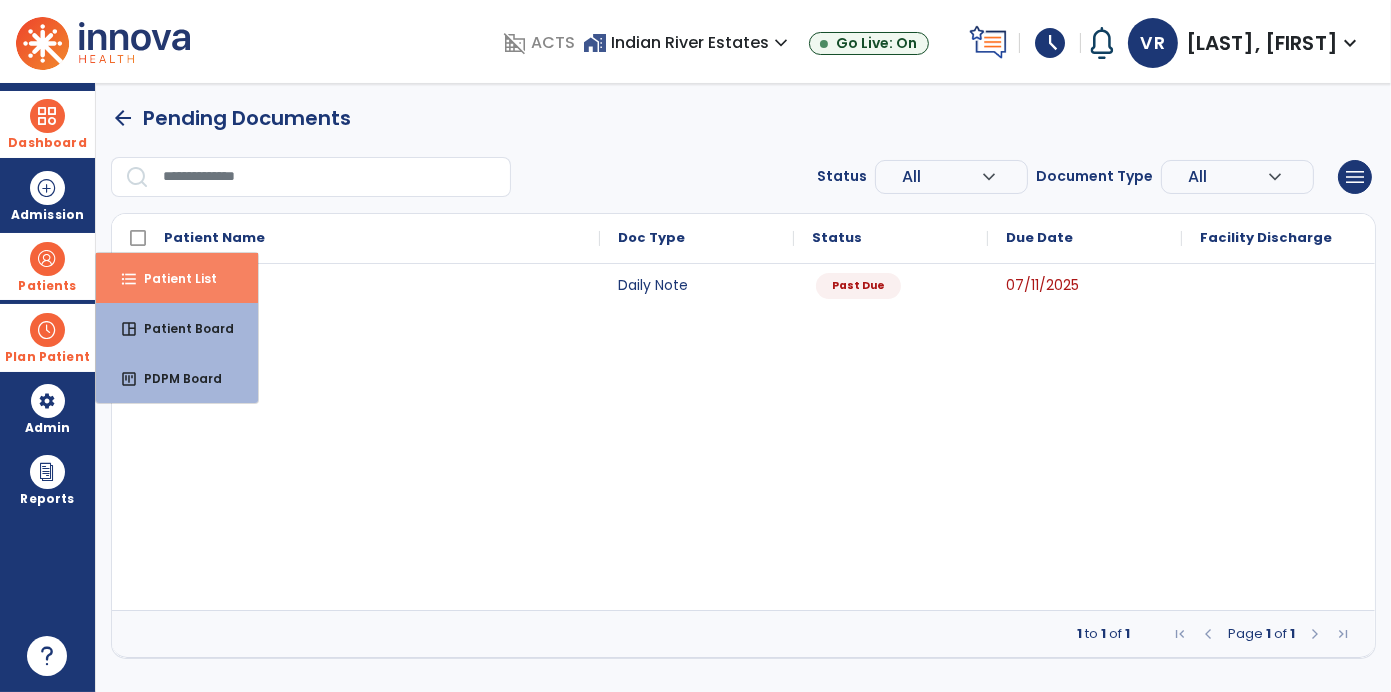 click on "Patient List" at bounding box center [172, 278] 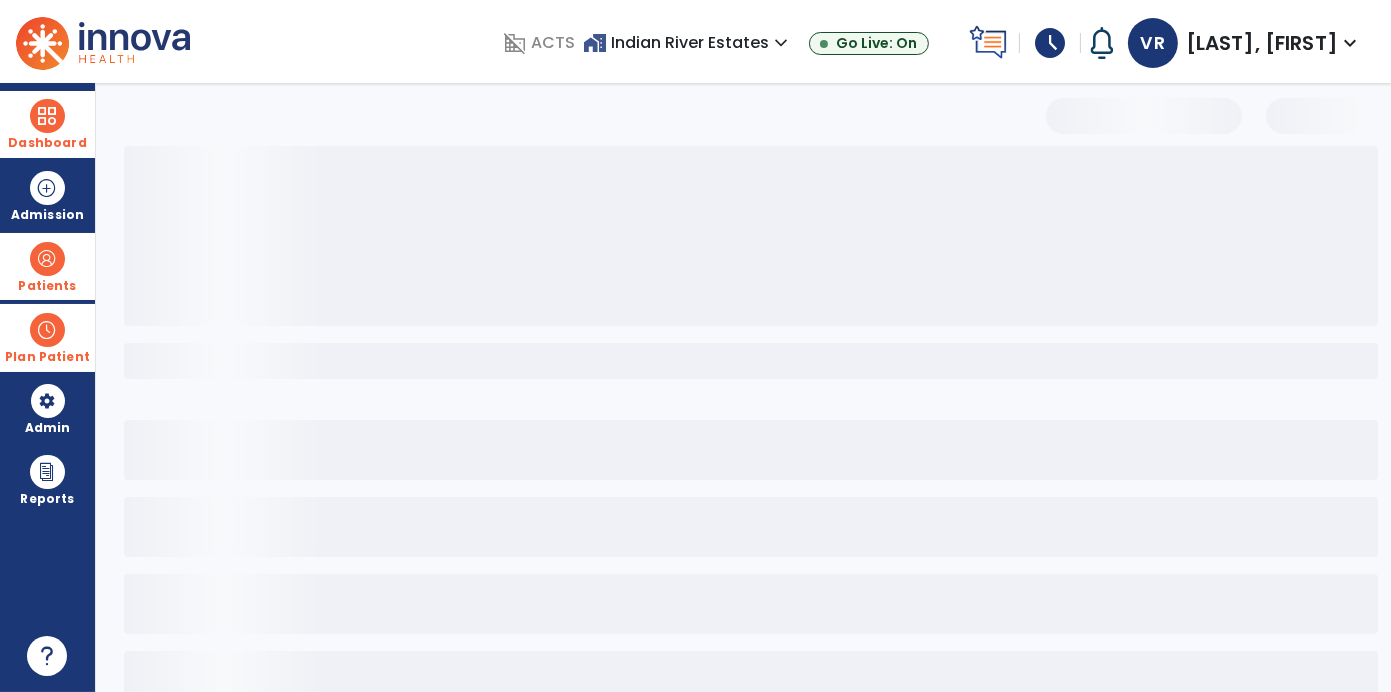 select on "***" 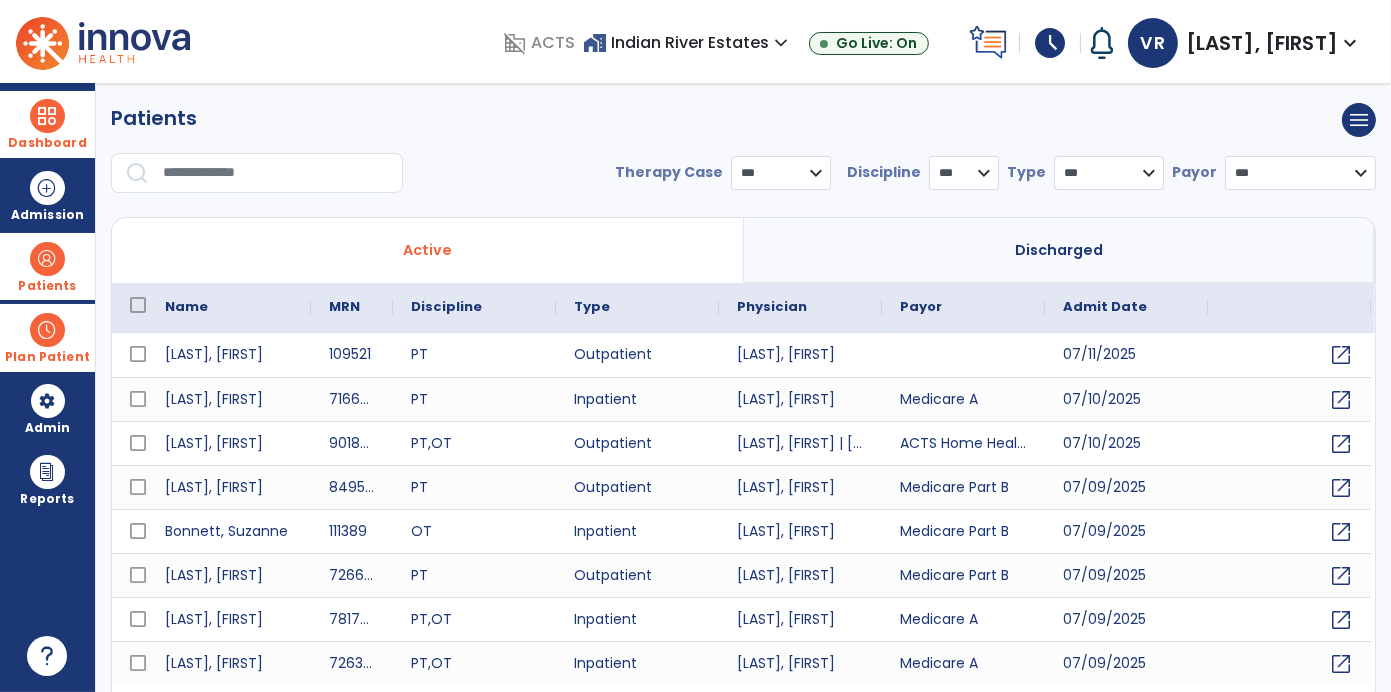 click at bounding box center [276, 173] 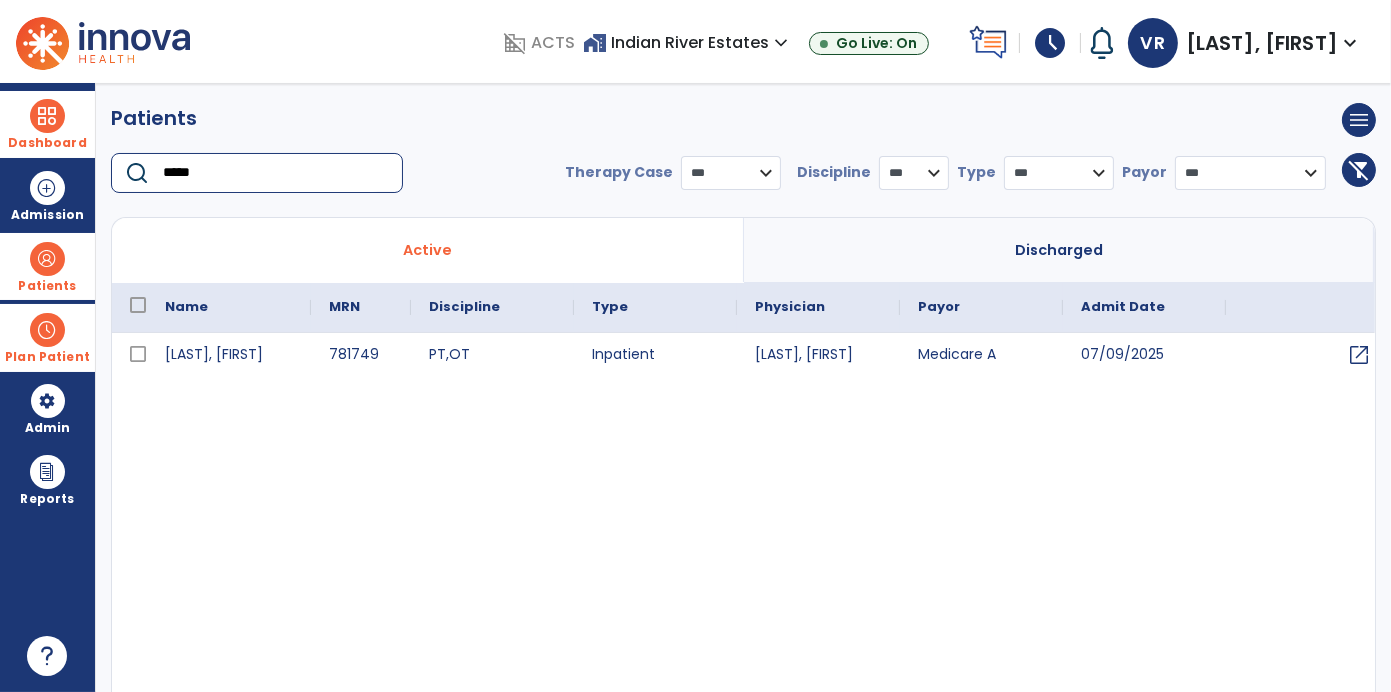 type on "*****" 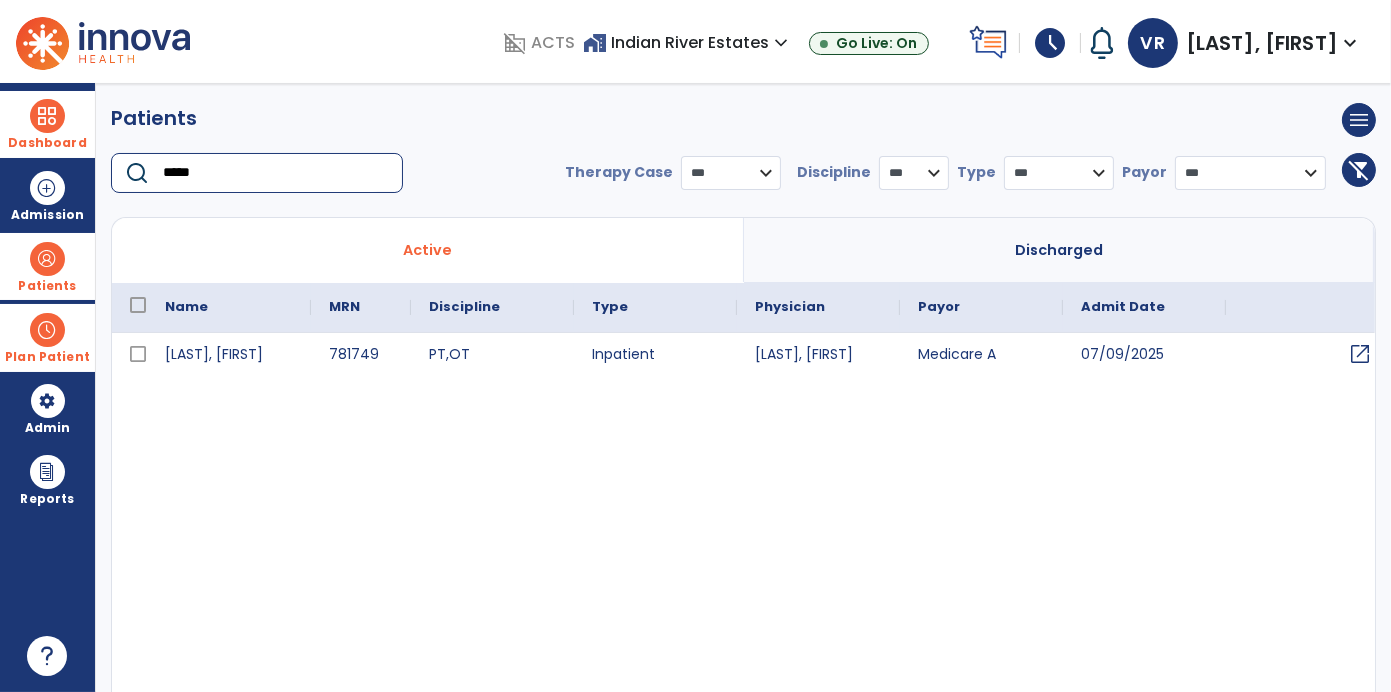 click on "open_in_new" at bounding box center [1360, 354] 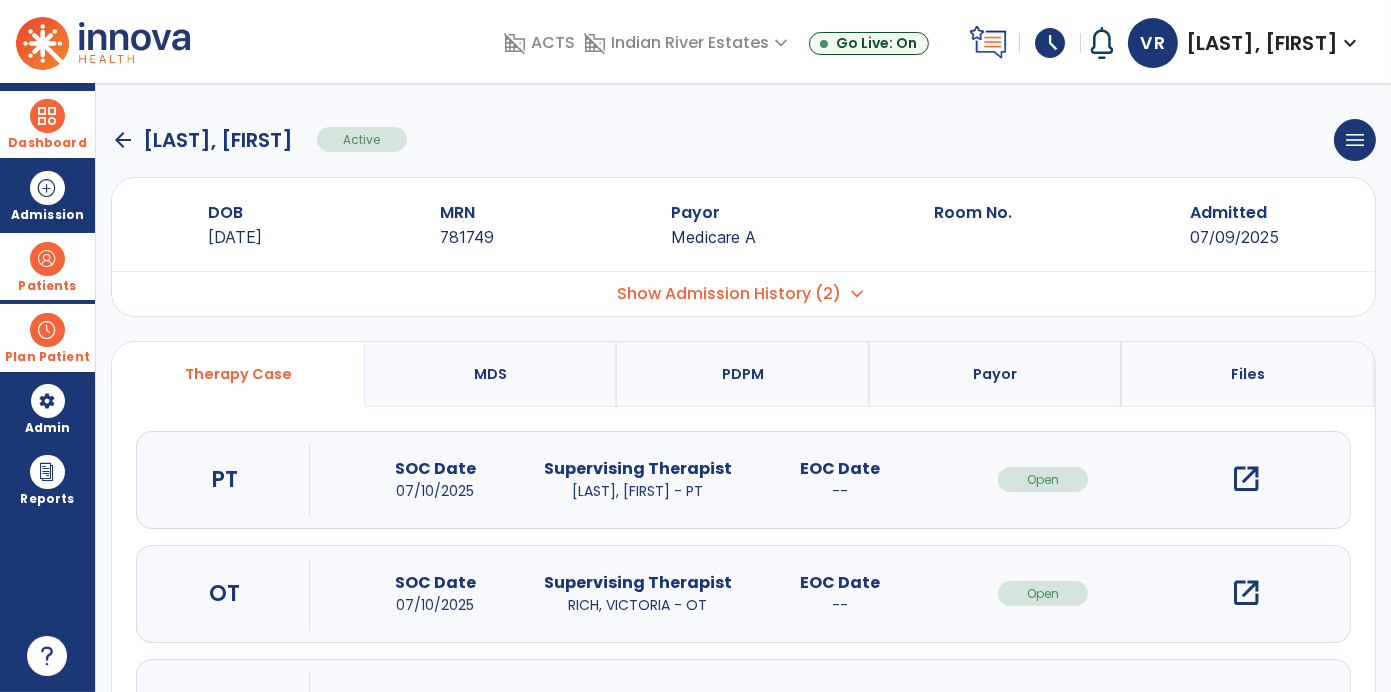 click on "open_in_new" at bounding box center (1246, 593) 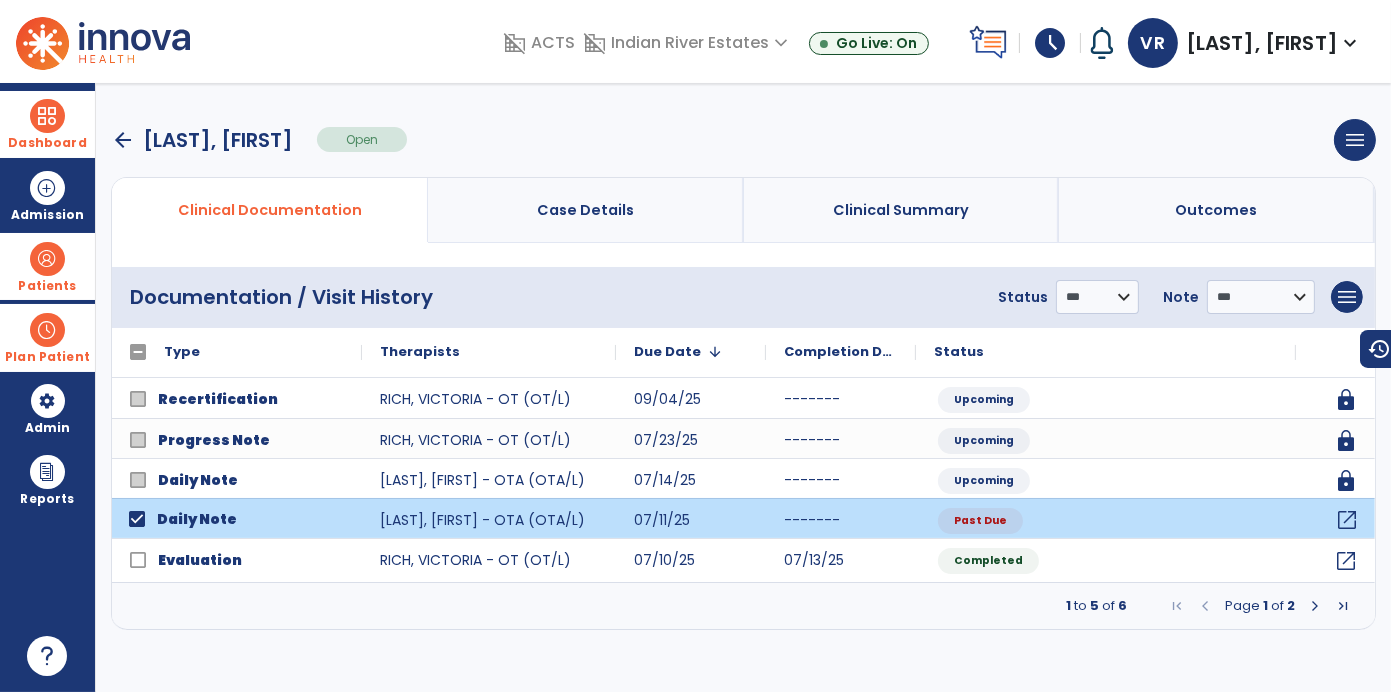 click on "open_in_new" 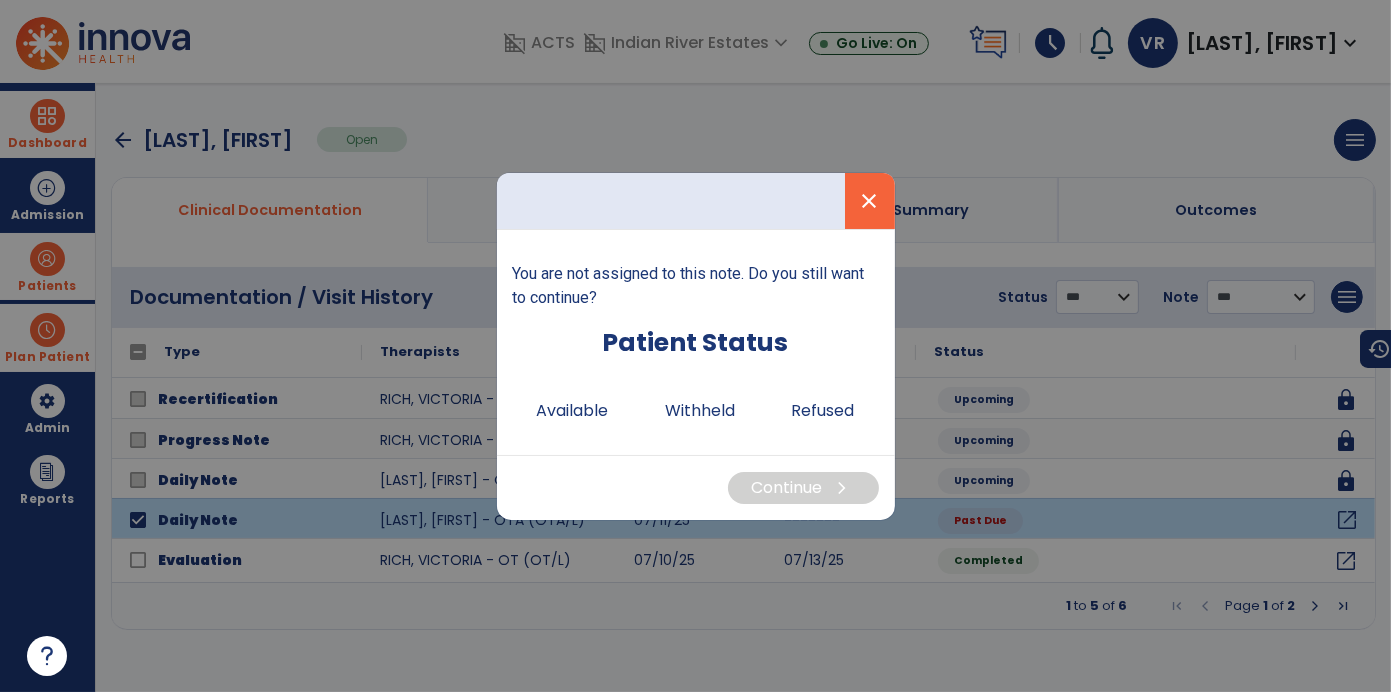 click on "close" at bounding box center (870, 201) 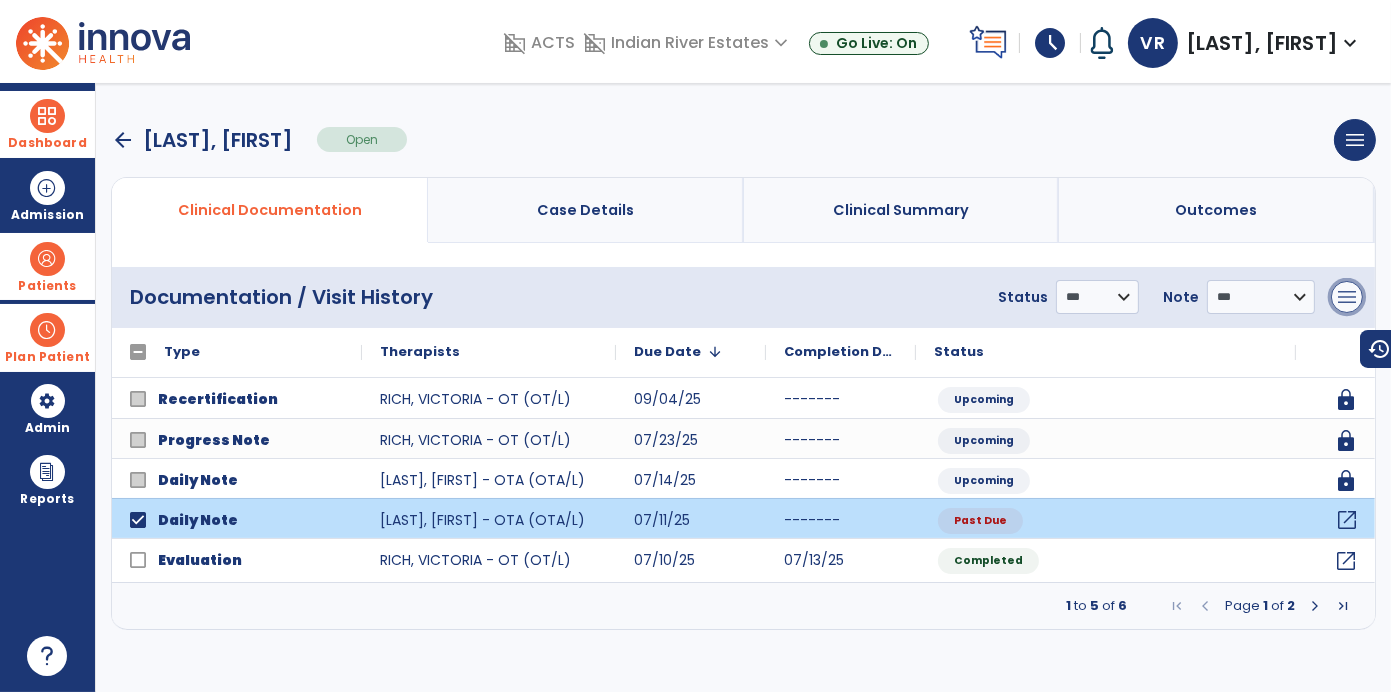 click on "menu" at bounding box center [1347, 297] 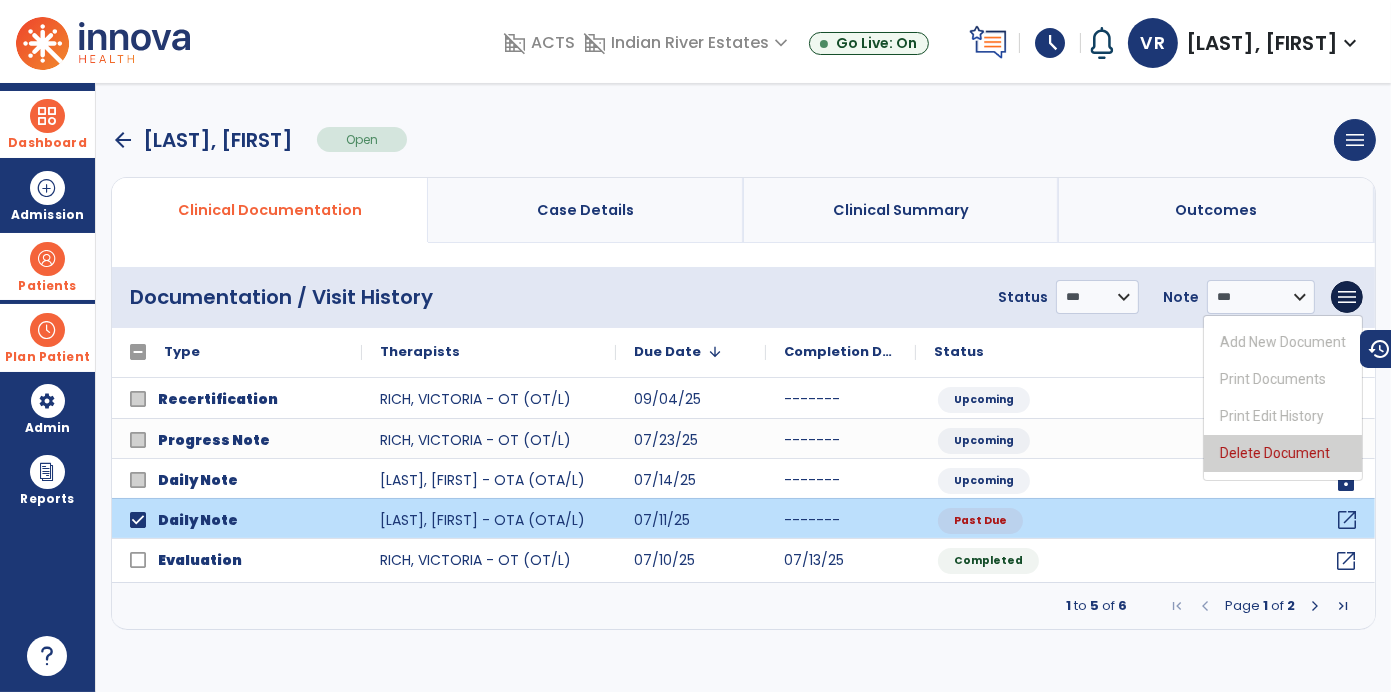 click on "Delete Document" at bounding box center [1283, 453] 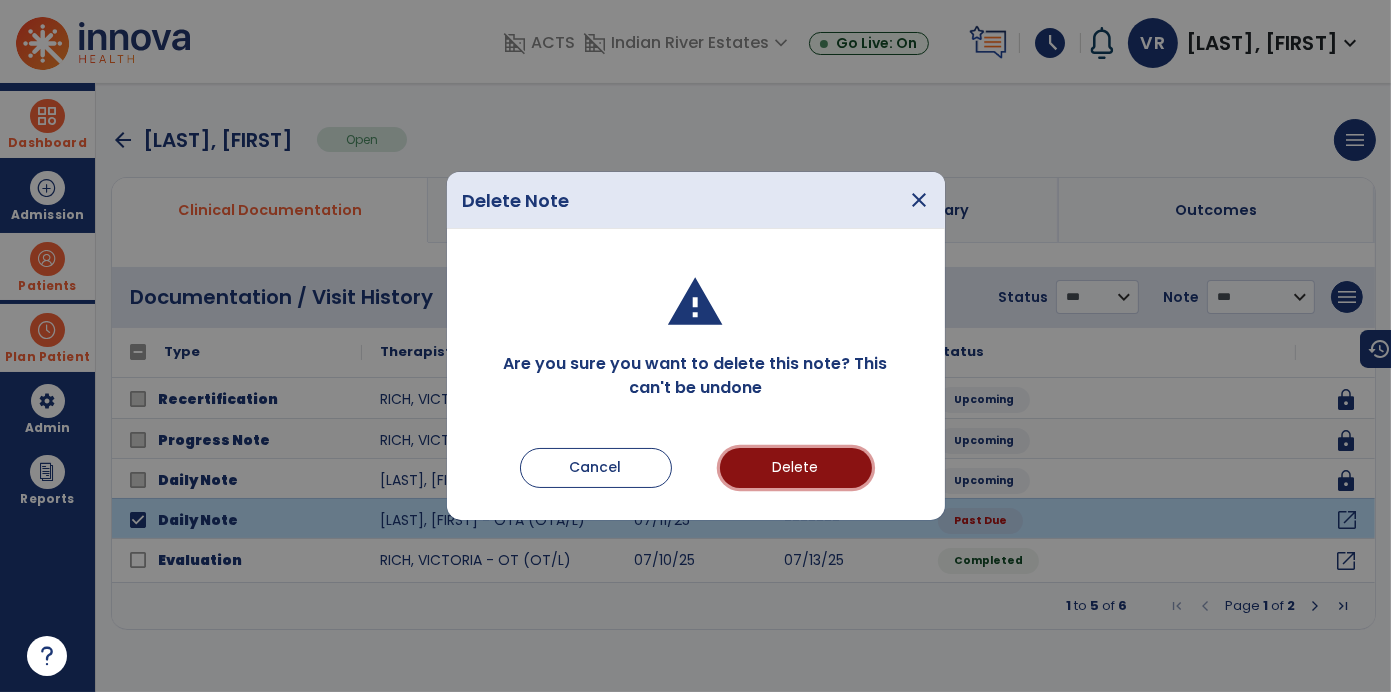 click on "Delete" at bounding box center (796, 468) 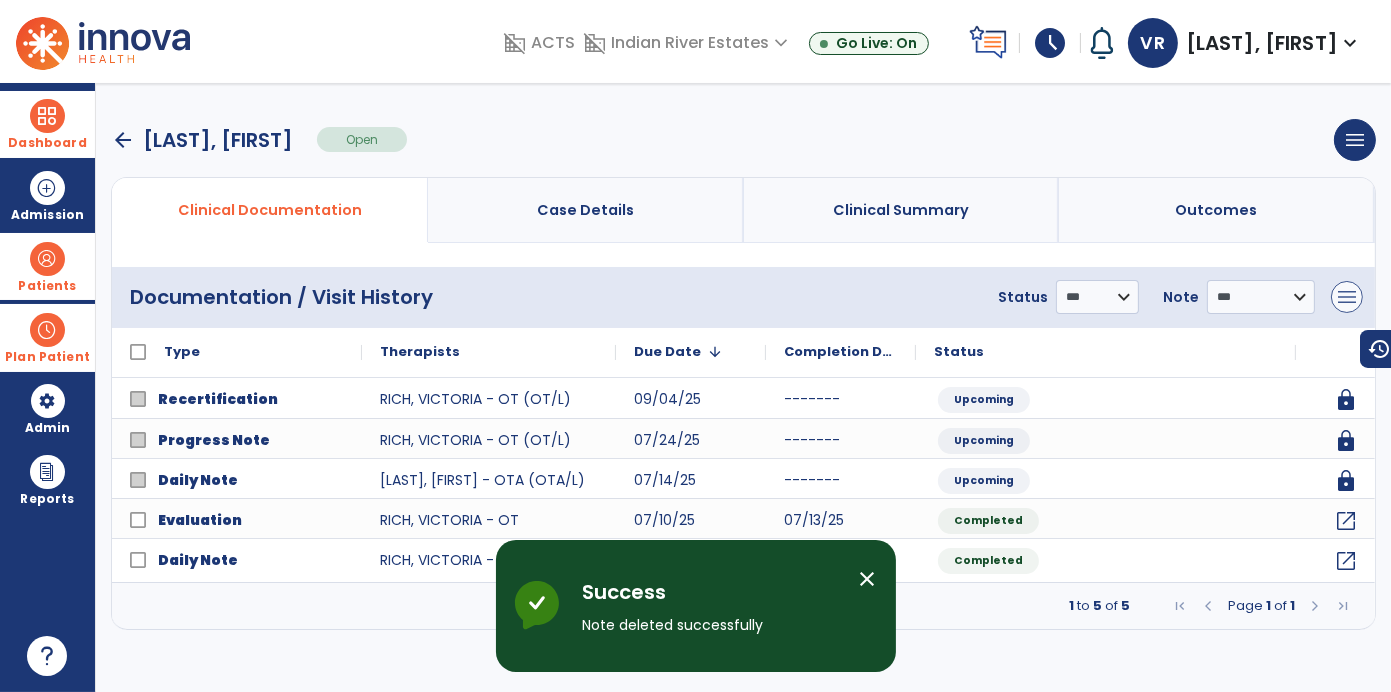 click on "menu" at bounding box center [1347, 297] 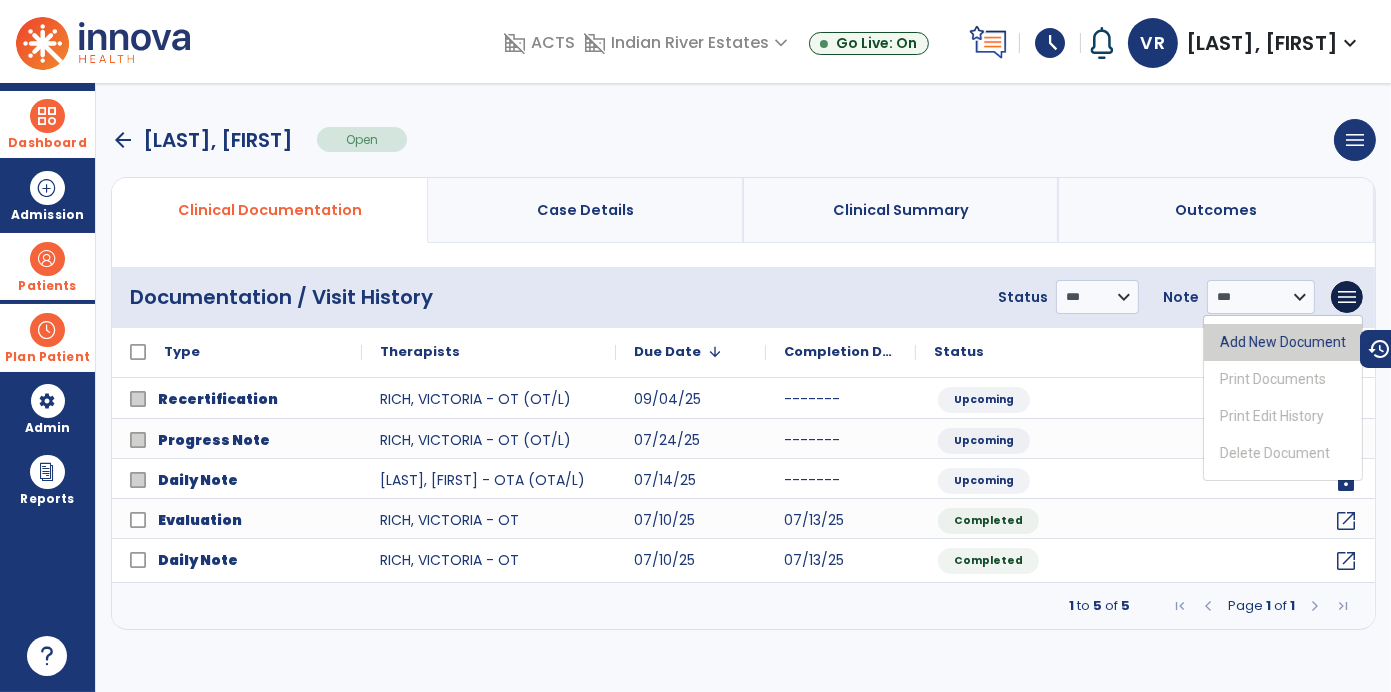 click on "Add New Document" at bounding box center [1283, 342] 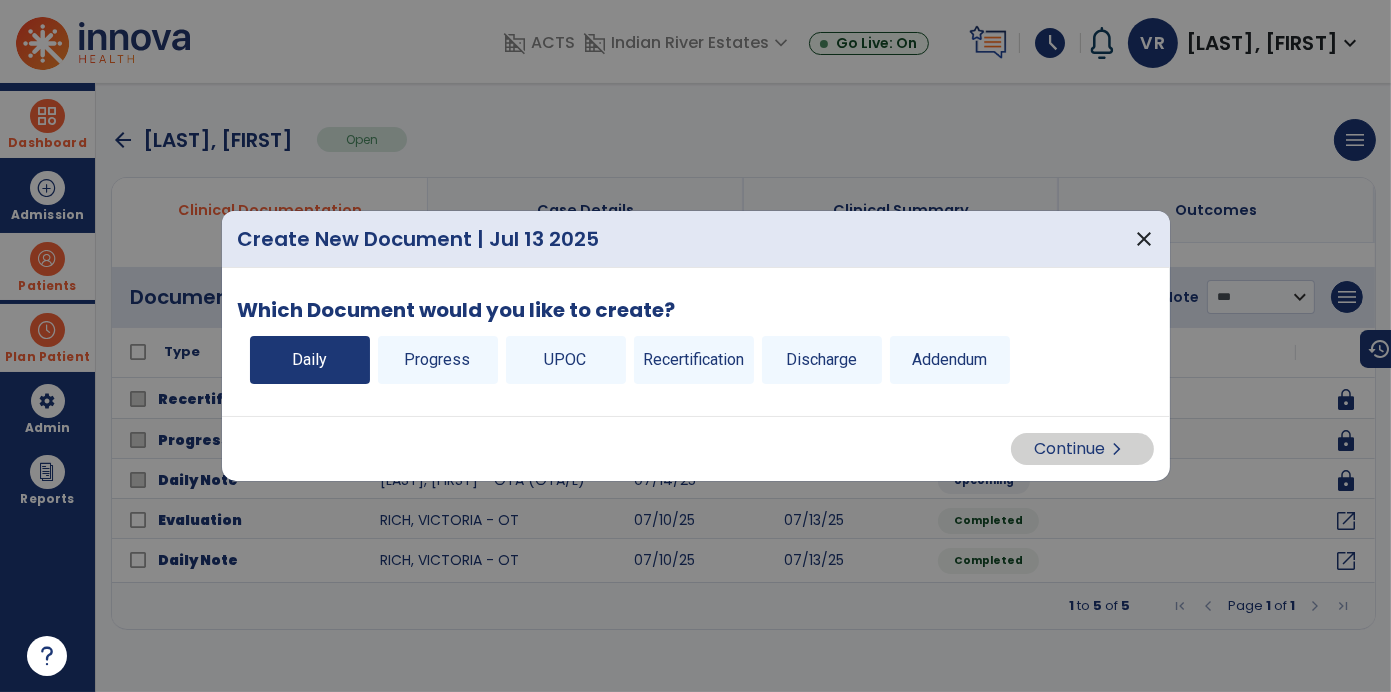 click on "Daily" at bounding box center (310, 360) 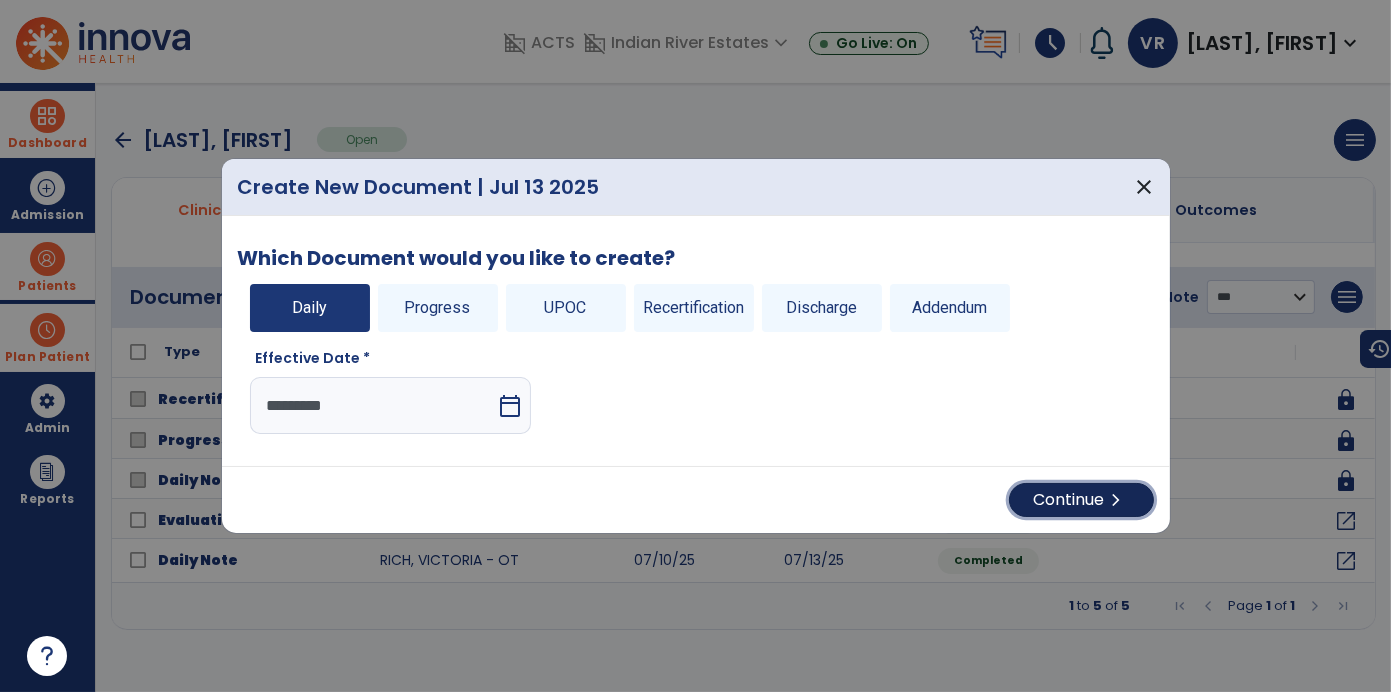 click on "Continue   chevron_right" at bounding box center [1081, 500] 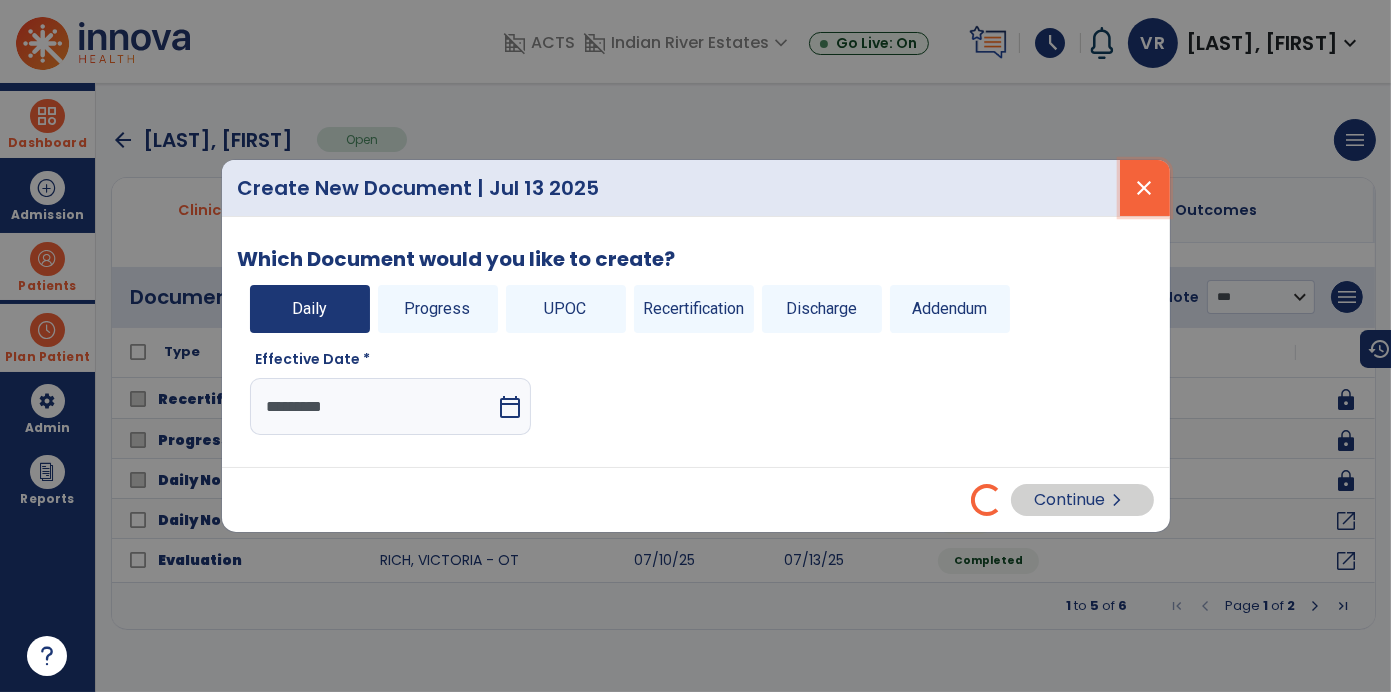 click on "close" at bounding box center (1145, 188) 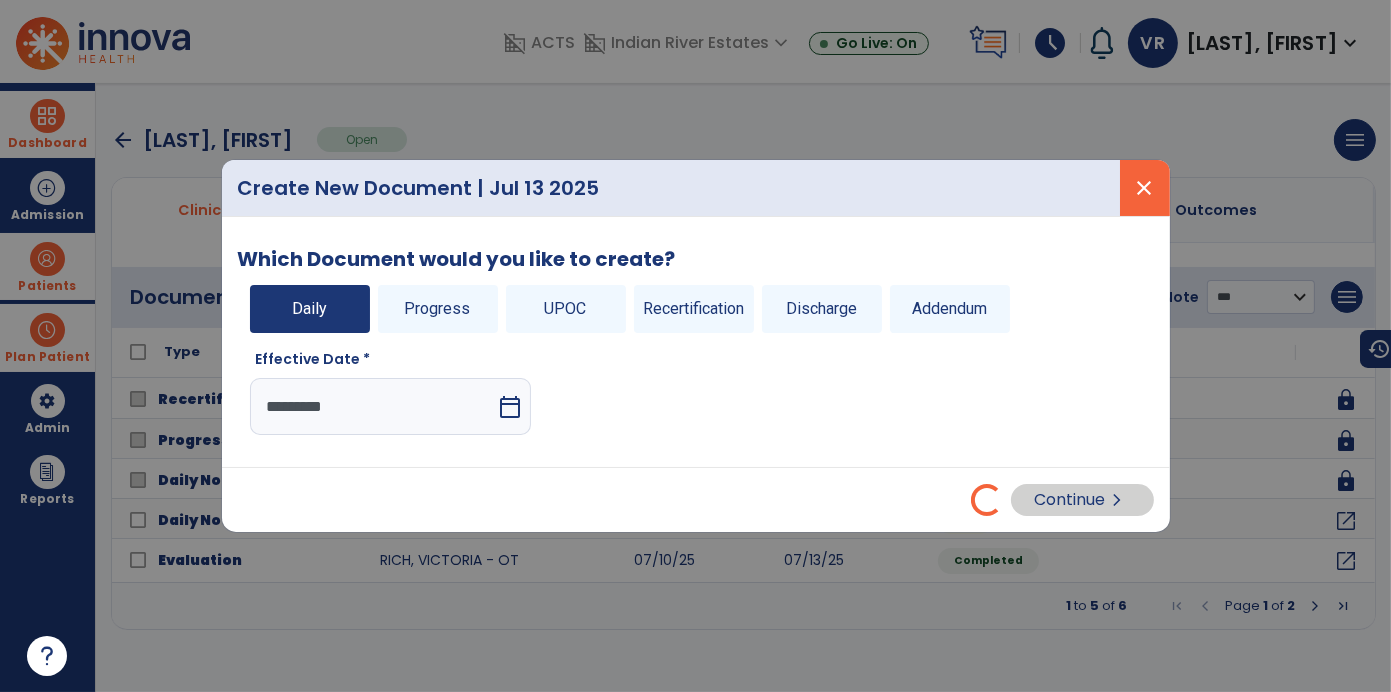 select on "*" 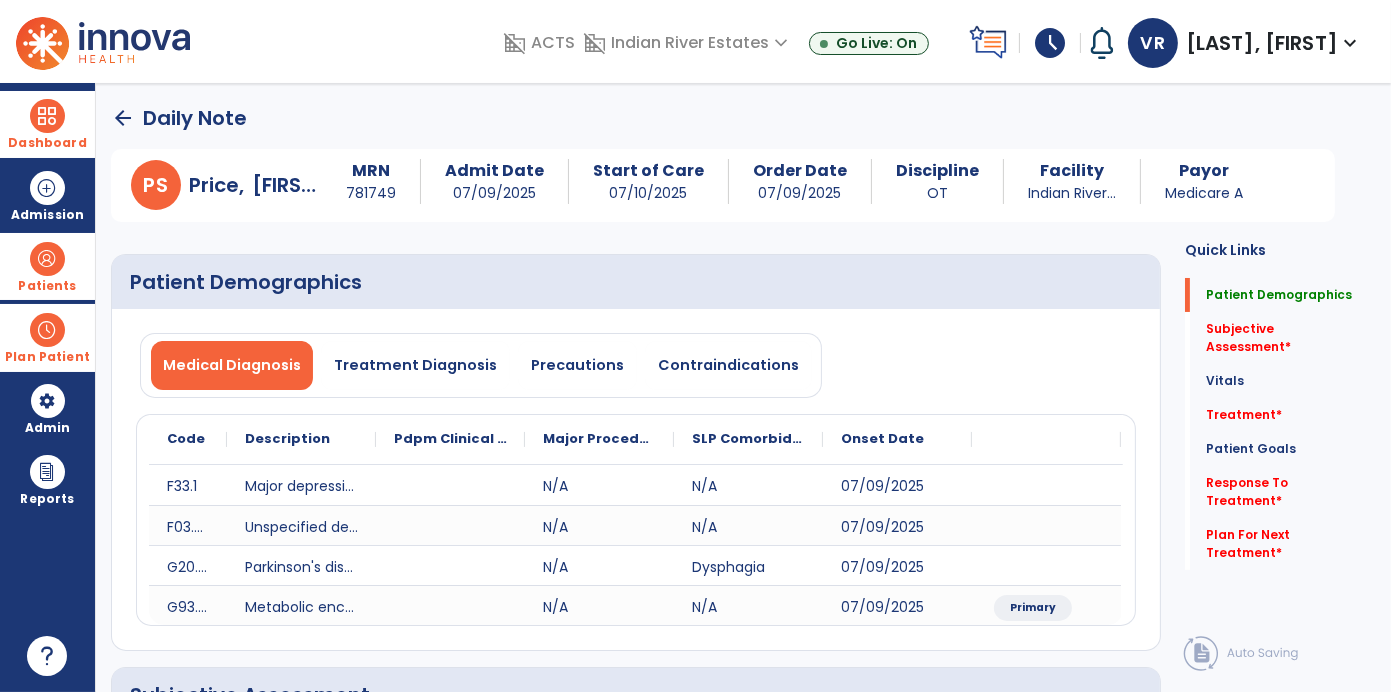 click on "arrow_back" 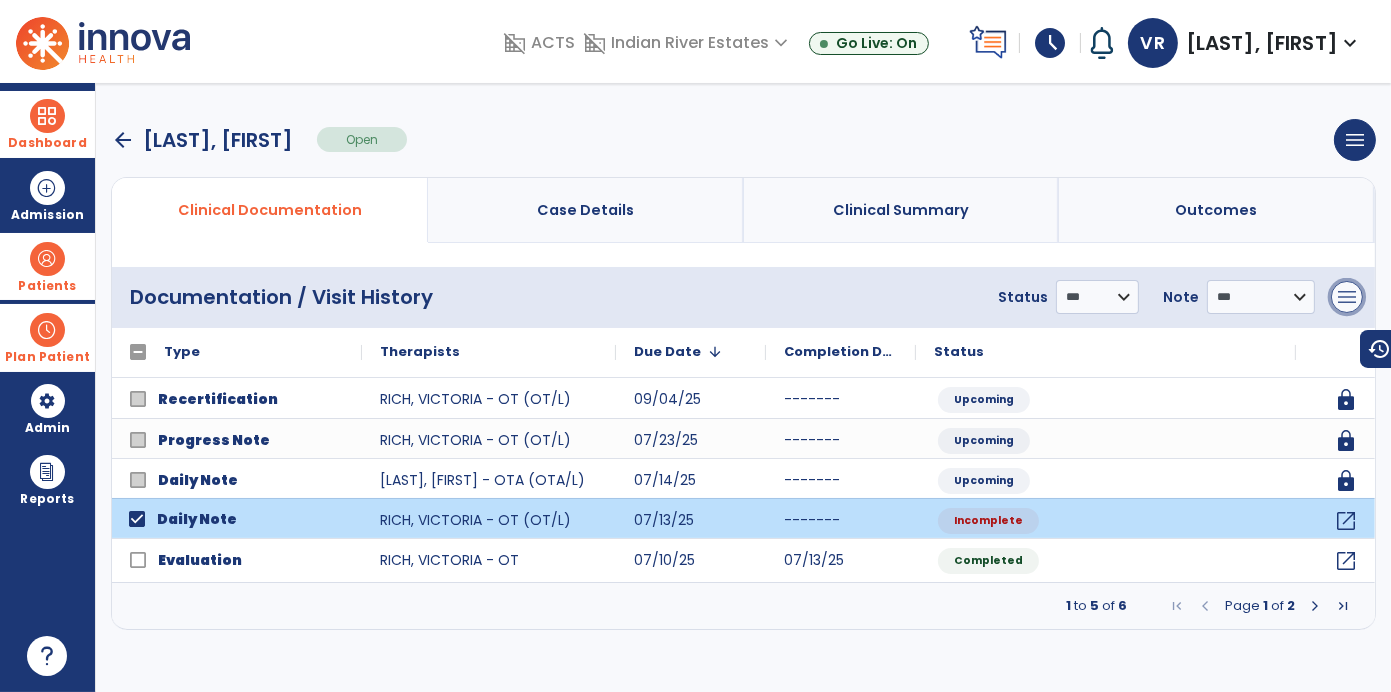 click on "menu" at bounding box center (1347, 297) 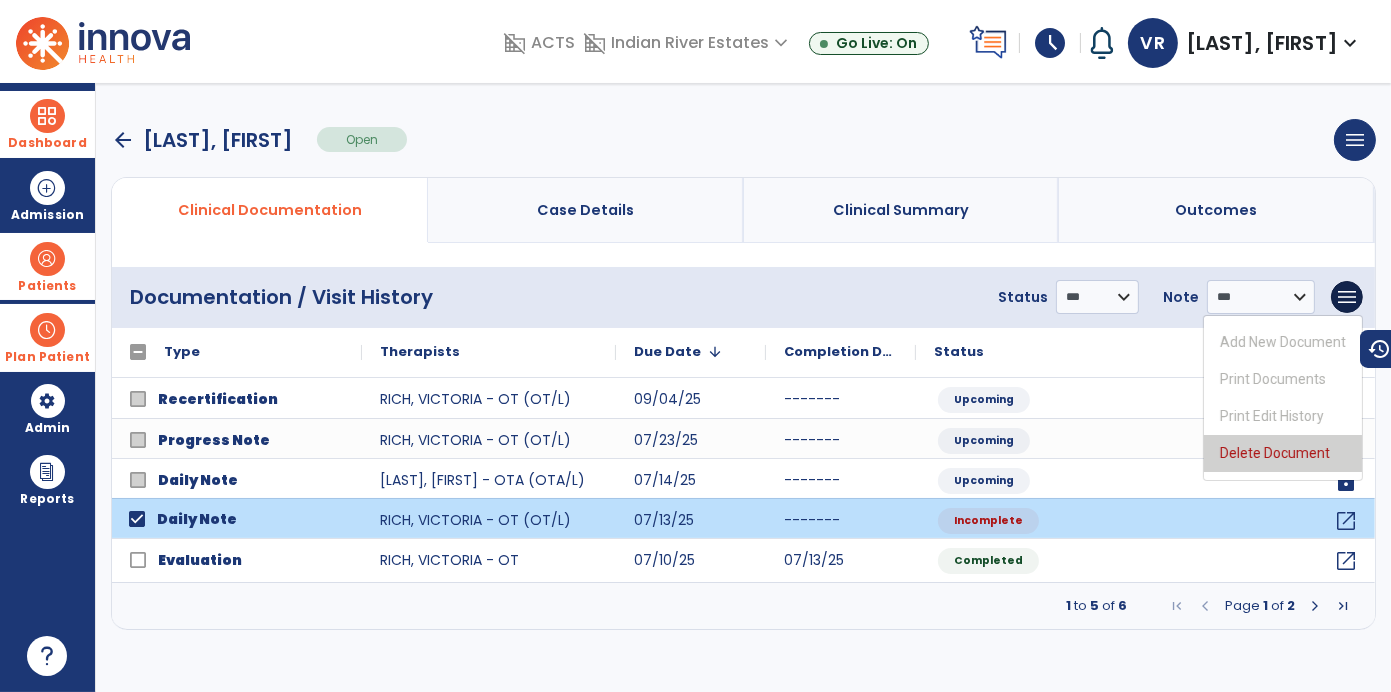 click on "Delete Document" at bounding box center (1283, 453) 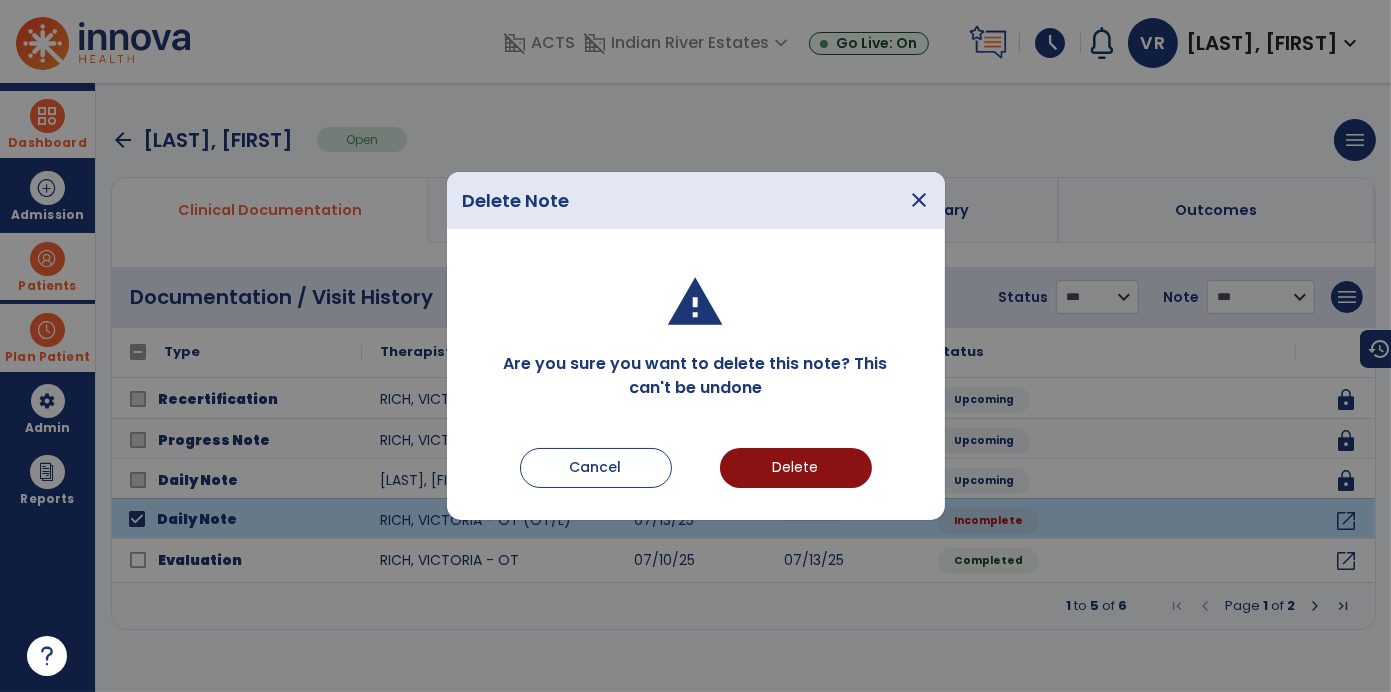 click on "Delete" at bounding box center (796, 468) 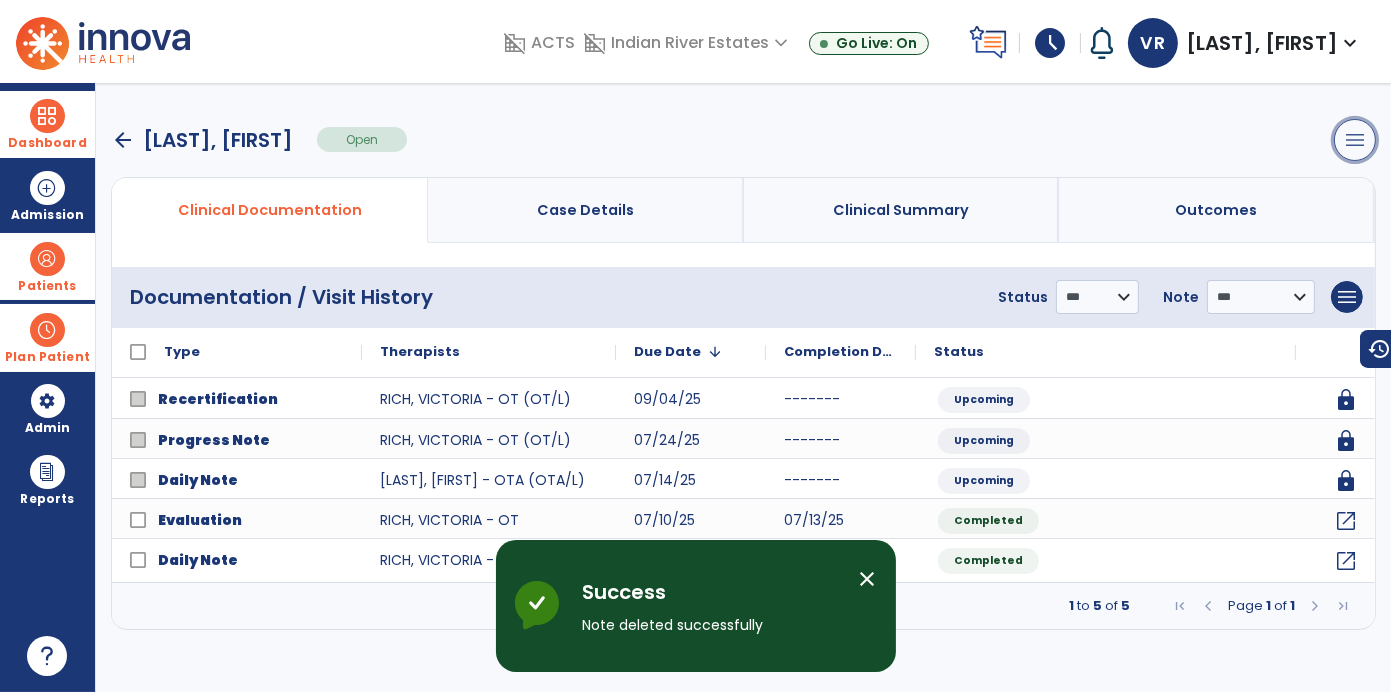 click on "menu" at bounding box center (1355, 140) 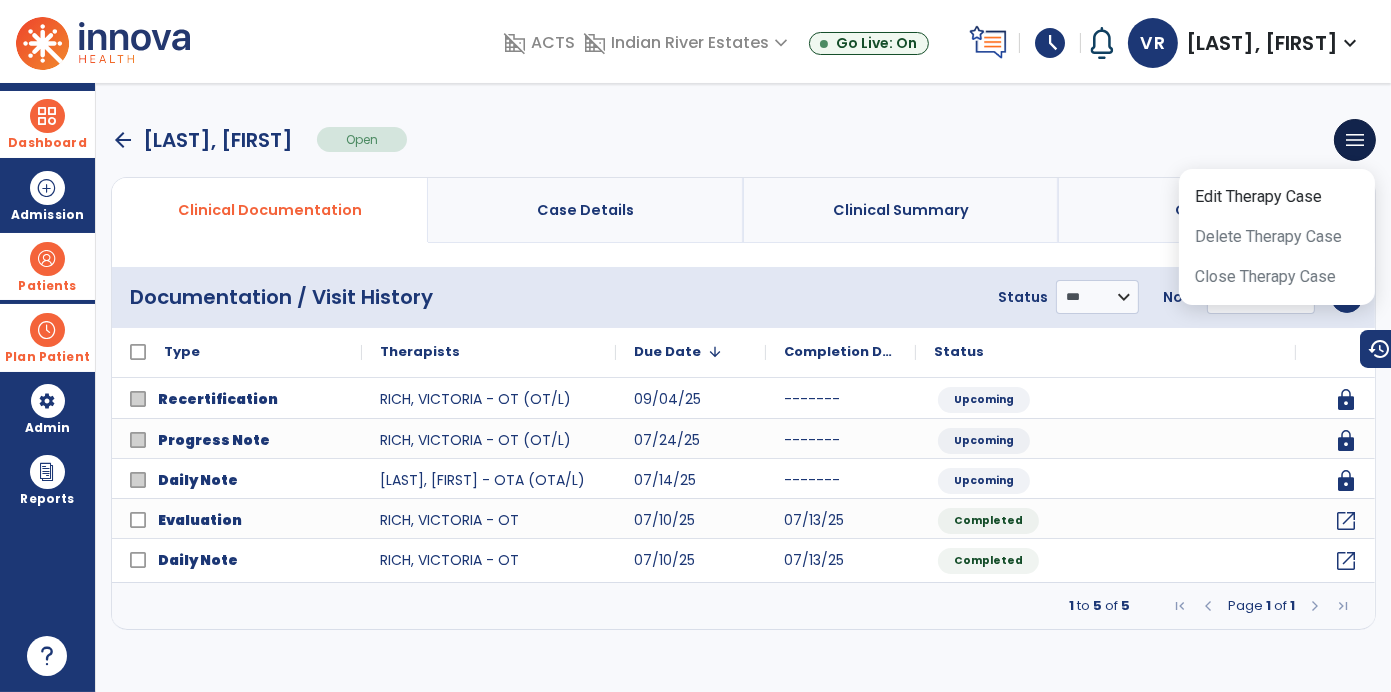 click on "arrow_back   Price, Sarah  Open  menu   Edit Therapy Case   Delete Therapy Case   Close Therapy Case" at bounding box center [743, 140] 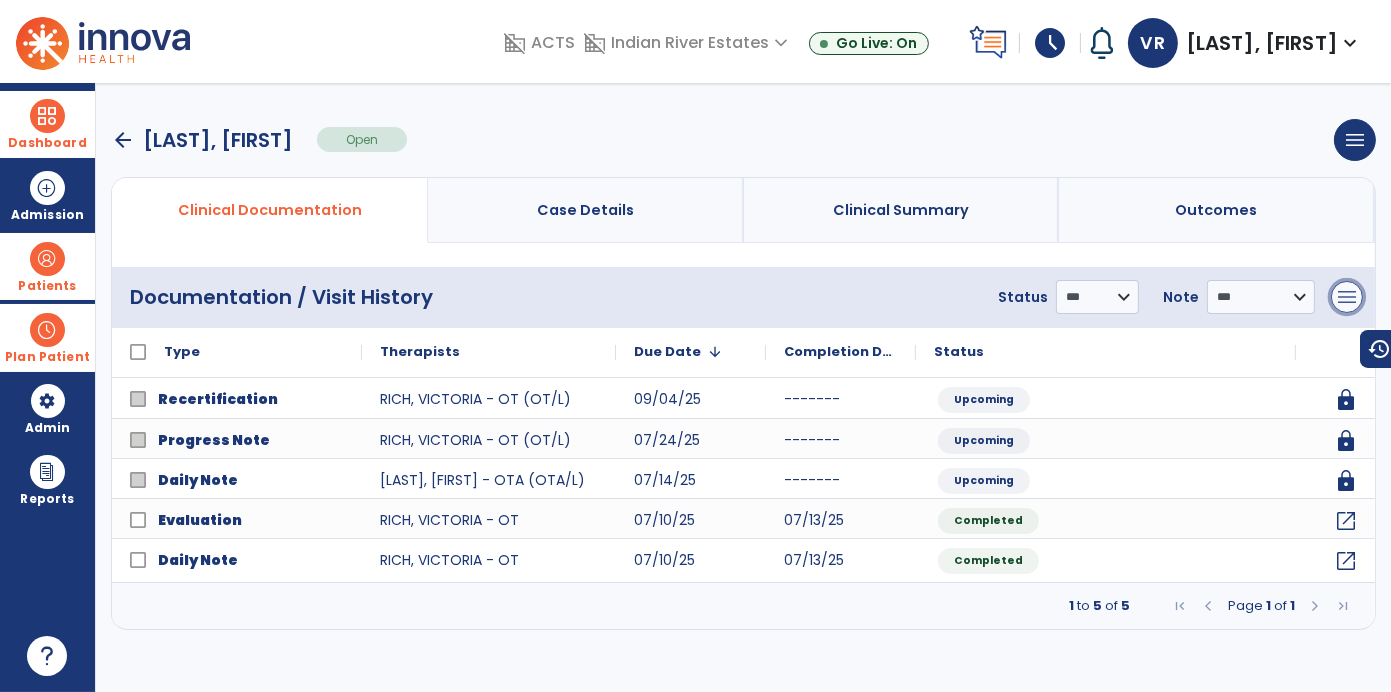 click on "menu" at bounding box center [1347, 297] 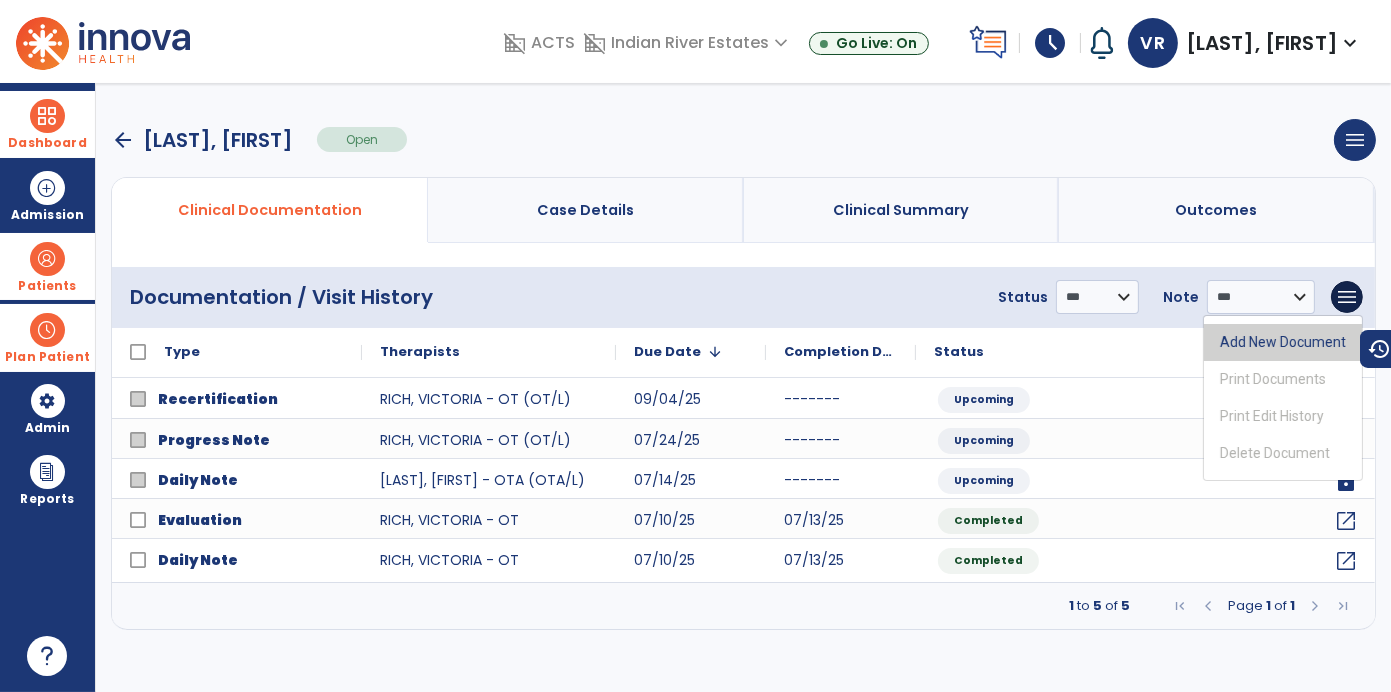 click on "Add New Document" at bounding box center [1283, 342] 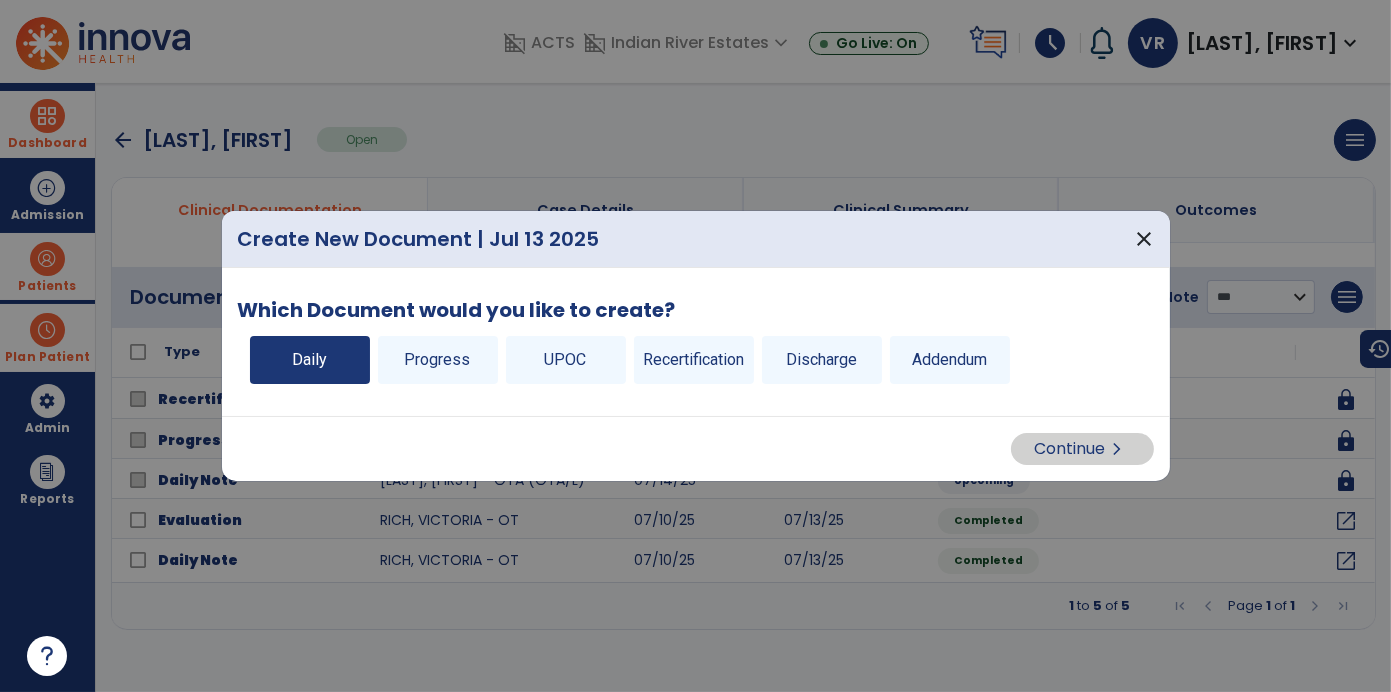 click on "Daily" at bounding box center (310, 360) 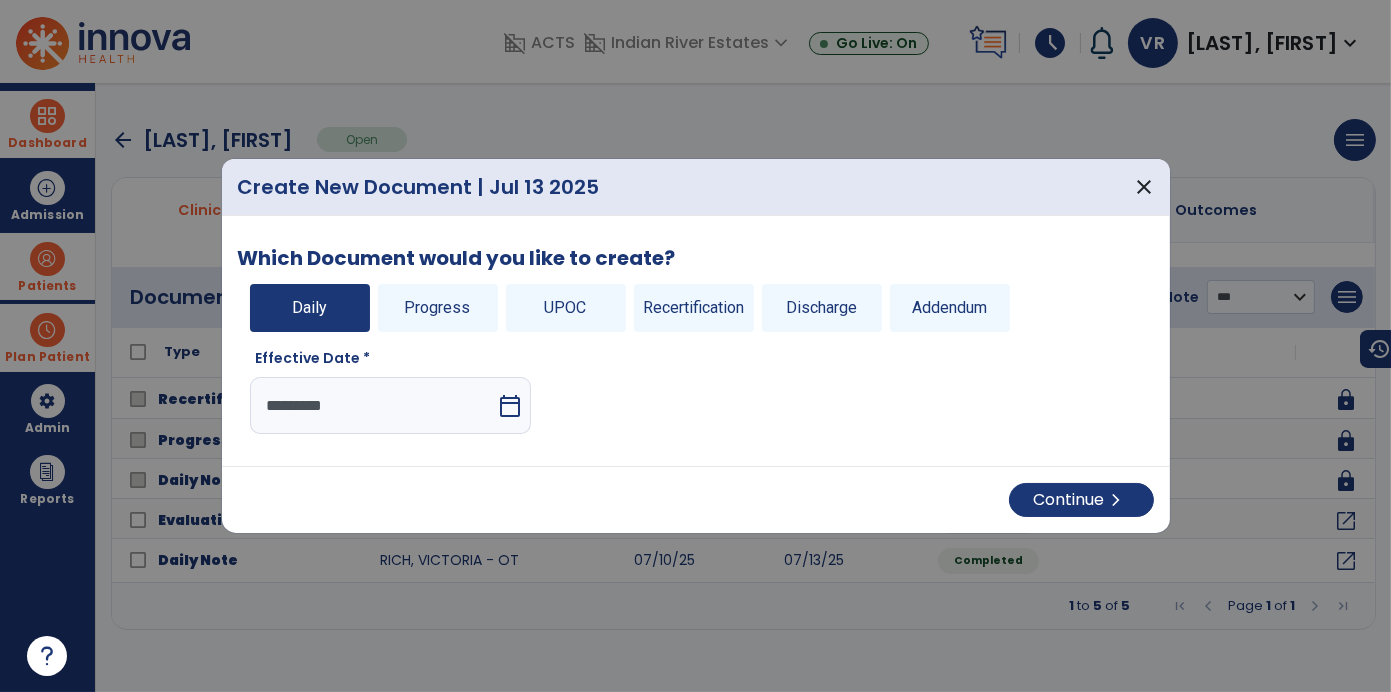 click on "calendar_today" at bounding box center [512, 405] 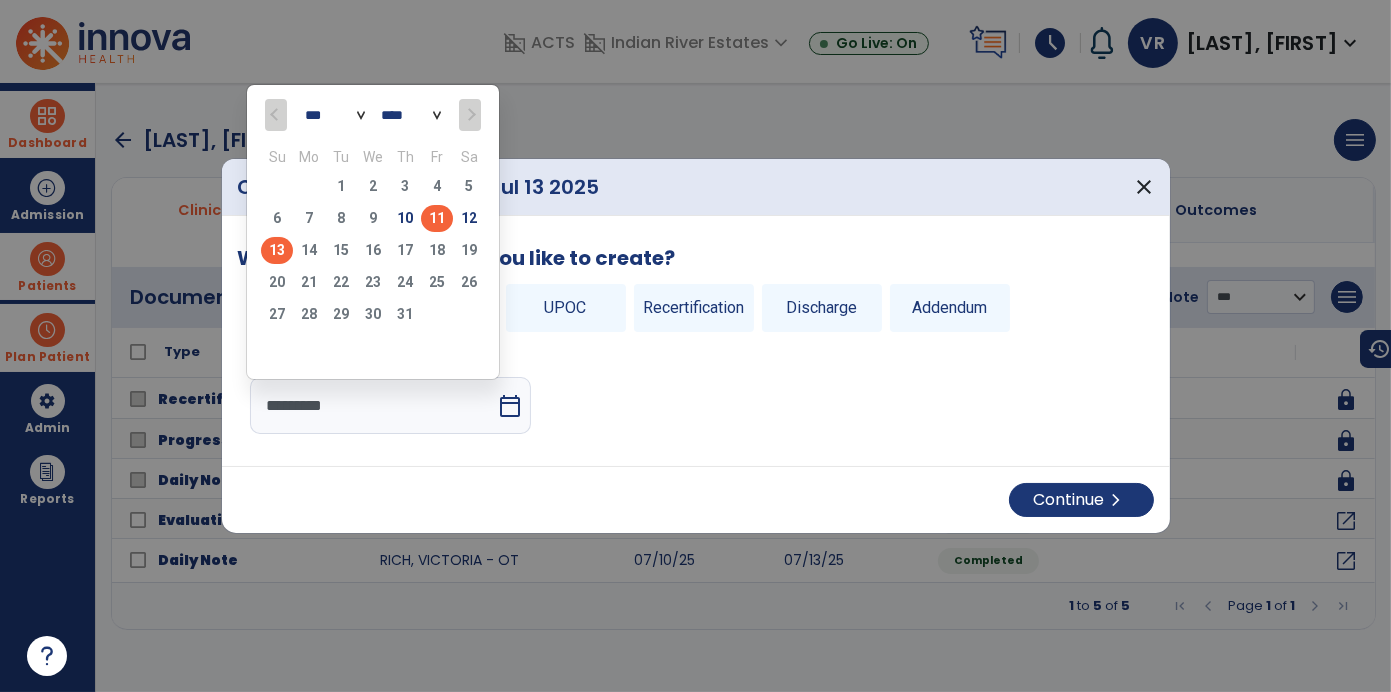 click on "11" 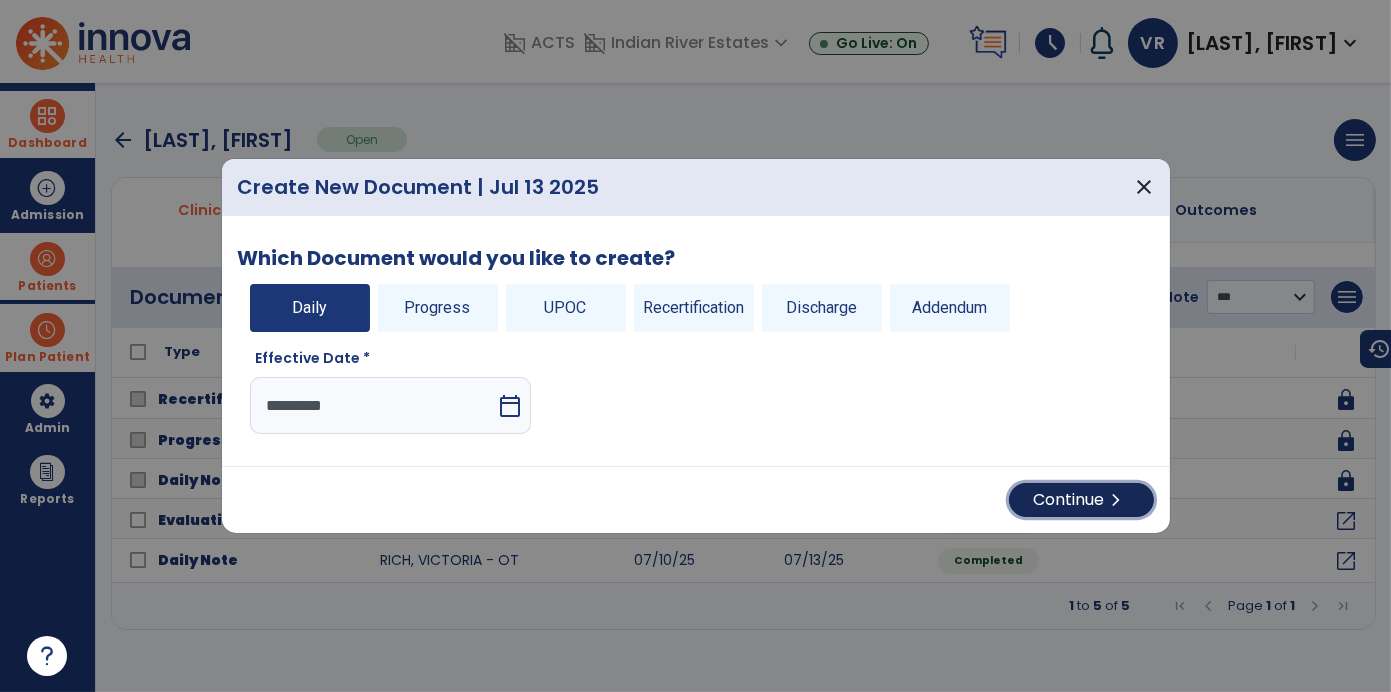 click on "Continue   chevron_right" at bounding box center (1081, 500) 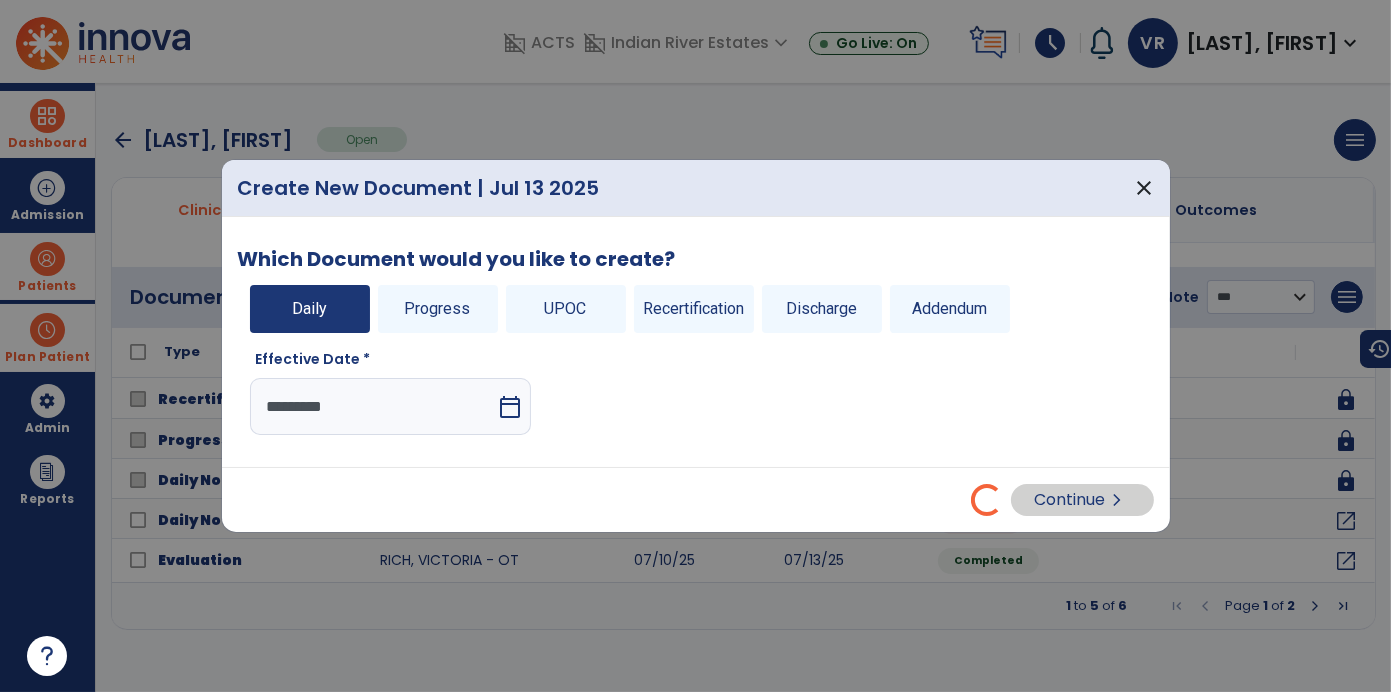 select on "*" 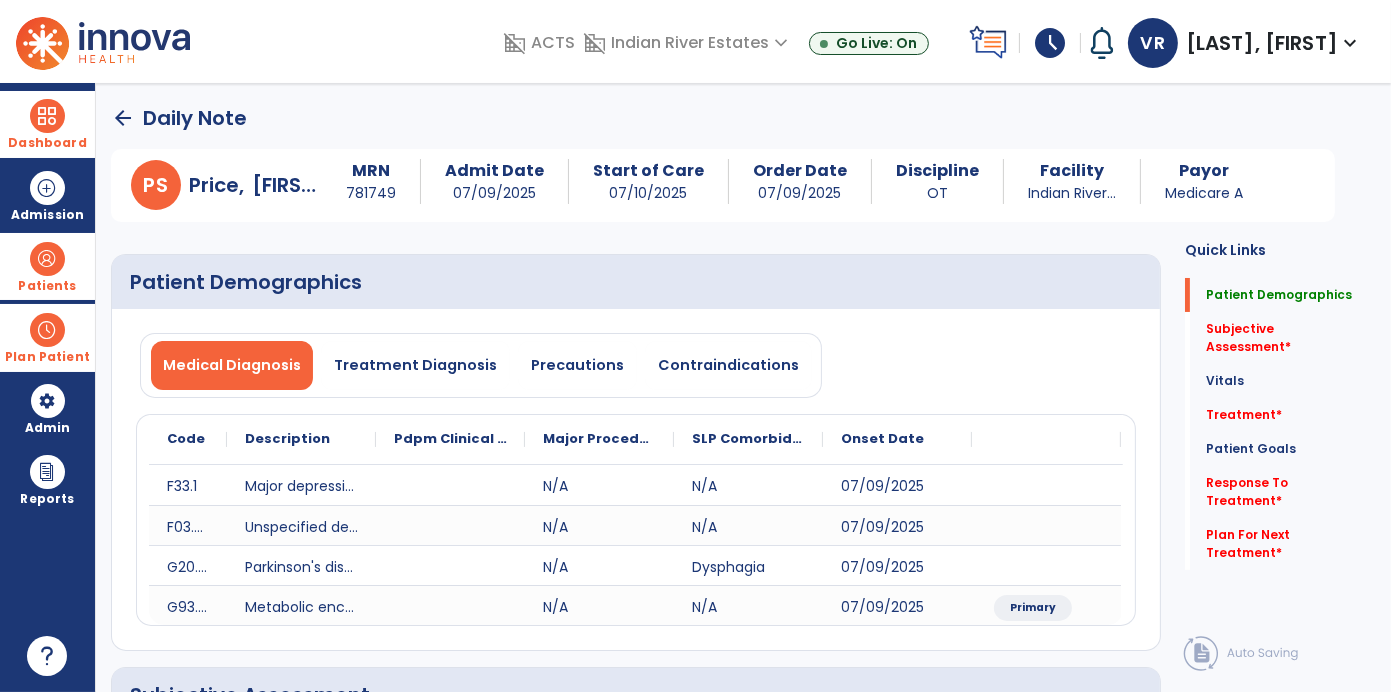 click at bounding box center [47, 116] 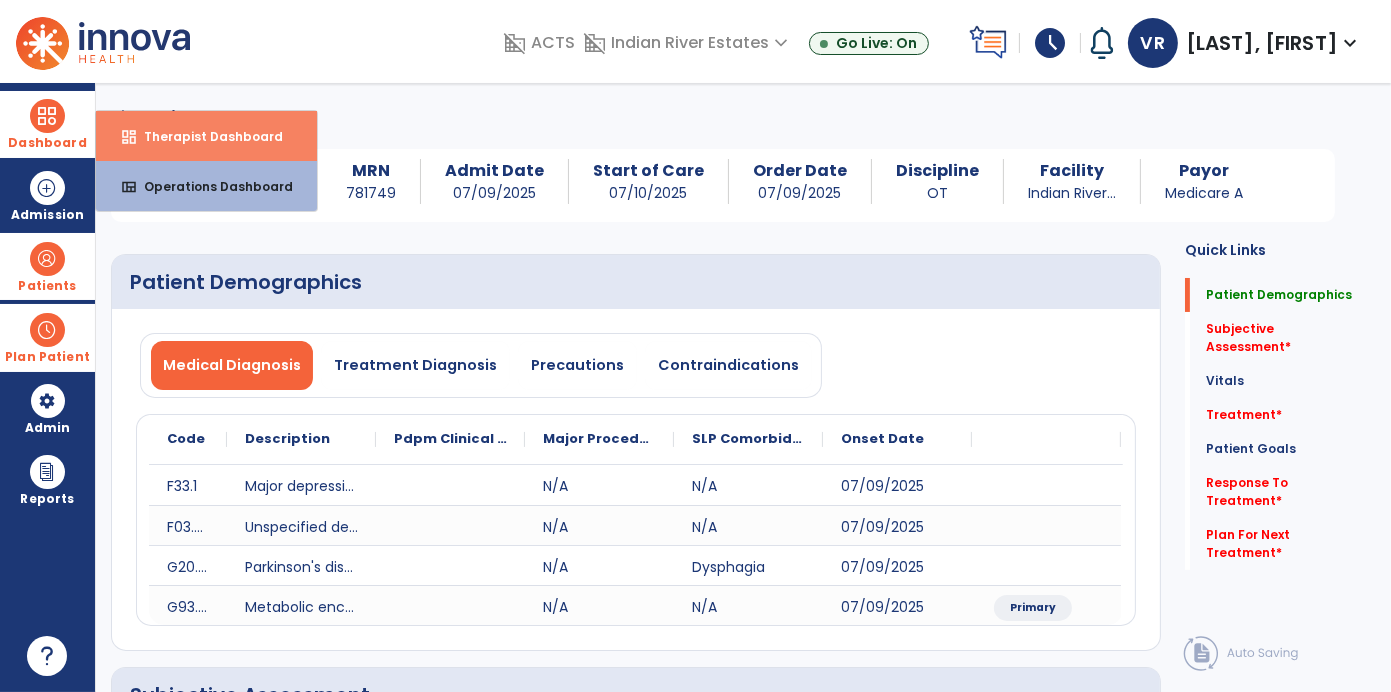click on "Therapist Dashboard" at bounding box center [205, 136] 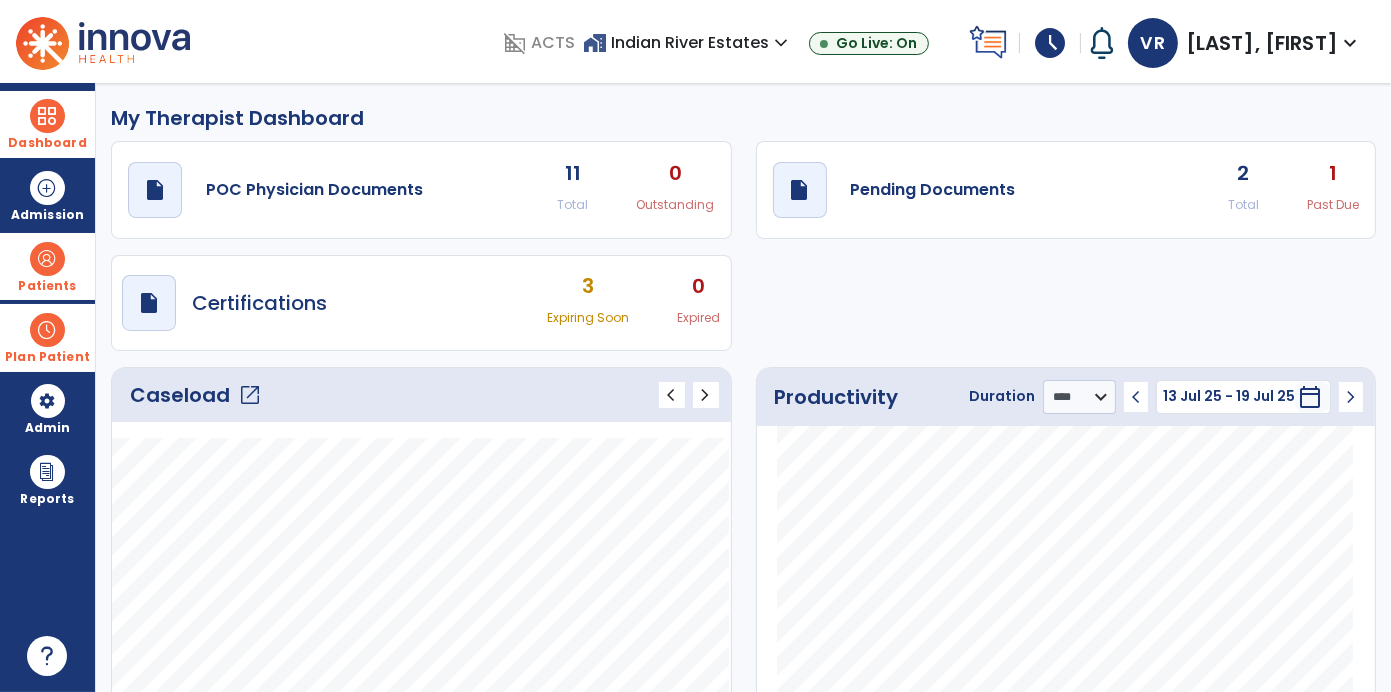 click on "Dashboard" at bounding box center [47, 124] 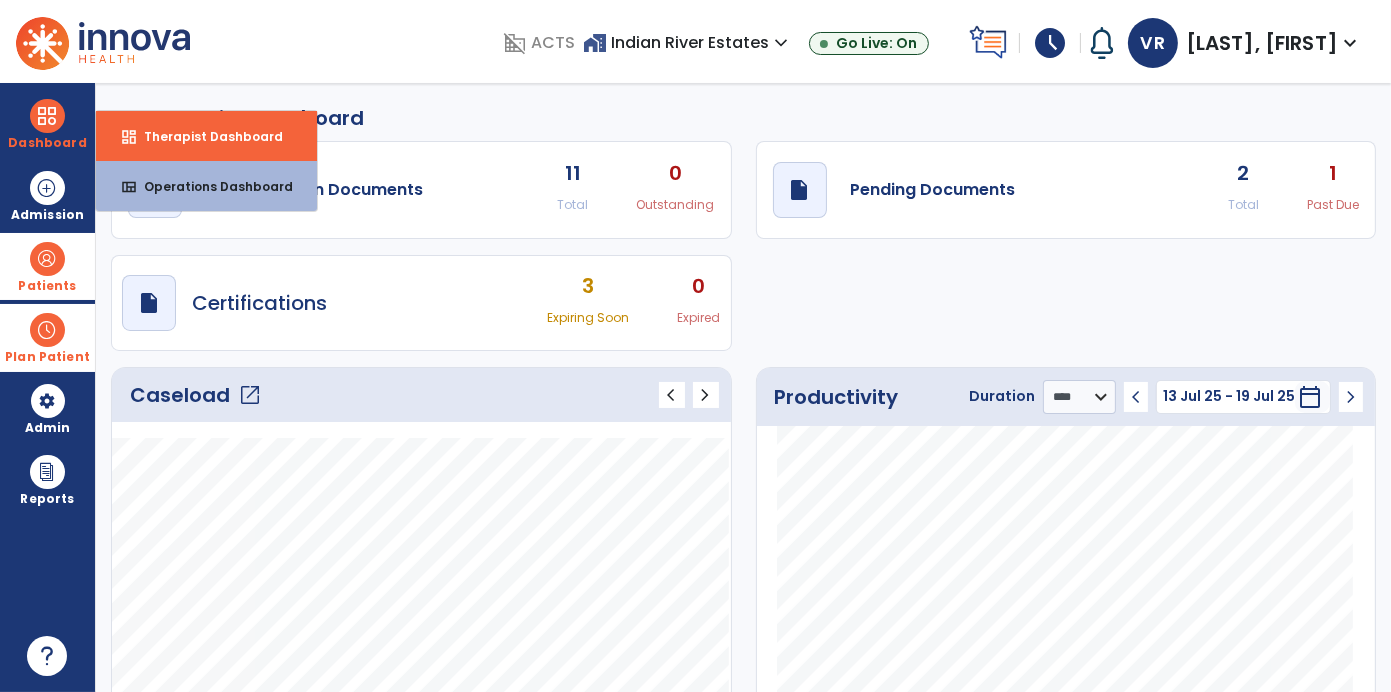 click on "Patients" at bounding box center (47, 266) 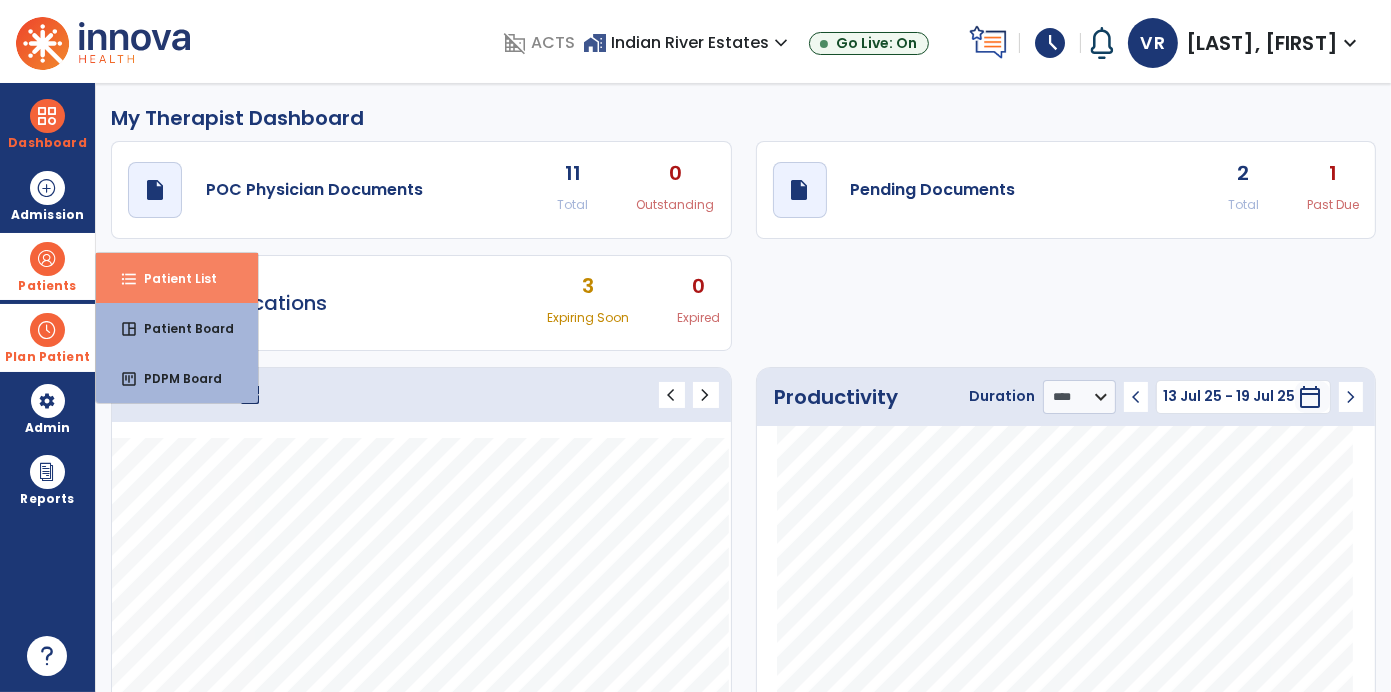 click on "format_list_bulleted  Patient List" at bounding box center (177, 278) 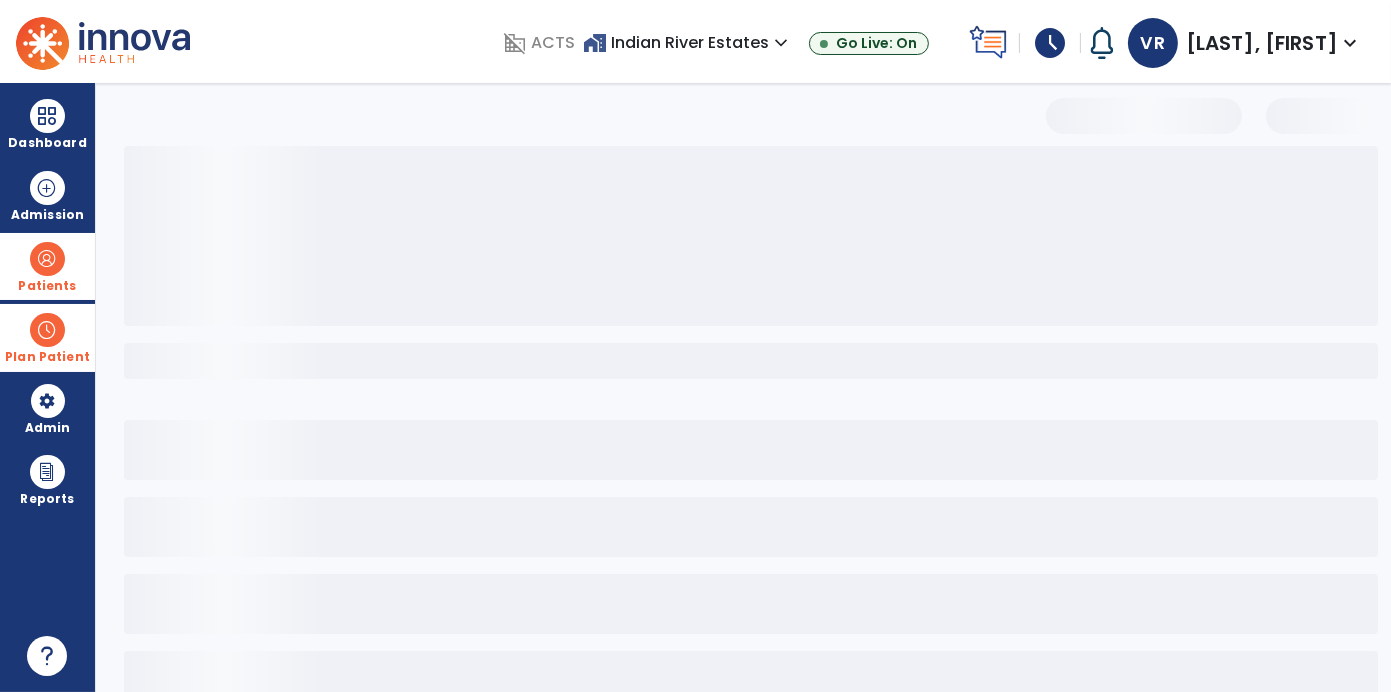 select on "***" 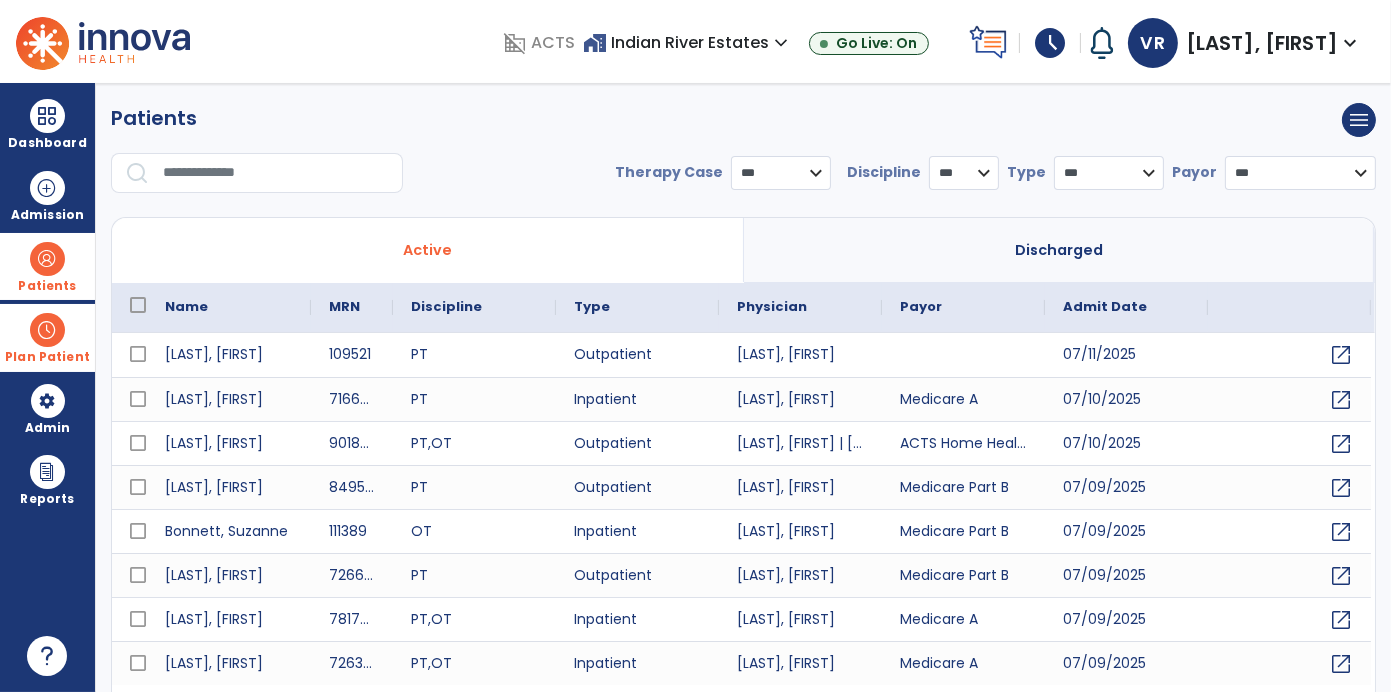 click at bounding box center (276, 173) 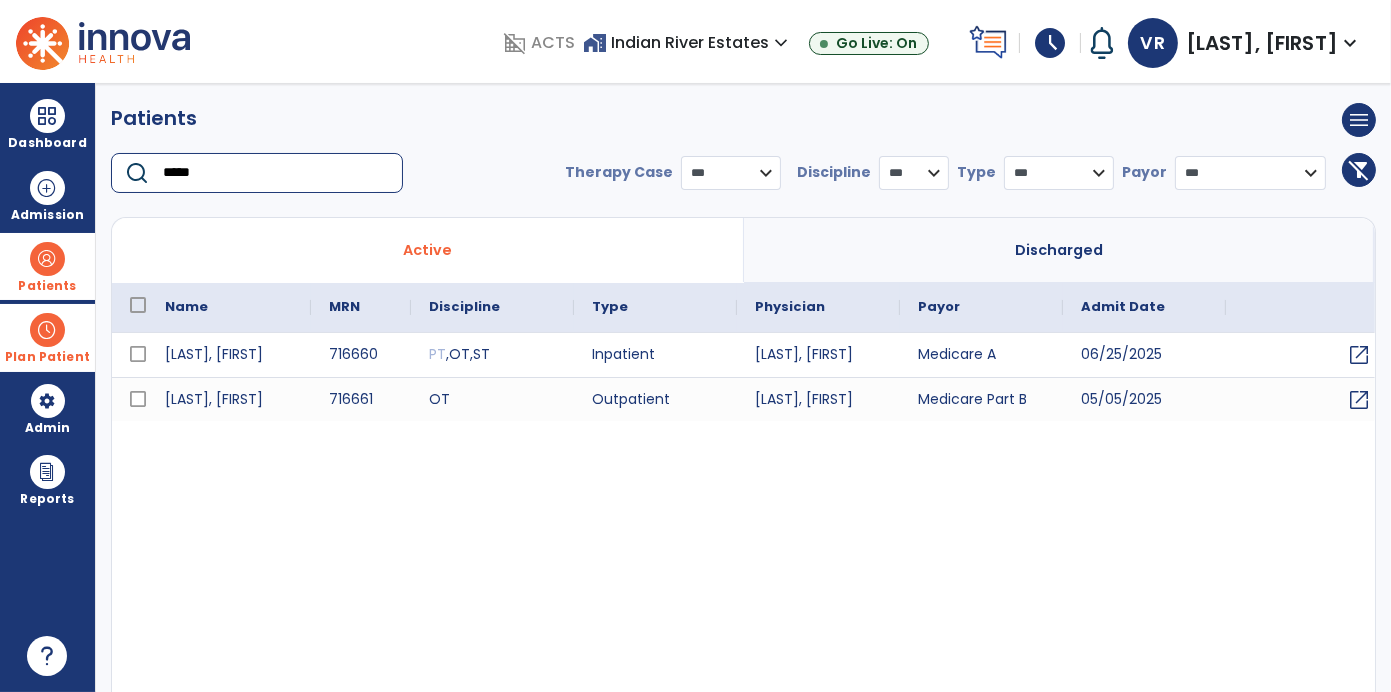 type on "*****" 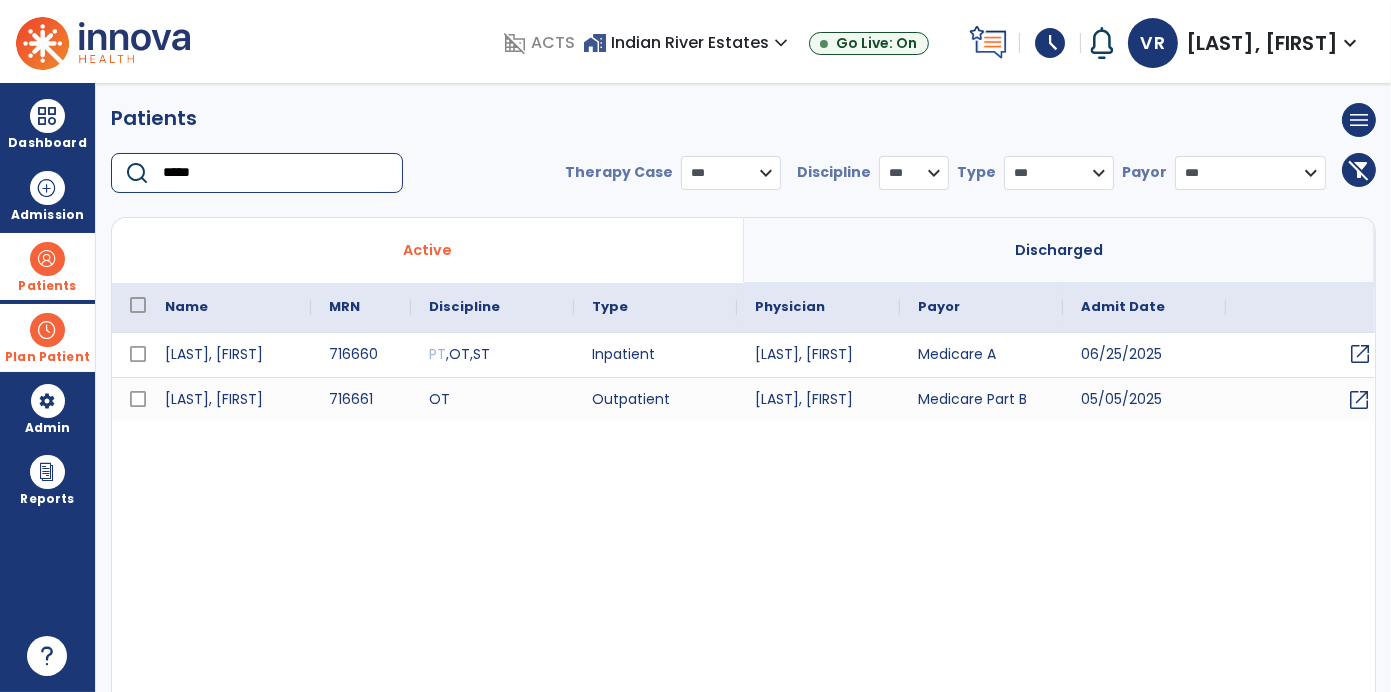 click on "open_in_new" at bounding box center [1360, 354] 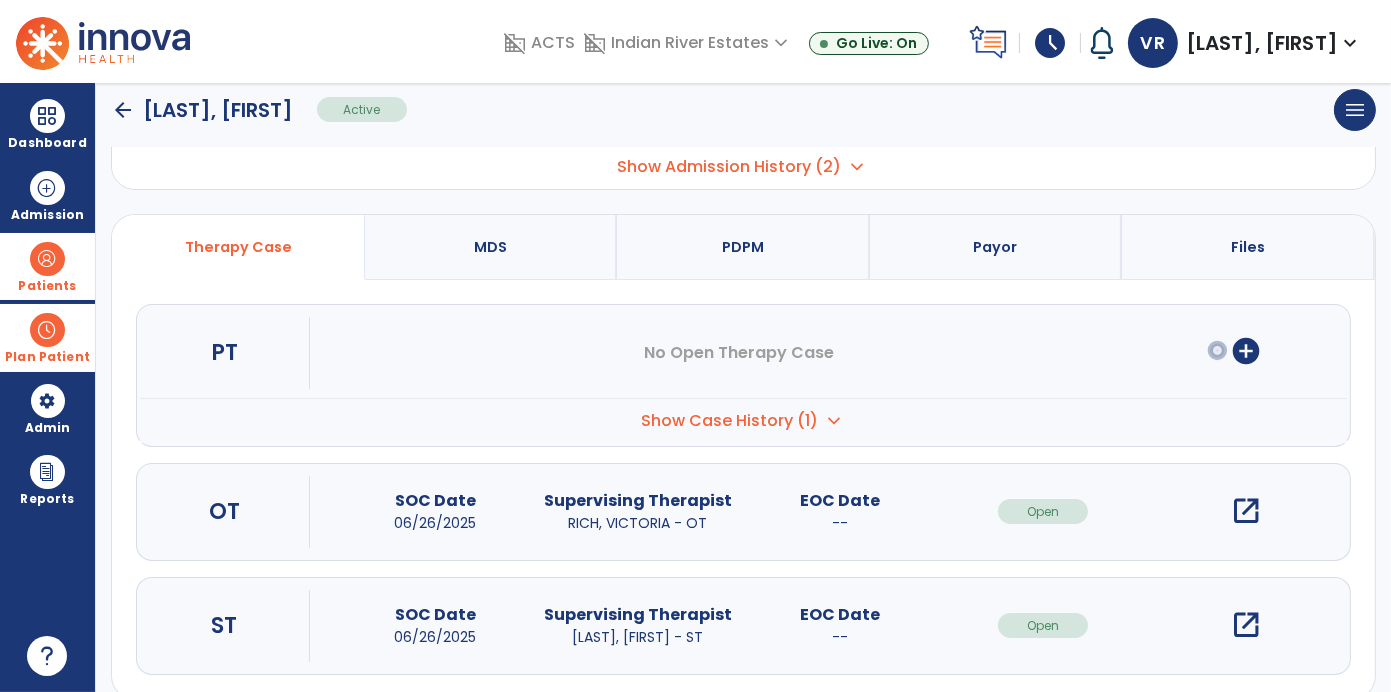 scroll, scrollTop: 135, scrollLeft: 0, axis: vertical 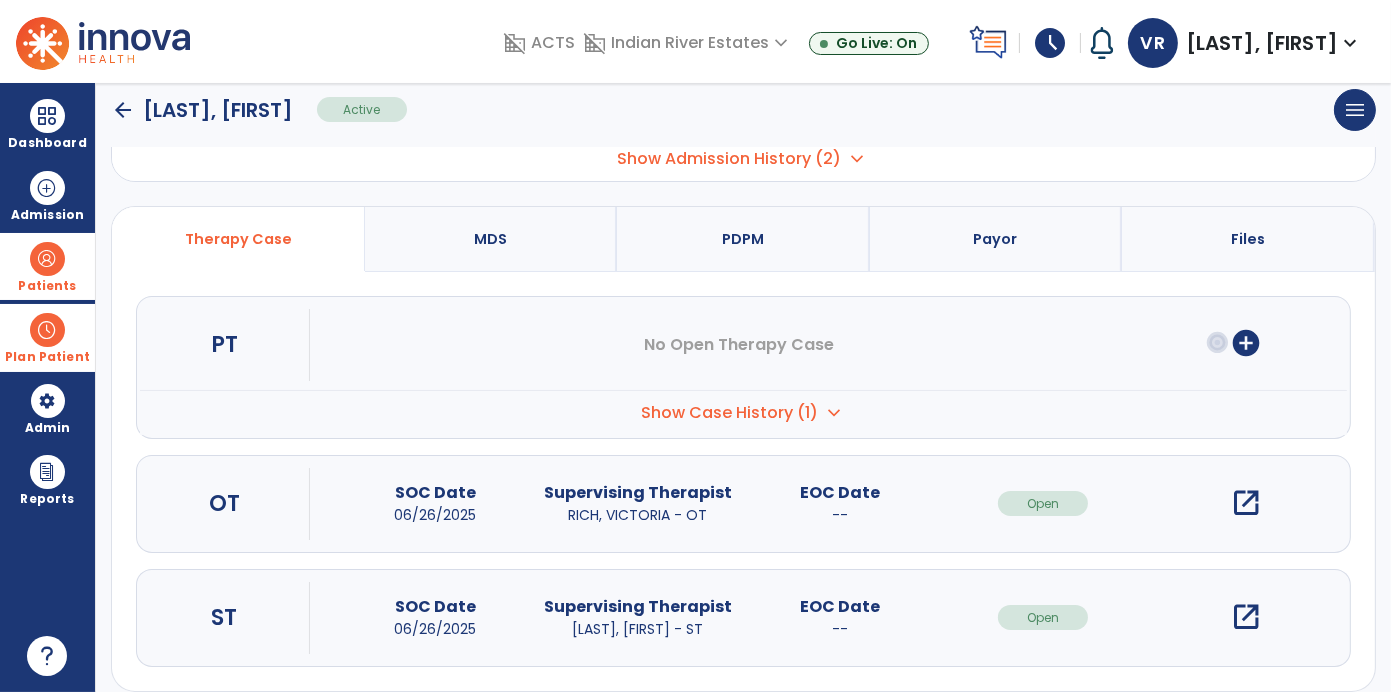click on "Show Case History (1)     expand_more" at bounding box center [743, 412] 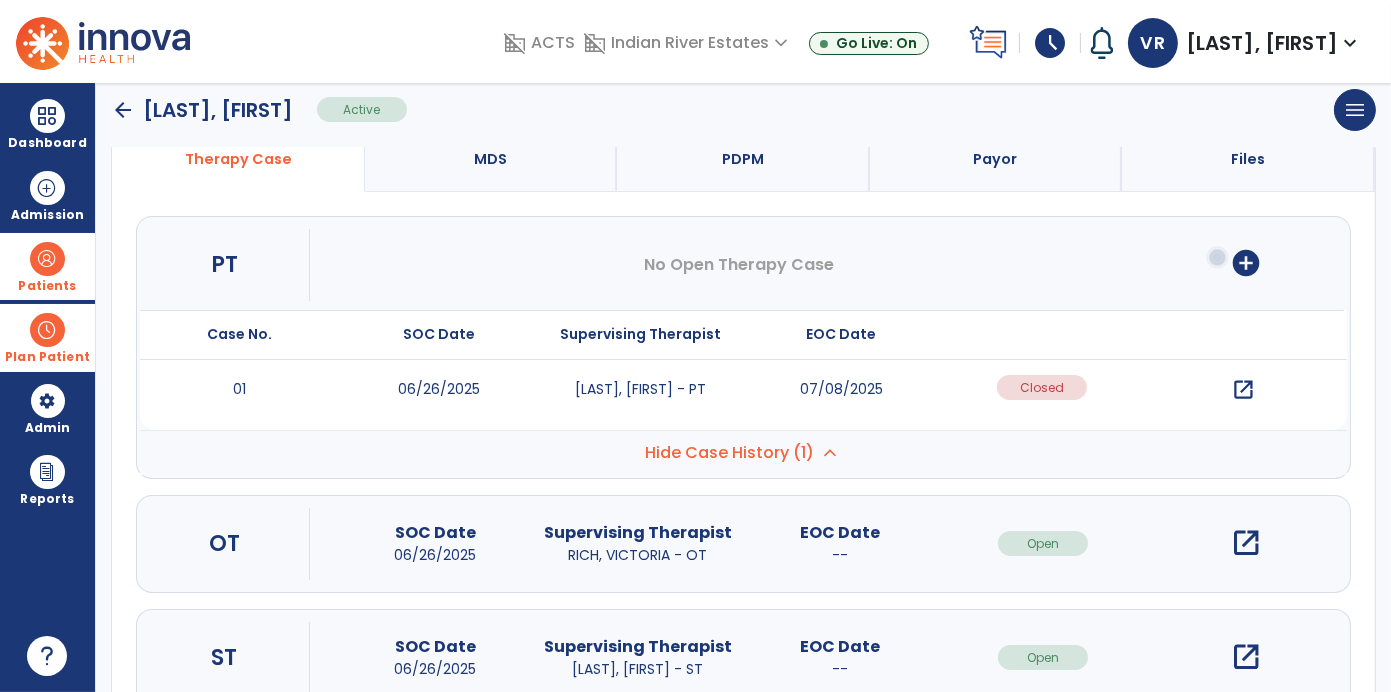 scroll, scrollTop: 221, scrollLeft: 0, axis: vertical 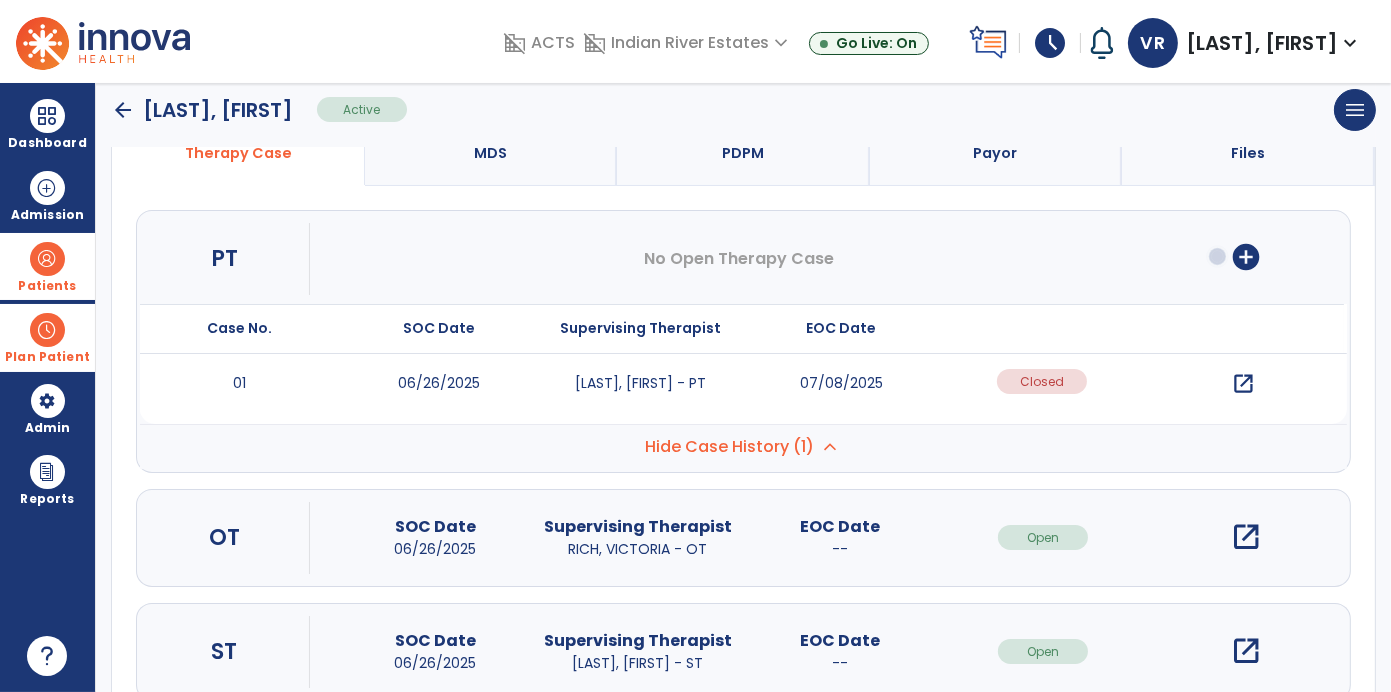 click on "SOC Date 06/26/2025" at bounding box center [435, 537] 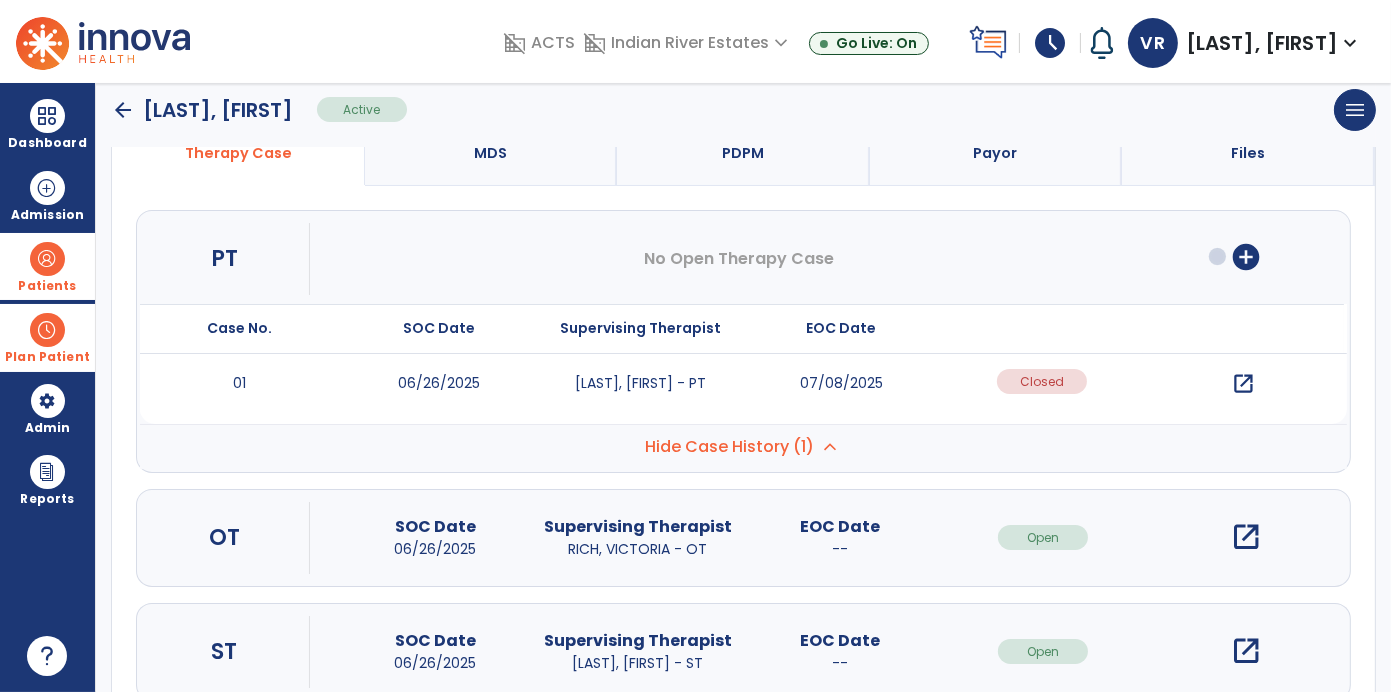 click on "open_in_new" at bounding box center (1246, 537) 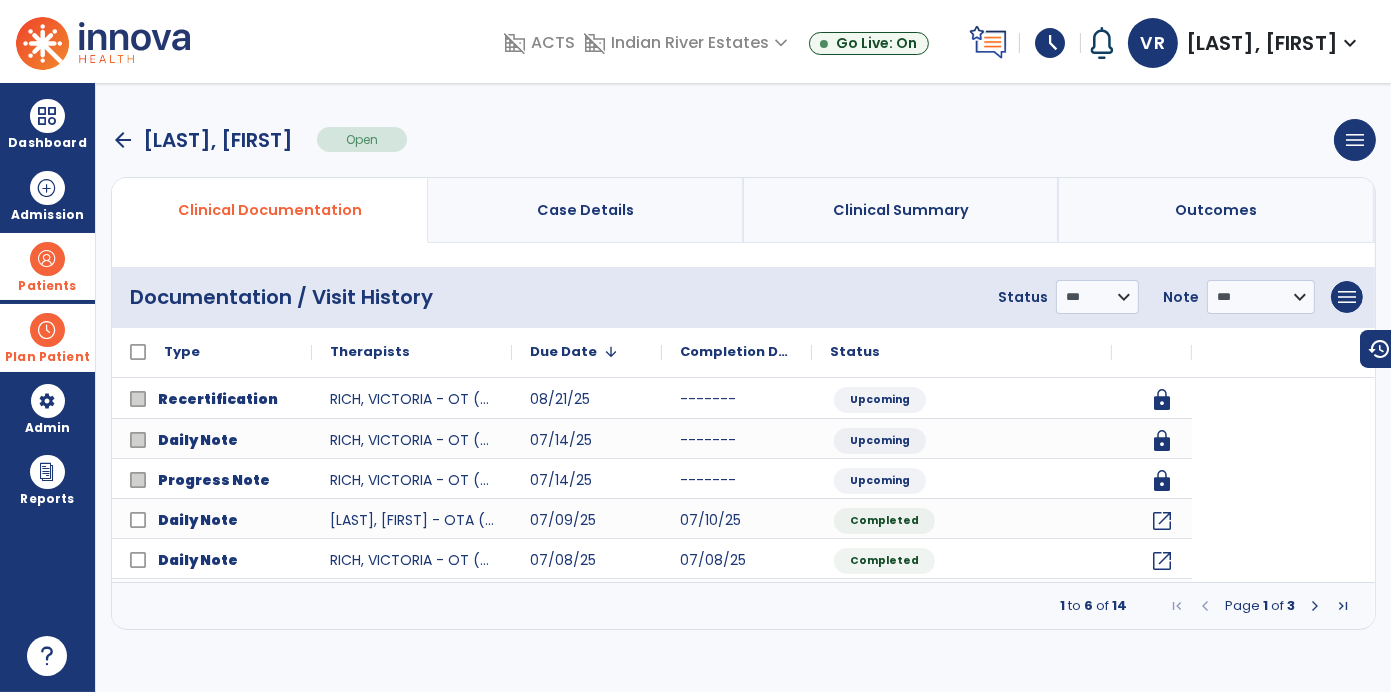 scroll, scrollTop: 0, scrollLeft: 0, axis: both 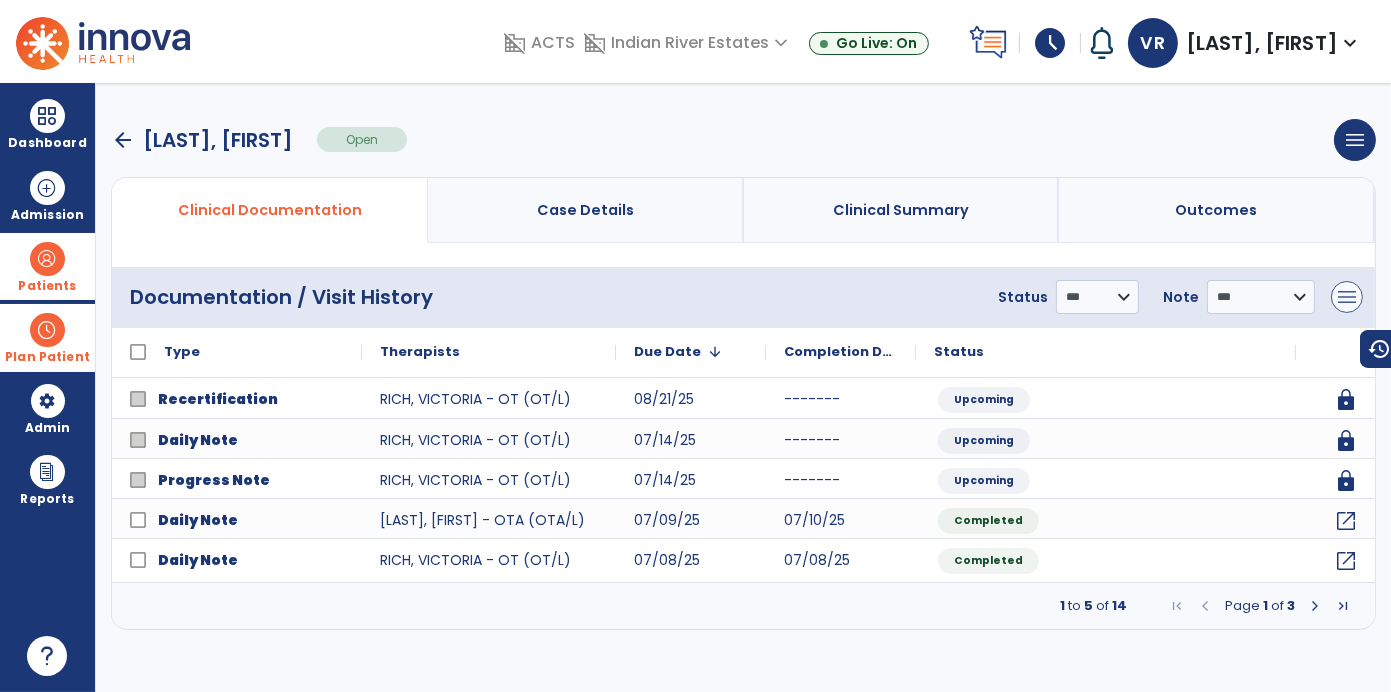click on "menu" at bounding box center (1347, 297) 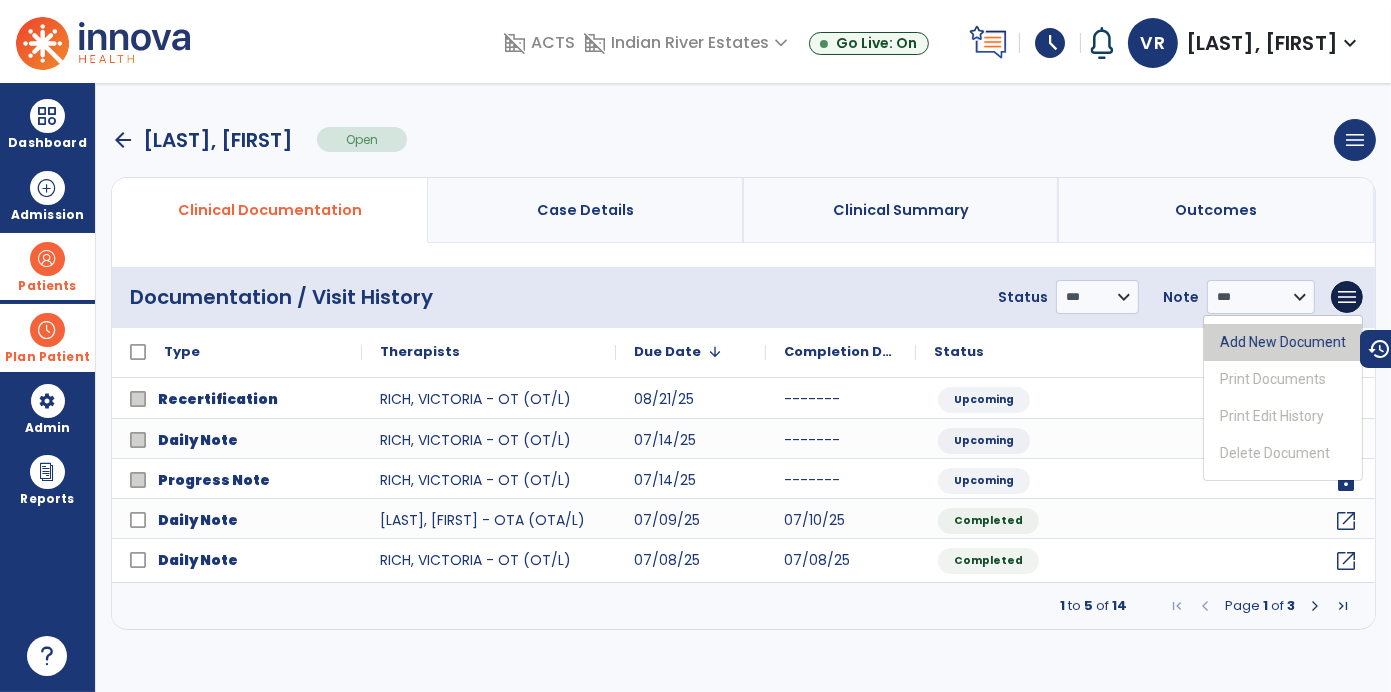 click on "Add New Document" at bounding box center (1283, 342) 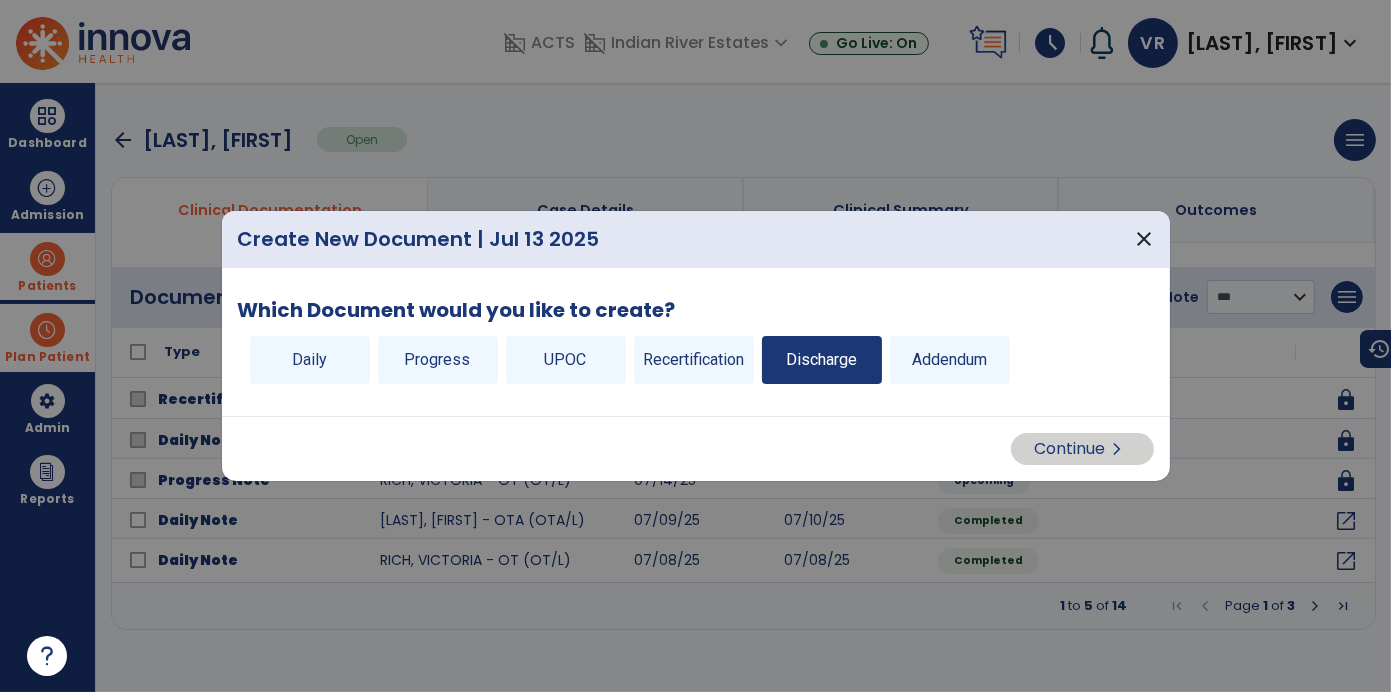 click on "Discharge" at bounding box center (822, 360) 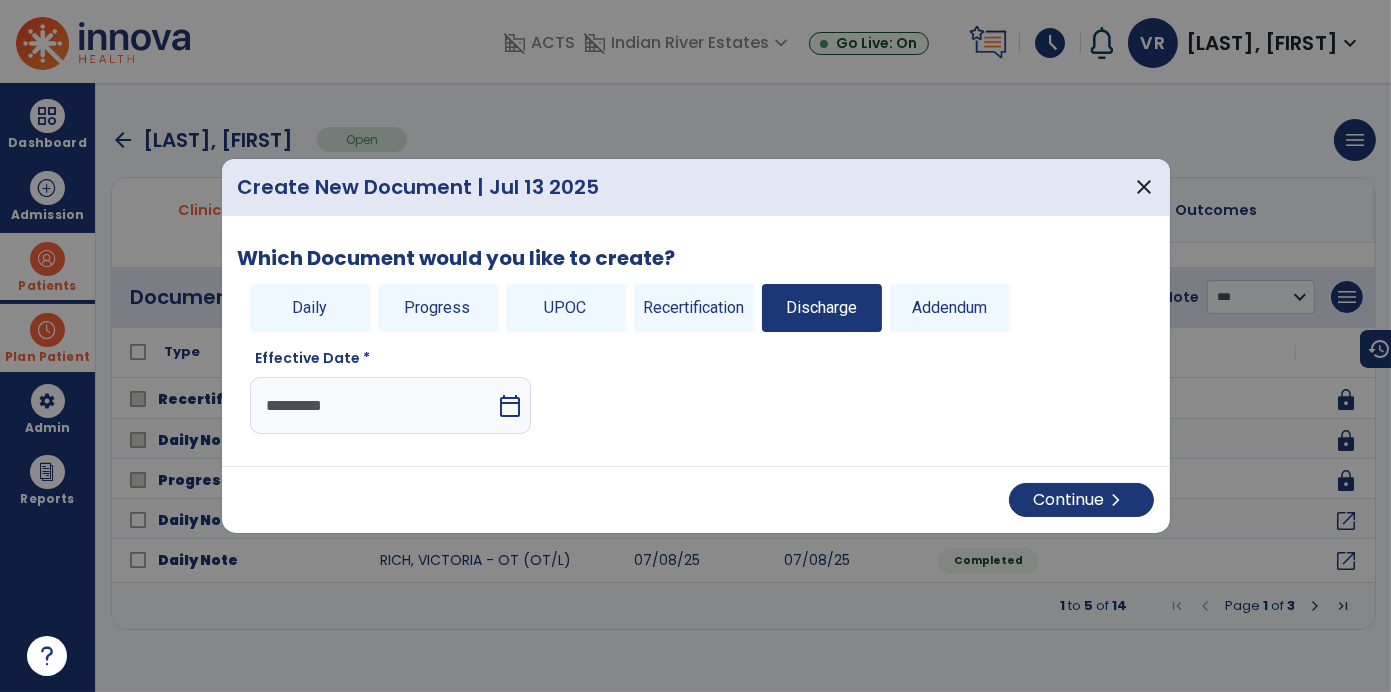 click on "calendar_today" at bounding box center [512, 405] 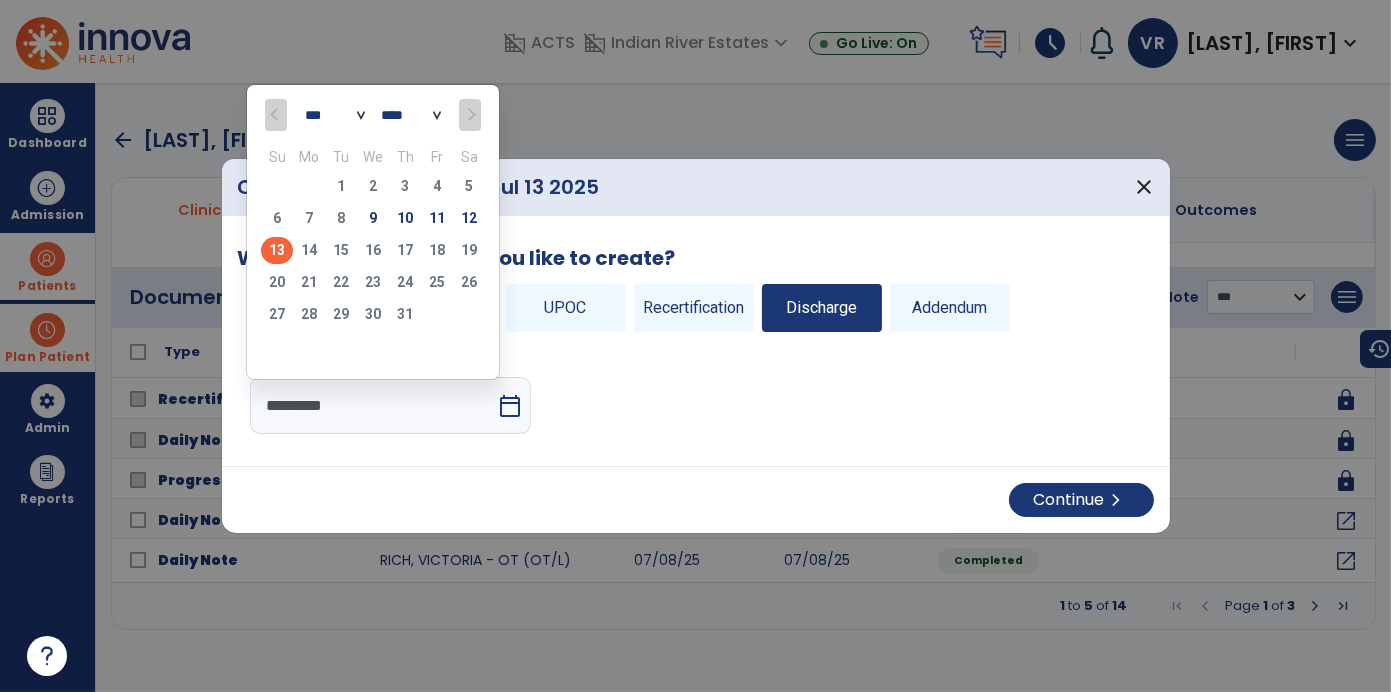 click on "6   7   8   9   10   11   12" 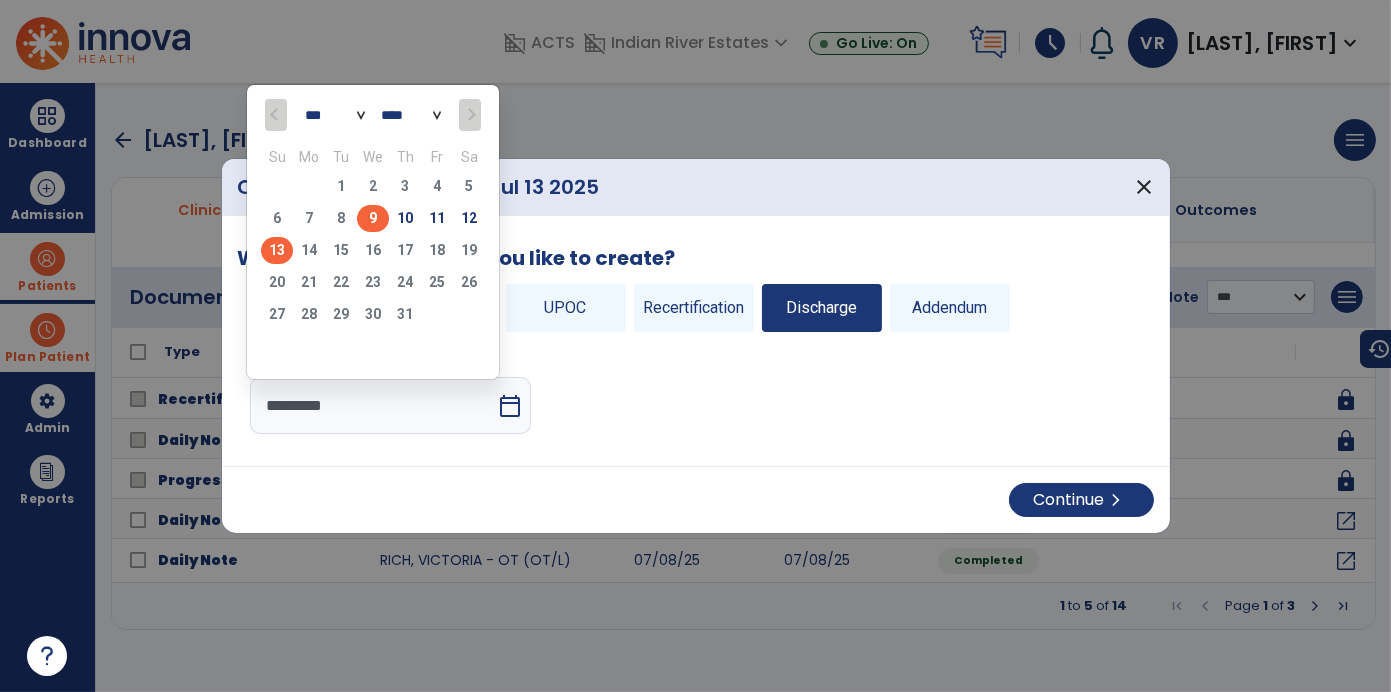 click on "9" 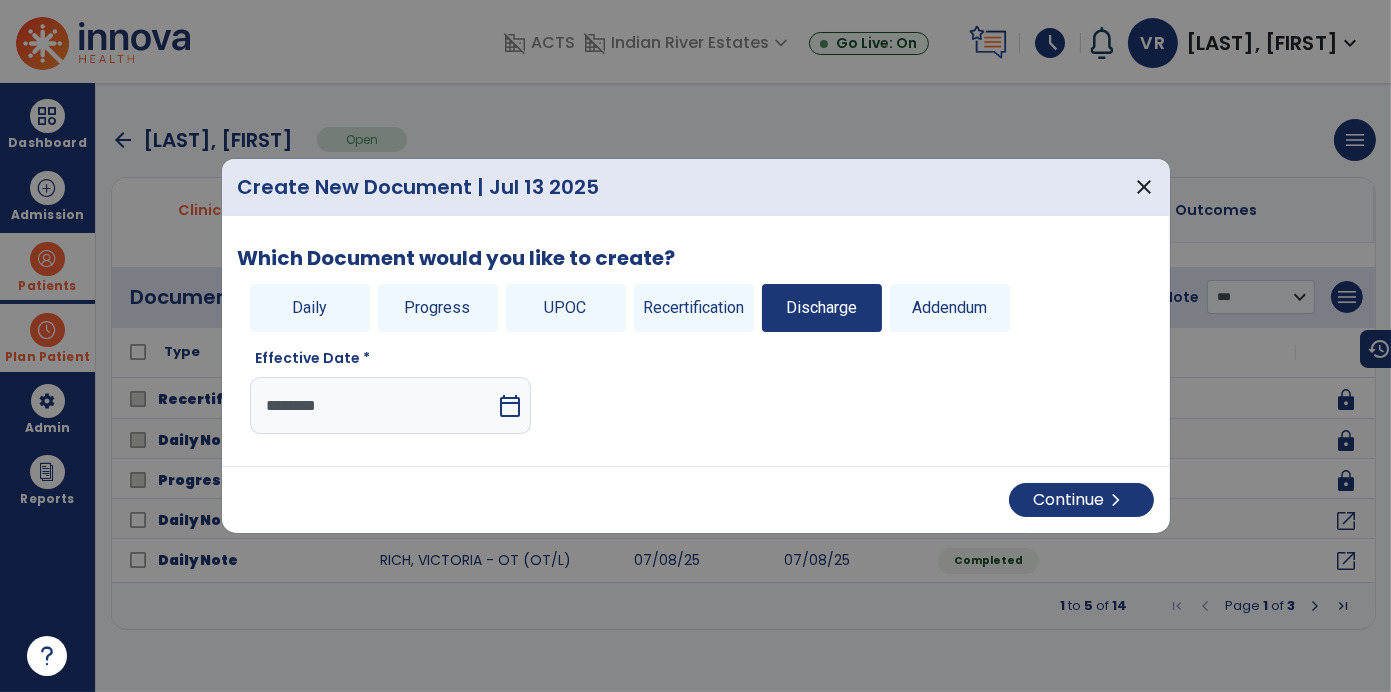 click on "calendar_today" at bounding box center (510, 406) 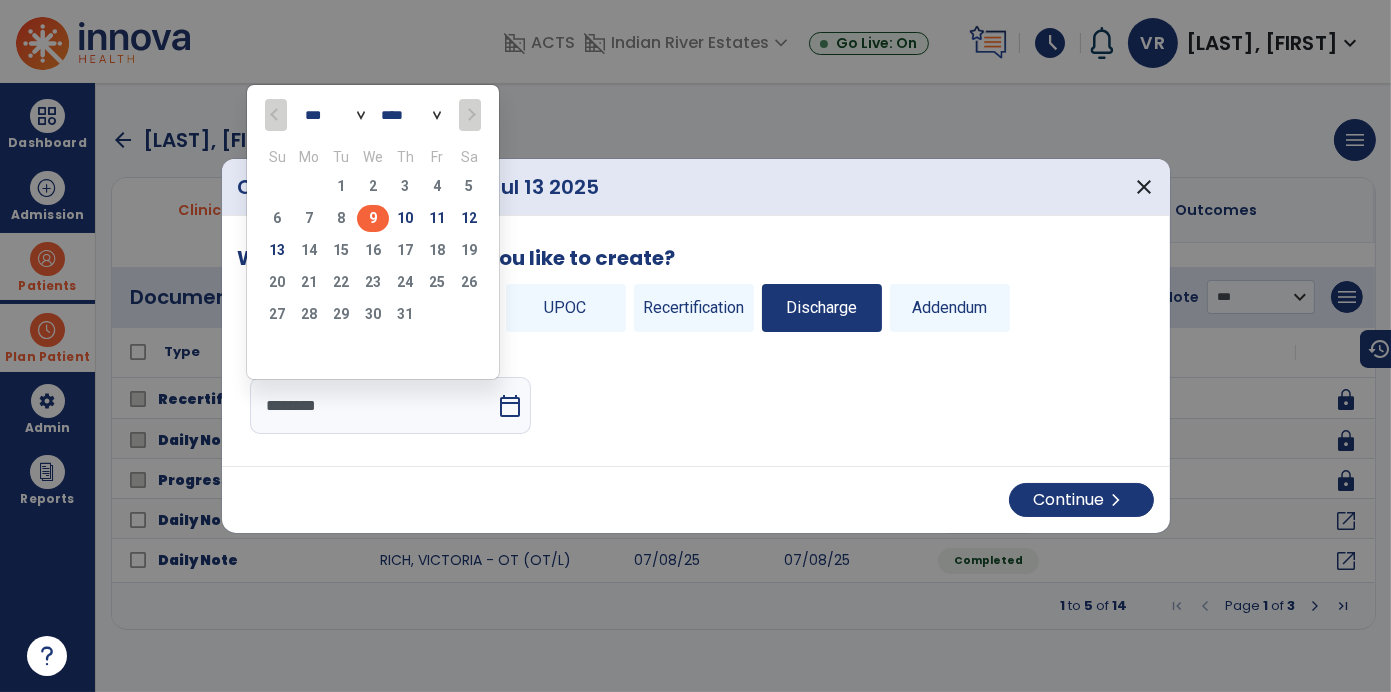 click on "6   7   8   9   10   11   12" 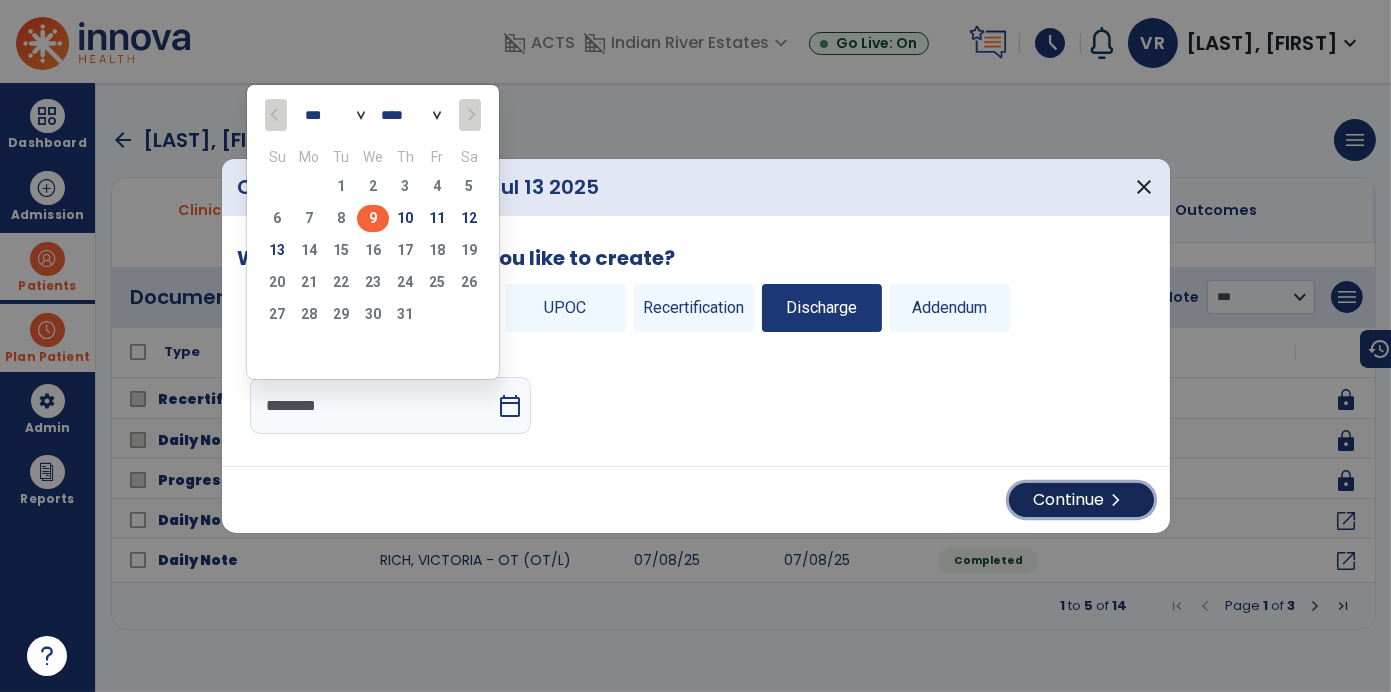 click on "chevron_right" at bounding box center (1117, 500) 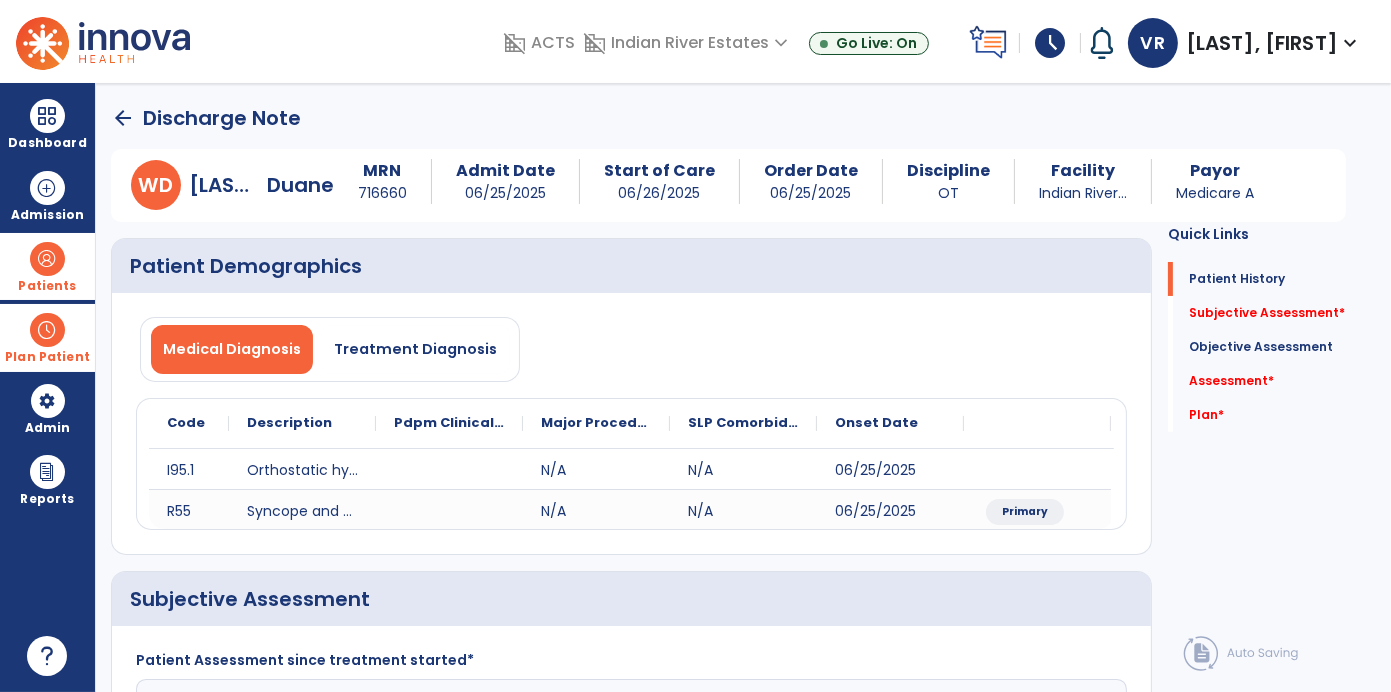 click on "arrow_back" 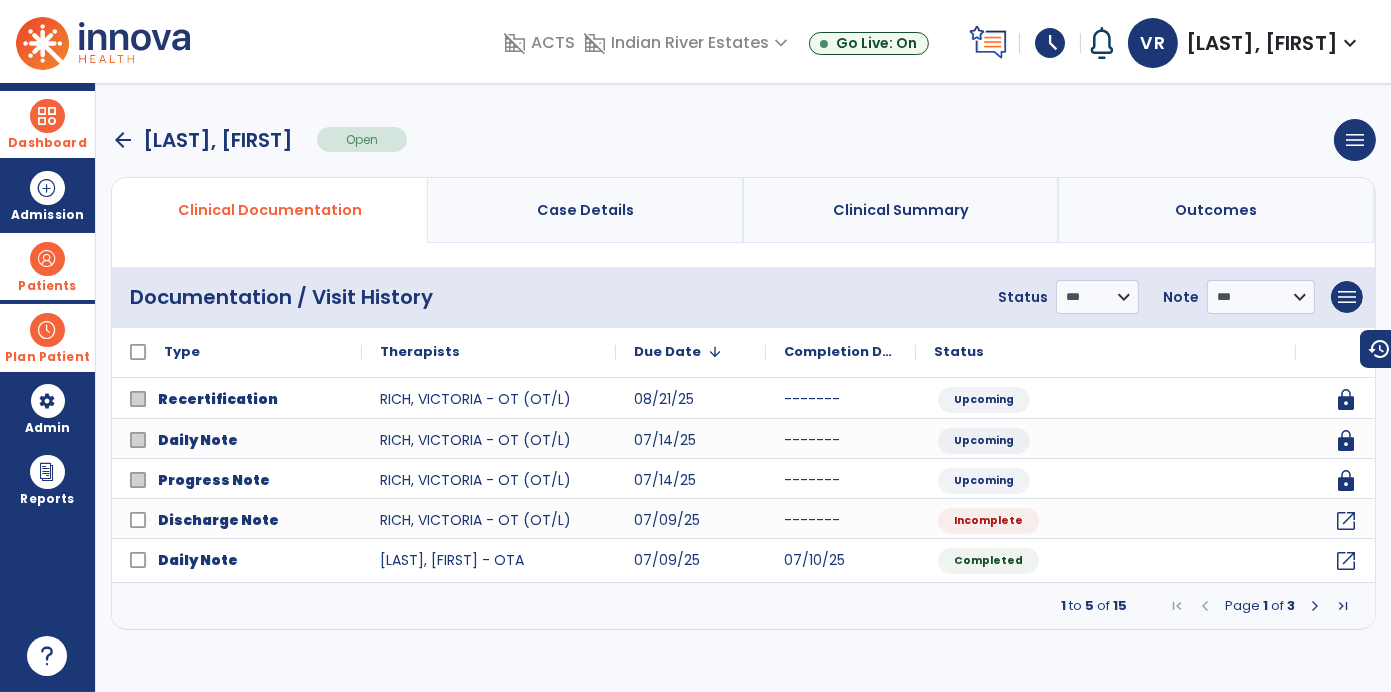 click at bounding box center (47, 116) 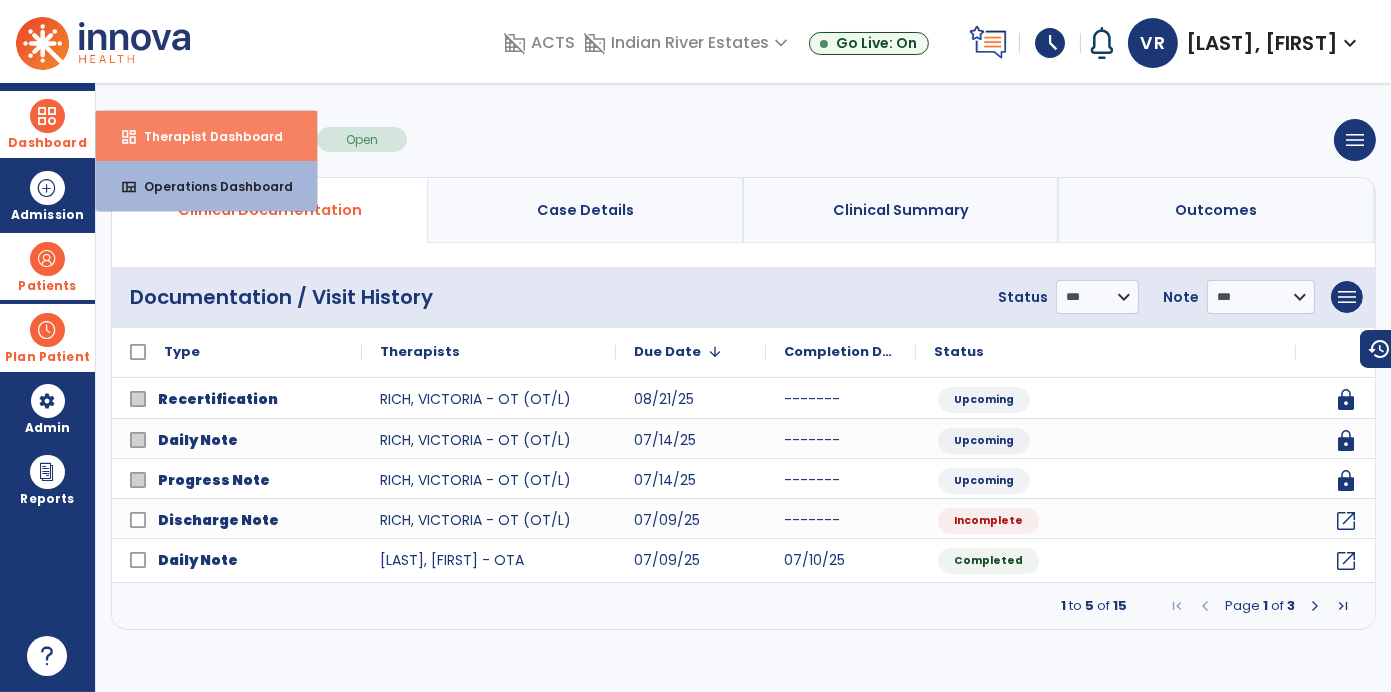 click on "Therapist Dashboard" at bounding box center (205, 136) 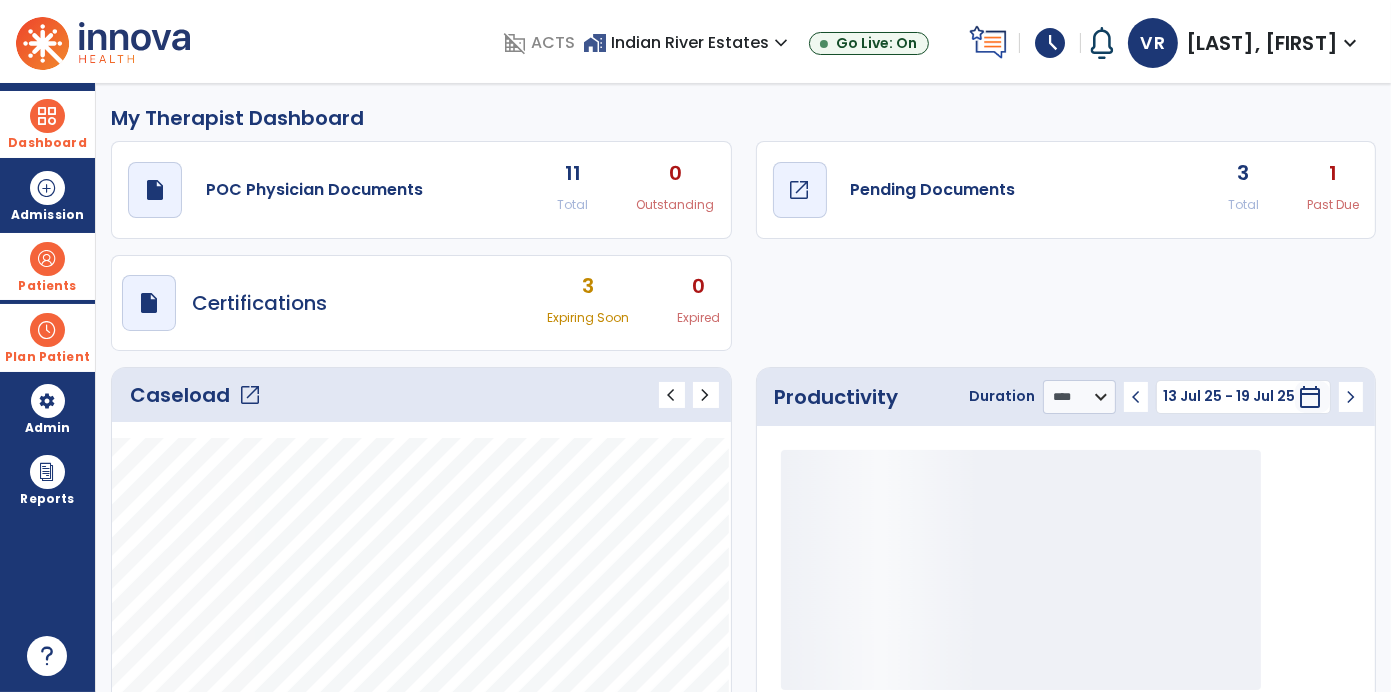 click on "Pending Documents" 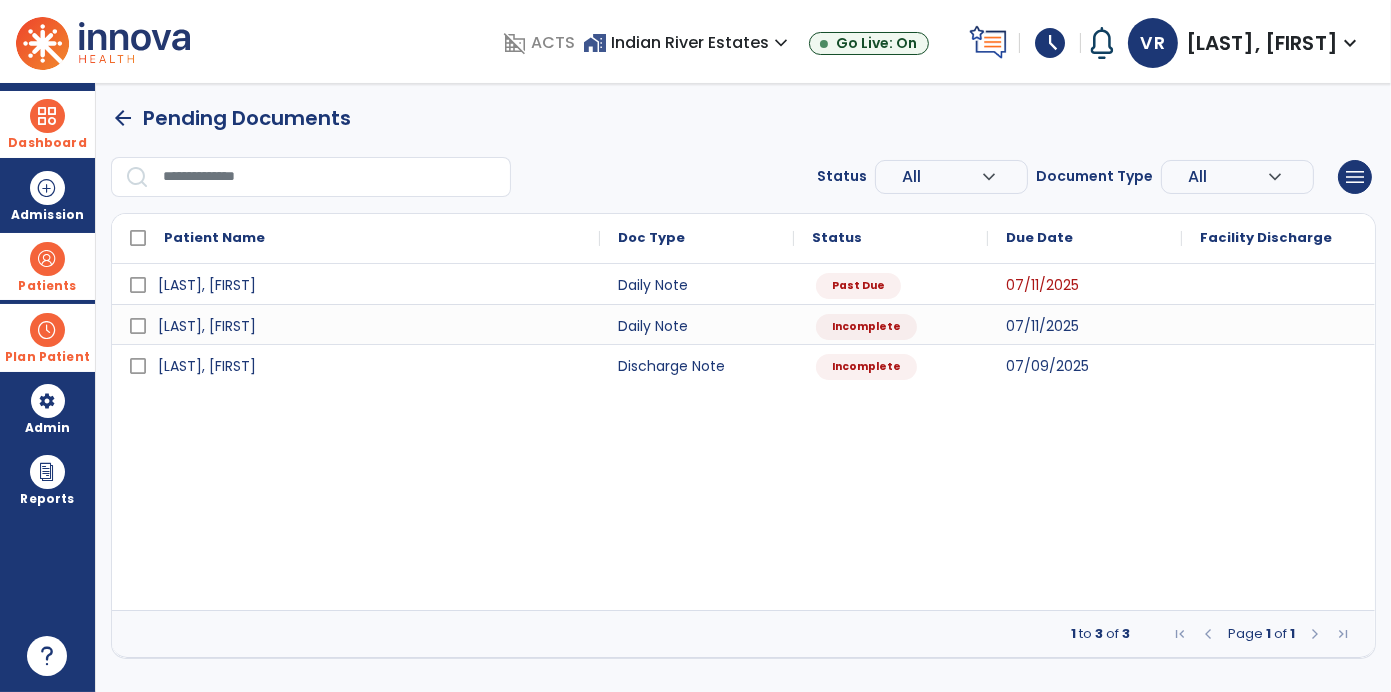 click at bounding box center [47, 259] 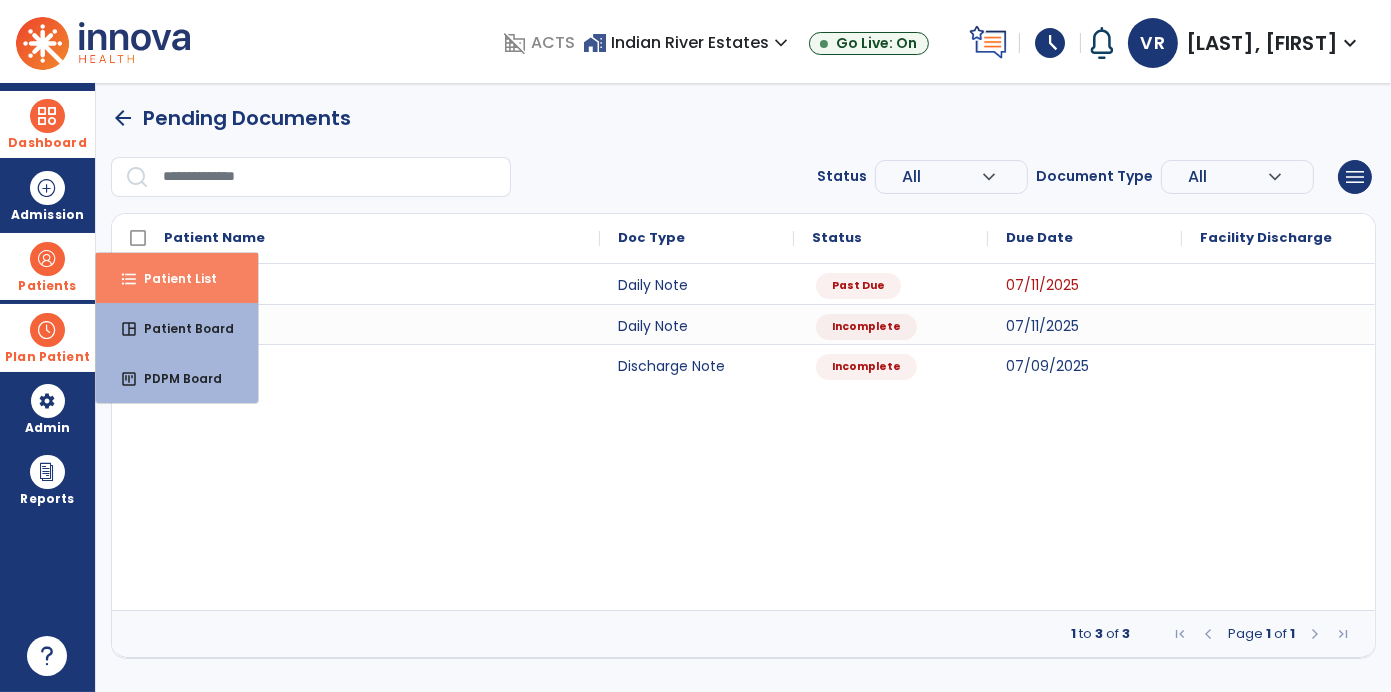 click on "Patient List" at bounding box center [172, 278] 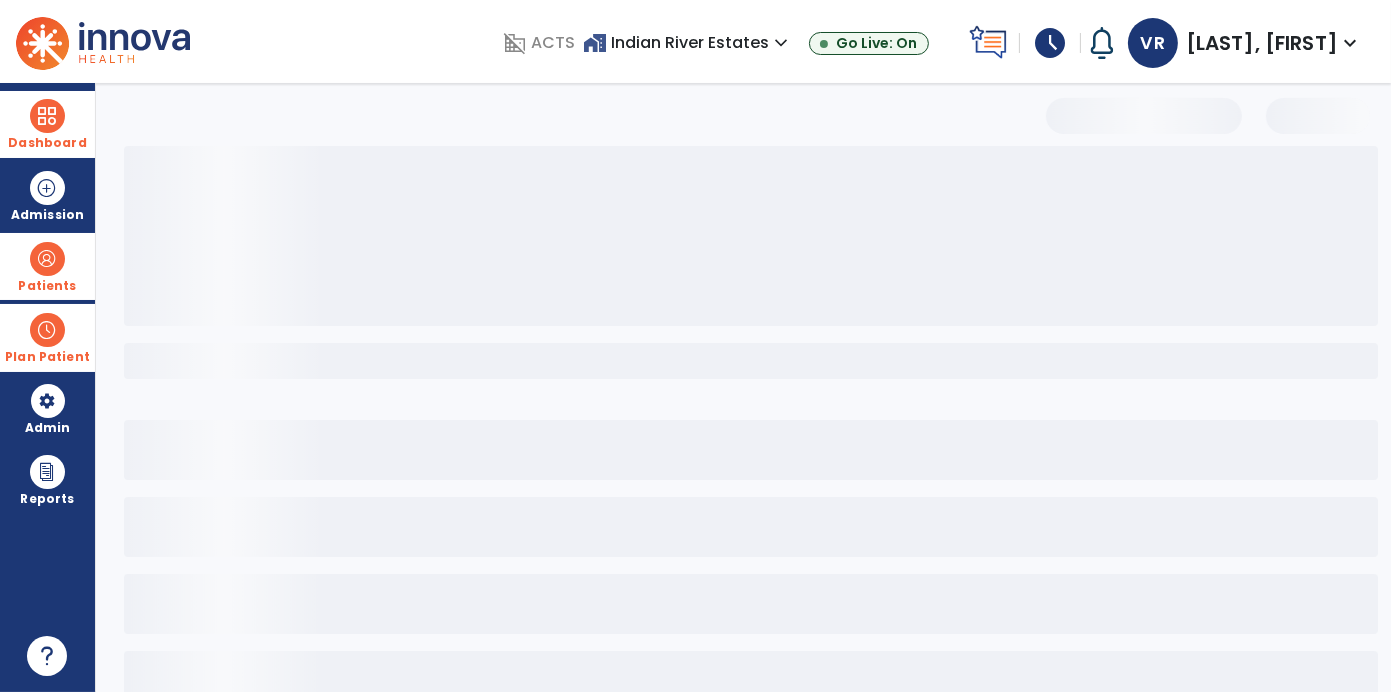 select on "***" 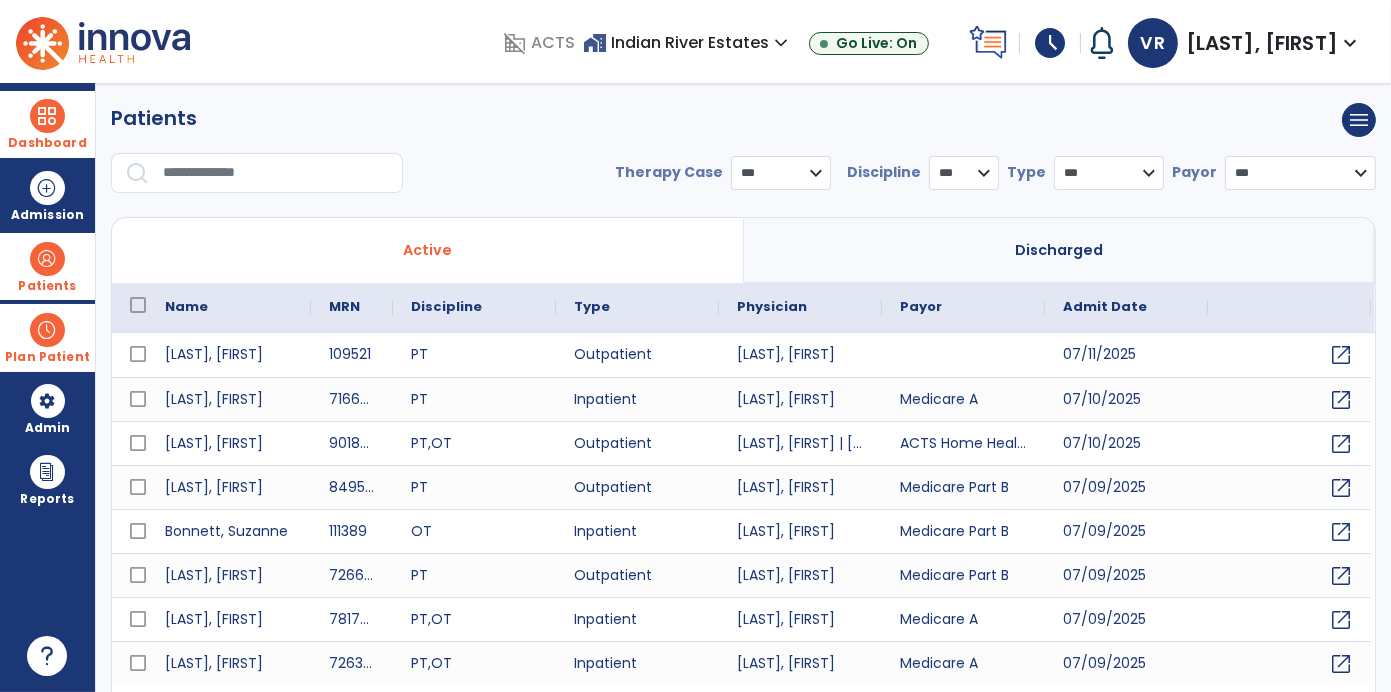 click at bounding box center (276, 173) 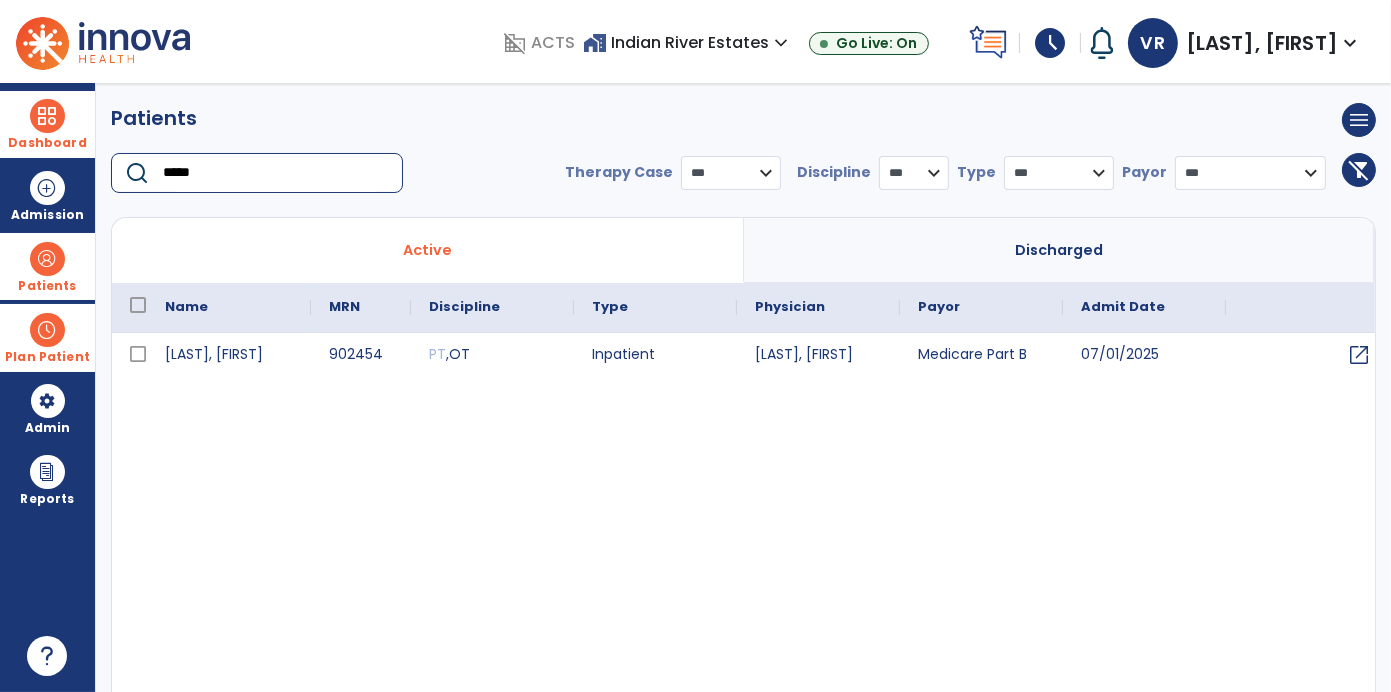 type on "*****" 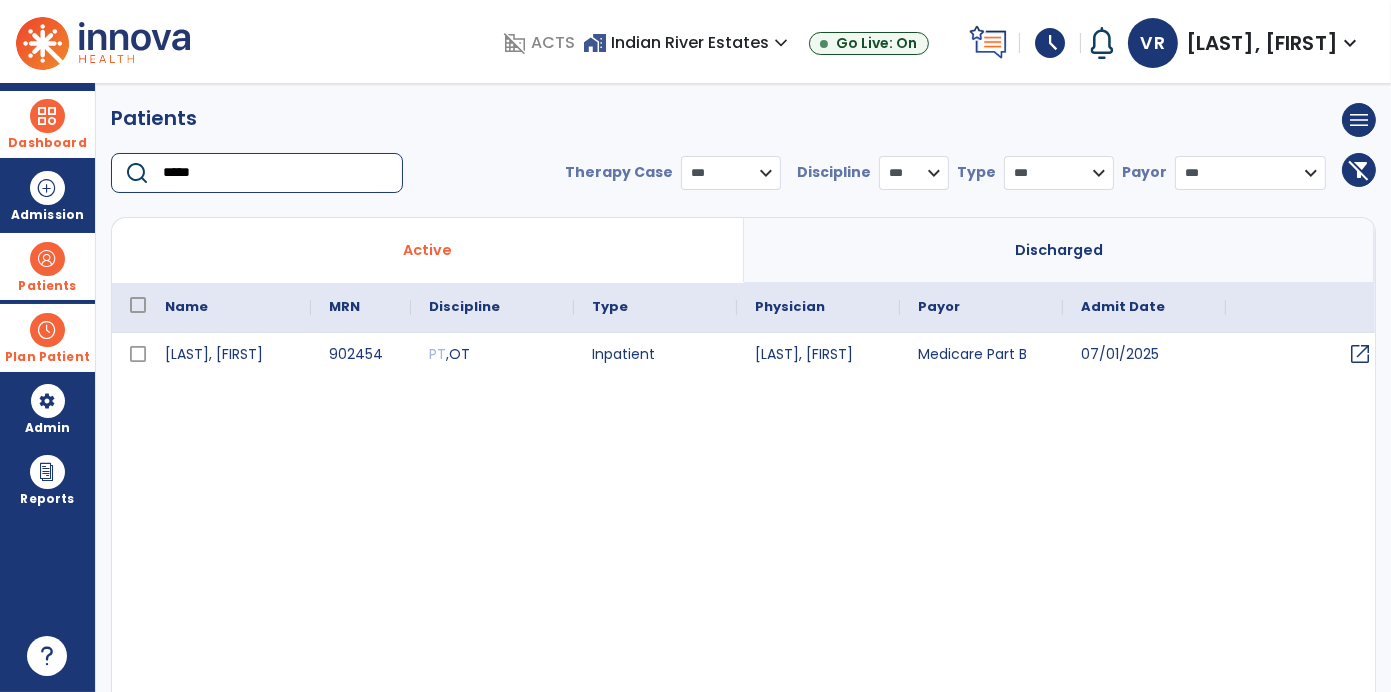 click on "open_in_new" at bounding box center [1360, 354] 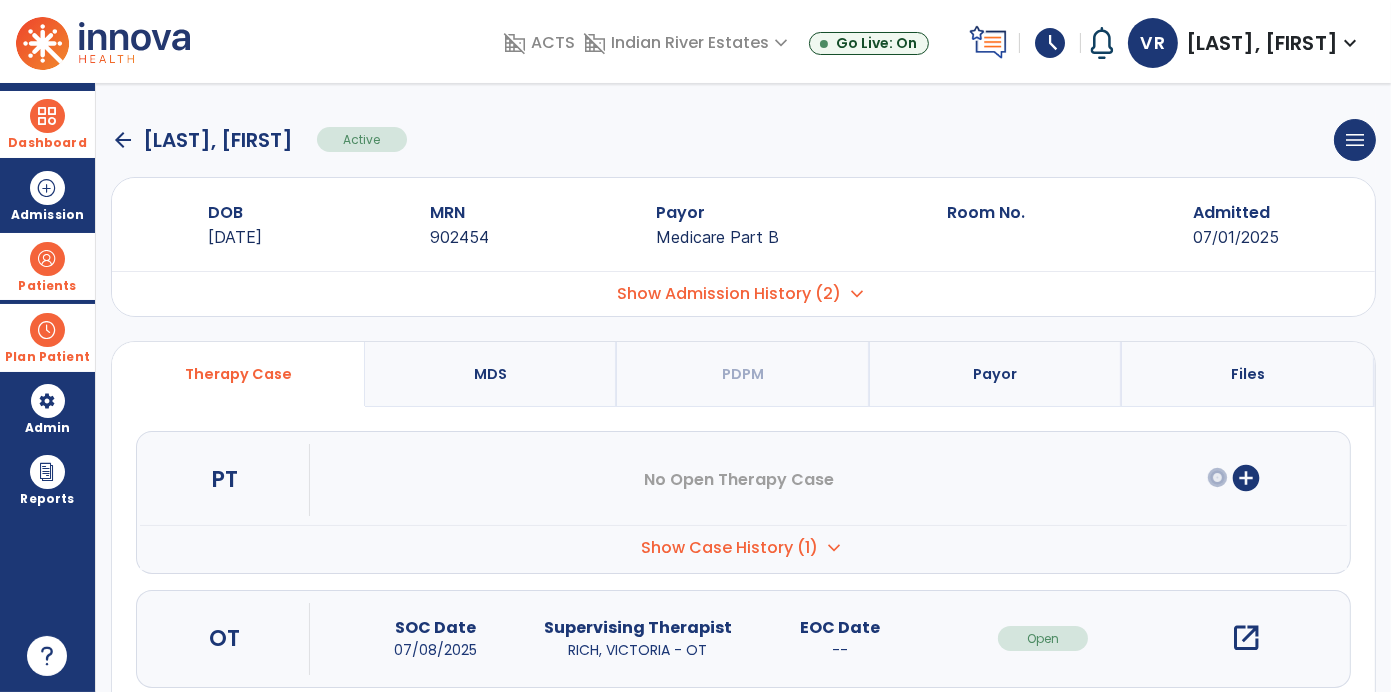 click on "Show Case History (1)     expand_more" at bounding box center (743, 547) 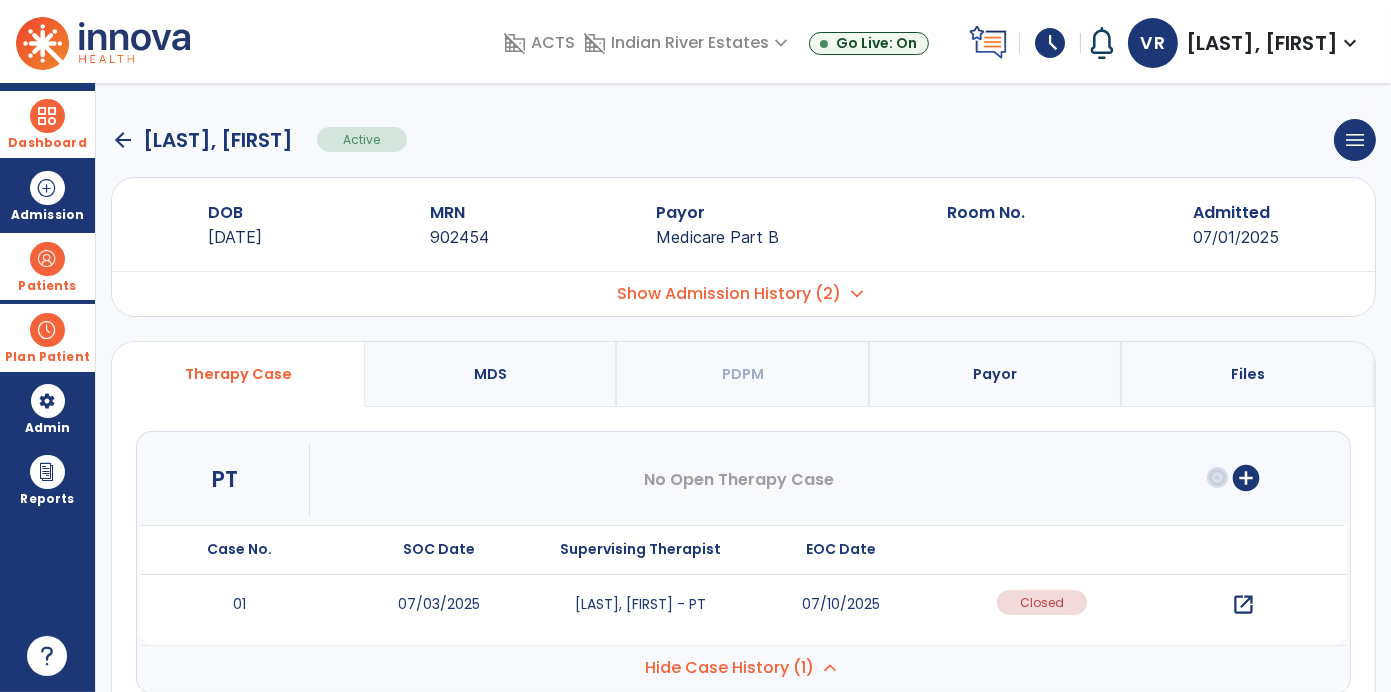 click on "arrow_back" 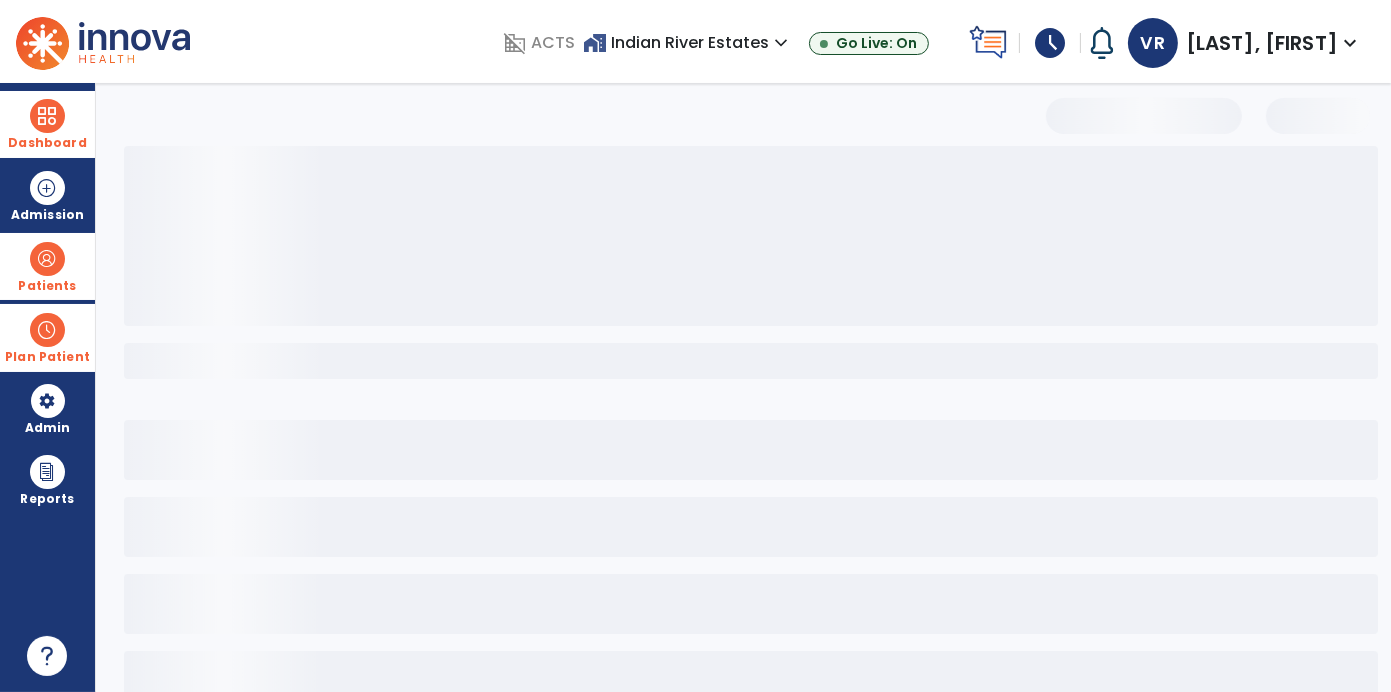 select on "***" 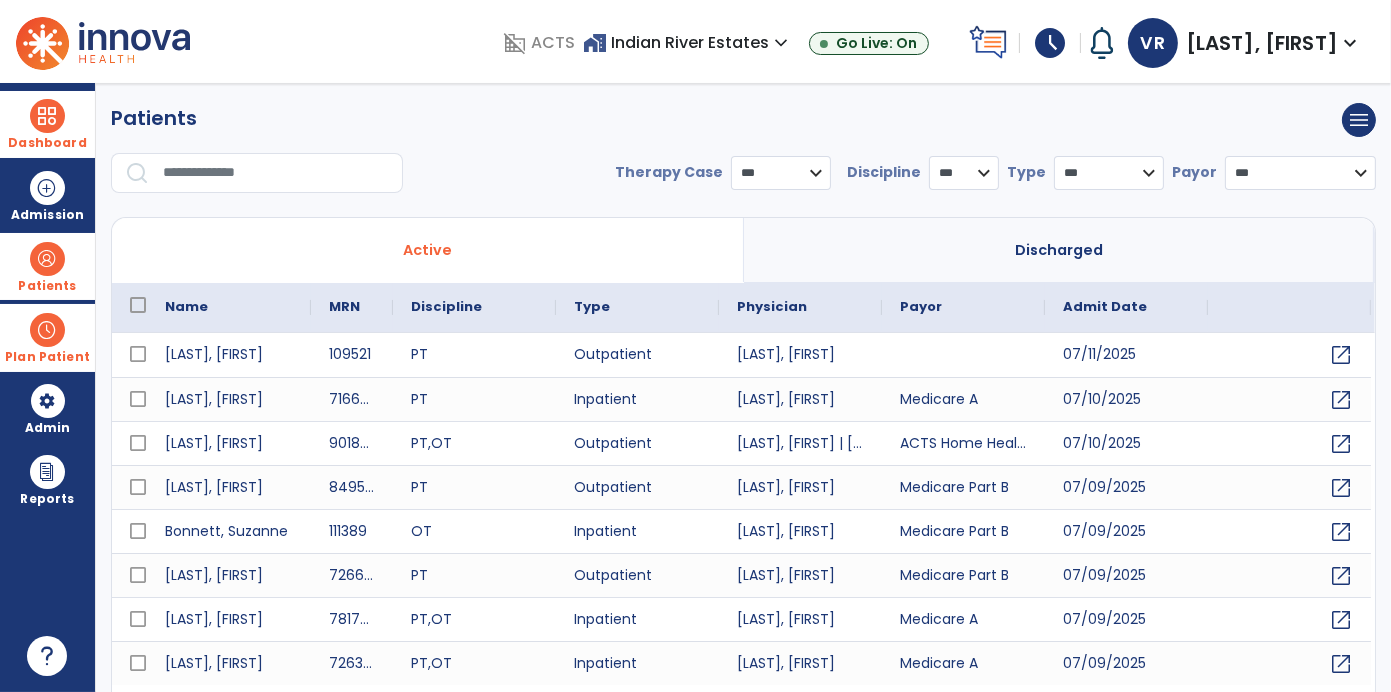 click at bounding box center (276, 173) 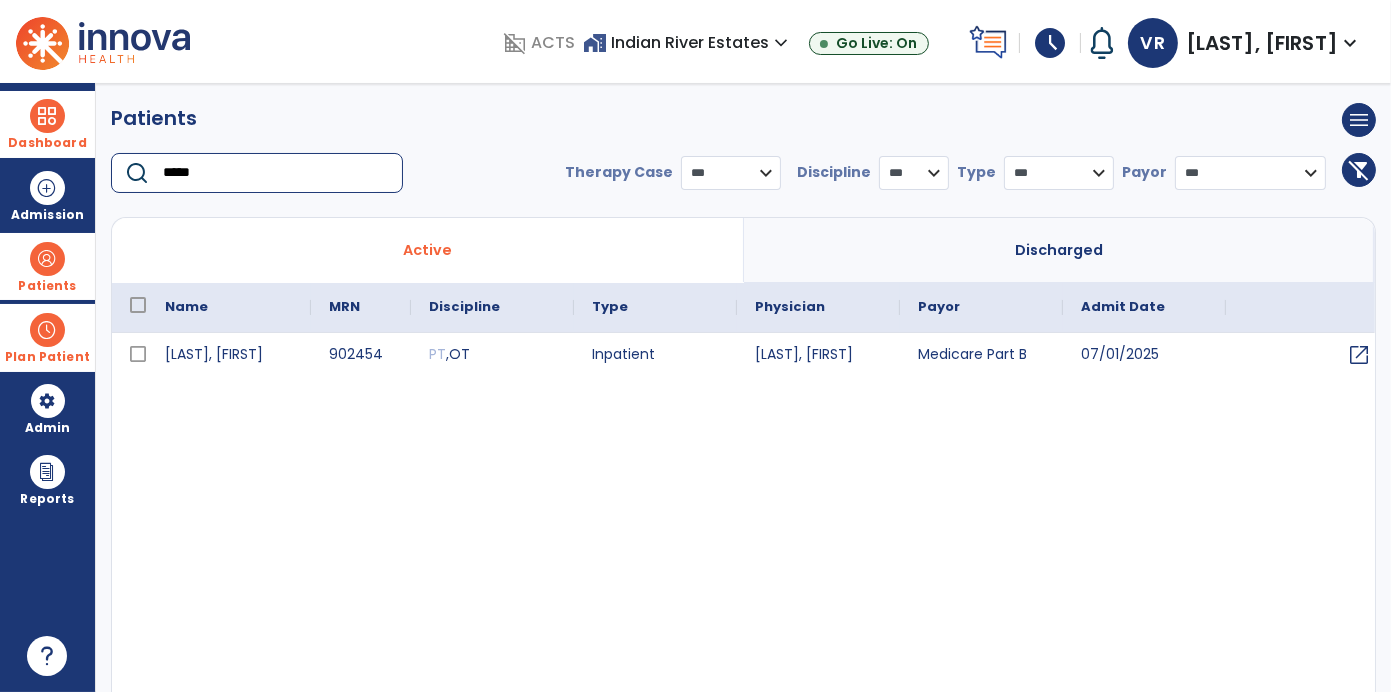 type on "*****" 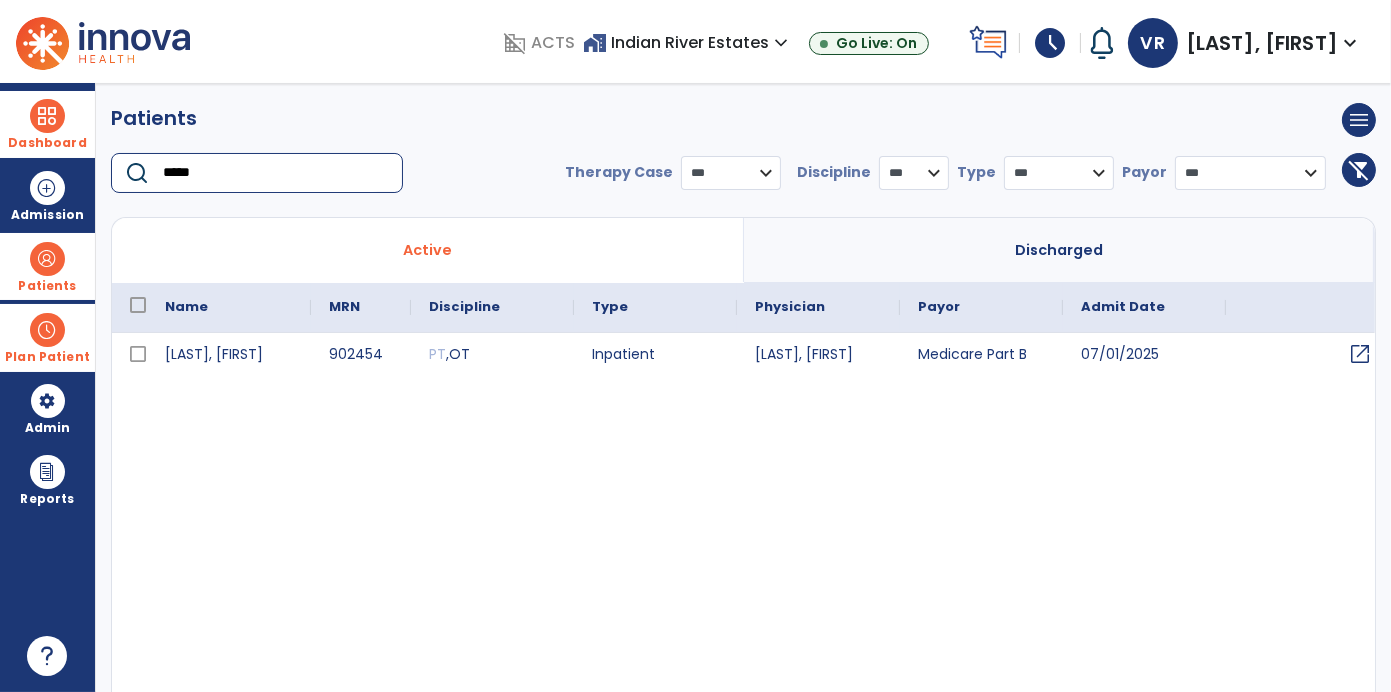 click on "open_in_new" at bounding box center (1360, 354) 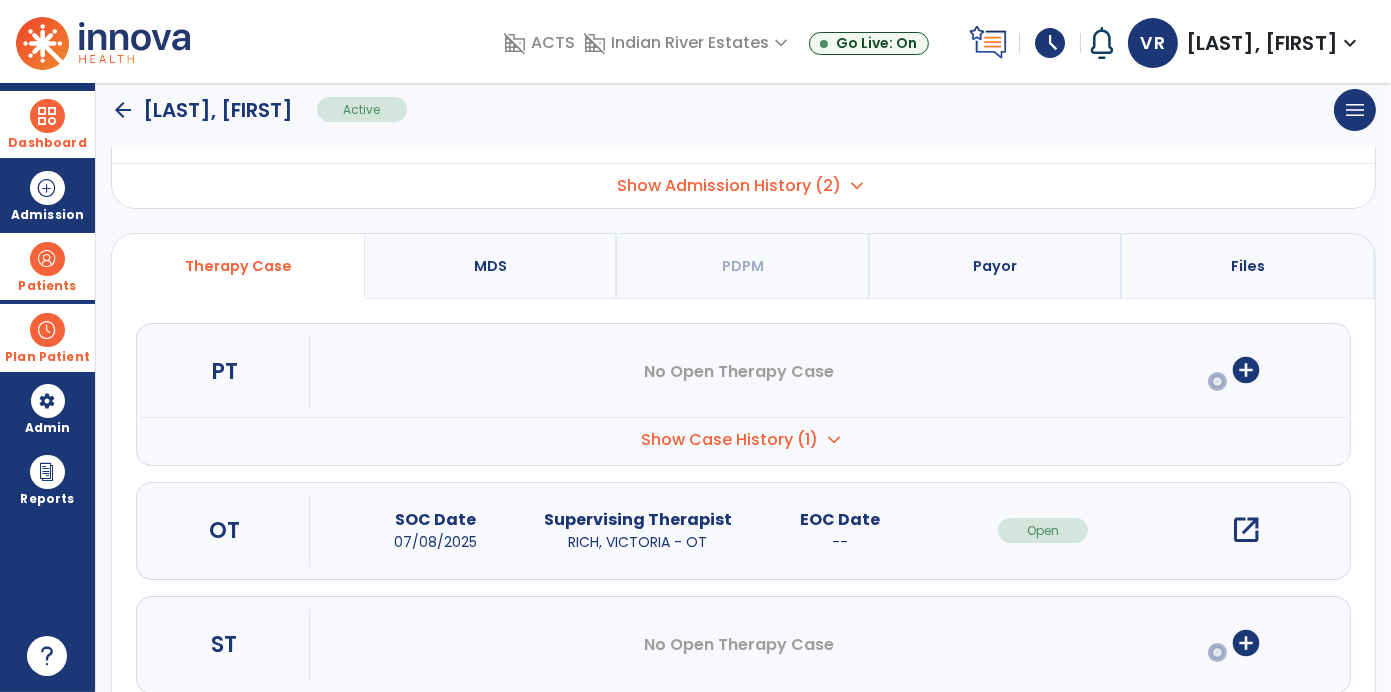 scroll, scrollTop: 110, scrollLeft: 0, axis: vertical 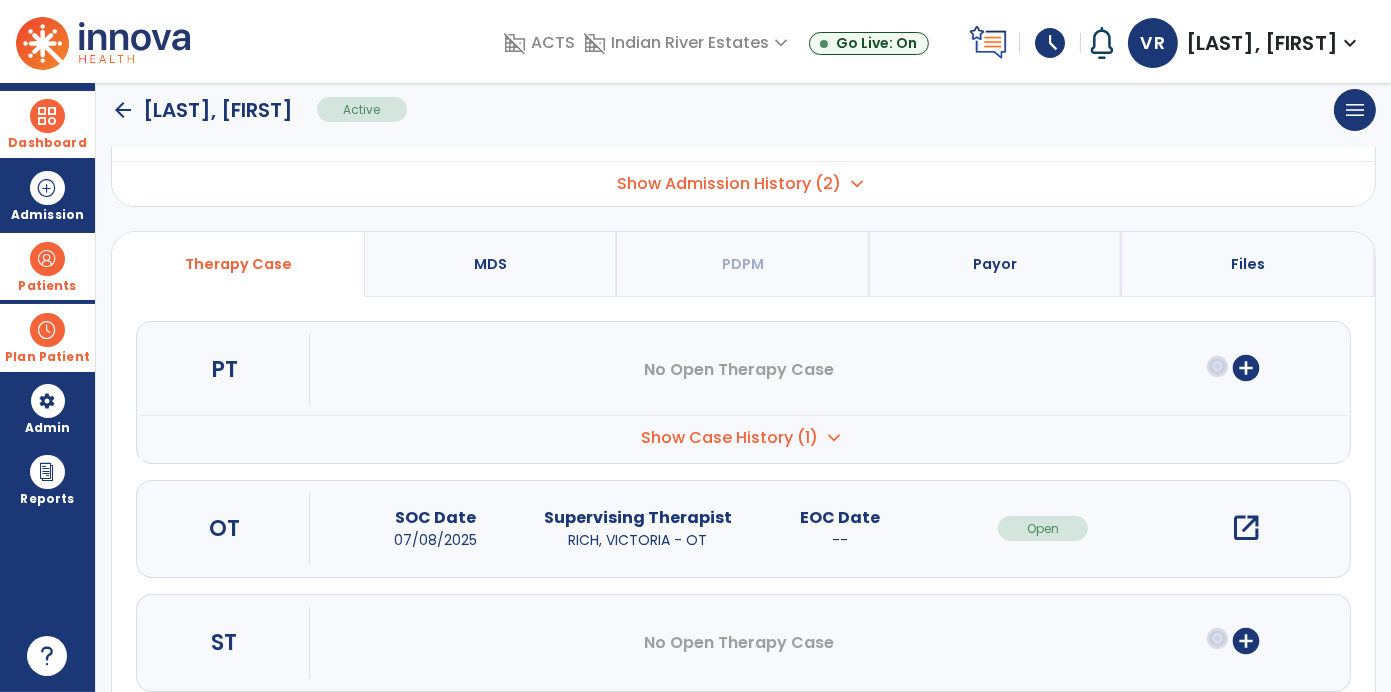 click on "open_in_new" at bounding box center [1246, 528] 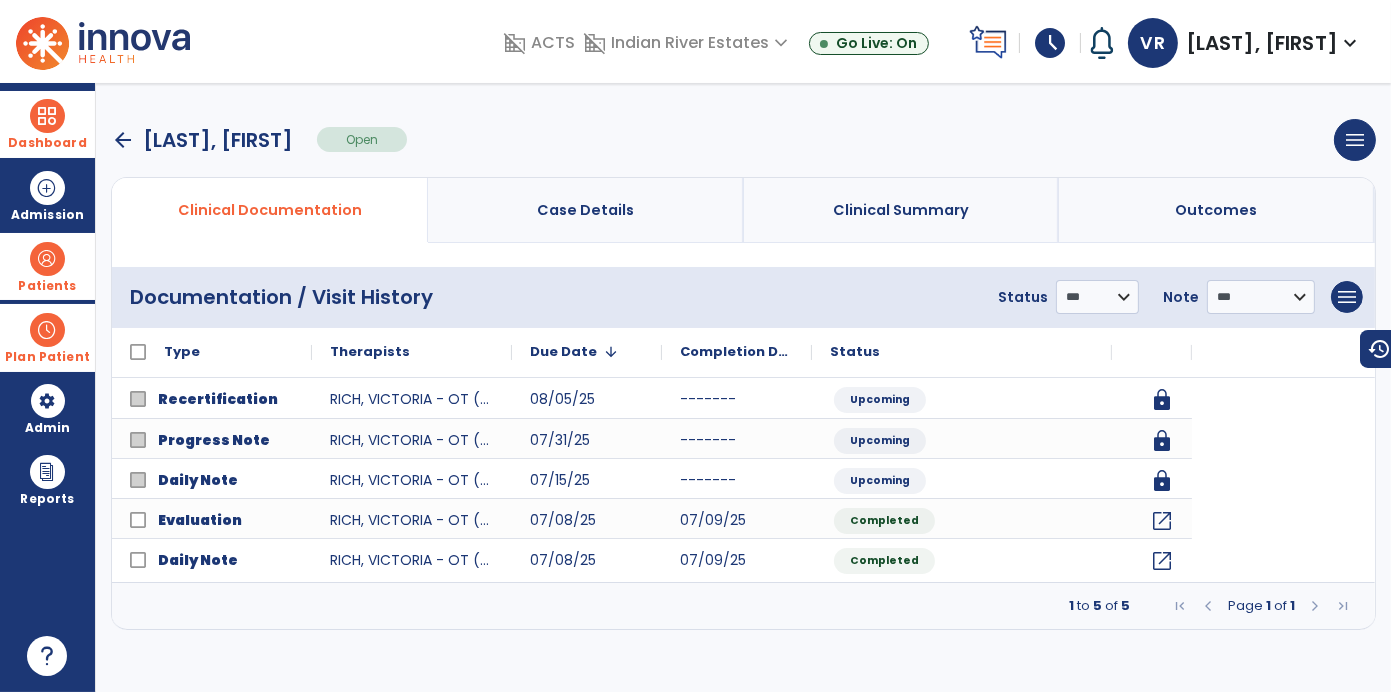 scroll, scrollTop: 0, scrollLeft: 0, axis: both 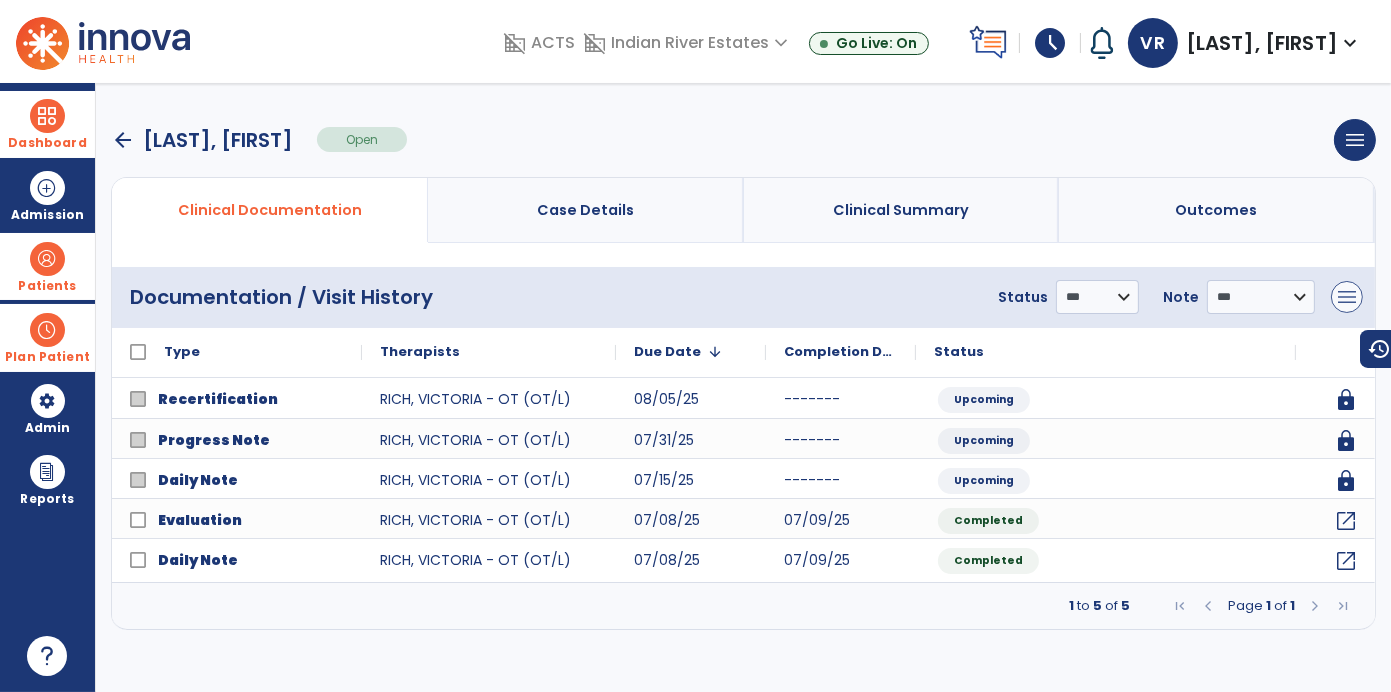 click on "menu" at bounding box center [1347, 297] 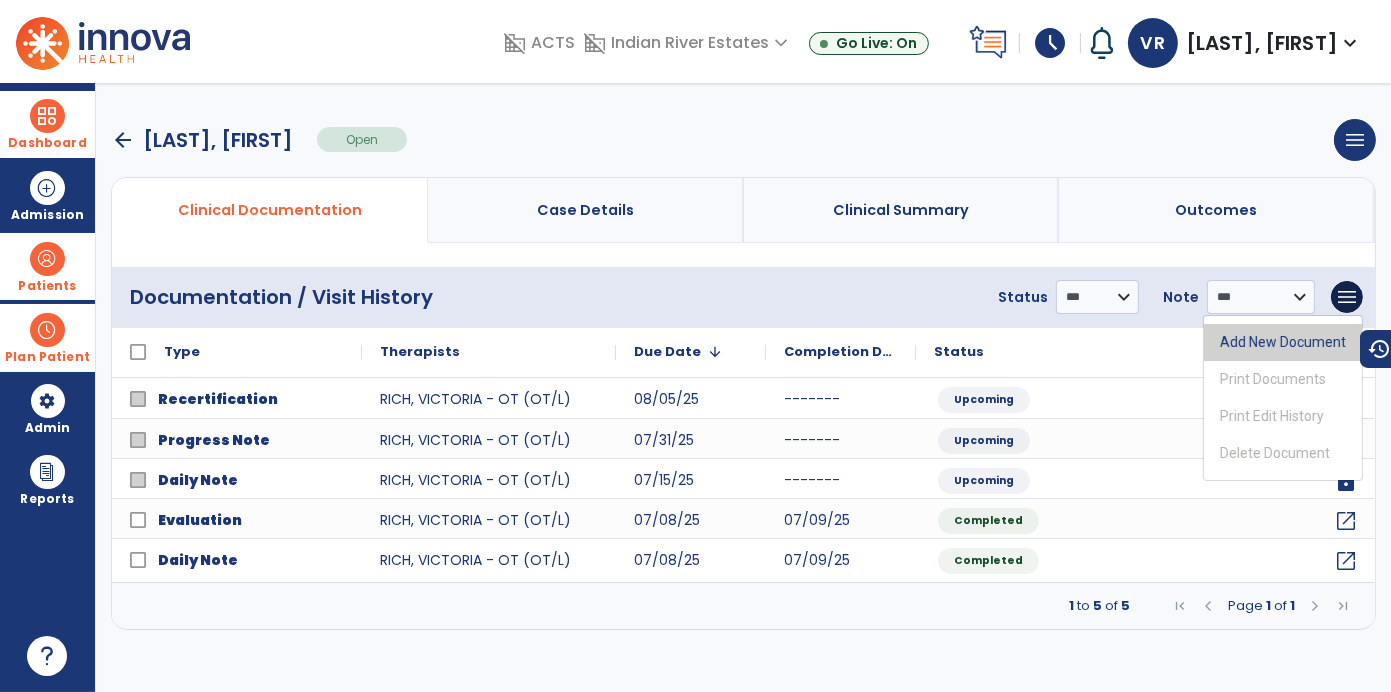 click on "Add New Document" at bounding box center (1283, 342) 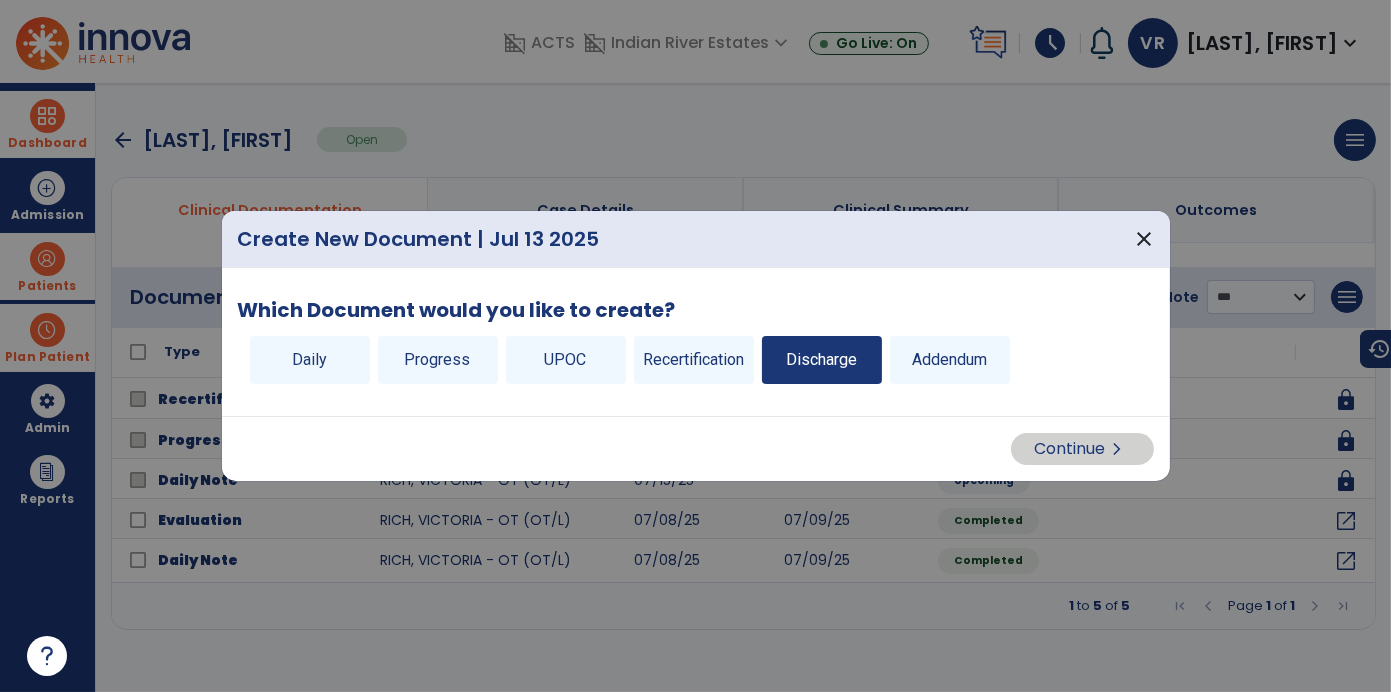 click on "Discharge" at bounding box center (822, 360) 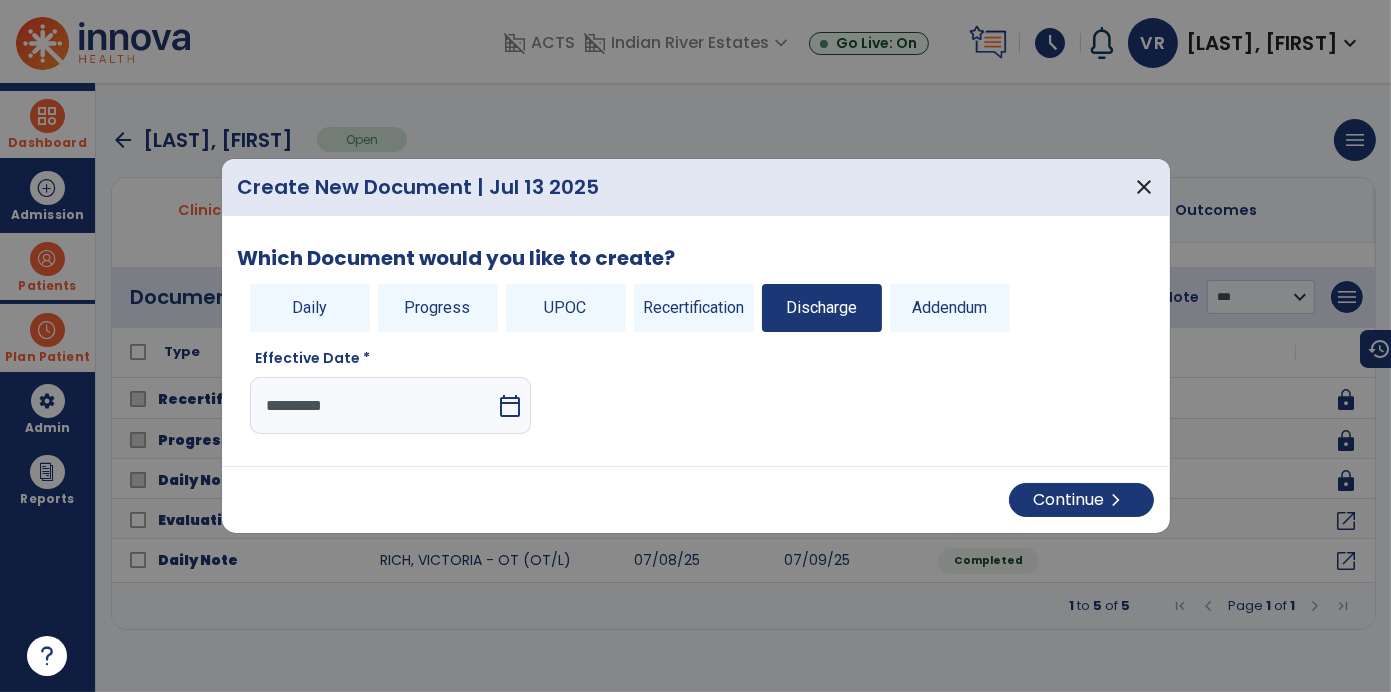 click on "calendar_today" at bounding box center (510, 406) 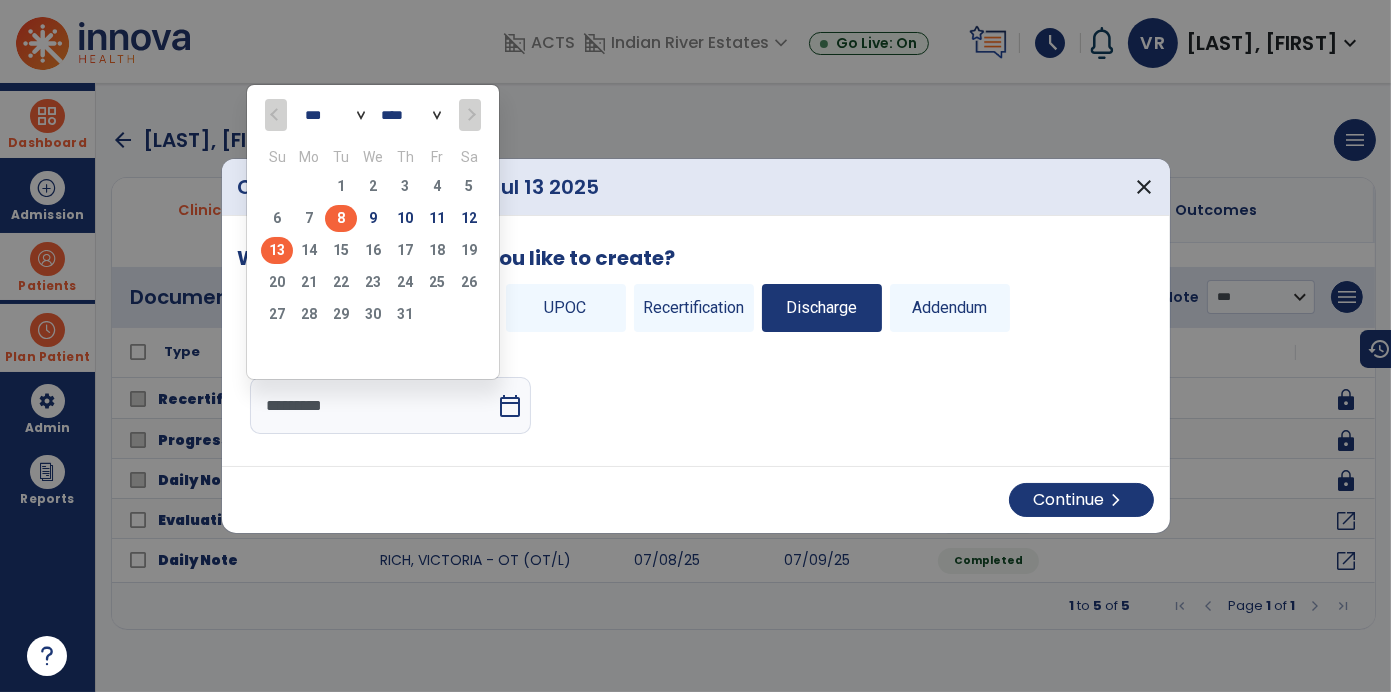 click on "8" 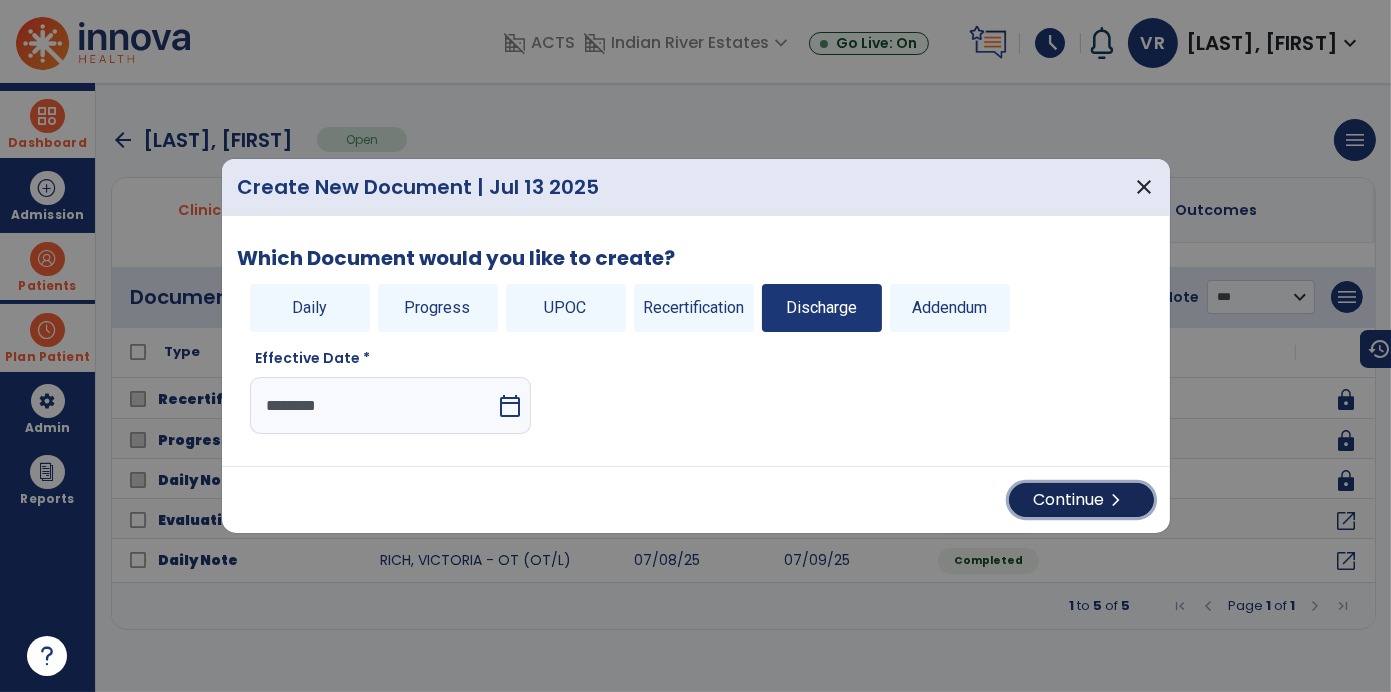 click on "Continue   chevron_right" at bounding box center (1081, 500) 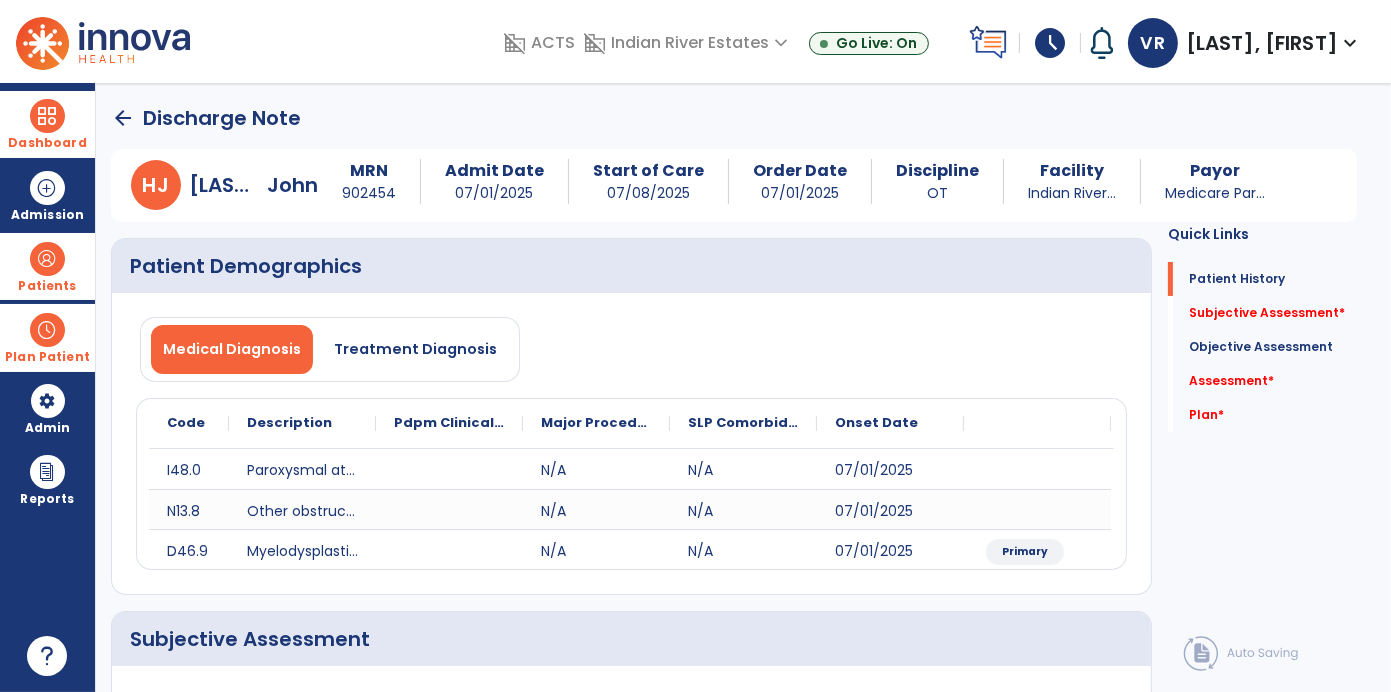 click on "arrow_back" 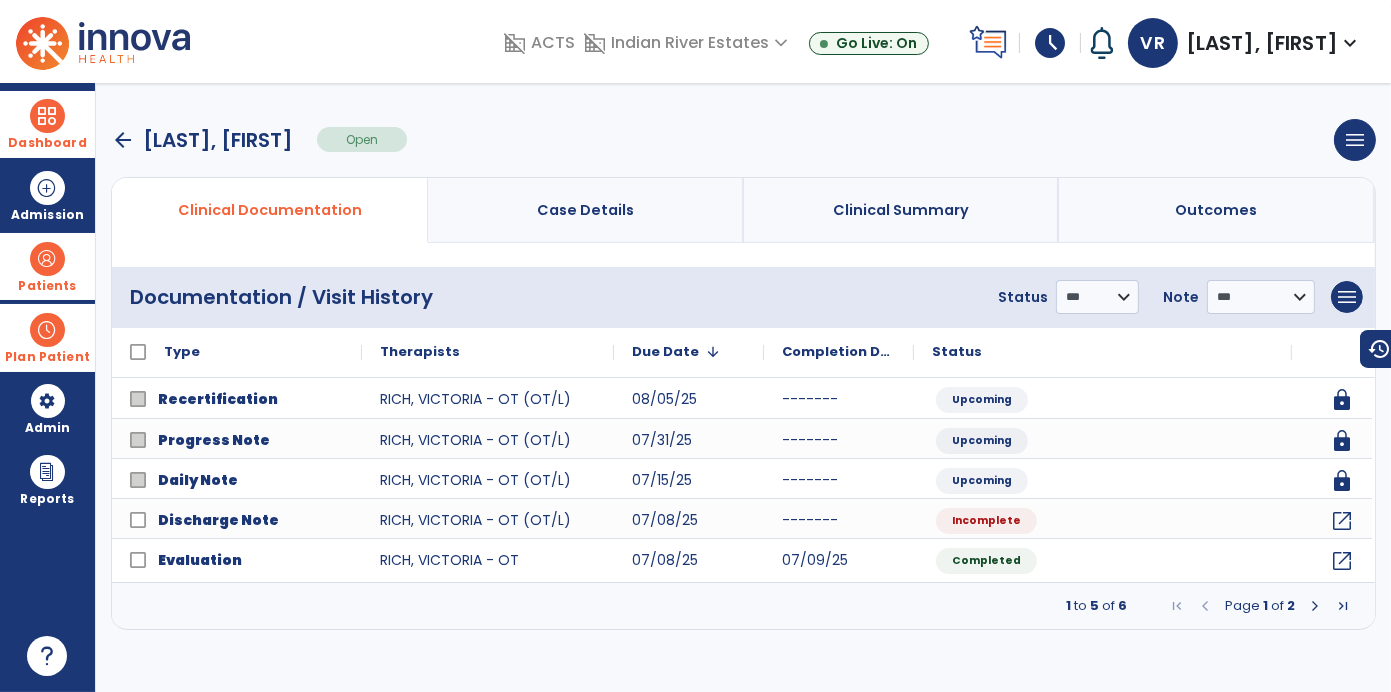 click at bounding box center (47, 116) 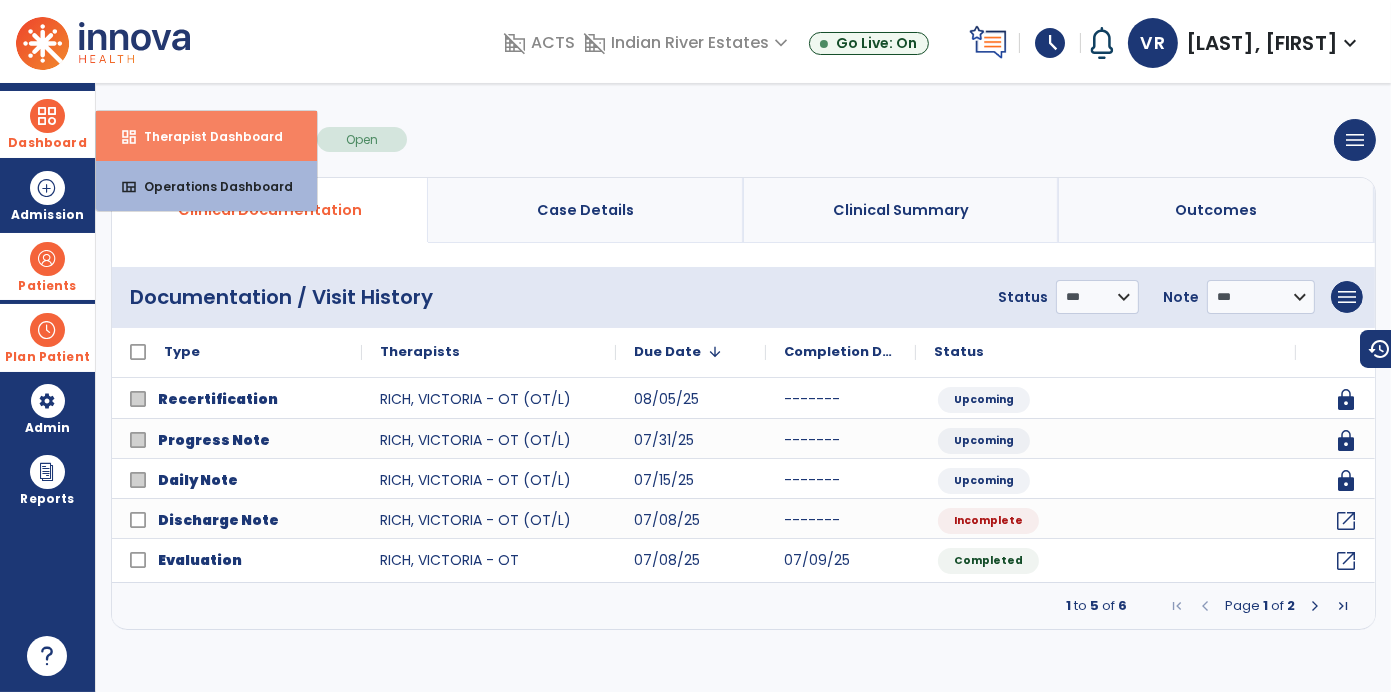 click on "Therapist Dashboard" at bounding box center (205, 136) 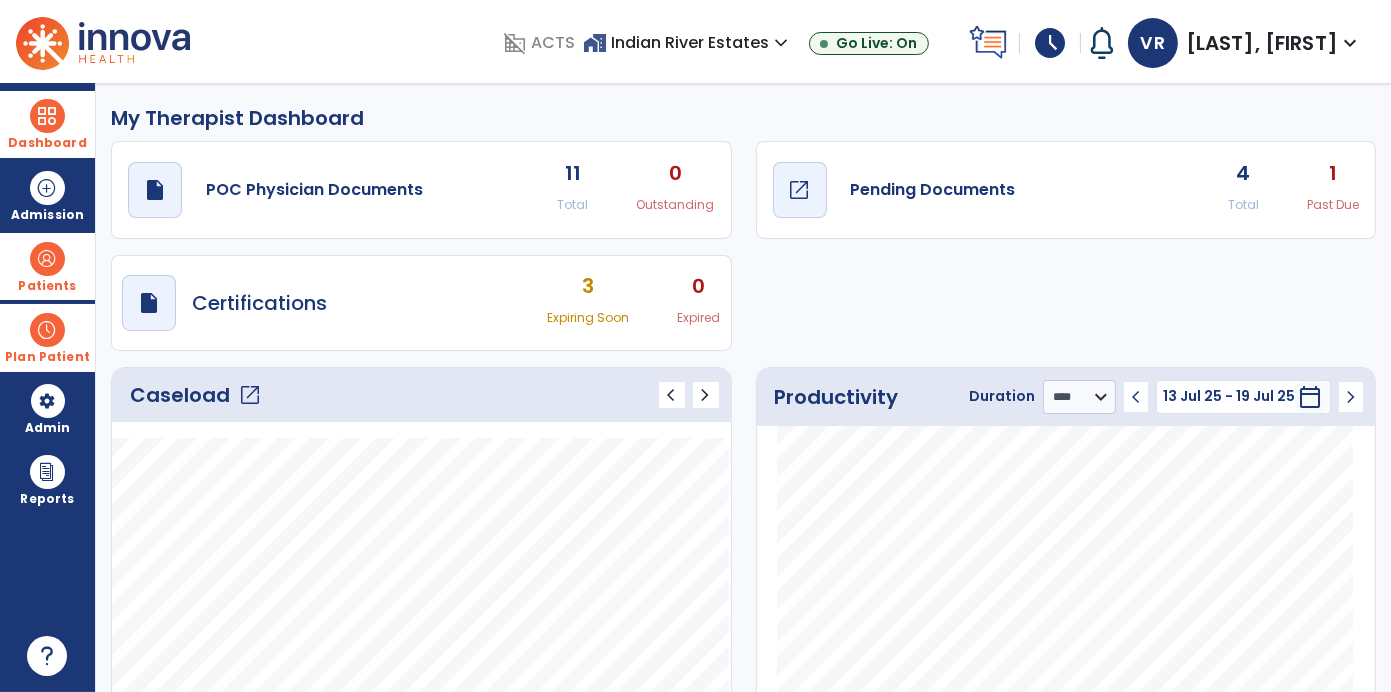 click on "Pending Documents" 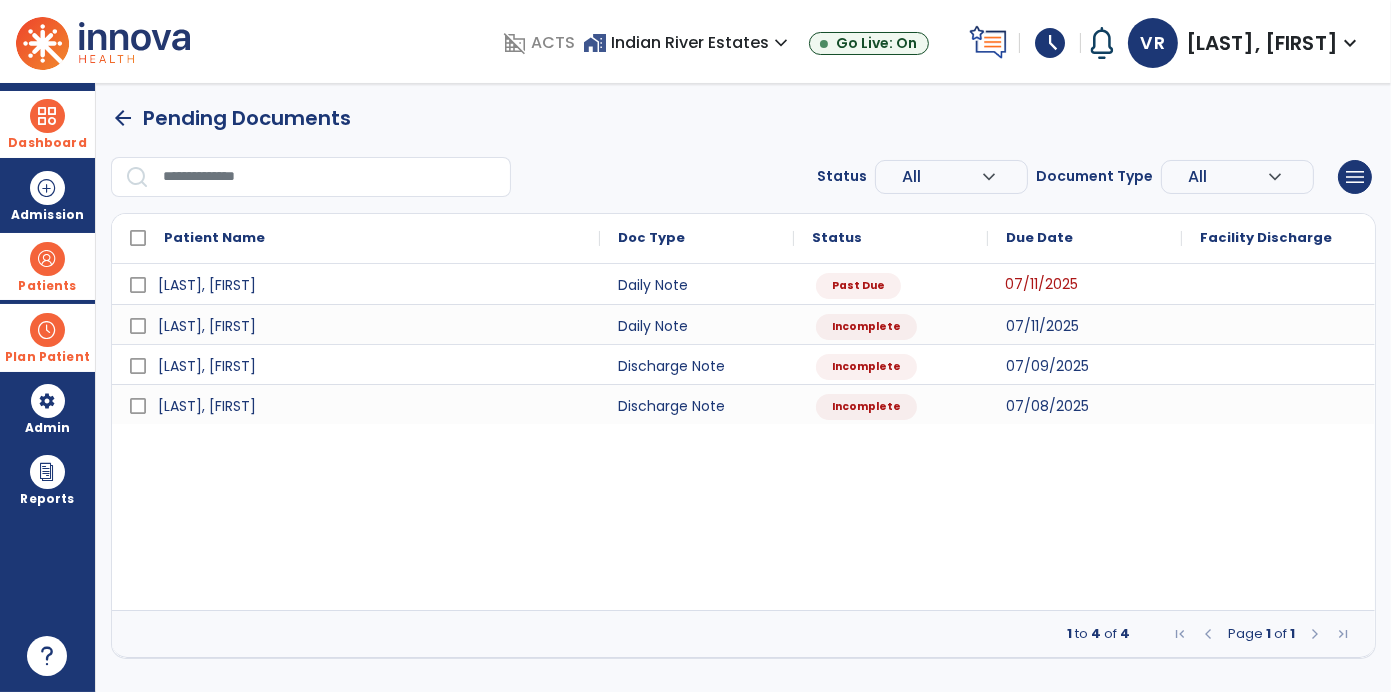 click on "07/11/2025" at bounding box center [1041, 284] 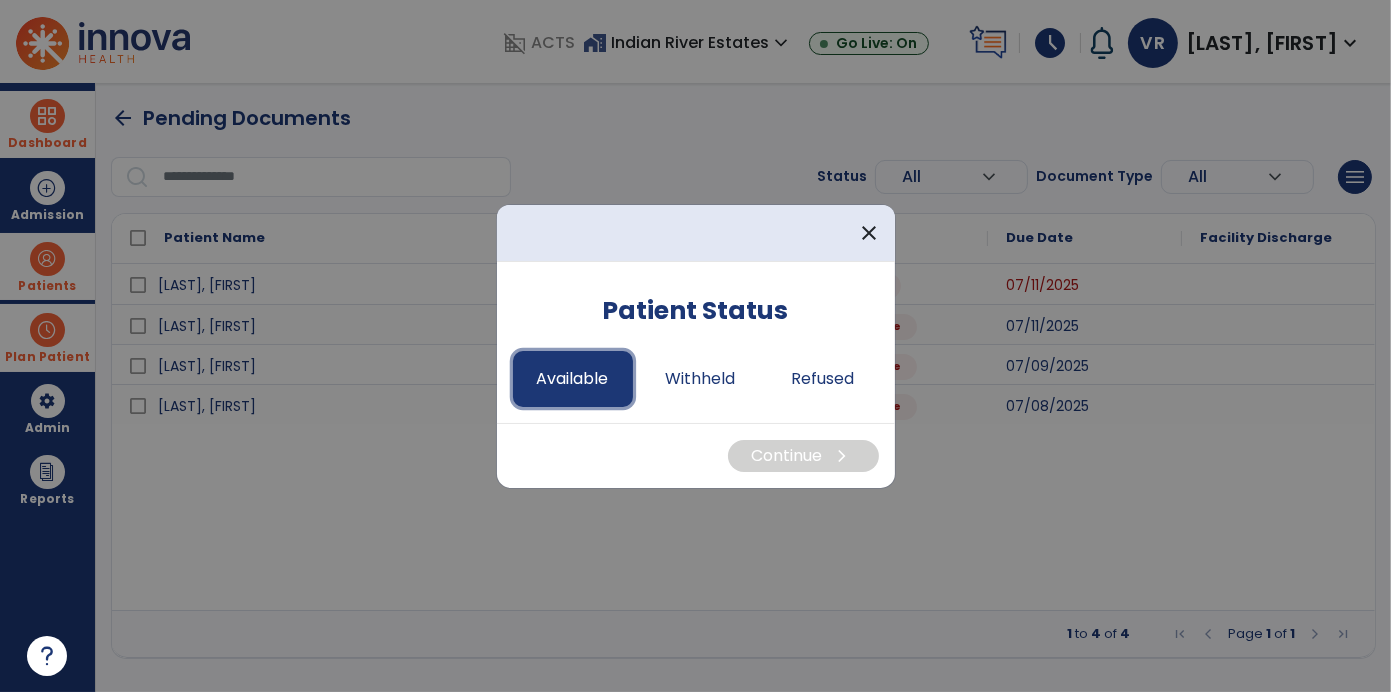 click on "Available" at bounding box center [573, 379] 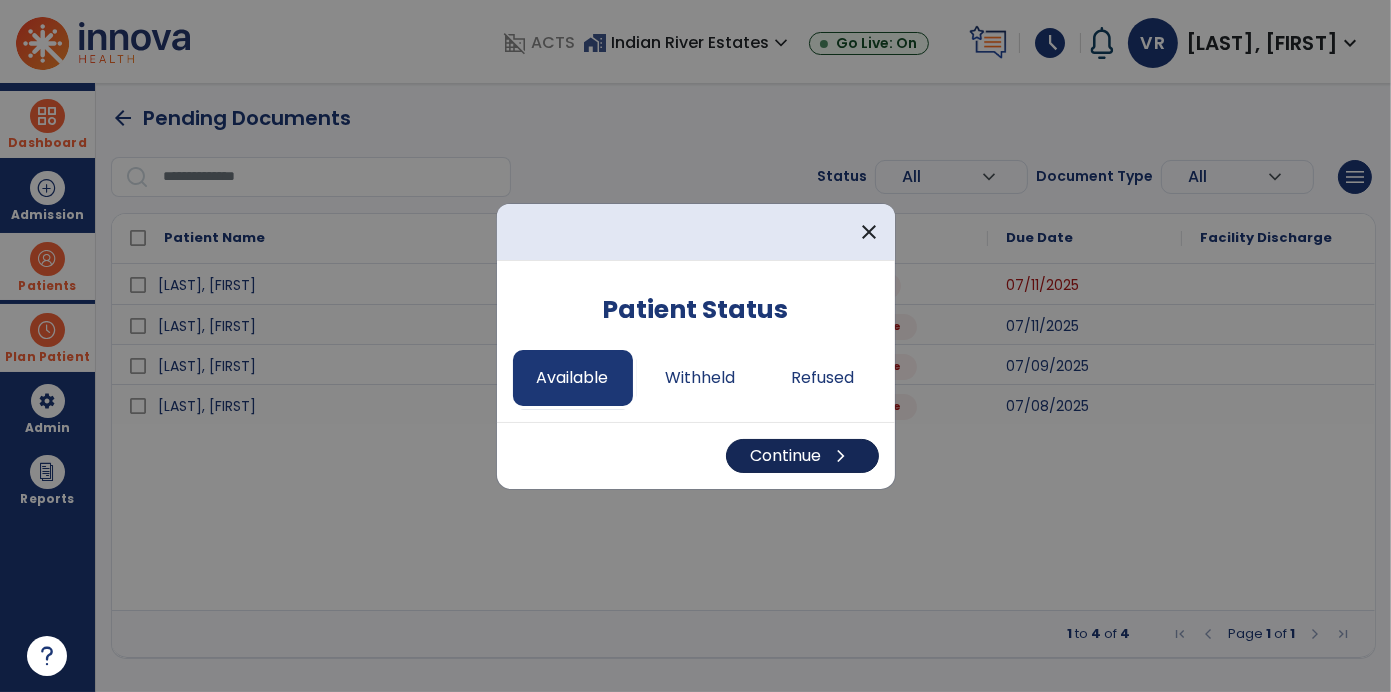 click on "Continue   chevron_right" at bounding box center [802, 456] 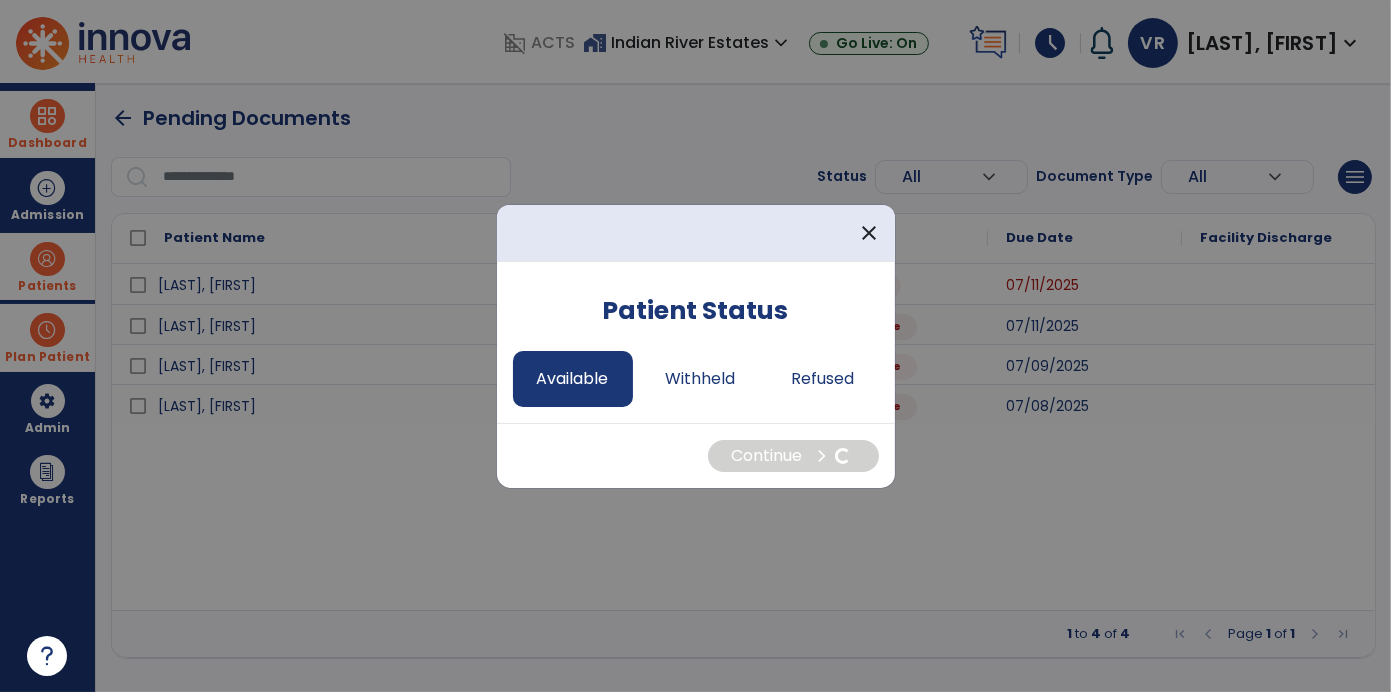 select on "*" 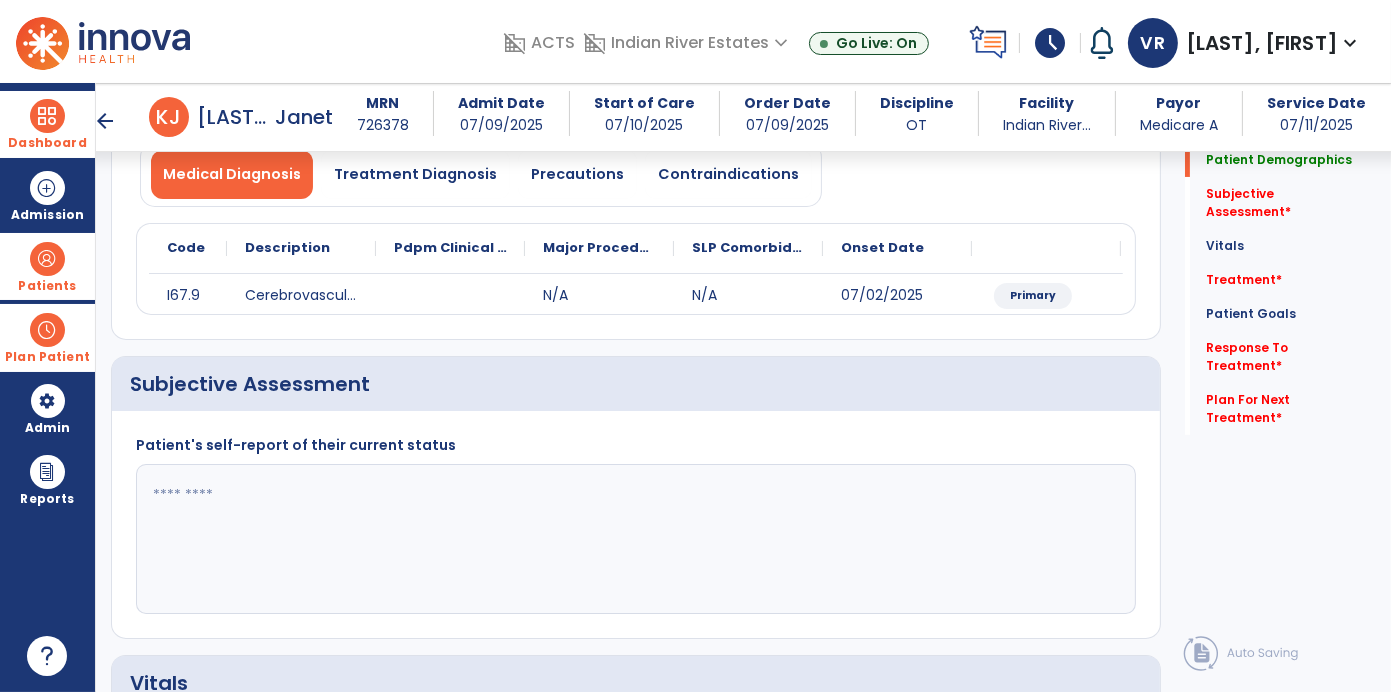 scroll, scrollTop: 177, scrollLeft: 0, axis: vertical 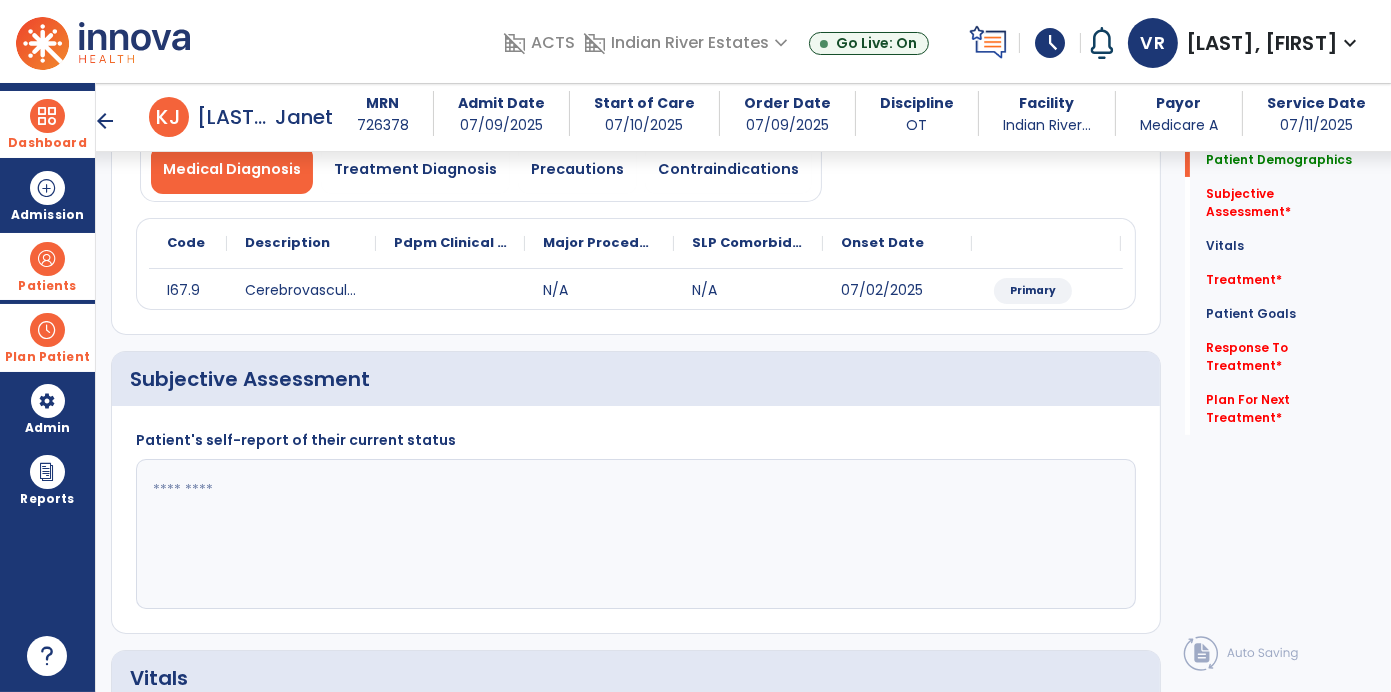 click 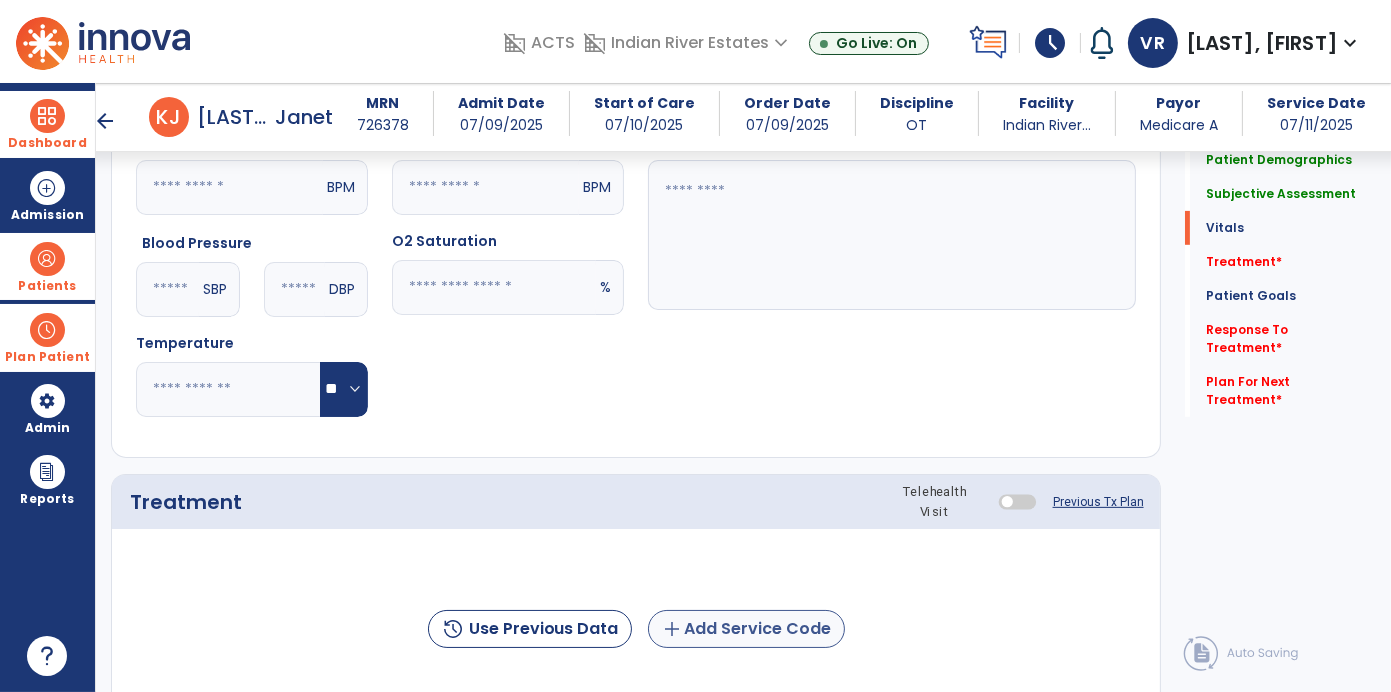 type on "**********" 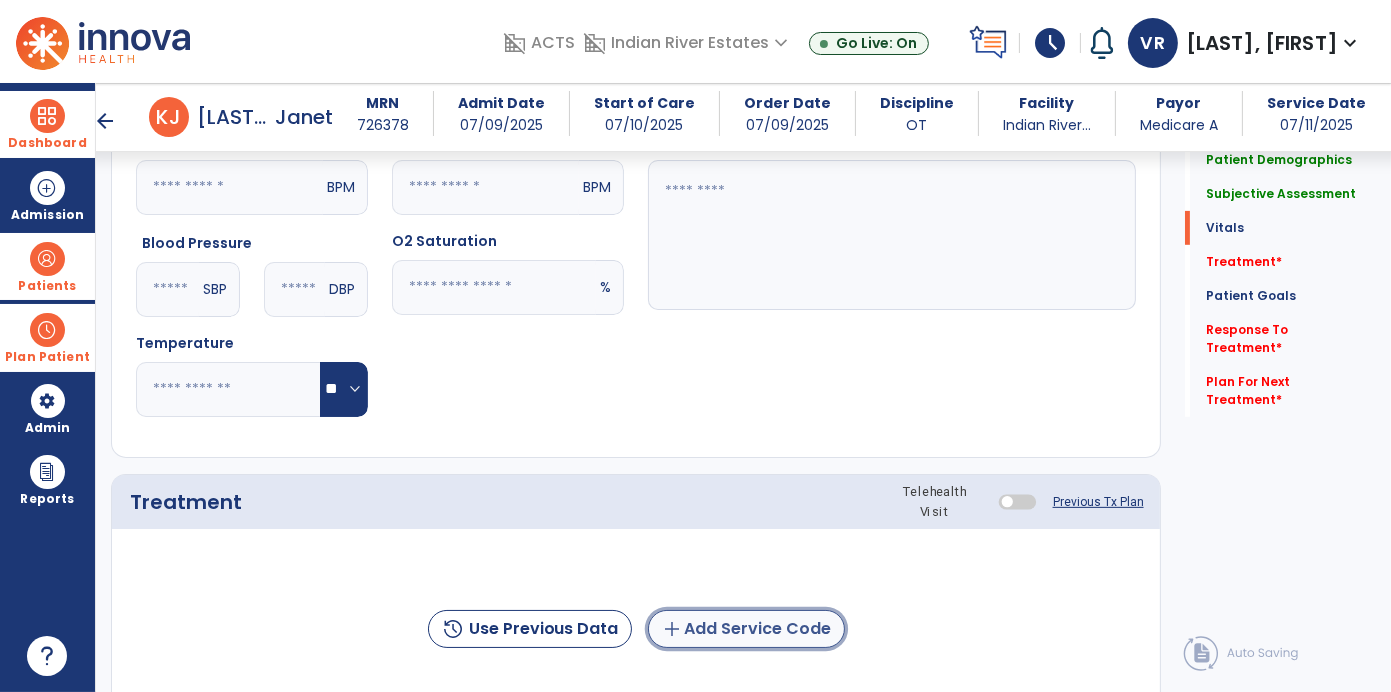 click on "add  Add Service Code" 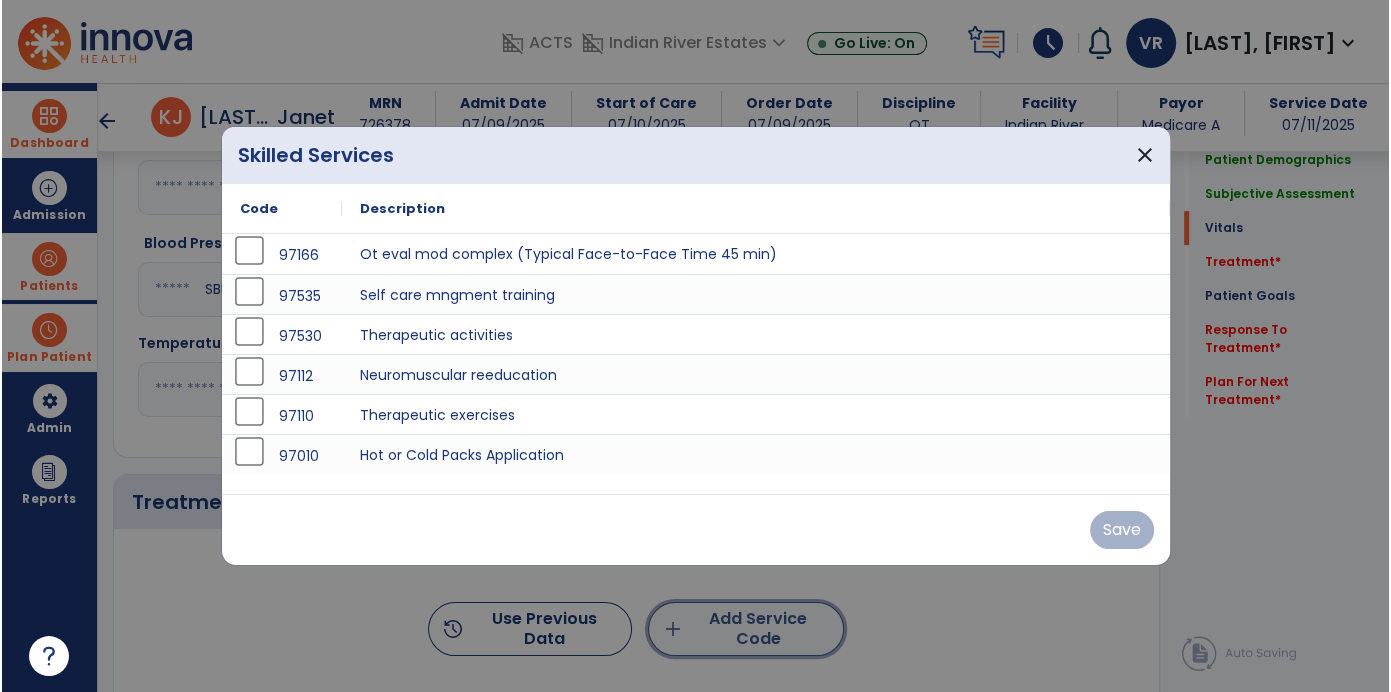 scroll, scrollTop: 775, scrollLeft: 0, axis: vertical 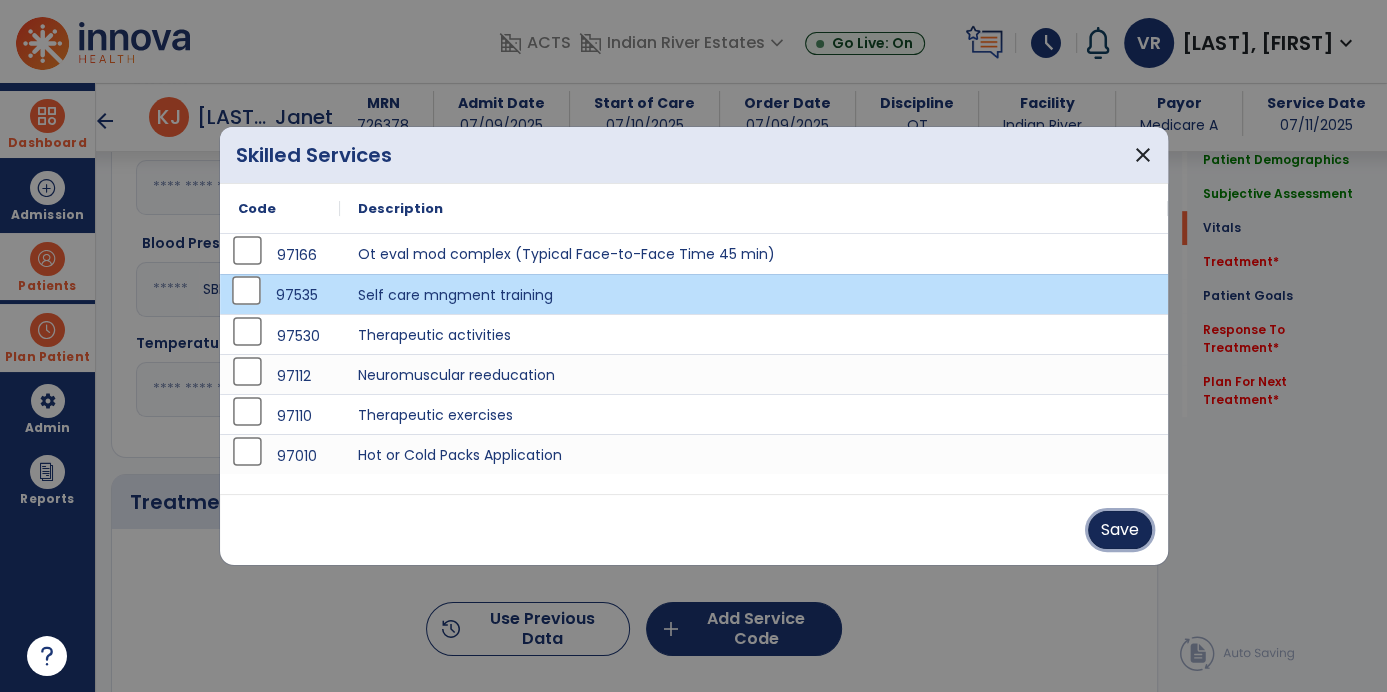click on "Save" at bounding box center [1120, 530] 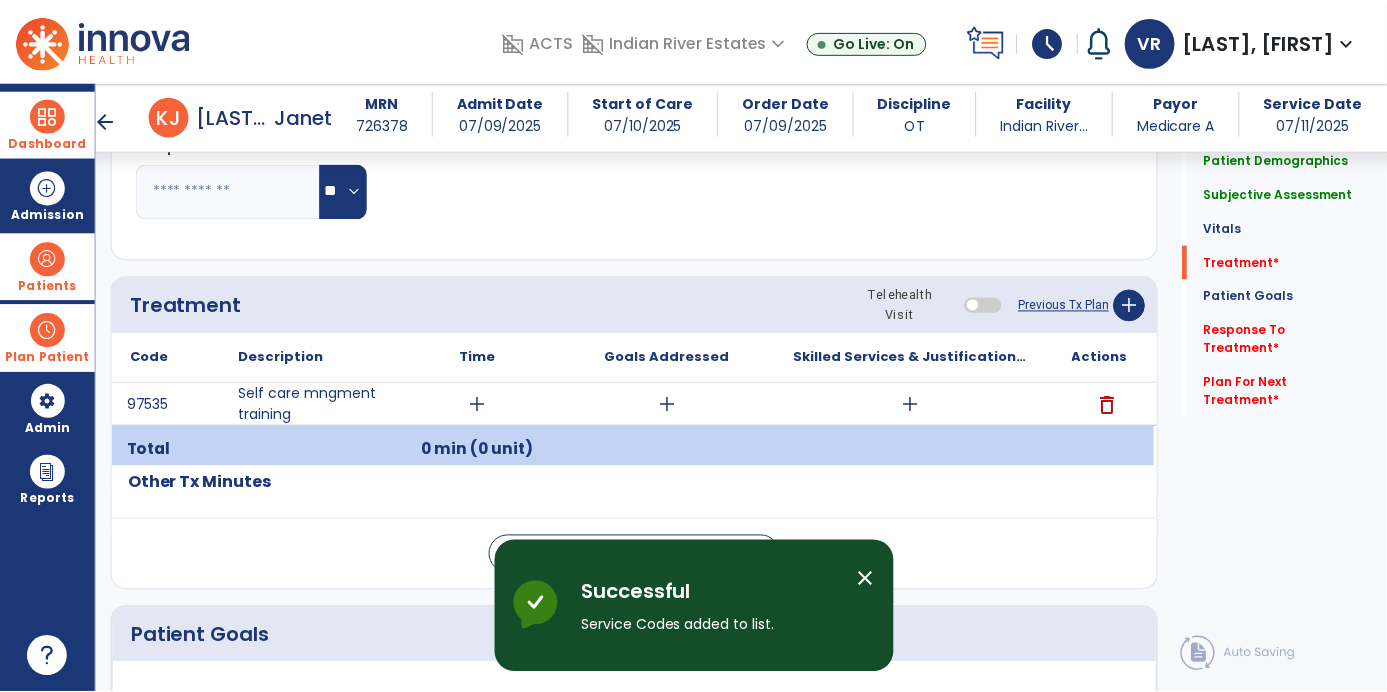 scroll, scrollTop: 981, scrollLeft: 0, axis: vertical 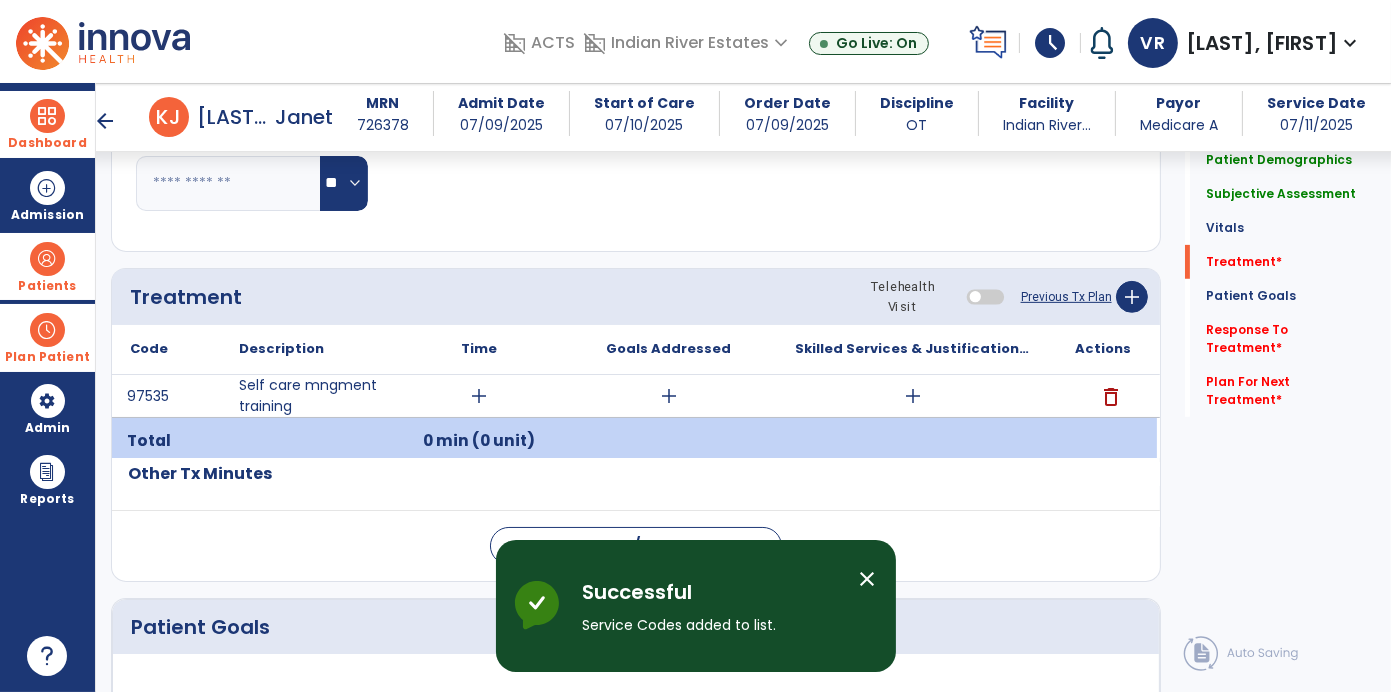 click on "add" at bounding box center (479, 396) 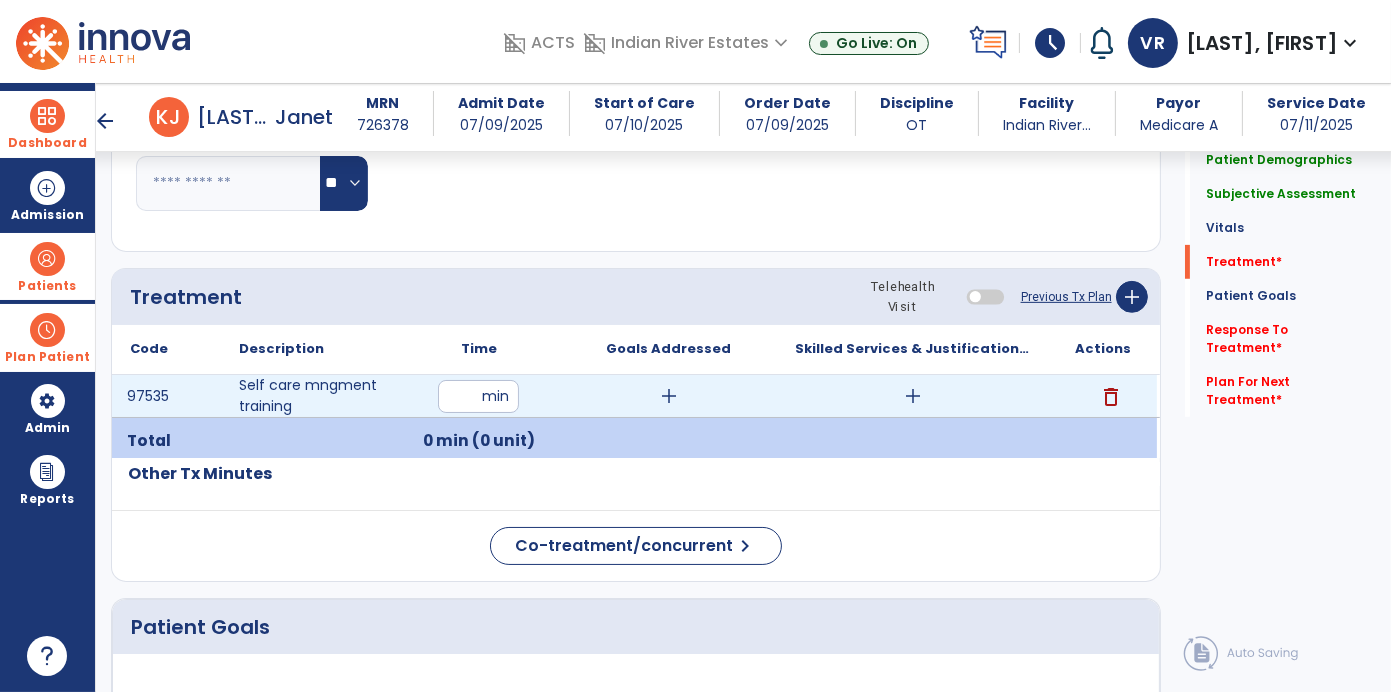 type on "**" 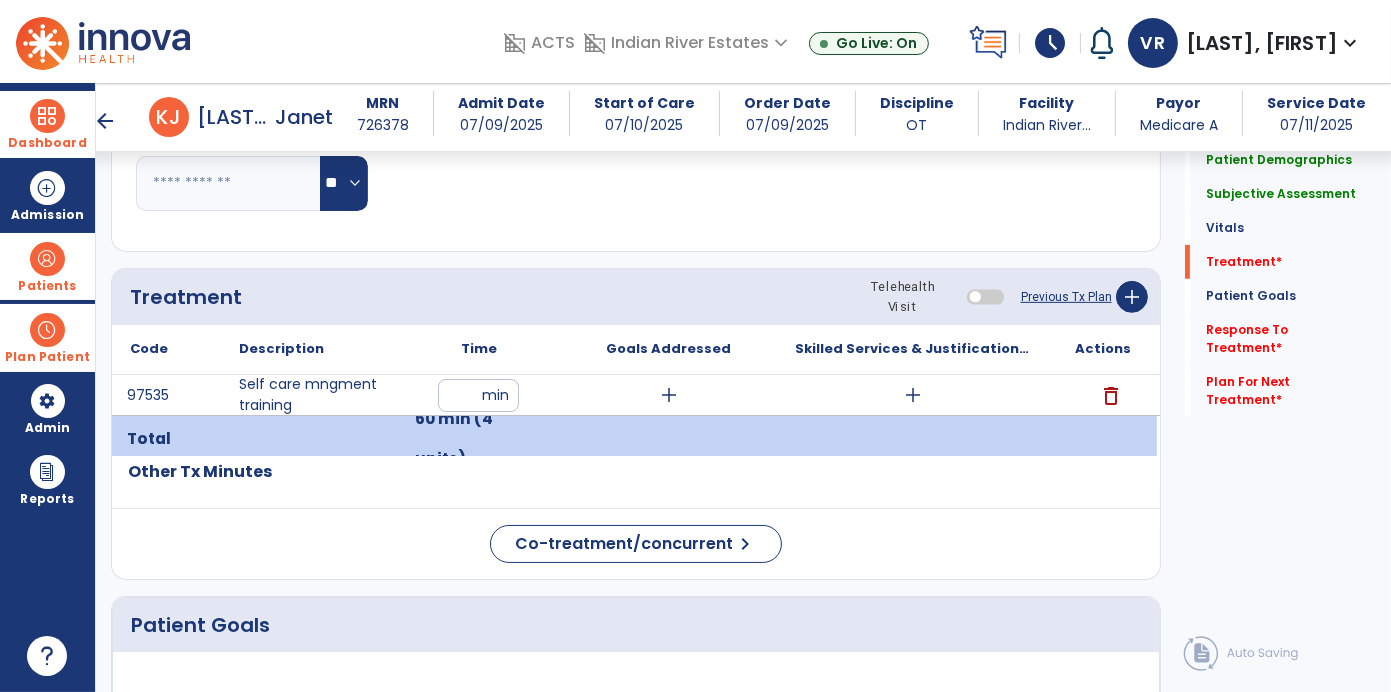 click on "add" at bounding box center (913, 395) 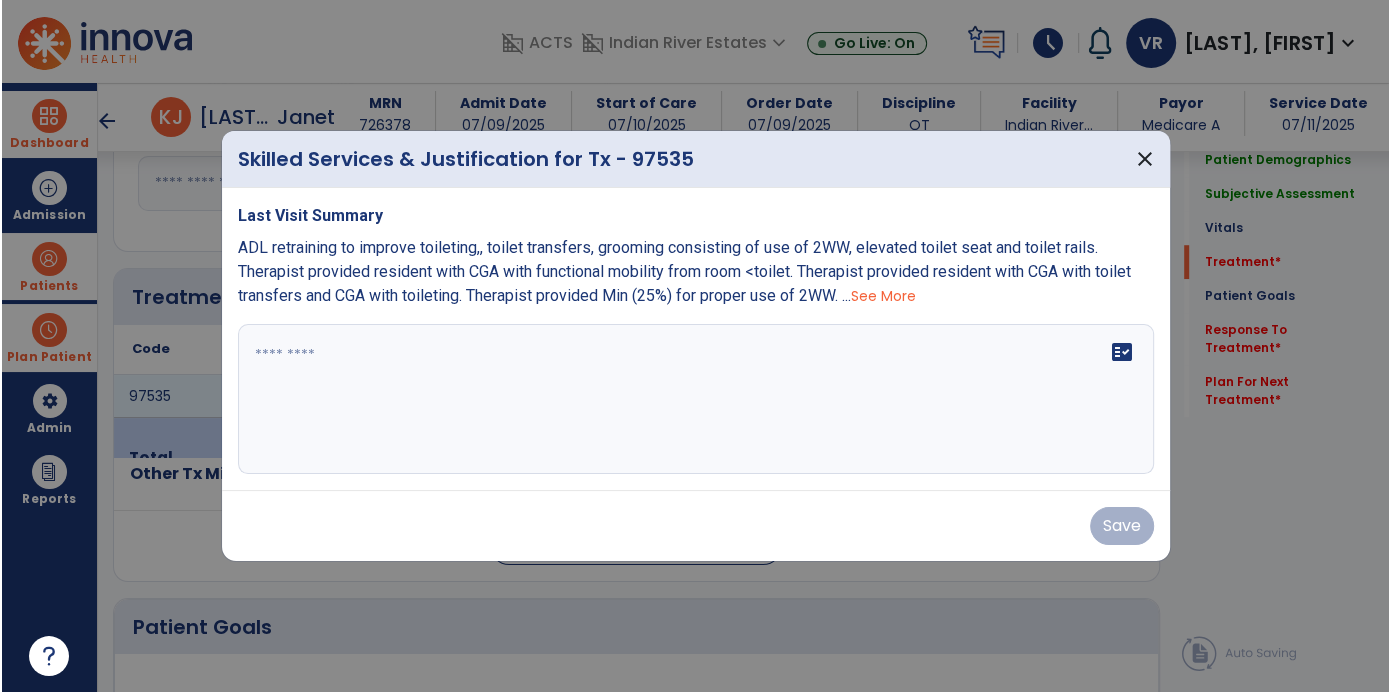scroll, scrollTop: 981, scrollLeft: 0, axis: vertical 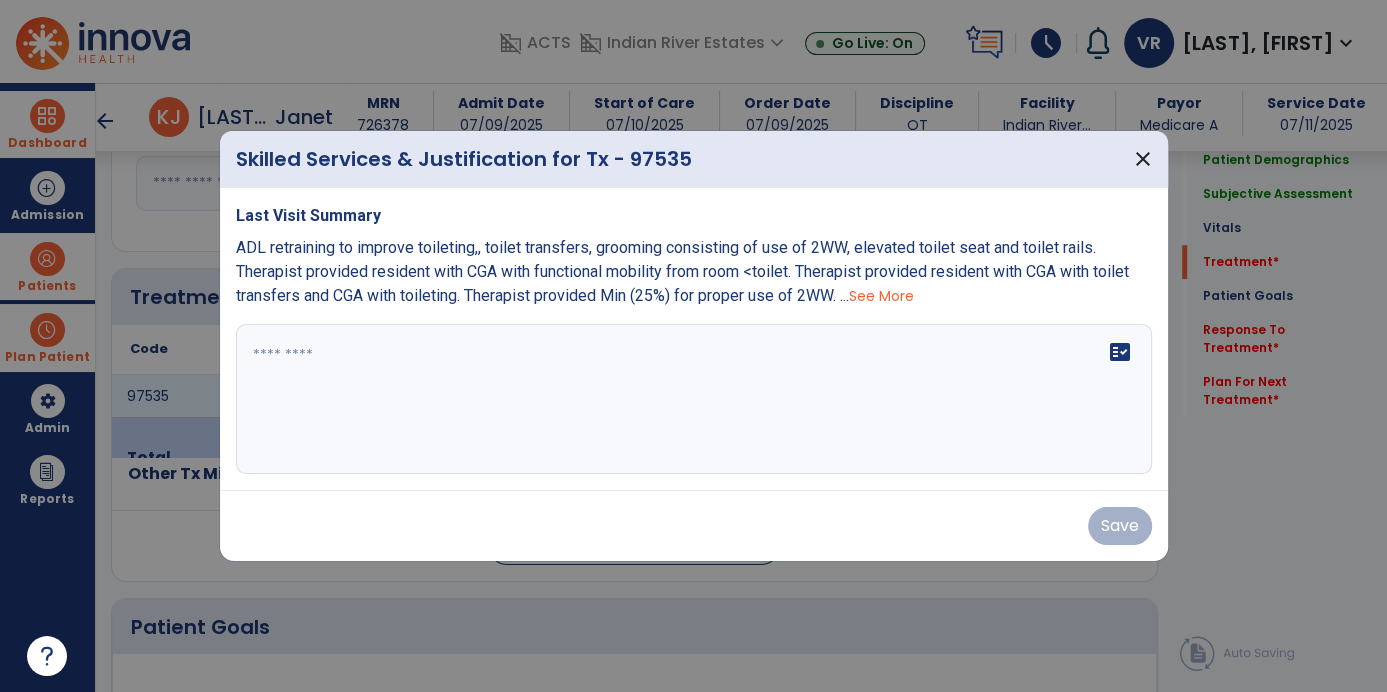 click on "See More" at bounding box center (881, 296) 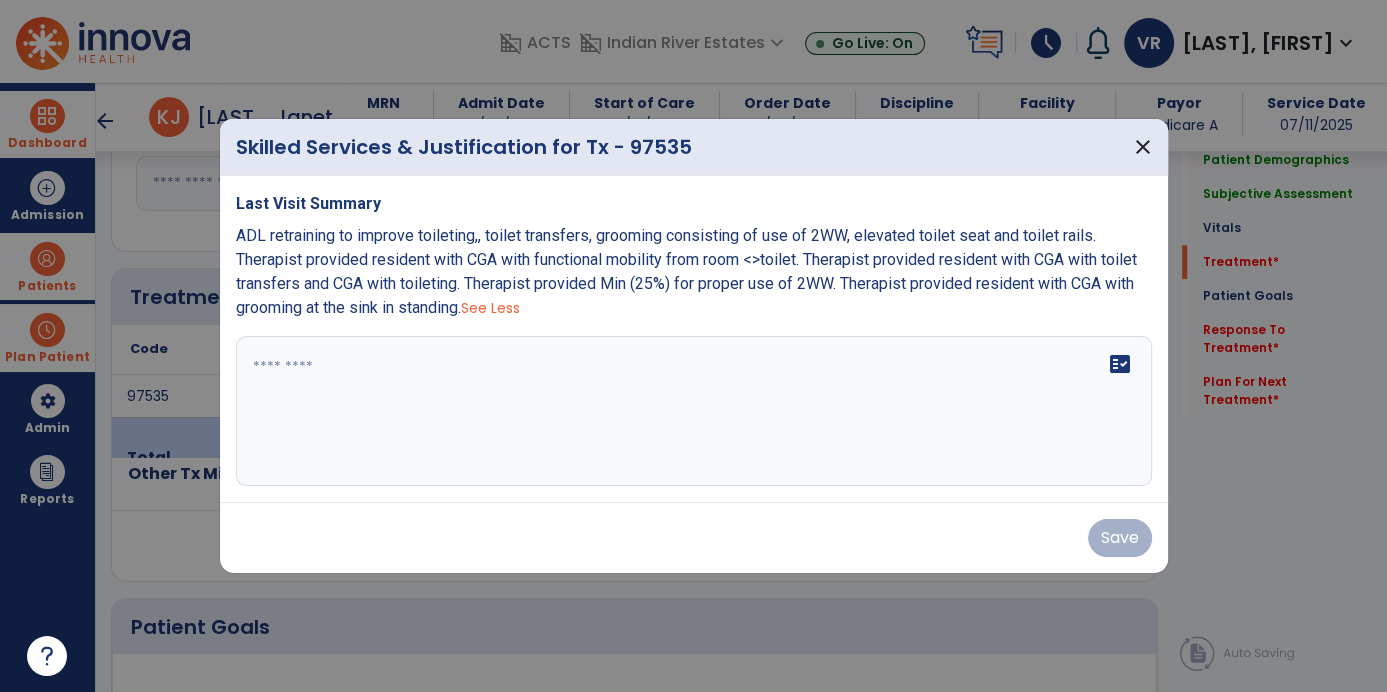 click at bounding box center (694, 411) 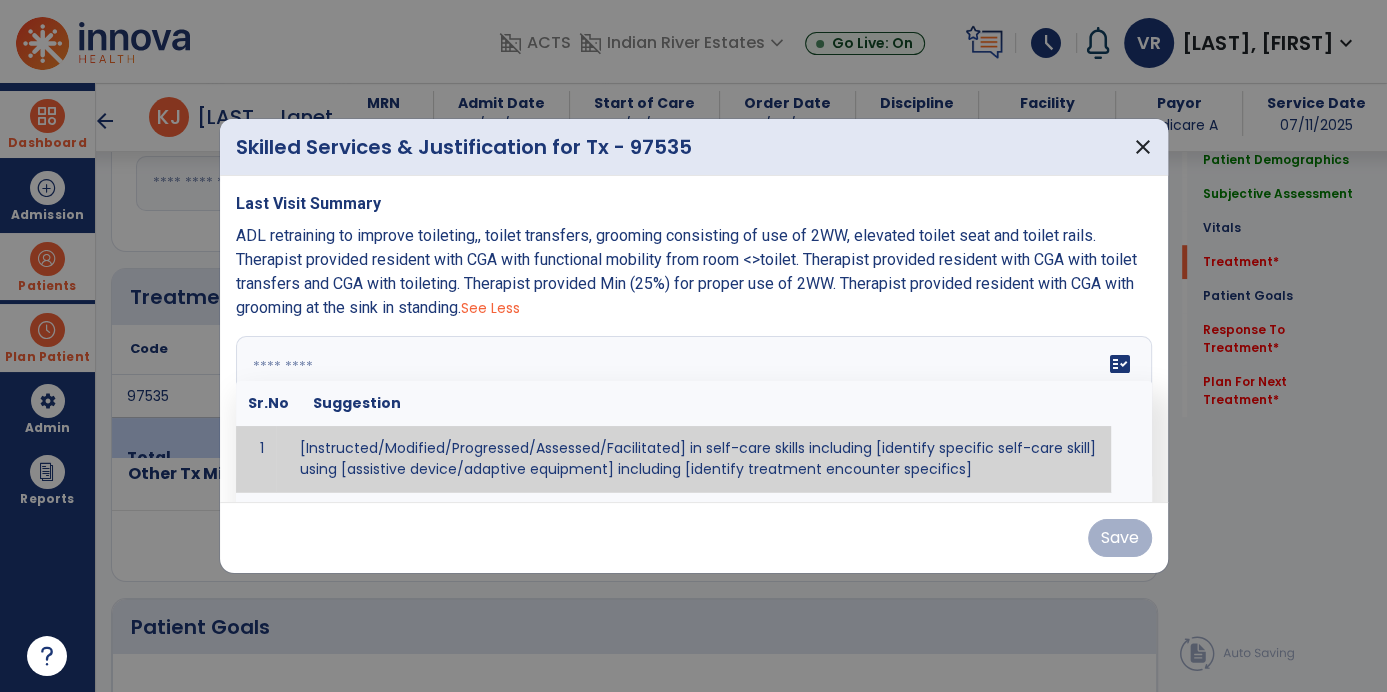 click at bounding box center [692, 411] 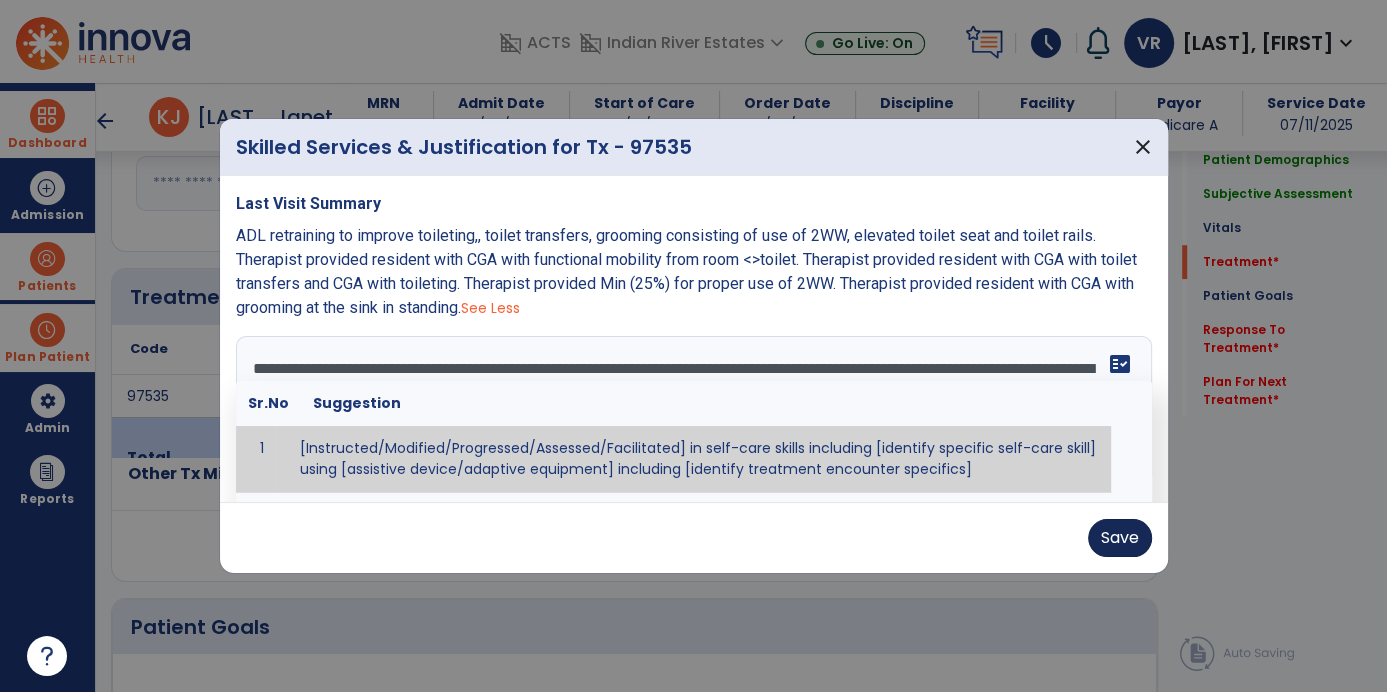 type on "**********" 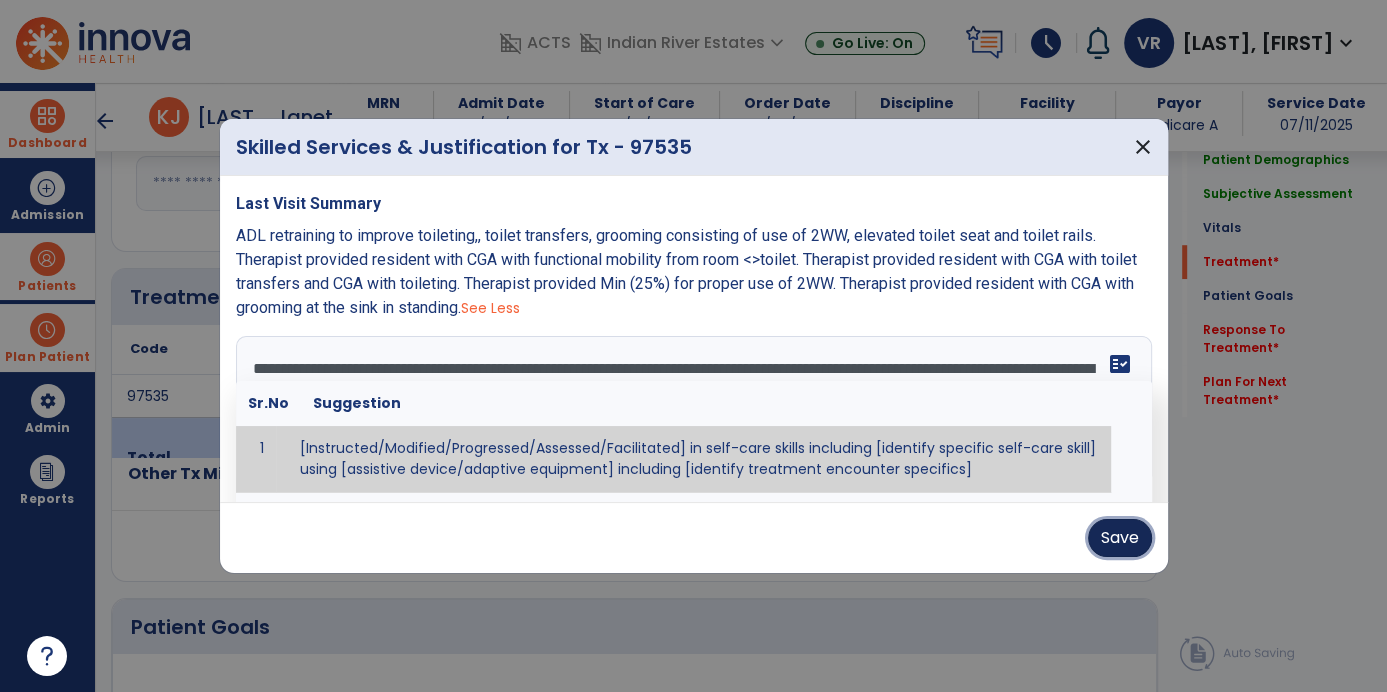 click on "Save" at bounding box center (1120, 538) 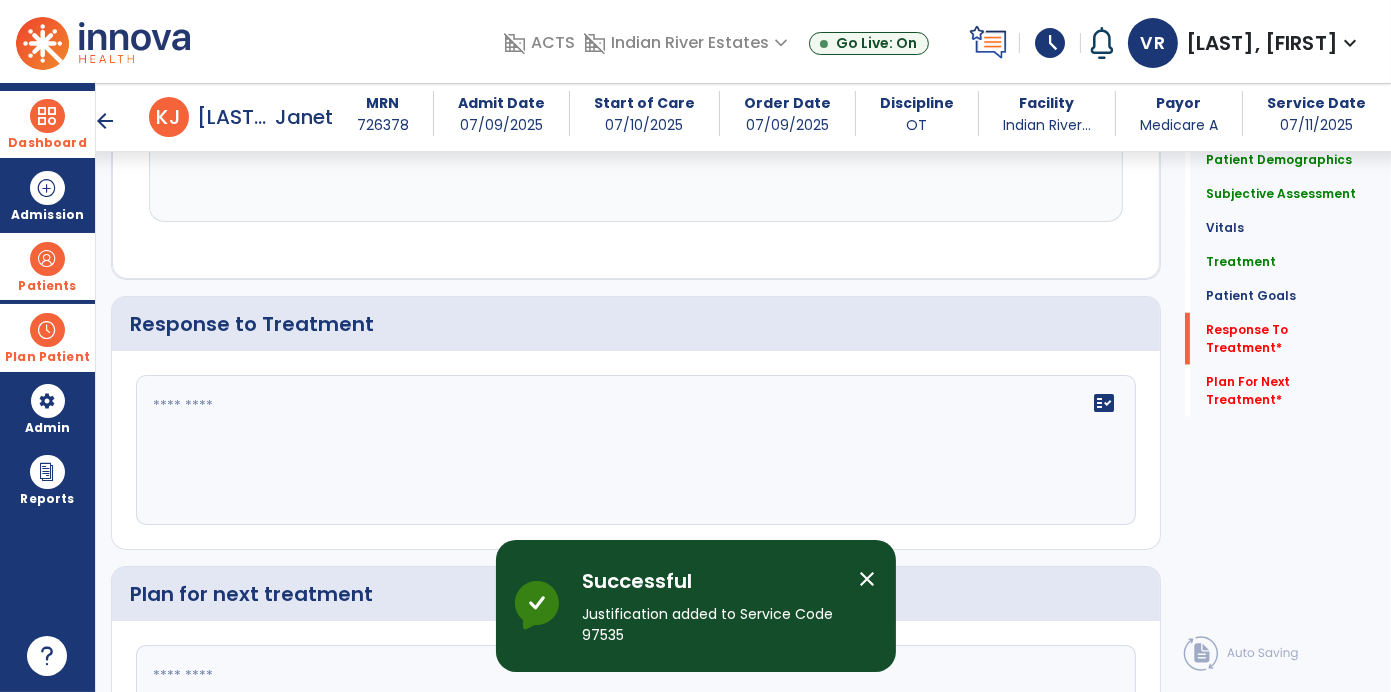 scroll, scrollTop: 2502, scrollLeft: 0, axis: vertical 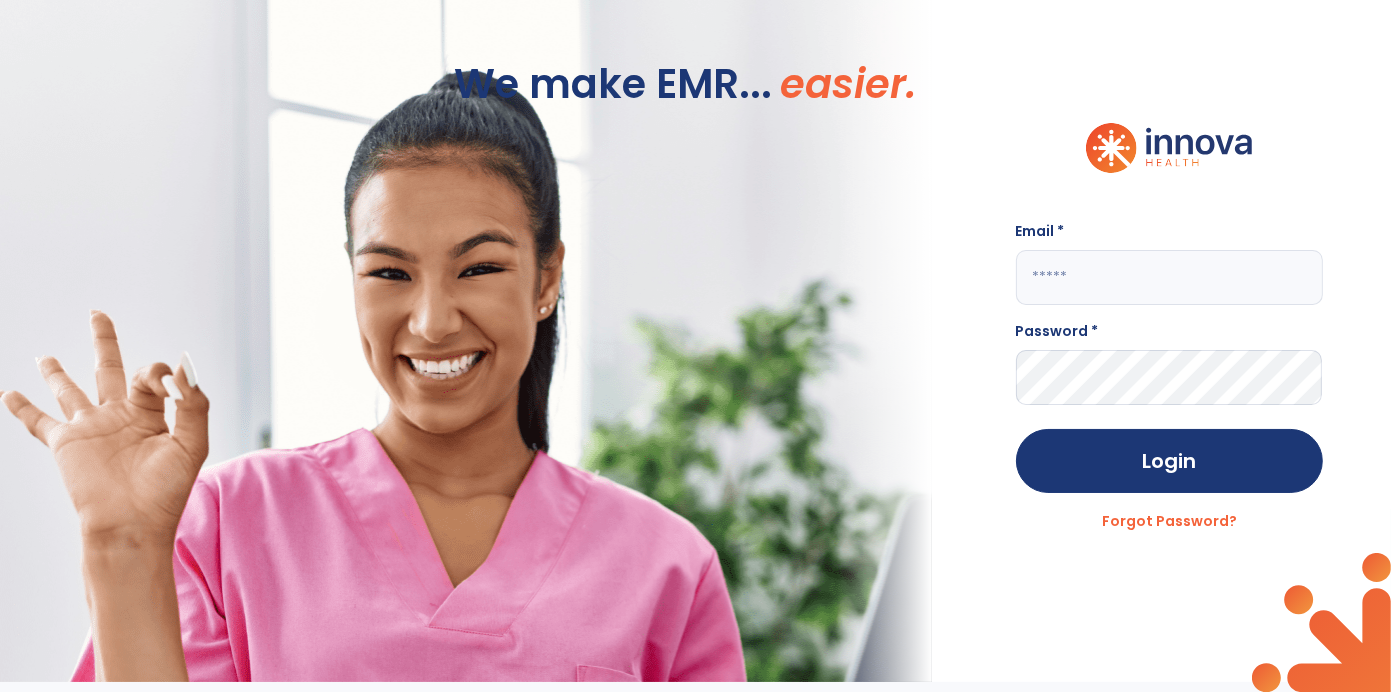 type on "**********" 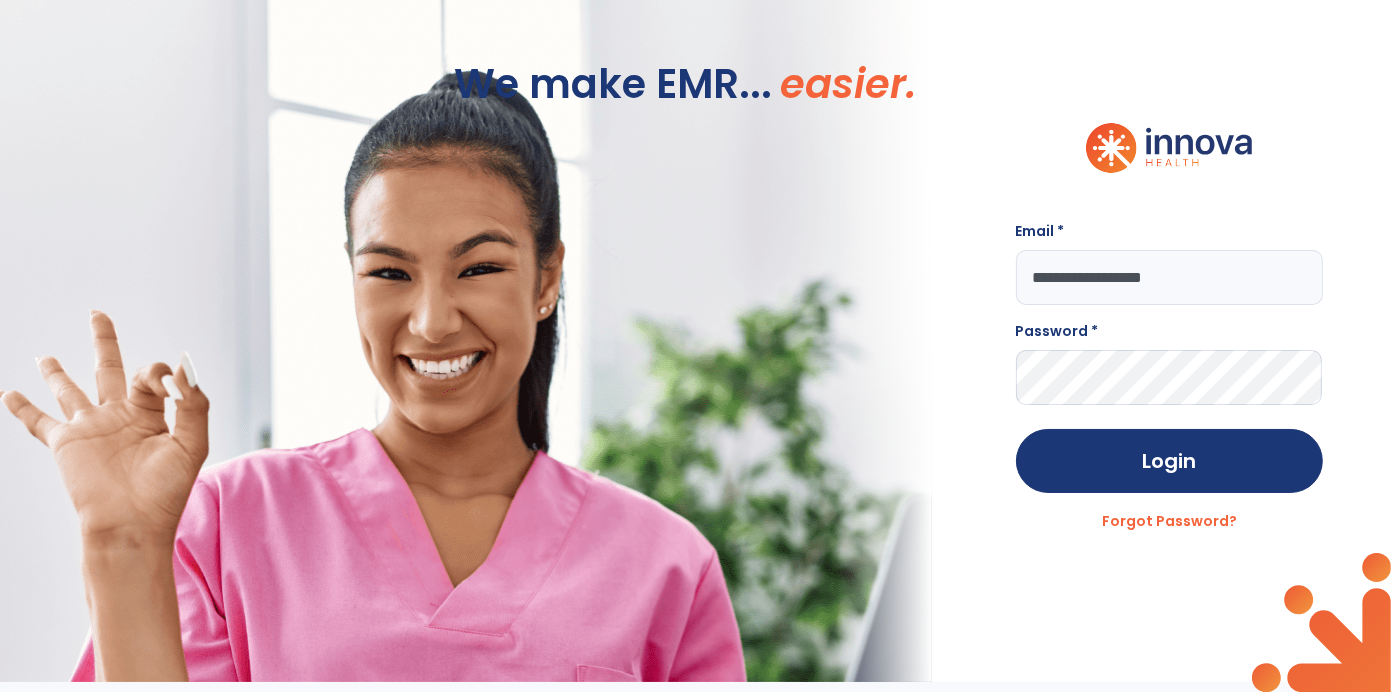 scroll, scrollTop: 0, scrollLeft: 0, axis: both 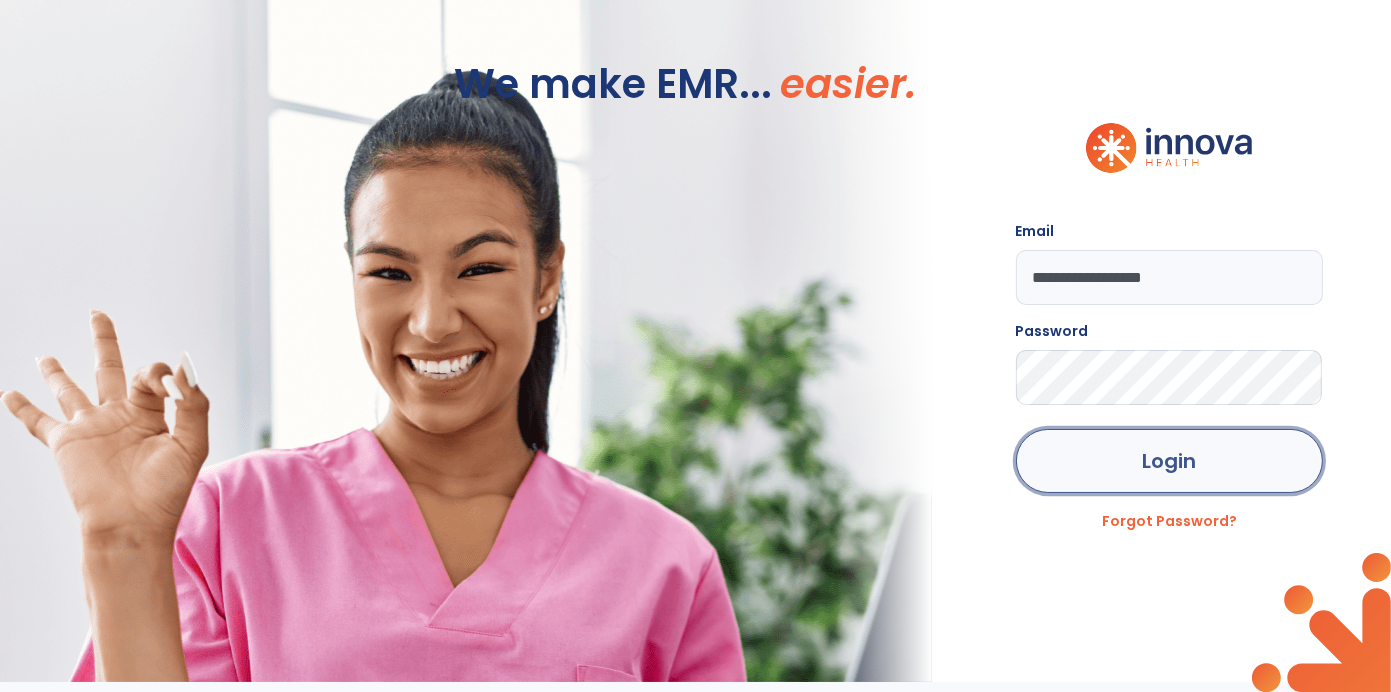 click on "Login" 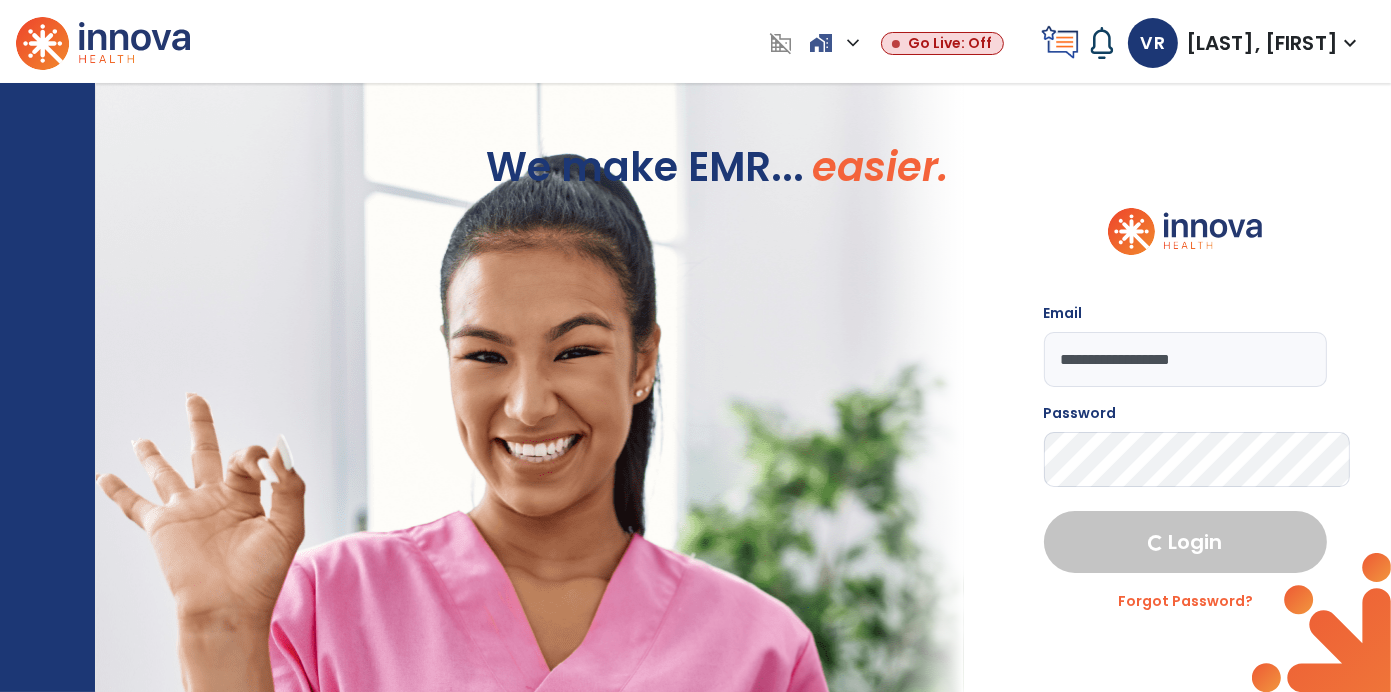 select on "****" 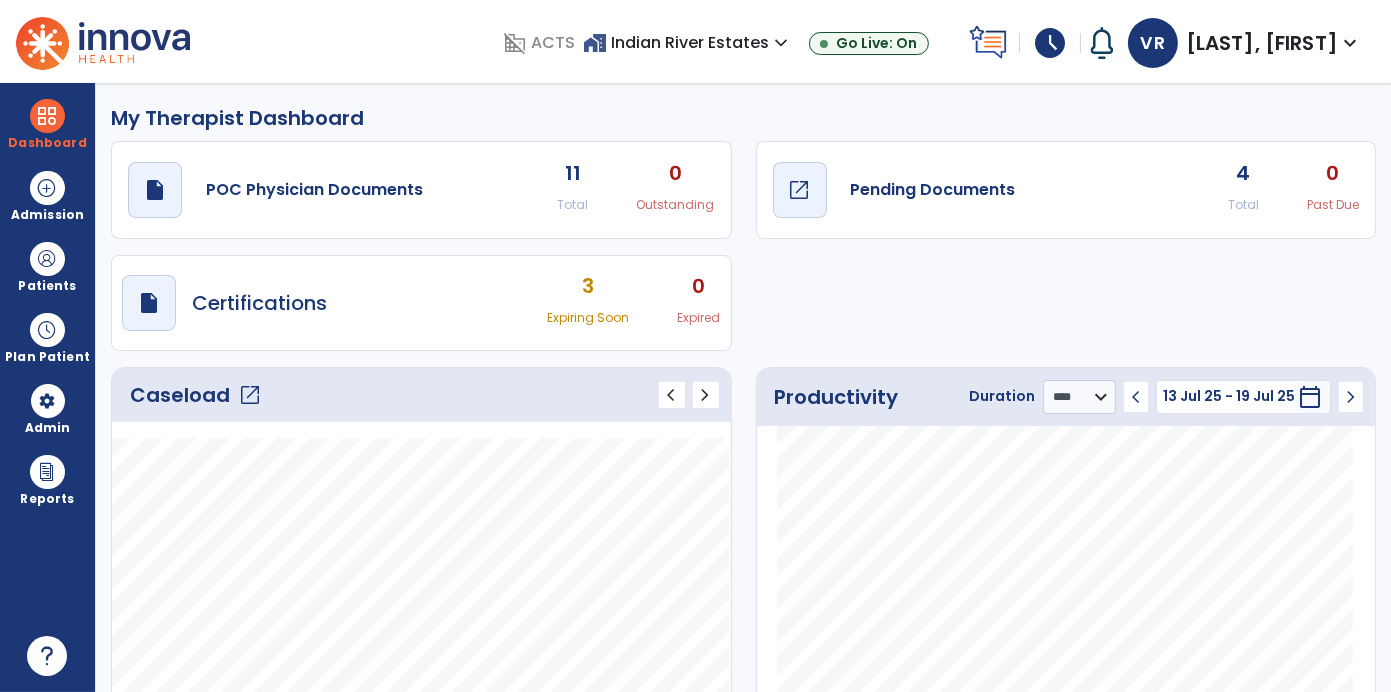 click on "Pending Documents" 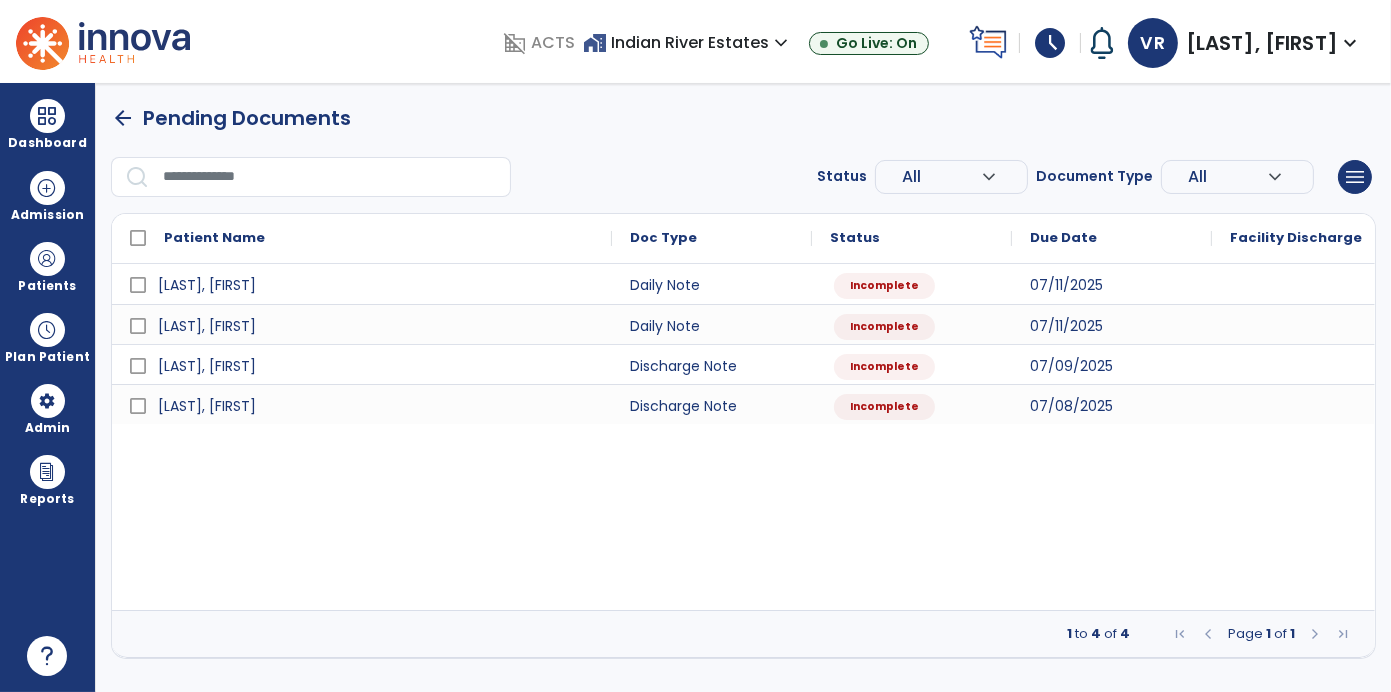 scroll, scrollTop: 0, scrollLeft: 0, axis: both 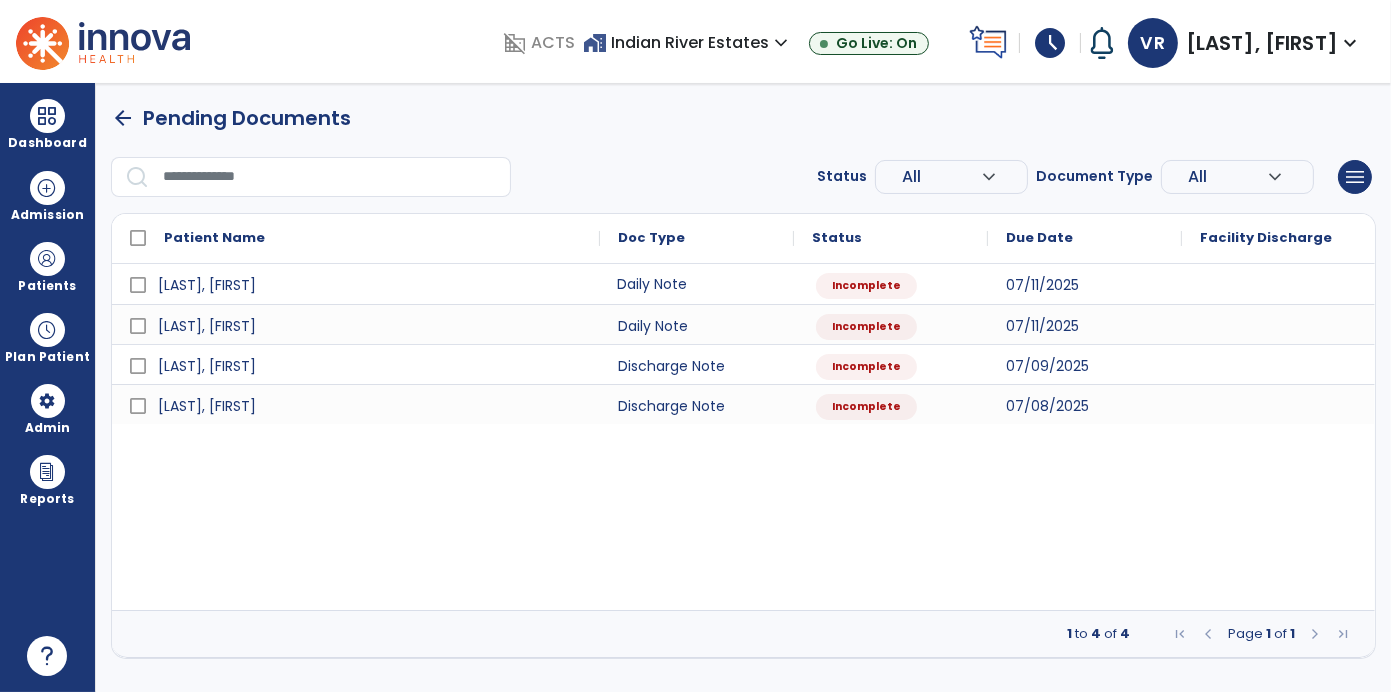 click on "Daily Note" at bounding box center [697, 284] 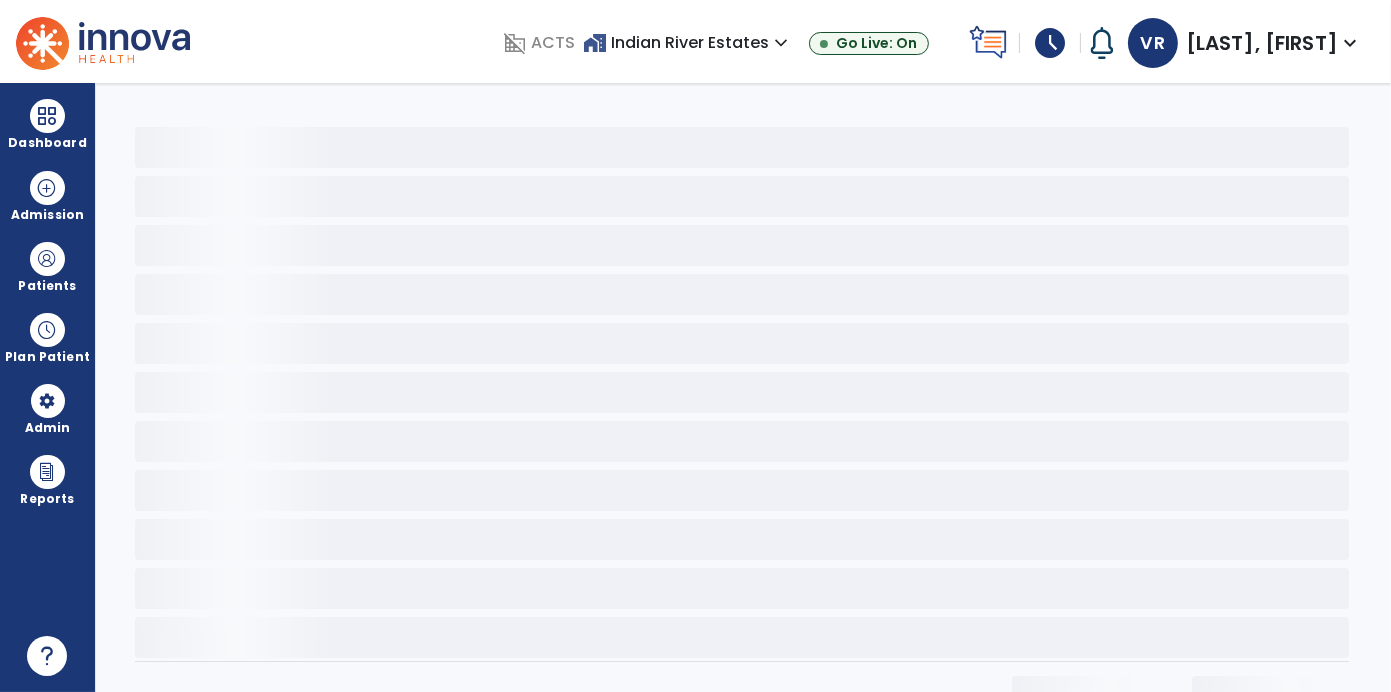 select on "*" 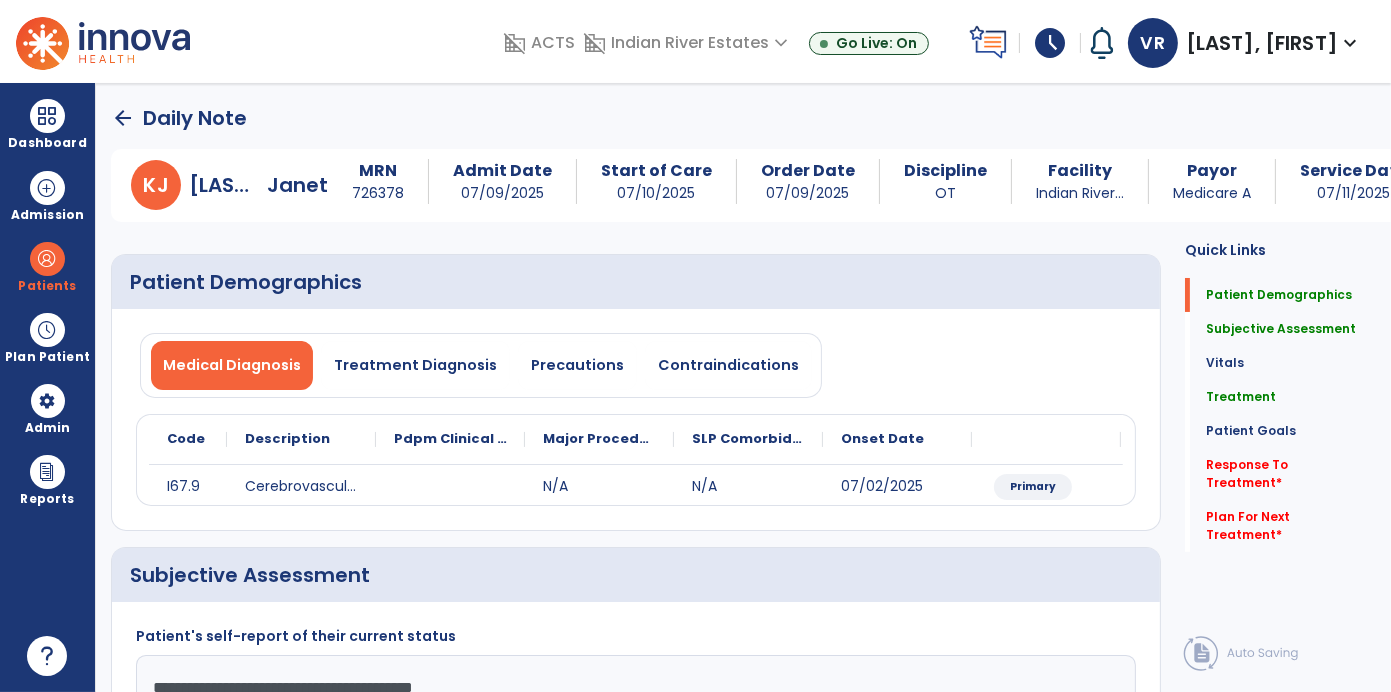 click on "Patient Demographics  Medical Diagnosis   Treatment Diagnosis   Precautions   Contraindications
Code
Description
Pdpm Clinical Category
I67.9 to" 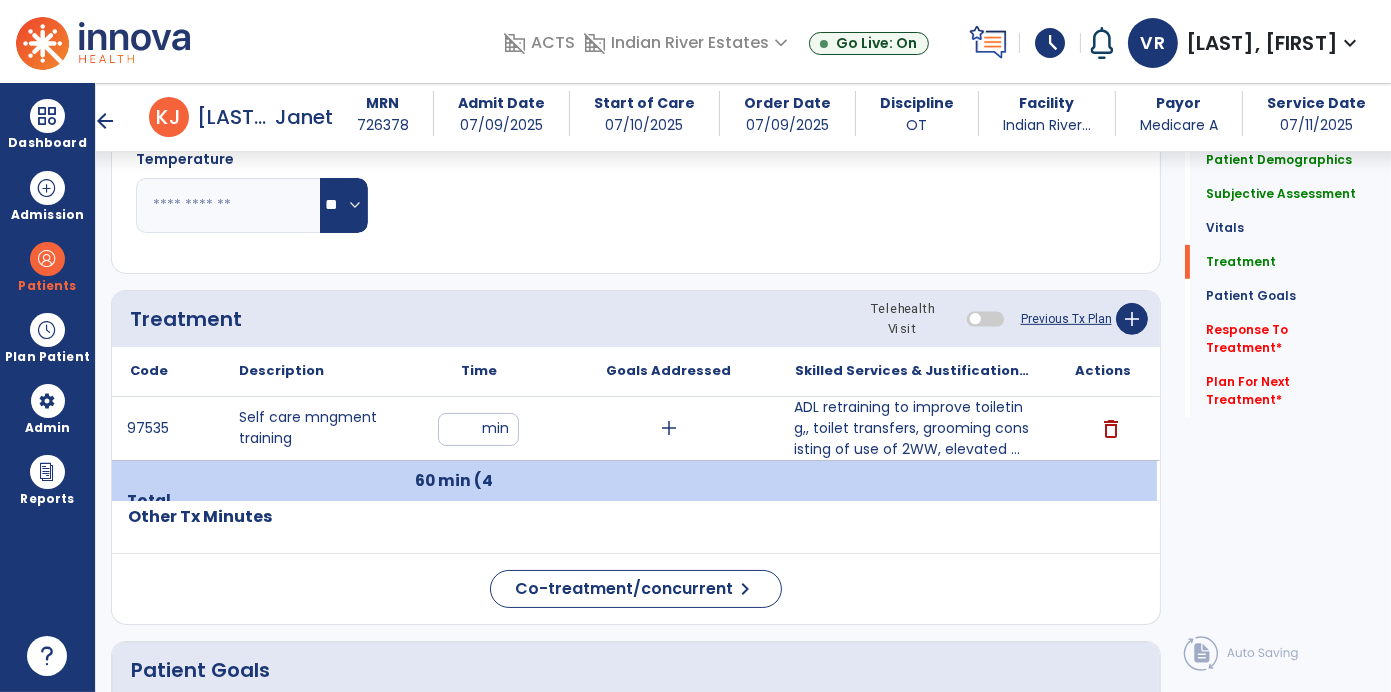 click on "ADL retraining to improve toileting,, toilet transfers, grooming consisting of use of 2WW, elevated ..." at bounding box center (912, 428) 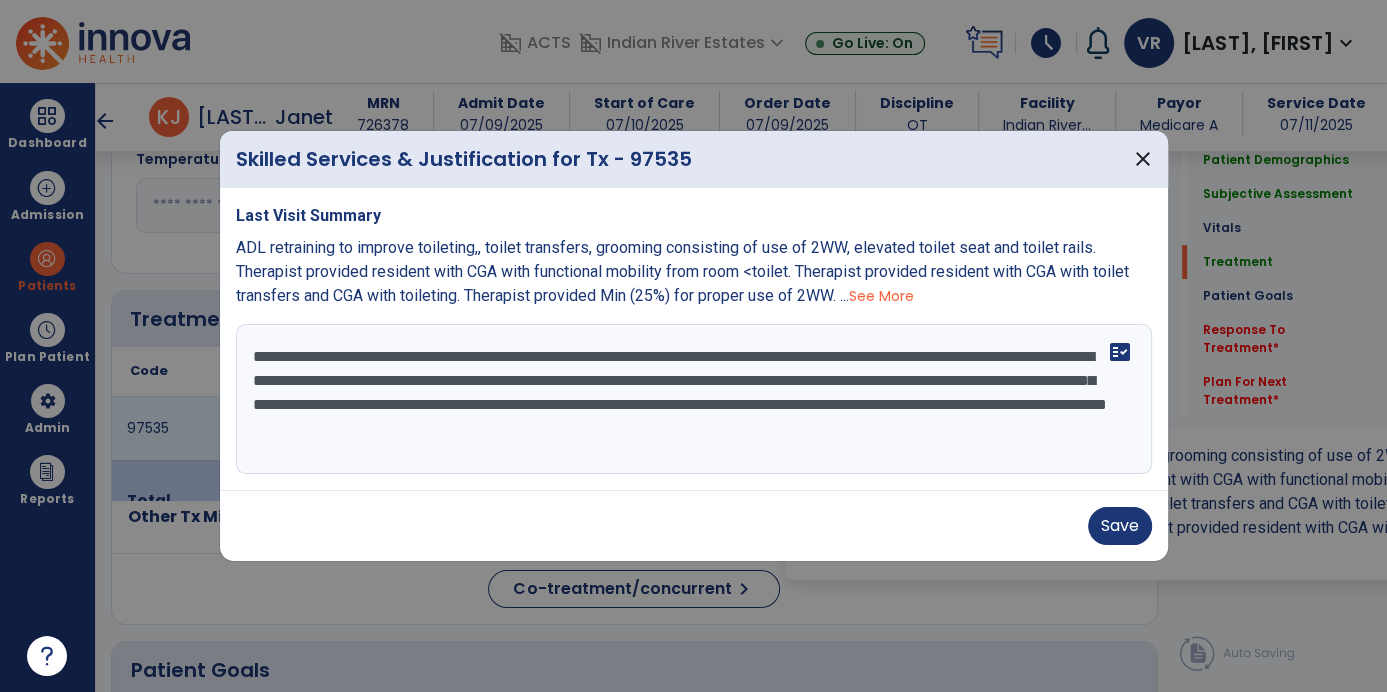 scroll, scrollTop: 959, scrollLeft: 0, axis: vertical 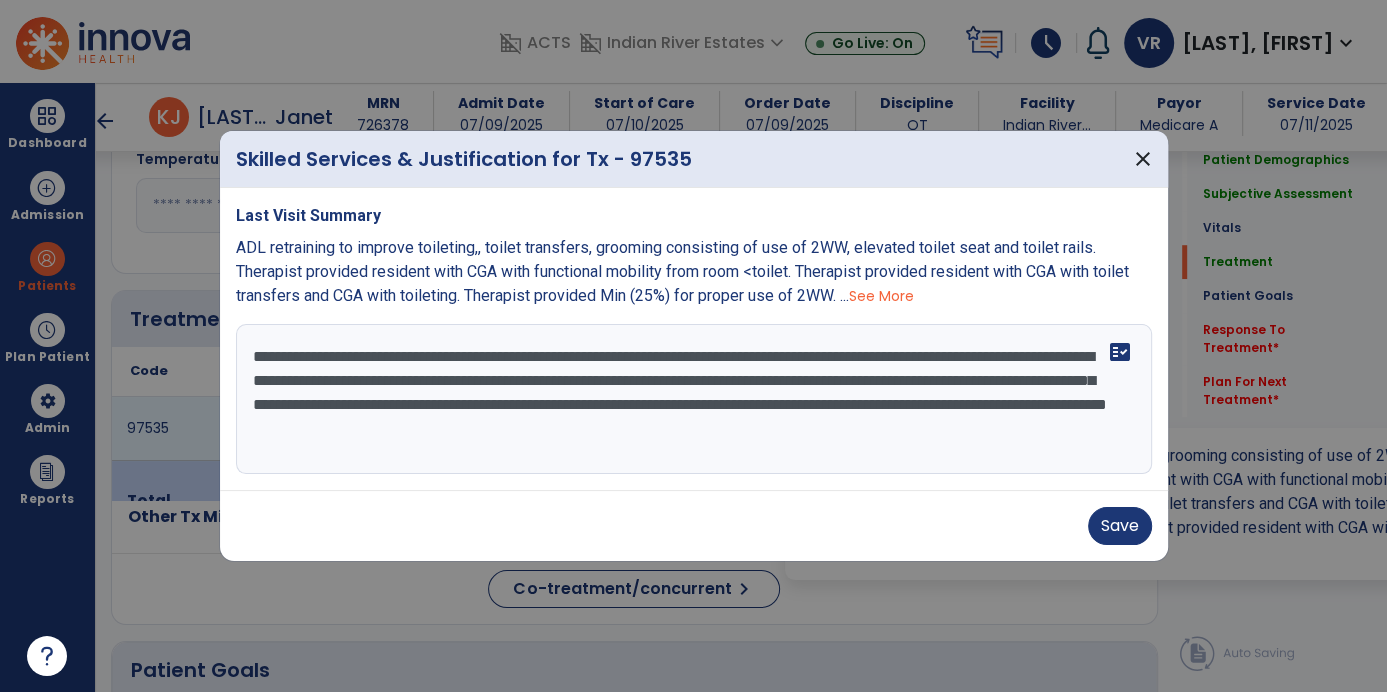click on "**********" at bounding box center (694, 399) 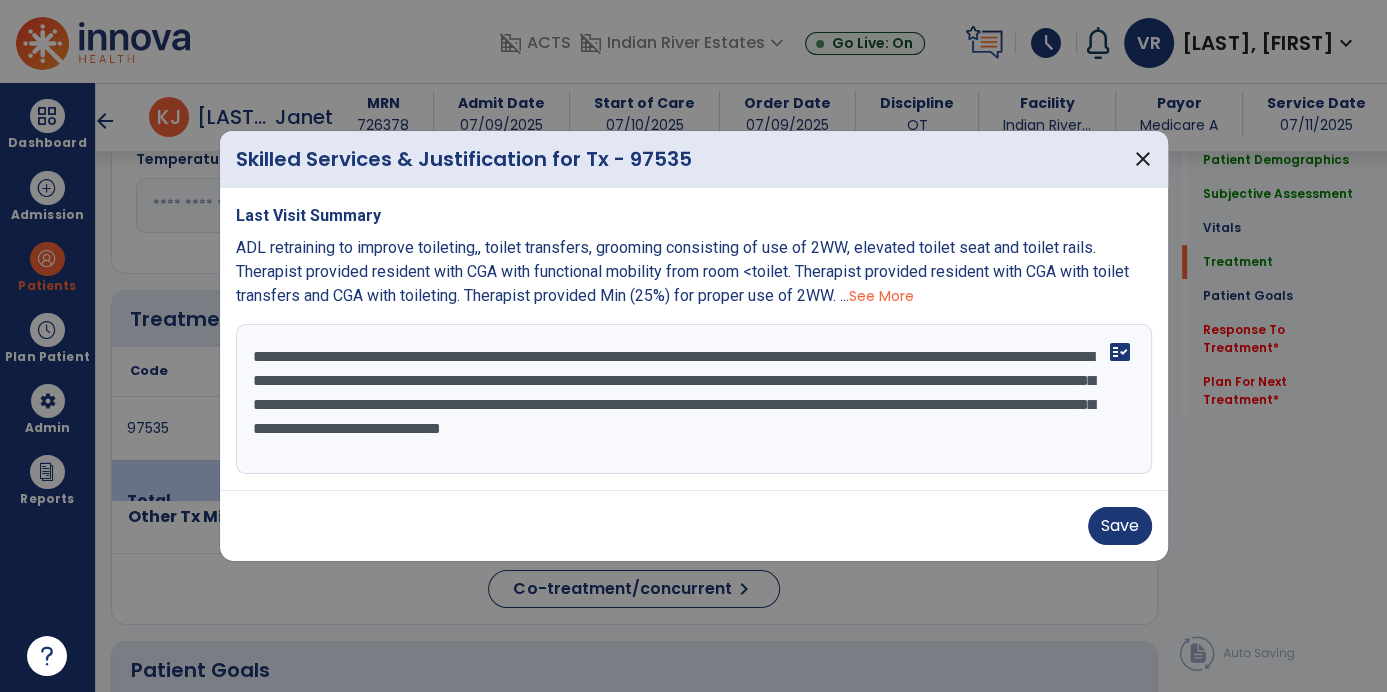 click on "**********" at bounding box center (694, 399) 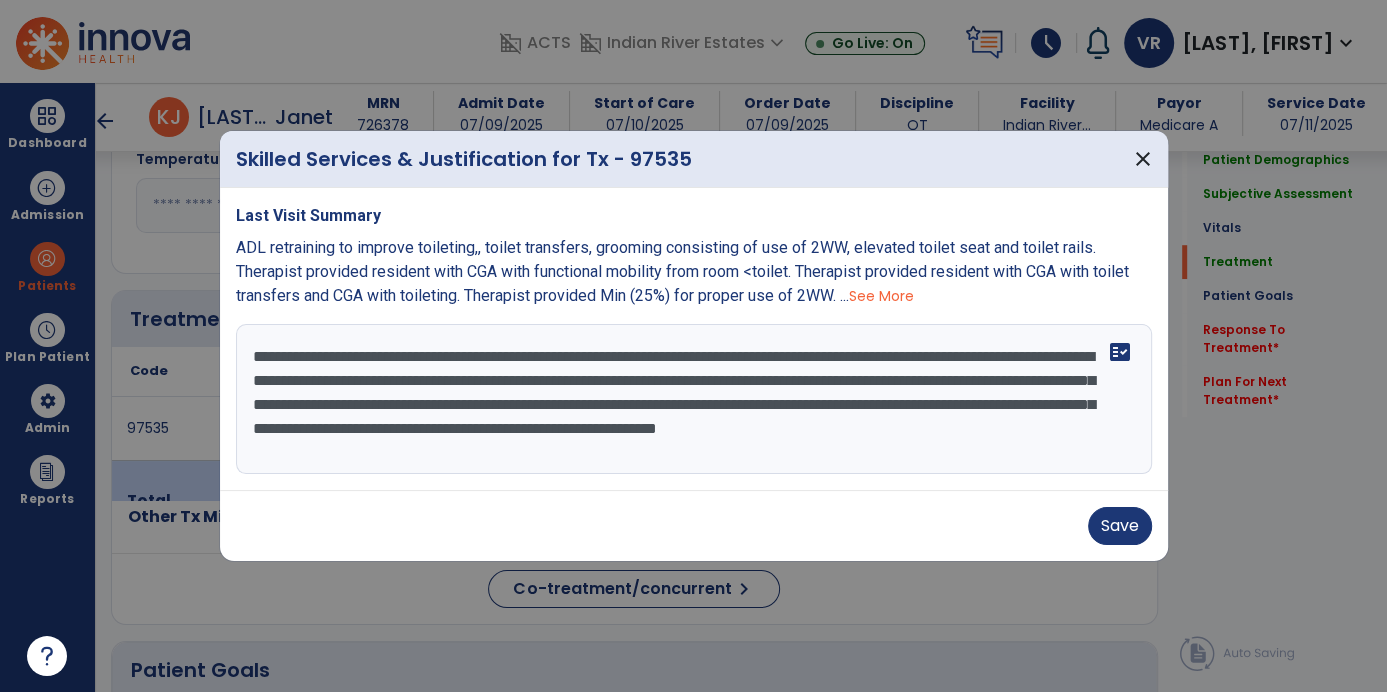 click on "**********" at bounding box center [694, 399] 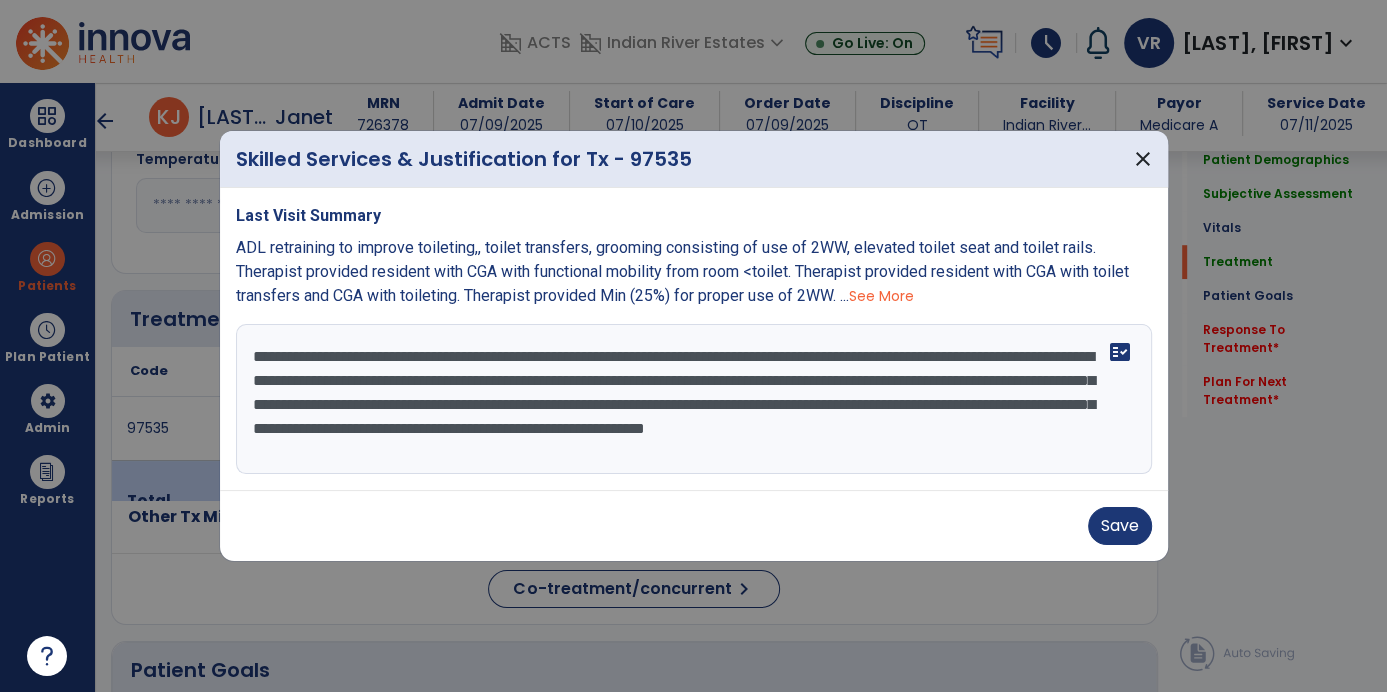 click on "**********" at bounding box center (694, 399) 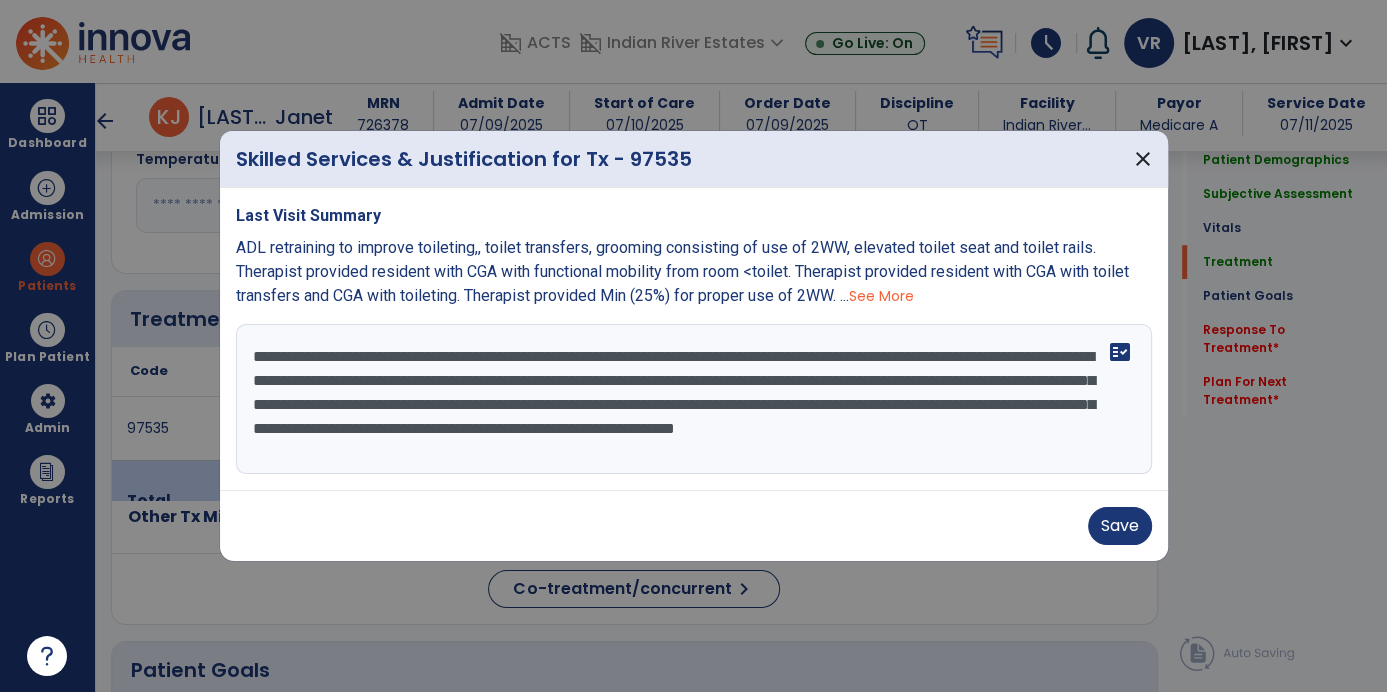 click on "**********" at bounding box center [694, 399] 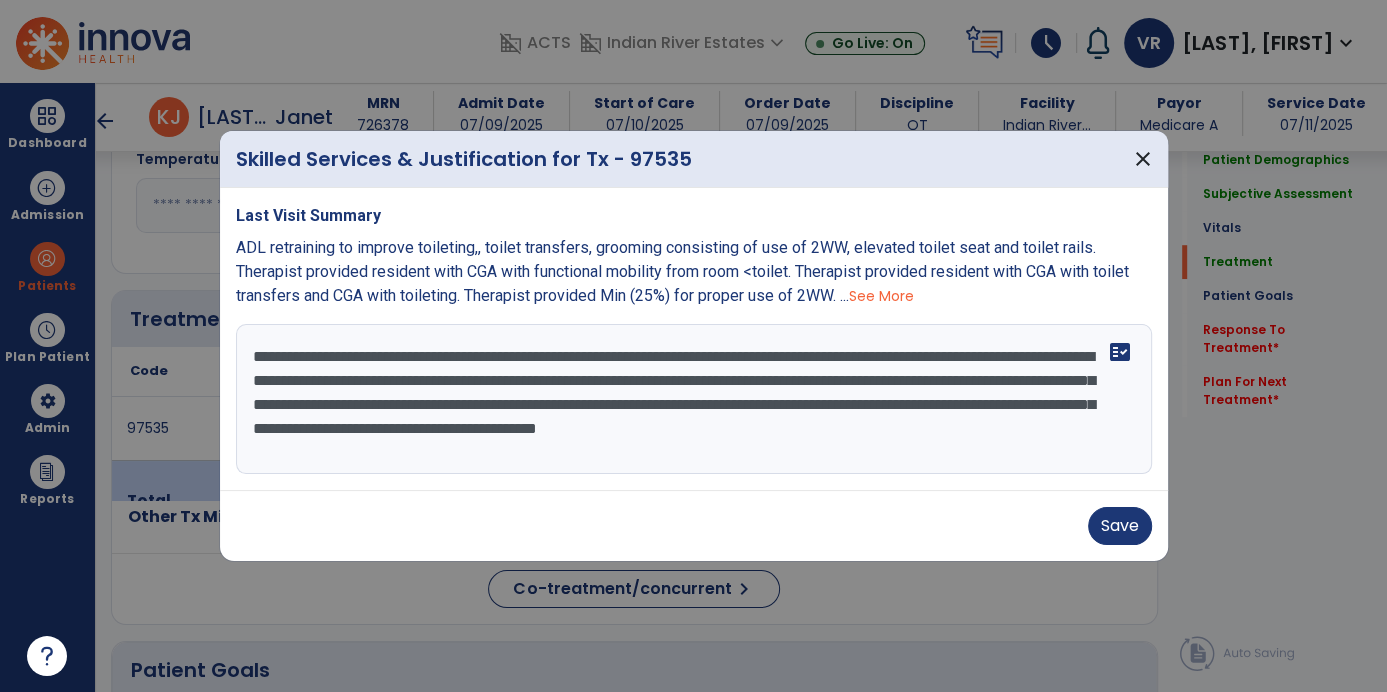 type on "**********" 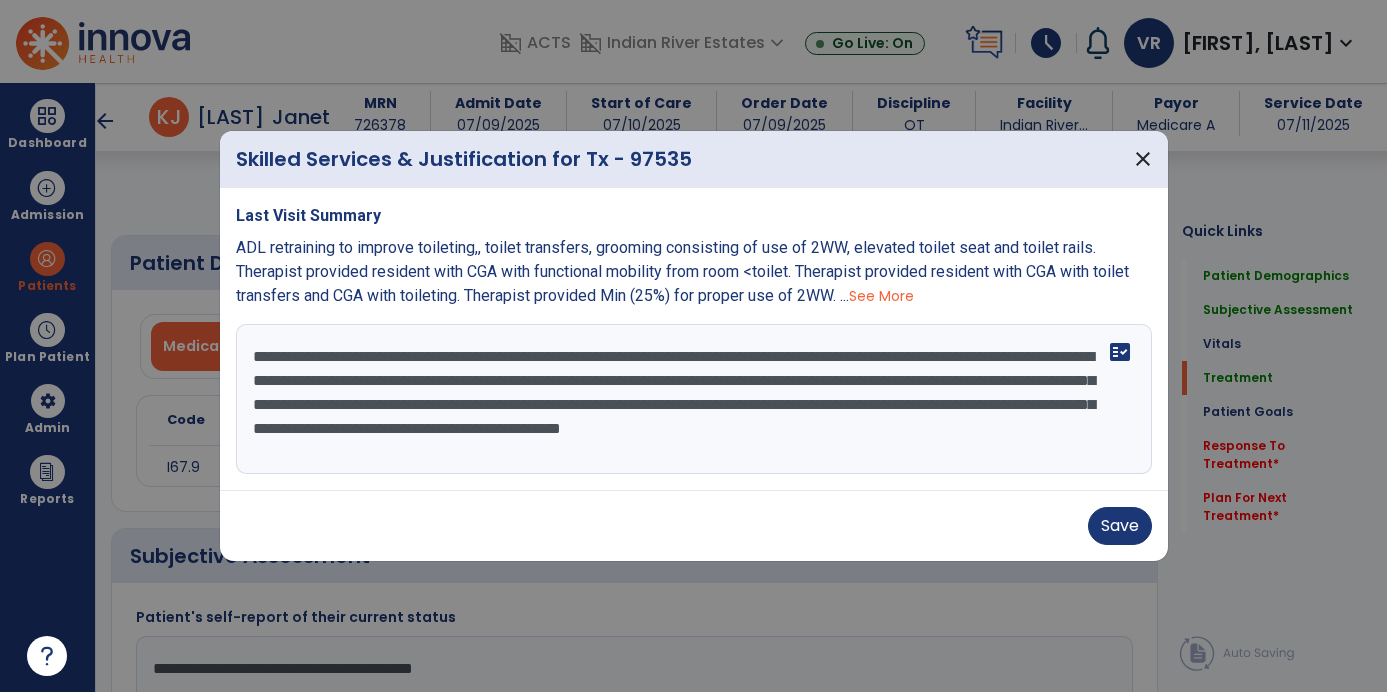 select on "*" 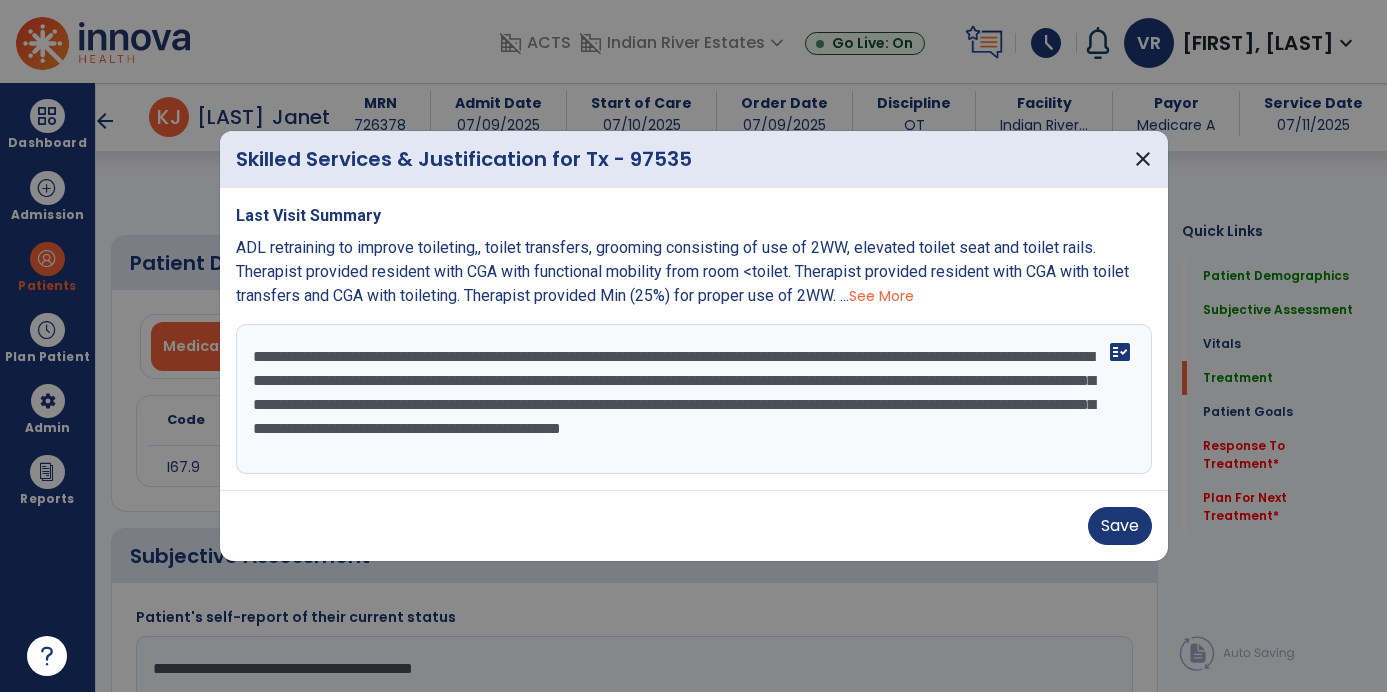 scroll, scrollTop: 0, scrollLeft: 0, axis: both 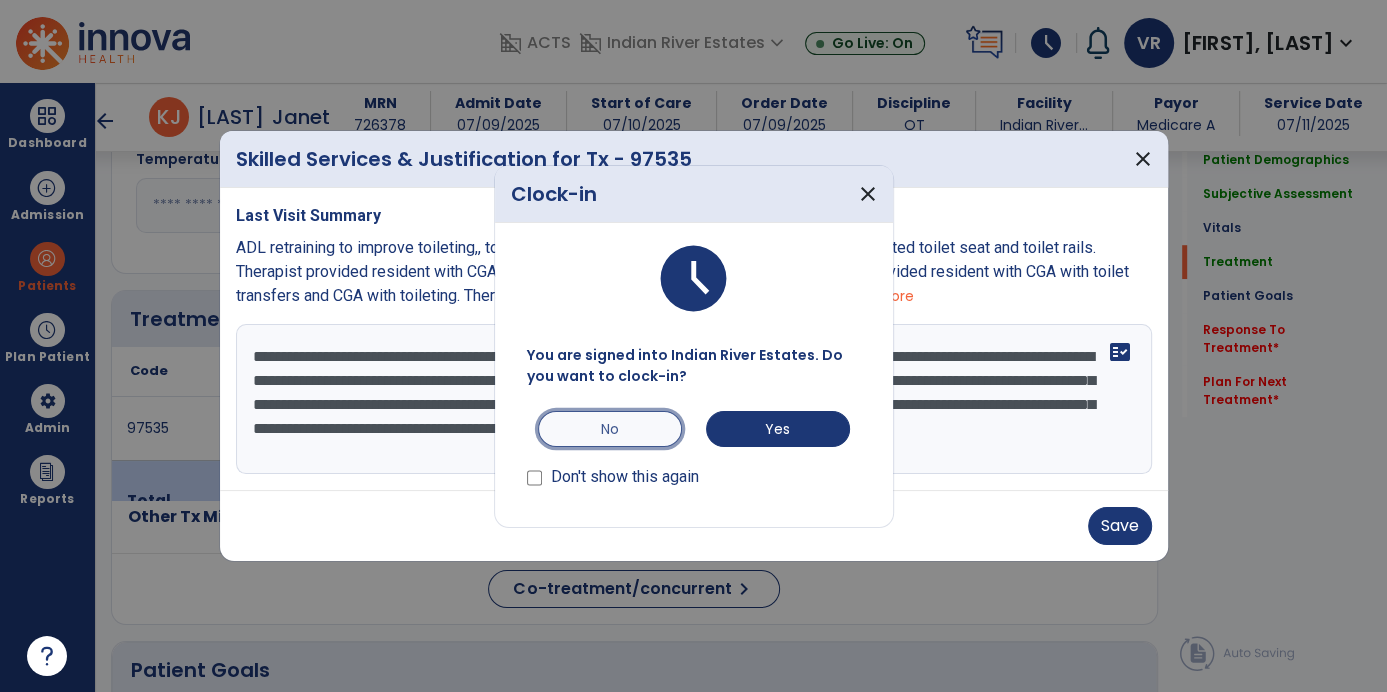 click on "No" at bounding box center (610, 429) 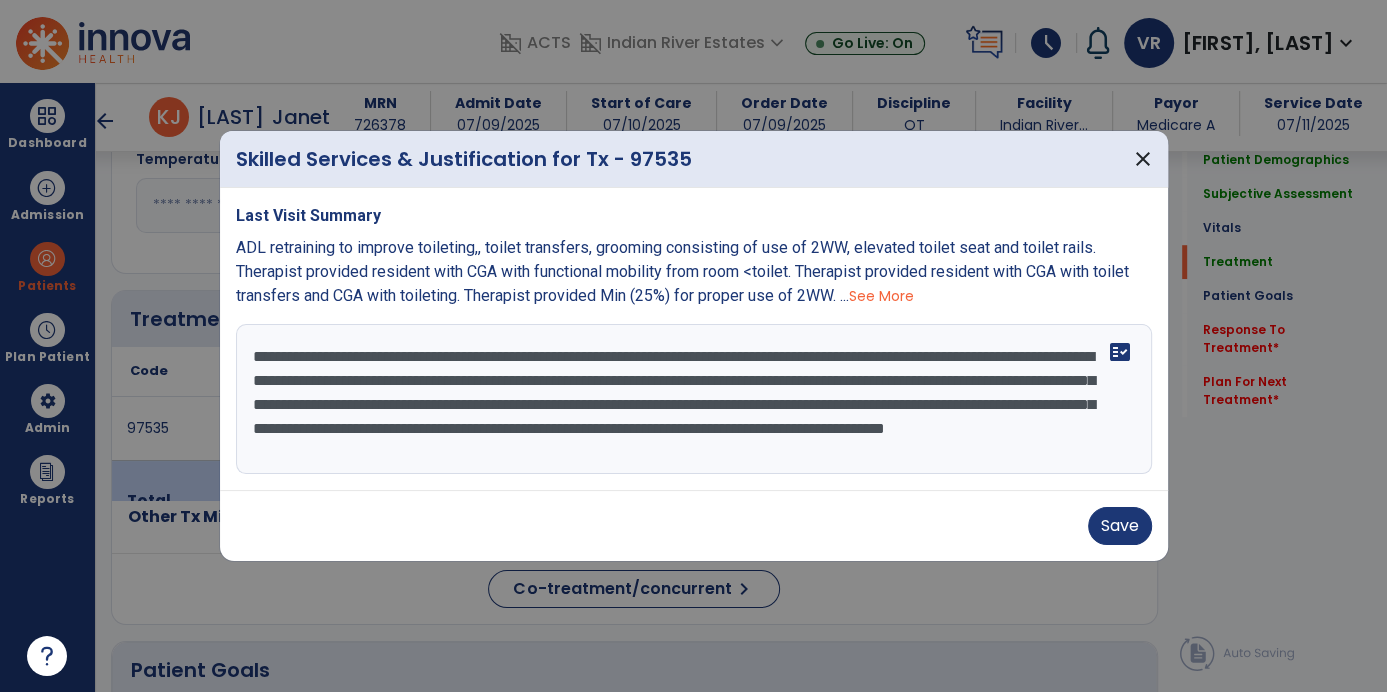 click on "**********" at bounding box center [694, 399] 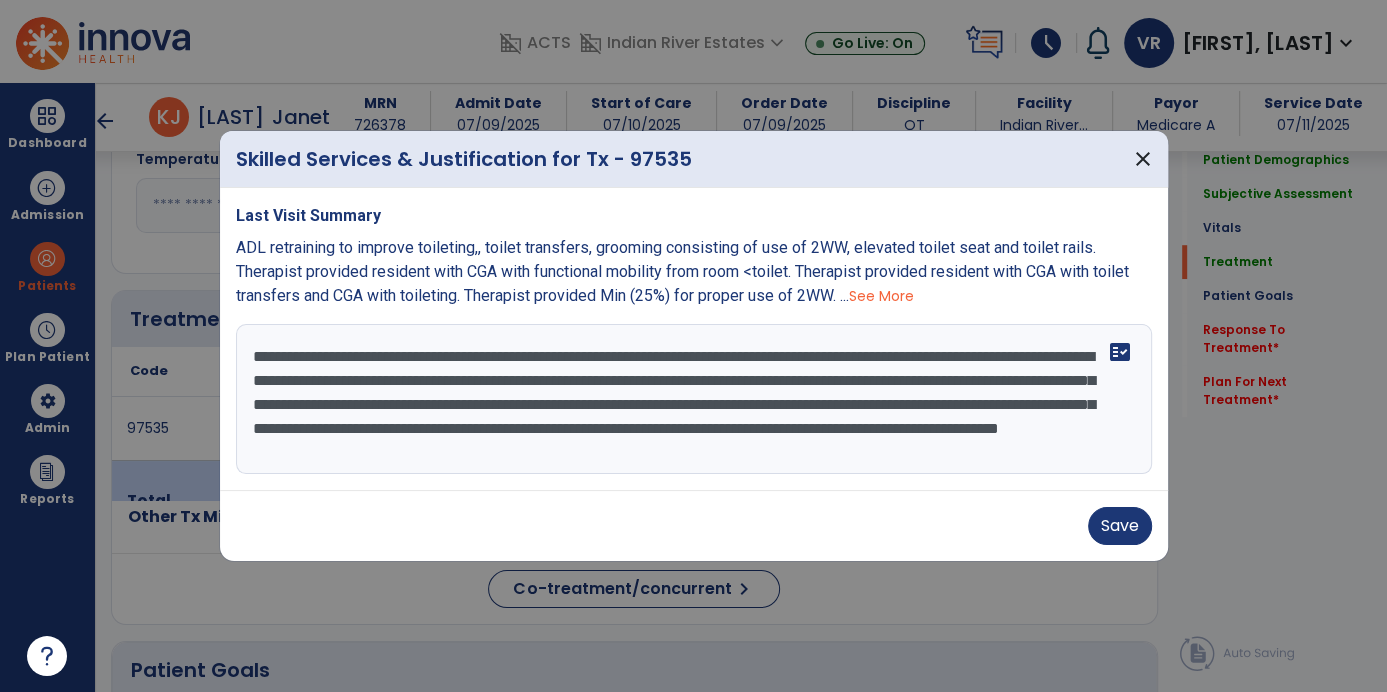 scroll, scrollTop: 15, scrollLeft: 0, axis: vertical 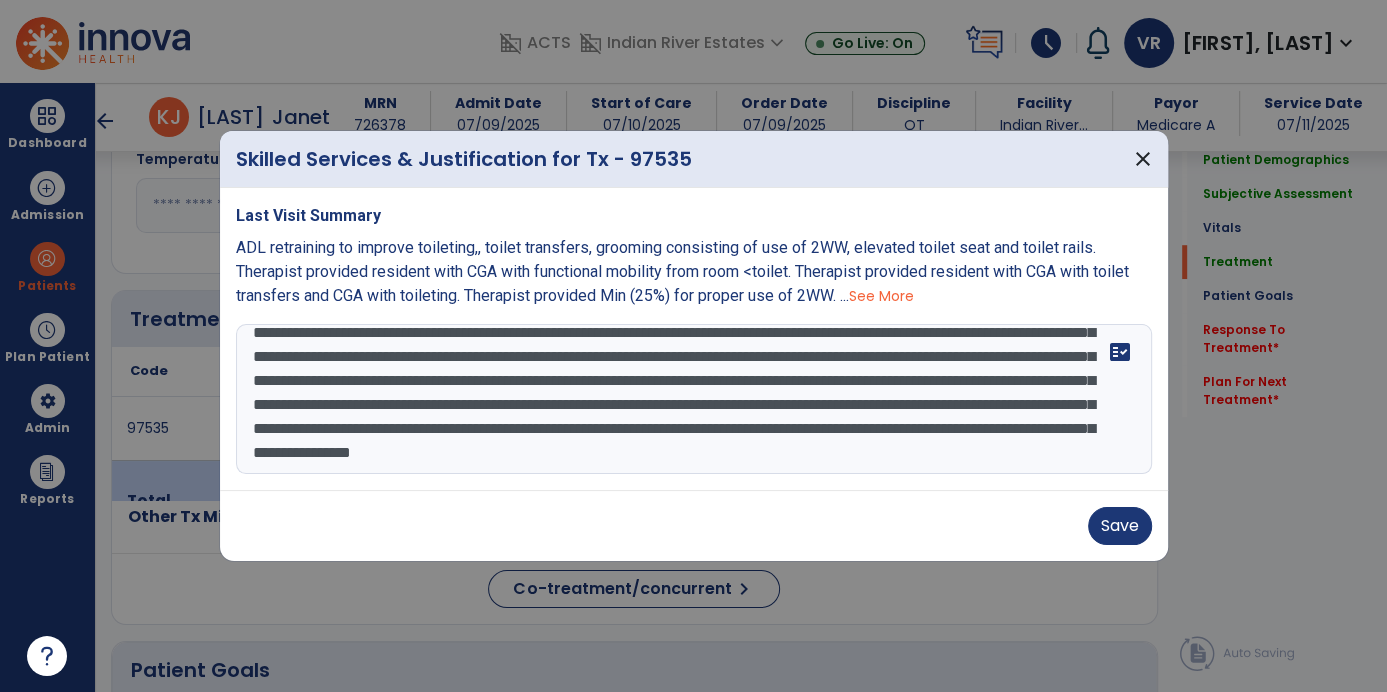 click on "**********" at bounding box center [694, 399] 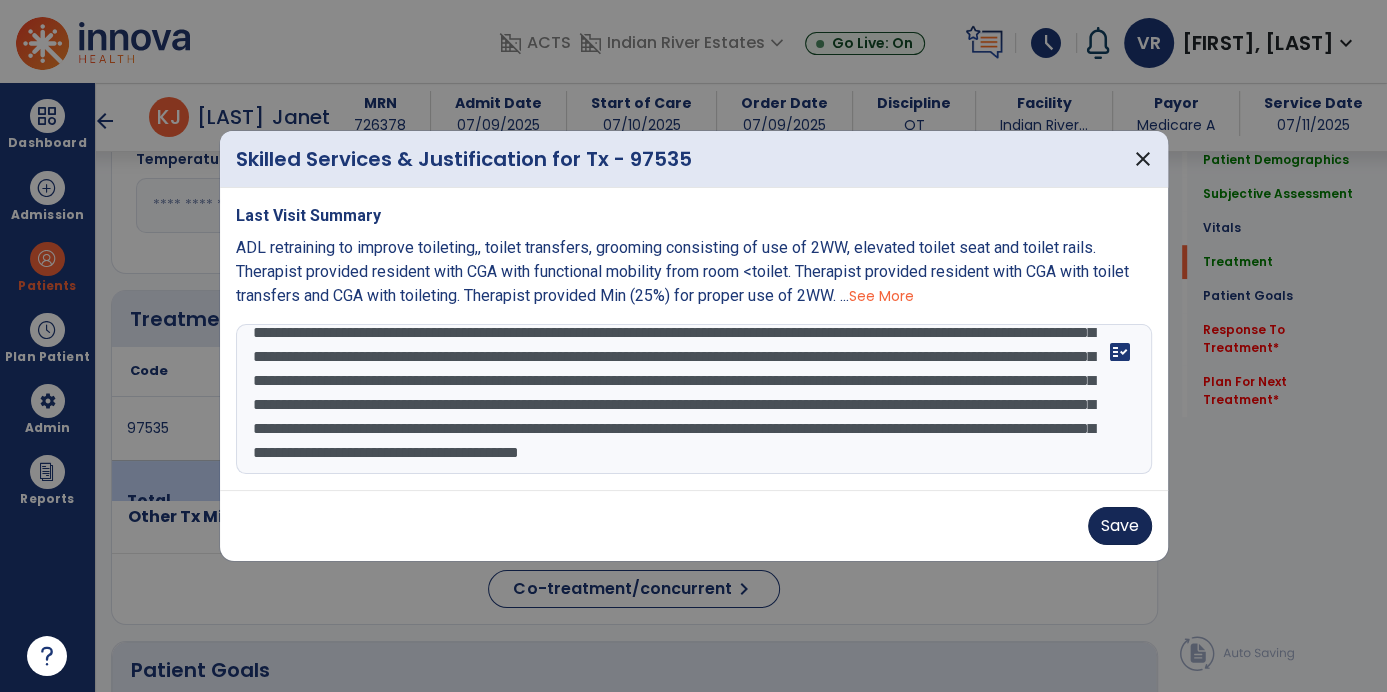 type on "**********" 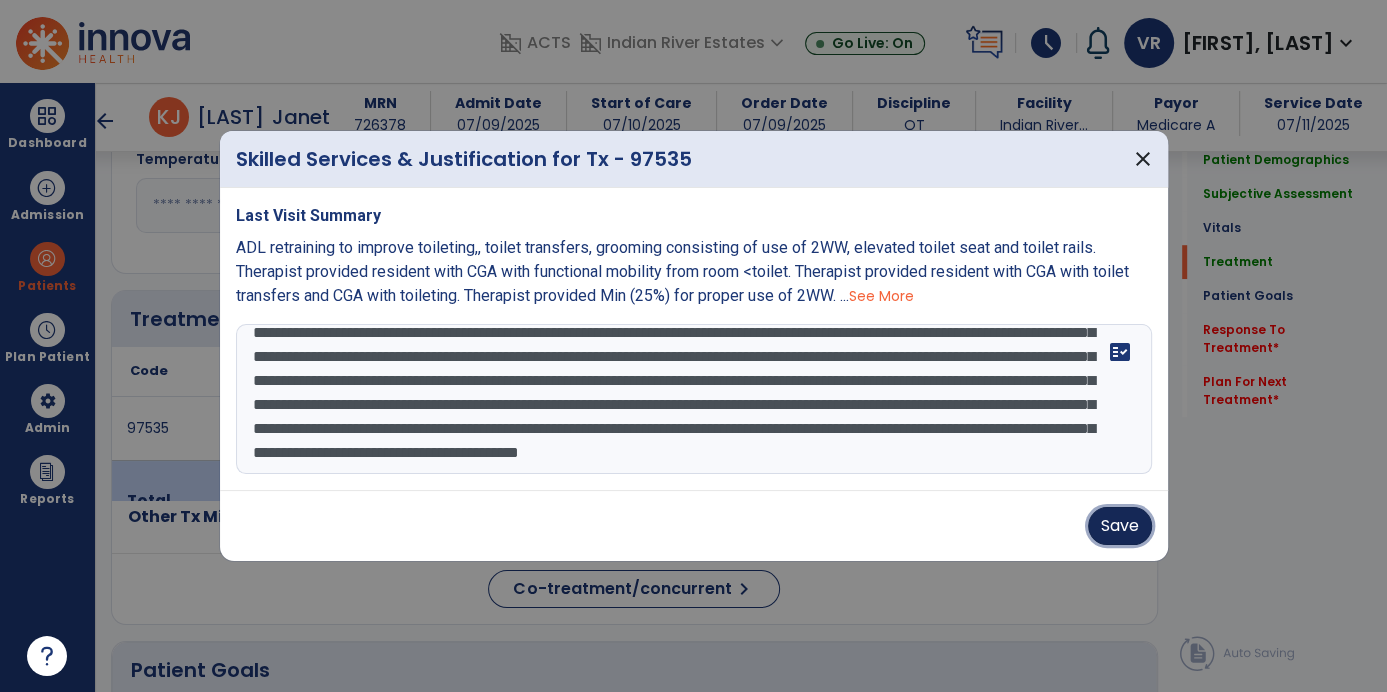 click on "Save" at bounding box center [1120, 526] 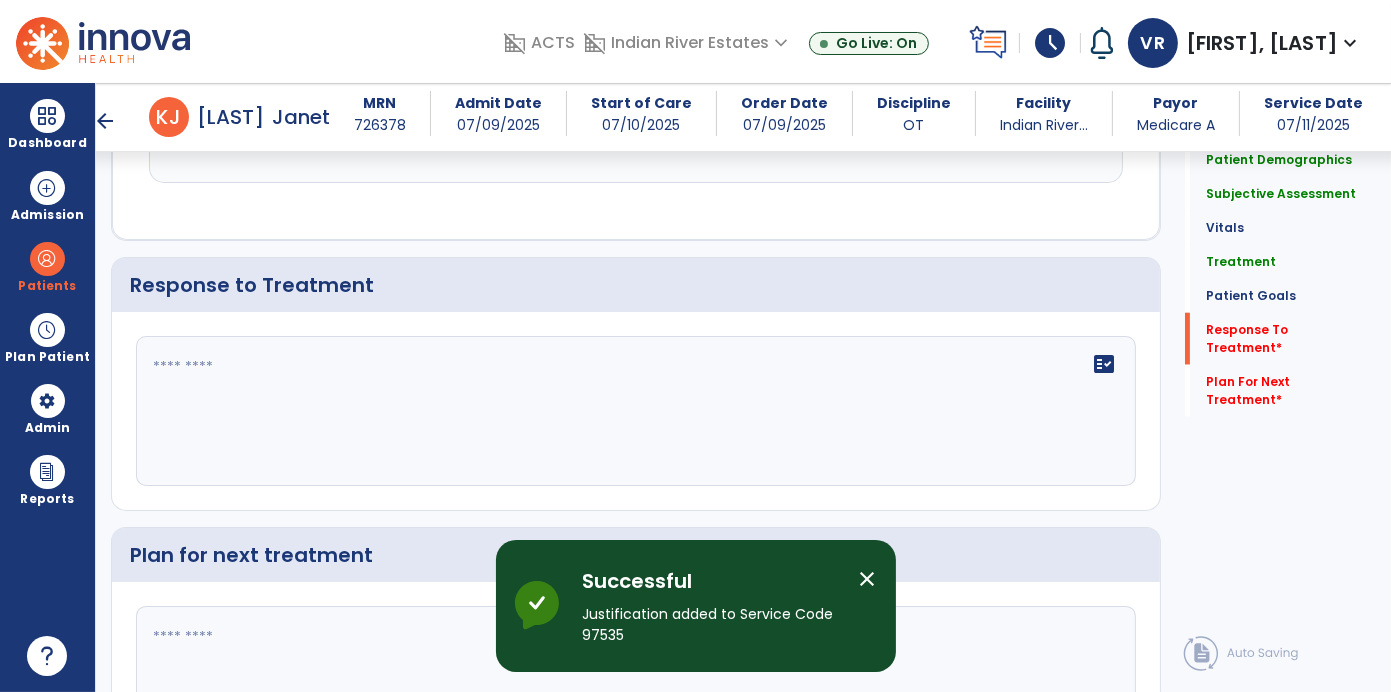 scroll, scrollTop: 2525, scrollLeft: 0, axis: vertical 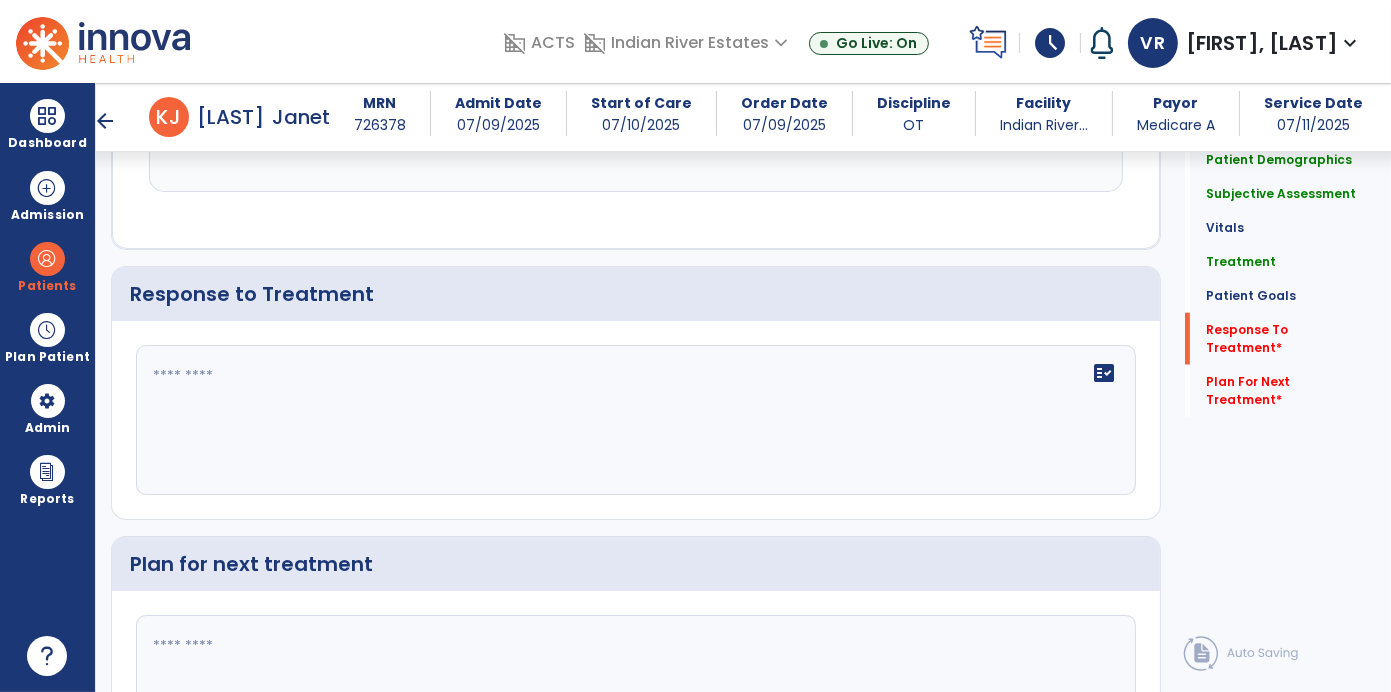 click 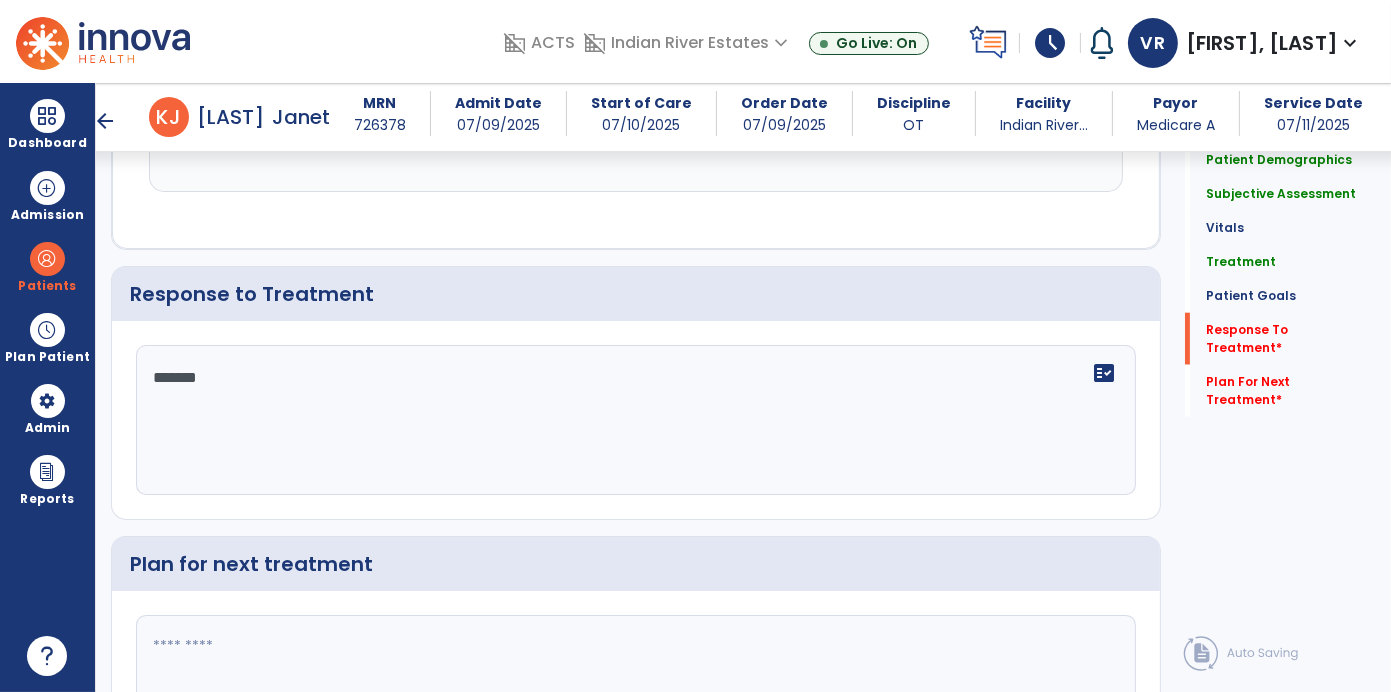 type on "********" 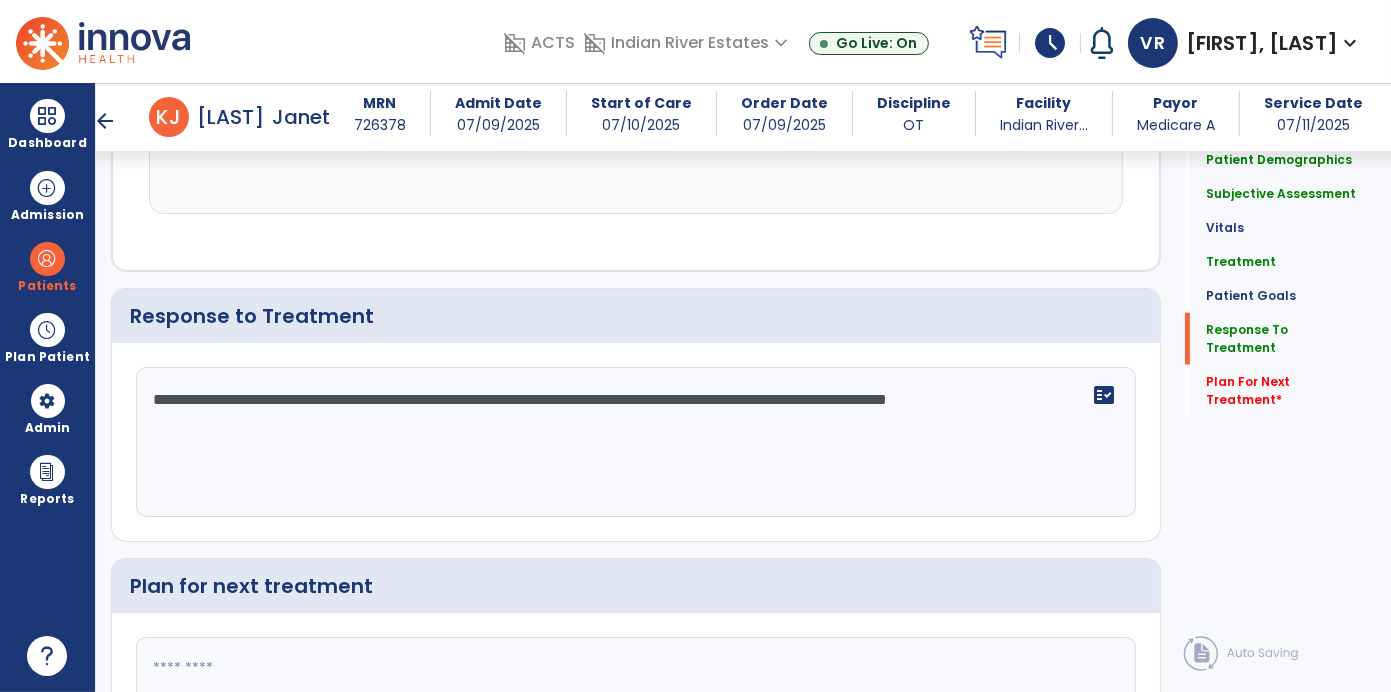 scroll, scrollTop: 2525, scrollLeft: 0, axis: vertical 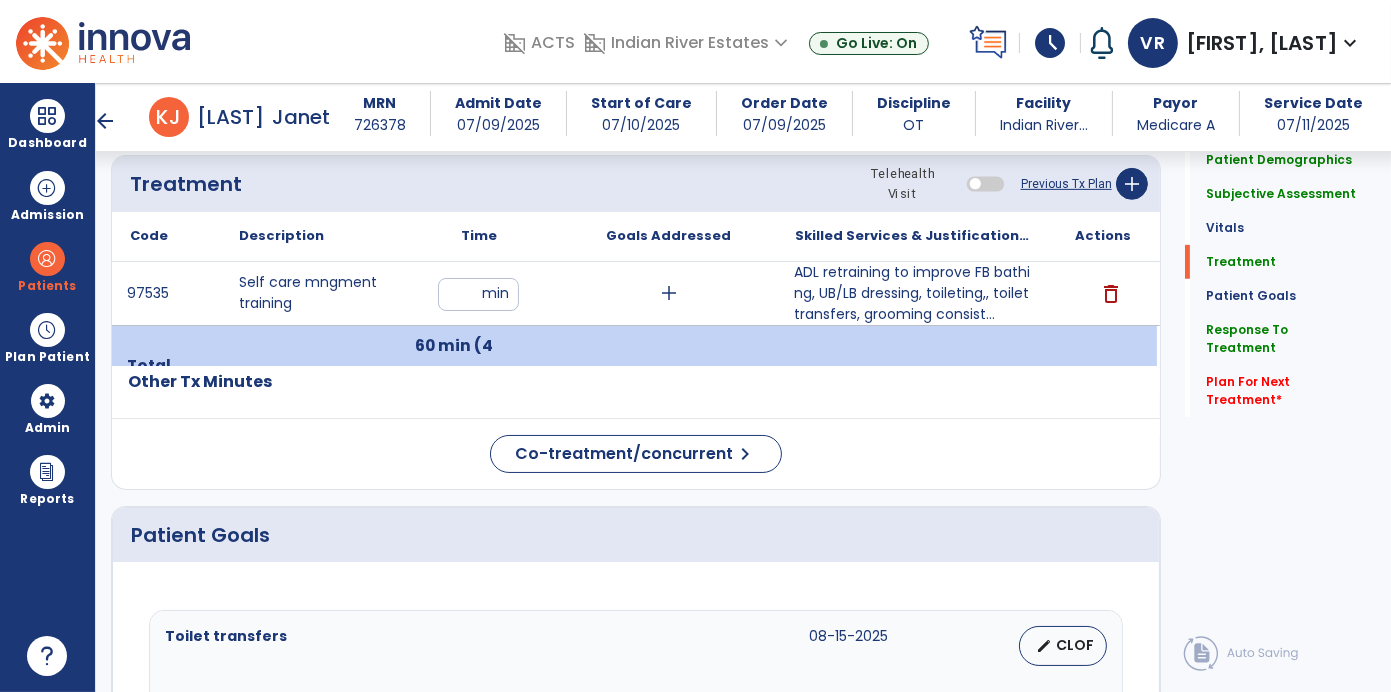 type on "**********" 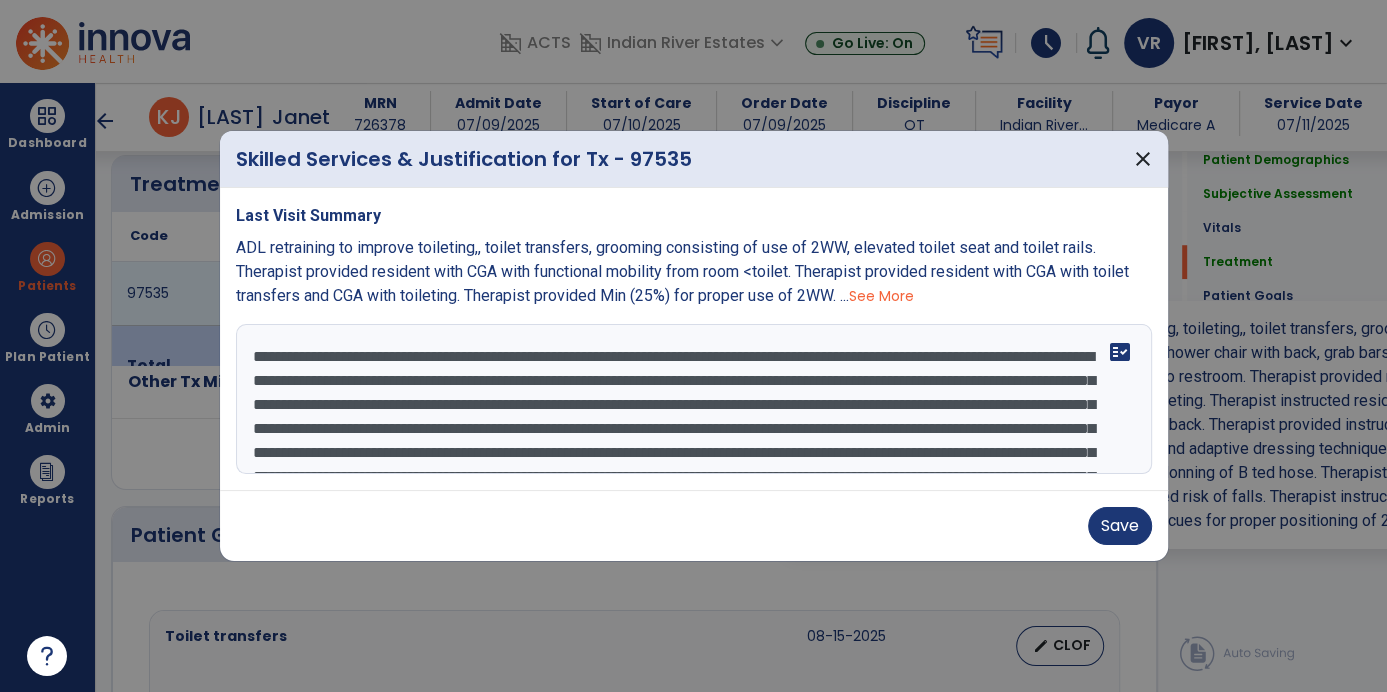 scroll, scrollTop: 1094, scrollLeft: 0, axis: vertical 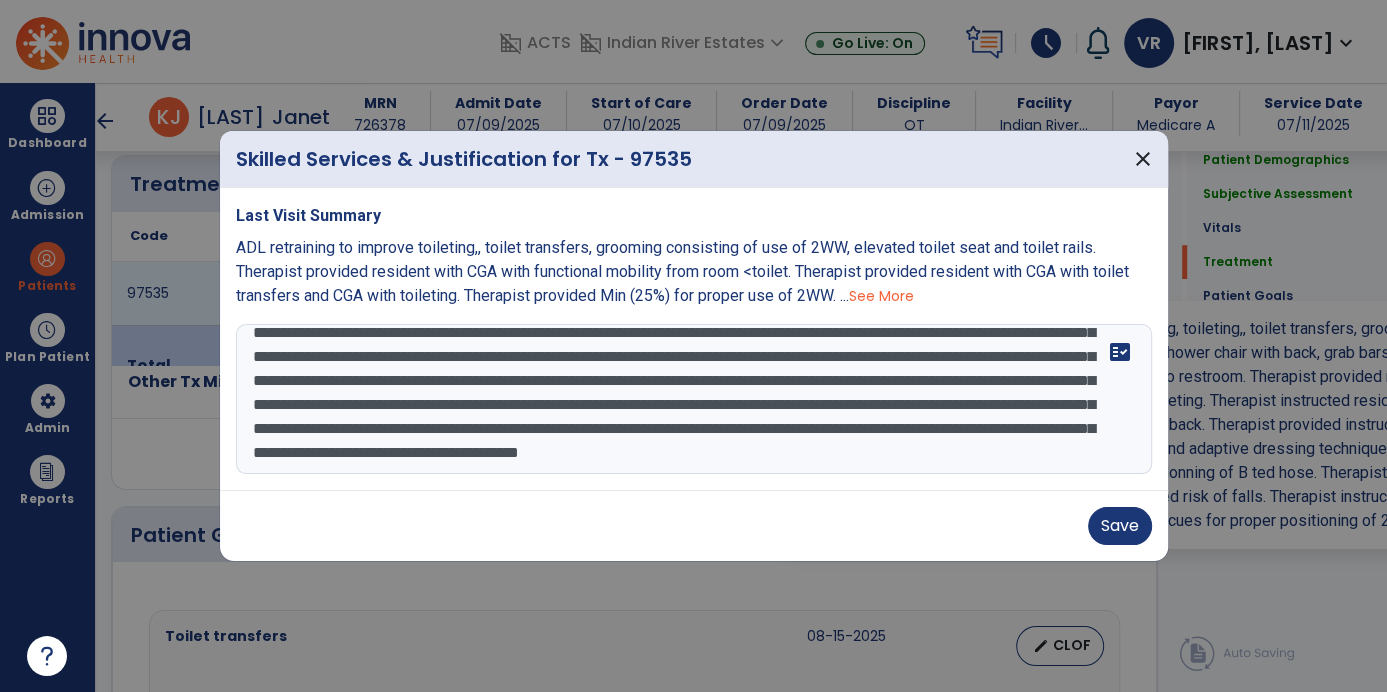 click on "**********" at bounding box center [694, 399] 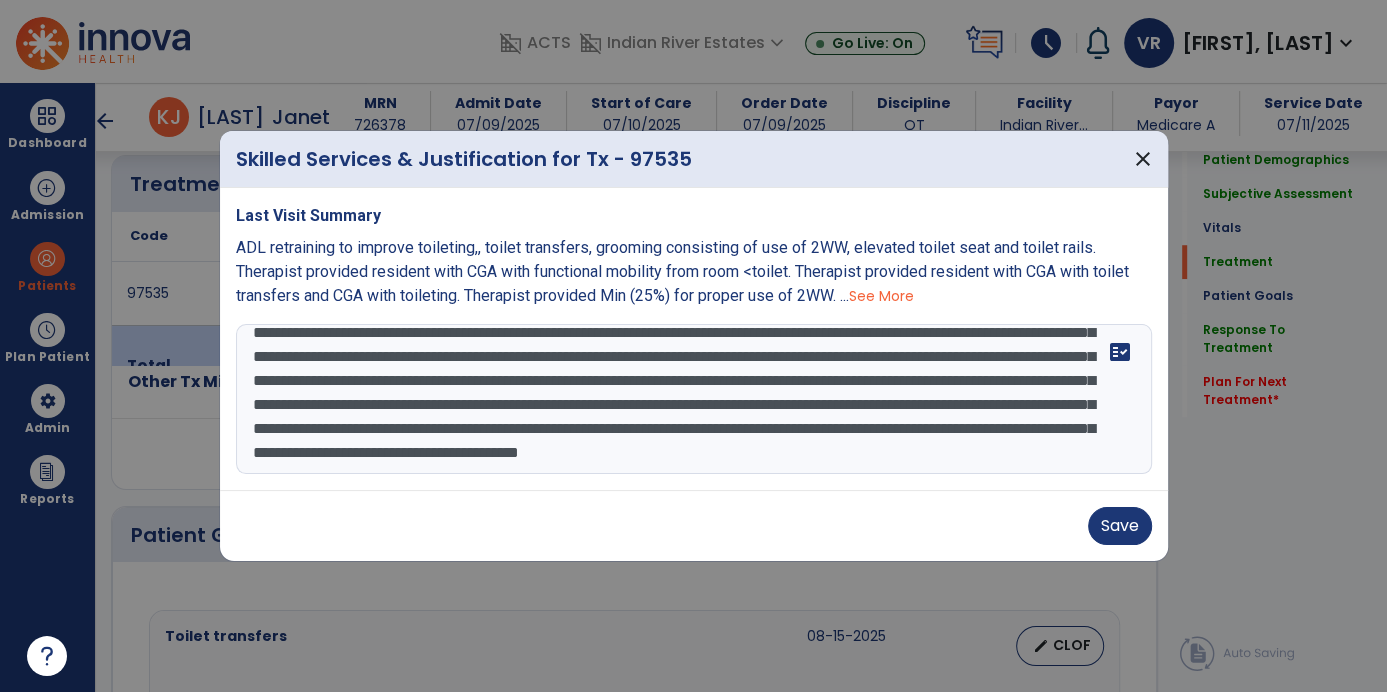 click on "**********" at bounding box center [694, 399] 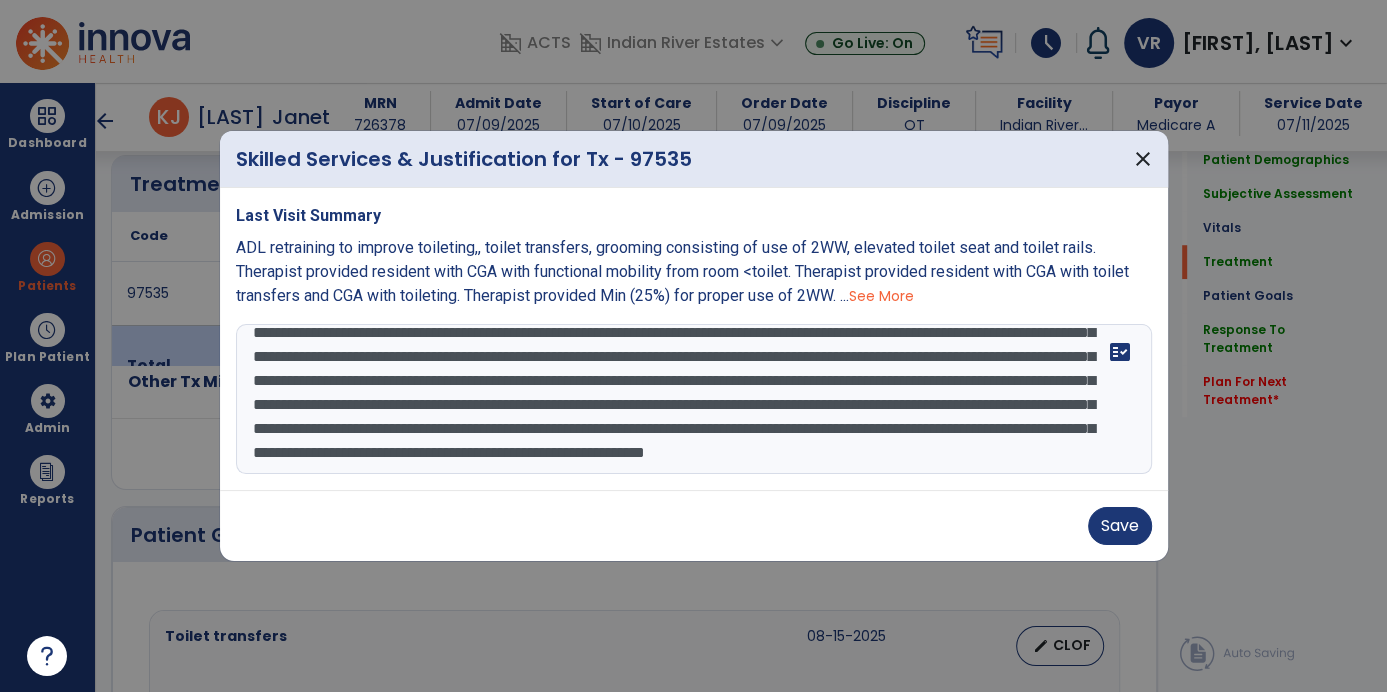 type on "**********" 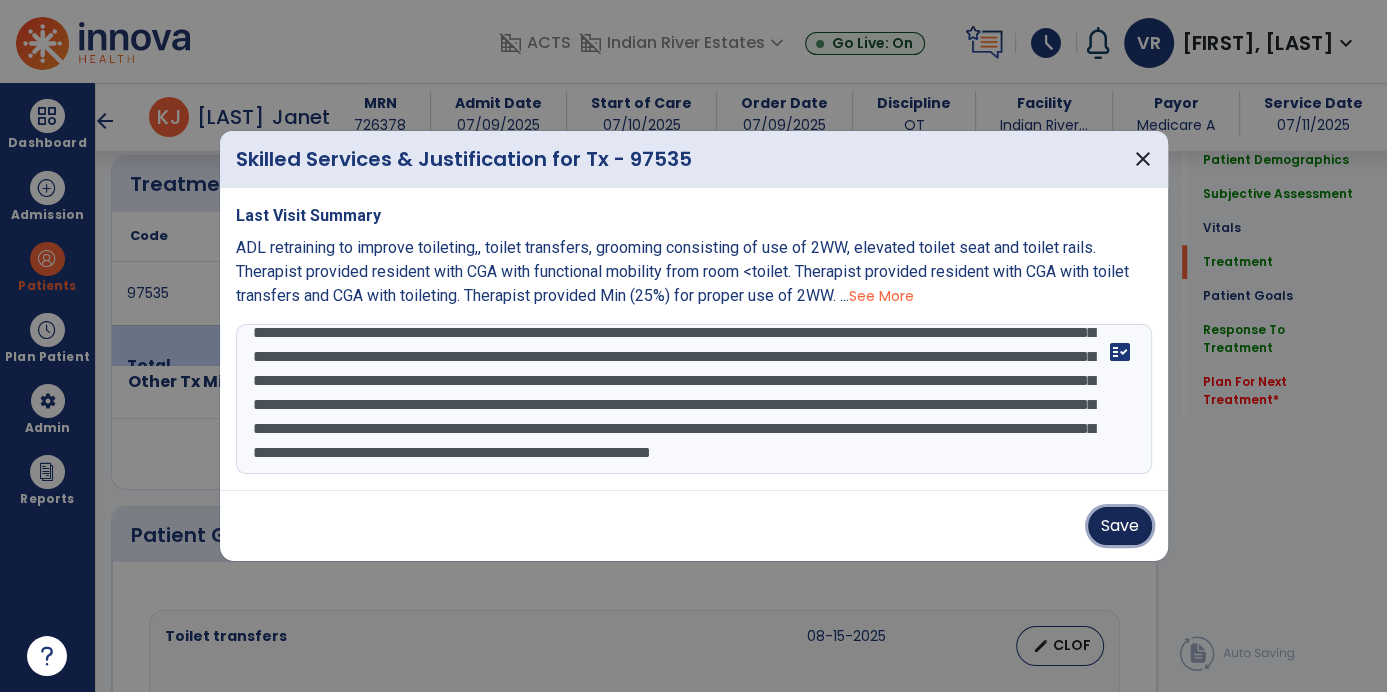 click on "Save" at bounding box center [1120, 526] 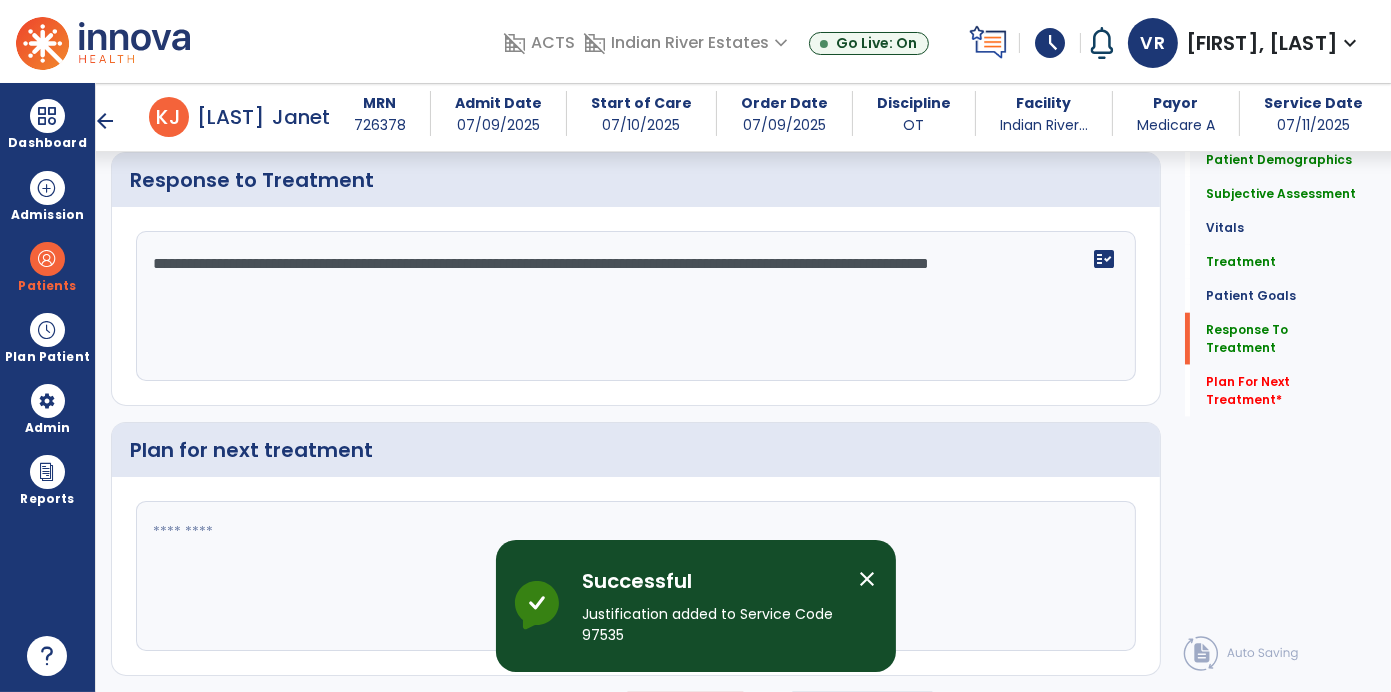 scroll, scrollTop: 2629, scrollLeft: 0, axis: vertical 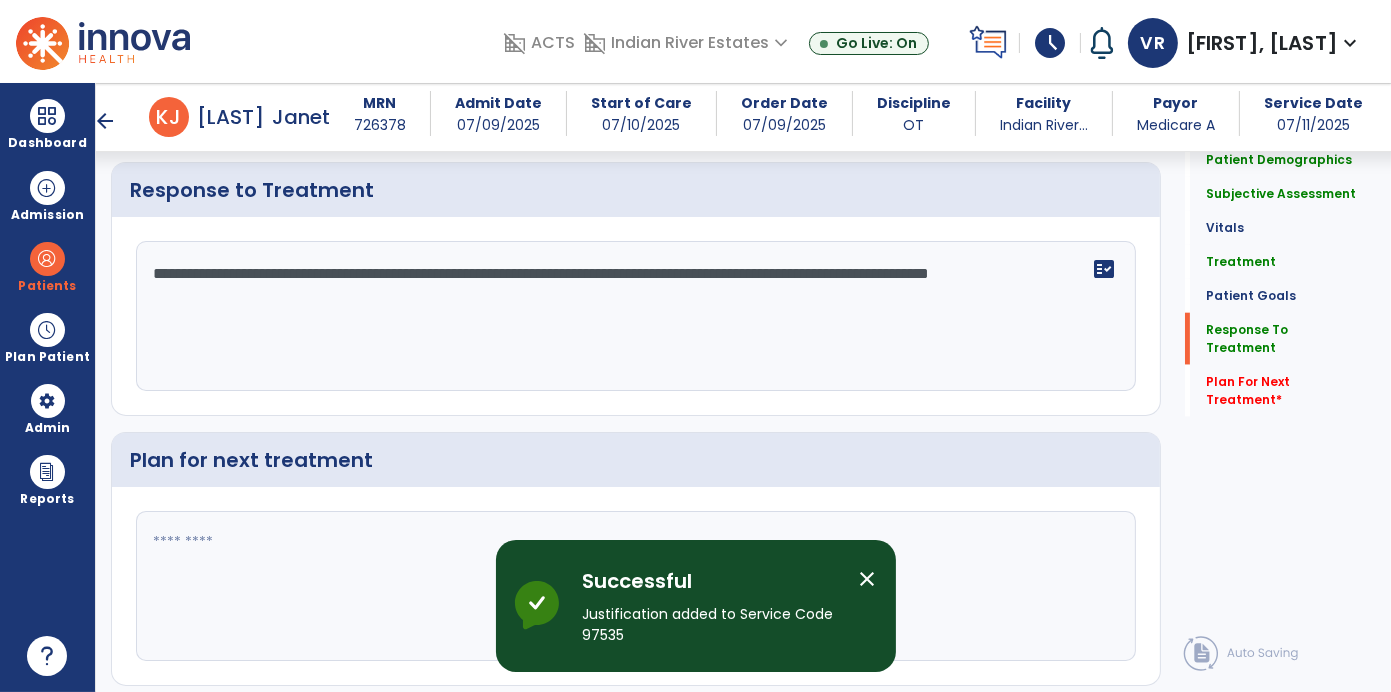 click 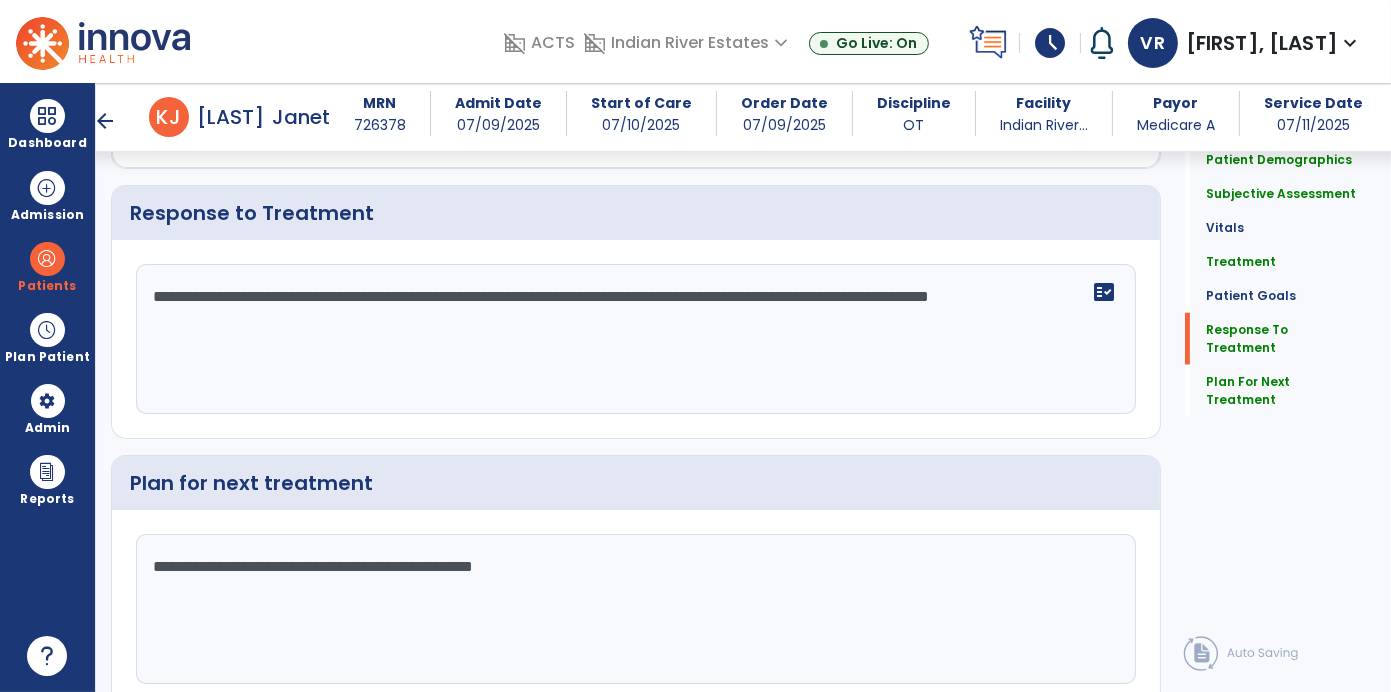 scroll, scrollTop: 2629, scrollLeft: 0, axis: vertical 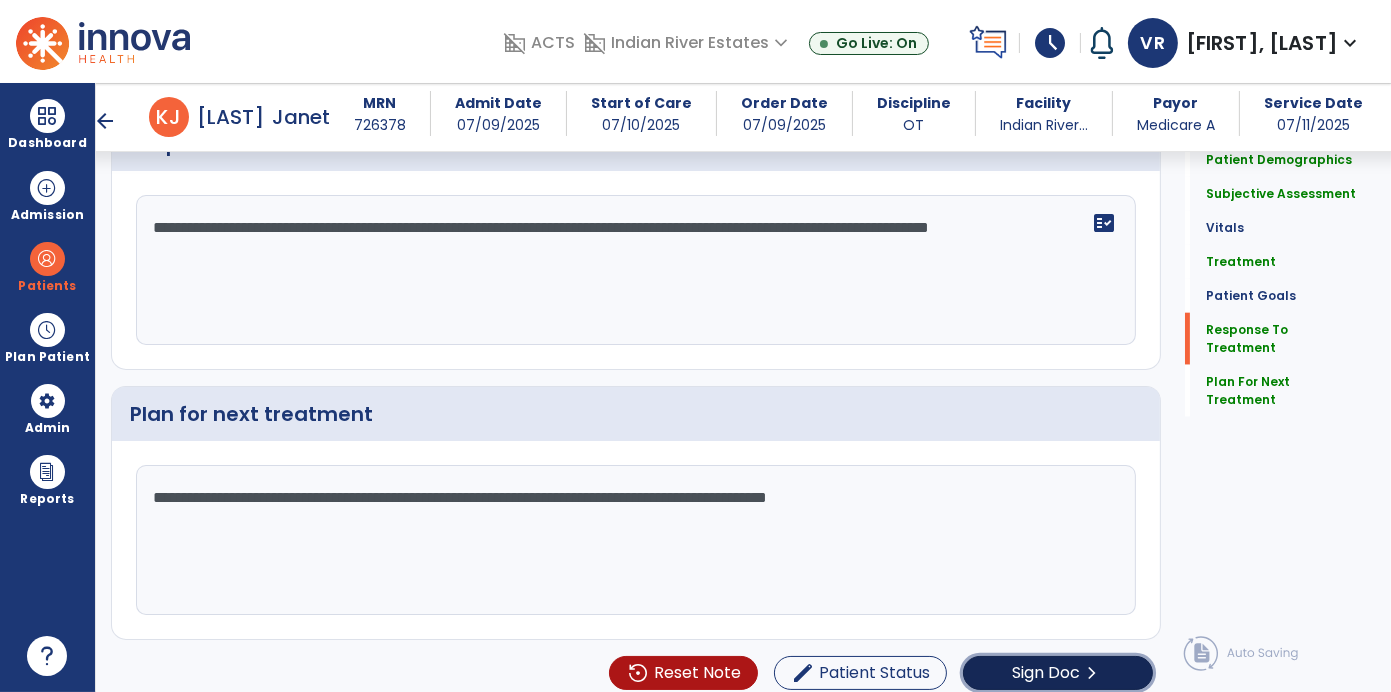 click on "Sign Doc  chevron_right" 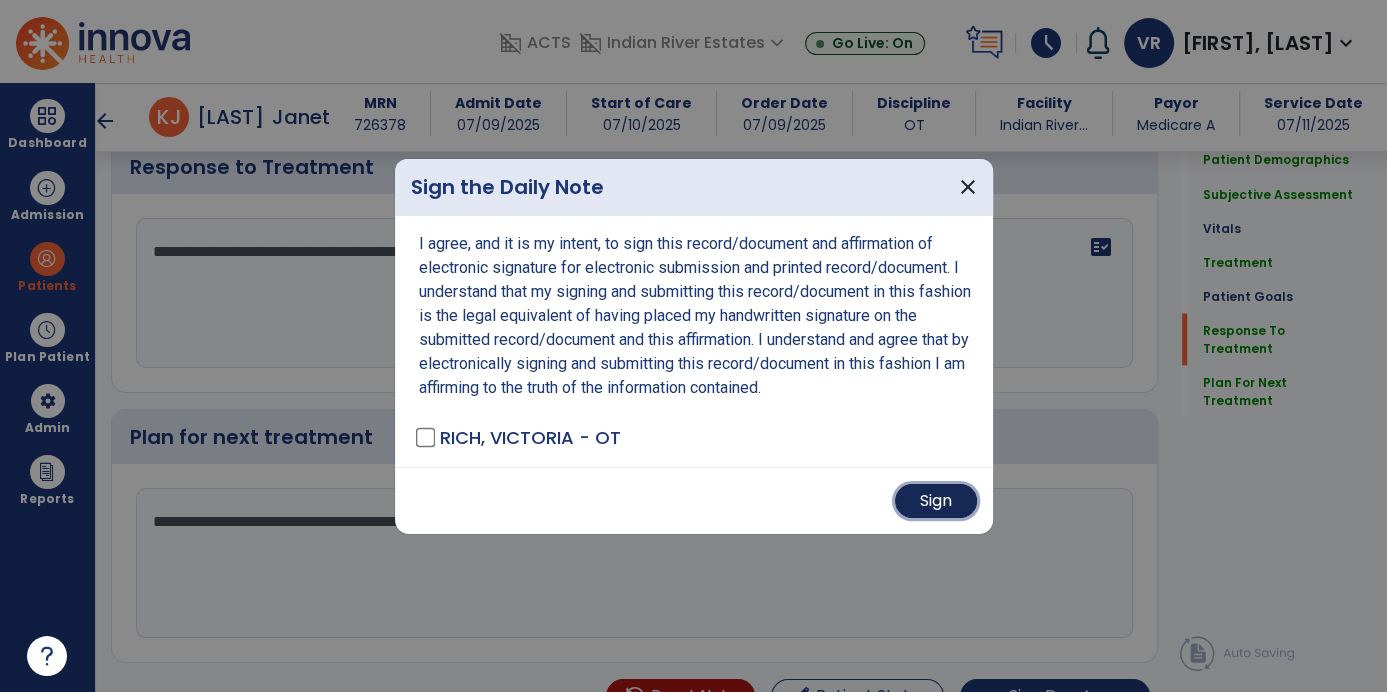 click on "Sign" at bounding box center (936, 501) 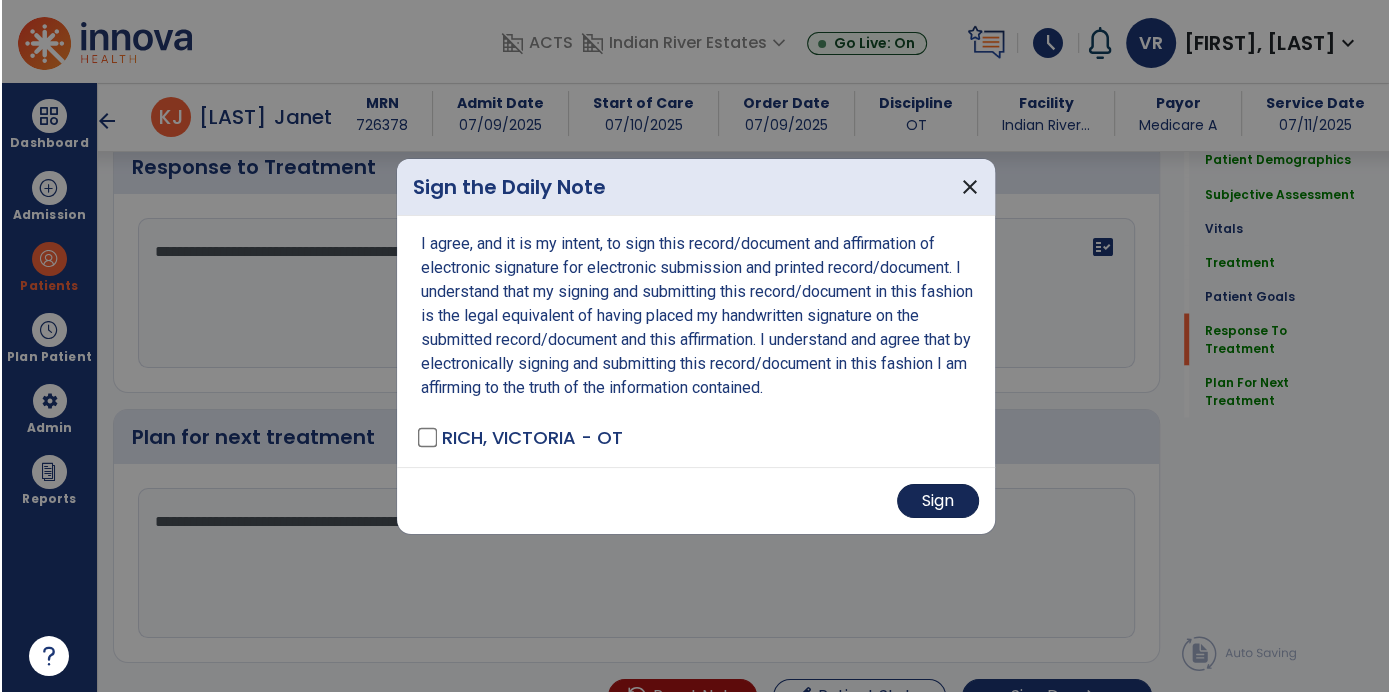 scroll, scrollTop: 2675, scrollLeft: 0, axis: vertical 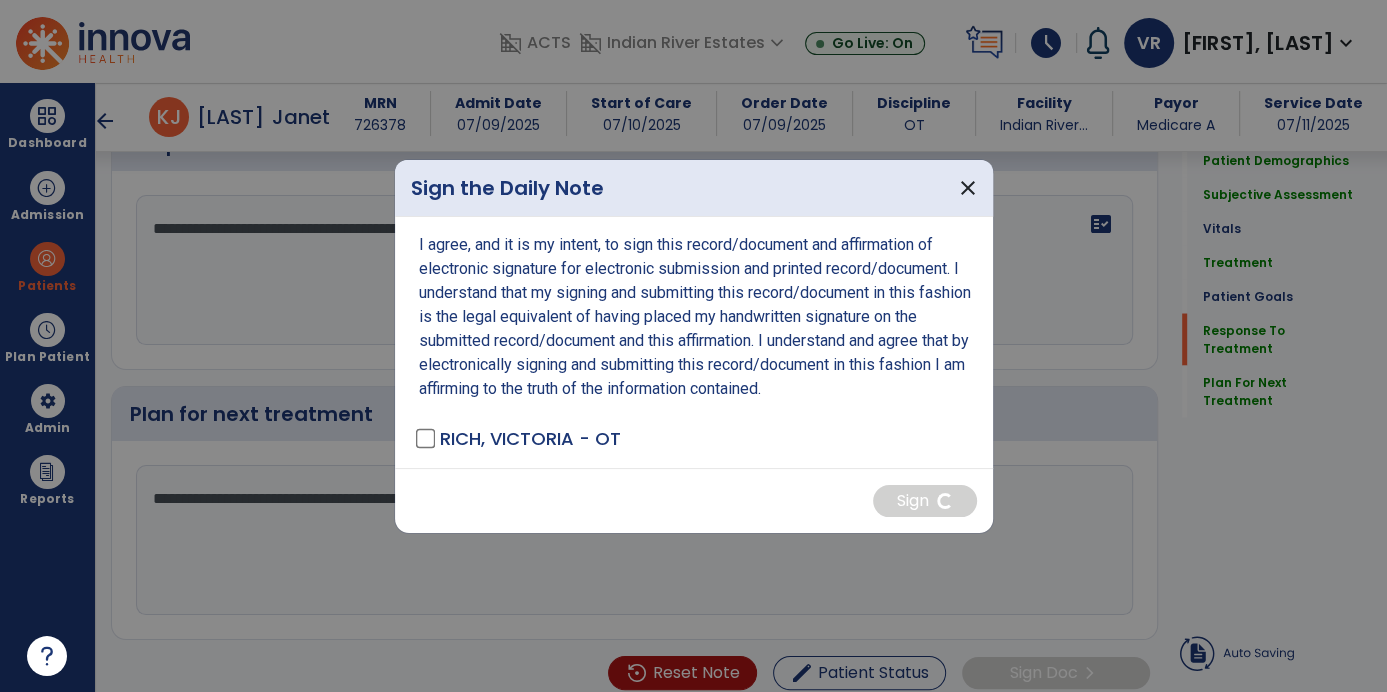 type on "**********" 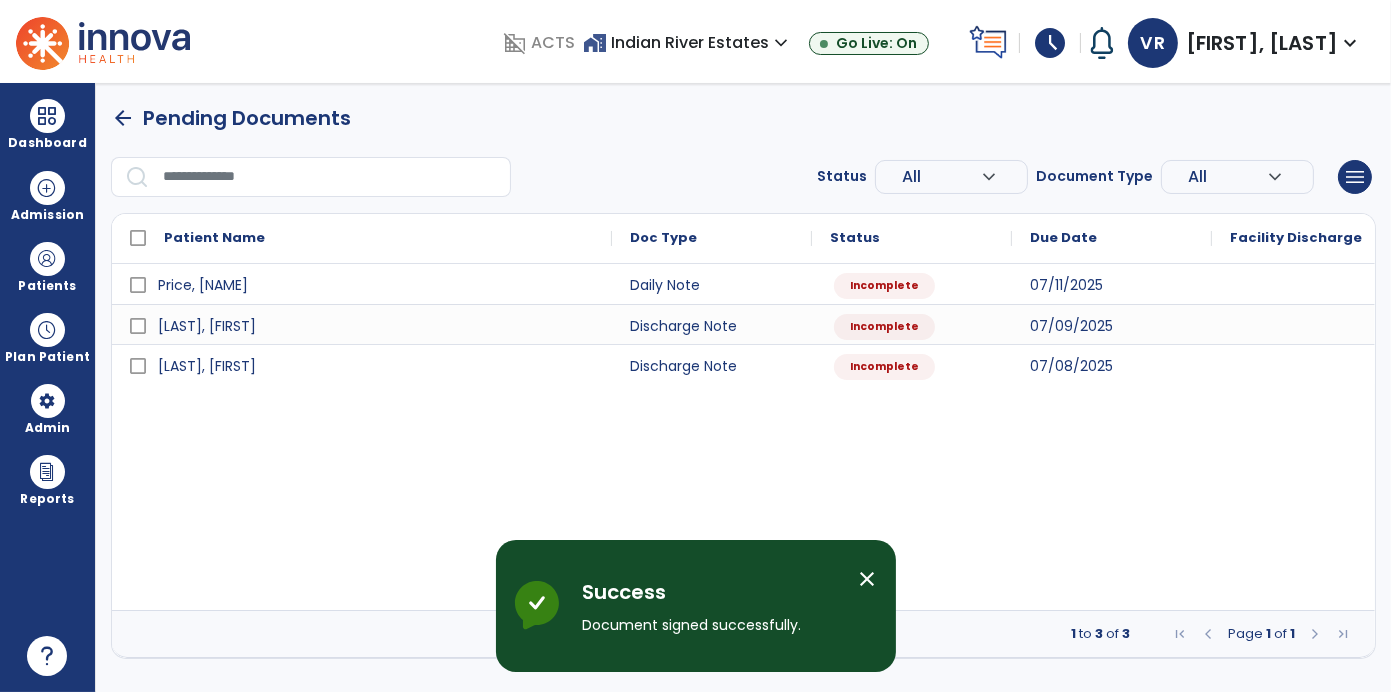 scroll, scrollTop: 0, scrollLeft: 0, axis: both 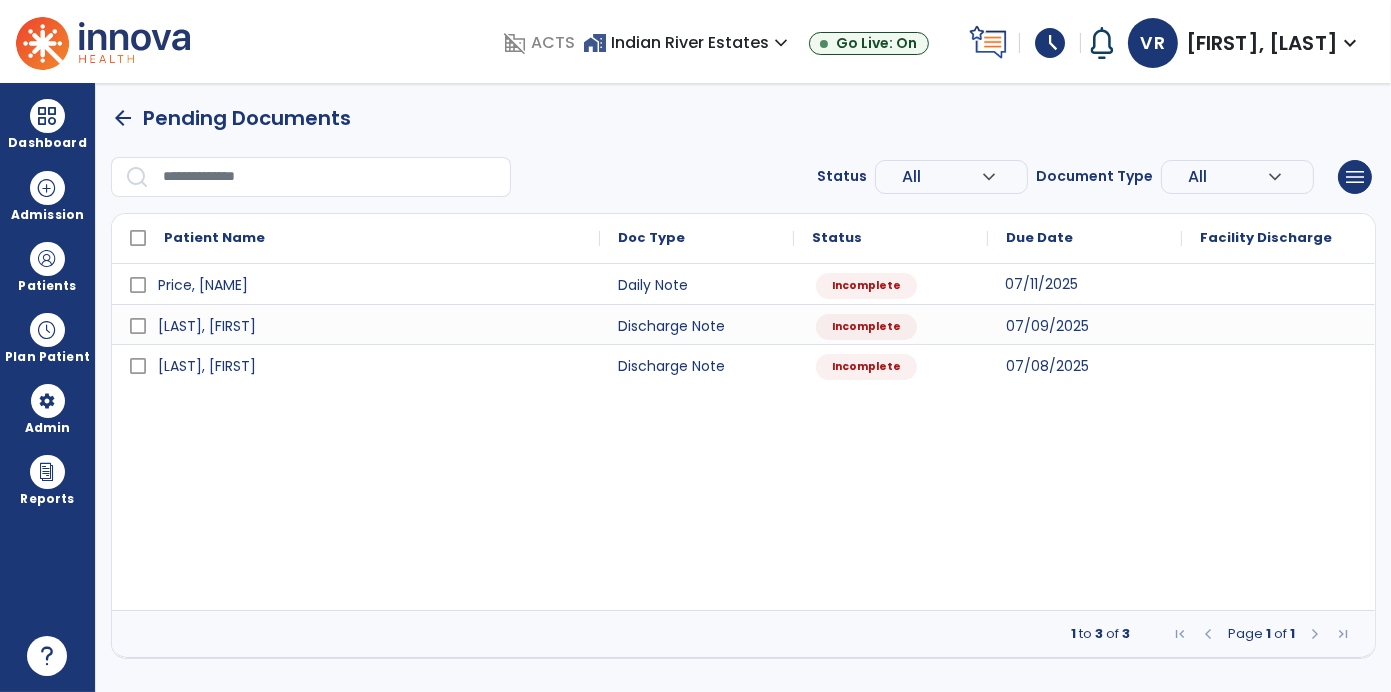 click on "07/11/2025" at bounding box center (1041, 284) 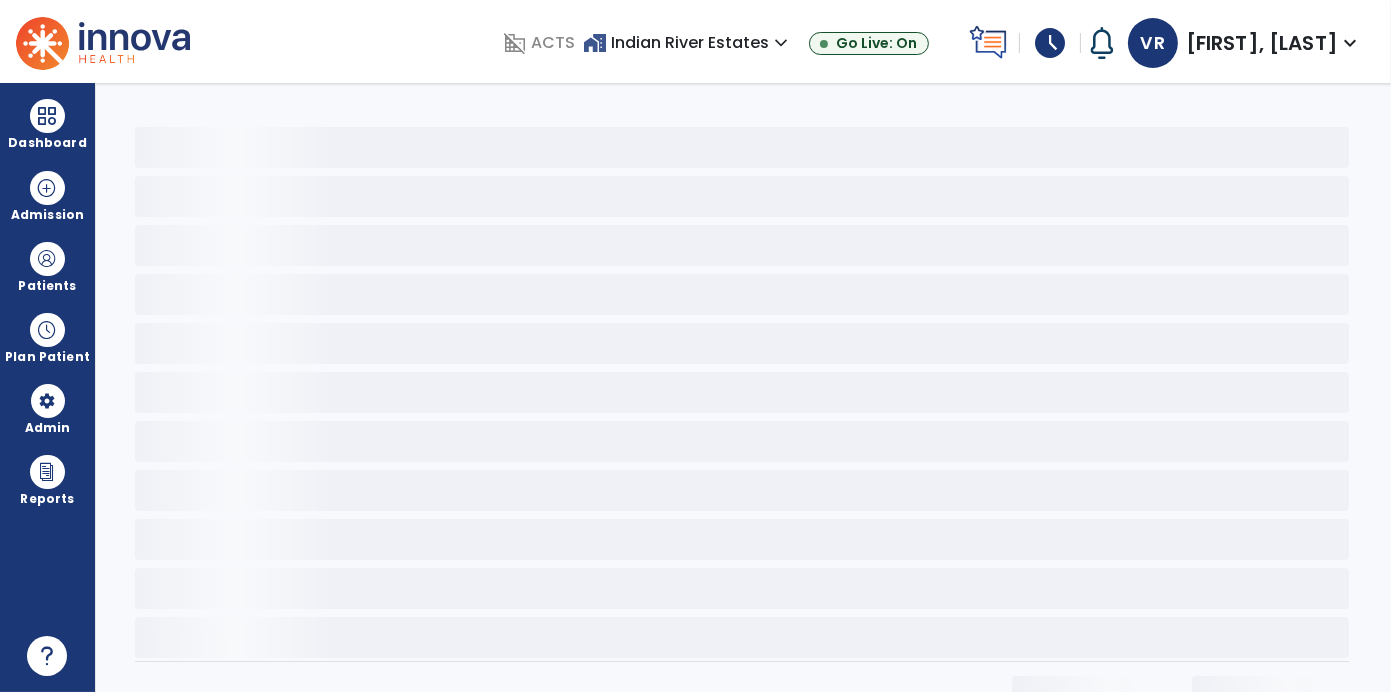 select on "*" 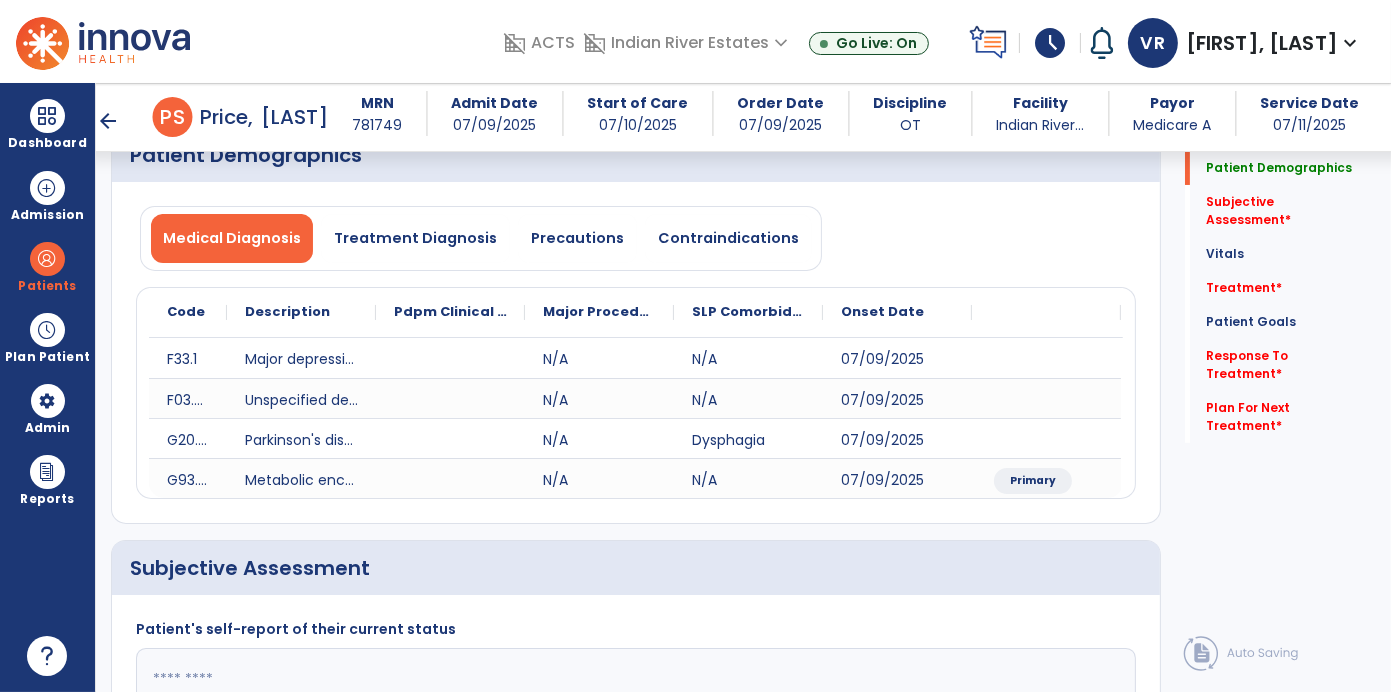 scroll, scrollTop: 217, scrollLeft: 0, axis: vertical 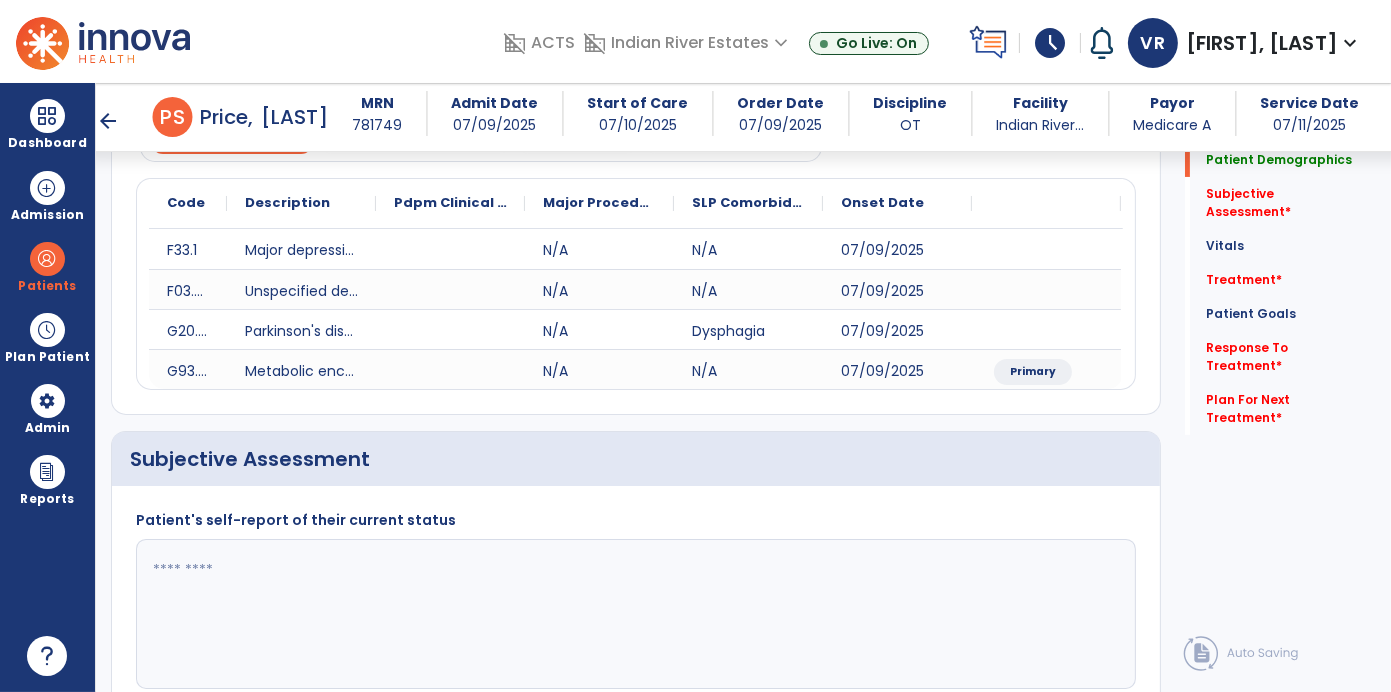 click 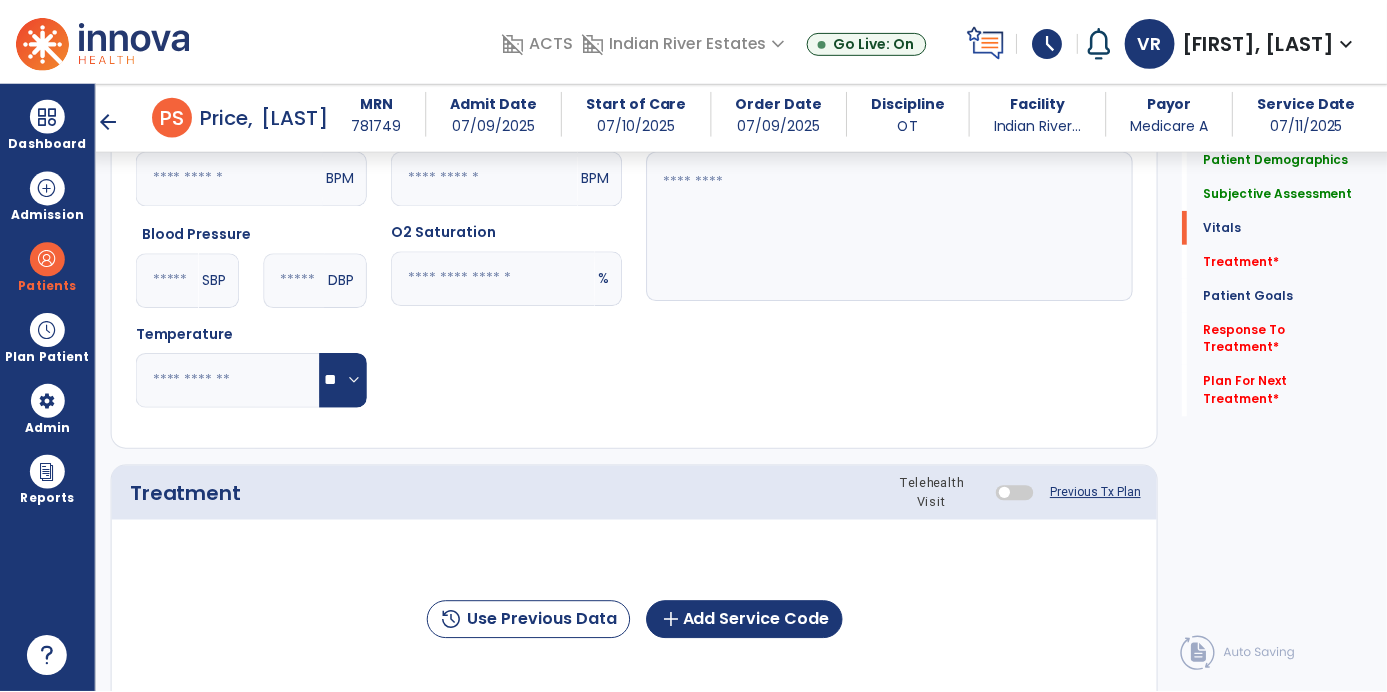 scroll, scrollTop: 903, scrollLeft: 0, axis: vertical 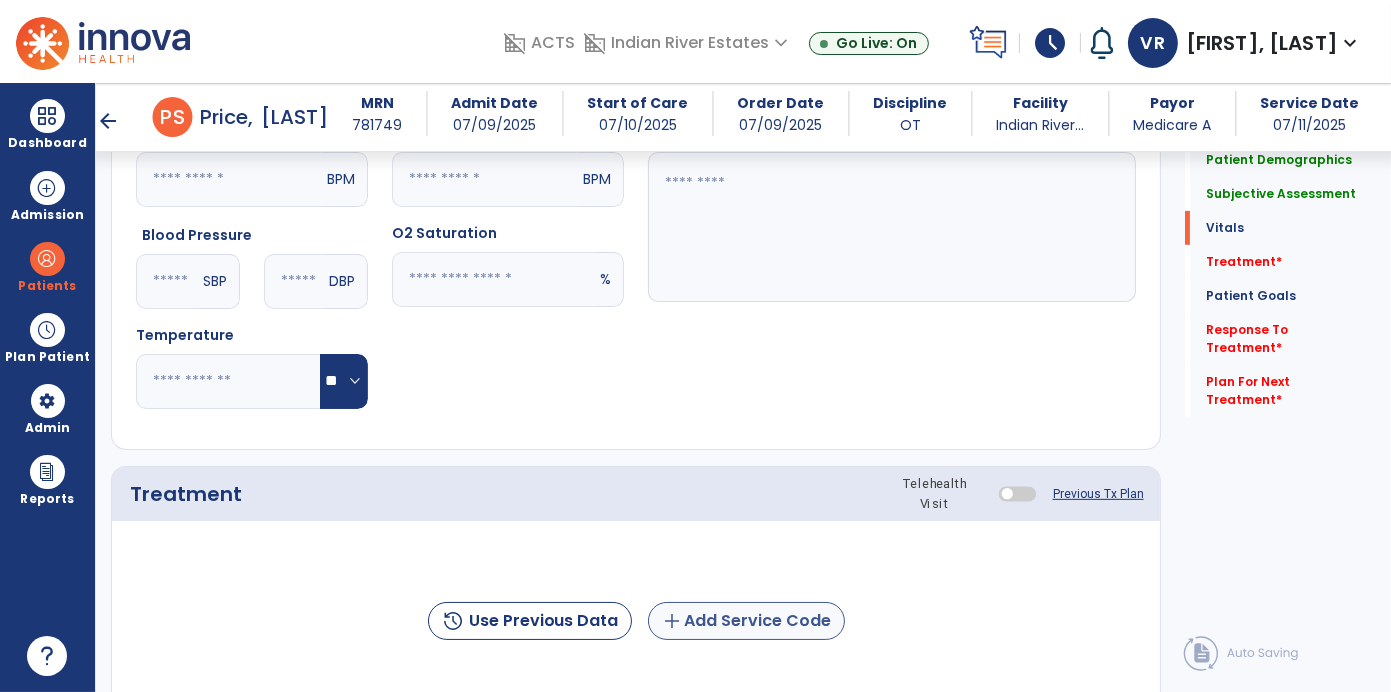 type on "**********" 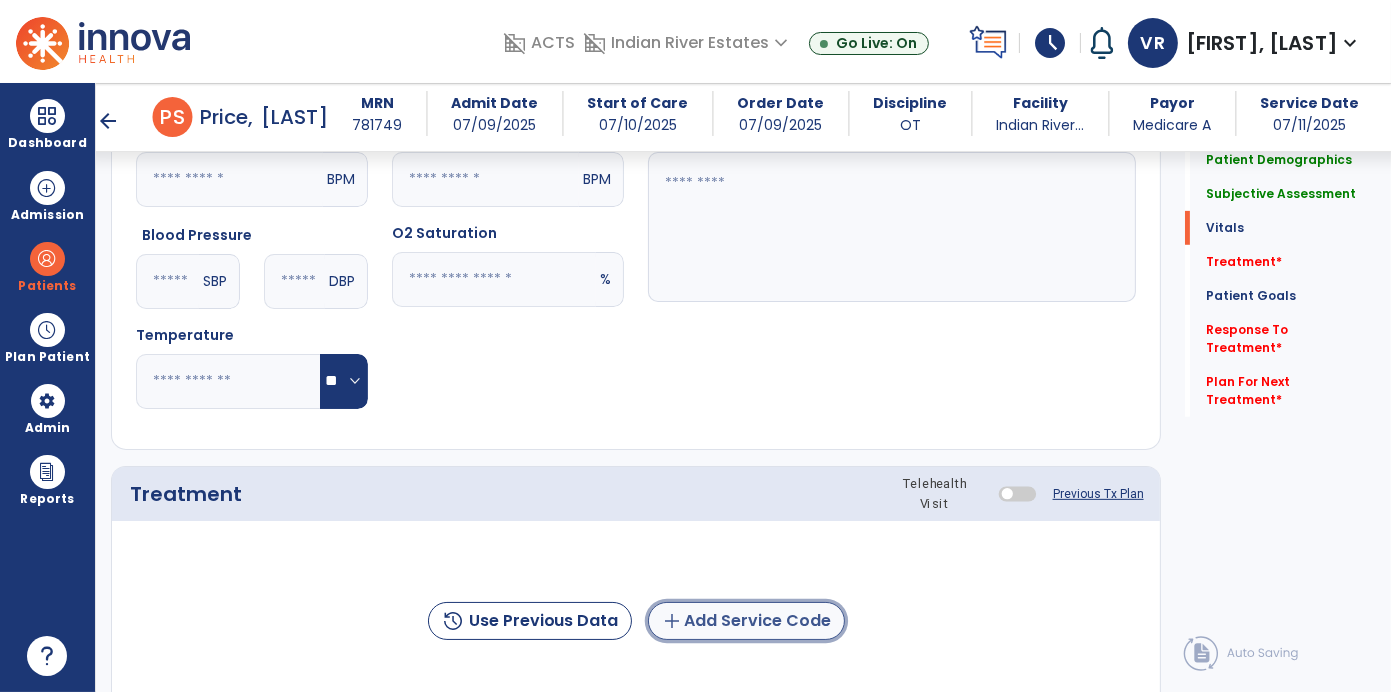 click on "add  Add Service Code" 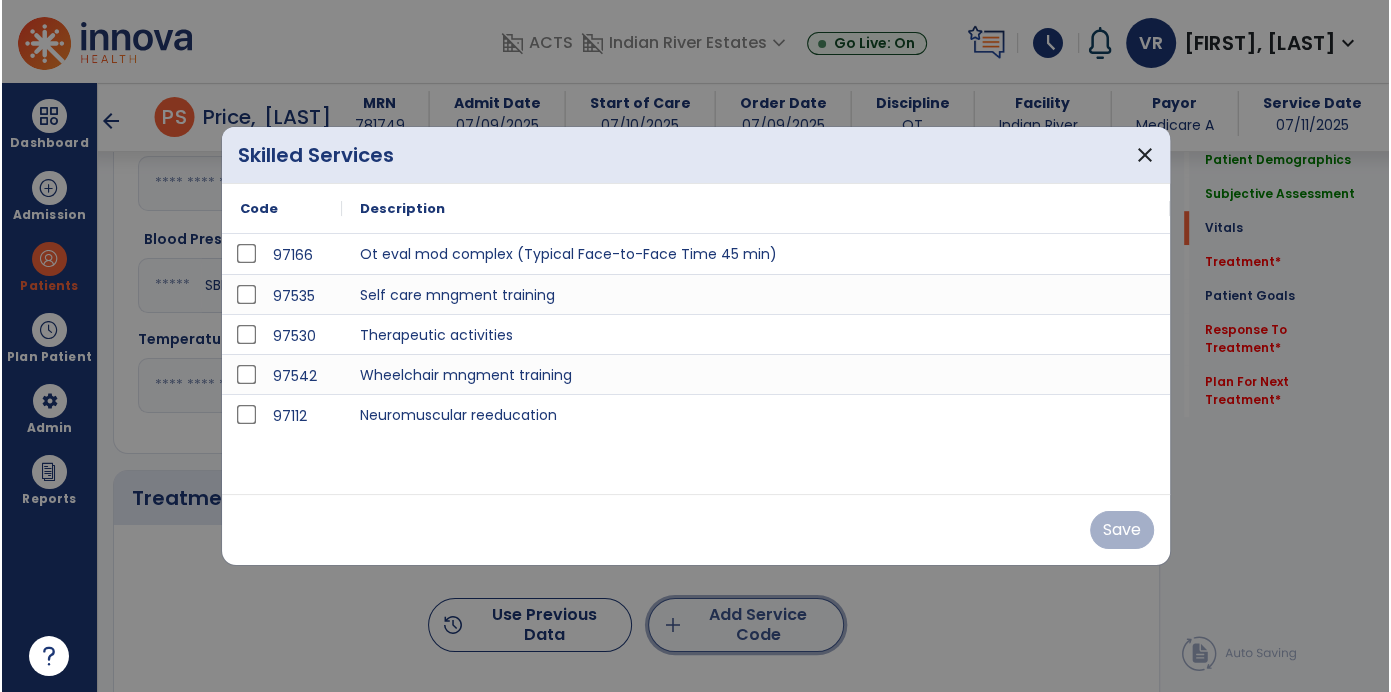 scroll, scrollTop: 903, scrollLeft: 0, axis: vertical 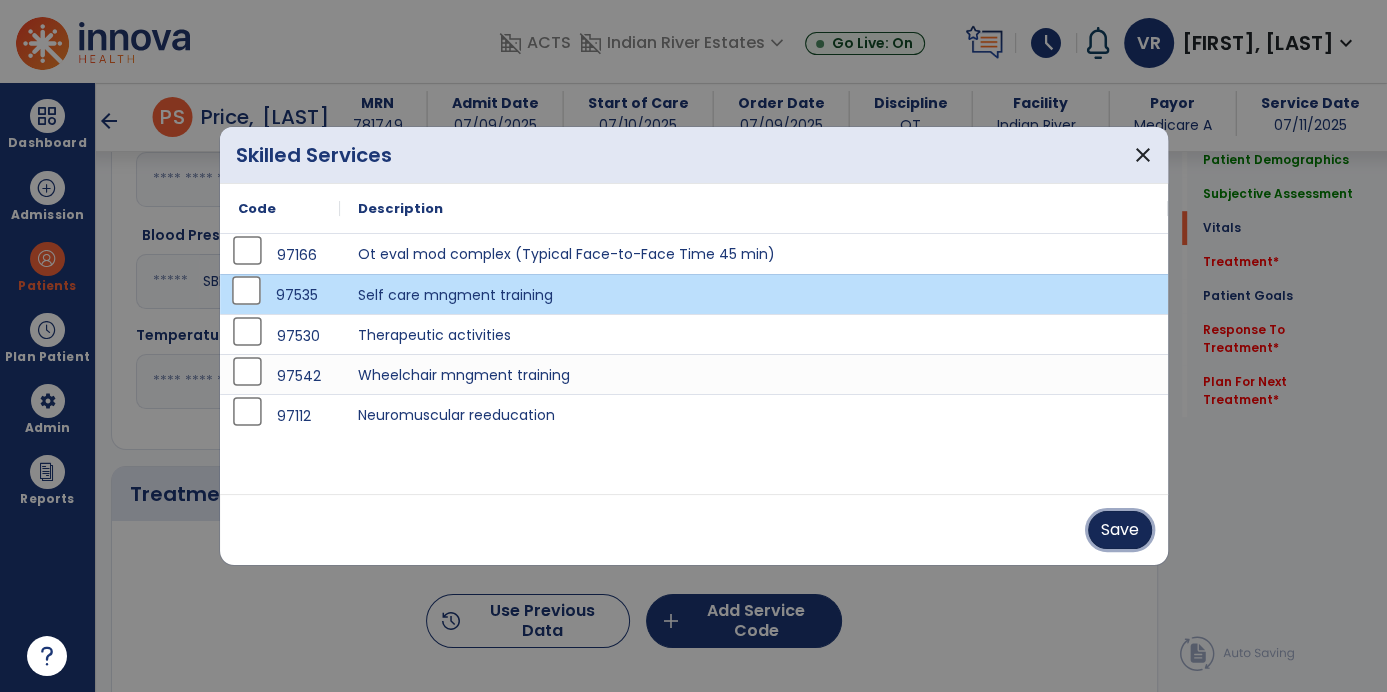 click on "Save" at bounding box center (1120, 530) 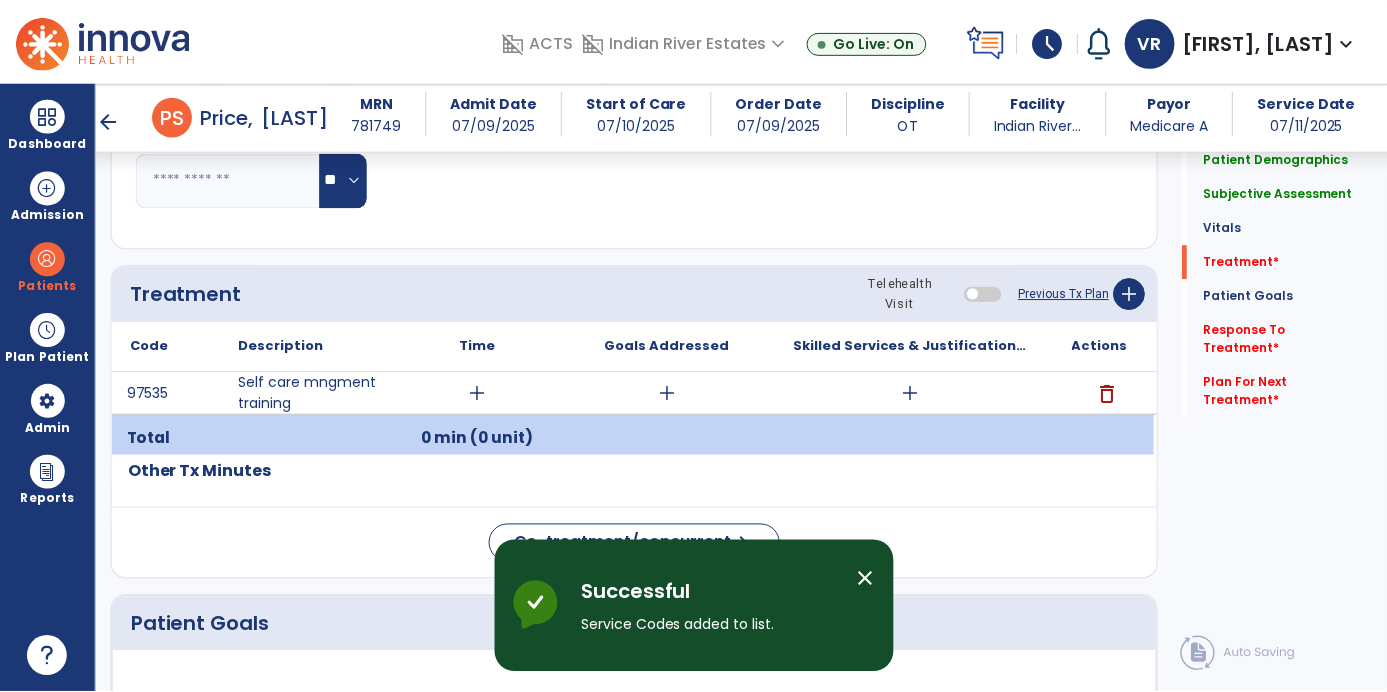 scroll, scrollTop: 1106, scrollLeft: 0, axis: vertical 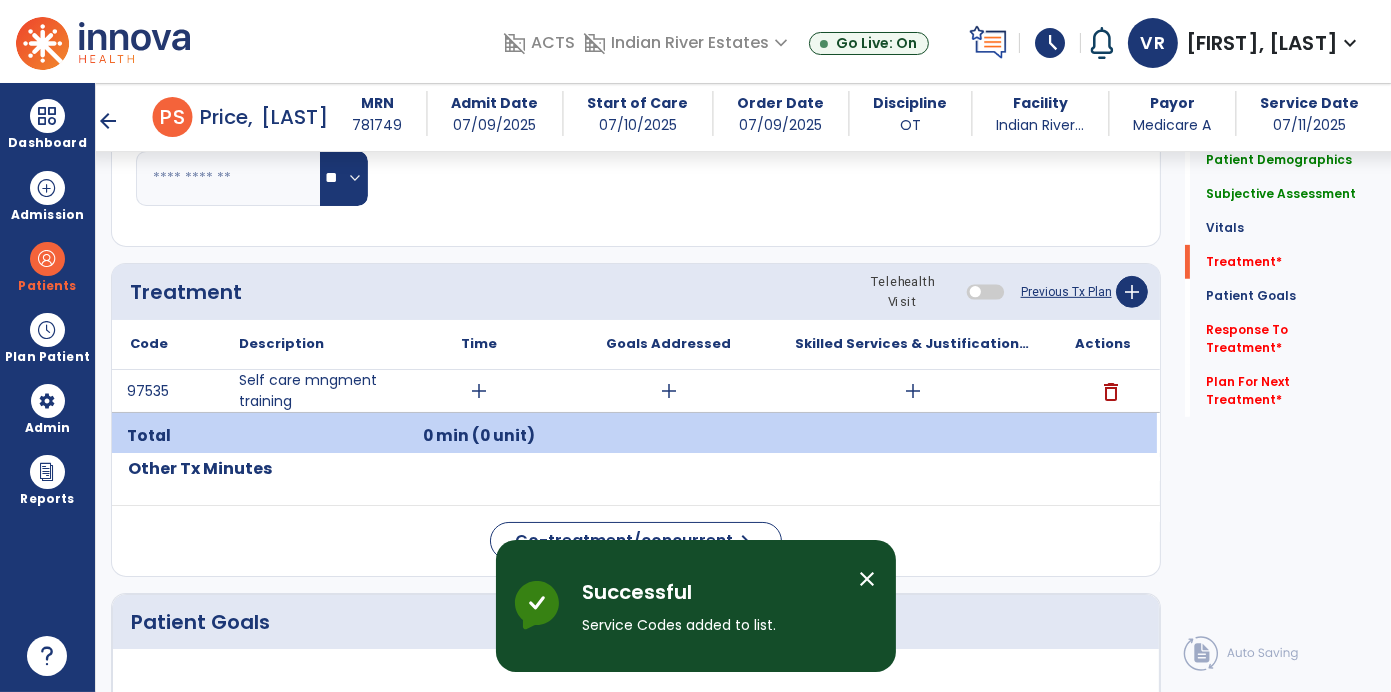 click on "add" at bounding box center [479, 391] 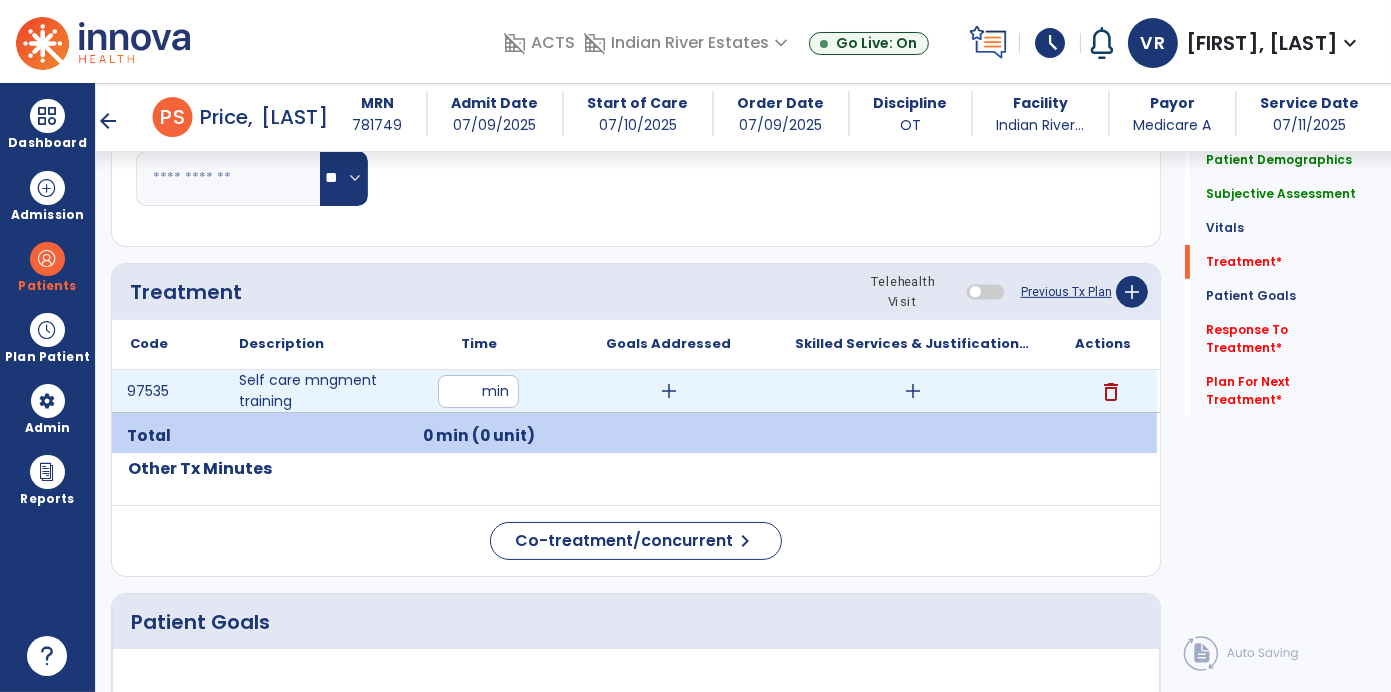 type on "**" 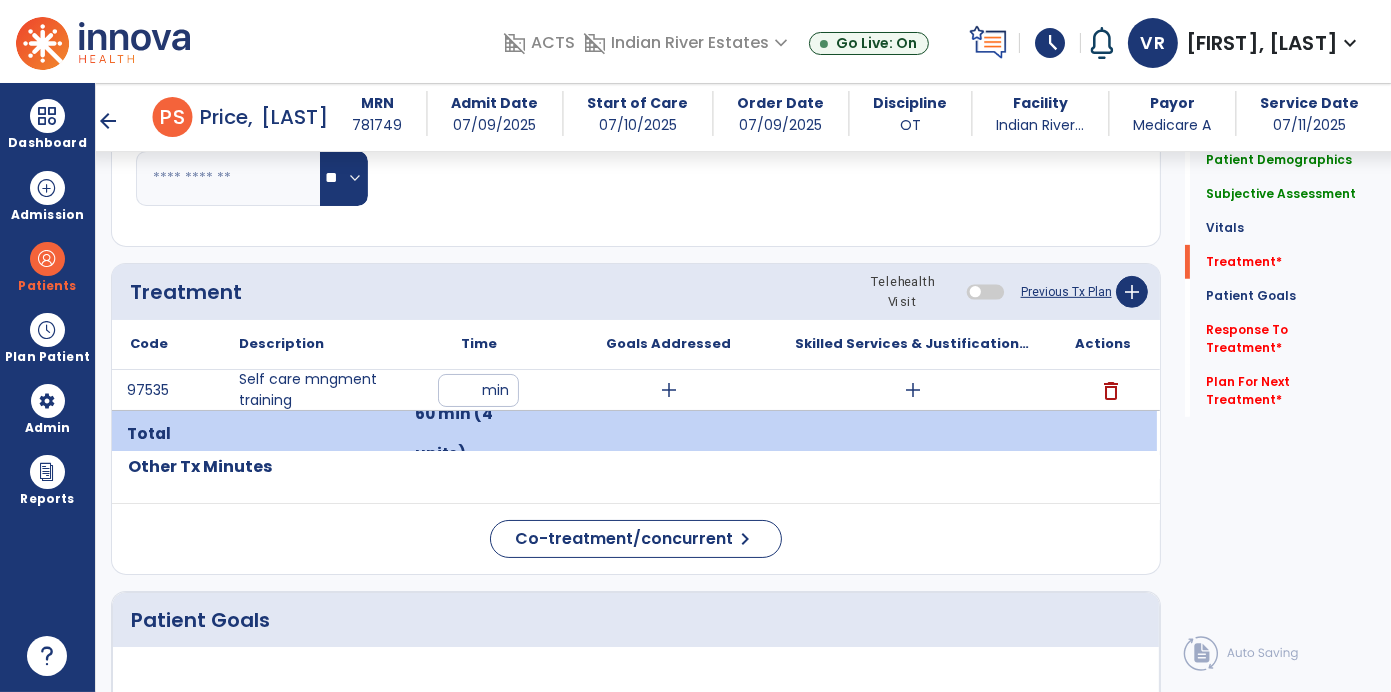 click on "add" at bounding box center [913, 390] 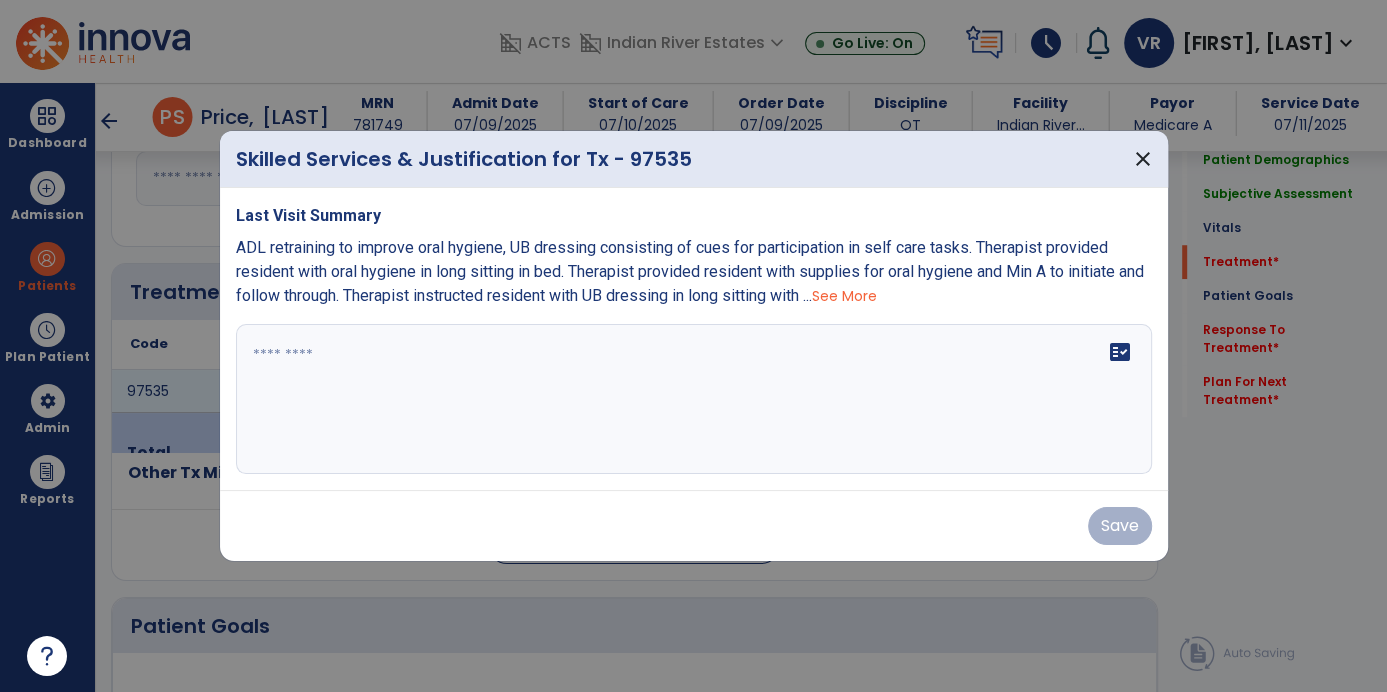 scroll, scrollTop: 1106, scrollLeft: 0, axis: vertical 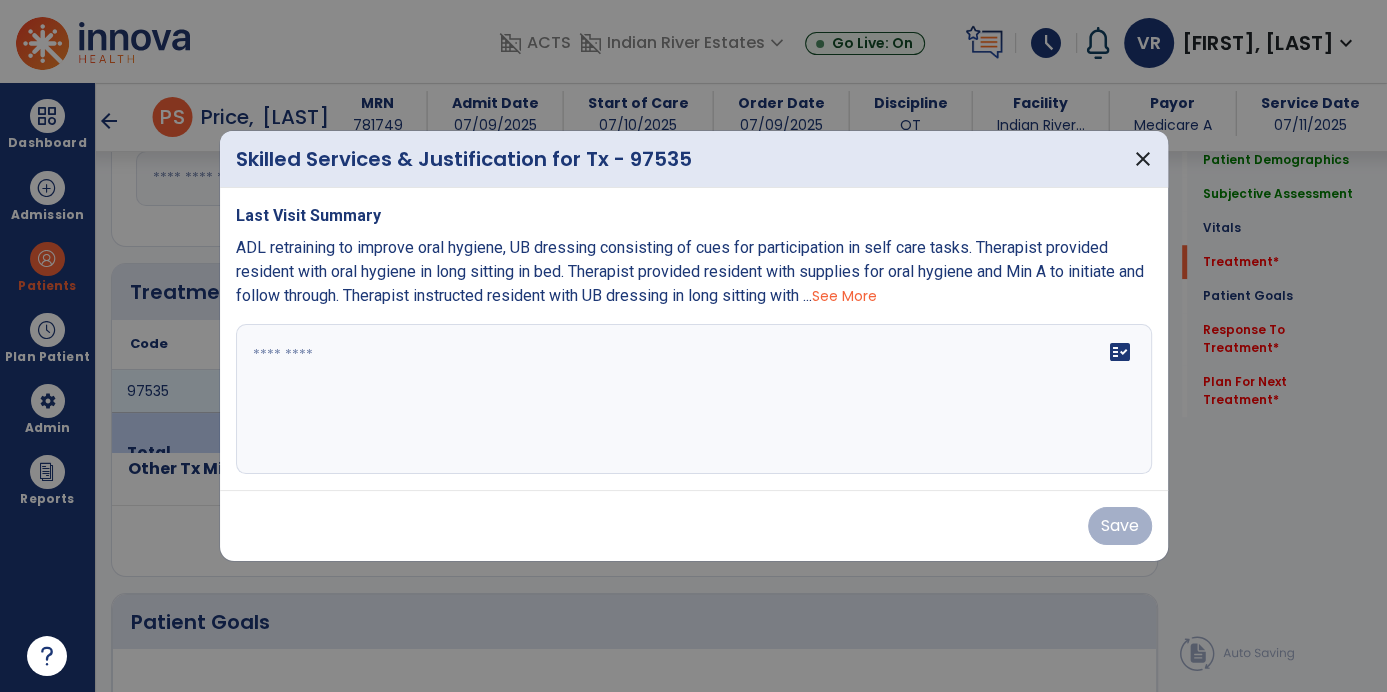 click on "See More" at bounding box center [844, 296] 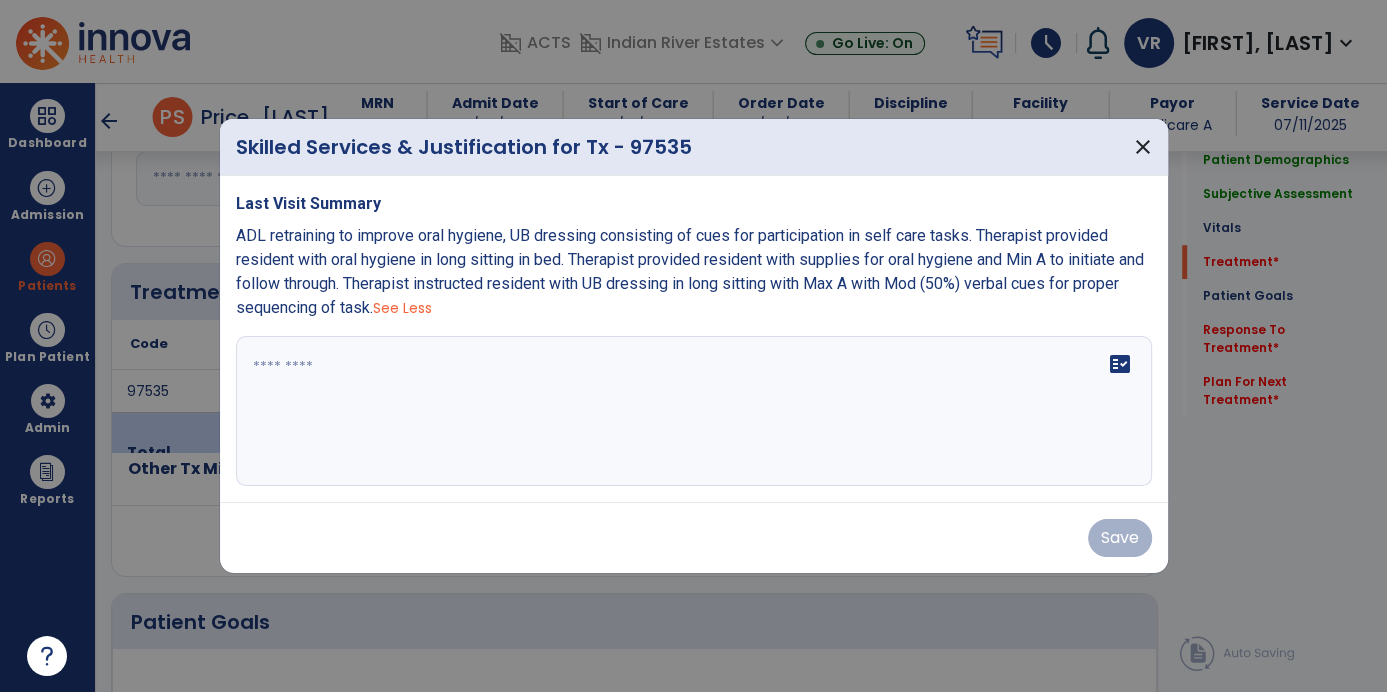 click on "ADL retraining to improve oral hygiene, UB dressing consisting of cues for participation in self care tasks. Therapist provided resident with oral hygiene in long sitting in bed. Therapist provided resident with supplies for oral hygiene and Min A to initiate and follow through. Therapist instructed resident with UB dressing in long sitting with Max A with Mod (50%) verbal cues for proper sequencing of task." at bounding box center [690, 271] 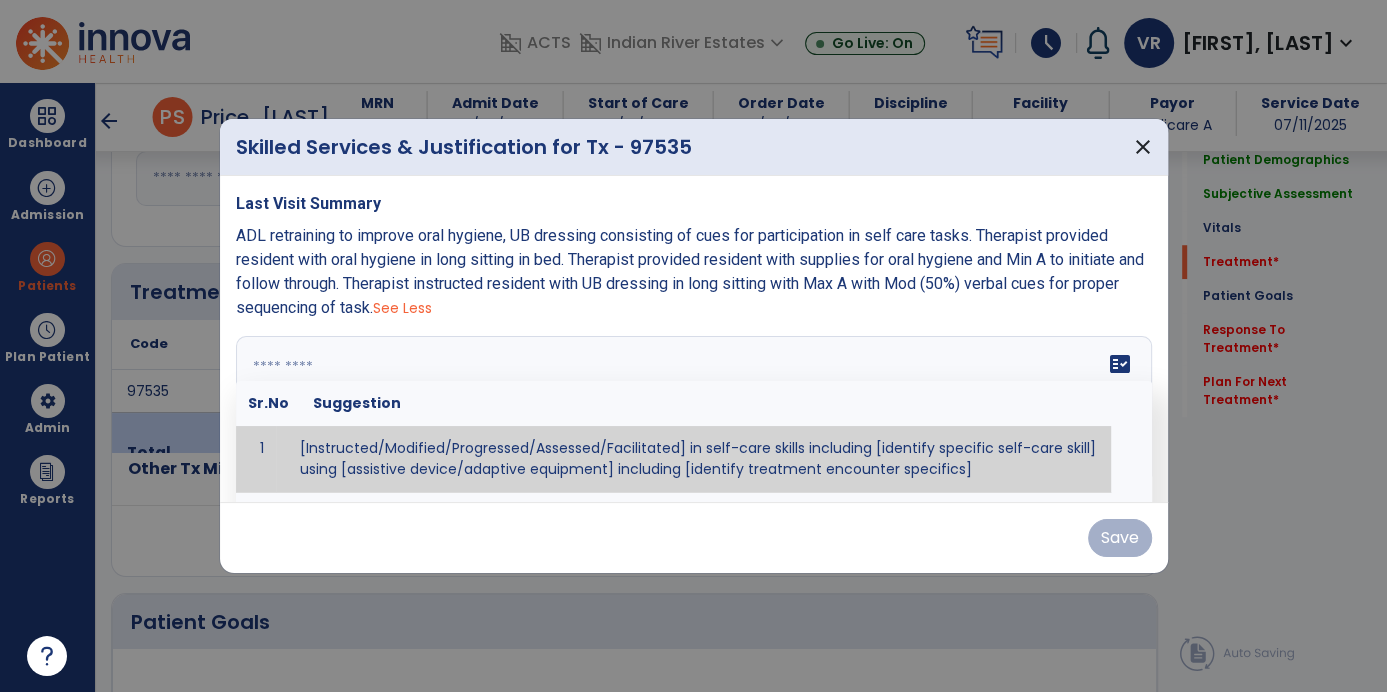 click 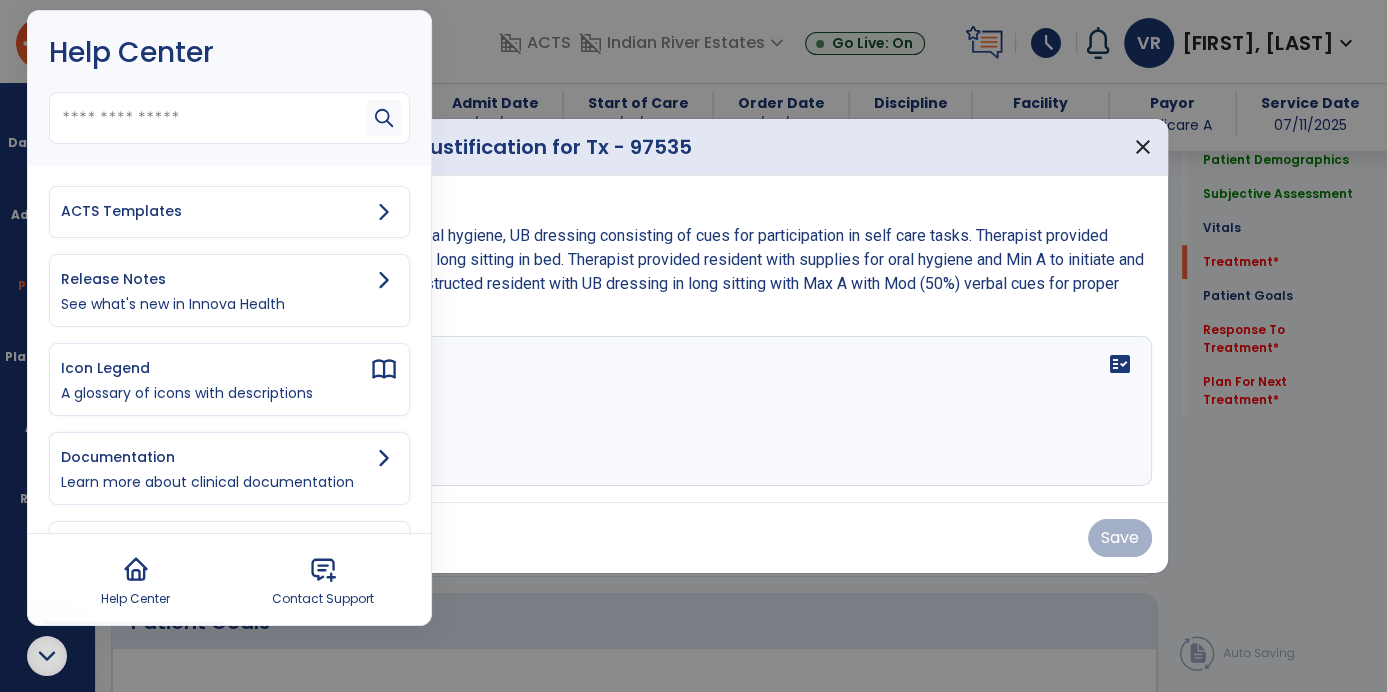 click on "ACTS Templates" at bounding box center [215, 211] 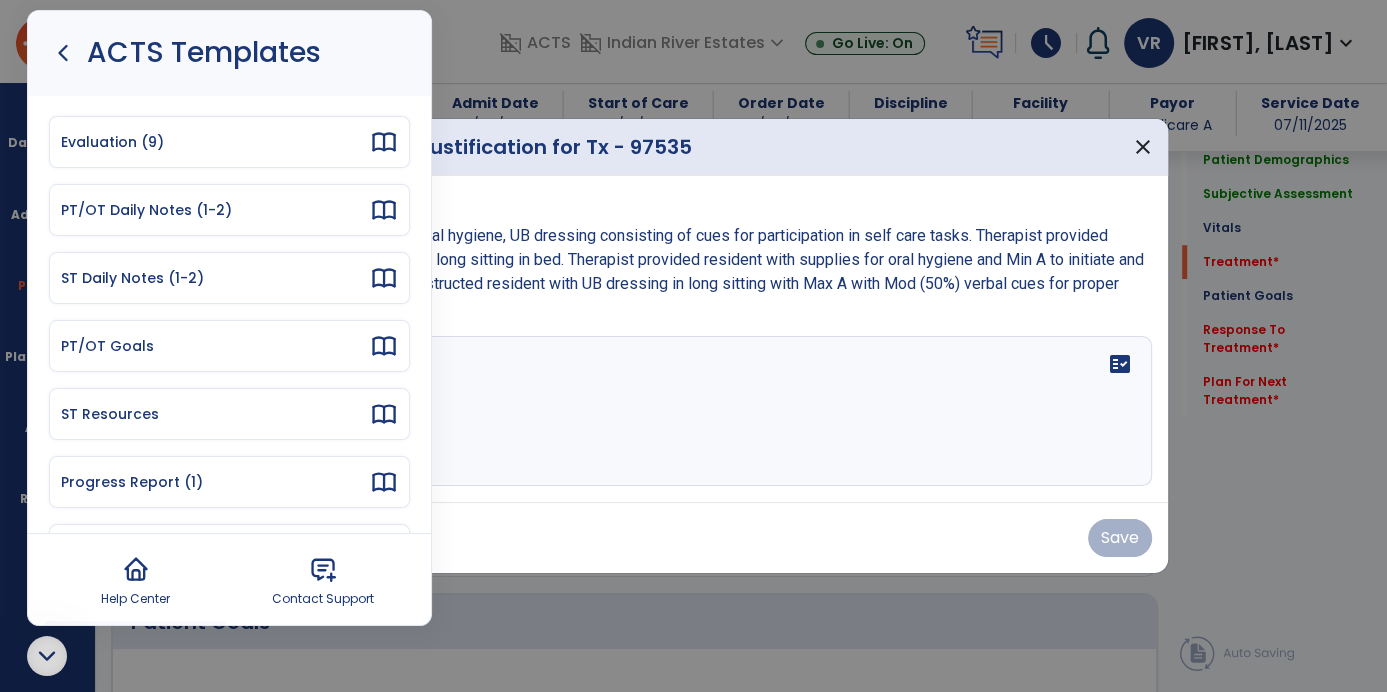 click on "PT/OT Daily Notes (1-2)" at bounding box center (215, 210) 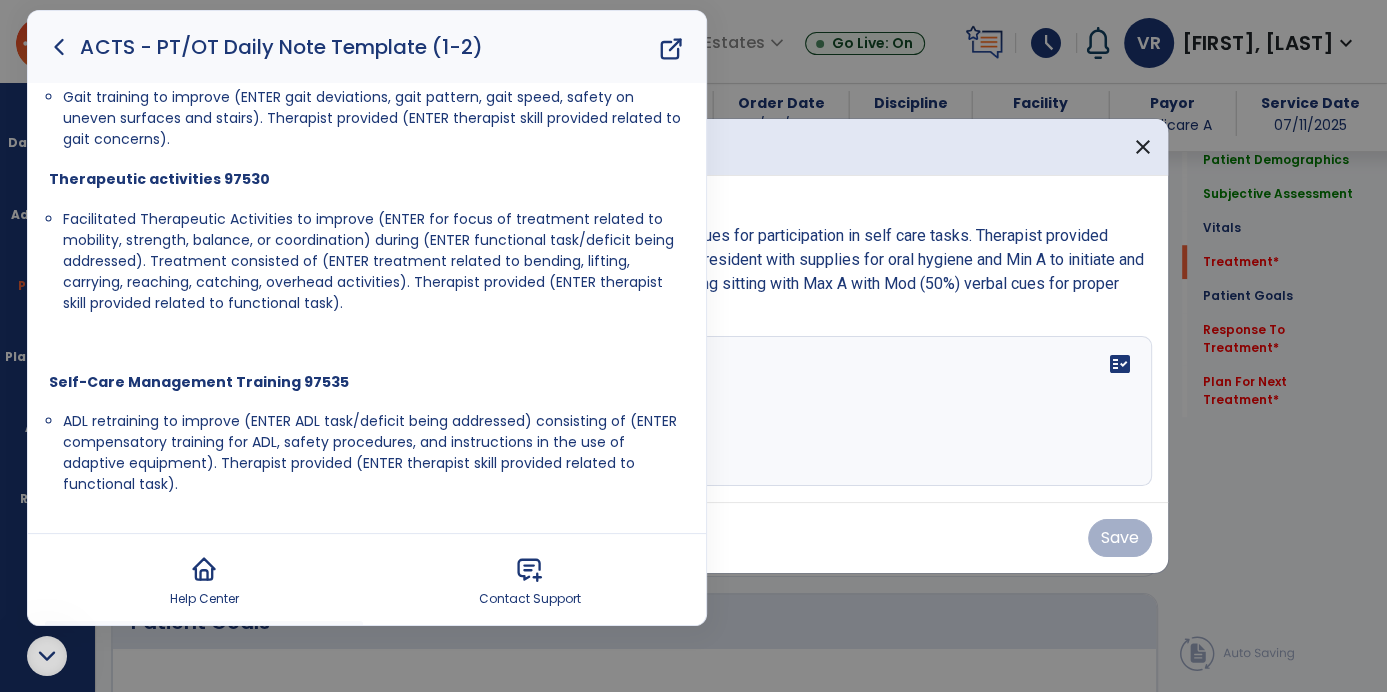 scroll, scrollTop: 698, scrollLeft: 0, axis: vertical 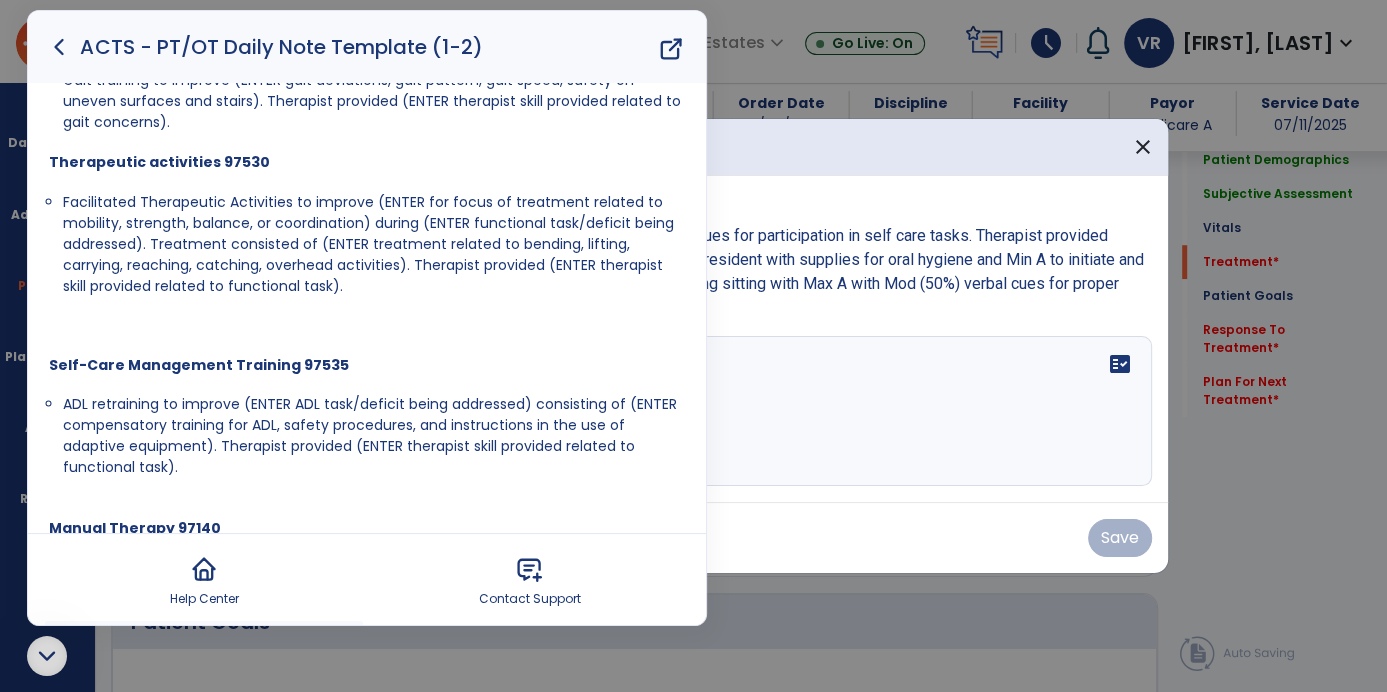 click 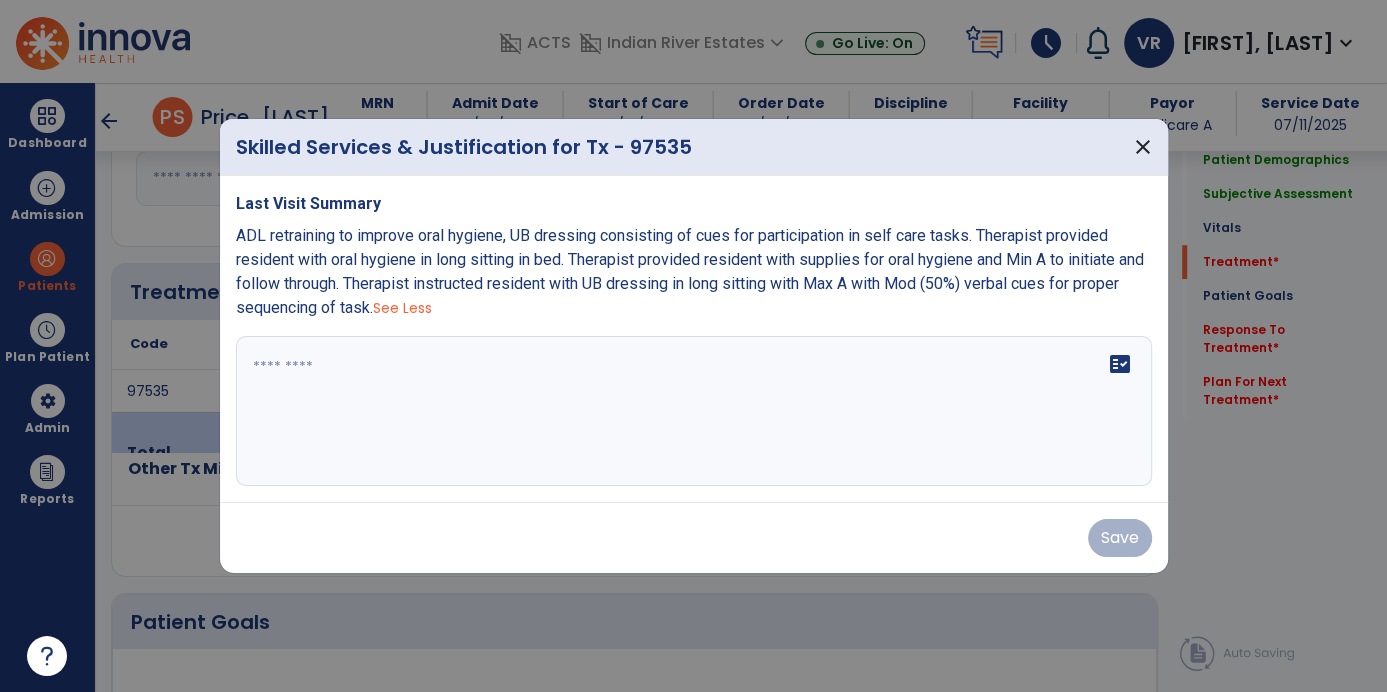 scroll, scrollTop: 0, scrollLeft: 0, axis: both 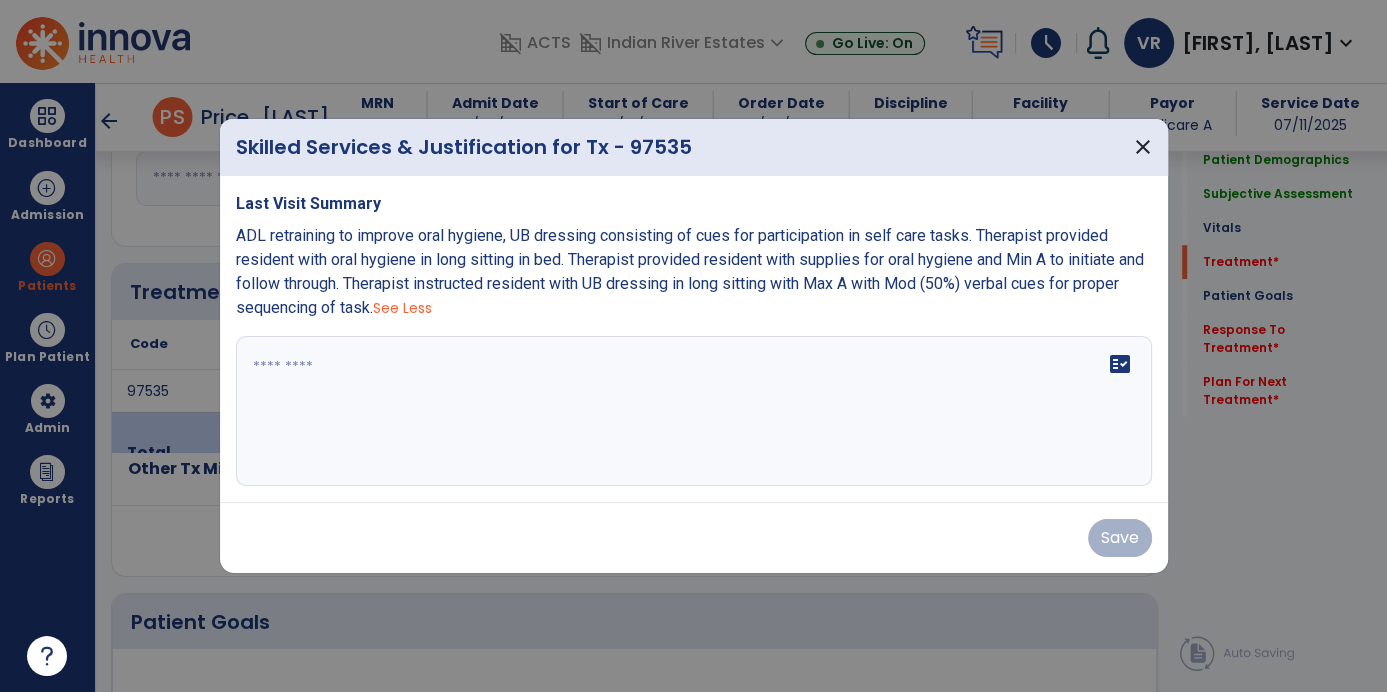 click at bounding box center (694, 411) 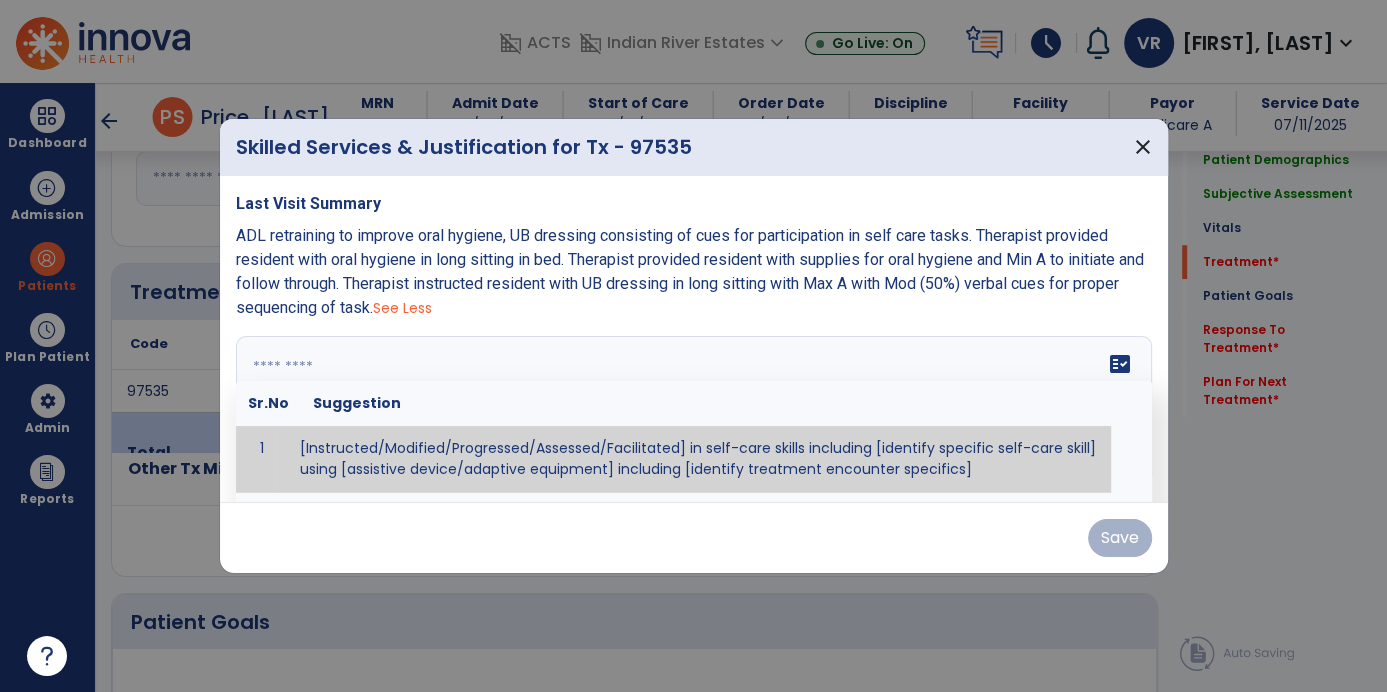 click at bounding box center [692, 411] 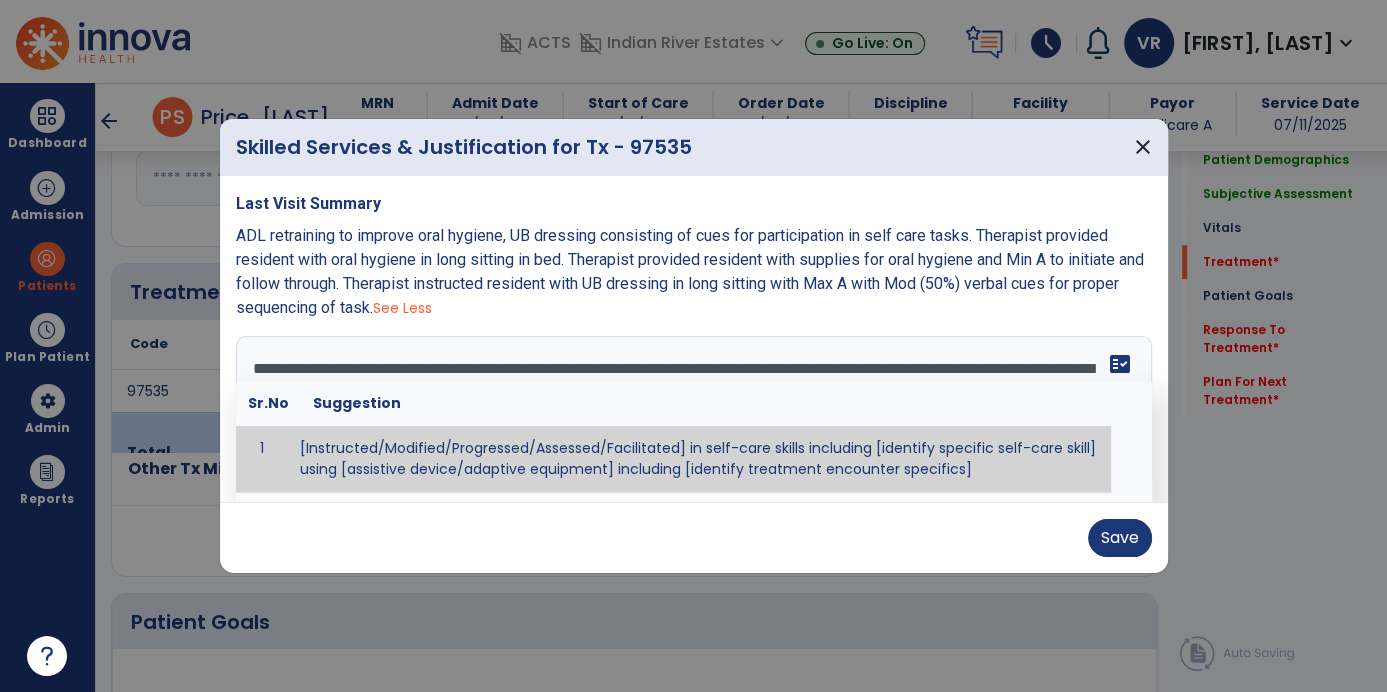 type on "**********" 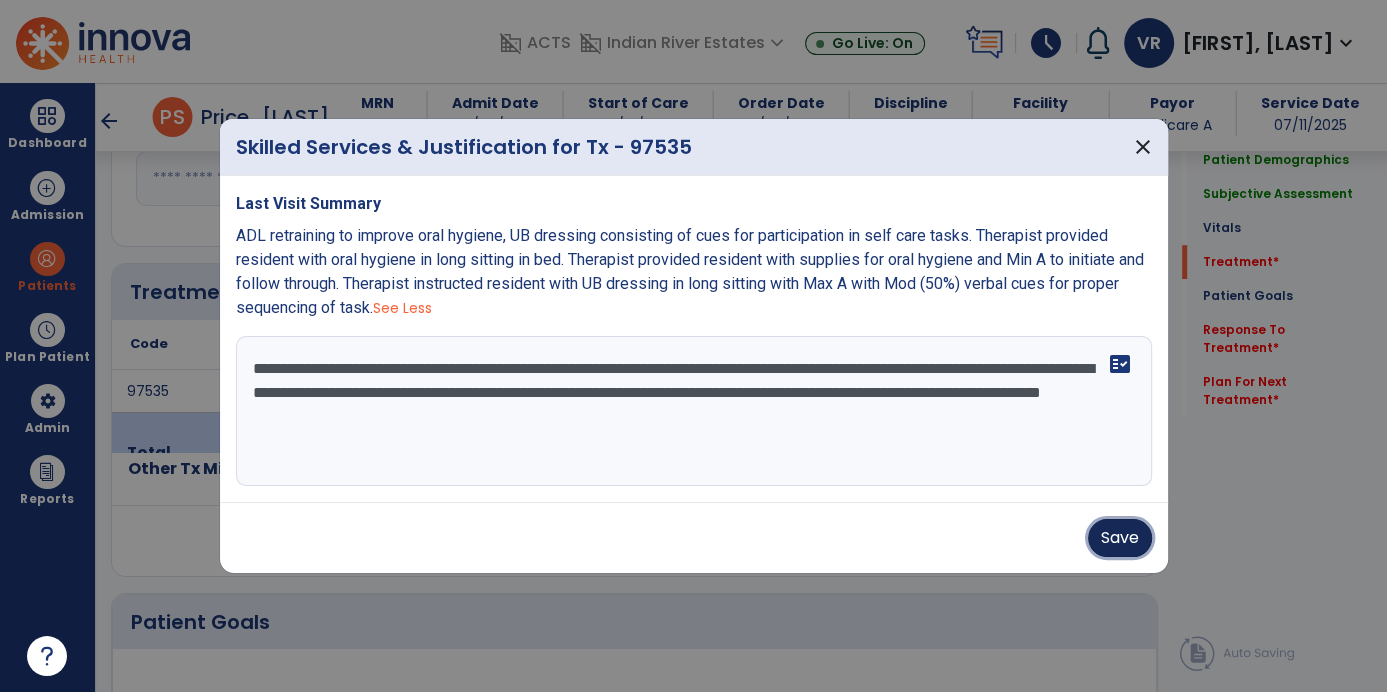 click on "Save" at bounding box center [1120, 538] 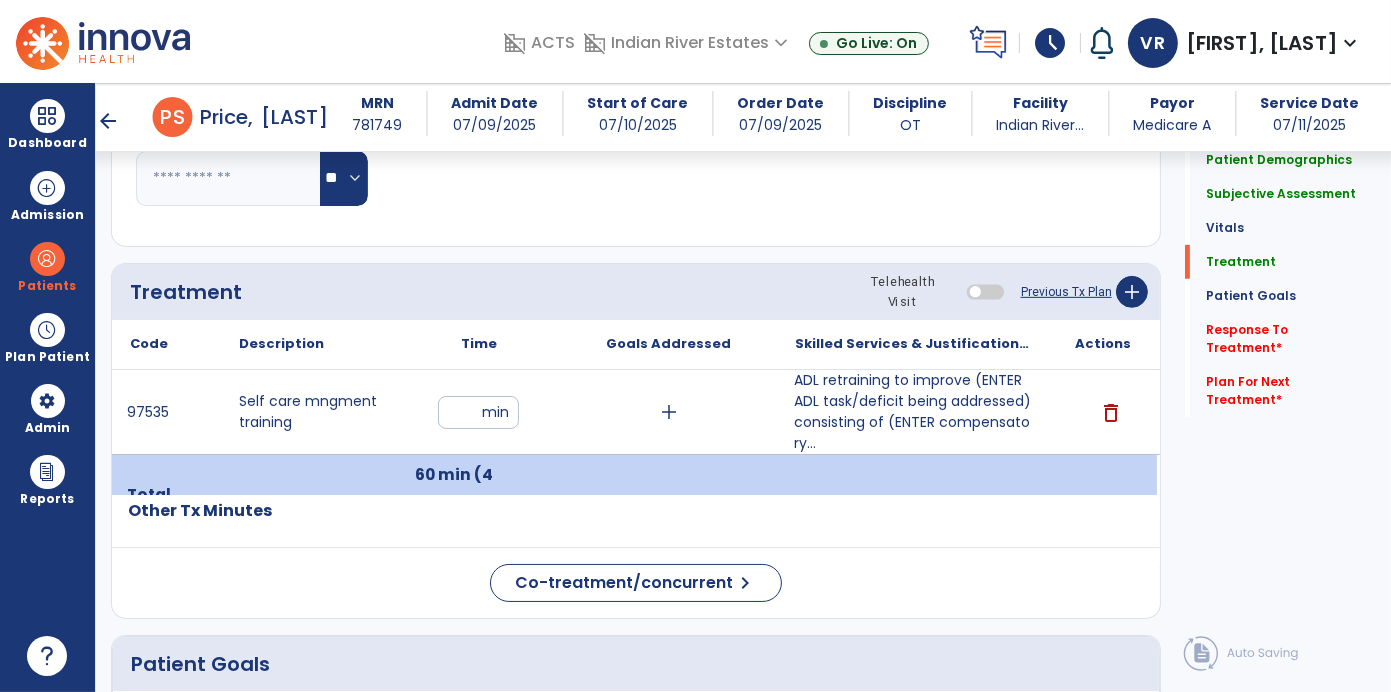click on "ADL retraining to improve (ENTER ADL task/deficit being addressed) consisting of (ENTER compensatory..." at bounding box center (912, 412) 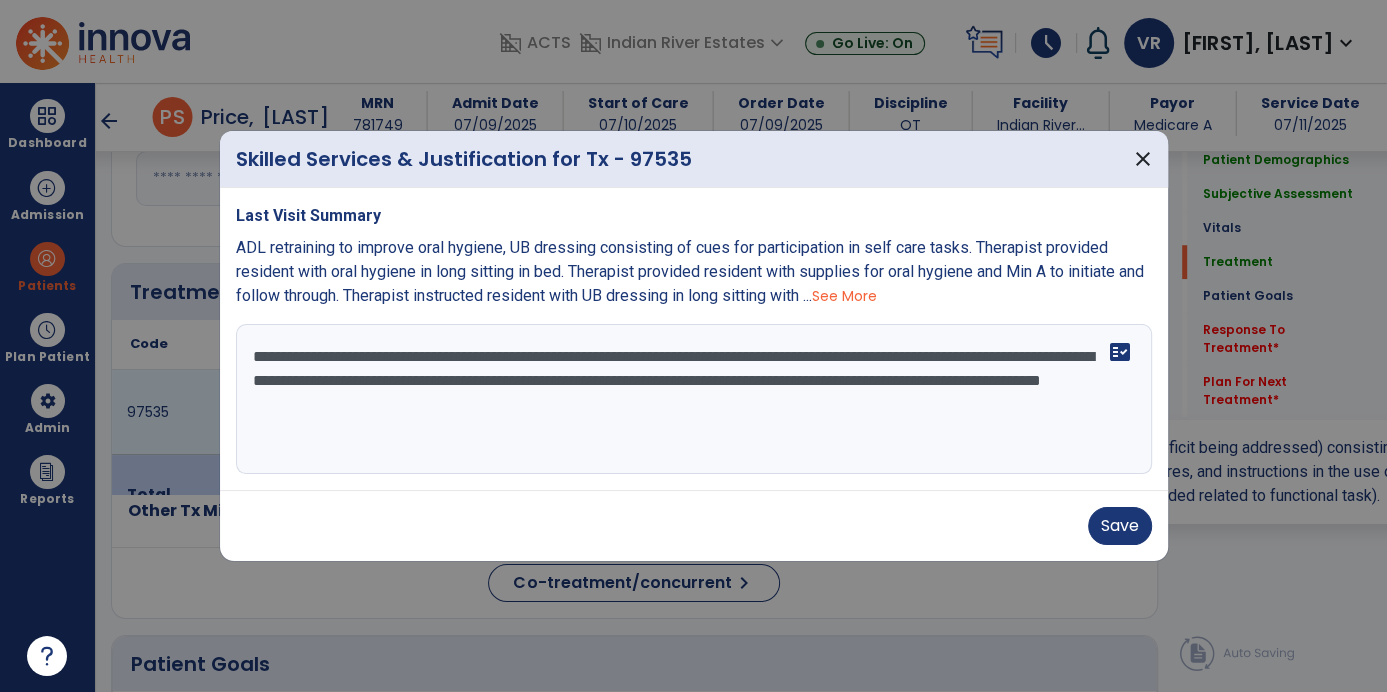 scroll, scrollTop: 1106, scrollLeft: 0, axis: vertical 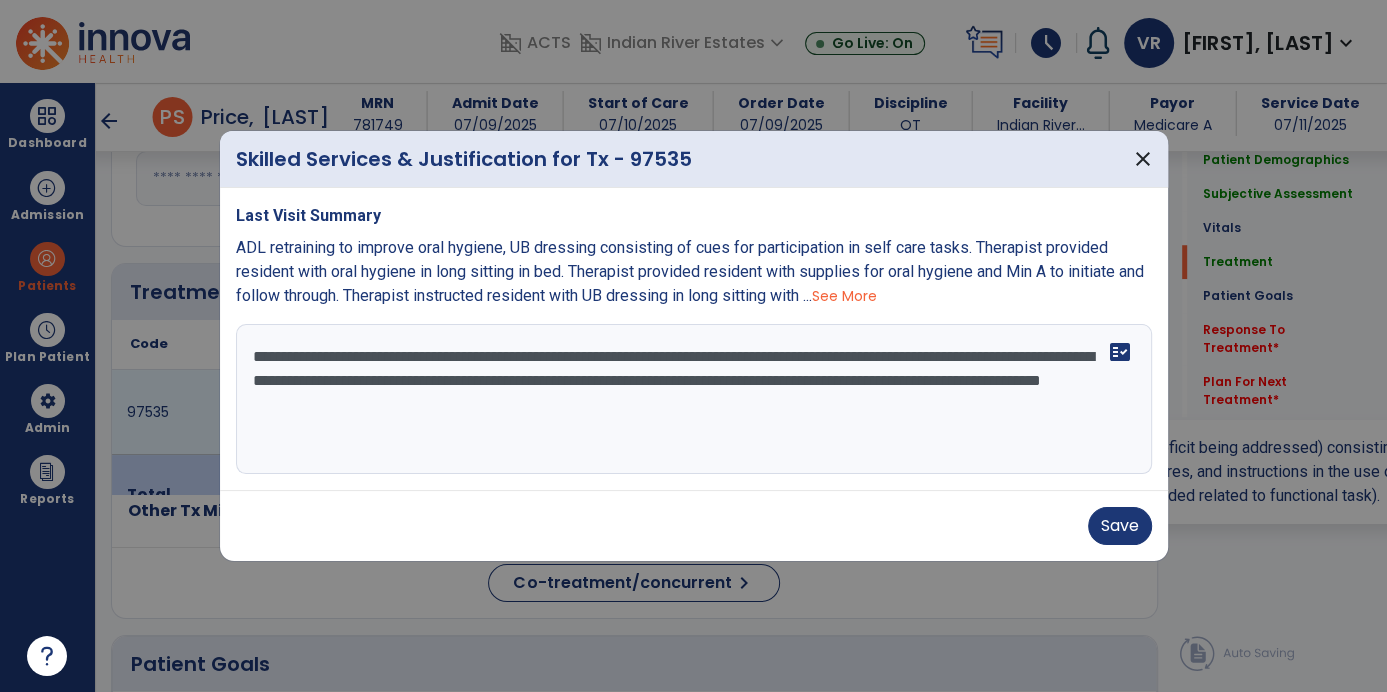 click on "**********" at bounding box center (694, 399) 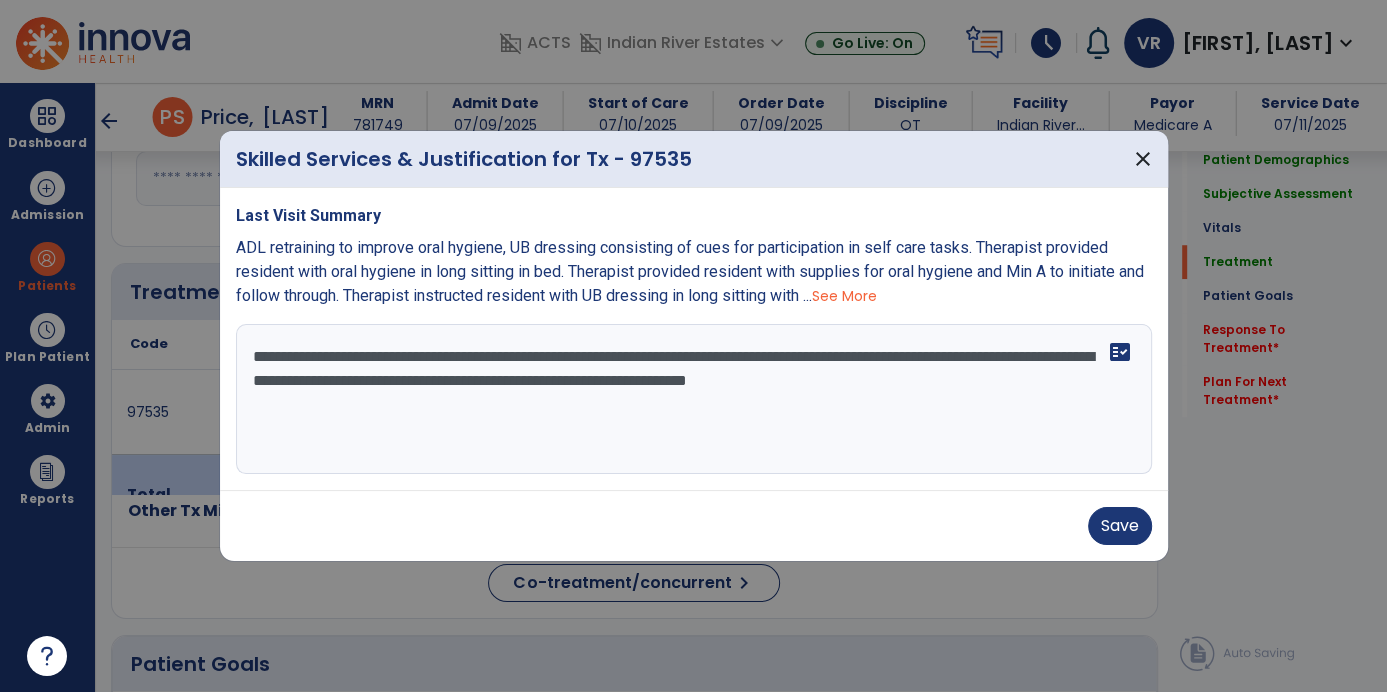 click on "**********" at bounding box center (694, 399) 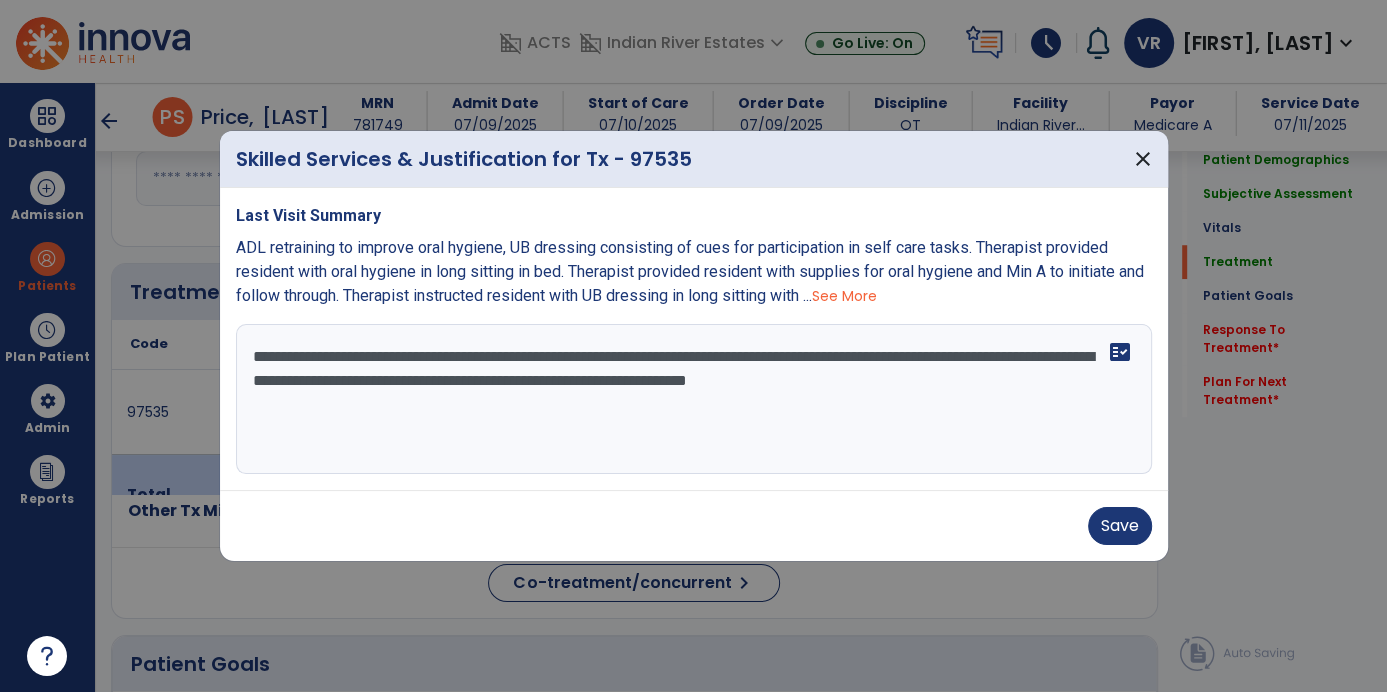 click on "**********" at bounding box center [694, 399] 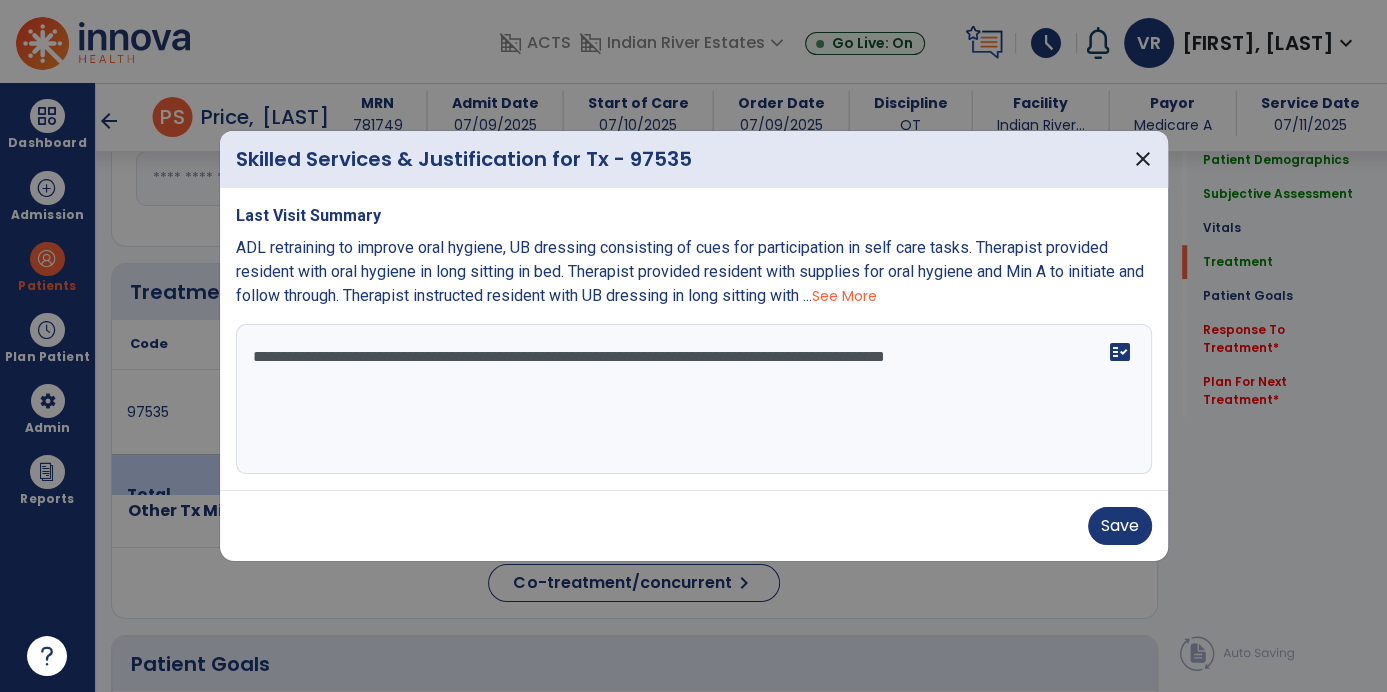click on "**********" at bounding box center [694, 399] 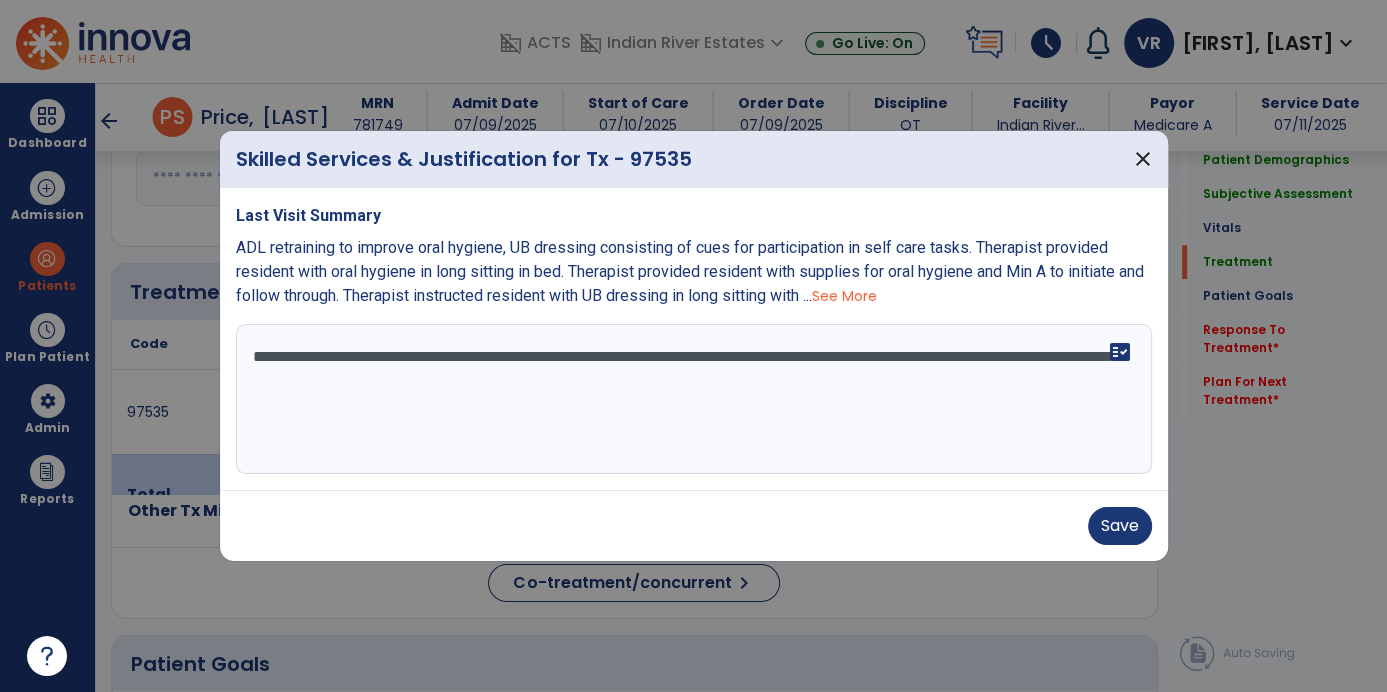 click on "**********" at bounding box center [694, 399] 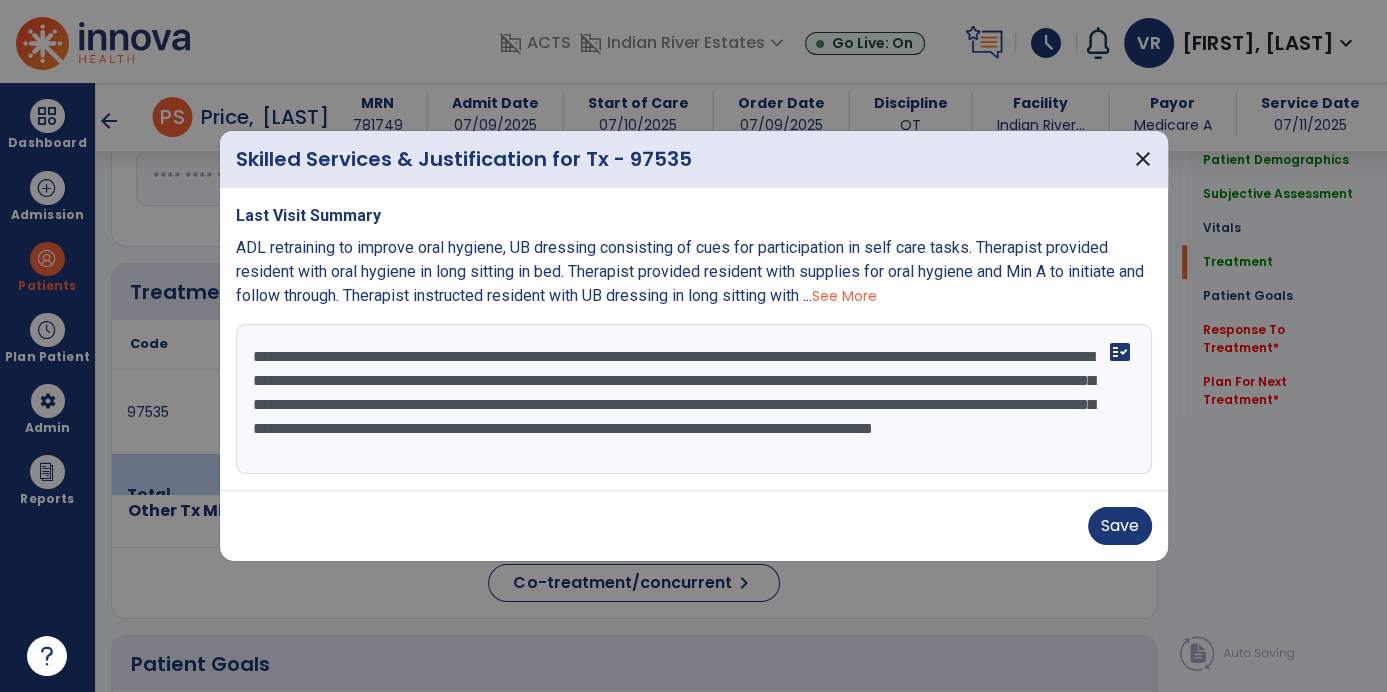 scroll, scrollTop: 15, scrollLeft: 0, axis: vertical 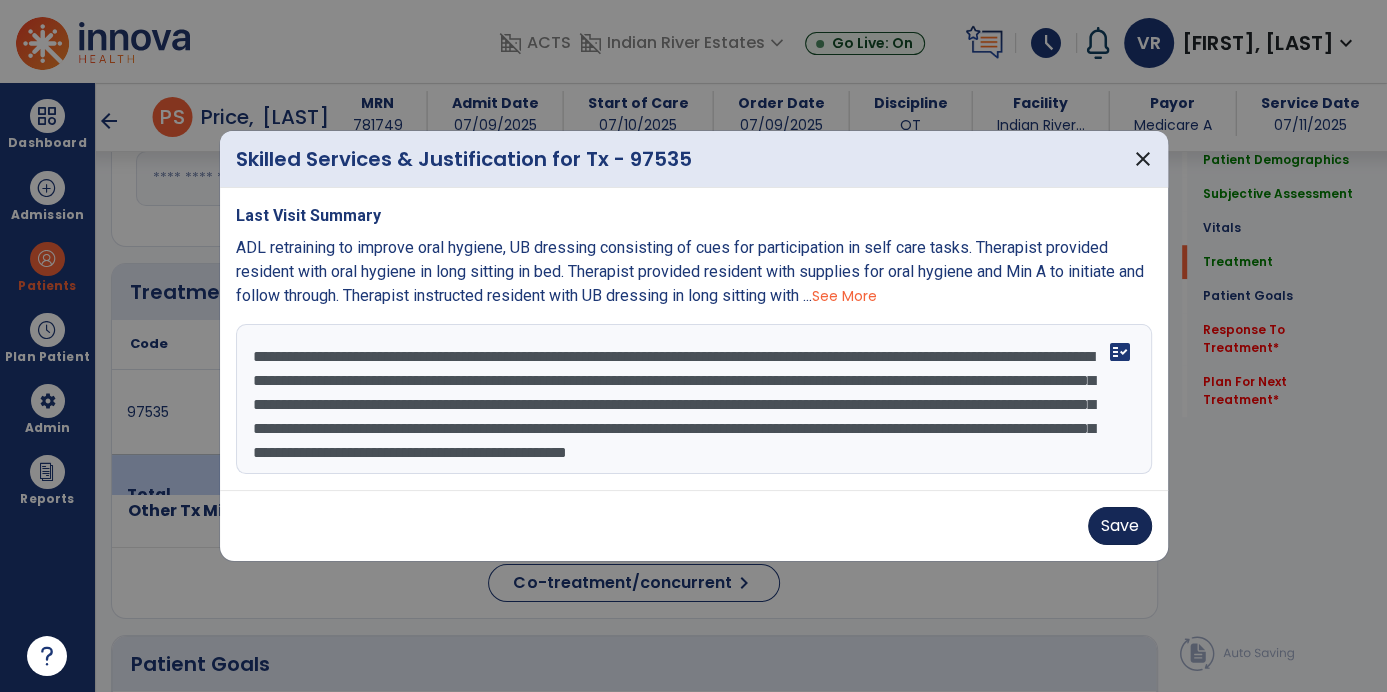 type on "**********" 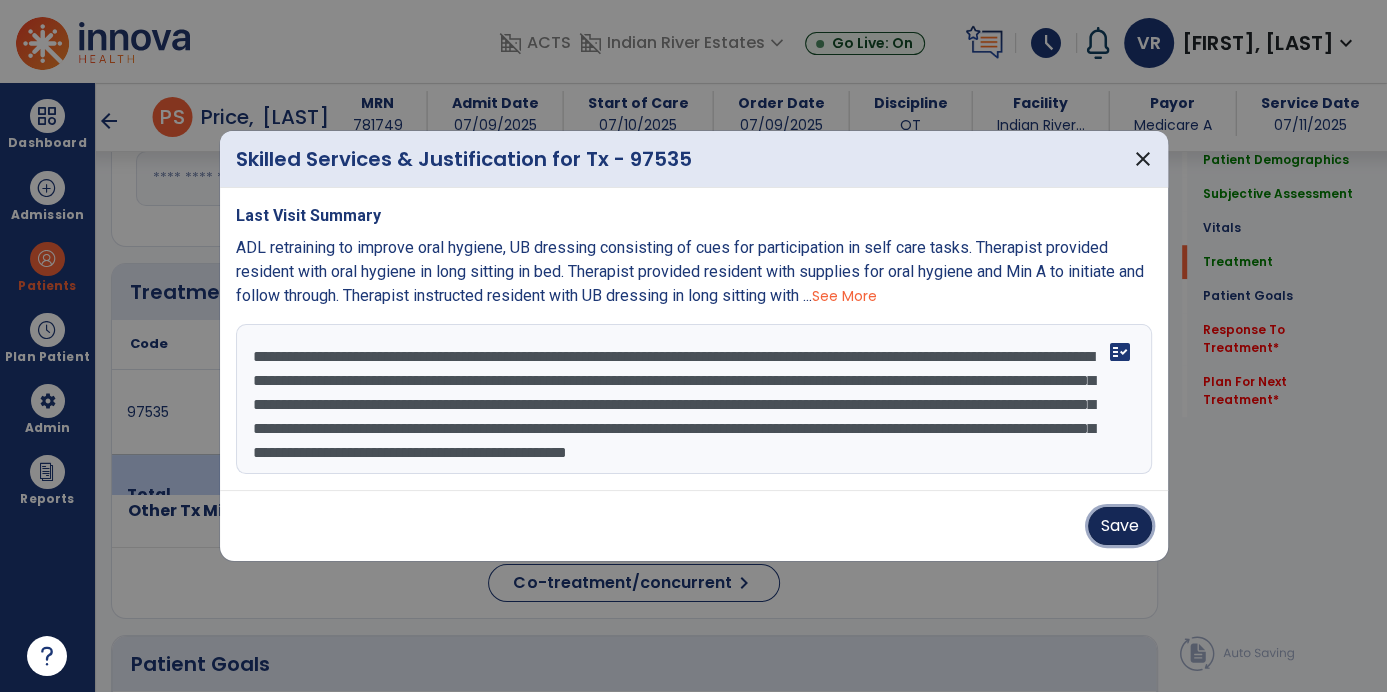 click on "Save" at bounding box center (1120, 526) 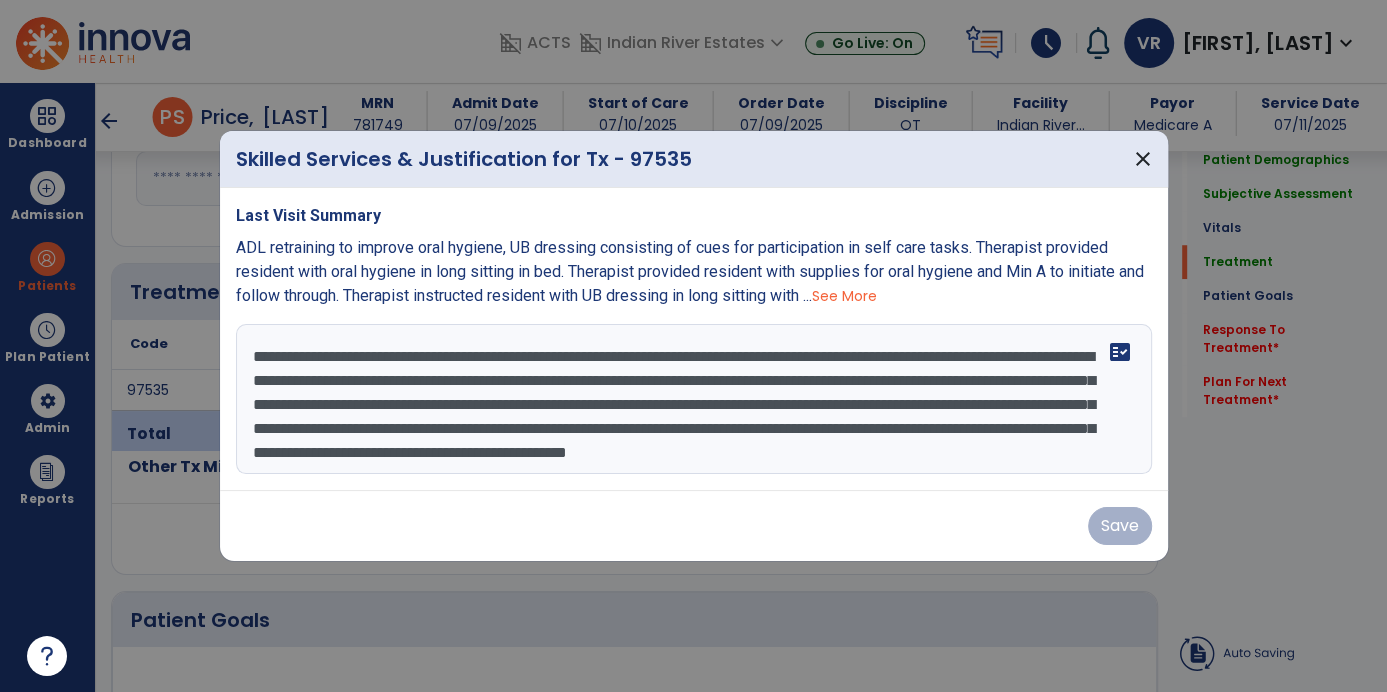 click on "Save" at bounding box center [694, 526] 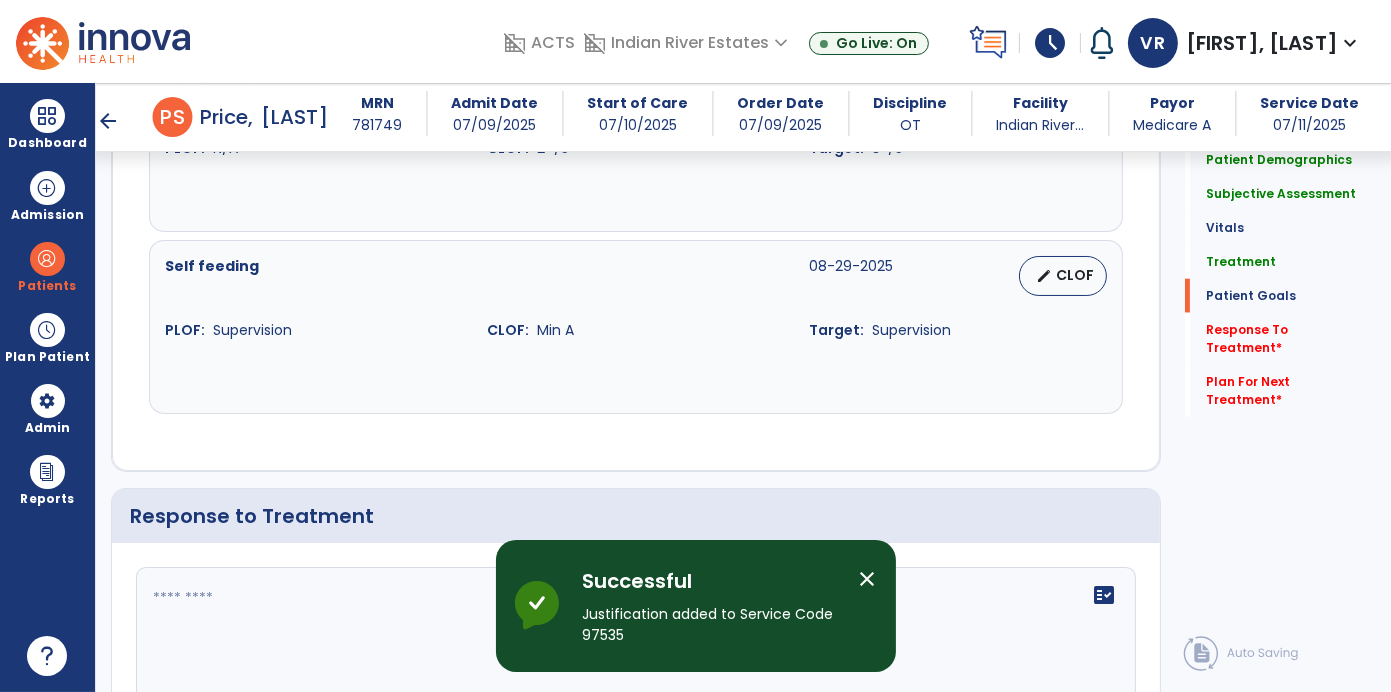 scroll, scrollTop: 2718, scrollLeft: 0, axis: vertical 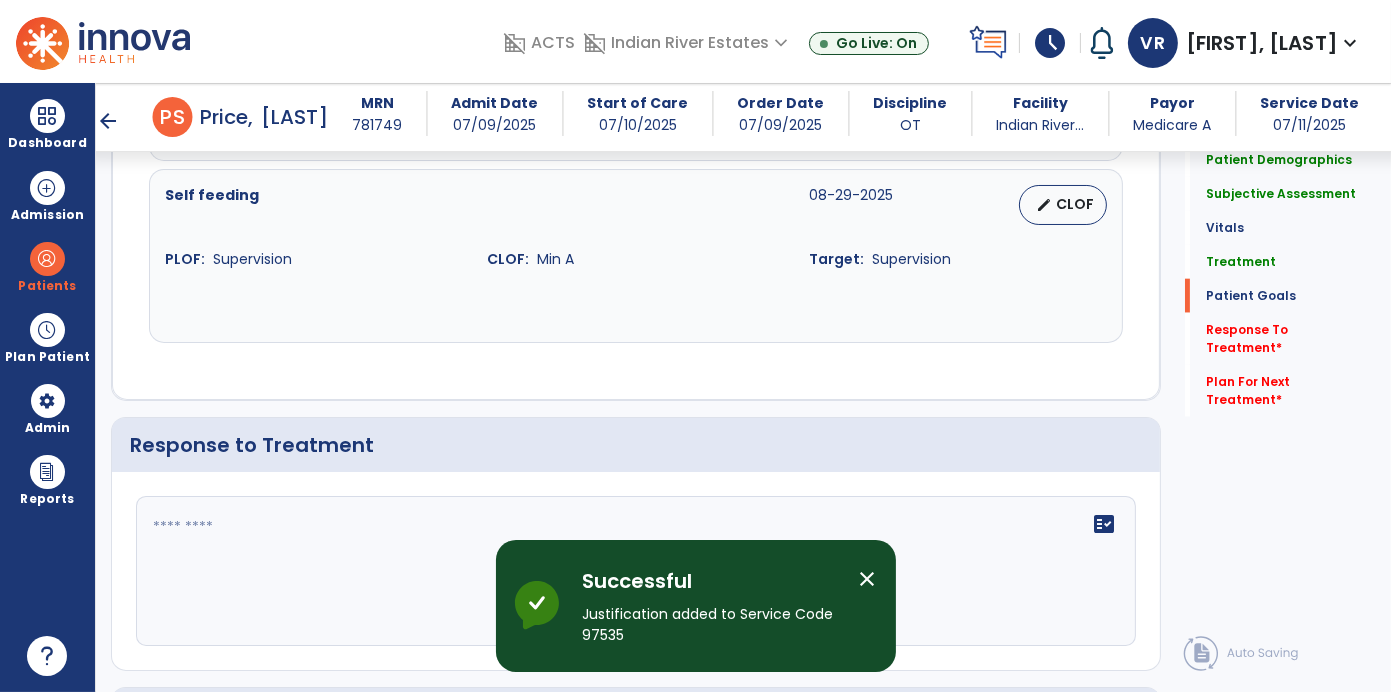 click 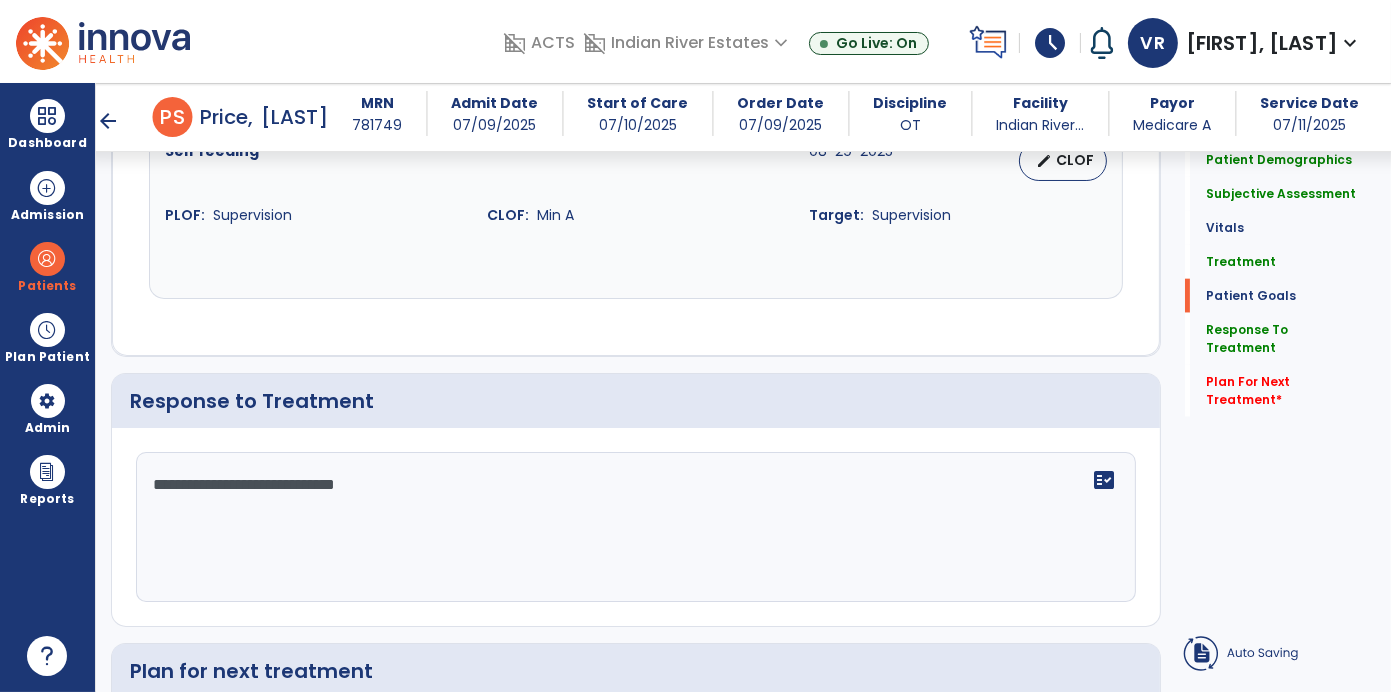 click on "Quick Links  Patient Demographics   Patient Demographics   Subjective Assessment   Subjective Assessment   Vitals   Vitals   Treatment   Treatment   Patient Goals   Patient Goals   Response To Treatment   Response To Treatment   Plan For Next Treatment   *  Plan For Next Treatment   *" 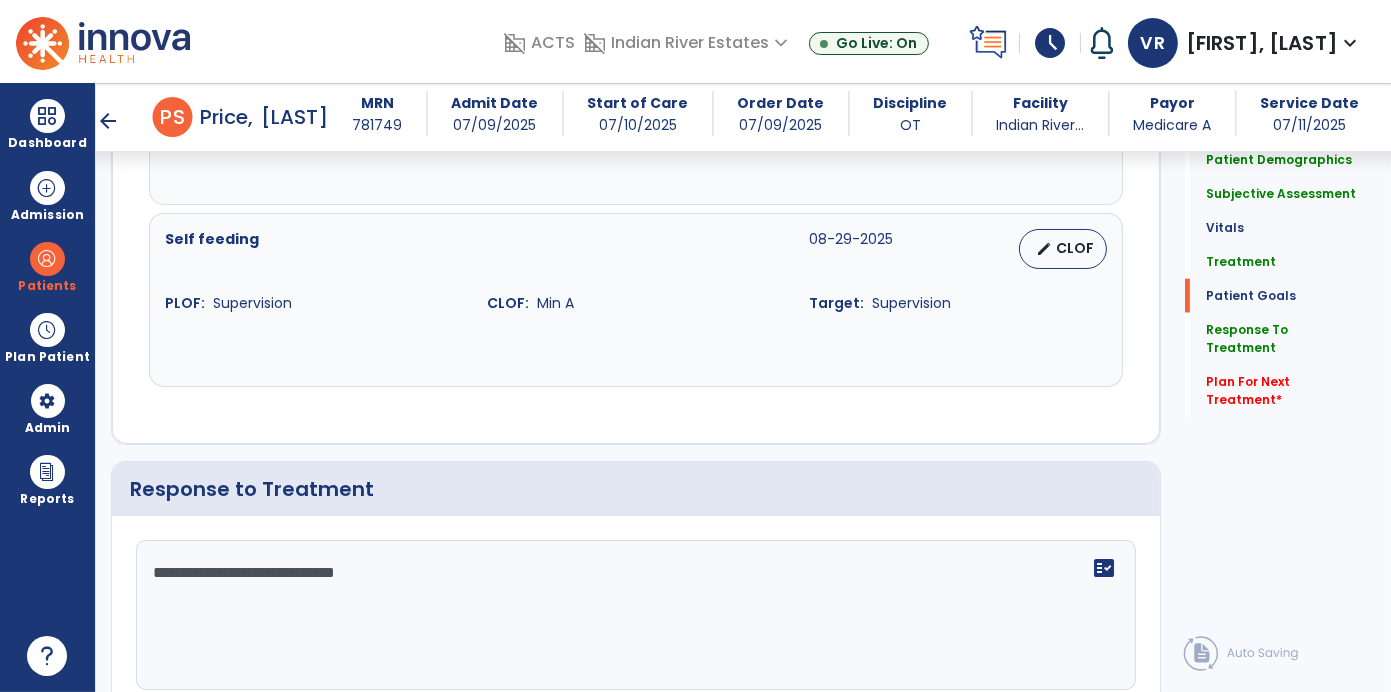 scroll, scrollTop: 2718, scrollLeft: 0, axis: vertical 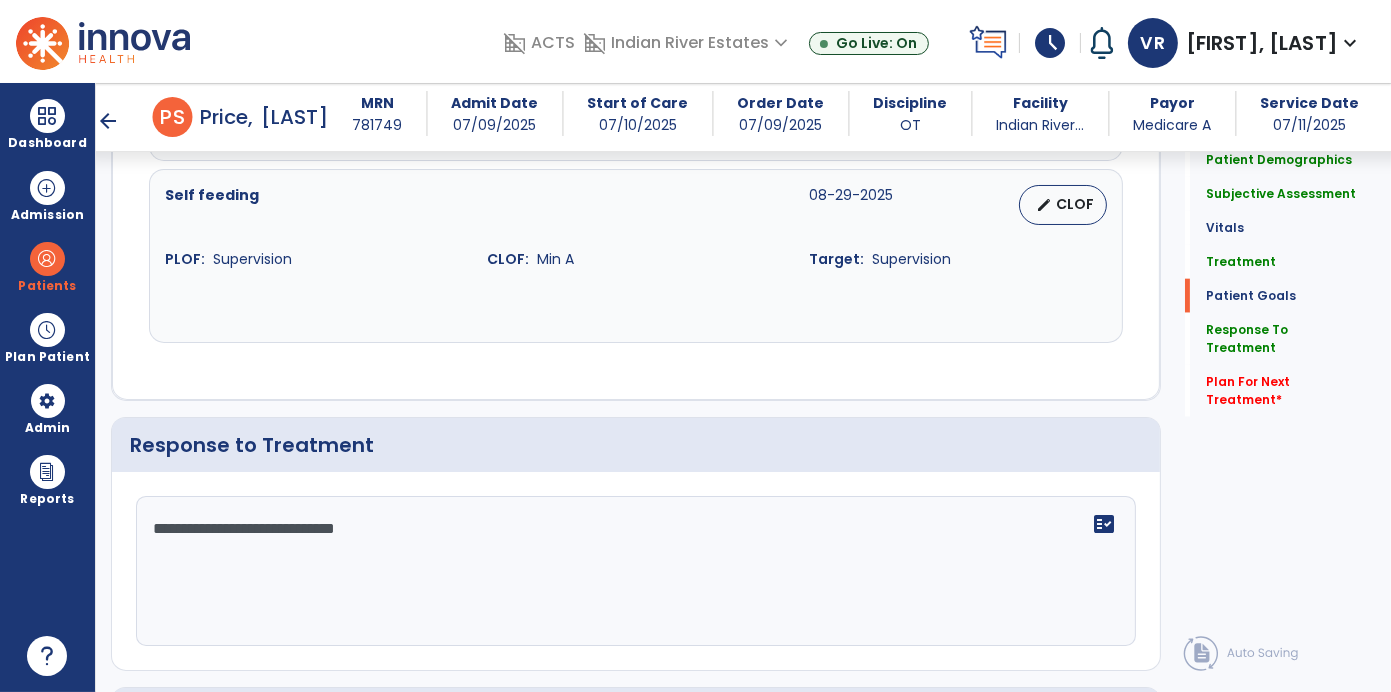 click on "**********" 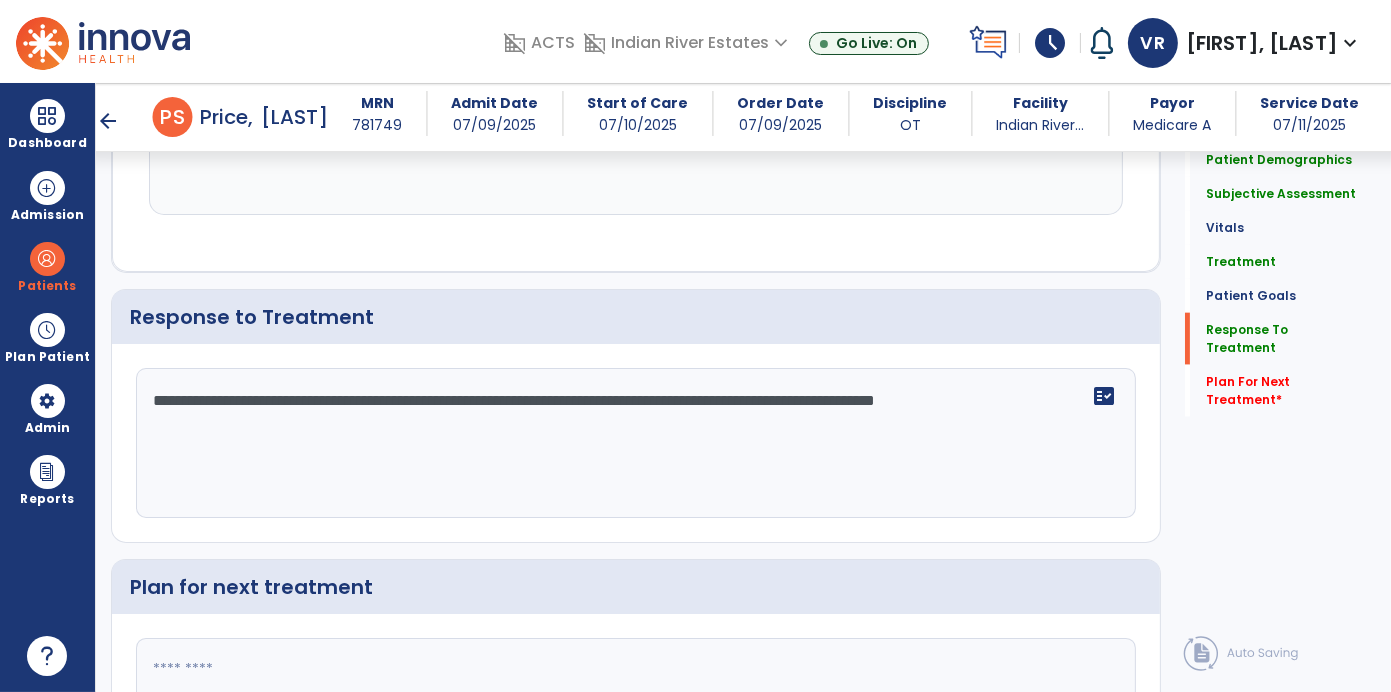scroll, scrollTop: 2944, scrollLeft: 0, axis: vertical 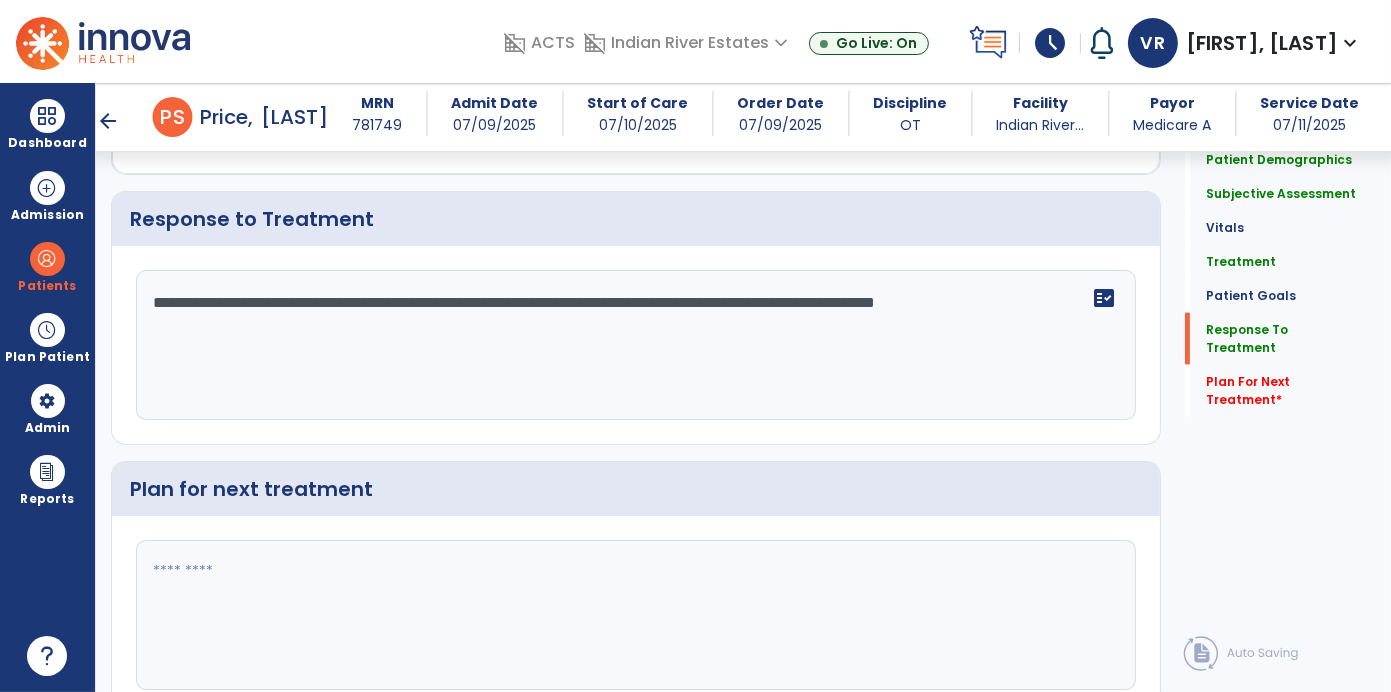 type on "**********" 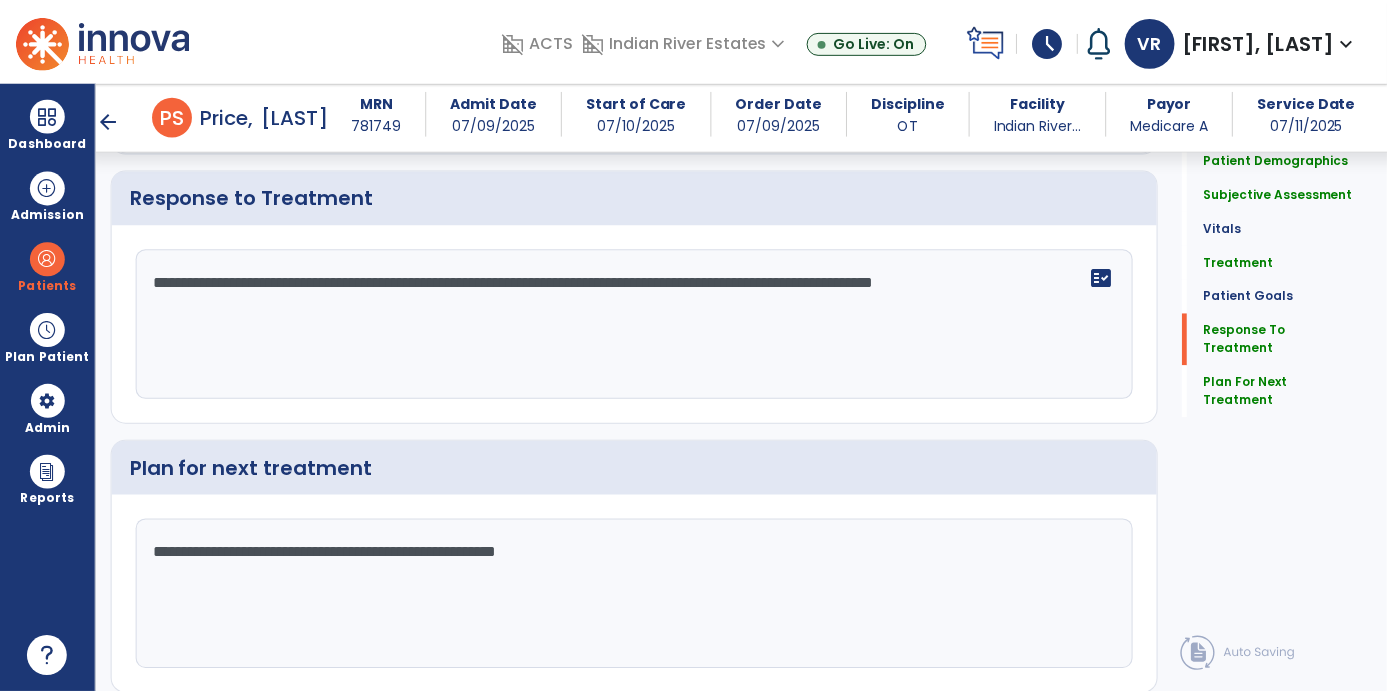 scroll, scrollTop: 2978, scrollLeft: 0, axis: vertical 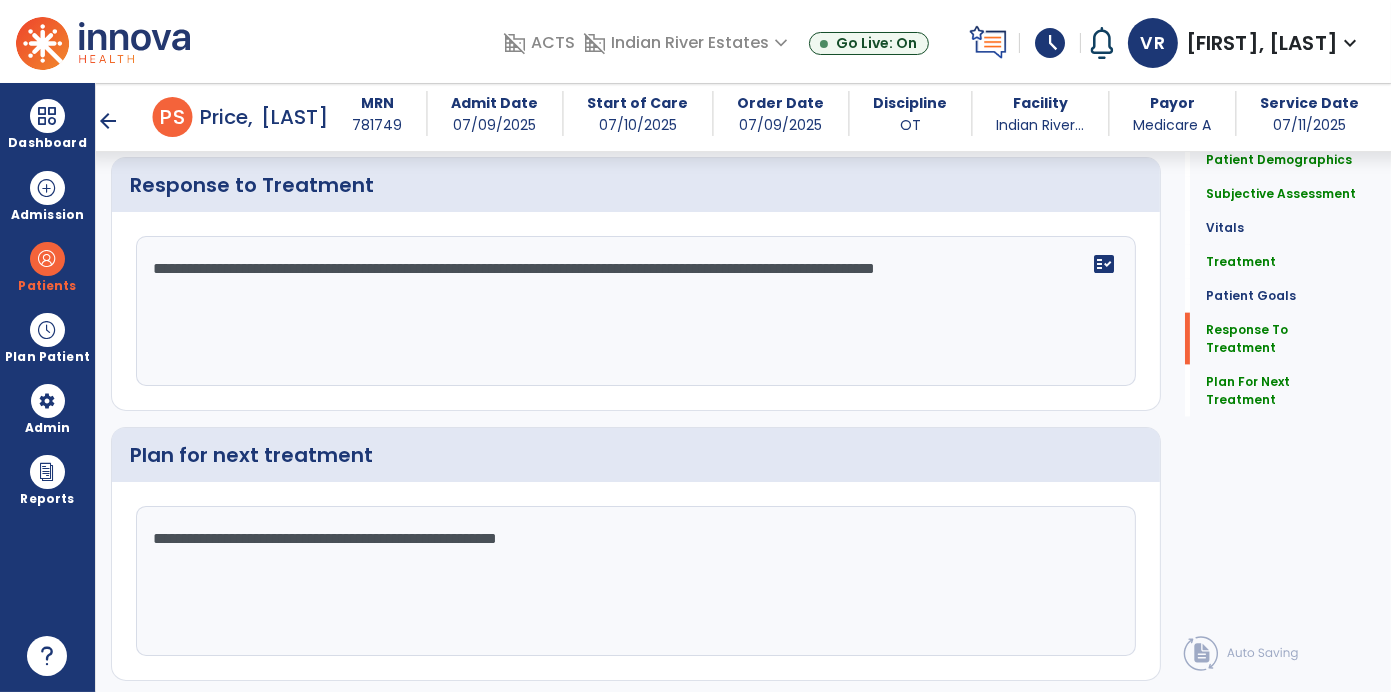 type on "**********" 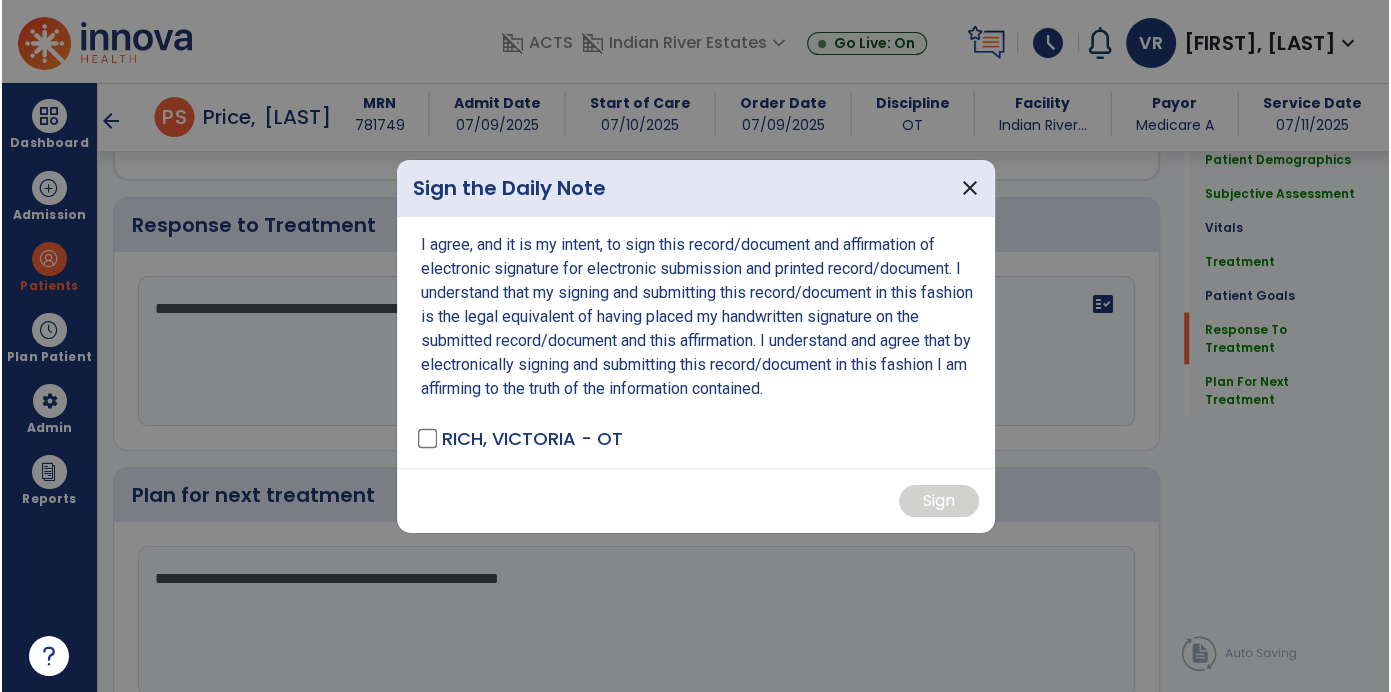 scroll, scrollTop: 2978, scrollLeft: 0, axis: vertical 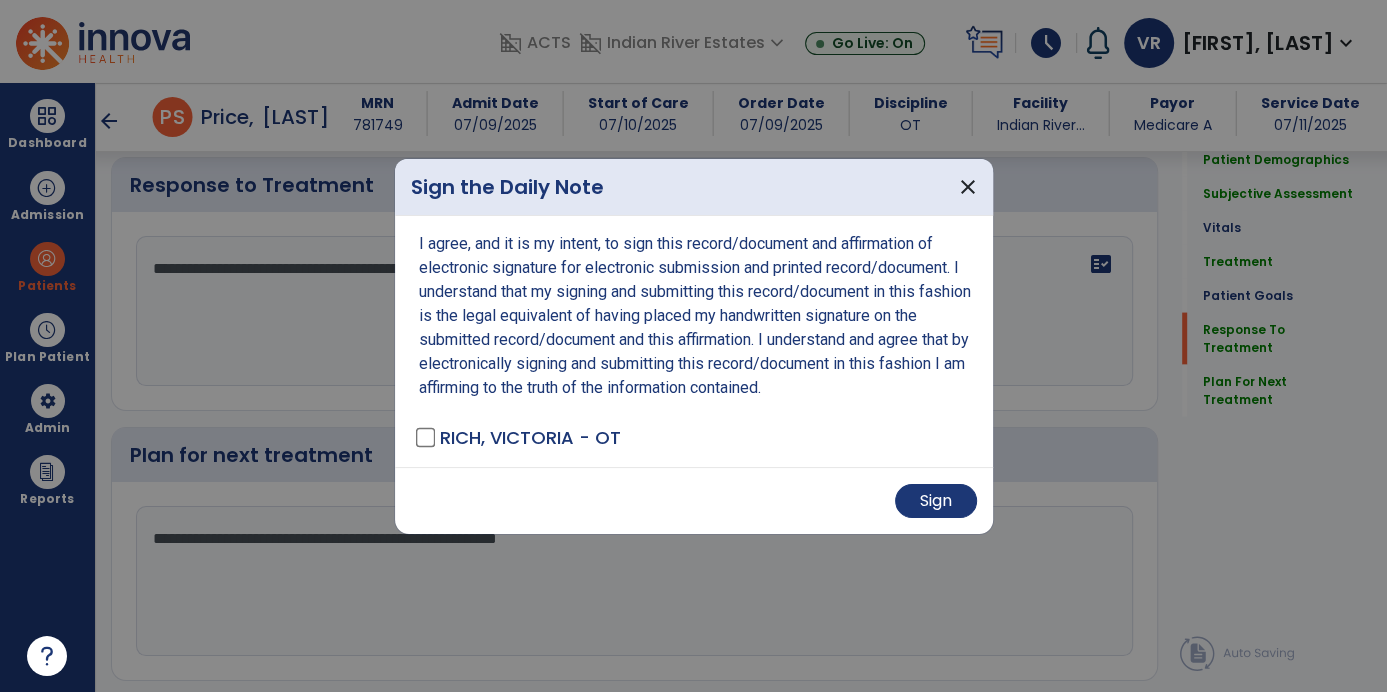 click on "Sign" at bounding box center (694, 500) 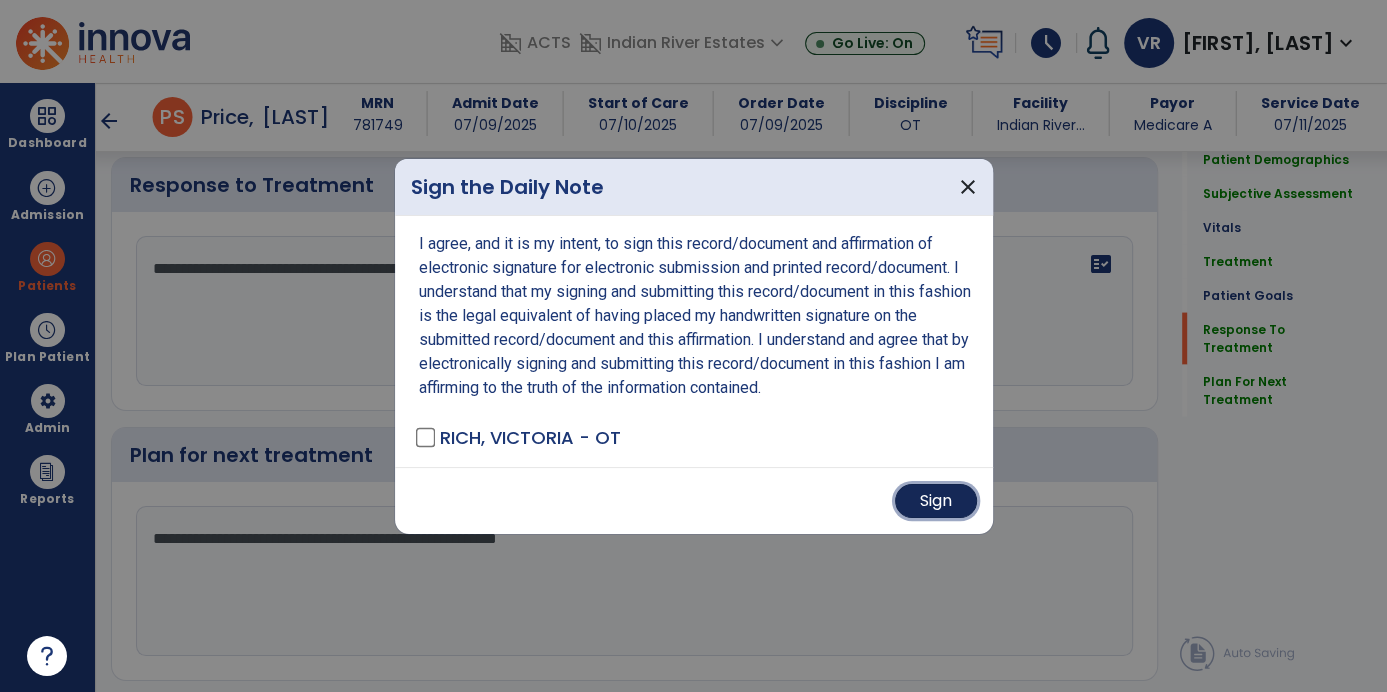 click on "Sign" at bounding box center (936, 501) 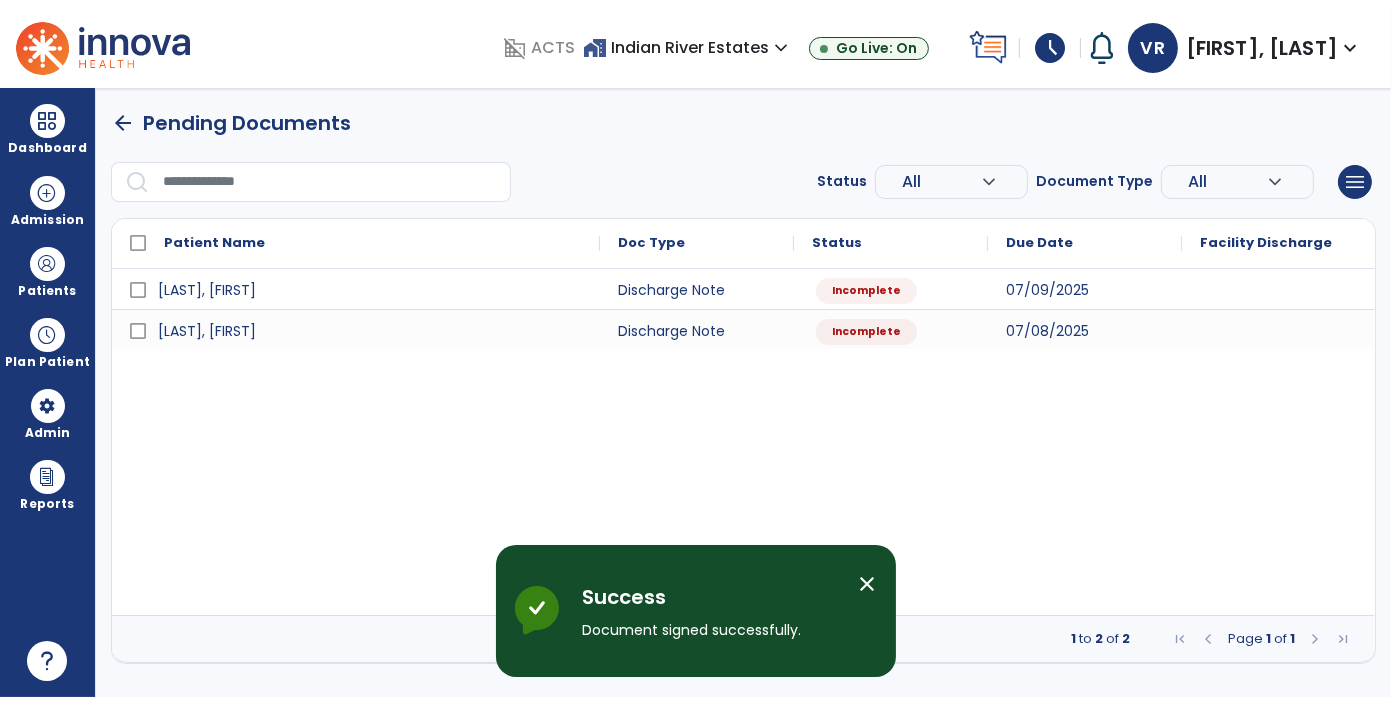 scroll, scrollTop: 0, scrollLeft: 0, axis: both 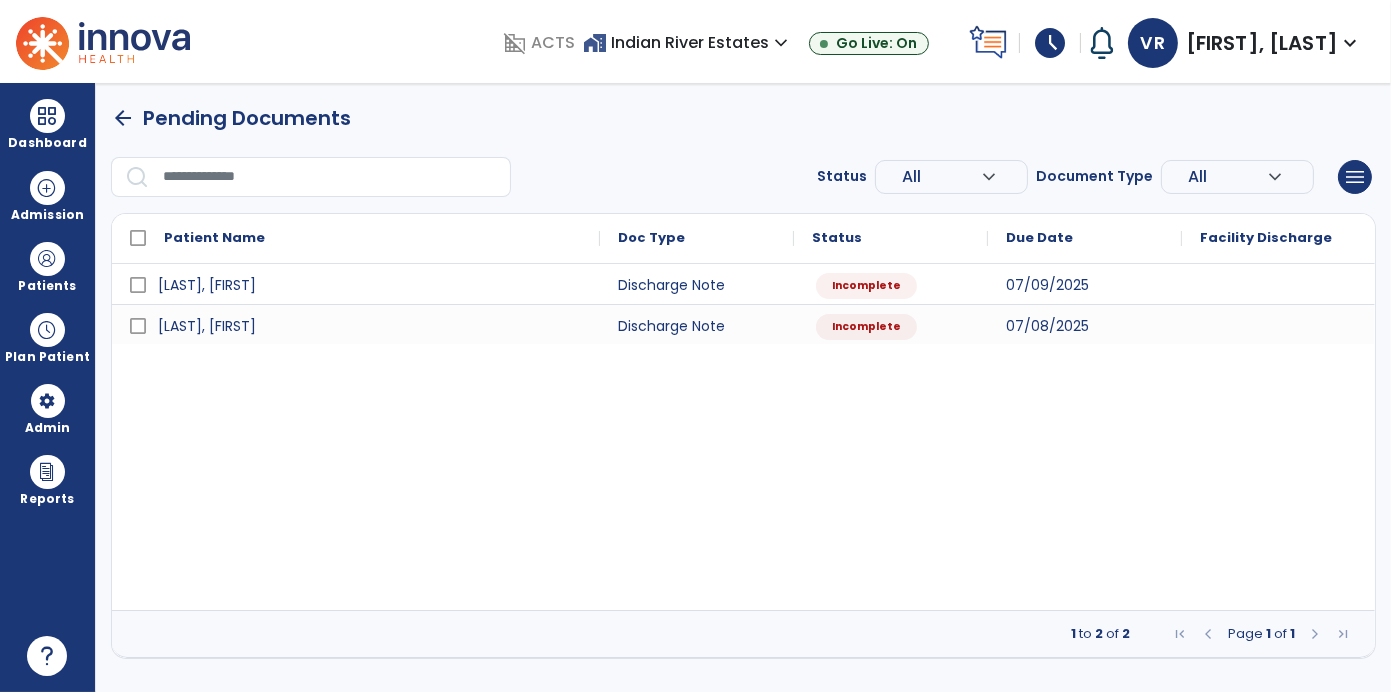click on "schedule" at bounding box center [1050, 43] 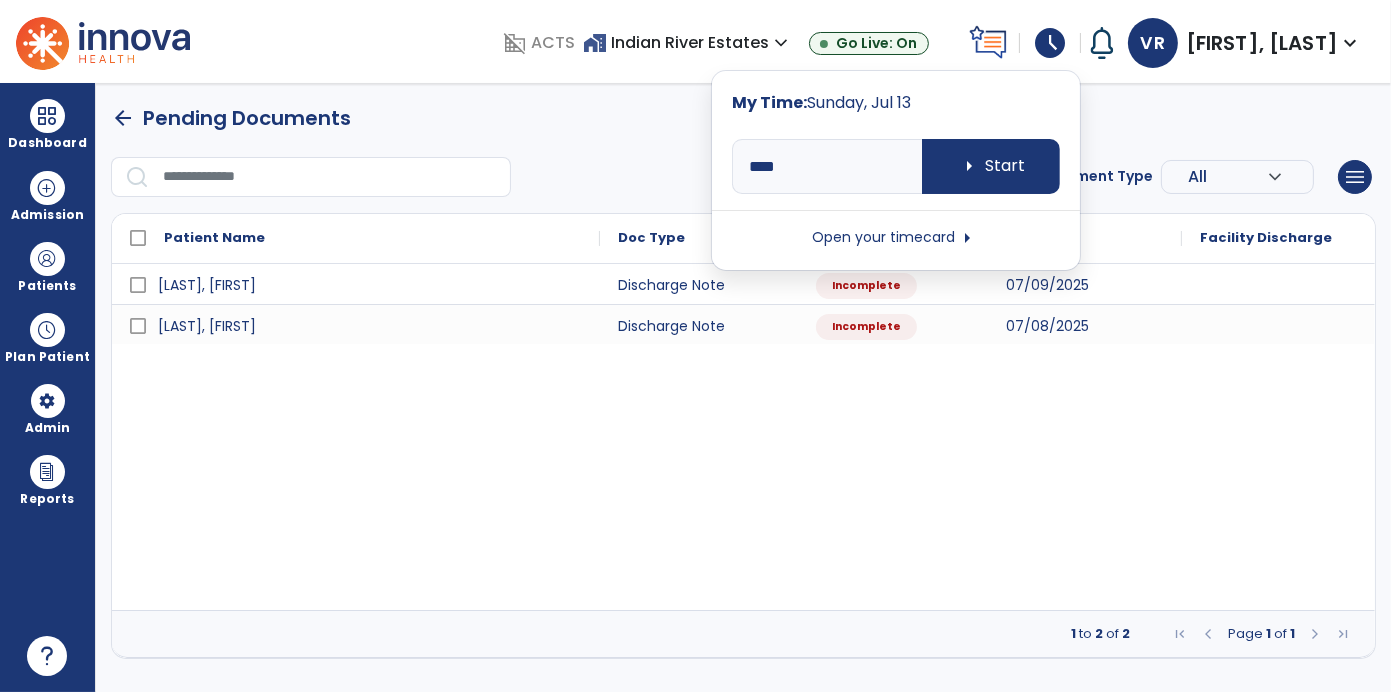 click on "arrow_right" at bounding box center [967, 238] 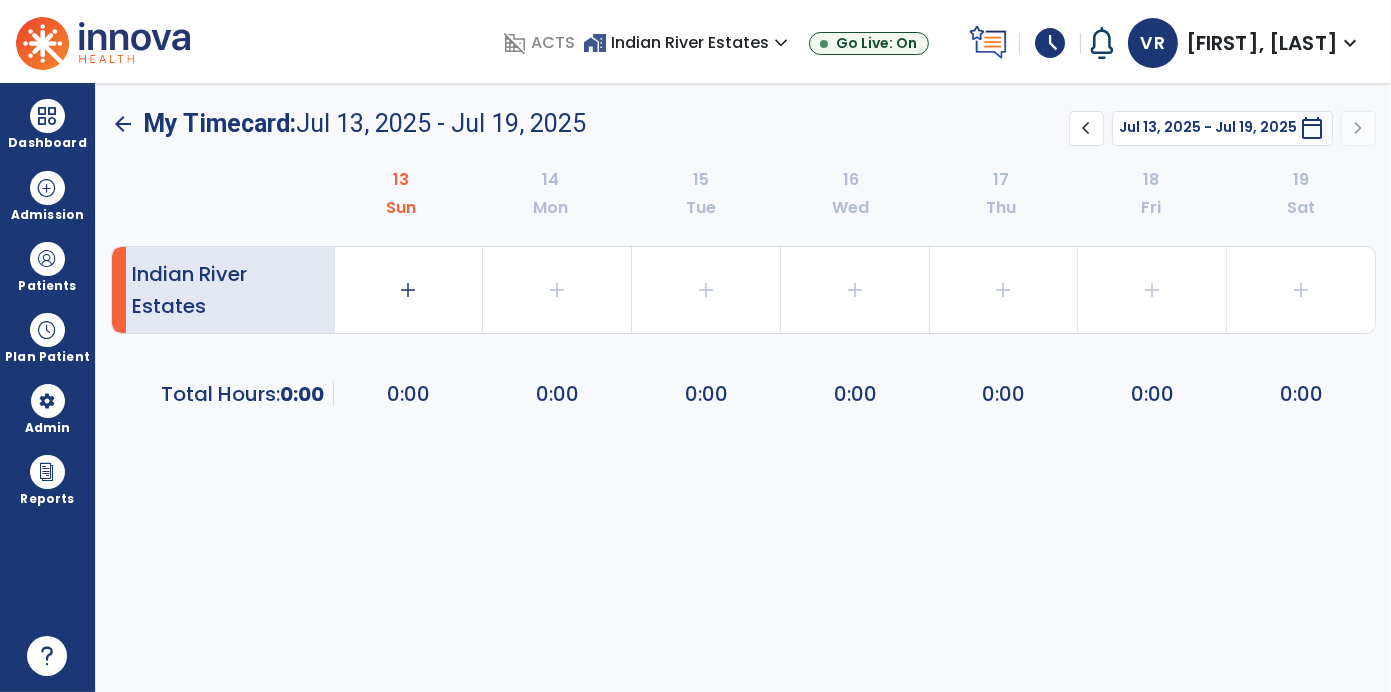 click on "chevron_left" 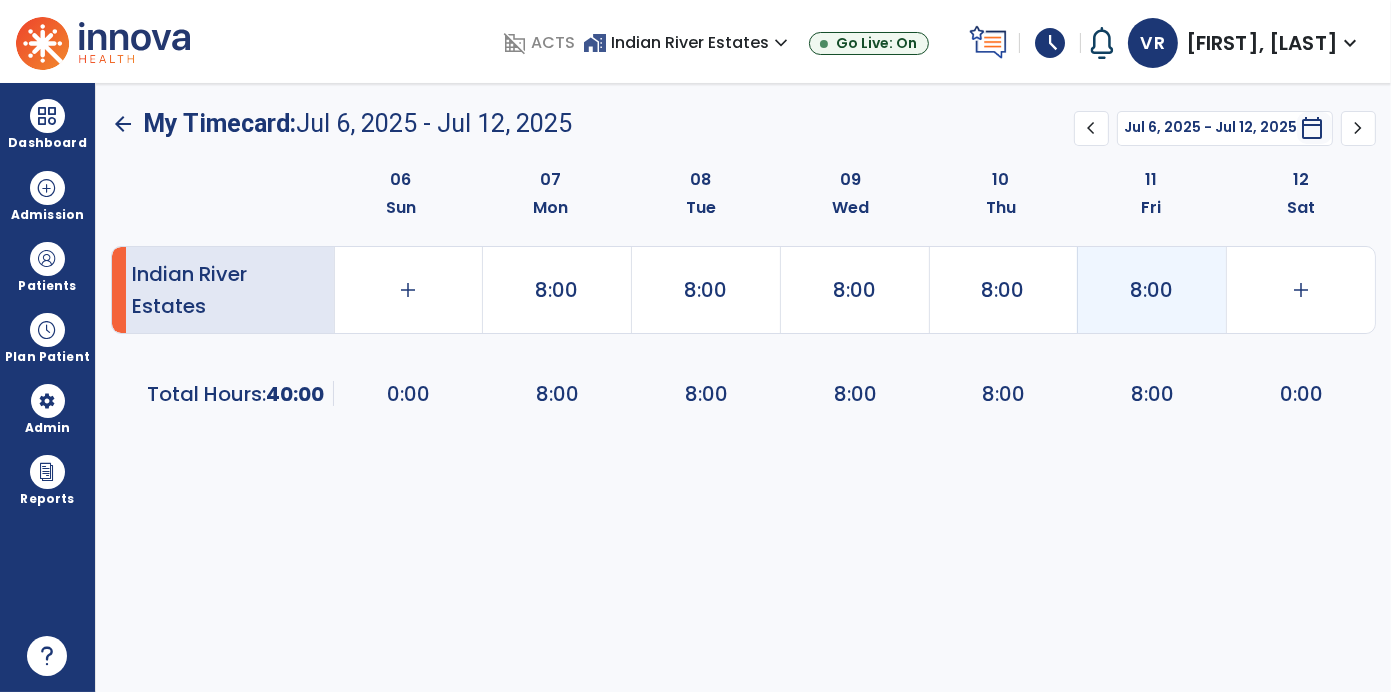 click on "8:00" 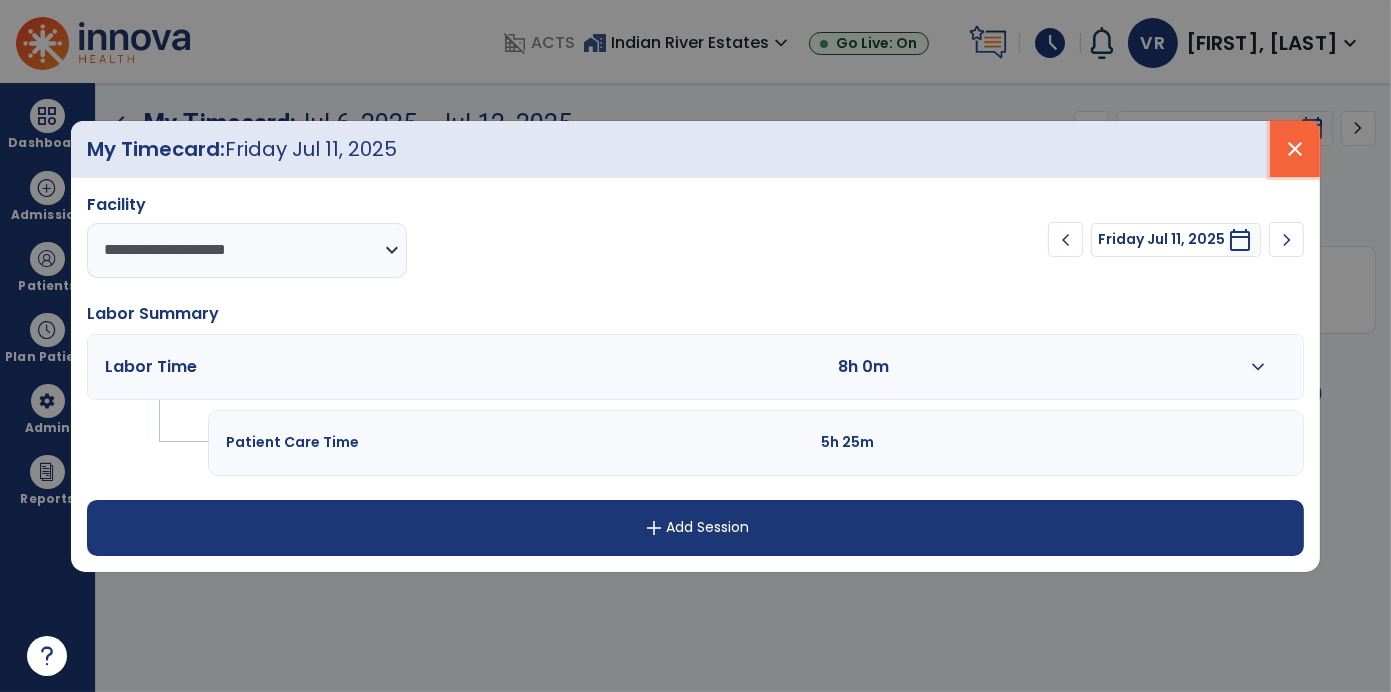 click on "close" at bounding box center (1295, 149) 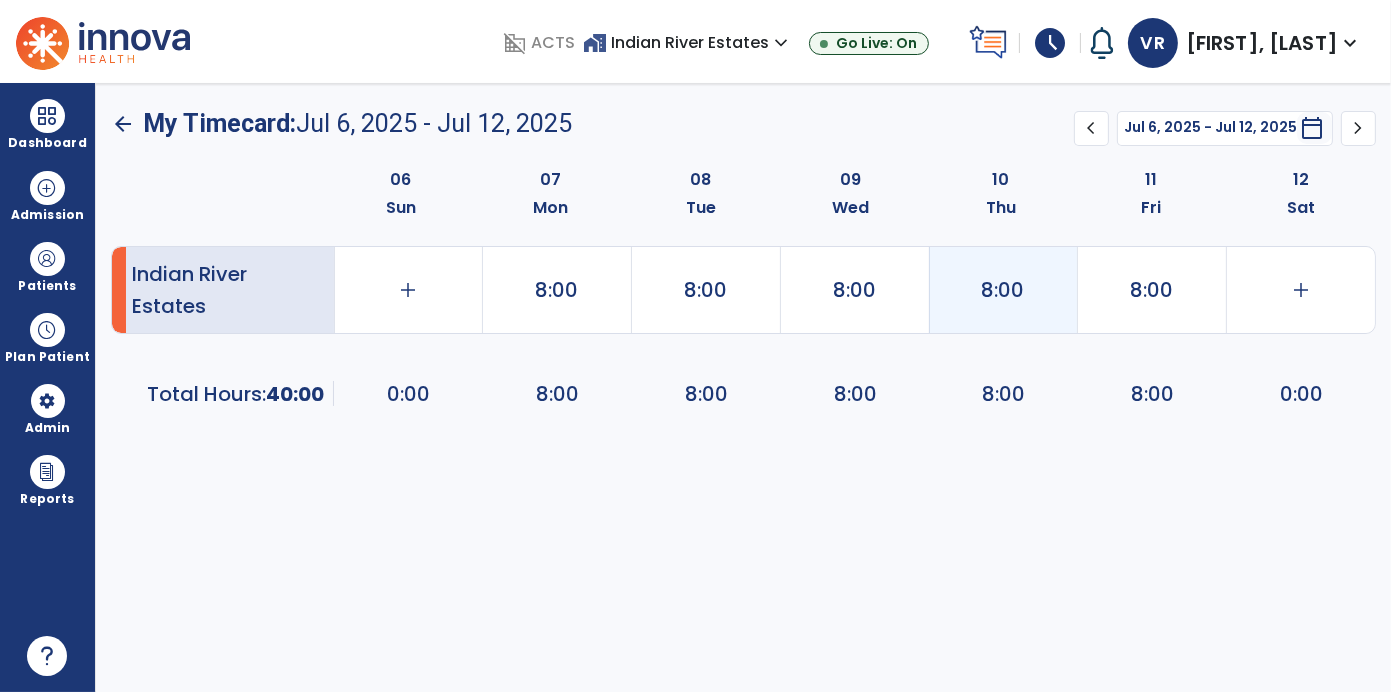 click on "8:00" 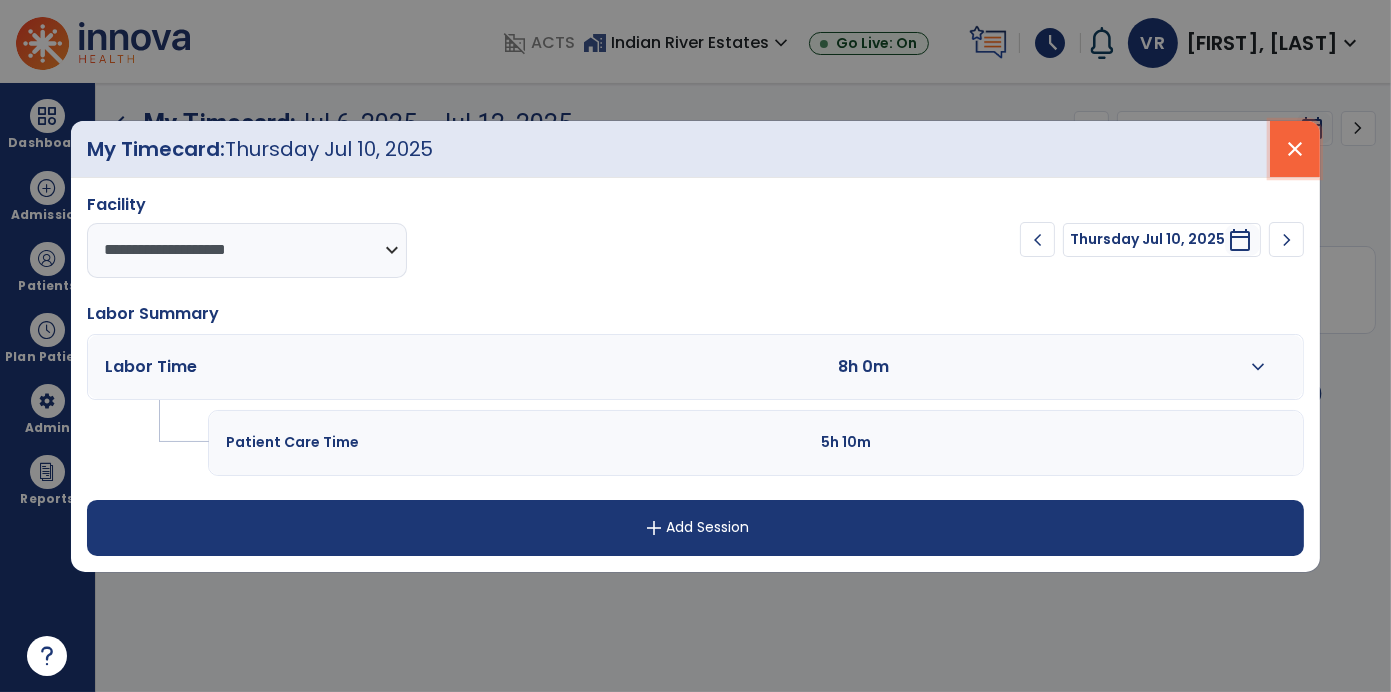 click on "close" at bounding box center [1295, 149] 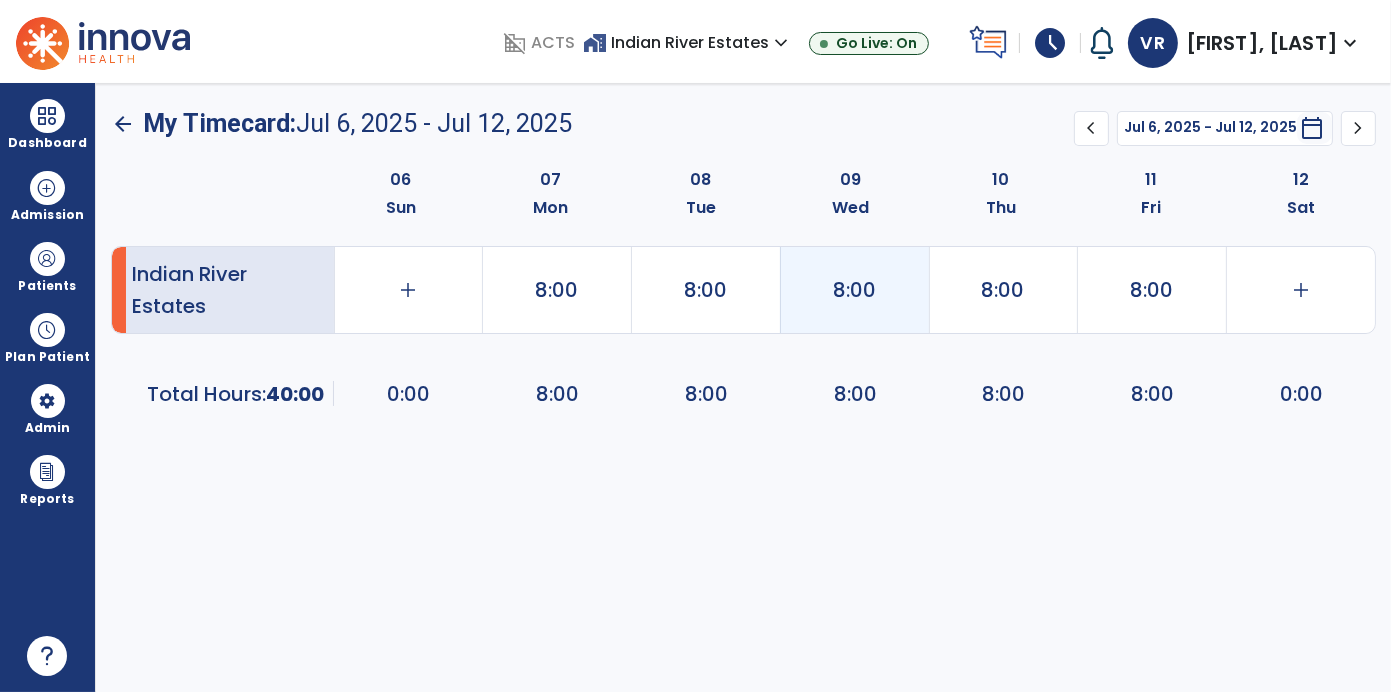 click on "8:00" 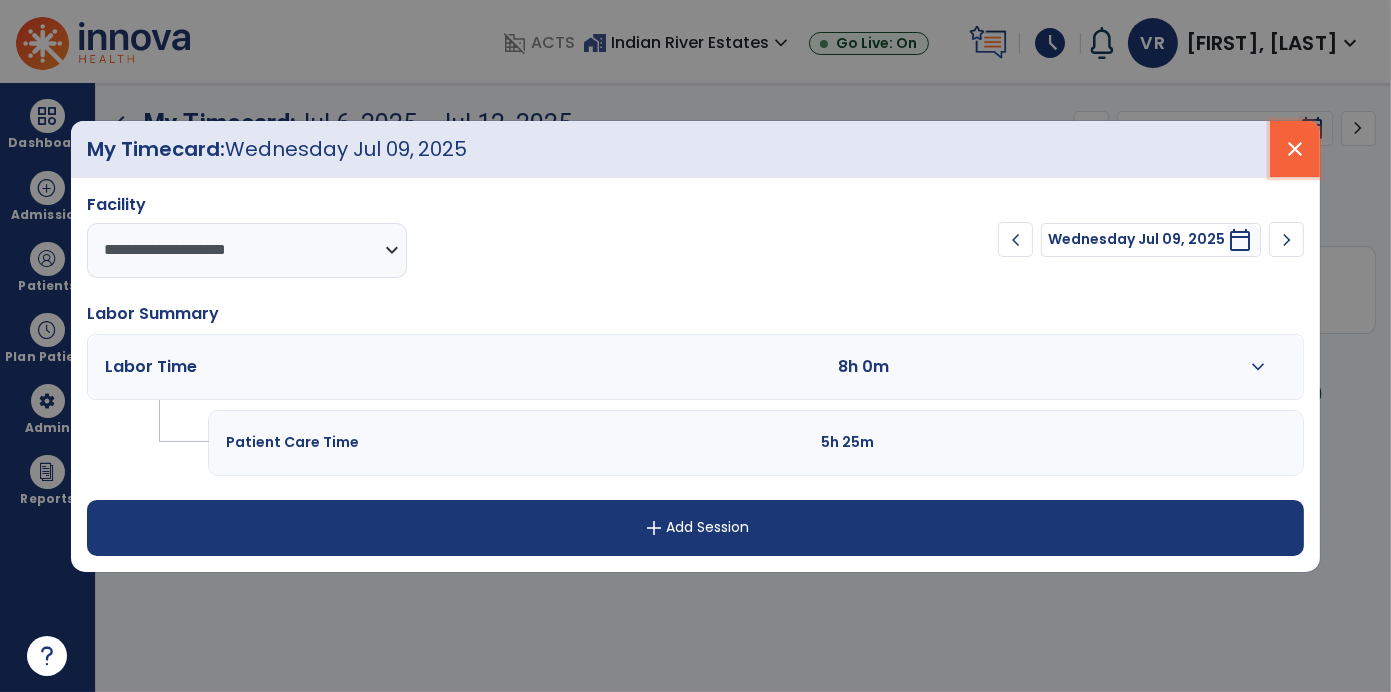 click on "close" at bounding box center [1295, 149] 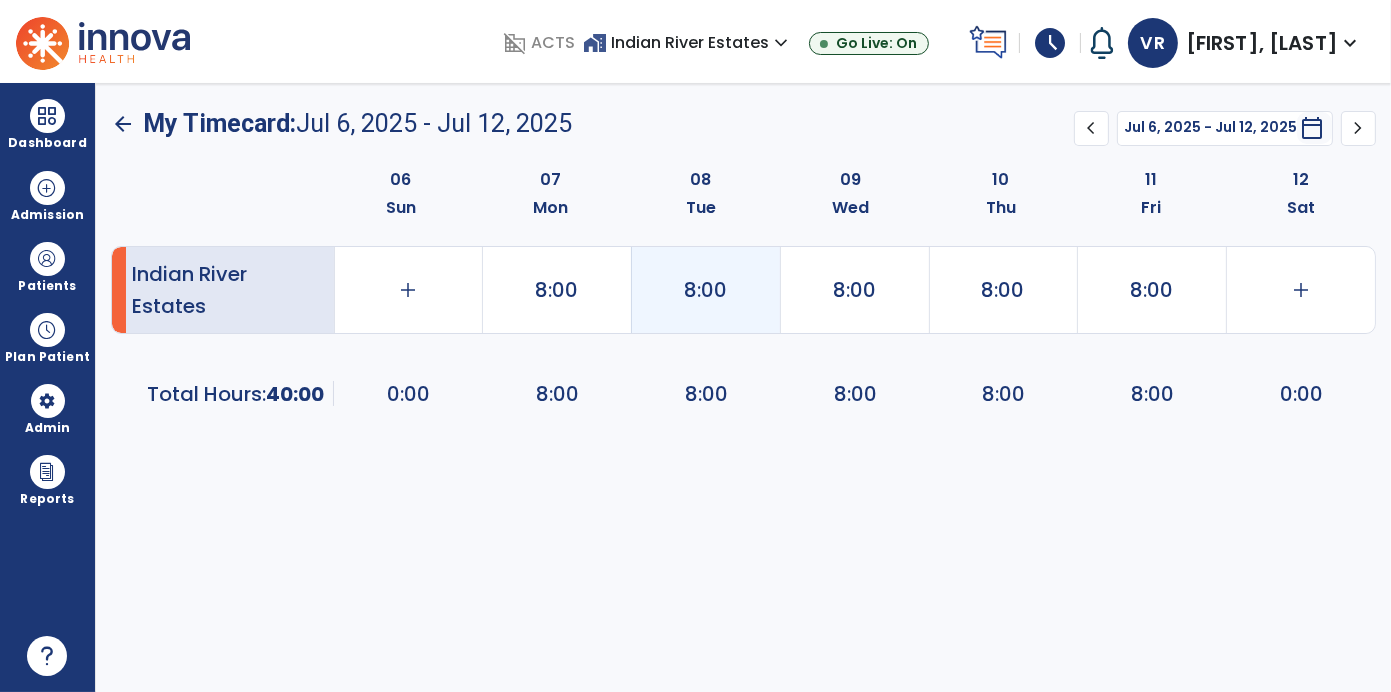 click on "8:00" 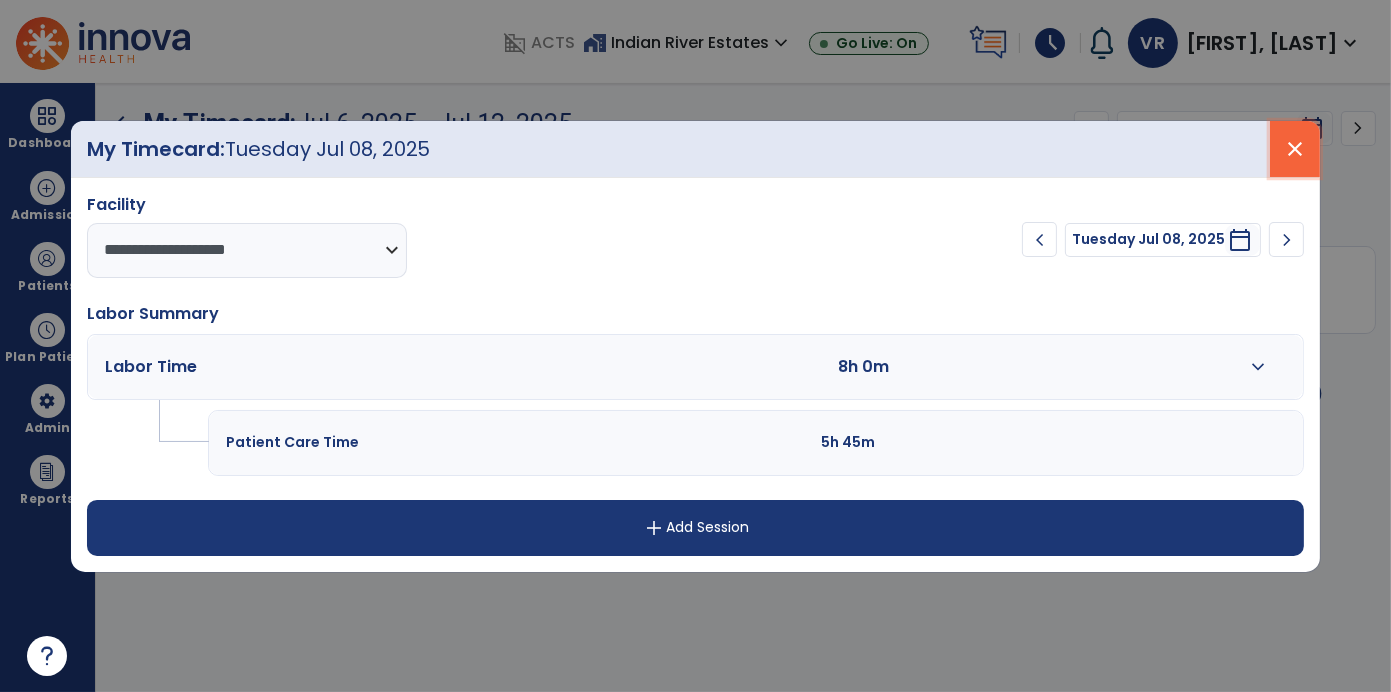 click on "close" at bounding box center (1295, 149) 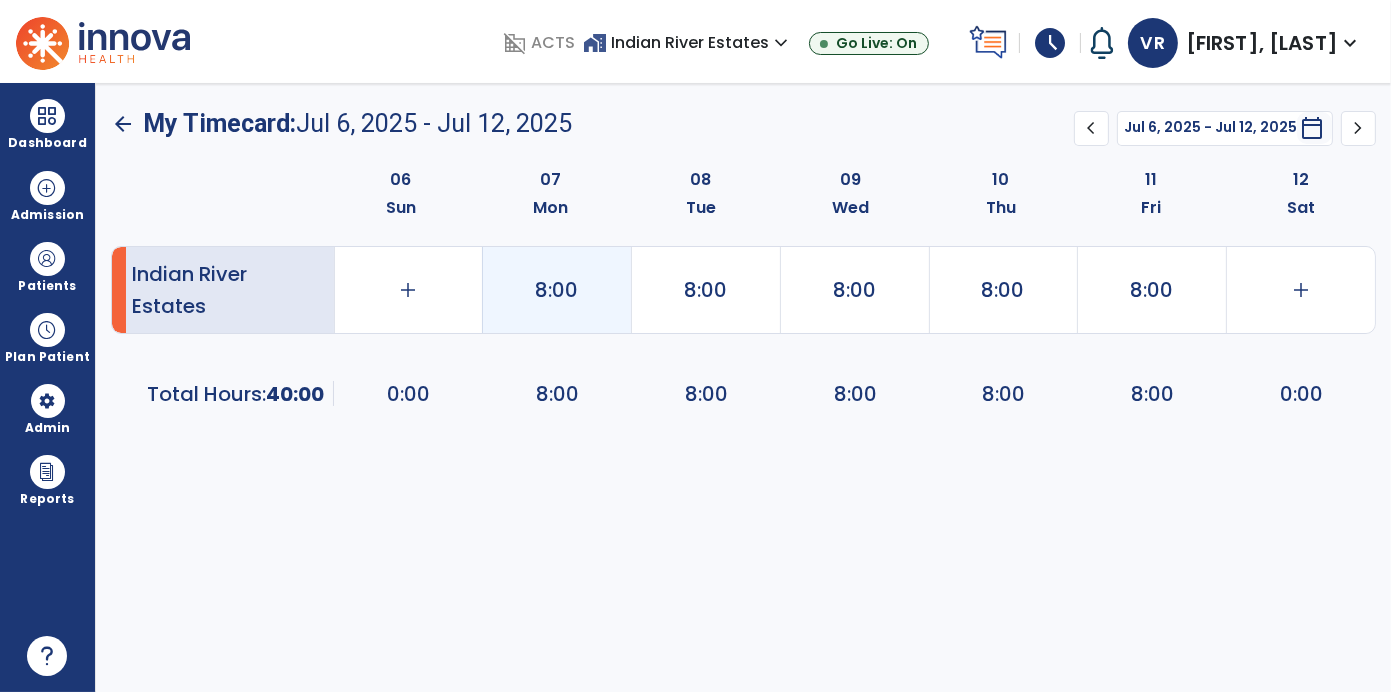 click on "8:00" 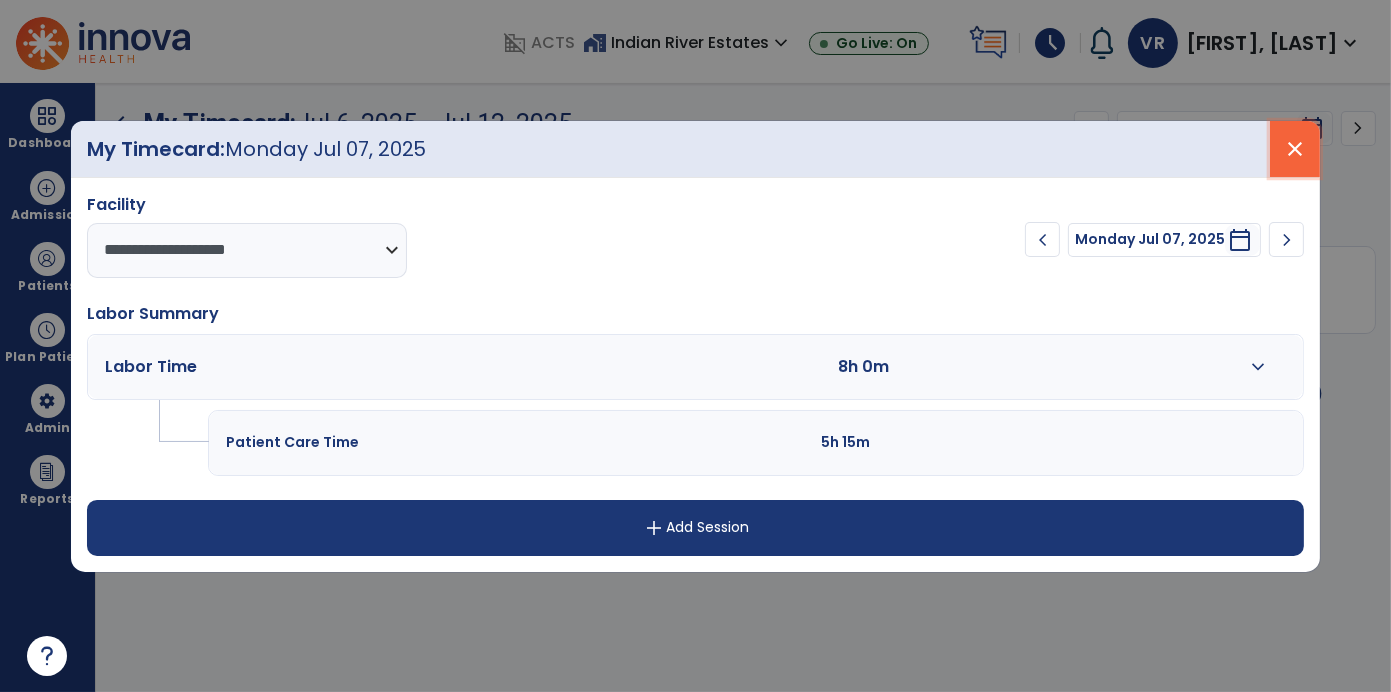 click on "close" at bounding box center (1295, 149) 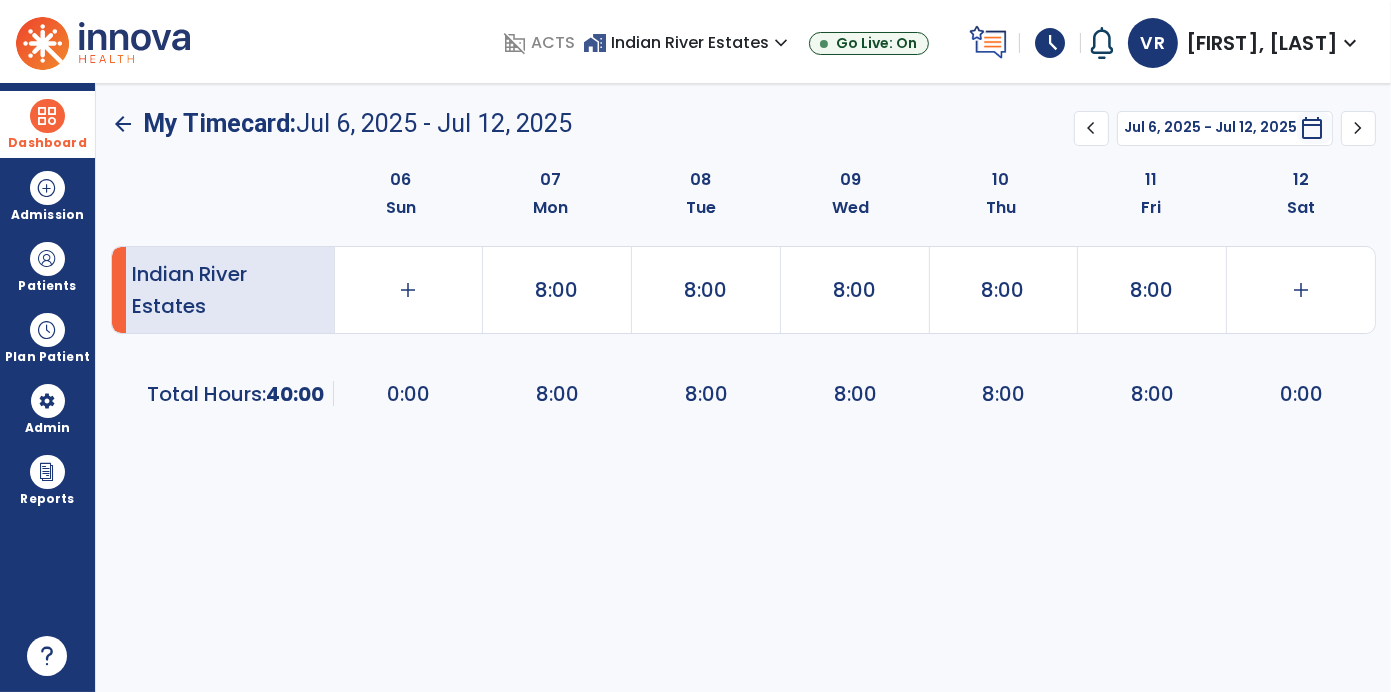 click at bounding box center (47, 116) 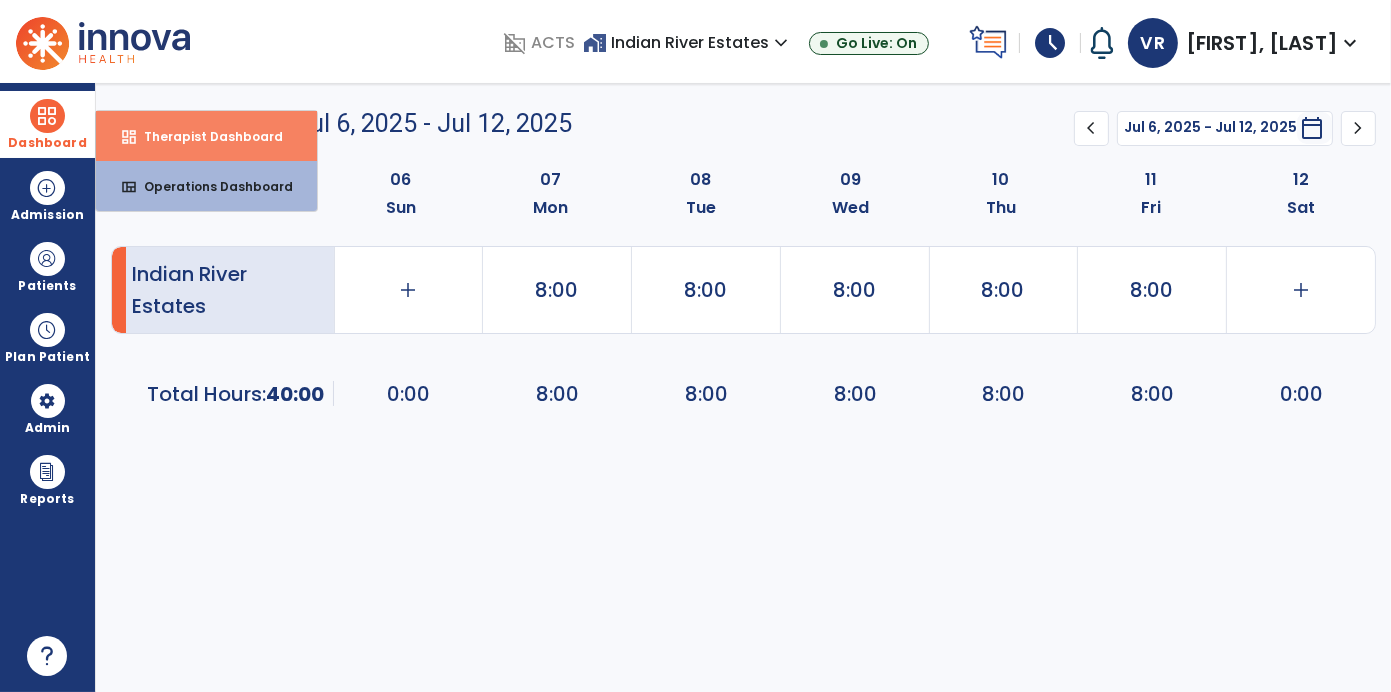 click on "dashboard  Therapist Dashboard" at bounding box center [206, 136] 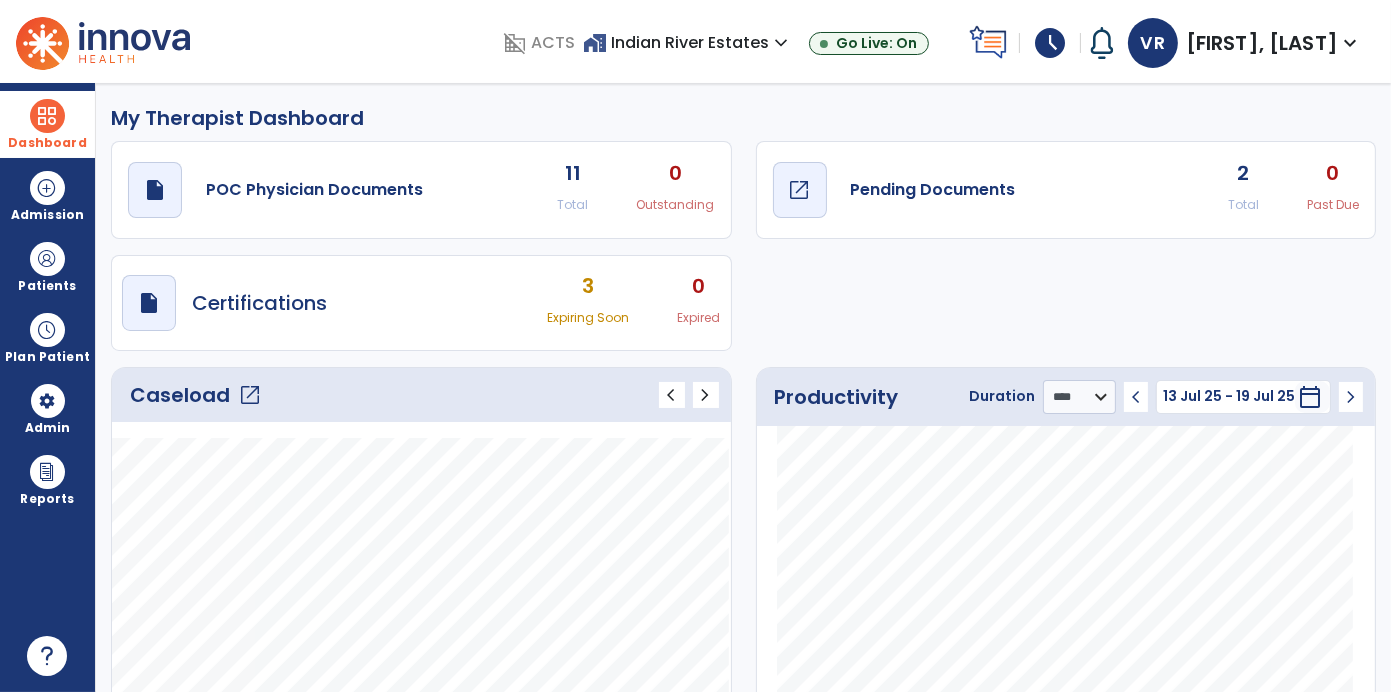 click on "draft   open_in_new  Pending Documents" 